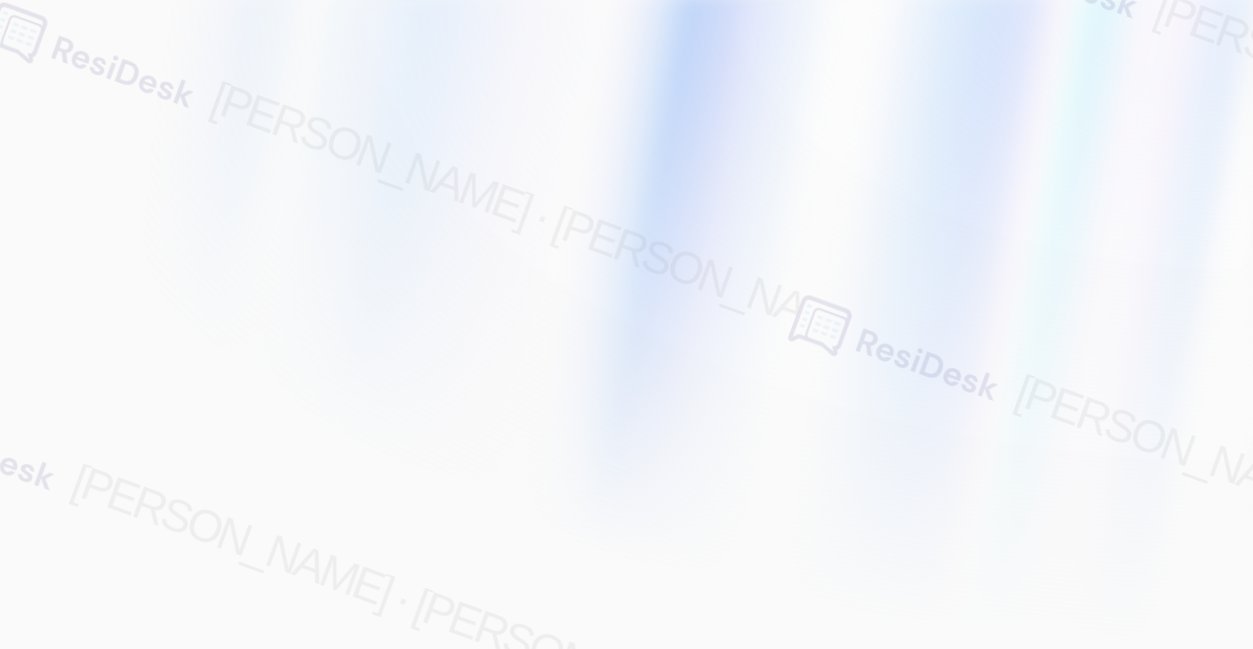 scroll, scrollTop: 0, scrollLeft: 0, axis: both 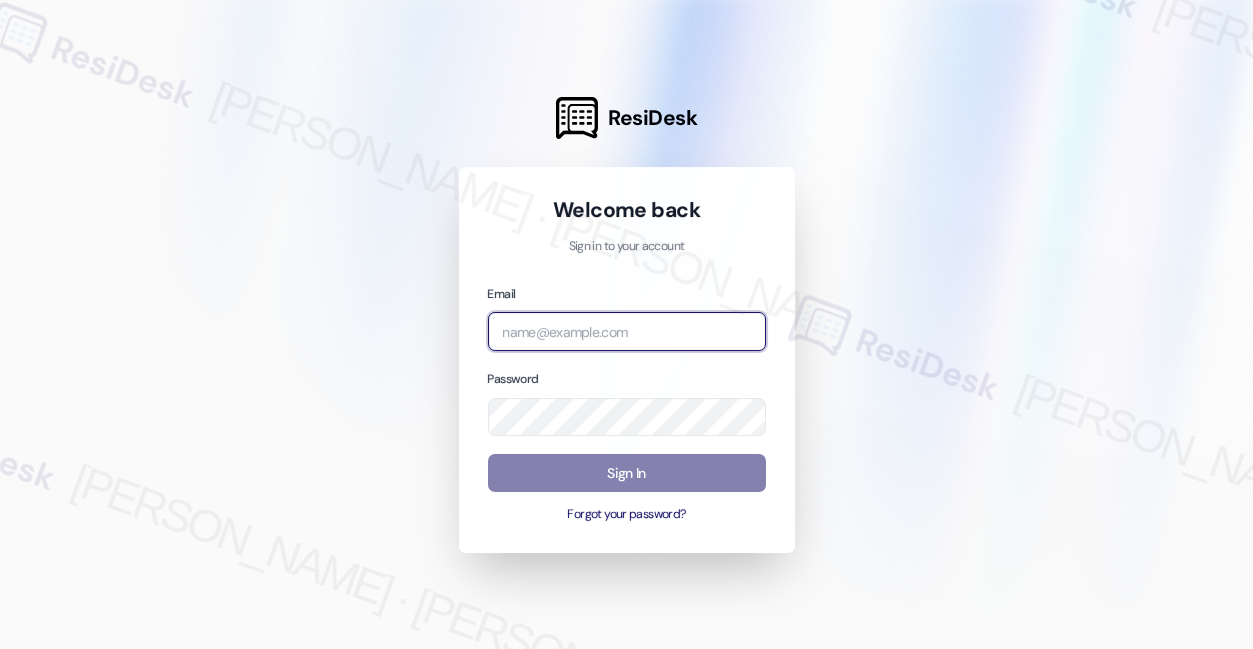 click at bounding box center (627, 331) 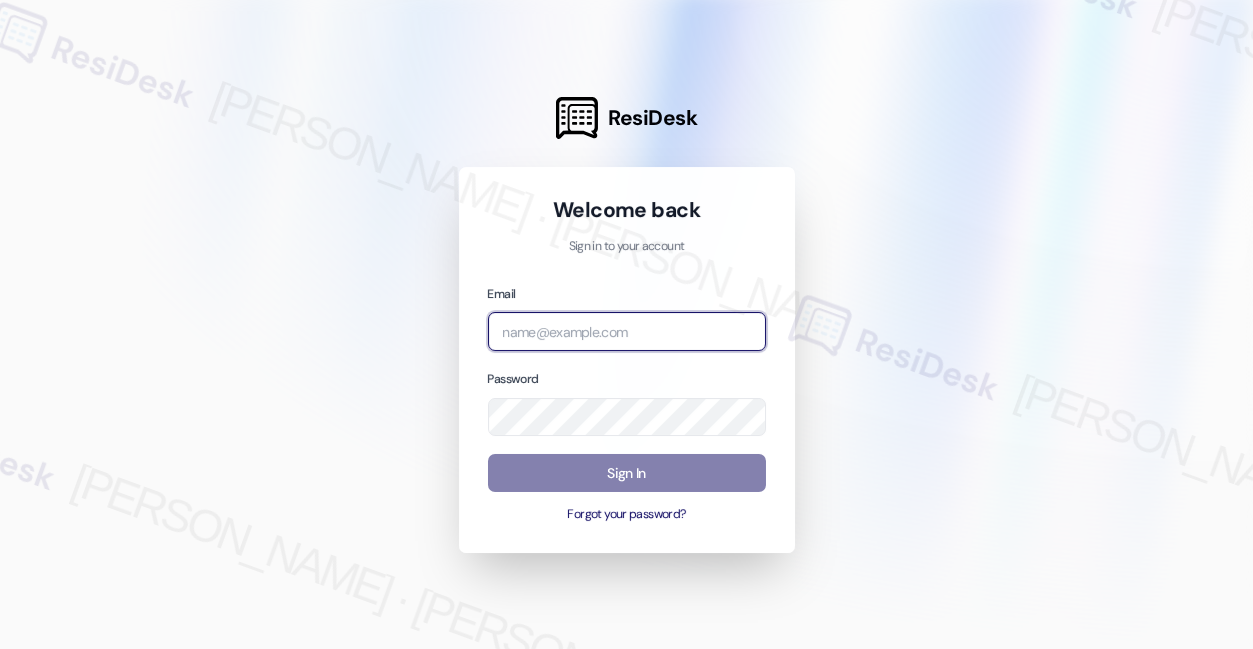 click at bounding box center (0, 649) 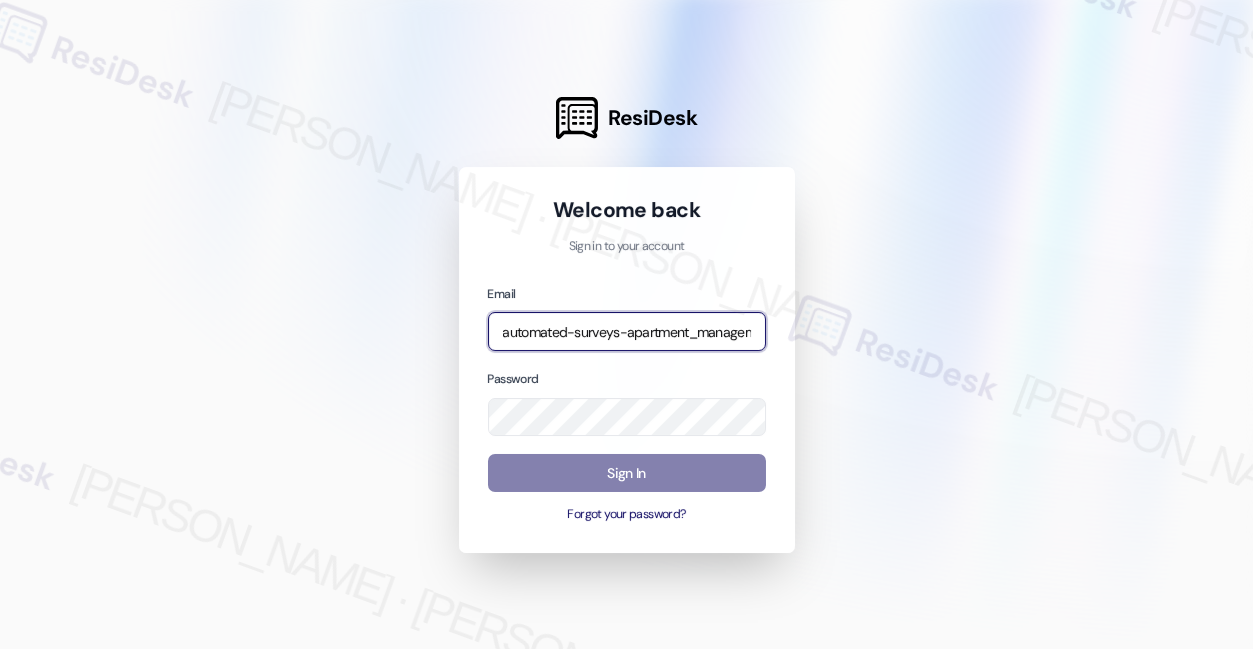 type on "automated-surveys-apartment_management_pros-katrina.lopez@apartment_management_pros.com" 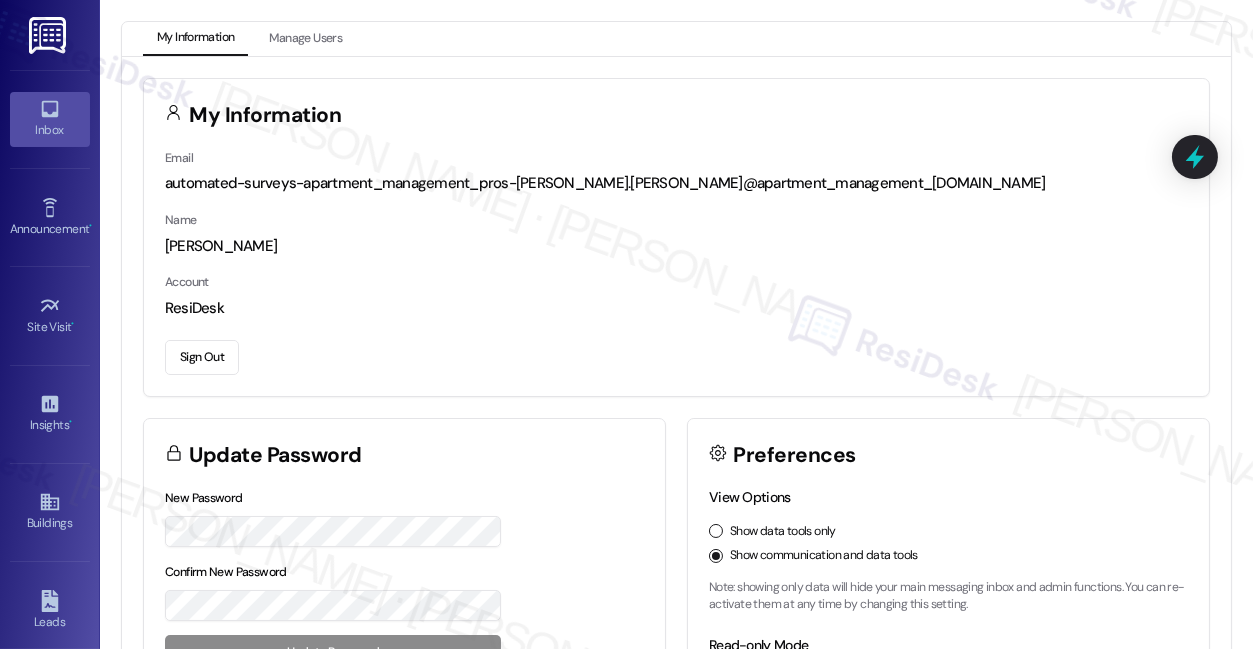 click on "Inbox" at bounding box center (50, 130) 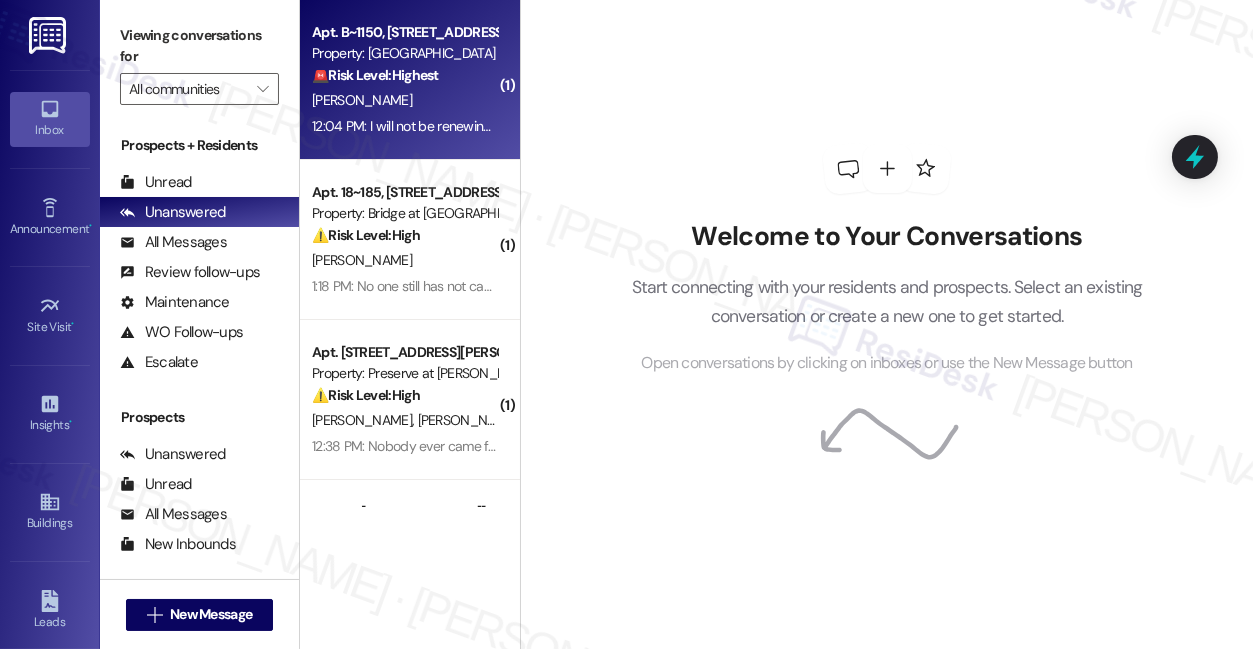 click on "[PERSON_NAME]" at bounding box center [404, 100] 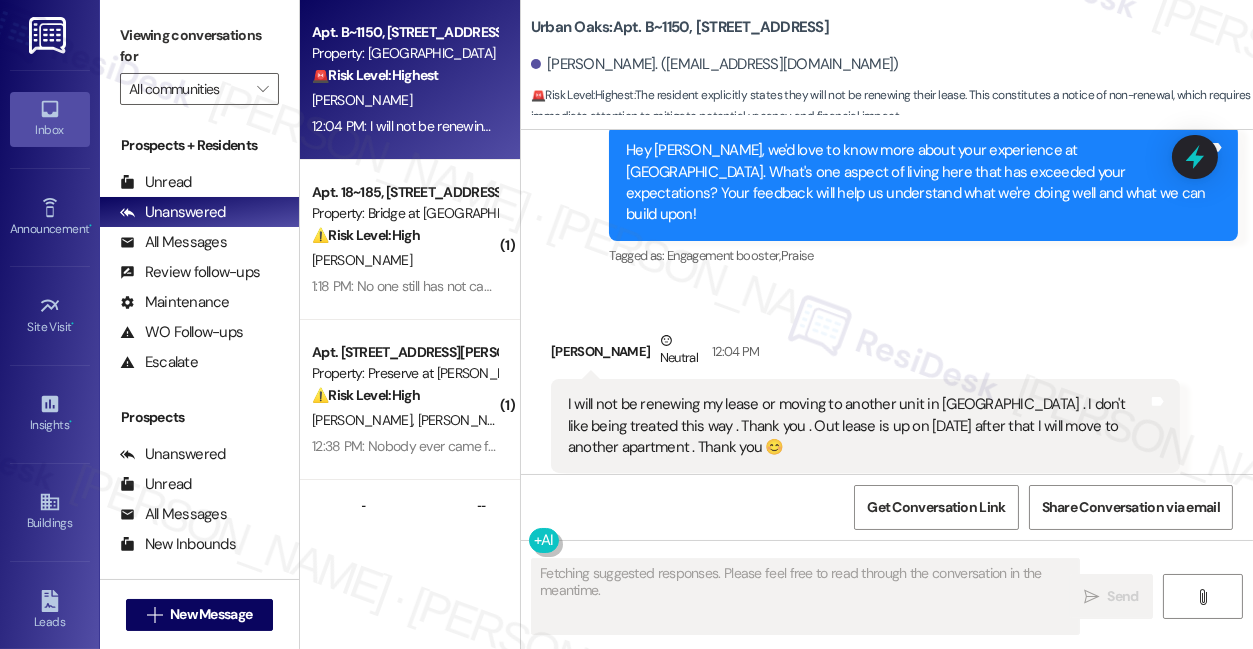 scroll, scrollTop: 5015, scrollLeft: 0, axis: vertical 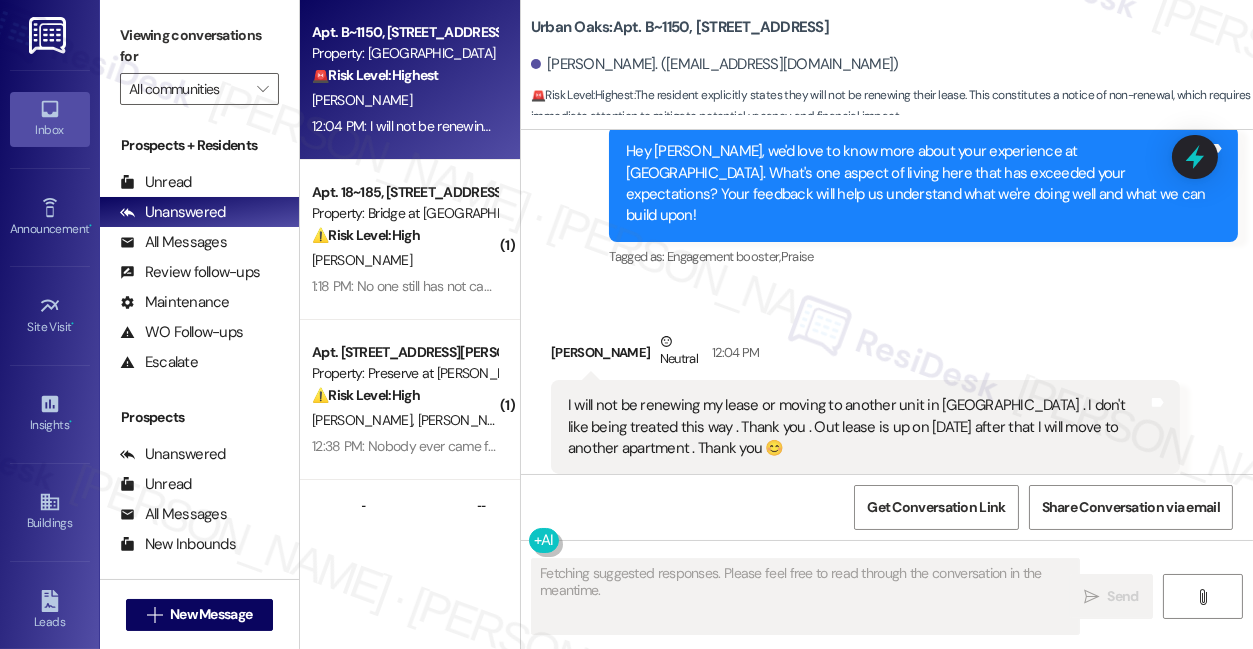 click on "I will not be renewing my lease or moving to another unit in [GEOGRAPHIC_DATA] . I don't like being treated this way . Thank you . Out lease is up on [DATE] after that I will move to another apartment . Thank you 😊" at bounding box center (858, 427) 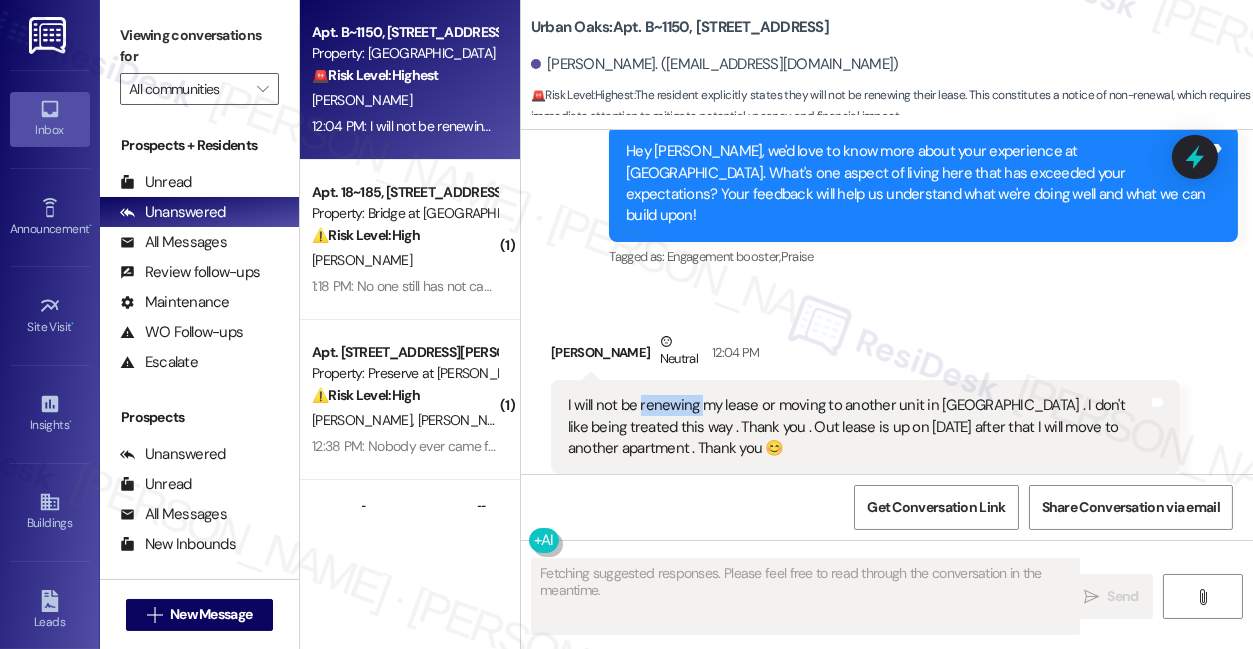 click on "I will not be renewing my lease or moving to another unit in [GEOGRAPHIC_DATA] . I don't like being treated this way . Thank you . Out lease is up on [DATE] after that I will move to another apartment . Thank you 😊" at bounding box center [858, 427] 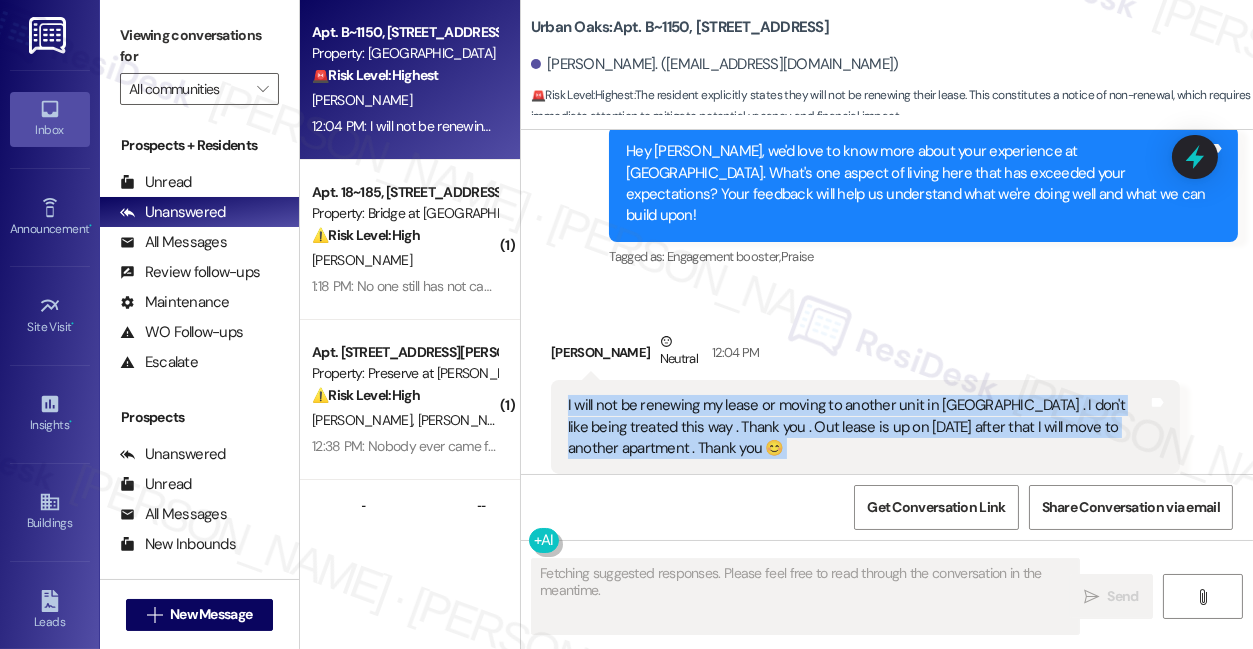 click on "I will not be renewing my lease or moving to another unit in [GEOGRAPHIC_DATA] . I don't like being treated this way . Thank you . Out lease is up on [DATE] after that I will move to another apartment . Thank you 😊" at bounding box center (858, 427) 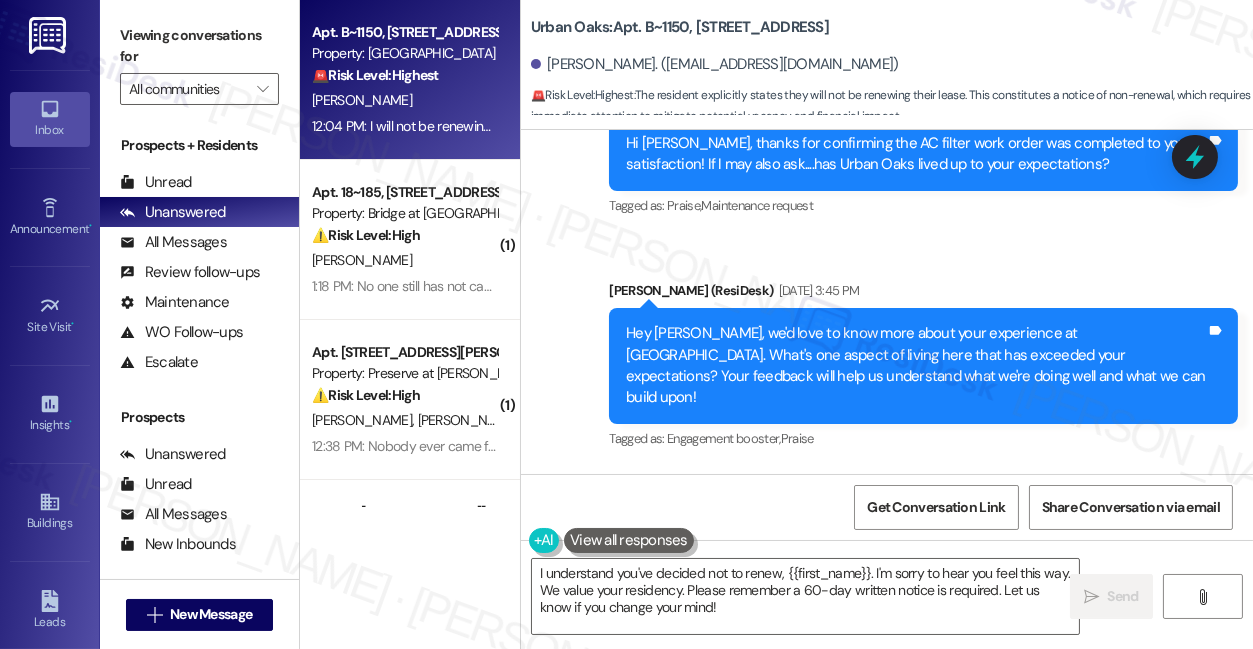 click on "Hey [PERSON_NAME], we'd love to know more about your experience at [GEOGRAPHIC_DATA]. What's one aspect of living here that has exceeded your expectations? Your feedback will help us understand what we're doing well and what we can build upon!" at bounding box center (916, 366) 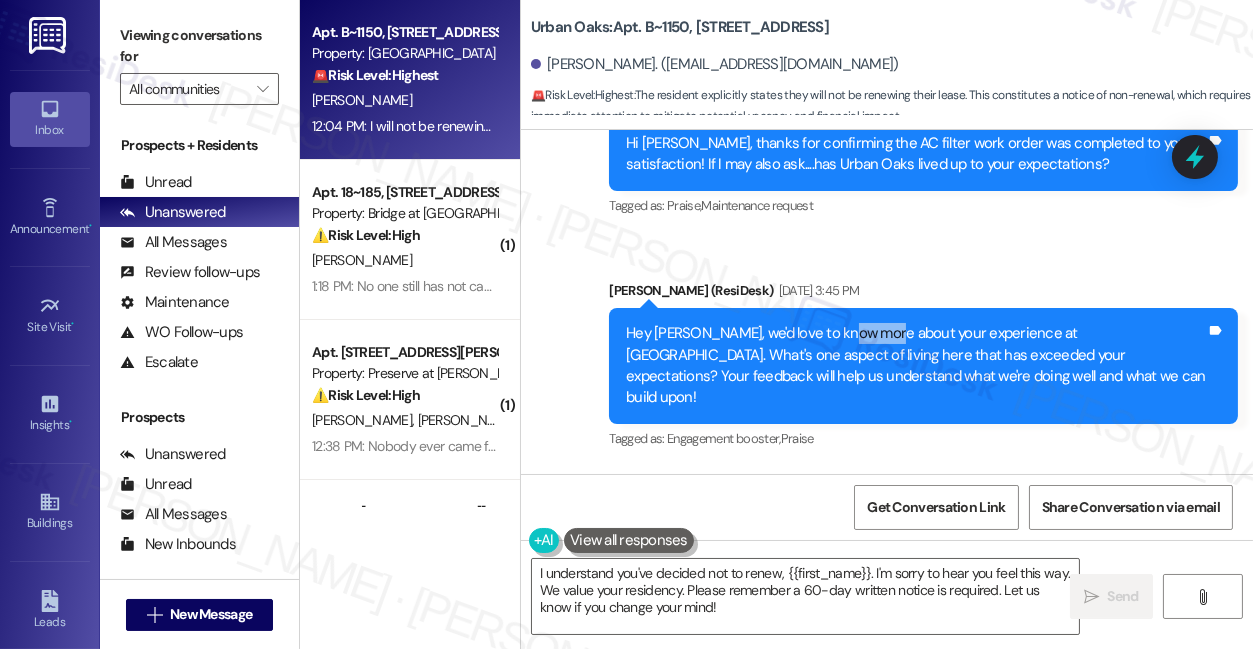 click on "Hey [PERSON_NAME], we'd love to know more about your experience at [GEOGRAPHIC_DATA]. What's one aspect of living here that has exceeded your expectations? Your feedback will help us understand what we're doing well and what we can build upon!" at bounding box center [916, 366] 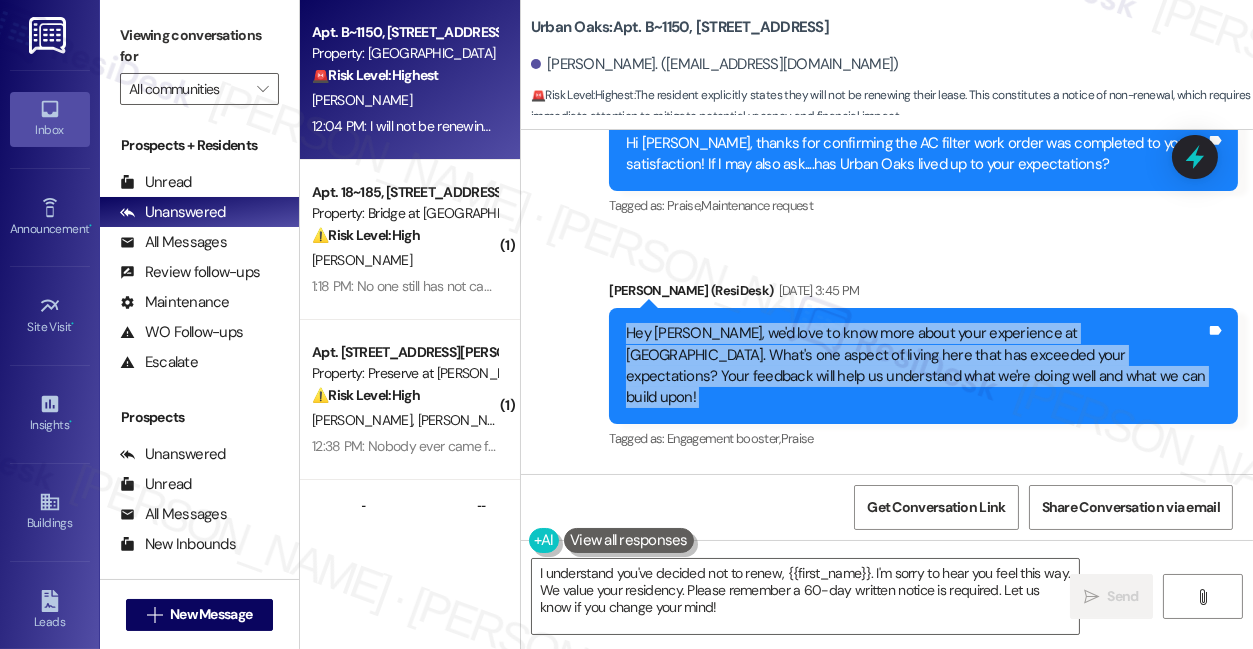 click on "Hey [PERSON_NAME], we'd love to know more about your experience at [GEOGRAPHIC_DATA]. What's one aspect of living here that has exceeded your expectations? Your feedback will help us understand what we're doing well and what we can build upon!" at bounding box center [916, 366] 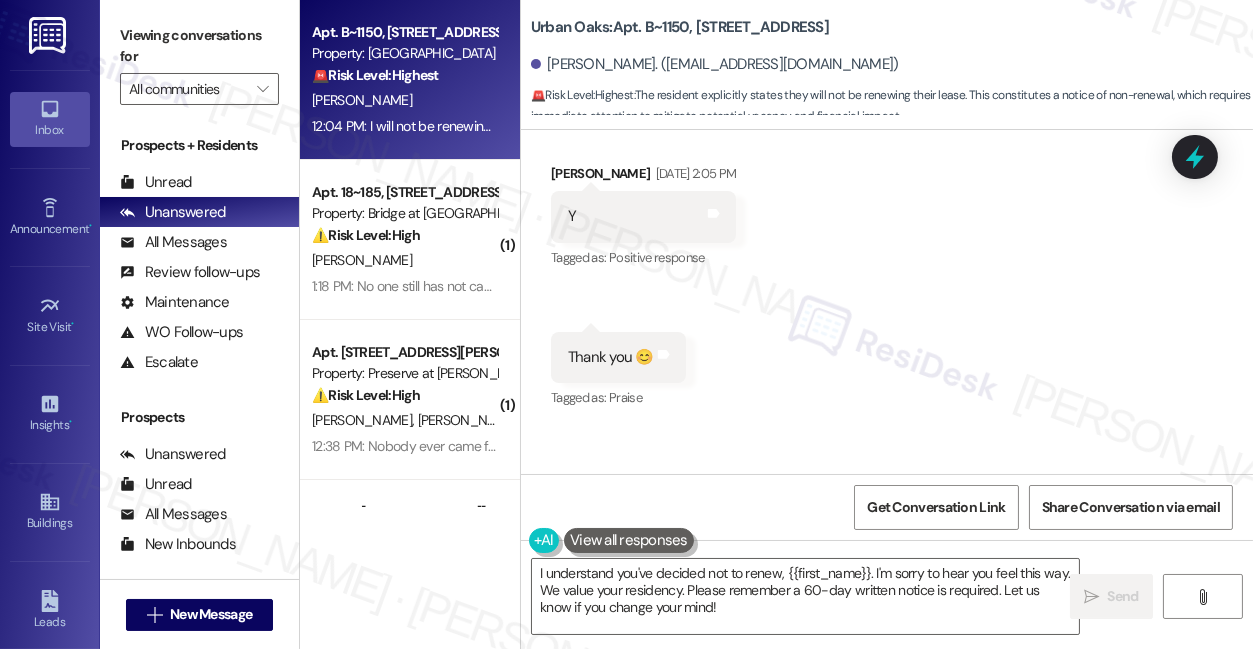 scroll, scrollTop: 4015, scrollLeft: 0, axis: vertical 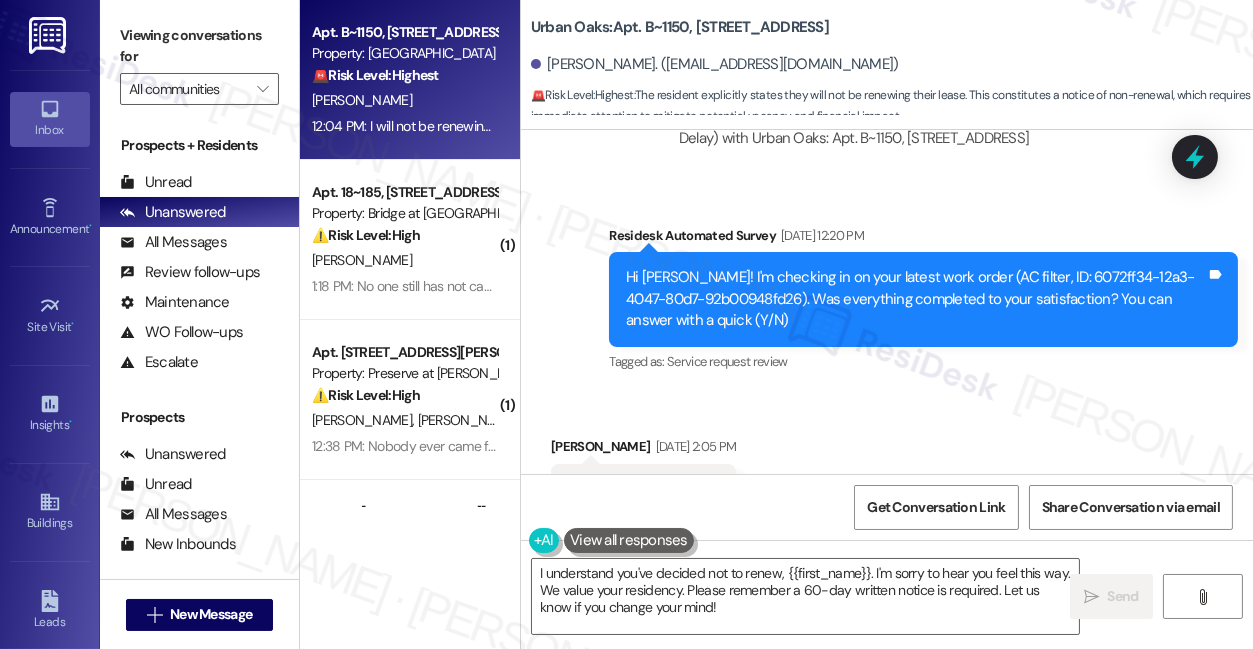 click on "Hi [PERSON_NAME]! I'm checking in on your latest work order (AC filter, ID: 6072ff34-12a3-4047-80d7-92b00948fd26). Was everything completed to your satisfaction? You can answer with a quick (Y/N)" at bounding box center (916, 299) 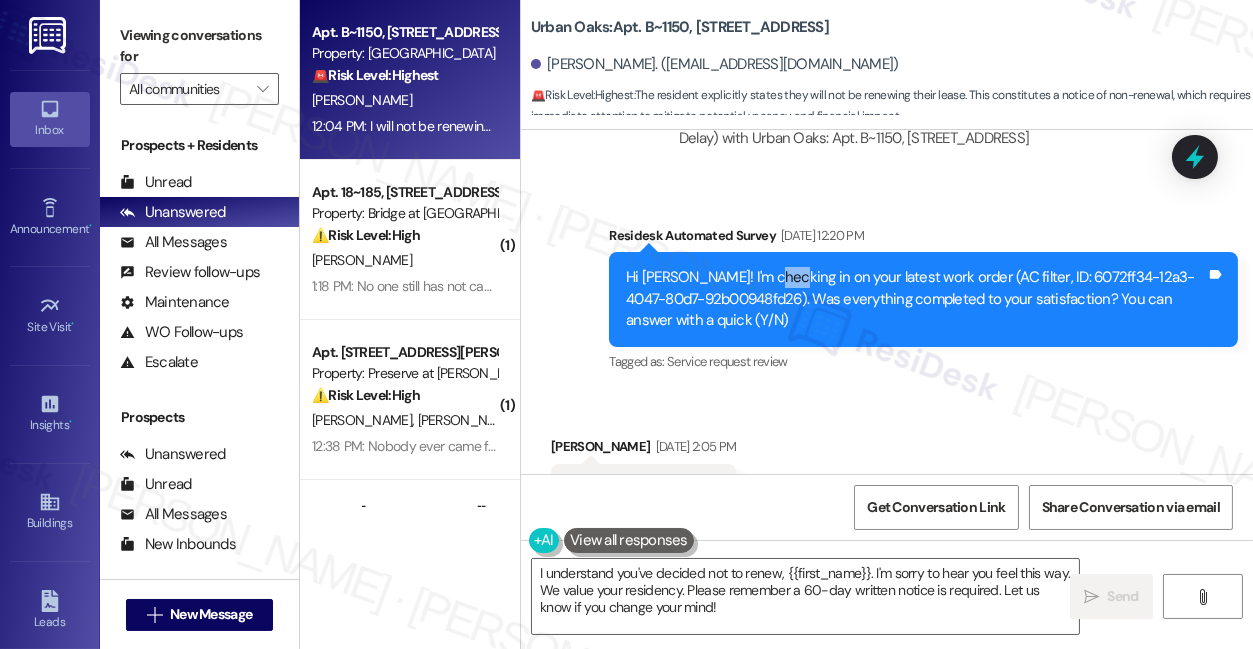 click on "Hi [PERSON_NAME]! I'm checking in on your latest work order (AC filter, ID: 6072ff34-12a3-4047-80d7-92b00948fd26). Was everything completed to your satisfaction? You can answer with a quick (Y/N)" at bounding box center [916, 299] 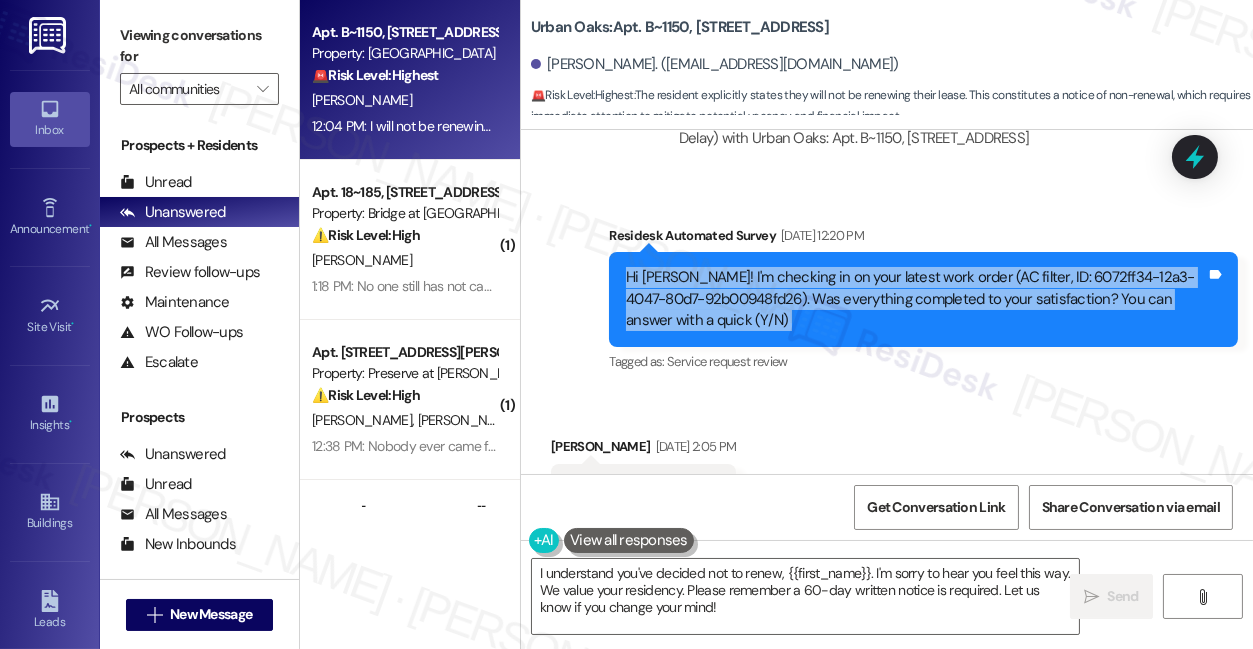 click on "Hi [PERSON_NAME]! I'm checking in on your latest work order (AC filter, ID: 6072ff34-12a3-4047-80d7-92b00948fd26). Was everything completed to your satisfaction? You can answer with a quick (Y/N)" at bounding box center [916, 299] 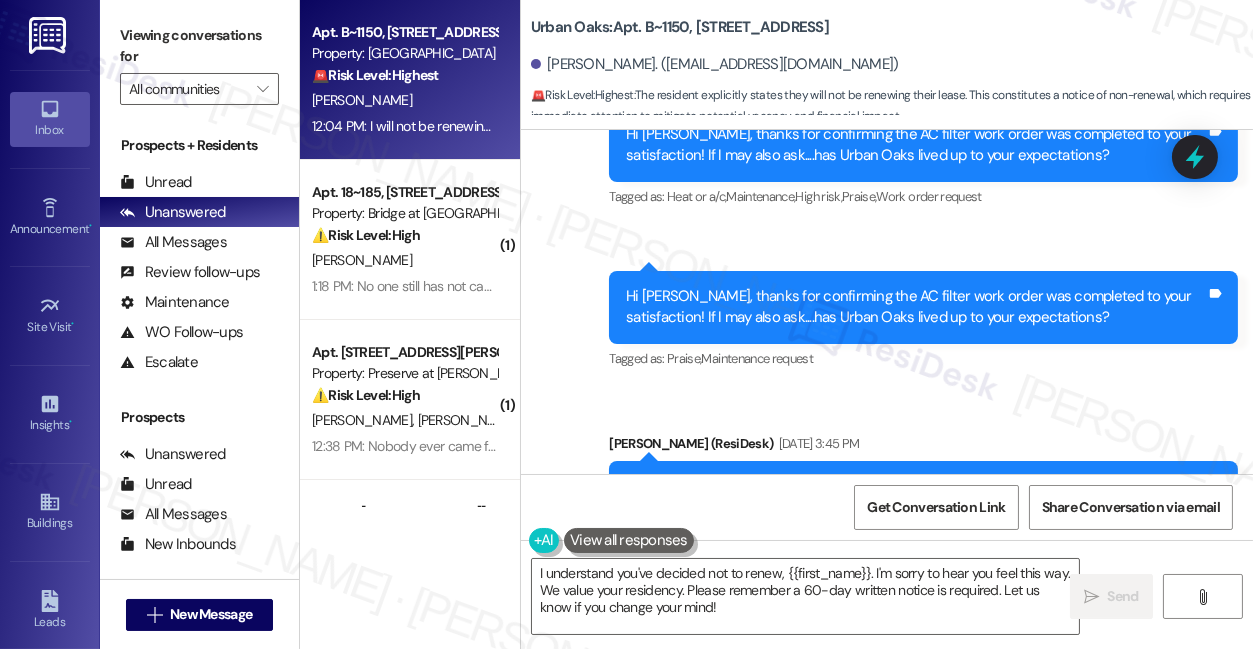scroll, scrollTop: 4742, scrollLeft: 0, axis: vertical 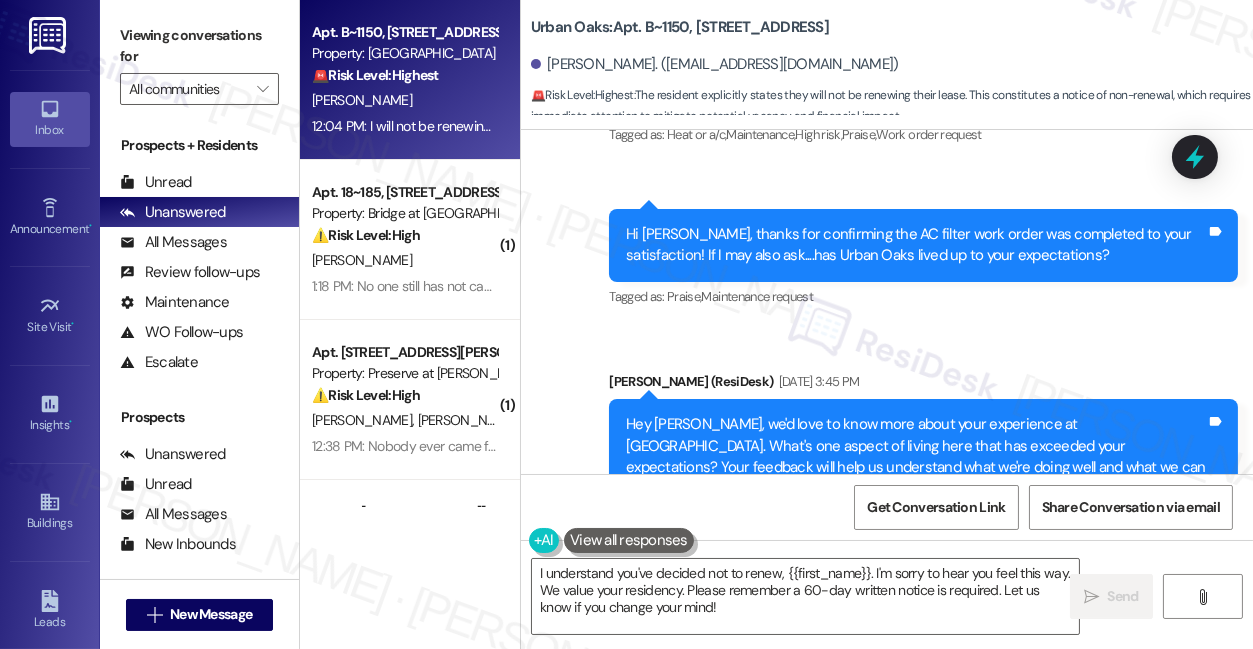 click on "Hi [PERSON_NAME], thanks for confirming the AC filter work order was completed to your satisfaction! If I may also ask....has Urban Oaks lived up to your expectations?" at bounding box center [916, 245] 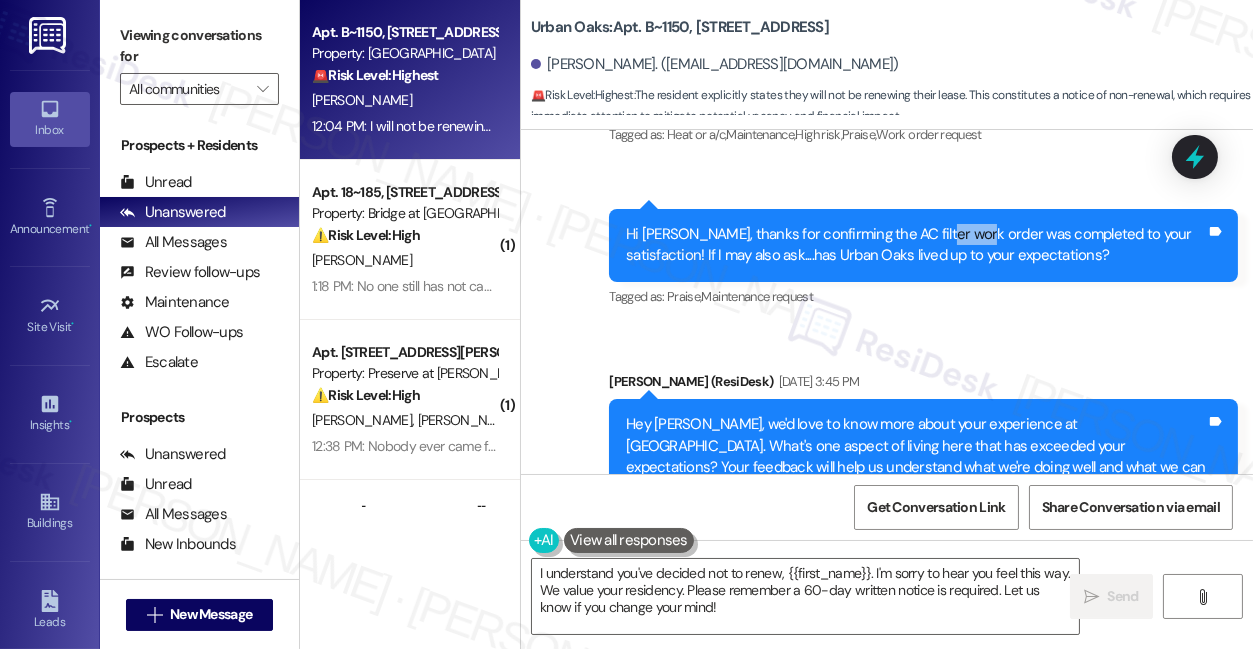 click on "Hi [PERSON_NAME], thanks for confirming the AC filter work order was completed to your satisfaction! If I may also ask....has Urban Oaks lived up to your expectations?" at bounding box center (916, 245) 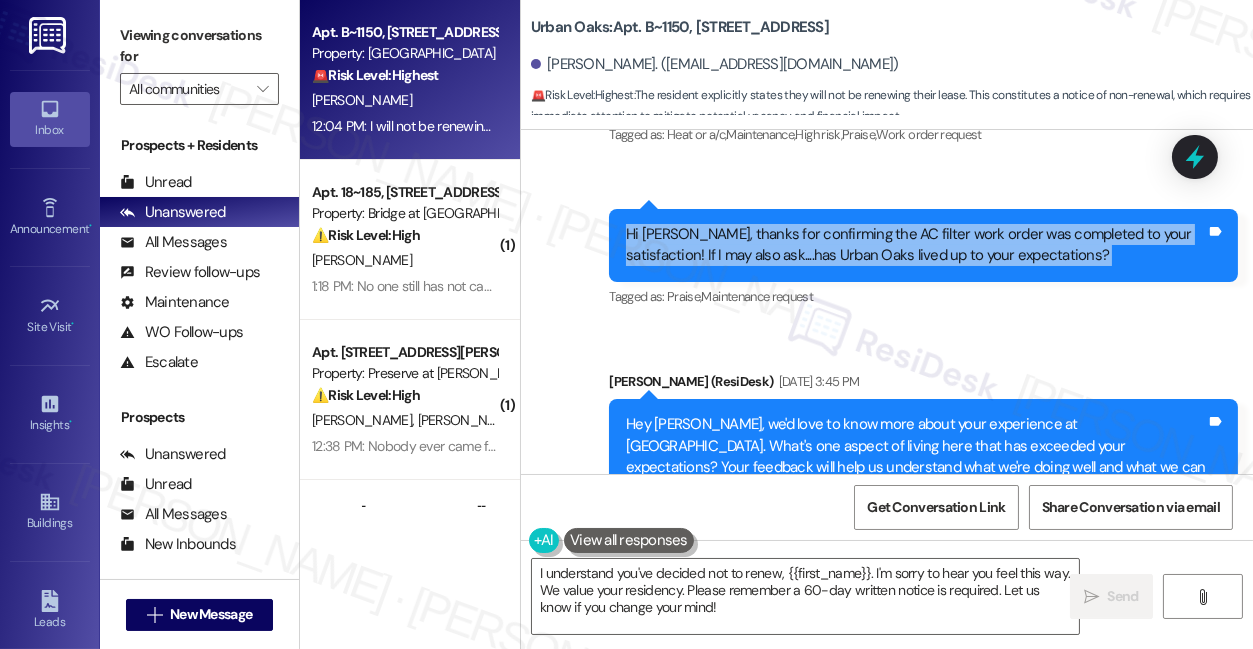 click on "Hi [PERSON_NAME], thanks for confirming the AC filter work order was completed to your satisfaction! If I may also ask....has Urban Oaks lived up to your expectations?" at bounding box center (916, 245) 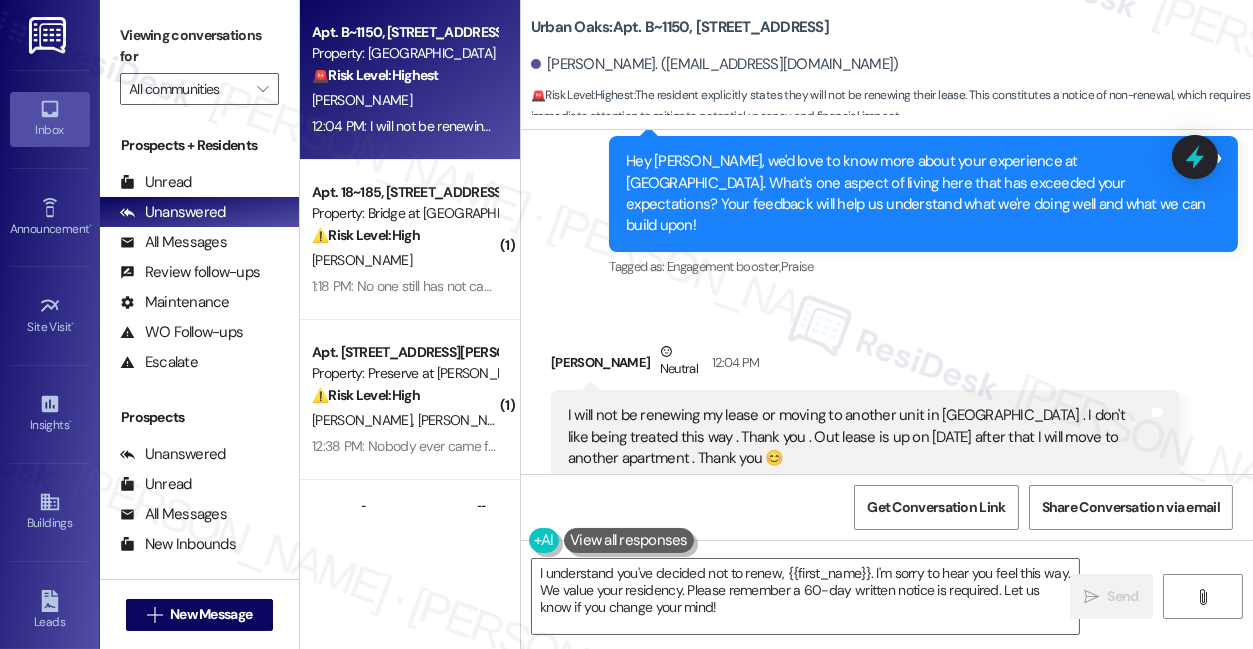 scroll, scrollTop: 5015, scrollLeft: 0, axis: vertical 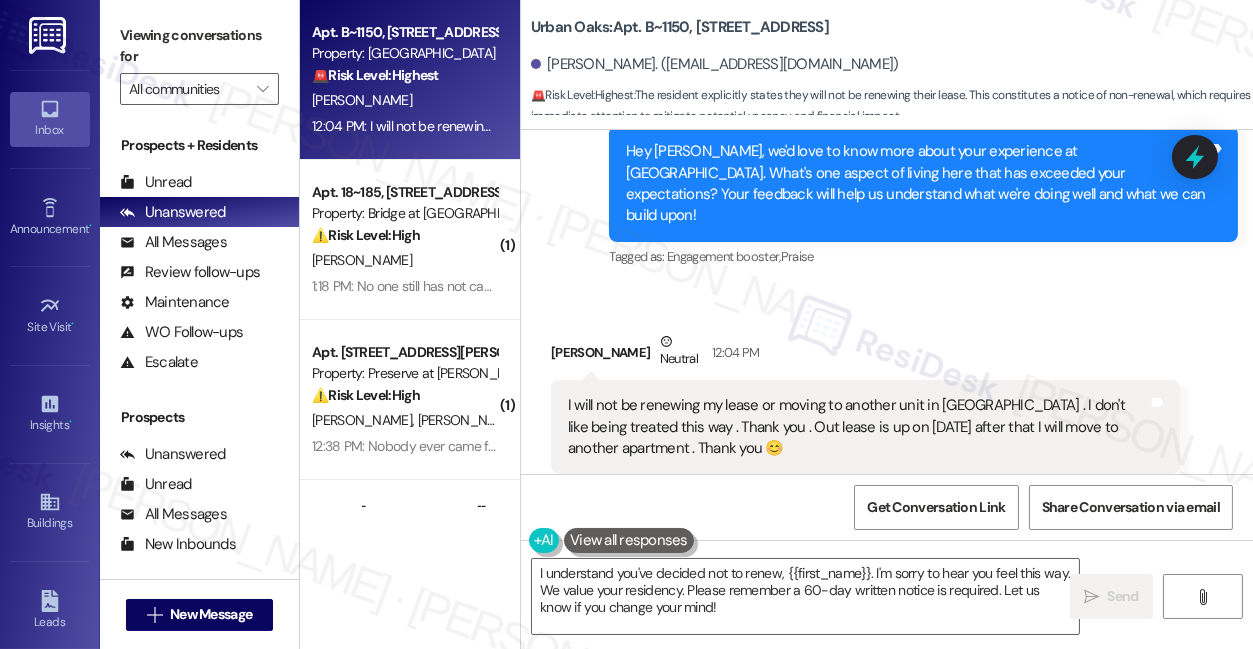 click on "Hey [PERSON_NAME], we'd love to know more about your experience at [GEOGRAPHIC_DATA]. What's one aspect of living here that has exceeded your expectations? Your feedback will help us understand what we're doing well and what we can build upon!" at bounding box center (916, 184) 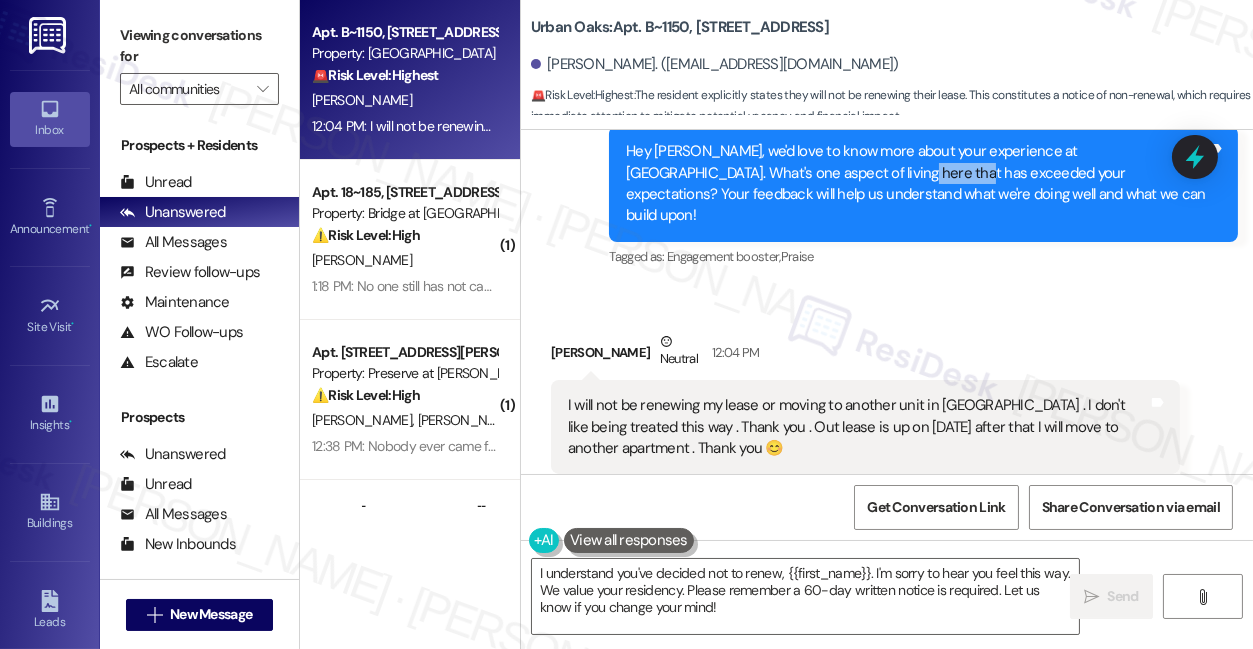 click on "Hey [PERSON_NAME], we'd love to know more about your experience at [GEOGRAPHIC_DATA]. What's one aspect of living here that has exceeded your expectations? Your feedback will help us understand what we're doing well and what we can build upon!" at bounding box center (916, 184) 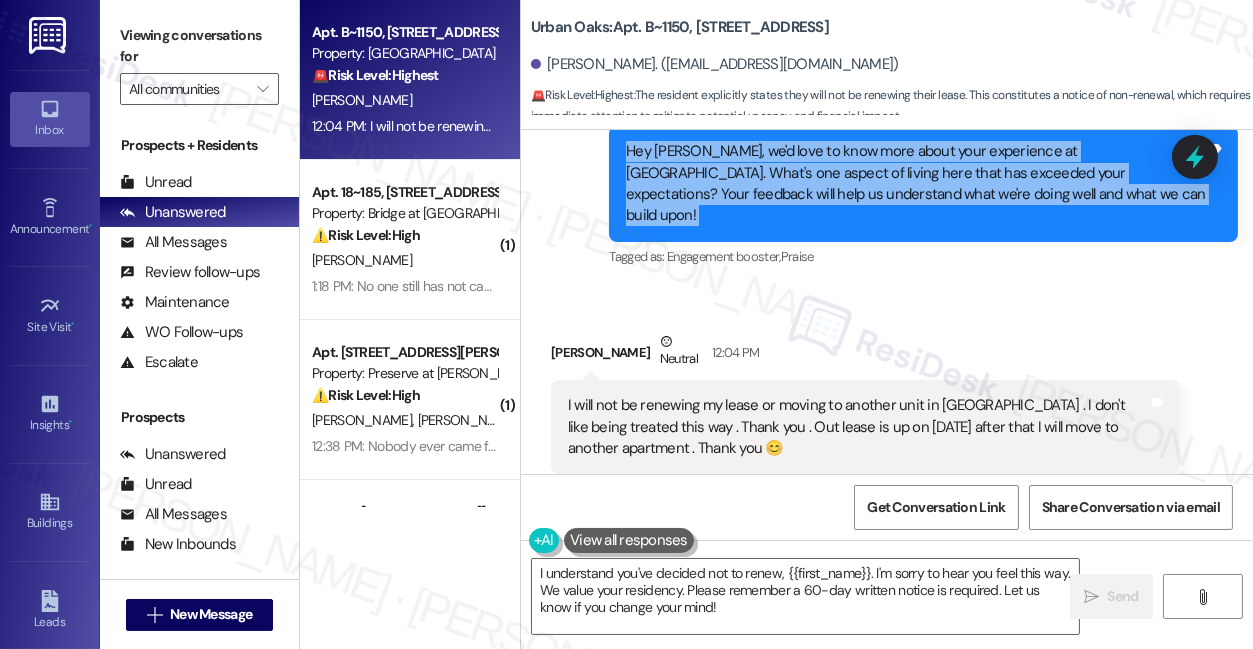 click on "Hey [PERSON_NAME], we'd love to know more about your experience at [GEOGRAPHIC_DATA]. What's one aspect of living here that has exceeded your expectations? Your feedback will help us understand what we're doing well and what we can build upon!" at bounding box center [916, 184] 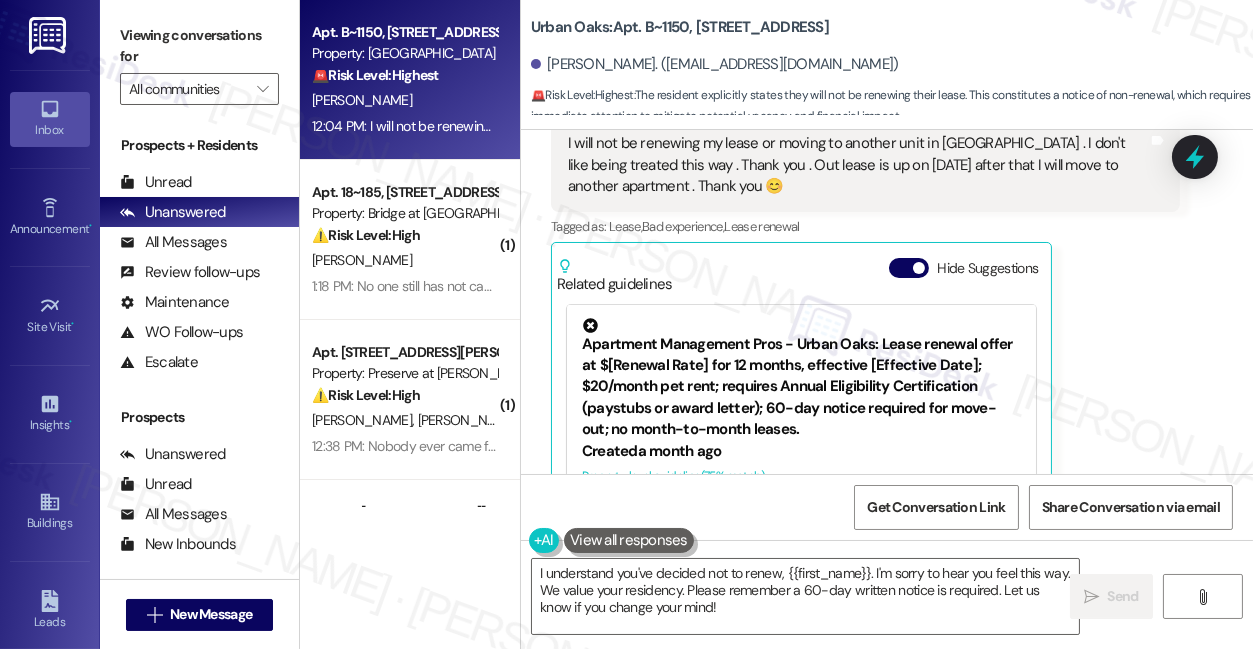 scroll, scrollTop: 5106, scrollLeft: 0, axis: vertical 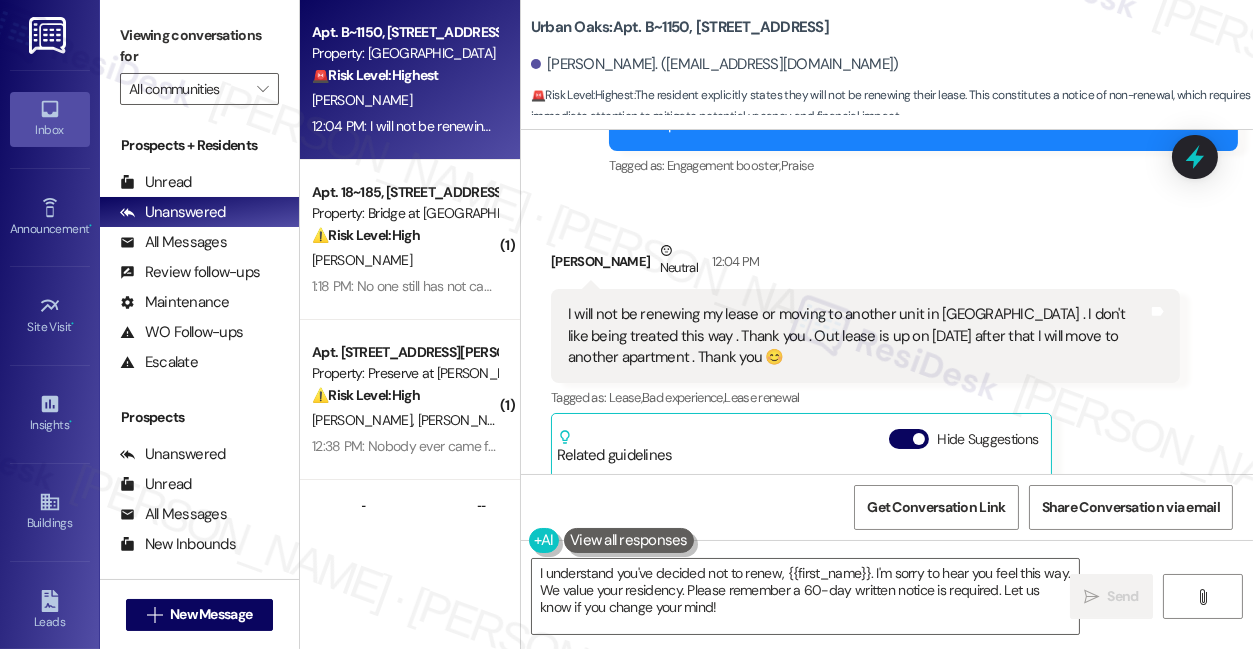 click on "I will not be renewing my lease or moving to another unit in [GEOGRAPHIC_DATA] . I don't like being treated this way . Thank you . Out lease is up on [DATE] after that I will move to another apartment . Thank you 😊" at bounding box center [858, 336] 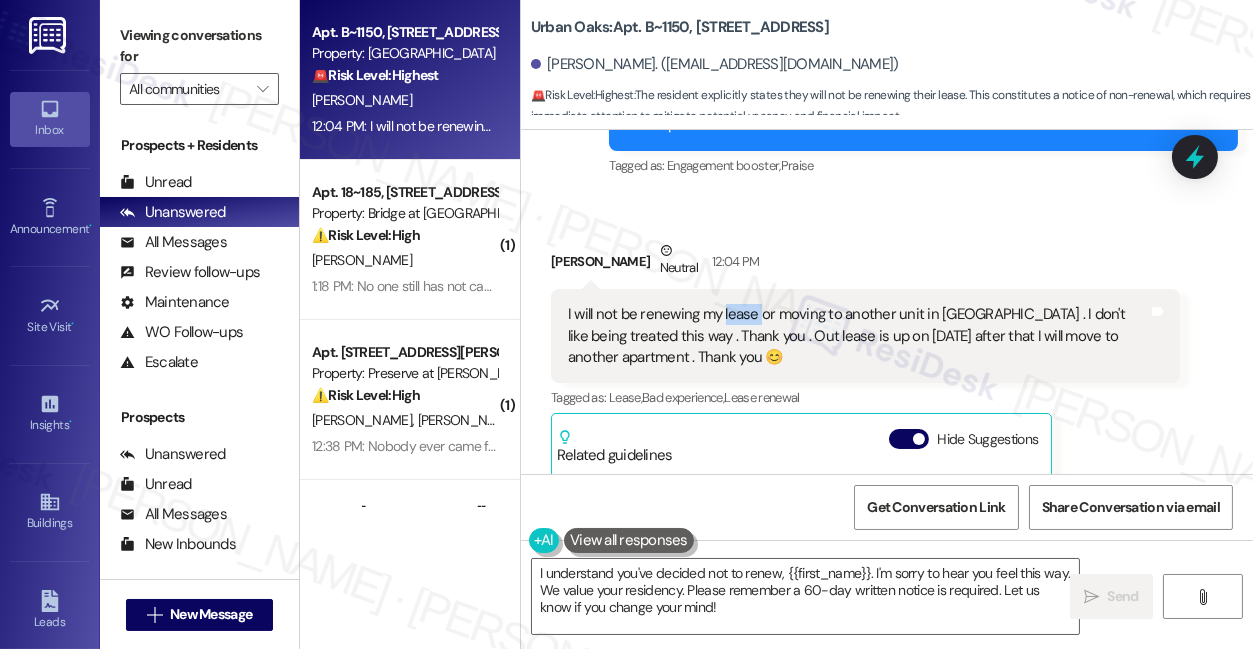 click on "I will not be renewing my lease or moving to another unit in [GEOGRAPHIC_DATA] . I don't like being treated this way . Thank you . Out lease is up on [DATE] after that I will move to another apartment . Thank you 😊" at bounding box center (858, 336) 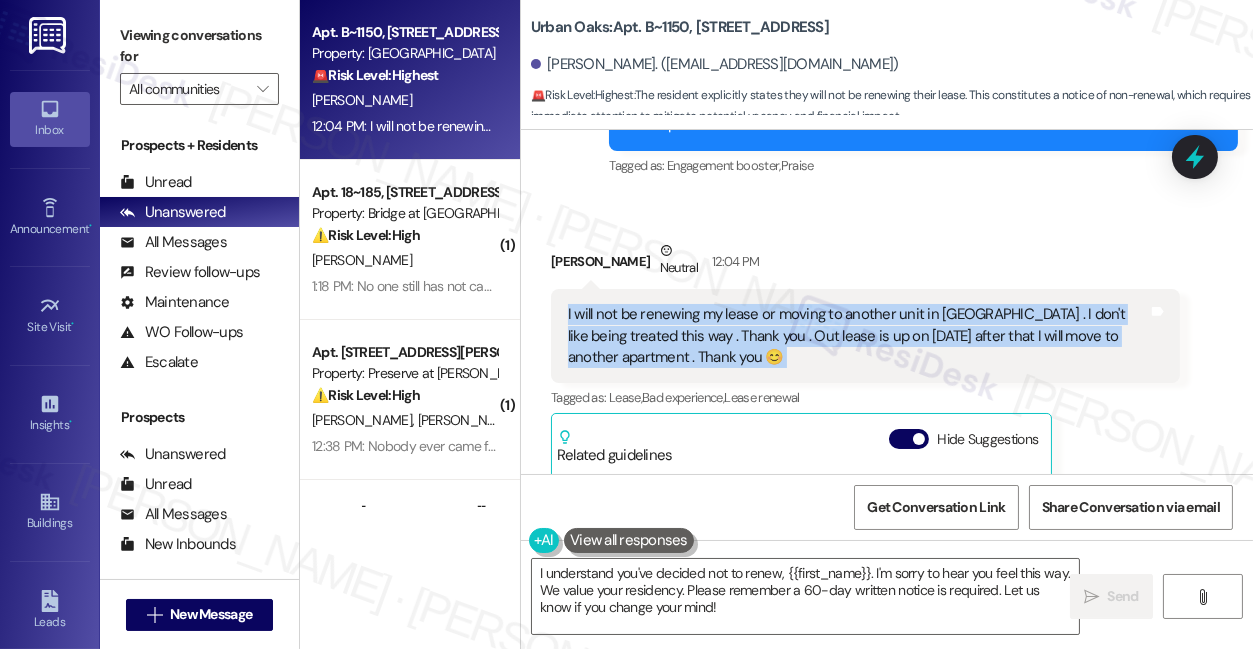 click on "I will not be renewing my lease or moving to another unit in [GEOGRAPHIC_DATA] . I don't like being treated this way . Thank you . Out lease is up on [DATE] after that I will move to another apartment . Thank you 😊" at bounding box center (858, 336) 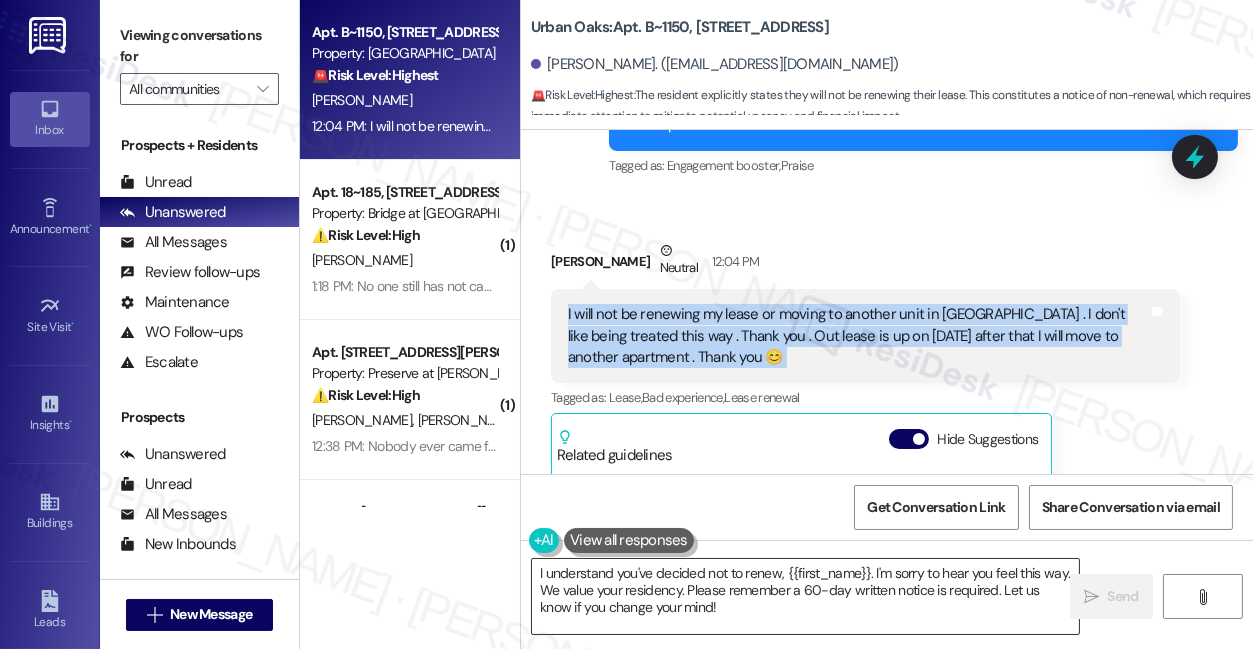 click on "I understand you've decided not to renew, {{first_name}}. I'm sorry to hear you feel this way. We value your residency. Please remember a 60-day written notice is required. Let us know if you change your mind!" at bounding box center (805, 596) 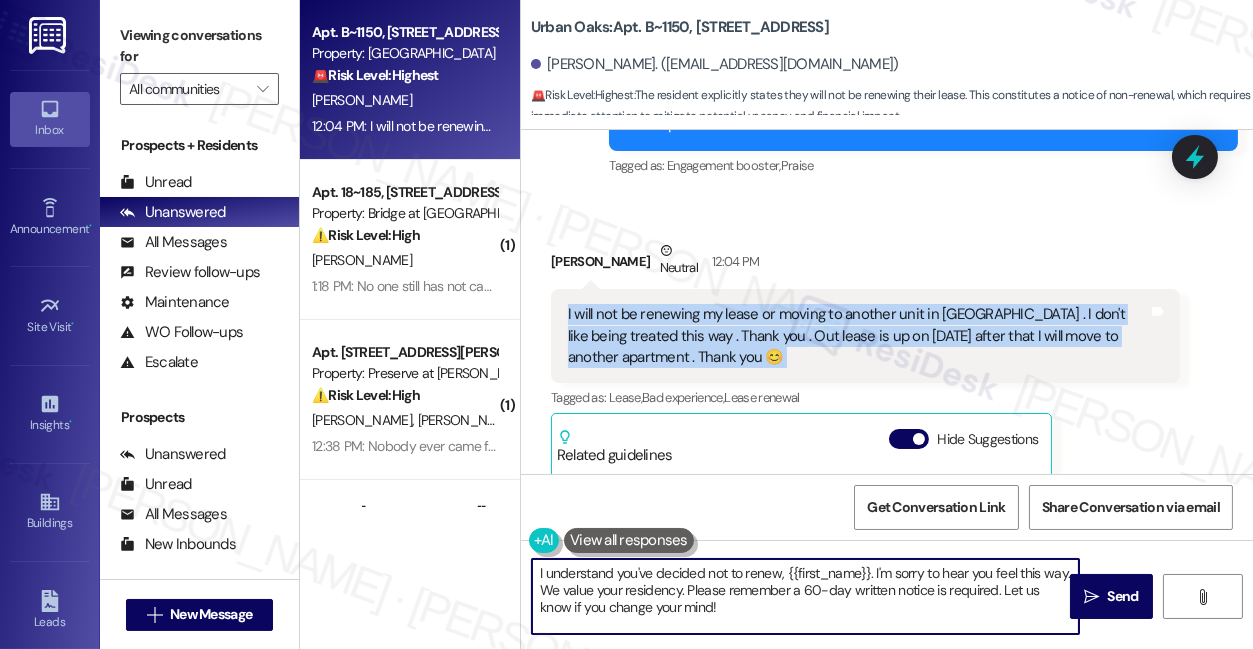 click on "I understand you've decided not to renew, {{first_name}}. I'm sorry to hear you feel this way. We value your residency. Please remember a 60-day written notice is required. Let us know if you change your mind!" at bounding box center [805, 596] 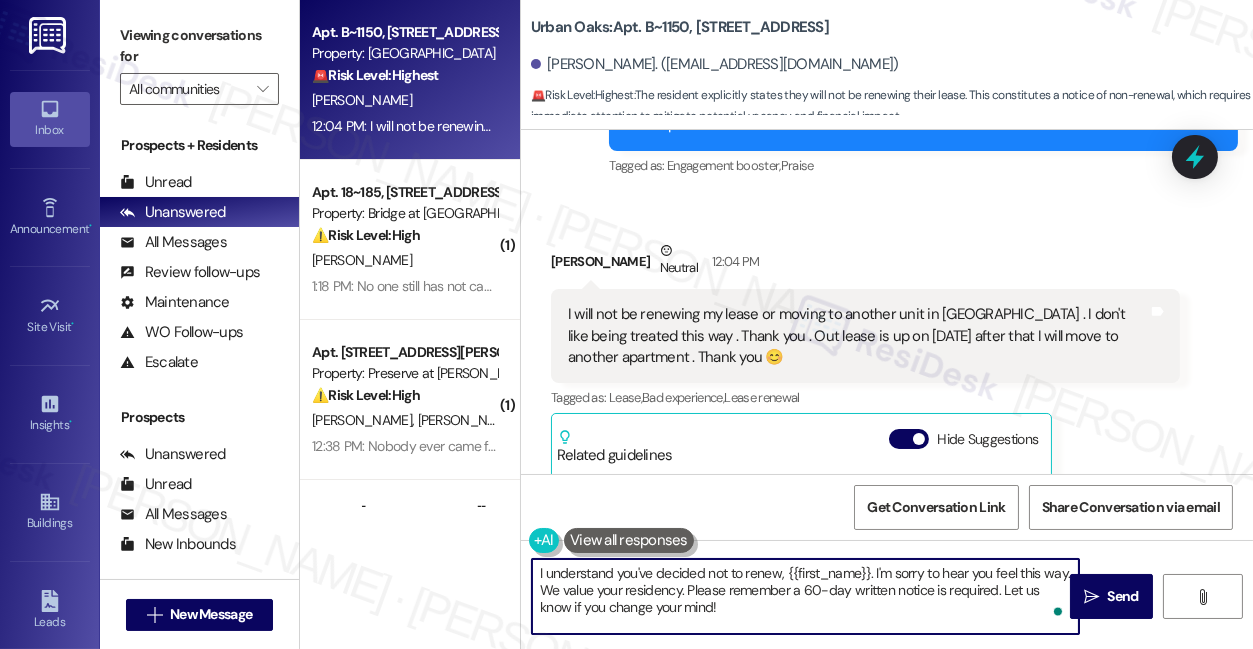 click on "I will not be renewing my lease or moving to another unit in [GEOGRAPHIC_DATA] . I don't like being treated this way . Thank you . Out lease is up on [DATE] after that I will move to another apartment . Thank you 😊" at bounding box center (858, 336) 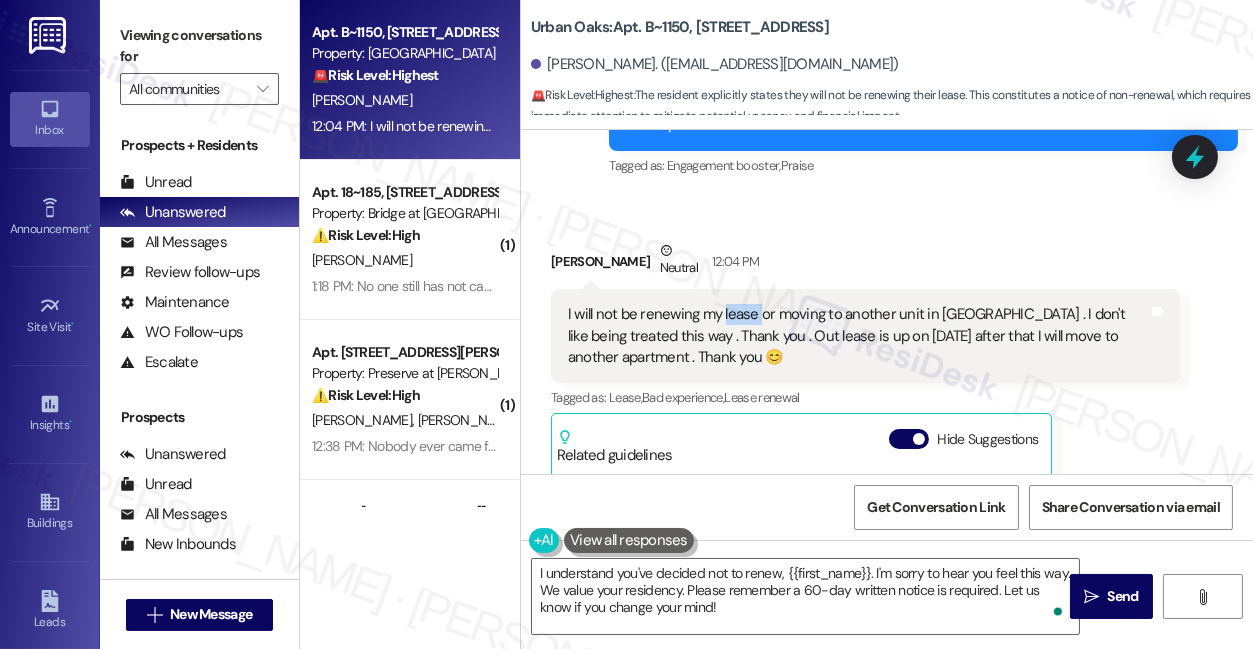 click on "I will not be renewing my lease or moving to another unit in [GEOGRAPHIC_DATA] . I don't like being treated this way . Thank you . Out lease is up on [DATE] after that I will move to another apartment . Thank you 😊" at bounding box center [858, 336] 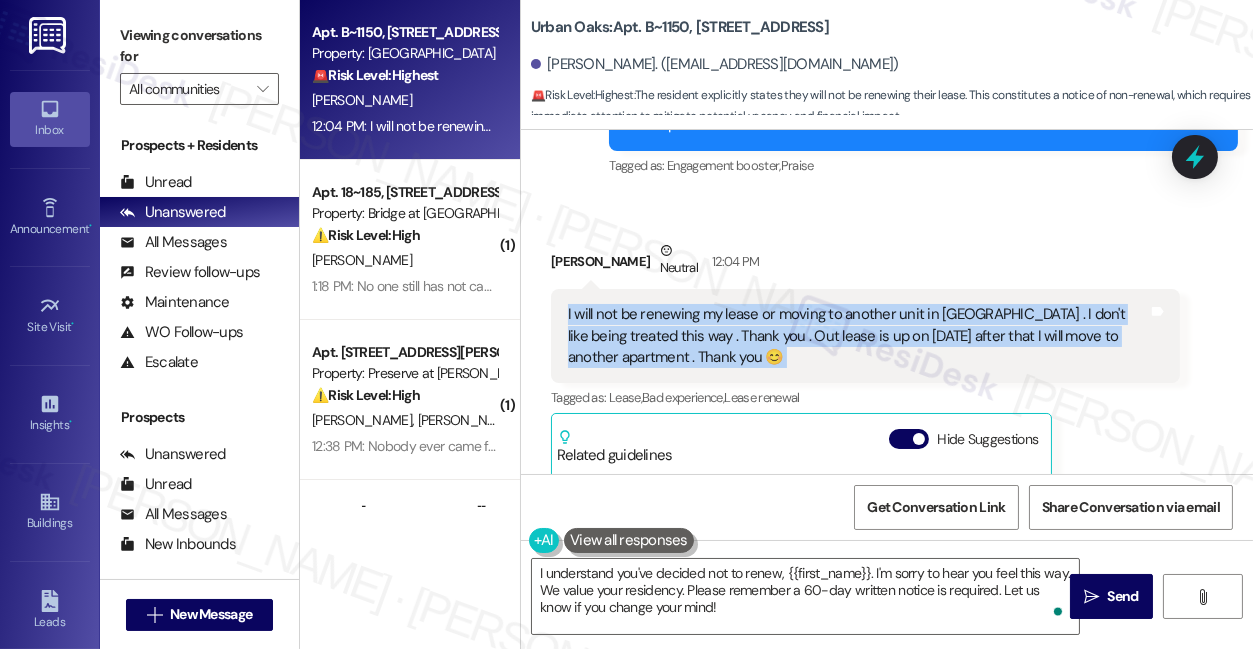 click on "I will not be renewing my lease or moving to another unit in [GEOGRAPHIC_DATA] . I don't like being treated this way . Thank you . Out lease is up on [DATE] after that I will move to another apartment . Thank you 😊" at bounding box center [858, 336] 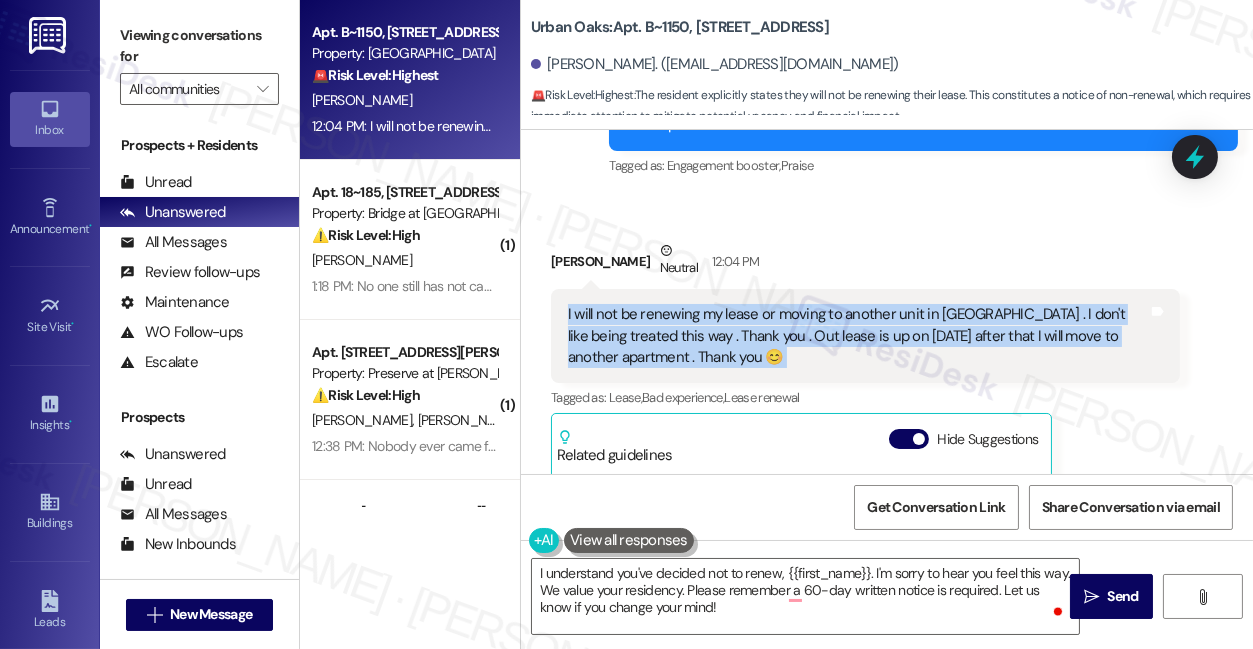 click on "Viewing conversations for All communities " at bounding box center (199, 62) 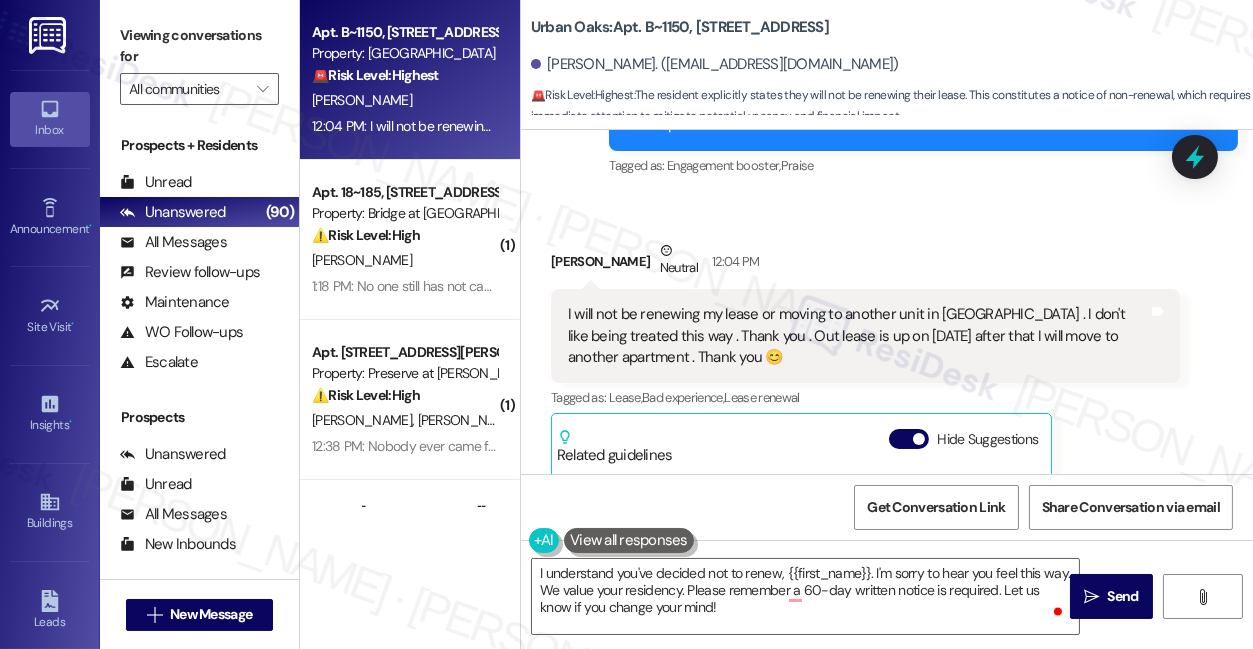 click on "I will not be renewing my lease or moving to another unit in [GEOGRAPHIC_DATA] . I don't like being treated this way . Thank you . Out lease is up on [DATE] after that I will move to another apartment . Thank you 😊" at bounding box center (858, 336) 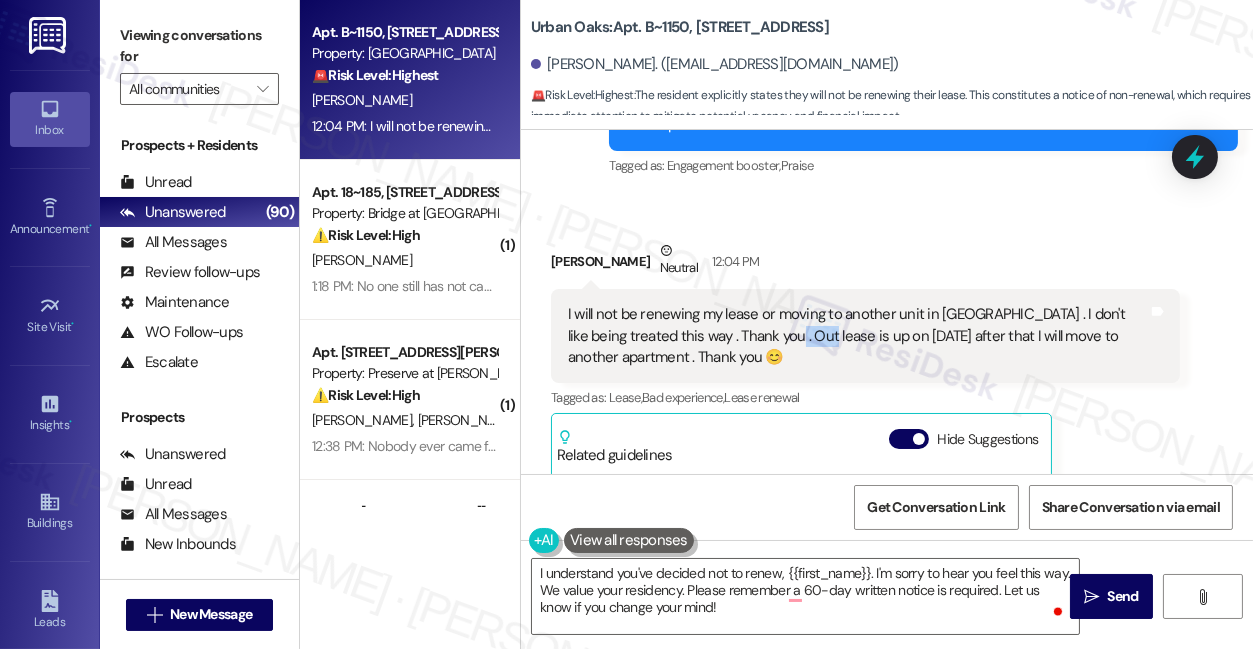 click on "I will not be renewing my lease or moving to another unit in [GEOGRAPHIC_DATA] . I don't like being treated this way . Thank you . Out lease is up on [DATE] after that I will move to another apartment . Thank you 😊" at bounding box center [858, 336] 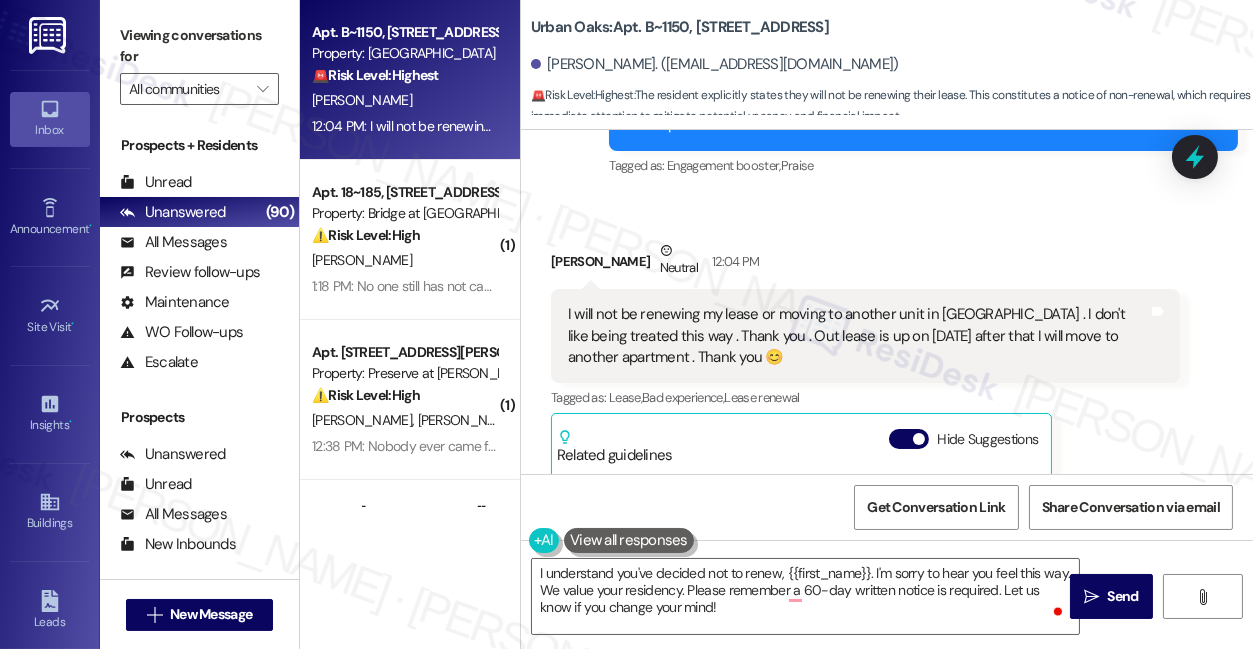 click on "Viewing conversations for" at bounding box center (199, 46) 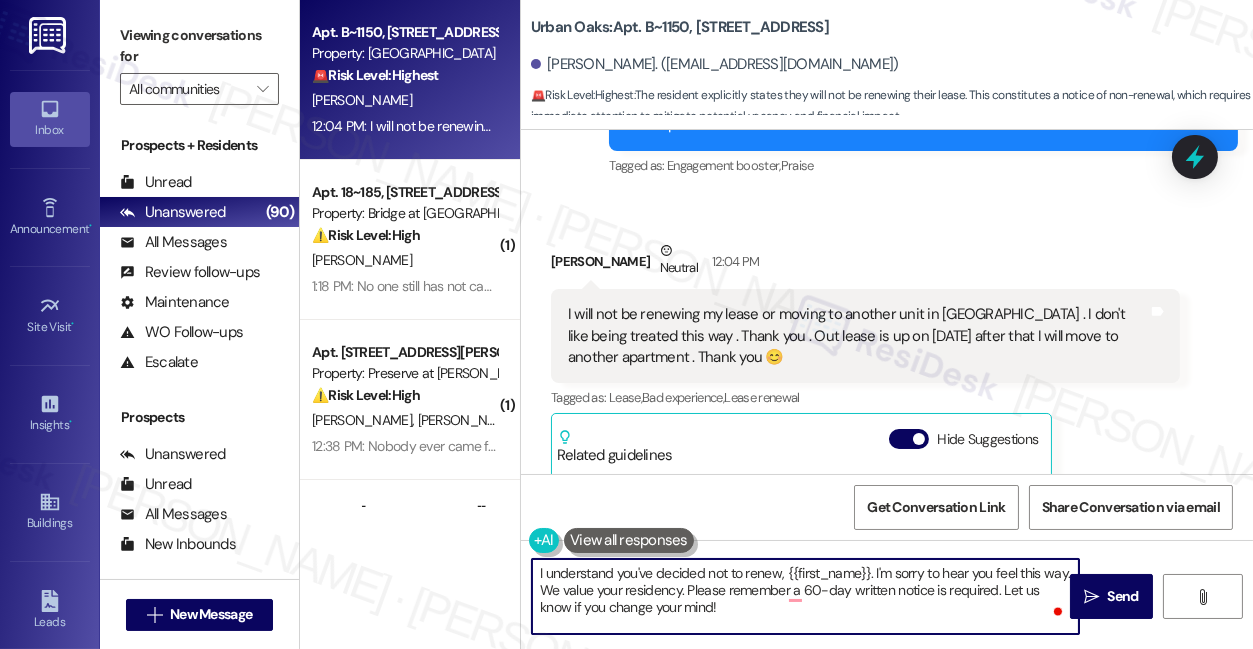 click on "I understand you've decided not to renew, {{first_name}}. I'm sorry to hear you feel this way. We value your residency. Please remember a 60-day written notice is required. Let us know if you change your mind!" at bounding box center [805, 596] 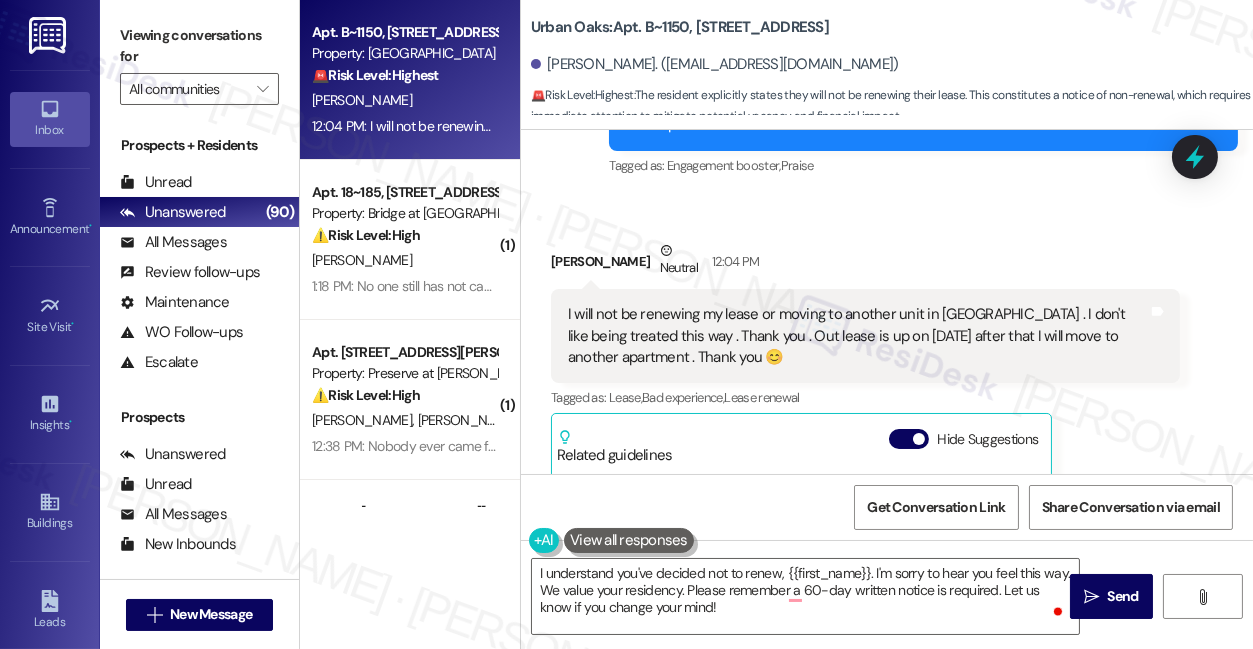 click on "I will not be renewing my lease or moving to another unit in [GEOGRAPHIC_DATA] . I don't like being treated this way . Thank you . Out lease is up on [DATE] after that I will move to another apartment . Thank you 😊" at bounding box center [858, 336] 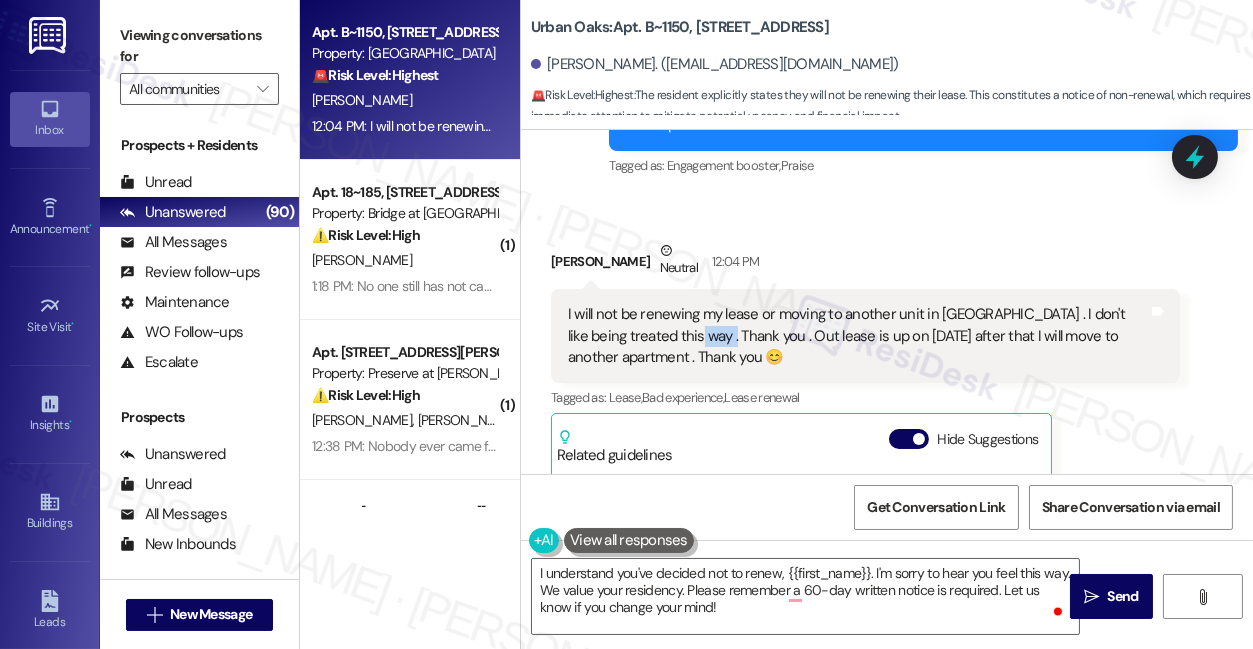 click on "I will not be renewing my lease or moving to another unit in [GEOGRAPHIC_DATA] . I don't like being treated this way . Thank you . Out lease is up on [DATE] after that I will move to another apartment . Thank you 😊" at bounding box center (858, 336) 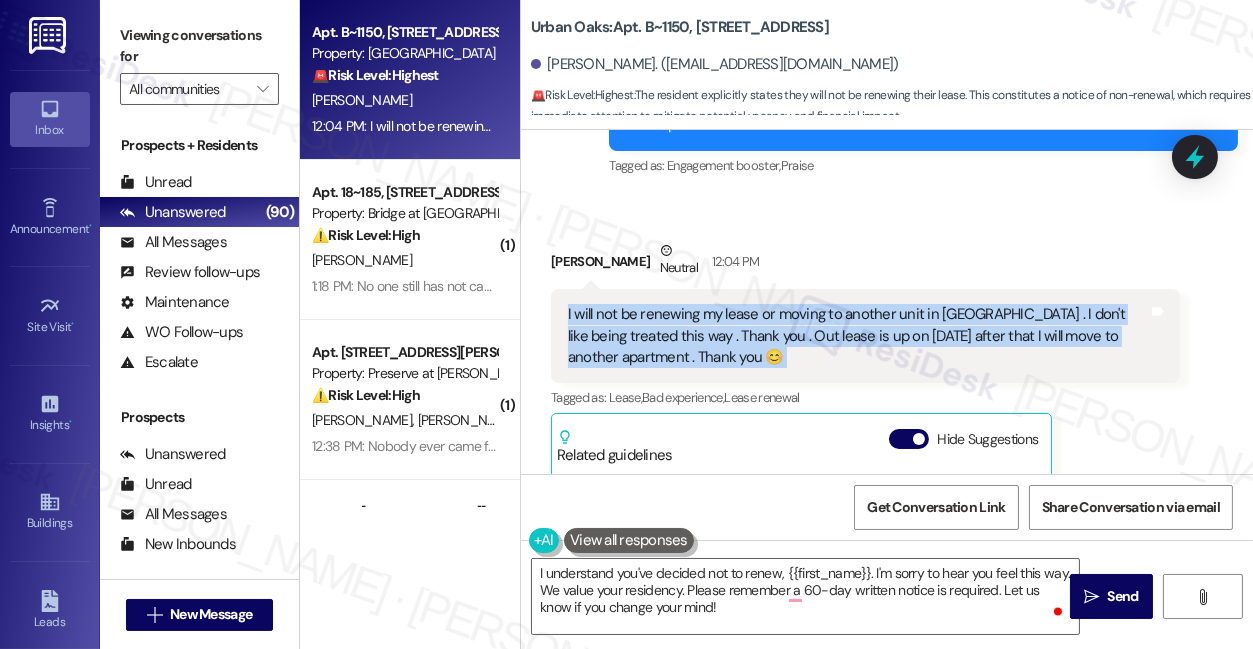 click on "I will not be renewing my lease or moving to another unit in [GEOGRAPHIC_DATA] . I don't like being treated this way . Thank you . Out lease is up on [DATE] after that I will move to another apartment . Thank you 😊" at bounding box center [858, 336] 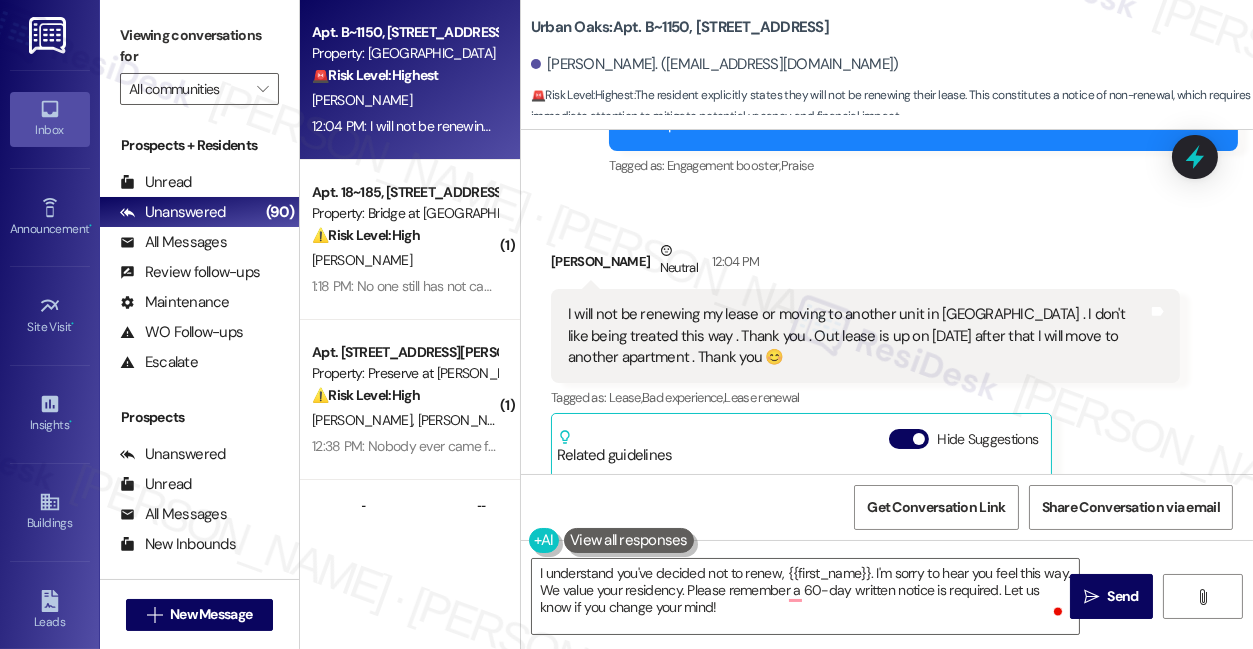 click on "David Rodriguez   Neutral 12:04 PM" at bounding box center (865, 264) 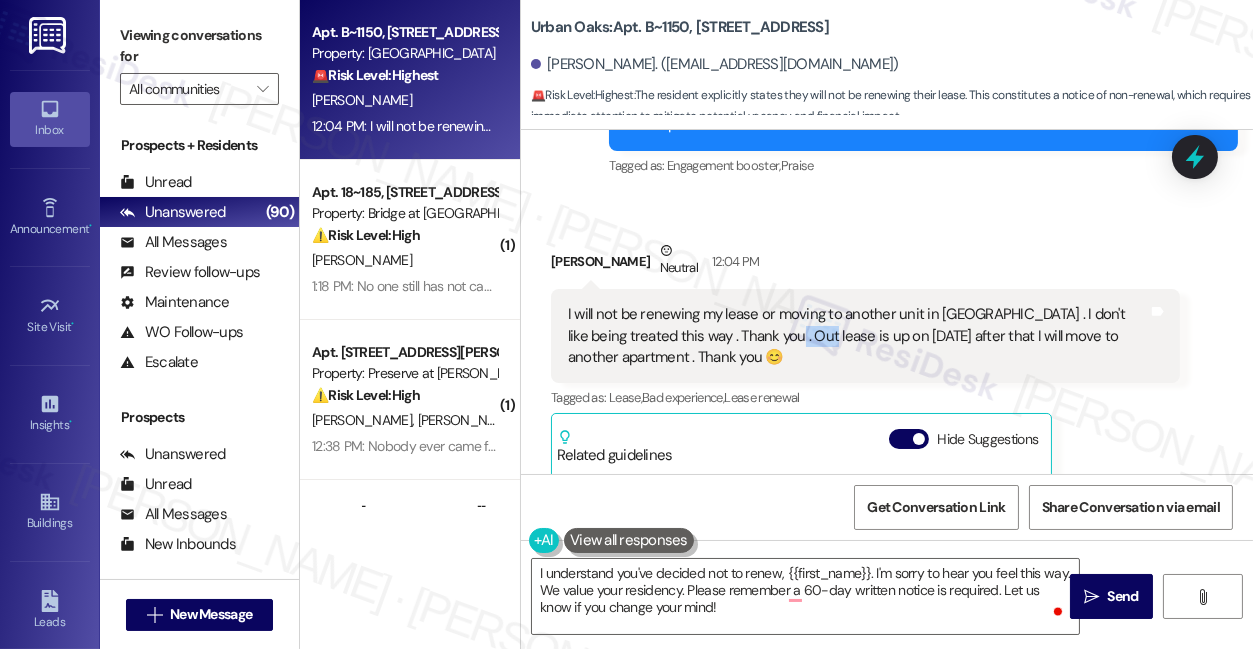 click on "I will not be renewing my lease or moving to another unit in [GEOGRAPHIC_DATA] . I don't like being treated this way . Thank you . Out lease is up on [DATE] after that I will move to another apartment . Thank you 😊" at bounding box center (858, 336) 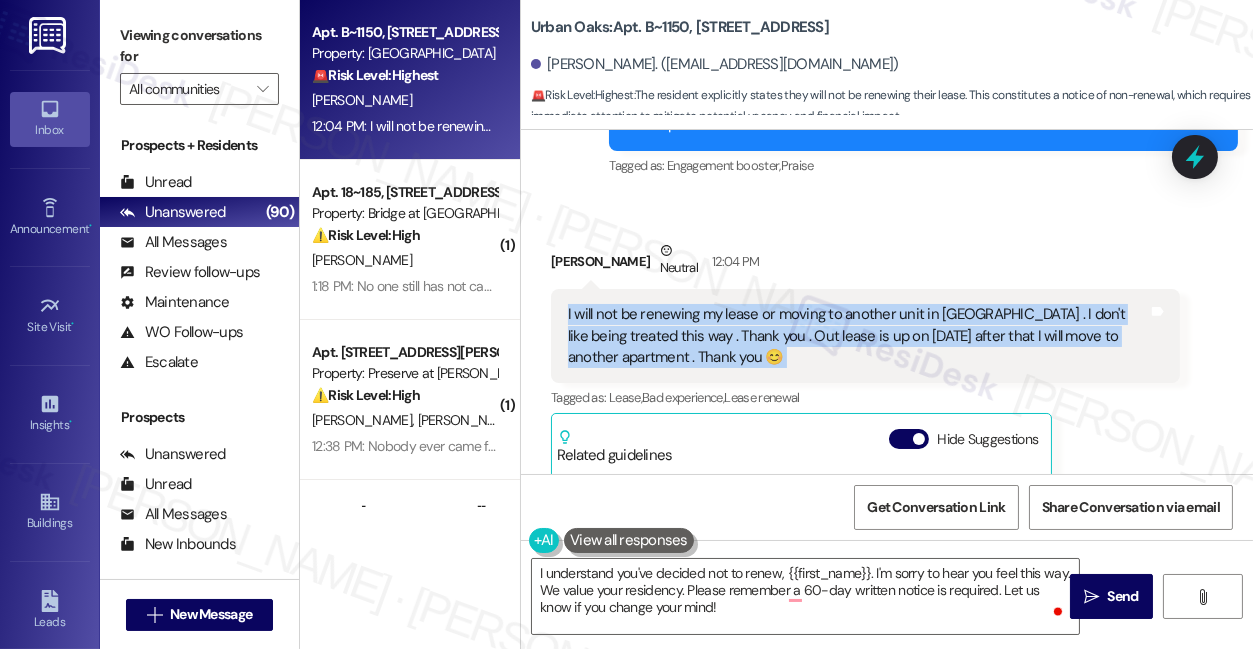 click on "I will not be renewing my lease or moving to another unit in [GEOGRAPHIC_DATA] . I don't like being treated this way . Thank you . Out lease is up on [DATE] after that I will move to another apartment . Thank you 😊" at bounding box center (858, 336) 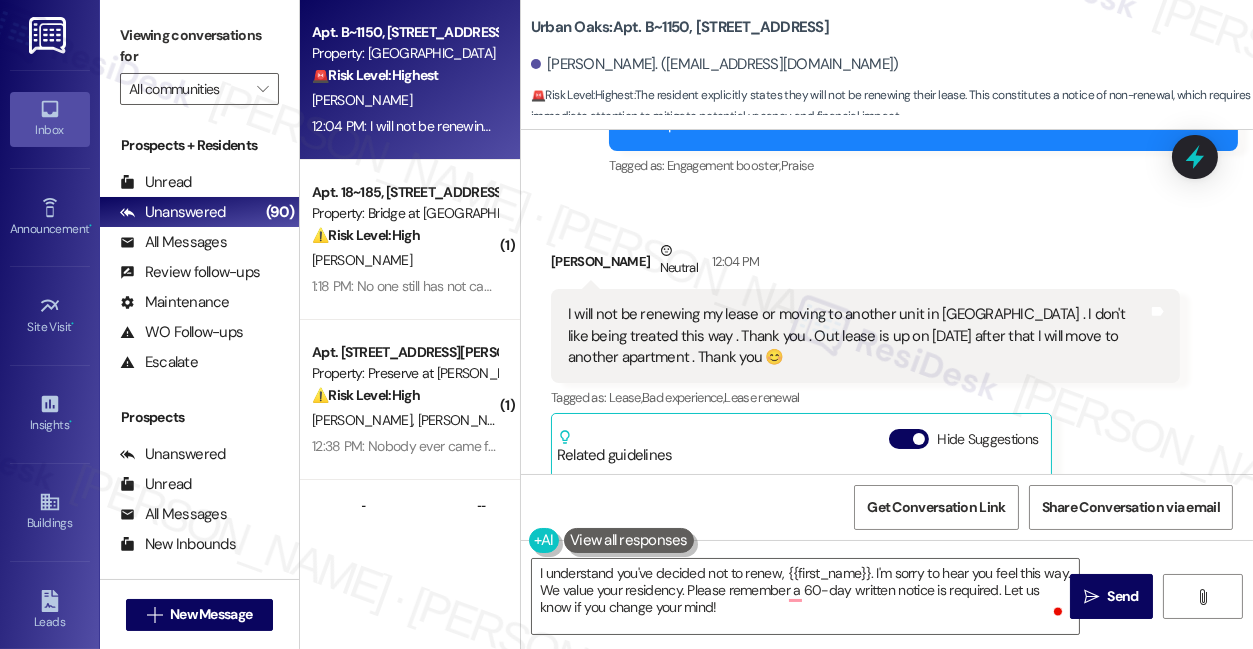 click on "David Rodriguez   Neutral 12:04 PM" at bounding box center [865, 264] 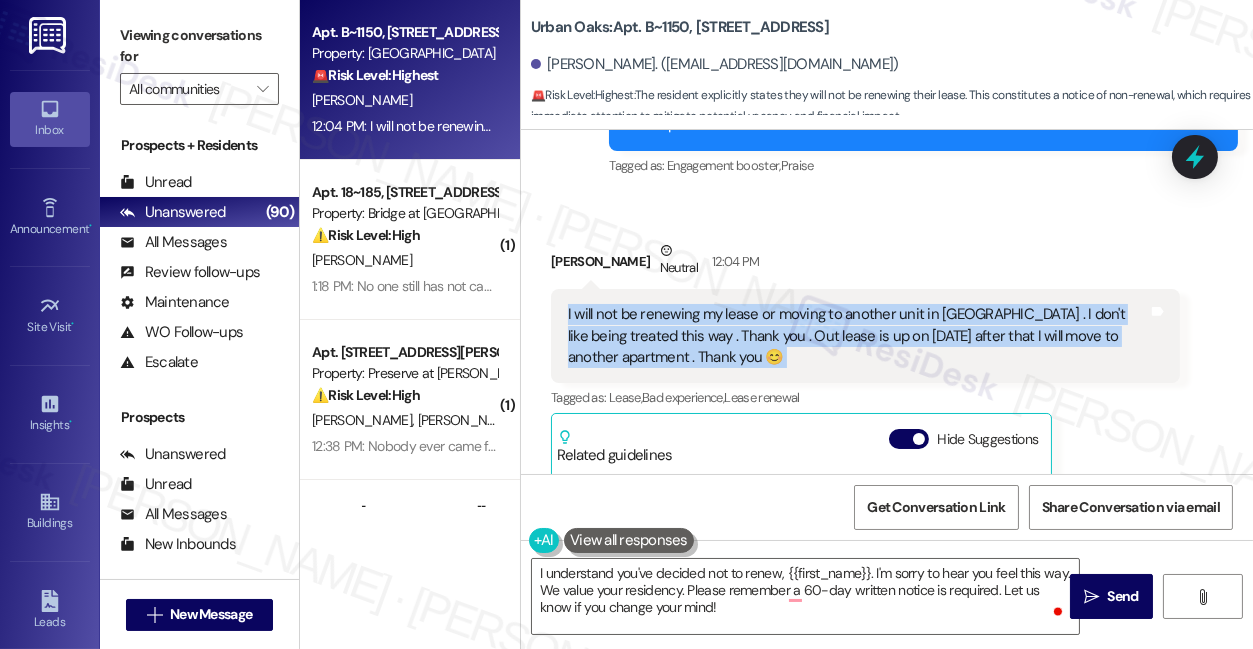 click on "I will not be renewing my lease or moving to another unit in [GEOGRAPHIC_DATA] . I don't like being treated this way . Thank you . Out lease is up on [DATE] after that I will move to another apartment . Thank you 😊" at bounding box center (858, 336) 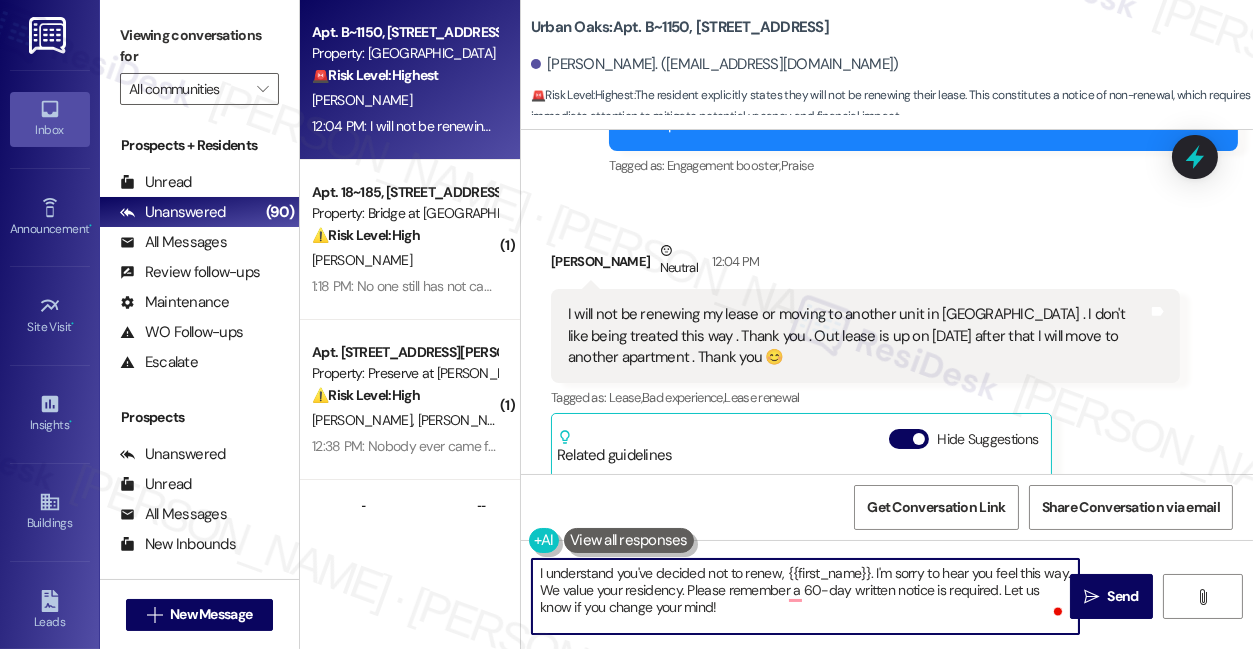click on "I understand you've decided not to renew, {{first_name}}. I'm sorry to hear you feel this way. We value your residency. Please remember a 60-day written notice is required. Let us know if you change your mind!" at bounding box center (805, 596) 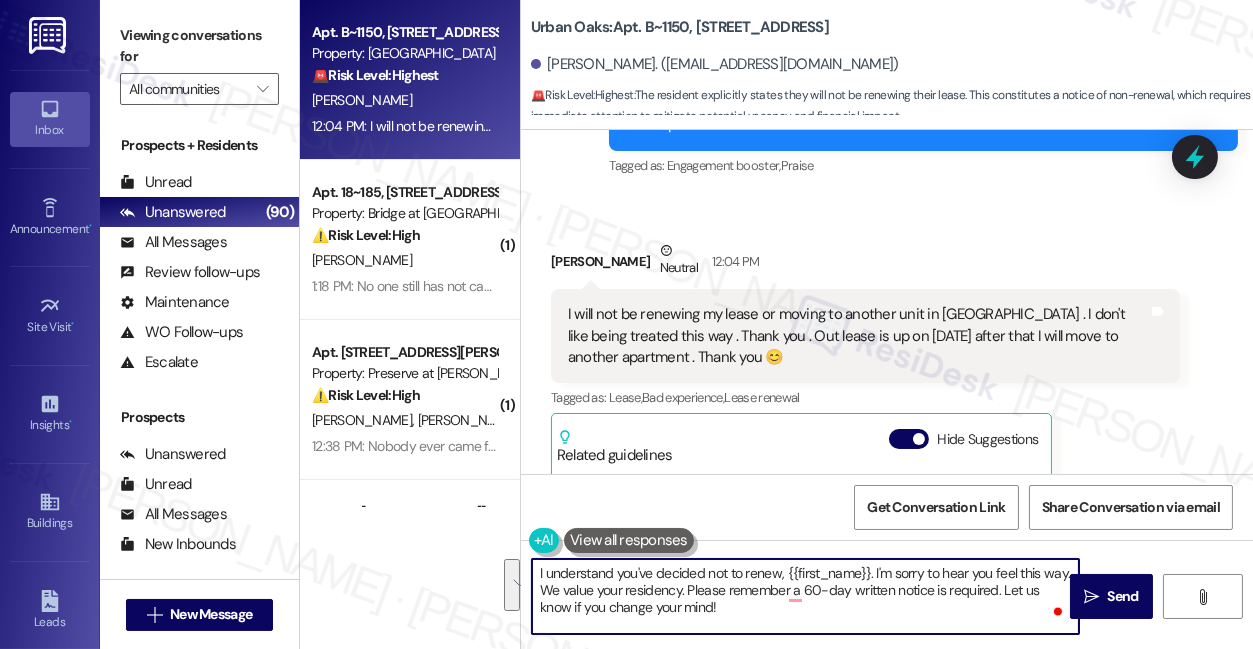 drag, startPoint x: 707, startPoint y: 604, endPoint x: 675, endPoint y: 577, distance: 41.868843 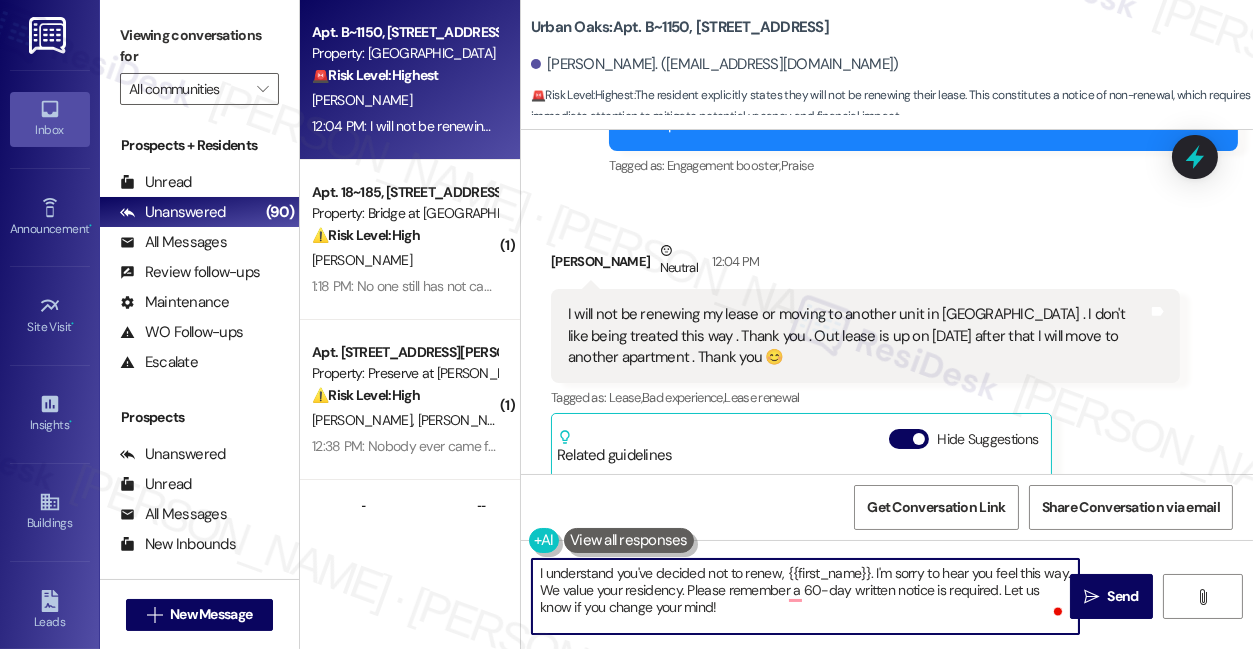 scroll, scrollTop: 5288, scrollLeft: 0, axis: vertical 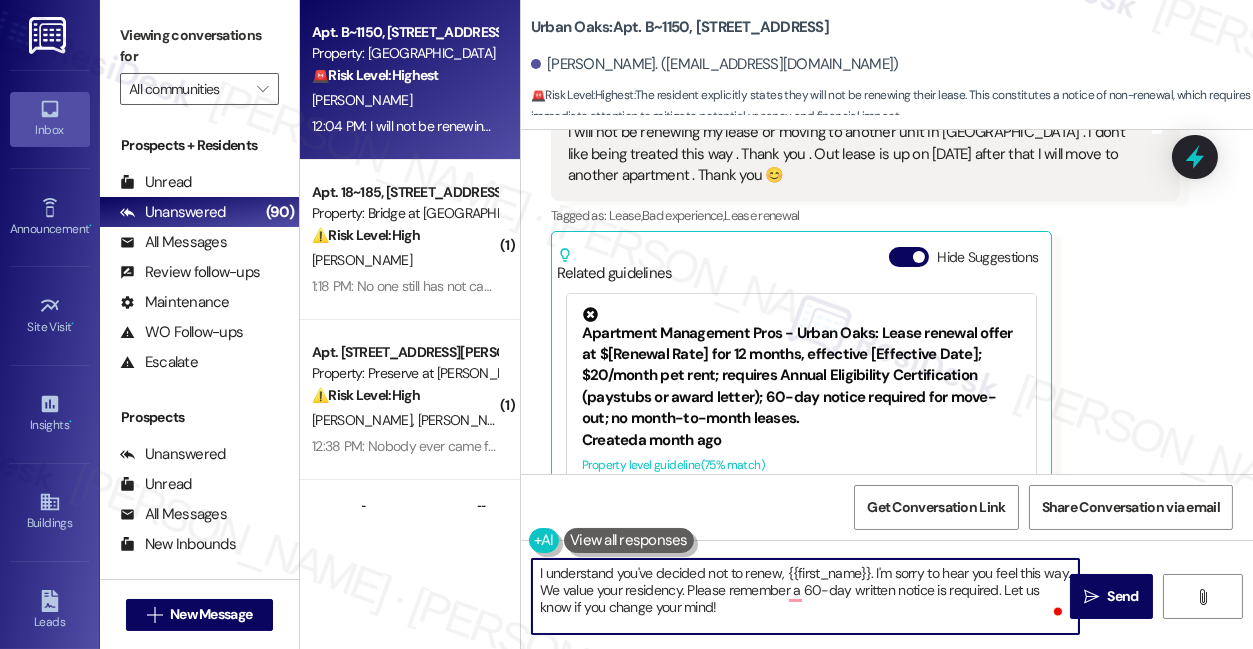 click on "Apartment Management Pros - Urban Oaks: Lease renewal offer at $[Renewal Rate] for 12 months, effective [Effective Date]; $20/month pet rent;  requires Annual Eligibility Certification (paystubs or award letter); 60-day notice required for move-out; no month-to-month leases." at bounding box center (801, 368) 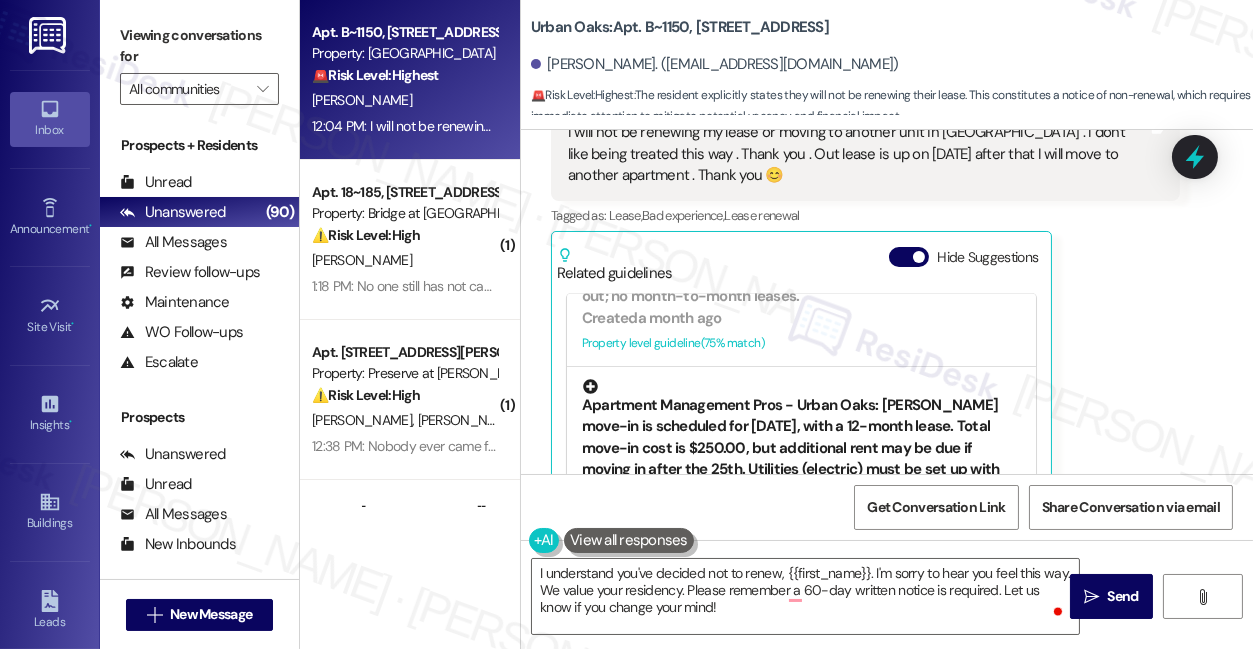 scroll, scrollTop: 90, scrollLeft: 0, axis: vertical 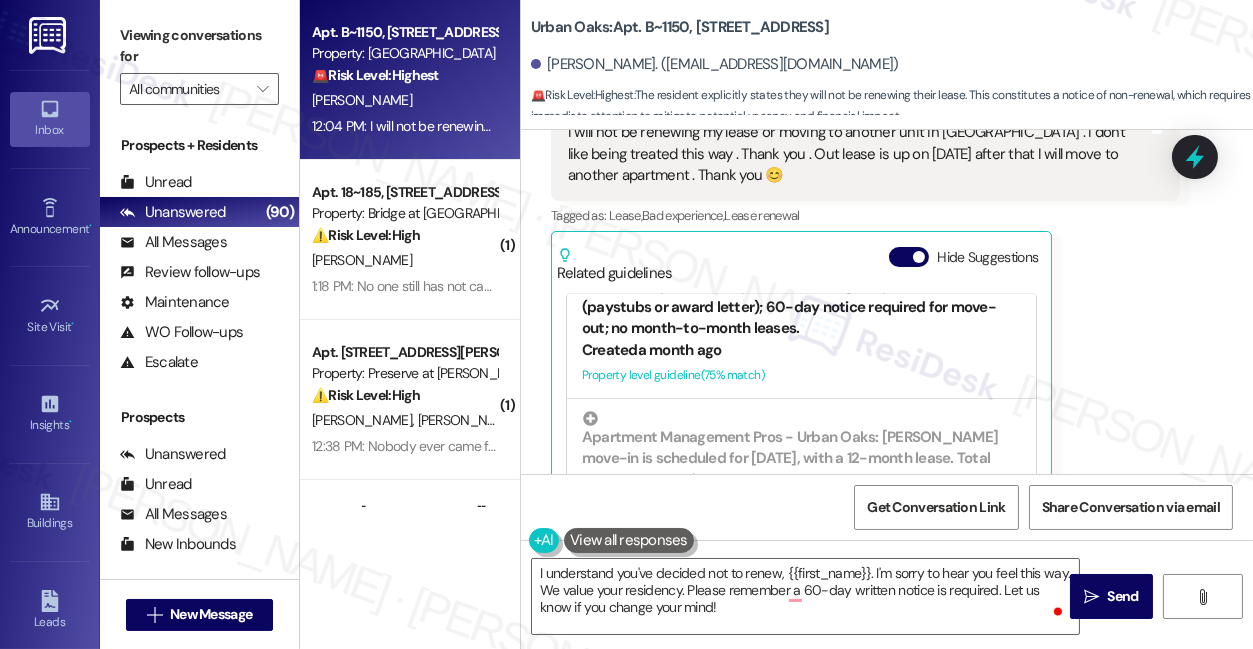 click on "Apartment Management Pros - Urban Oaks: Lease renewal offer at $[Renewal Rate] for 12 months, effective [Effective Date]; $20/month pet rent;  requires Annual Eligibility Certification (paystubs or award letter); 60-day notice required for move-out; no month-to-month leases." at bounding box center [801, 278] 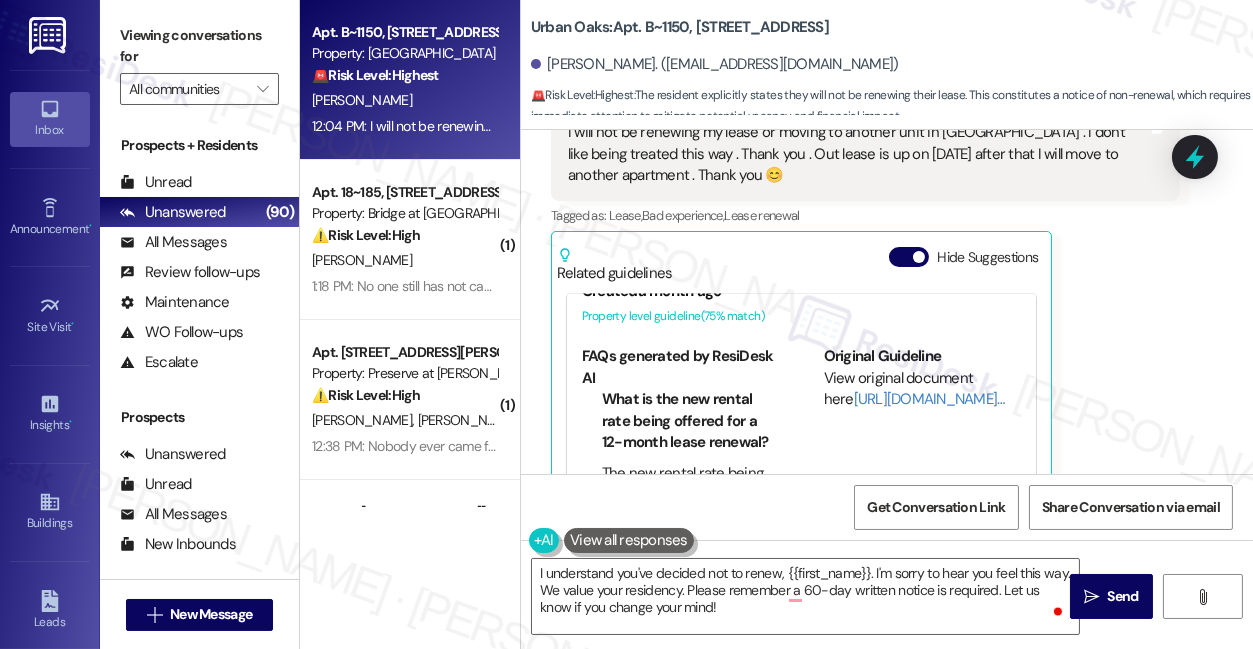 scroll, scrollTop: 181, scrollLeft: 0, axis: vertical 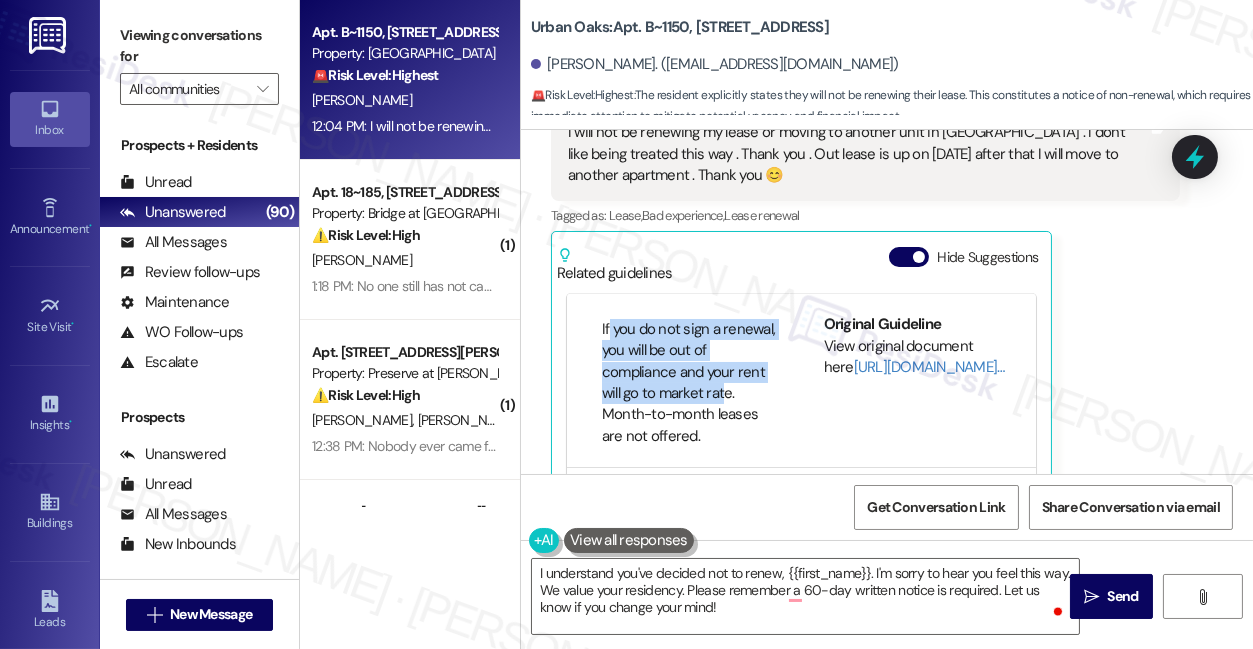 drag, startPoint x: 610, startPoint y: 351, endPoint x: 720, endPoint y: 406, distance: 122.98374 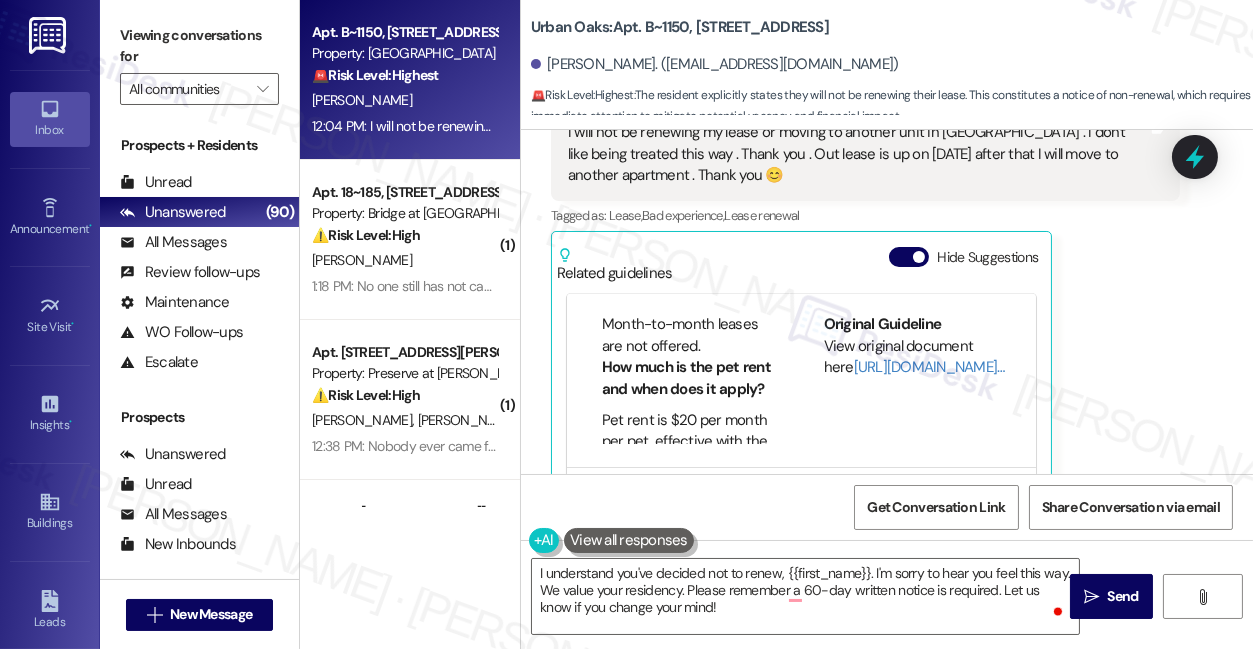 scroll, scrollTop: 545, scrollLeft: 0, axis: vertical 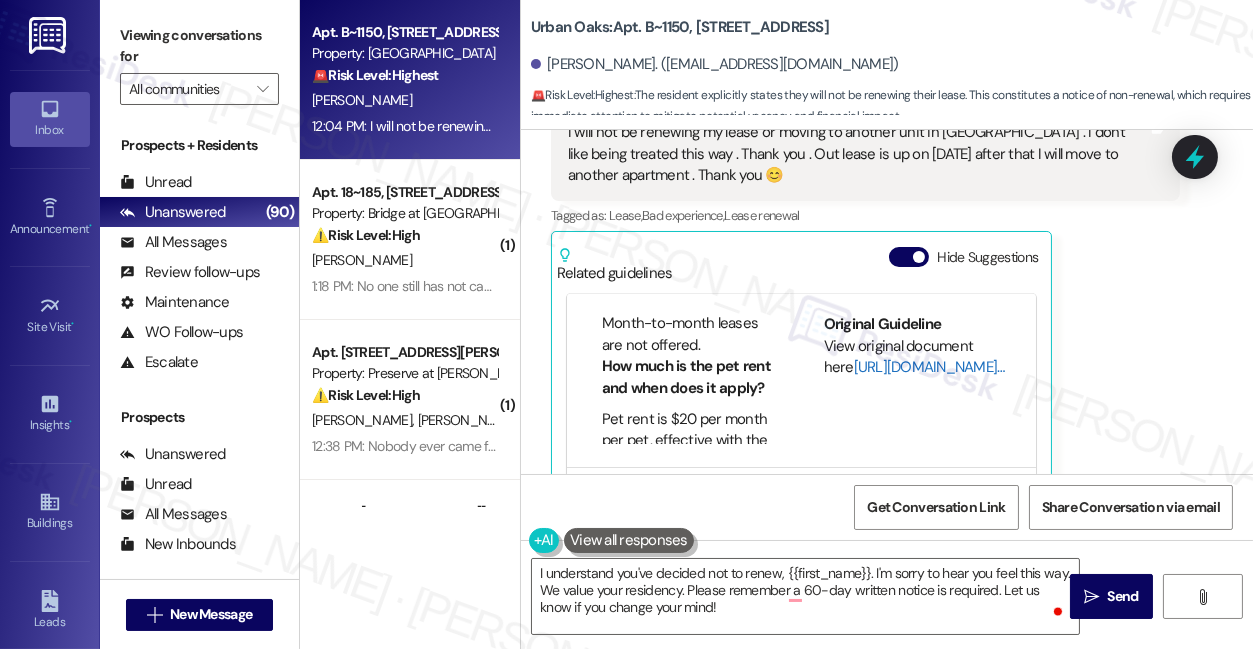 click on "[URL][DOMAIN_NAME]…" at bounding box center (929, 367) 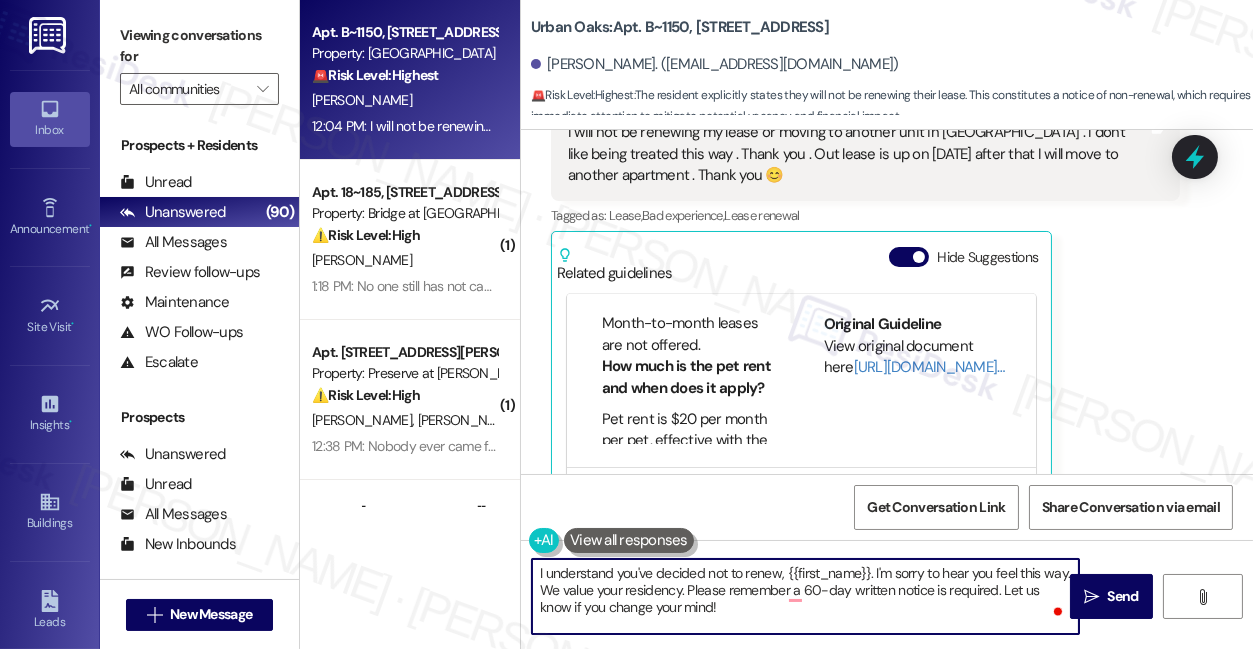 click on "I understand you've decided not to renew, {{first_name}}. I'm sorry to hear you feel this way. We value your residency. Please remember a 60-day written notice is required. Let us know if you change your mind!" at bounding box center (805, 596) 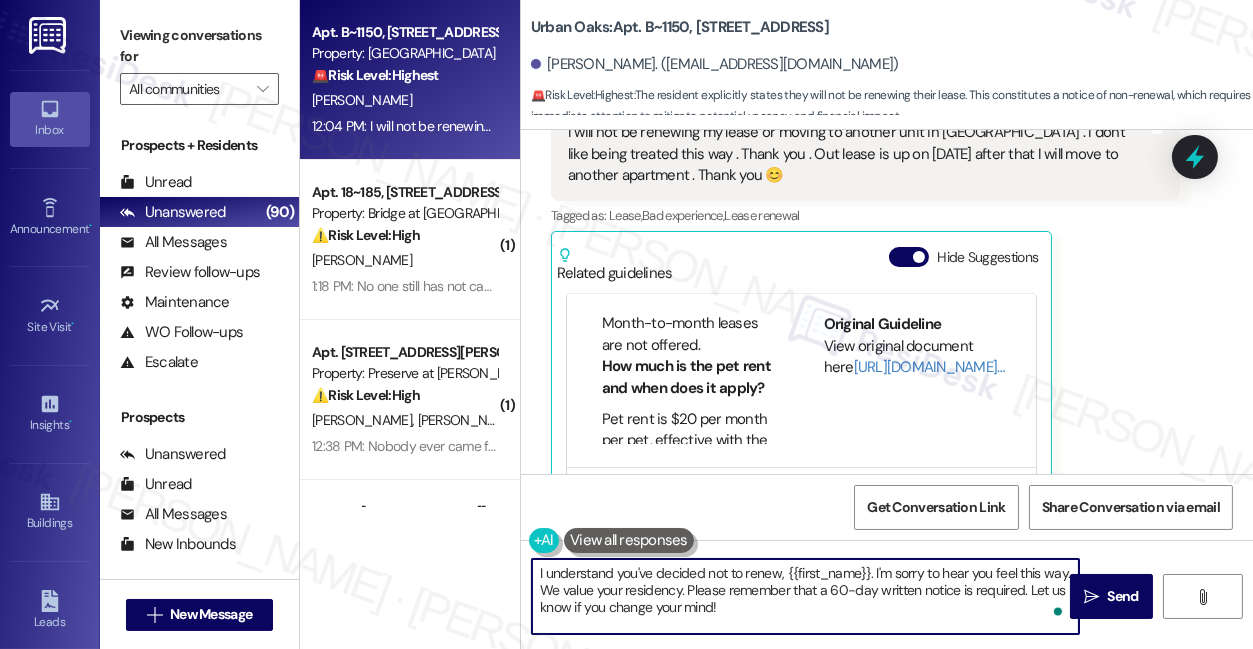 click on "I understand you've decided not to renew, {{first_name}}. I'm sorry to hear you feel this way. We value your residency. Please remember that a 60-day written notice is required. Let us know if you change your mind!" at bounding box center (805, 596) 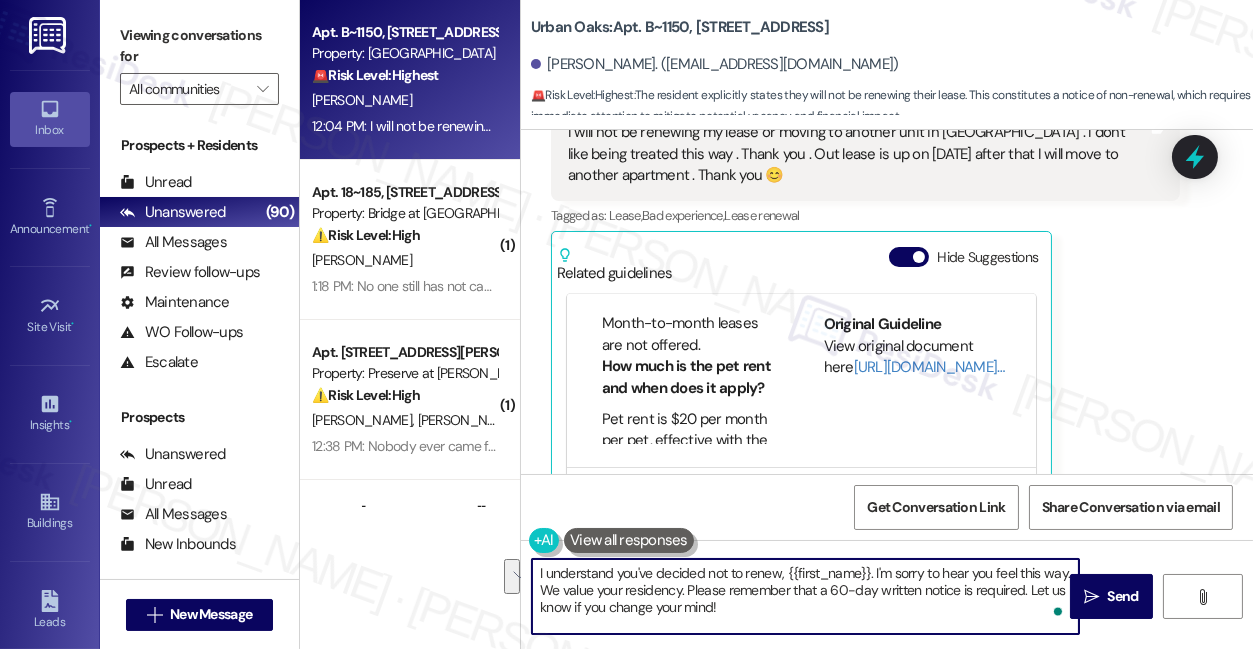 drag, startPoint x: 741, startPoint y: 604, endPoint x: 1026, endPoint y: 585, distance: 285.63263 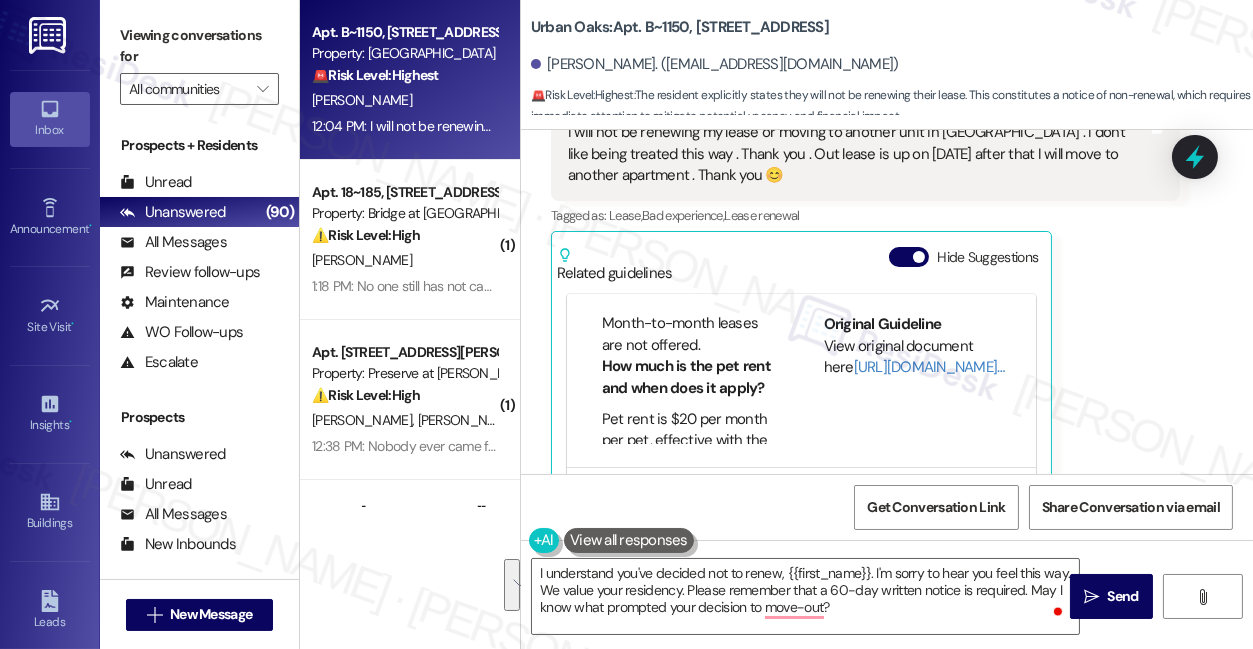 click on "Viewing conversations for All communities " at bounding box center (199, 62) 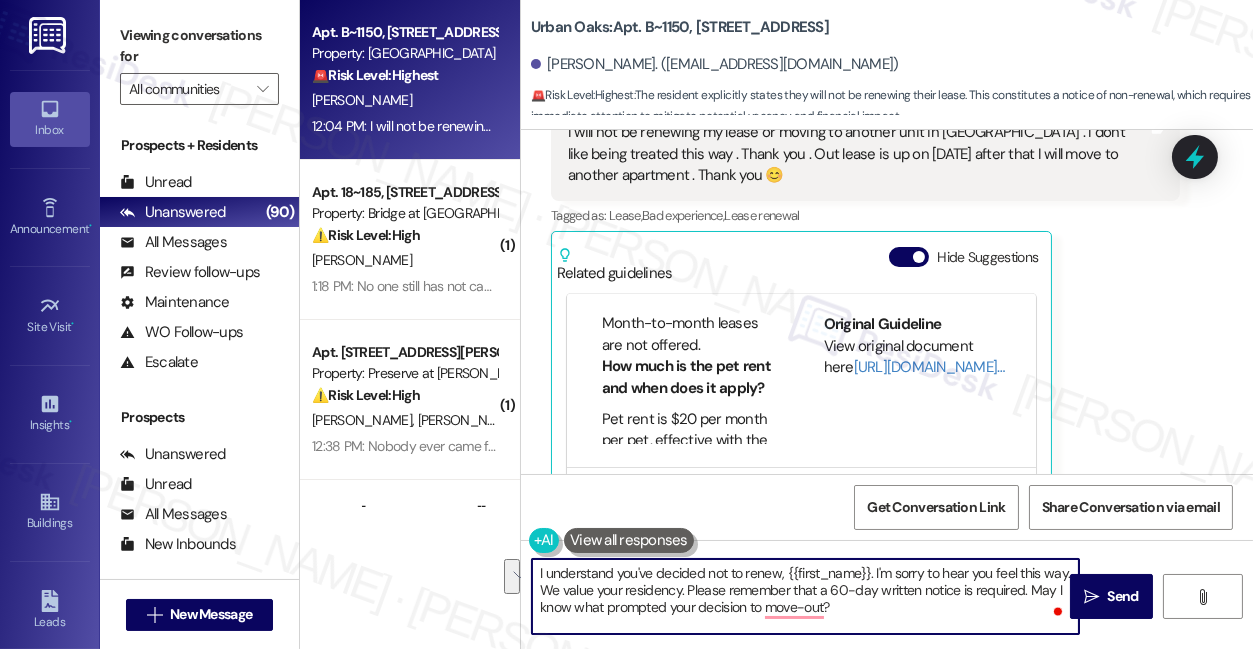 drag, startPoint x: 775, startPoint y: 611, endPoint x: 1027, endPoint y: 586, distance: 253.23705 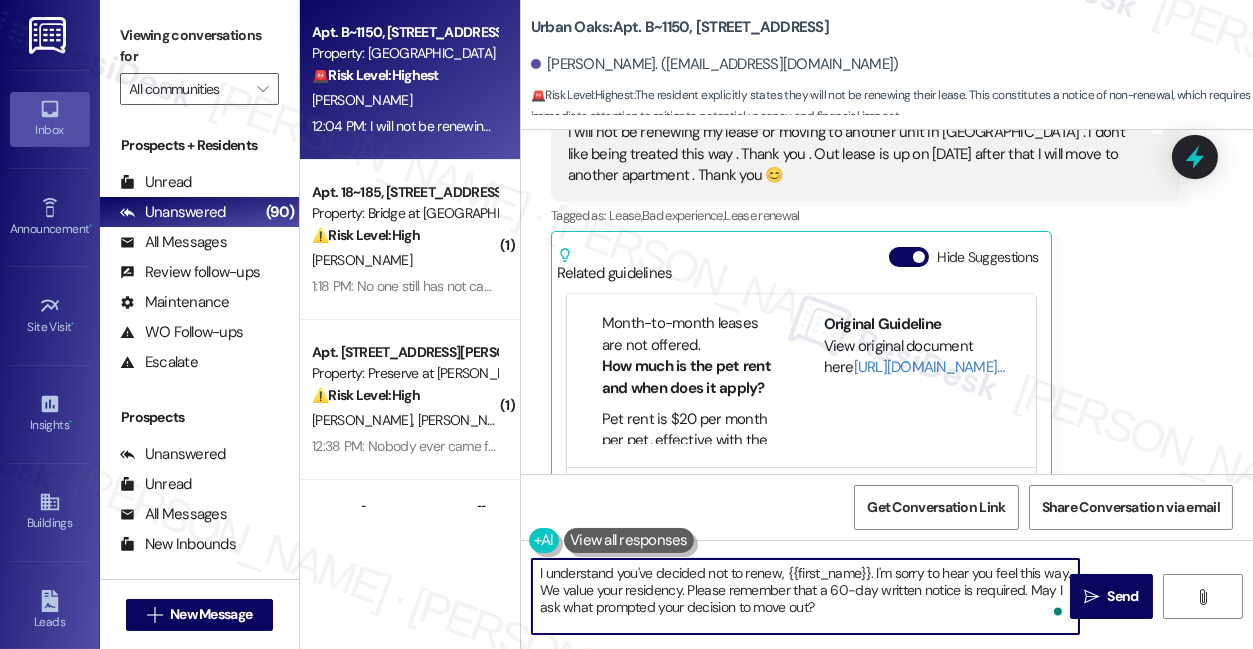 click on "I understand you've decided not to renew, {{first_name}}. I'm sorry to hear you feel this way. We value your residency. Please remember that a 60-day written notice is required. May I ask what prompted your decision to move out?" at bounding box center (805, 596) 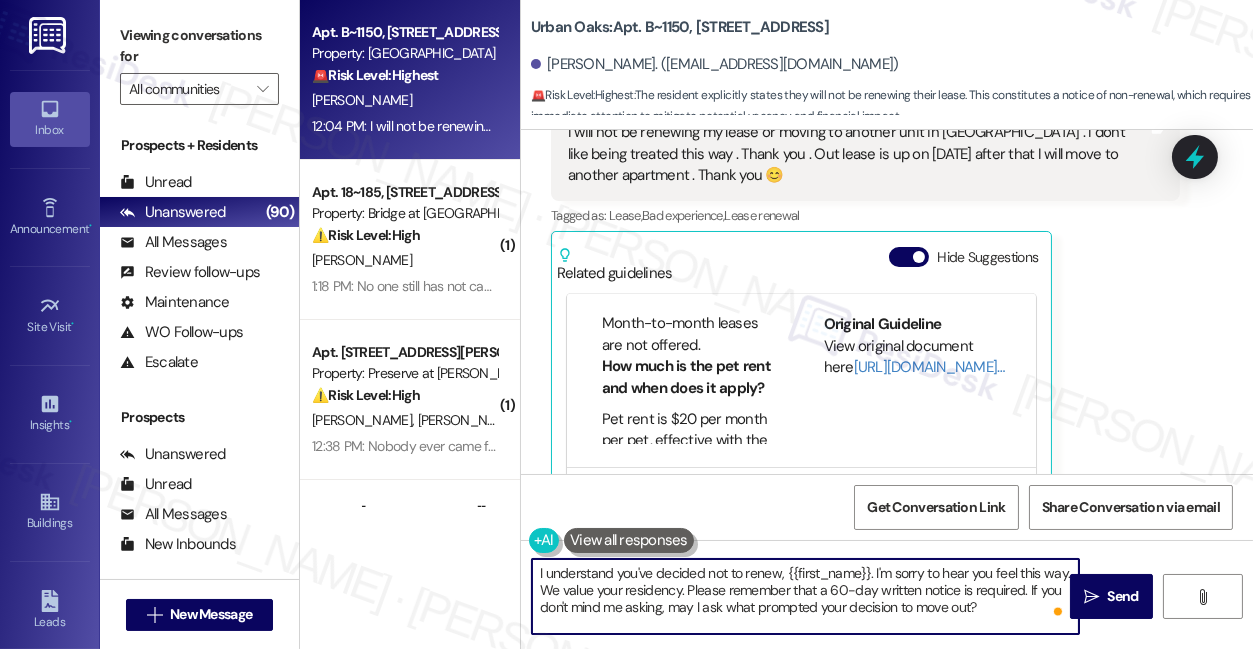 click on "I understand you've decided not to renew, {{first_name}}. I'm sorry to hear you feel this way. We value your residency. Please remember that a 60-day written notice is required. If you don't mind me asking, may I ask what prompted your decision to move out?" at bounding box center [805, 596] 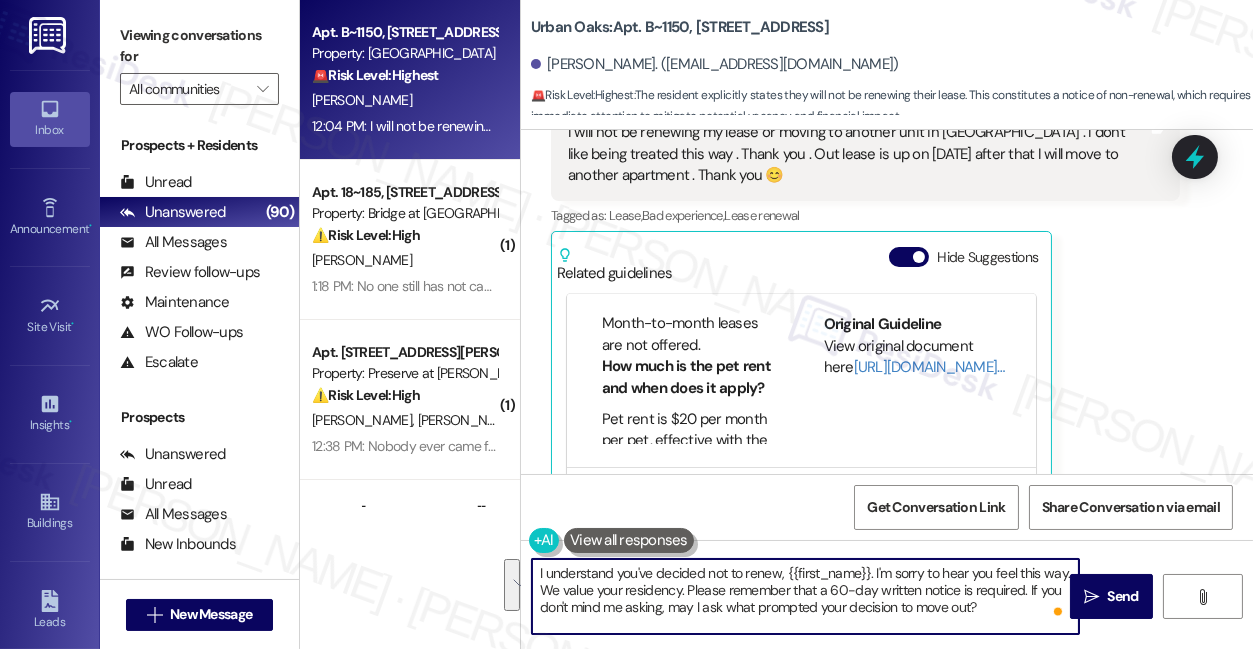 click on "I understand you've decided not to renew, {{first_name}}. I'm sorry to hear you feel this way. We value your residency. Please remember that a 60-day written notice is required. If you don't mind me asking, may I ask what prompted your decision to move out?" at bounding box center [805, 596] 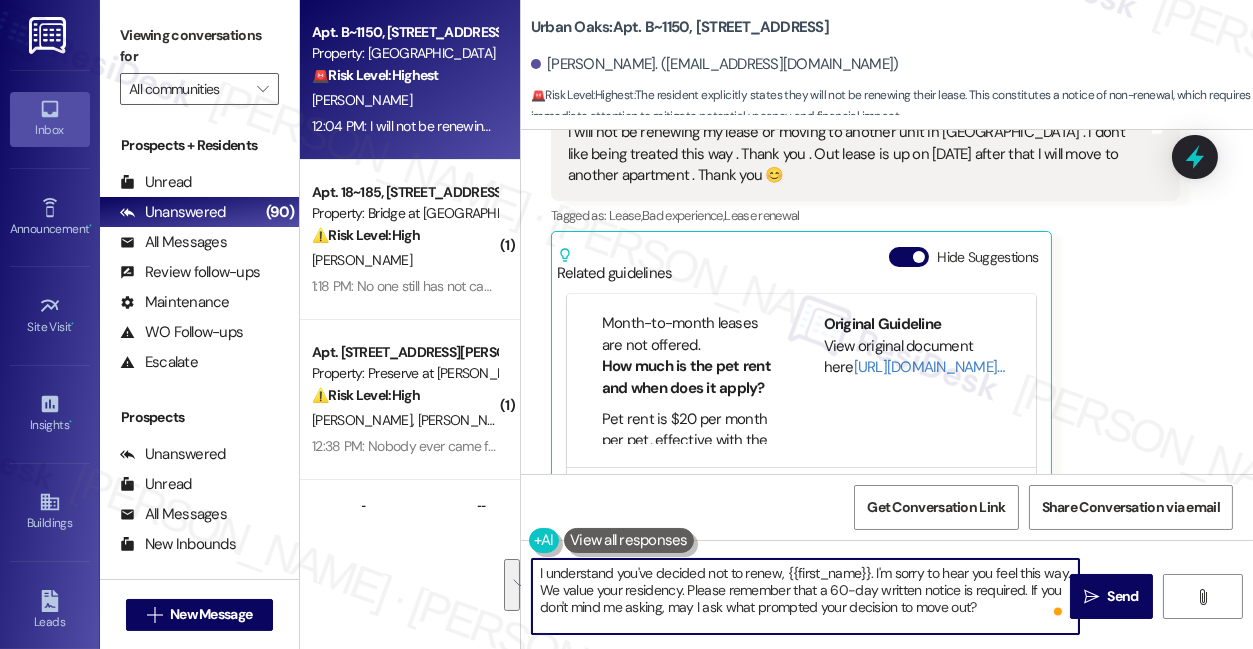 click on "I understand you've decided not to renew, {{first_name}}. I'm sorry to hear you feel this way. We value your residency. Please remember that a 60-day written notice is required. If you don't mind me asking, may I ask what prompted your decision to move out?" at bounding box center [805, 596] 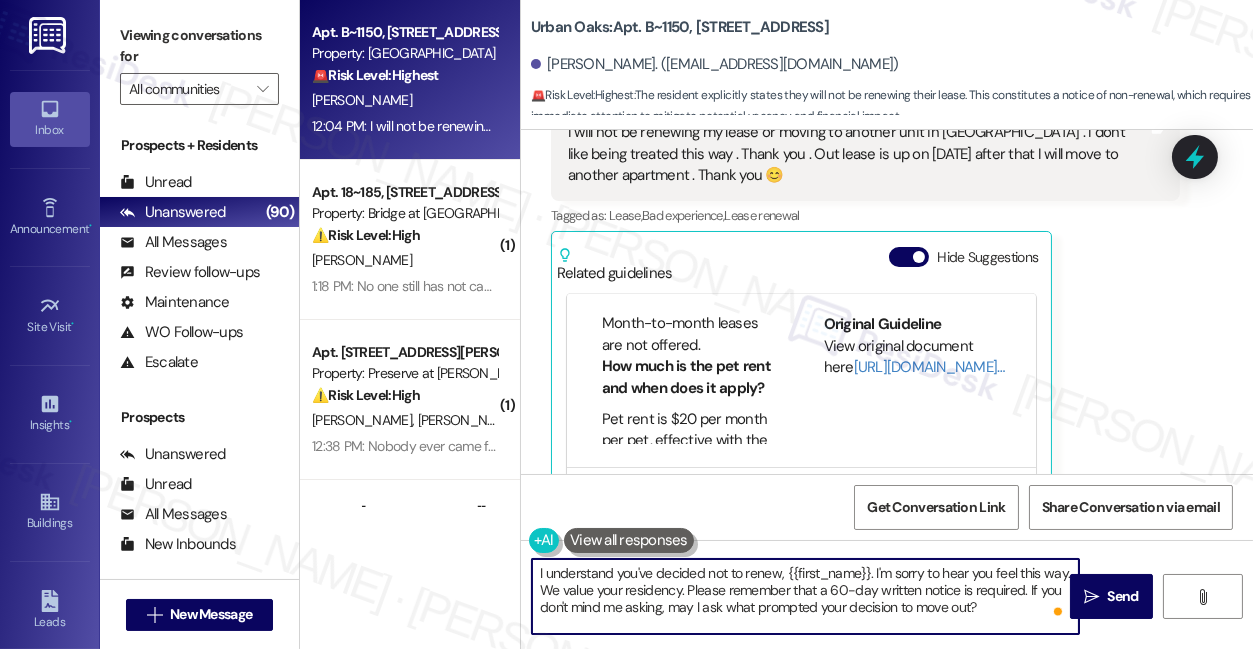 click on "I understand you've decided not to renew, {{first_name}}. I'm sorry to hear you feel this way. We value your residency. Please remember that a 60-day written notice is required. If you don't mind me asking, may I ask what prompted your decision to move out?" at bounding box center (805, 596) 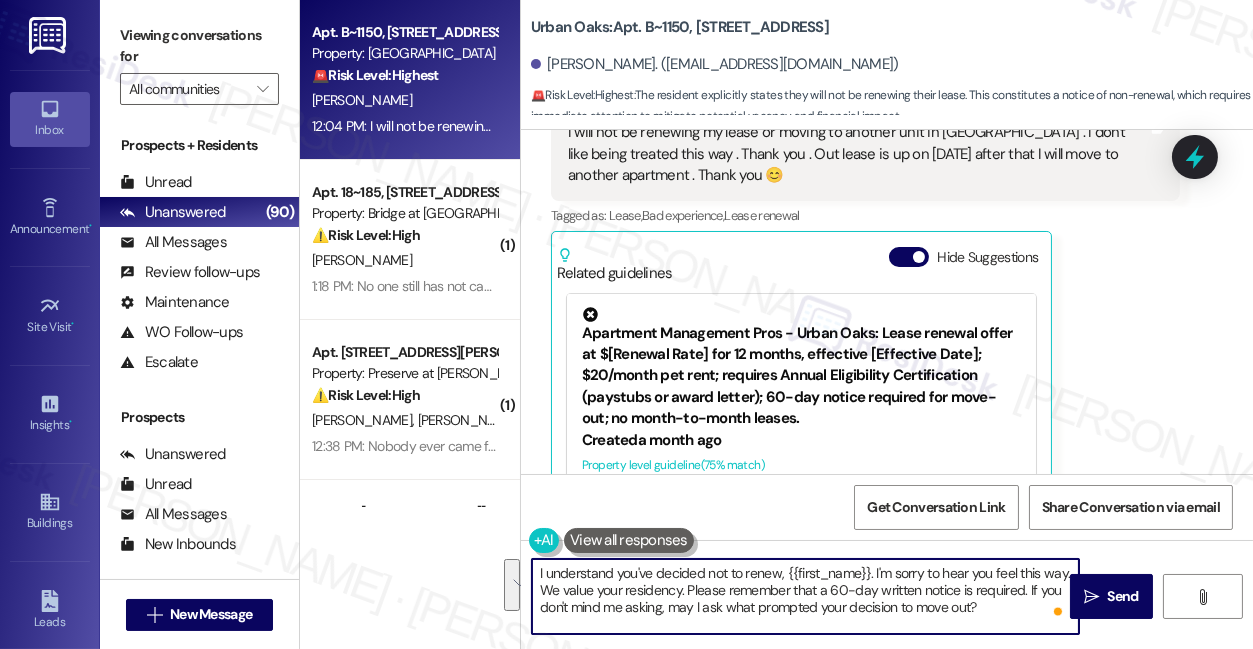 click on "I understand you've decided not to renew, {{first_name}}. I'm sorry to hear you feel this way. We value your residency. Please remember that a 60-day written notice is required. If you don't mind me asking, may I ask what prompted your decision to move out?" at bounding box center [805, 596] 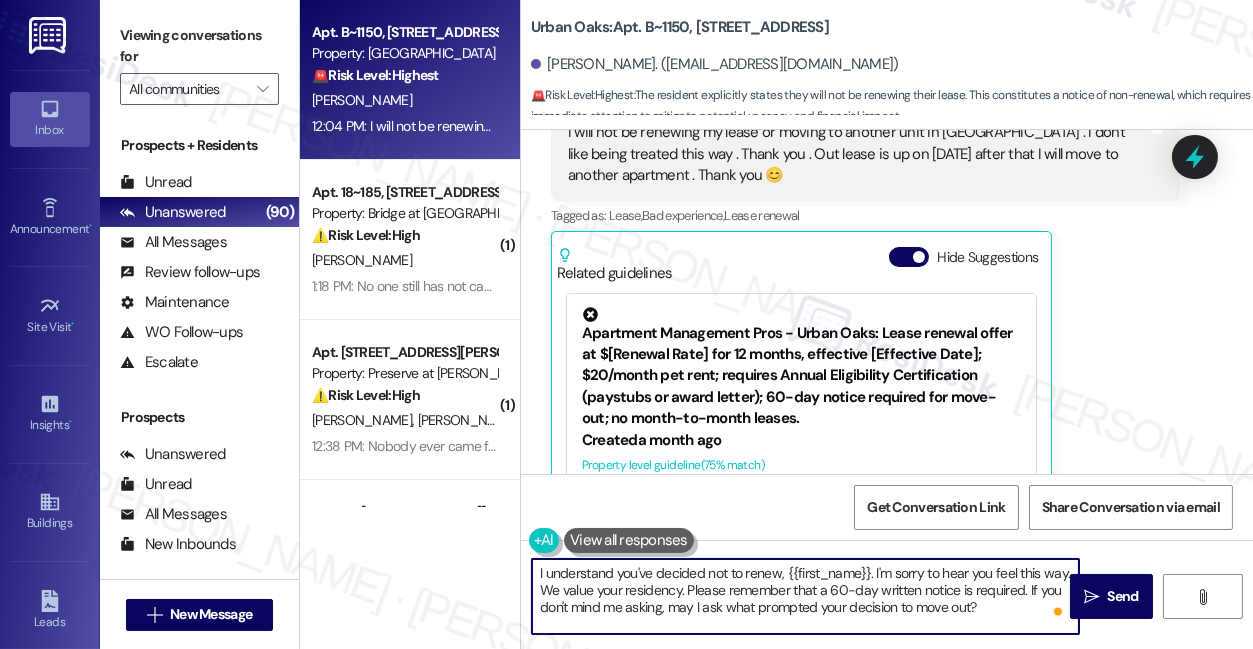 click on "I understand you've decided not to renew, {{first_name}}. I'm sorry to hear you feel this way. We value your residency. Please remember that a 60-day written notice is required. If you don't mind me asking, may I ask what prompted your decision to move out?" at bounding box center (805, 596) 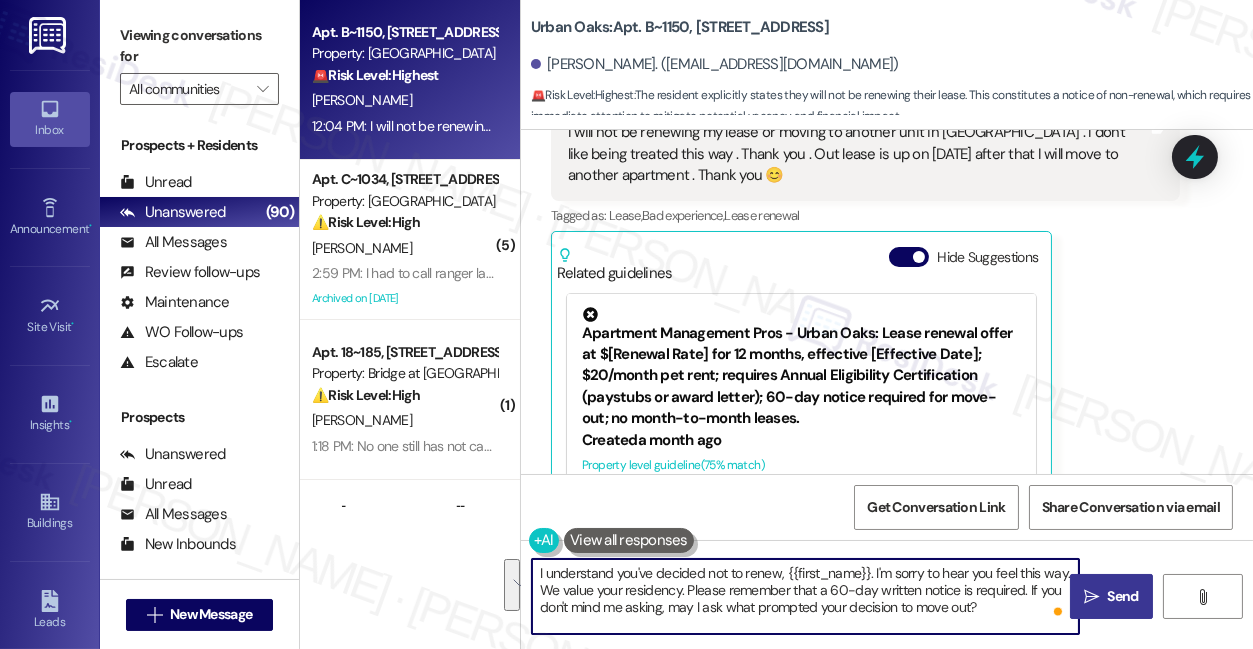 type on "I understand you've decided not to renew, {{first_name}}. I'm sorry to hear you feel this way. We value your residency. Please remember that a 60-day written notice is required. If you don't mind me asking, may I ask what prompted your decision to move out?" 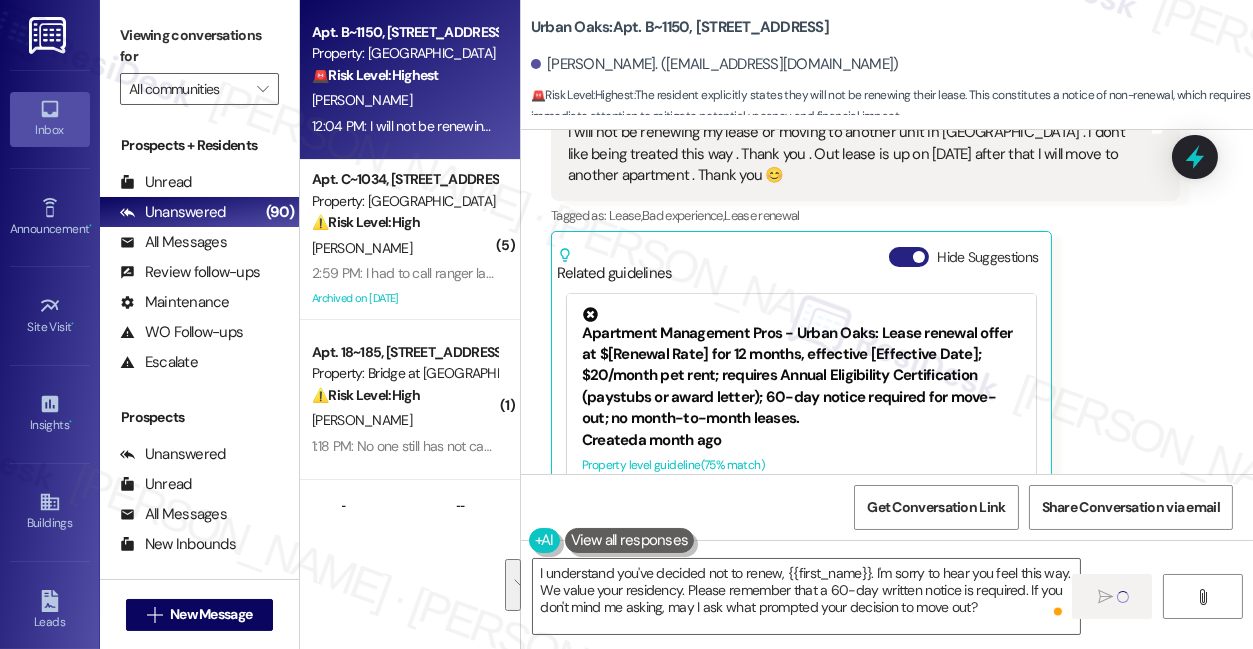 click on "Hide Suggestions" at bounding box center (909, 257) 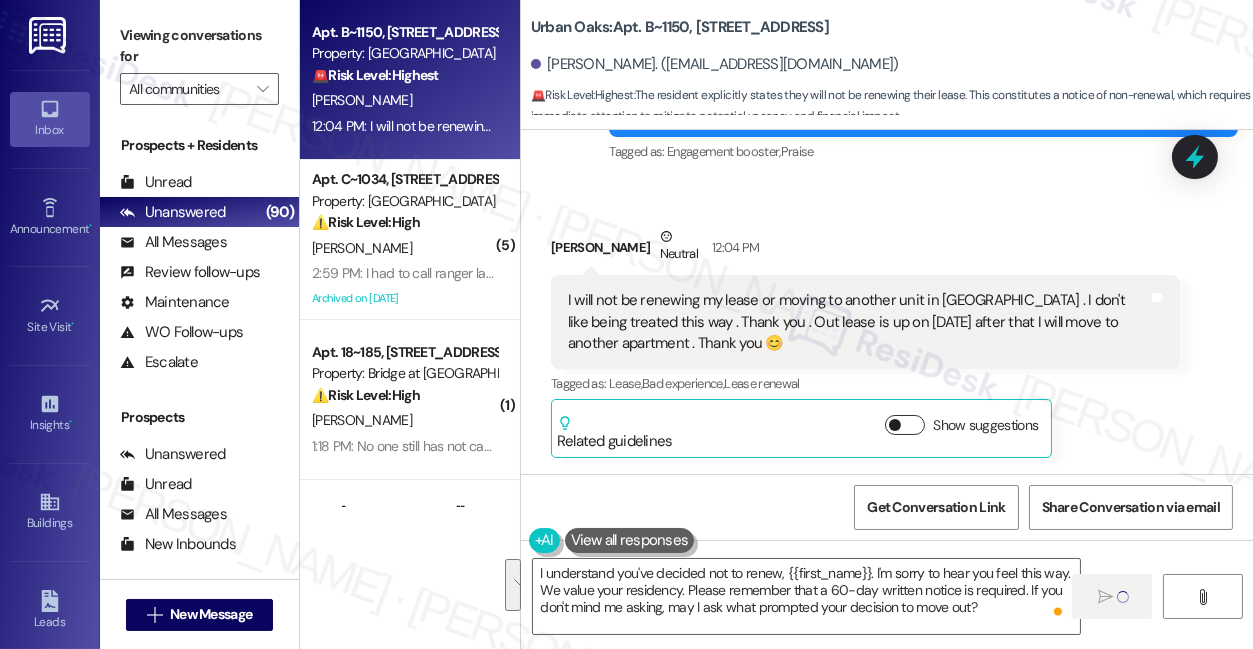 type 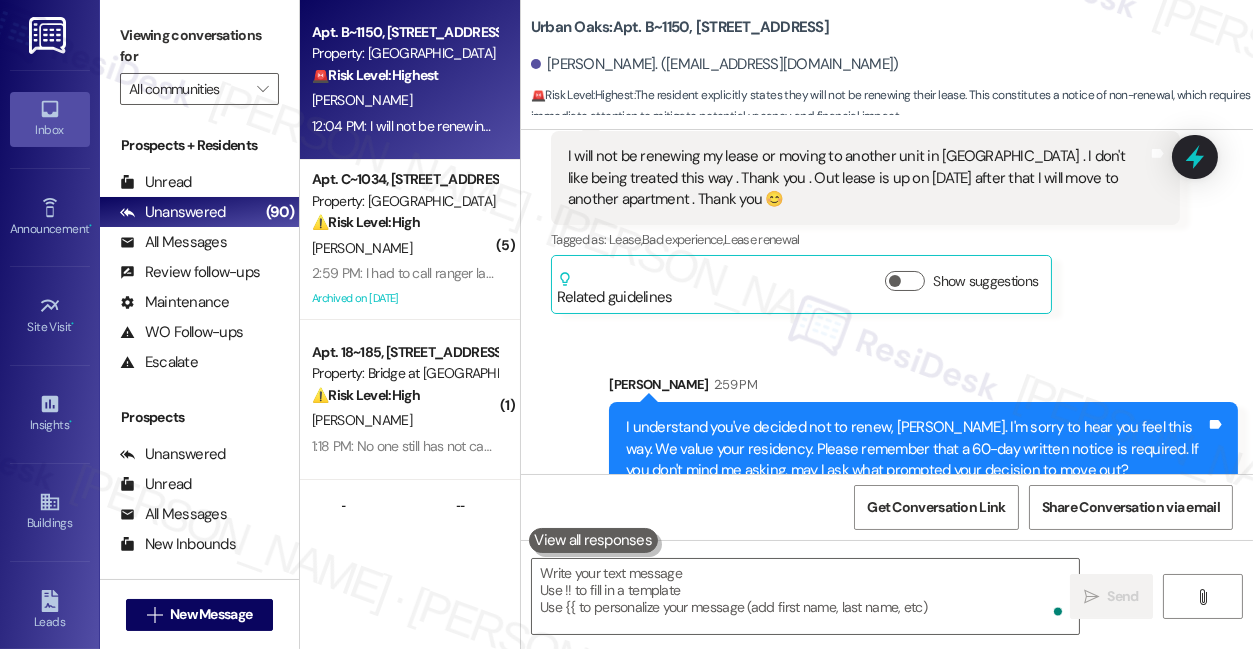 scroll, scrollTop: 5301, scrollLeft: 0, axis: vertical 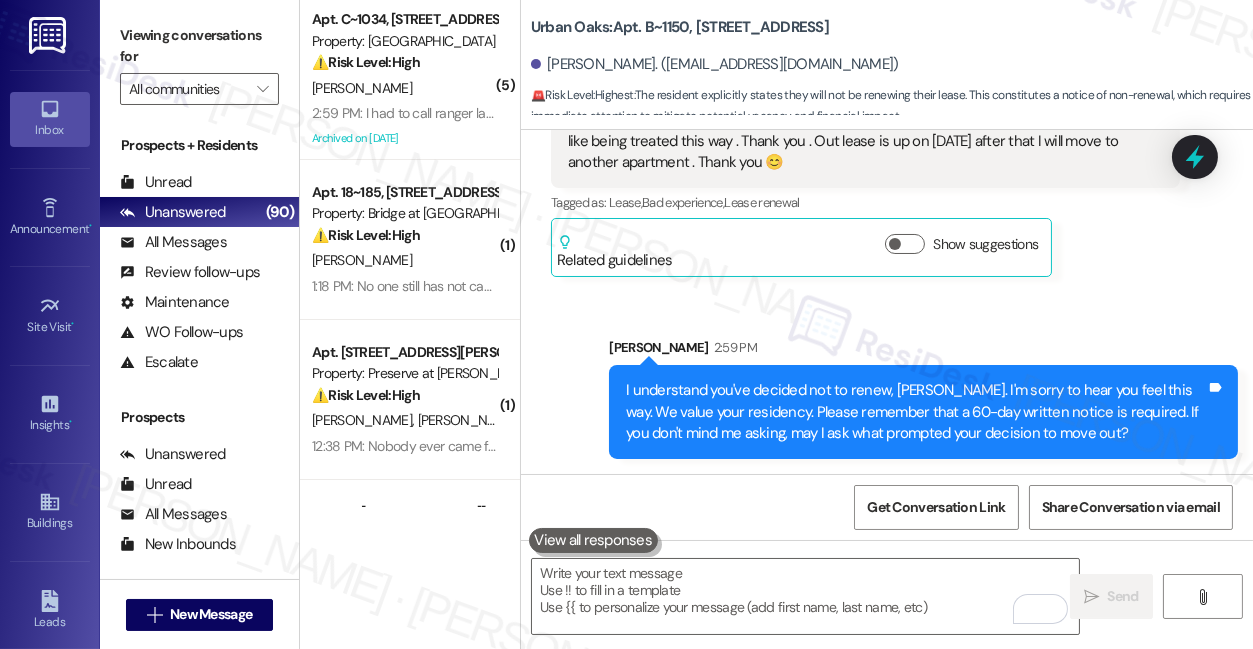 type 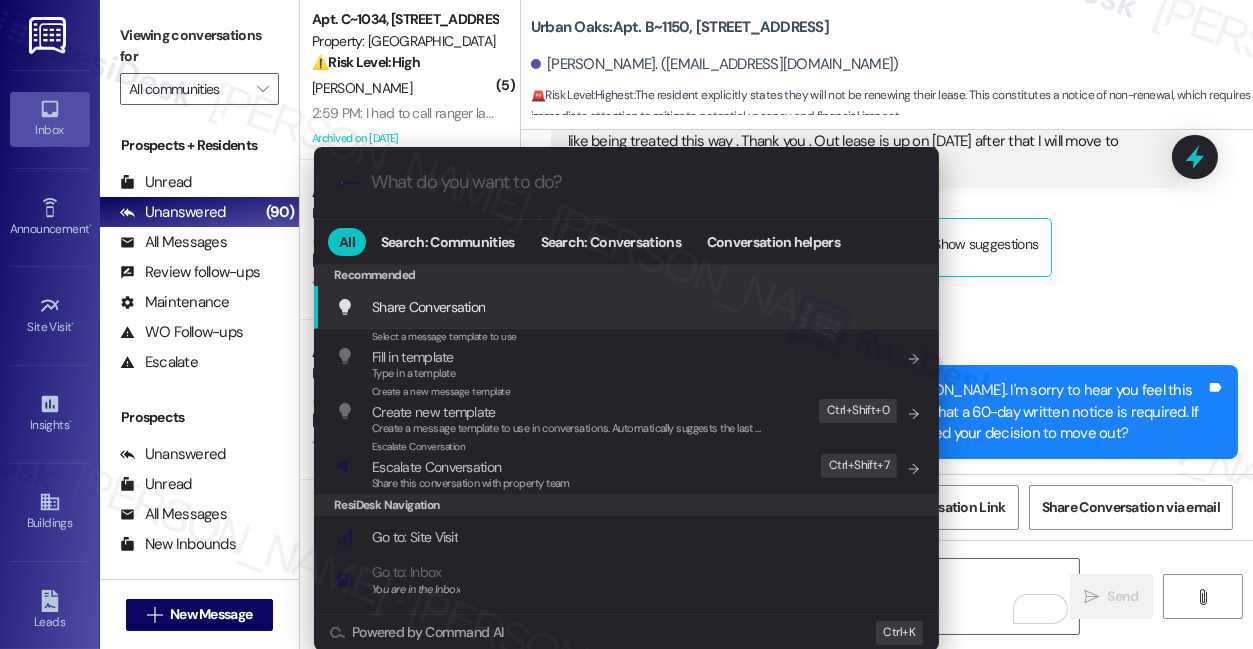 click on ".cls-1{fill:#0a055f;}.cls-2{fill:#0cc4c4;} resideskLogoBlueOrange All Search: Communities Search: Conversations Conversation helpers Recommended Recommended Share Conversation Add shortcut Select a message template to use Fill in template Type in a template Add shortcut Create a new message template Create new template Create a message template to use in conversations. Automatically suggests the last message you sent. Edit Ctrl+ Shift+ 0 Escalate Conversation Escalate Conversation Share this conversation with property team Edit Ctrl+ Shift+ 7 ResiDesk Navigation Go to: Site Visit Add shortcut Go to: Inbox You are in the Inbox Add shortcut Go to: Settings Add shortcut Go to: Message Templates Add shortcut Go to: Buildings Add shortcut Help Getting Started: What you can do with ResiDesk Add shortcut Settings Powered by Command AI Ctrl+ K" at bounding box center [626, 324] 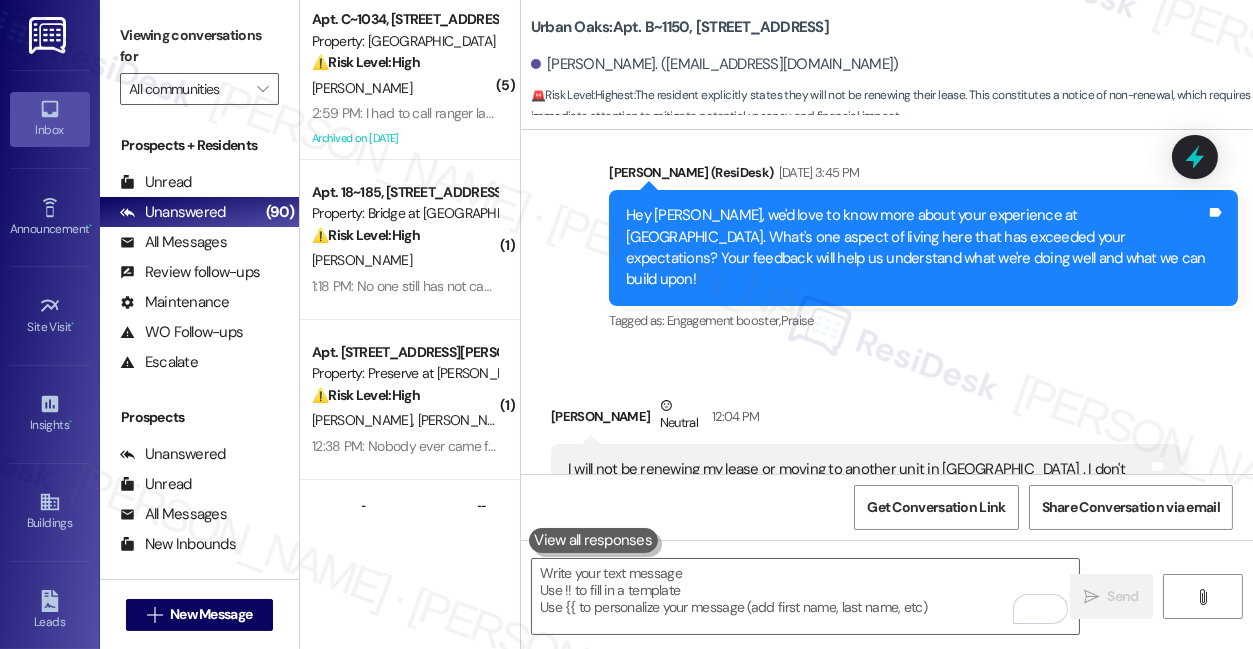 scroll, scrollTop: 4938, scrollLeft: 0, axis: vertical 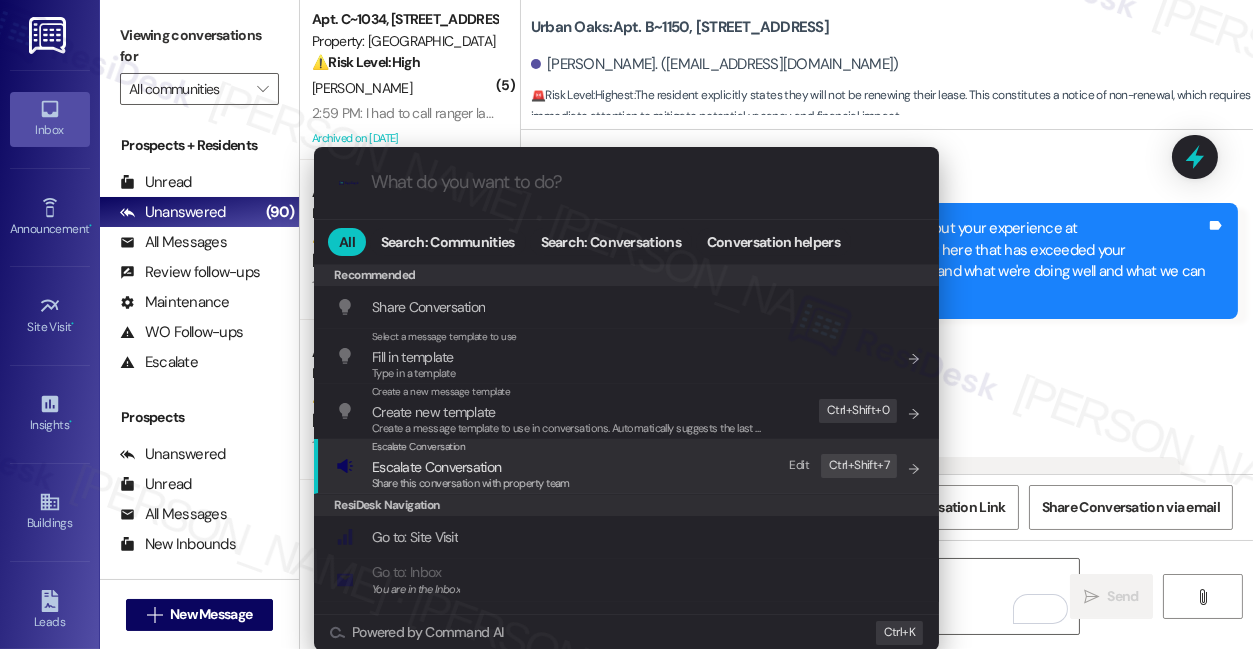 click on "Escalate Conversation" at bounding box center (436, 467) 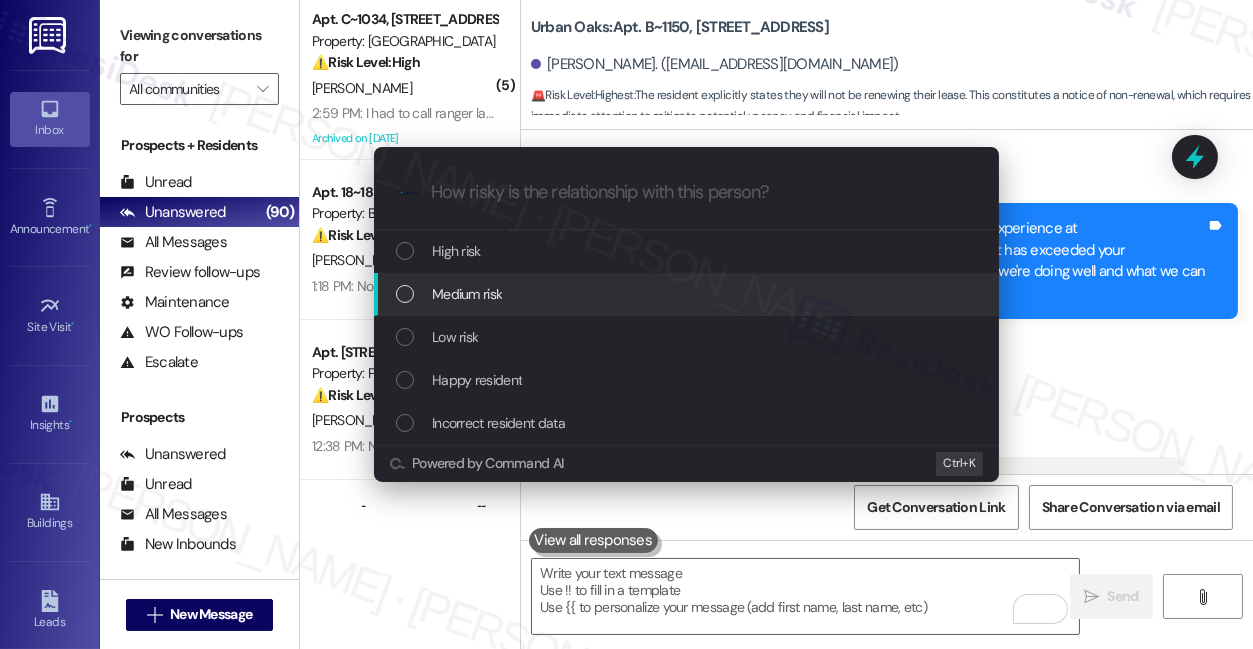 click on "Medium risk" at bounding box center [467, 294] 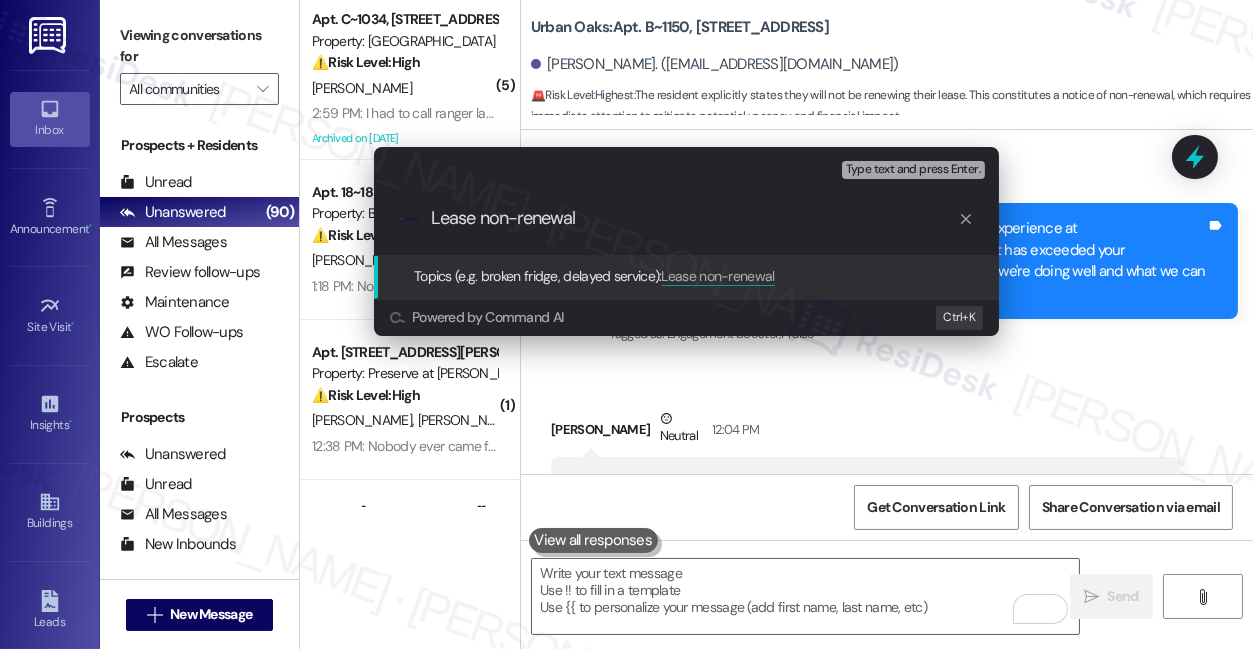 drag, startPoint x: 194, startPoint y: 18, endPoint x: 708, endPoint y: 39, distance: 514.42883 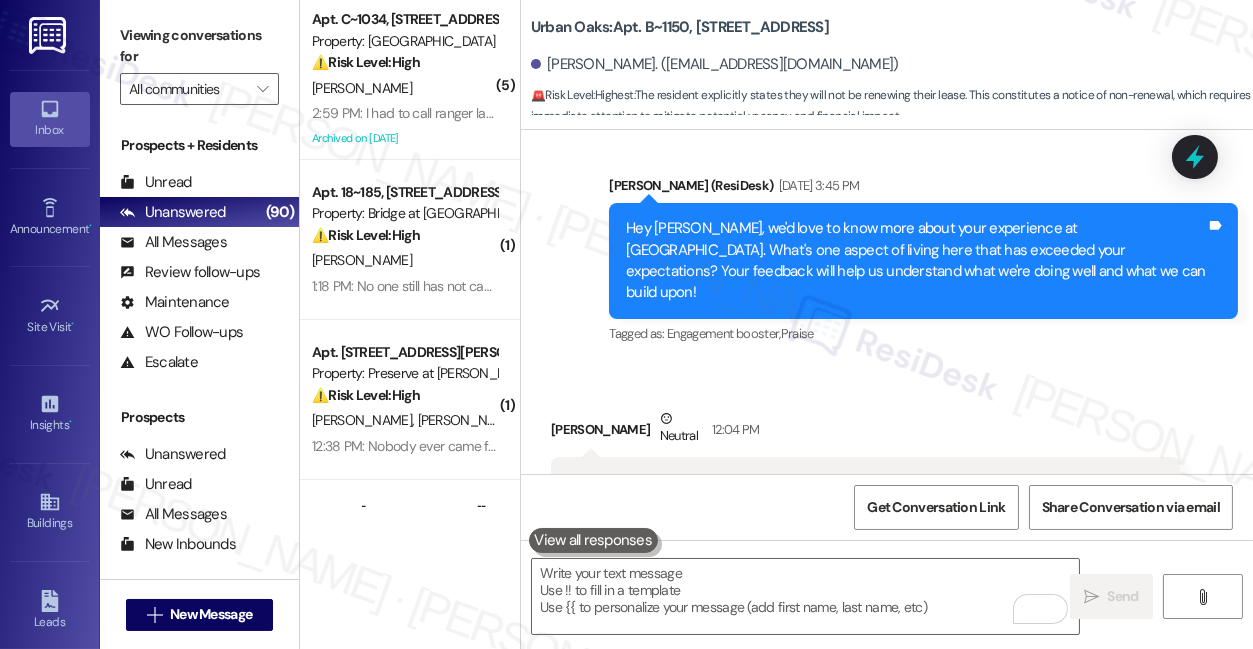click on "Urban Oaks:  Apt. B~1150, 6725 Circle S Dr" at bounding box center [680, 27] 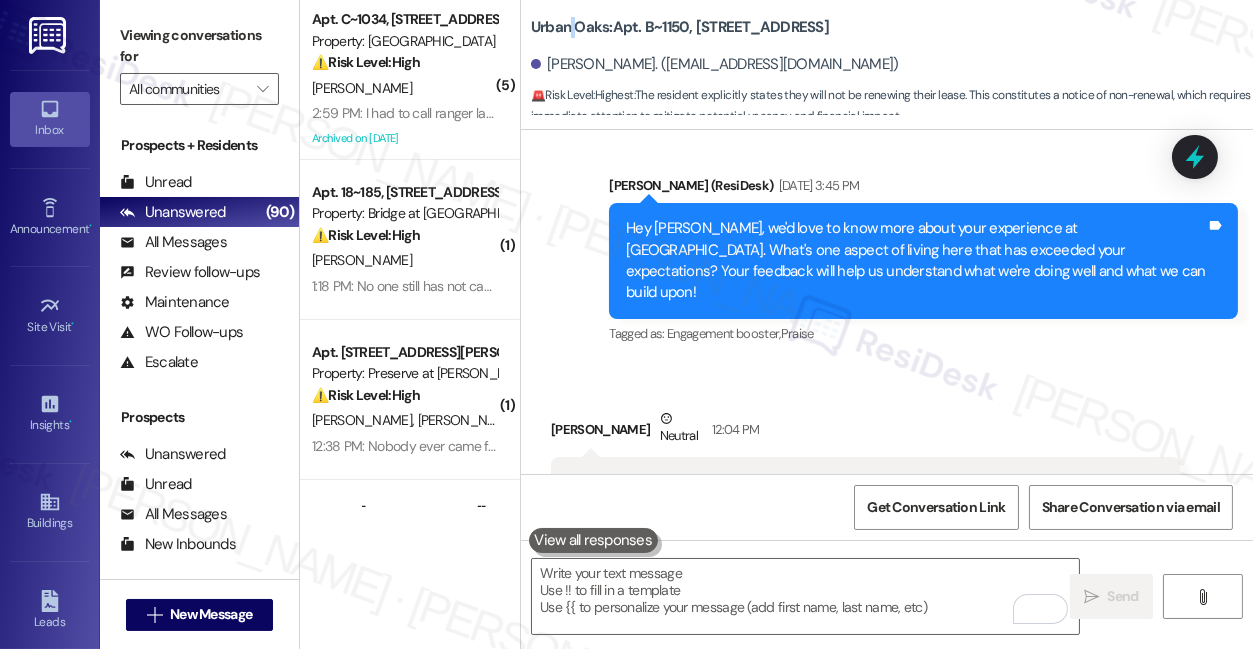 click on "Urban Oaks:  Apt. B~1150, 6725 Circle S Dr" at bounding box center [680, 27] 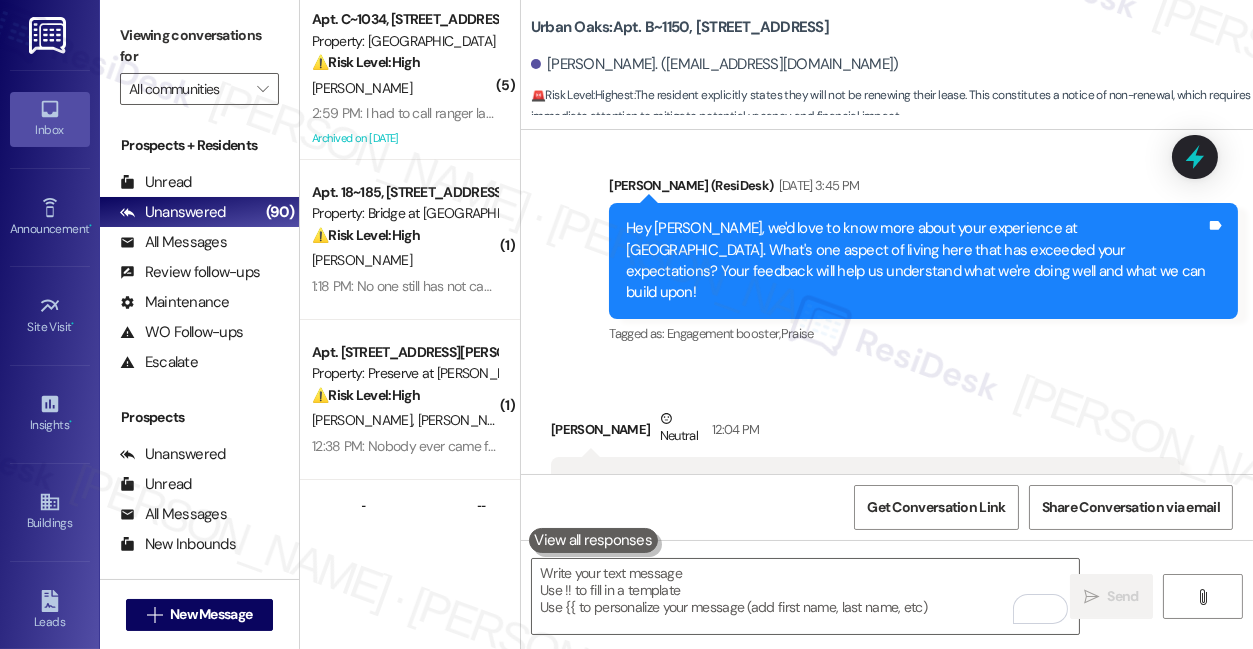 click on "Urban Oaks:  Apt. B~1150, 6725 Circle S Dr" at bounding box center (680, 27) 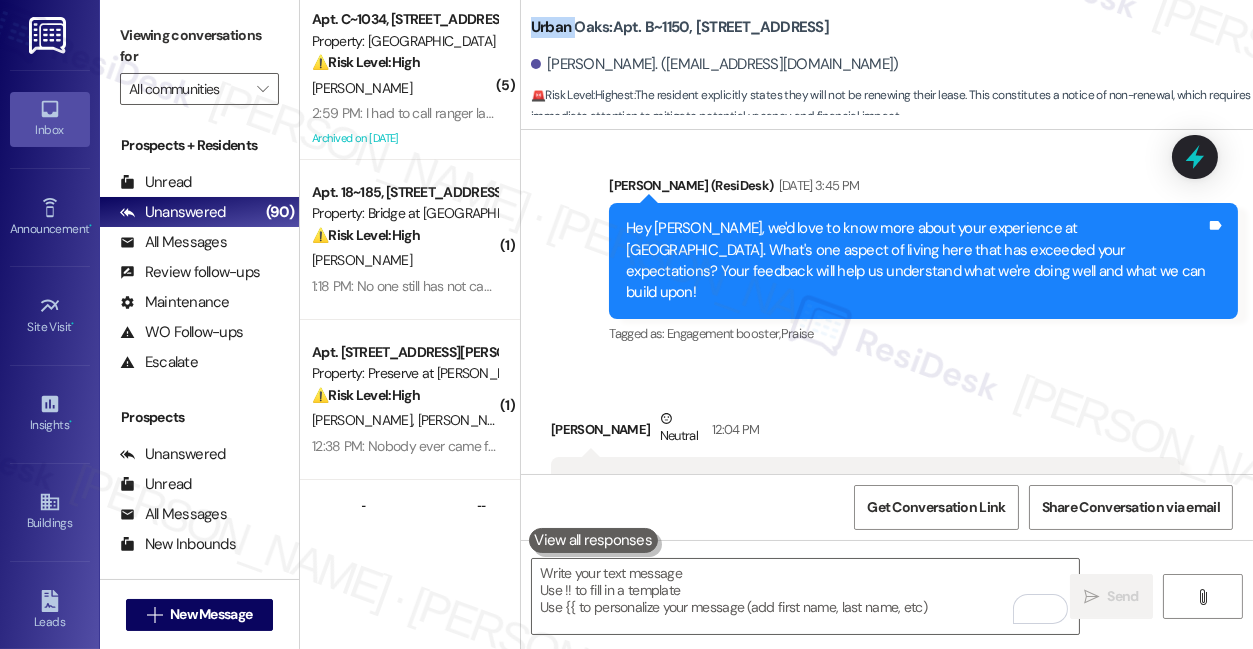 click on "Urban Oaks:  Apt. B~1150, 6725 Circle S Dr" at bounding box center (680, 27) 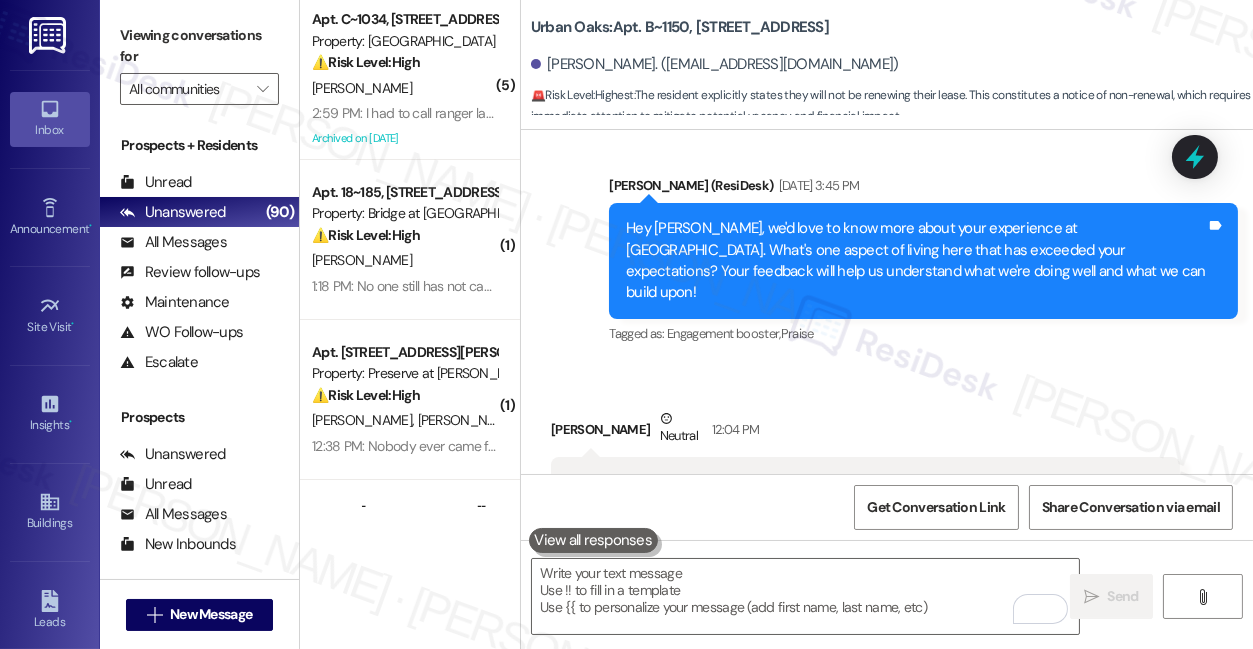click on "Viewing conversations for" at bounding box center [199, 46] 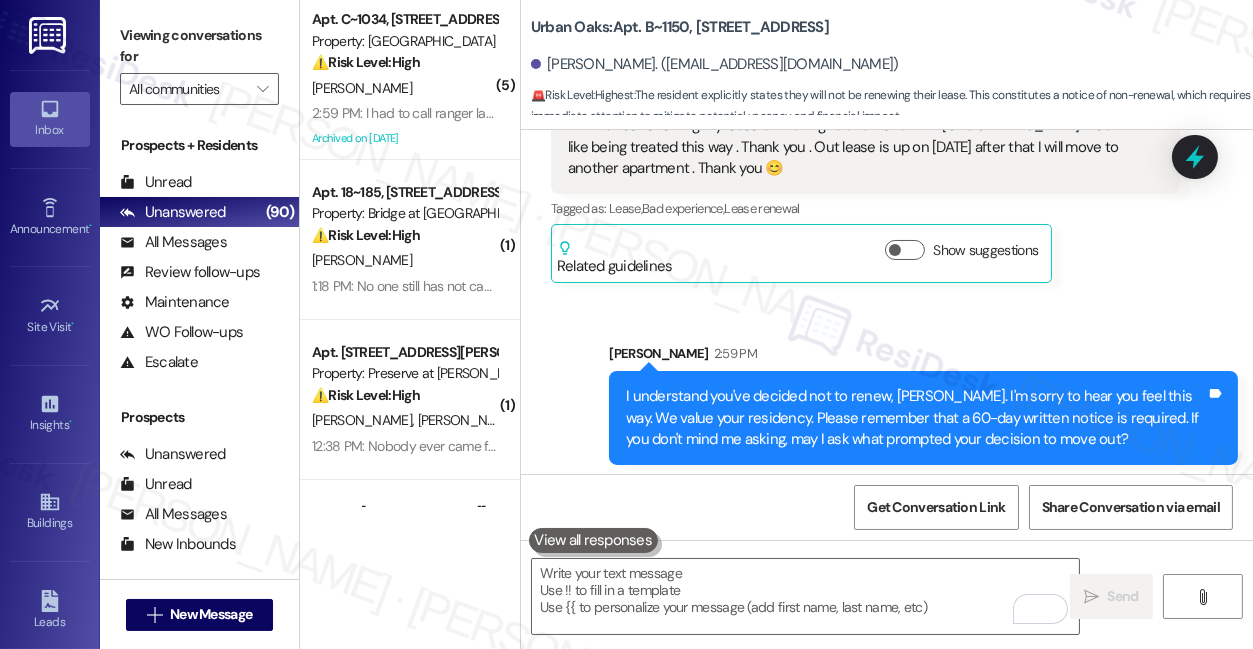 scroll, scrollTop: 5301, scrollLeft: 0, axis: vertical 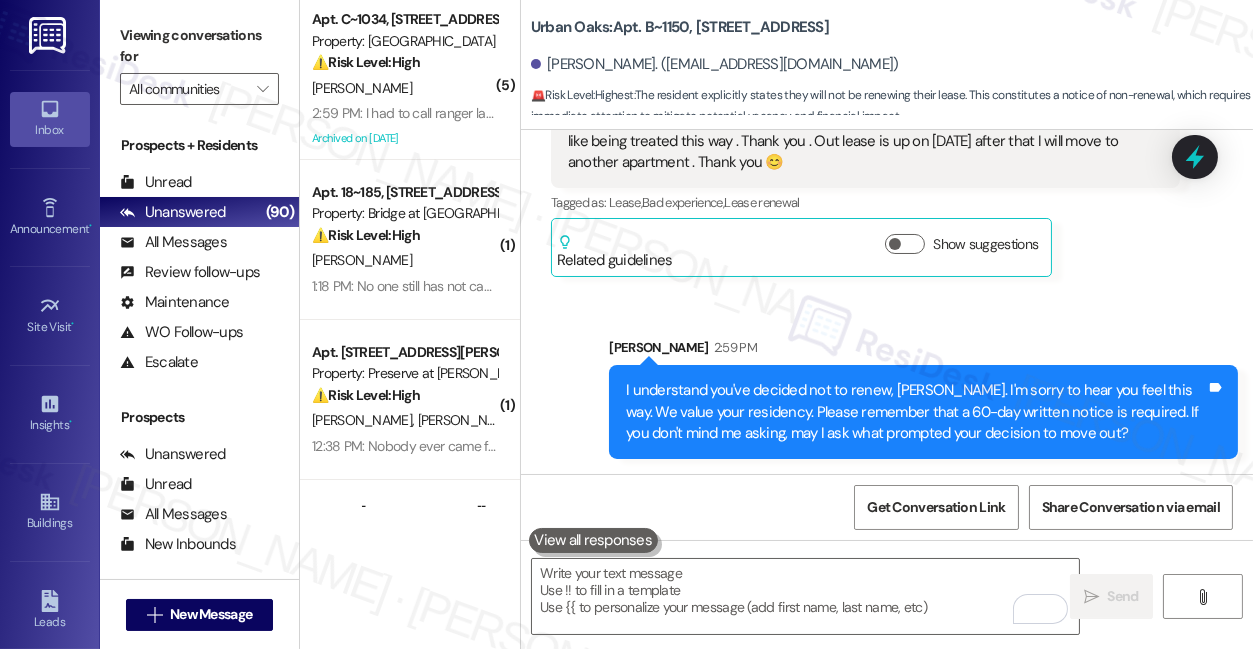click on "I understand you've decided not to renew, [PERSON_NAME]. I'm sorry to hear you feel this way. We value your residency. Please remember that a 60-day written notice is required. If you don't mind me asking, may I ask what prompted your decision to move out?" at bounding box center [916, 412] 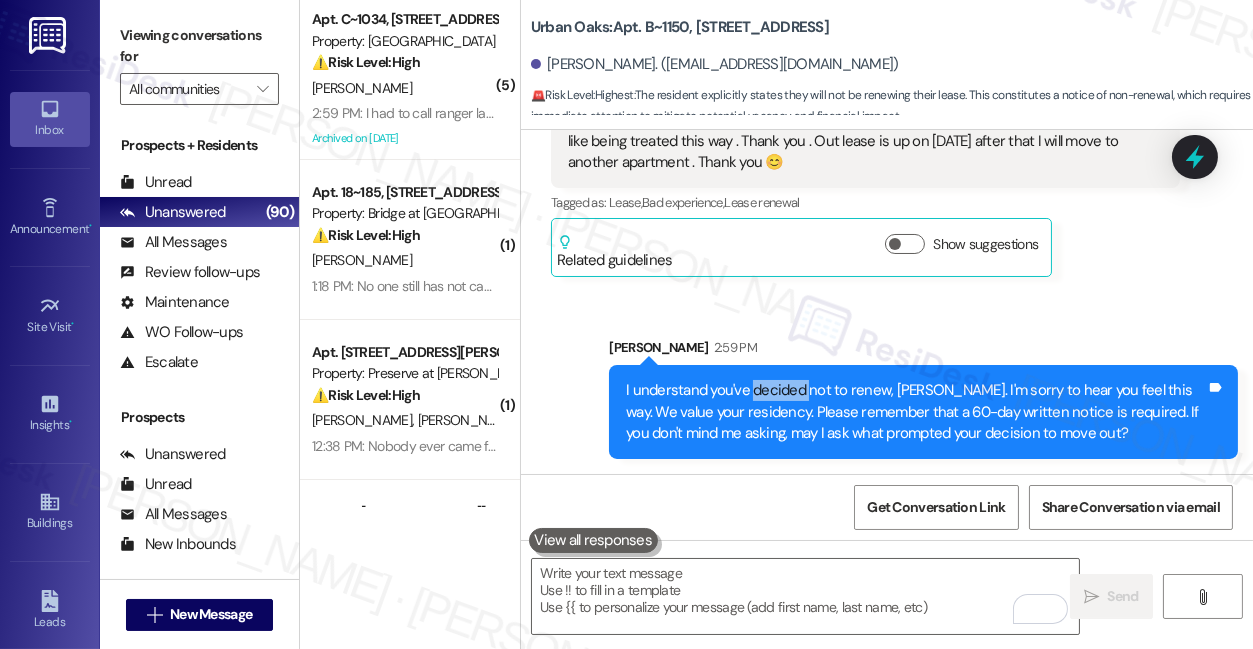 click on "I understand you've decided not to renew, [PERSON_NAME]. I'm sorry to hear you feel this way. We value your residency. Please remember that a 60-day written notice is required. If you don't mind me asking, may I ask what prompted your decision to move out?" at bounding box center [916, 412] 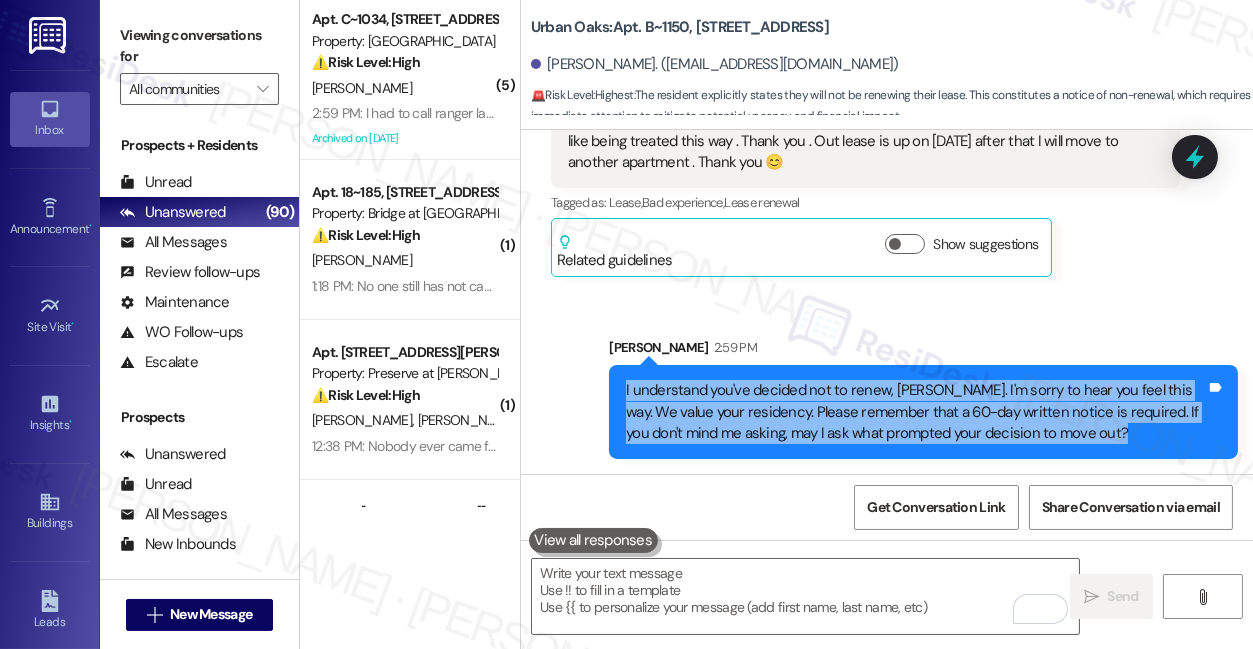 click on "I understand you've decided not to renew, [PERSON_NAME]. I'm sorry to hear you feel this way. We value your residency. Please remember that a 60-day written notice is required. If you don't mind me asking, may I ask what prompted your decision to move out?" at bounding box center (916, 412) 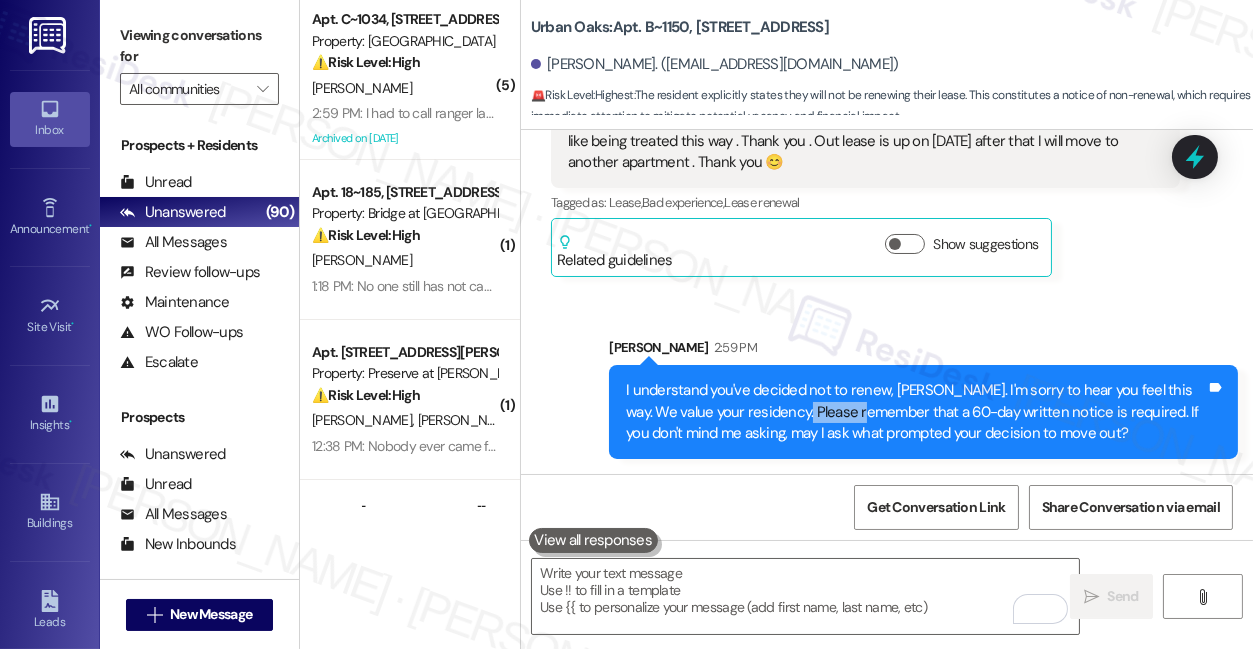 click on "I understand you've decided not to renew, [PERSON_NAME]. I'm sorry to hear you feel this way. We value your residency. Please remember that a 60-day written notice is required. If you don't mind me asking, may I ask what prompted your decision to move out?" at bounding box center (916, 412) 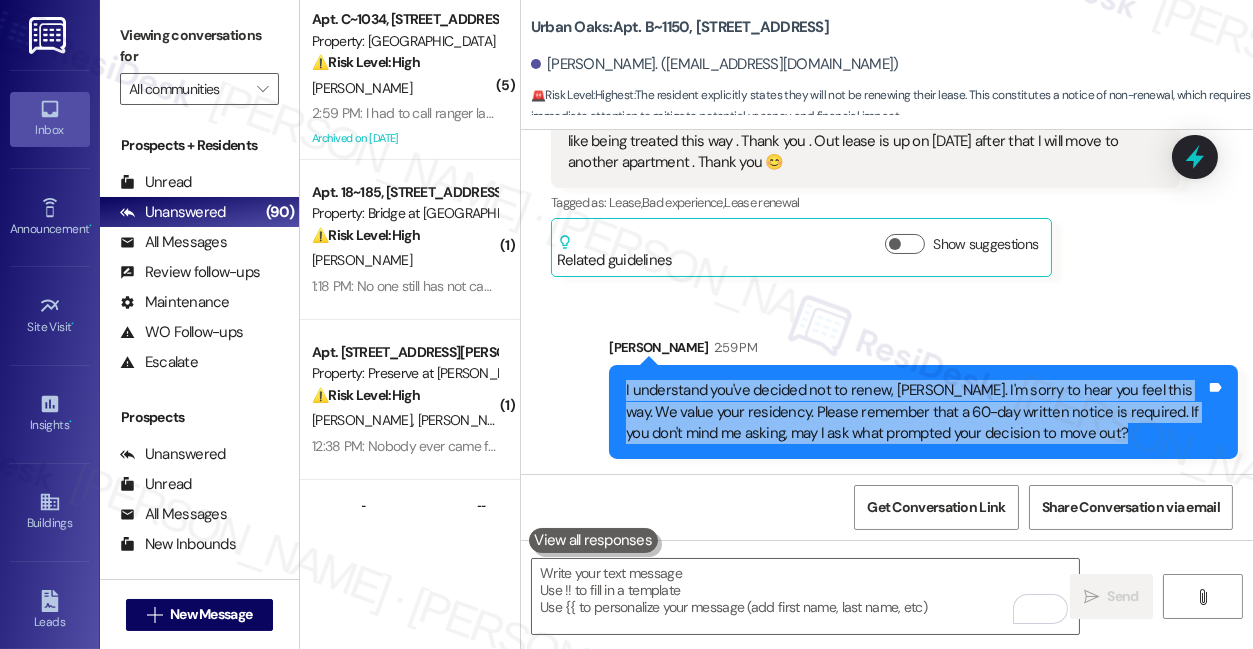 click on "I understand you've decided not to renew, [PERSON_NAME]. I'm sorry to hear you feel this way. We value your residency. Please remember that a 60-day written notice is required. If you don't mind me asking, may I ask what prompted your decision to move out?" at bounding box center (916, 412) 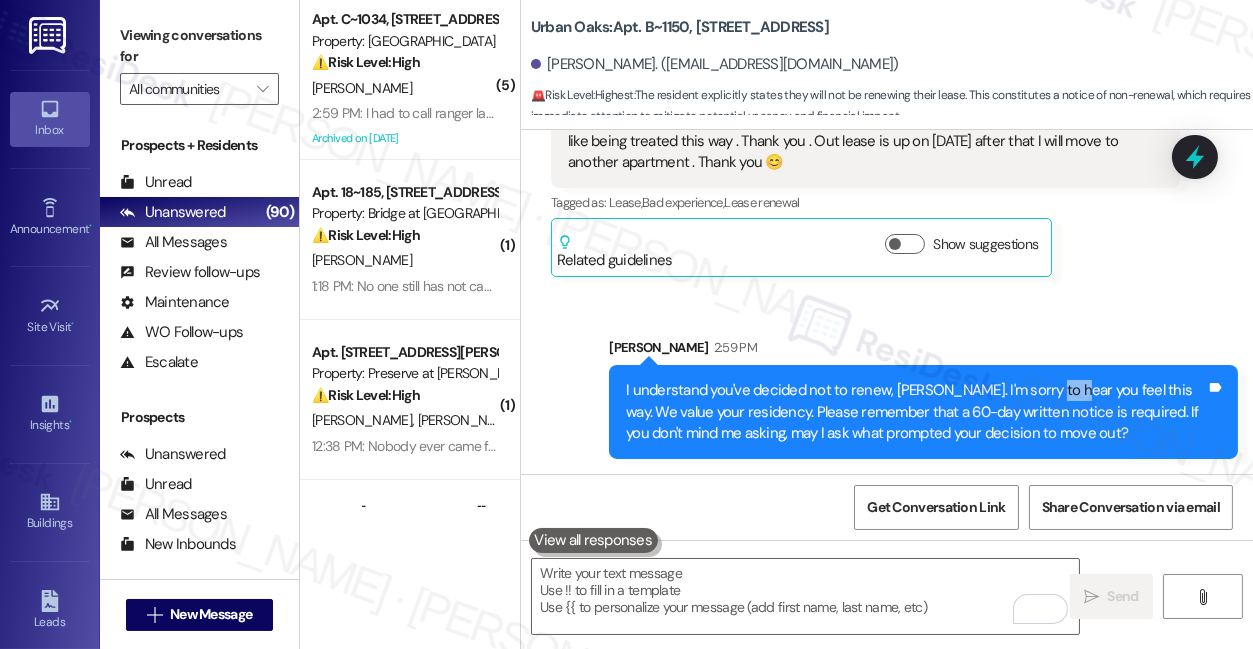 click on "I understand you've decided not to renew, [PERSON_NAME]. I'm sorry to hear you feel this way. We value your residency. Please remember that a 60-day written notice is required. If you don't mind me asking, may I ask what prompted your decision to move out?" at bounding box center [916, 412] 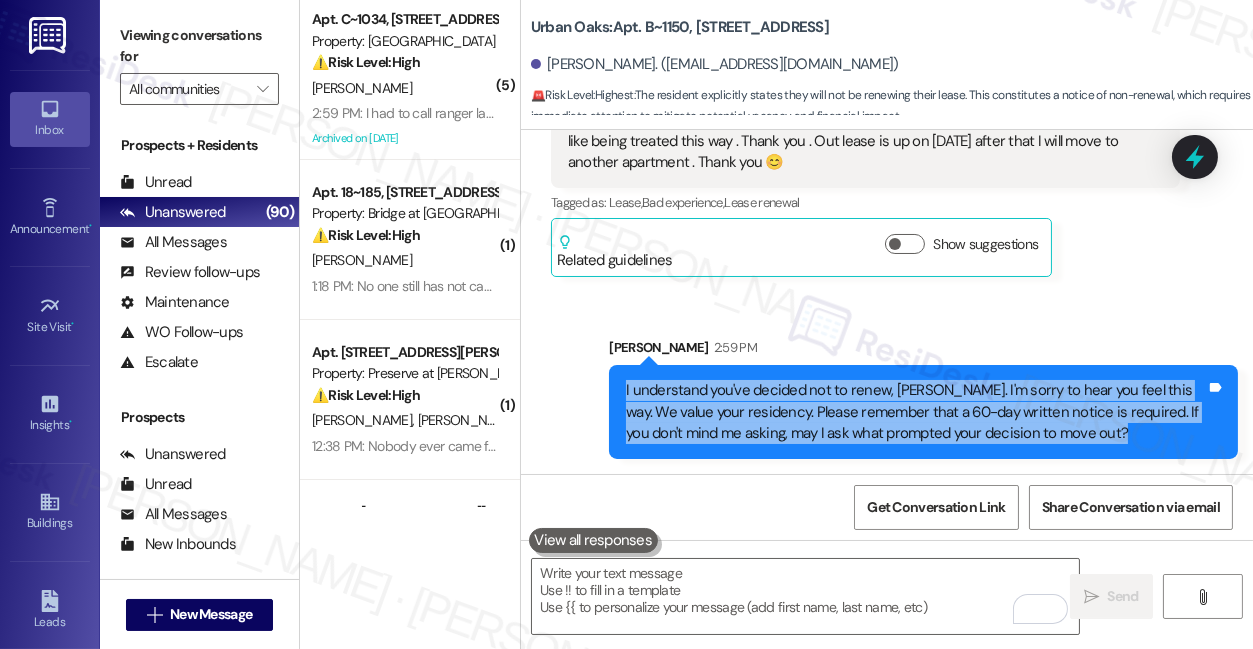 click on "I understand you've decided not to renew, [PERSON_NAME]. I'm sorry to hear you feel this way. We value your residency. Please remember that a 60-day written notice is required. If you don't mind me asking, may I ask what prompted your decision to move out?" at bounding box center (916, 412) 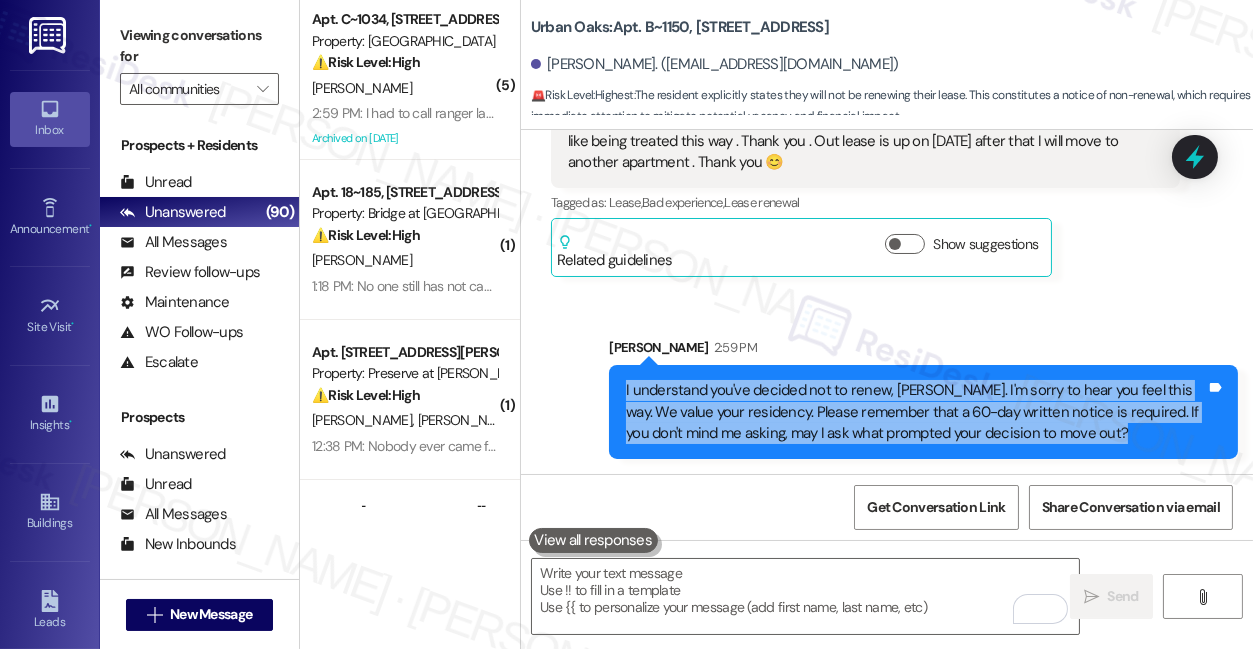 click on "I understand you've decided not to renew, [PERSON_NAME]. I'm sorry to hear you feel this way. We value your residency. Please remember that a 60-day written notice is required. If you don't mind me asking, may I ask what prompted your decision to move out?" at bounding box center (916, 412) 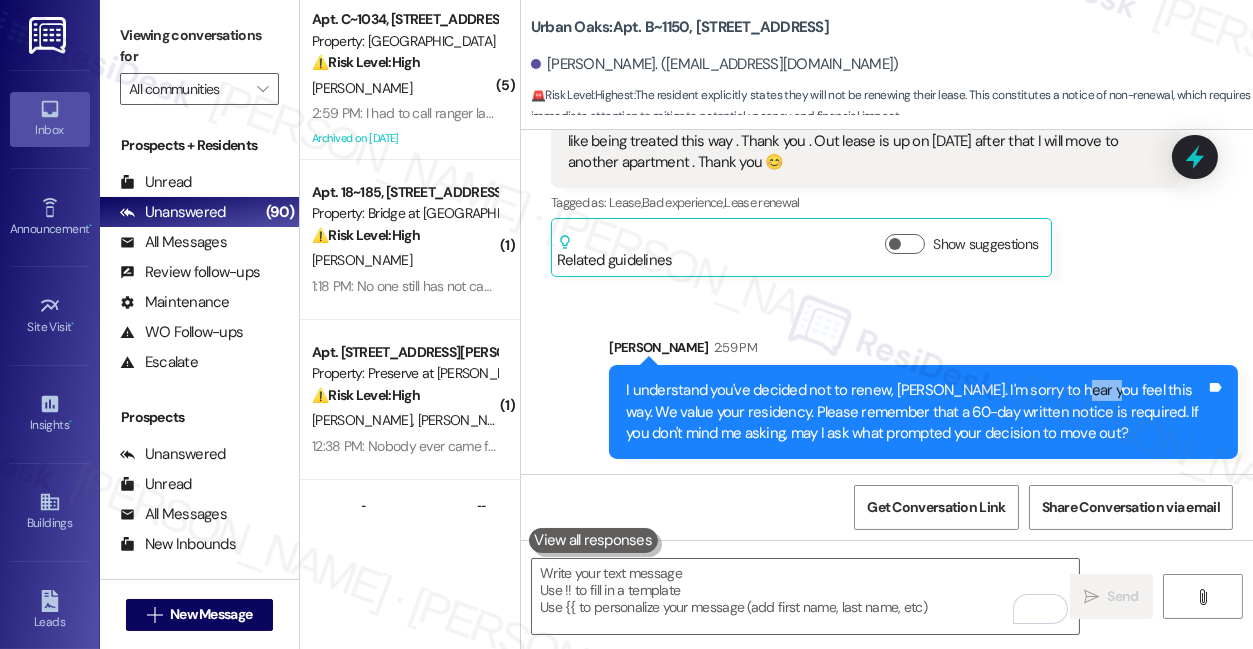 click on "I understand you've decided not to renew, [PERSON_NAME]. I'm sorry to hear you feel this way. We value your residency. Please remember that a 60-day written notice is required. If you don't mind me asking, may I ask what prompted your decision to move out?" at bounding box center [916, 412] 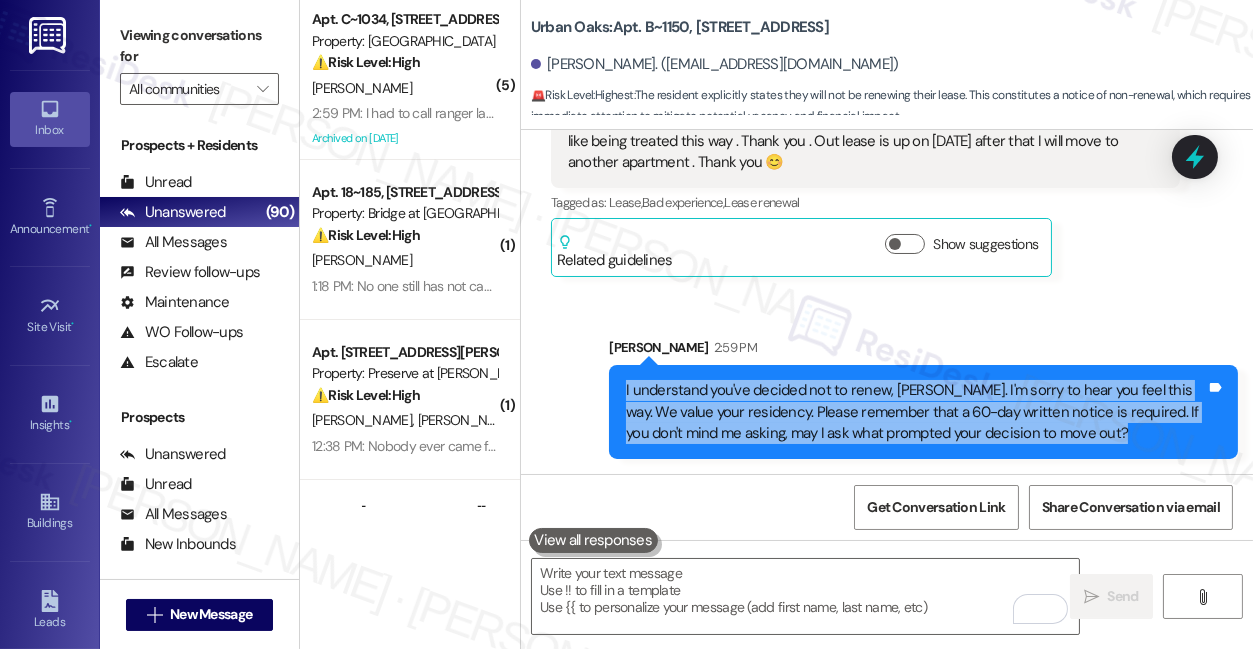 click on "I understand you've decided not to renew, [PERSON_NAME]. I'm sorry to hear you feel this way. We value your residency. Please remember that a 60-day written notice is required. If you don't mind me asking, may I ask what prompted your decision to move out?" at bounding box center (916, 412) 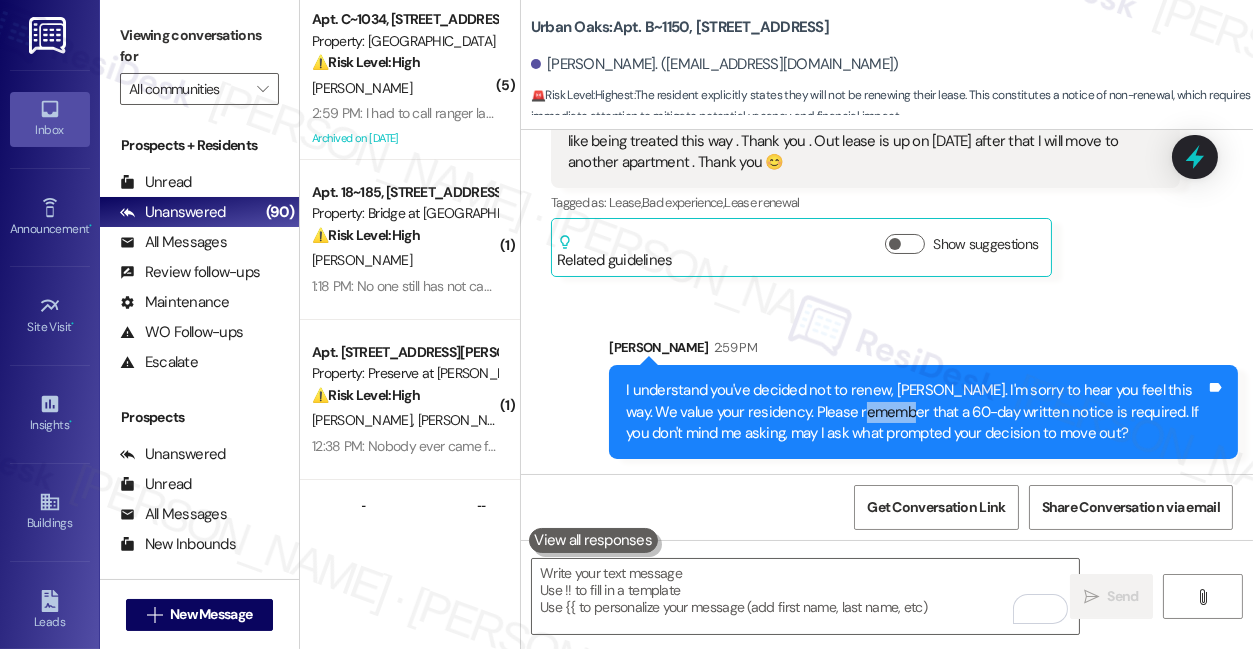 click on "I understand you've decided not to renew, [PERSON_NAME]. I'm sorry to hear you feel this way. We value your residency. Please remember that a 60-day written notice is required. If you don't mind me asking, may I ask what prompted your decision to move out?" at bounding box center (916, 412) 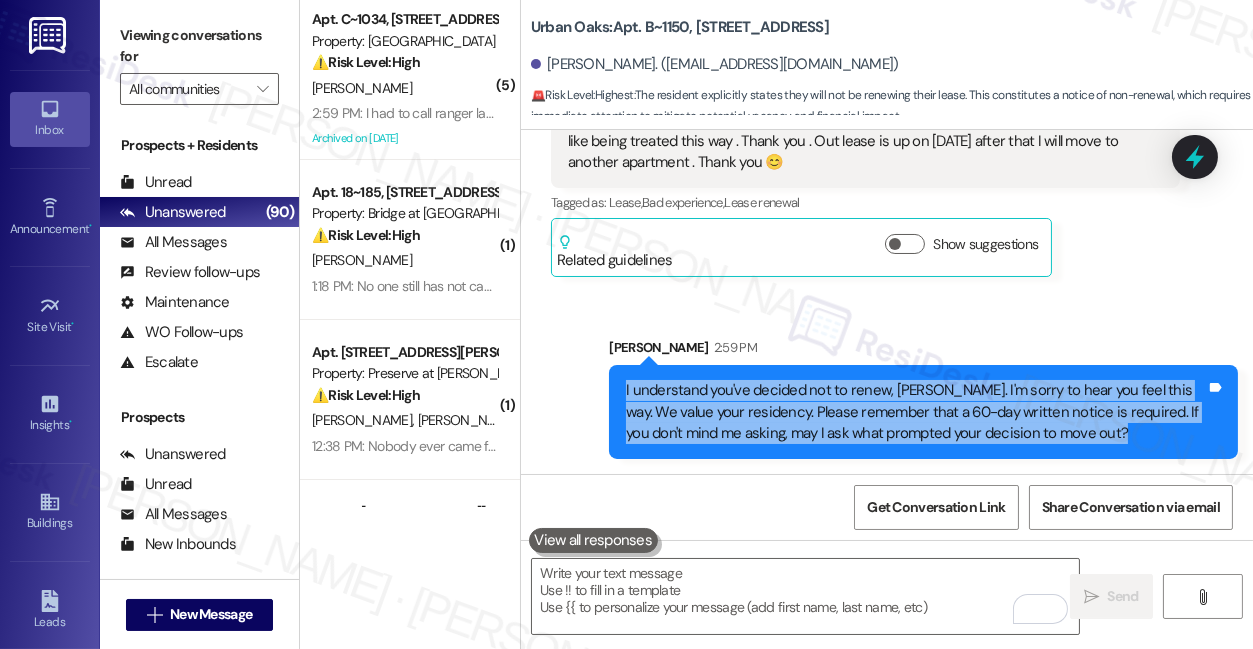 click on "I understand you've decided not to renew, [PERSON_NAME]. I'm sorry to hear you feel this way. We value your residency. Please remember that a 60-day written notice is required. If you don't mind me asking, may I ask what prompted your decision to move out?" at bounding box center (916, 412) 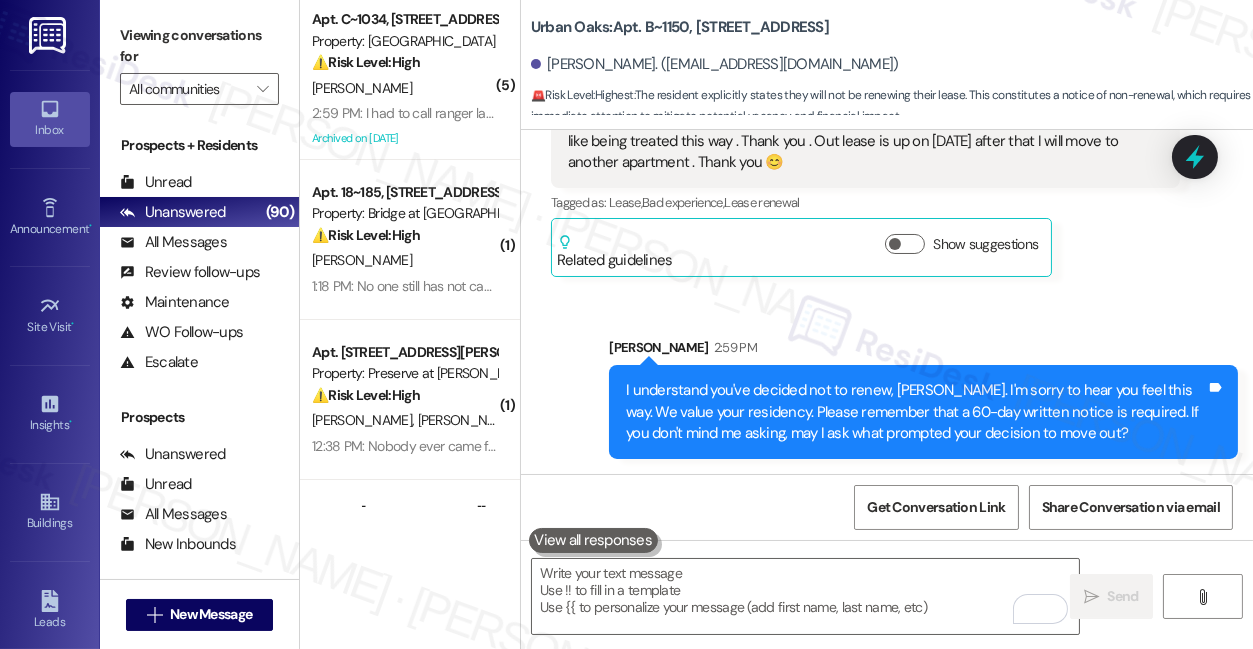 click on "Viewing conversations for" at bounding box center [199, 46] 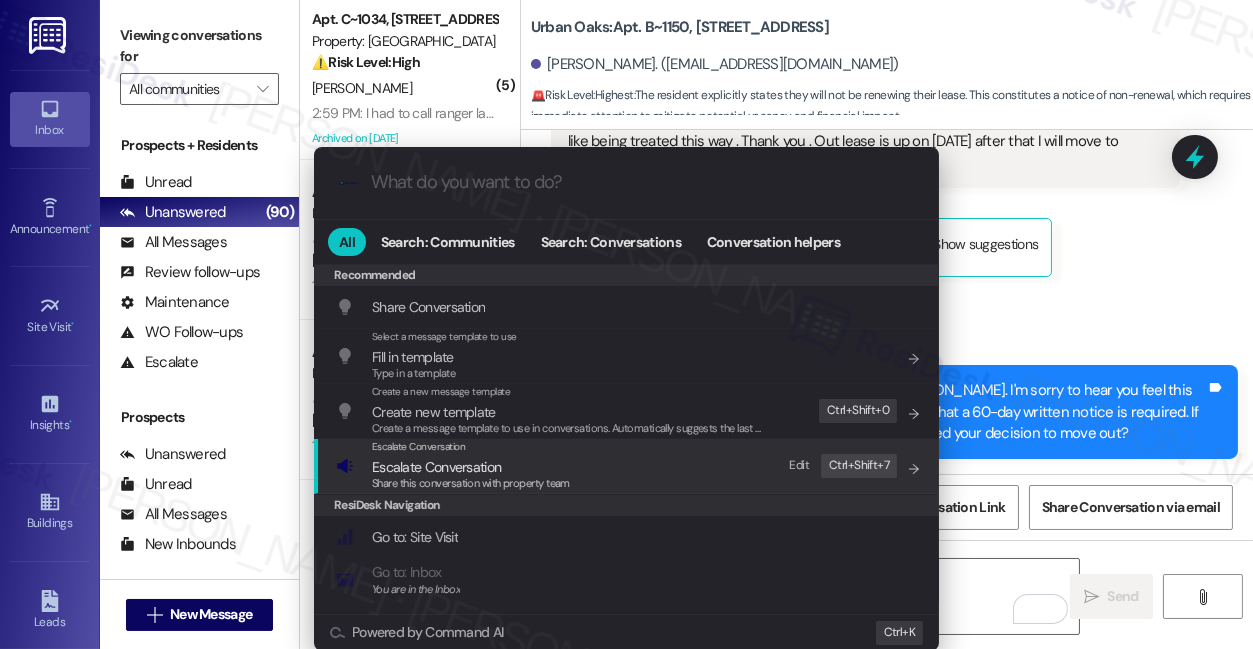 click on "Escalate Conversation Escalate Conversation Share this conversation with property team Edit Ctrl+ Shift+ 7" at bounding box center (628, 466) 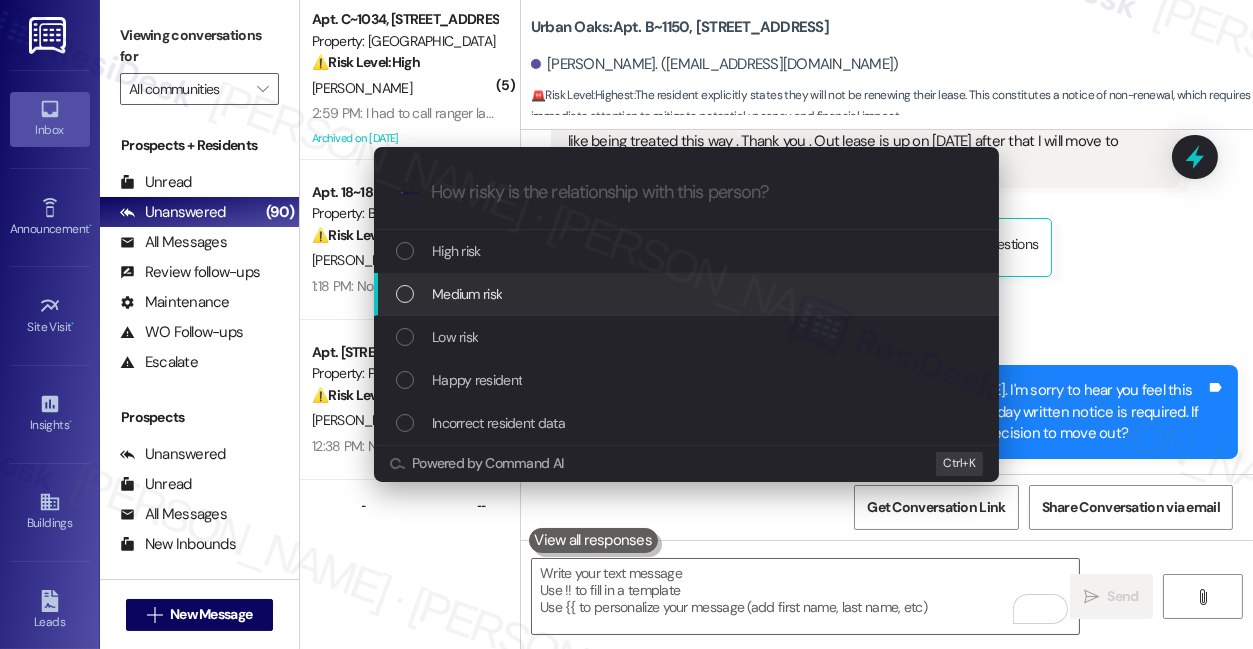 click on "Medium risk" at bounding box center [688, 294] 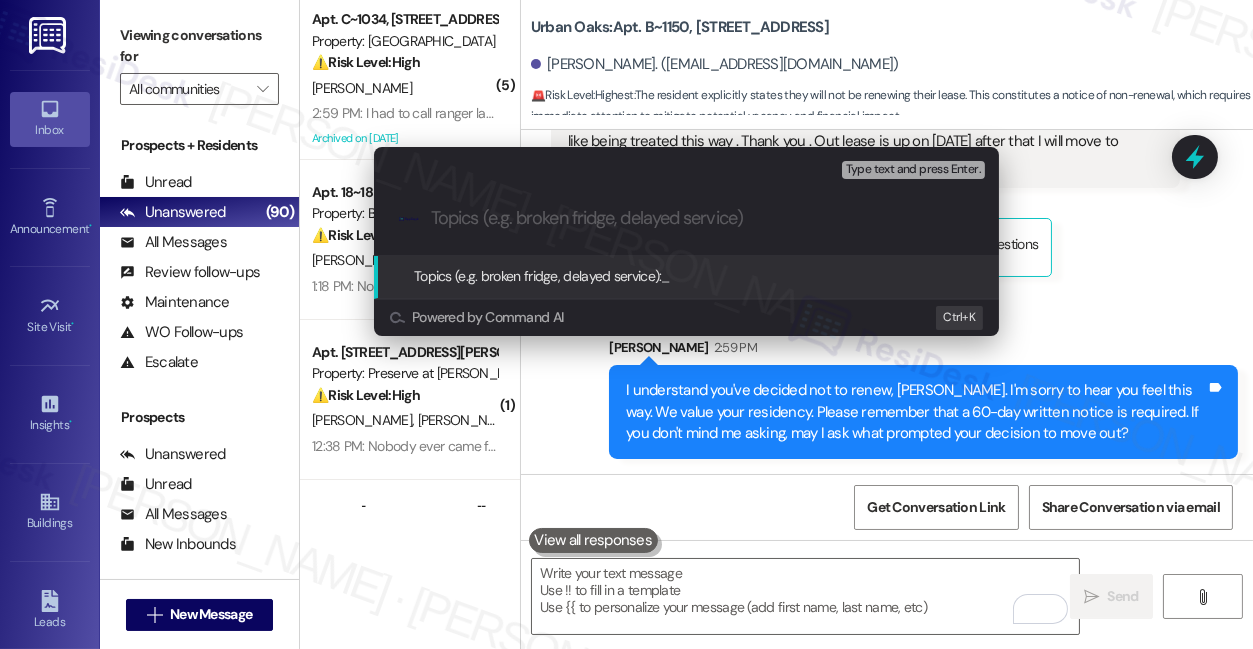 drag, startPoint x: 137, startPoint y: 35, endPoint x: 256, endPoint y: 65, distance: 122.72327 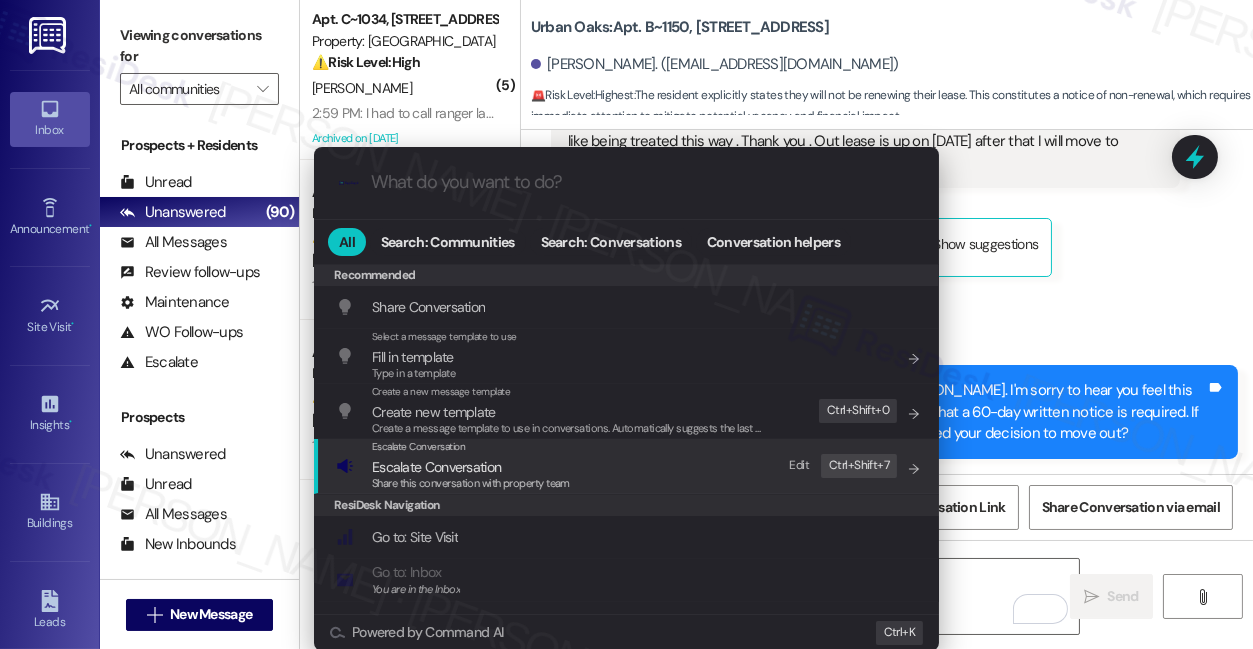 click on "Escalate Conversation" at bounding box center (436, 467) 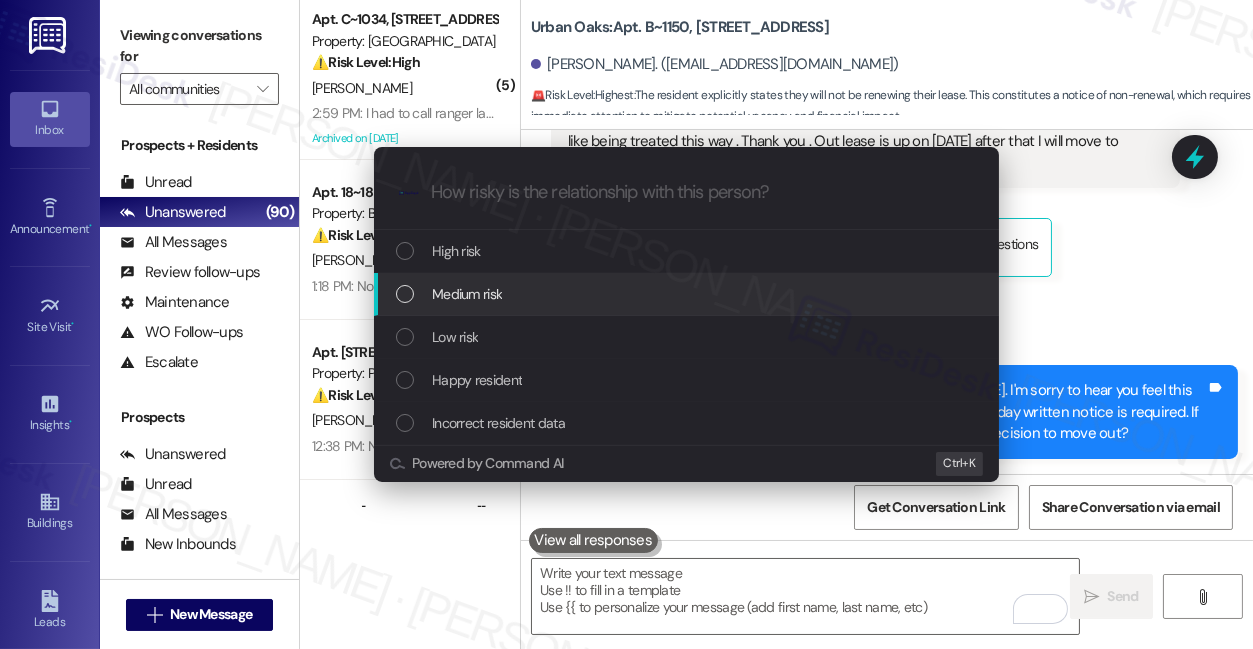 click on "Medium risk" at bounding box center (467, 294) 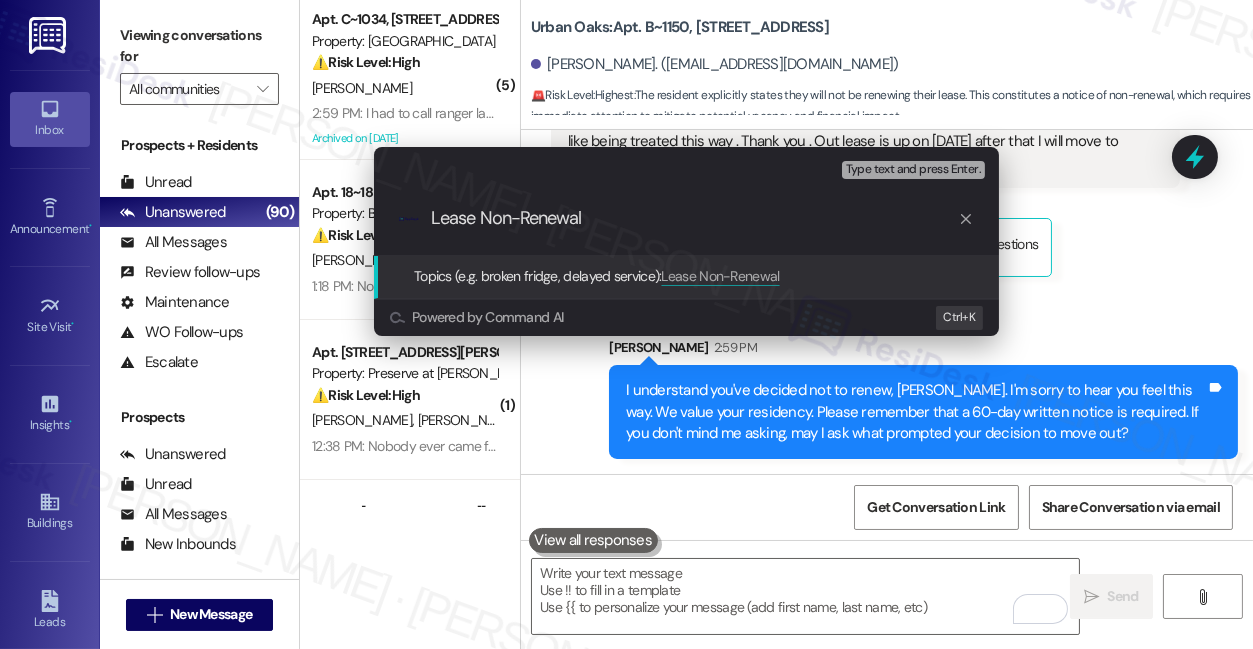 type on "Lease Non-Renewal" 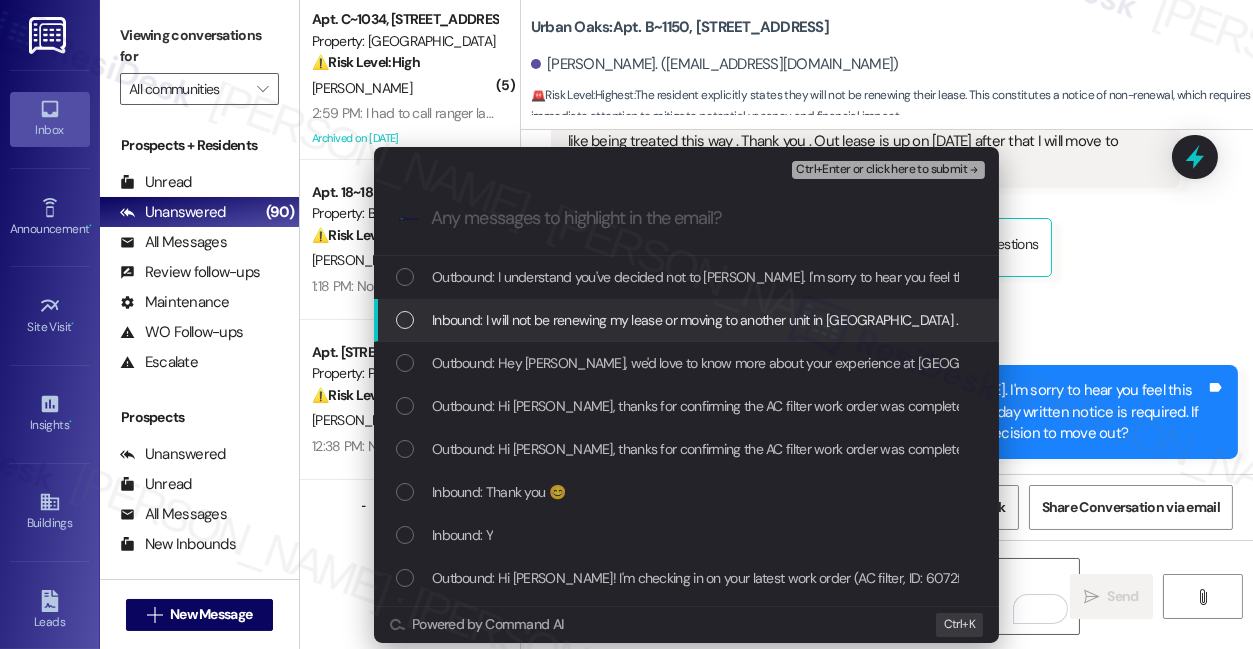 click on "Inbound: I will not be renewing my lease or moving to another unit in Urban Oaks . I don't like being treated this way . Thank you . Out lease is up on September 30 th after that I will move to another apartment . Thank you 😊" at bounding box center (1069, 320) 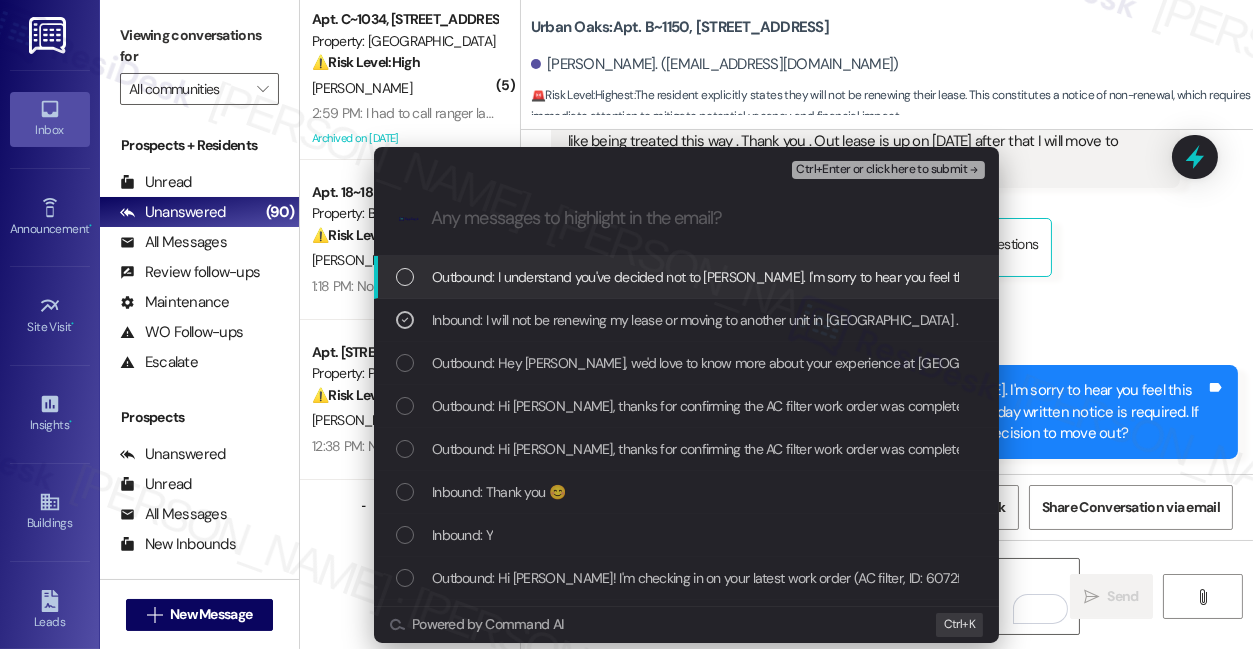 click on "Ctrl+Enter or click here to submit" at bounding box center [881, 170] 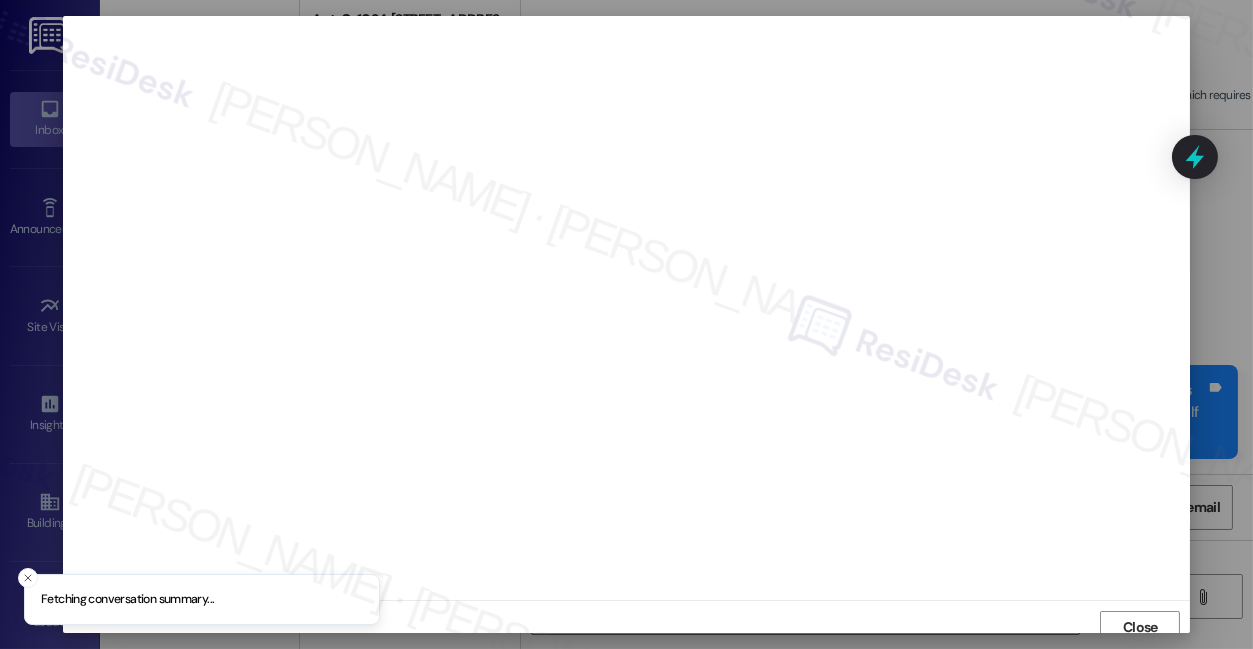 scroll, scrollTop: 10, scrollLeft: 0, axis: vertical 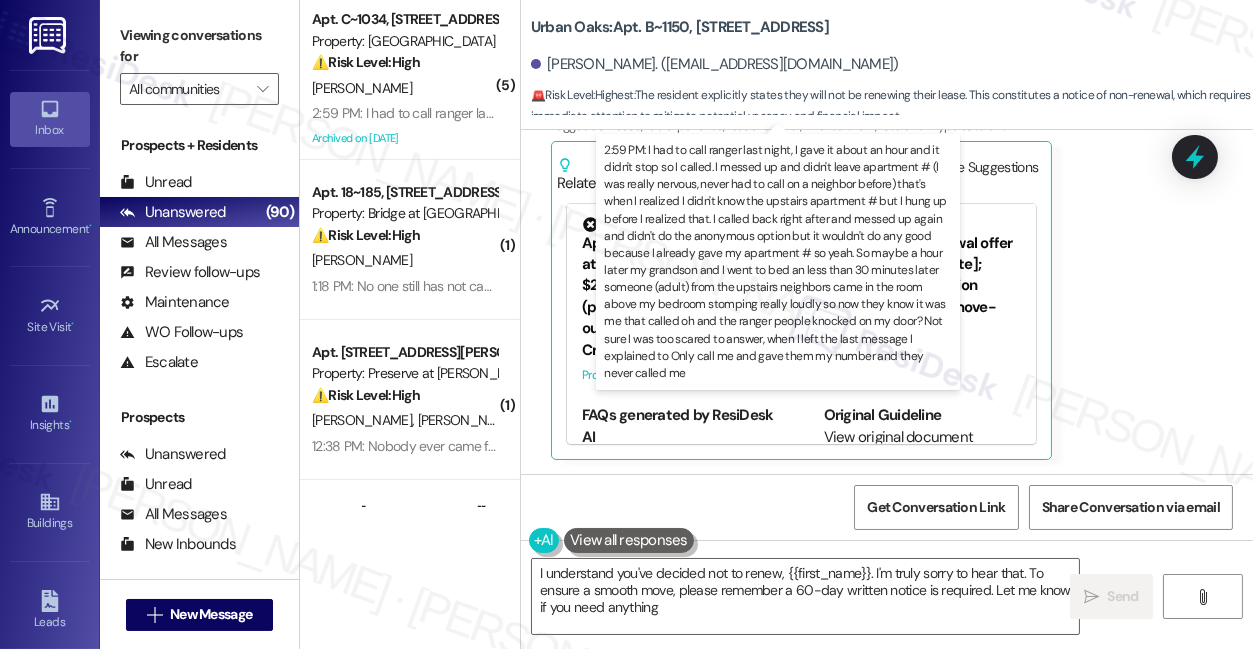 type on "I understand you've decided not to renew, {{first_name}}. I'm truly sorry to hear that. To ensure a smooth move, please remember a 60-day written notice is required. Let me know if you need anything." 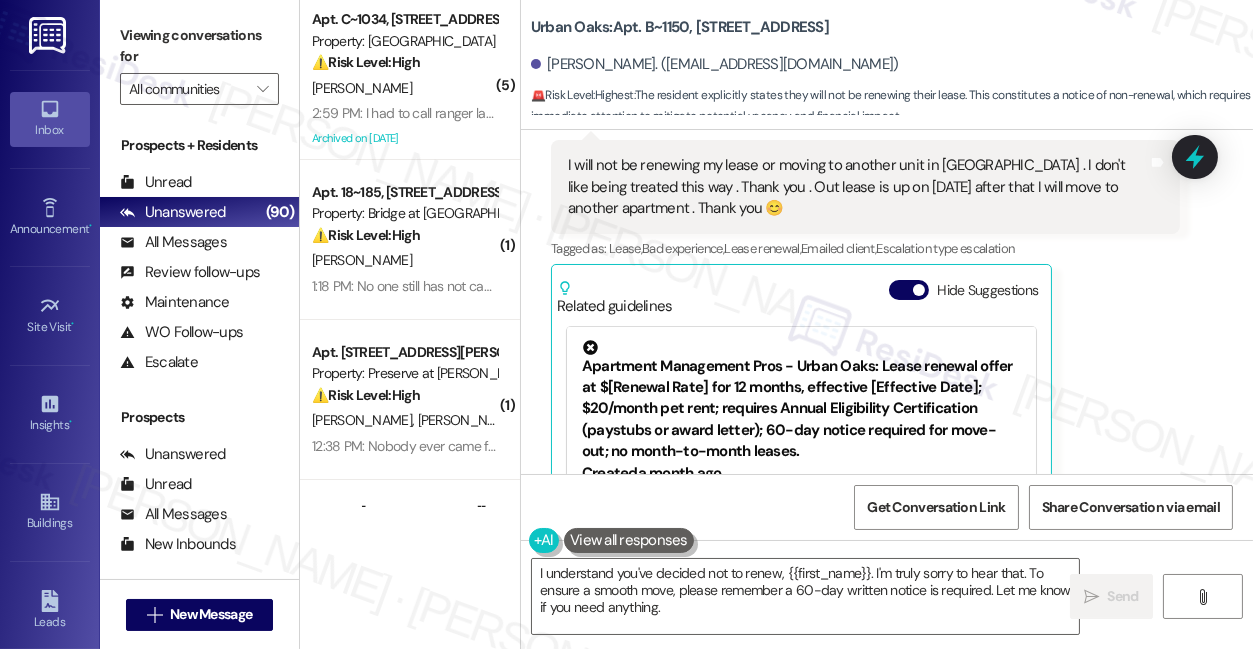 scroll, scrollTop: 5106, scrollLeft: 0, axis: vertical 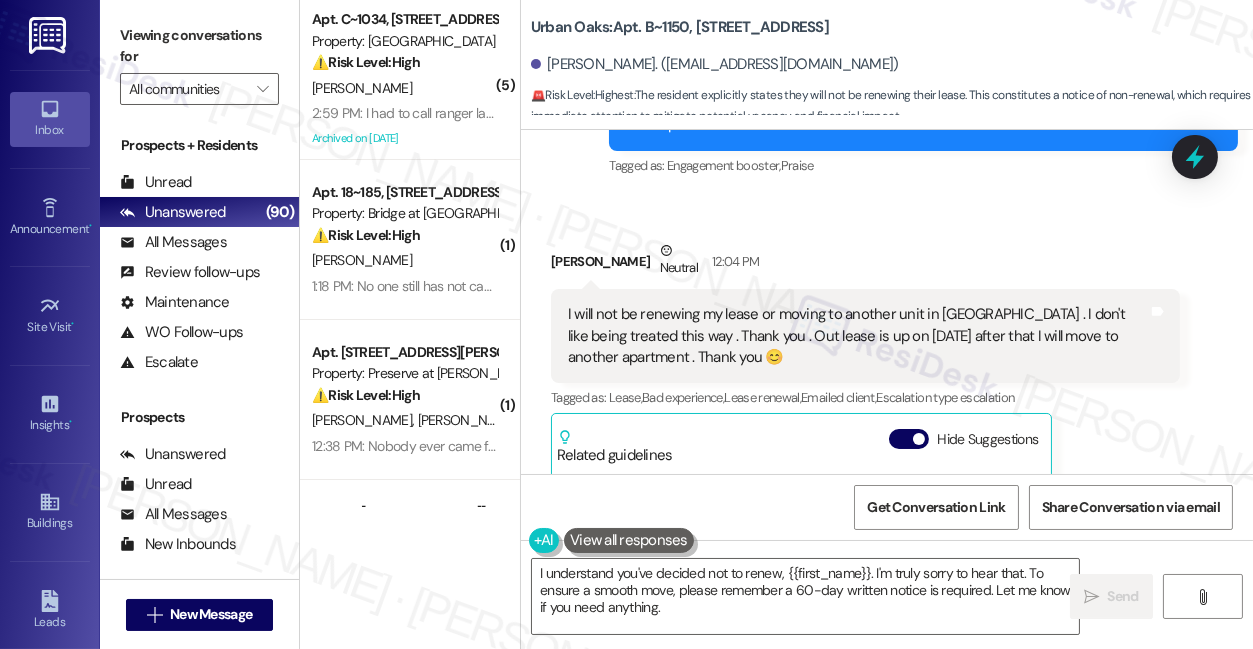 click on "I will not be renewing my lease or moving to another unit in [GEOGRAPHIC_DATA] . I don't like being treated this way . Thank you . Out lease is up on [DATE] after that I will move to another apartment . Thank you 😊" at bounding box center [858, 336] 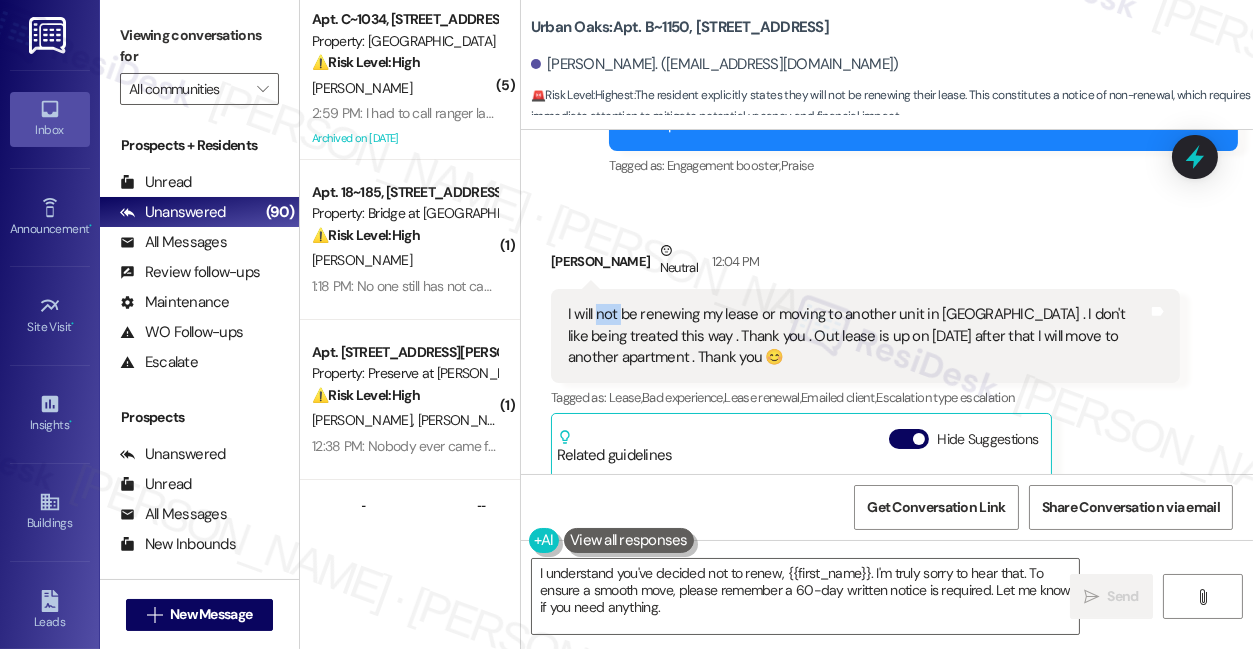 click on "I will not be renewing my lease or moving to another unit in [GEOGRAPHIC_DATA] . I don't like being treated this way . Thank you . Out lease is up on [DATE] after that I will move to another apartment . Thank you 😊" at bounding box center [858, 336] 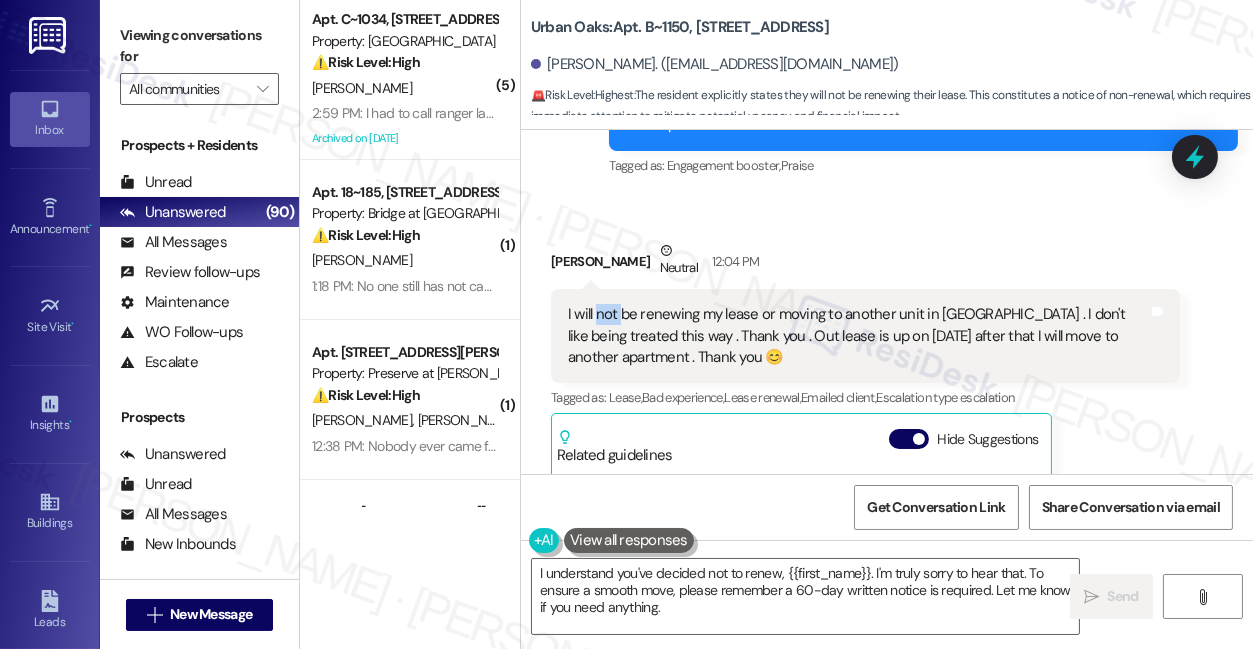 scroll, scrollTop: 5591, scrollLeft: 0, axis: vertical 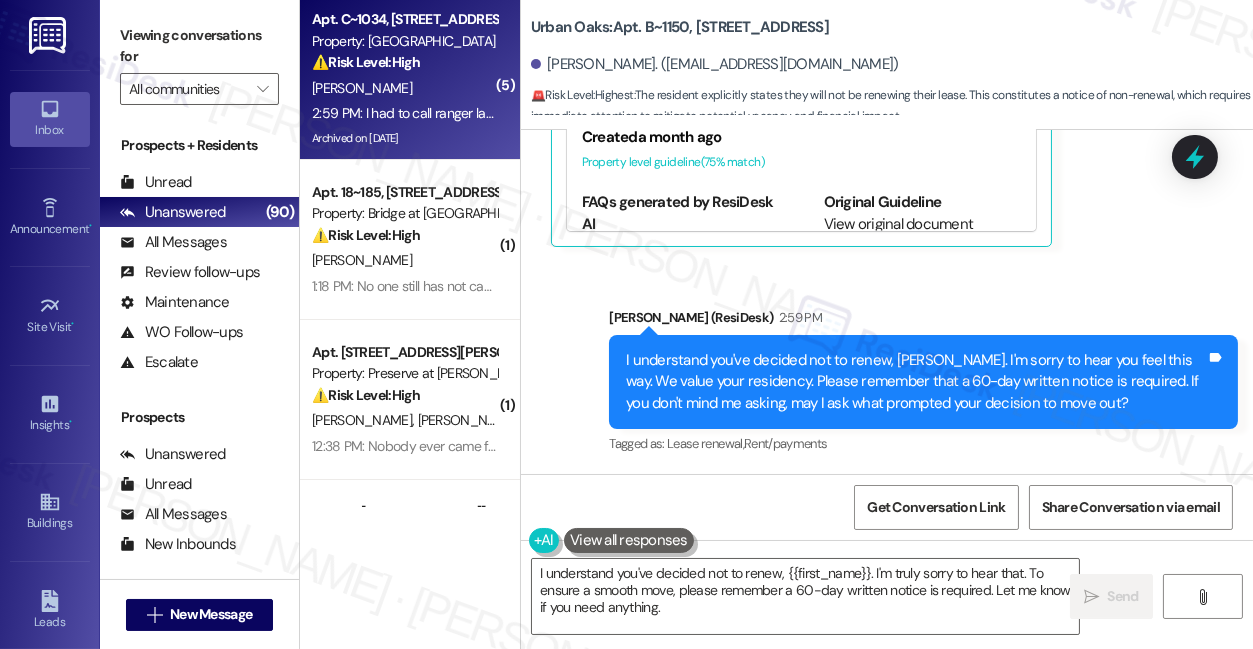 click on "2:59 PM: I had to call ranger last night, I gave it about an hour and it didn't stop so I called. I messed up and didn't leave apartment # (I was really nervous, never had to call on a neighbor before) that's when I realized I didn't know the upstairs apartment # but I hung up before I realized that. I called back right after and messed up again and didn't do the anonymous option but it wouldn't do any good because I already gave my apartment # so yeah. So maybe a hour later my grandson and I went to bed an less than 30 minutes later someone (adult) from the upstairs neighbors came in the room above my bedroom stomping really loudly so now they know it was me that called oh and the ranger people knocked on my door? Not sure I was too scared to answer, when I left the last message I explained to Only call me and gave them my number and they never called me" at bounding box center (2843, 113) 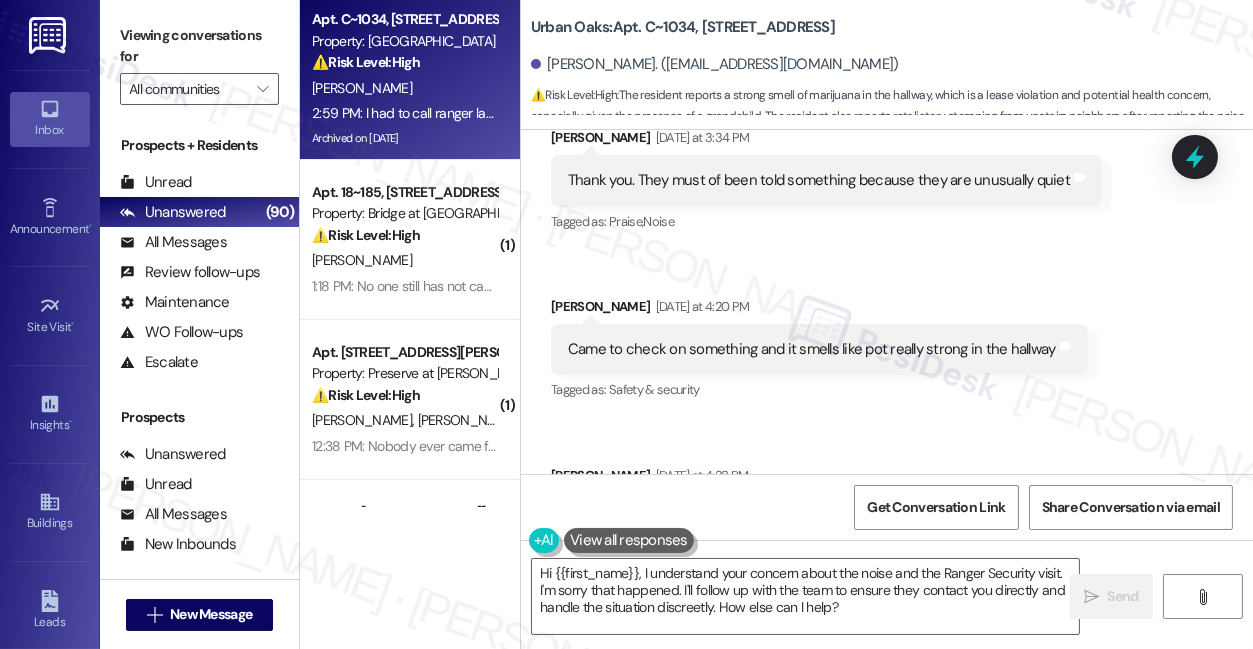 scroll, scrollTop: 21584, scrollLeft: 0, axis: vertical 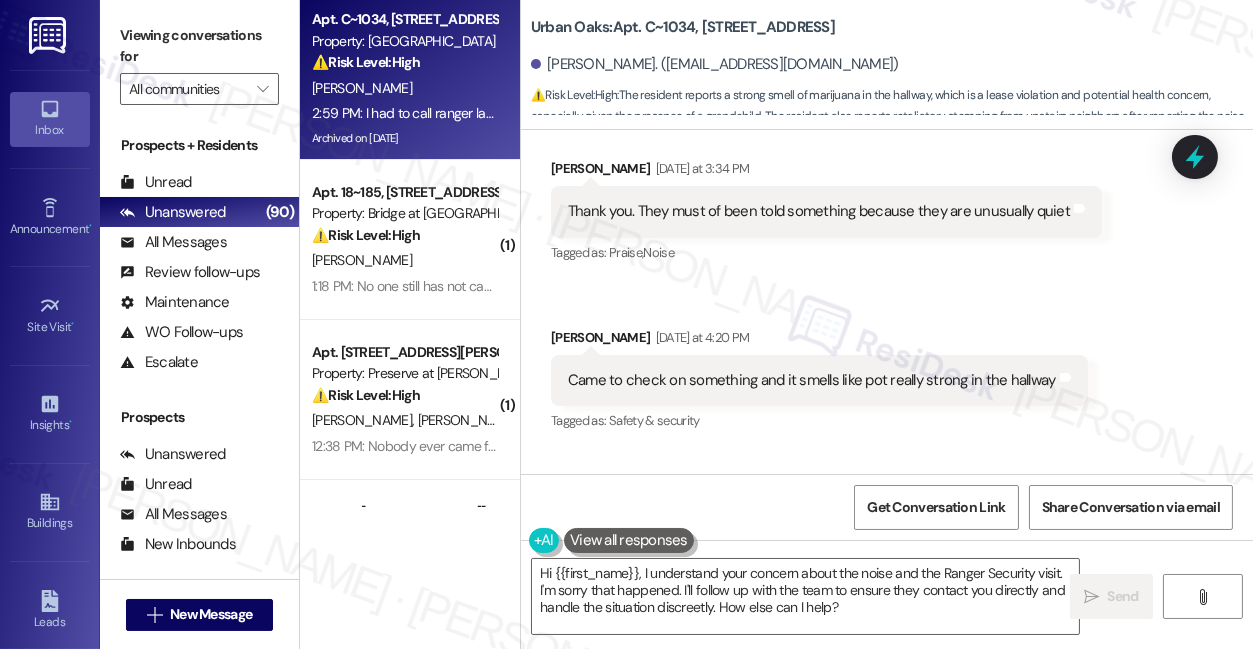 click on "Came to check on something and it smells like pot really strong in the hallway" at bounding box center [812, 380] 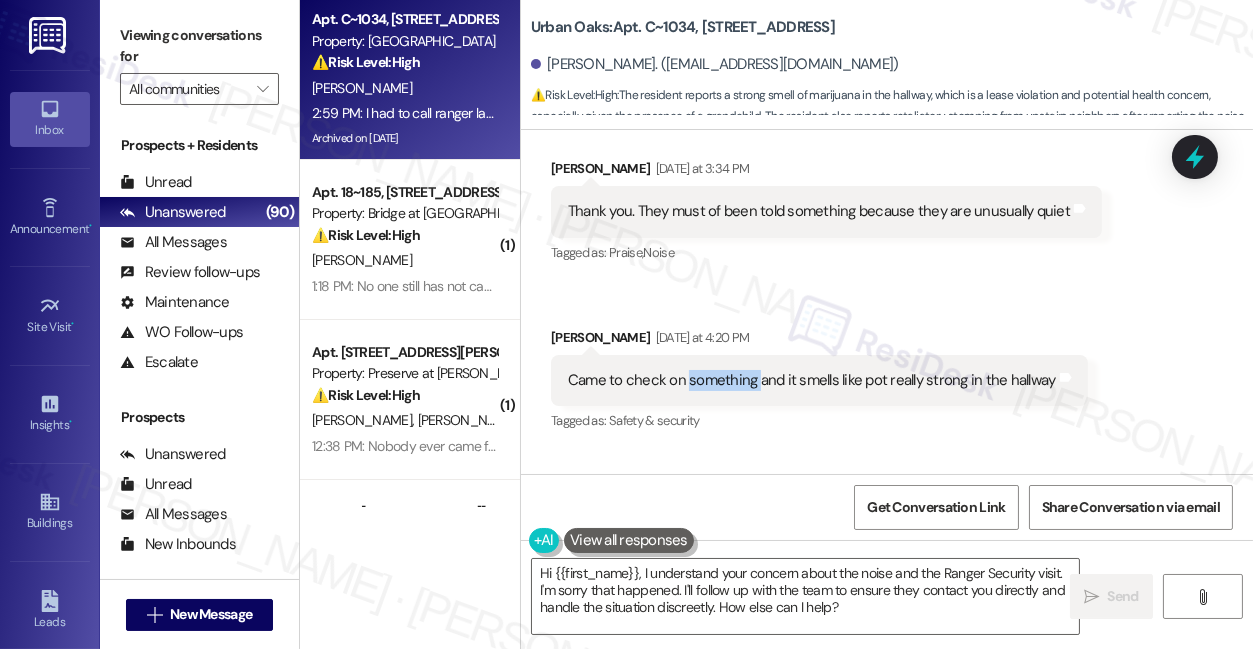 click on "Came to check on something and it smells like pot really strong in the hallway" at bounding box center (812, 380) 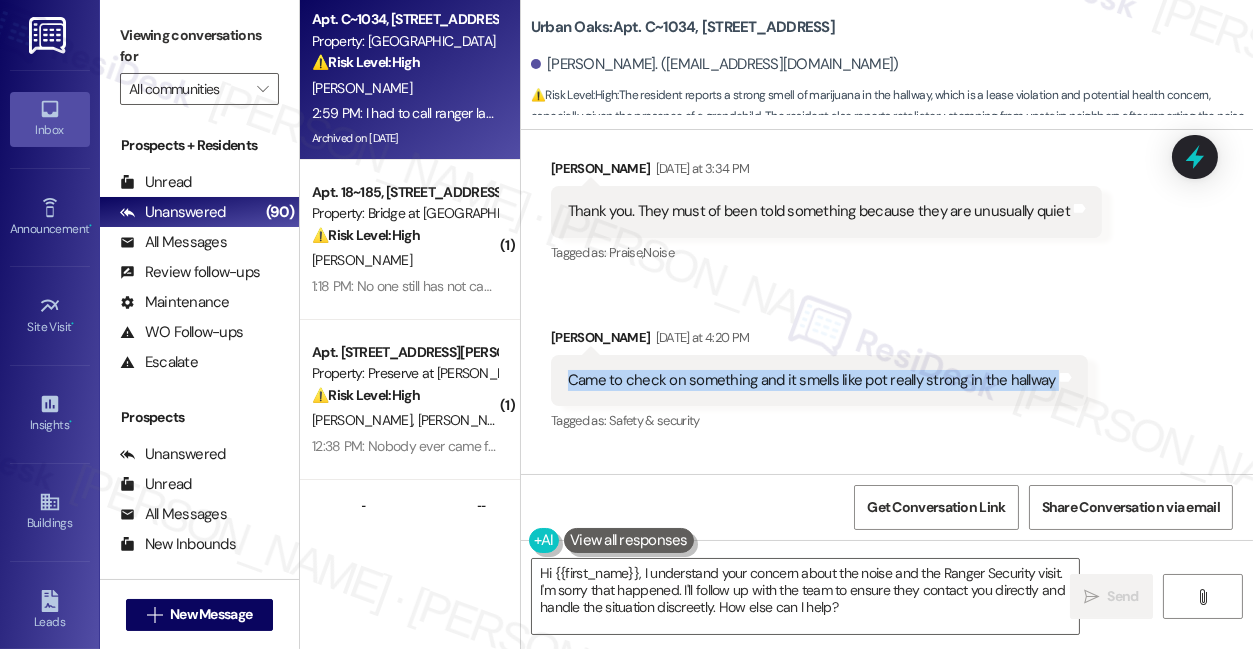 click on "Came to check on something and it smells like pot really strong in the hallway" at bounding box center (812, 380) 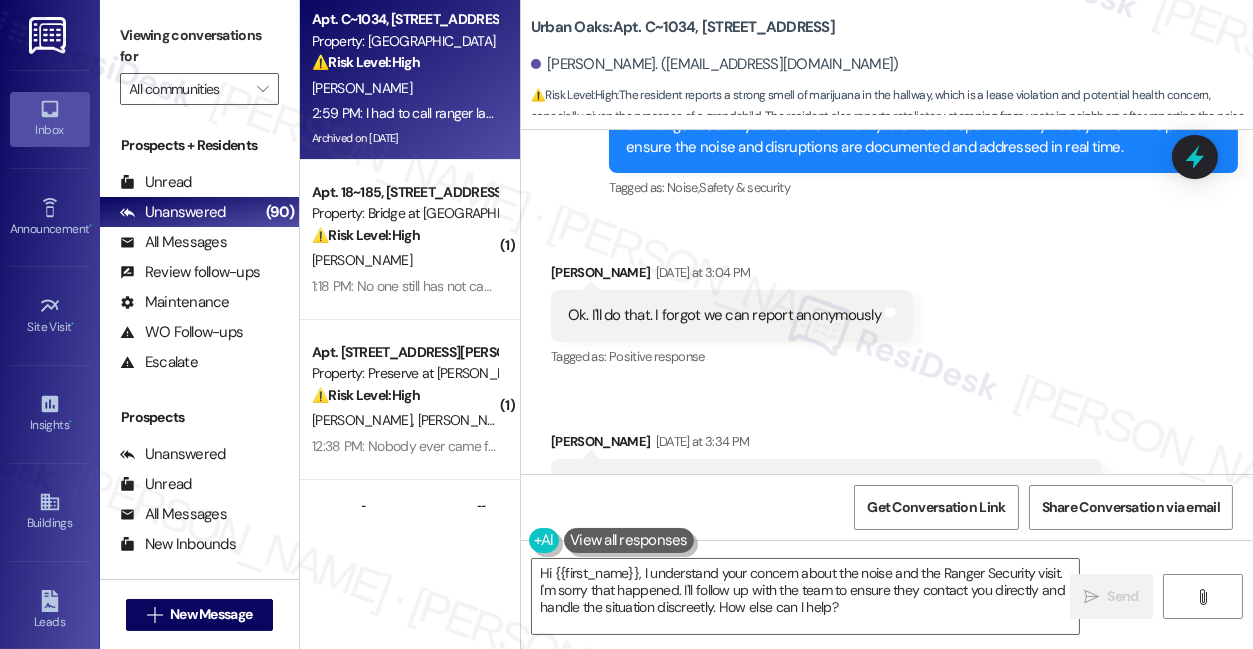 scroll, scrollTop: 21129, scrollLeft: 0, axis: vertical 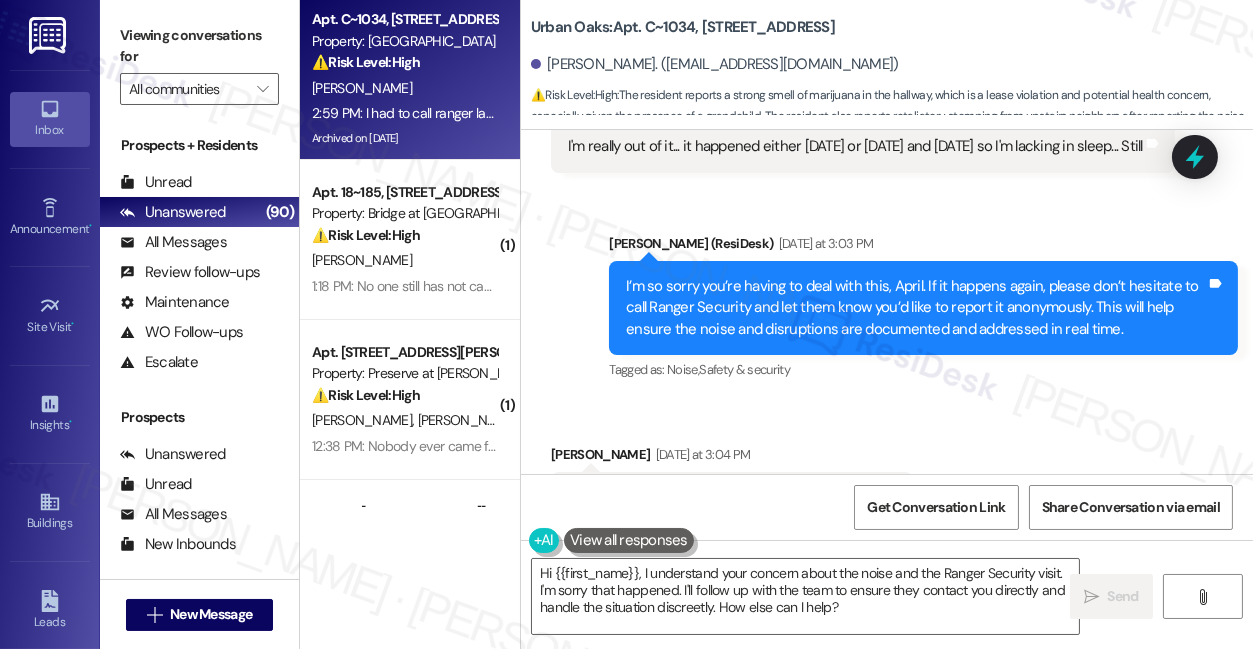 click on "I’m so sorry you’re having to deal with this, April. If it happens again, please don’t hesitate to call Ranger Security and let them know you’d like to report it anonymously. This will help ensure the noise and disruptions are documented and addressed in real time." at bounding box center (916, 308) 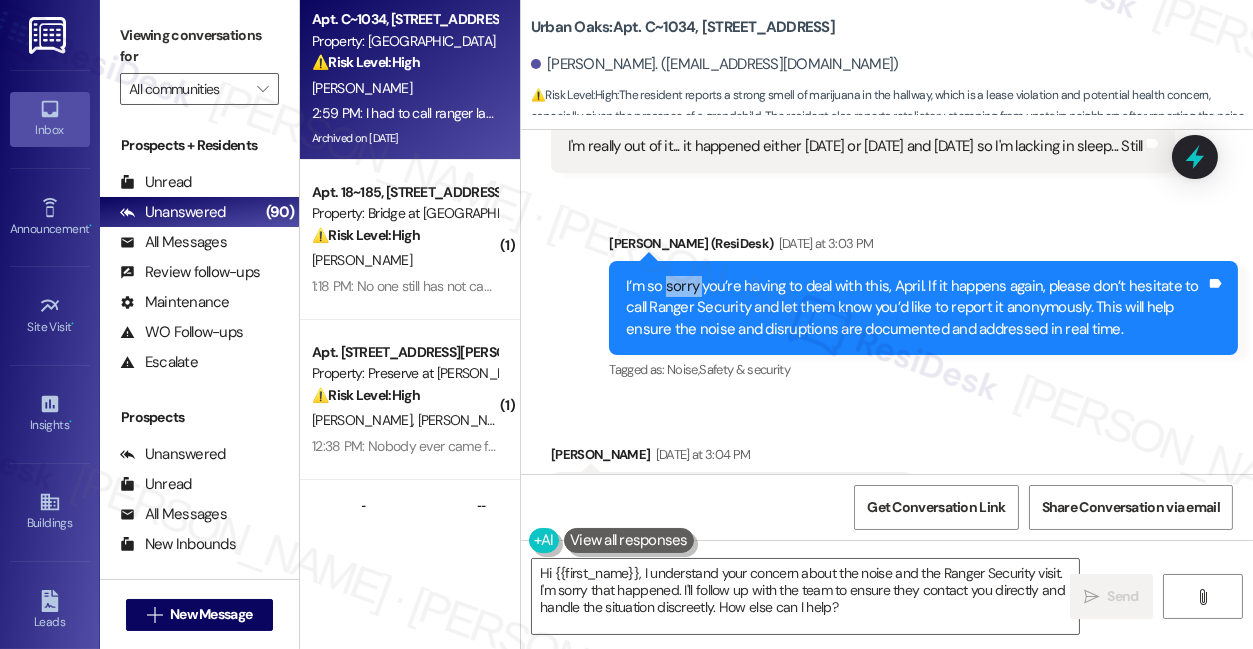 click on "I’m so sorry you’re having to deal with this, April. If it happens again, please don’t hesitate to call Ranger Security and let them know you’d like to report it anonymously. This will help ensure the noise and disruptions are documented and addressed in real time." at bounding box center [916, 308] 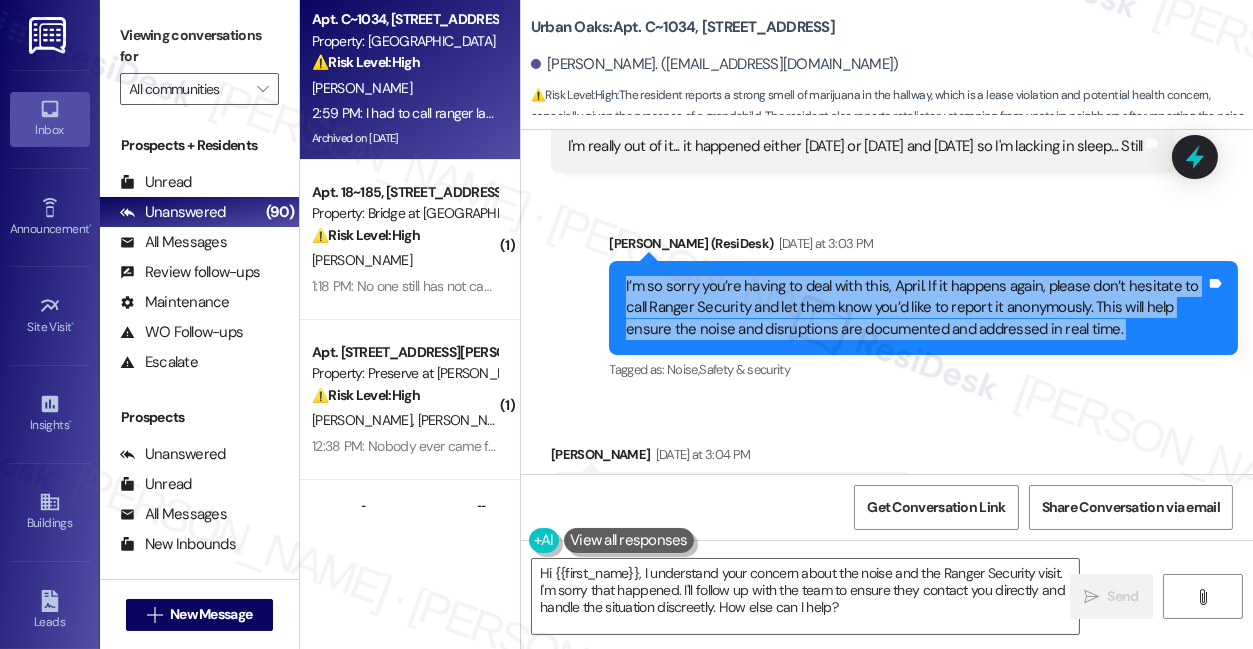 click on "I’m so sorry you’re having to deal with this, April. If it happens again, please don’t hesitate to call Ranger Security and let them know you’d like to report it anonymously. This will help ensure the noise and disruptions are documented and addressed in real time." at bounding box center (916, 308) 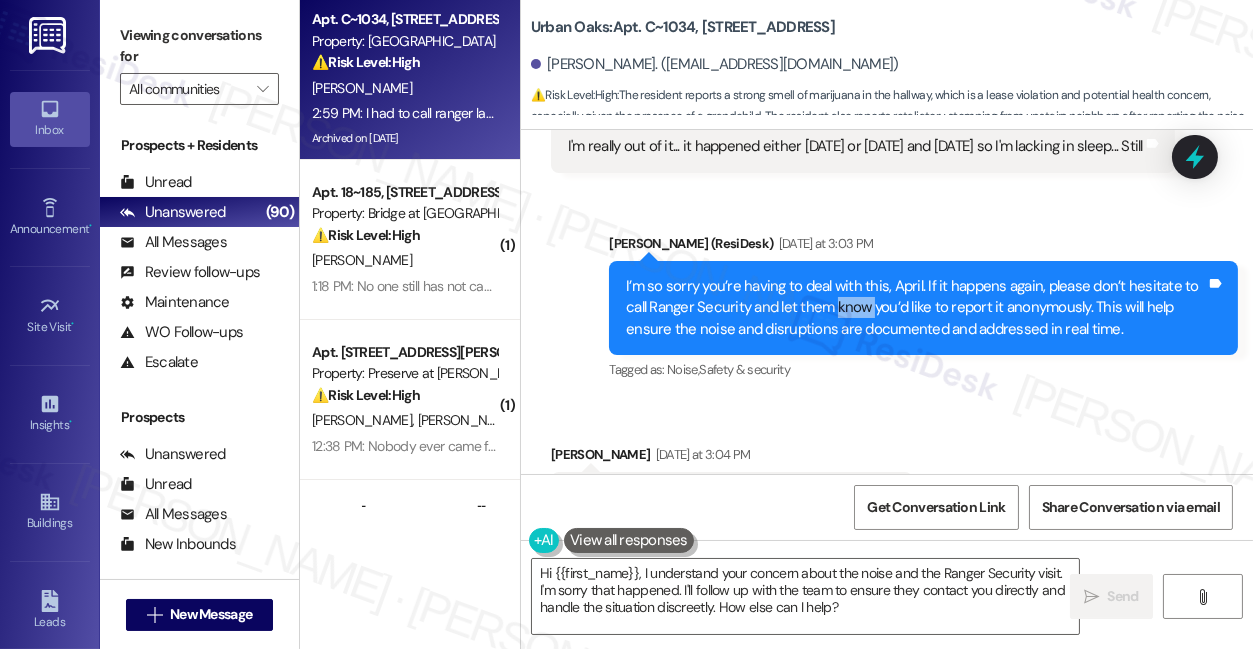 click on "I’m so sorry you’re having to deal with this, April. If it happens again, please don’t hesitate to call Ranger Security and let them know you’d like to report it anonymously. This will help ensure the noise and disruptions are documented and addressed in real time." at bounding box center [916, 308] 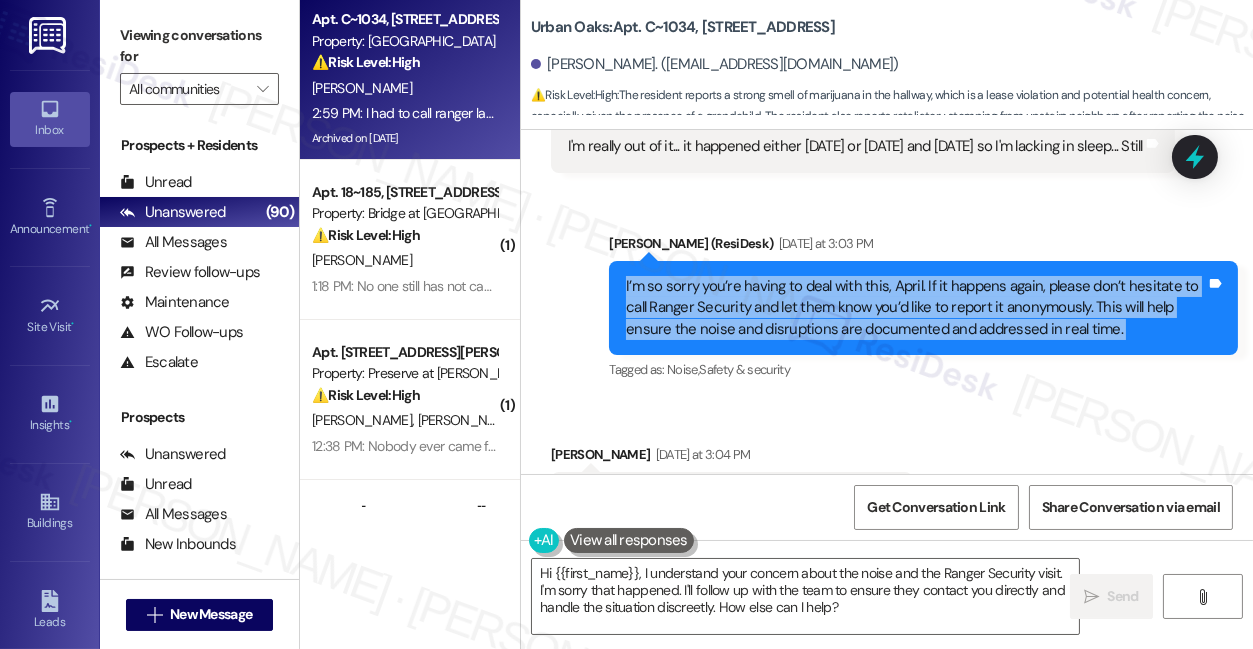 click on "I’m so sorry you’re having to deal with this, April. If it happens again, please don’t hesitate to call Ranger Security and let them know you’d like to report it anonymously. This will help ensure the noise and disruptions are documented and addressed in real time." at bounding box center (916, 308) 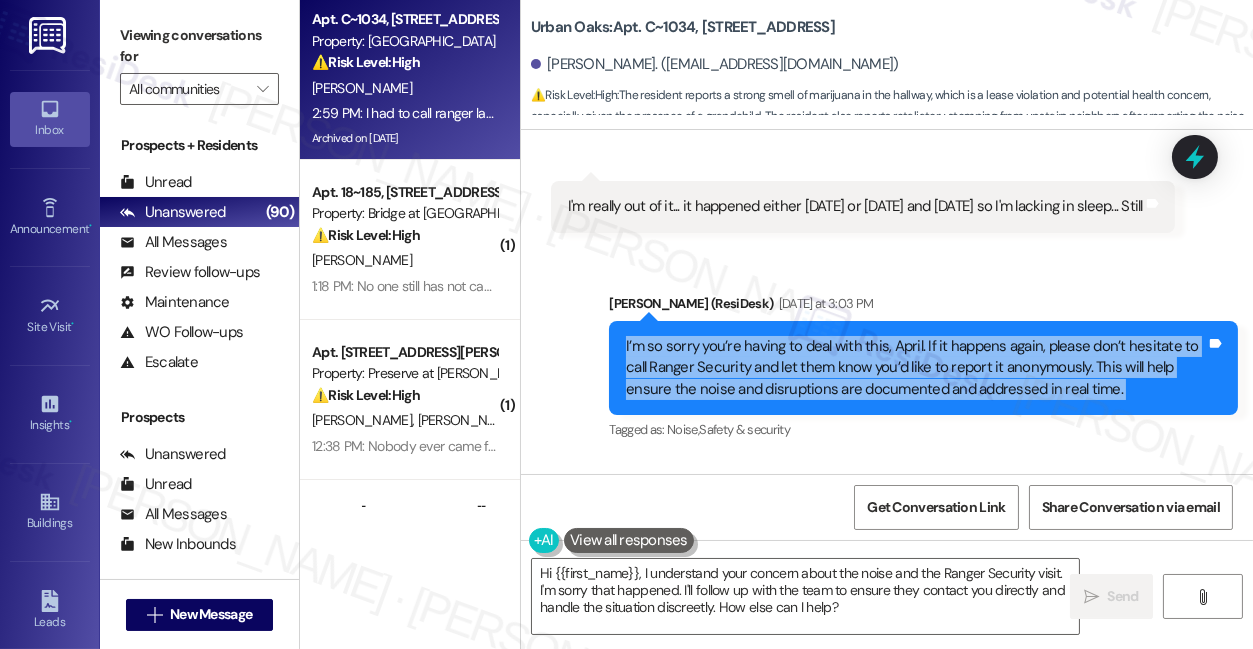 scroll, scrollTop: 20947, scrollLeft: 0, axis: vertical 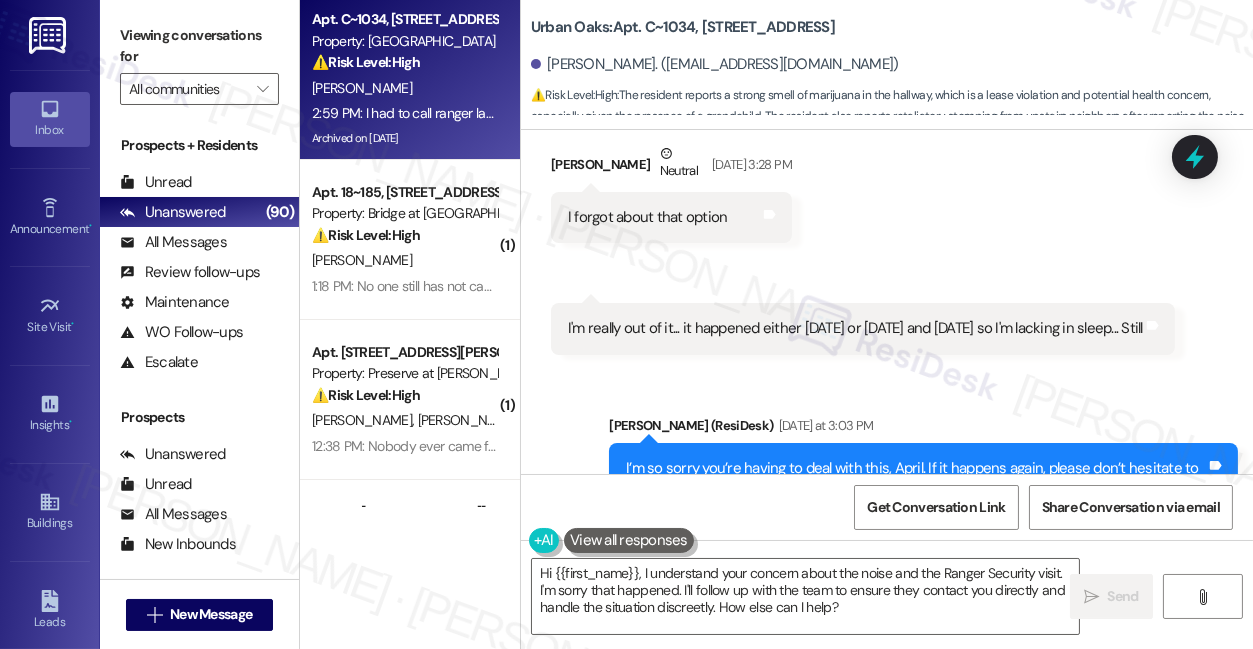 click on "I'm really out of it... it happened either Friday or Saturday and Sunday so I'm lacking in sleep... Still" at bounding box center [855, 328] 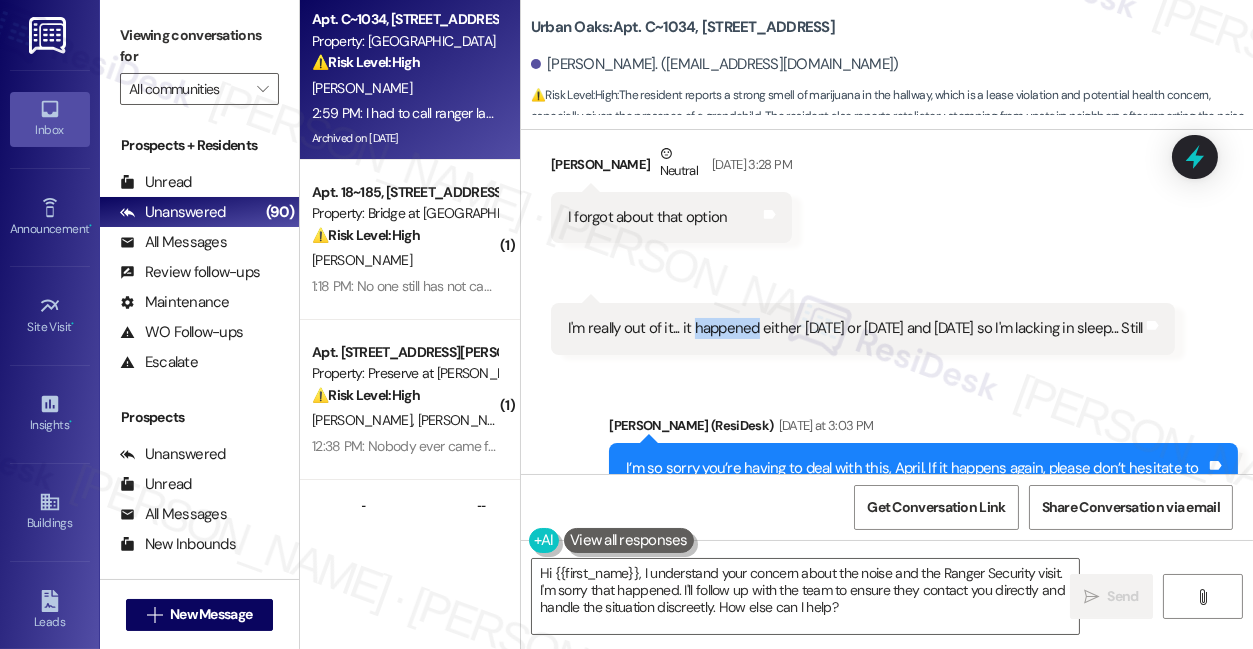 click on "I'm really out of it... it happened either Friday or Saturday and Sunday so I'm lacking in sleep... Still" at bounding box center [855, 328] 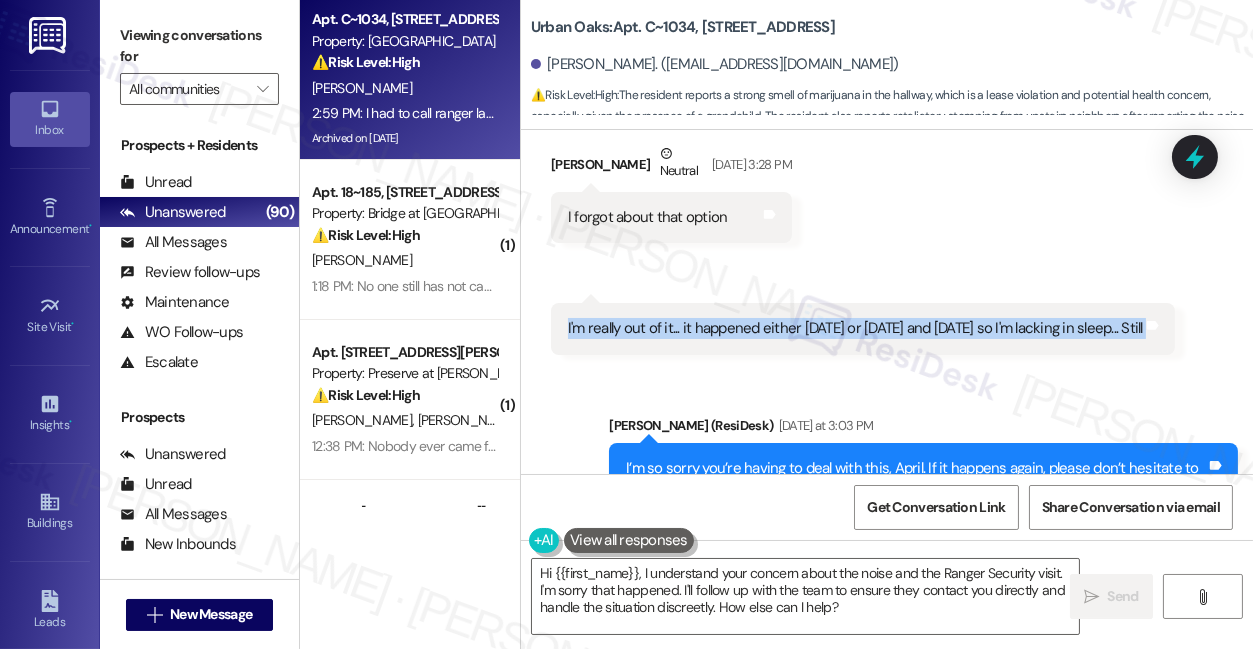 click on "I'm really out of it... it happened either Friday or Saturday and Sunday so I'm lacking in sleep... Still" at bounding box center (855, 328) 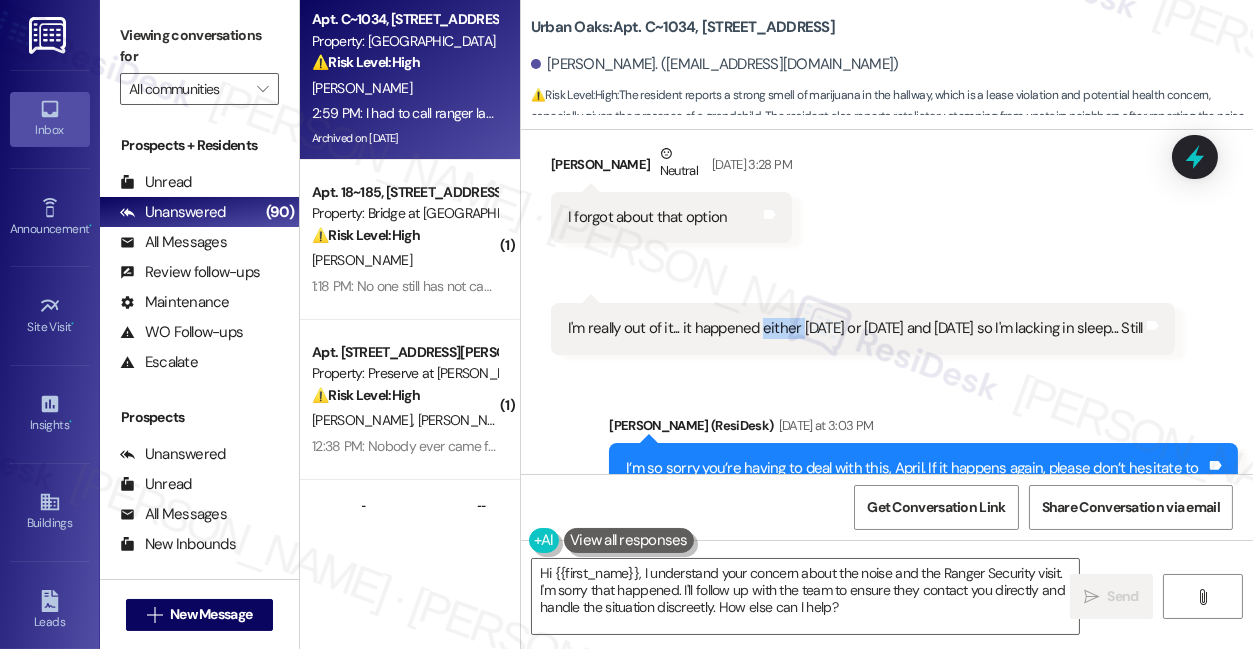 click on "I'm really out of it... it happened either Friday or Saturday and Sunday so I'm lacking in sleep... Still" at bounding box center [855, 328] 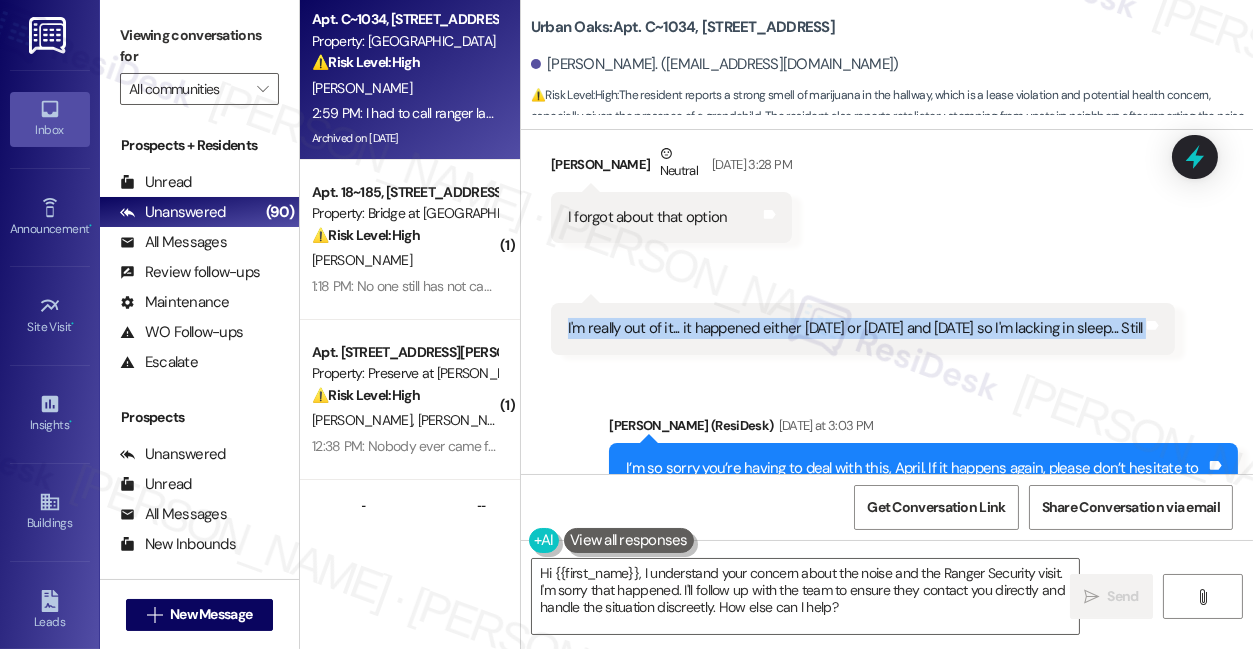 click on "I'm really out of it... it happened either Friday or Saturday and Sunday so I'm lacking in sleep... Still" at bounding box center (855, 328) 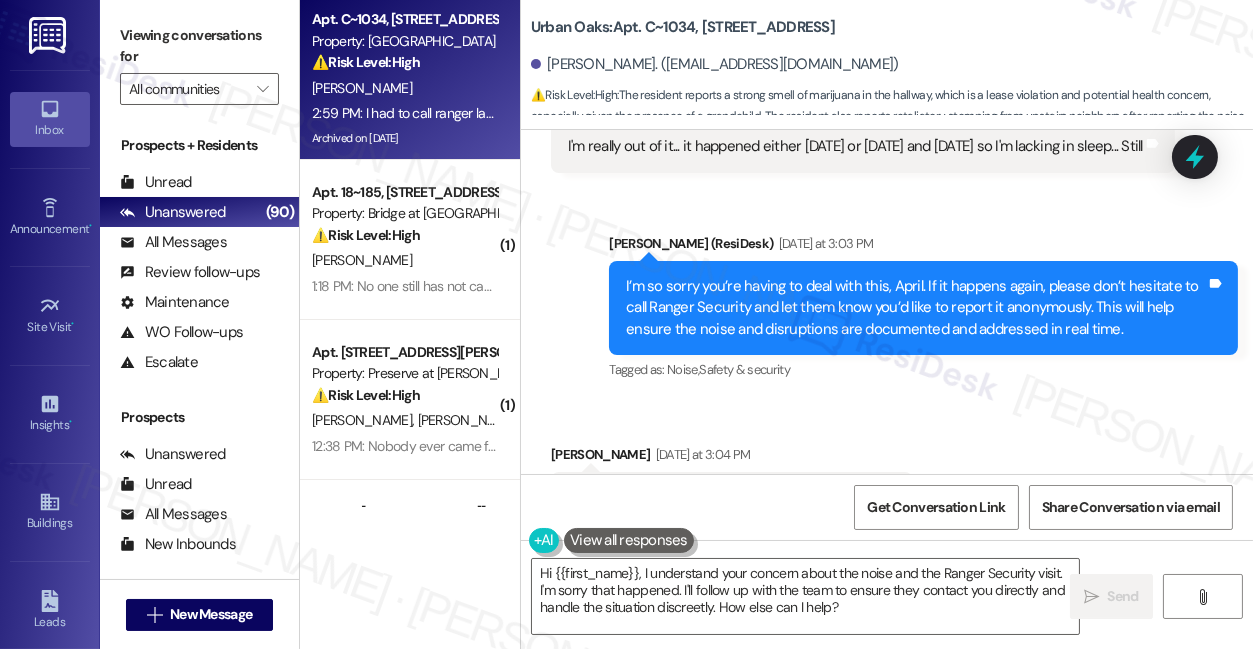 click on "I’m so sorry you’re having to deal with this, April. If it happens again, please don’t hesitate to call Ranger Security and let them know you’d like to report it anonymously. This will help ensure the noise and disruptions are documented and addressed in real time." at bounding box center (916, 308) 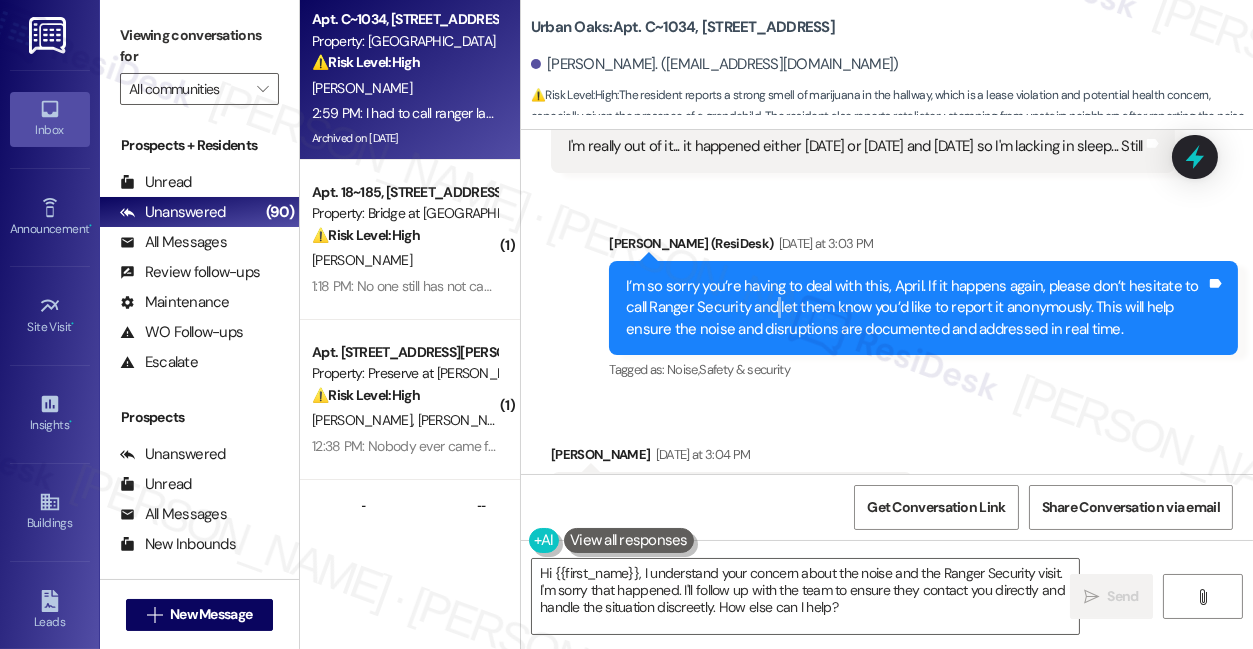 click on "I’m so sorry you’re having to deal with this, April. If it happens again, please don’t hesitate to call Ranger Security and let them know you’d like to report it anonymously. This will help ensure the noise and disruptions are documented and addressed in real time." at bounding box center (916, 308) 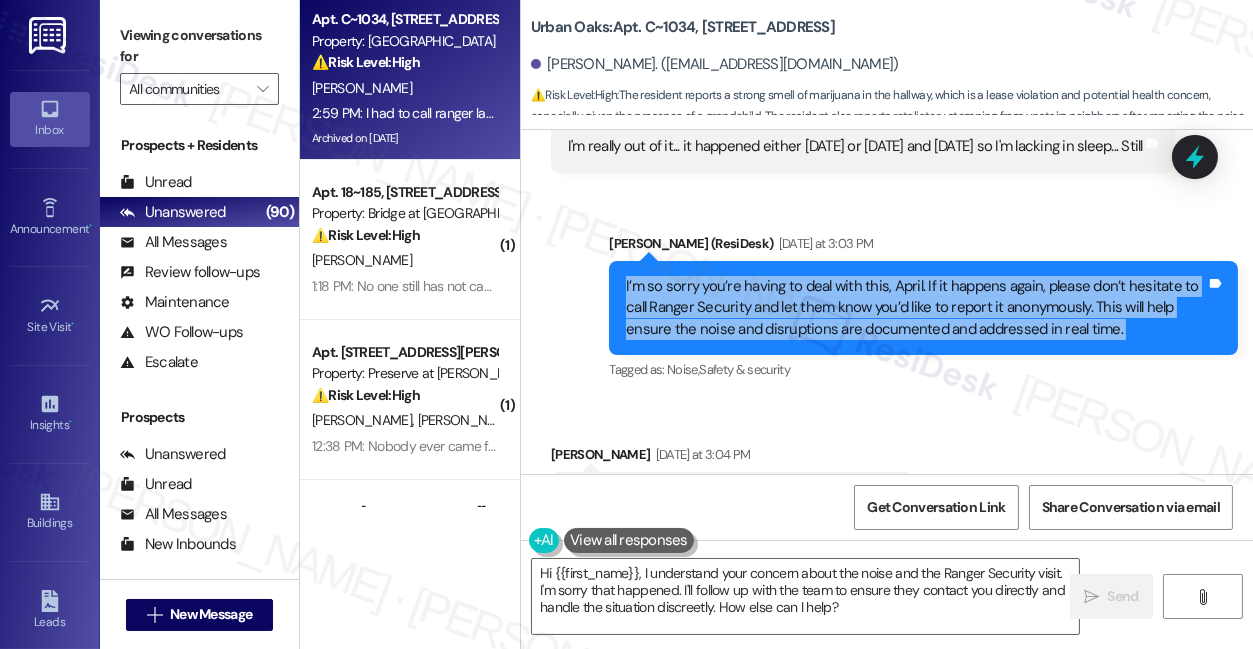 click on "I’m so sorry you’re having to deal with this, April. If it happens again, please don’t hesitate to call Ranger Security and let them know you’d like to report it anonymously. This will help ensure the noise and disruptions are documented and addressed in real time." at bounding box center [916, 308] 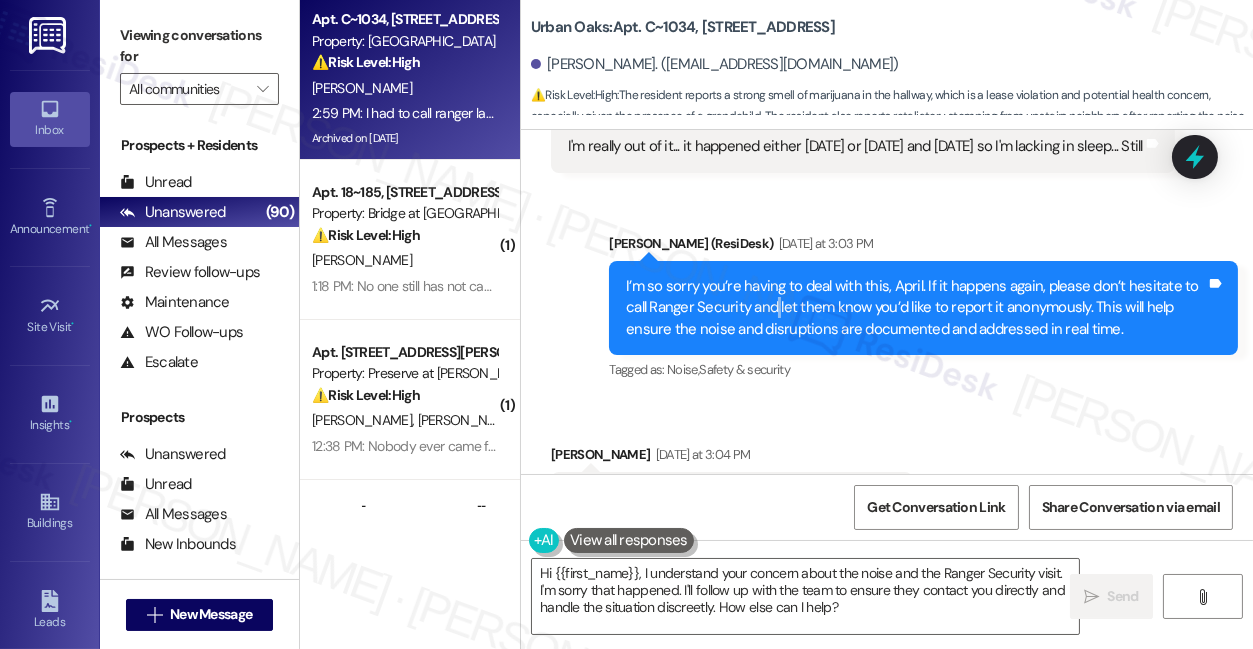 click on "I’m so sorry you’re having to deal with this, April. If it happens again, please don’t hesitate to call Ranger Security and let them know you’d like to report it anonymously. This will help ensure the noise and disruptions are documented and addressed in real time." at bounding box center [916, 308] 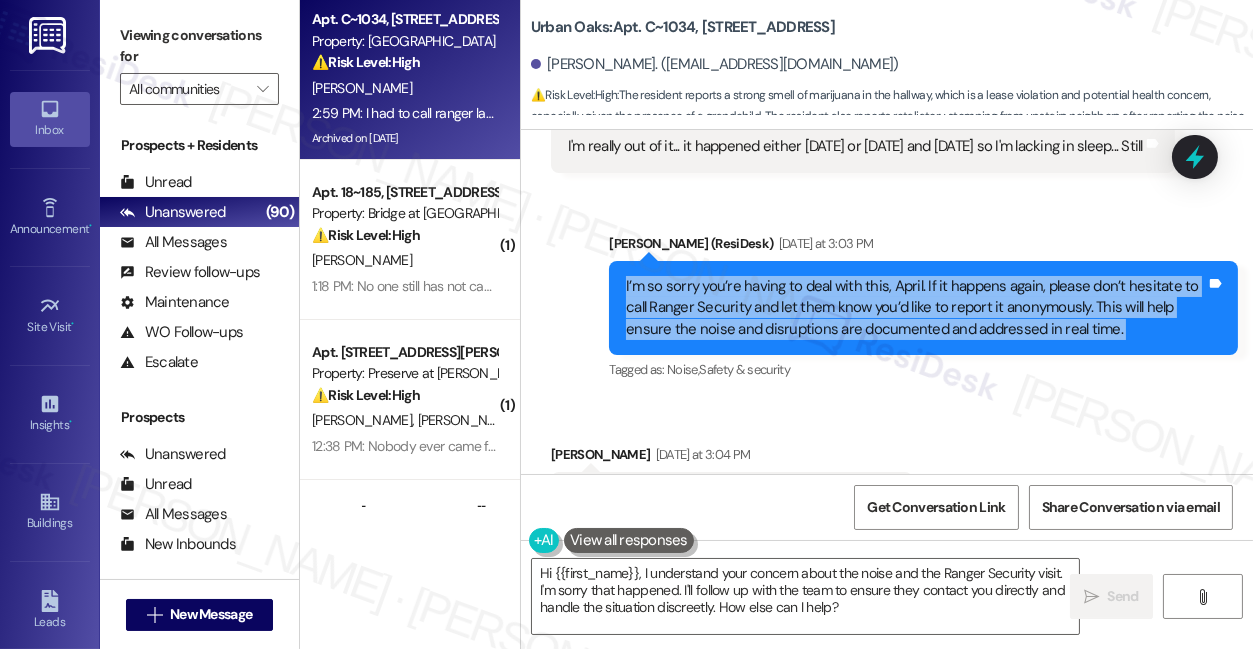 click on "I’m so sorry you’re having to deal with this, April. If it happens again, please don’t hesitate to call Ranger Security and let them know you’d like to report it anonymously. This will help ensure the noise and disruptions are documented and addressed in real time." at bounding box center (916, 308) 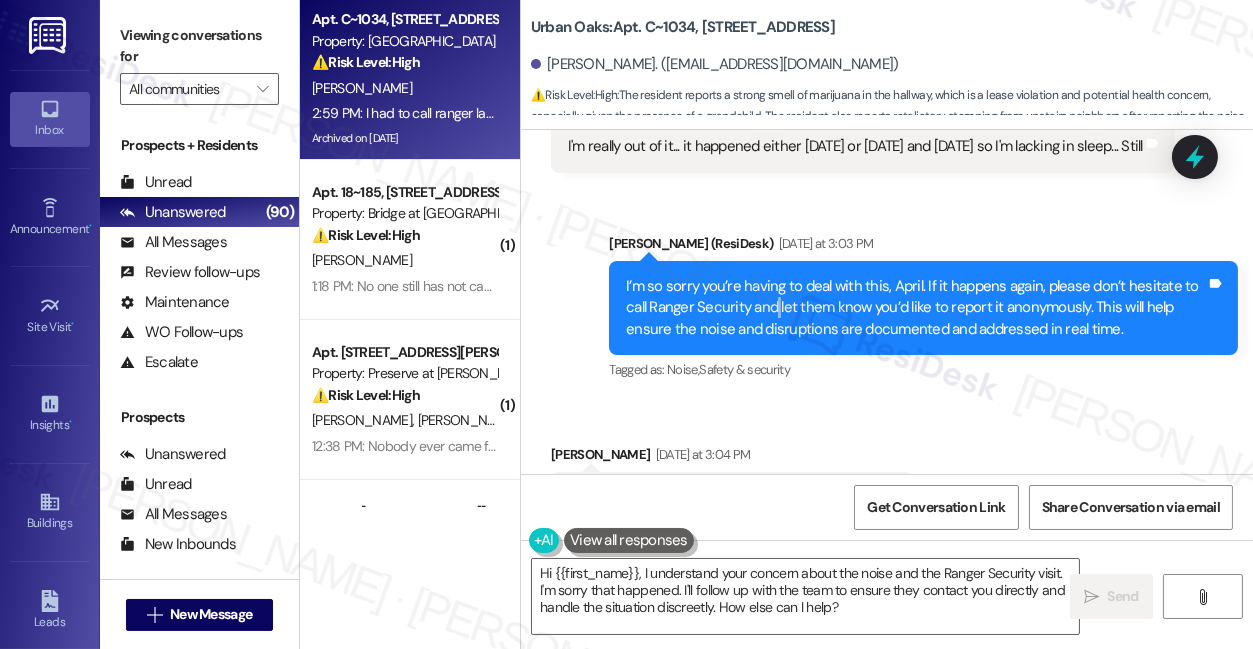 click on "I’m so sorry you’re having to deal with this, April. If it happens again, please don’t hesitate to call Ranger Security and let them know you’d like to report it anonymously. This will help ensure the noise and disruptions are documented and addressed in real time." at bounding box center [916, 308] 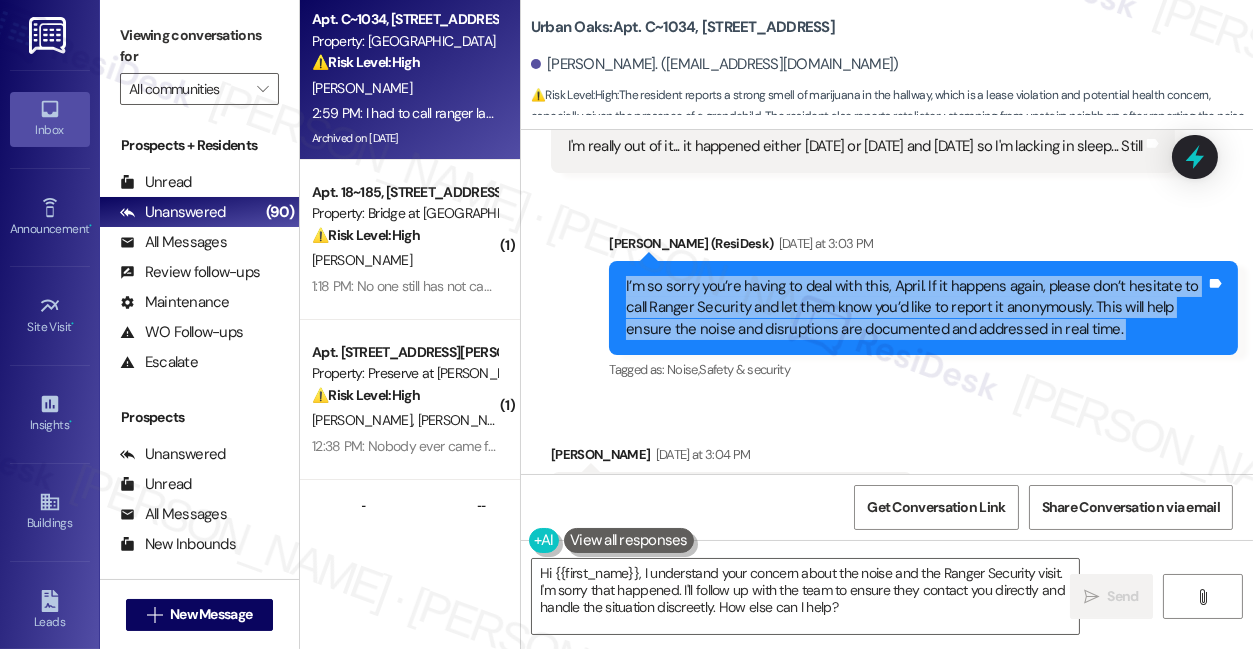 click on "I’m so sorry you’re having to deal with this, April. If it happens again, please don’t hesitate to call Ranger Security and let them know you’d like to report it anonymously. This will help ensure the noise and disruptions are documented and addressed in real time." at bounding box center [916, 308] 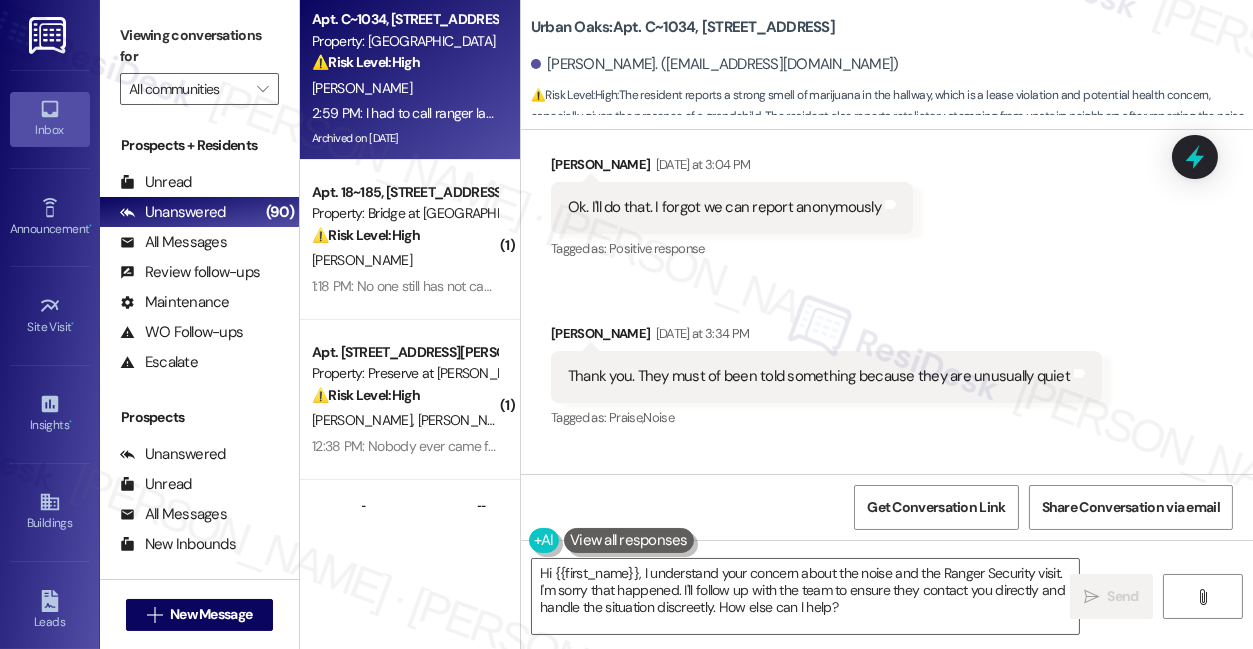 scroll, scrollTop: 21402, scrollLeft: 0, axis: vertical 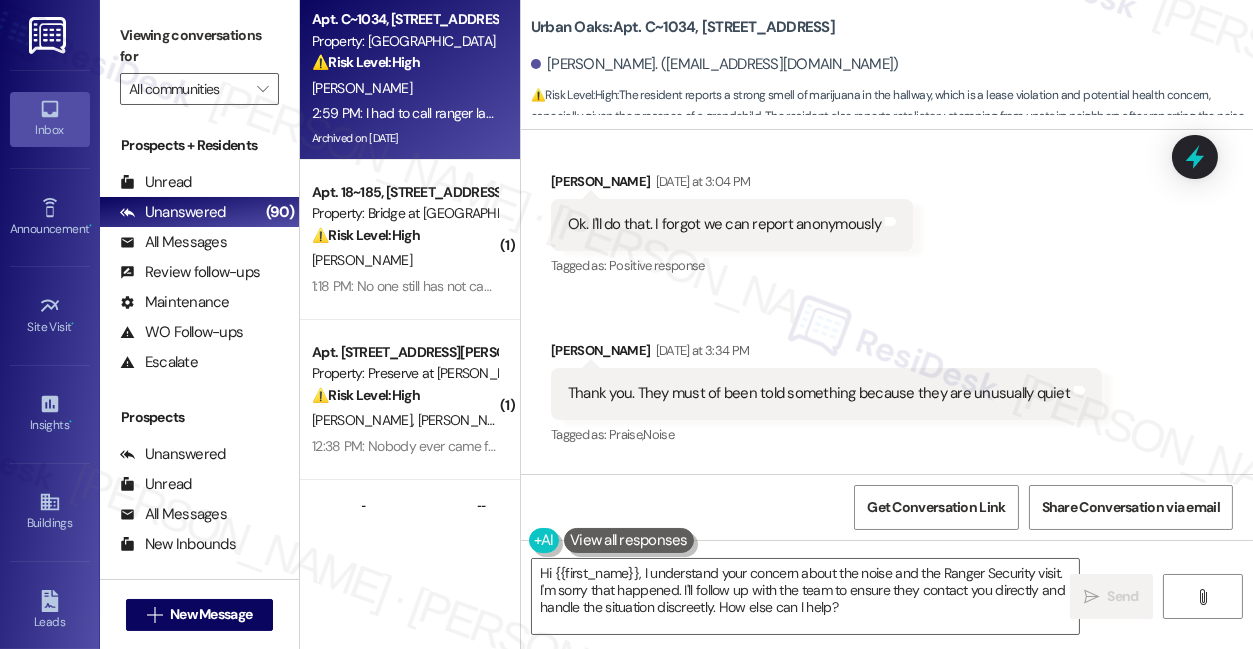 click on "Ok. I'll do that. I forgot we can report anonymously" at bounding box center [724, 224] 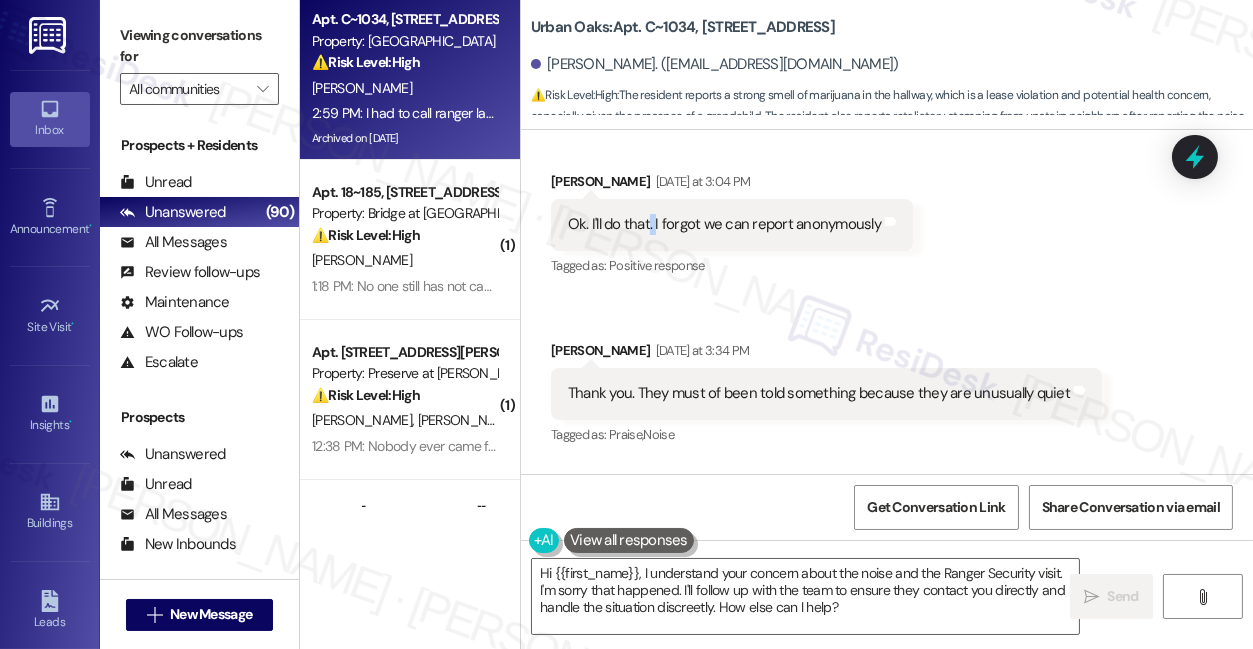 click on "Ok. I'll do that. I forgot we can report anonymously" at bounding box center (724, 224) 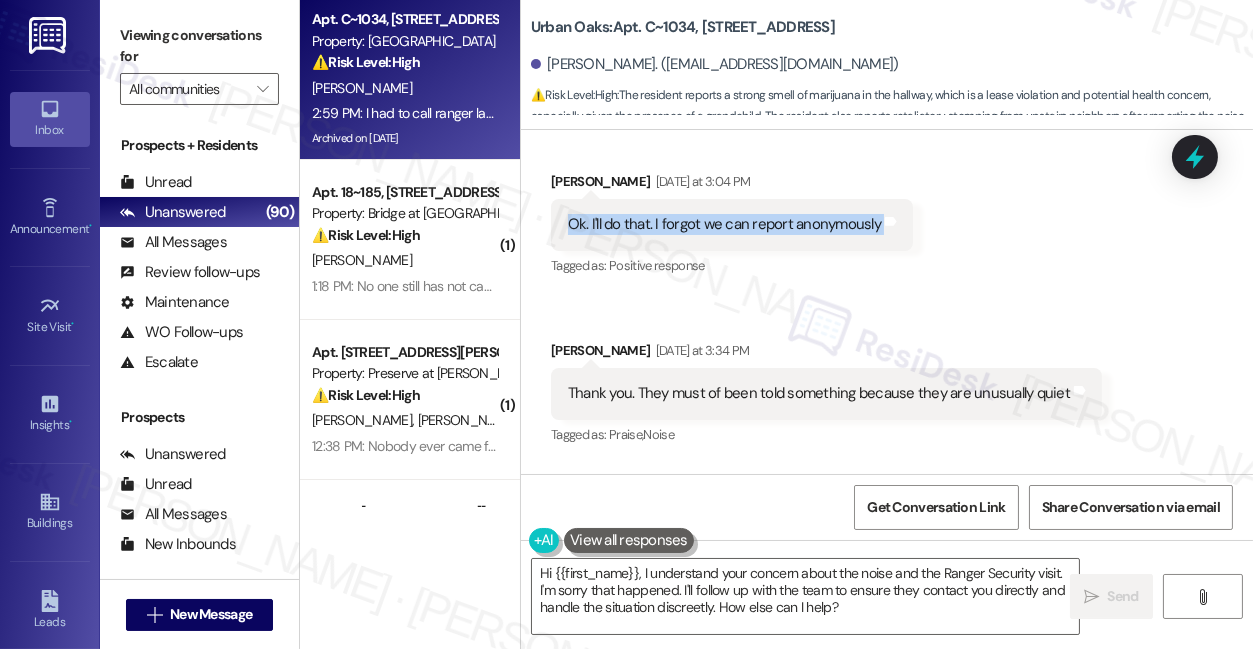 click on "Ok. I'll do that. I forgot we can report anonymously" at bounding box center (724, 224) 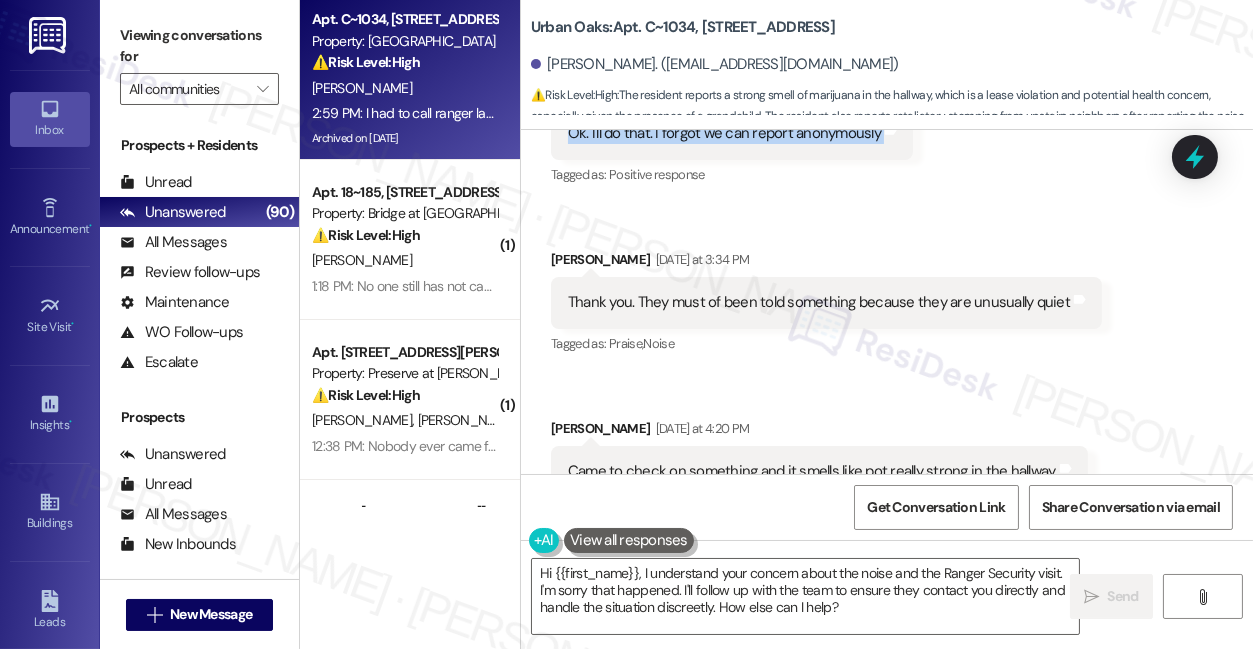 scroll, scrollTop: 21584, scrollLeft: 0, axis: vertical 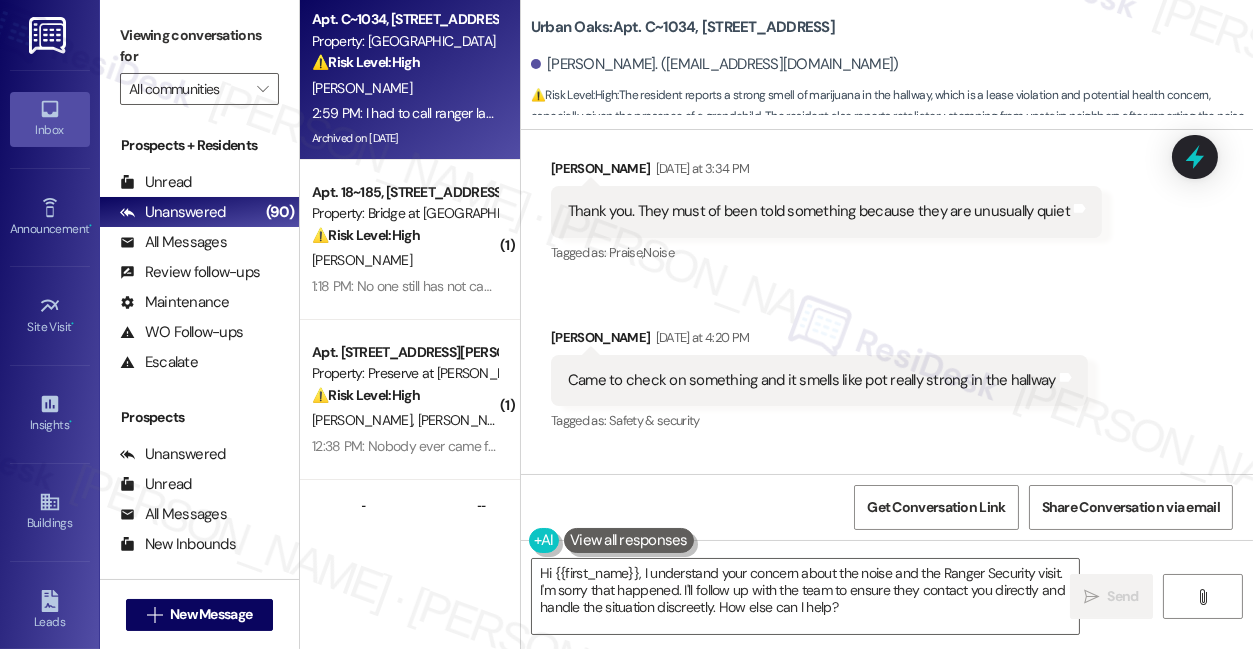 click on "Thank you. They must of been told something because they are unusually quiet  Tags and notes" at bounding box center (826, 211) 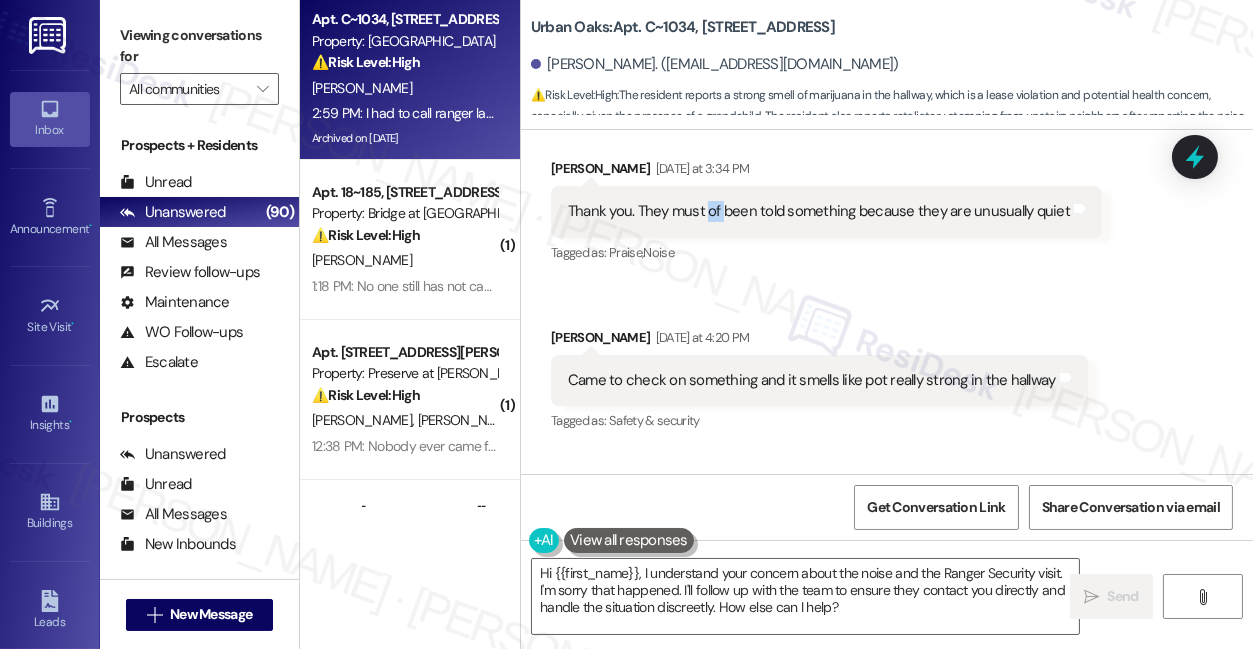 click on "Thank you. They must of been told something because they are unusually quiet  Tags and notes" at bounding box center [826, 211] 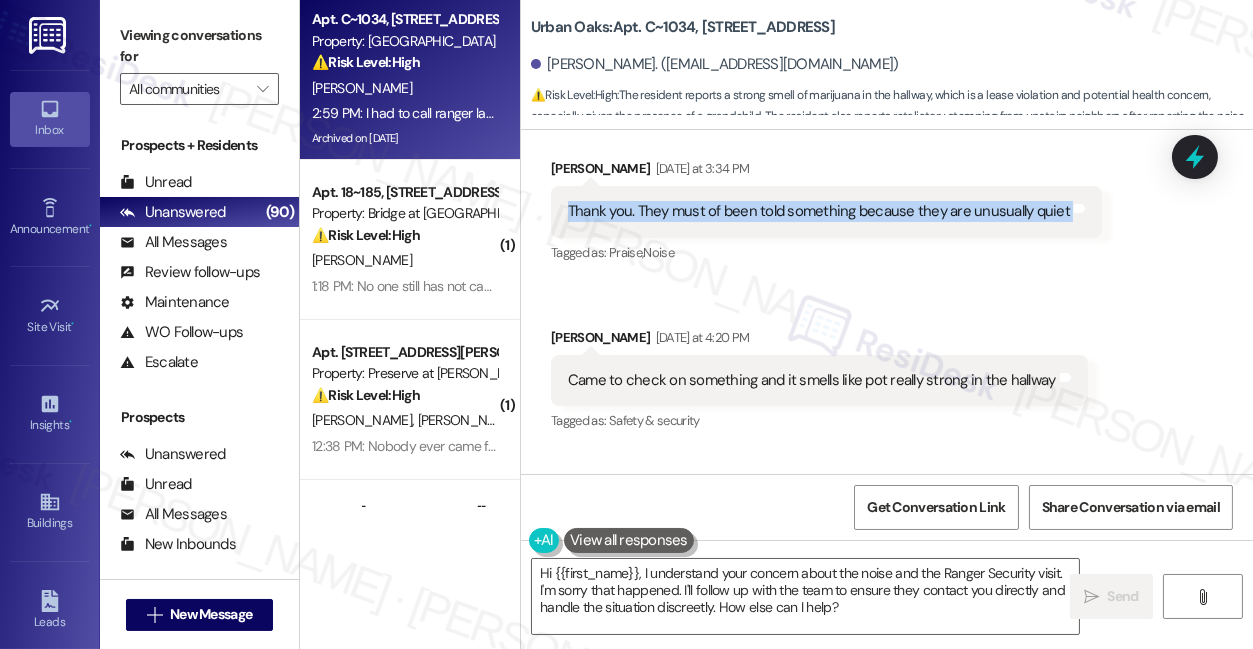 click on "Thank you. They must of been told something because they are unusually quiet  Tags and notes" at bounding box center [826, 211] 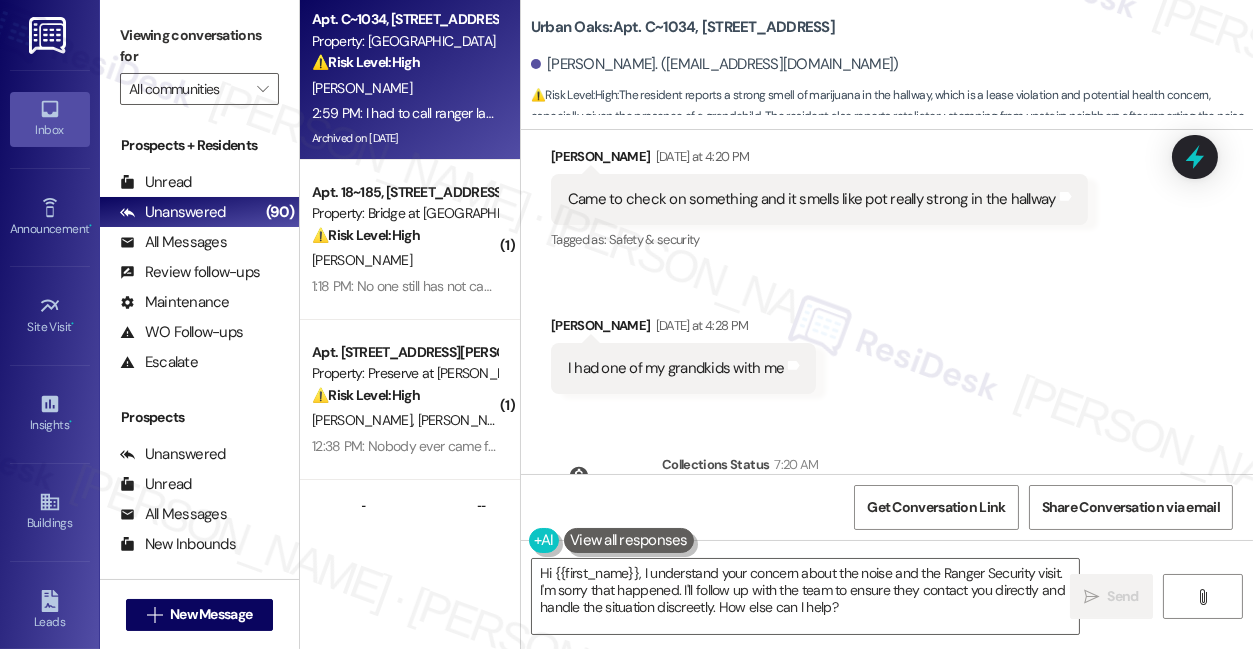 click on "Came to check on something and it smells like pot really strong in the hallway" at bounding box center (812, 199) 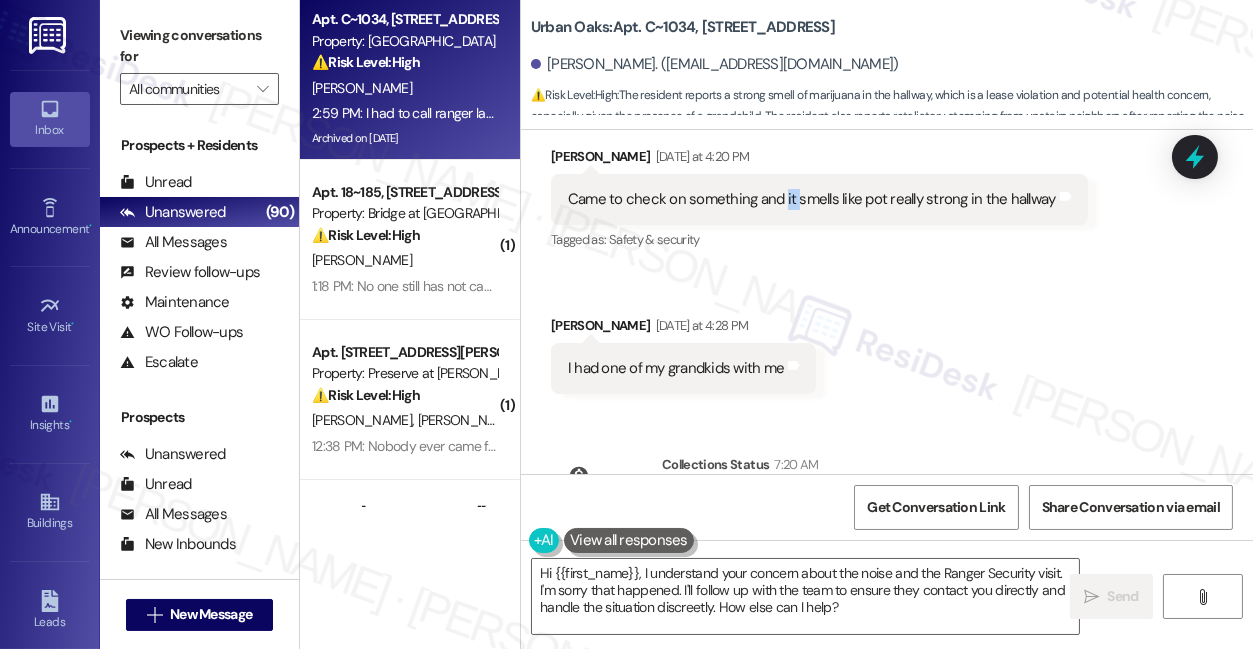 click on "Came to check on something and it smells like pot really strong in the hallway" at bounding box center (812, 199) 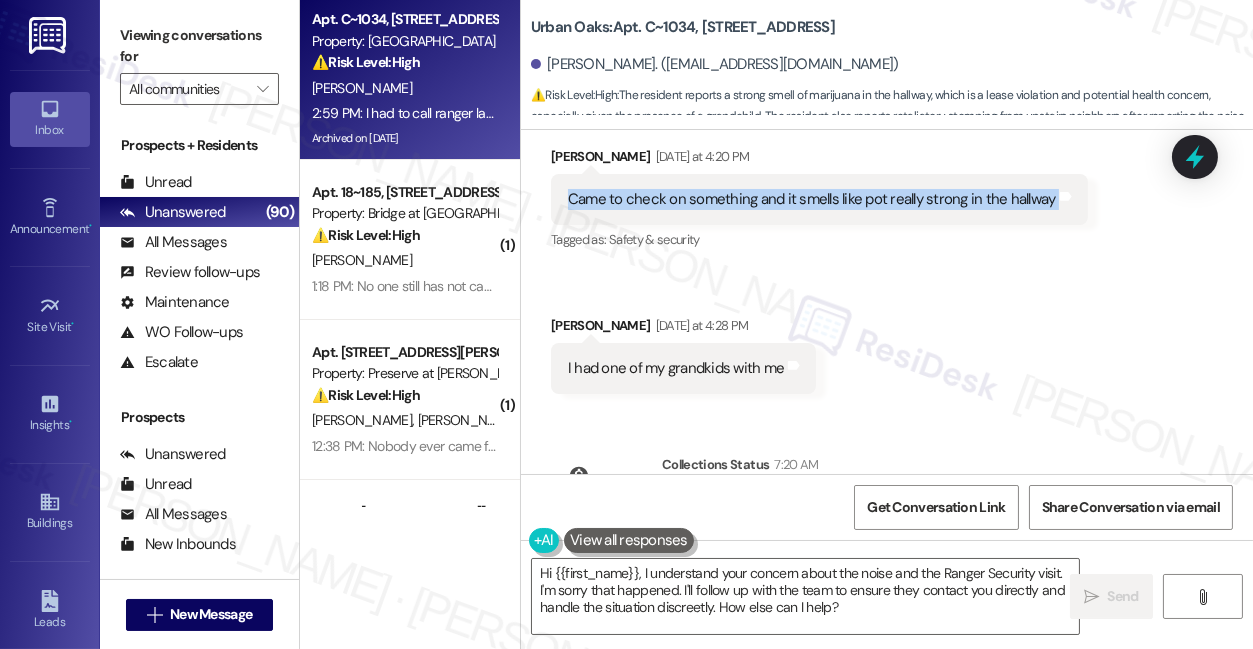 click on "Came to check on something and it smells like pot really strong in the hallway" at bounding box center [812, 199] 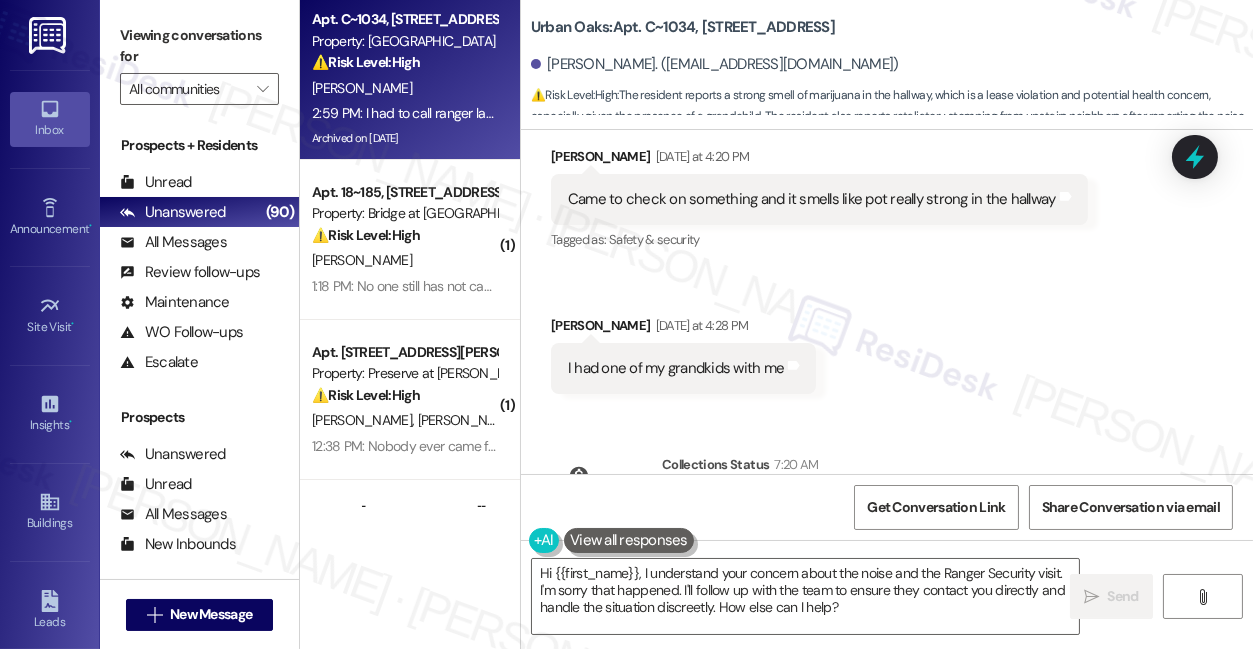 click on "I had one of my grandkids with me" at bounding box center [676, 368] 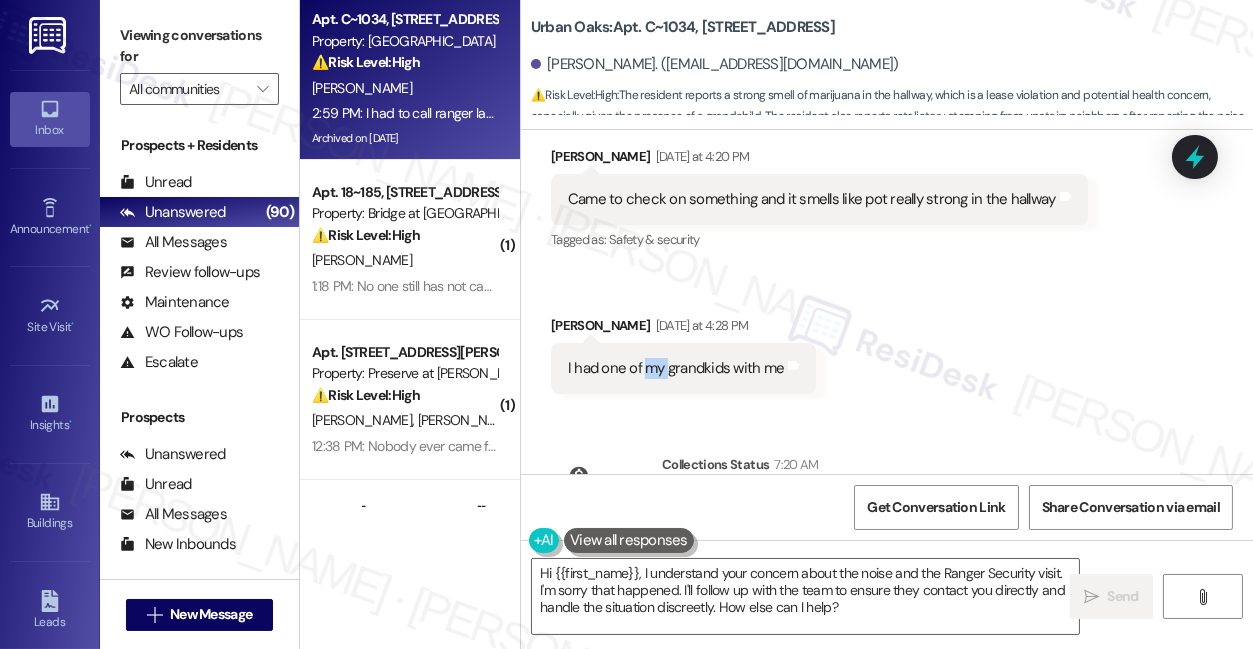 click on "I had one of my grandkids with me" at bounding box center (676, 368) 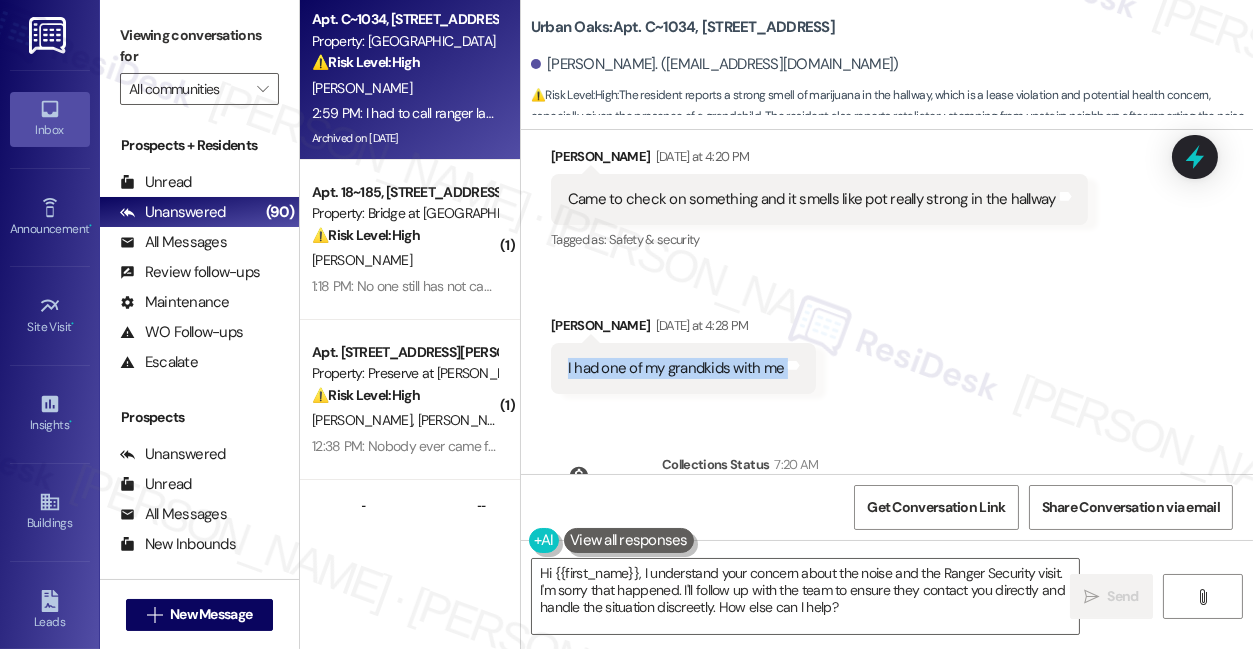 click on "I had one of my grandkids with me" at bounding box center [676, 368] 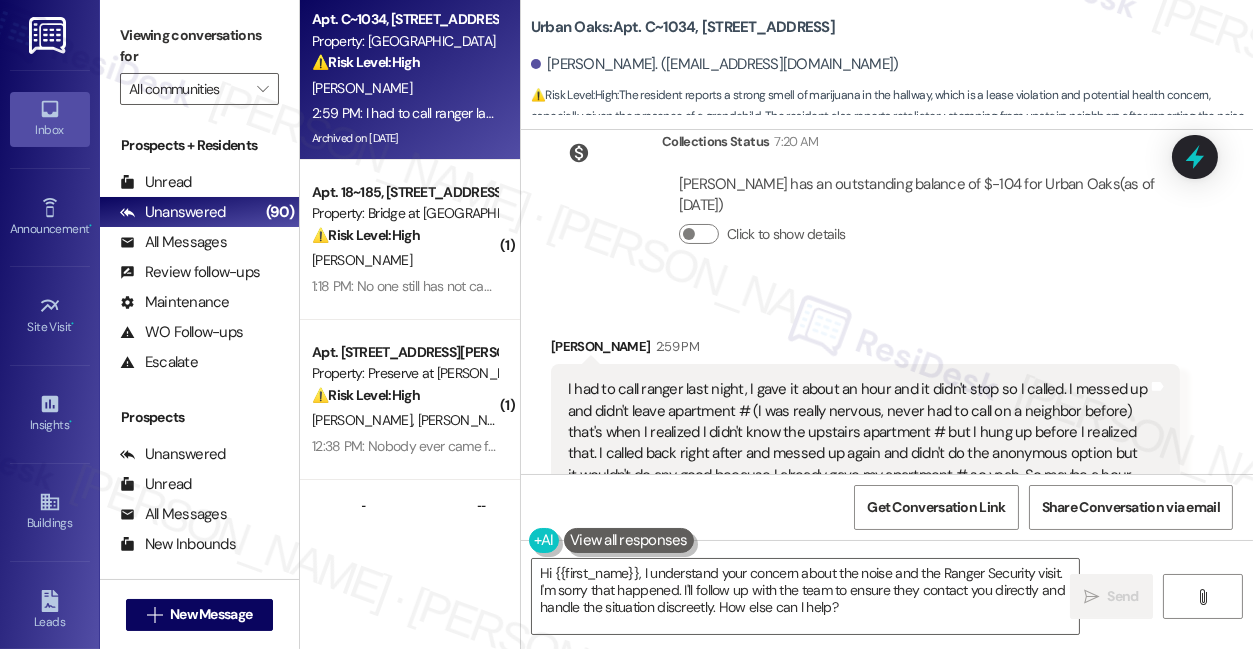 scroll, scrollTop: 22220, scrollLeft: 0, axis: vertical 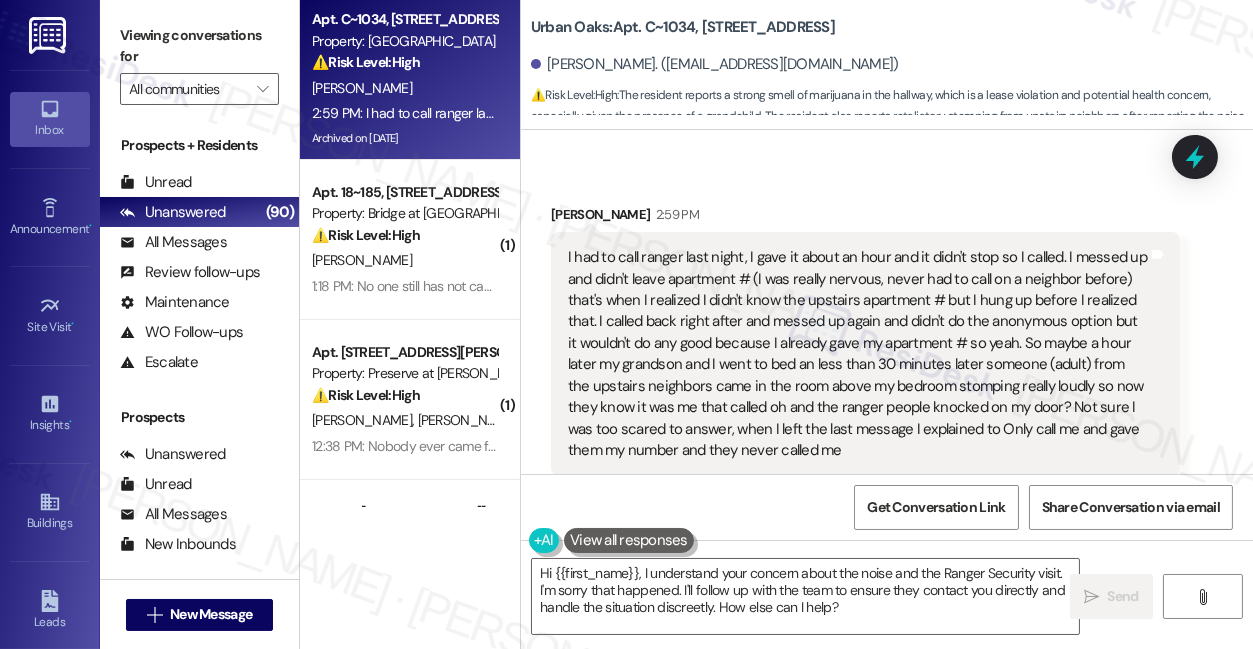 click on "I had to call ranger last night, I gave it about an hour and it didn't stop so I called. I messed up and didn't leave apartment # (I was really nervous, never had to call on a neighbor before) that's when I realized I didn't know the upstairs apartment # but I hung up before I realized that. I called back right after and messed up again and didn't do the anonymous option but it wouldn't do any good because I already gave my apartment # so yeah. So maybe a hour later my grandson and I went to bed an less than 30 minutes later someone (adult) from the upstairs neighbors came in the room above my bedroom stomping really loudly so now they know it was me that called oh and the ranger people knocked on my door? Not sure I was too scared to answer, when I left the last message I explained to Only call me and gave them my number and they never called me" at bounding box center [858, 354] 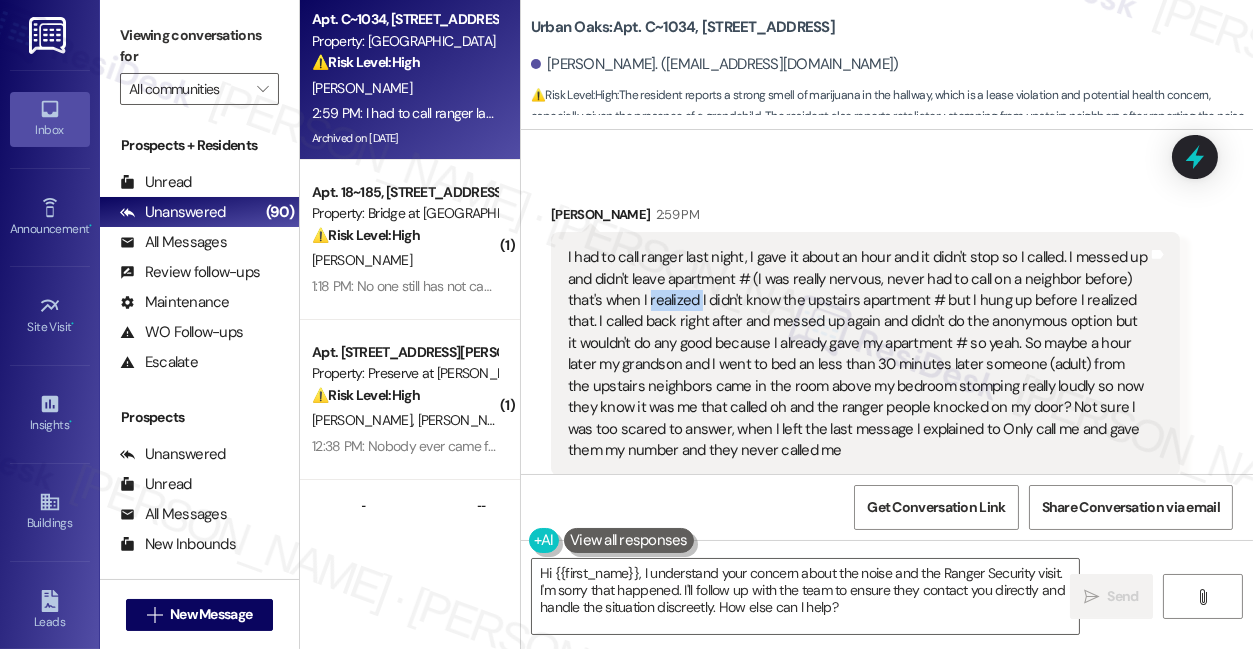 click on "I had to call ranger last night, I gave it about an hour and it didn't stop so I called. I messed up and didn't leave apartment # (I was really nervous, never had to call on a neighbor before) that's when I realized I didn't know the upstairs apartment # but I hung up before I realized that. I called back right after and messed up again and didn't do the anonymous option but it wouldn't do any good because I already gave my apartment # so yeah. So maybe a hour later my grandson and I went to bed an less than 30 minutes later someone (adult) from the upstairs neighbors came in the room above my bedroom stomping really loudly so now they know it was me that called oh and the ranger people knocked on my door? Not sure I was too scared to answer, when I left the last message I explained to Only call me and gave them my number and they never called me" at bounding box center (858, 354) 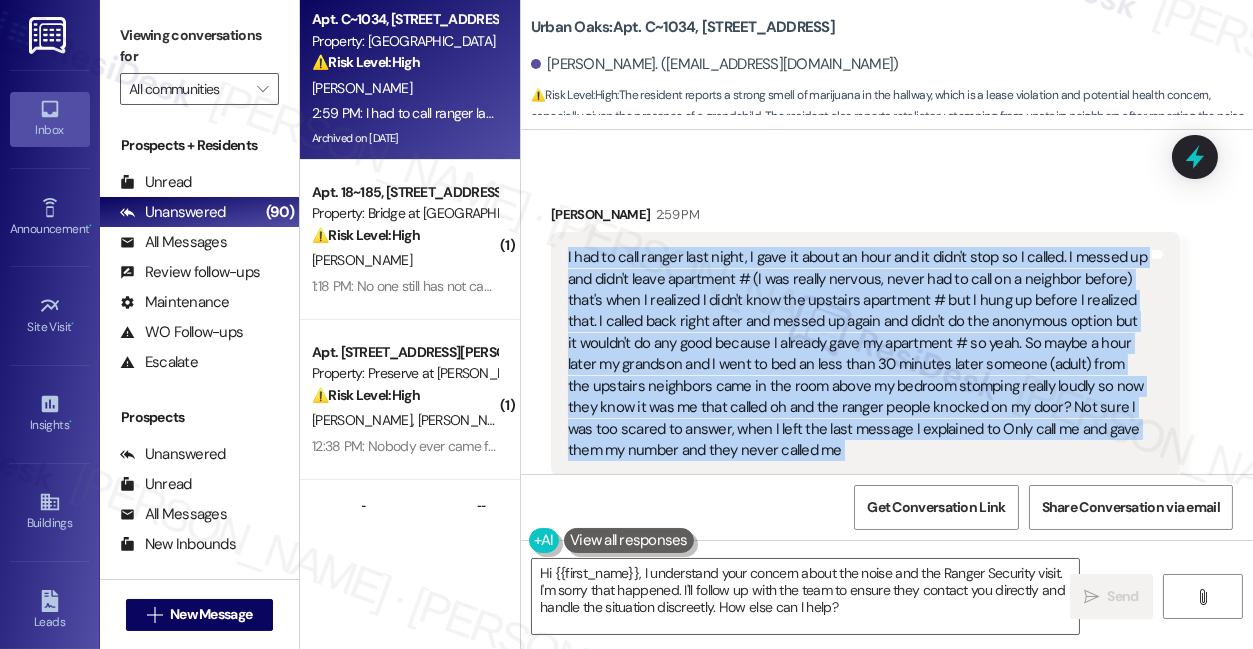 click on "I had to call ranger last night, I gave it about an hour and it didn't stop so I called. I messed up and didn't leave apartment # (I was really nervous, never had to call on a neighbor before) that's when I realized I didn't know the upstairs apartment # but I hung up before I realized that. I called back right after and messed up again and didn't do the anonymous option but it wouldn't do any good because I already gave my apartment # so yeah. So maybe a hour later my grandson and I went to bed an less than 30 minutes later someone (adult) from the upstairs neighbors came in the room above my bedroom stomping really loudly so now they know it was me that called oh and the ranger people knocked on my door? Not sure I was too scared to answer, when I left the last message I explained to Only call me and gave them my number and they never called me" at bounding box center [858, 354] 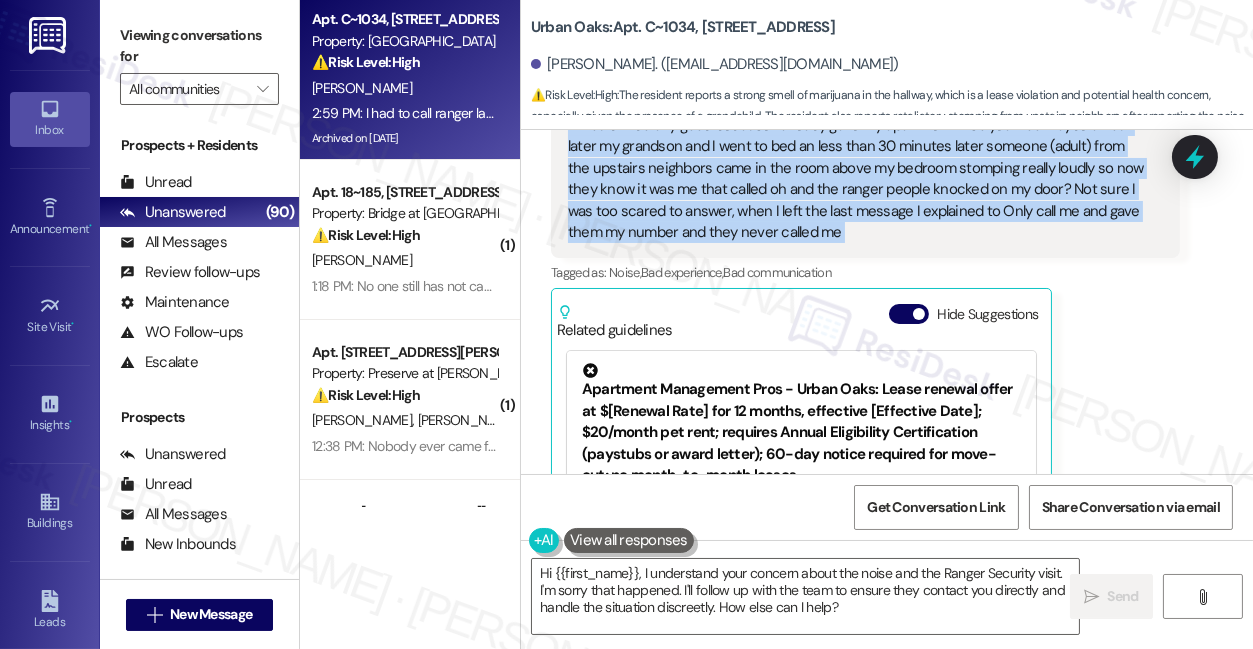 scroll, scrollTop: 22221, scrollLeft: 0, axis: vertical 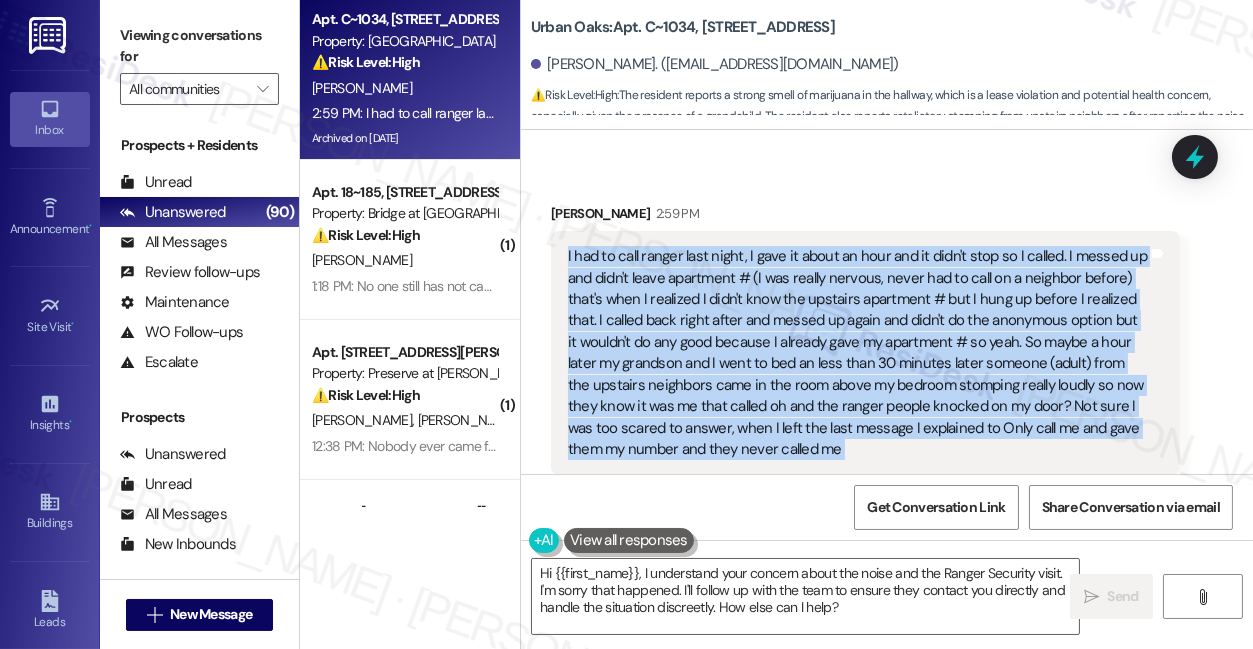 click on "I had to call ranger last night, I gave it about an hour and it didn't stop so I called. I messed up and didn't leave apartment # (I was really nervous, never had to call on a neighbor before) that's when I realized I didn't know the upstairs apartment # but I hung up before I realized that. I called back right after and messed up again and didn't do the anonymous option but it wouldn't do any good because I already gave my apartment # so yeah. So maybe a hour later my grandson and I went to bed an less than 30 minutes later someone (adult) from the upstairs neighbors came in the room above my bedroom stomping really loudly so now they know it was me that called oh and the ranger people knocked on my door? Not sure I was too scared to answer, when I left the last message I explained to Only call me and gave them my number and they never called me" at bounding box center (858, 353) 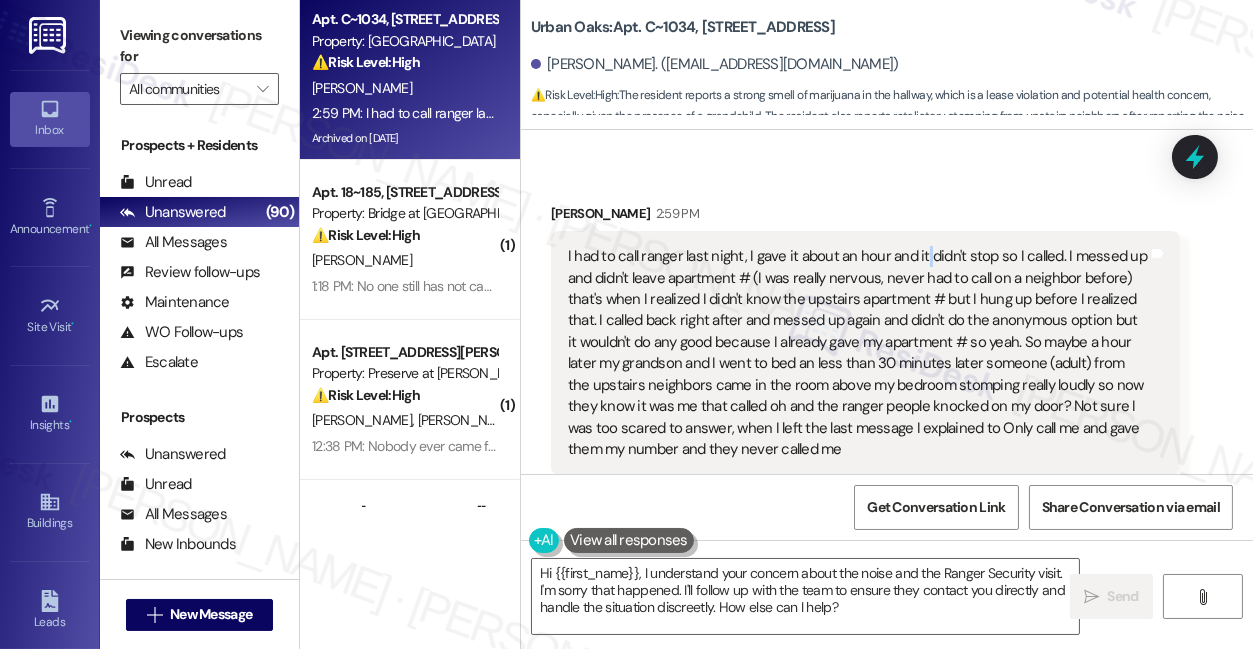 click on "I had to call ranger last night, I gave it about an hour and it didn't stop so I called. I messed up and didn't leave apartment # (I was really nervous, never had to call on a neighbor before) that's when I realized I didn't know the upstairs apartment # but I hung up before I realized that. I called back right after and messed up again and didn't do the anonymous option but it wouldn't do any good because I already gave my apartment # so yeah. So maybe a hour later my grandson and I went to bed an less than 30 minutes later someone (adult) from the upstairs neighbors came in the room above my bedroom stomping really loudly so now they know it was me that called oh and the ranger people knocked on my door? Not sure I was too scared to answer, when I left the last message I explained to Only call me and gave them my number and they never called me" at bounding box center (858, 353) 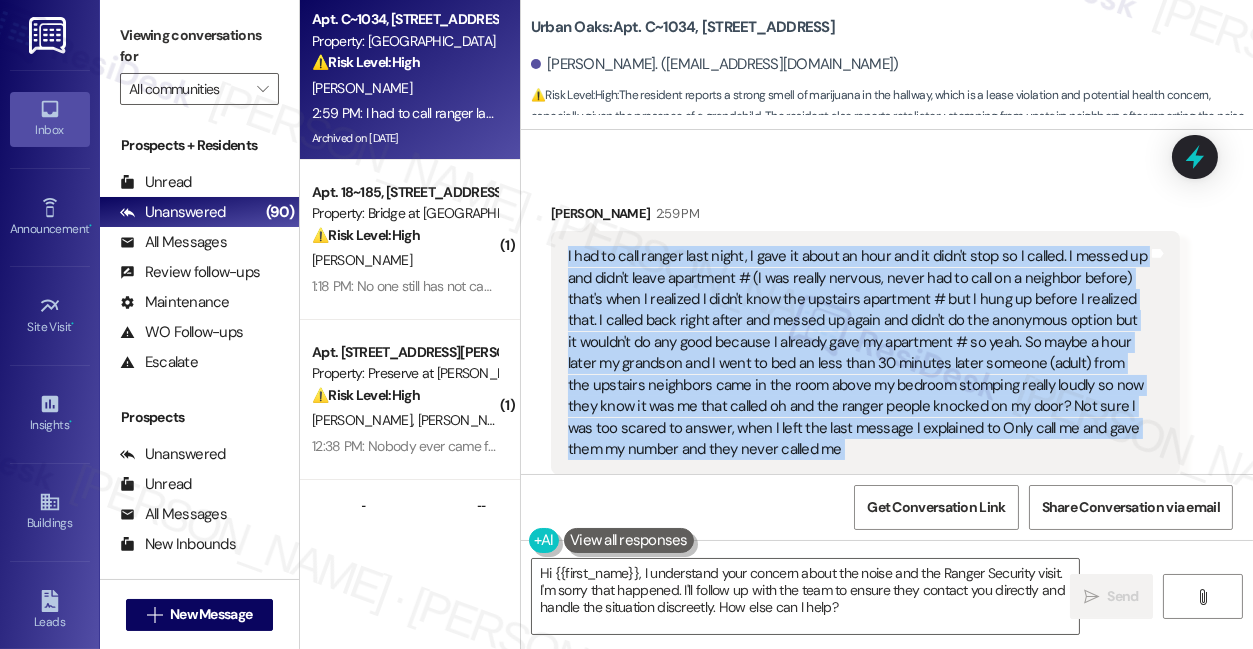 click on "I had to call ranger last night, I gave it about an hour and it didn't stop so I called. I messed up and didn't leave apartment # (I was really nervous, never had to call on a neighbor before) that's when I realized I didn't know the upstairs apartment # but I hung up before I realized that. I called back right after and messed up again and didn't do the anonymous option but it wouldn't do any good because I already gave my apartment # so yeah. So maybe a hour later my grandson and I went to bed an less than 30 minutes later someone (adult) from the upstairs neighbors came in the room above my bedroom stomping really loudly so now they know it was me that called oh and the ranger people knocked on my door? Not sure I was too scared to answer, when I left the last message I explained to Only call me and gave them my number and they never called me" at bounding box center [858, 353] 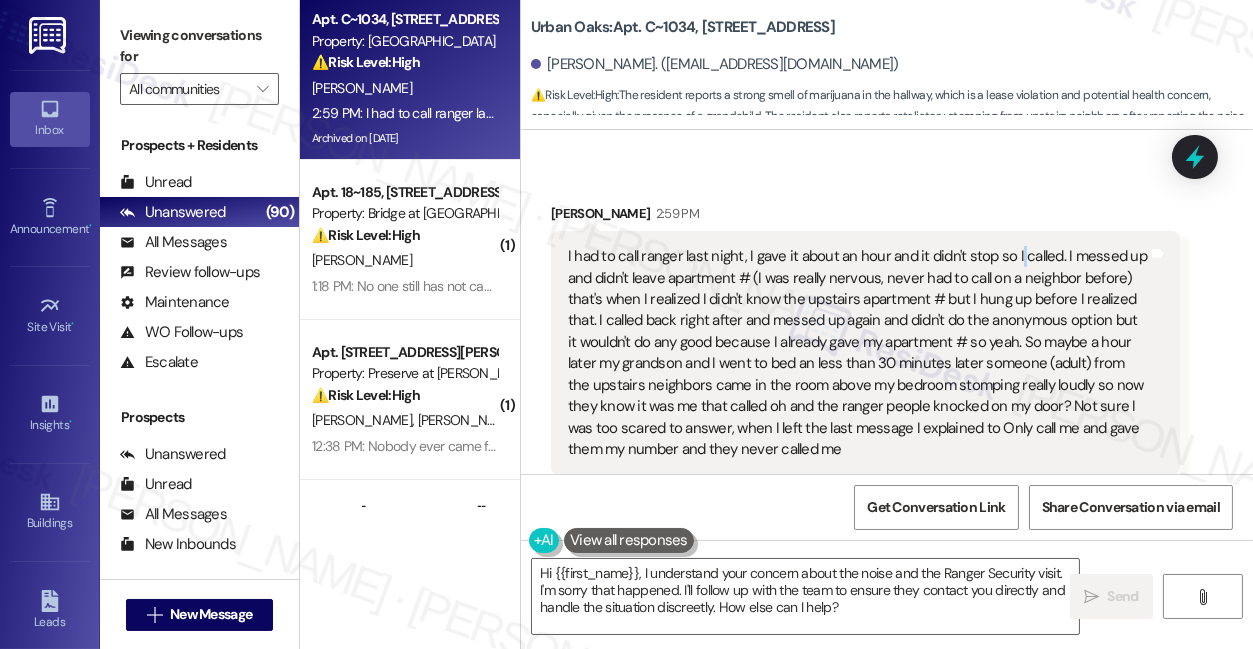 click on "I had to call ranger last night, I gave it about an hour and it didn't stop so I called. I messed up and didn't leave apartment # (I was really nervous, never had to call on a neighbor before) that's when I realized I didn't know the upstairs apartment # but I hung up before I realized that. I called back right after and messed up again and didn't do the anonymous option but it wouldn't do any good because I already gave my apartment # so yeah. So maybe a hour later my grandson and I went to bed an less than 30 minutes later someone (adult) from the upstairs neighbors came in the room above my bedroom stomping really loudly so now they know it was me that called oh and the ranger people knocked on my door? Not sure I was too scared to answer, when I left the last message I explained to Only call me and gave them my number and they never called me" at bounding box center (858, 353) 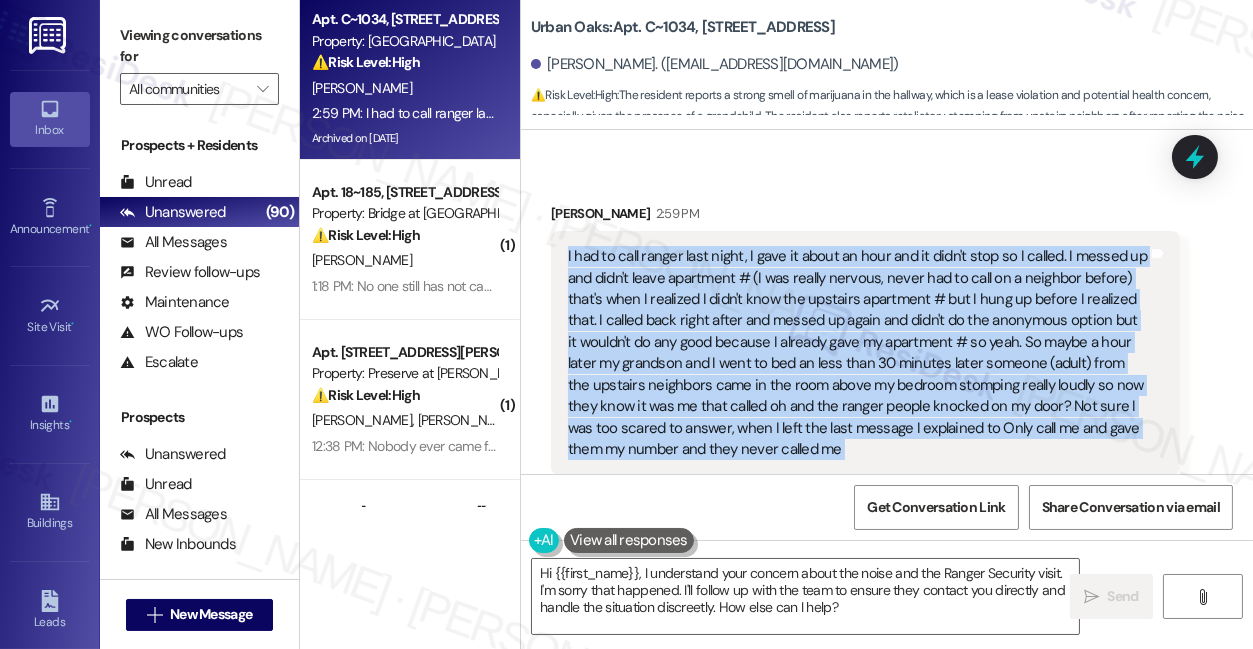 click on "I had to call ranger last night, I gave it about an hour and it didn't stop so I called. I messed up and didn't leave apartment # (I was really nervous, never had to call on a neighbor before) that's when I realized I didn't know the upstairs apartment # but I hung up before I realized that. I called back right after and messed up again and didn't do the anonymous option but it wouldn't do any good because I already gave my apartment # so yeah. So maybe a hour later my grandson and I went to bed an less than 30 minutes later someone (adult) from the upstairs neighbors came in the room above my bedroom stomping really loudly so now they know it was me that called oh and the ranger people knocked on my door? Not sure I was too scared to answer, when I left the last message I explained to Only call me and gave them my number and they never called me" at bounding box center (858, 353) 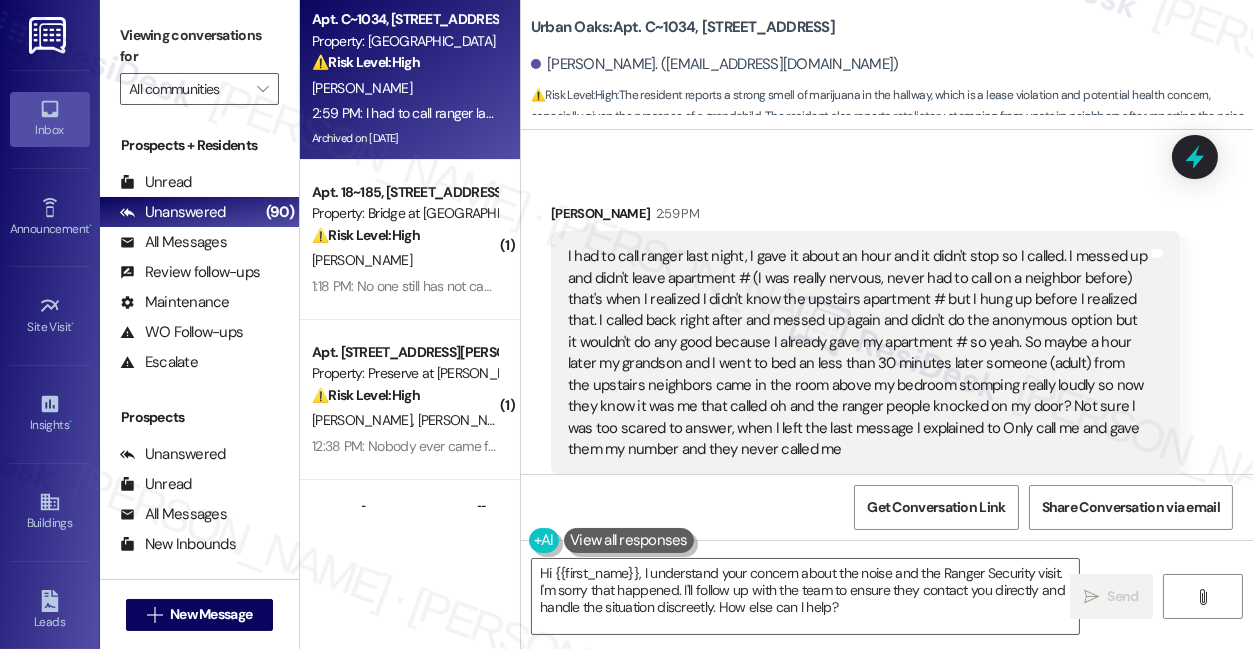 click on "I had to call ranger last night, I gave it about an hour and it didn't stop so I called. I messed up and didn't leave apartment # (I was really nervous, never had to call on a neighbor before) that's when I realized I didn't know the upstairs apartment # but I hung up before I realized that. I called back right after and messed up again and didn't do the anonymous option but it wouldn't do any good because I already gave my apartment # so yeah. So maybe a hour later my grandson and I went to bed an less than 30 minutes later someone (adult) from the upstairs neighbors came in the room above my bedroom stomping really loudly so now they know it was me that called oh and the ranger people knocked on my door? Not sure I was too scared to answer, when I left the last message I explained to Only call me and gave them my number and they never called me" at bounding box center (858, 353) 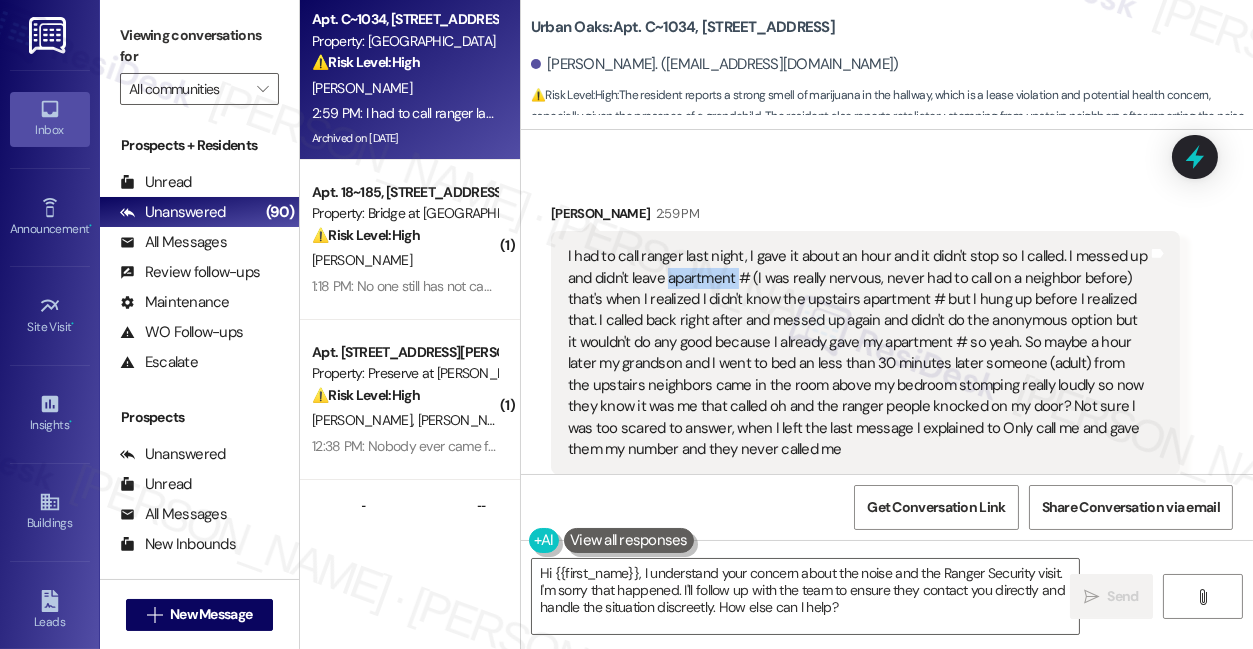 click on "I had to call ranger last night, I gave it about an hour and it didn't stop so I called. I messed up and didn't leave apartment # (I was really nervous, never had to call on a neighbor before) that's when I realized I didn't know the upstairs apartment # but I hung up before I realized that. I called back right after and messed up again and didn't do the anonymous option but it wouldn't do any good because I already gave my apartment # so yeah. So maybe a hour later my grandson and I went to bed an less than 30 minutes later someone (adult) from the upstairs neighbors came in the room above my bedroom stomping really loudly so now they know it was me that called oh and the ranger people knocked on my door? Not sure I was too scared to answer, when I left the last message I explained to Only call me and gave them my number and they never called me" at bounding box center (858, 353) 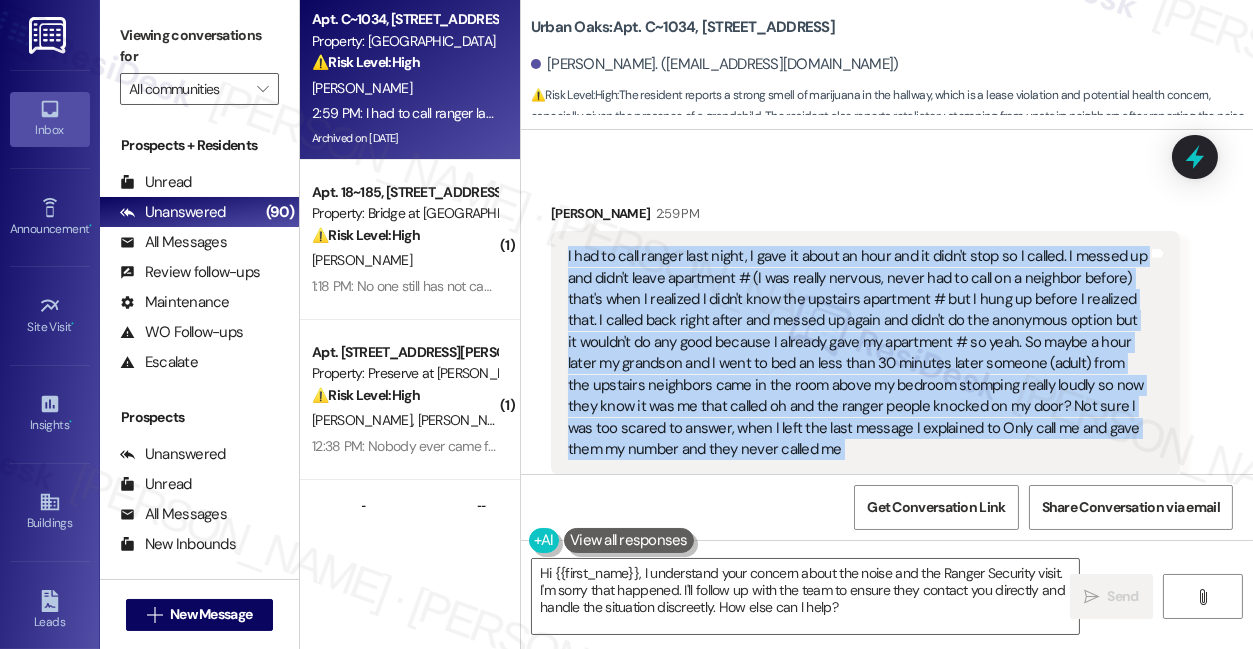 click on "I had to call ranger last night, I gave it about an hour and it didn't stop so I called. I messed up and didn't leave apartment # (I was really nervous, never had to call on a neighbor before) that's when I realized I didn't know the upstairs apartment # but I hung up before I realized that. I called back right after and messed up again and didn't do the anonymous option but it wouldn't do any good because I already gave my apartment # so yeah. So maybe a hour later my grandson and I went to bed an less than 30 minutes later someone (adult) from the upstairs neighbors came in the room above my bedroom stomping really loudly so now they know it was me that called oh and the ranger people knocked on my door? Not sure I was too scared to answer, when I left the last message I explained to Only call me and gave them my number and they never called me" at bounding box center (858, 353) 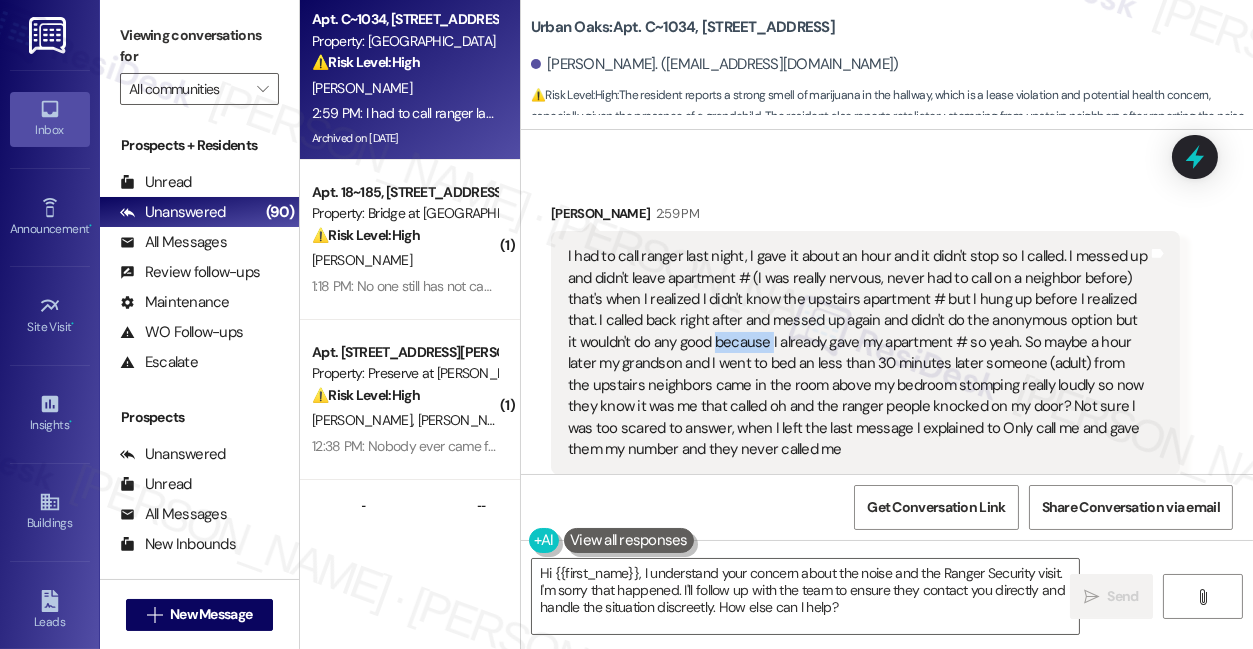 click on "I had to call ranger last night, I gave it about an hour and it didn't stop so I called. I messed up and didn't leave apartment # (I was really nervous, never had to call on a neighbor before) that's when I realized I didn't know the upstairs apartment # but I hung up before I realized that. I called back right after and messed up again and didn't do the anonymous option but it wouldn't do any good because I already gave my apartment # so yeah. So maybe a hour later my grandson and I went to bed an less than 30 minutes later someone (adult) from the upstairs neighbors came in the room above my bedroom stomping really loudly so now they know it was me that called oh and the ranger people knocked on my door? Not sure I was too scared to answer, when I left the last message I explained to Only call me and gave them my number and they never called me" at bounding box center [858, 353] 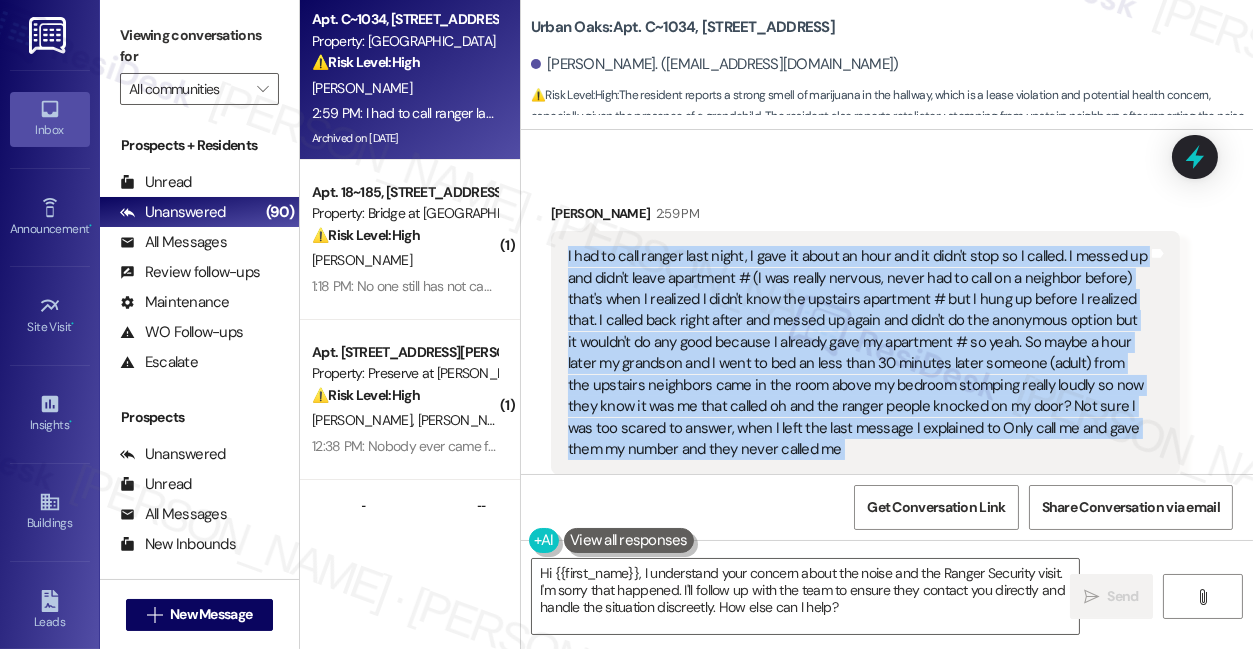 click on "I had to call ranger last night, I gave it about an hour and it didn't stop so I called. I messed up and didn't leave apartment # (I was really nervous, never had to call on a neighbor before) that's when I realized I didn't know the upstairs apartment # but I hung up before I realized that. I called back right after and messed up again and didn't do the anonymous option but it wouldn't do any good because I already gave my apartment # so yeah. So maybe a hour later my grandson and I went to bed an less than 30 minutes later someone (adult) from the upstairs neighbors came in the room above my bedroom stomping really loudly so now they know it was me that called oh and the ranger people knocked on my door? Not sure I was too scared to answer, when I left the last message I explained to Only call me and gave them my number and they never called me" at bounding box center [858, 353] 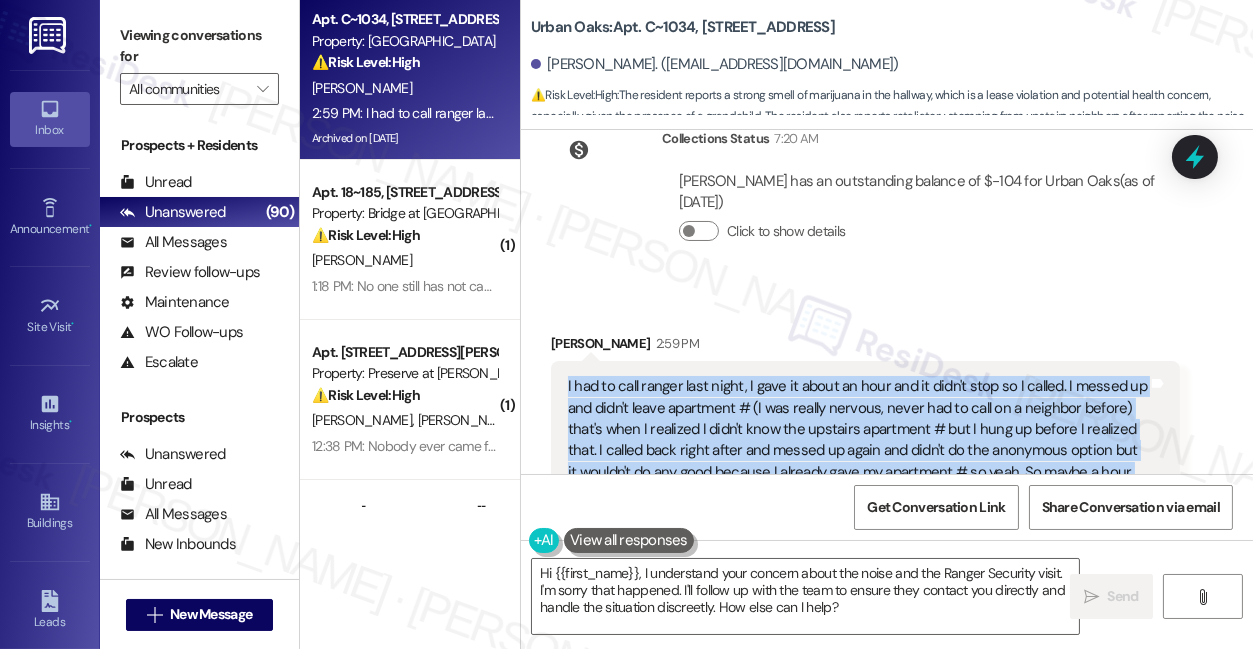 scroll, scrollTop: 22220, scrollLeft: 0, axis: vertical 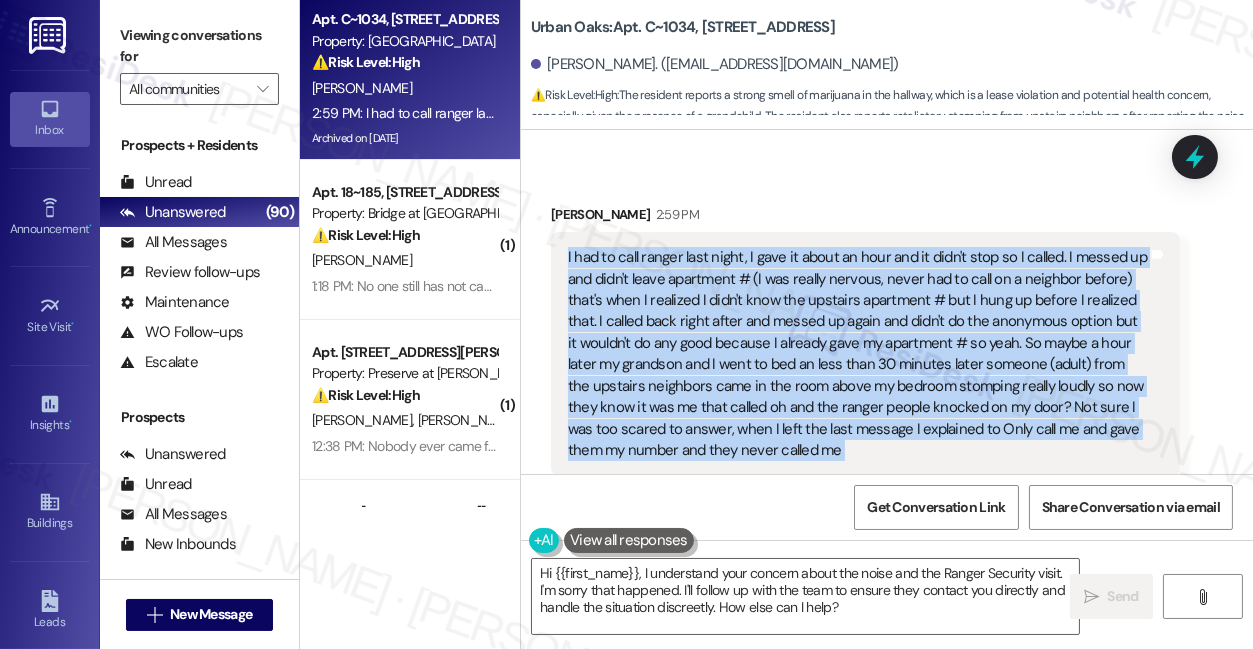 click on "I had to call ranger last night, I gave it about an hour and it didn't stop so I called. I messed up and didn't leave apartment # (I was really nervous, never had to call on a neighbor before) that's when I realized I didn't know the upstairs apartment # but I hung up before I realized that. I called back right after and messed up again and didn't do the anonymous option but it wouldn't do any good because I already gave my apartment # so yeah. So maybe a hour later my grandson and I went to bed an less than 30 minutes later someone (adult) from the upstairs neighbors came in the room above my bedroom stomping really loudly so now they know it was me that called oh and the ranger people knocked on my door? Not sure I was too scared to answer, when I left the last message I explained to Only call me and gave them my number and they never called me" at bounding box center [858, 354] 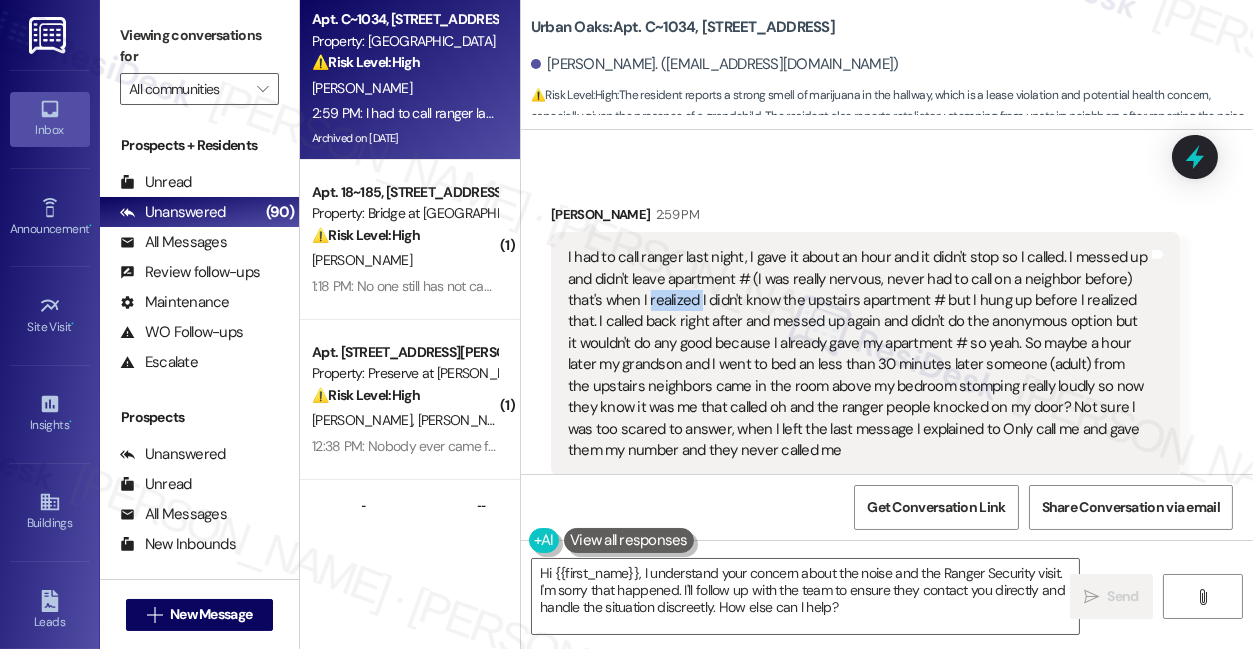 click on "I had to call ranger last night, I gave it about an hour and it didn't stop so I called. I messed up and didn't leave apartment # (I was really nervous, never had to call on a neighbor before) that's when I realized I didn't know the upstairs apartment # but I hung up before I realized that. I called back right after and messed up again and didn't do the anonymous option but it wouldn't do any good because I already gave my apartment # so yeah. So maybe a hour later my grandson and I went to bed an less than 30 minutes later someone (adult) from the upstairs neighbors came in the room above my bedroom stomping really loudly so now they know it was me that called oh and the ranger people knocked on my door? Not sure I was too scared to answer, when I left the last message I explained to Only call me and gave them my number and they never called me" at bounding box center [858, 354] 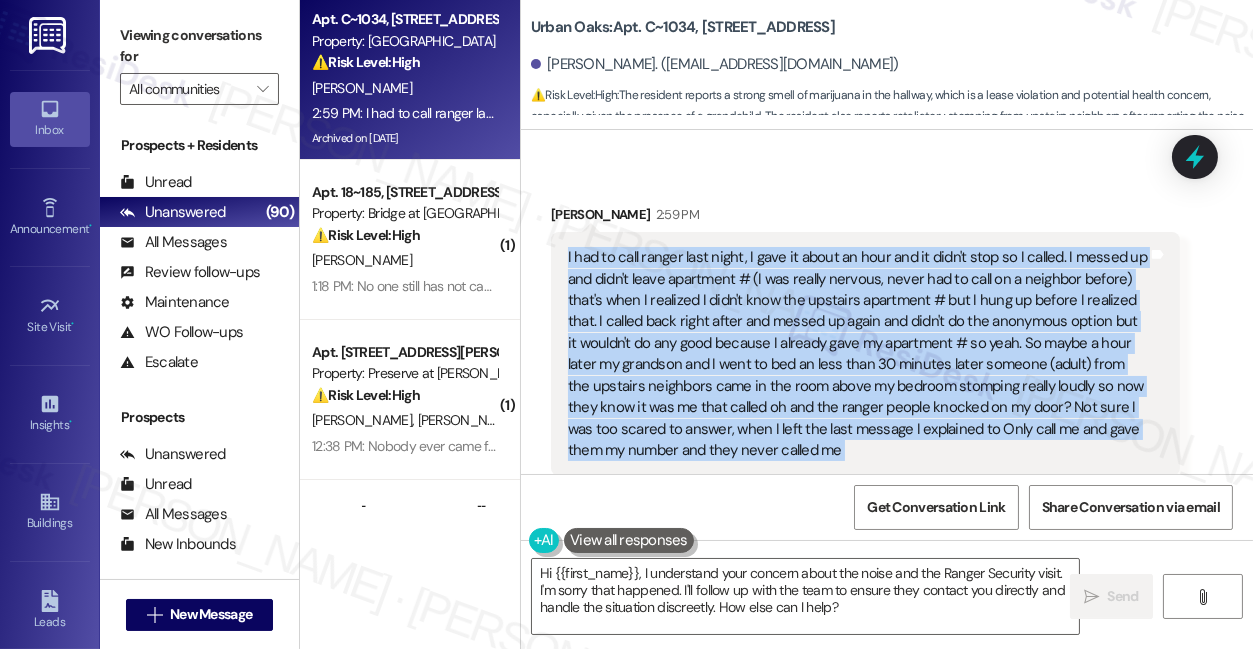 click on "I had to call ranger last night, I gave it about an hour and it didn't stop so I called. I messed up and didn't leave apartment # (I was really nervous, never had to call on a neighbor before) that's when I realized I didn't know the upstairs apartment # but I hung up before I realized that. I called back right after and messed up again and didn't do the anonymous option but it wouldn't do any good because I already gave my apartment # so yeah. So maybe a hour later my grandson and I went to bed an less than 30 minutes later someone (adult) from the upstairs neighbors came in the room above my bedroom stomping really loudly so now they know it was me that called oh and the ranger people knocked on my door? Not sure I was too scared to answer, when I left the last message I explained to Only call me and gave them my number and they never called me" at bounding box center (858, 354) 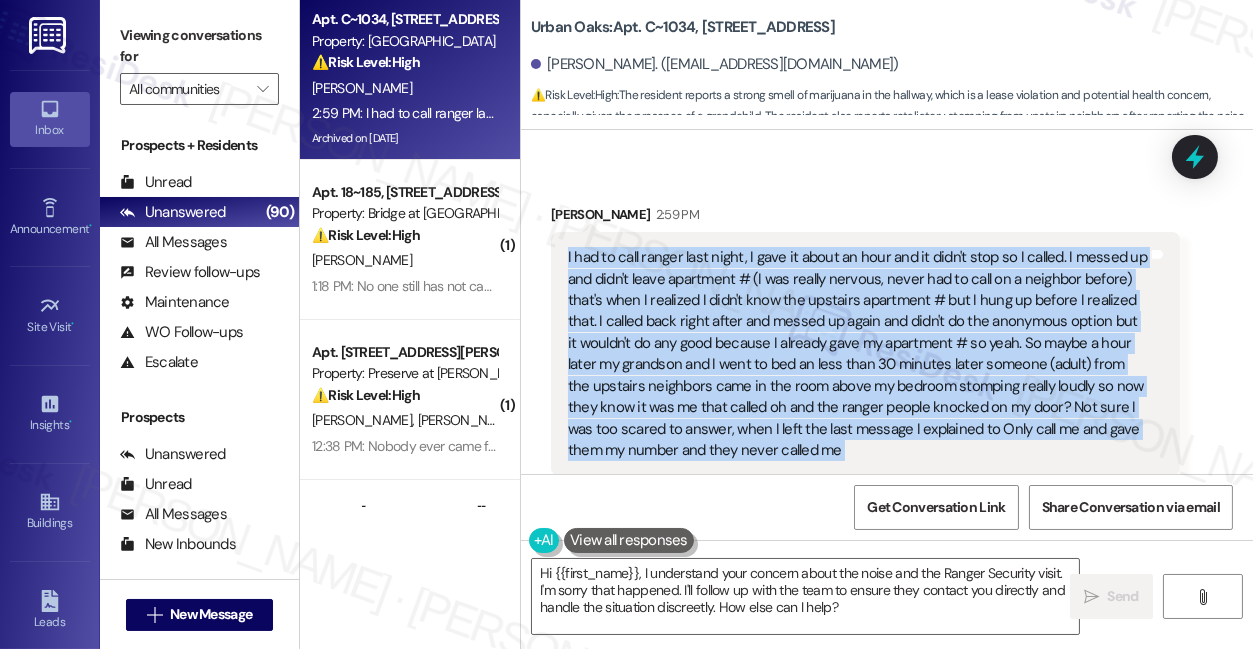 drag, startPoint x: 170, startPoint y: 32, endPoint x: 260, endPoint y: 67, distance: 96.56604 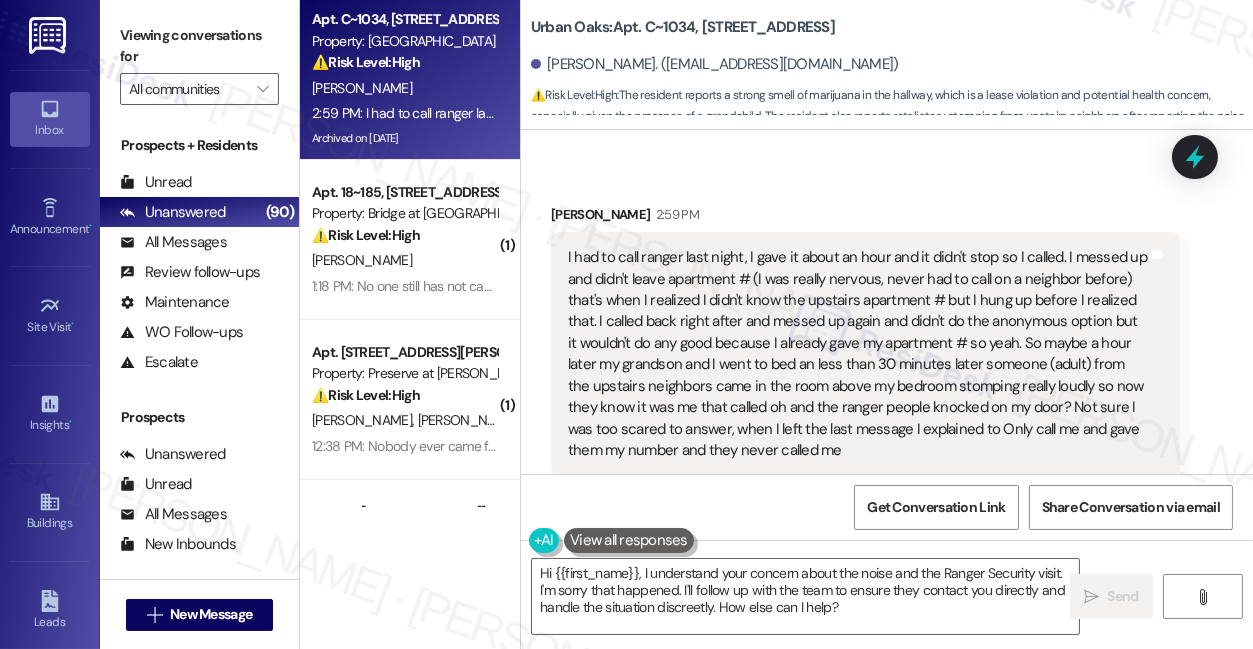 scroll, scrollTop: 22584, scrollLeft: 0, axis: vertical 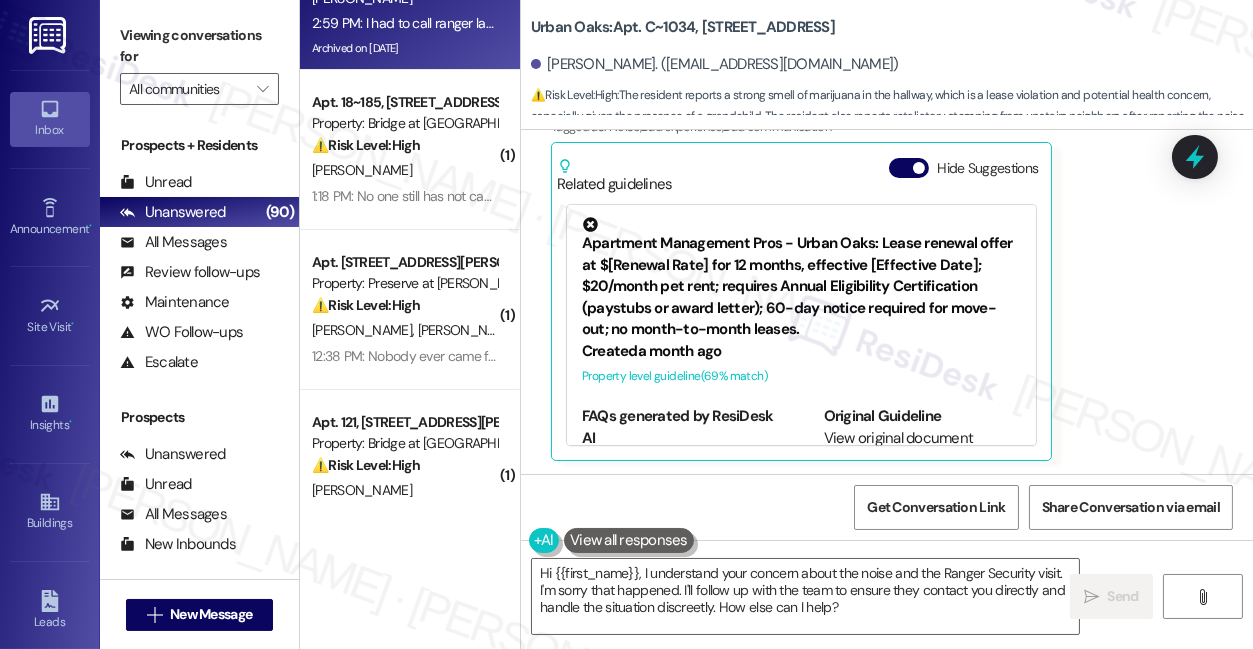 drag, startPoint x: 902, startPoint y: 165, endPoint x: 1016, endPoint y: 240, distance: 136.45879 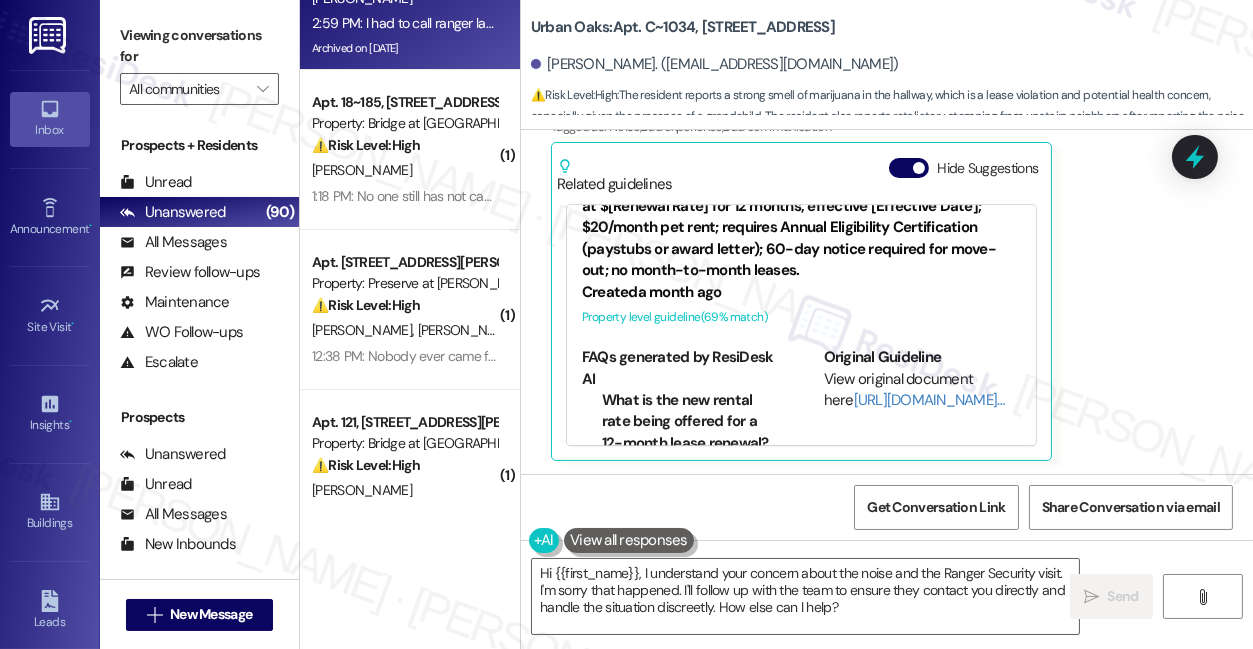 scroll, scrollTop: 181, scrollLeft: 0, axis: vertical 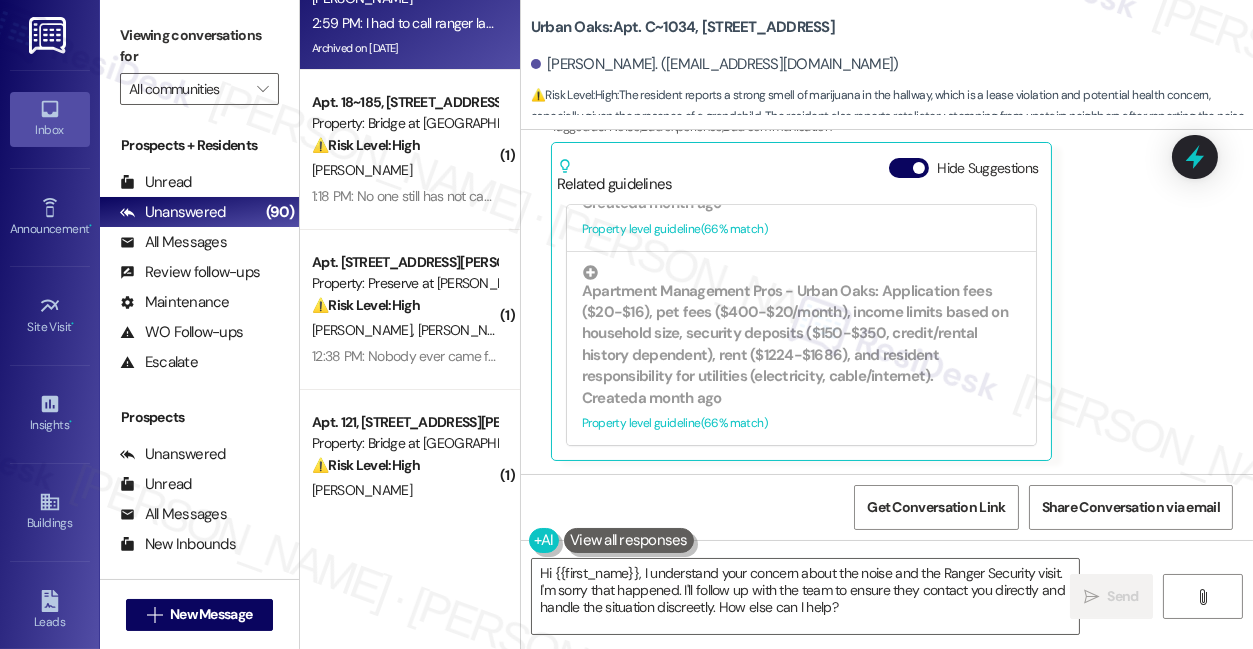 click on "Viewing conversations for" at bounding box center [199, 46] 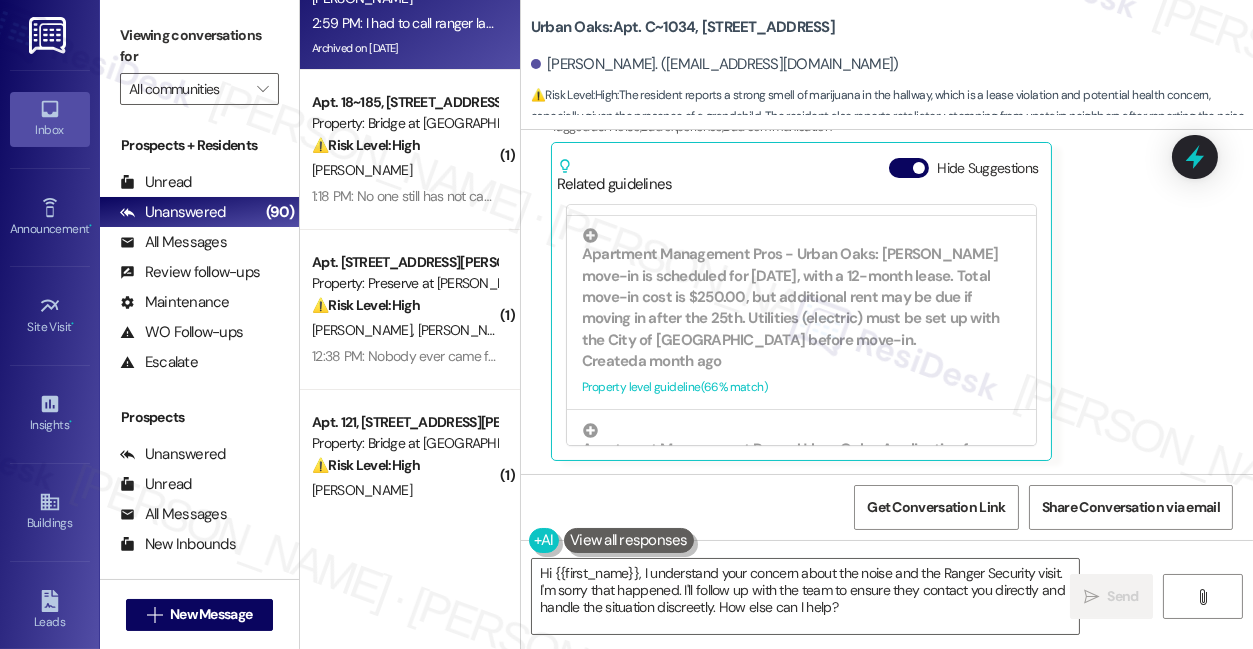 scroll, scrollTop: 482, scrollLeft: 0, axis: vertical 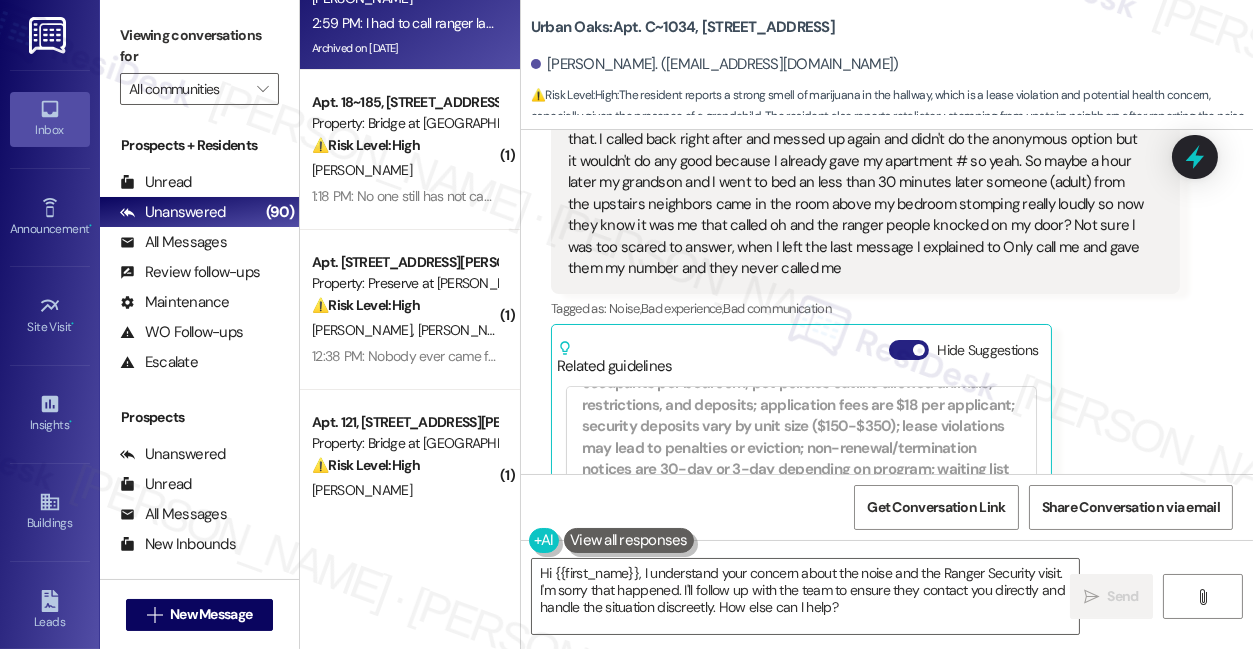 click on "Hide Suggestions" at bounding box center (909, 350) 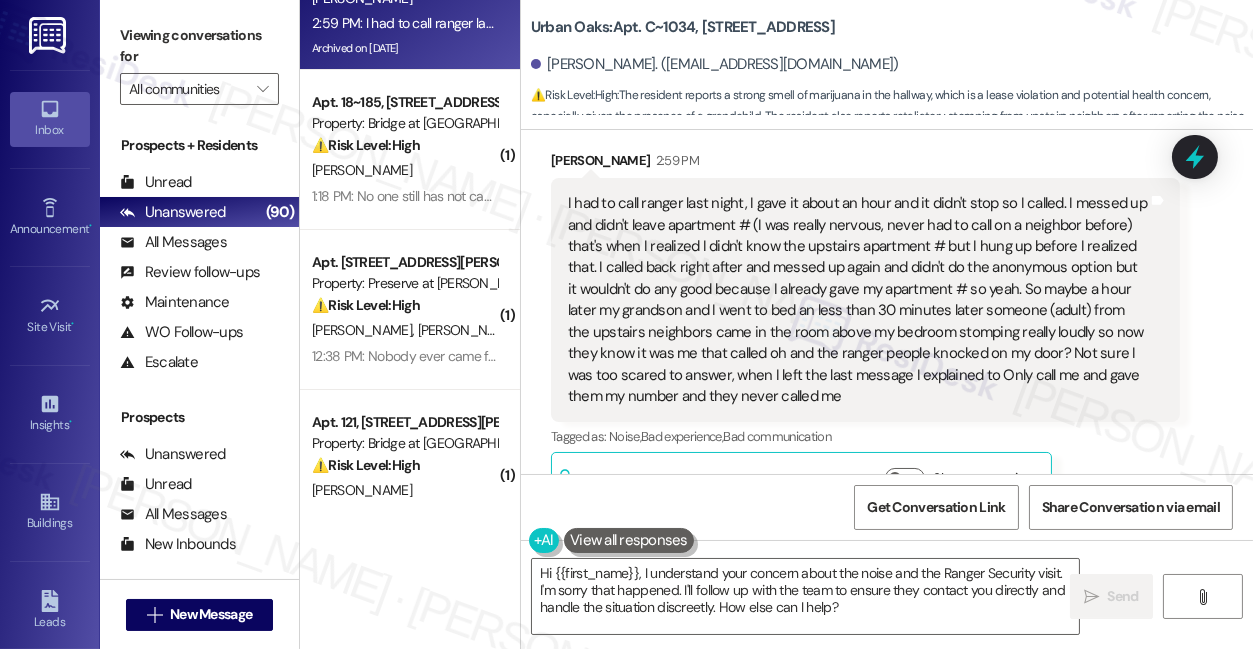 scroll, scrollTop: 22142, scrollLeft: 0, axis: vertical 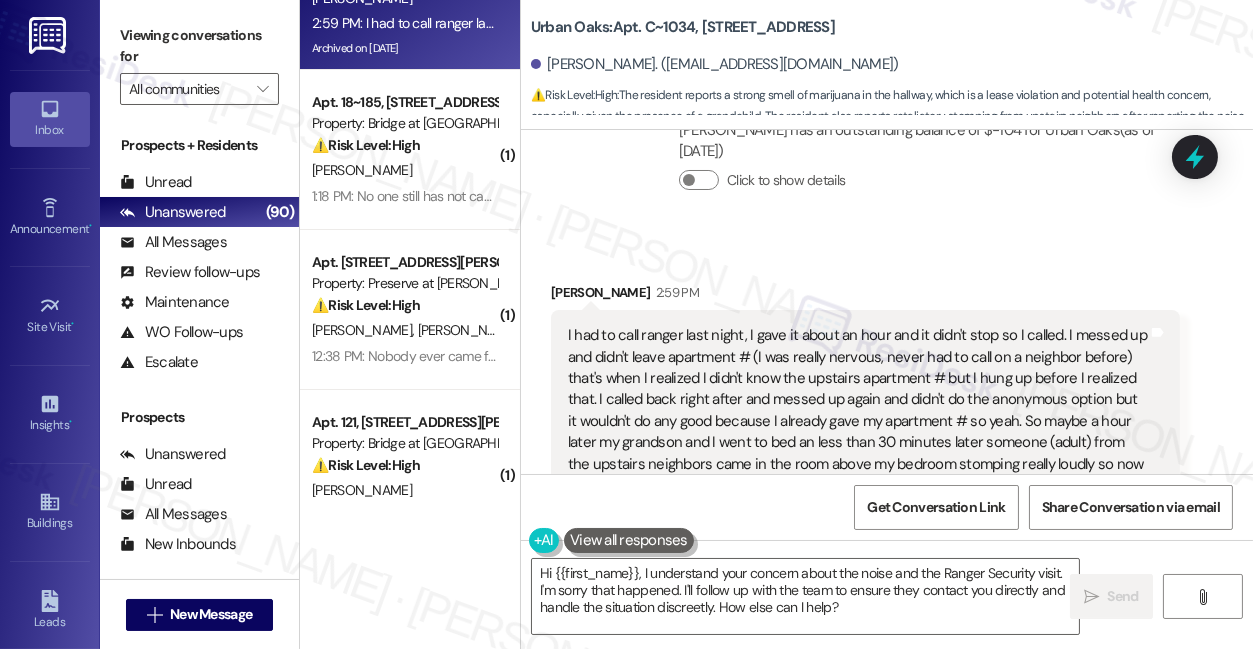 click on "I had to call ranger last night, I gave it about an hour and it didn't stop so I called. I messed up and didn't leave apartment # (I was really nervous, never had to call on a neighbor before) that's when I realized I didn't know the upstairs apartment # but I hung up before I realized that. I called back right after and messed up again and didn't do the anonymous option but it wouldn't do any good because I already gave my apartment # so yeah. So maybe a hour later my grandson and I went to bed an less than 30 minutes later someone (adult) from the upstairs neighbors came in the room above my bedroom stomping really loudly so now they know it was me that called oh and the ranger people knocked on my door? Not sure I was too scared to answer, when I left the last message I explained to Only call me and gave them my number and they never called me" at bounding box center [858, 432] 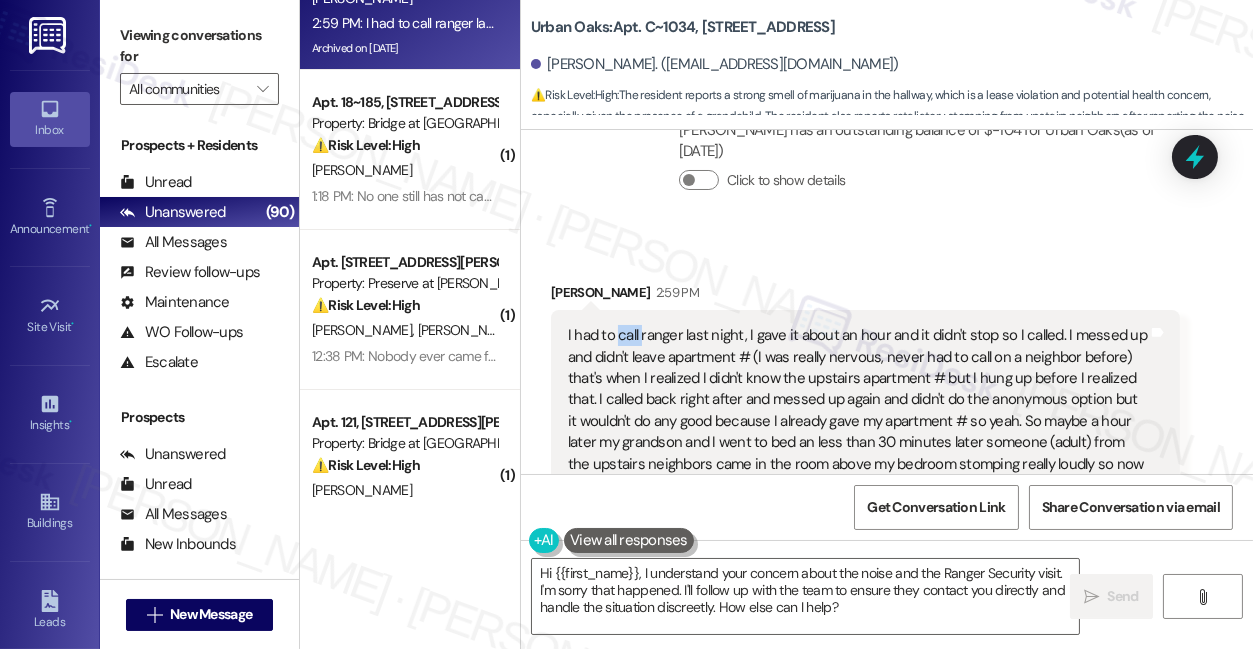 click on "I had to call ranger last night, I gave it about an hour and it didn't stop so I called. I messed up and didn't leave apartment # (I was really nervous, never had to call on a neighbor before) that's when I realized I didn't know the upstairs apartment # but I hung up before I realized that. I called back right after and messed up again and didn't do the anonymous option but it wouldn't do any good because I already gave my apartment # so yeah. So maybe a hour later my grandson and I went to bed an less than 30 minutes later someone (adult) from the upstairs neighbors came in the room above my bedroom stomping really loudly so now they know it was me that called oh and the ranger people knocked on my door? Not sure I was too scared to answer, when I left the last message I explained to Only call me and gave them my number and they never called me" at bounding box center [858, 432] 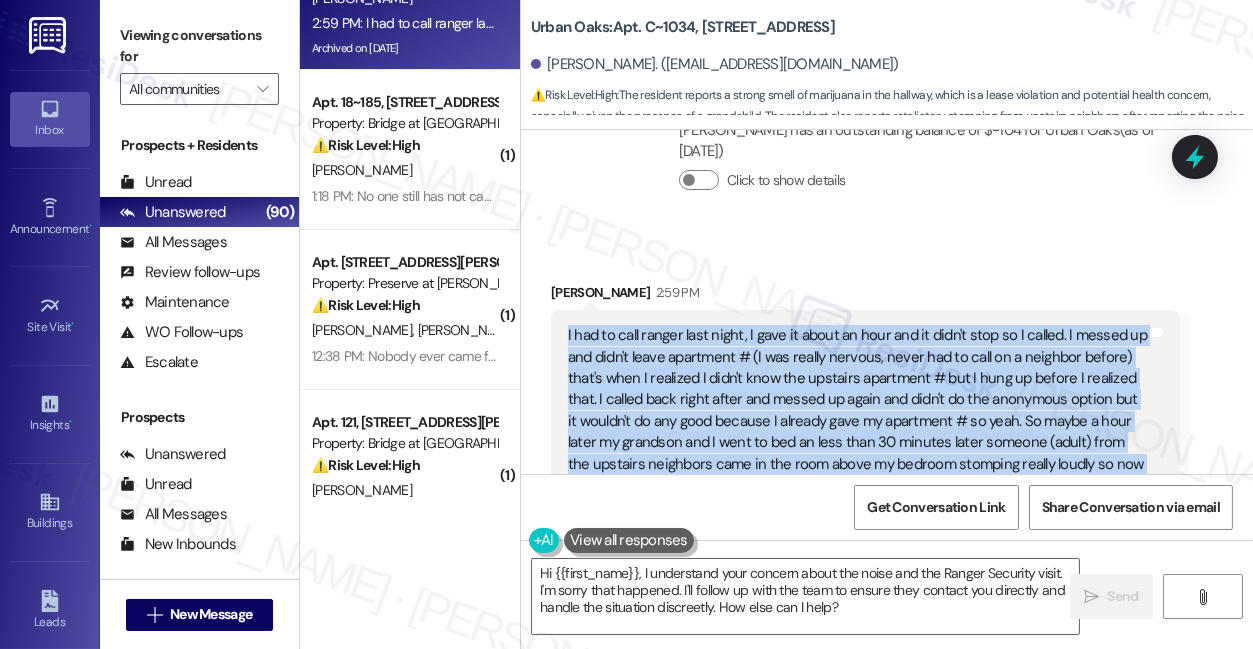 click on "I had to call ranger last night, I gave it about an hour and it didn't stop so I called. I messed up and didn't leave apartment # (I was really nervous, never had to call on a neighbor before) that's when I realized I didn't know the upstairs apartment # but I hung up before I realized that. I called back right after and messed up again and didn't do the anonymous option but it wouldn't do any good because I already gave my apartment # so yeah. So maybe a hour later my grandson and I went to bed an less than 30 minutes later someone (adult) from the upstairs neighbors came in the room above my bedroom stomping really loudly so now they know it was me that called oh and the ranger people knocked on my door? Not sure I was too scared to answer, when I left the last message I explained to Only call me and gave them my number and they never called me" at bounding box center (858, 432) 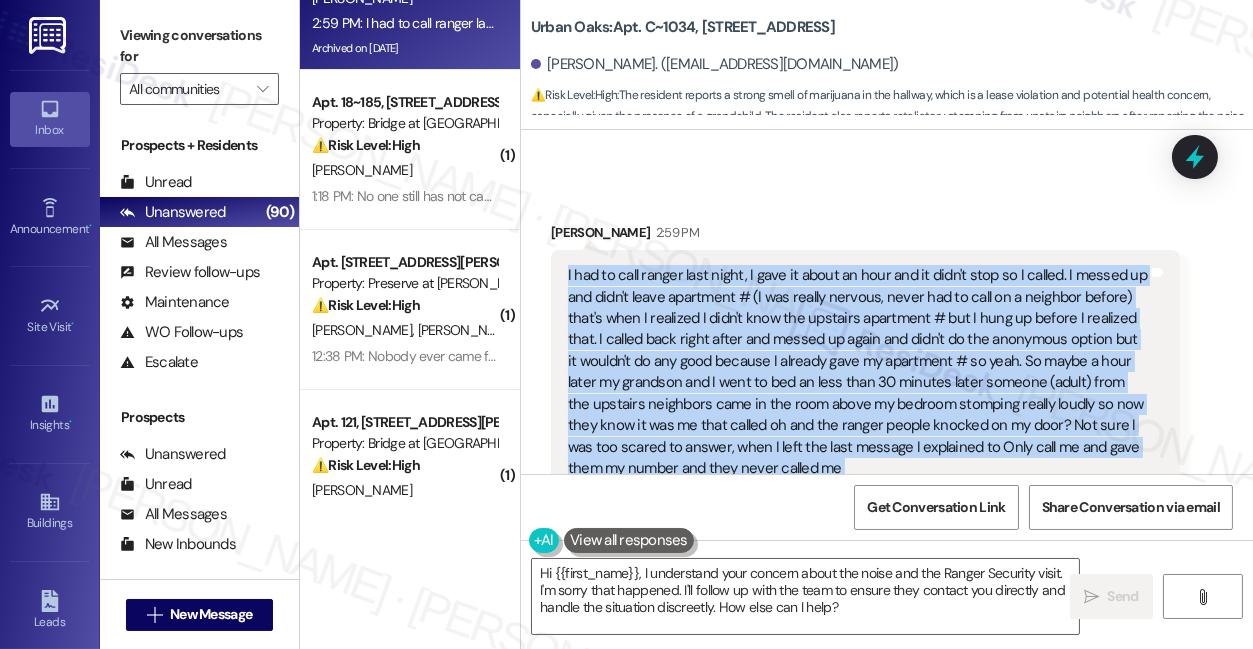 scroll, scrollTop: 22233, scrollLeft: 0, axis: vertical 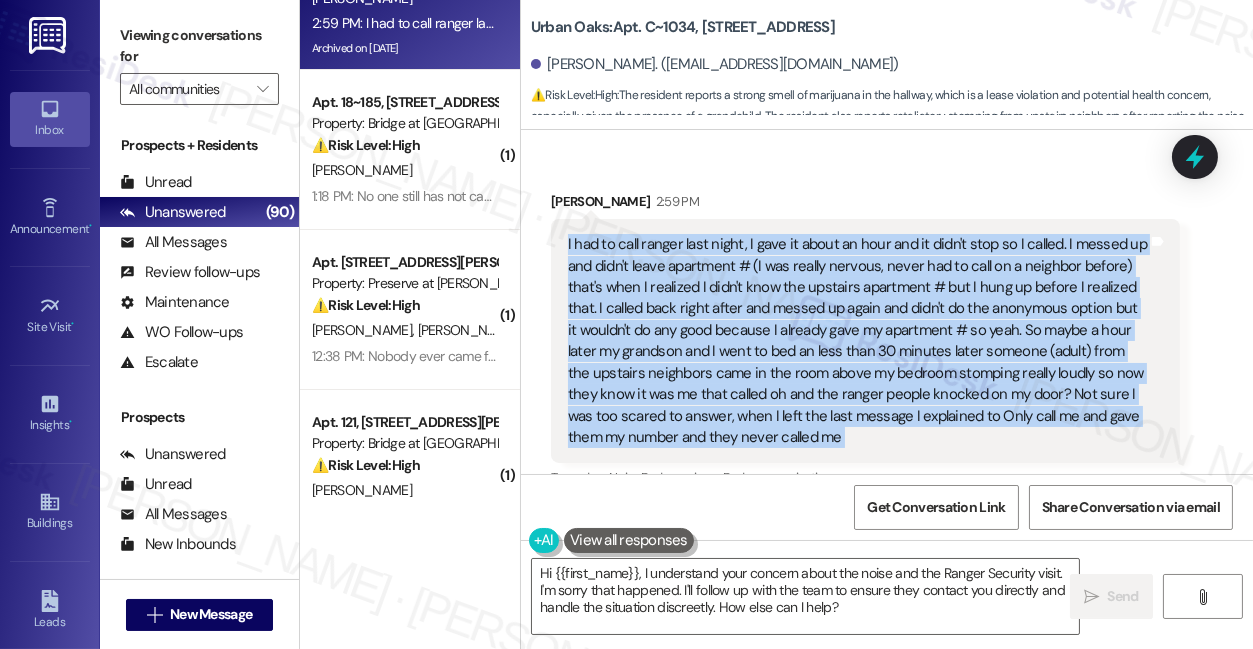 click on "I had to call ranger last night, I gave it about an hour and it didn't stop so I called. I messed up and didn't leave apartment # (I was really nervous, never had to call on a neighbor before) that's when I realized I didn't know the upstairs apartment # but I hung up before I realized that. I called back right after and messed up again and didn't do the anonymous option but it wouldn't do any good because I already gave my apartment # so yeah. So maybe a hour later my grandson and I went to bed an less than 30 minutes later someone (adult) from the upstairs neighbors came in the room above my bedroom stomping really loudly so now they know it was me that called oh and the ranger people knocked on my door? Not sure I was too scared to answer, when I left the last message I explained to Only call me and gave them my number and they never called me" at bounding box center [858, 341] 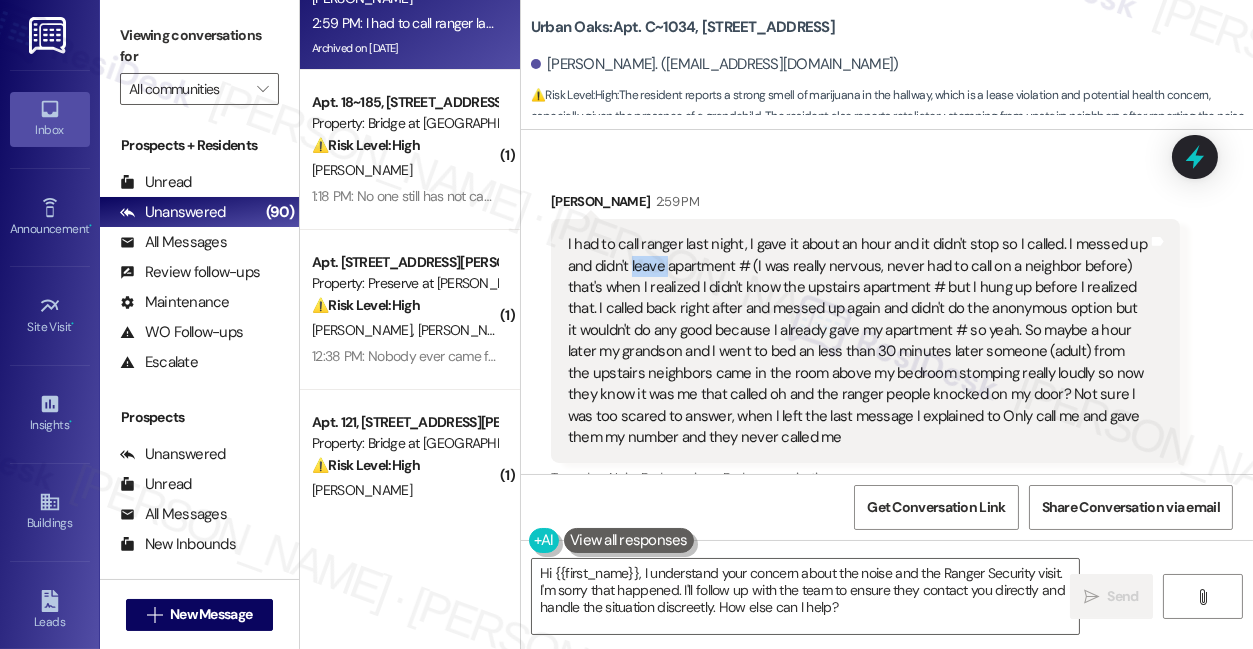 click on "I had to call ranger last night, I gave it about an hour and it didn't stop so I called. I messed up and didn't leave apartment # (I was really nervous, never had to call on a neighbor before) that's when I realized I didn't know the upstairs apartment # but I hung up before I realized that. I called back right after and messed up again and didn't do the anonymous option but it wouldn't do any good because I already gave my apartment # so yeah. So maybe a hour later my grandson and I went to bed an less than 30 minutes later someone (adult) from the upstairs neighbors came in the room above my bedroom stomping really loudly so now they know it was me that called oh and the ranger people knocked on my door? Not sure I was too scared to answer, when I left the last message I explained to Only call me and gave them my number and they never called me" at bounding box center [858, 341] 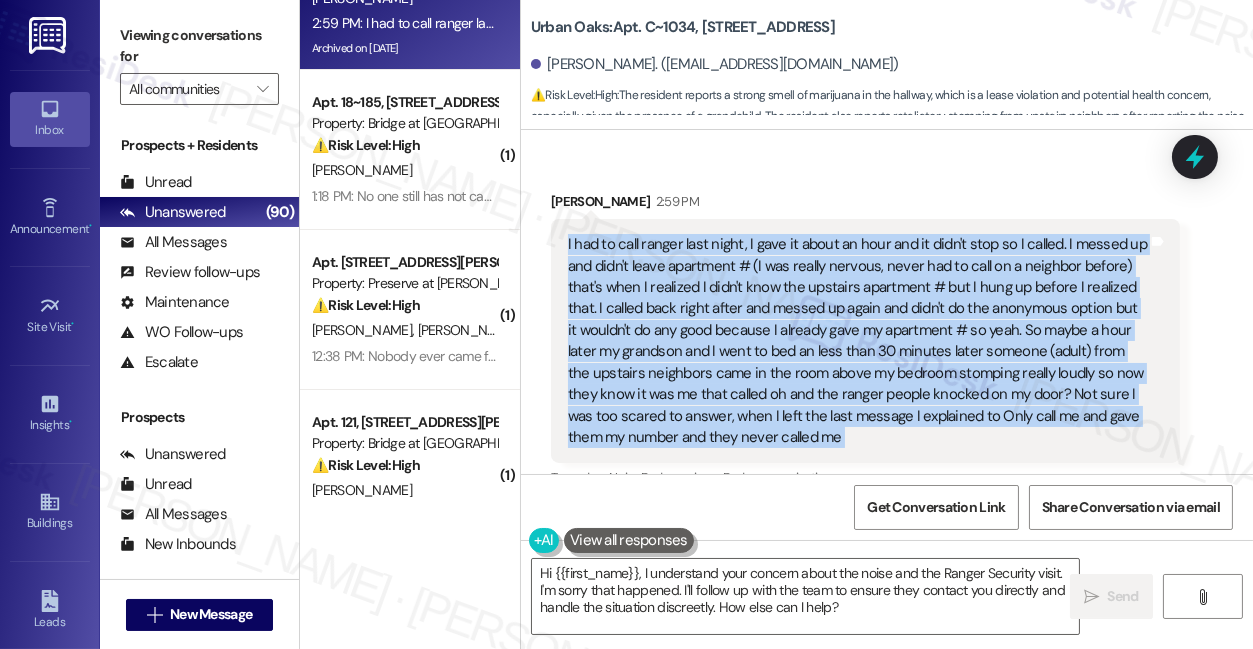 click on "I had to call ranger last night, I gave it about an hour and it didn't stop so I called. I messed up and didn't leave apartment # (I was really nervous, never had to call on a neighbor before) that's when I realized I didn't know the upstairs apartment # but I hung up before I realized that. I called back right after and messed up again and didn't do the anonymous option but it wouldn't do any good because I already gave my apartment # so yeah. So maybe a hour later my grandson and I went to bed an less than 30 minutes later someone (adult) from the upstairs neighbors came in the room above my bedroom stomping really loudly so now they know it was me that called oh and the ranger people knocked on my door? Not sure I was too scared to answer, when I left the last message I explained to Only call me and gave them my number and they never called me" at bounding box center [858, 341] 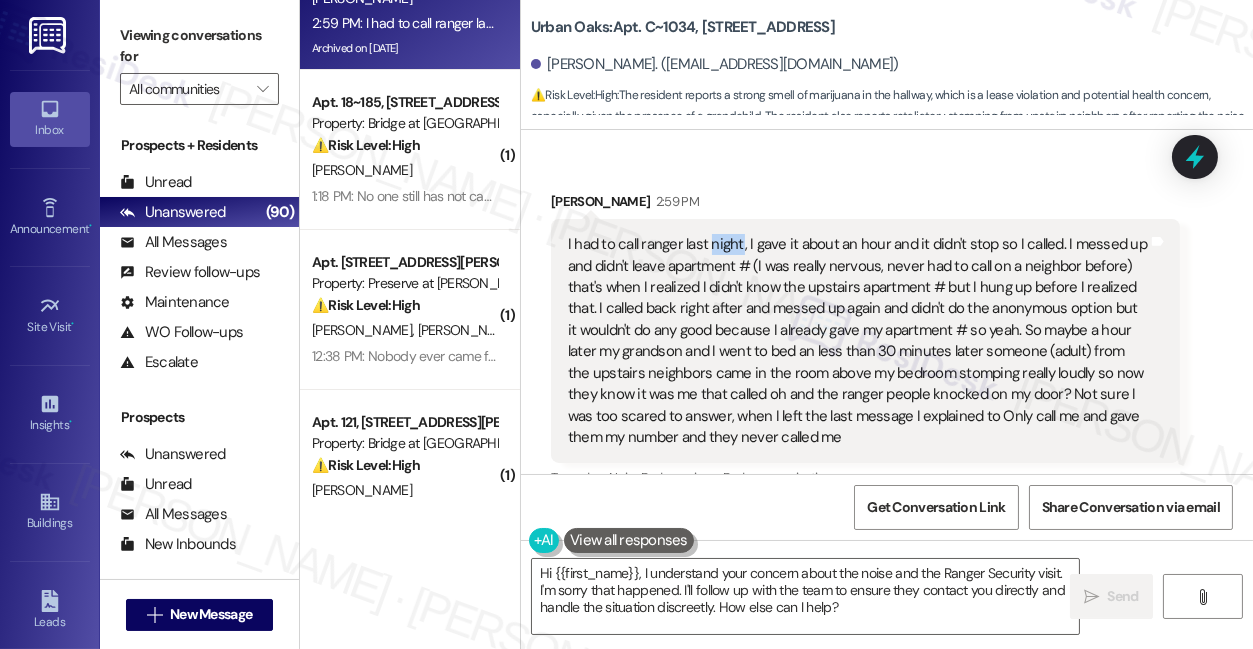 click on "I had to call ranger last night, I gave it about an hour and it didn't stop so I called. I messed up and didn't leave apartment # (I was really nervous, never had to call on a neighbor before) that's when I realized I didn't know the upstairs apartment # but I hung up before I realized that. I called back right after and messed up again and didn't do the anonymous option but it wouldn't do any good because I already gave my apartment # so yeah. So maybe a hour later my grandson and I went to bed an less than 30 minutes later someone (adult) from the upstairs neighbors came in the room above my bedroom stomping really loudly so now they know it was me that called oh and the ranger people knocked on my door? Not sure I was too scared to answer, when I left the last message I explained to Only call me and gave them my number and they never called me" at bounding box center (858, 341) 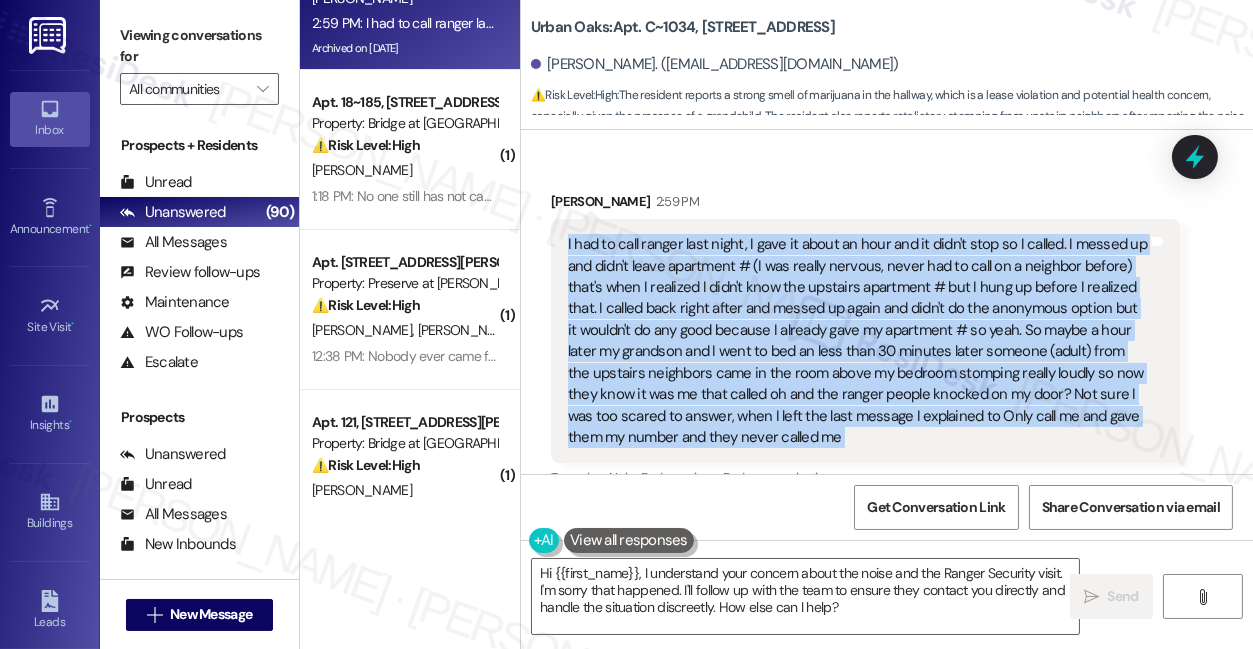 click on "I had to call ranger last night, I gave it about an hour and it didn't stop so I called. I messed up and didn't leave apartment # (I was really nervous, never had to call on a neighbor before) that's when I realized I didn't know the upstairs apartment # but I hung up before I realized that. I called back right after and messed up again and didn't do the anonymous option but it wouldn't do any good because I already gave my apartment # so yeah. So maybe a hour later my grandson and I went to bed an less than 30 minutes later someone (adult) from the upstairs neighbors came in the room above my bedroom stomping really loudly so now they know it was me that called oh and the ranger people knocked on my door? Not sure I was too scared to answer, when I left the last message I explained to Only call me and gave them my number and they never called me" at bounding box center [858, 341] 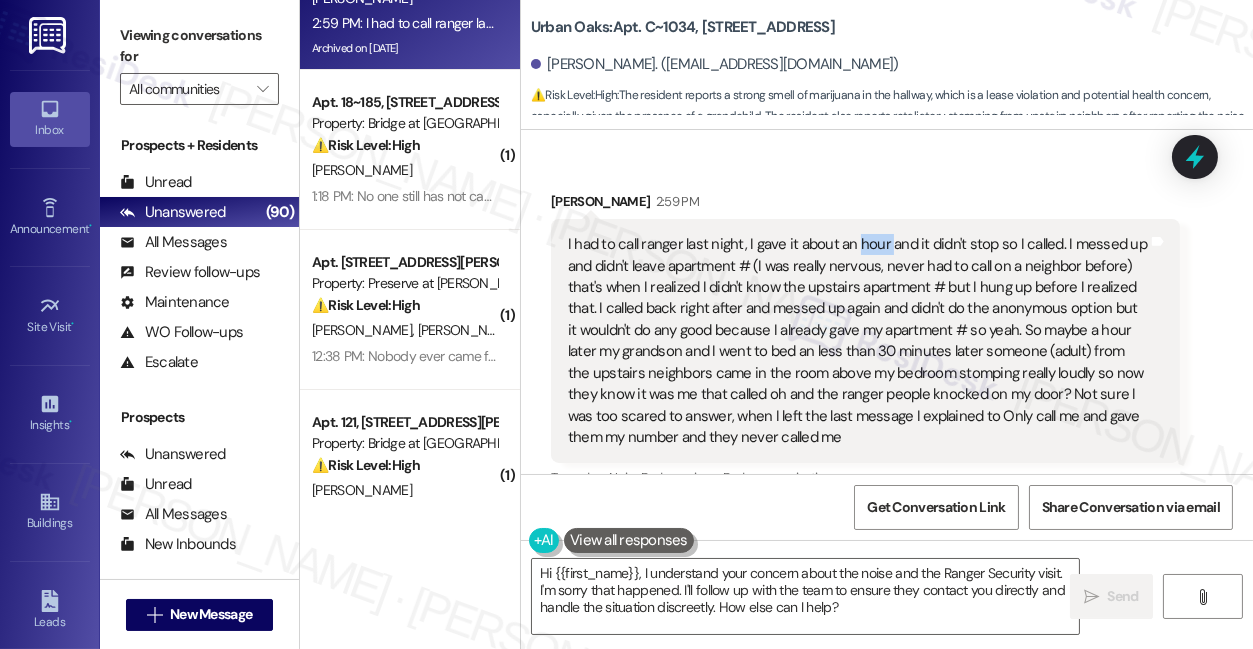 click on "I had to call ranger last night, I gave it about an hour and it didn't stop so I called. I messed up and didn't leave apartment # (I was really nervous, never had to call on a neighbor before) that's when I realized I didn't know the upstairs apartment # but I hung up before I realized that. I called back right after and messed up again and didn't do the anonymous option but it wouldn't do any good because I already gave my apartment # so yeah. So maybe a hour later my grandson and I went to bed an less than 30 minutes later someone (adult) from the upstairs neighbors came in the room above my bedroom stomping really loudly so now they know it was me that called oh and the ranger people knocked on my door? Not sure I was too scared to answer, when I left the last message I explained to Only call me and gave them my number and they never called me" at bounding box center [858, 341] 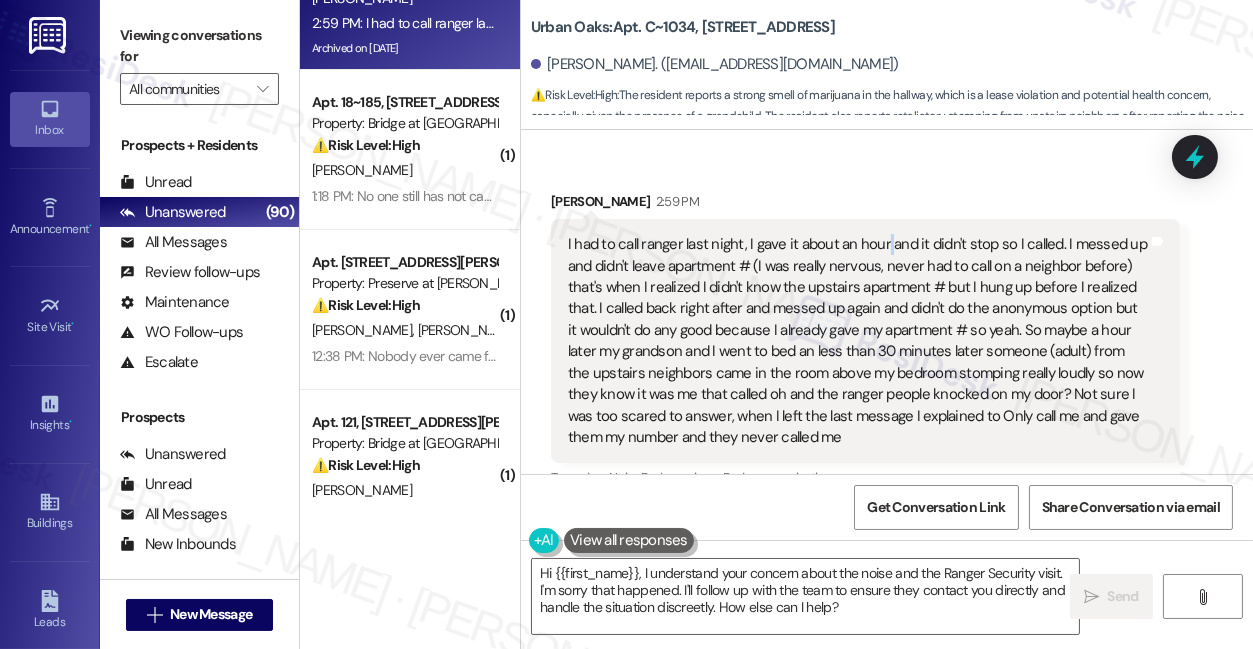 click on "I had to call ranger last night, I gave it about an hour and it didn't stop so I called. I messed up and didn't leave apartment # (I was really nervous, never had to call on a neighbor before) that's when I realized I didn't know the upstairs apartment # but I hung up before I realized that. I called back right after and messed up again and didn't do the anonymous option but it wouldn't do any good because I already gave my apartment # so yeah. So maybe a hour later my grandson and I went to bed an less than 30 minutes later someone (adult) from the upstairs neighbors came in the room above my bedroom stomping really loudly so now they know it was me that called oh and the ranger people knocked on my door? Not sure I was too scared to answer, when I left the last message I explained to Only call me and gave them my number and they never called me" at bounding box center (858, 341) 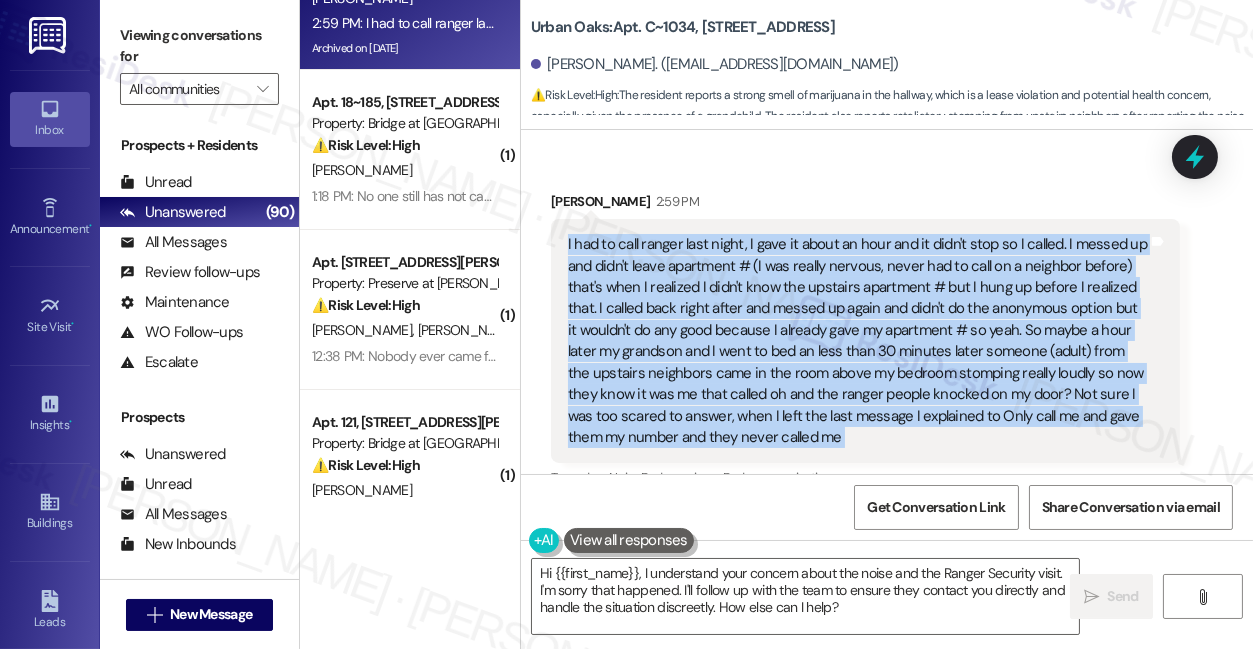 click on "I had to call ranger last night, I gave it about an hour and it didn't stop so I called. I messed up and didn't leave apartment # (I was really nervous, never had to call on a neighbor before) that's when I realized I didn't know the upstairs apartment # but I hung up before I realized that. I called back right after and messed up again and didn't do the anonymous option but it wouldn't do any good because I already gave my apartment # so yeah. So maybe a hour later my grandson and I went to bed an less than 30 minutes later someone (adult) from the upstairs neighbors came in the room above my bedroom stomping really loudly so now they know it was me that called oh and the ranger people knocked on my door? Not sure I was too scared to answer, when I left the last message I explained to Only call me and gave them my number and they never called me" at bounding box center (858, 341) 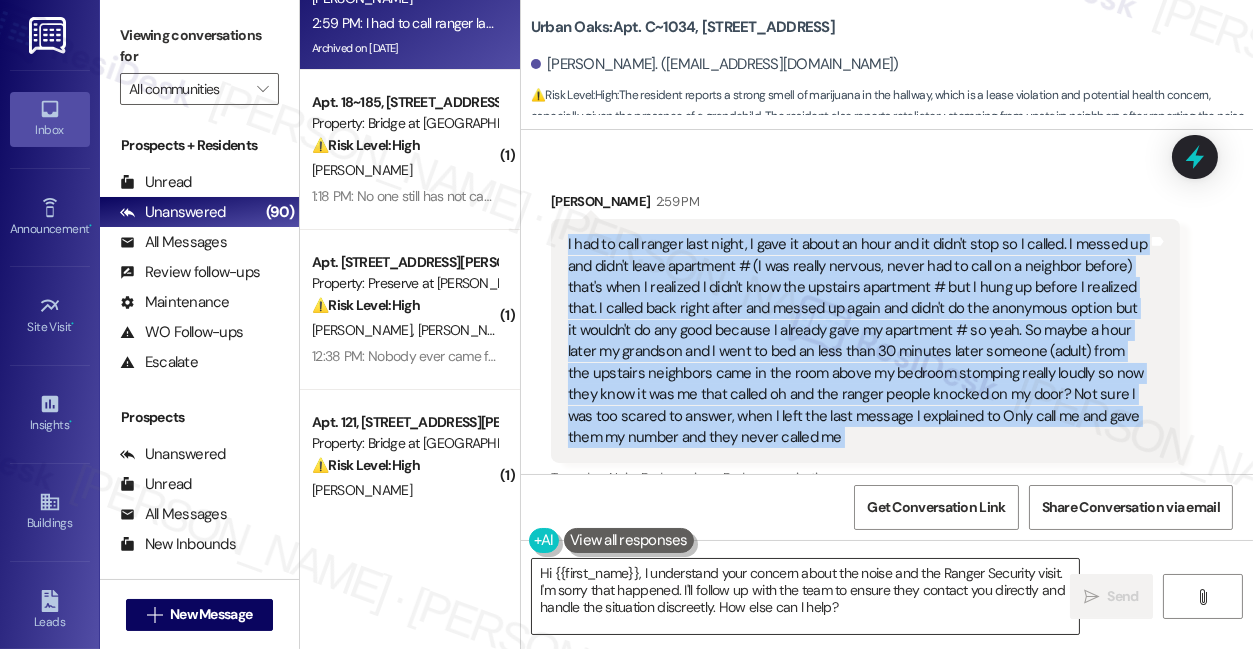 click on "Hi {{first_name}}, I understand your concern about the noise and the Ranger Security visit. I'm sorry that happened. I'll follow up with the team to ensure they contact you directly and handle the situation discreetly. How else can I help?" at bounding box center (805, 596) 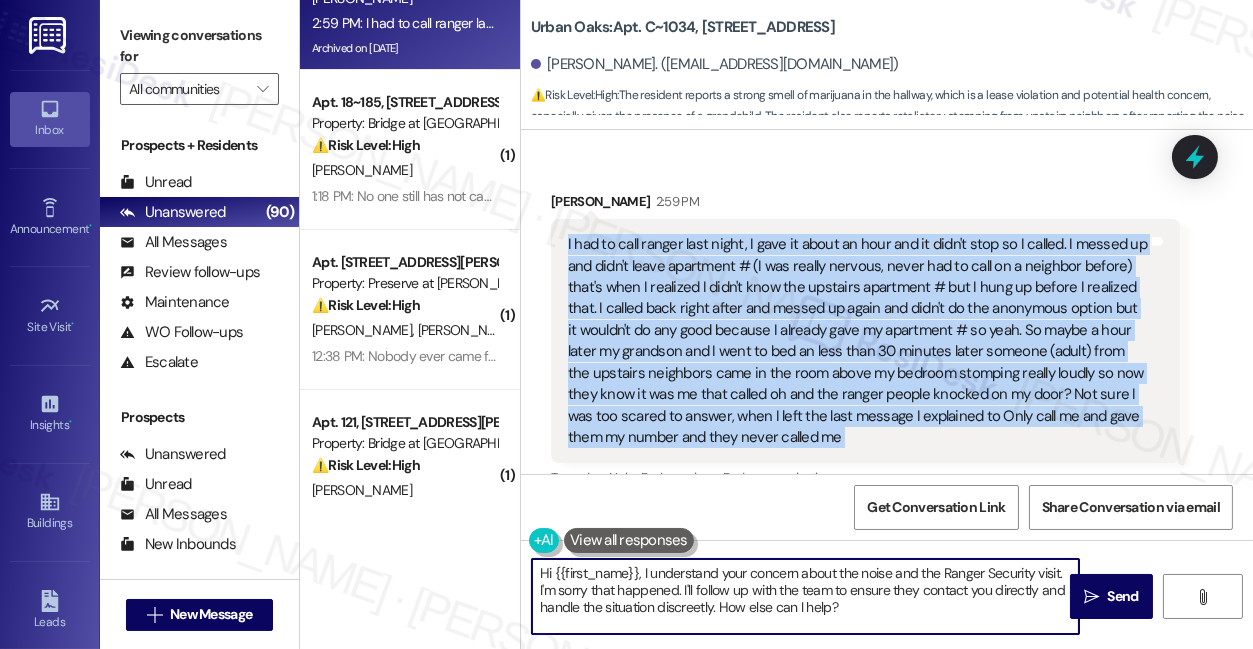 click on "Hi {{first_name}}, I understand your concern about the noise and the Ranger Security visit. I'm sorry that happened. I'll follow up with the team to ensure they contact you directly and handle the situation discreetly. How else can I help?" at bounding box center [805, 596] 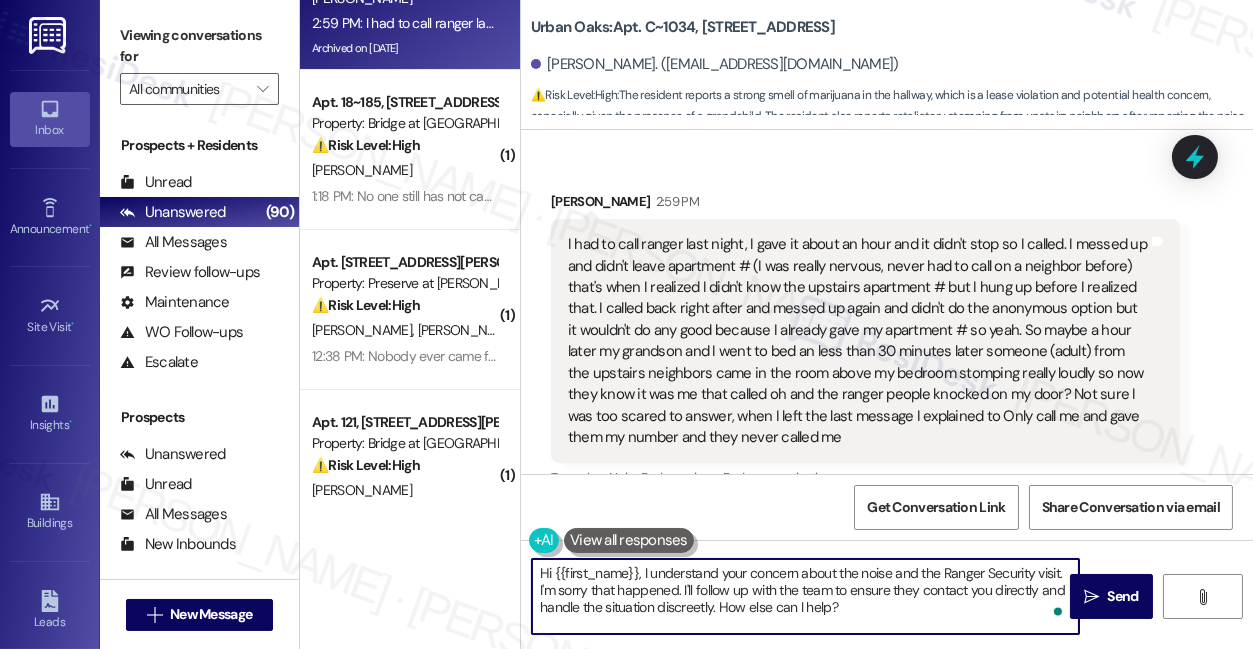 click on "Hi {{first_name}}, I understand your concern about the noise and the Ranger Security visit. I'm sorry that happened. I'll follow up with the team to ensure they contact you directly and handle the situation discreetly. How else can I help?" at bounding box center [805, 596] 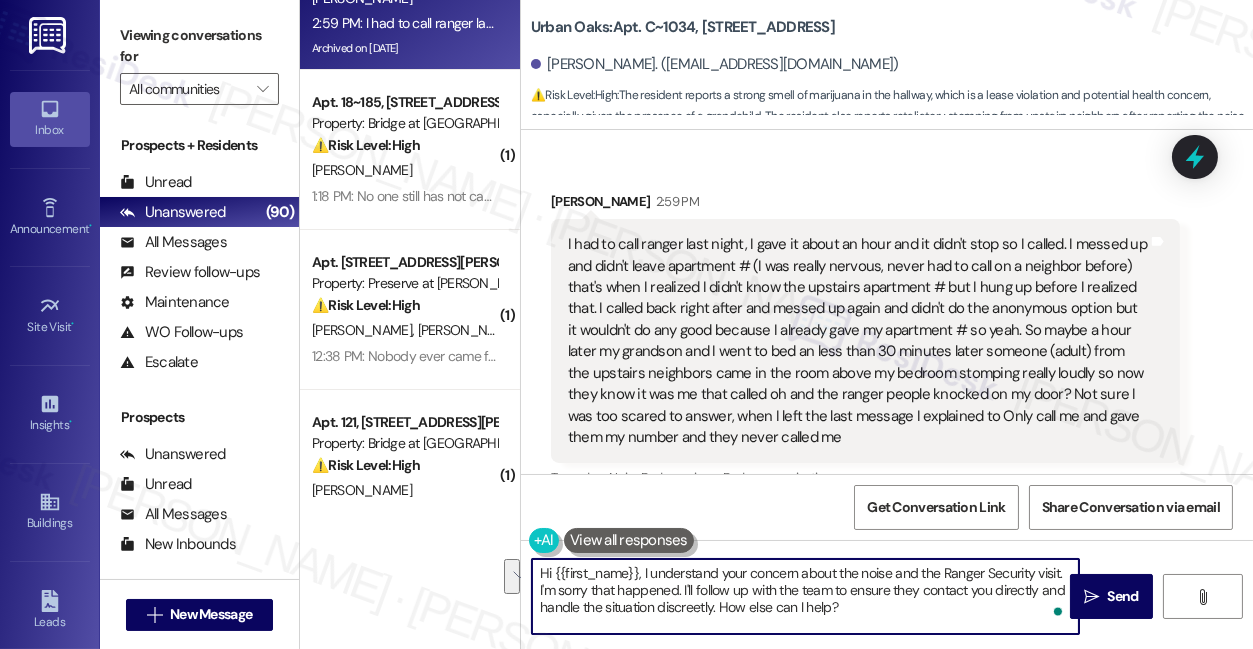 drag, startPoint x: 848, startPoint y: 604, endPoint x: 689, endPoint y: 584, distance: 160.25293 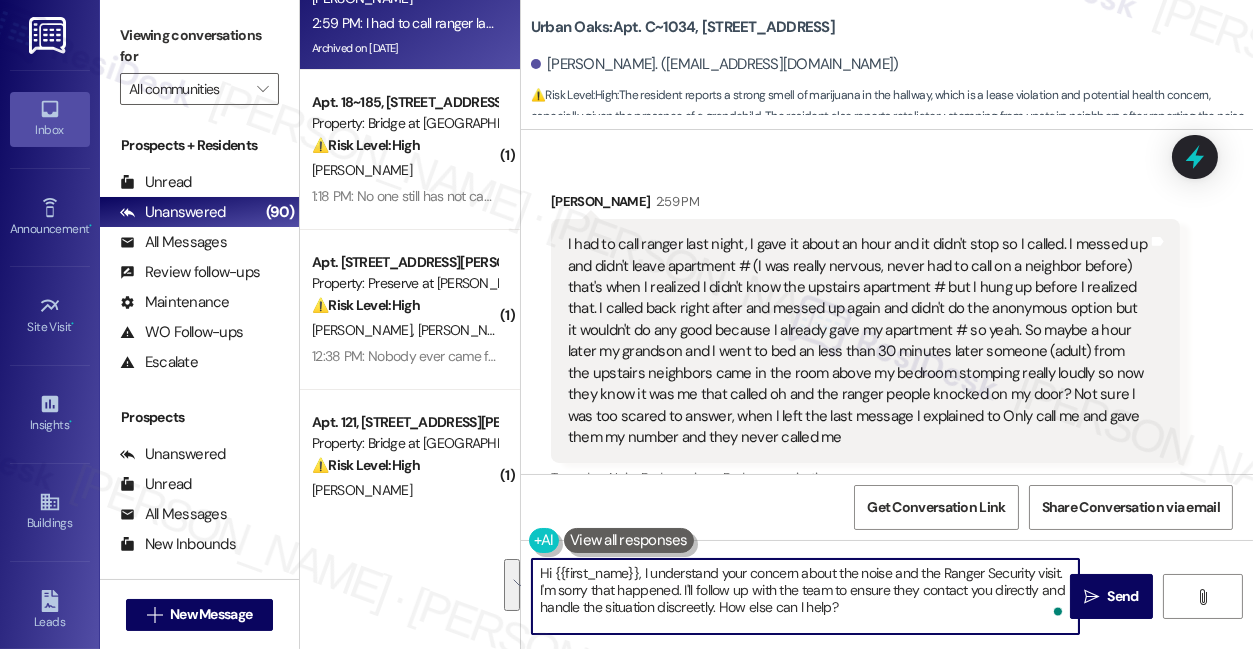 click on "Hi {{first_name}}, I understand your concern about the noise and the Ranger Security visit. I'm sorry that happened. I'll follow up with the team to ensure they contact you directly and handle the situation discreetly. How else can I help?" at bounding box center (805, 596) 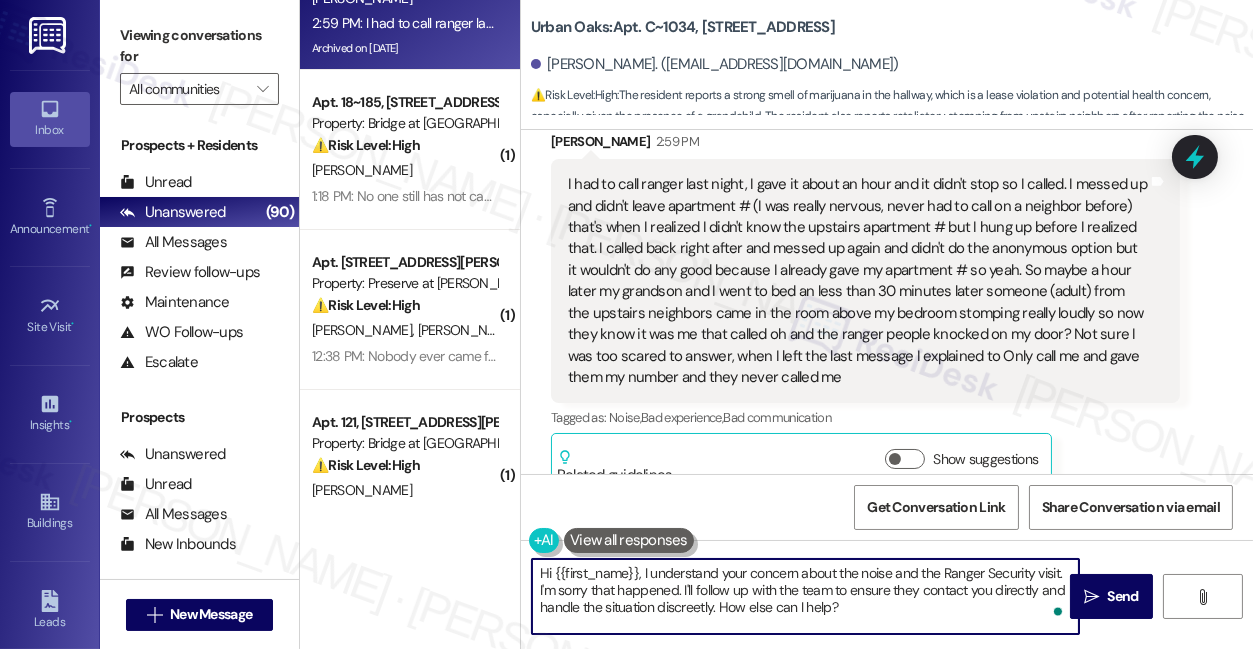 scroll, scrollTop: 22324, scrollLeft: 0, axis: vertical 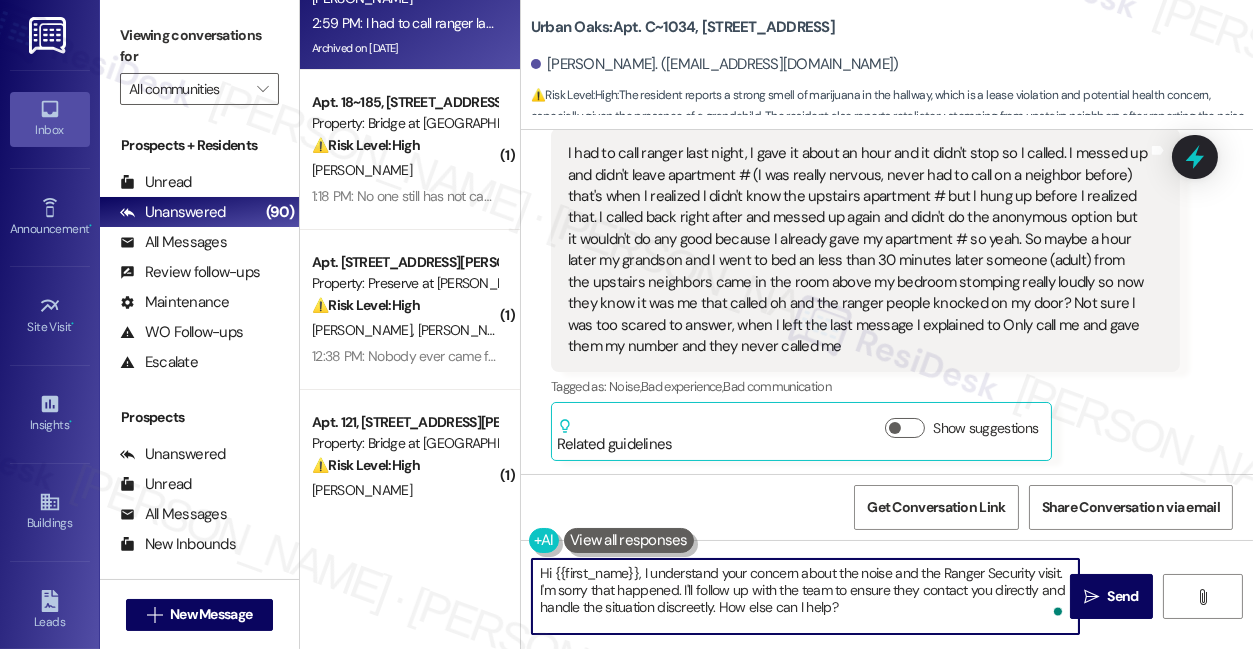 click on "Hi {{first_name}}, I understand your concern about the noise and the Ranger Security visit. I'm sorry that happened. I'll follow up with the team to ensure they contact you directly and handle the situation discreetly. How else can I help?" at bounding box center [805, 596] 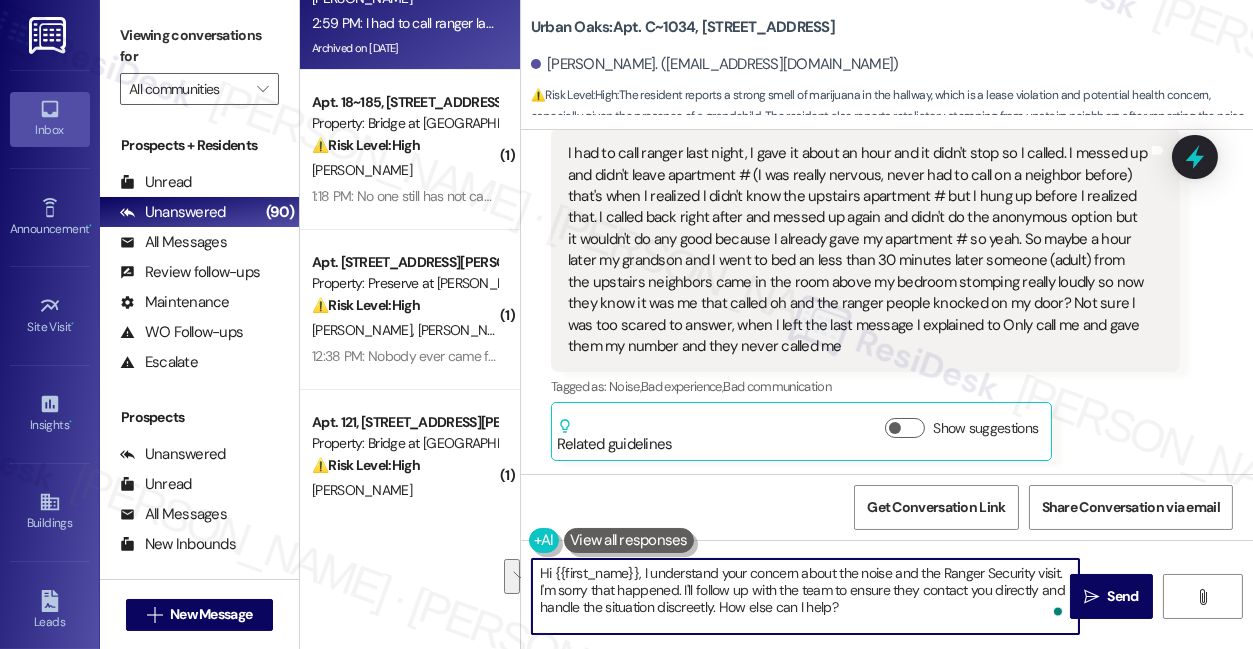 drag, startPoint x: 681, startPoint y: 590, endPoint x: 887, endPoint y: 619, distance: 208.03125 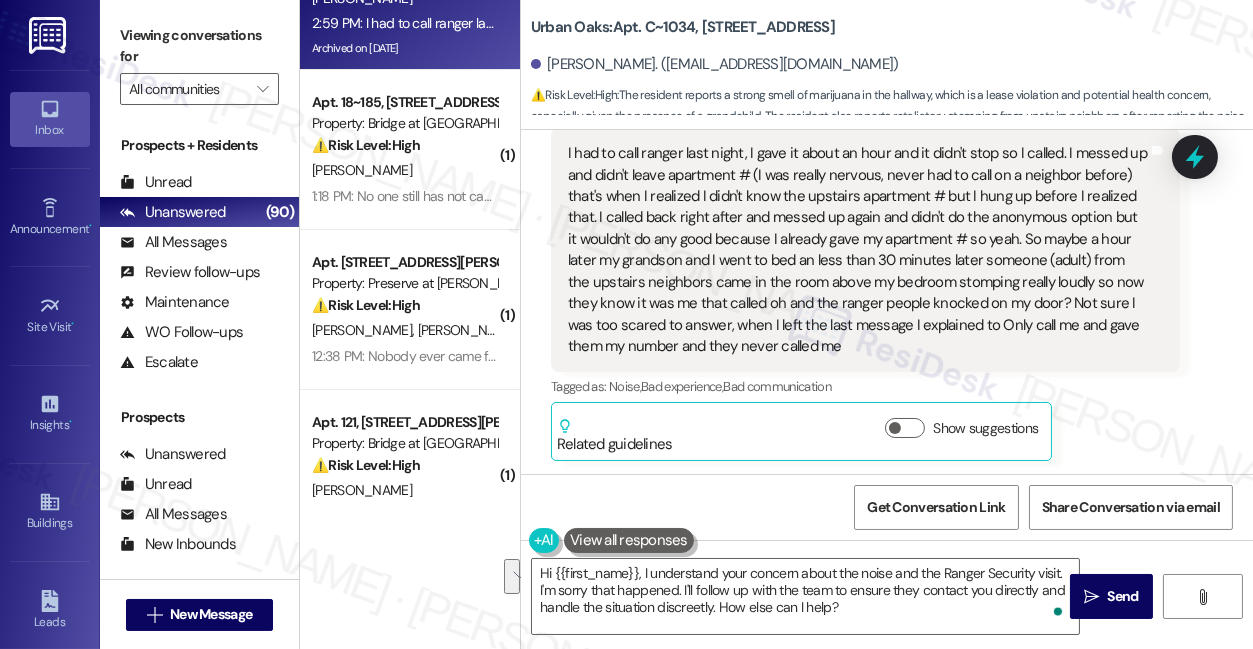 click on "Viewing conversations for" at bounding box center (199, 46) 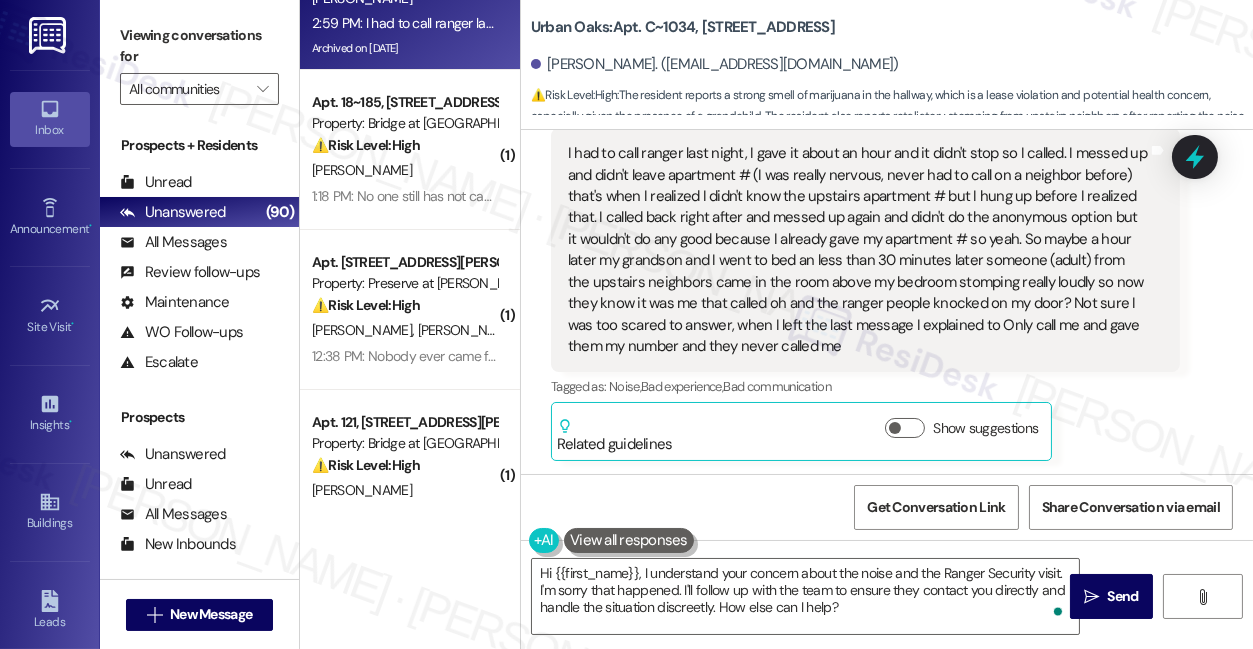 click on "I had to call ranger last night, I gave it about an hour and it didn't stop so I called. I messed up and didn't leave apartment # (I was really nervous, never had to call on a neighbor before) that's when I realized I didn't know the upstairs apartment # but I hung up before I realized that. I called back right after and messed up again and didn't do the anonymous option but it wouldn't do any good because I already gave my apartment # so yeah. So maybe a hour later my grandson and I went to bed an less than 30 minutes later someone (adult) from the upstairs neighbors came in the room above my bedroom stomping really loudly so now they know it was me that called oh and the ranger people knocked on my door? Not sure I was too scared to answer, when I left the last message I explained to Only call me and gave them my number and they never called me" at bounding box center [858, 250] 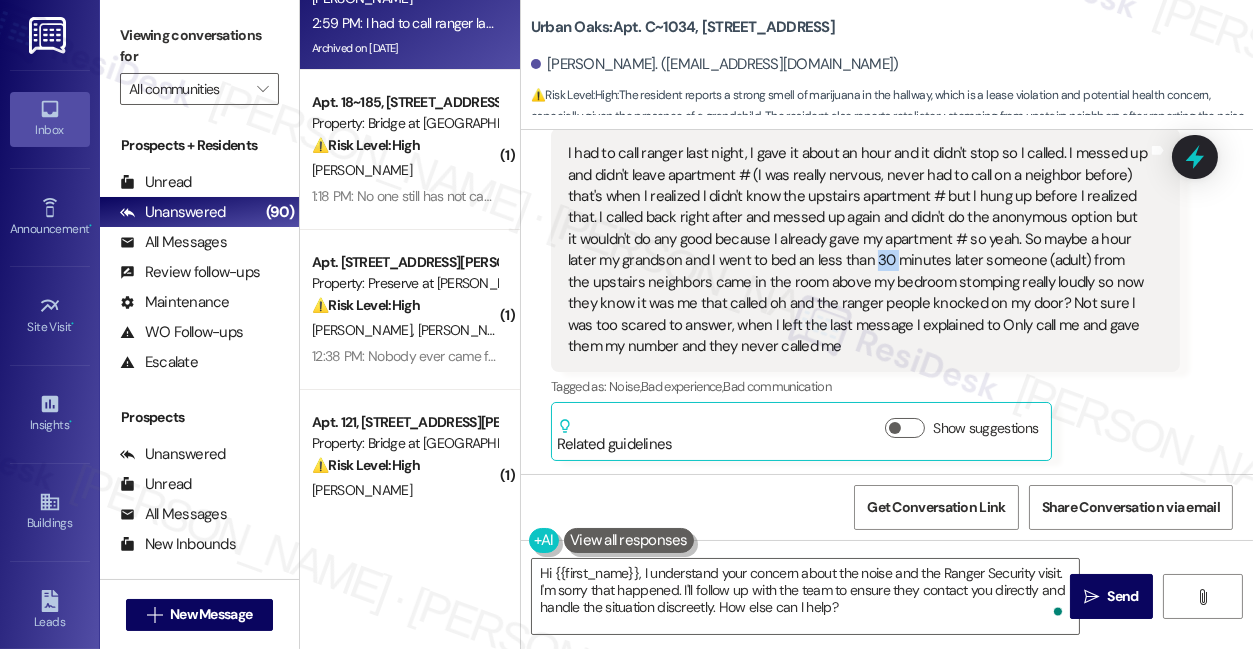 click on "I had to call ranger last night, I gave it about an hour and it didn't stop so I called. I messed up and didn't leave apartment # (I was really nervous, never had to call on a neighbor before) that's when I realized I didn't know the upstairs apartment # but I hung up before I realized that. I called back right after and messed up again and didn't do the anonymous option but it wouldn't do any good because I already gave my apartment # so yeah. So maybe a hour later my grandson and I went to bed an less than 30 minutes later someone (adult) from the upstairs neighbors came in the room above my bedroom stomping really loudly so now they know it was me that called oh and the ranger people knocked on my door? Not sure I was too scared to answer, when I left the last message I explained to Only call me and gave them my number and they never called me" at bounding box center (858, 250) 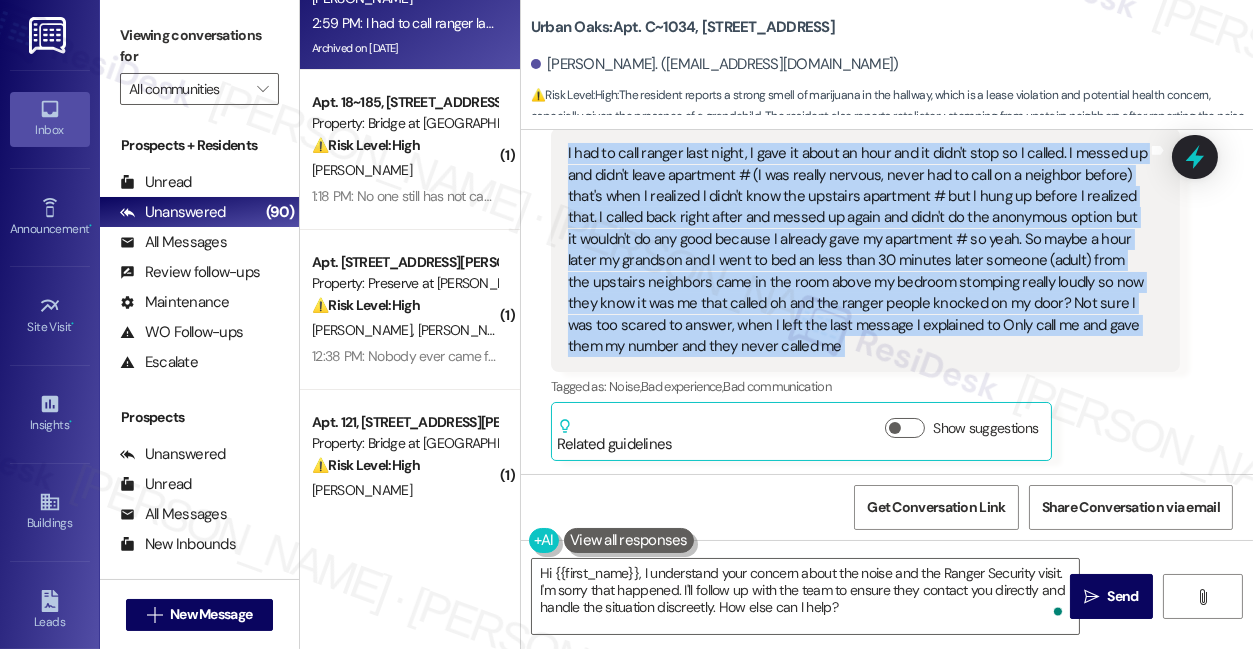 click on "I had to call ranger last night, I gave it about an hour and it didn't stop so I called. I messed up and didn't leave apartment # (I was really nervous, never had to call on a neighbor before) that's when I realized I didn't know the upstairs apartment # but I hung up before I realized that. I called back right after and messed up again and didn't do the anonymous option but it wouldn't do any good because I already gave my apartment # so yeah. So maybe a hour later my grandson and I went to bed an less than 30 minutes later someone (adult) from the upstairs neighbors came in the room above my bedroom stomping really loudly so now they know it was me that called oh and the ranger people knocked on my door? Not sure I was too scared to answer, when I left the last message I explained to Only call me and gave them my number and they never called me" at bounding box center (858, 250) 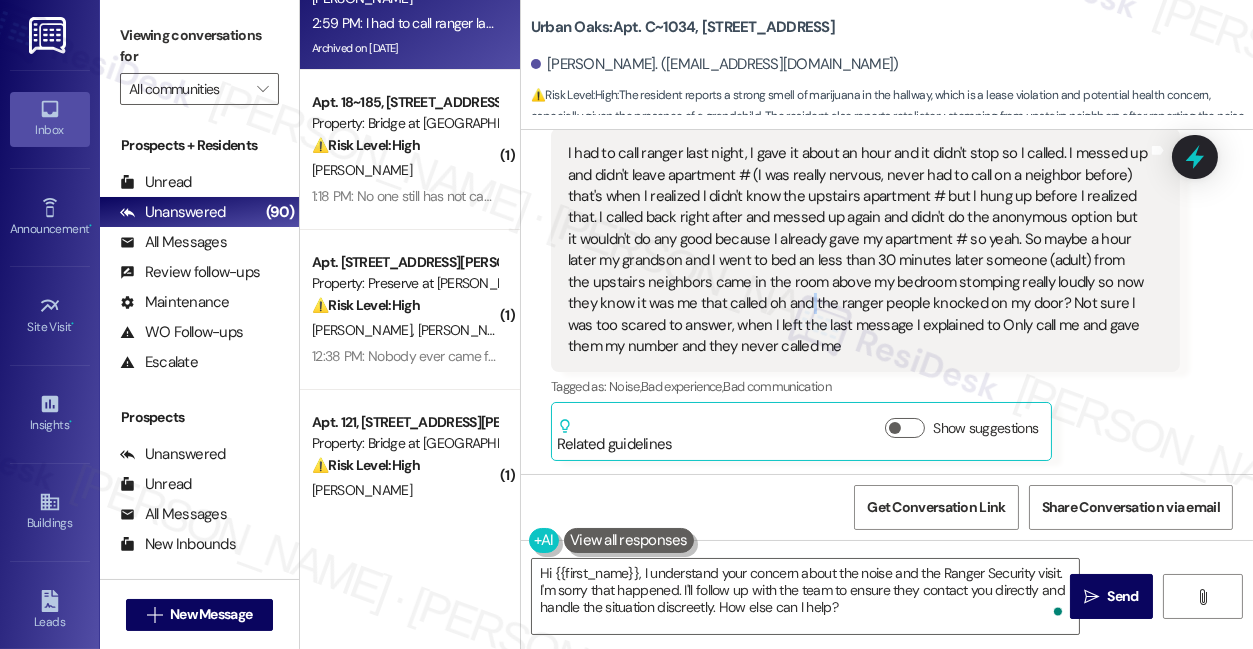 click on "I had to call ranger last night, I gave it about an hour and it didn't stop so I called. I messed up and didn't leave apartment # (I was really nervous, never had to call on a neighbor before) that's when I realized I didn't know the upstairs apartment # but I hung up before I realized that. I called back right after and messed up again and didn't do the anonymous option but it wouldn't do any good because I already gave my apartment # so yeah. So maybe a hour later my grandson and I went to bed an less than 30 minutes later someone (adult) from the upstairs neighbors came in the room above my bedroom stomping really loudly so now they know it was me that called oh and the ranger people knocked on my door? Not sure I was too scared to answer, when I left the last message I explained to Only call me and gave them my number and they never called me" at bounding box center (858, 250) 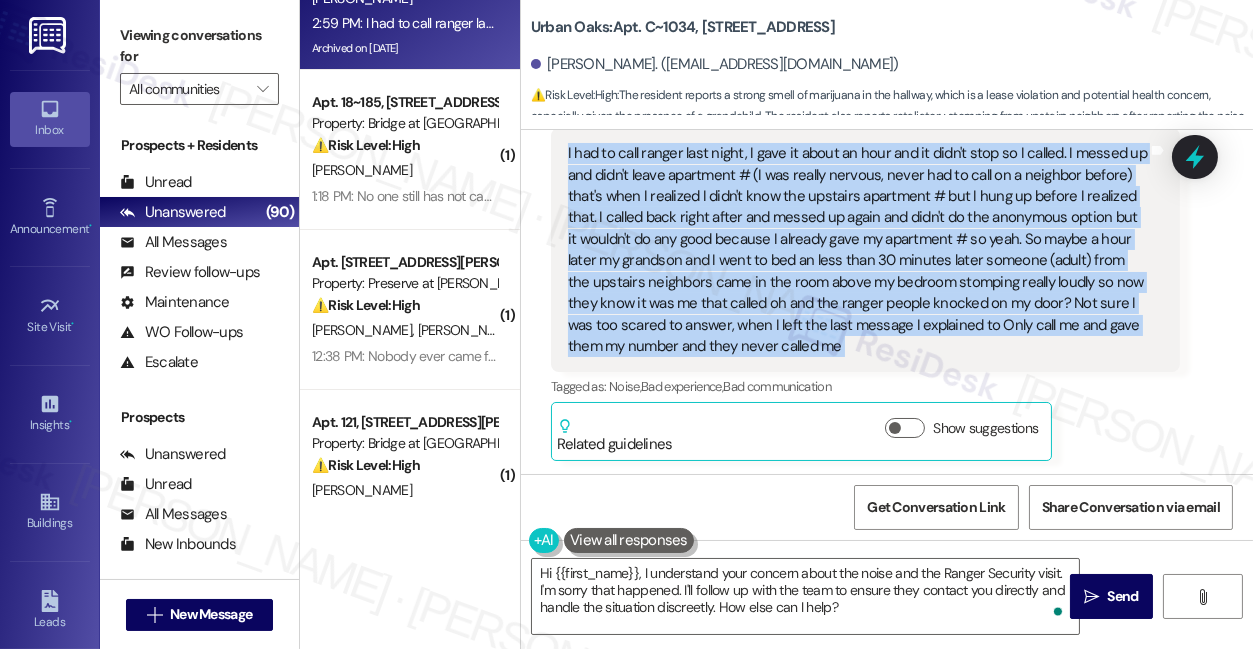 click on "I had to call ranger last night, I gave it about an hour and it didn't stop so I called. I messed up and didn't leave apartment # (I was really nervous, never had to call on a neighbor before) that's when I realized I didn't know the upstairs apartment # but I hung up before I realized that. I called back right after and messed up again and didn't do the anonymous option but it wouldn't do any good because I already gave my apartment # so yeah. So maybe a hour later my grandson and I went to bed an less than 30 minutes later someone (adult) from the upstairs neighbors came in the room above my bedroom stomping really loudly so now they know it was me that called oh and the ranger people knocked on my door? Not sure I was too scared to answer, when I left the last message I explained to Only call me and gave them my number and they never called me" at bounding box center (858, 250) 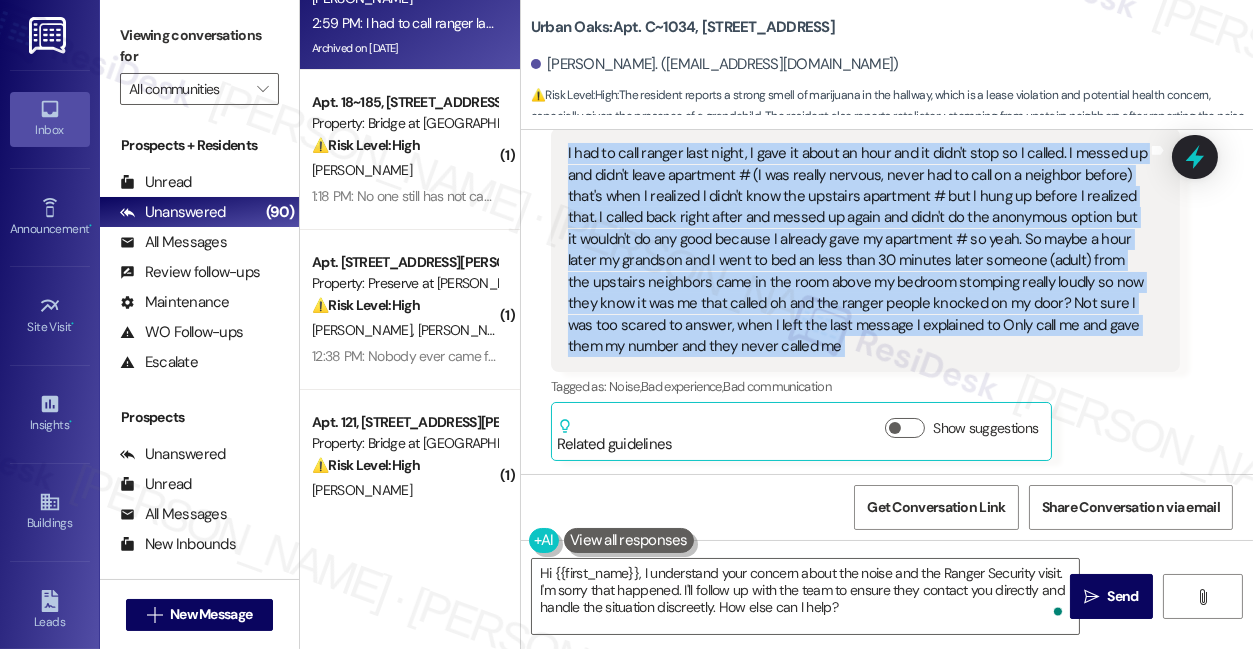 click on "I had to call ranger last night, I gave it about an hour and it didn't stop so I called. I messed up and didn't leave apartment # (I was really nervous, never had to call on a neighbor before) that's when I realized I didn't know the upstairs apartment # but I hung up before I realized that. I called back right after and messed up again and didn't do the anonymous option but it wouldn't do any good because I already gave my apartment # so yeah. So maybe a hour later my grandson and I went to bed an less than 30 minutes later someone (adult) from the upstairs neighbors came in the room above my bedroom stomping really loudly so now they know it was me that called oh and the ranger people knocked on my door? Not sure I was too scared to answer, when I left the last message I explained to Only call me and gave them my number and they never called me" at bounding box center (858, 250) 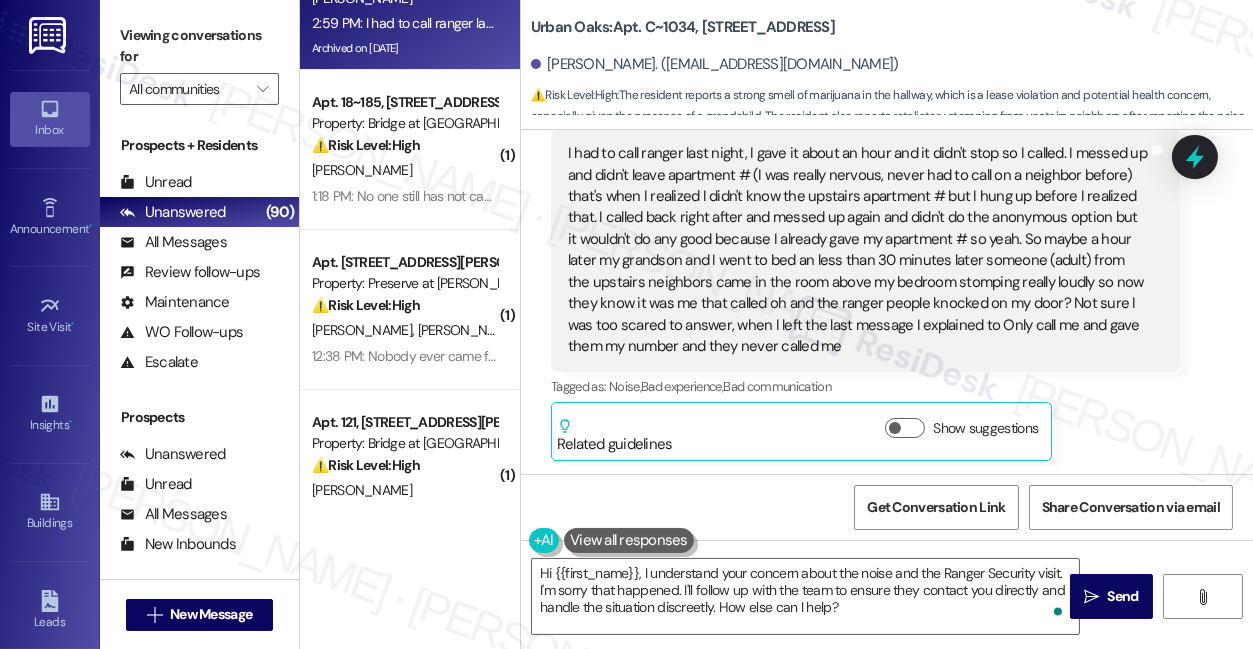 click on "I had to call ranger last night, I gave it about an hour and it didn't stop so I called. I messed up and didn't leave apartment # (I was really nervous, never had to call on a neighbor before) that's when I realized I didn't know the upstairs apartment # but I hung up before I realized that. I called back right after and messed up again and didn't do the anonymous option but it wouldn't do any good because I already gave my apartment # so yeah. So maybe a hour later my grandson and I went to bed an less than 30 minutes later someone (adult) from the upstairs neighbors came in the room above my bedroom stomping really loudly so now they know it was me that called oh and the ranger people knocked on my door? Not sure I was too scared to answer, when I left the last message I explained to Only call me and gave them my number and they never called me" at bounding box center (858, 250) 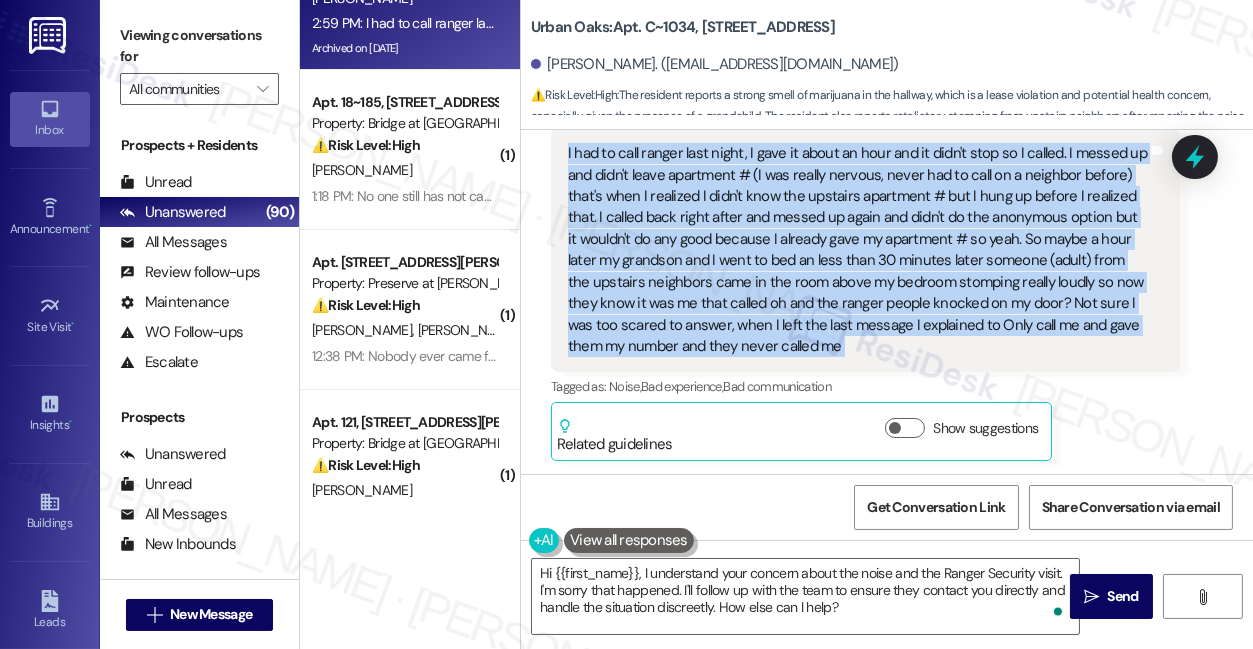 click on "I had to call ranger last night, I gave it about an hour and it didn't stop so I called. I messed up and didn't leave apartment # (I was really nervous, never had to call on a neighbor before) that's when I realized I didn't know the upstairs apartment # but I hung up before I realized that. I called back right after and messed up again and didn't do the anonymous option but it wouldn't do any good because I already gave my apartment # so yeah. So maybe a hour later my grandson and I went to bed an less than 30 minutes later someone (adult) from the upstairs neighbors came in the room above my bedroom stomping really loudly so now they know it was me that called oh and the ranger people knocked on my door? Not sure I was too scared to answer, when I left the last message I explained to Only call me and gave them my number and they never called me" at bounding box center [858, 250] 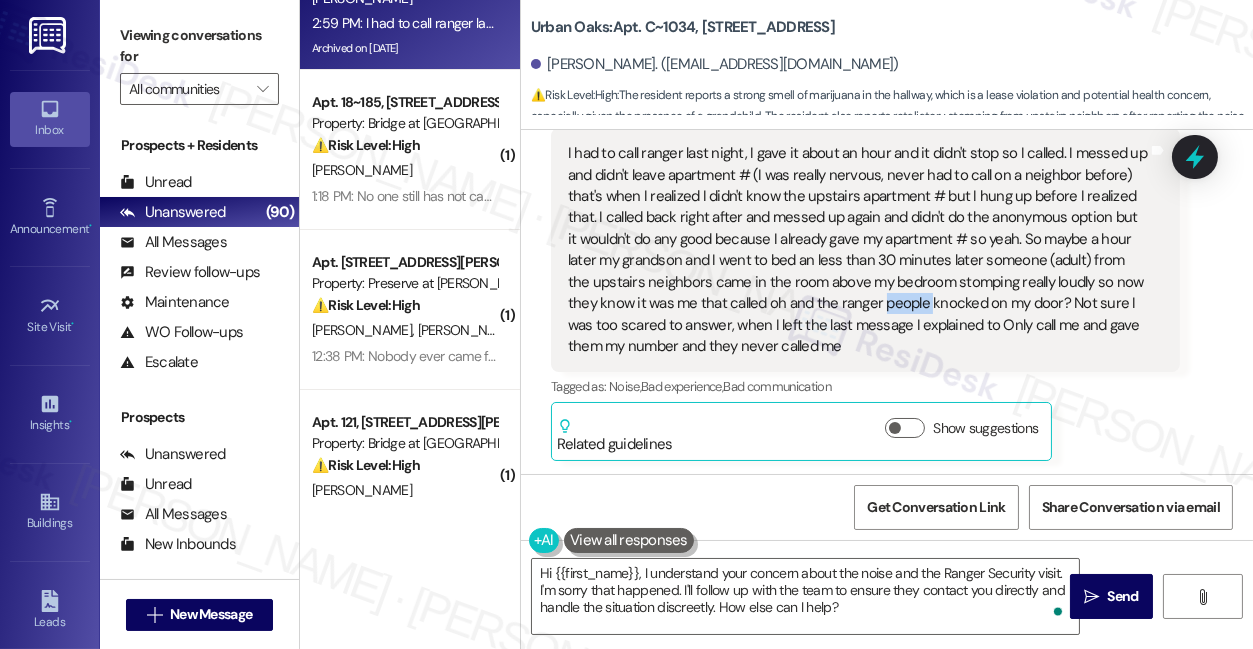 click on "I had to call ranger last night, I gave it about an hour and it didn't stop so I called. I messed up and didn't leave apartment # (I was really nervous, never had to call on a neighbor before) that's when I realized I didn't know the upstairs apartment # but I hung up before I realized that. I called back right after and messed up again and didn't do the anonymous option but it wouldn't do any good because I already gave my apartment # so yeah. So maybe a hour later my grandson and I went to bed an less than 30 minutes later someone (adult) from the upstairs neighbors came in the room above my bedroom stomping really loudly so now they know it was me that called oh and the ranger people knocked on my door? Not sure I was too scared to answer, when I left the last message I explained to Only call me and gave them my number and they never called me" at bounding box center [858, 250] 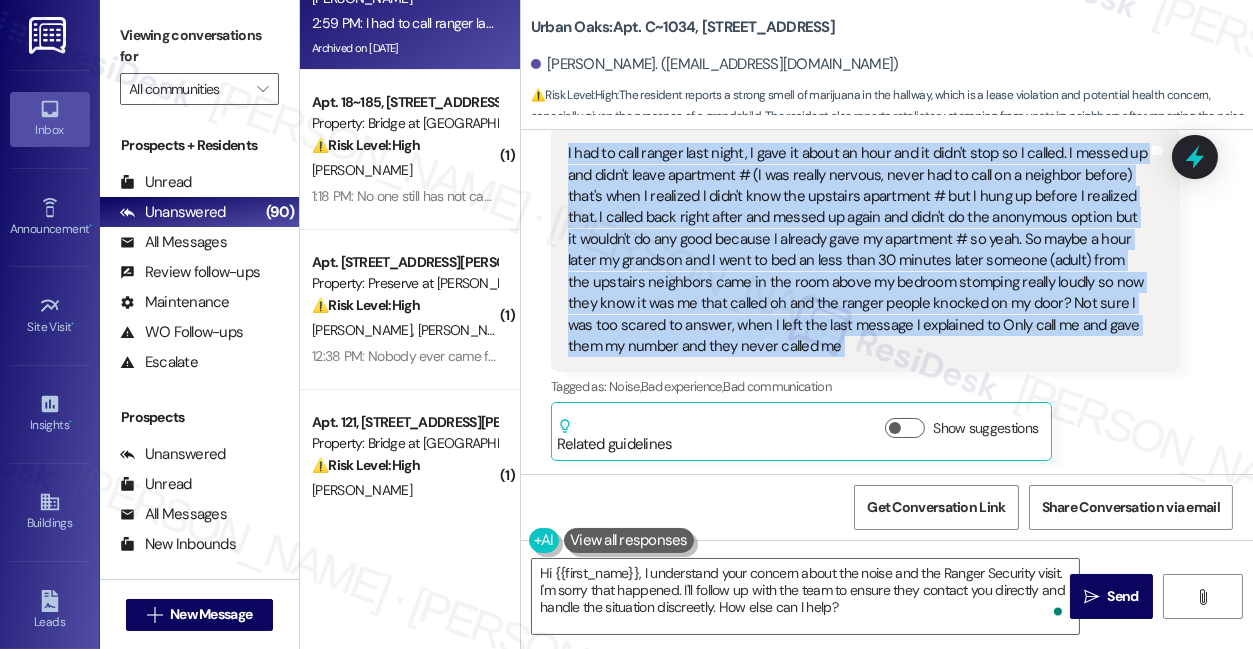click on "I had to call ranger last night, I gave it about an hour and it didn't stop so I called. I messed up and didn't leave apartment # (I was really nervous, never had to call on a neighbor before) that's when I realized I didn't know the upstairs apartment # but I hung up before I realized that. I called back right after and messed up again and didn't do the anonymous option but it wouldn't do any good because I already gave my apartment # so yeah. So maybe a hour later my grandson and I went to bed an less than 30 minutes later someone (adult) from the upstairs neighbors came in the room above my bedroom stomping really loudly so now they know it was me that called oh and the ranger people knocked on my door? Not sure I was too scared to answer, when I left the last message I explained to Only call me and gave them my number and they never called me" at bounding box center (858, 250) 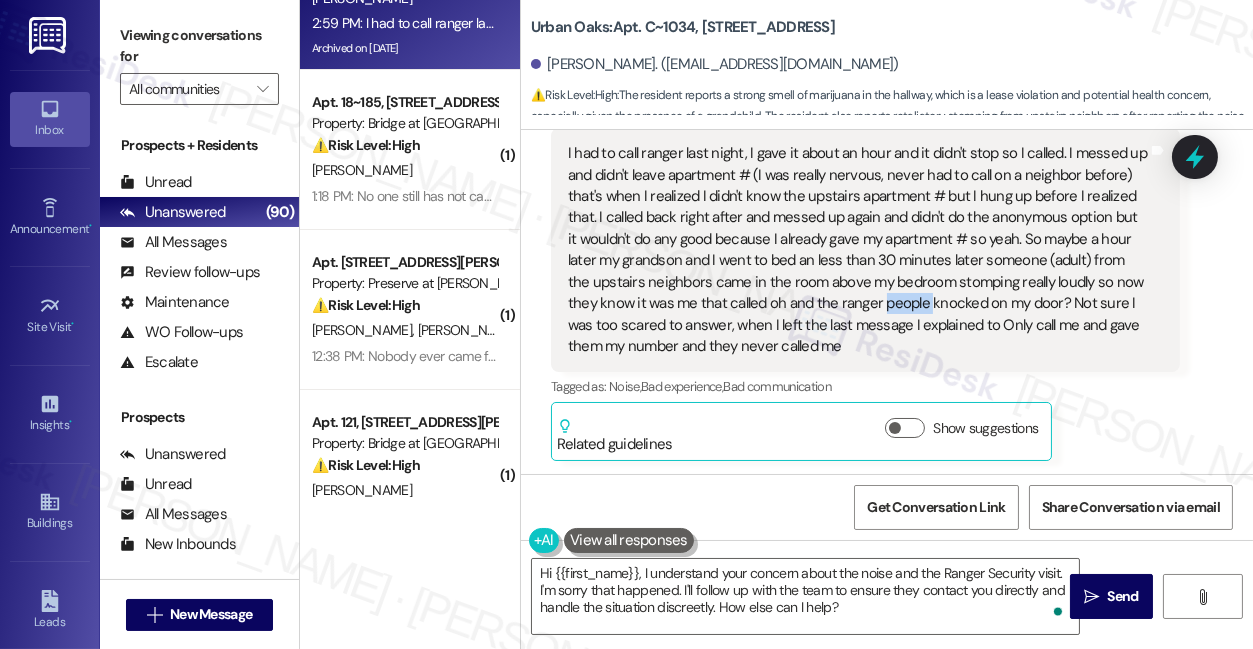 click on "I had to call ranger last night, I gave it about an hour and it didn't stop so I called. I messed up and didn't leave apartment # (I was really nervous, never had to call on a neighbor before) that's when I realized I didn't know the upstairs apartment # but I hung up before I realized that. I called back right after and messed up again and didn't do the anonymous option but it wouldn't do any good because I already gave my apartment # so yeah. So maybe a hour later my grandson and I went to bed an less than 30 minutes later someone (adult) from the upstairs neighbors came in the room above my bedroom stomping really loudly so now they know it was me that called oh and the ranger people knocked on my door? Not sure I was too scared to answer, when I left the last message I explained to Only call me and gave them my number and they never called me" at bounding box center (858, 250) 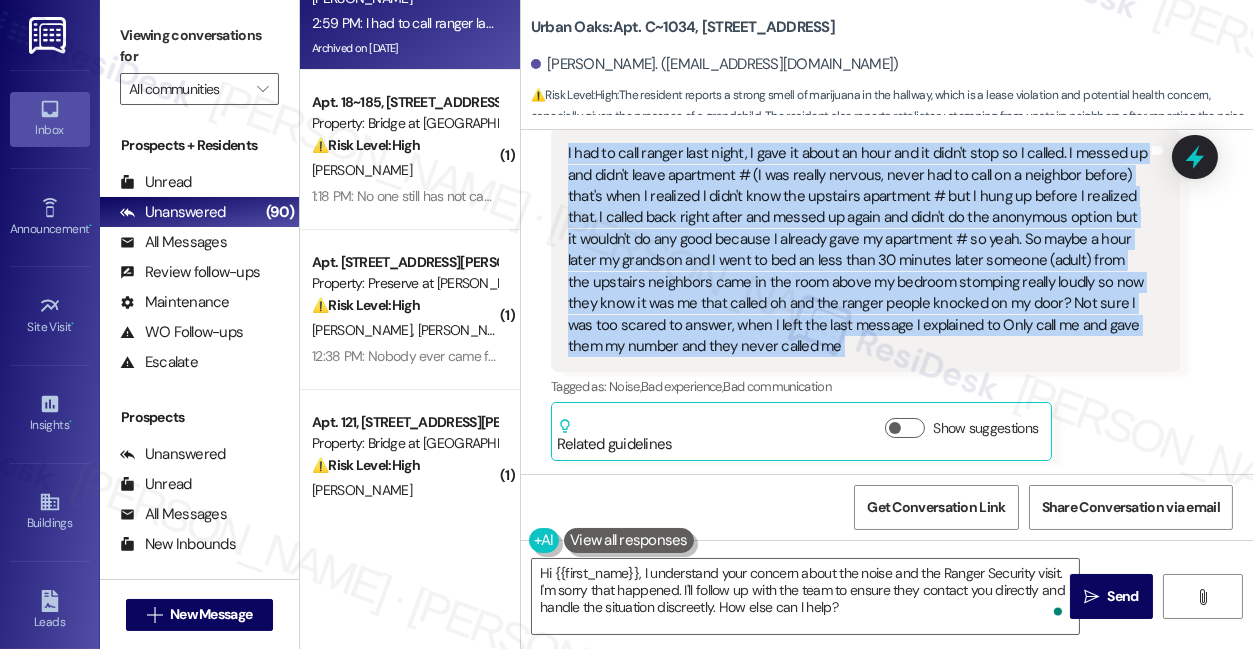 click on "I had to call ranger last night, I gave it about an hour and it didn't stop so I called. I messed up and didn't leave apartment # (I was really nervous, never had to call on a neighbor before) that's when I realized I didn't know the upstairs apartment # but I hung up before I realized that. I called back right after and messed up again and didn't do the anonymous option but it wouldn't do any good because I already gave my apartment # so yeah. So maybe a hour later my grandson and I went to bed an less than 30 minutes later someone (adult) from the upstairs neighbors came in the room above my bedroom stomping really loudly so now they know it was me that called oh and the ranger people knocked on my door? Not sure I was too scared to answer, when I left the last message I explained to Only call me and gave them my number and they never called me" at bounding box center (858, 250) 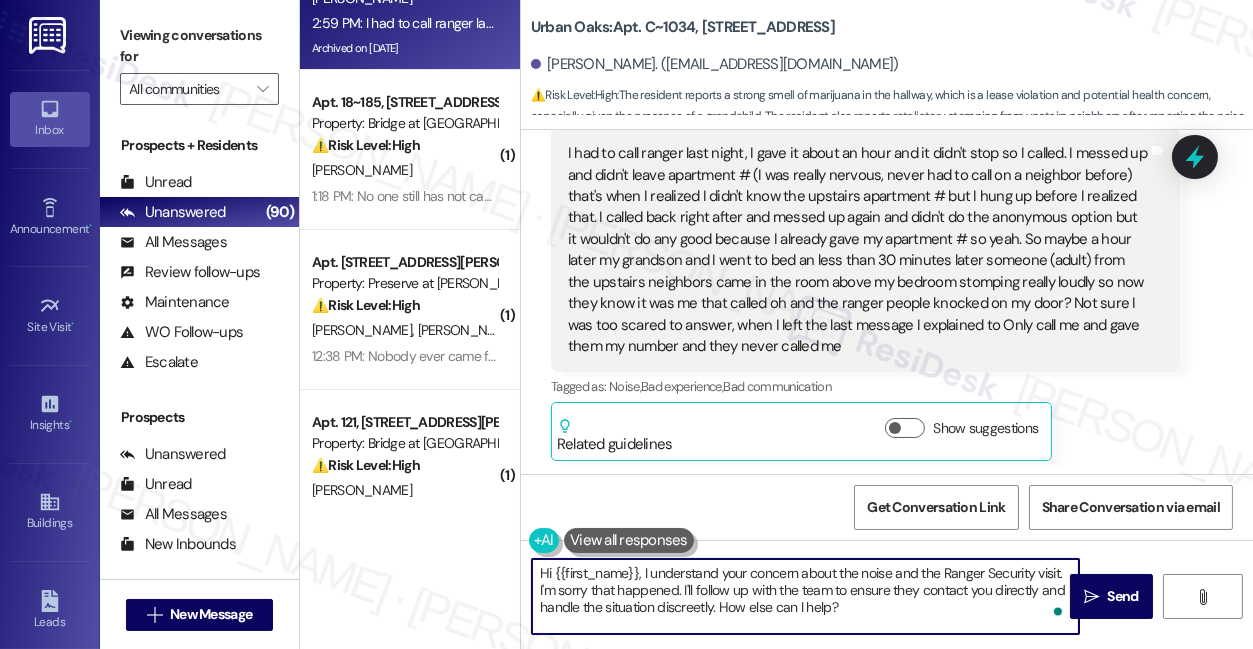 click on "Hi {{first_name}}, I understand your concern about the noise and the Ranger Security visit. I'm sorry that happened. I'll follow up with the team to ensure they contact you directly and handle the situation discreetly. How else can I help?" at bounding box center (805, 596) 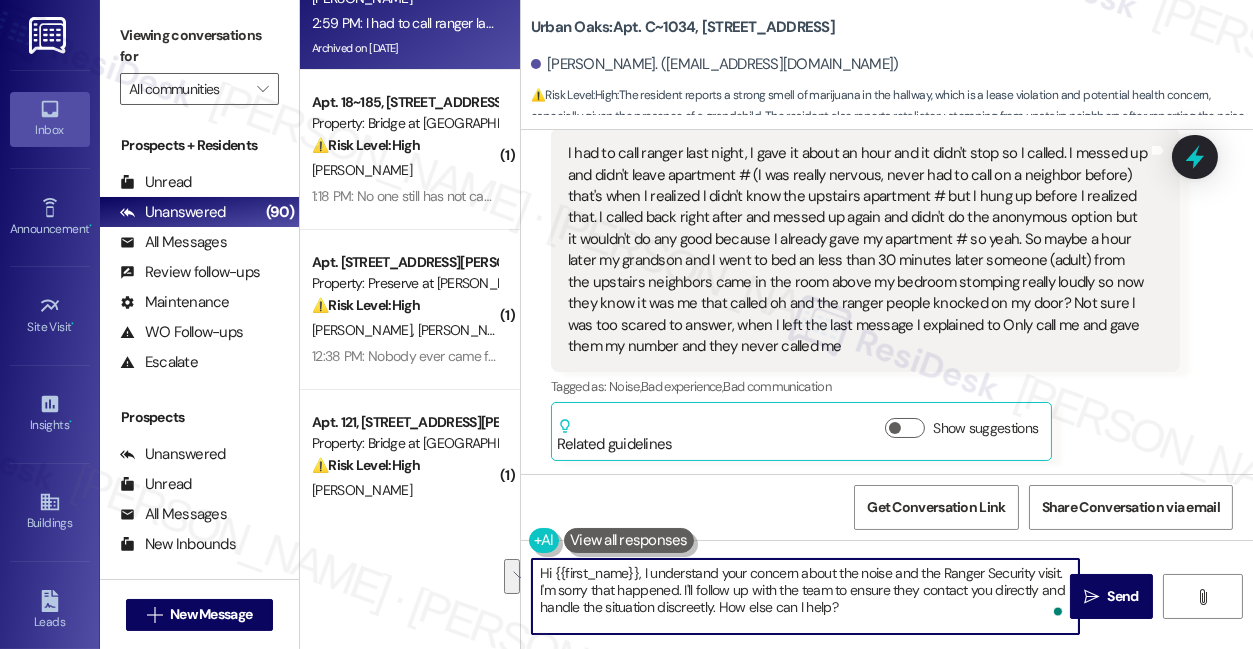 drag, startPoint x: 684, startPoint y: 590, endPoint x: 714, endPoint y: 606, distance: 34 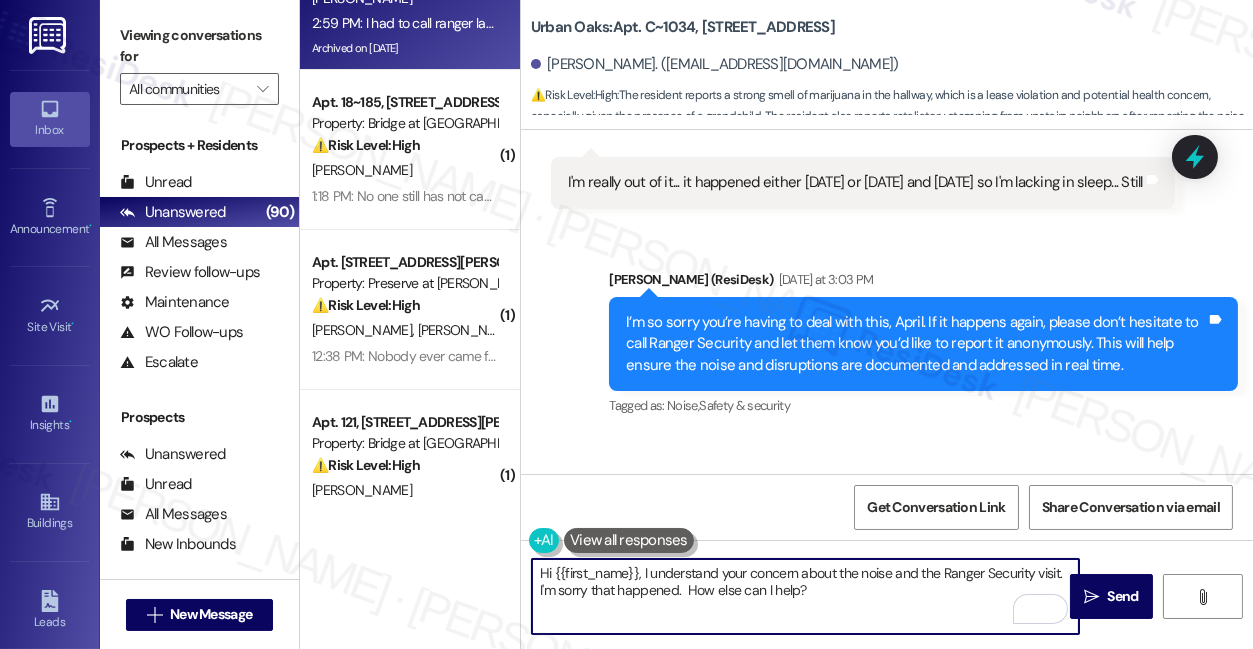 scroll, scrollTop: 21051, scrollLeft: 0, axis: vertical 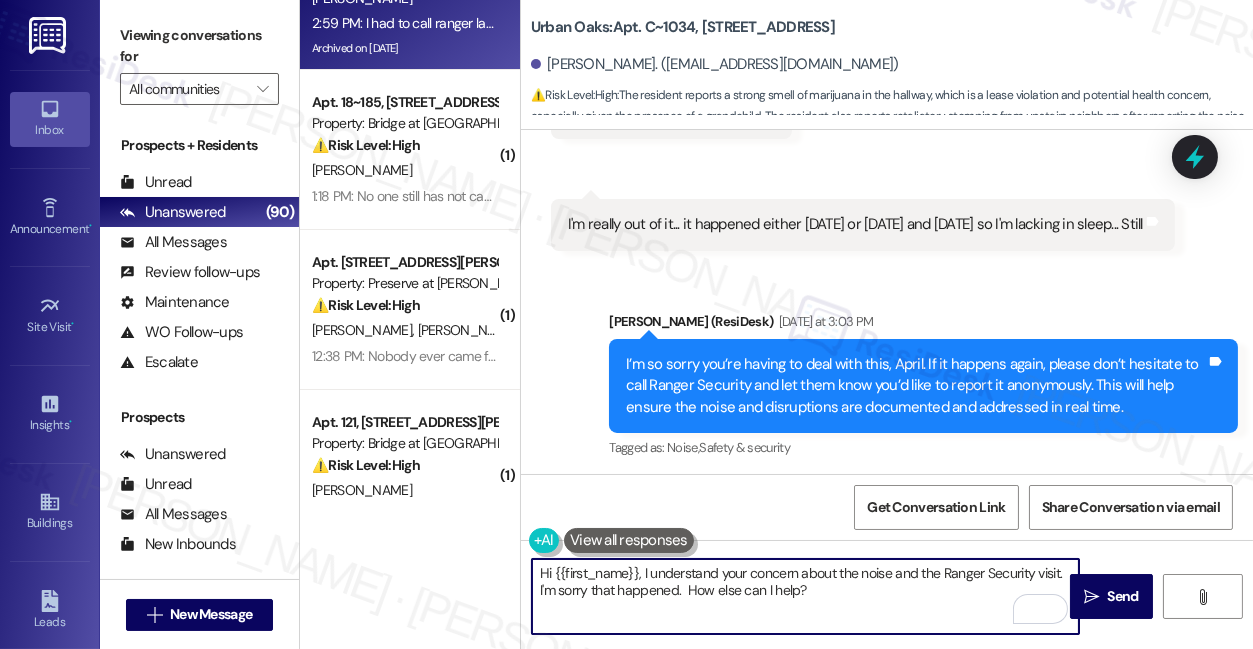 click on "I’m so sorry you’re having to deal with this, April. If it happens again, please don’t hesitate to call Ranger Security and let them know you’d like to report it anonymously. This will help ensure the noise and disruptions are documented and addressed in real time." at bounding box center (916, 386) 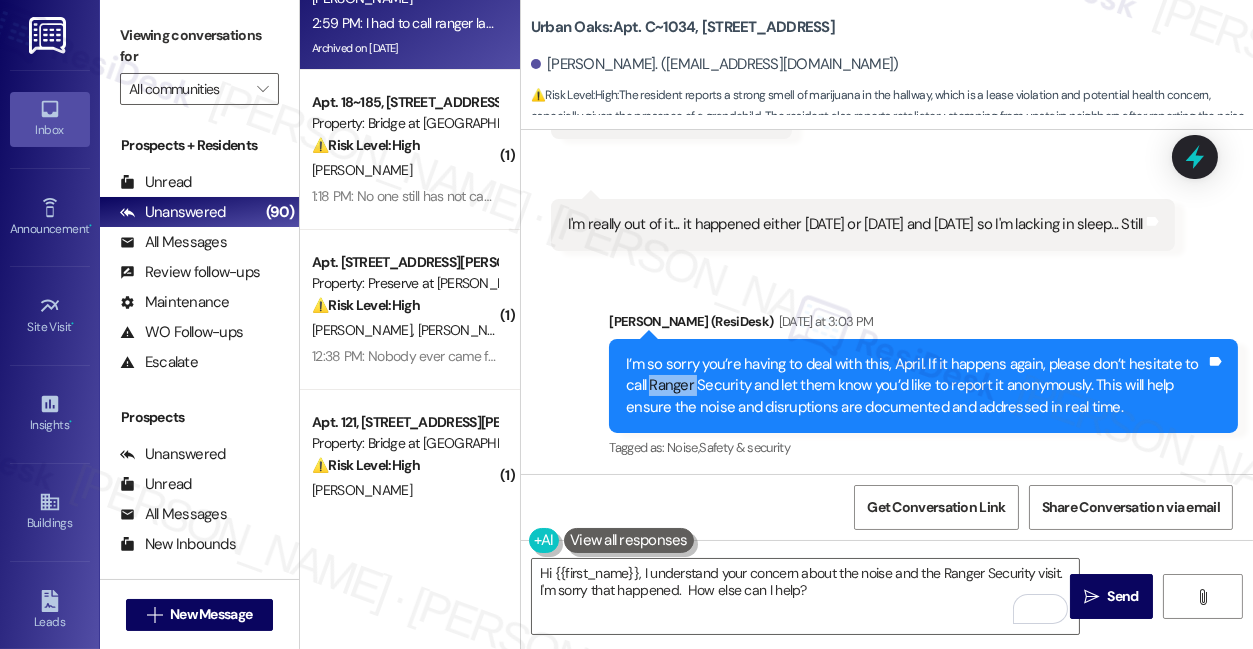 click on "I’m so sorry you’re having to deal with this, April. If it happens again, please don’t hesitate to call Ranger Security and let them know you’d like to report it anonymously. This will help ensure the noise and disruptions are documented and addressed in real time." at bounding box center (916, 386) 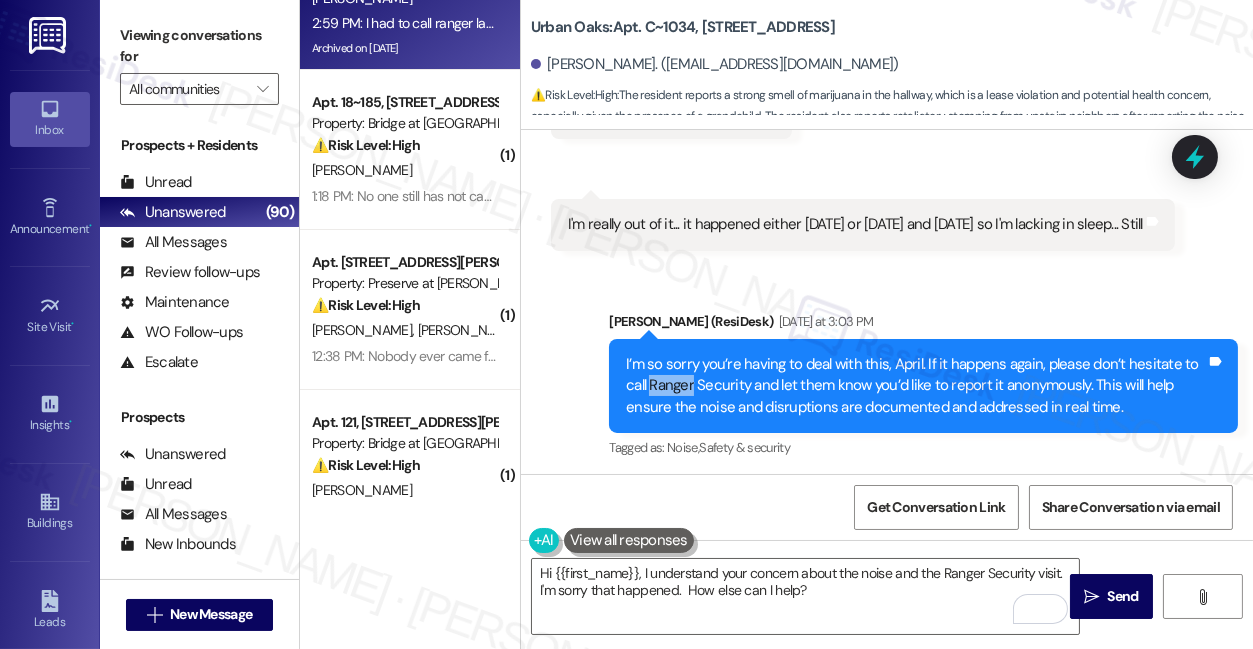 copy on "Ranger" 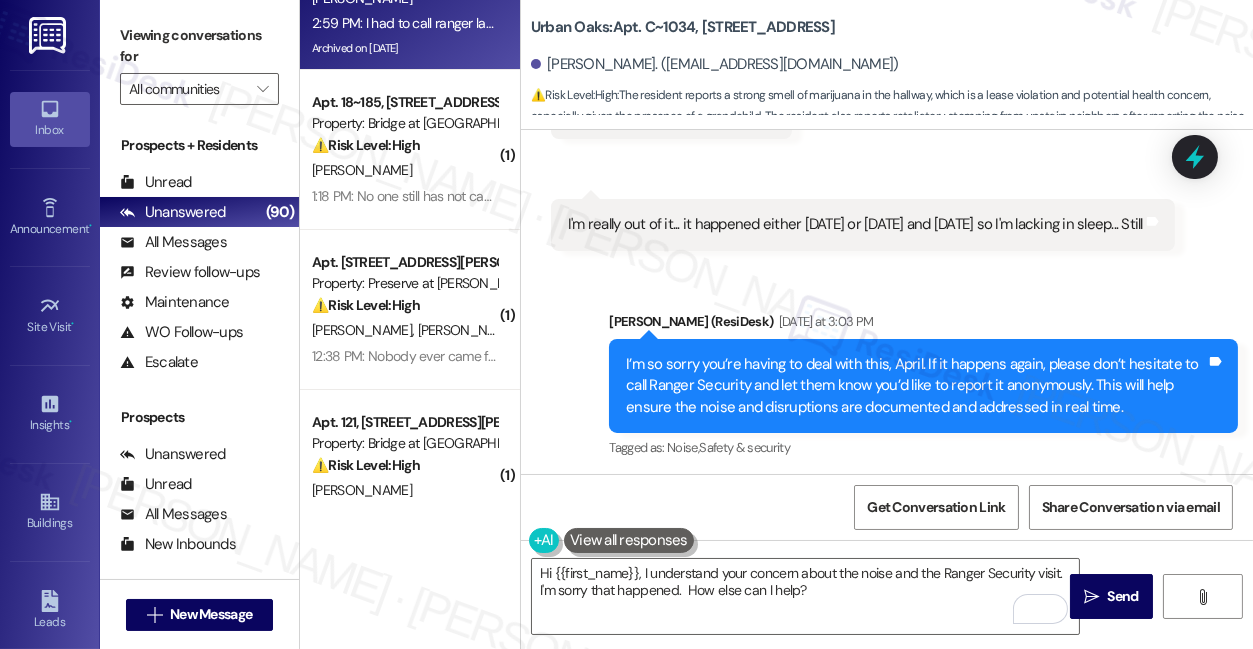 click on "Viewing conversations for" at bounding box center (199, 46) 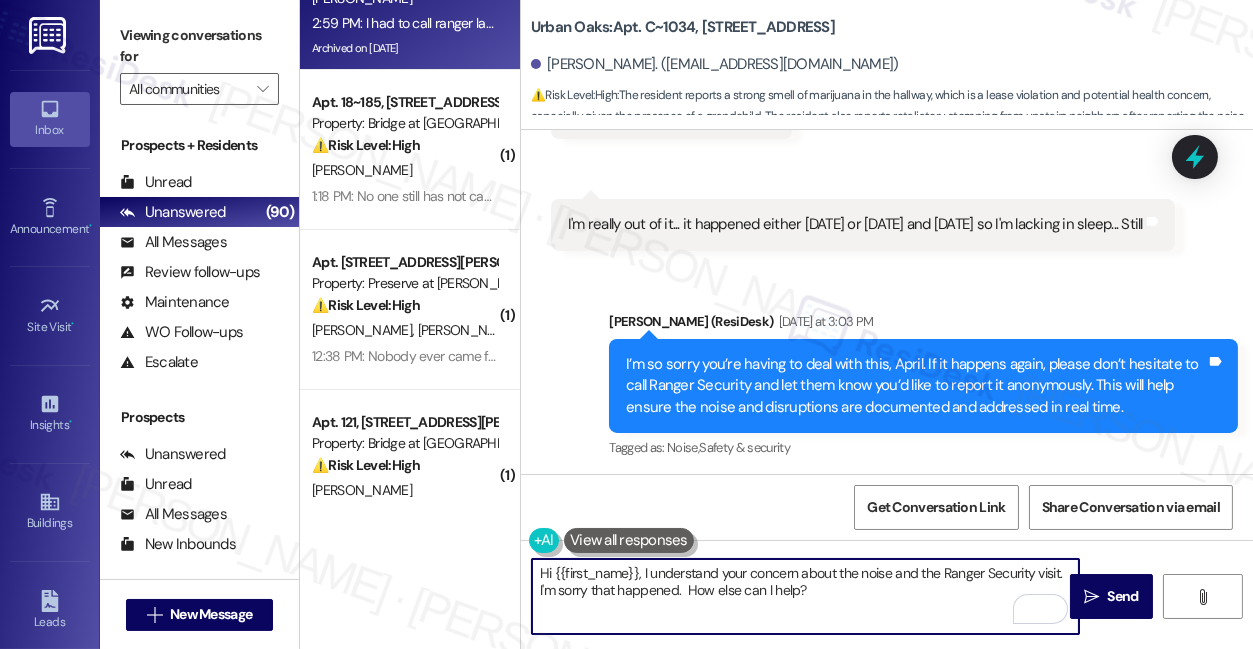 click on "Hi {{first_name}}, I understand your concern about the noise and the Ranger Security visit. I'm sorry that happened.  How else can I help?" at bounding box center (805, 596) 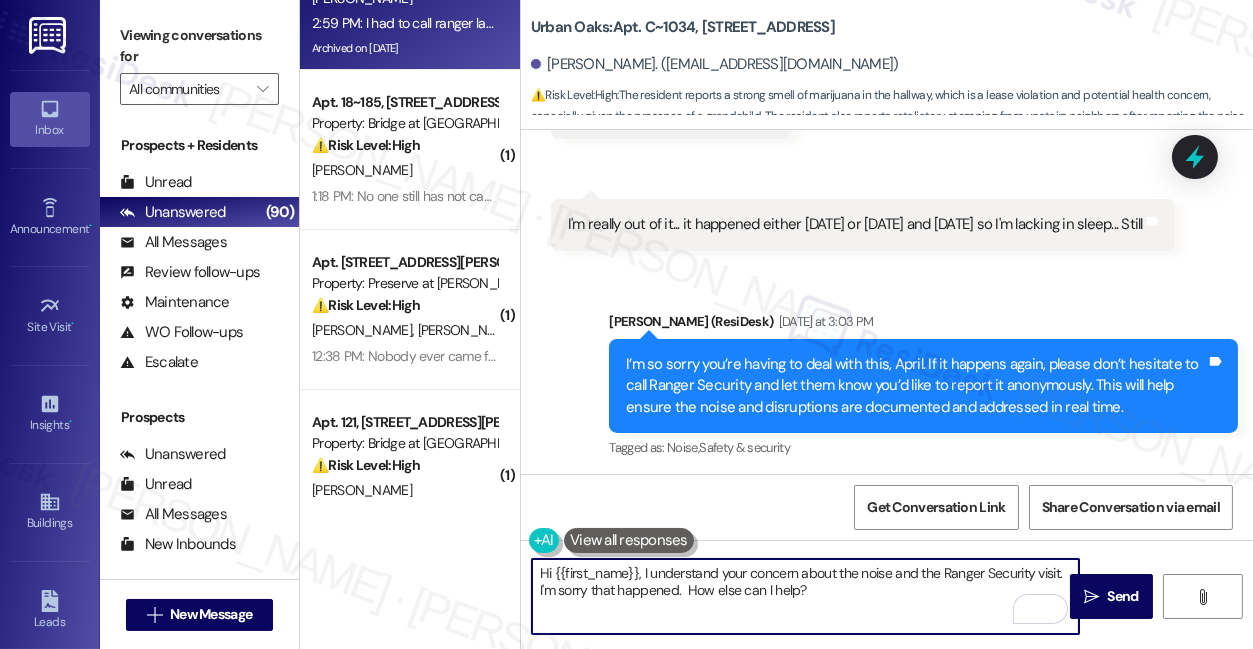 click on "Hi {{first_name}}, I understand your concern about the noise and the Ranger Security visit. I'm sorry that happened.  How else can I help?" at bounding box center [805, 596] 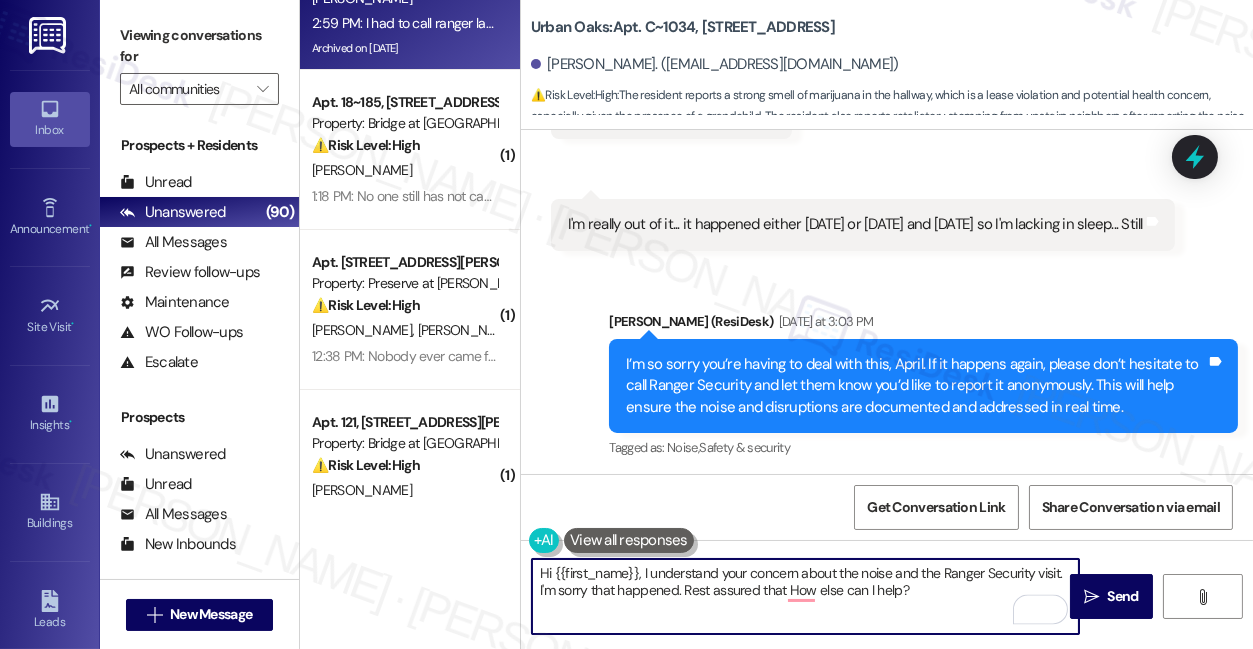 paste on "Management receives nightly reports submitted by Ranger Security to review and follow up." 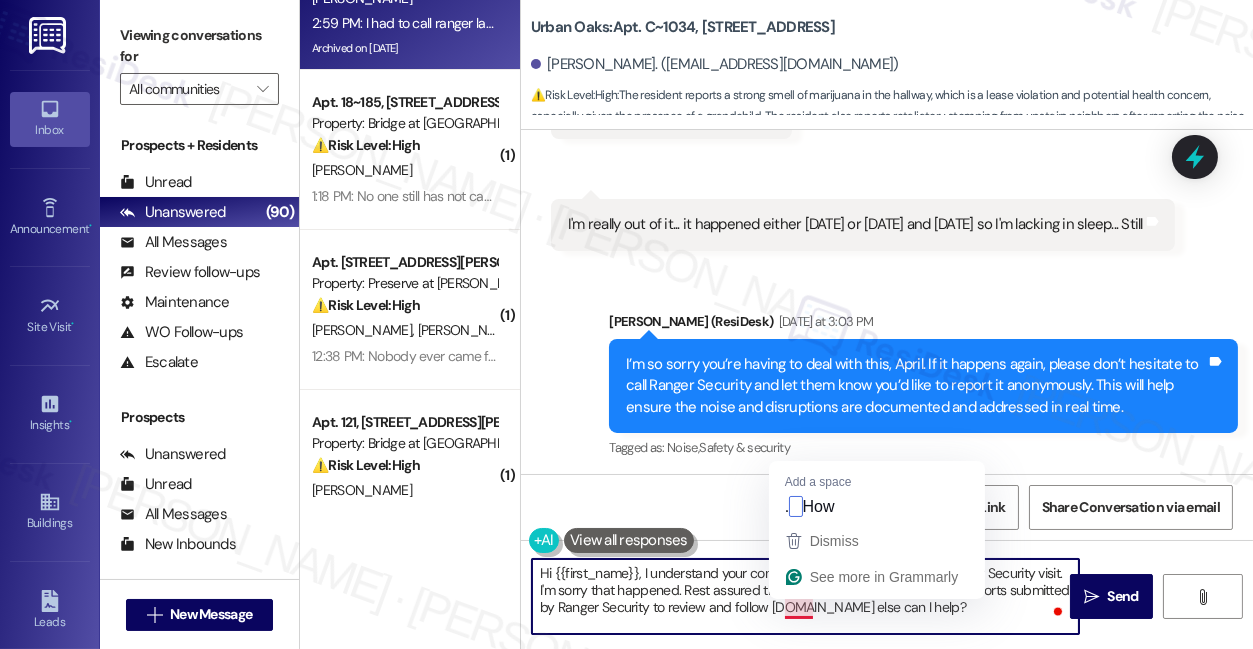 click on "Hi {{first_name}}, I understand your concern about the noise and the Ranger Security visit. I'm sorry that happened. Rest assured that Management receives nightly reports submitted by Ranger Security to review and follow up.How else can I help?" at bounding box center (805, 596) 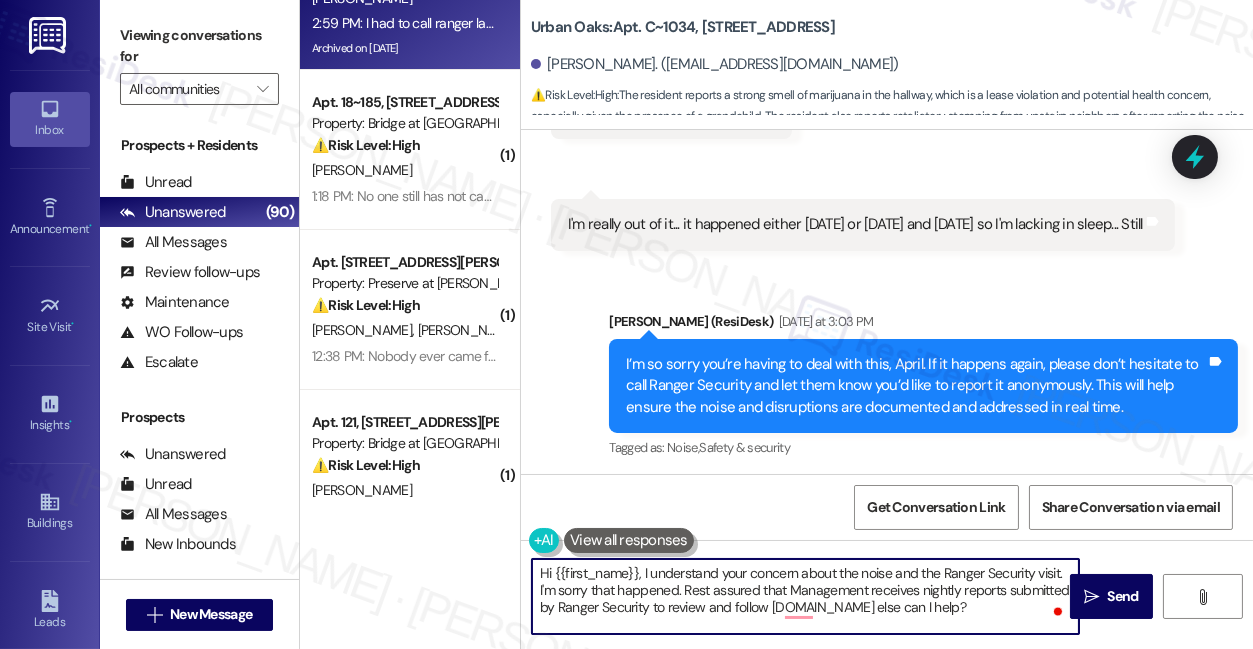 click on "Hi {{first_name}}, I understand your concern about the noise and the Ranger Security visit. I'm sorry that happened. Rest assured that Management receives nightly reports submitted by Ranger Security to review and follow up.How else can I help?" at bounding box center [805, 596] 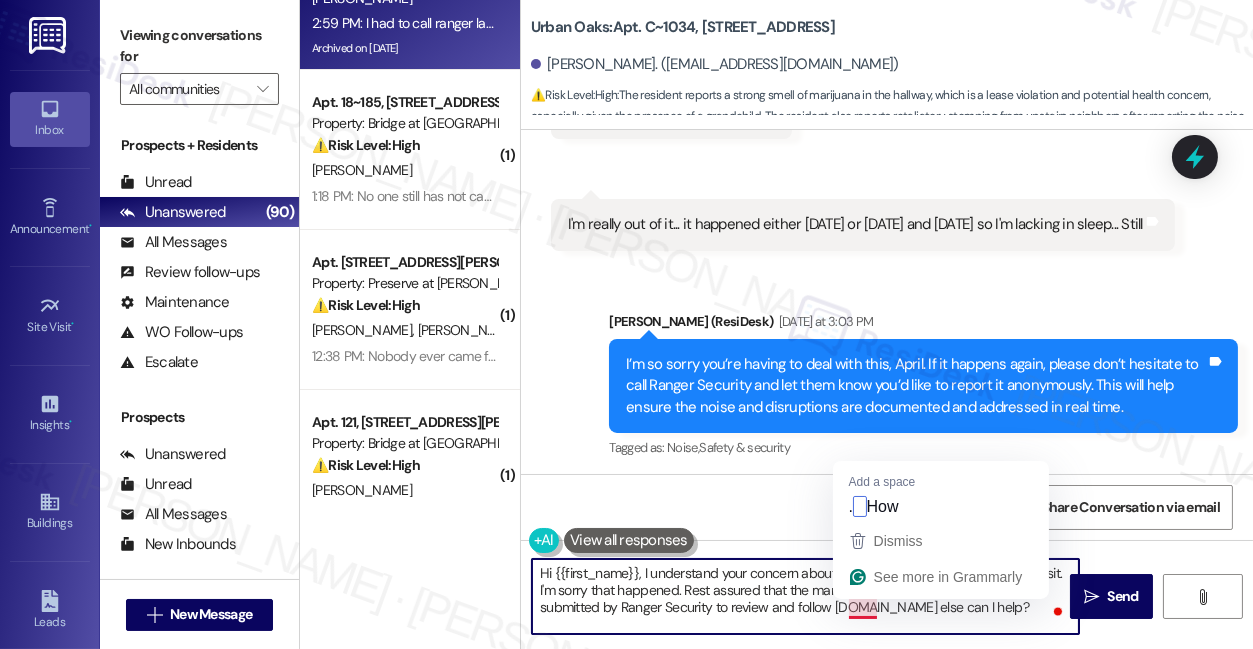click on "Hi {{first_name}}, I understand your concern about the noise and the Ranger Security visit. I'm sorry that happened. Rest assured that the management receives nightly reports submitted by Ranger Security to review and follow up.How else can I help?" at bounding box center (805, 596) 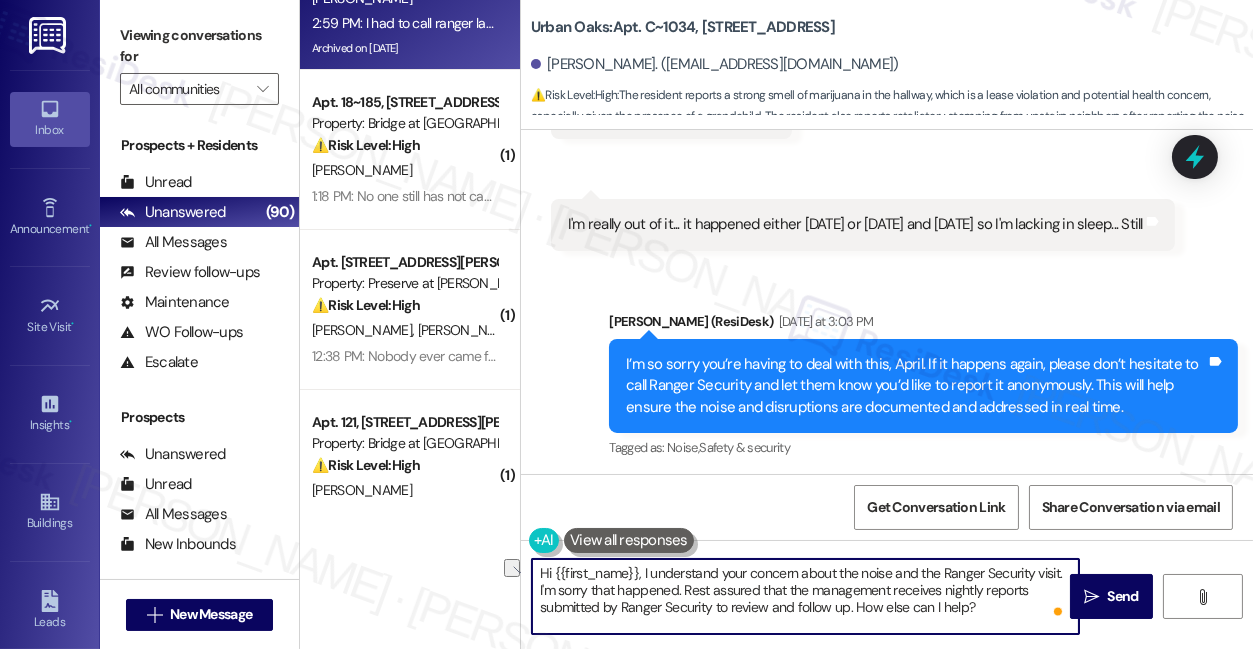 drag, startPoint x: 981, startPoint y: 614, endPoint x: 856, endPoint y: 609, distance: 125.09996 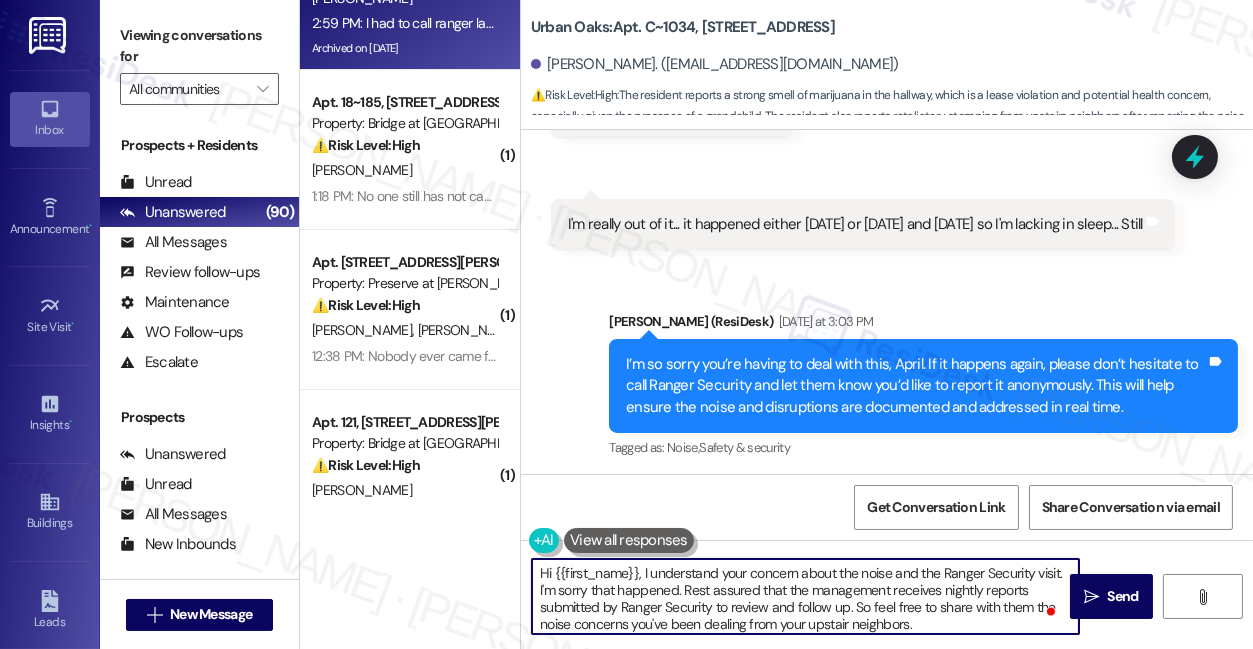 click on "Hi {{first_name}}, I understand your concern about the noise and the Ranger Security visit. I'm sorry that happened. Rest assured that the management receives nightly reports submitted by Ranger Security to review and follow up. So feel free to share with them the noise concerns you've been dealing from your upstair neighbors." at bounding box center [805, 596] 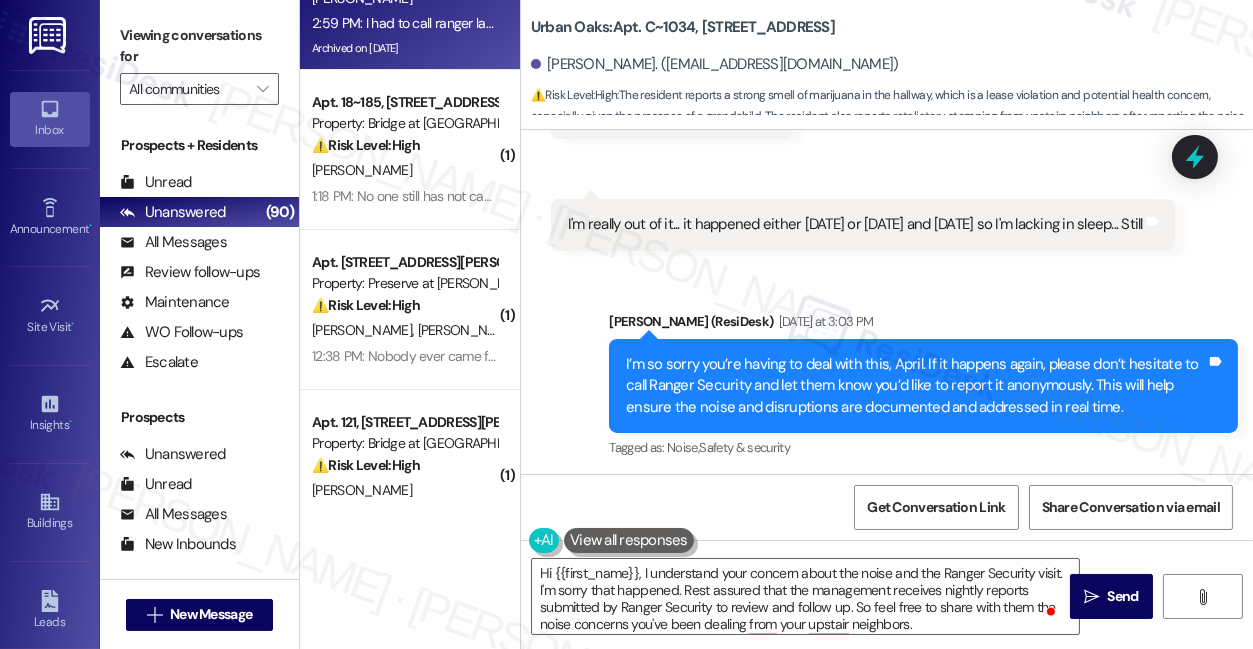 scroll, scrollTop: 81, scrollLeft: 0, axis: vertical 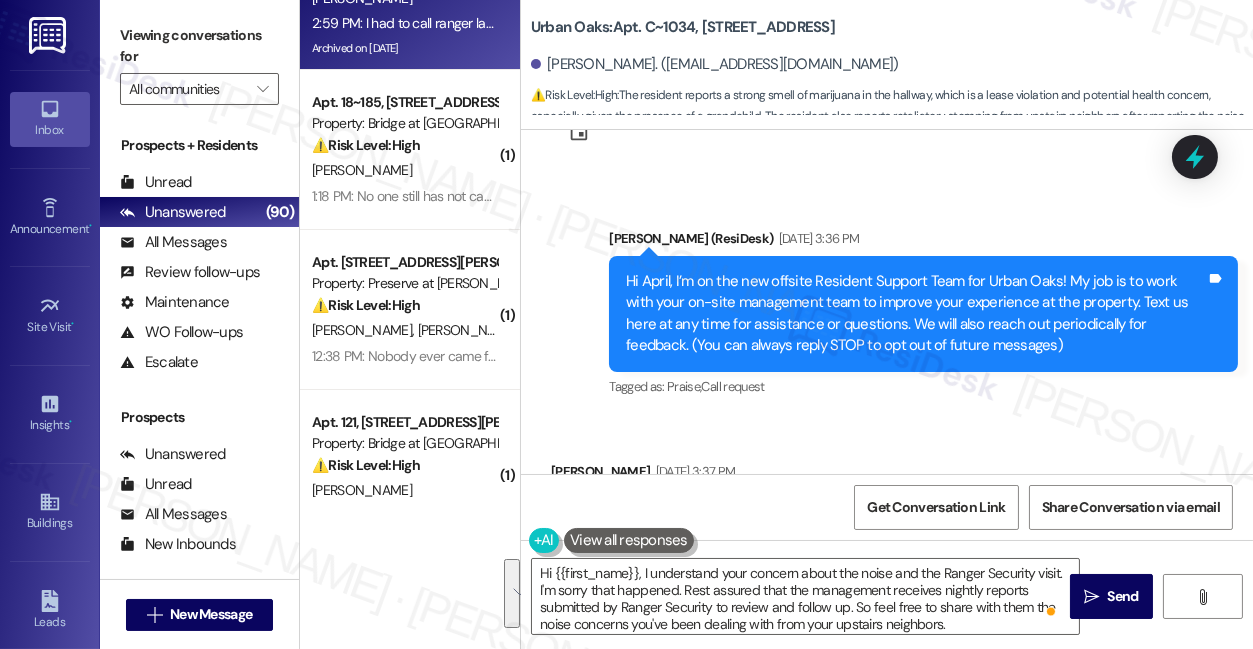click on "Viewing conversations for" at bounding box center (199, 46) 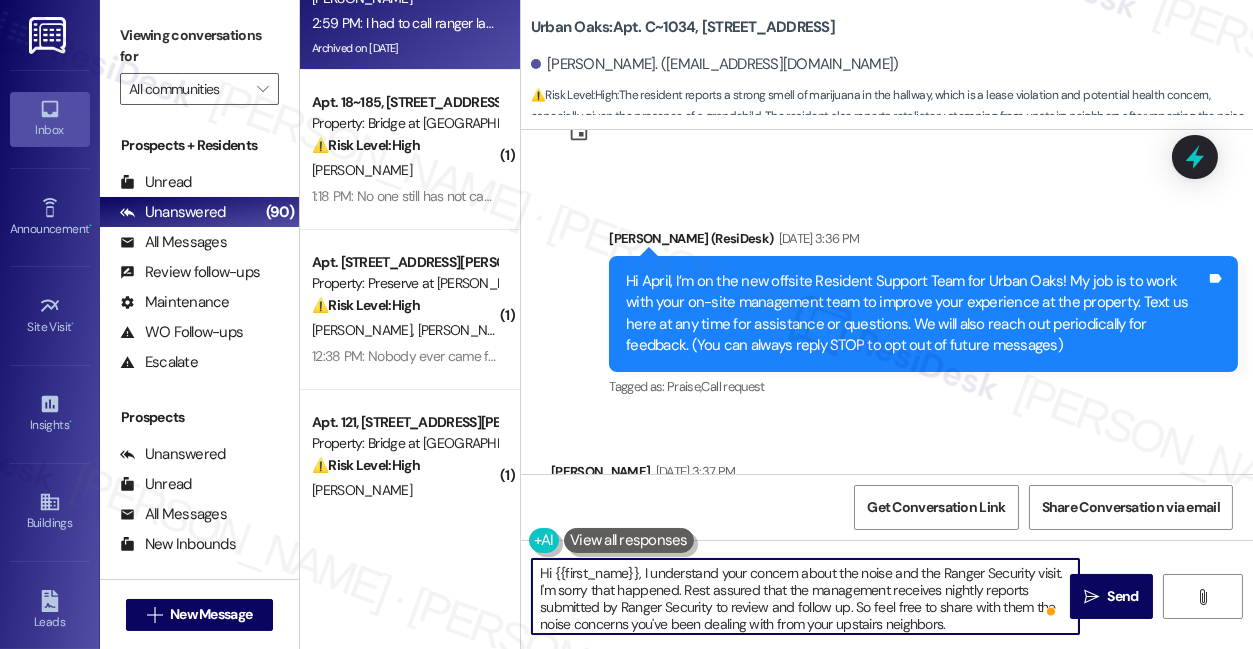 click on "Hi {{first_name}}, I understand your concern about the noise and the Ranger Security visit. I'm sorry that happened. Rest assured that the management receives nightly reports submitted by Ranger Security to review and follow up. So feel free to share with them the noise concerns you've been dealing with from your upstairs neighbors." at bounding box center [805, 596] 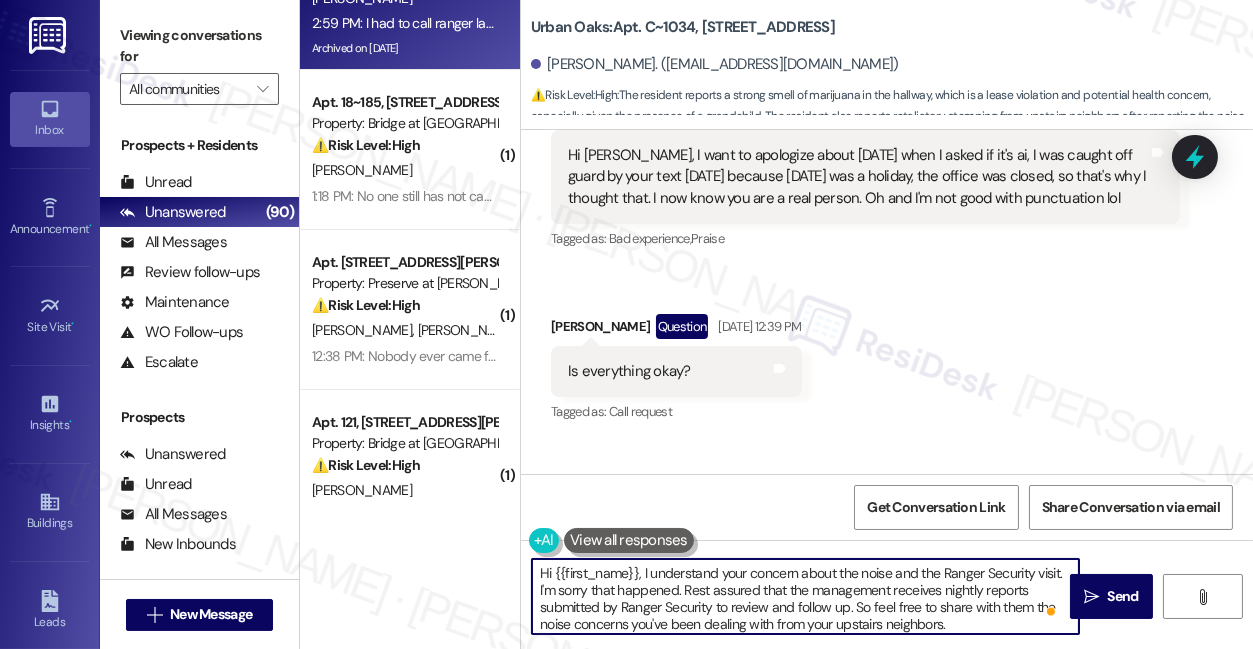 scroll, scrollTop: 1454, scrollLeft: 0, axis: vertical 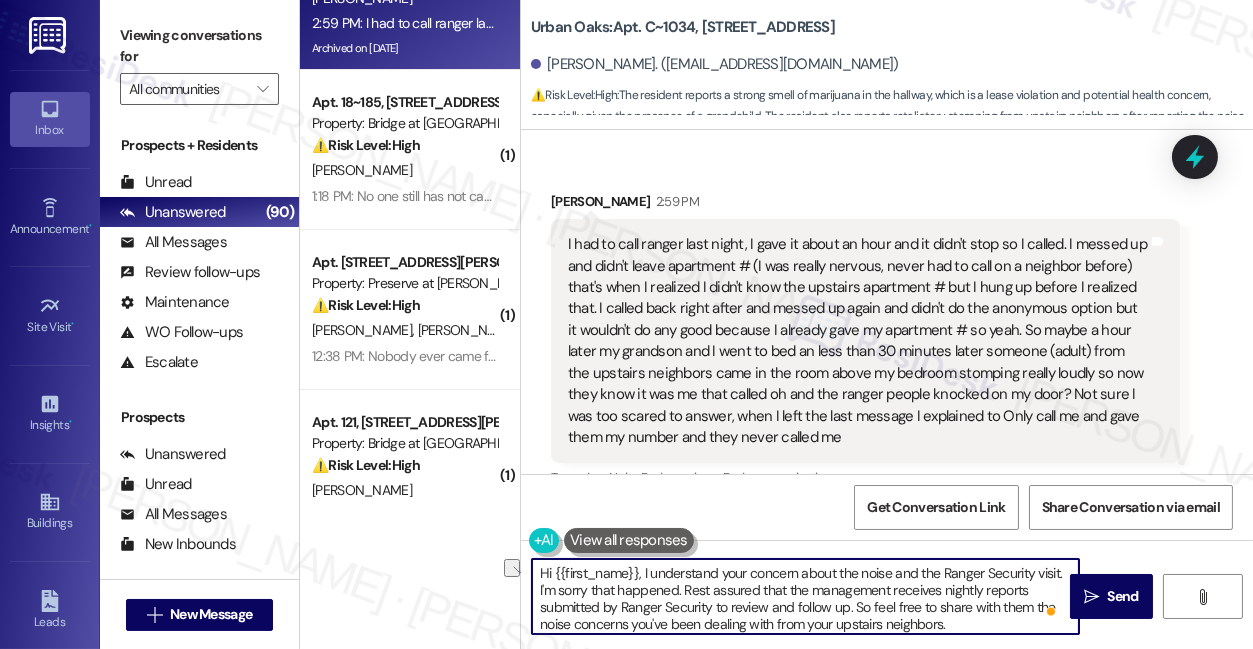 drag, startPoint x: 641, startPoint y: 571, endPoint x: 1059, endPoint y: 559, distance: 418.1722 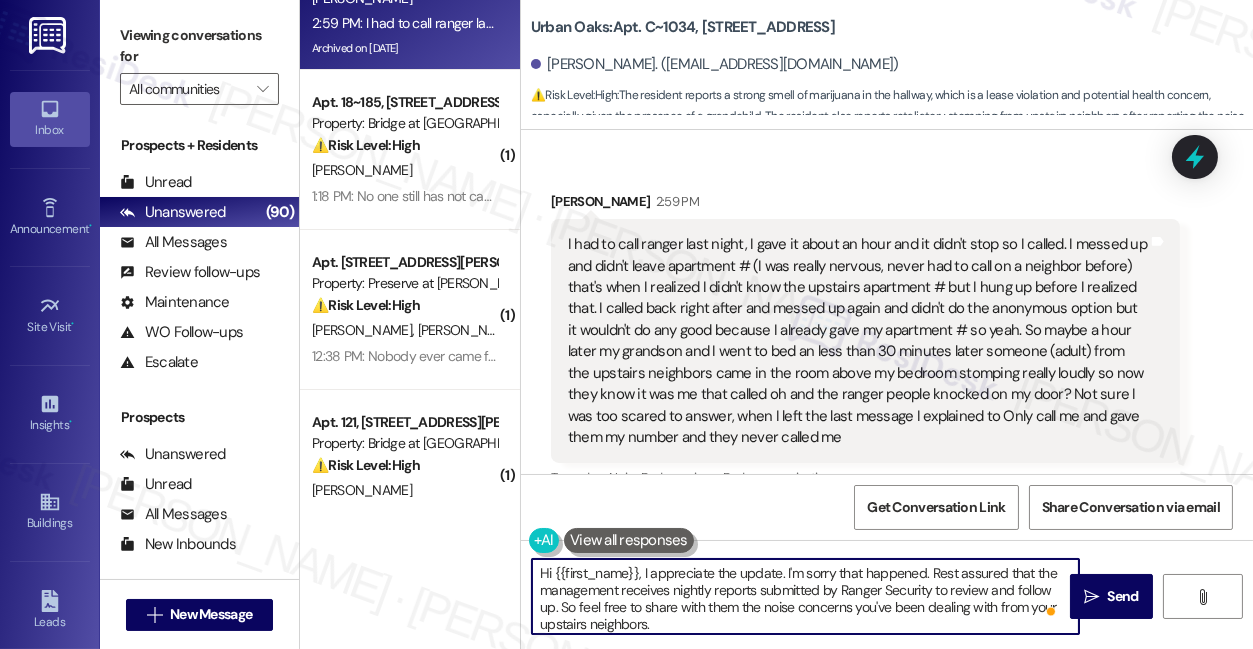 click on "Hi {{first_name}}, I appreciate the update. I'm sorry that happened. Rest assured that the management receives nightly reports submitted by Ranger Security to review and follow up. So feel free to share with them the noise concerns you've been dealing with from your upstairs neighbors." at bounding box center (805, 596) 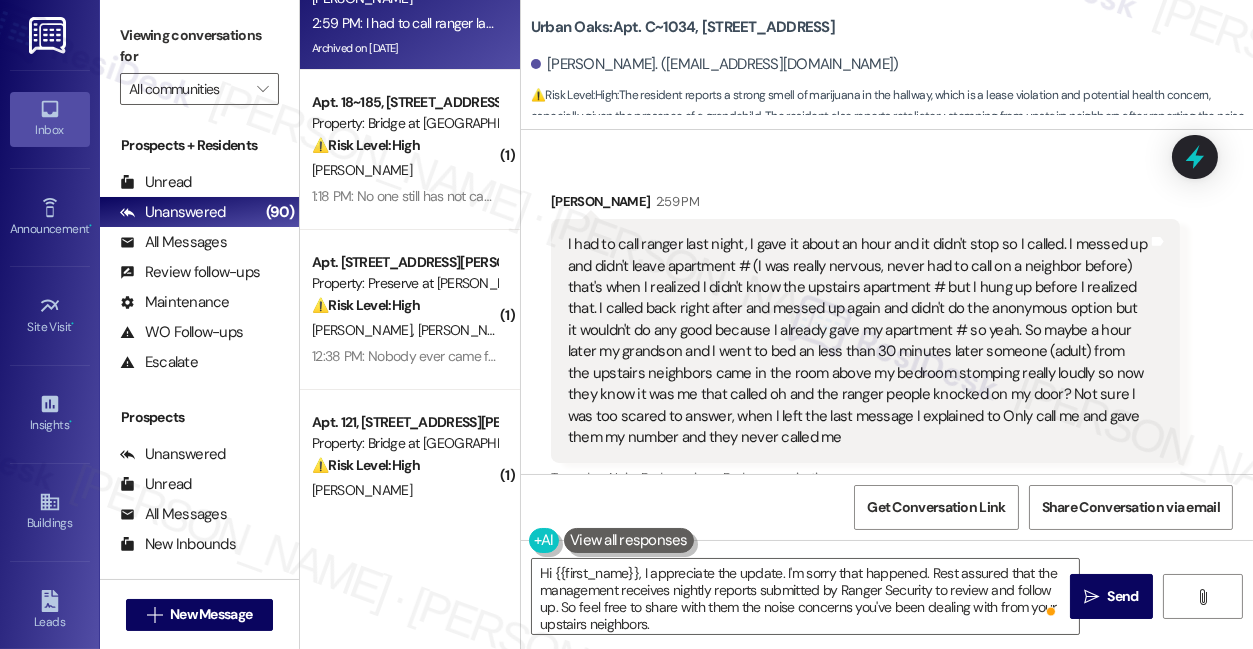 click on "Viewing conversations for" at bounding box center [199, 46] 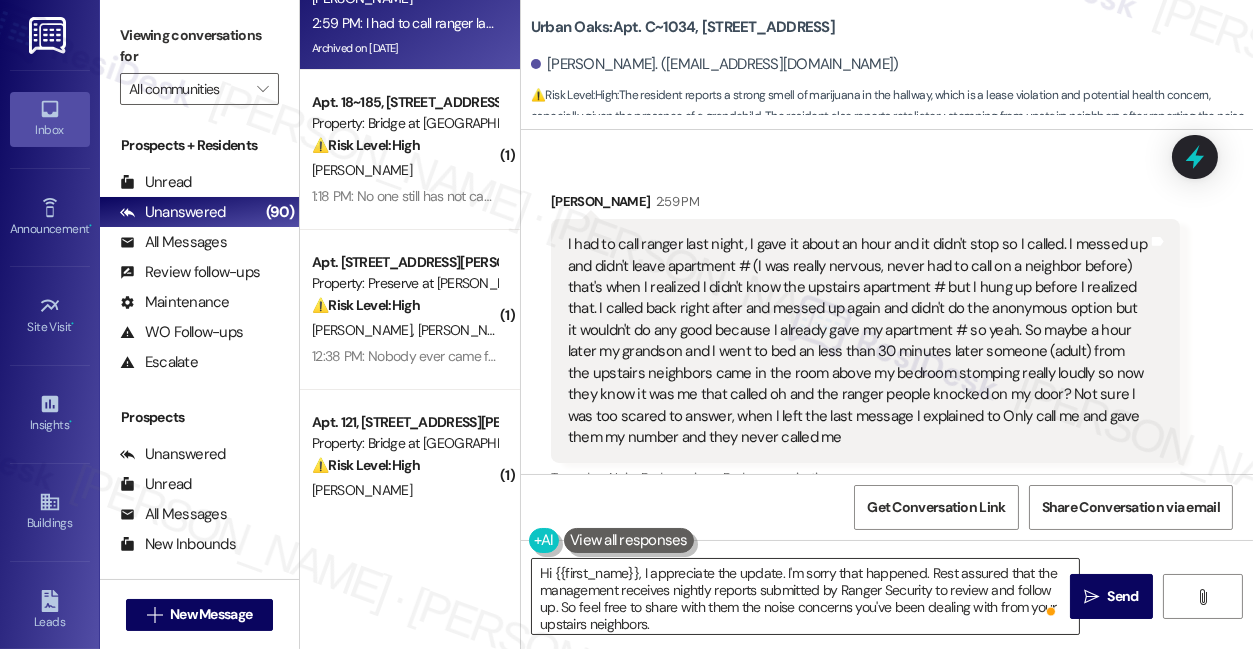 click on "Hi {{first_name}}, I appreciate the update. I'm sorry that happened. Rest assured that the management receives nightly reports submitted by Ranger Security to review and follow up. So feel free to share with them the noise concerns you've been dealing with from your upstairs neighbors." at bounding box center (805, 596) 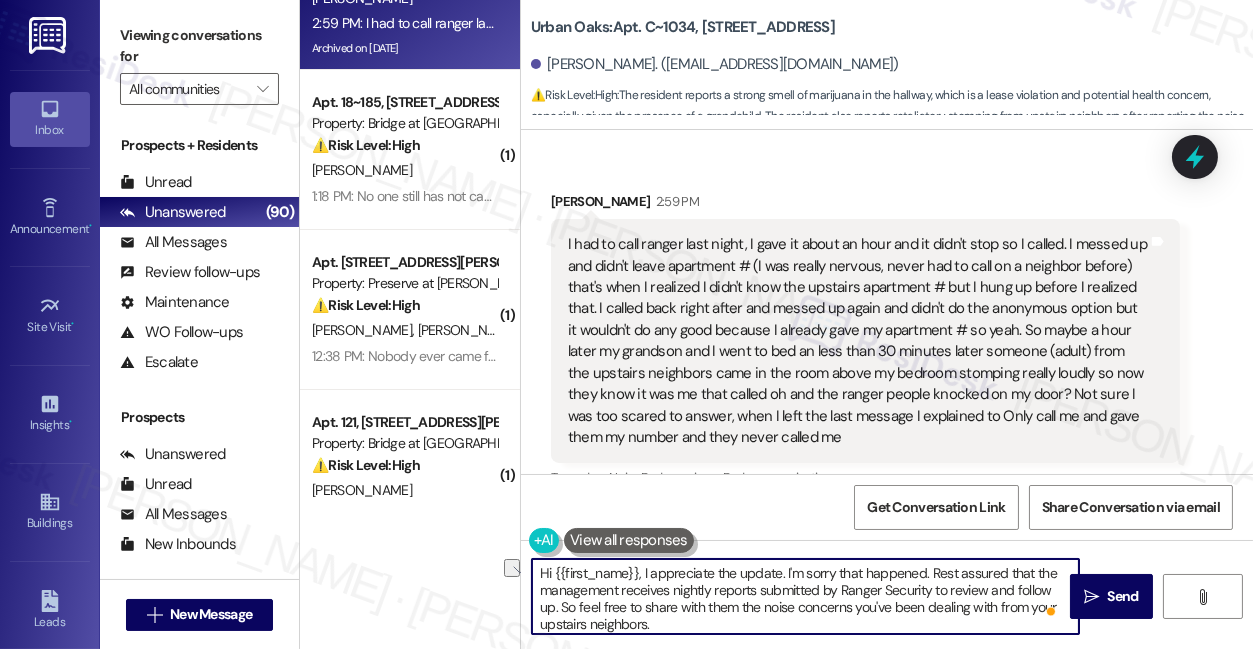 drag, startPoint x: 781, startPoint y: 570, endPoint x: 923, endPoint y: 568, distance: 142.01408 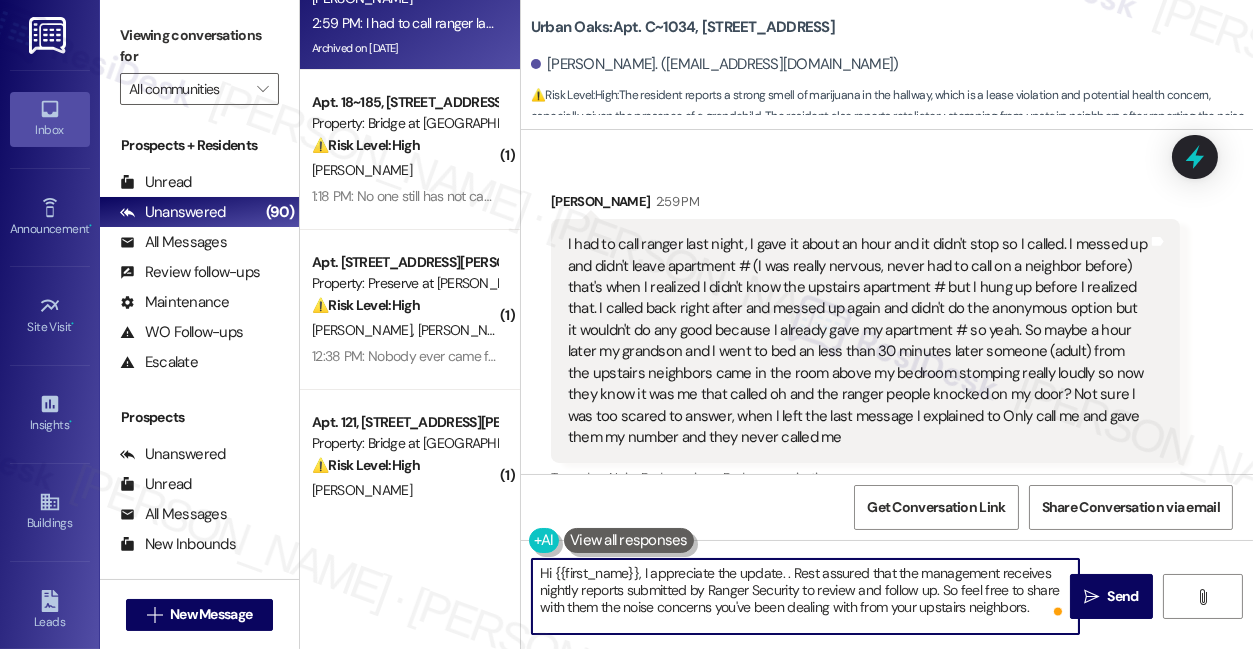 paste on "I understand it must have been upsetting, especially with your grandson there." 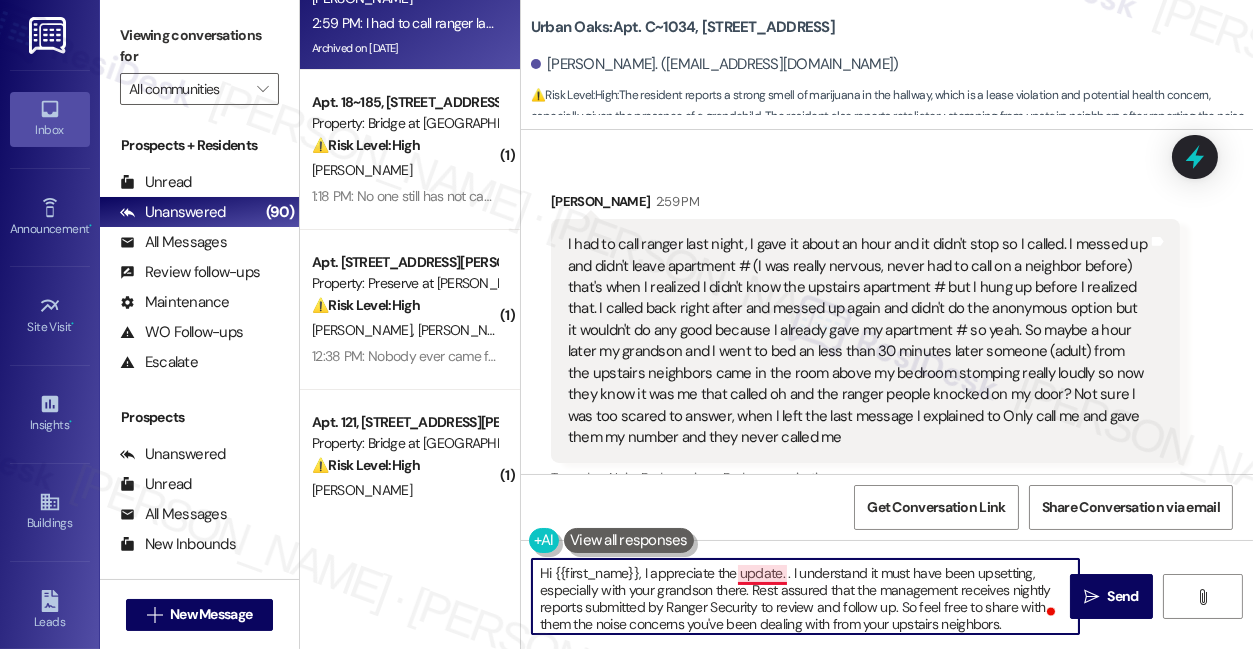 click on "Hi {{first_name}}, I appreciate the update. . I understand it must have been upsetting, especially with your grandson there. Rest assured that the management receives nightly reports submitted by Ranger Security to review and follow up. So feel free to share with them the noise concerns you've been dealing with from your upstairs neighbors." at bounding box center (805, 596) 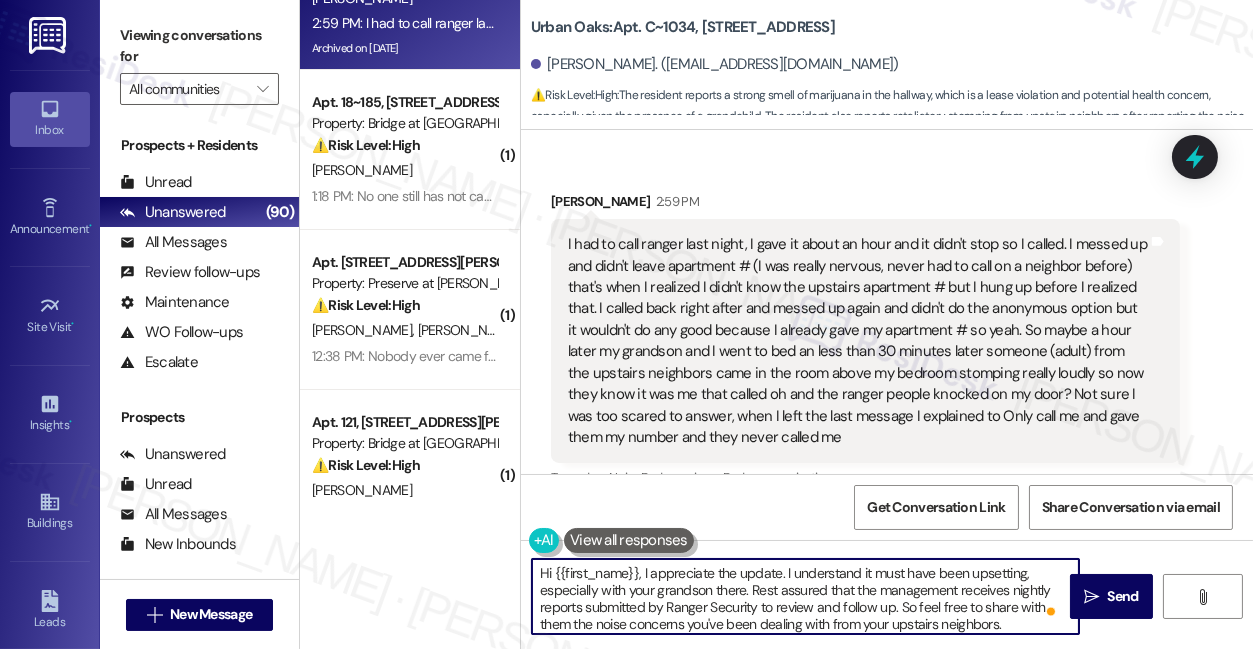 scroll, scrollTop: 5, scrollLeft: 0, axis: vertical 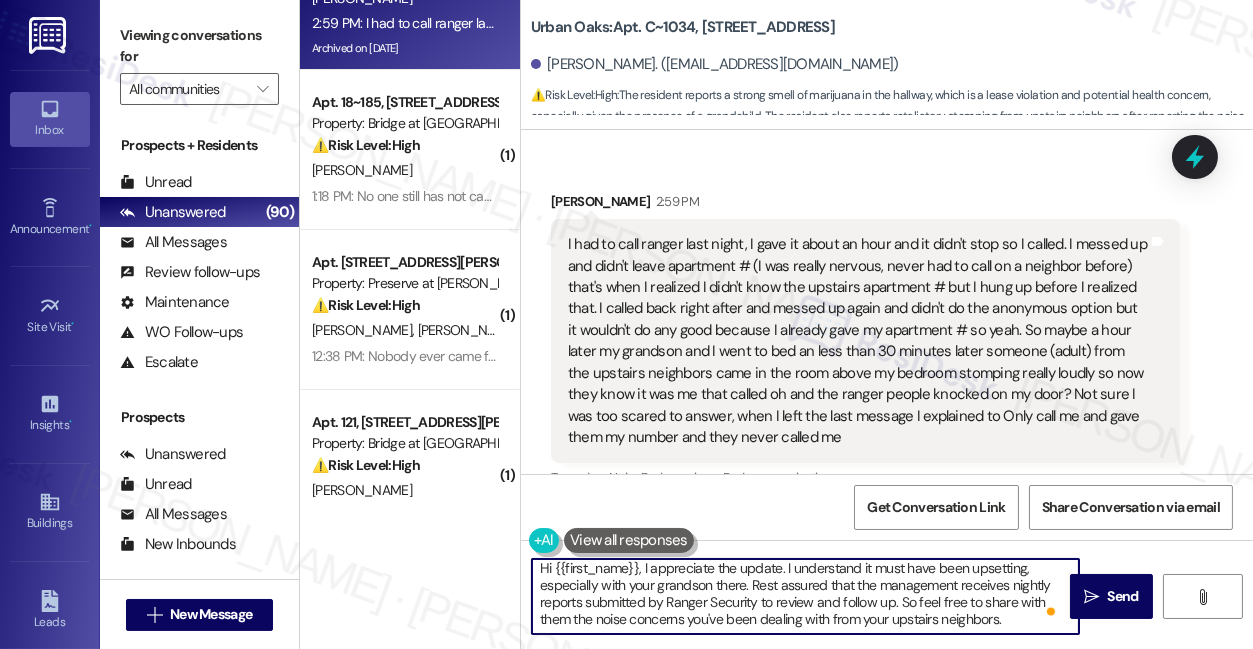 click on "Hi {{first_name}}, I appreciate the update. I understand it must have been upsetting, especially with your grandson there. Rest assured that the management receives nightly reports submitted by Ranger Security to review and follow up. So feel free to share with them the noise concerns you've been dealing with from your upstairs neighbors." at bounding box center (805, 596) 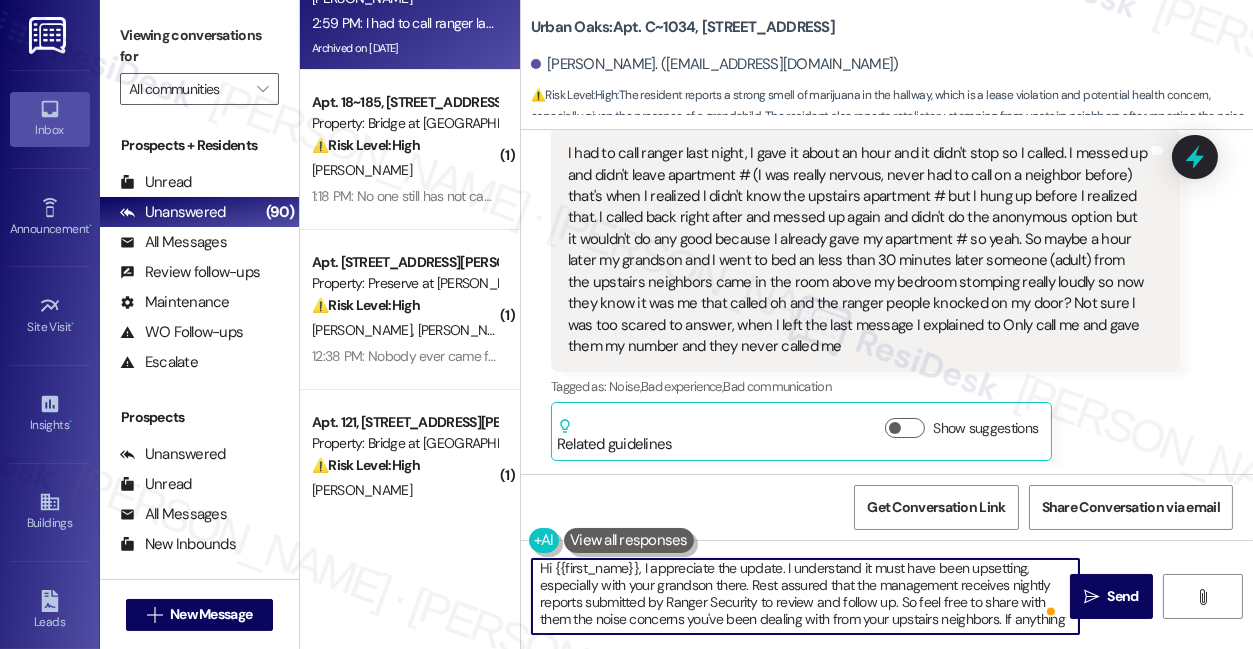 scroll, scrollTop: 16, scrollLeft: 0, axis: vertical 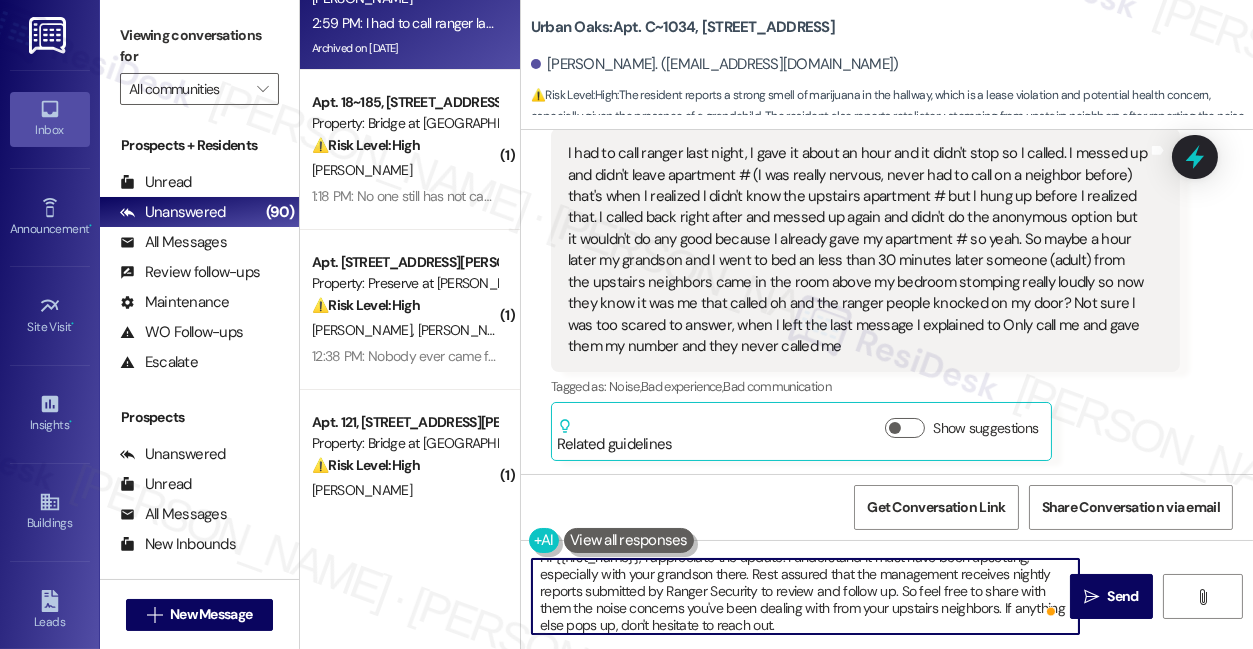 type on "Hi {{first_name}}, I appreciate the update. I understand it must have been upsetting, especially with your grandson there. Rest assured that the management receives nightly reports submitted by Ranger Security to review and follow up. So feel free to share with them the noise concerns you've been dealing with from your upstairs neighbors. If anything else pops up, don't hesitate to reach out." 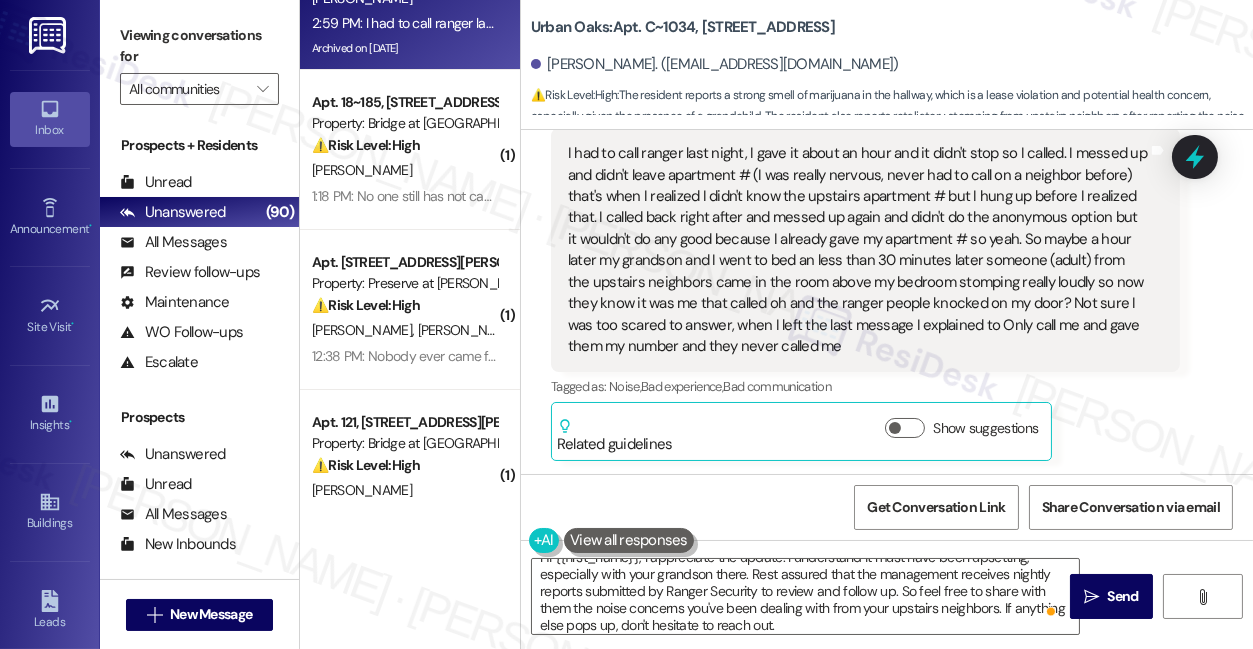 click on "I had to call ranger last night, I gave it about an hour and it didn't stop so I called. I messed up and didn't leave apartment # (I was really nervous, never had to call on a neighbor before) that's when I realized I didn't know the upstairs apartment # but I hung up before I realized that. I called back right after and messed up again and didn't do the anonymous option but it wouldn't do any good because I already gave my apartment # so yeah. So maybe a hour later my grandson and I went to bed an less than 30 minutes later someone (adult) from the upstairs neighbors came in the room above my bedroom stomping really loudly so now they know it was me that called oh and the ranger people knocked on my door? Not sure I was too scared to answer, when I left the last message I explained to Only call me and gave them my number and they never called me" at bounding box center (858, 250) 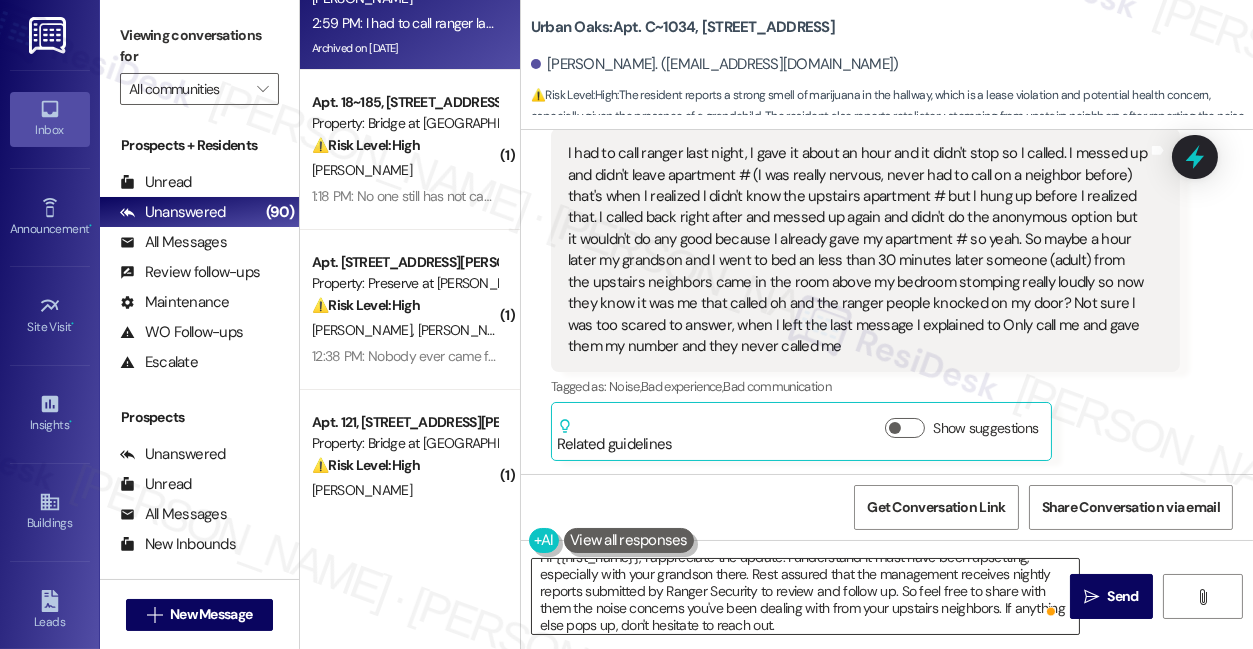 click on "Hi {{first_name}}, I appreciate the update. I understand it must have been upsetting, especially with your grandson there. Rest assured that the management receives nightly reports submitted by Ranger Security to review and follow up. So feel free to share with them the noise concerns you've been dealing with from your upstairs neighbors. If anything else pops up, don't hesitate to reach out." at bounding box center [805, 596] 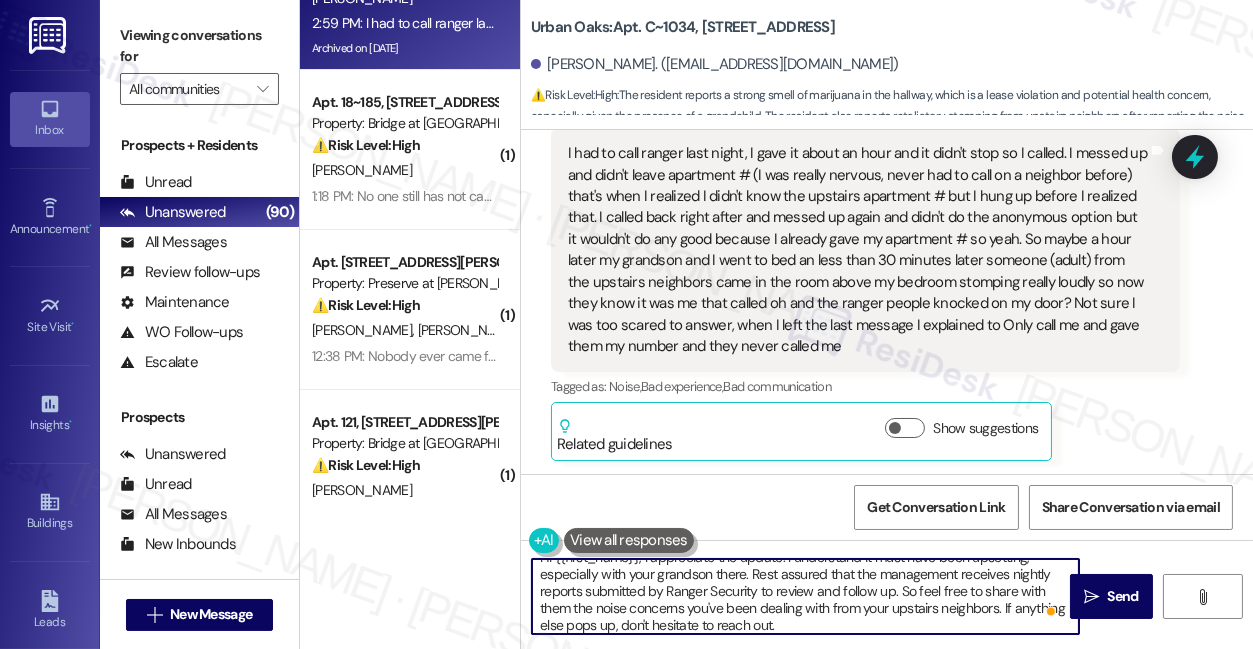 scroll, scrollTop: 21, scrollLeft: 0, axis: vertical 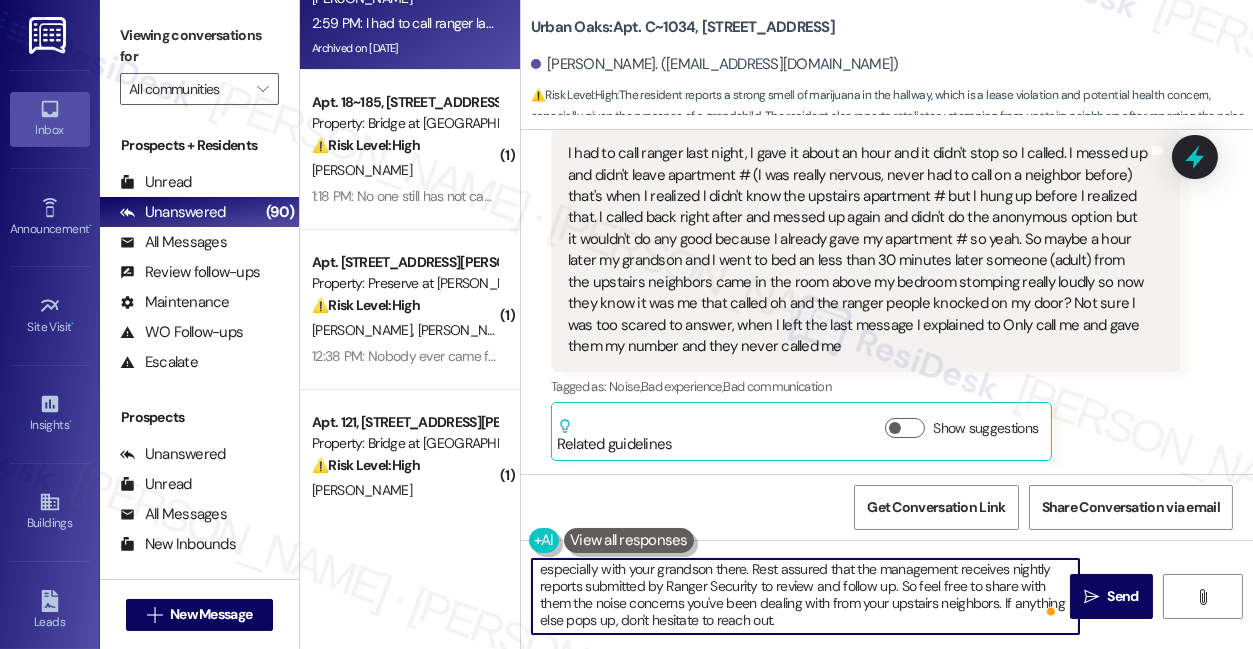 drag, startPoint x: 853, startPoint y: 624, endPoint x: 782, endPoint y: 623, distance: 71.00704 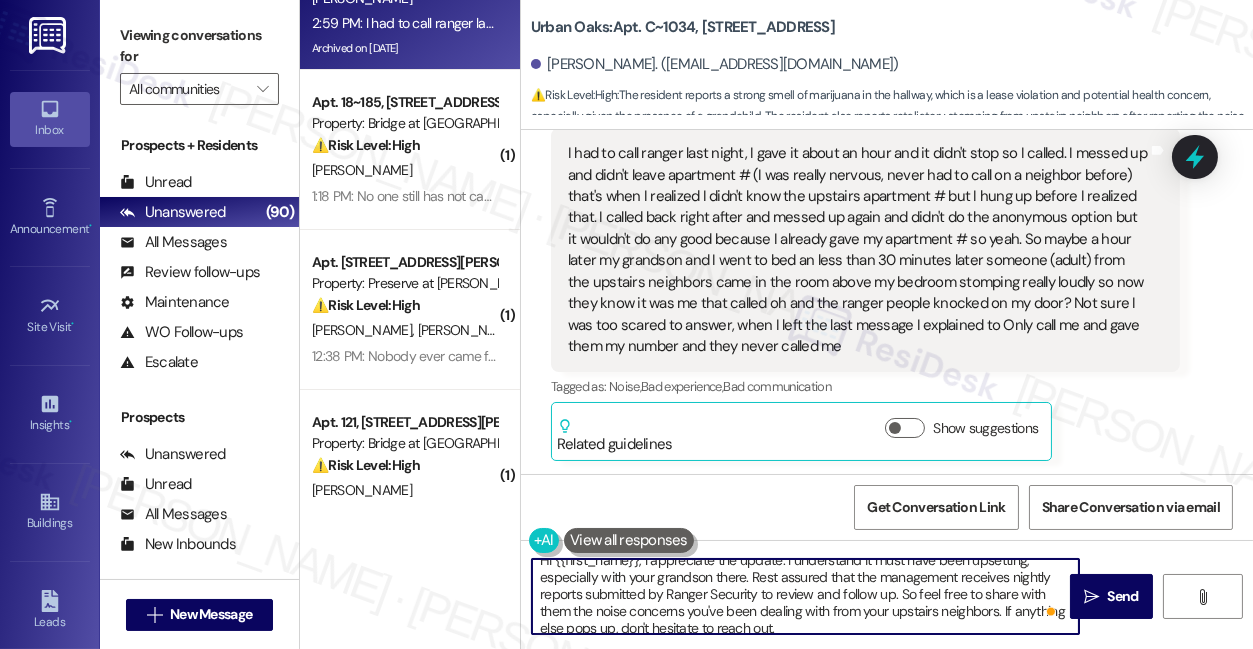 scroll, scrollTop: 0, scrollLeft: 0, axis: both 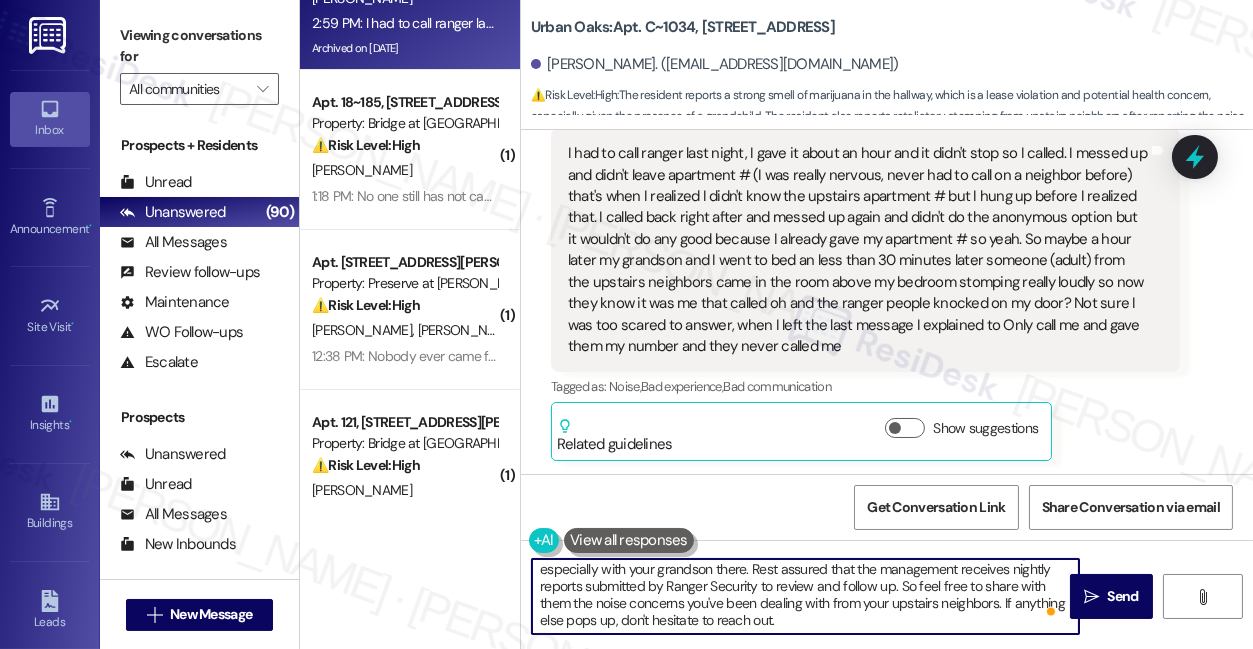 click on "Hi {{first_name}}, I appreciate the update. I understand it must have been upsetting, especially with your grandson there. Rest assured that the management receives nightly reports submitted by Ranger Security to review and follow up. So feel free to share with them the noise concerns you've been dealing with from your upstairs neighbors. If anything else pops up, don't hesitate to reach out." at bounding box center [805, 596] 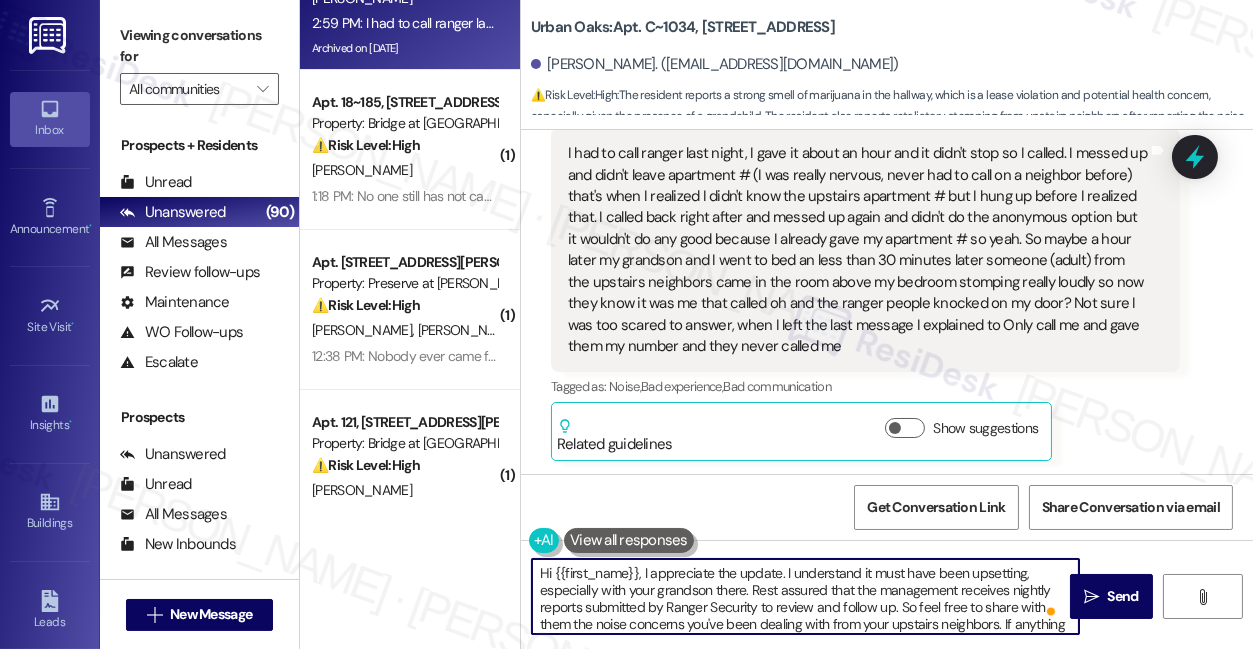 click on "Hi {{first_name}}, I appreciate the update. I understand it must have been upsetting, especially with your grandson there. Rest assured that the management receives nightly reports submitted by Ranger Security to review and follow up. So feel free to share with them the noise concerns you've been dealing with from your upstairs neighbors. If anything else pops up, don't hesitate to reach out." at bounding box center [805, 596] 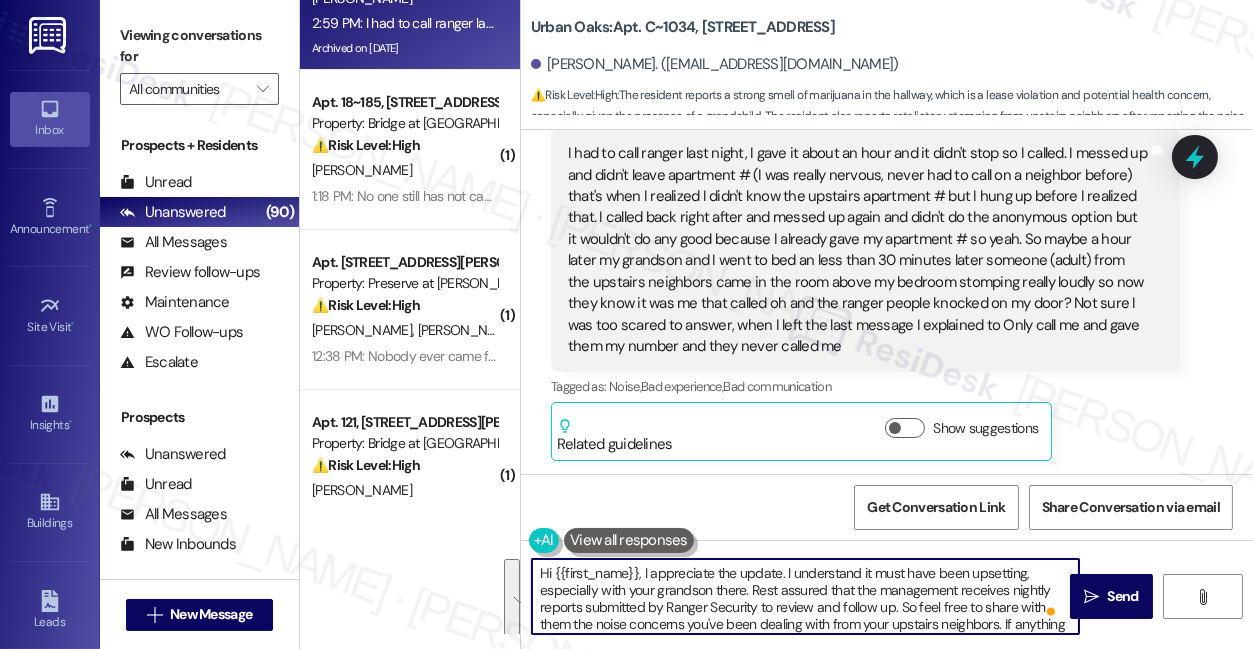 click on "Hi {{first_name}}, I appreciate the update. I understand it must have been upsetting, especially with your grandson there. Rest assured that the management receives nightly reports submitted by Ranger Security to review and follow up. So feel free to share with them the noise concerns you've been dealing with from your upstairs neighbors. If anything else pops up, don't hesitate to reach out." at bounding box center [805, 596] 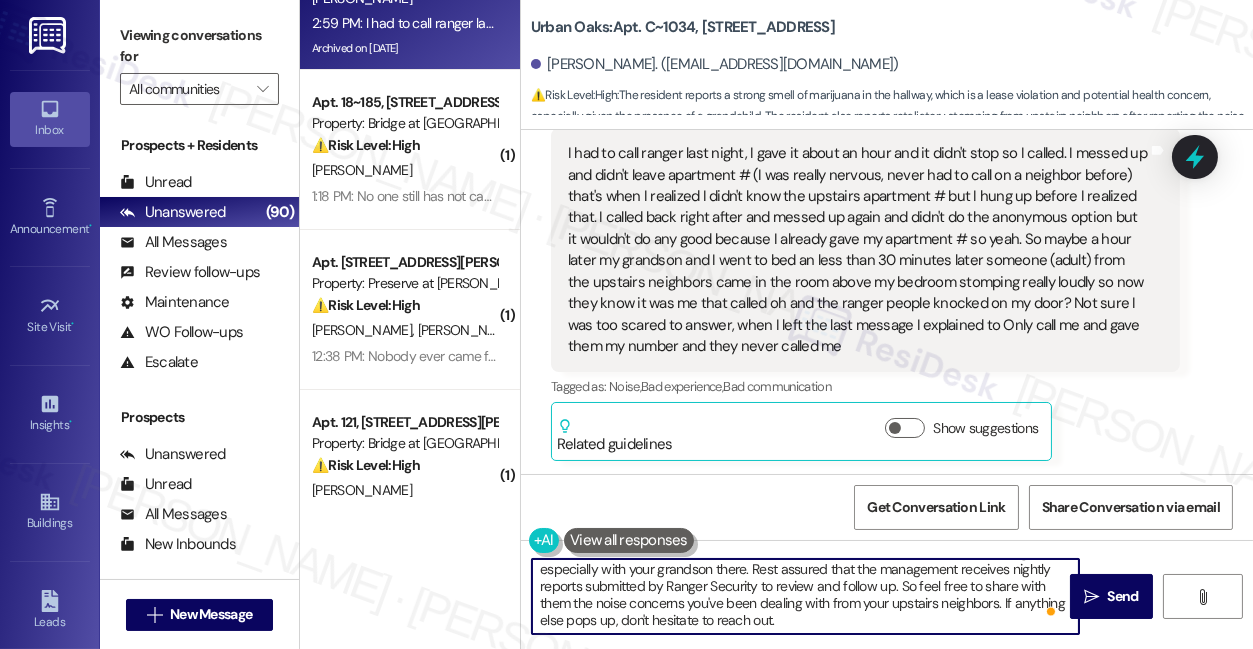 click on "Hi {{first_name}}, I appreciate the update. I understand it must have been upsetting, especially with your grandson there. Rest assured that the management receives nightly reports submitted by Ranger Security to review and follow up. So feel free to share with them the noise concerns you've been dealing with from your upstairs neighbors. If anything else pops up, don't hesitate to reach out." at bounding box center [805, 596] 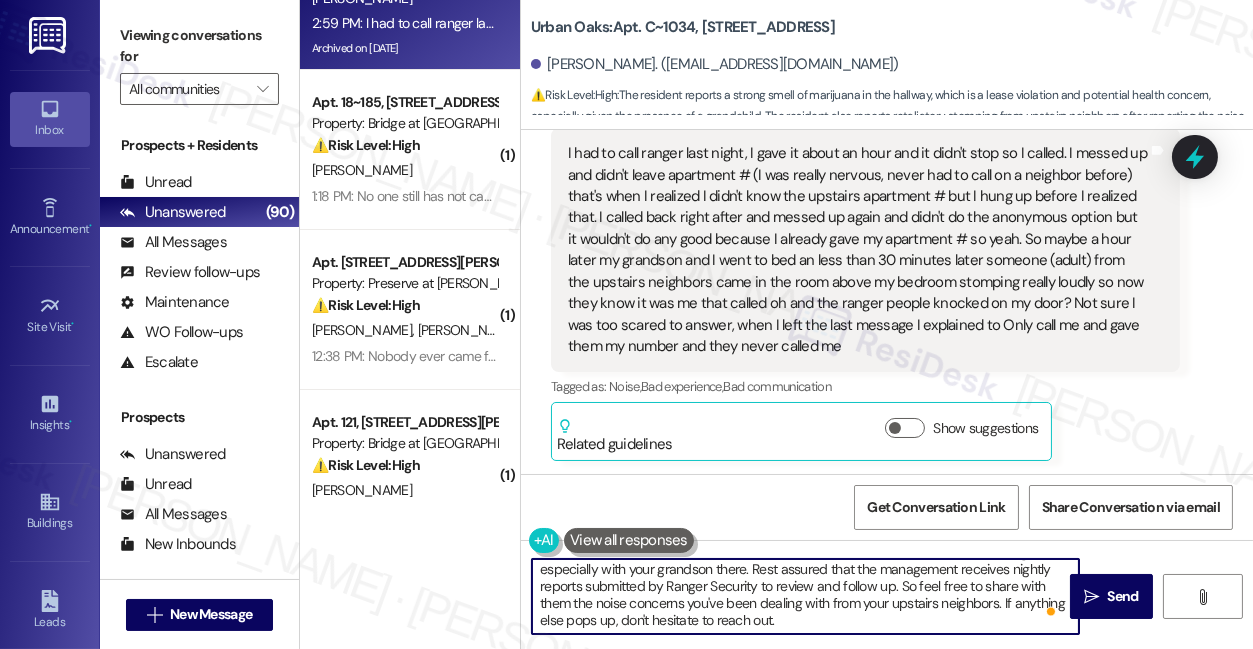 click on "Hi {{first_name}}, I appreciate the update. I understand it must have been upsetting, especially with your grandson there. Rest assured that the management receives nightly reports submitted by Ranger Security to review and follow up. So feel free to share with them the noise concerns you've been dealing with from your upstairs neighbors. If anything else pops up, don't hesitate to reach out." at bounding box center (805, 596) 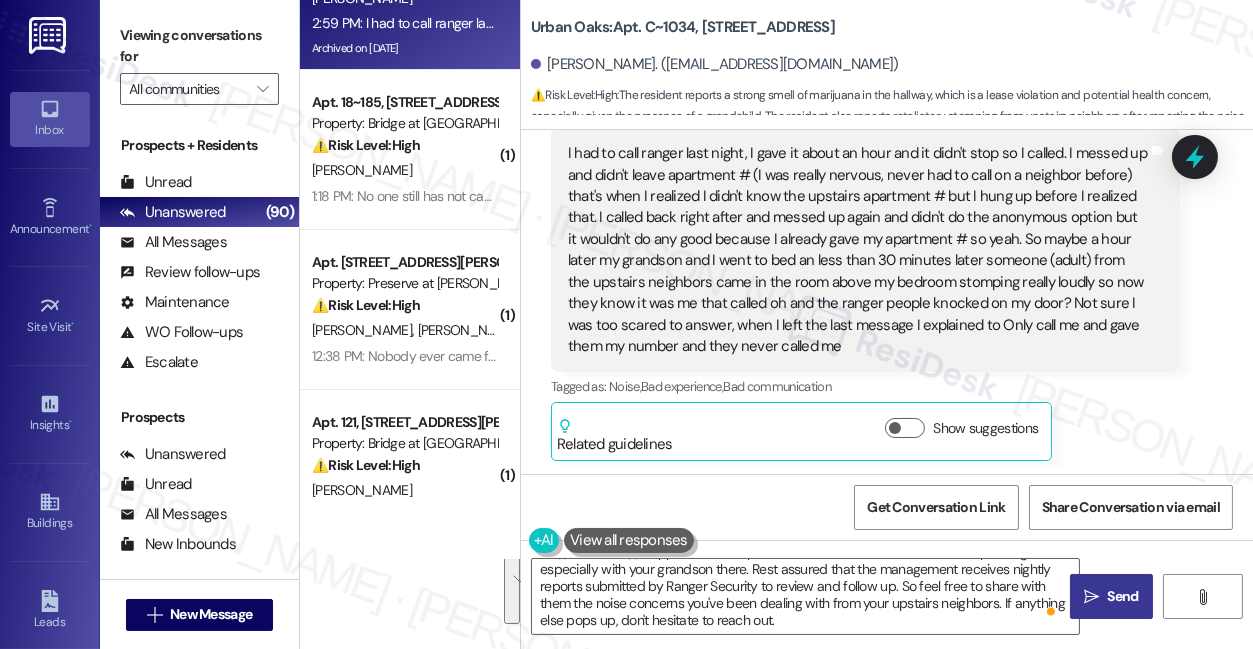 click on " Send" at bounding box center (1111, 596) 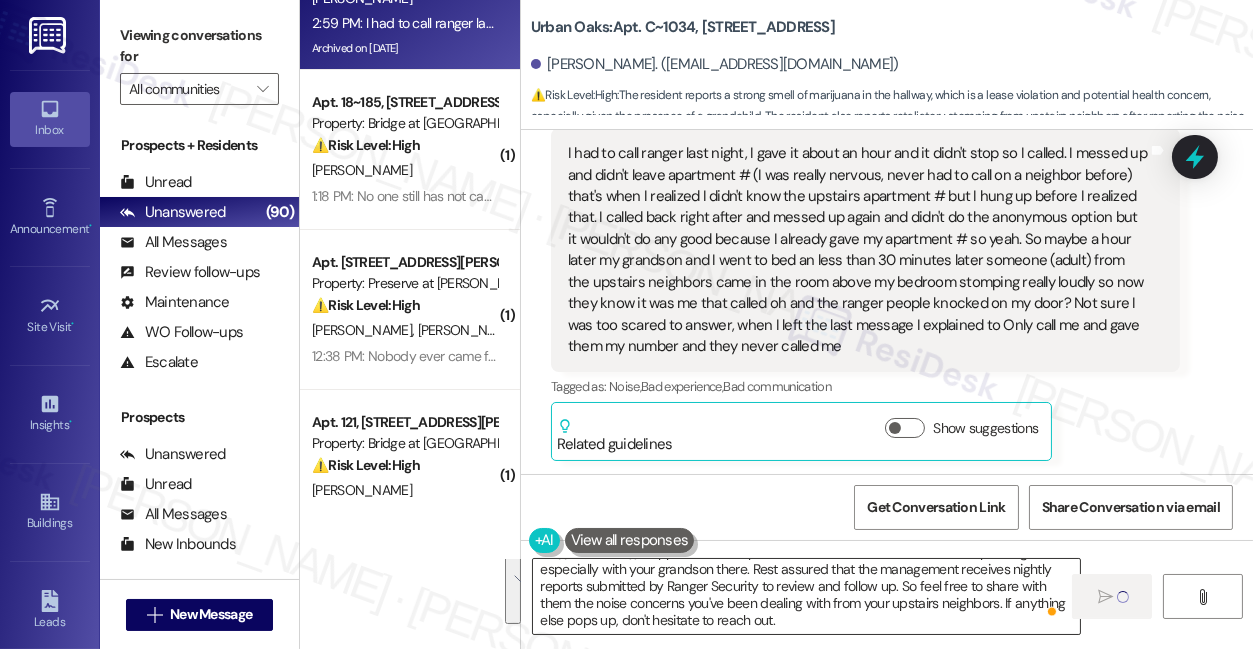 click on "Hi {{first_name}}, I appreciate the update. I understand it must have been upsetting, especially with your grandson there. Rest assured that the management receives nightly reports submitted by Ranger Security to review and follow up. So feel free to share with them the noise concerns you've been dealing with from your upstairs neighbors. If anything else pops up, don't hesitate to reach out." at bounding box center (806, 596) 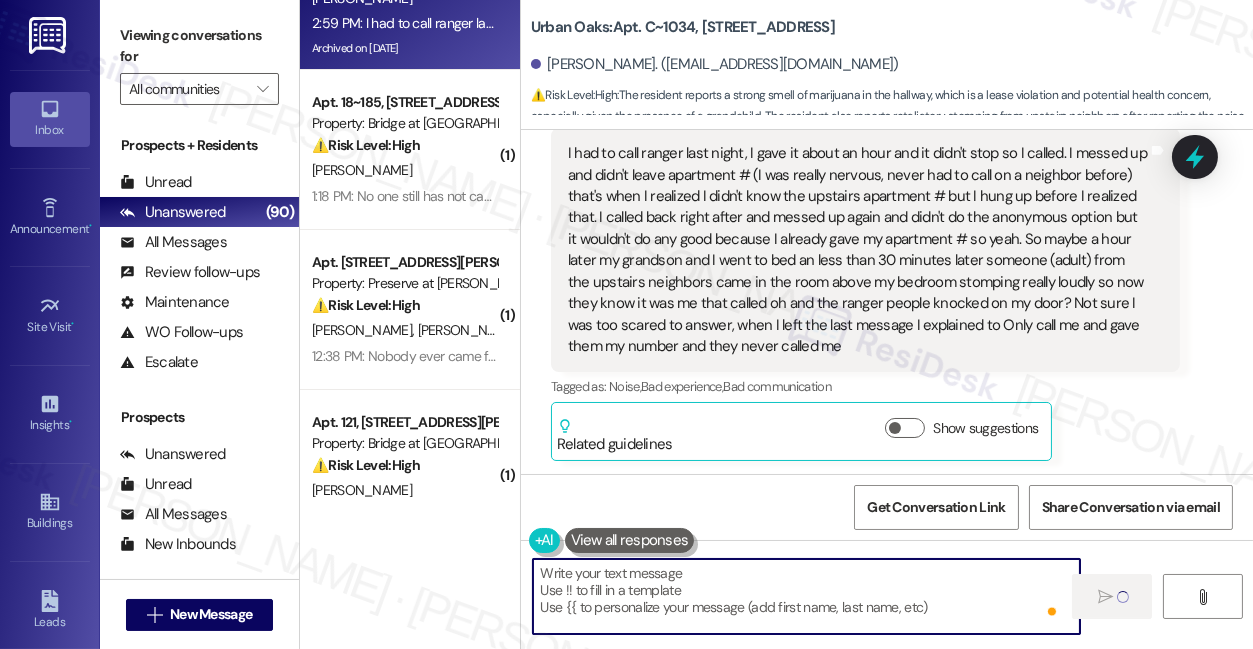 type on "Fetching suggested responses. Please feel free to read through the conversation in the meantime." 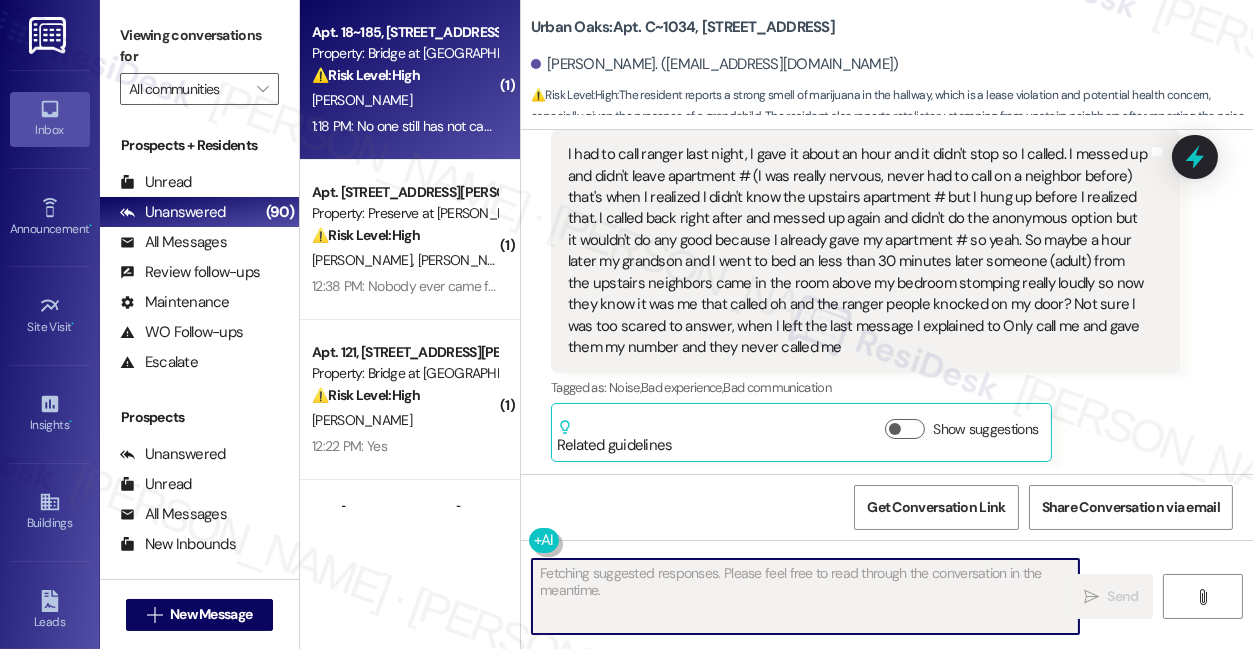 click on "J. Cervantes" at bounding box center [404, 100] 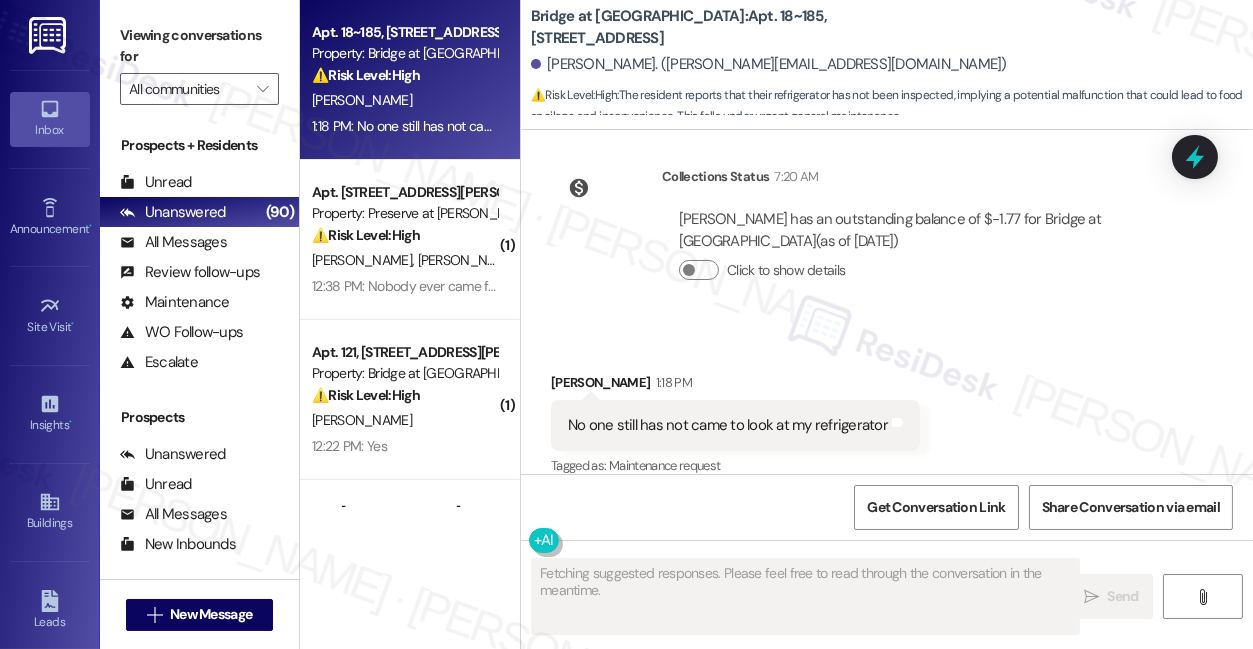 click on "No one still has not came to look at my refrigerator" at bounding box center (728, 425) 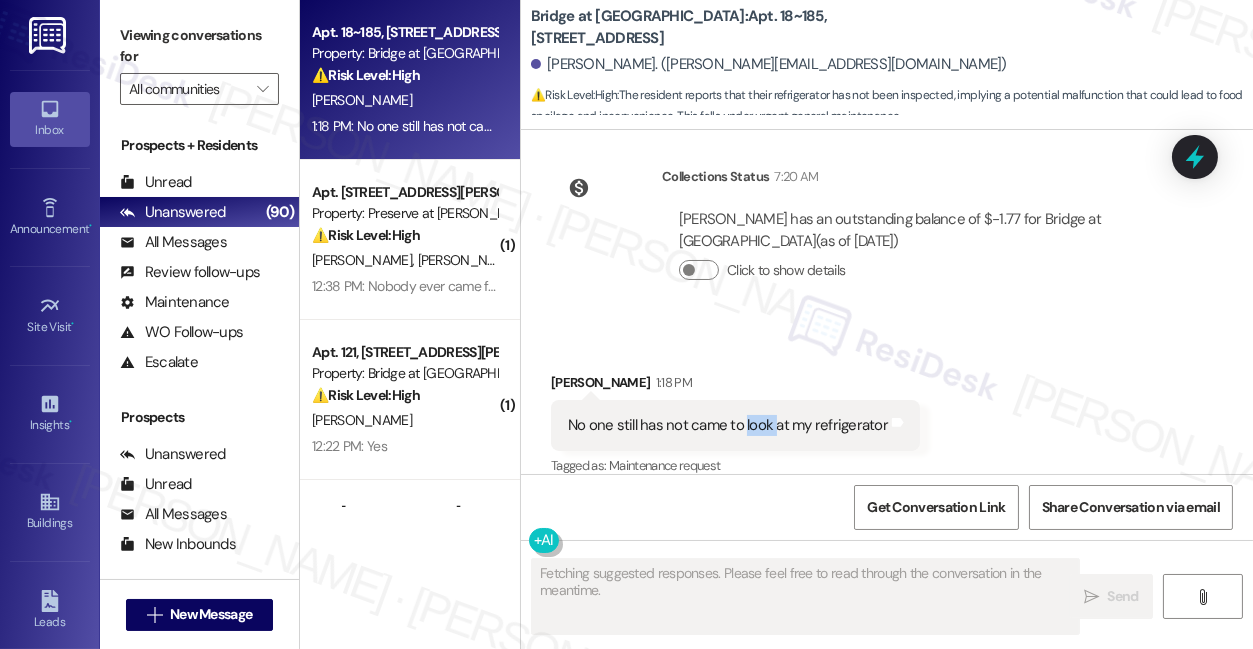 click on "No one still has not came to look at my refrigerator" at bounding box center (728, 425) 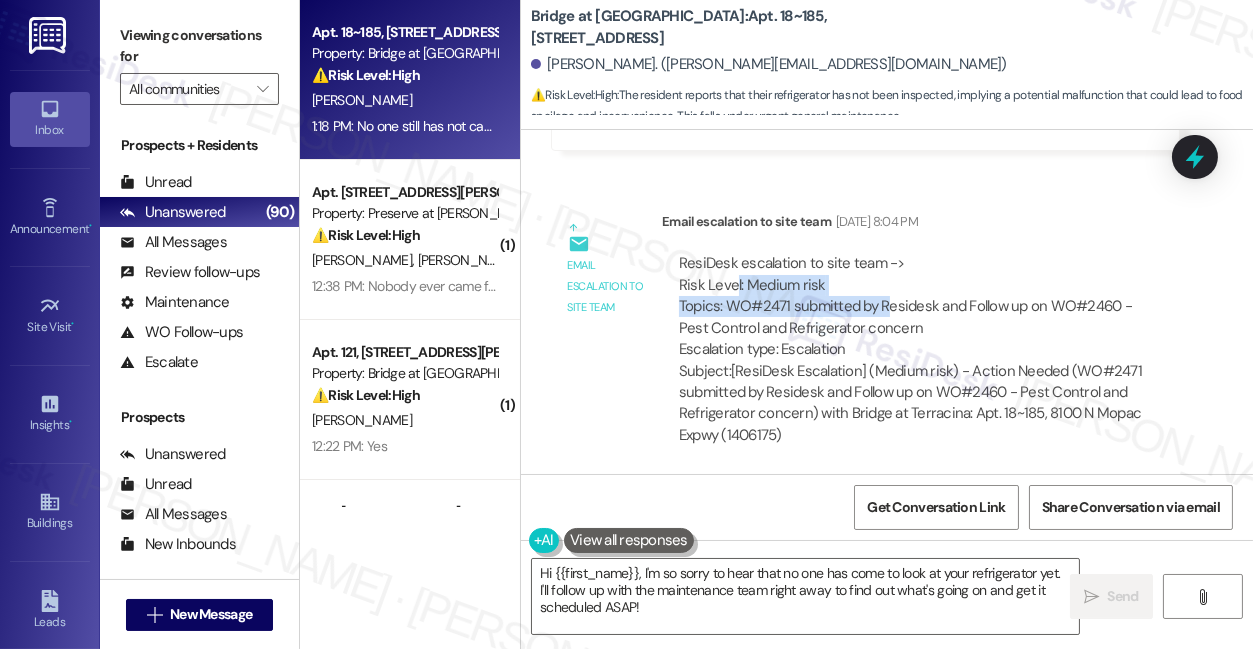drag, startPoint x: 734, startPoint y: 271, endPoint x: 884, endPoint y: 295, distance: 151.90787 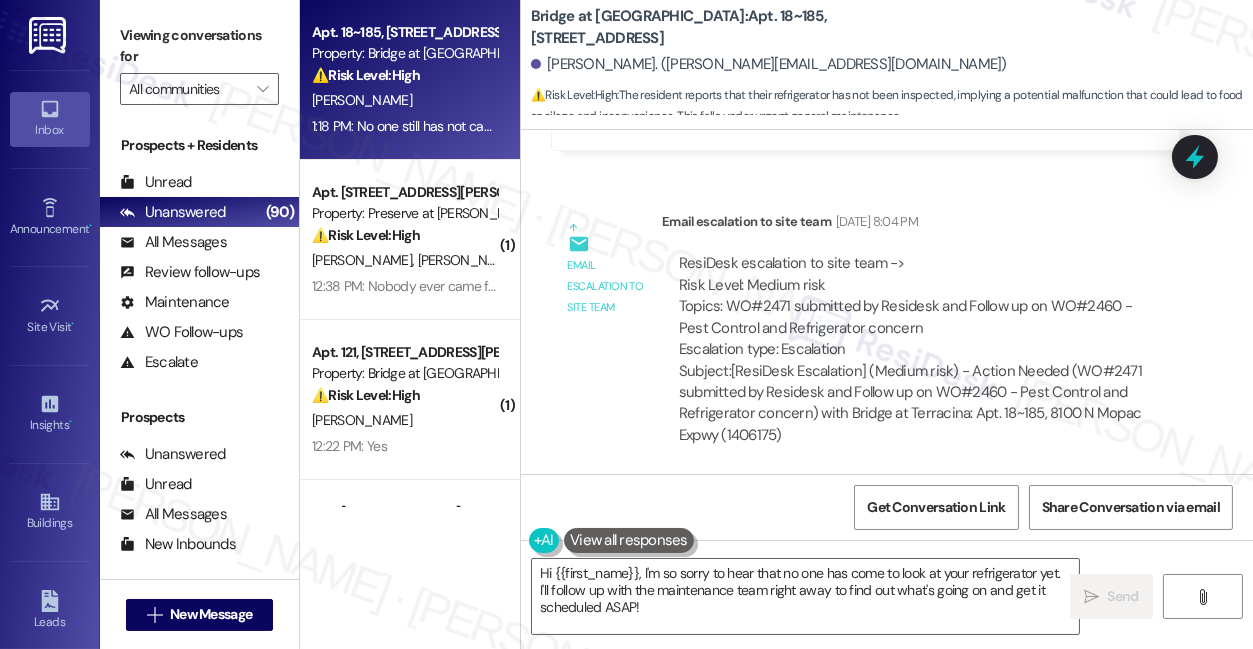 click on "ResiDesk escalation to site team ->
Risk Level: Medium risk
Topics: WO#2471 submitted by Residesk and Follow up on WO#2460 - Pest Control and Refrigerator concern
Escalation type: Escalation" at bounding box center (921, 306) 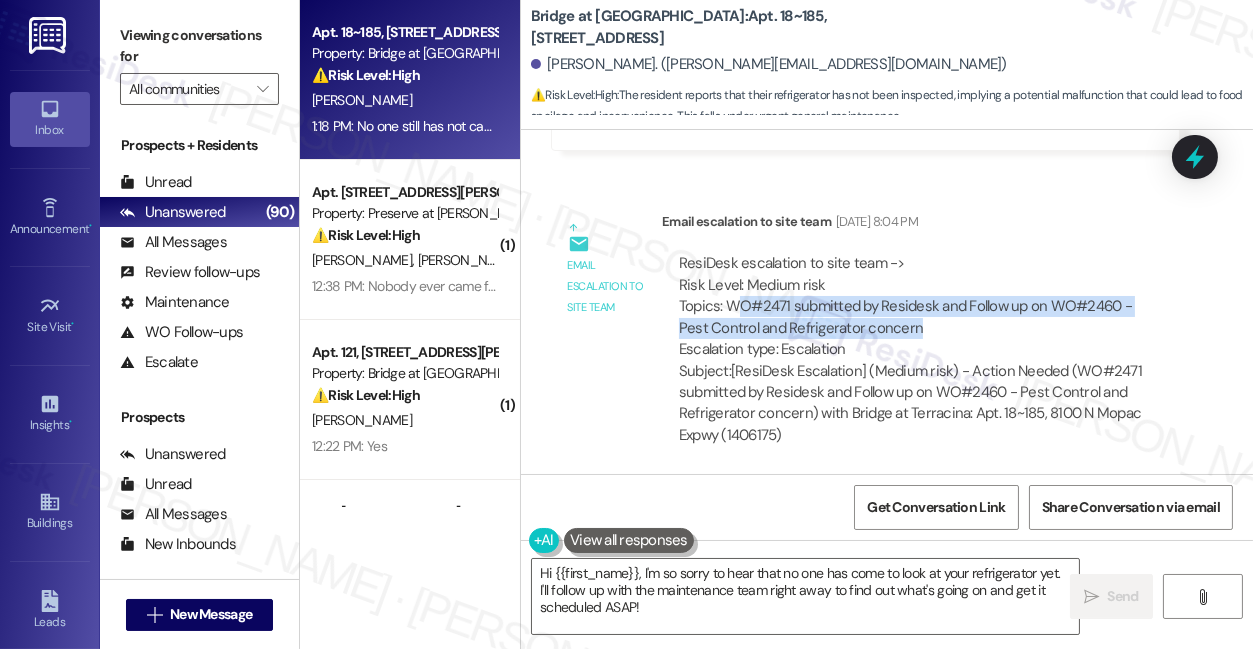 drag, startPoint x: 895, startPoint y: 306, endPoint x: 733, endPoint y: 283, distance: 163.62457 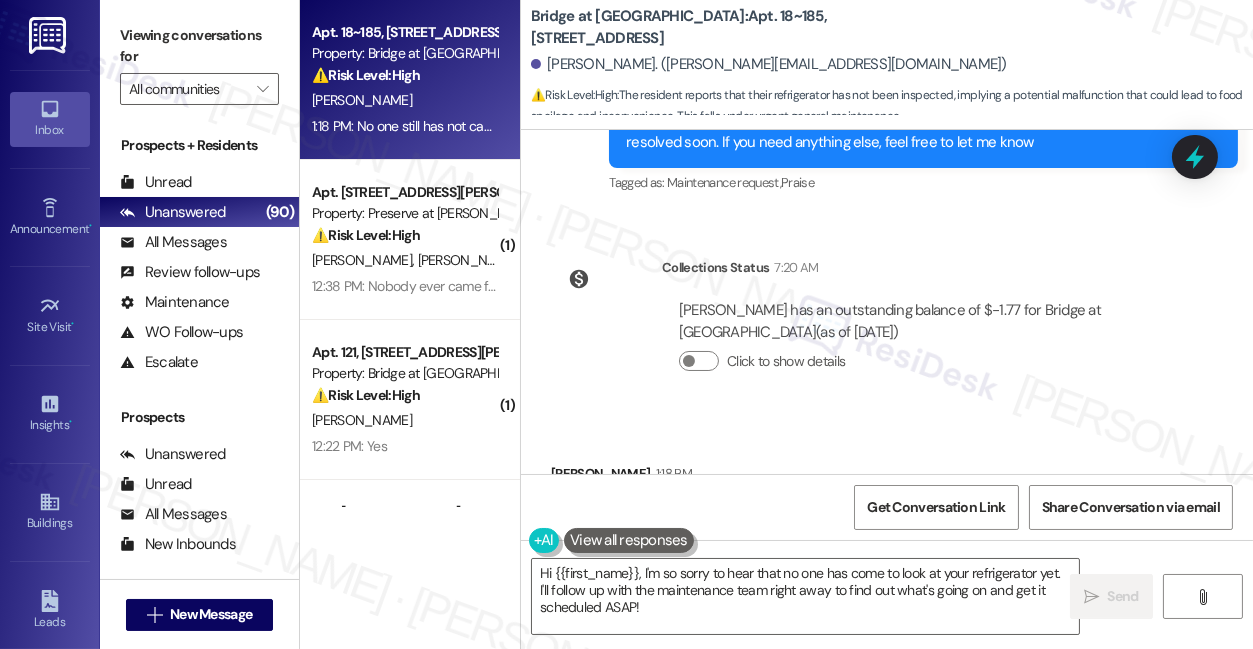 click on "Lease started Nov 30, 2024 at 7:00 PM Survey, sent via SMS Residesk Automated Survey Jun 16, 2025 at 12:20 PM Hi Javier, I'm on the new offsite Resident Support Team for Bridge at Terracina! My job is to work with your on-site management team to improve your experience at the property. Text us here at any time for assistance or questions. We will also reach out periodically for feedback. (Standard text messaging rates may apply) (You can always reply STOP to opt out of future messages) Tags and notes Tagged as:   Property launch Click to highlight conversations about Property launch Survey, sent via SMS Residesk Automated Survey Jun 23, 2025 at 12:30 PM Hi there Javier! I just wanted to check in and ask if you are happy with your home.  Feel free to answer with a quick (y/n) Tags and notes Tagged as:   Quarterly check-in Click to highlight conversations about Quarterly check-in Received via SMS Javier Cervantes Jun 23, 2025 at 12:38 PM No Tags and notes Tagged as:   Negative response Sent via SMS Tagged as:" at bounding box center [887, 302] 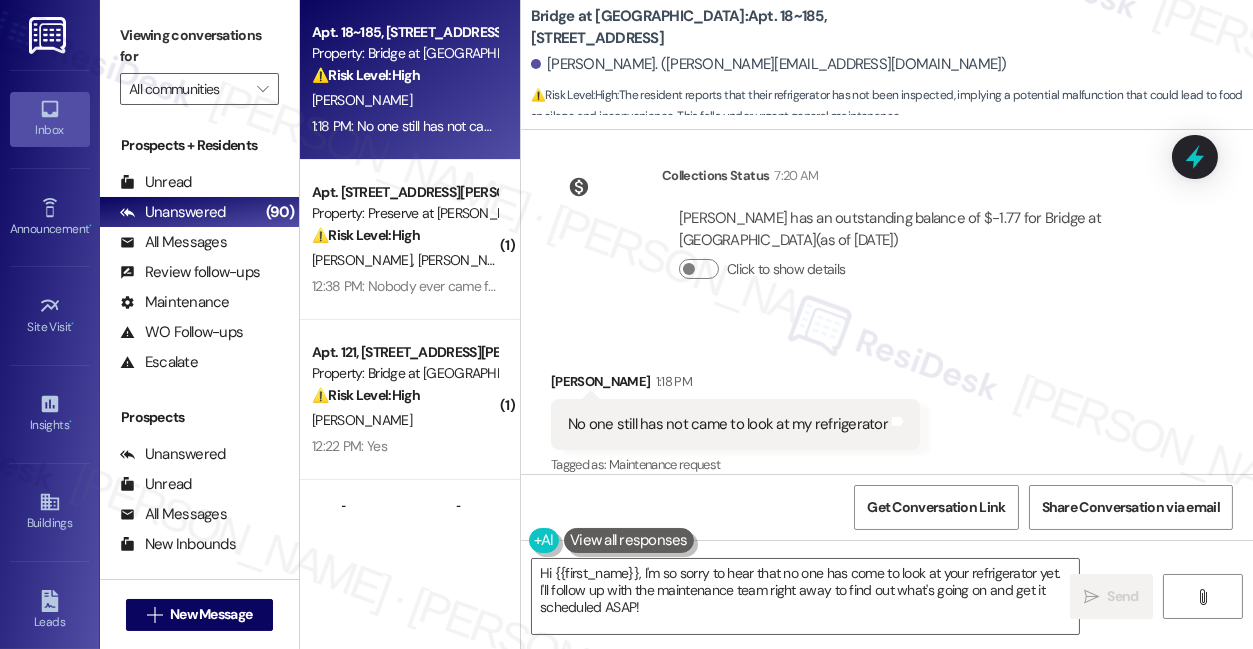 click on "No one still has not came to look at my refrigerator Tags and notes" at bounding box center [735, 424] 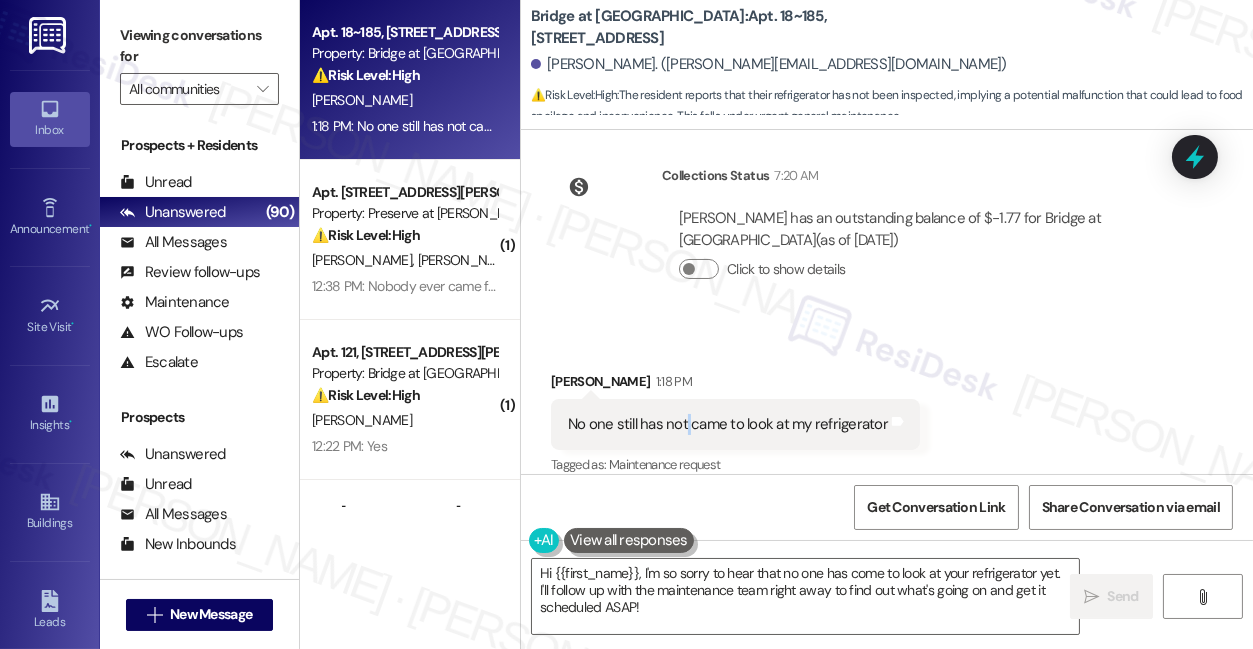click on "No one still has not came to look at my refrigerator Tags and notes" at bounding box center [735, 424] 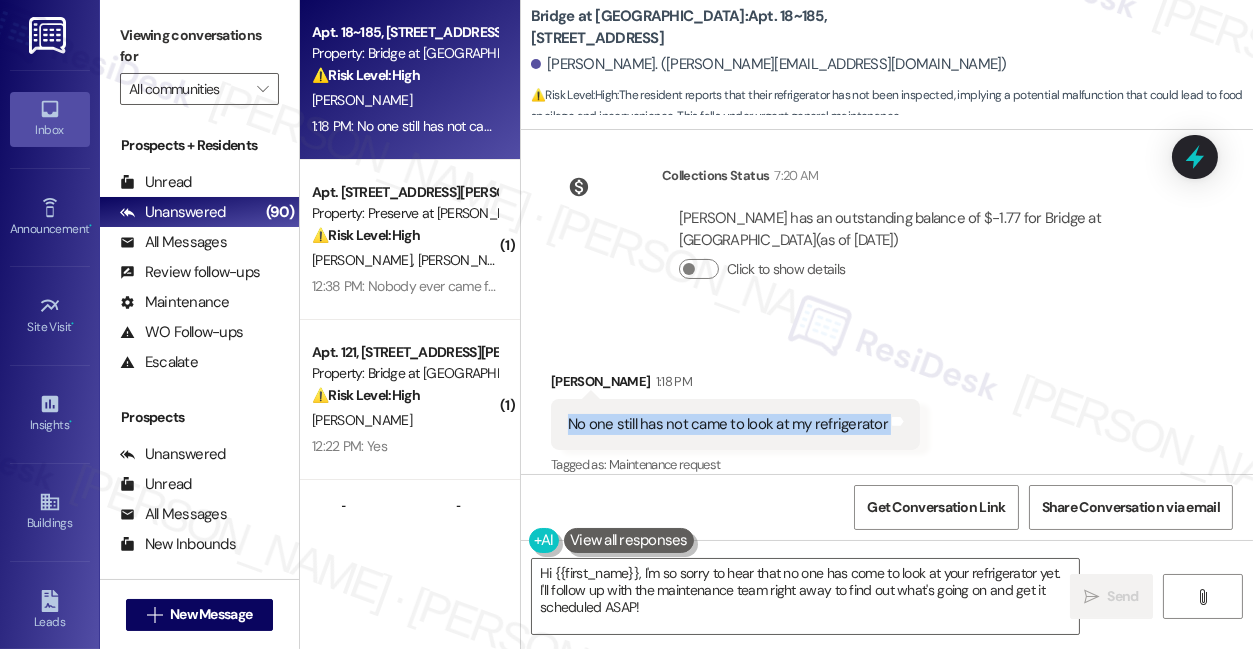 click on "No one still has not came to look at my refrigerator Tags and notes" at bounding box center [735, 424] 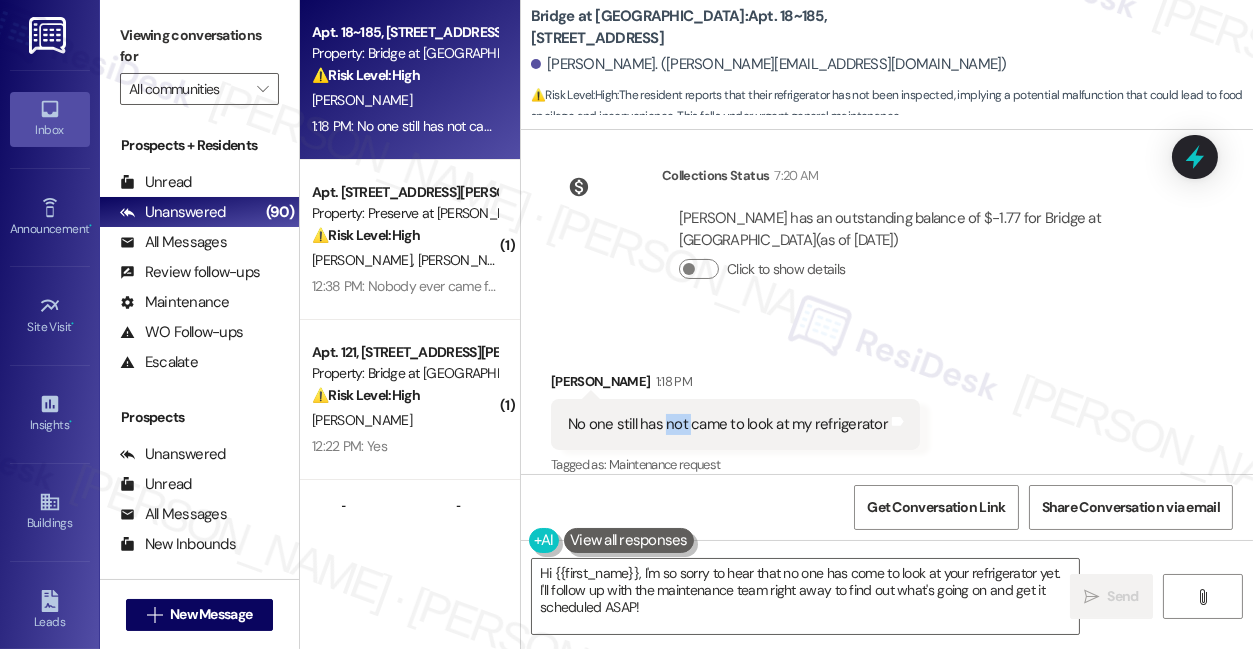 click on "No one still has not came to look at my refrigerator" at bounding box center [728, 424] 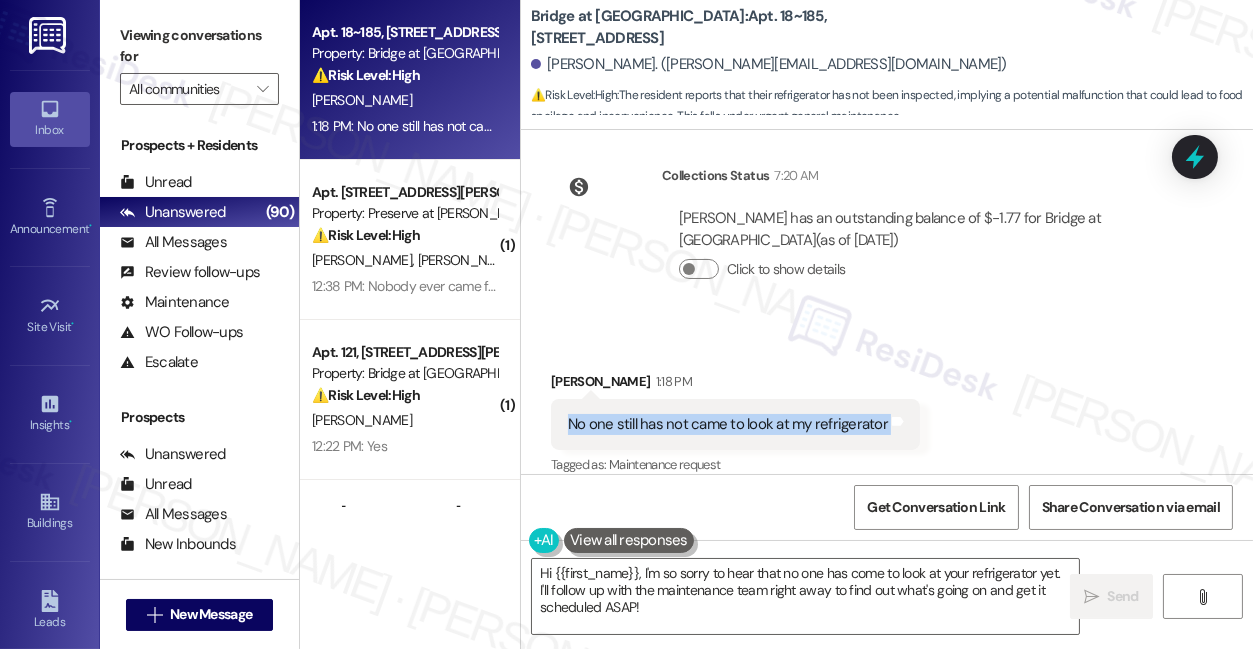 click on "No one still has not came to look at my refrigerator" at bounding box center [728, 424] 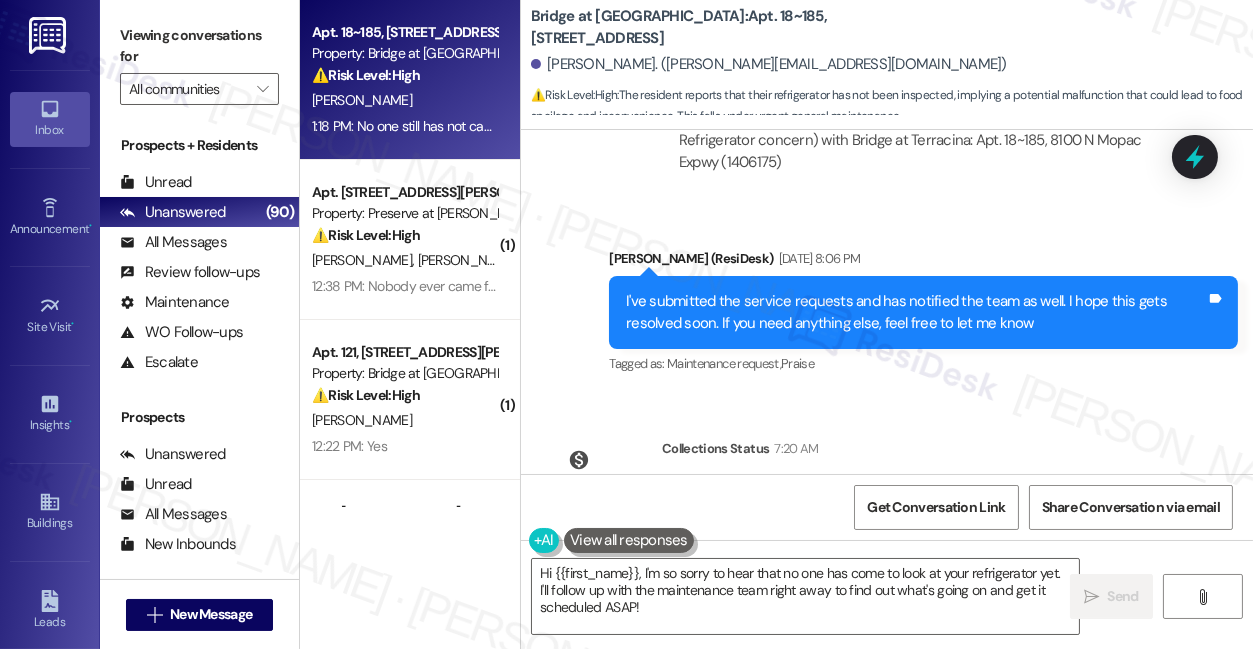 click on "Javier Cervantes. (javier.cervantes95@yahoo.com)" at bounding box center (892, 65) 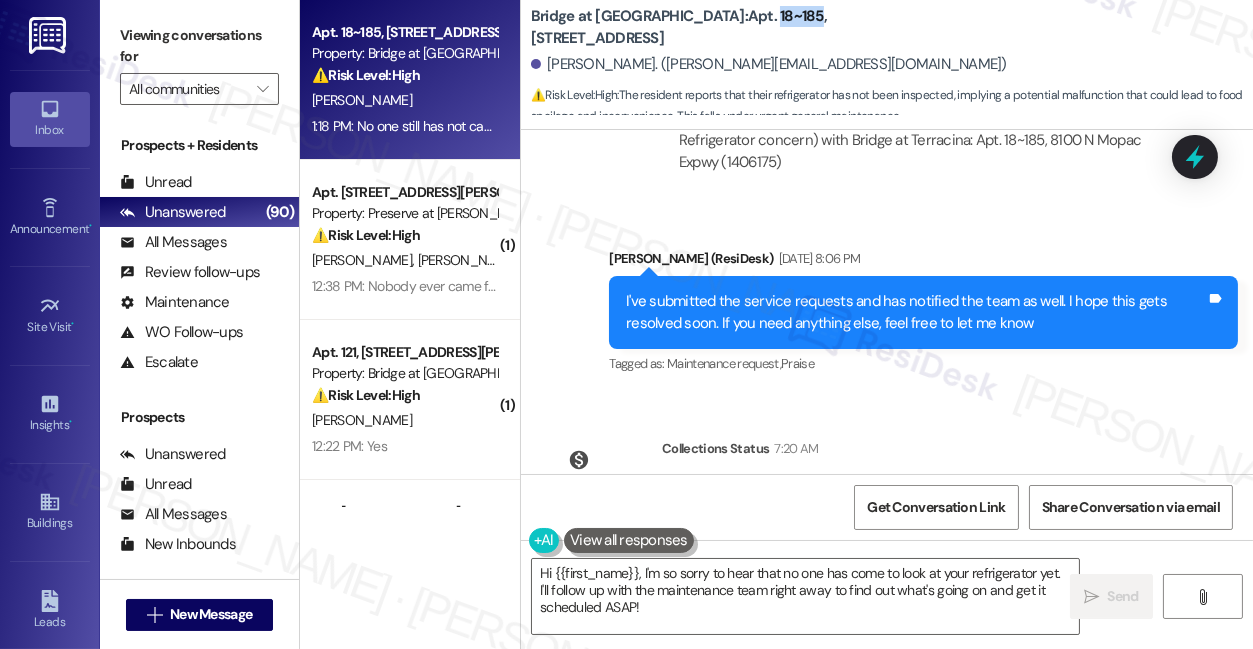 drag, startPoint x: 690, startPoint y: 29, endPoint x: 730, endPoint y: 23, distance: 40.4475 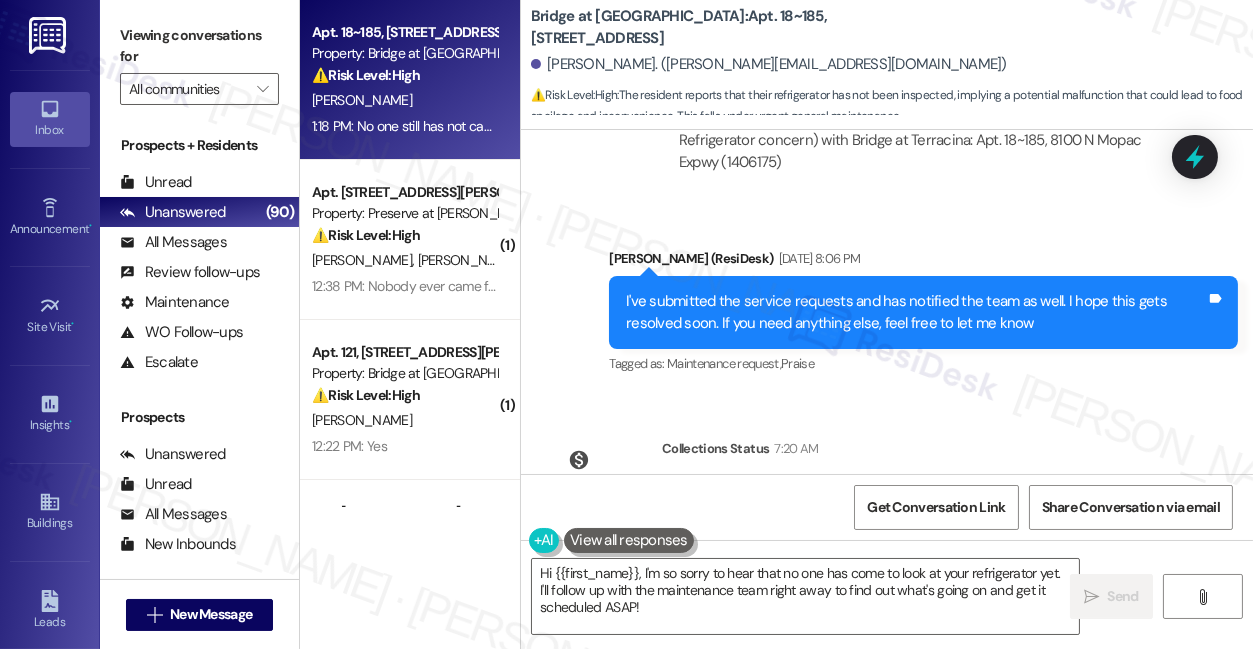 click on "Viewing conversations for" at bounding box center [199, 46] 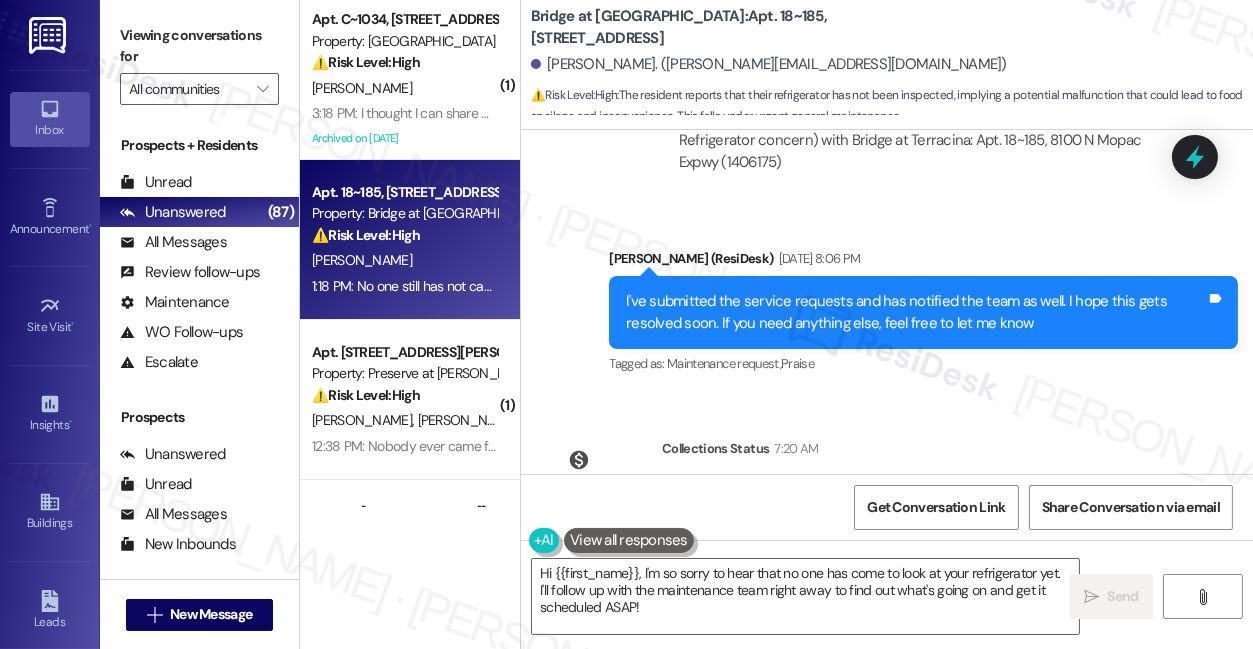 click on "Viewing conversations for" at bounding box center [199, 46] 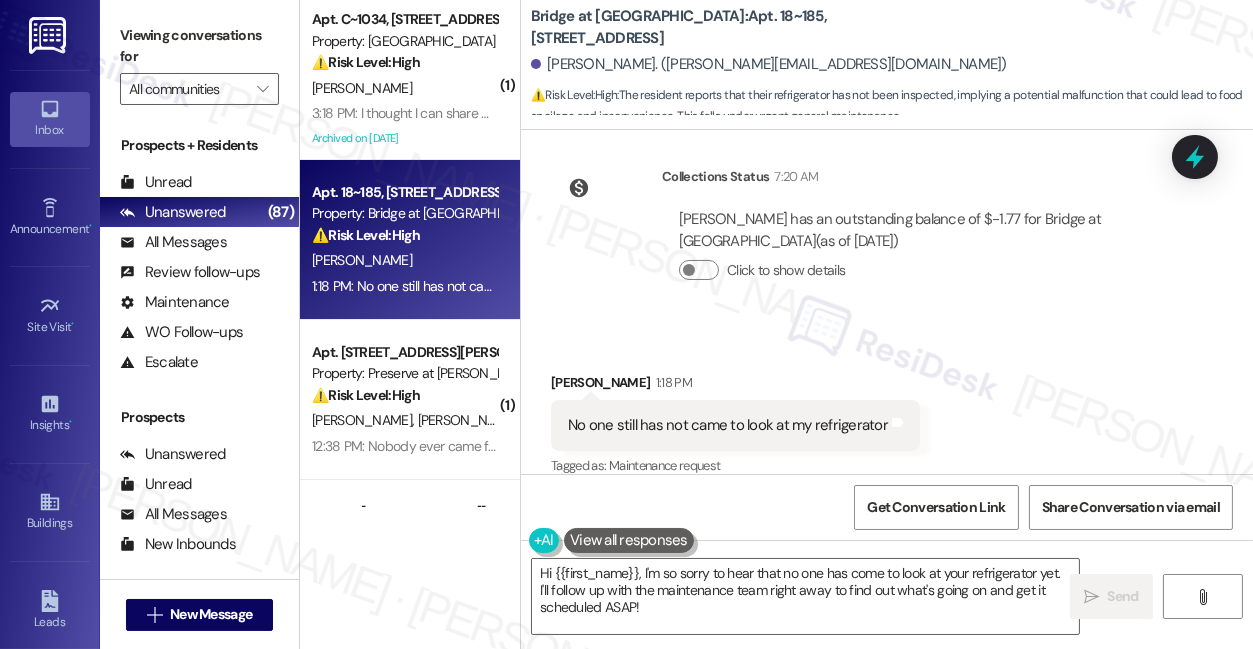 scroll, scrollTop: 5830, scrollLeft: 0, axis: vertical 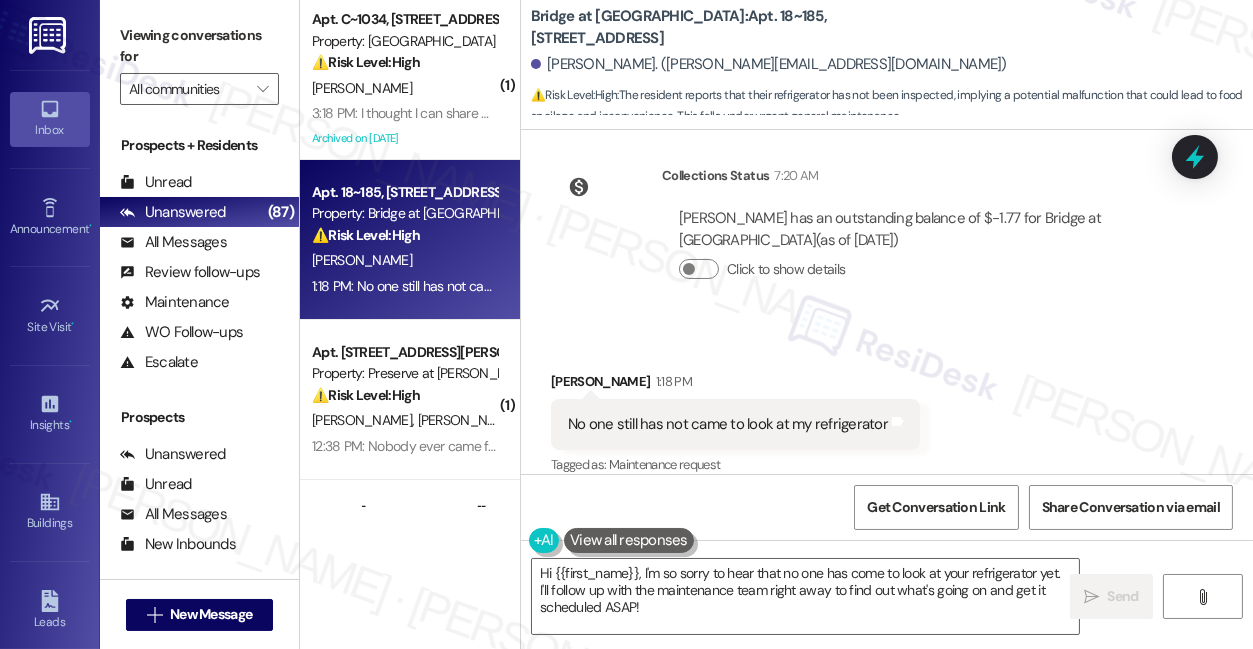 click on "No one still has not came to look at my refrigerator" at bounding box center [728, 424] 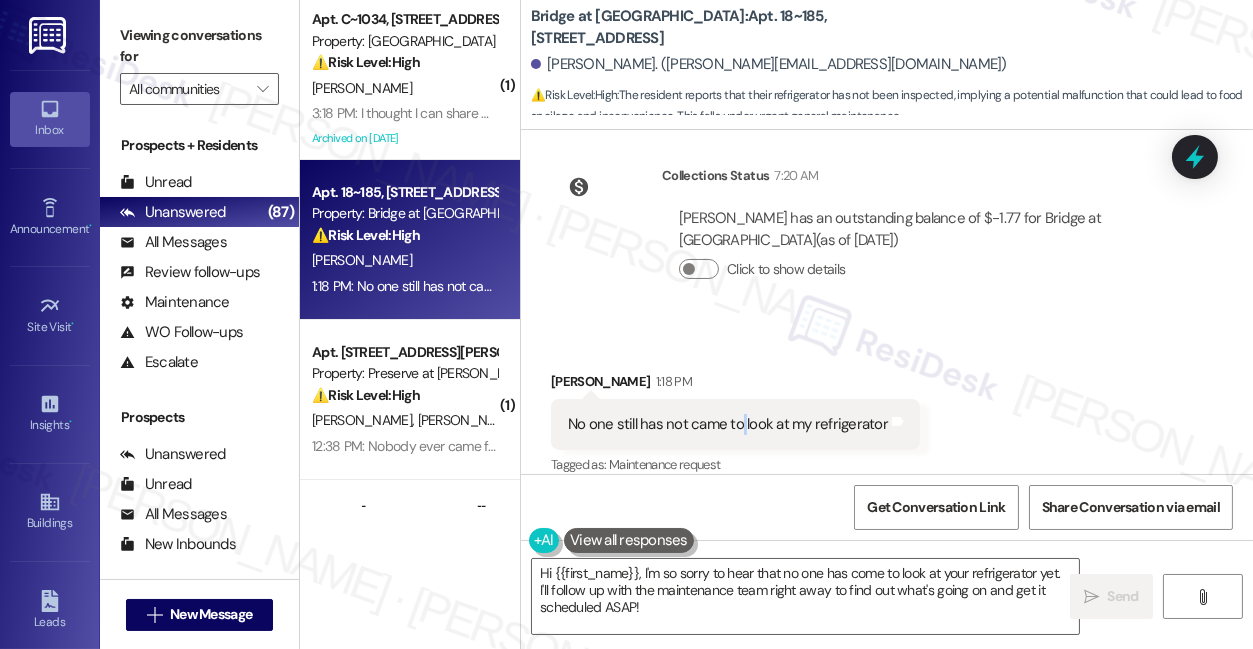 click on "No one still has not came to look at my refrigerator" at bounding box center [728, 424] 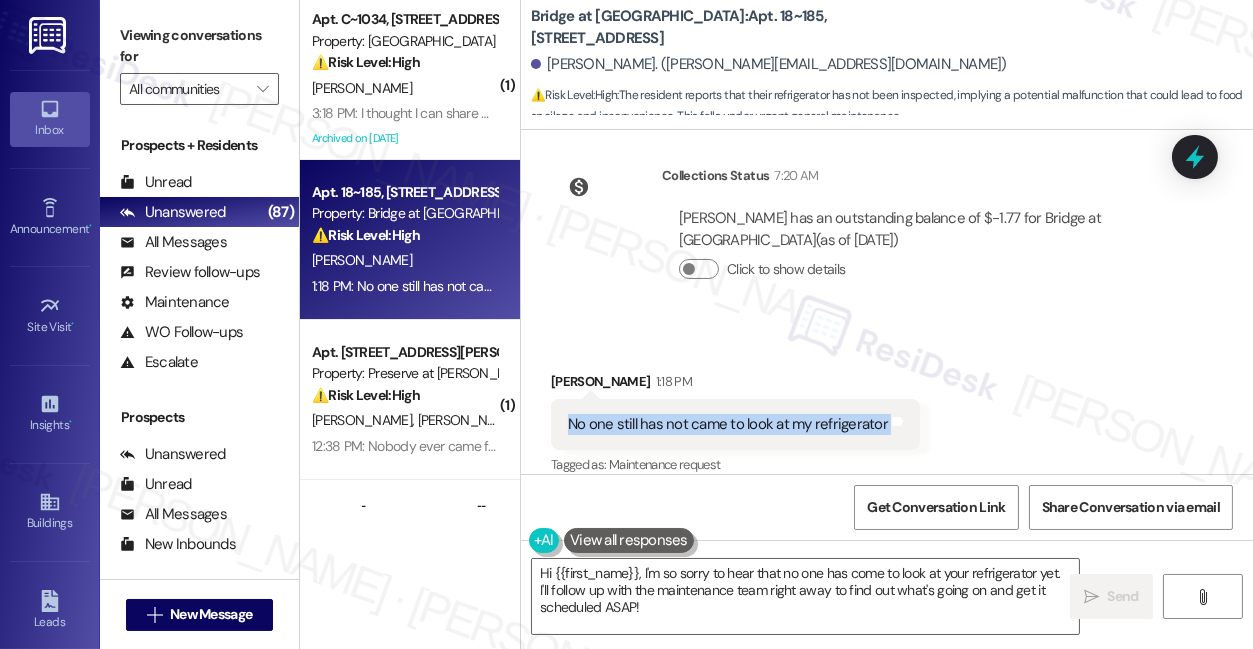 click on "No one still has not came to look at my refrigerator" at bounding box center [728, 424] 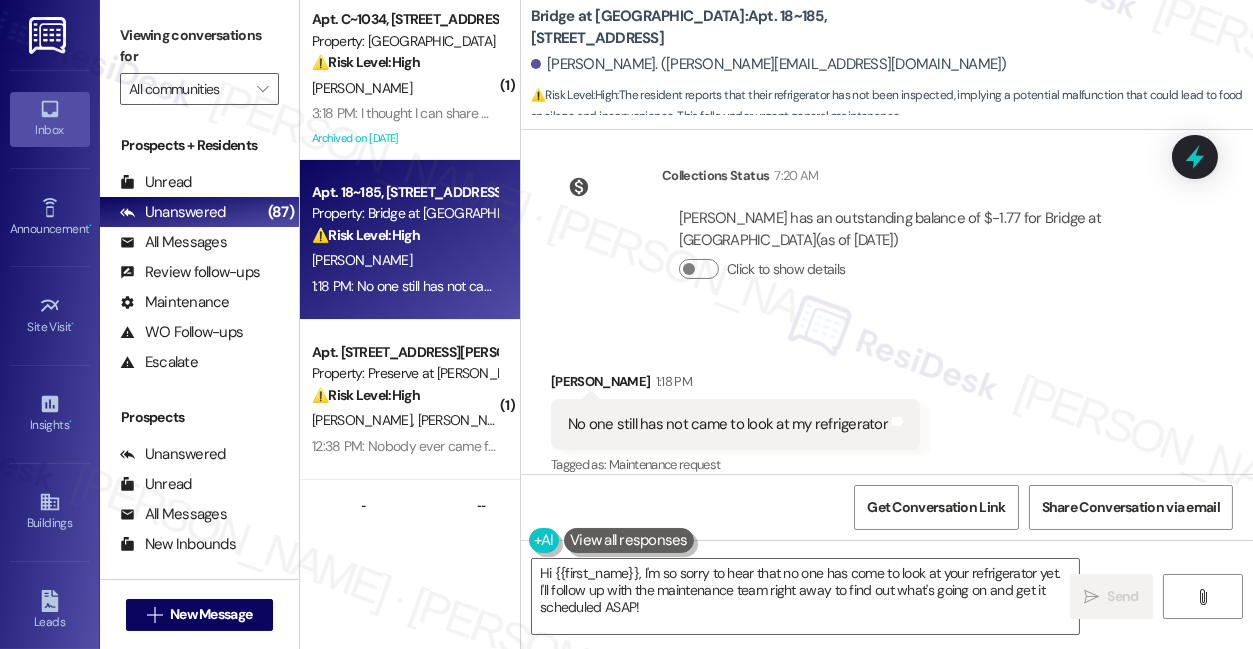 click on "Viewing conversations for" at bounding box center (199, 46) 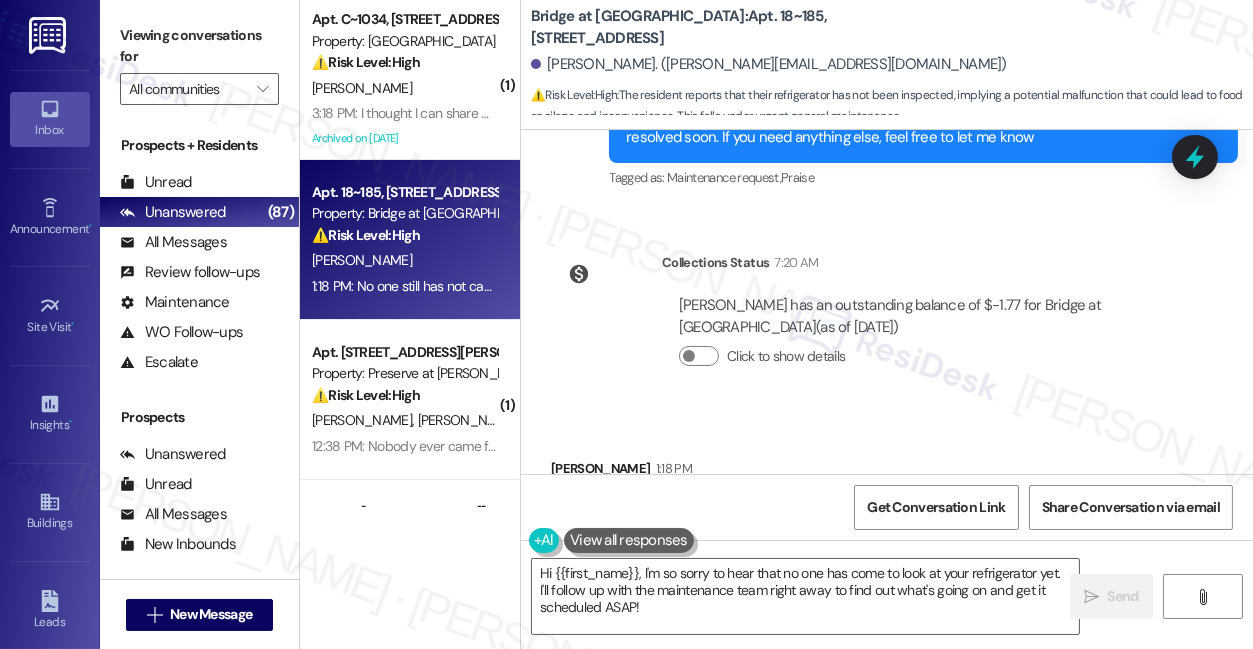 scroll, scrollTop: 5376, scrollLeft: 0, axis: vertical 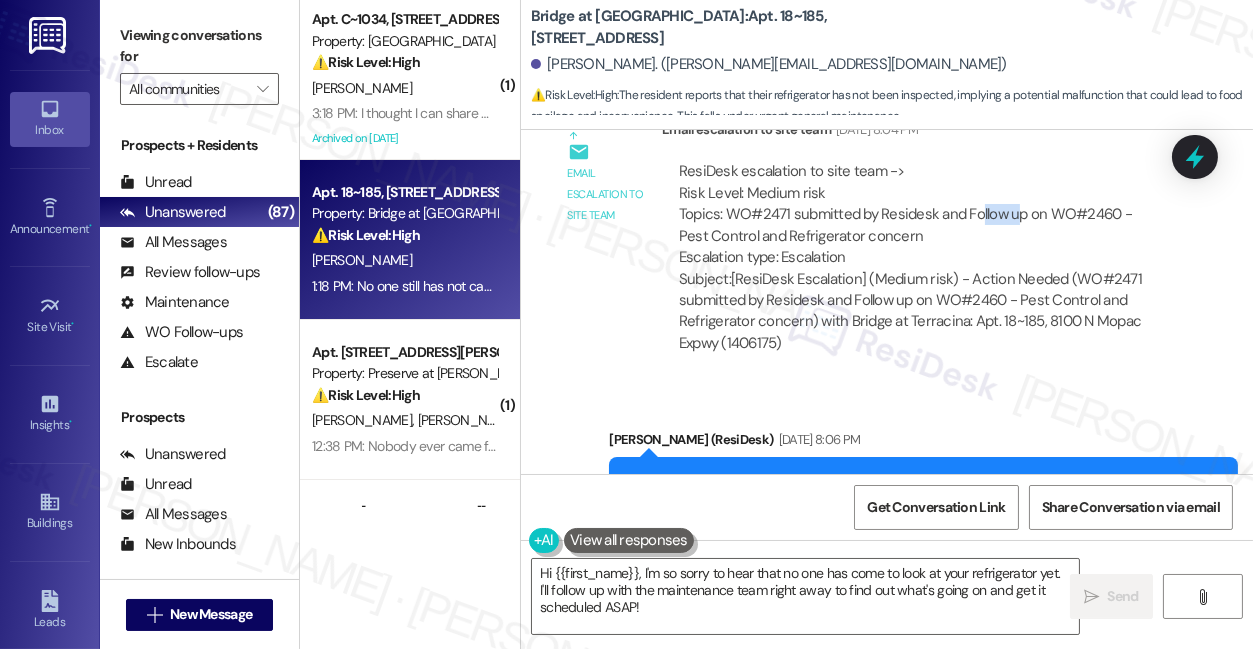 drag, startPoint x: 979, startPoint y: 198, endPoint x: 1013, endPoint y: 200, distance: 34.058773 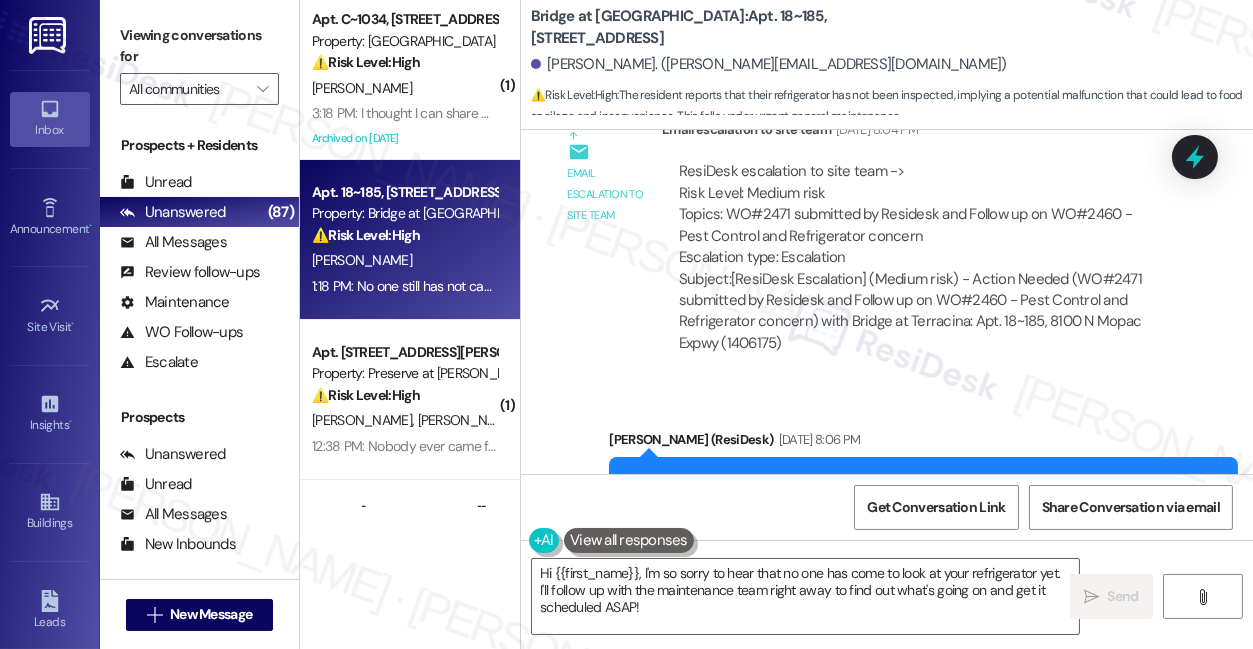 click on "ResiDesk escalation to site team ->
Risk Level: Medium risk
Topics: WO#2471 submitted by Residesk and Follow up on WO#2460 - Pest Control and Refrigerator concern
Escalation type: Escalation" at bounding box center (921, 214) 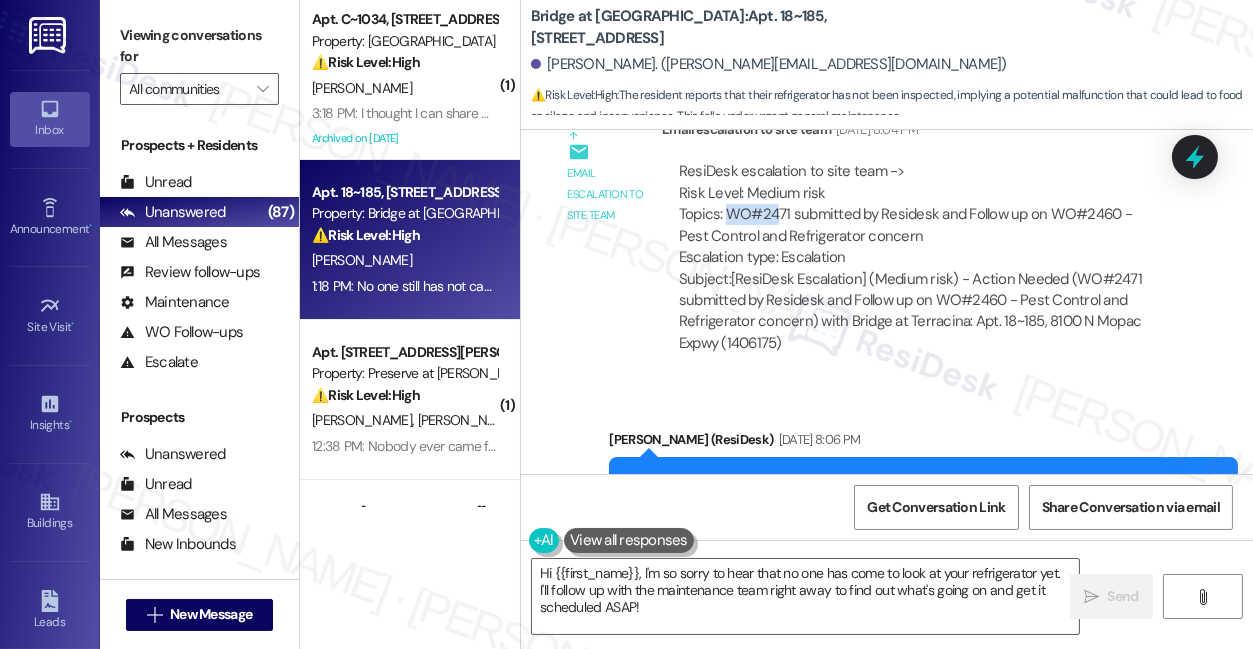 drag, startPoint x: 725, startPoint y: 190, endPoint x: 778, endPoint y: 190, distance: 53 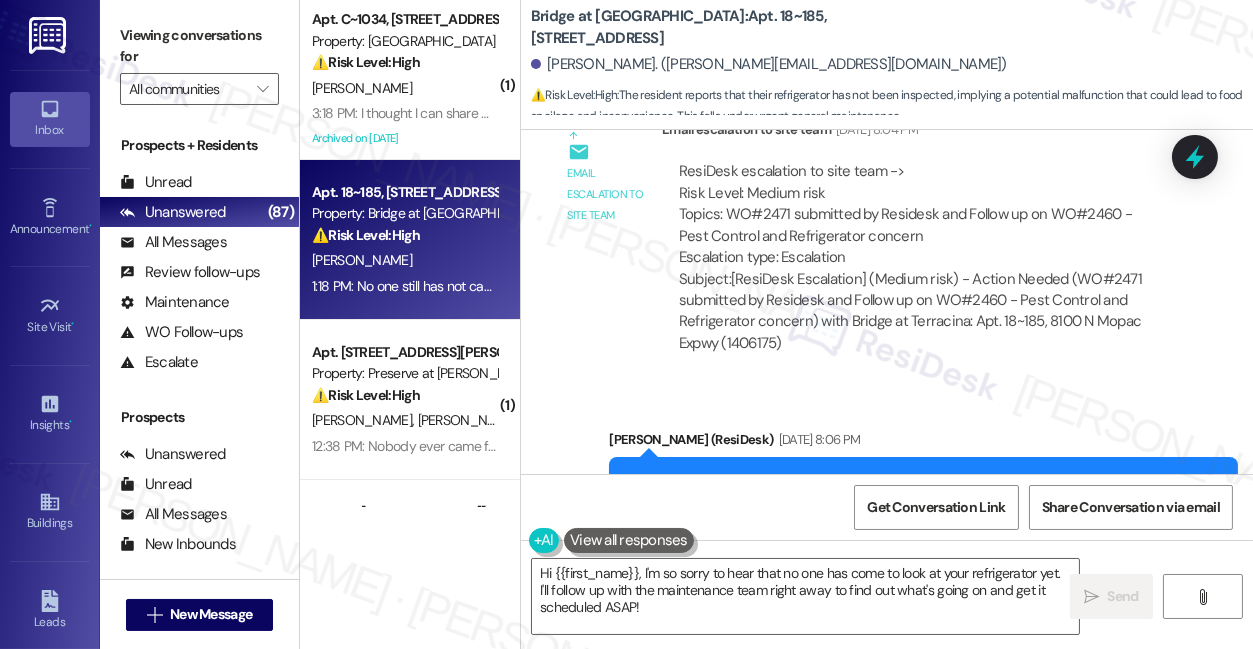 click on "Viewing conversations for" at bounding box center [199, 46] 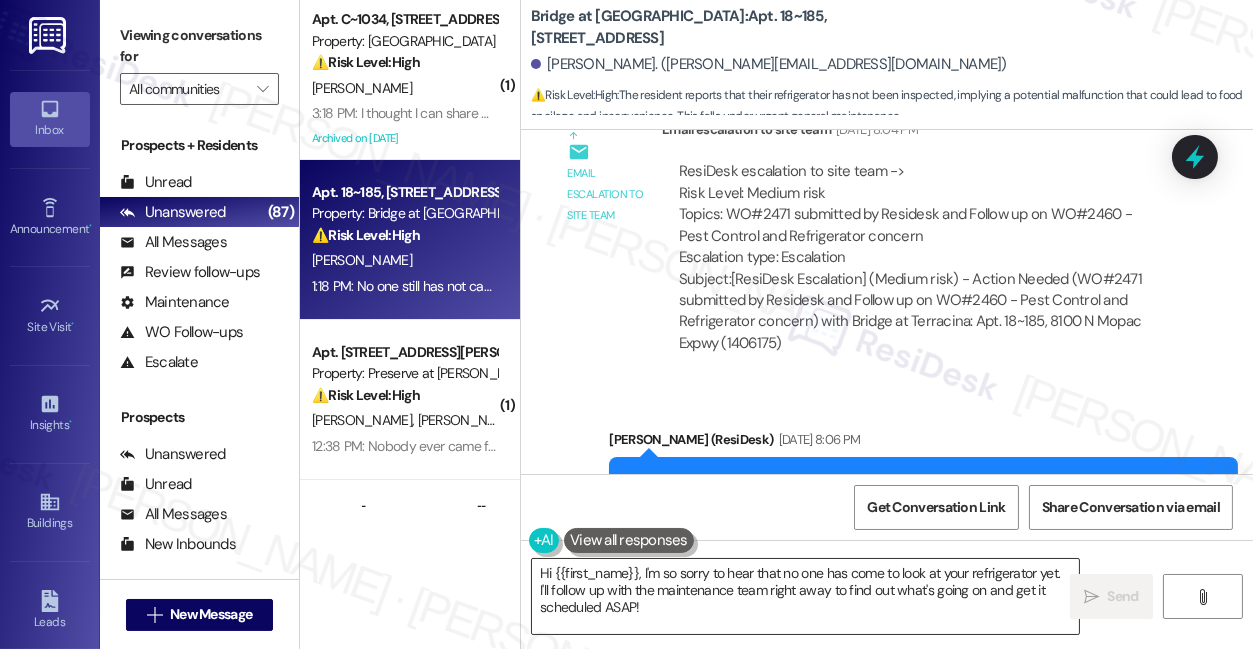 click on "Hi {{first_name}}, I'm so sorry to hear that no one has come to look at your refrigerator yet. I'll follow up with the maintenance team right away to find out what's going on and get it scheduled ASAP!" at bounding box center (805, 596) 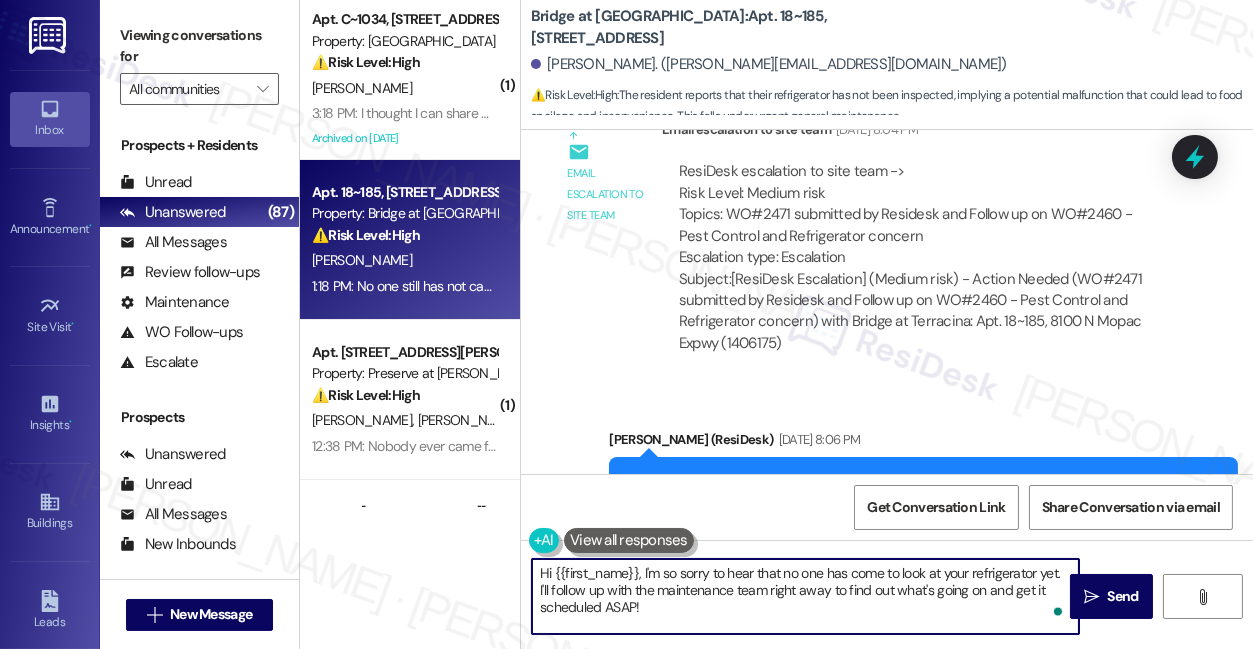 click on "Hi {{first_name}}, I'm so sorry to hear that no one has come to look at your refrigerator yet. I'll follow up with the maintenance team right away to find out what's going on and get it scheduled ASAP!" at bounding box center (805, 596) 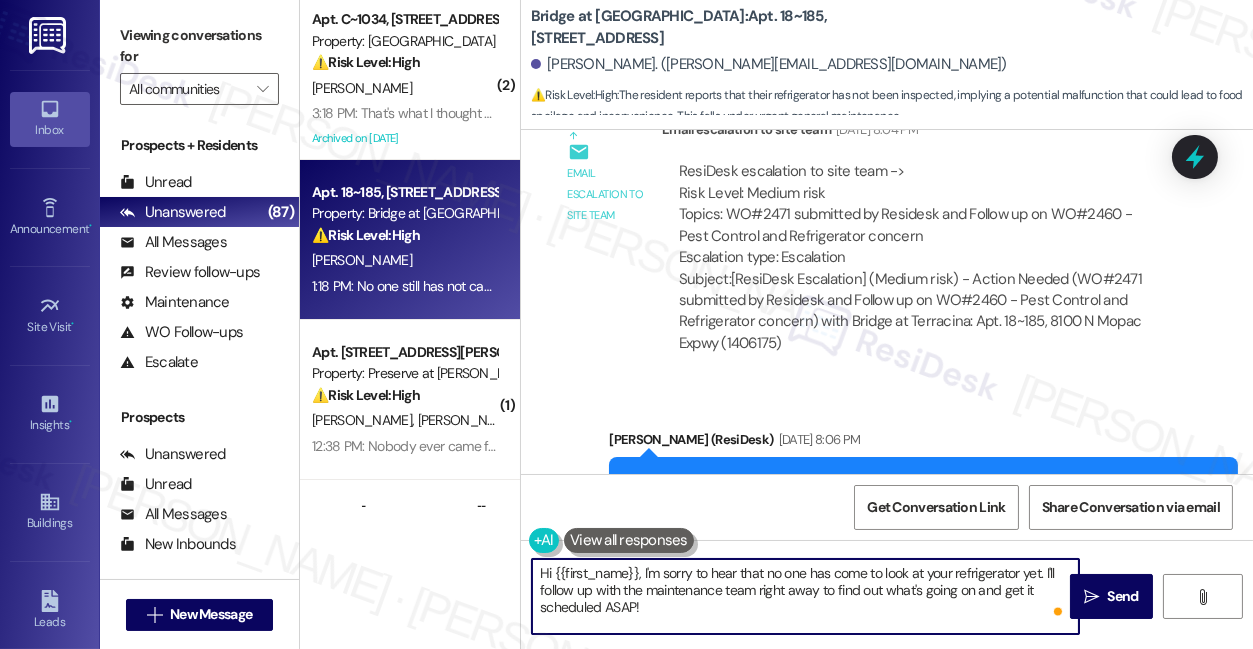 click on "Hi {{first_name}}, I'm sorry to hear that no one has come to look at your refrigerator yet. I'll follow up with the maintenance team right away to find out what's going on and get it scheduled ASAP!" at bounding box center [805, 596] 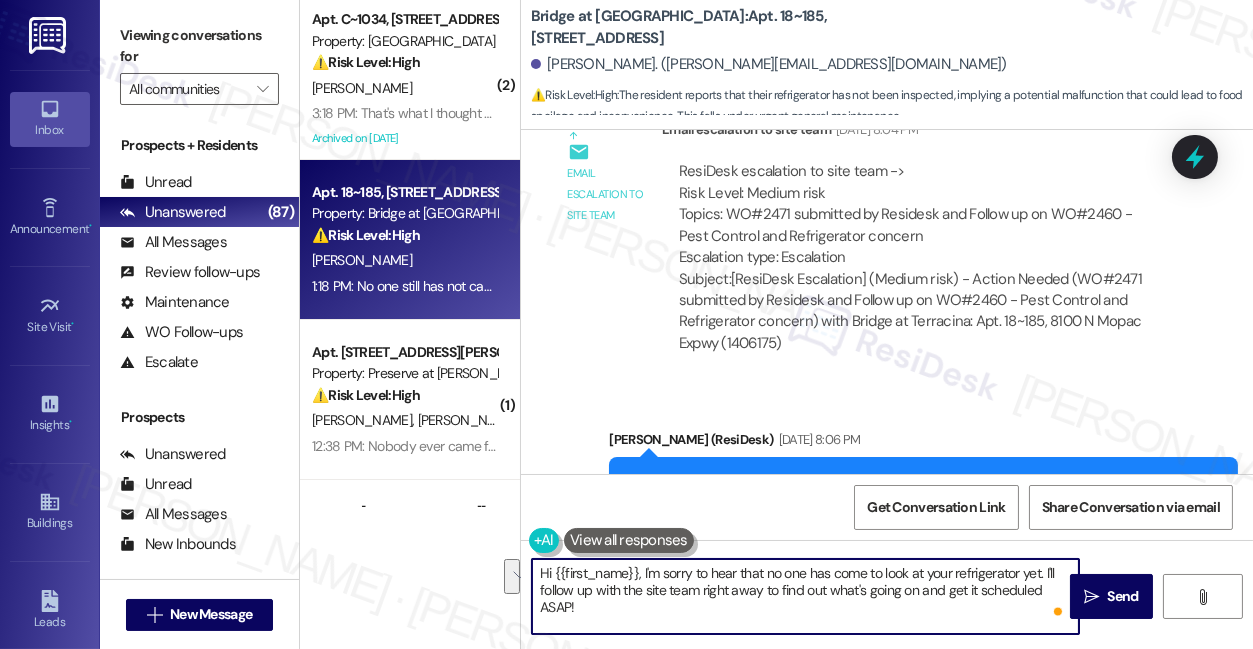 drag, startPoint x: 698, startPoint y: 590, endPoint x: 924, endPoint y: 601, distance: 226.26755 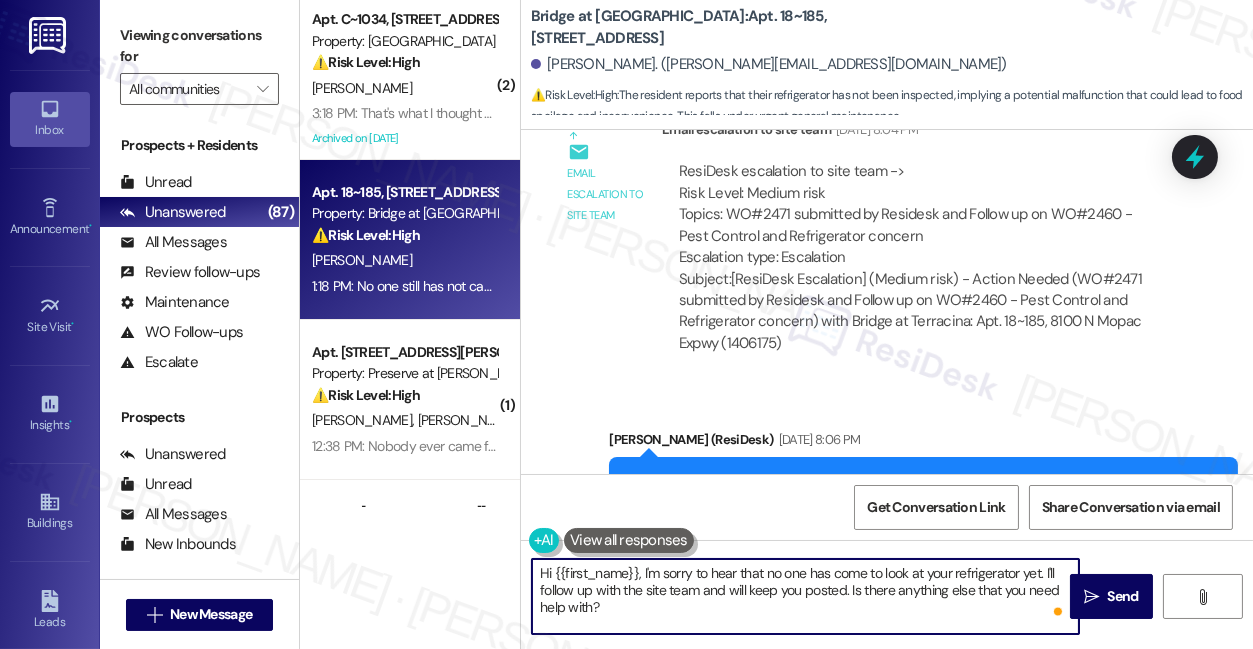 click on "Hi {{first_name}}, I'm sorry to hear that no one has come to look at your refrigerator yet. I'll follow up with the site team and will keep you posted. Is there anything else that you need help with?" at bounding box center (805, 596) 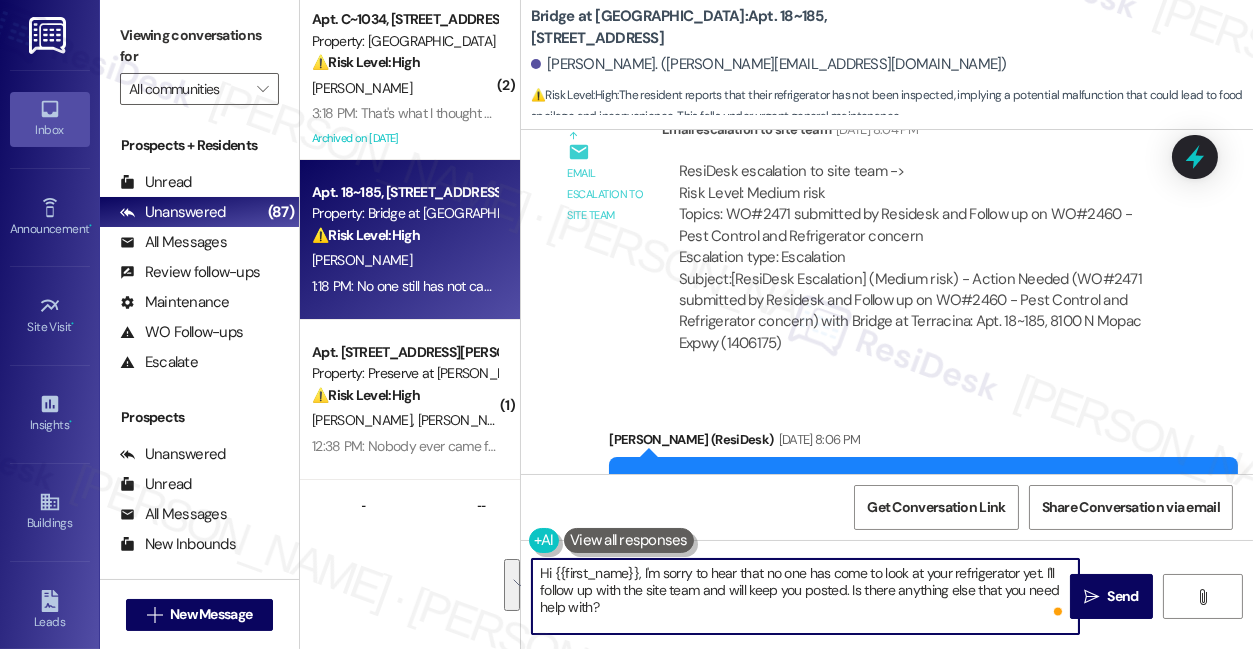 scroll, scrollTop: 5830, scrollLeft: 0, axis: vertical 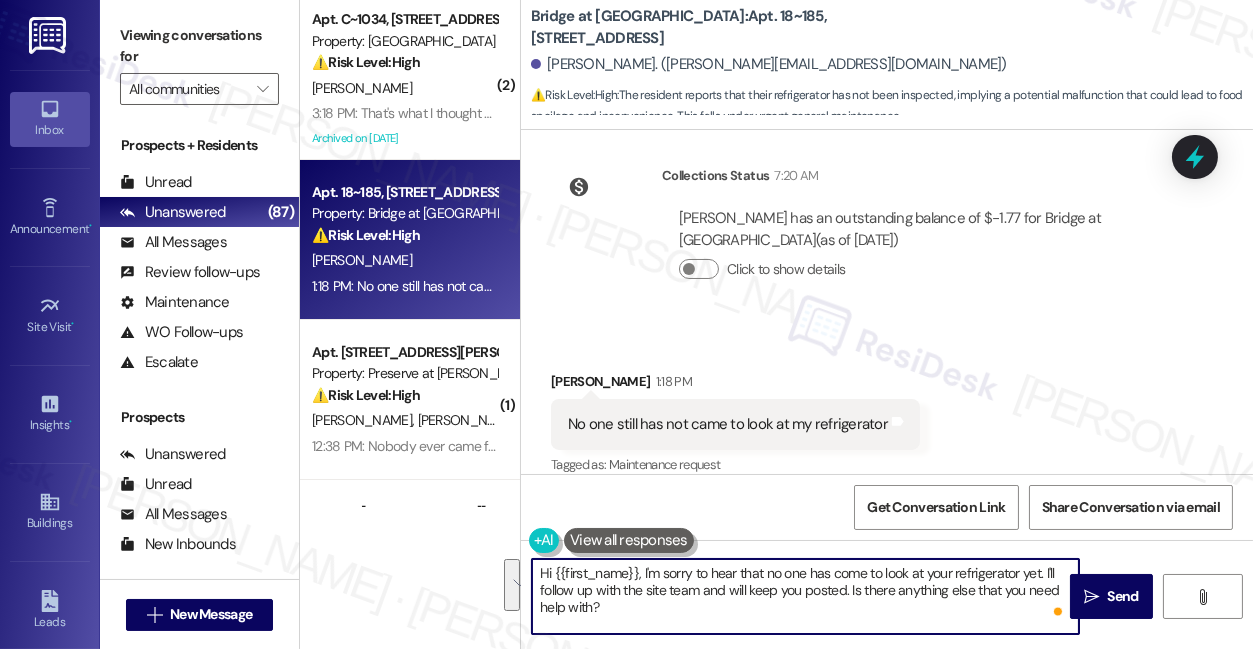 click on "Hi {{first_name}}, I'm sorry to hear that no one has come to look at your refrigerator yet. I'll follow up with the site team and will keep you posted. Is there anything else that you need help with?" at bounding box center [805, 596] 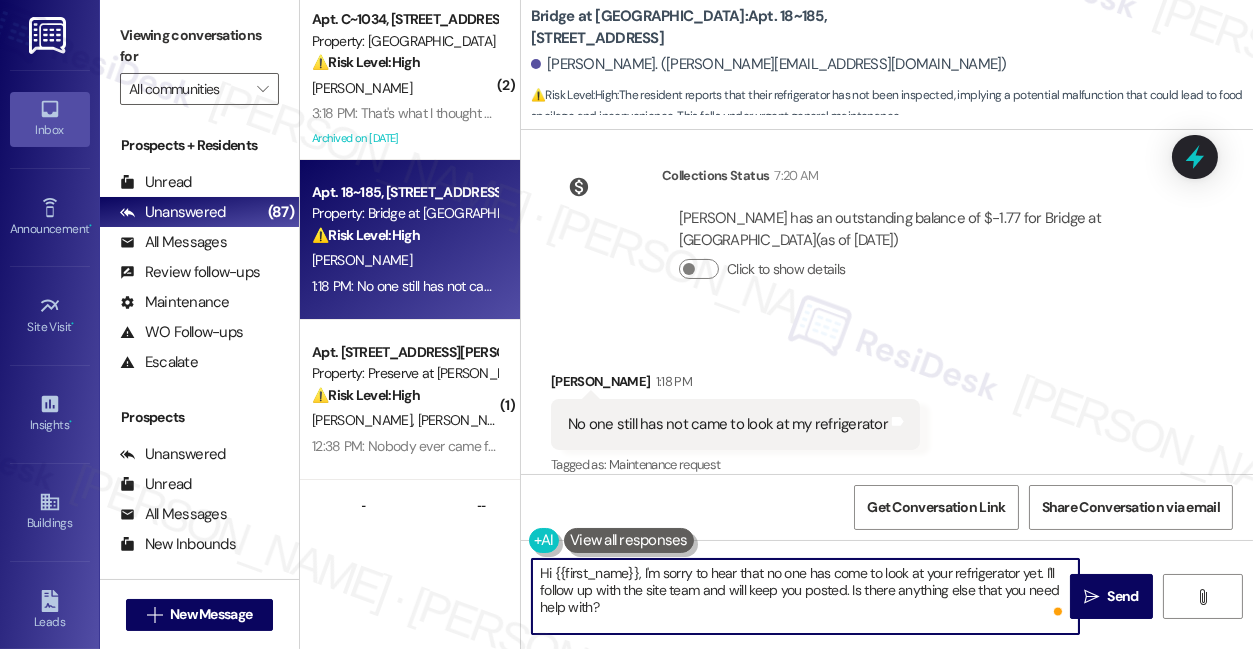 drag, startPoint x: 842, startPoint y: 592, endPoint x: 736, endPoint y: 592, distance: 106 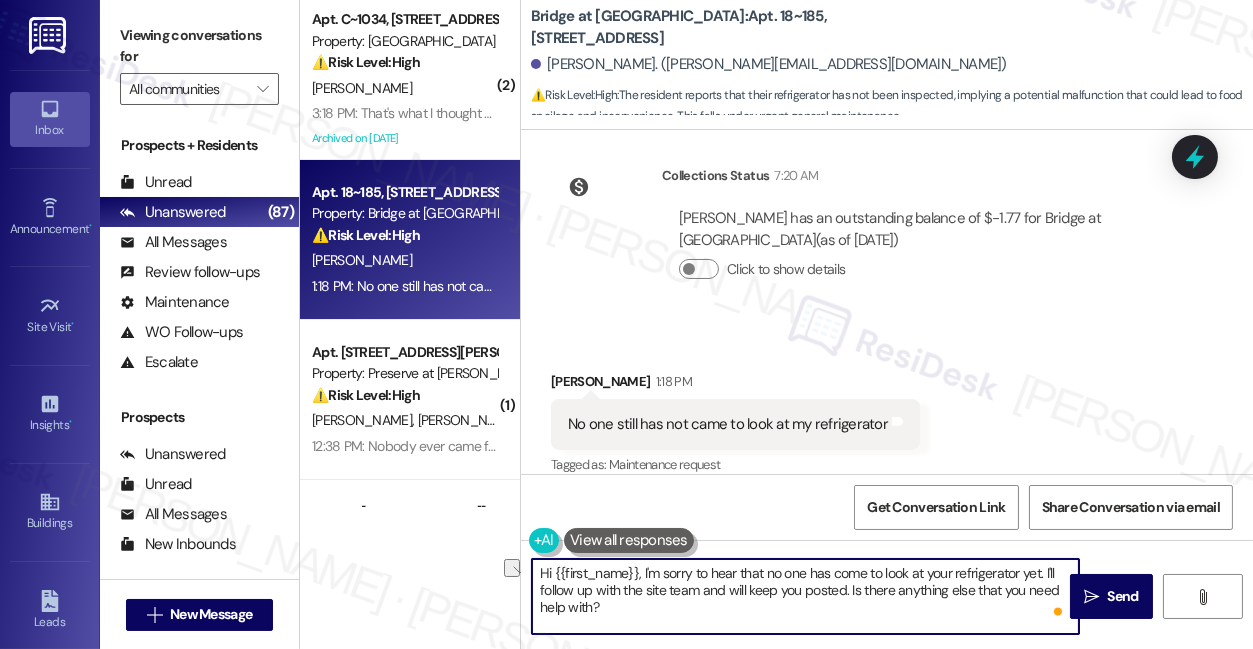 click on "Hi {{first_name}}, I'm sorry to hear that no one has come to look at your refrigerator yet. I'll follow up with the site team and will keep you posted. Is there anything else that you need help with?" at bounding box center [805, 596] 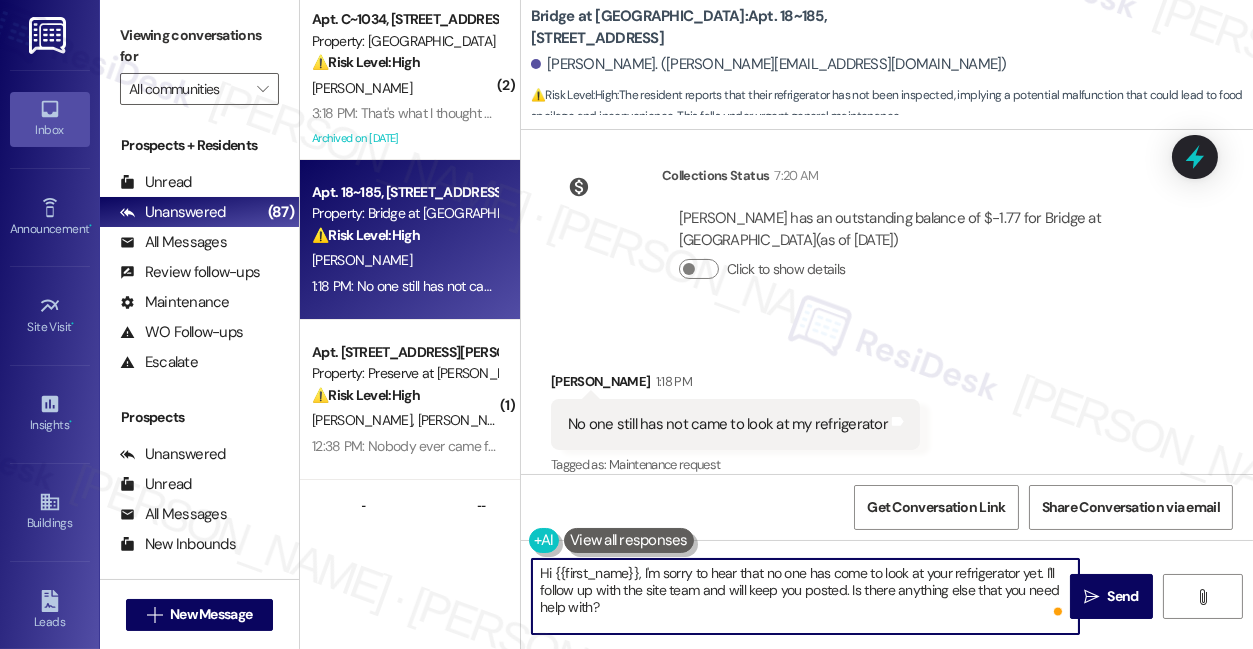 click on "Hi {{first_name}}, I'm sorry to hear that no one has come to look at your refrigerator yet. I'll follow up with the site team and will keep you posted. Is there anything else that you need help with?" at bounding box center (805, 596) 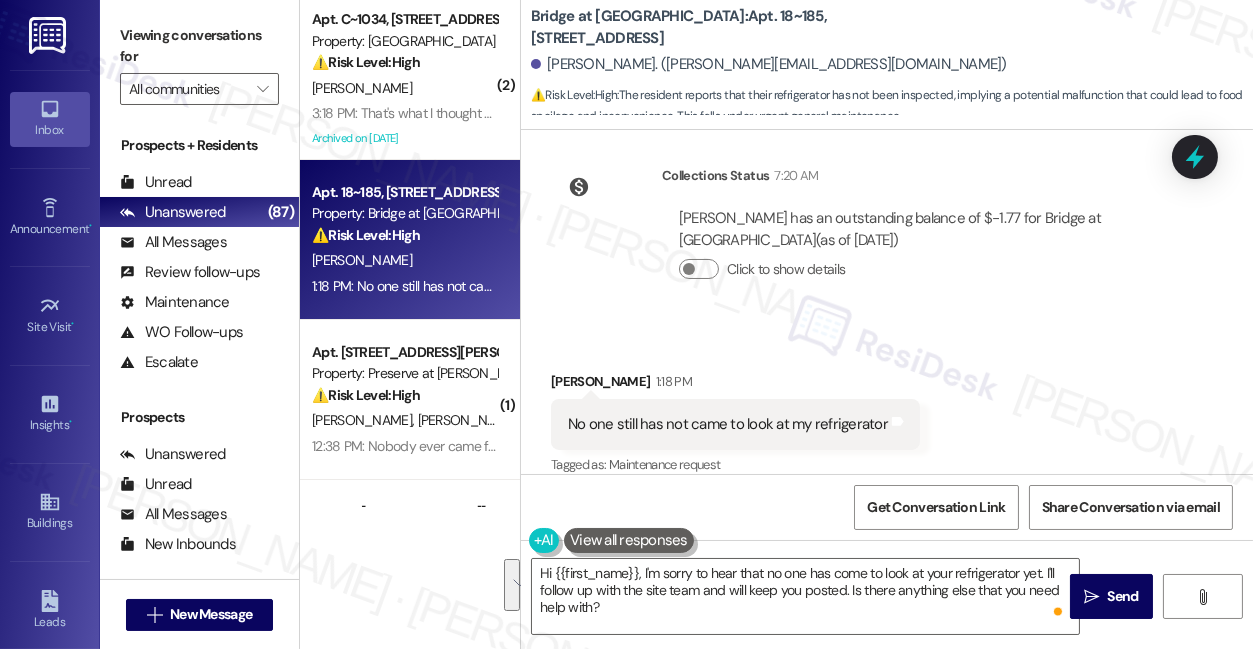 click on "Viewing conversations for" at bounding box center (199, 46) 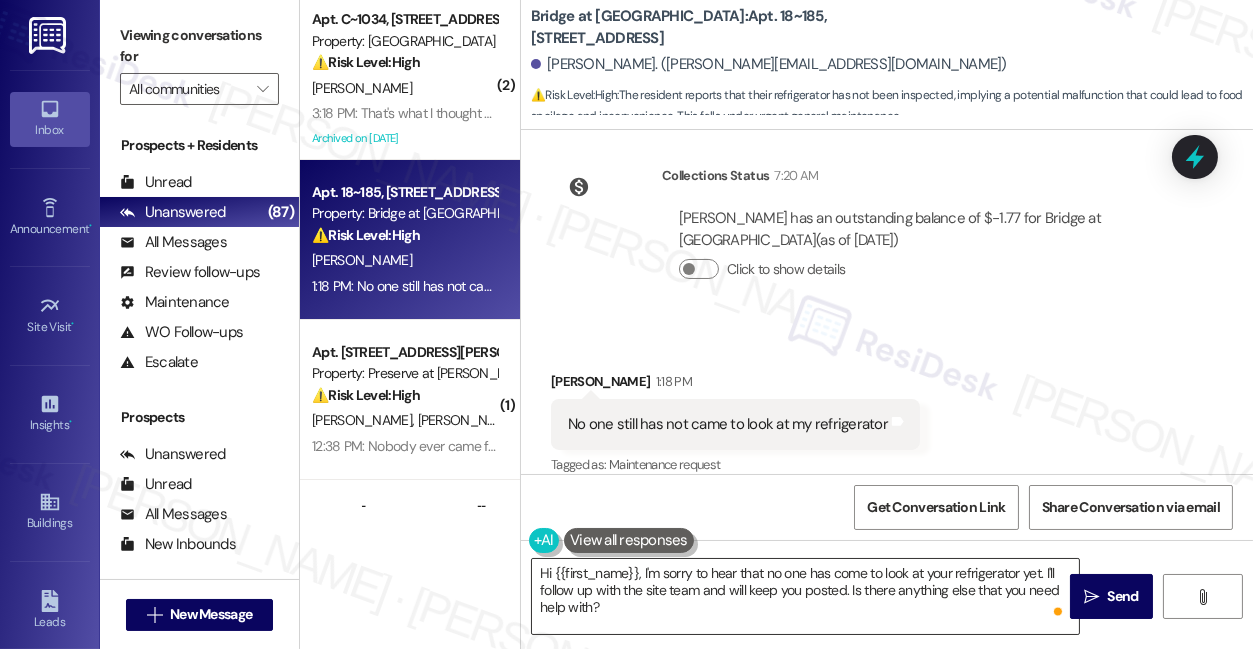 click on "Hi {{first_name}}, I'm sorry to hear that no one has come to look at your refrigerator yet. I'll follow up with the site team and will keep you posted. Is there anything else that you need help with?" at bounding box center (805, 596) 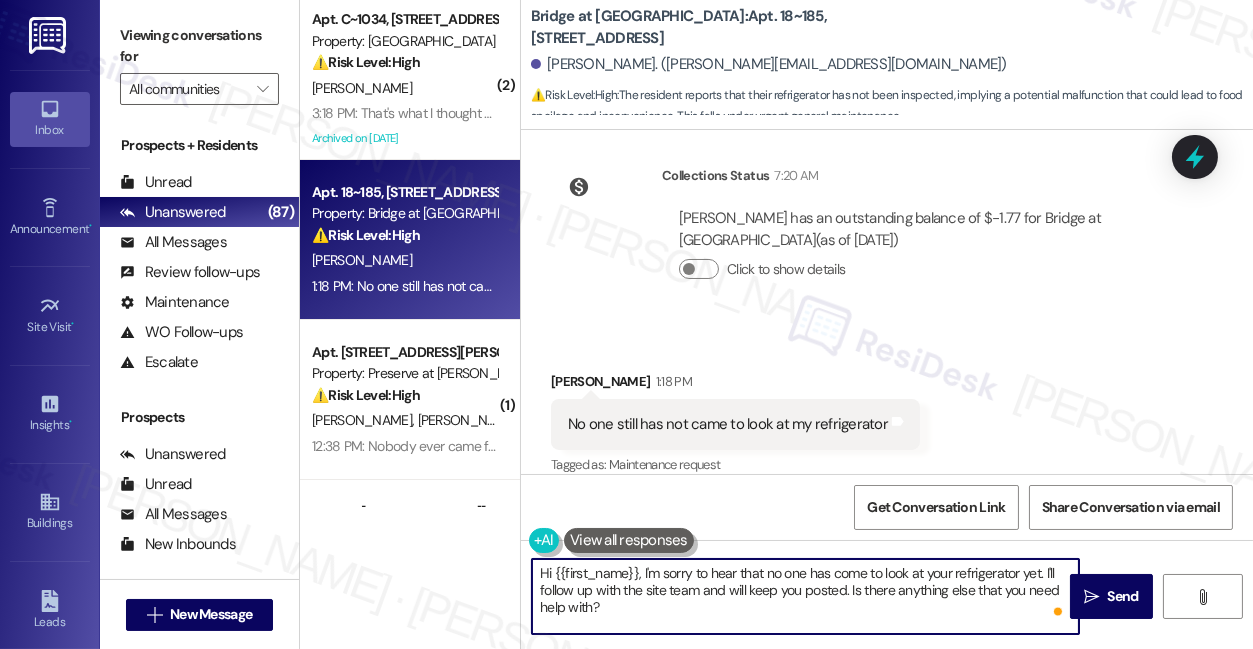 click on "Hi {{first_name}}, I'm sorry to hear that no one has come to look at your refrigerator yet. I'll follow up with the site team and will keep you posted. Is there anything else that you need help with?" at bounding box center (805, 596) 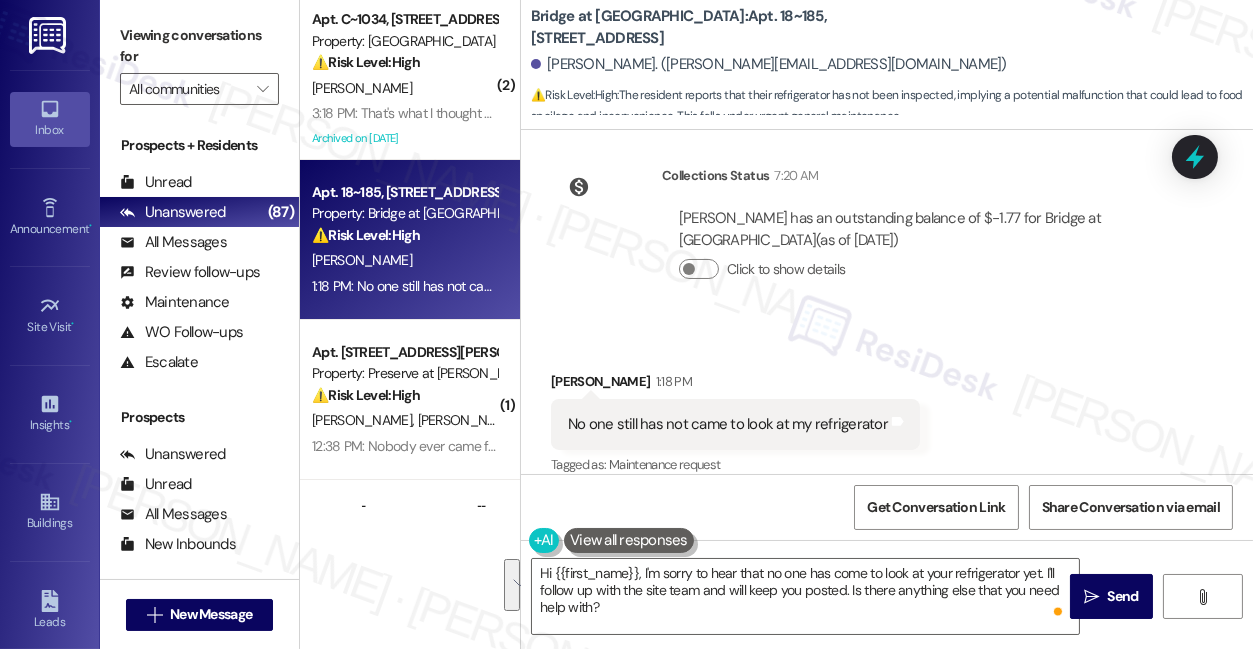 click on "Viewing conversations for" at bounding box center [199, 46] 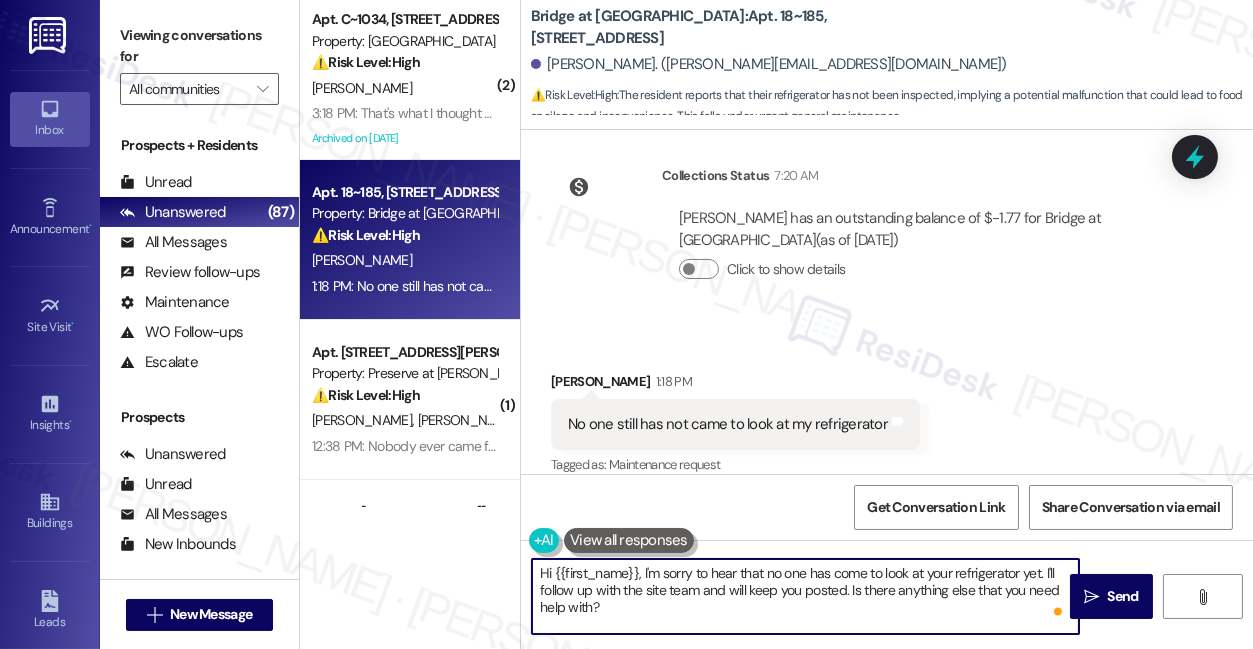 click on "Hi {{first_name}}, I'm sorry to hear that no one has come to look at your refrigerator yet. I'll follow up with the site team and will keep you posted. Is there anything else that you need help with?" at bounding box center [805, 596] 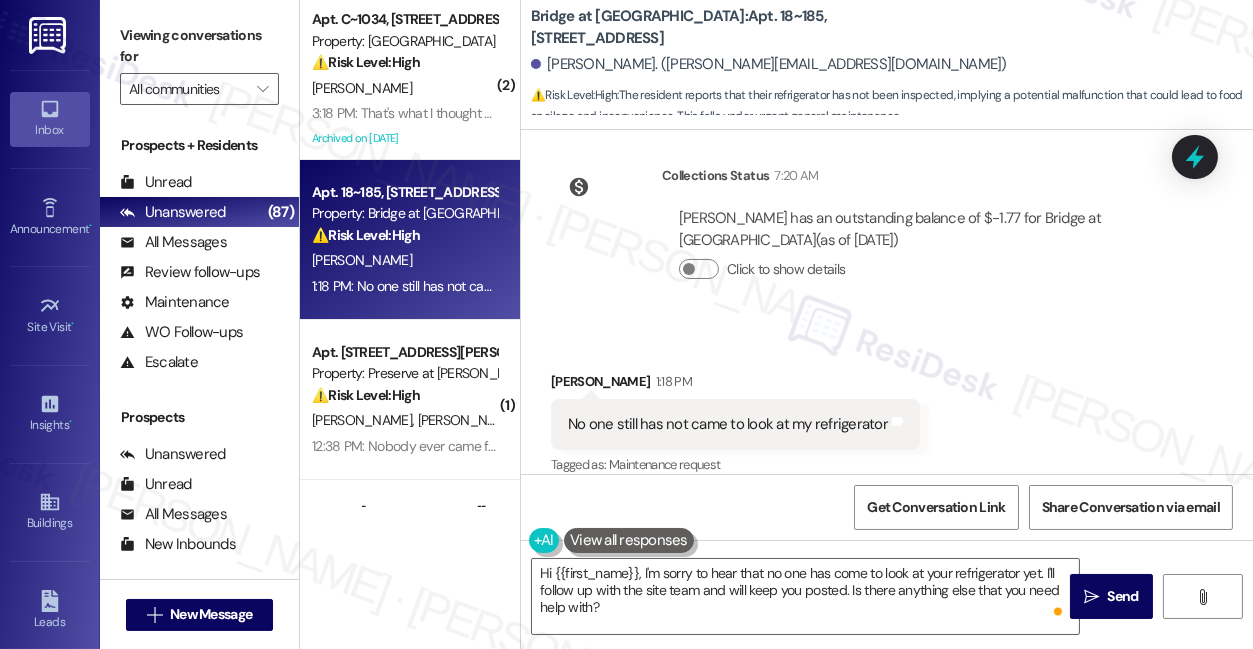 click on "Viewing conversations for" at bounding box center (199, 46) 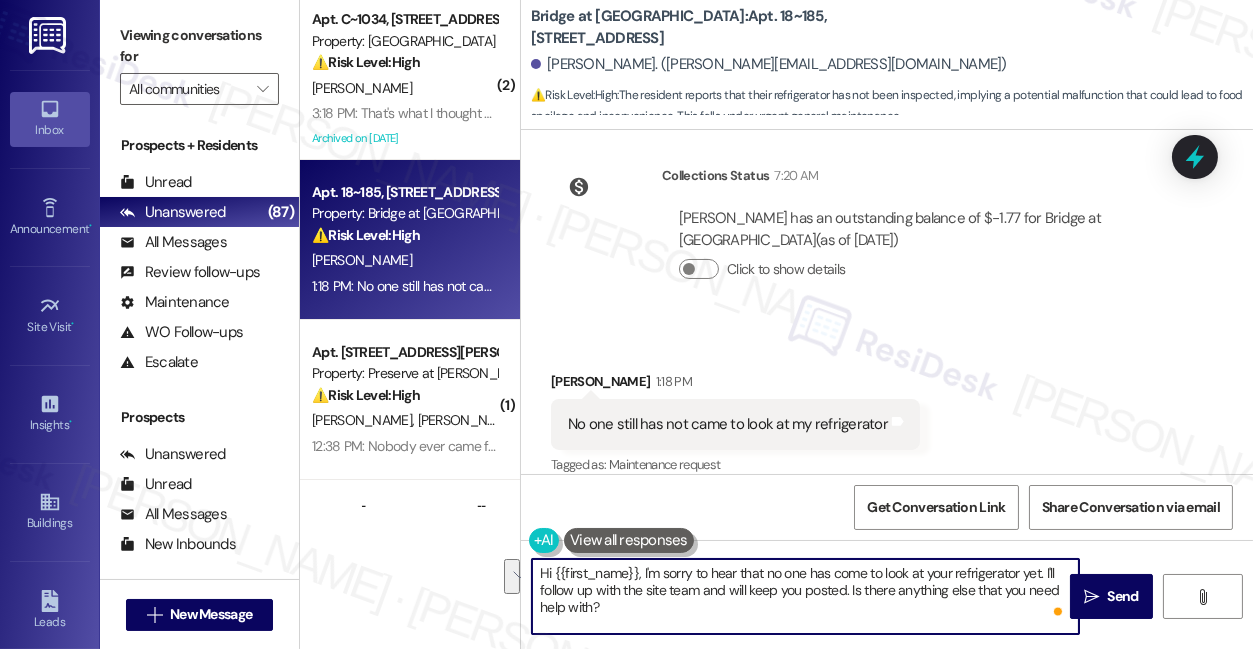 drag, startPoint x: 866, startPoint y: 611, endPoint x: 849, endPoint y: 593, distance: 24.758837 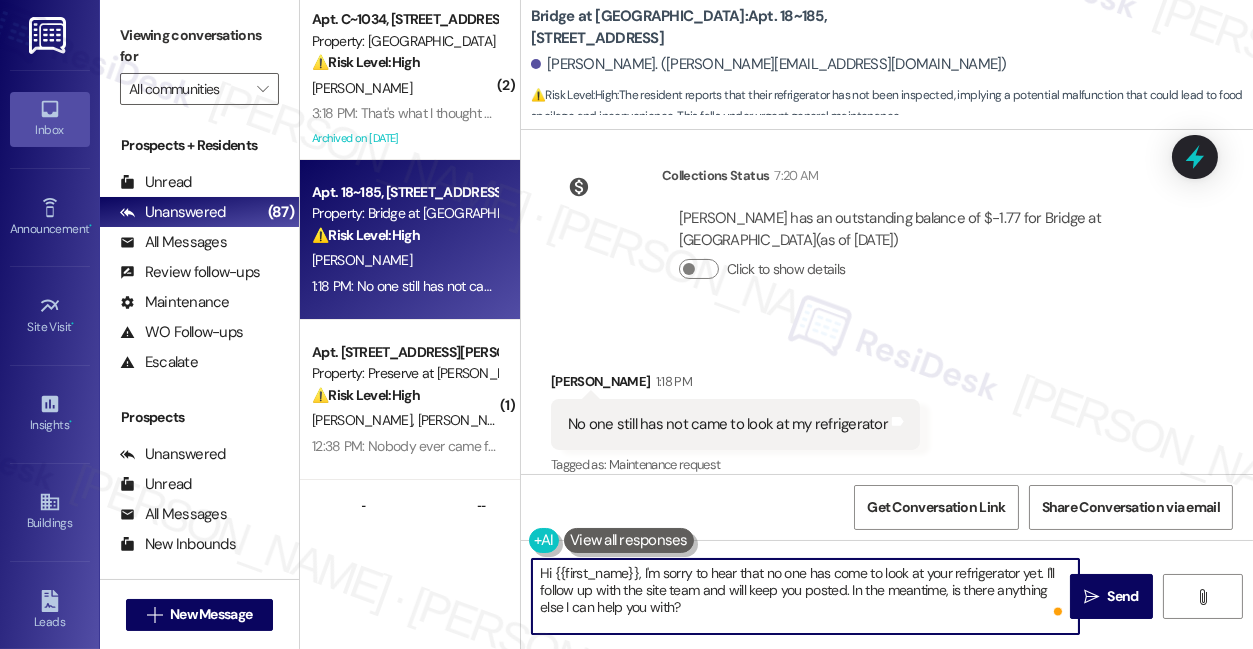 type on "Hi {{first_name}}, I'm sorry to hear that no one has come to look at your refrigerator yet. I'll follow up with the site team and will keep you posted. In the meantime, is there anything else I can help you with?" 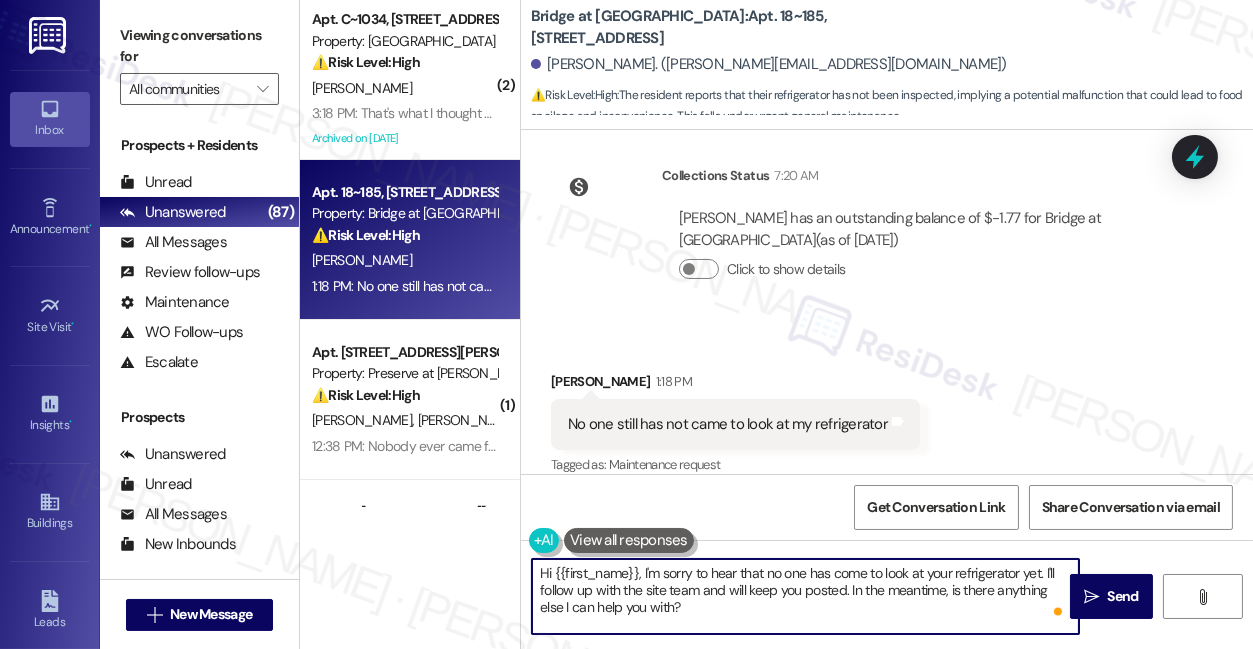 click on "Hi {{first_name}}, I'm sorry to hear that no one has come to look at your refrigerator yet. I'll follow up with the site team and will keep you posted. In the meantime, is there anything else I can help you with?" at bounding box center (805, 596) 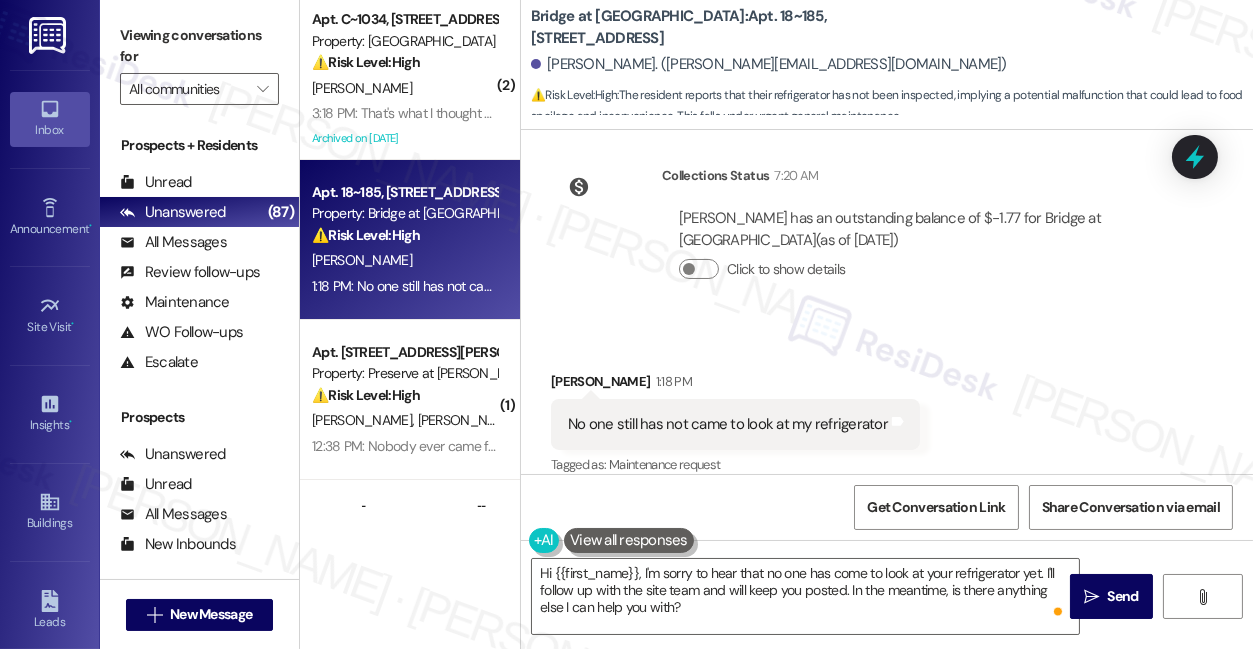 click on "Viewing conversations for All communities " at bounding box center (199, 62) 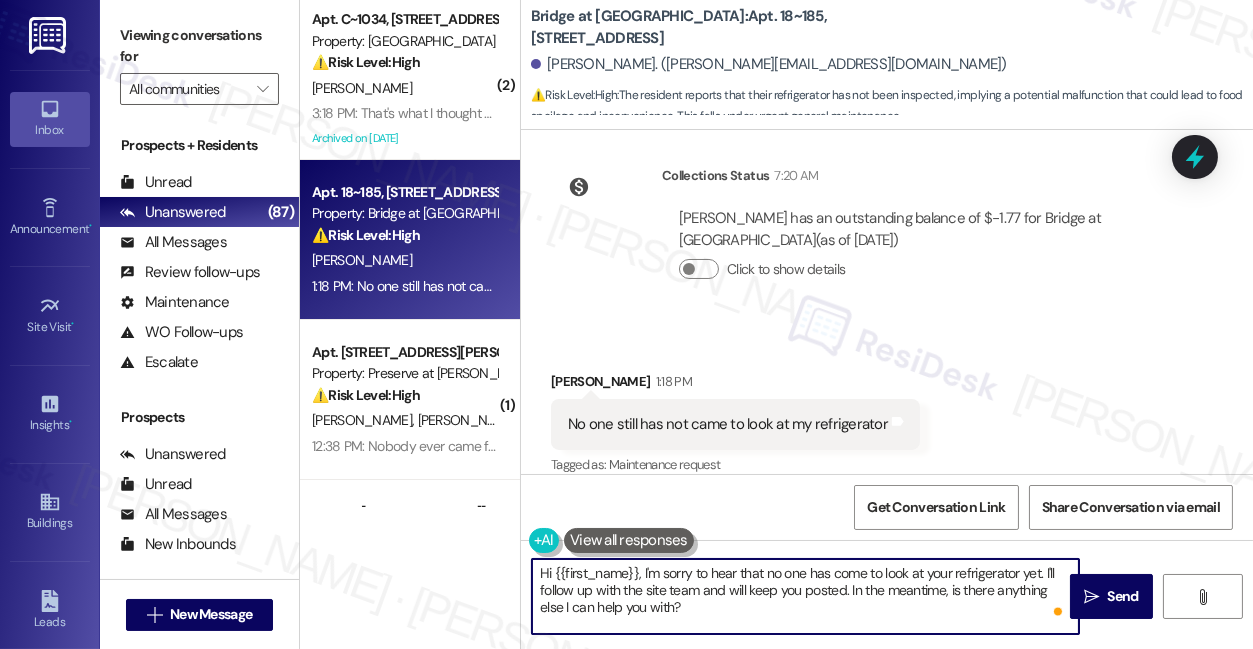 click on "Hi {{first_name}}, I'm sorry to hear that no one has come to look at your refrigerator yet. I'll follow up with the site team and will keep you posted. In the meantime, is there anything else I can help you with?" at bounding box center (805, 596) 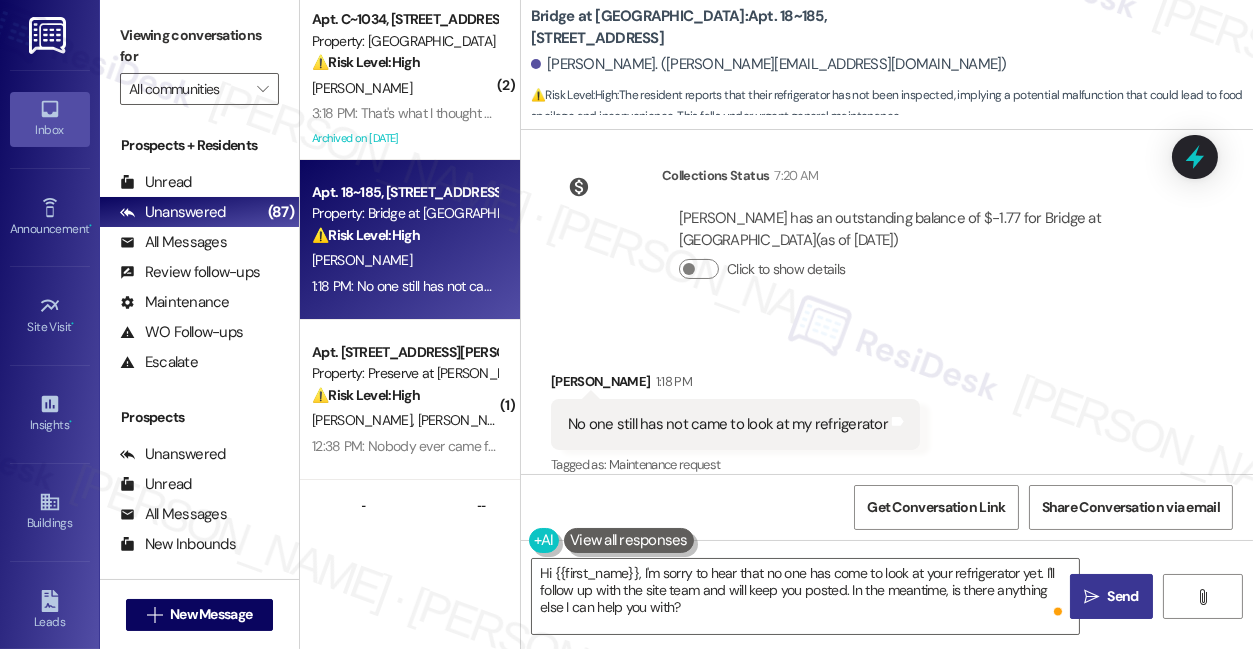 click on "Send" at bounding box center [1123, 596] 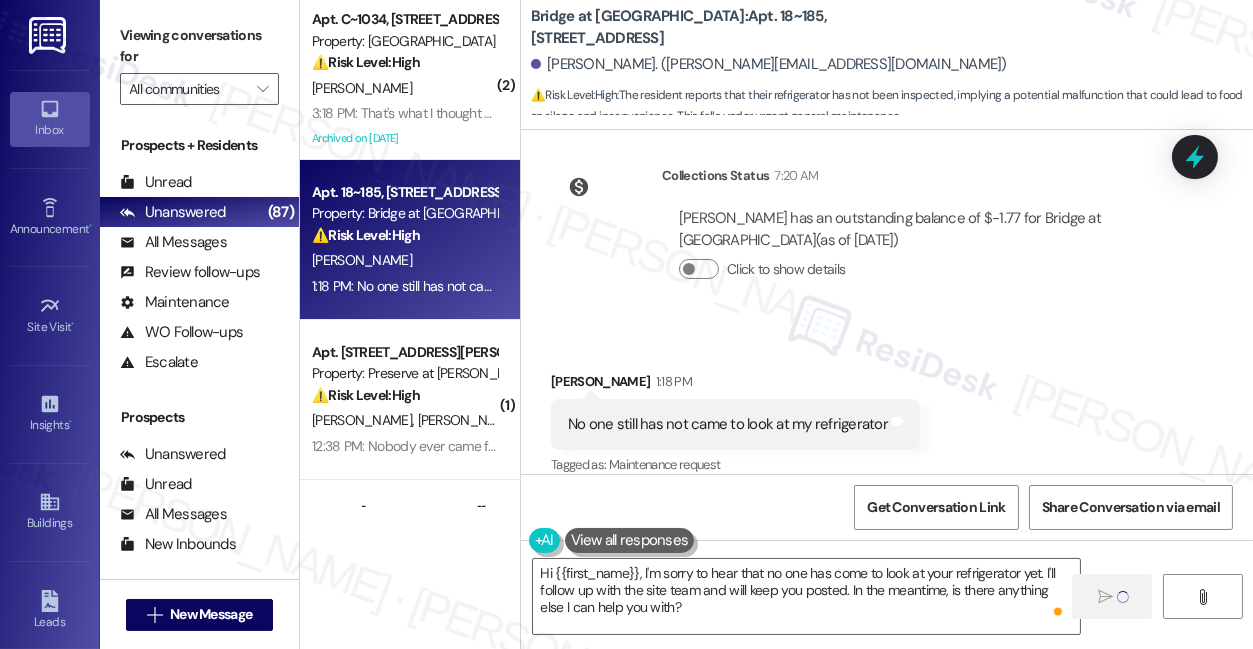 type 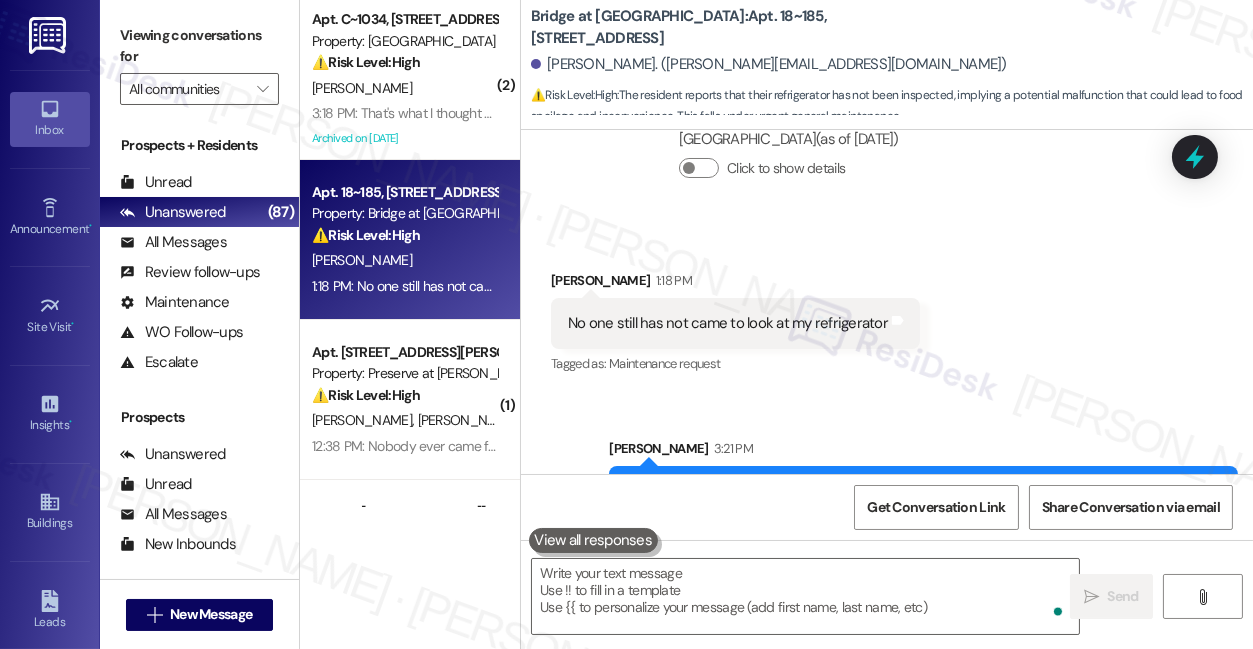 scroll, scrollTop: 6012, scrollLeft: 0, axis: vertical 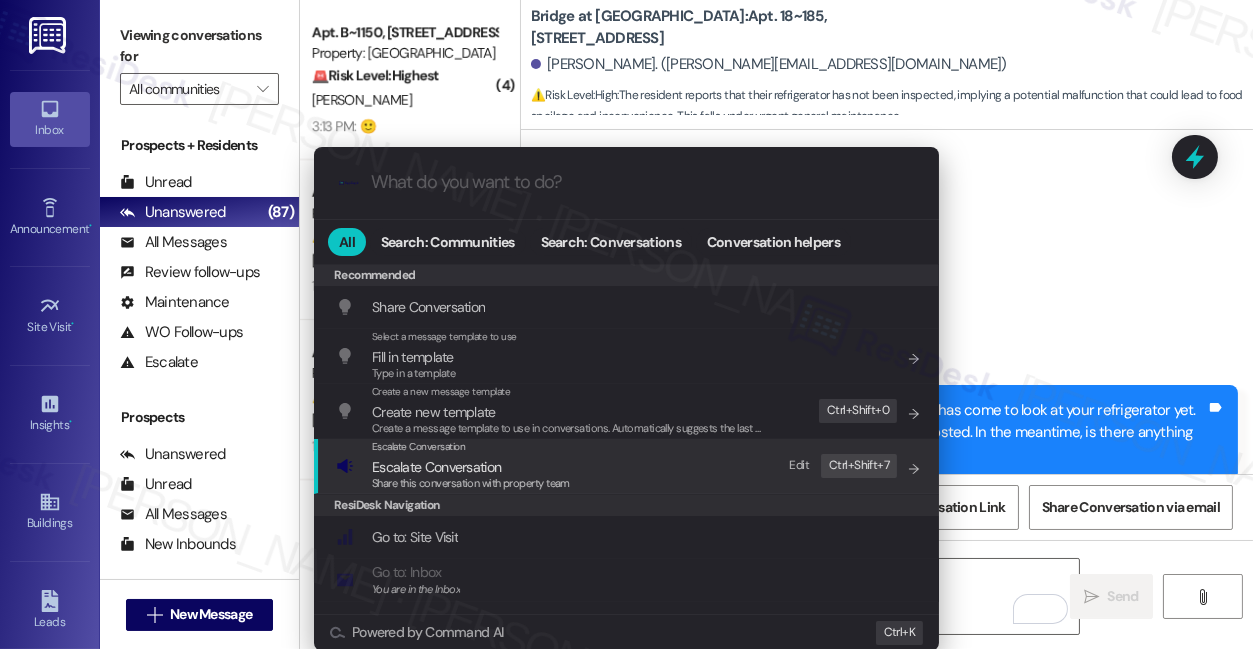 click on "Escalate Conversation Escalate Conversation Share this conversation with property team Edit Ctrl+ Shift+ 7" at bounding box center (628, 466) 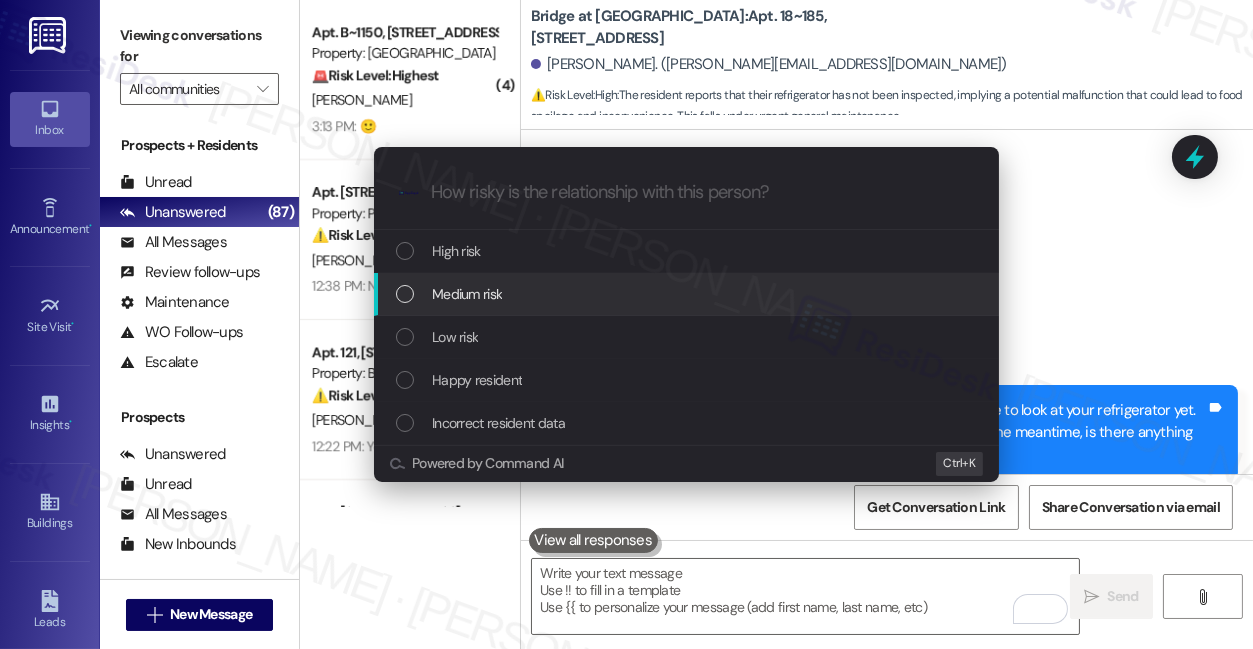 click on "Medium risk" at bounding box center [467, 294] 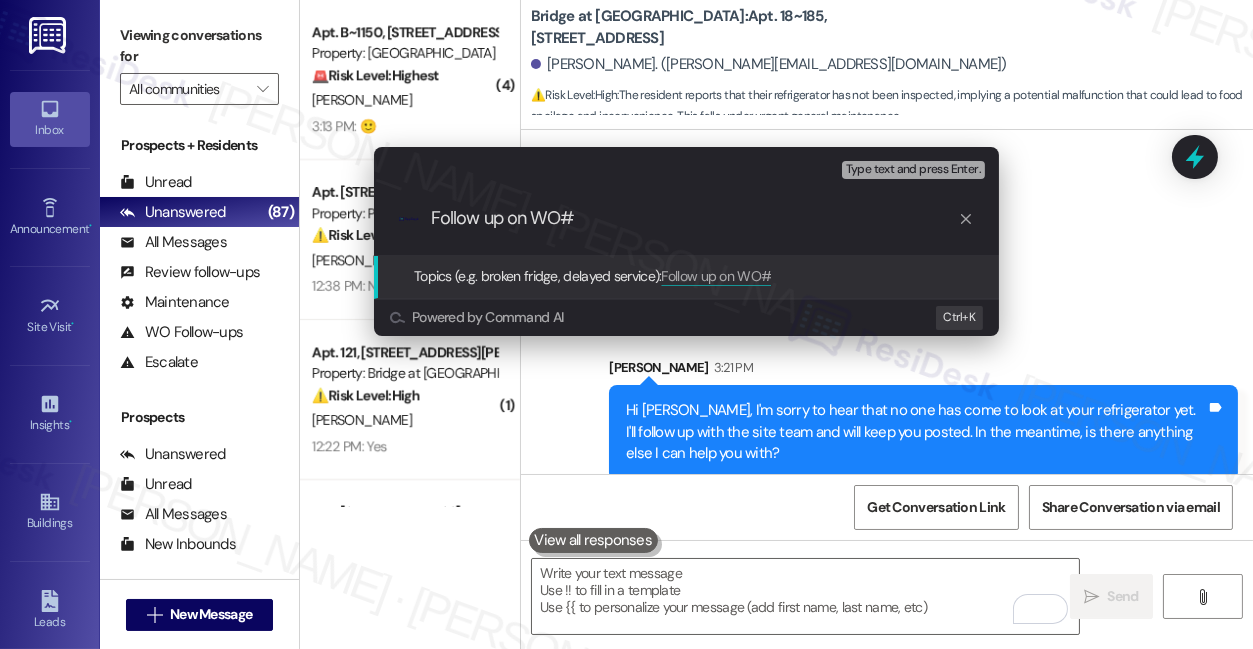 click on "Follow up on WO#" at bounding box center (694, 218) 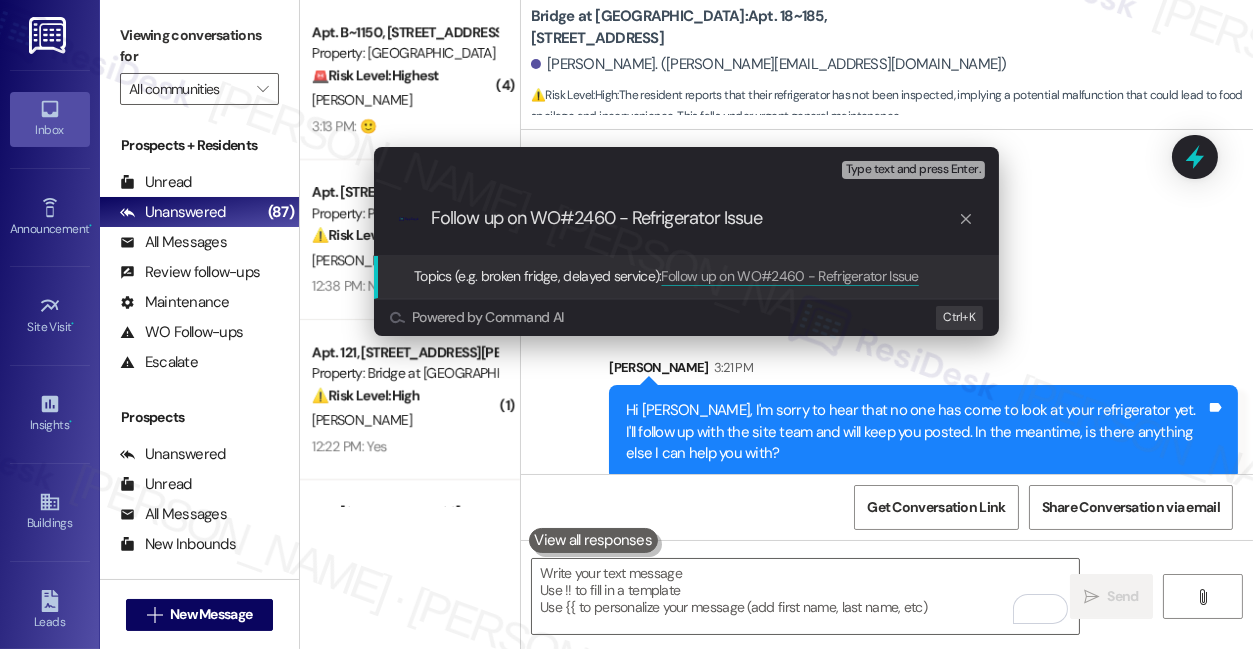 type on "Follow up on WO#2460 - Refrigerator Issue" 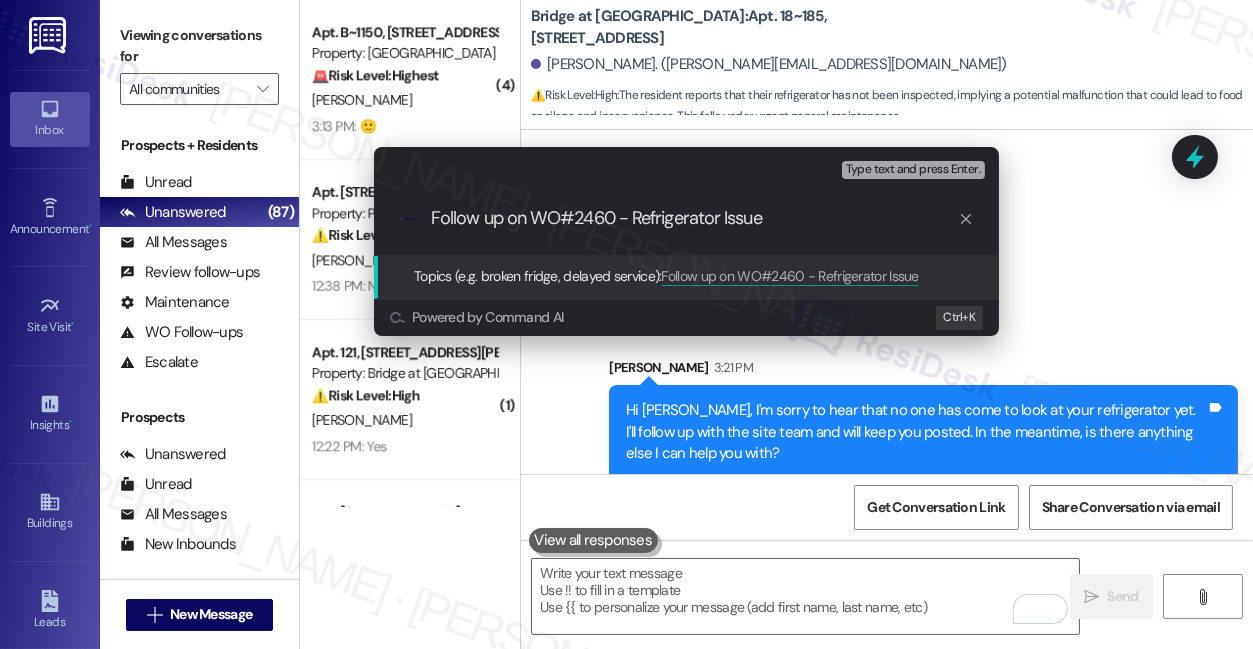 click on "Escalate Conversation Medium risk Topics (e.g. broken fridge, delayed service) Any messages to highlight in the email? Type text and press Enter. .cls-1{fill:#0a055f;}.cls-2{fill:#0cc4c4;} resideskLogoBlueOrange Follow up on WO#2460 - Refrigerator Issue Topics (e.g. broken fridge, delayed service):  Follow up on WO#2460 - Refrigerator Issue Powered by Command AI Ctrl+ K" at bounding box center [626, 324] 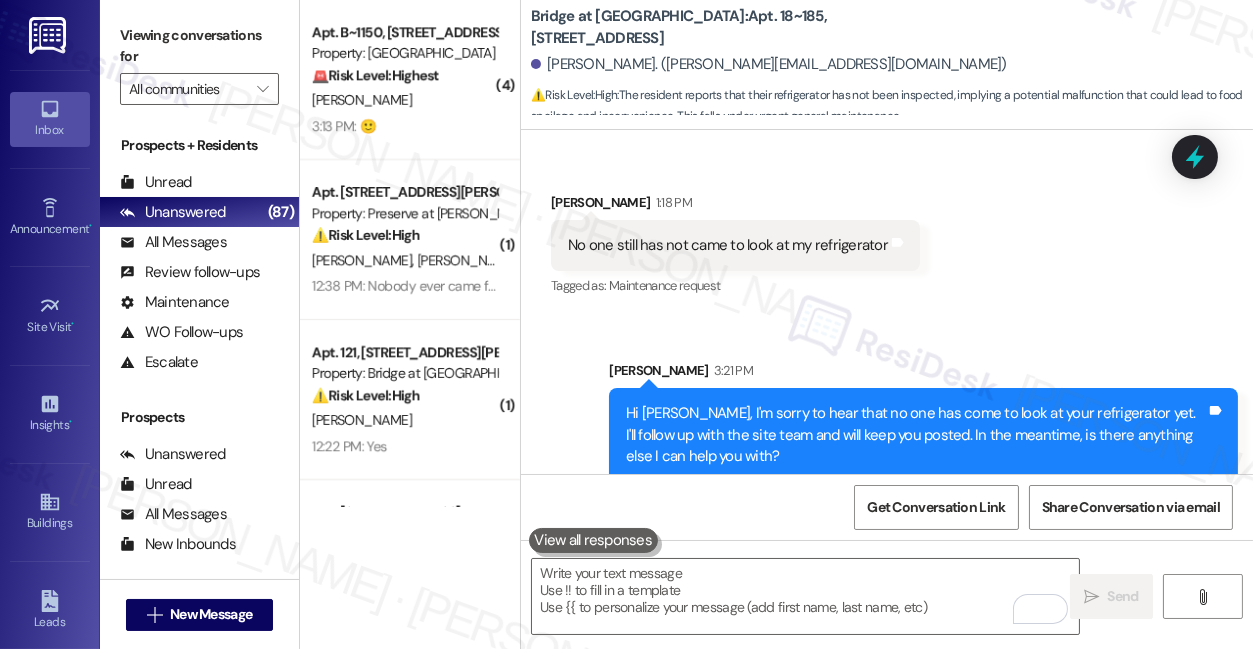 scroll, scrollTop: 6012, scrollLeft: 0, axis: vertical 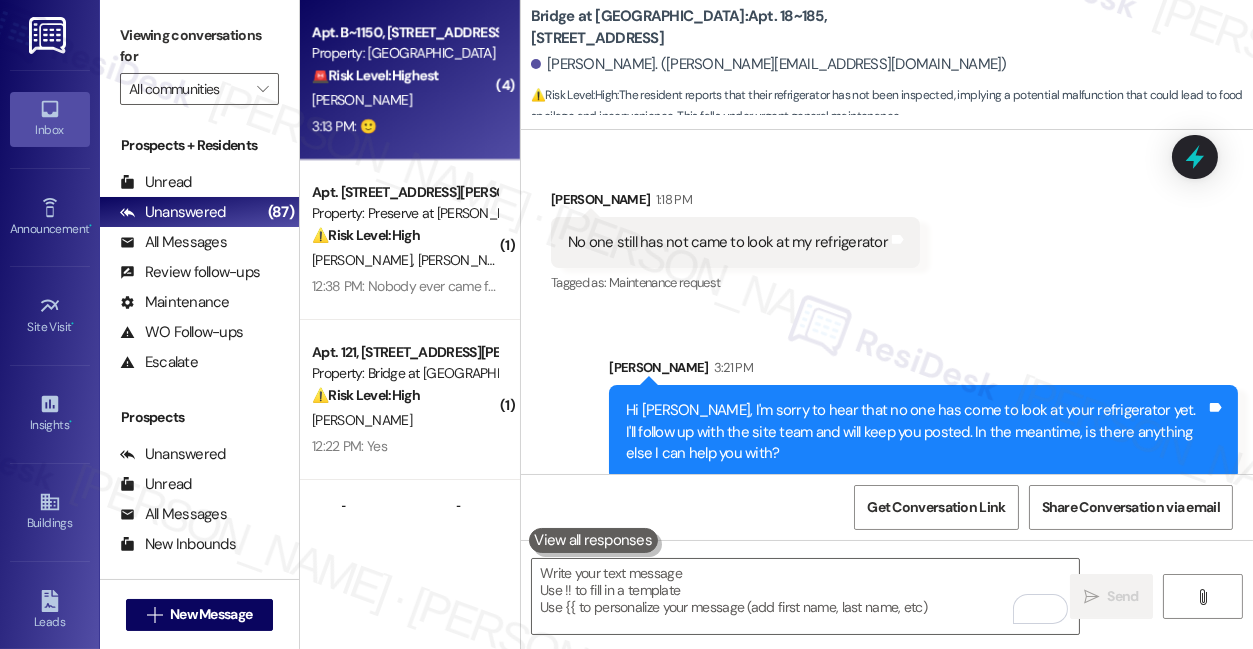 click on "[PERSON_NAME]" at bounding box center [404, 100] 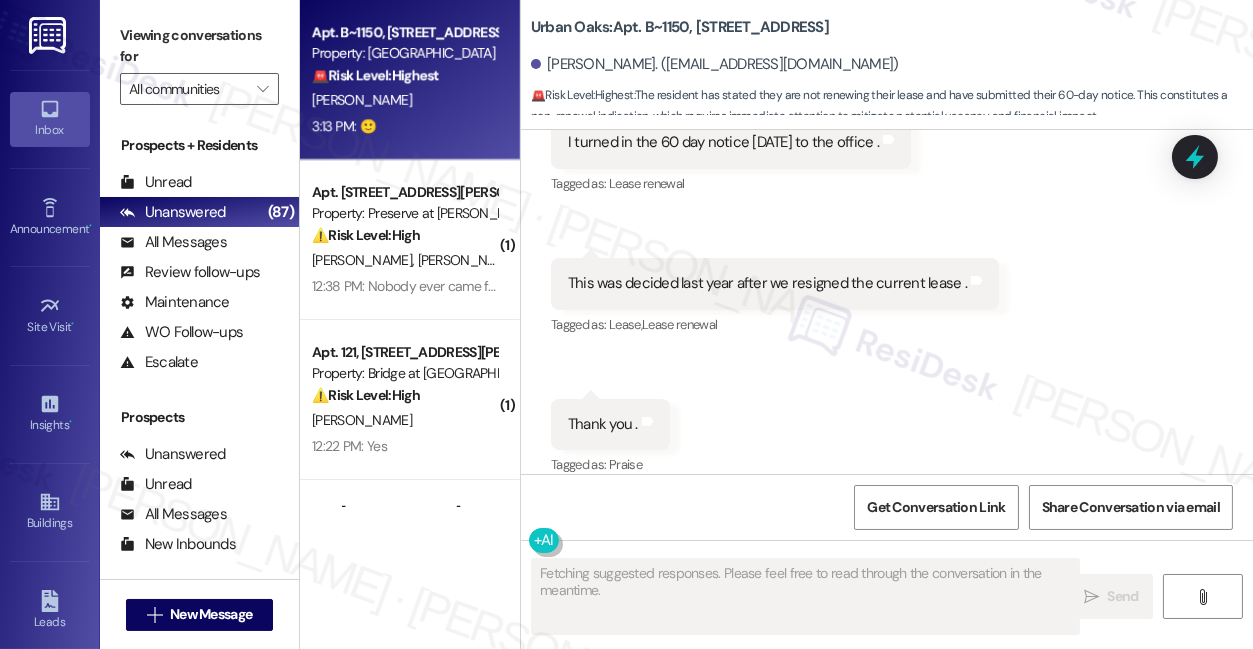 scroll, scrollTop: 5896, scrollLeft: 0, axis: vertical 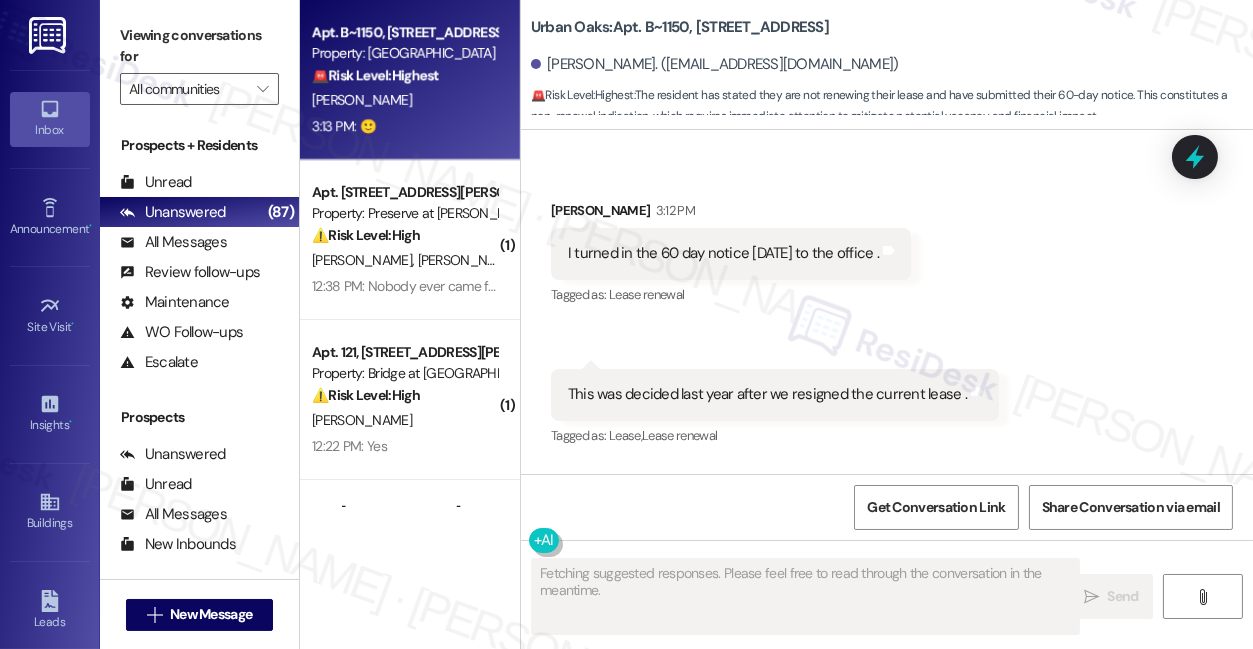 click on "I turned in the 60 day notice [DATE] to the office ." at bounding box center [723, 253] 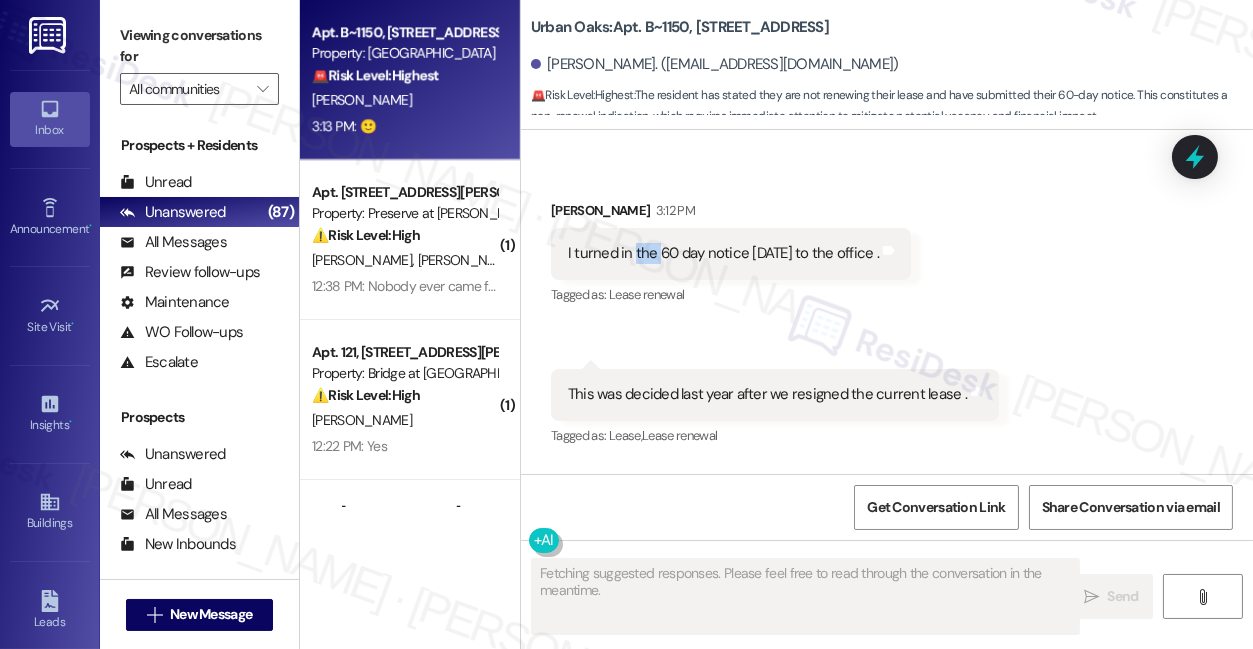 click on "I turned in the 60 day notice [DATE] to the office ." at bounding box center [723, 253] 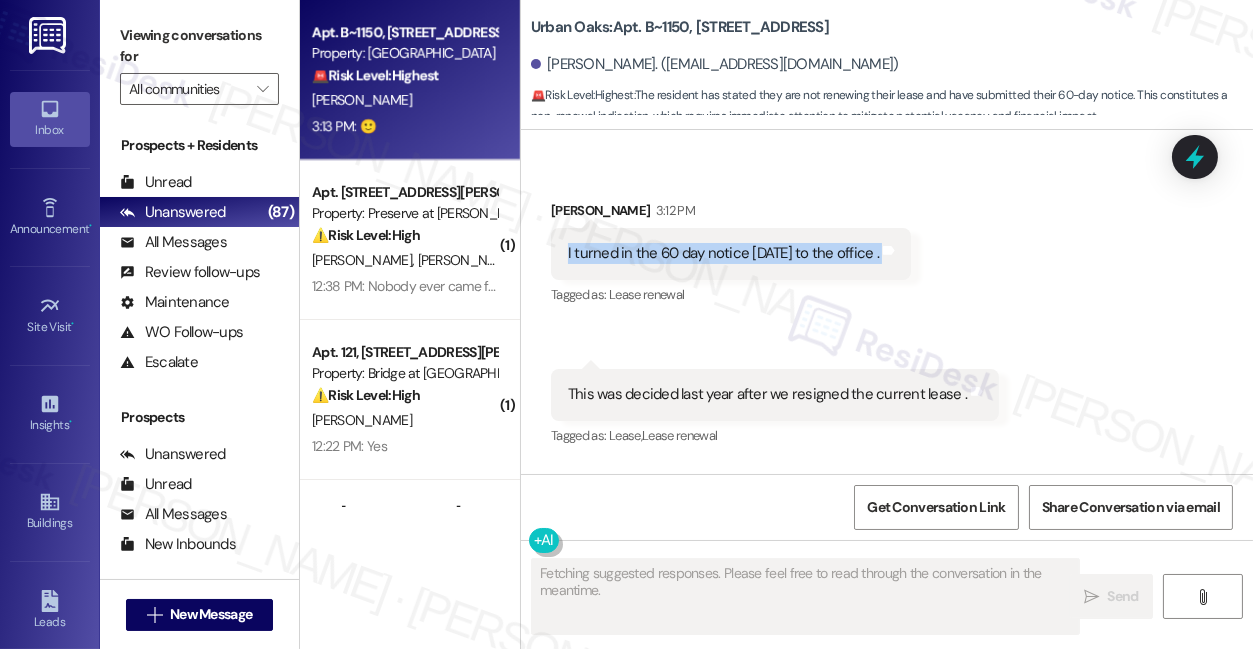 click on "I turned in the 60 day notice [DATE] to the office ." at bounding box center [723, 253] 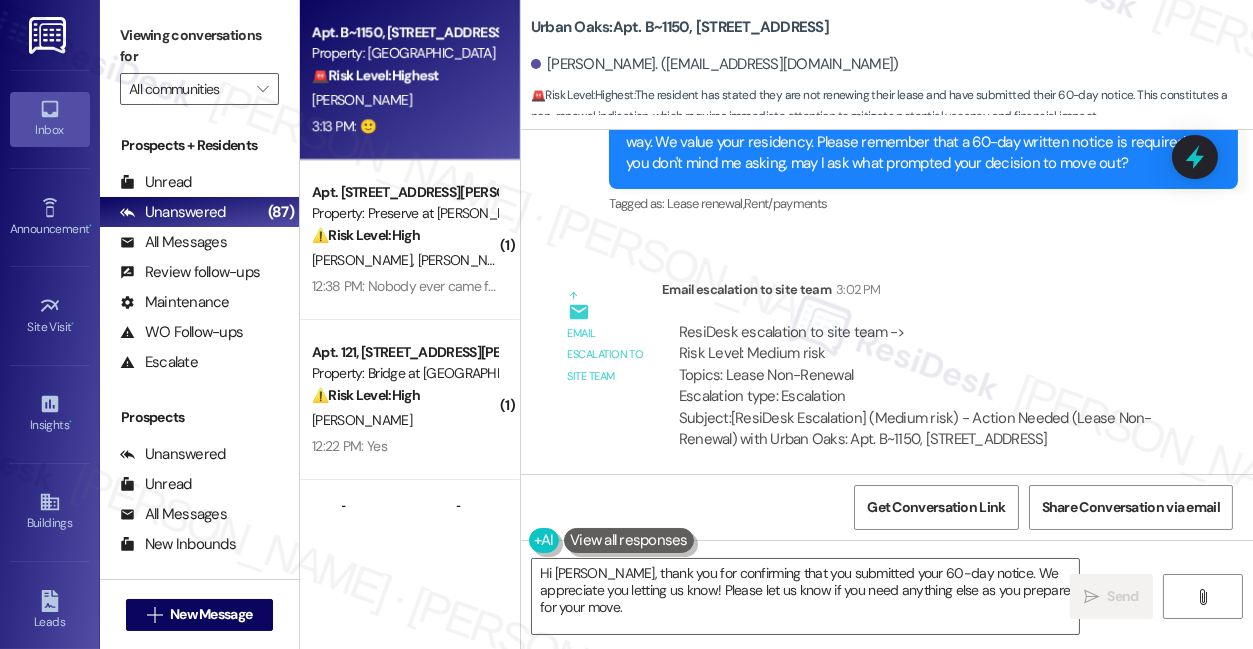 scroll, scrollTop: 5441, scrollLeft: 0, axis: vertical 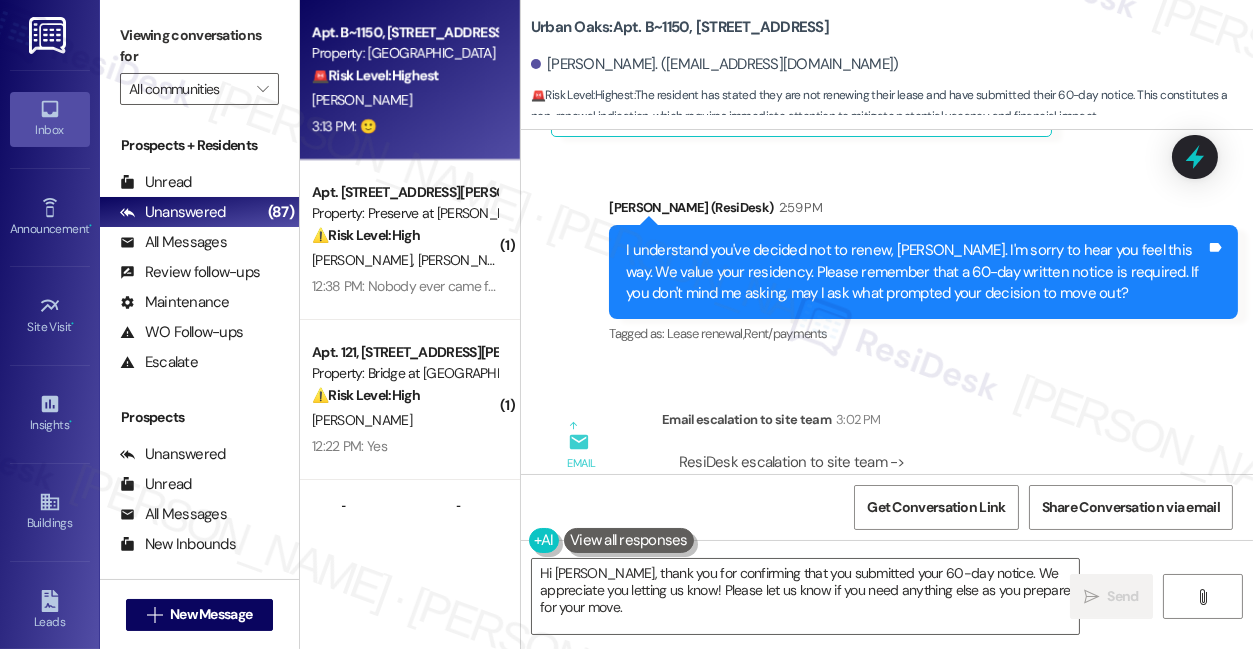 click on "I understand you've decided not to renew, [PERSON_NAME]. I'm sorry to hear you feel this way. We value your residency. Please remember that a 60-day written notice is required. If you don't mind me asking, may I ask what prompted your decision to move out?" at bounding box center (916, 272) 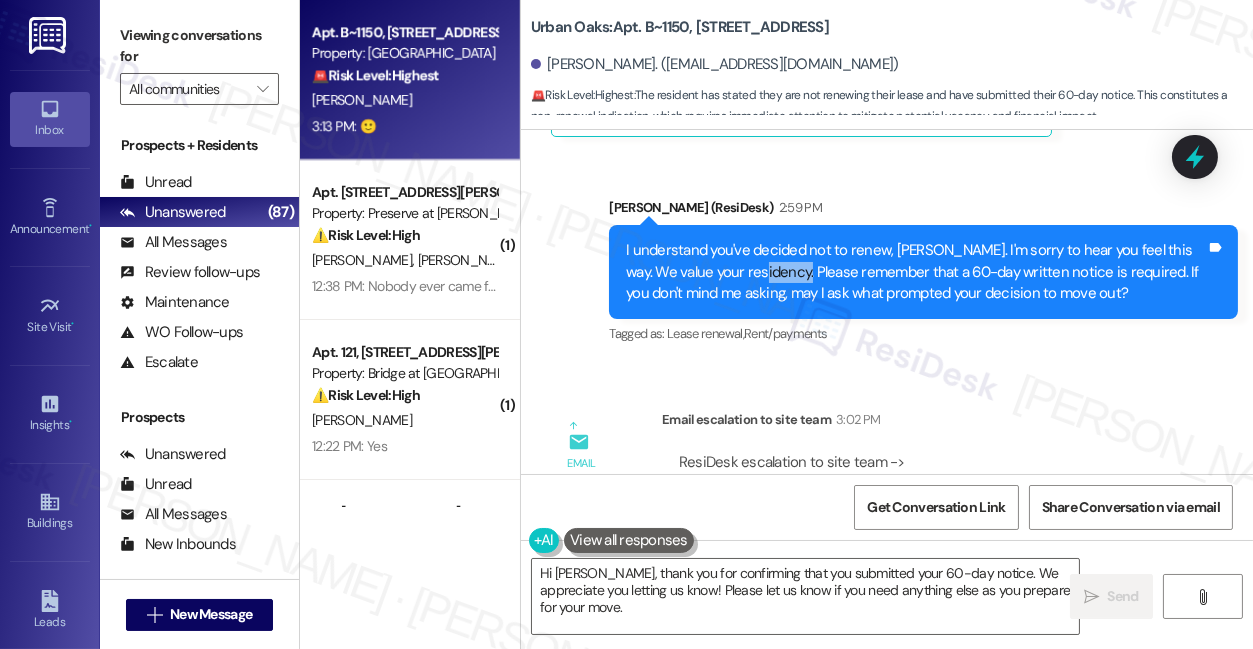 click on "I understand you've decided not to renew, [PERSON_NAME]. I'm sorry to hear you feel this way. We value your residency. Please remember that a 60-day written notice is required. If you don't mind me asking, may I ask what prompted your decision to move out?" at bounding box center (916, 272) 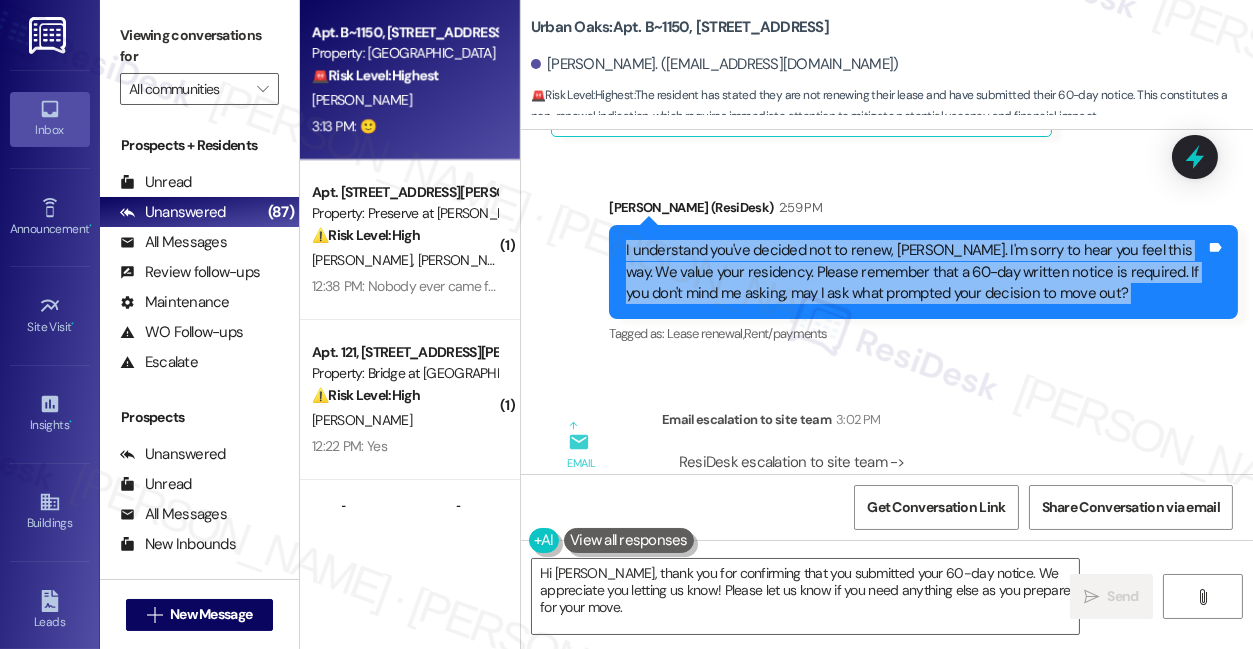 click on "I understand you've decided not to renew, [PERSON_NAME]. I'm sorry to hear you feel this way. We value your residency. Please remember that a 60-day written notice is required. If you don't mind me asking, may I ask what prompted your decision to move out?" at bounding box center [916, 272] 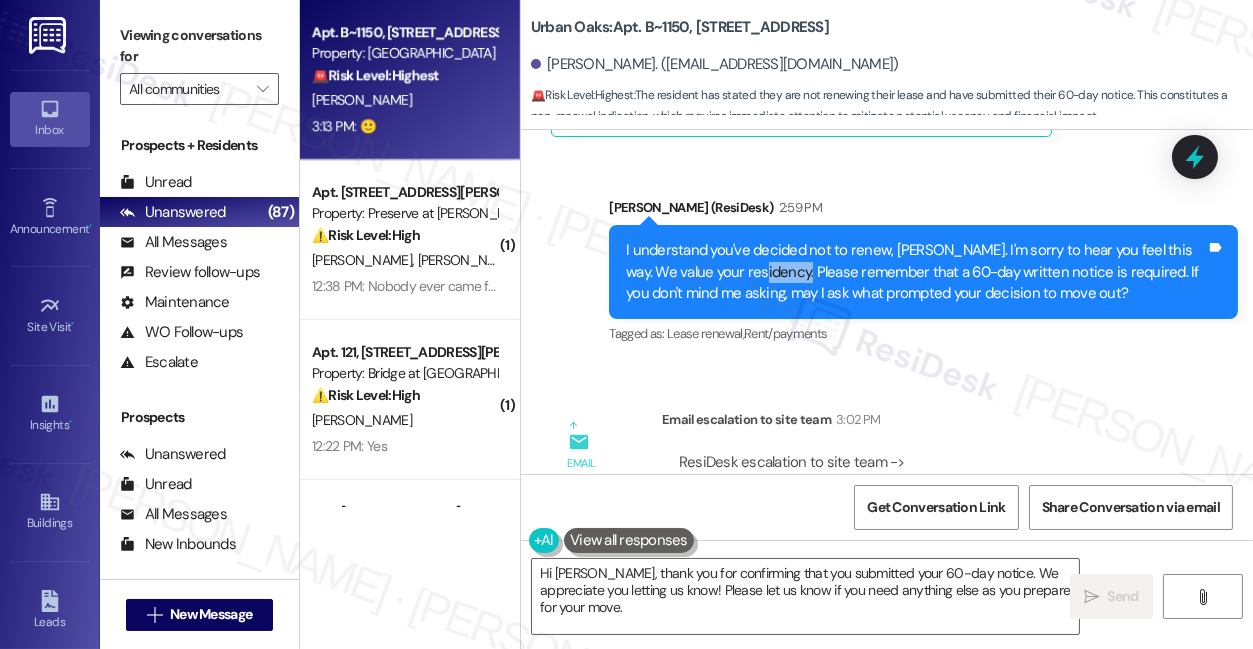 click on "I understand you've decided not to renew, [PERSON_NAME]. I'm sorry to hear you feel this way. We value your residency. Please remember that a 60-day written notice is required. If you don't mind me asking, may I ask what prompted your decision to move out?" at bounding box center [916, 272] 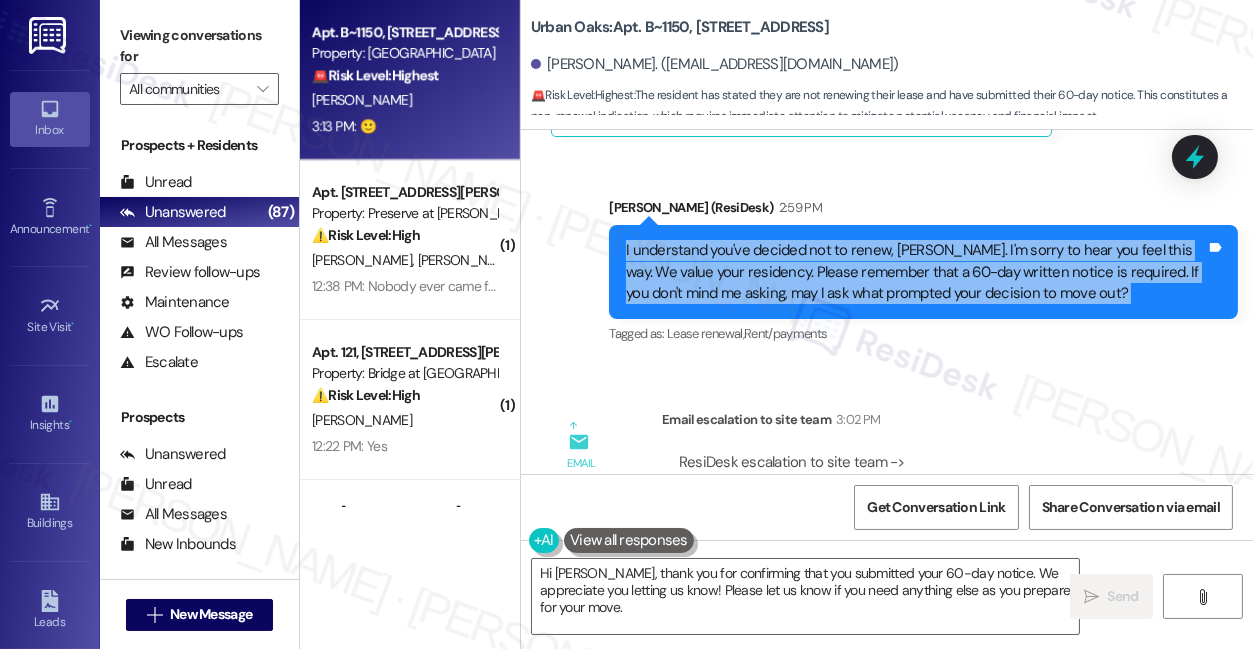 click on "I understand you've decided not to renew, [PERSON_NAME]. I'm sorry to hear you feel this way. We value your residency. Please remember that a 60-day written notice is required. If you don't mind me asking, may I ask what prompted your decision to move out?" at bounding box center [916, 272] 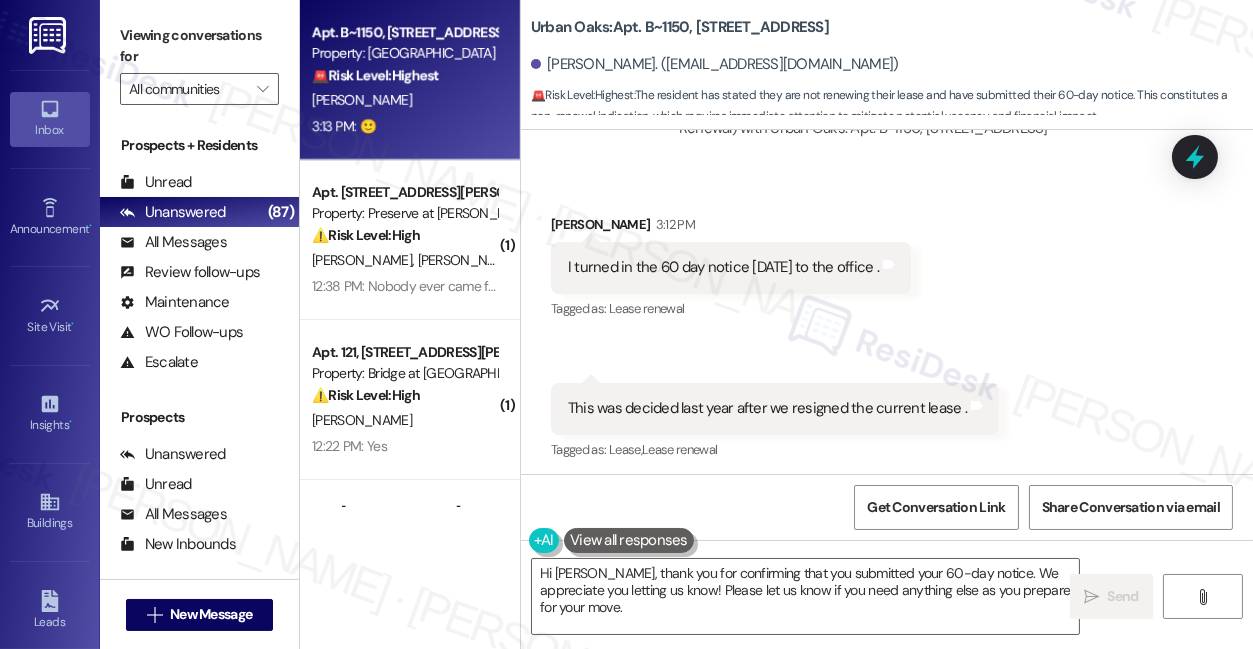 scroll, scrollTop: 5896, scrollLeft: 0, axis: vertical 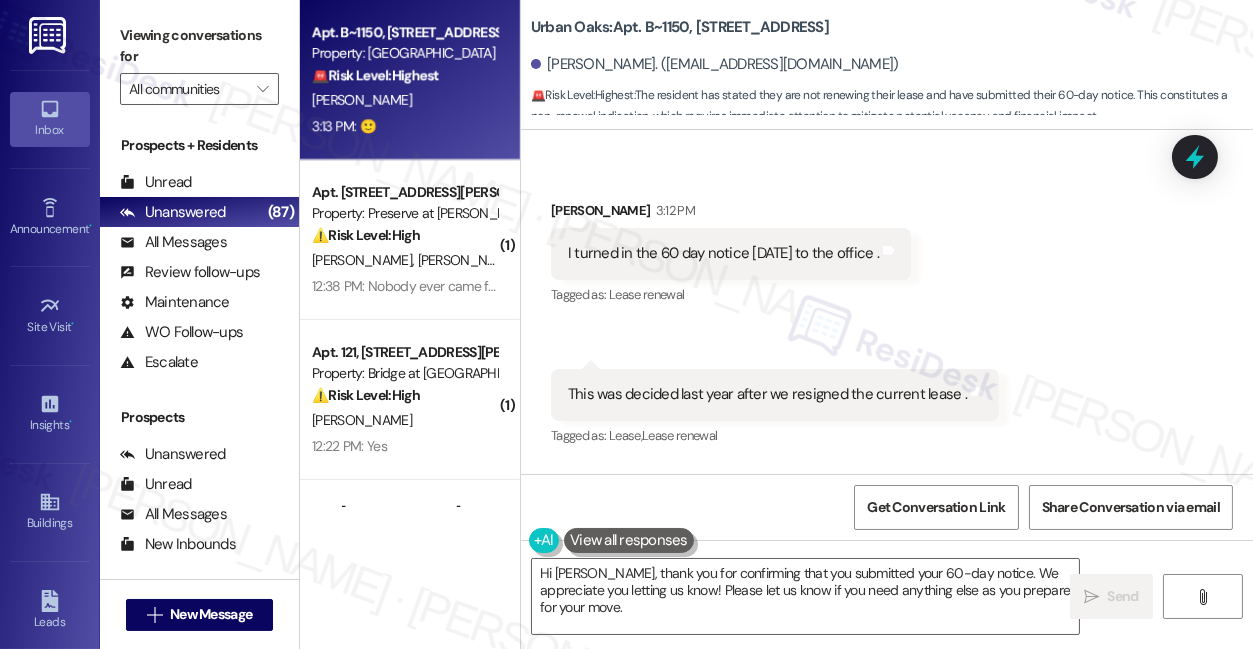 click on "I turned in the 60 day notice [DATE] to the office ." at bounding box center (723, 253) 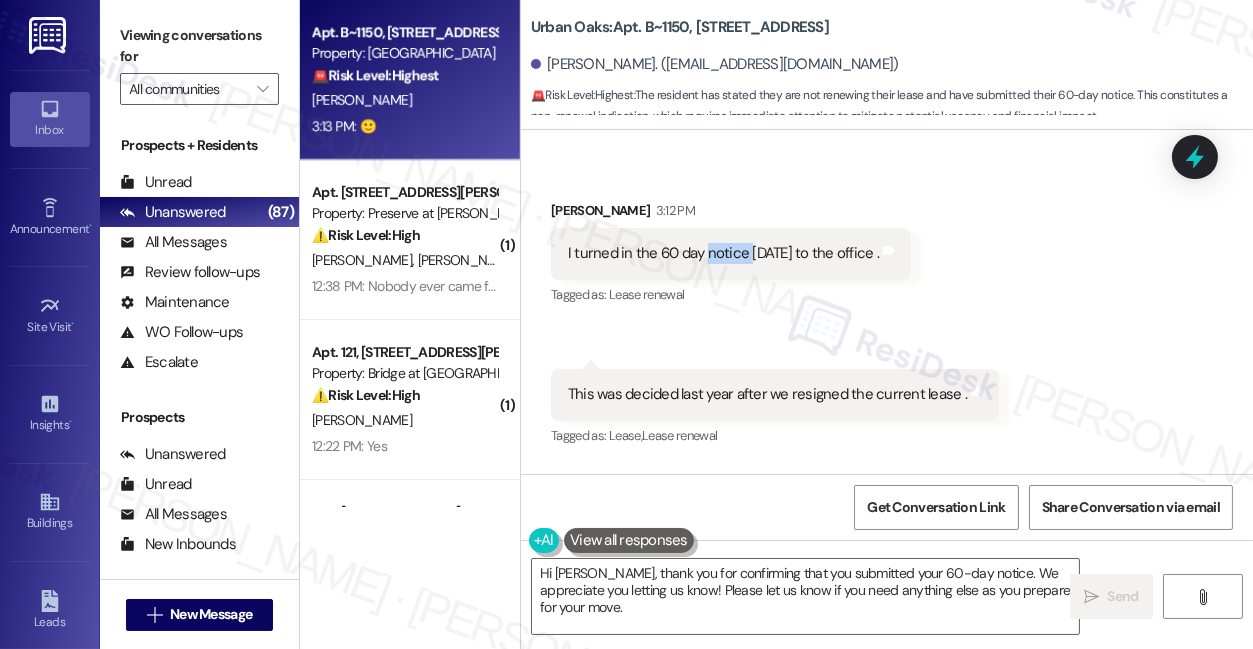 click on "I turned in the 60 day notice [DATE] to the office ." at bounding box center (723, 253) 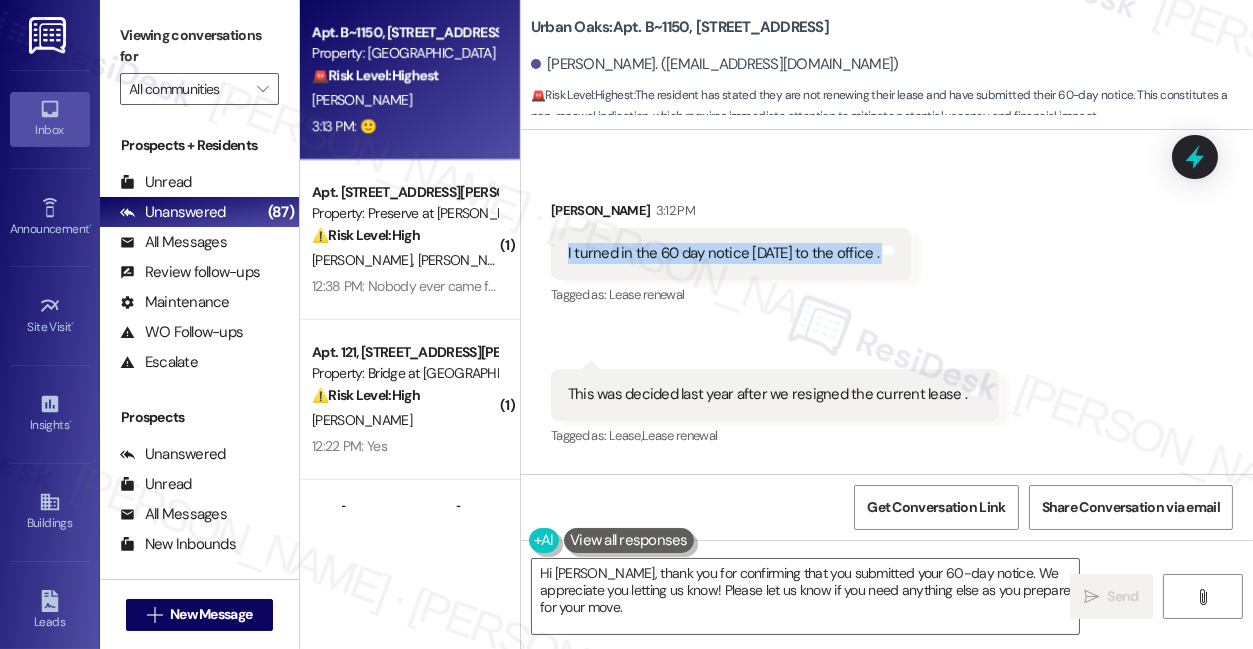 click on "I turned in the 60 day notice [DATE] to the office ." at bounding box center (723, 253) 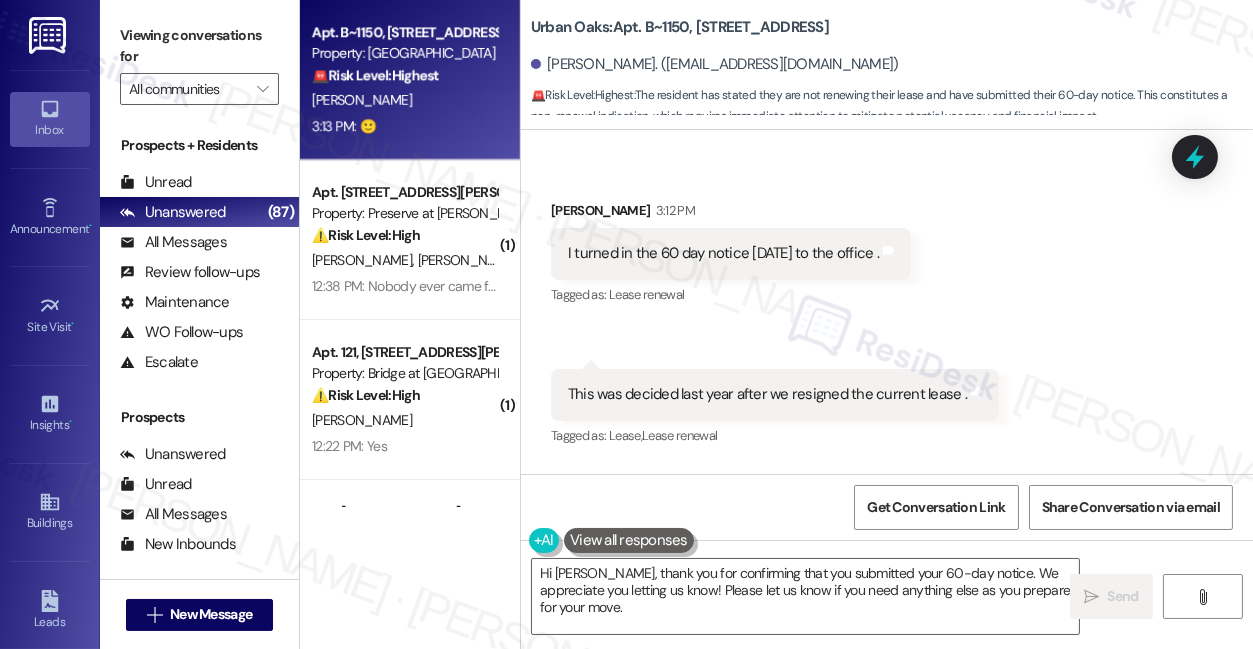 click on "This was decided last year  after we resigned the current lease ." at bounding box center [767, 394] 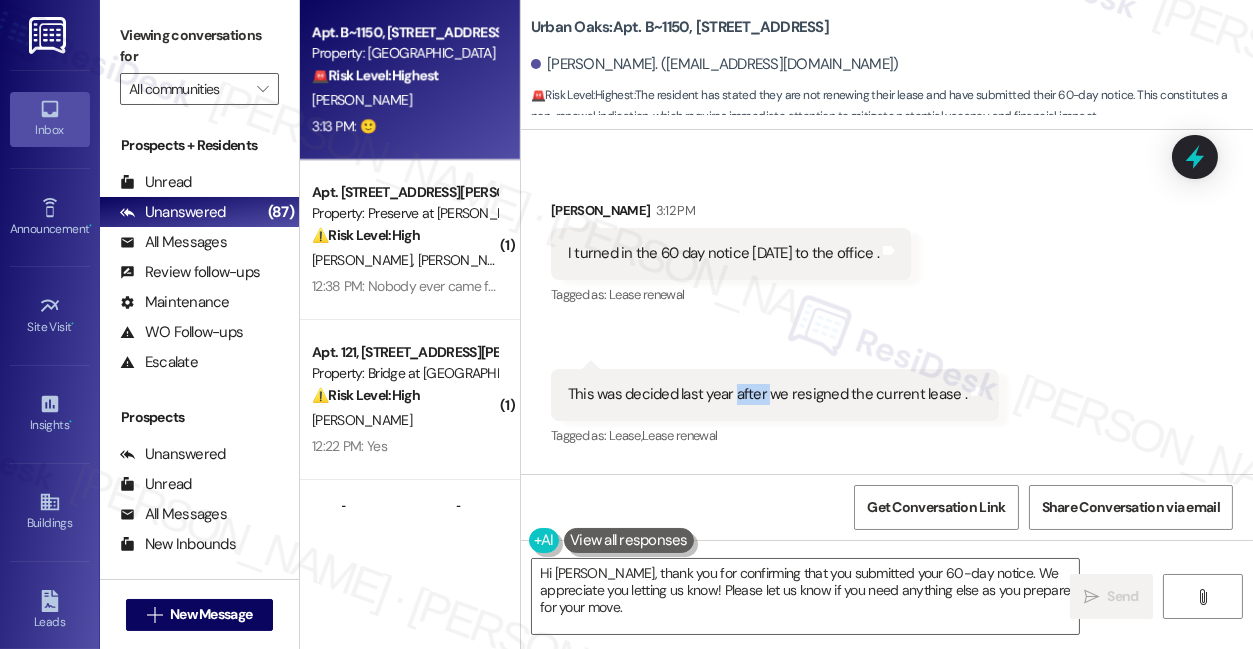 click on "This was decided last year  after we resigned the current lease ." at bounding box center (767, 394) 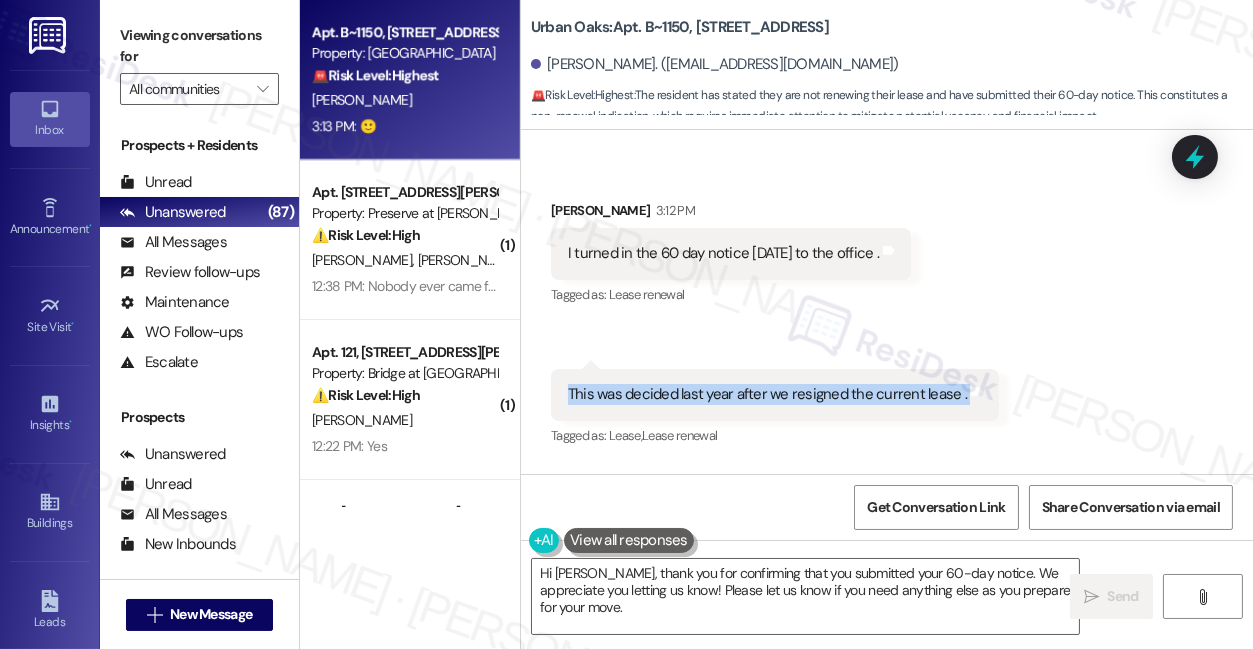 click on "This was decided last year  after we resigned the current lease ." at bounding box center [767, 394] 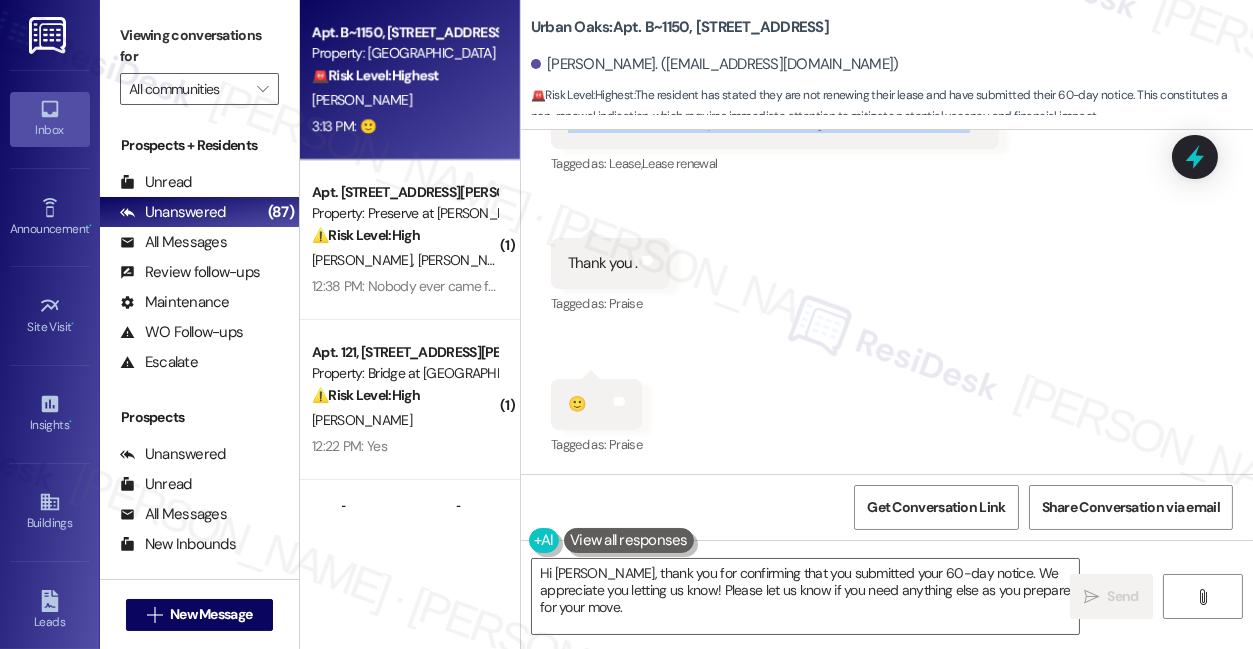 scroll, scrollTop: 6169, scrollLeft: 0, axis: vertical 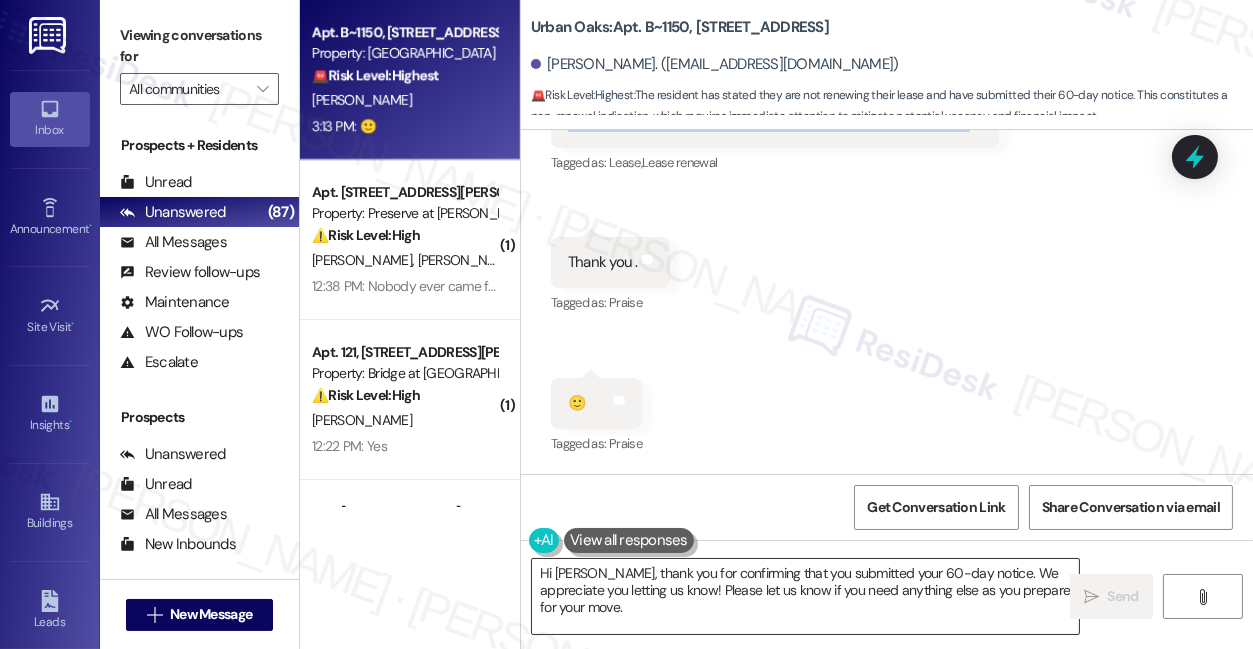 click on "Hi [PERSON_NAME], thank you for confirming that you submitted your 60-day notice. We appreciate you letting us know! Please let us know if you need anything else as you prepare for your move." at bounding box center (805, 596) 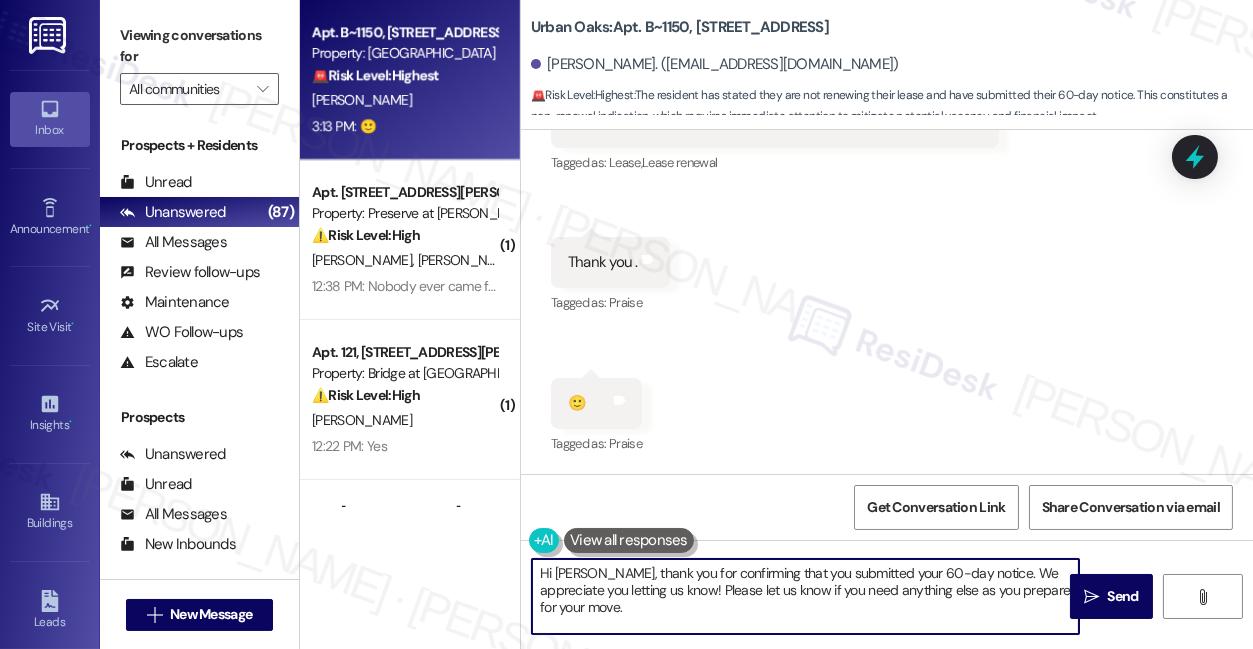 click on "Hi [PERSON_NAME], thank you for confirming that you submitted your 60-day notice. We appreciate you letting us know! Please let us know if you need anything else as you prepare for your move." at bounding box center [805, 596] 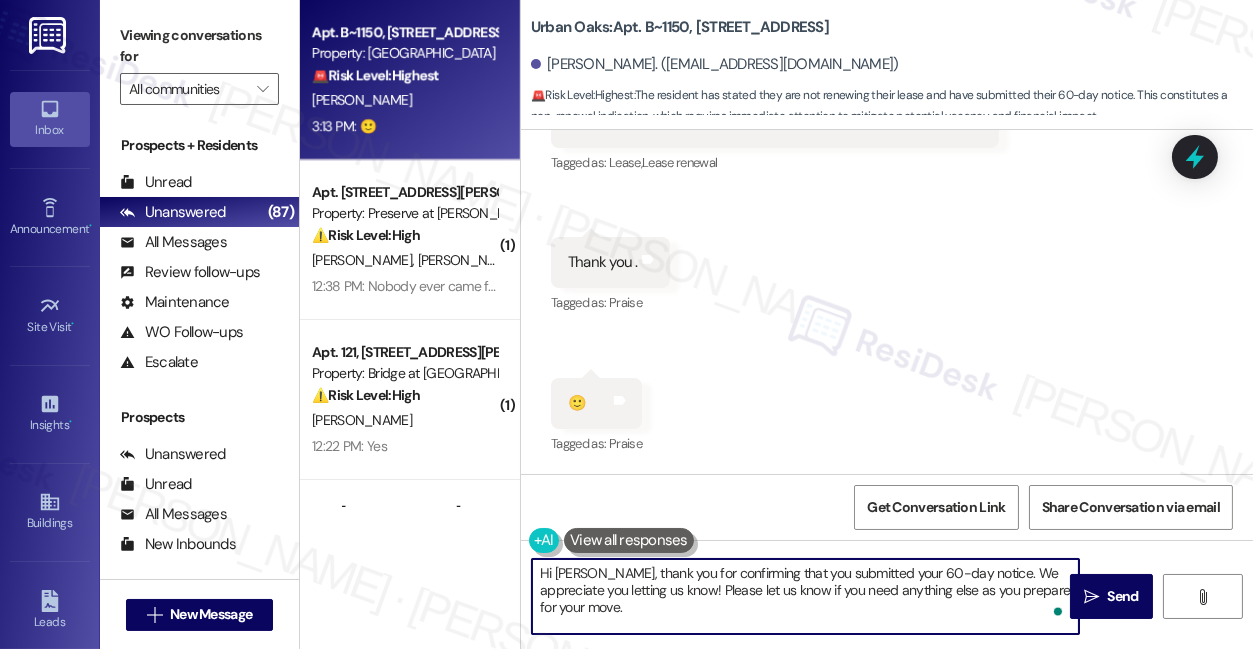 click on "Hi [PERSON_NAME], thank you for confirming that you submitted your 60-day notice. We appreciate you letting us know! Please let us know if you need anything else as you prepare for your move." at bounding box center (805, 596) 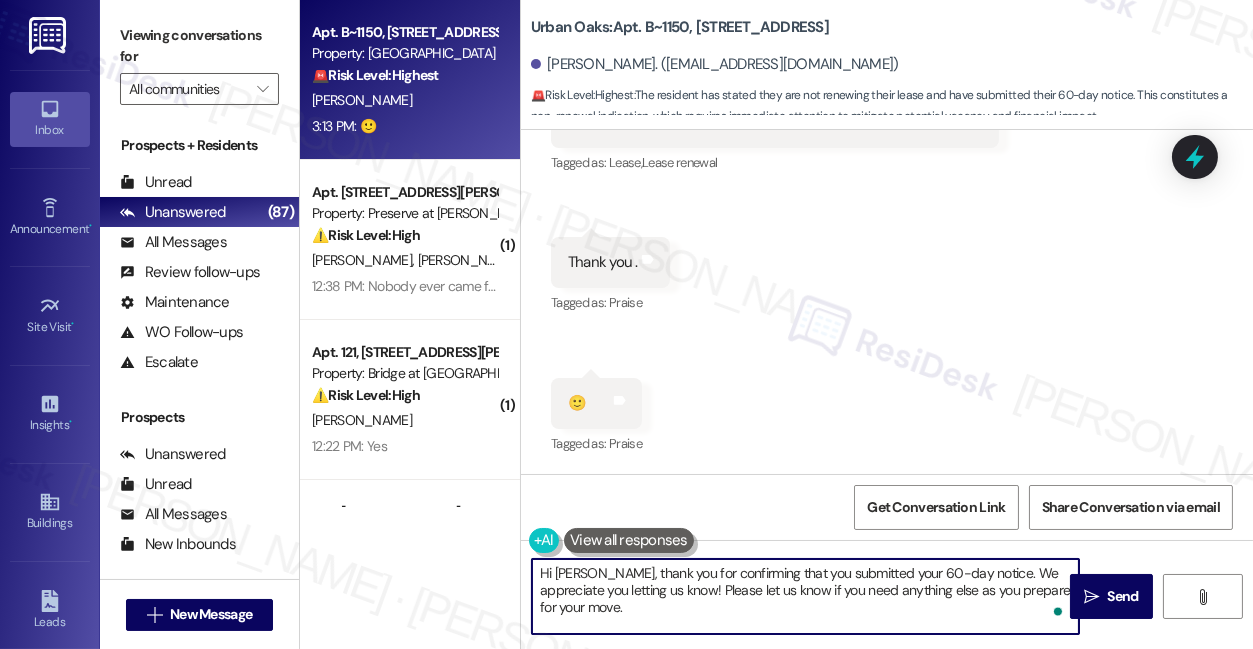 drag, startPoint x: 594, startPoint y: 573, endPoint x: 540, endPoint y: 562, distance: 55.108982 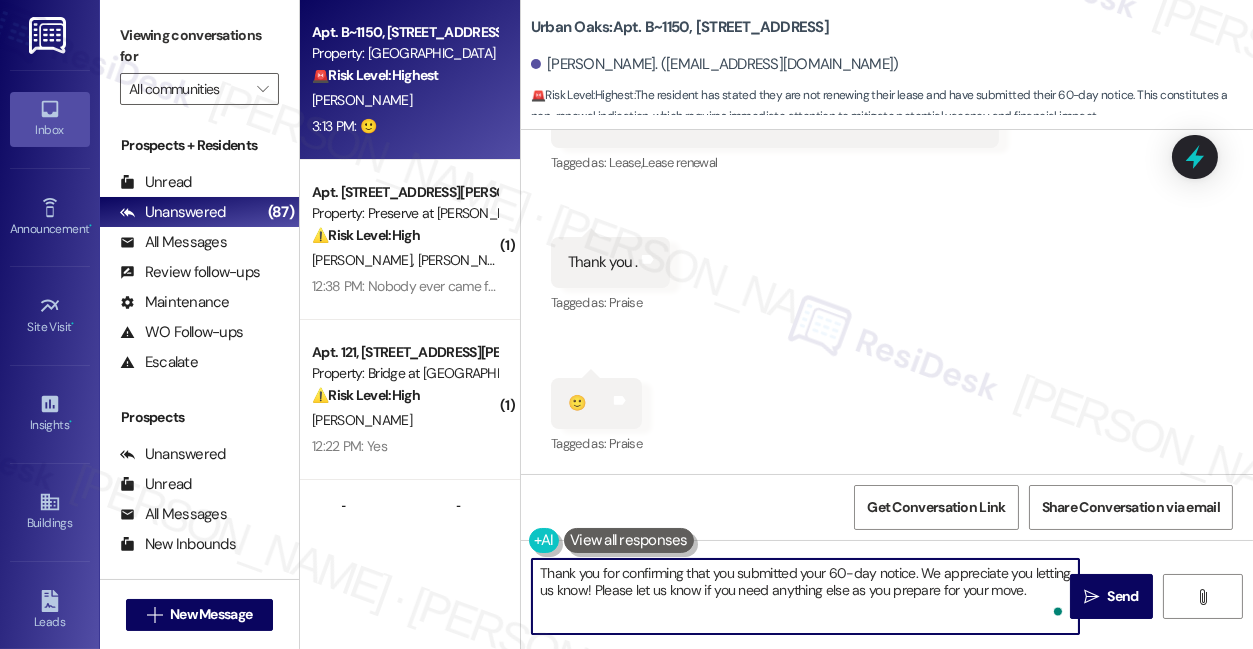 drag, startPoint x: 662, startPoint y: 592, endPoint x: 937, endPoint y: 591, distance: 275.00183 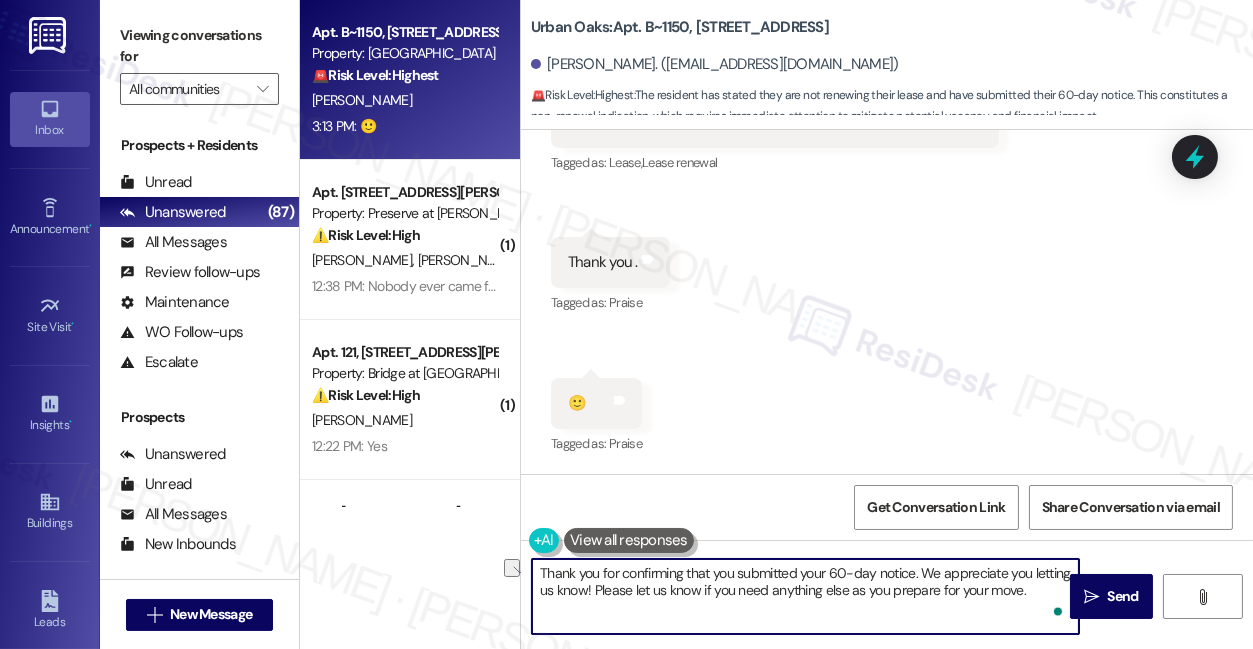 click on "Thank you for confirming that you submitted your 60-day notice. We appreciate you letting us know! Please let us know if you need anything else as you prepare for your move." at bounding box center [805, 596] 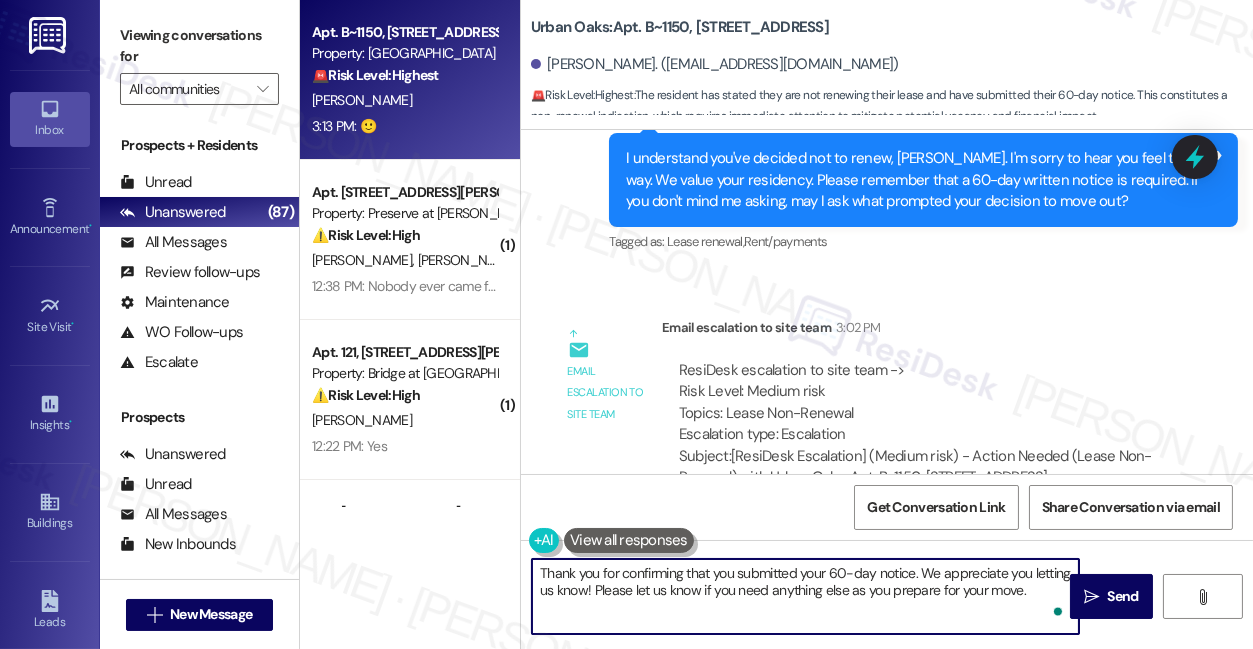 scroll, scrollTop: 5442, scrollLeft: 0, axis: vertical 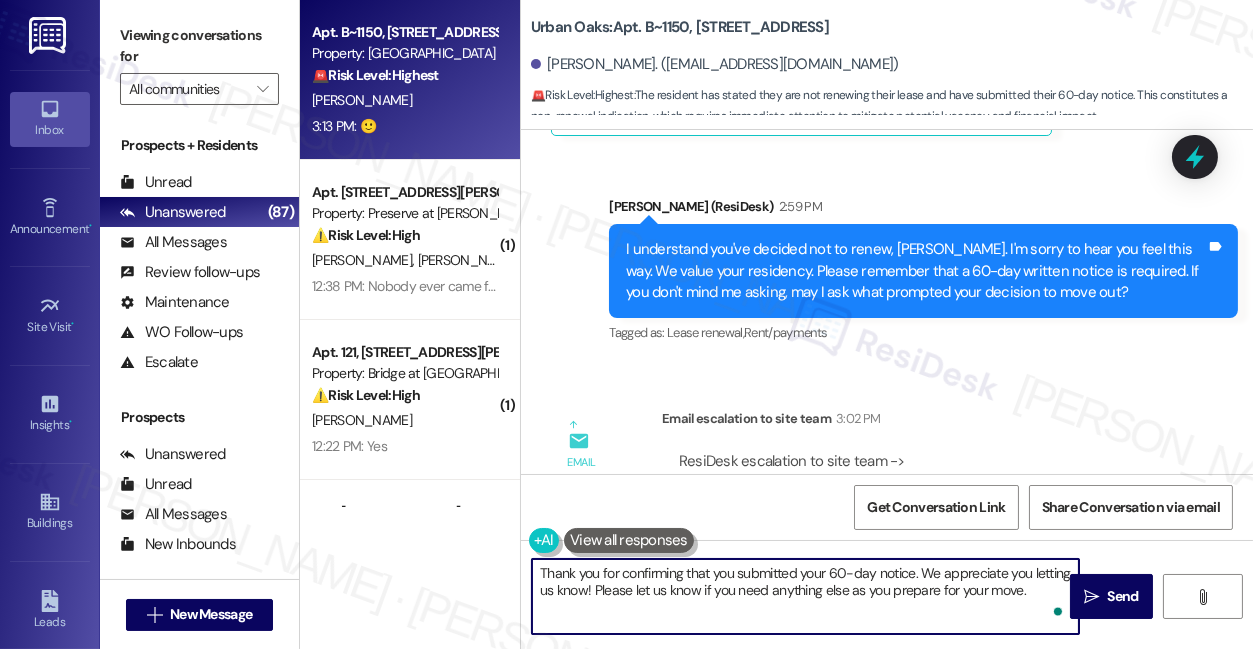 click on "I understand you've decided not to renew, [PERSON_NAME]. I'm sorry to hear you feel this way. We value your residency. Please remember that a 60-day written notice is required. If you don't mind me asking, may I ask what prompted your decision to move out?" at bounding box center (916, 271) 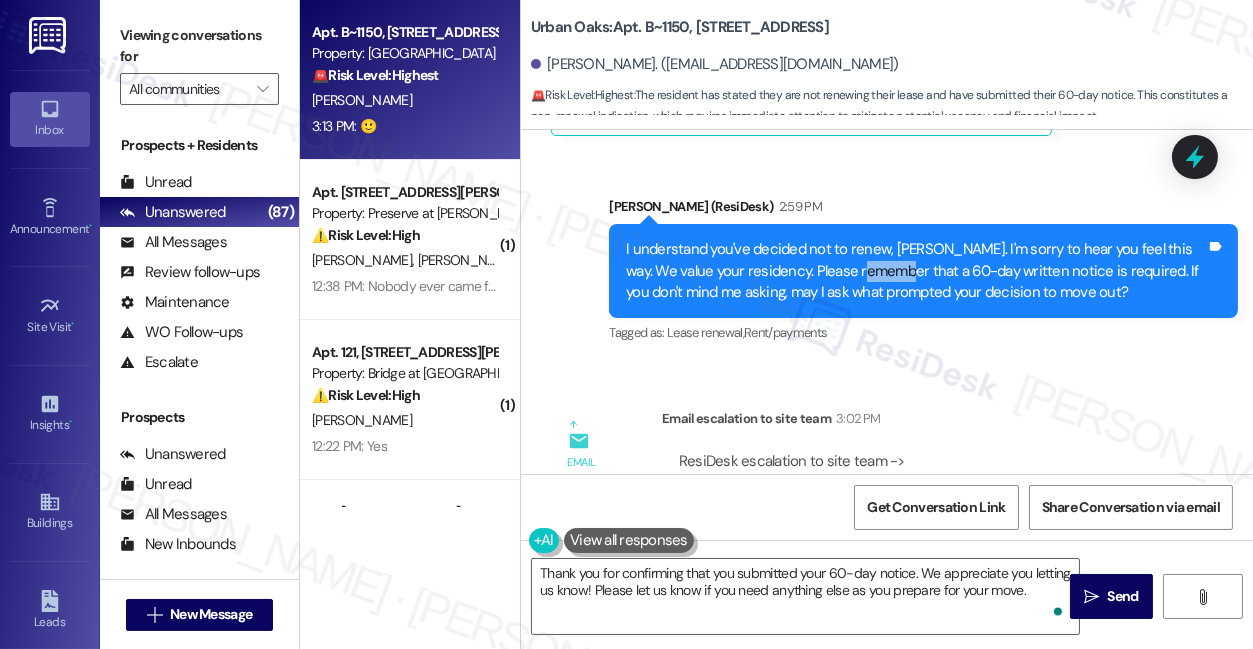 click on "I understand you've decided not to renew, [PERSON_NAME]. I'm sorry to hear you feel this way. We value your residency. Please remember that a 60-day written notice is required. If you don't mind me asking, may I ask what prompted your decision to move out?" at bounding box center [916, 271] 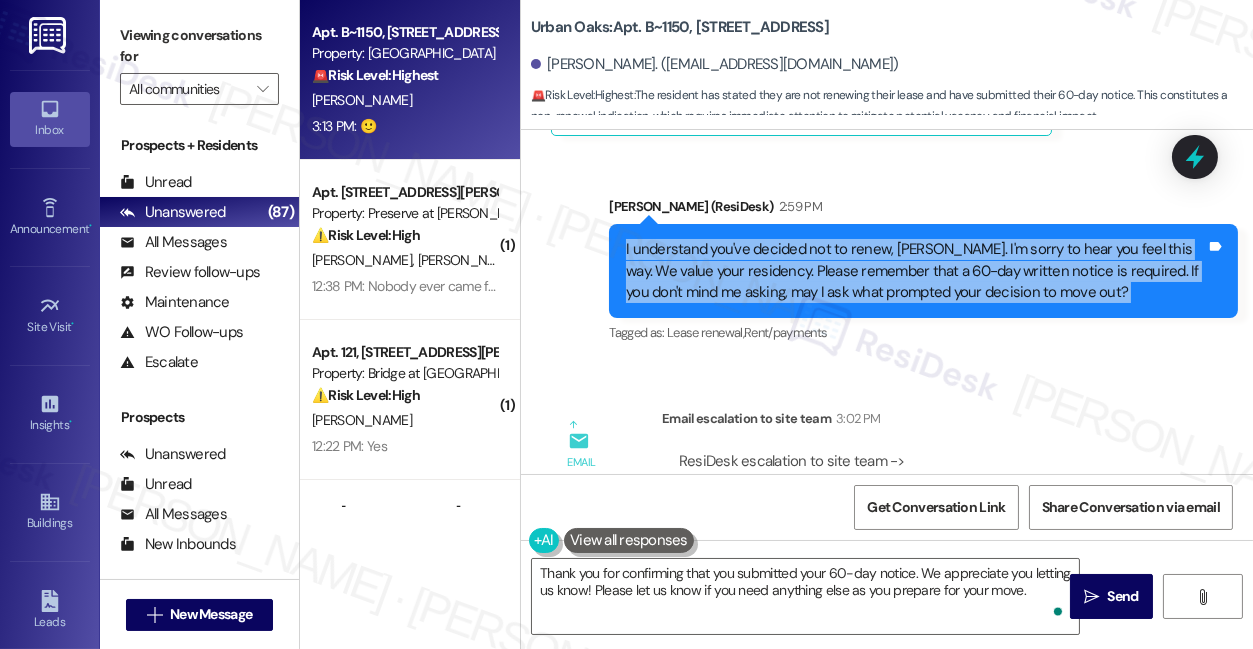 click on "I understand you've decided not to renew, [PERSON_NAME]. I'm sorry to hear you feel this way. We value your residency. Please remember that a 60-day written notice is required. If you don't mind me asking, may I ask what prompted your decision to move out?" at bounding box center [916, 271] 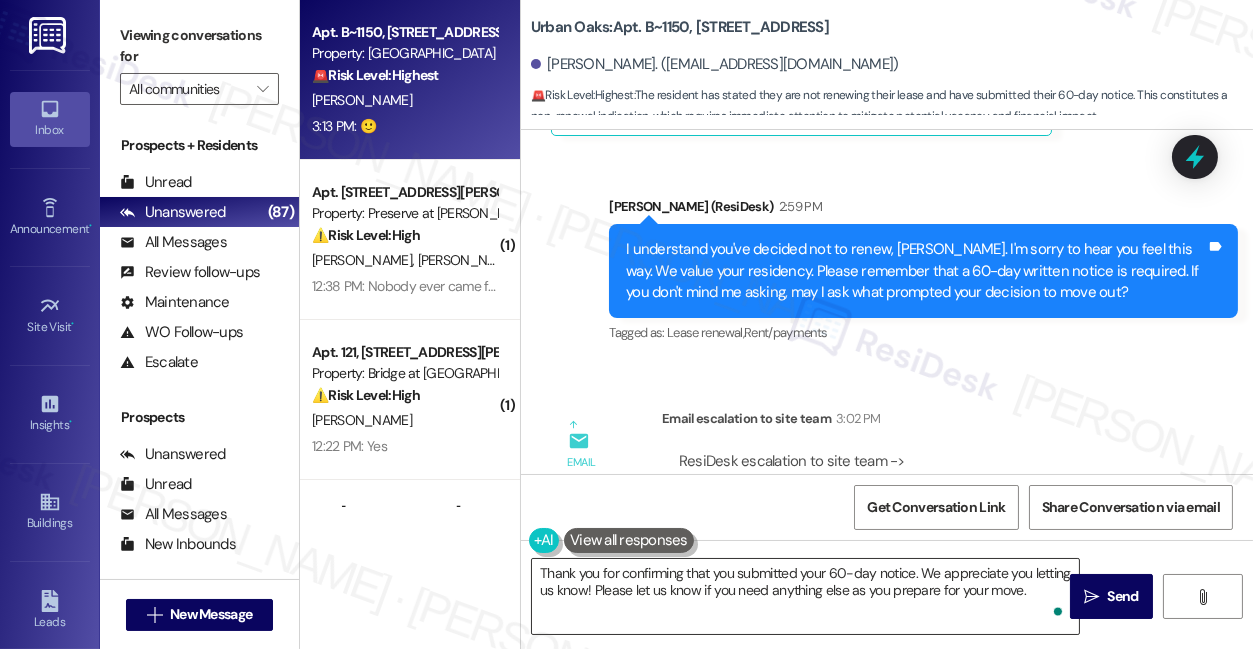 click on "Thank you for confirming that you submitted your 60-day notice. We appreciate you letting us know! Please let us know if you need anything else as you prepare for your move." at bounding box center (805, 596) 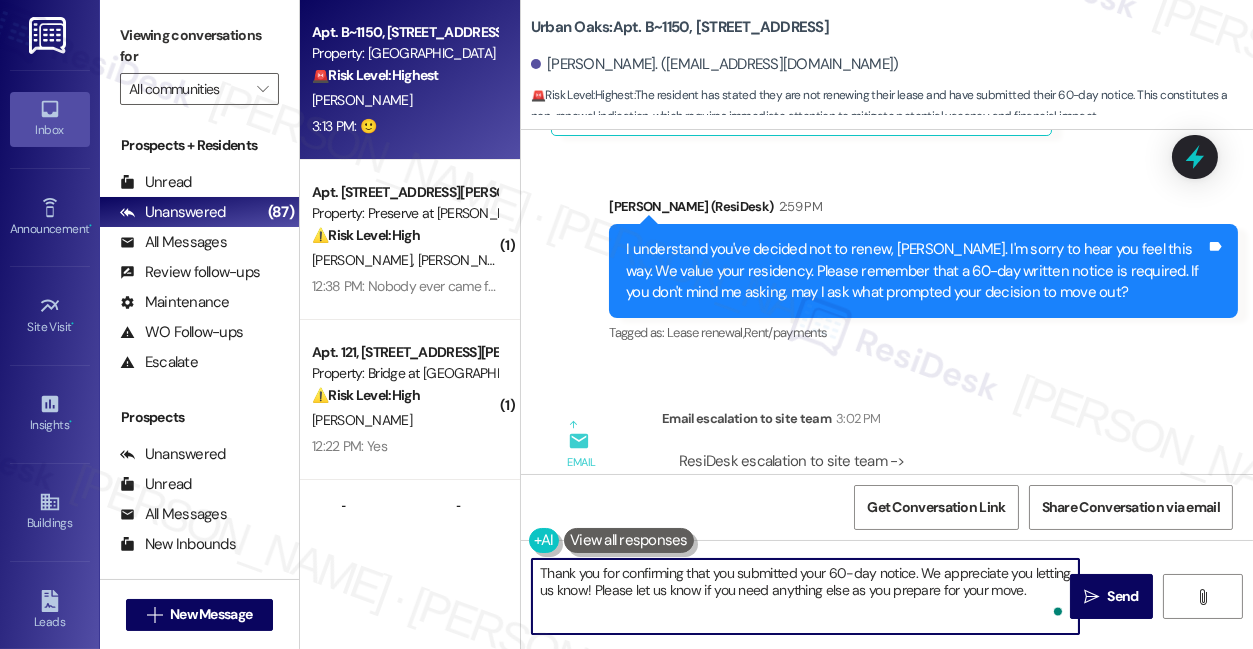 click on "Thank you for confirming that you submitted your 60-day notice. We appreciate you letting us know! Please let us know if you need anything else as you prepare for your move." at bounding box center (805, 596) 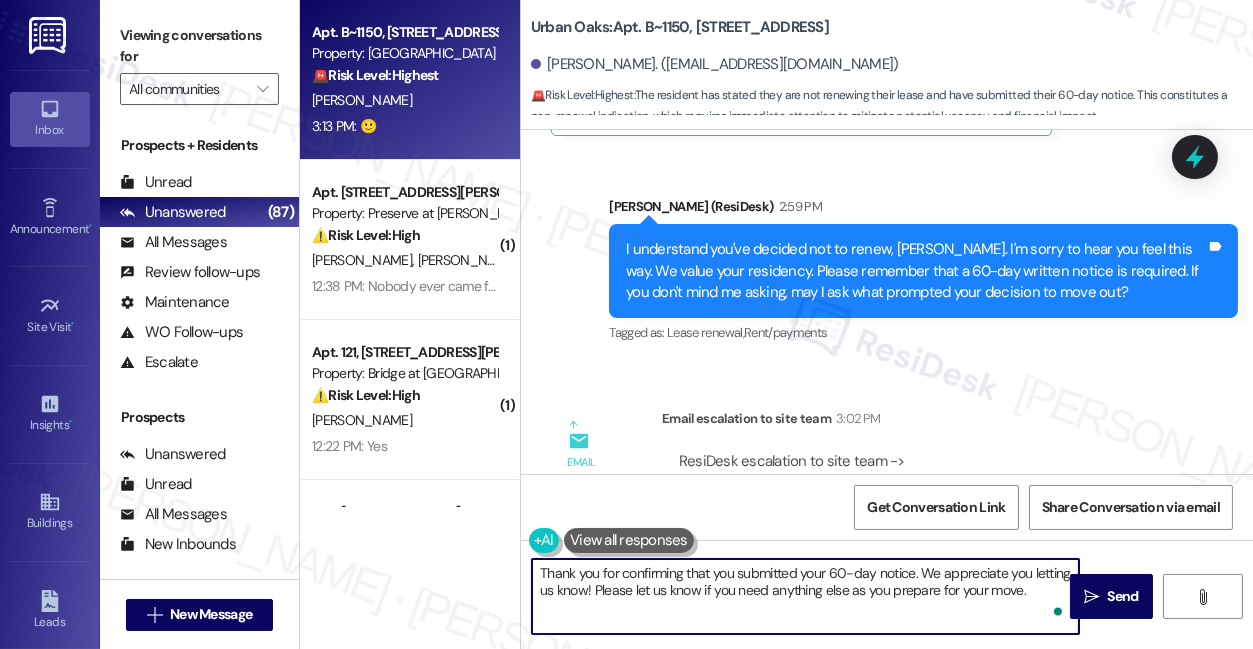 click on "Thank you for confirming that you submitted your 60-day notice. We appreciate you letting us know! Please let us know if you need anything else as you prepare for your move." at bounding box center [805, 596] 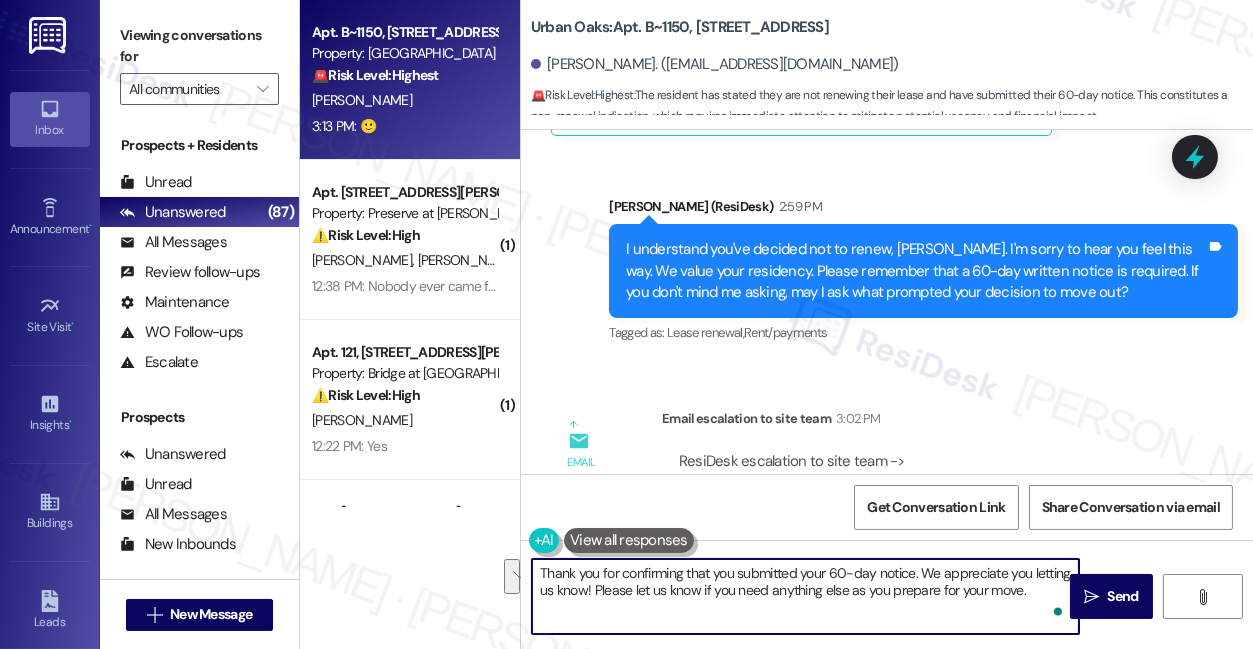 drag, startPoint x: 589, startPoint y: 590, endPoint x: 923, endPoint y: 562, distance: 335.1716 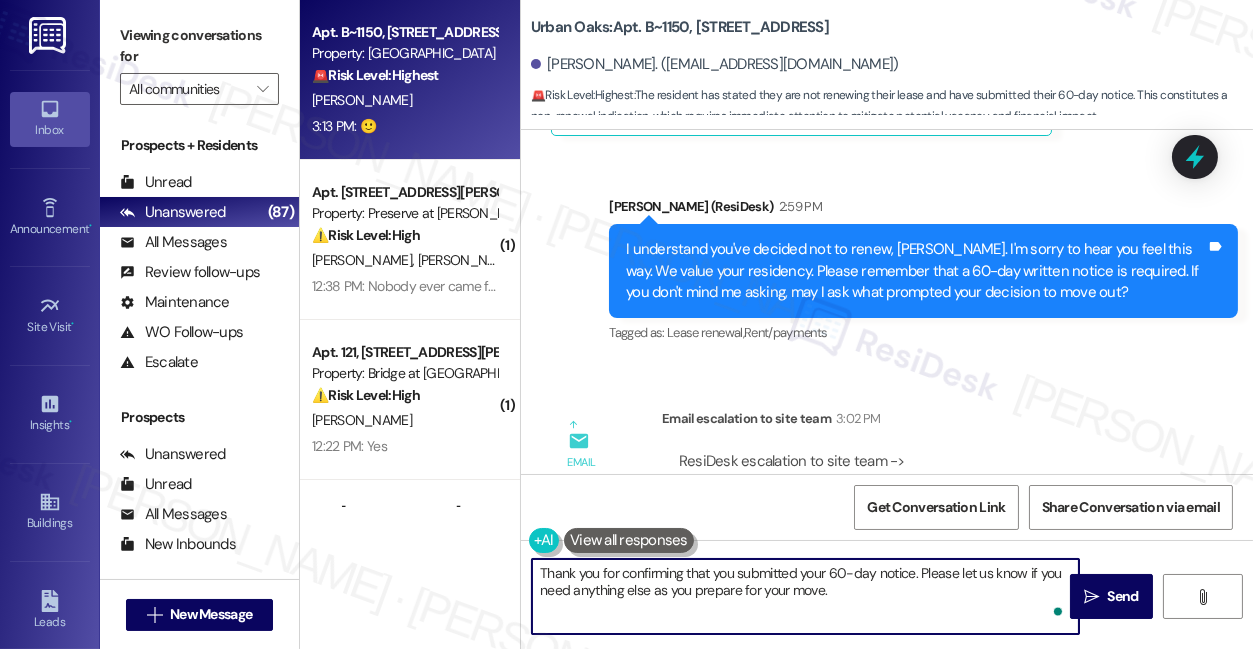 click on "Thank you for confirming that you submitted your 60-day notice. Please let us know if you need anything else as you prepare for your move." at bounding box center [805, 596] 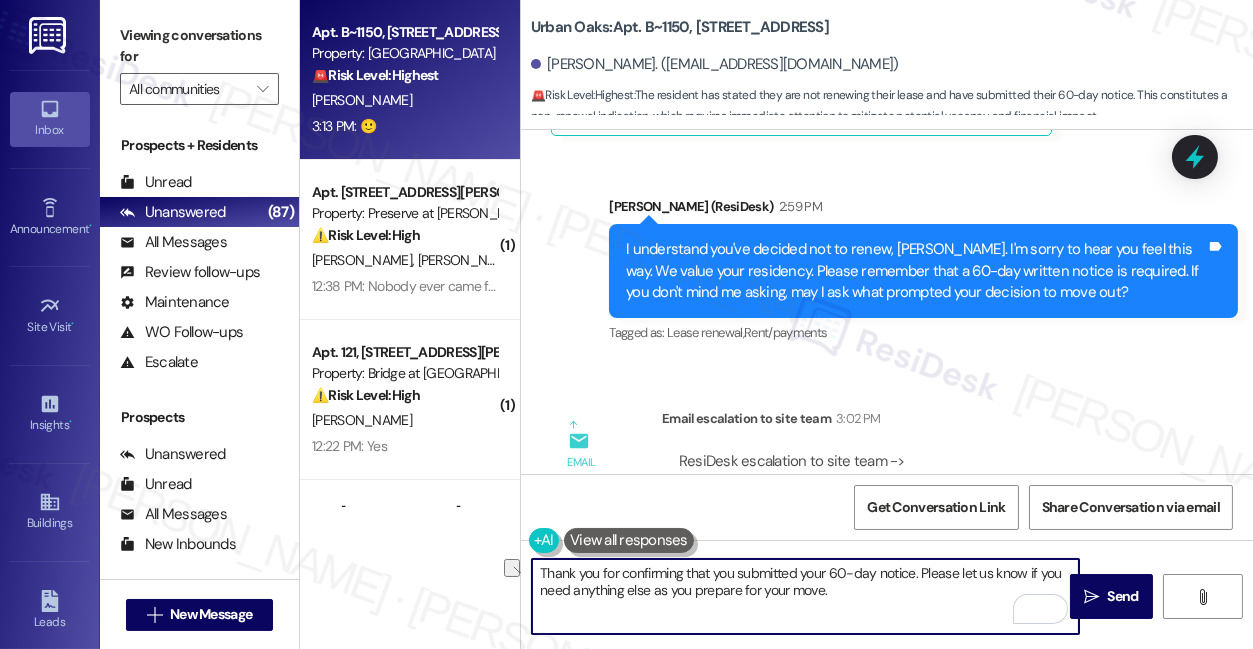 drag, startPoint x: 684, startPoint y: 571, endPoint x: 918, endPoint y: 567, distance: 234.03418 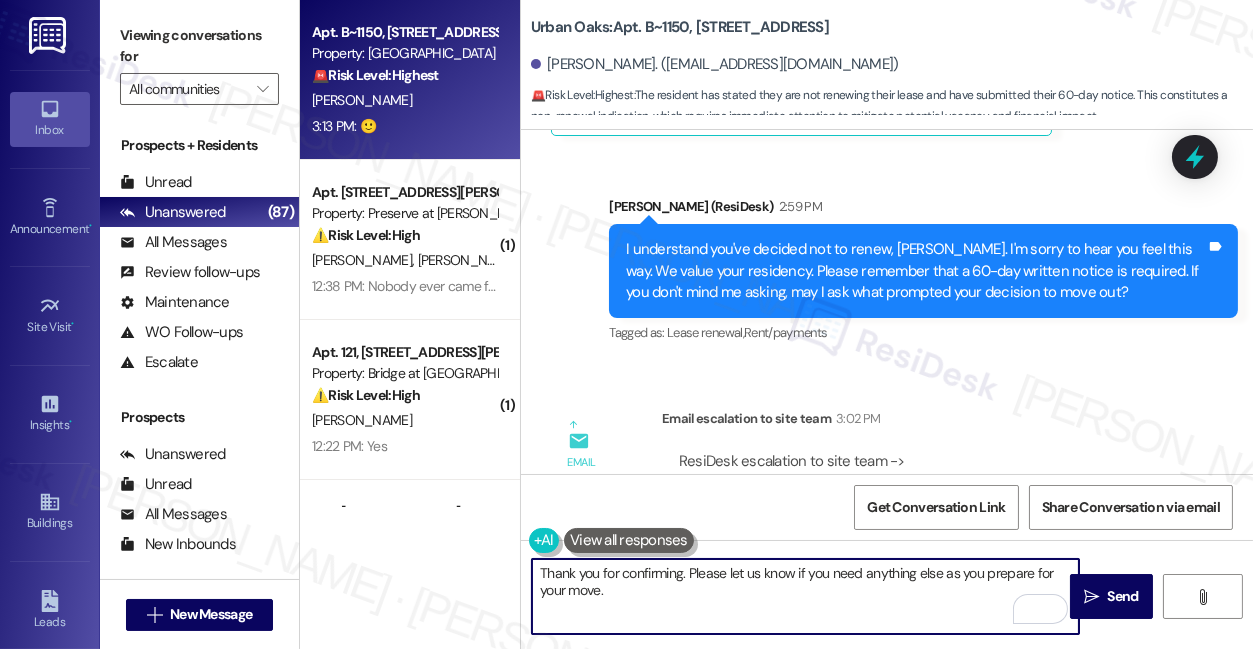 click on "Thank you for confirming. Please let us know if you need anything else as you prepare for your move." at bounding box center [805, 596] 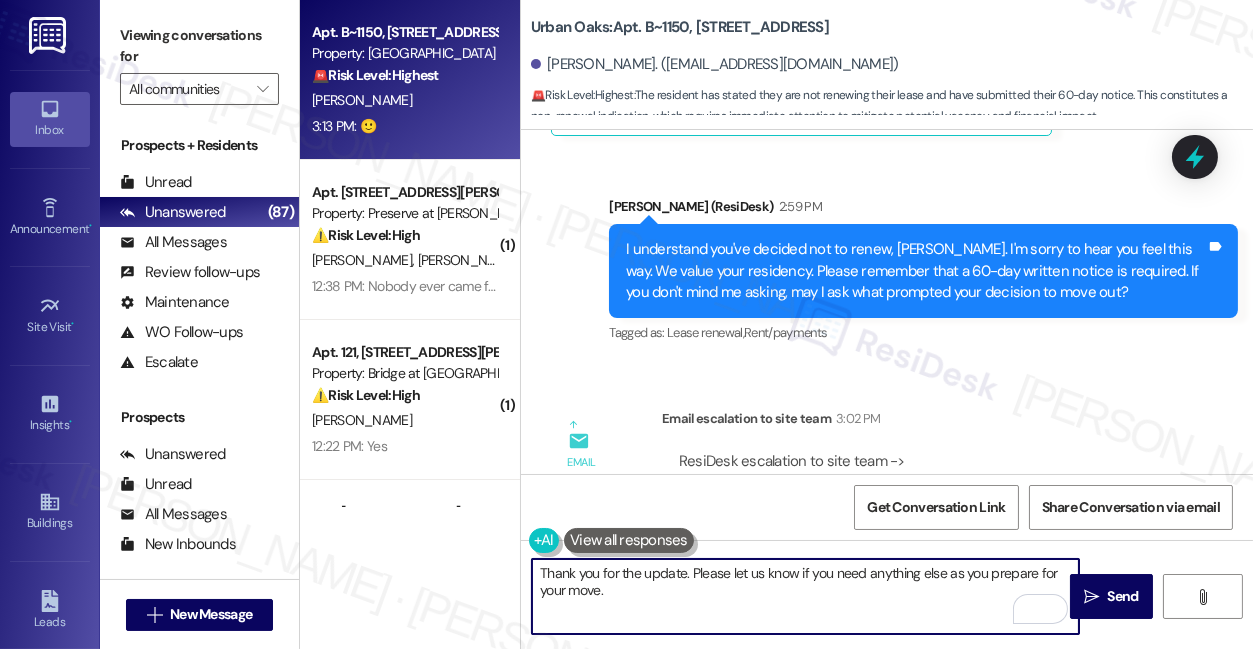click on "Thank you for the update. Please let us know if you need anything else as you prepare for your move." at bounding box center (805, 596) 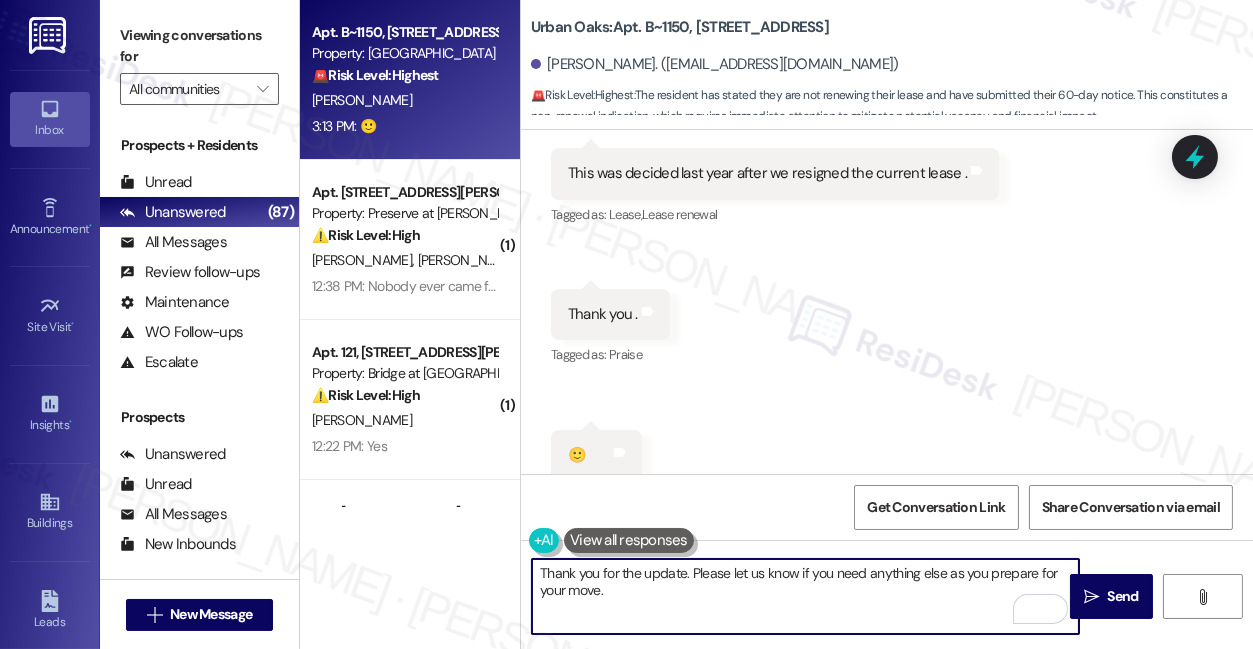 scroll, scrollTop: 6169, scrollLeft: 0, axis: vertical 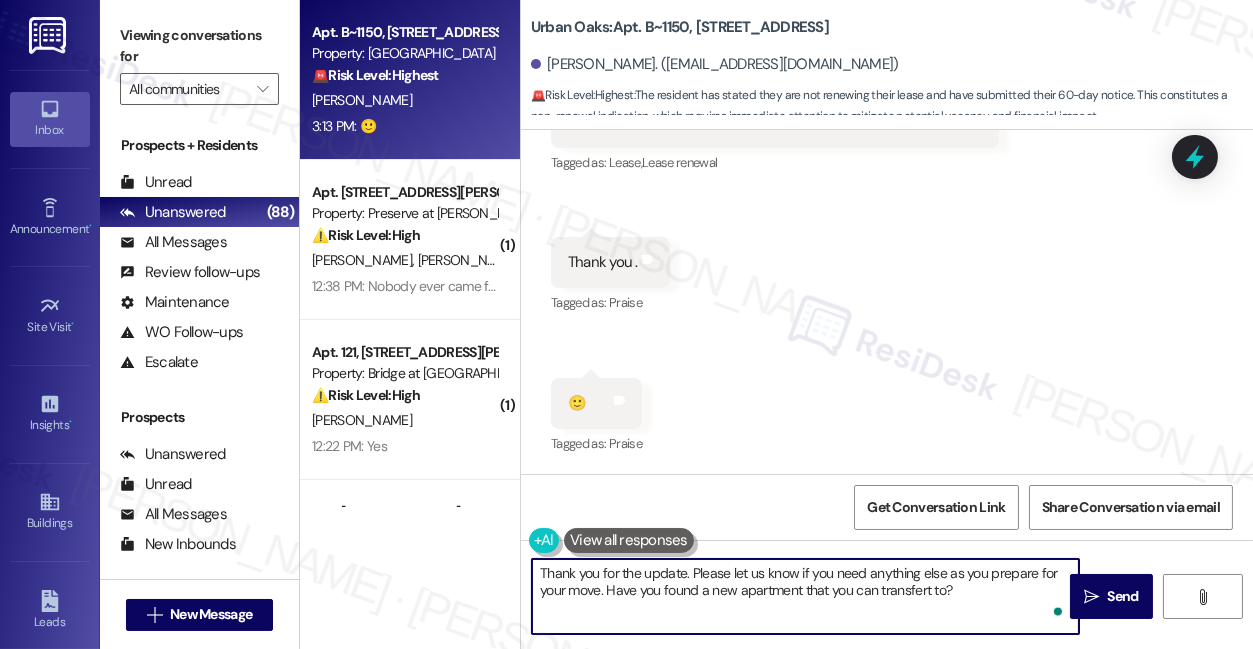 type on "Thank you for the update. Please let us know if you need anything else as you prepare for your move. Have you found a new apartment that you can transfert to?" 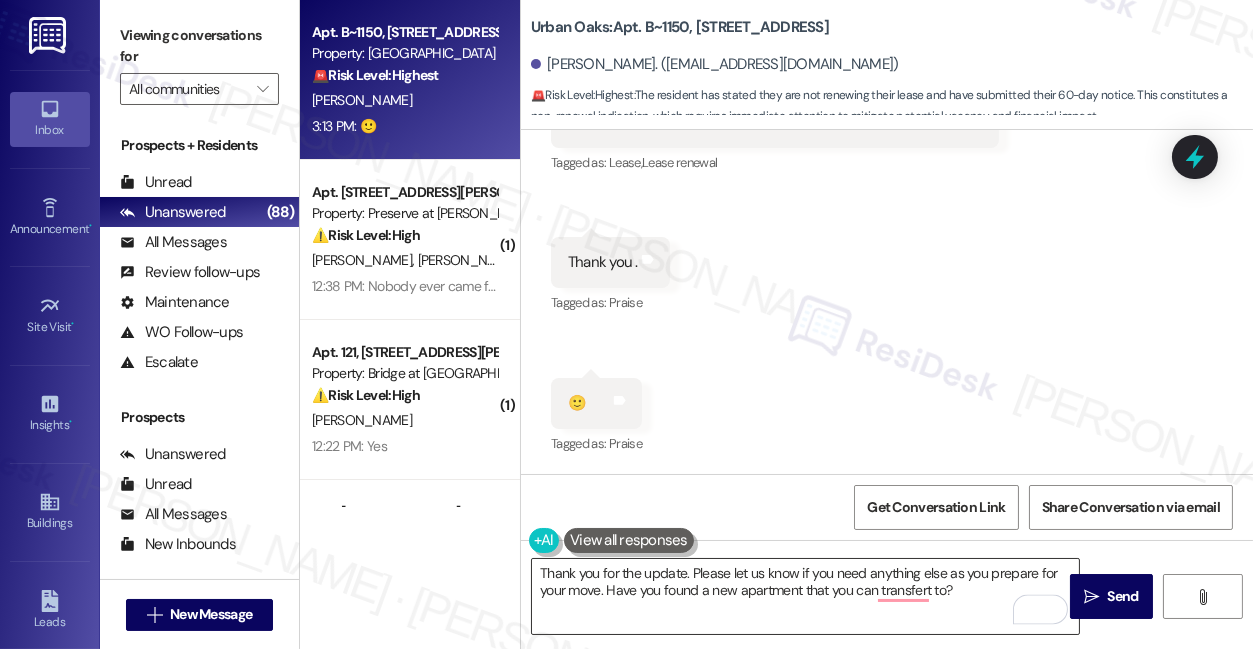 click on "Thank you for the update. Please let us know if you need anything else as you prepare for your move. Have you found a new apartment that you can transfert to?" at bounding box center (805, 596) 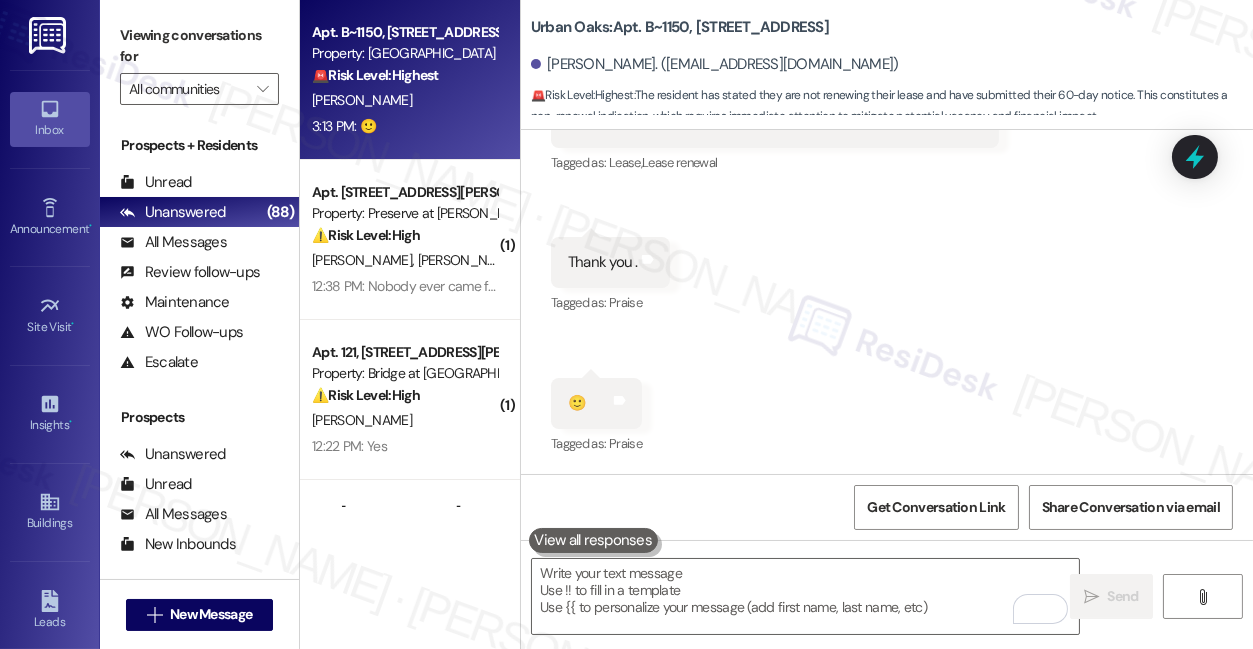 click on "Viewing conversations for" at bounding box center (199, 46) 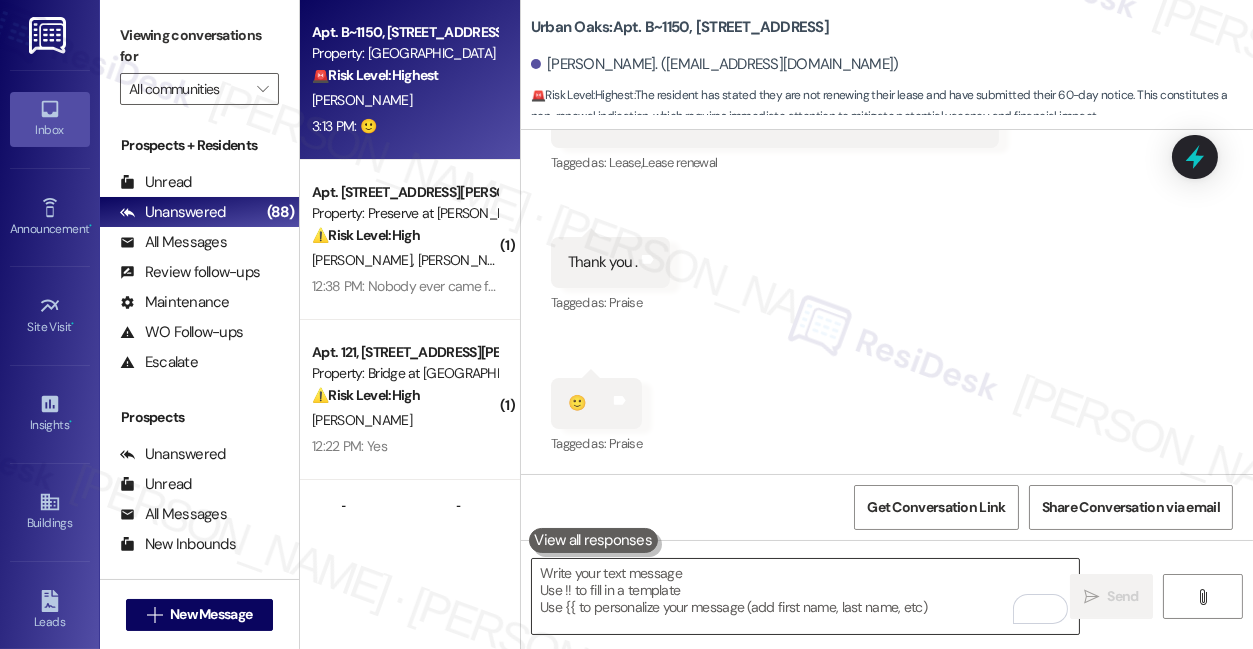 click at bounding box center (805, 596) 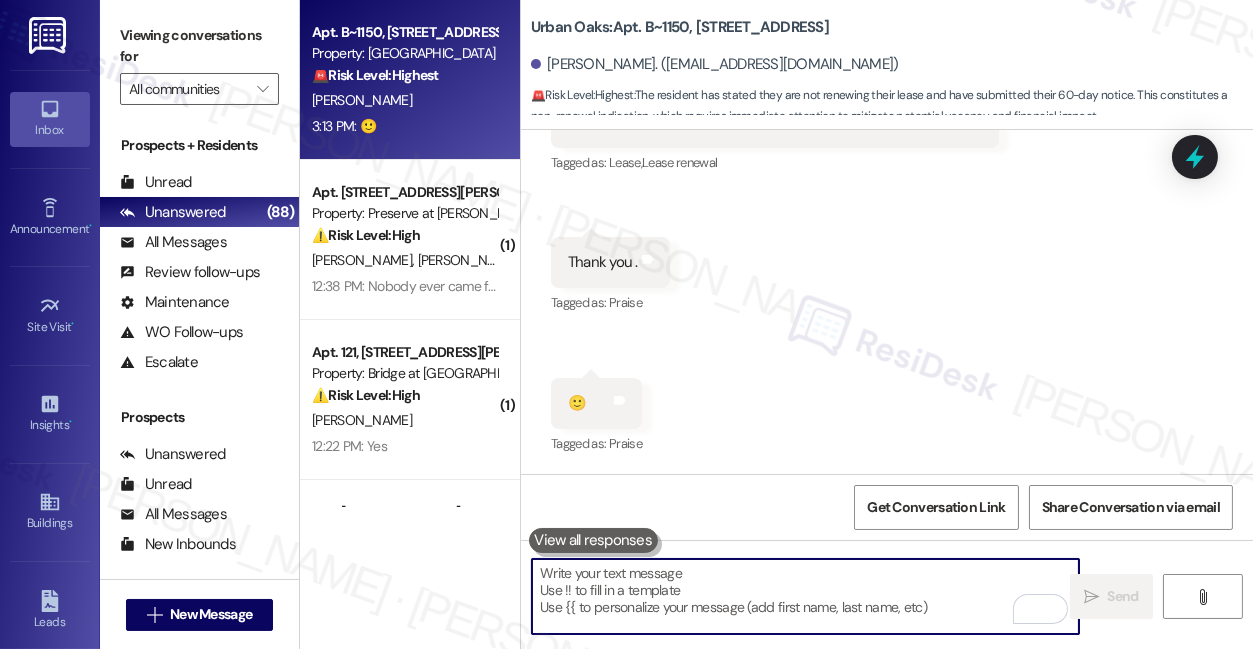 paste on "Thank you for the update, {{first_name}}. Please let us know if you need anything else as you prepare for your move. Have you already found a new apartment to transfer to?" 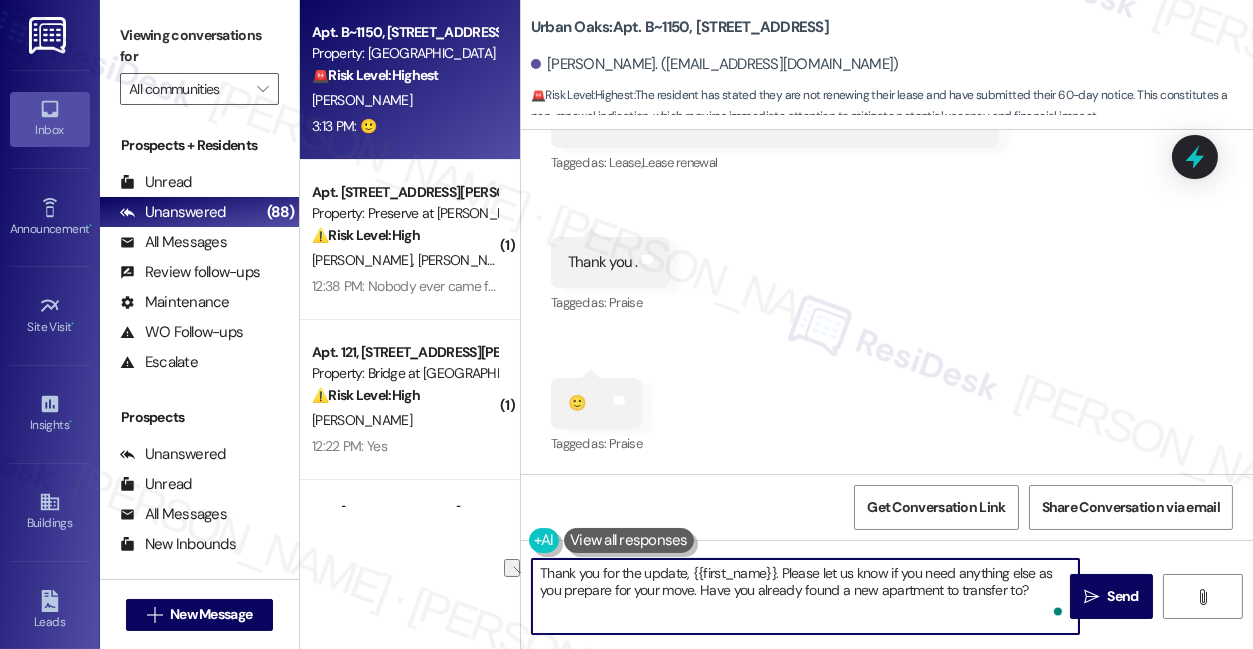 drag, startPoint x: 774, startPoint y: 571, endPoint x: 682, endPoint y: 564, distance: 92.26592 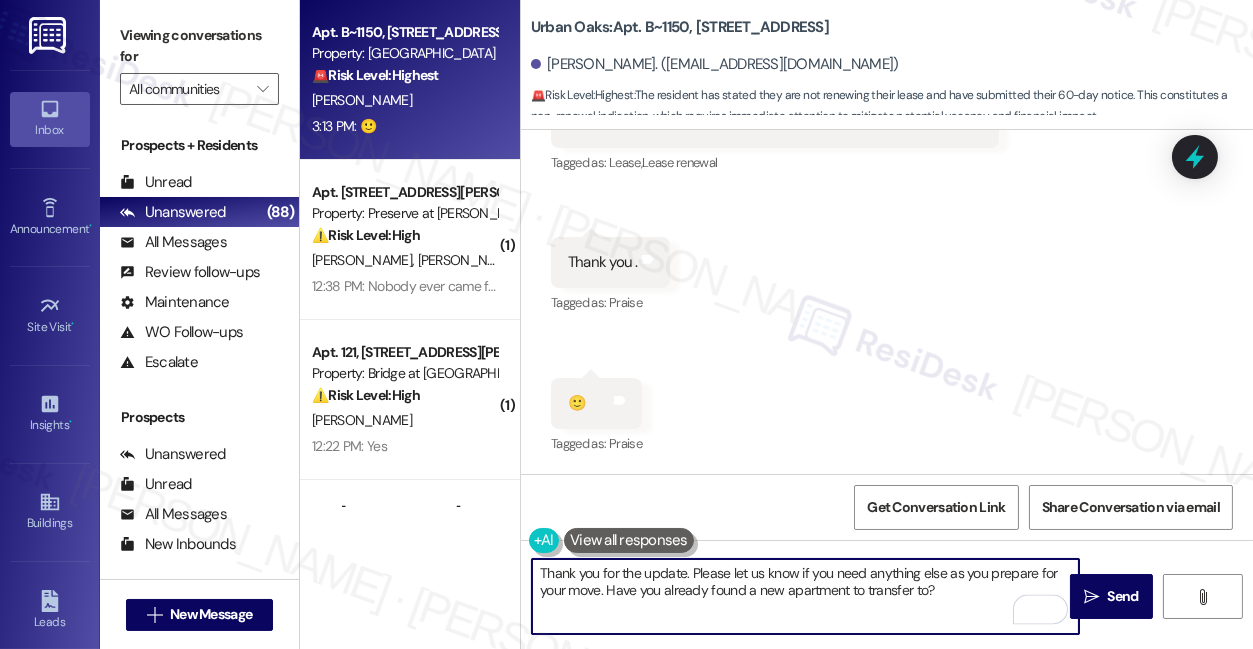 click on "Thank you for the update. Please let us know if you need anything else as you prepare for your move. Have you already found a new apartment to transfer to?" at bounding box center (805, 596) 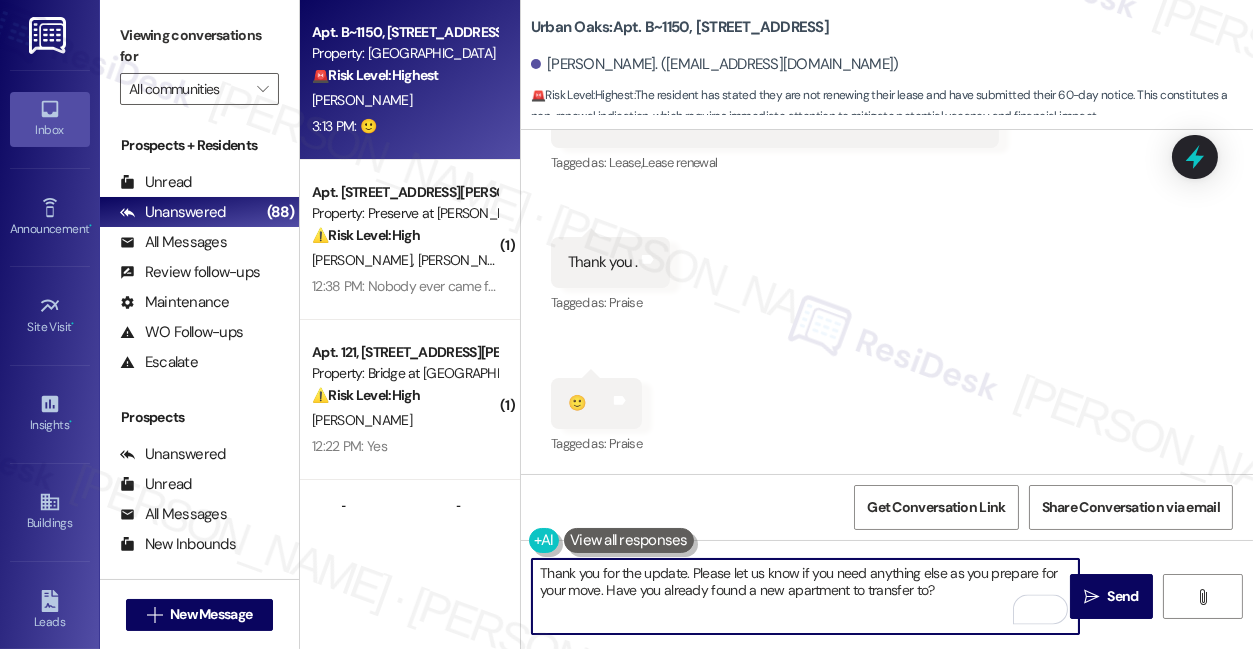 click on "Thank you for the update. Please let us know if you need anything else as you prepare for your move. Have you already found a new apartment to transfer to?" at bounding box center (805, 596) 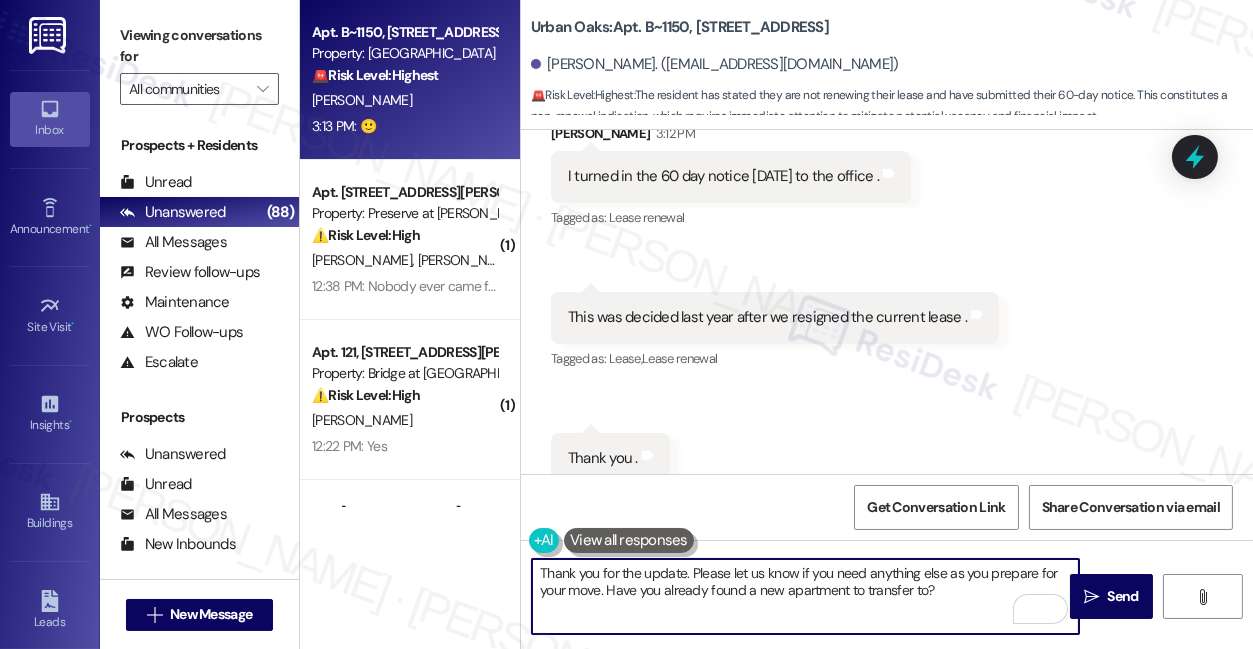 scroll, scrollTop: 6078, scrollLeft: 0, axis: vertical 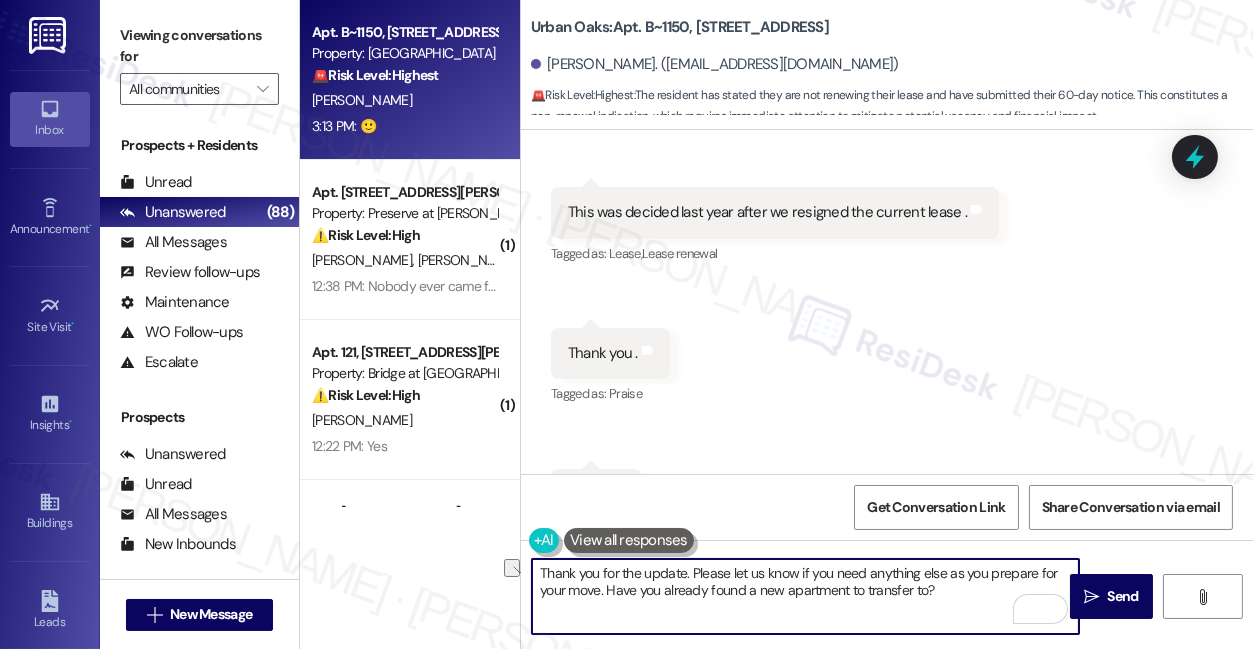 drag, startPoint x: 940, startPoint y: 590, endPoint x: 605, endPoint y: 601, distance: 335.18054 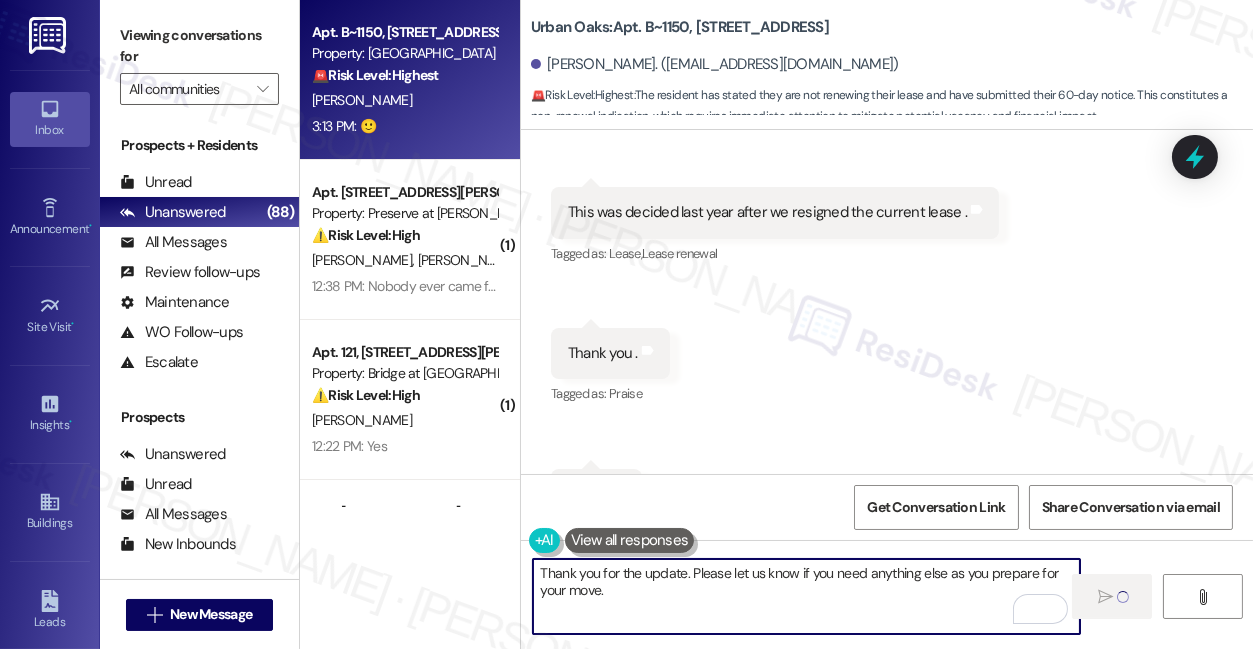 type 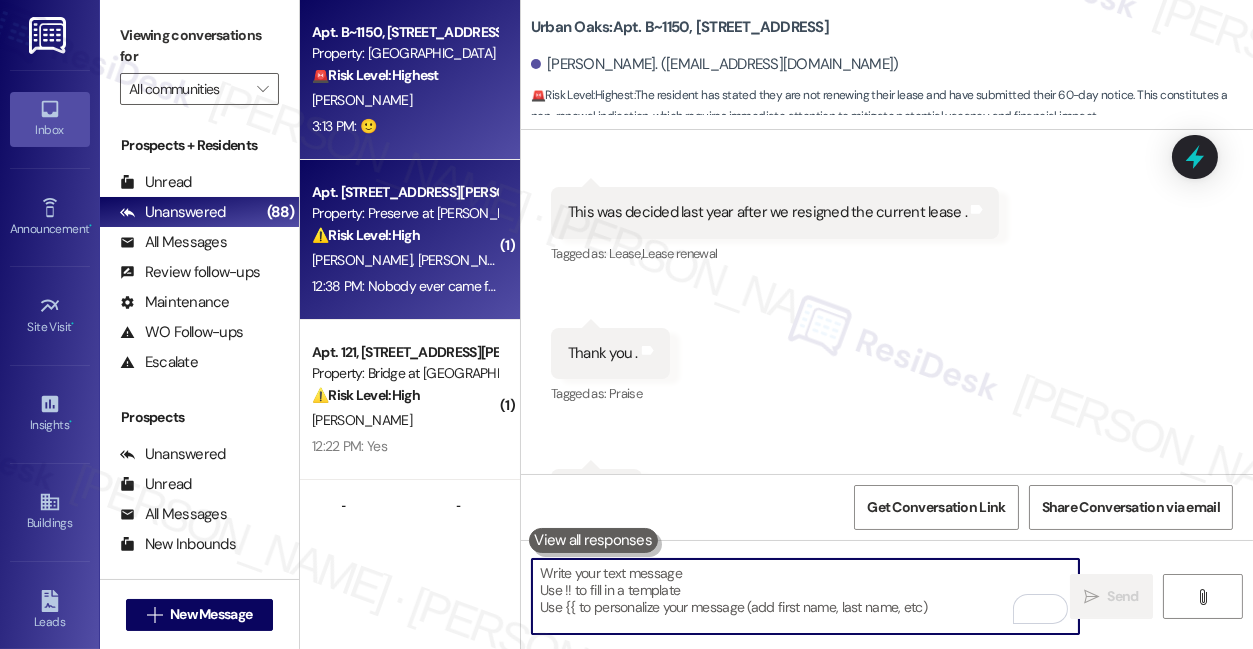 scroll, scrollTop: 6168, scrollLeft: 0, axis: vertical 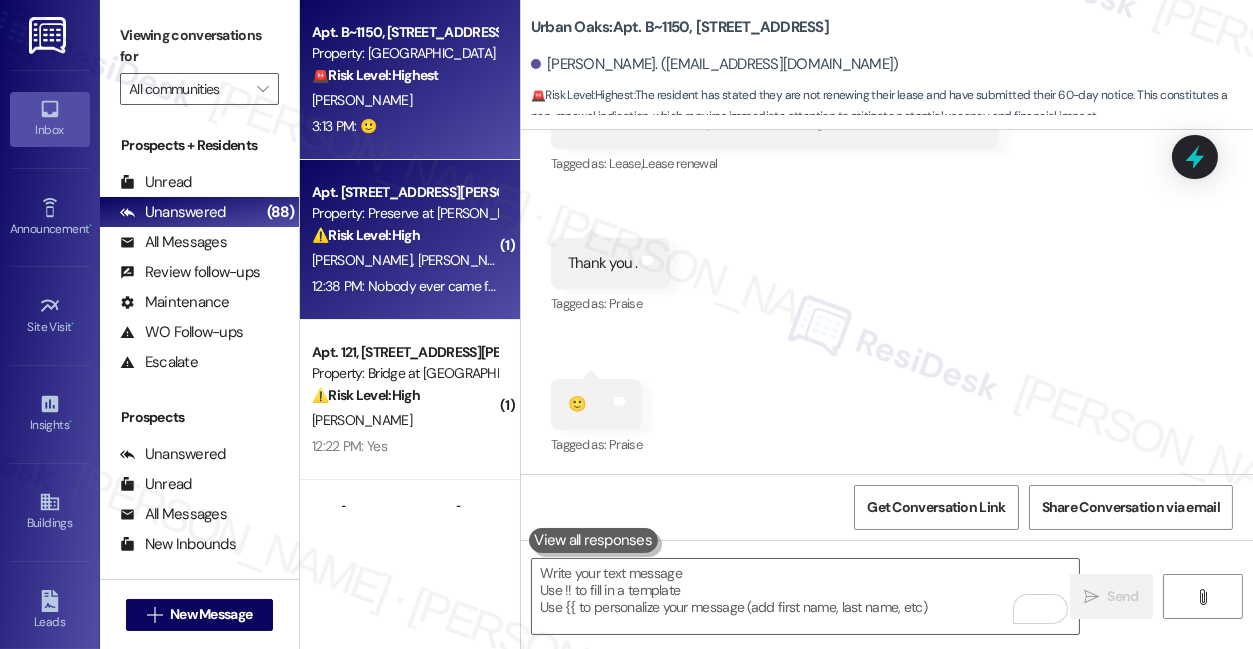 click on "[PERSON_NAME] [PERSON_NAME]" at bounding box center [404, 260] 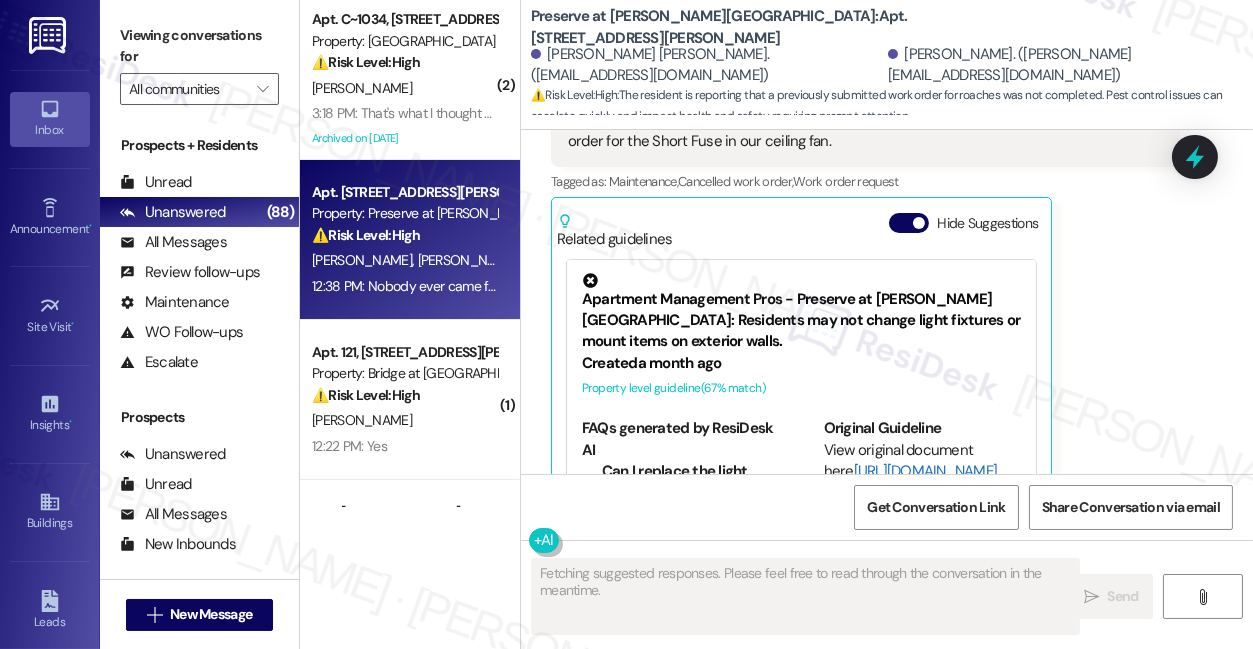 scroll, scrollTop: 5046, scrollLeft: 0, axis: vertical 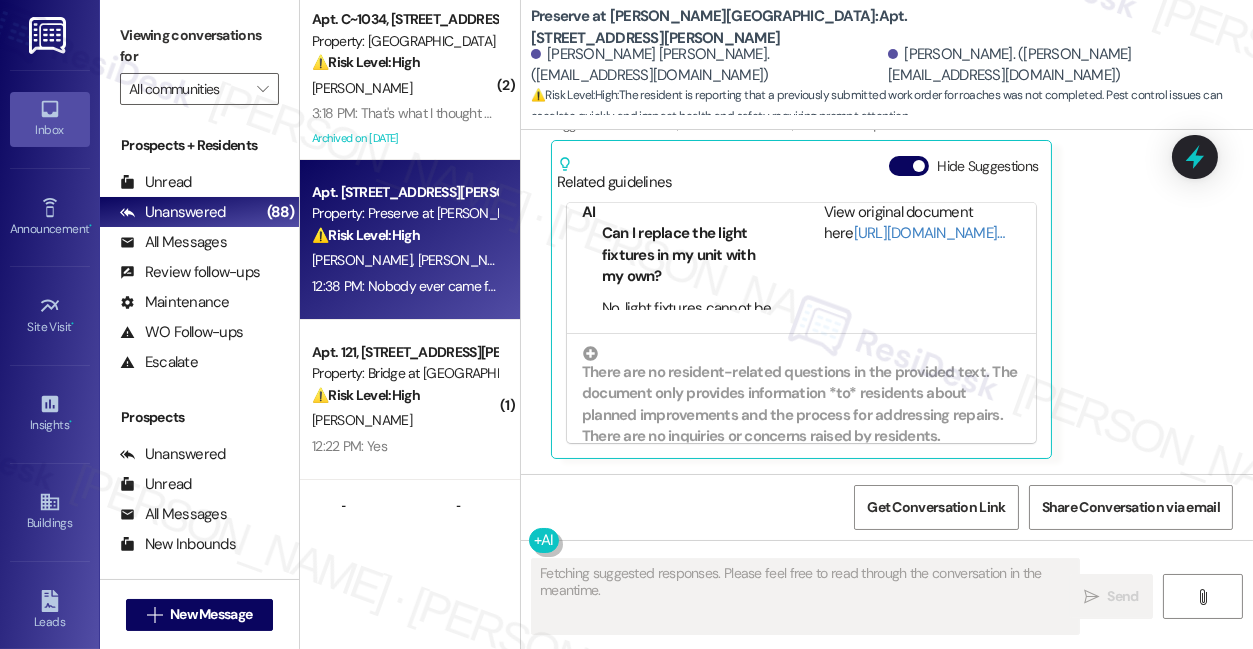 drag, startPoint x: 903, startPoint y: 167, endPoint x: 903, endPoint y: 192, distance: 25 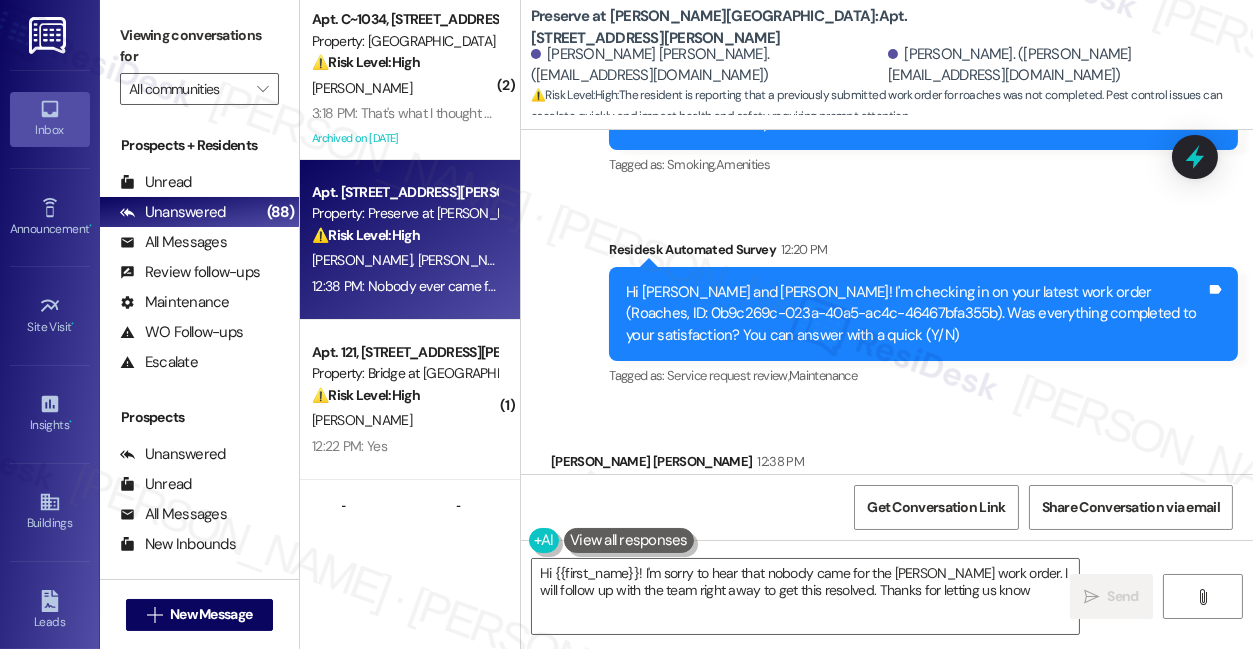 type on "Hi {{first_name}}! I'm sorry to hear that nobody came for the [PERSON_NAME] work order. I will follow up with the team right away to get this resolved. Thanks for letting us know!" 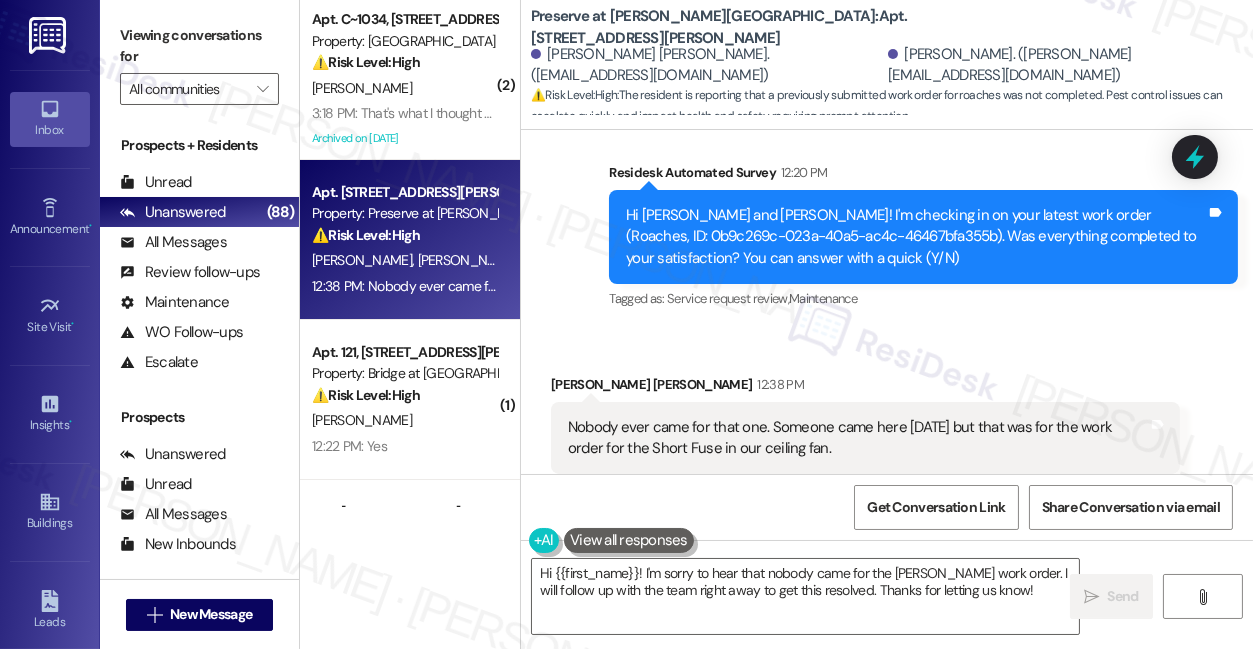 scroll, scrollTop: 4786, scrollLeft: 0, axis: vertical 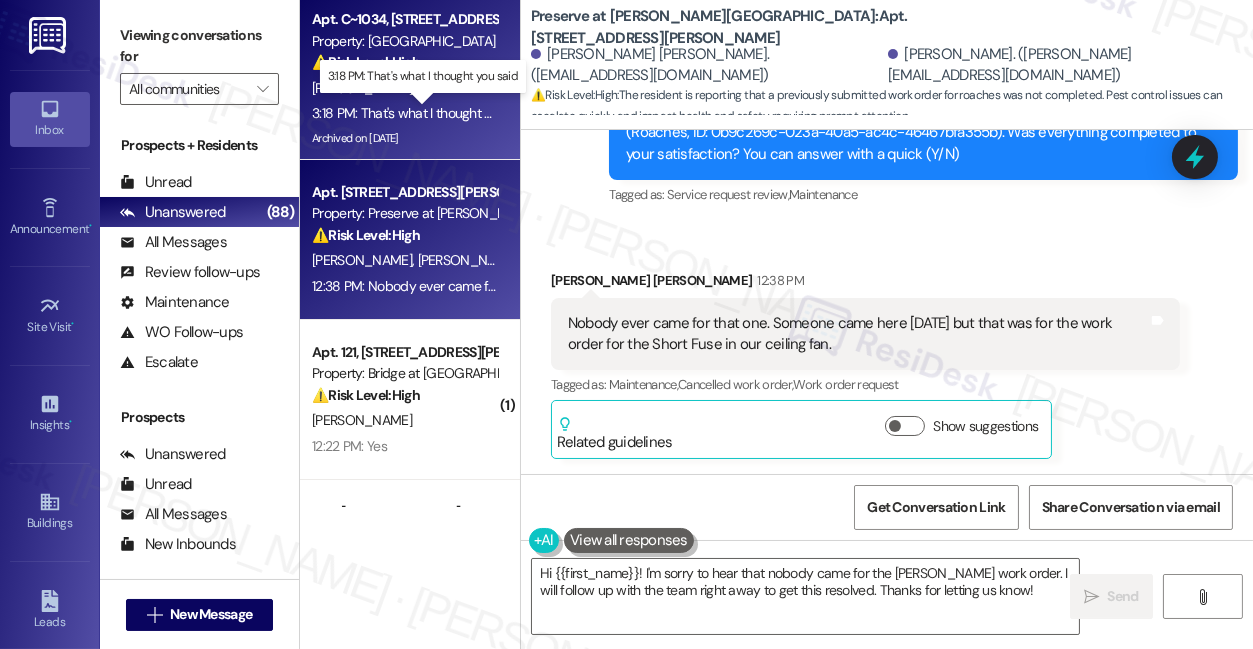 click on "3:18 PM: That's what I thought you said  3:18 PM: That's what I thought you said" at bounding box center (422, 113) 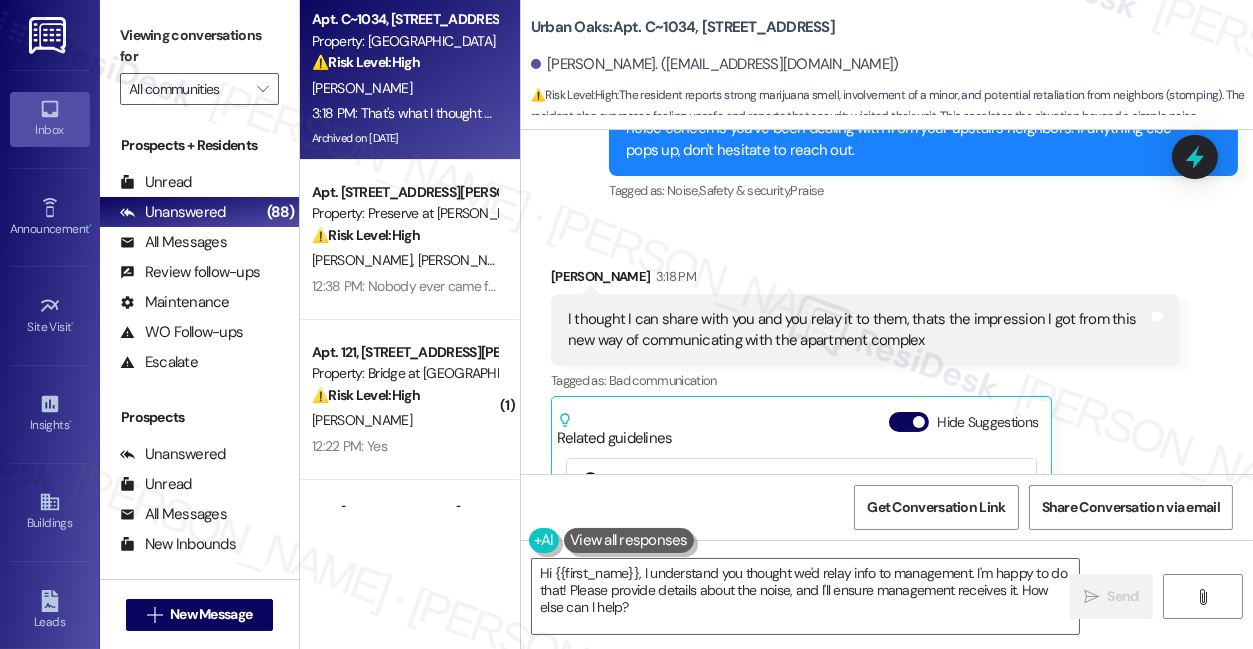 scroll, scrollTop: 22743, scrollLeft: 0, axis: vertical 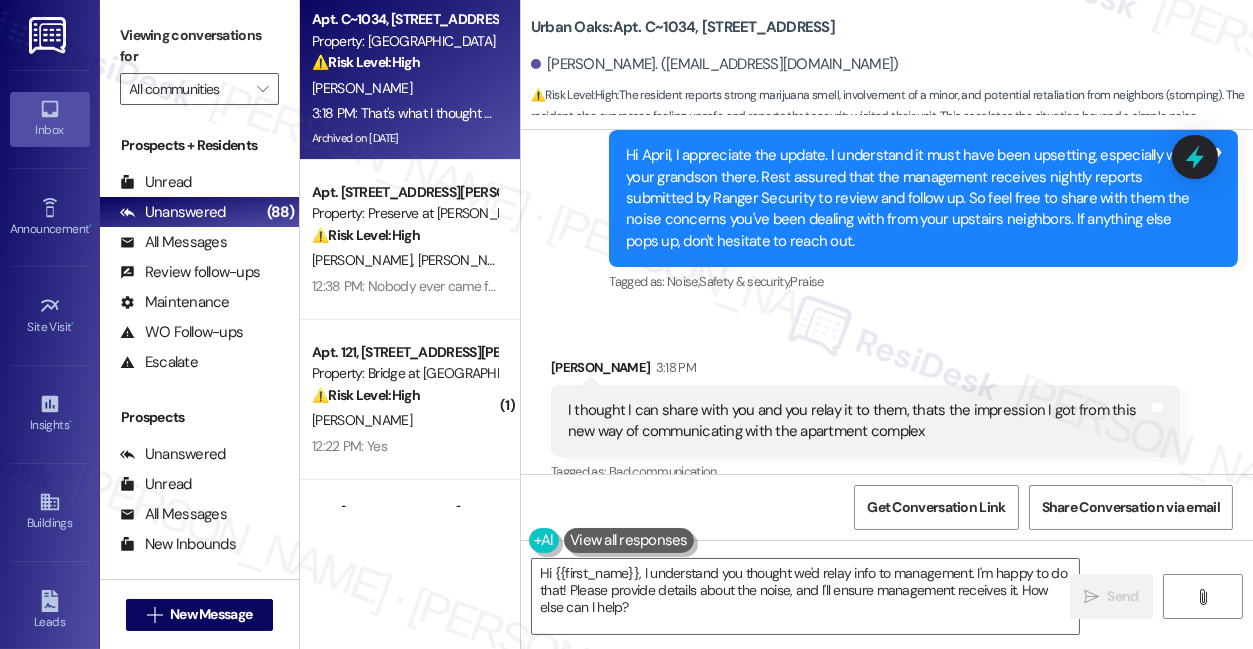 click on "I thought I can share with you and you relay it to them, thats the impression I got from this new way of communicating with the apartment complex" at bounding box center [858, 421] 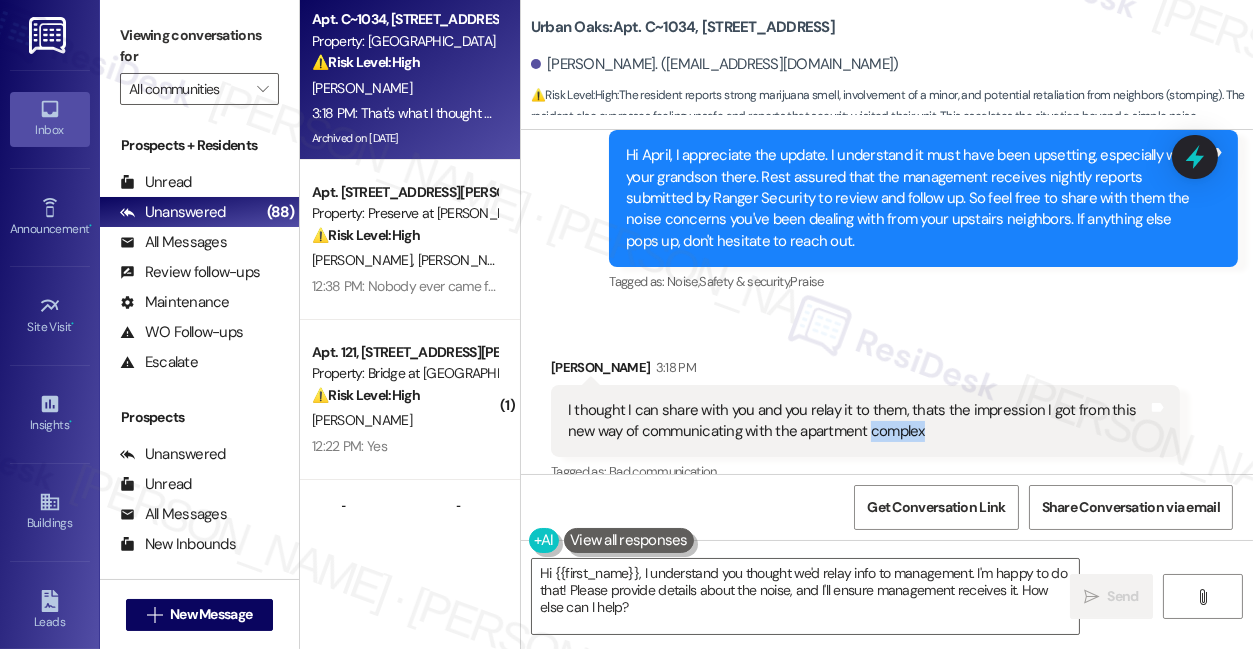 click on "I thought I can share with you and you relay it to them, thats the impression I got from this new way of communicating with the apartment complex" at bounding box center [858, 421] 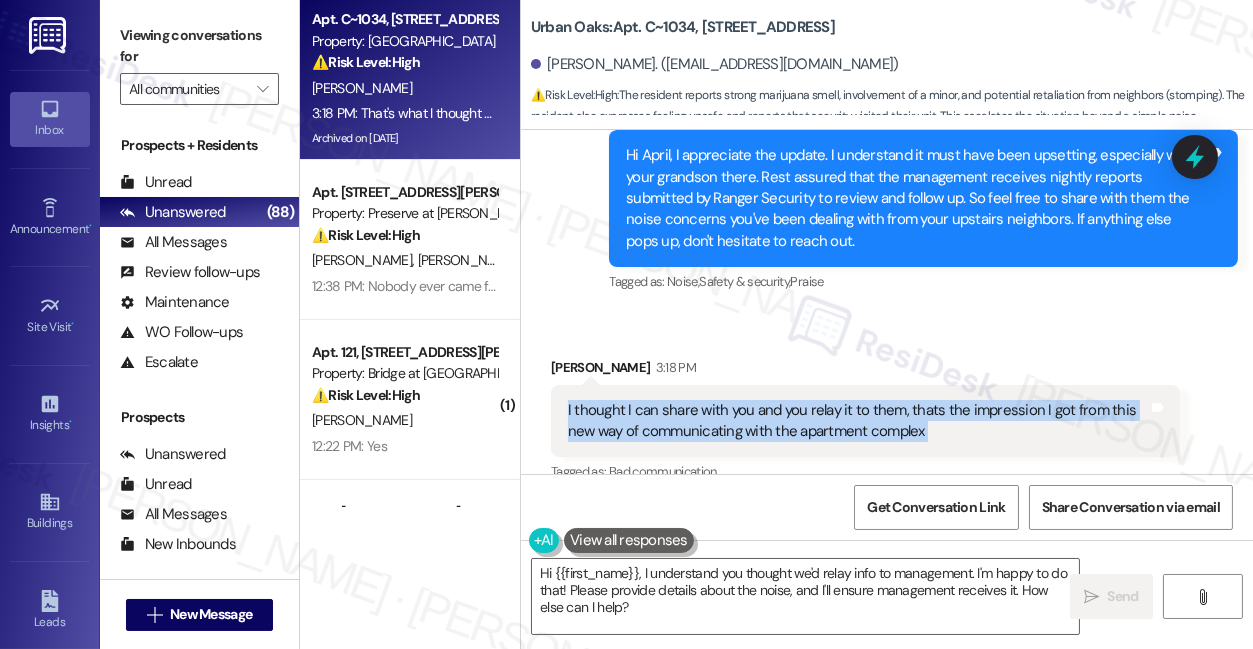click on "I thought I can share with you and you relay it to them, thats the impression I got from this new way of communicating with the apartment complex" at bounding box center (858, 421) 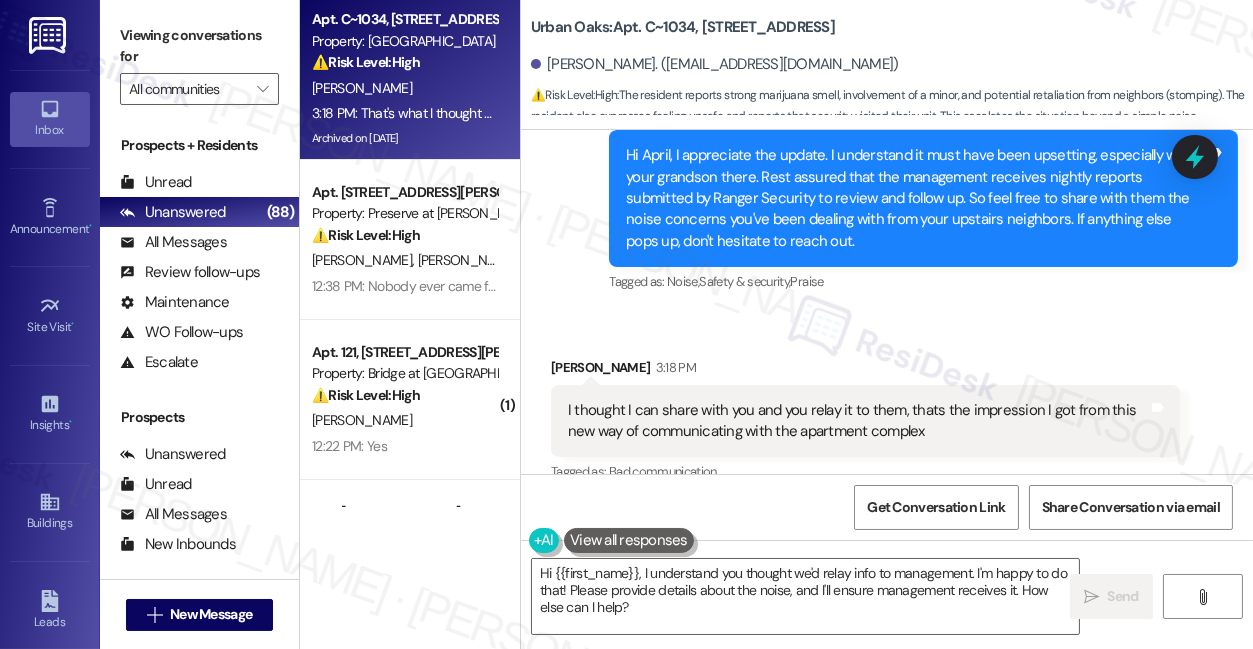 click on "Hi April, I appreciate the update. I understand it must have been upsetting, especially with your grandson there. Rest assured that the management receives nightly reports submitted by Ranger Security to review and follow up. So feel free to share with them the noise concerns you've been dealing with from your upstairs neighbors. If anything else pops up, don't hesitate to reach out." at bounding box center [916, 198] 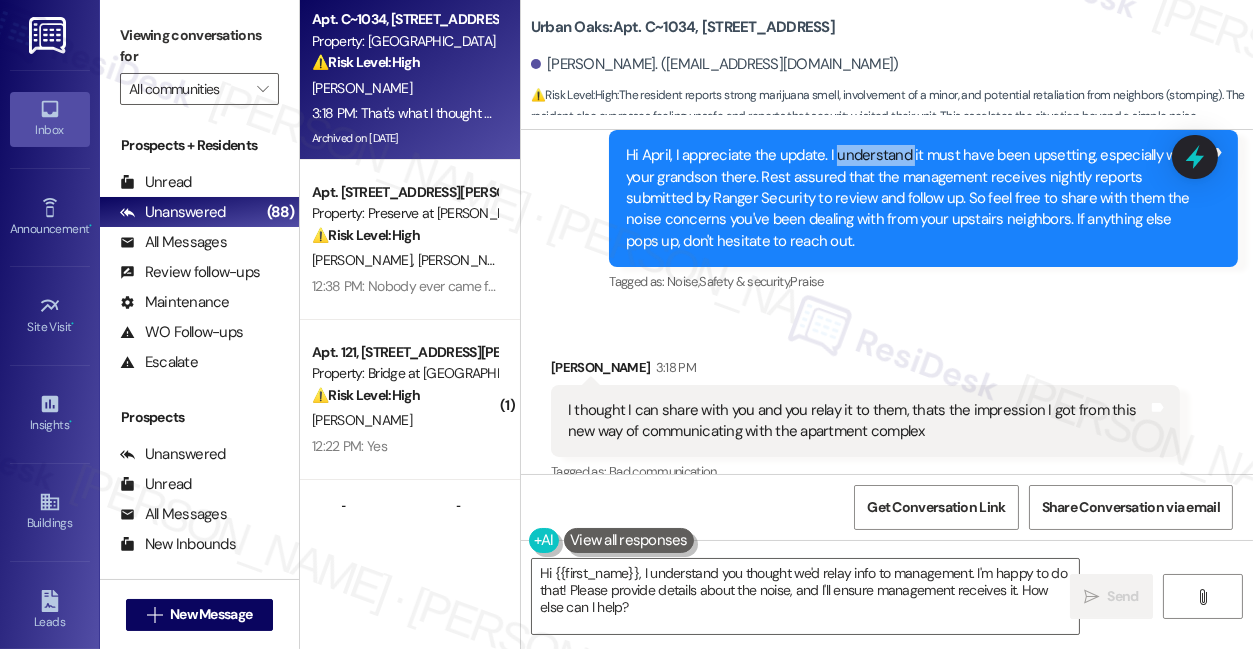 click on "Hi April, I appreciate the update. I understand it must have been upsetting, especially with your grandson there. Rest assured that the management receives nightly reports submitted by Ranger Security to review and follow up. So feel free to share with them the noise concerns you've been dealing with from your upstairs neighbors. If anything else pops up, don't hesitate to reach out." at bounding box center [916, 198] 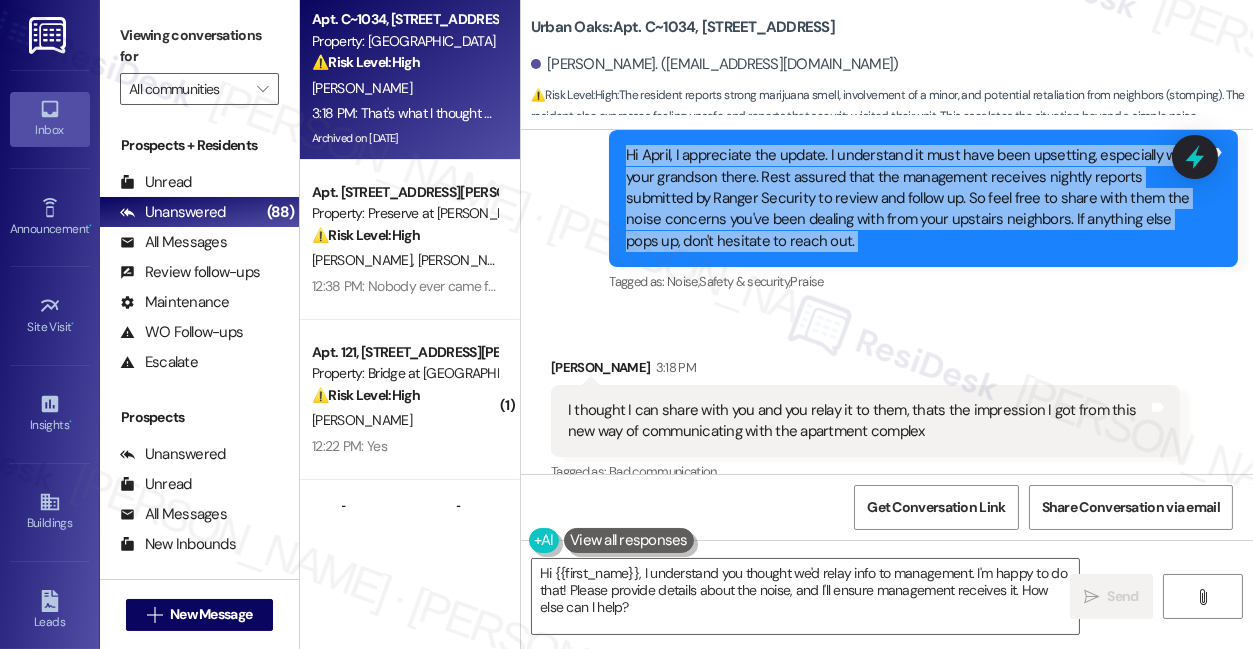 click on "Hi April, I appreciate the update. I understand it must have been upsetting, especially with your grandson there. Rest assured that the management receives nightly reports submitted by Ranger Security to review and follow up. So feel free to share with them the noise concerns you've been dealing with from your upstairs neighbors. If anything else pops up, don't hesitate to reach out." at bounding box center (916, 198) 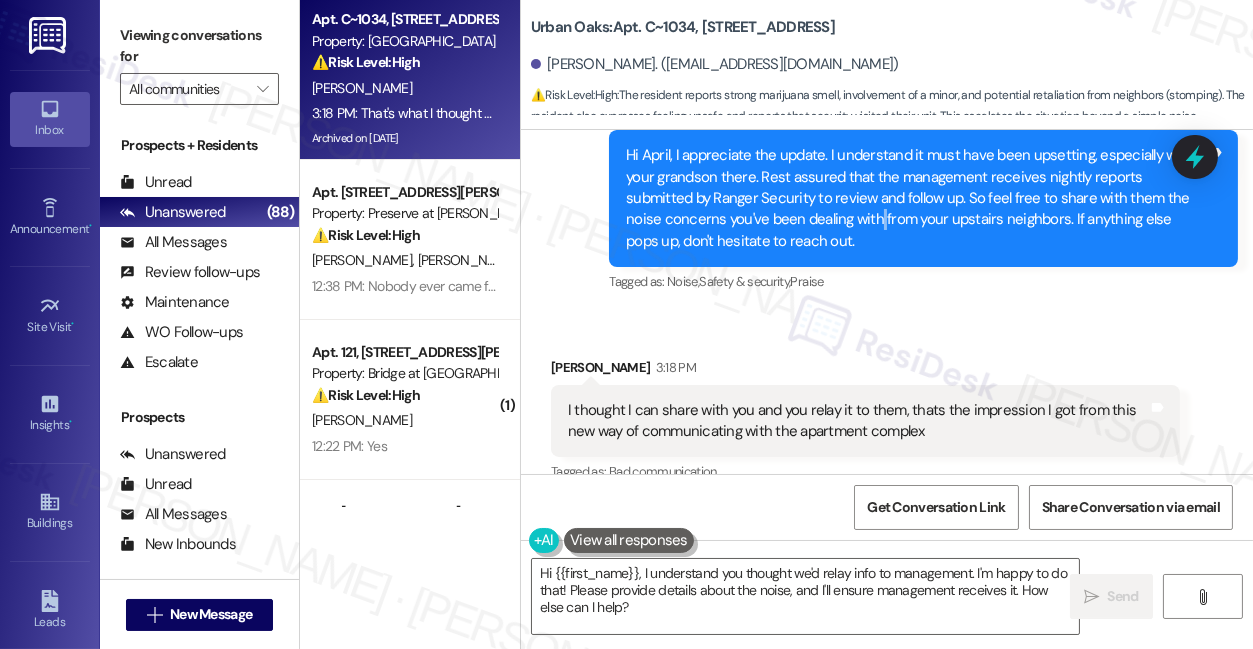 click on "Hi April, I appreciate the update. I understand it must have been upsetting, especially with your grandson there. Rest assured that the management receives nightly reports submitted by Ranger Security to review and follow up. So feel free to share with them the noise concerns you've been dealing with from your upstairs neighbors. If anything else pops up, don't hesitate to reach out." at bounding box center (916, 198) 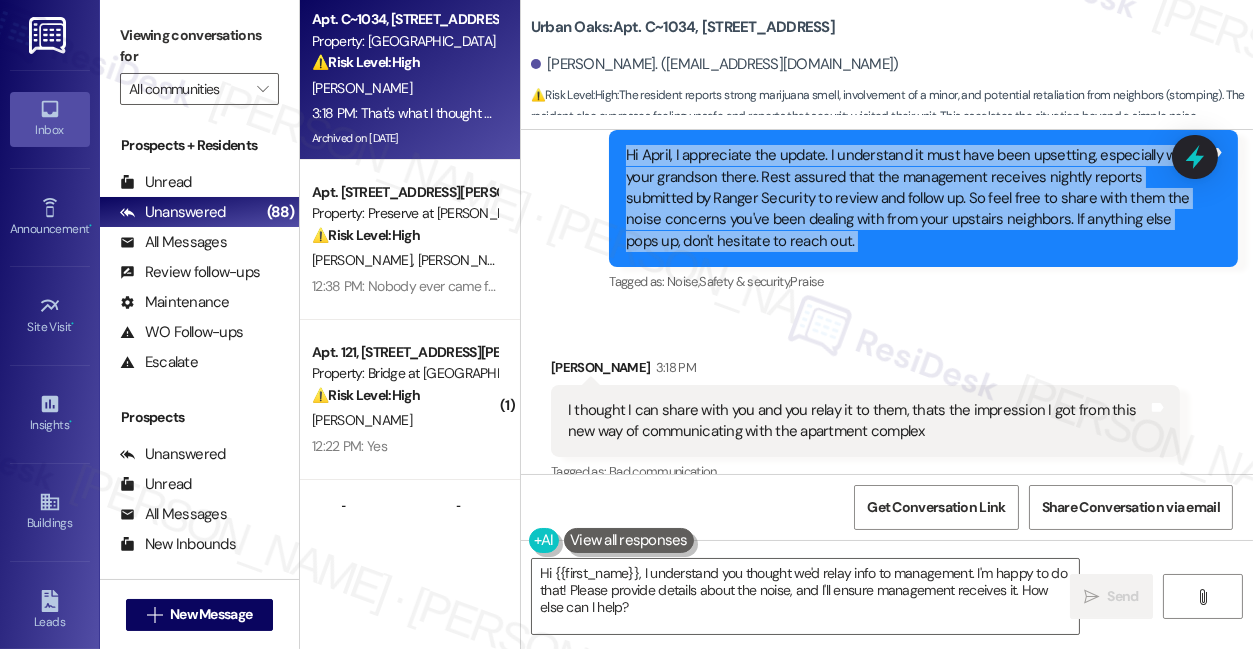 click on "Hi April, I appreciate the update. I understand it must have been upsetting, especially with your grandson there. Rest assured that the management receives nightly reports submitted by Ranger Security to review and follow up. So feel free to share with them the noise concerns you've been dealing with from your upstairs neighbors. If anything else pops up, don't hesitate to reach out." at bounding box center [916, 198] 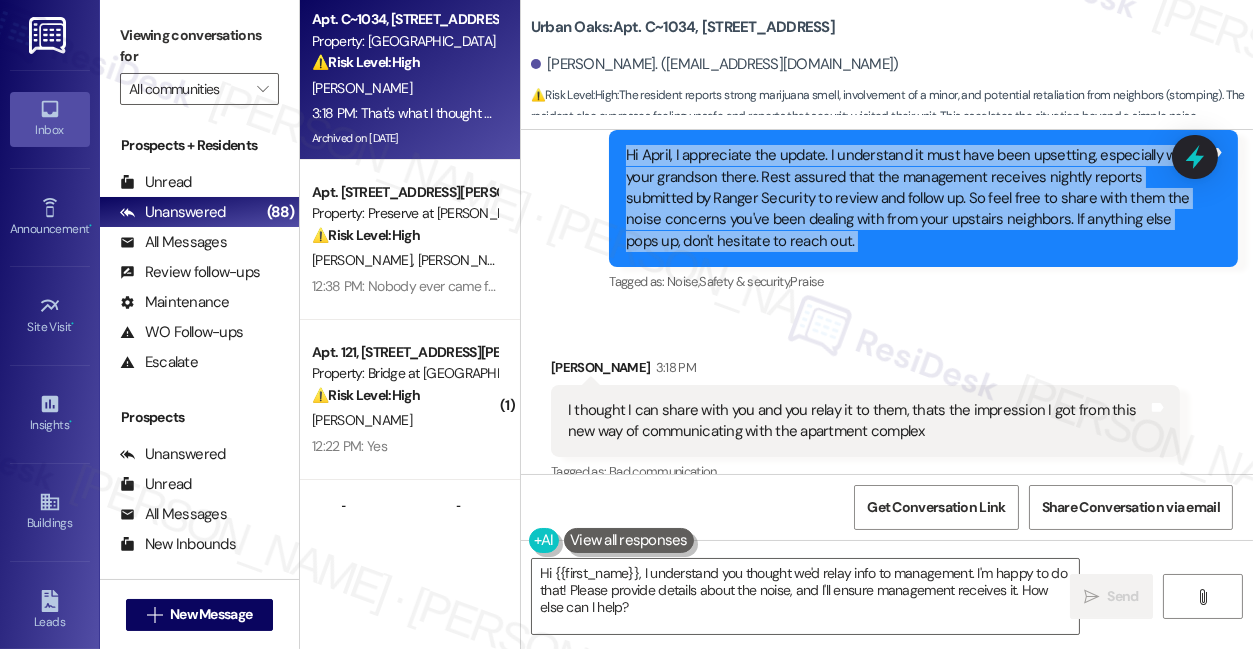 click on "Hi April, I appreciate the update. I understand it must have been upsetting, especially with your grandson there. Rest assured that the management receives nightly reports submitted by Ranger Security to review and follow up. So feel free to share with them the noise concerns you've been dealing with from your upstairs neighbors. If anything else pops up, don't hesitate to reach out." at bounding box center (916, 198) 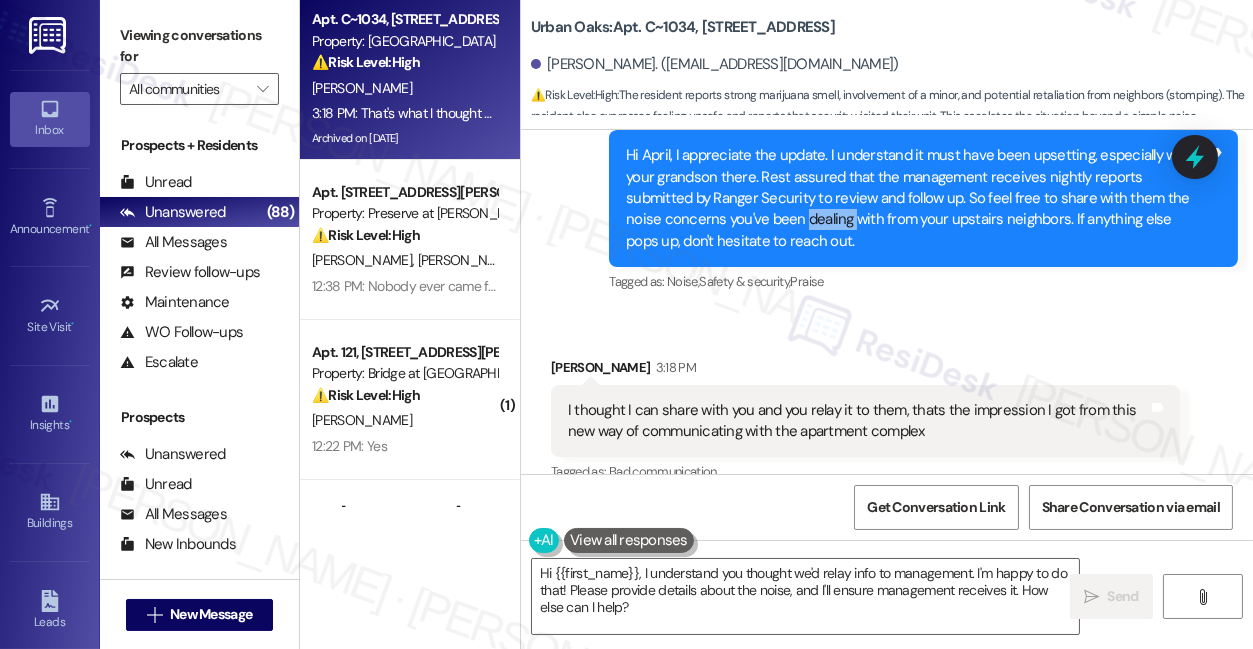 click on "Hi April, I appreciate the update. I understand it must have been upsetting, especially with your grandson there. Rest assured that the management receives nightly reports submitted by Ranger Security to review and follow up. So feel free to share with them the noise concerns you've been dealing with from your upstairs neighbors. If anything else pops up, don't hesitate to reach out." at bounding box center [916, 198] 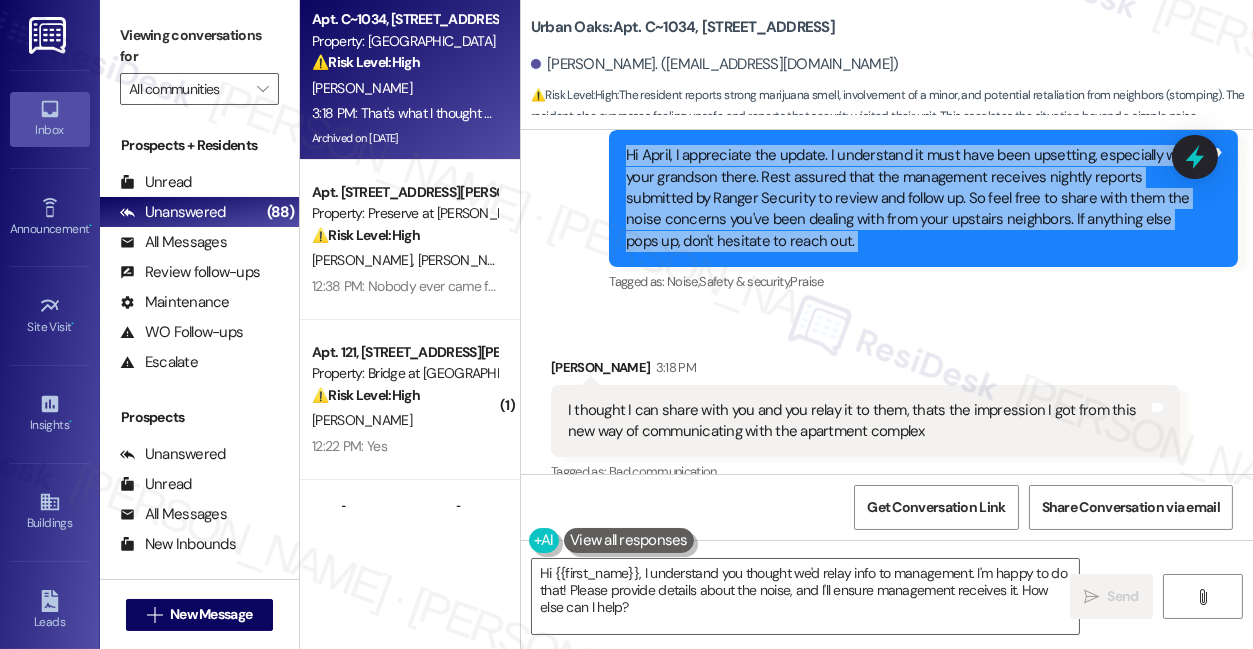 click on "Hi April, I appreciate the update. I understand it must have been upsetting, especially with your grandson there. Rest assured that the management receives nightly reports submitted by Ranger Security to review and follow up. So feel free to share with them the noise concerns you've been dealing with from your upstairs neighbors. If anything else pops up, don't hesitate to reach out." at bounding box center (916, 198) 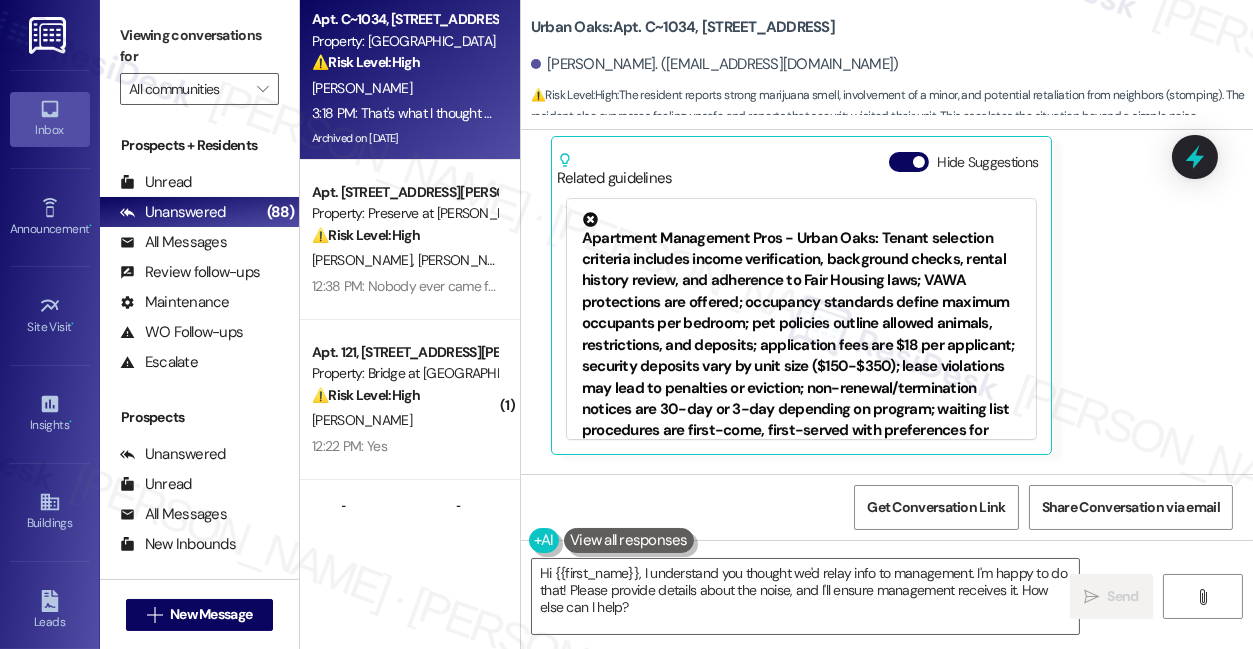 scroll, scrollTop: 23017, scrollLeft: 0, axis: vertical 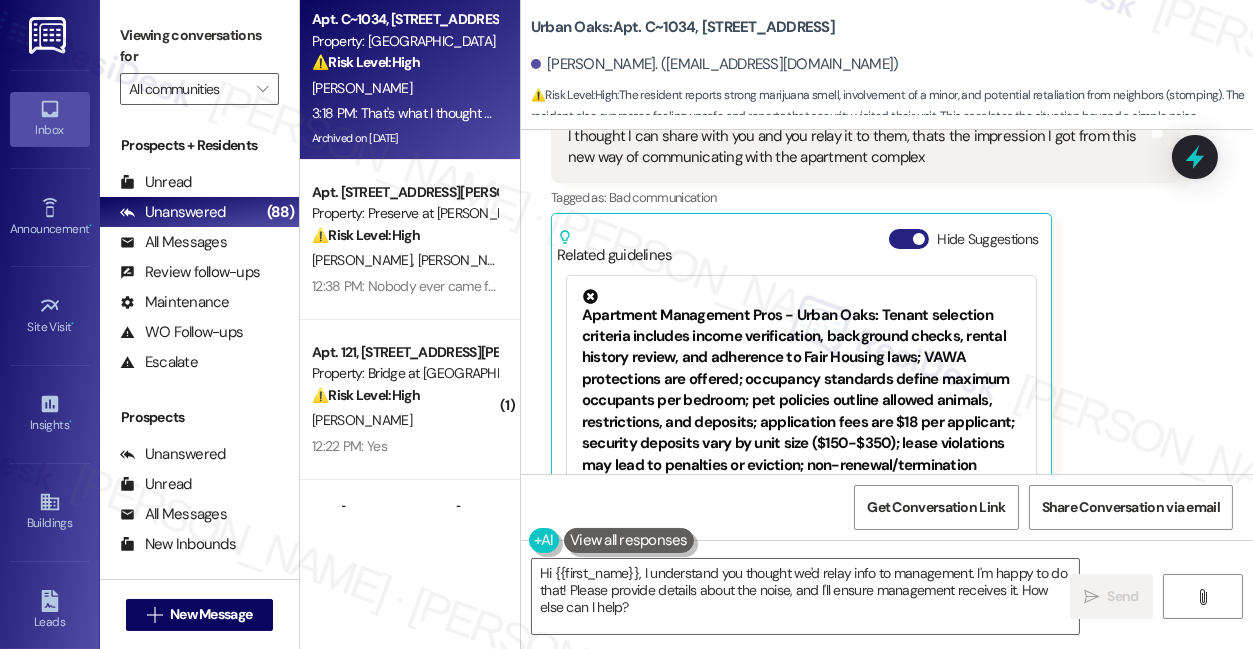 click on "Hide Suggestions" at bounding box center [909, 239] 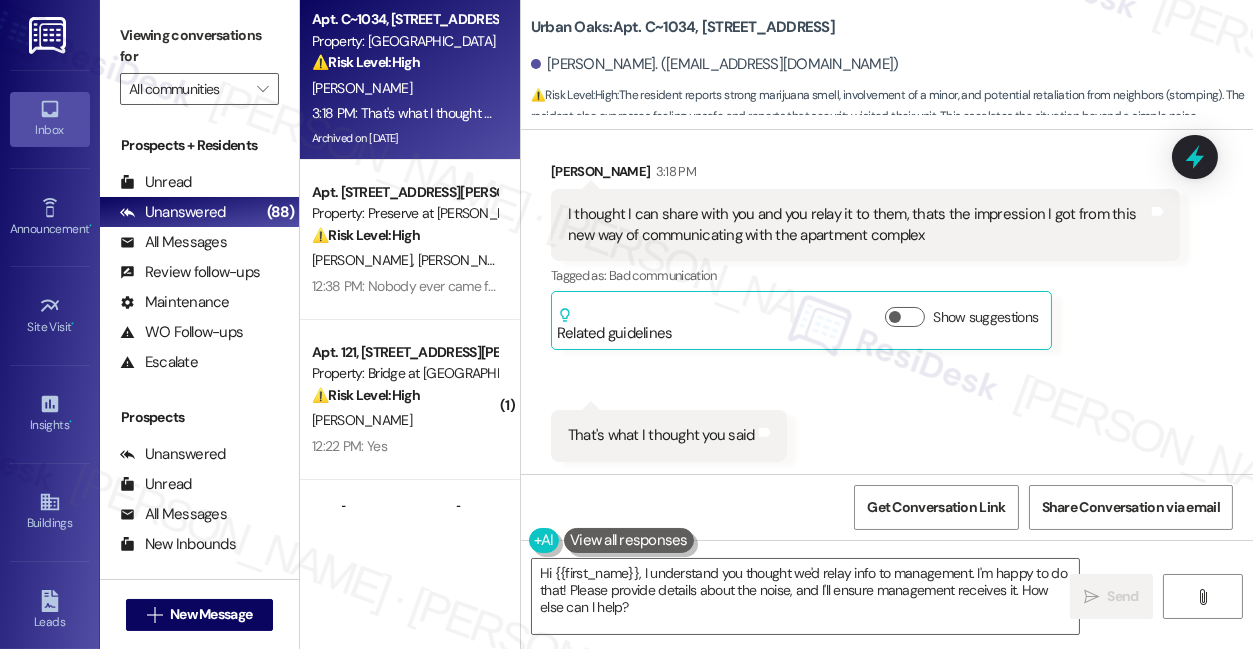 click on "Viewing conversations for" at bounding box center [199, 46] 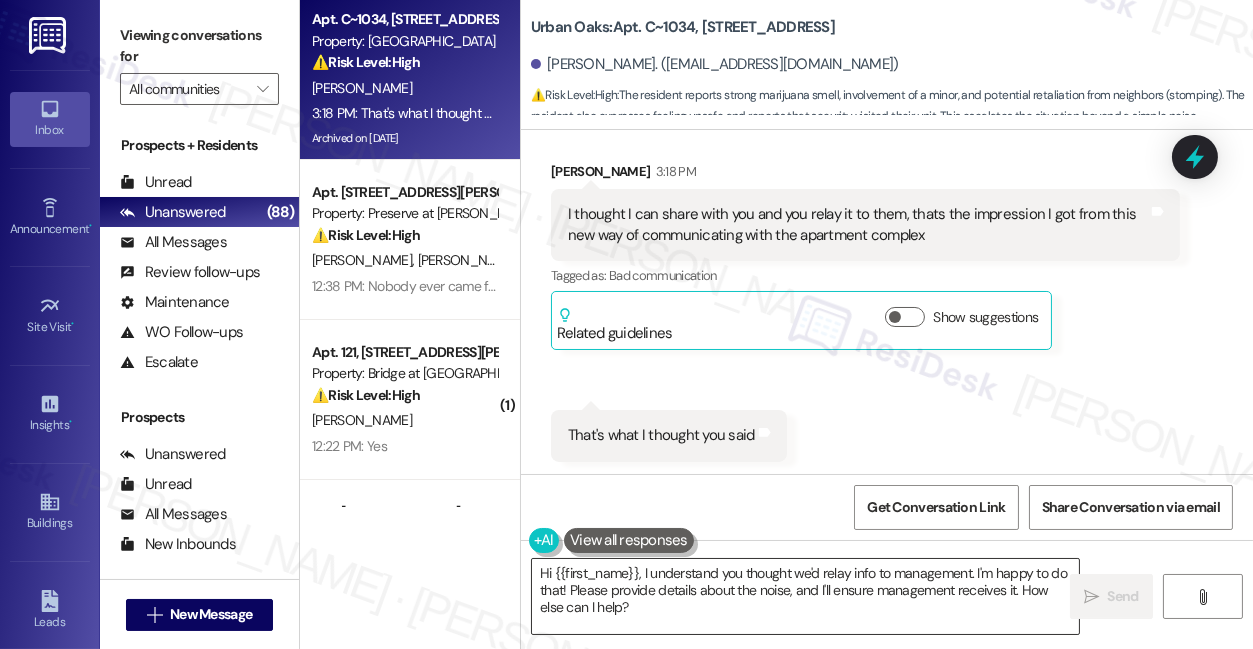 click on "Hi {{first_name}}, I understand you thought we'd relay info to management. I'm happy to do that! Please provide details about the noise, and I'll ensure management receives it. How else can I help?" at bounding box center [805, 596] 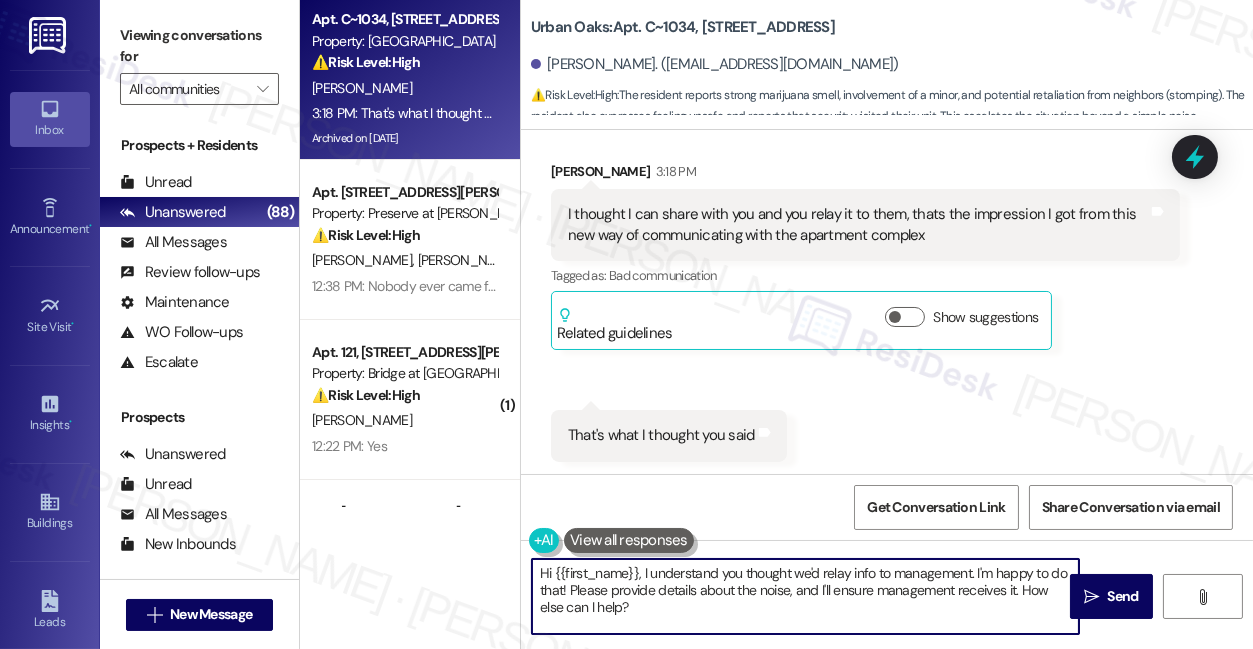 click on "Hi {{first_name}}, I understand you thought we'd relay info to management. I'm happy to do that! Please provide details about the noise, and I'll ensure management receives it. How else can I help?" at bounding box center [805, 596] 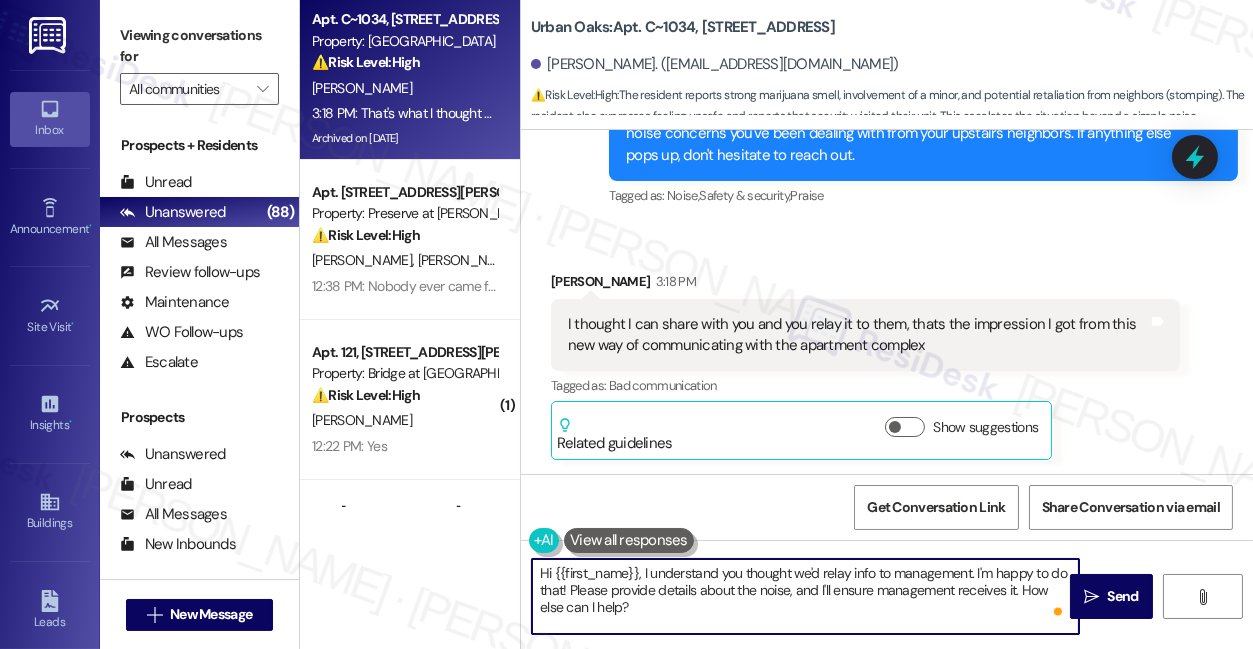 scroll, scrollTop: 22757, scrollLeft: 0, axis: vertical 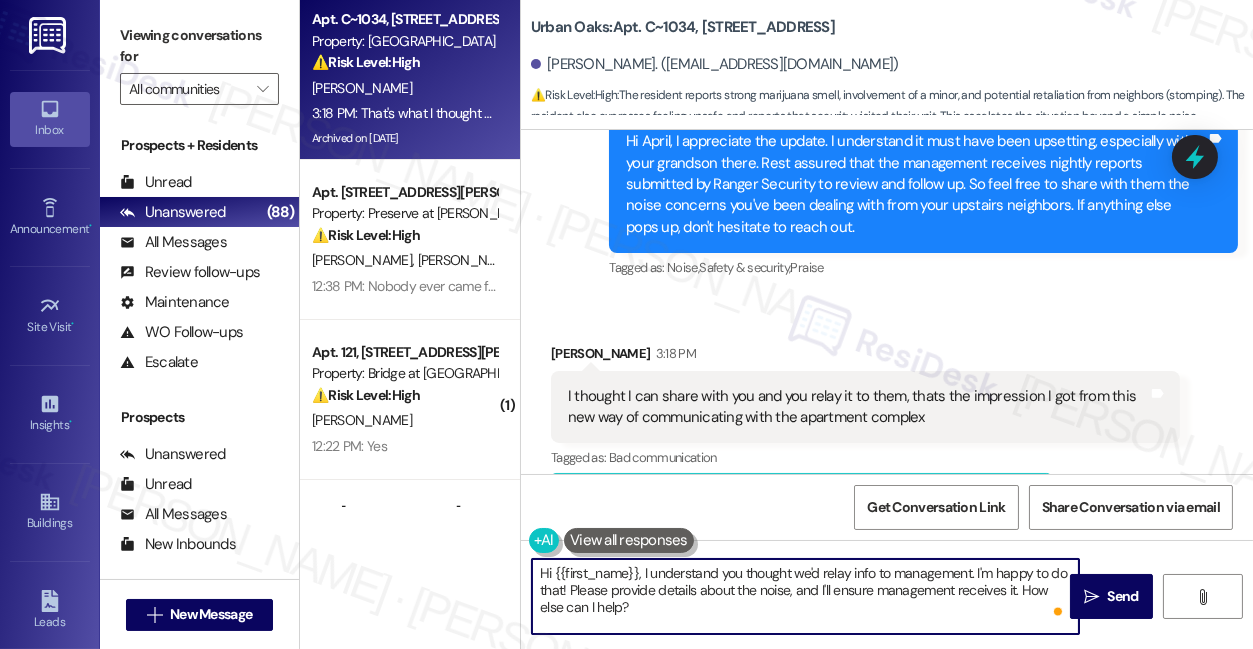 click on "I thought I can share with you and you relay it to them, thats the impression I got from this new way of communicating with the apartment complex" at bounding box center [858, 407] 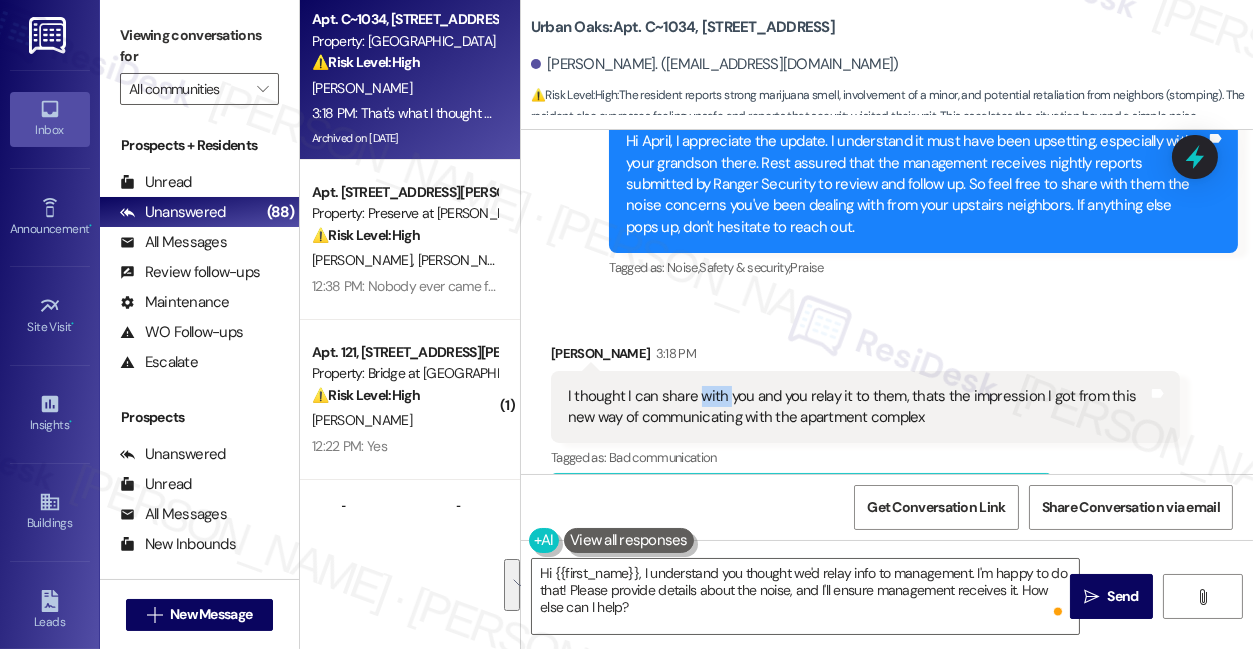 click on "I thought I can share with you and you relay it to them, thats the impression I got from this new way of communicating with the apartment complex" at bounding box center (858, 407) 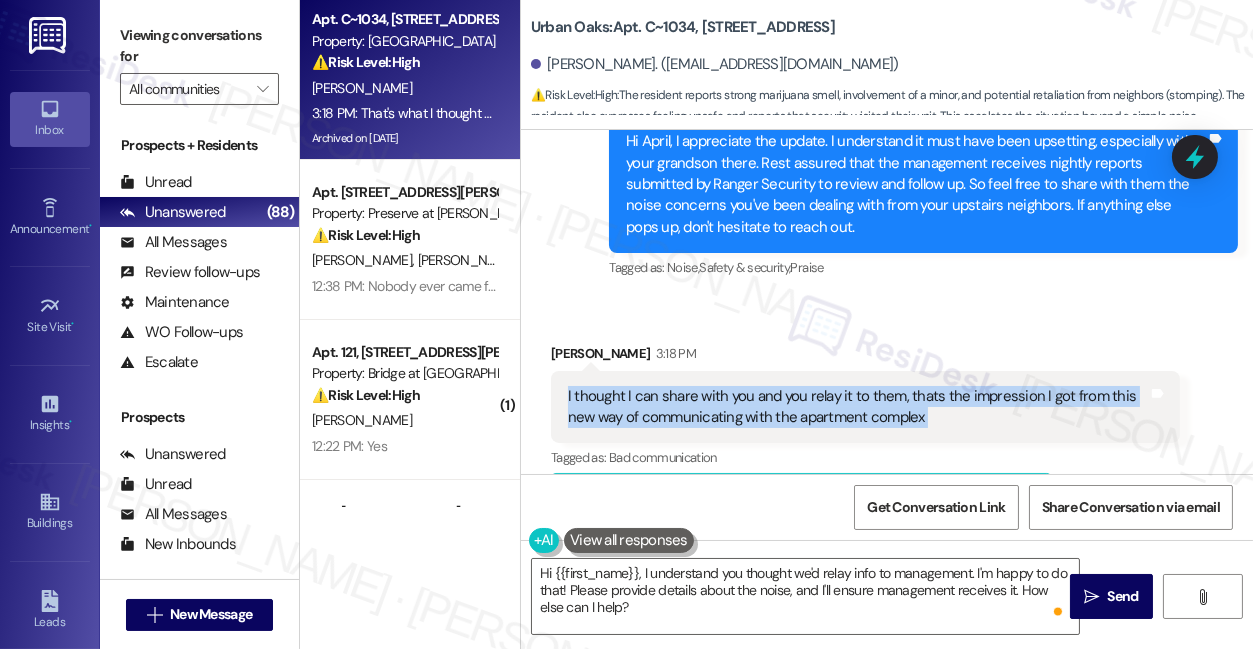 click on "I thought I can share with you and you relay it to them, thats the impression I got from this new way of communicating with the apartment complex" at bounding box center [858, 407] 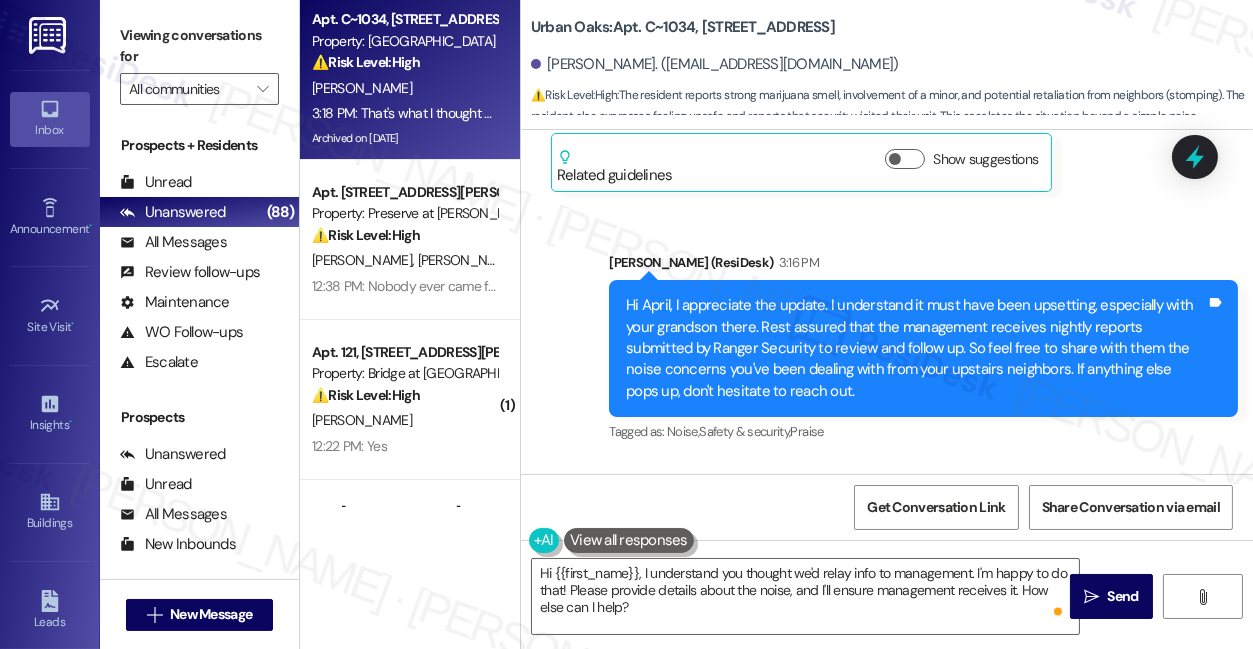 scroll, scrollTop: 22666, scrollLeft: 0, axis: vertical 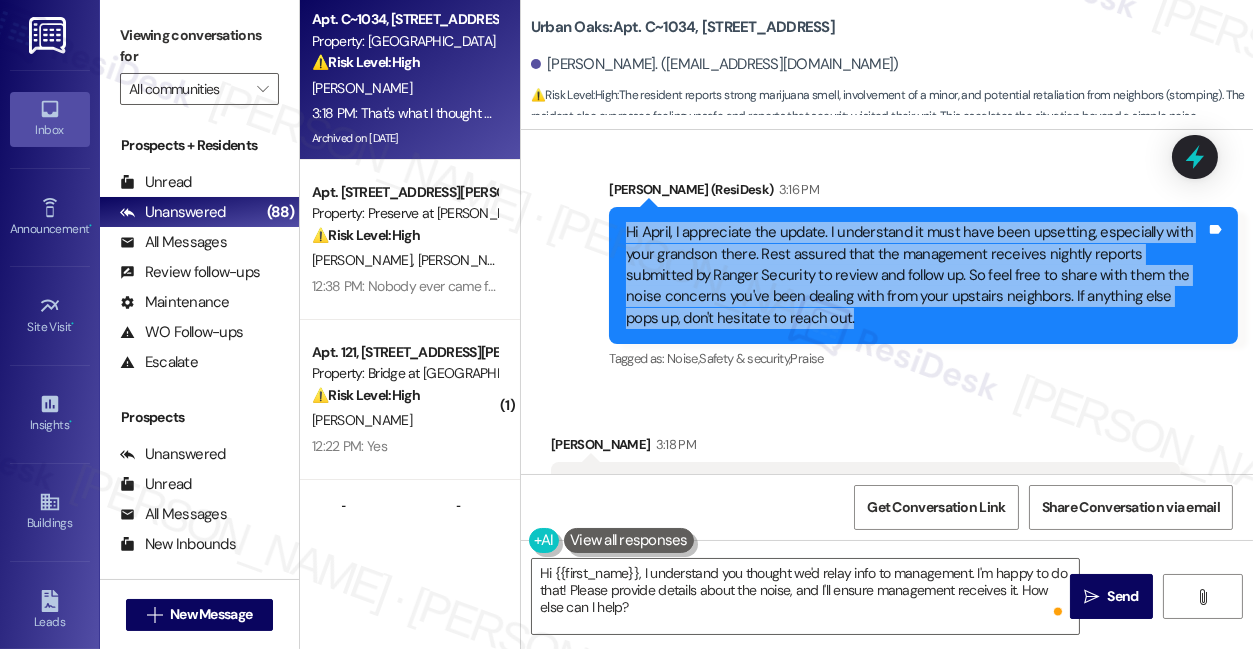 drag, startPoint x: 621, startPoint y: 224, endPoint x: 821, endPoint y: 309, distance: 217.31314 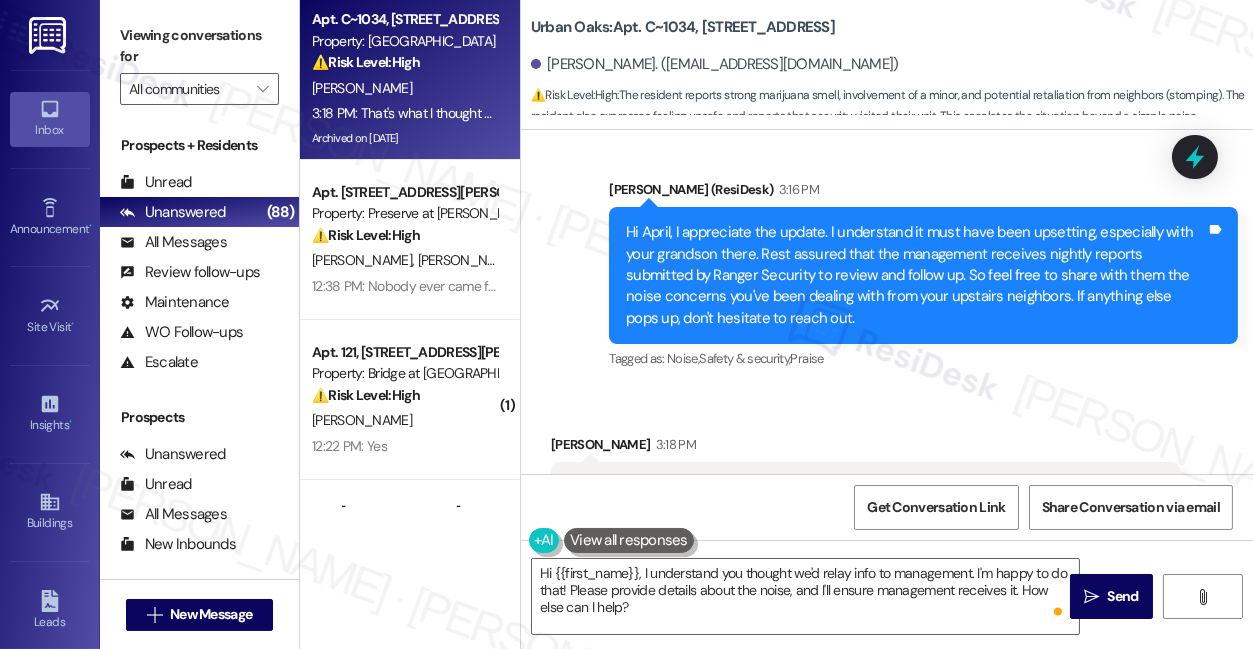 click on "Viewing conversations for" at bounding box center (199, 46) 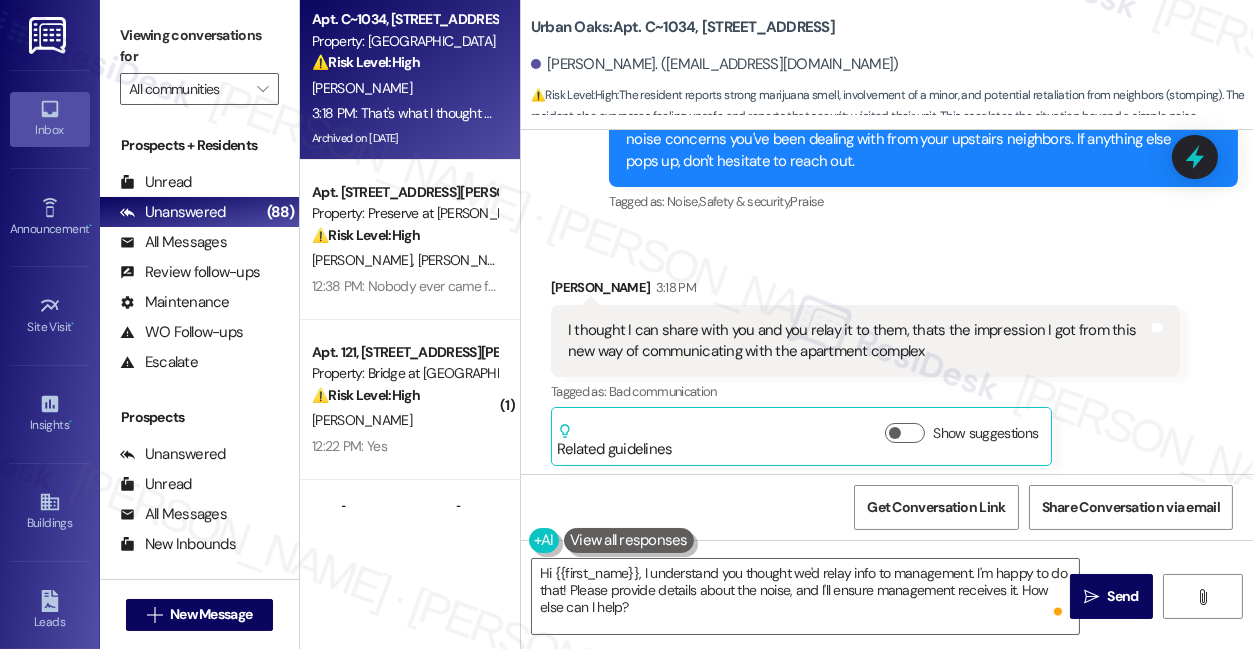 scroll, scrollTop: 22939, scrollLeft: 0, axis: vertical 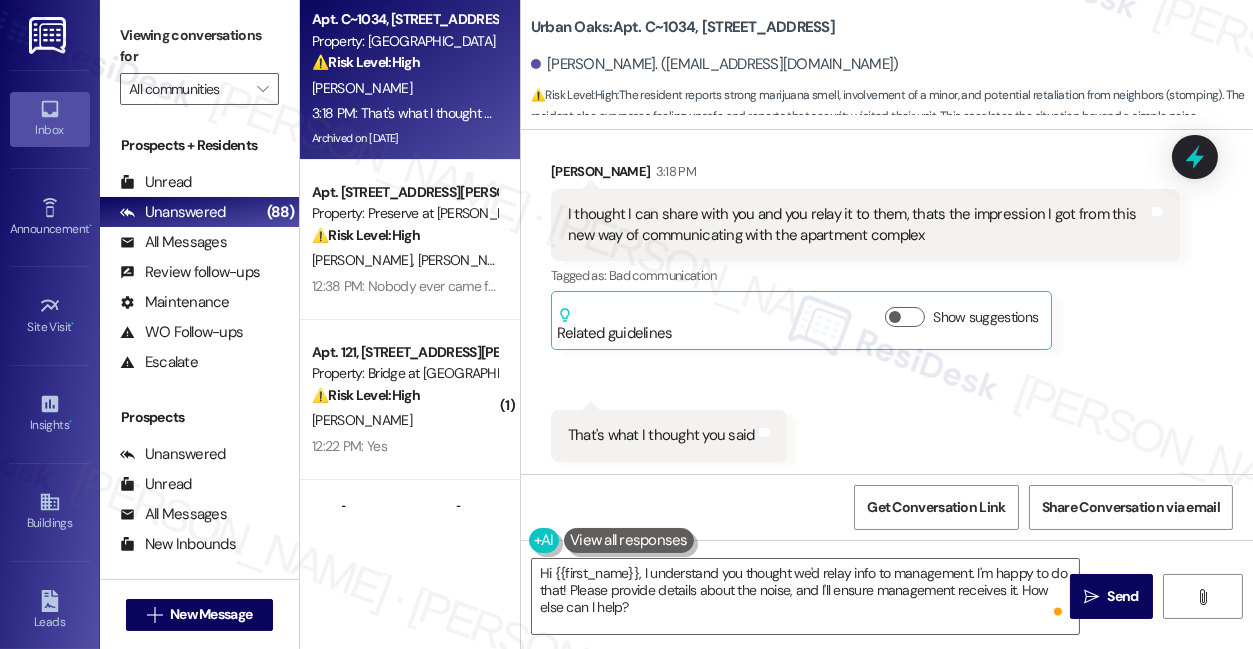 click on "I thought I can share with you and you relay it to them, thats the impression I got from this new way of communicating with the apartment complex" at bounding box center (858, 225) 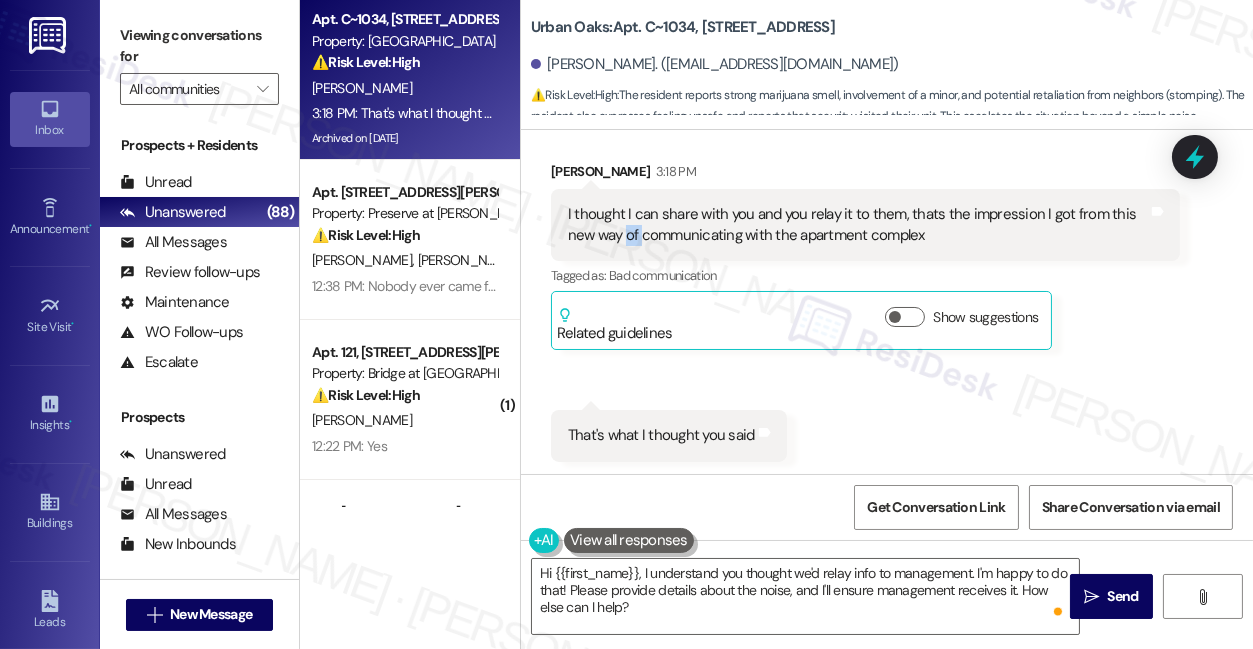 click on "I thought I can share with you and you relay it to them, thats the impression I got from this new way of communicating with the apartment complex" at bounding box center [858, 225] 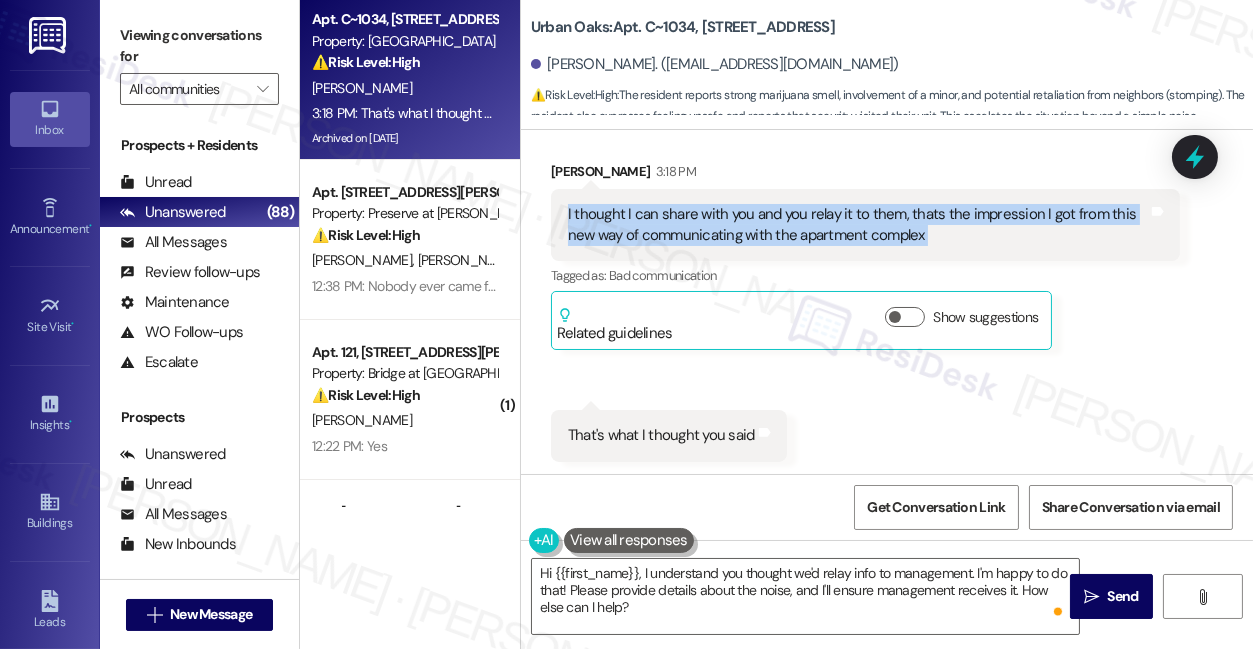 click on "I thought I can share with you and you relay it to them, thats the impression I got from this new way of communicating with the apartment complex" at bounding box center [858, 225] 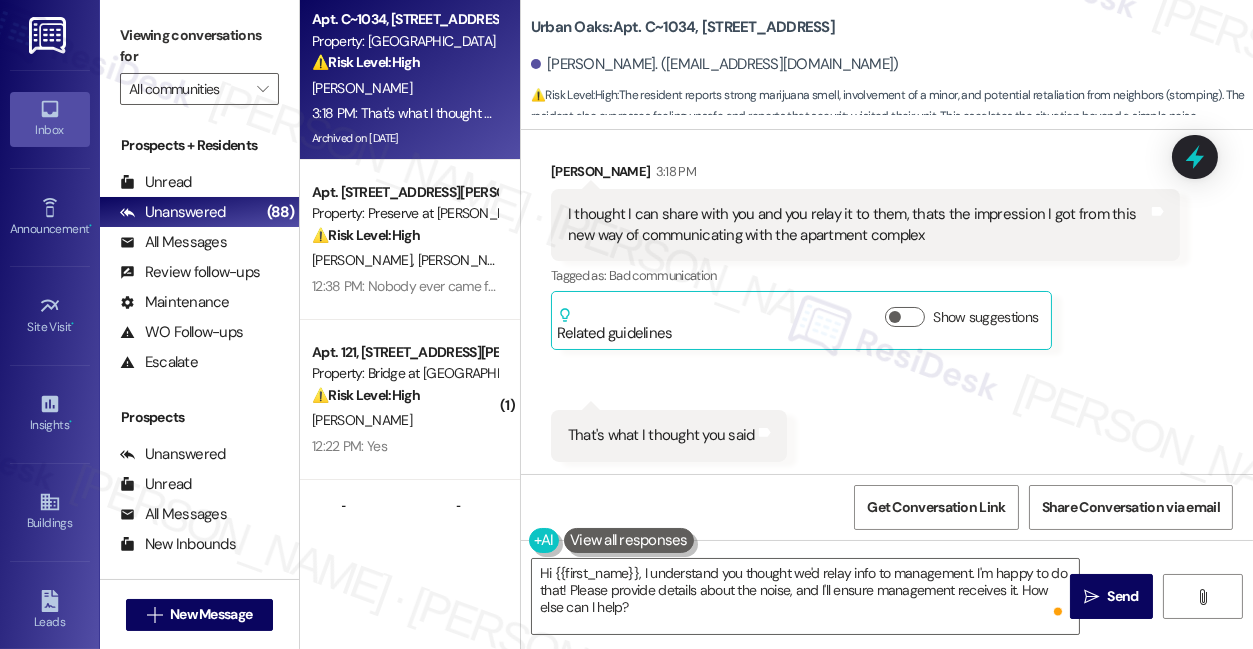 click on "Viewing conversations for" at bounding box center (199, 46) 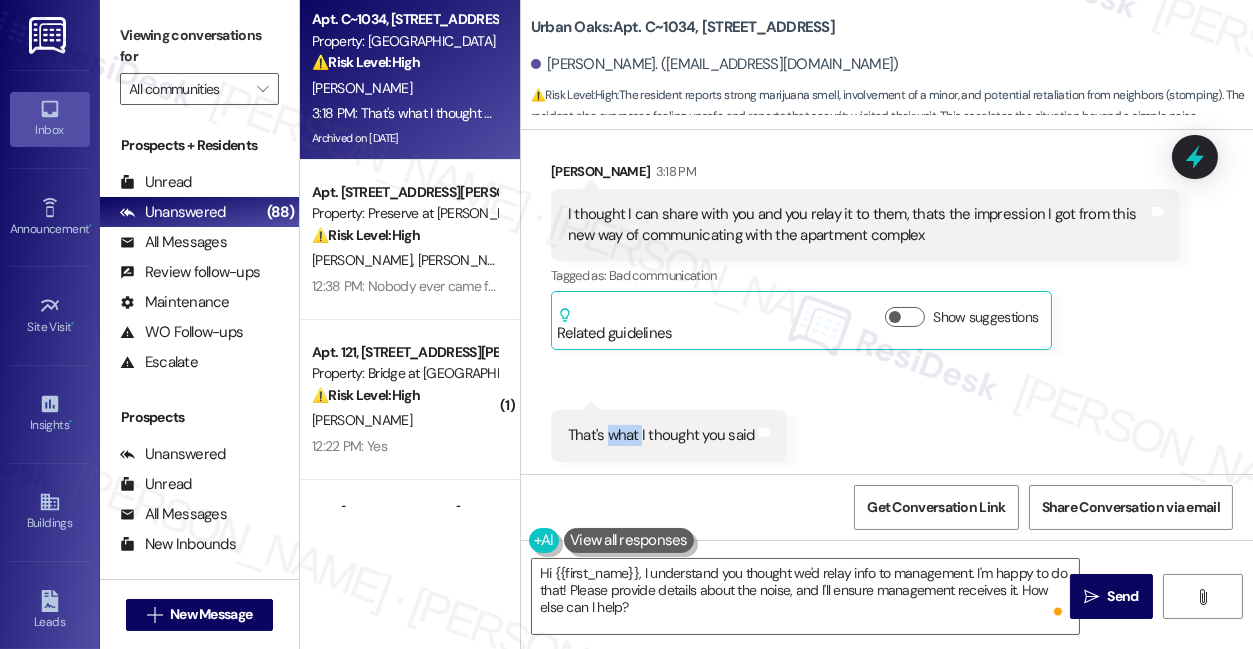 click on "That's what I thought you said" at bounding box center (661, 435) 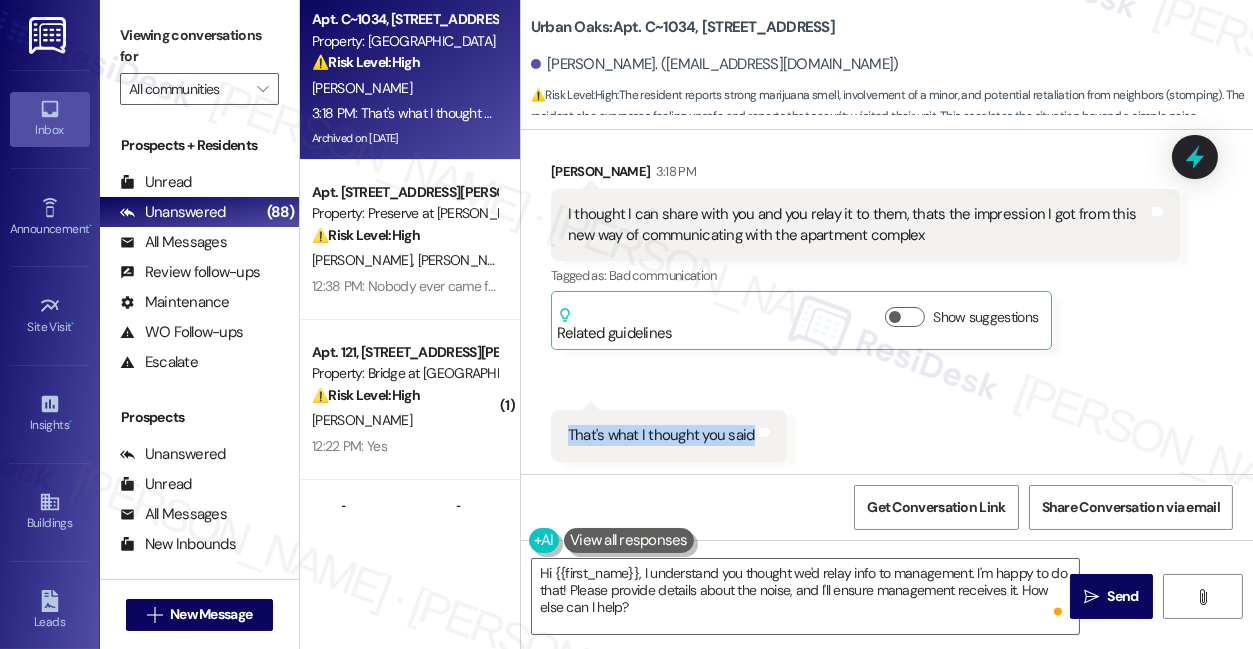 click on "That's what I thought you said" at bounding box center [661, 435] 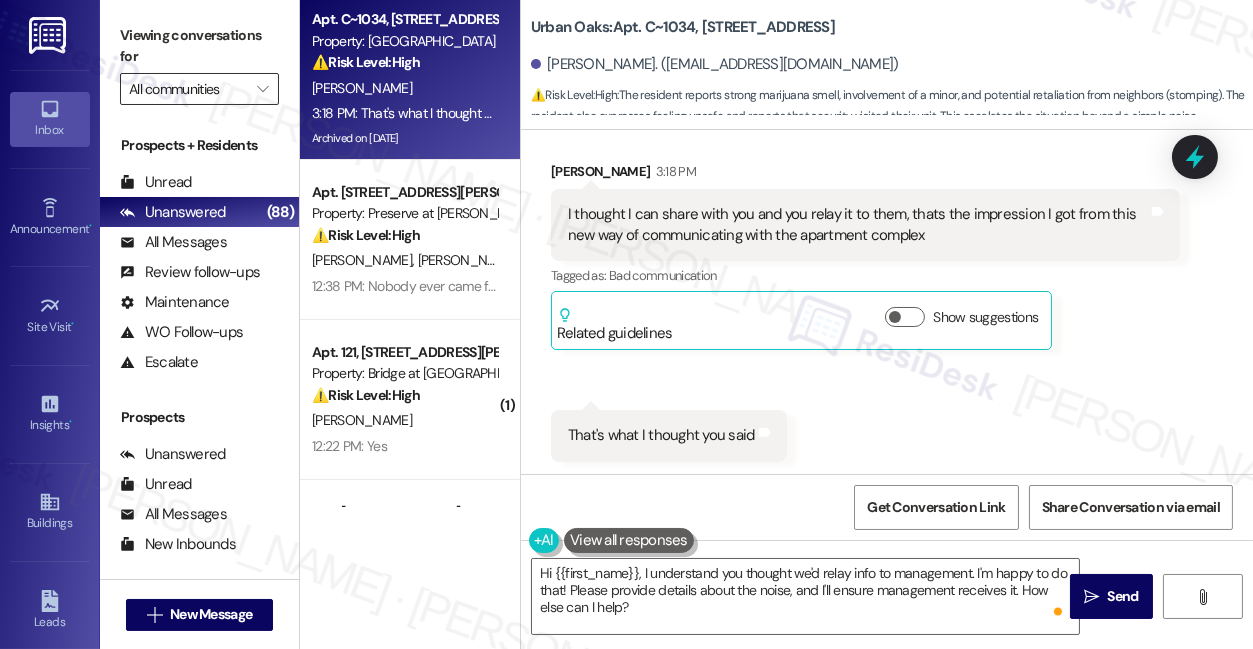 drag, startPoint x: 172, startPoint y: 51, endPoint x: 210, endPoint y: 81, distance: 48.414875 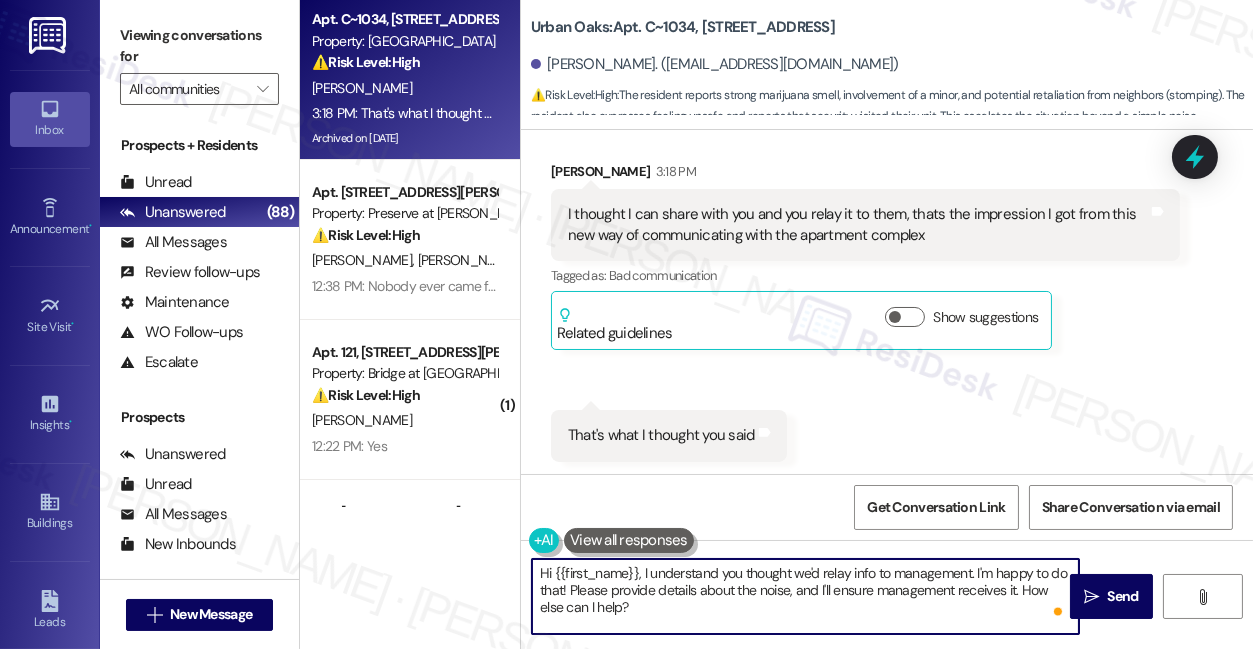 click on "Hi {{first_name}}, I understand you thought we'd relay info to management. I'm happy to do that! Please provide details about the noise, and I'll ensure management receives it. How else can I help?" at bounding box center [805, 596] 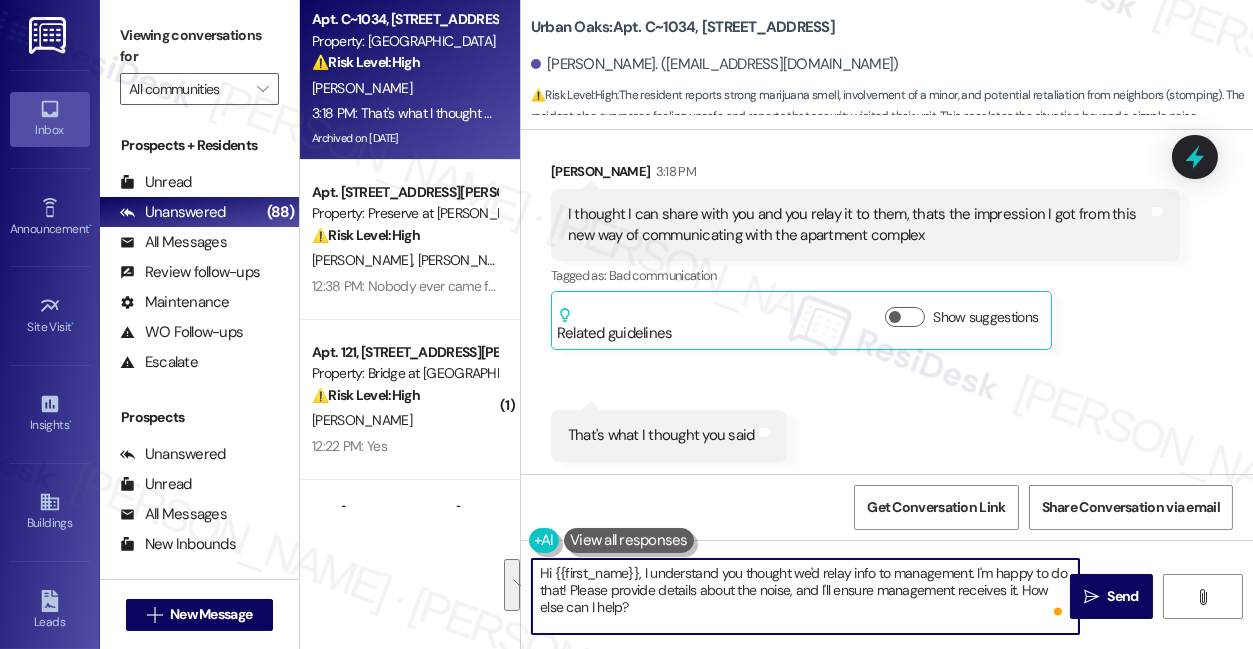 paste on "Thank you for clarifying — I understand the confusion. The management has instructed us to have residents report these concerns directly to Ranger Security. This way, they can properly address the issue in real time, document it, and relay it to management for follow-up.
That said, we’re always here to support you with any other home-related concerns or questions you may have" 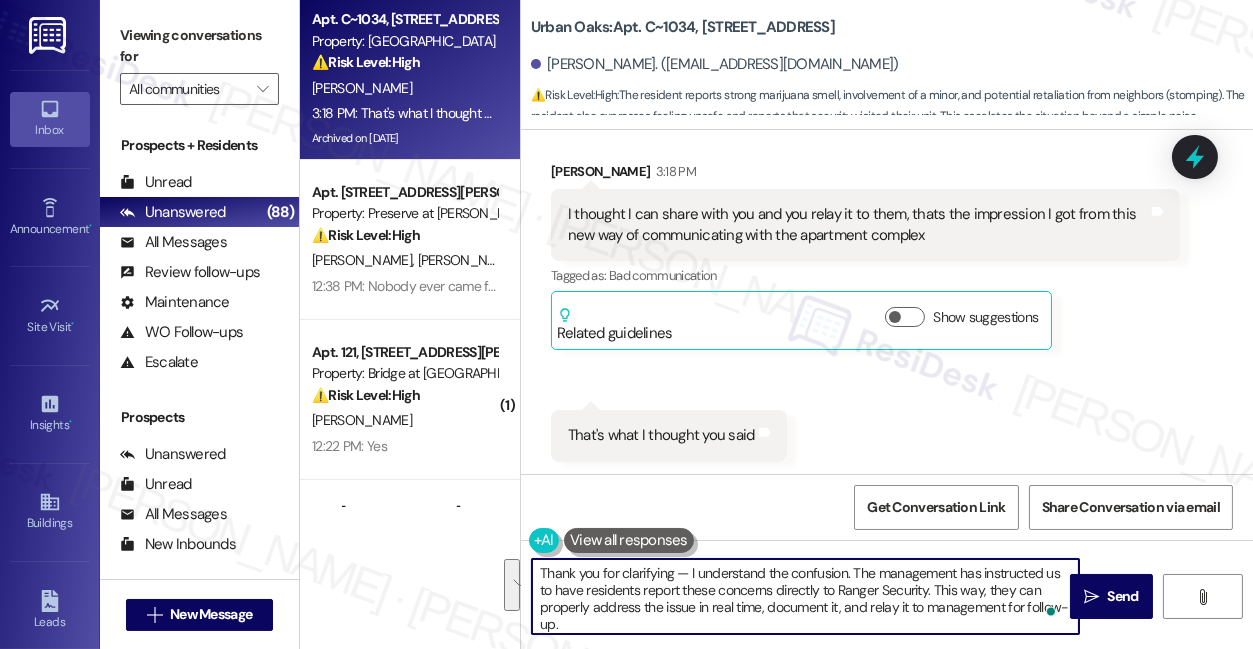 scroll, scrollTop: 50, scrollLeft: 0, axis: vertical 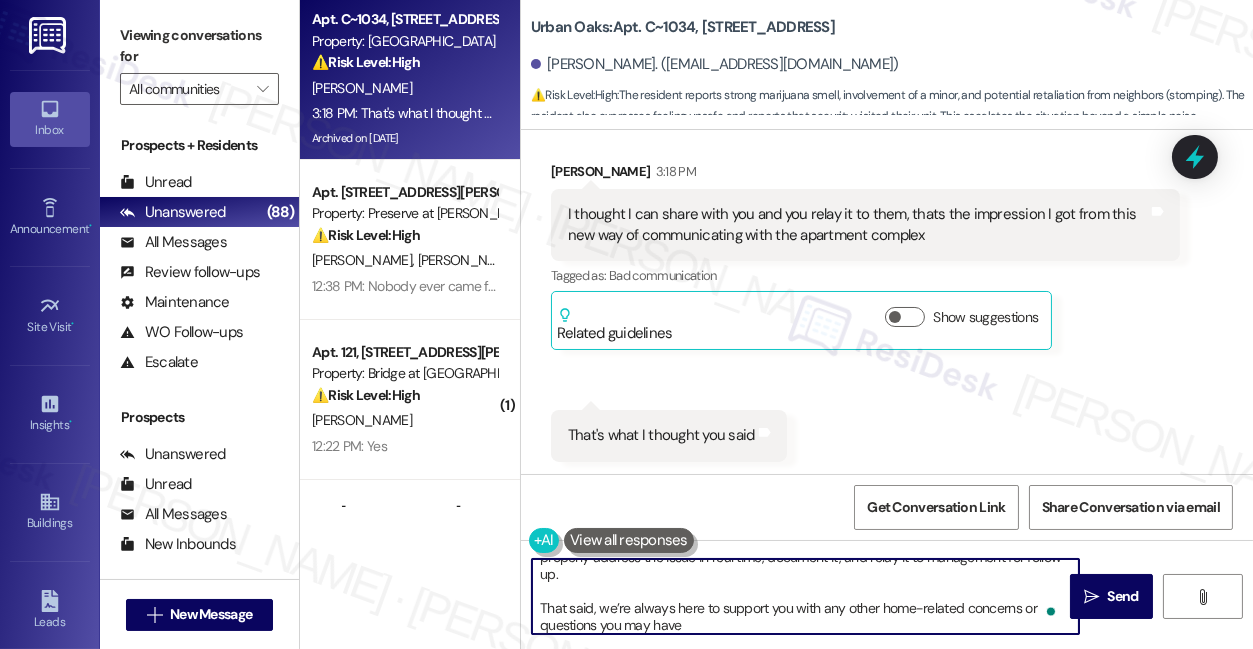 click on "Thank you for clarifying — I understand the confusion. The management has instructed us to have residents report these concerns directly to Ranger Security. This way, they can properly address the issue in real time, document it, and relay it to management for follow-up.
That said, we’re always here to support you with any other home-related concerns or questions you may have" at bounding box center (805, 596) 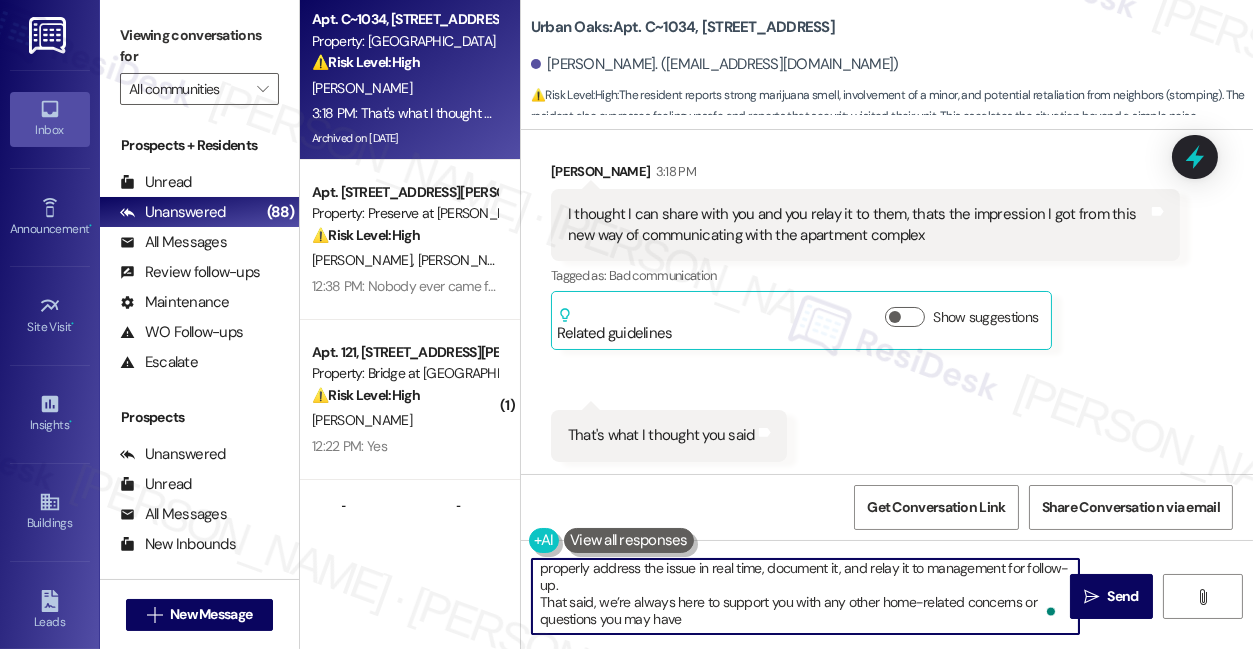 scroll, scrollTop: 39, scrollLeft: 0, axis: vertical 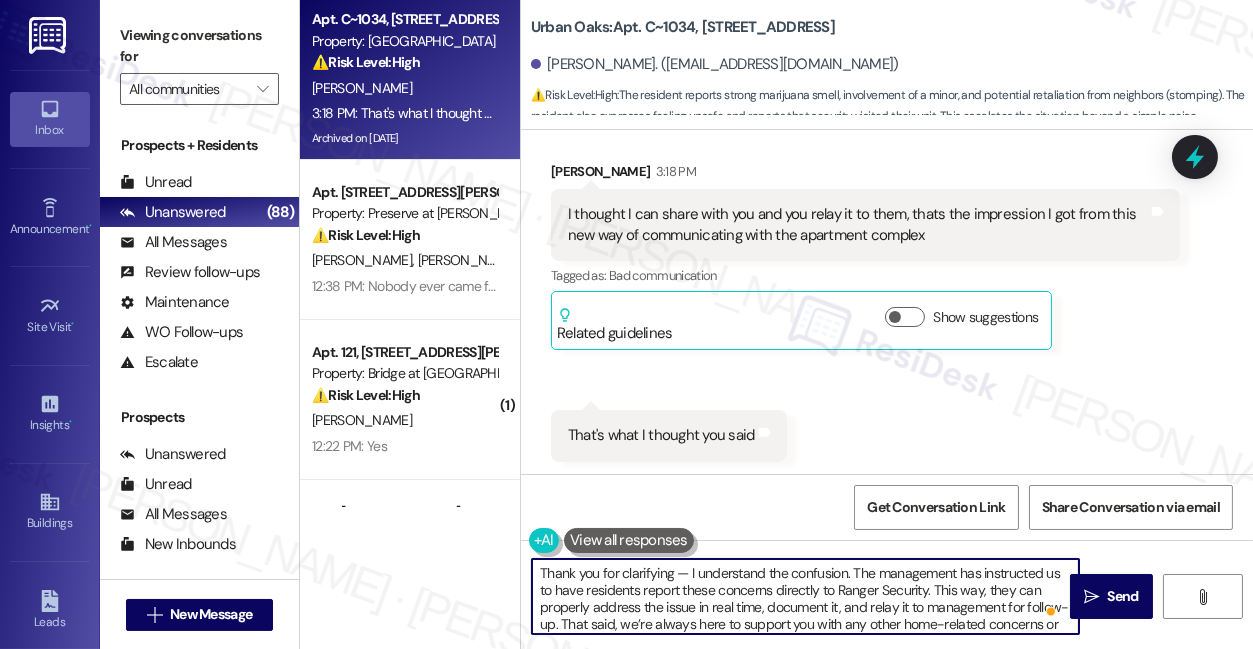 drag, startPoint x: 685, startPoint y: 575, endPoint x: 672, endPoint y: 574, distance: 13.038404 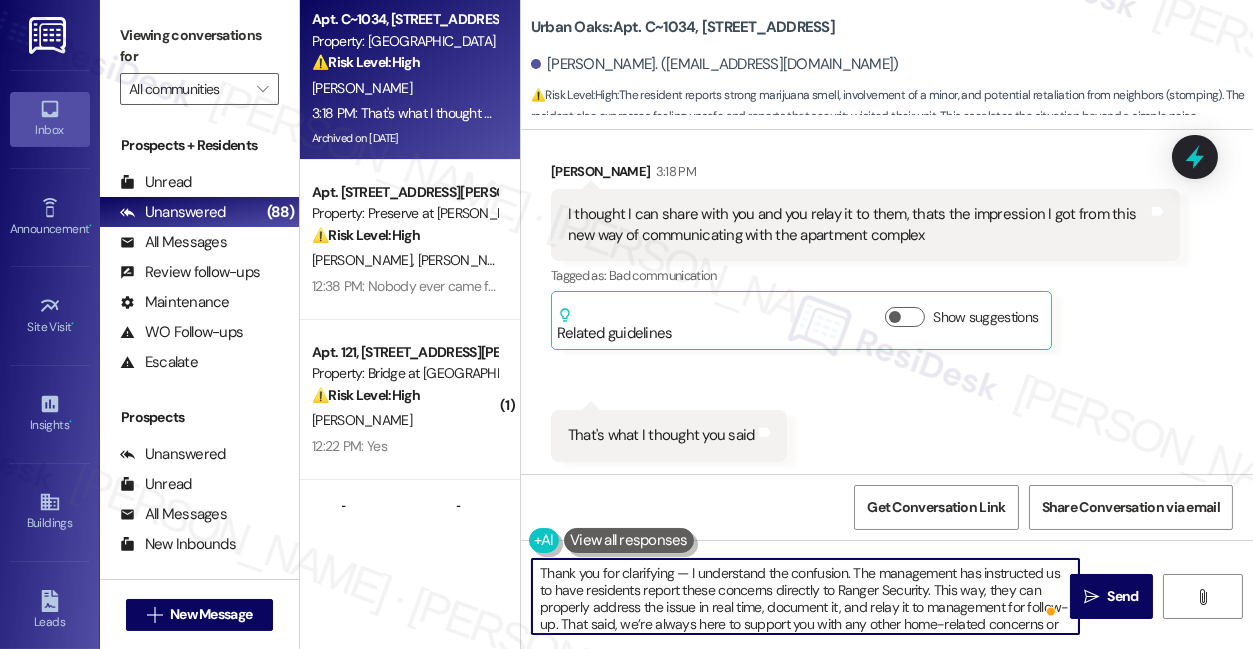 click on "Thank you for clarifying — I understand the confusion. The management has instructed us to have residents report these concerns directly to Ranger Security. This way, they can properly address the issue in real time, document it, and relay it to management for follow-up. That said, we’re always here to support you with any other home-related concerns or questions you may have" at bounding box center [805, 596] 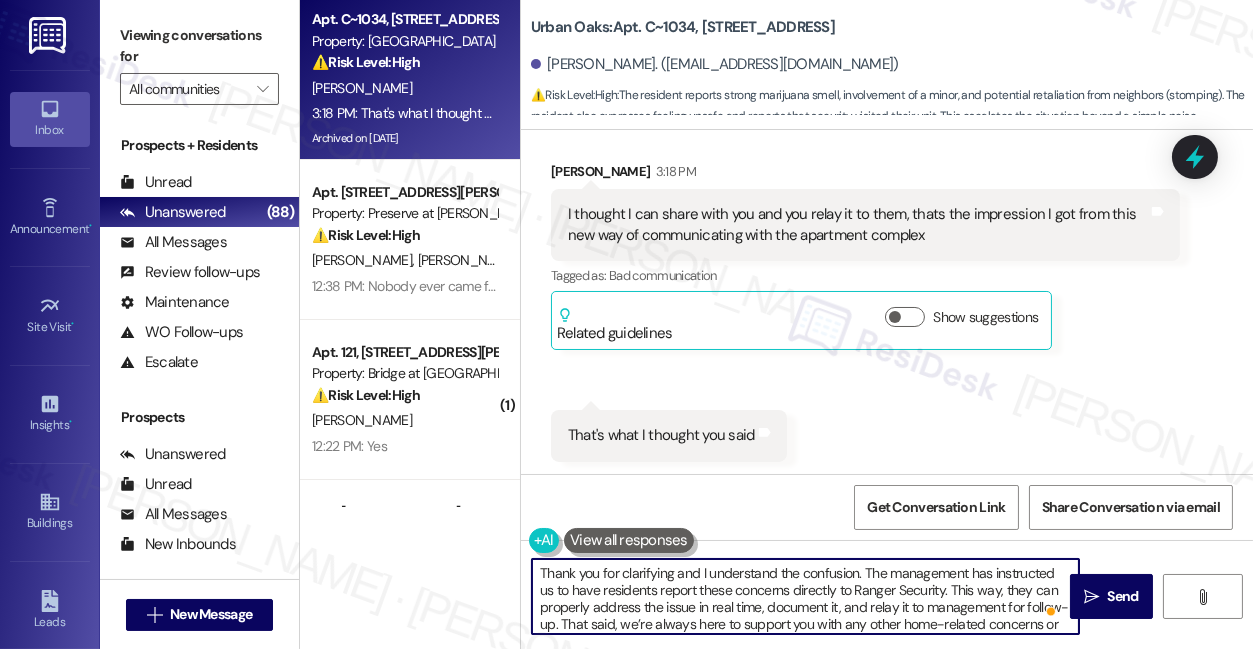 drag, startPoint x: 624, startPoint y: 566, endPoint x: 613, endPoint y: 568, distance: 11.18034 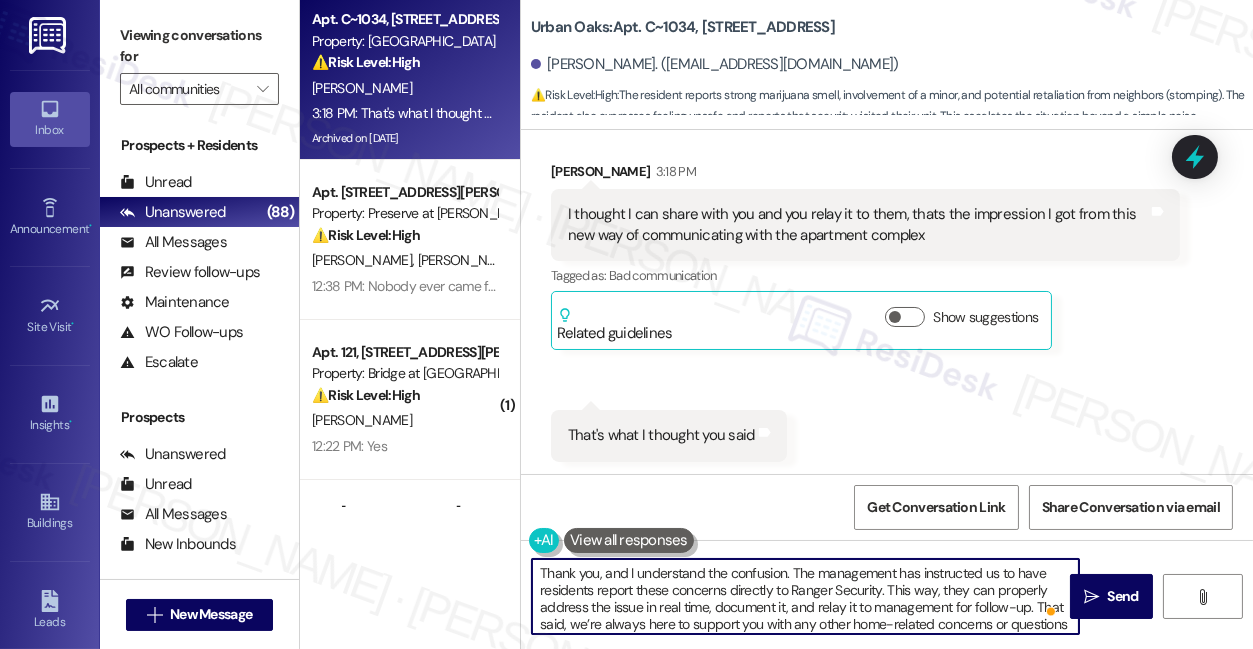 click on "Thank you, and I understand the confusion. The management has instructed us to have residents report these concerns directly to Ranger Security. This way, they can properly address the issue in real time, document it, and relay it to management for follow-up. That said, we’re always here to support you with any other home-related concerns or questions you may have" at bounding box center (805, 596) 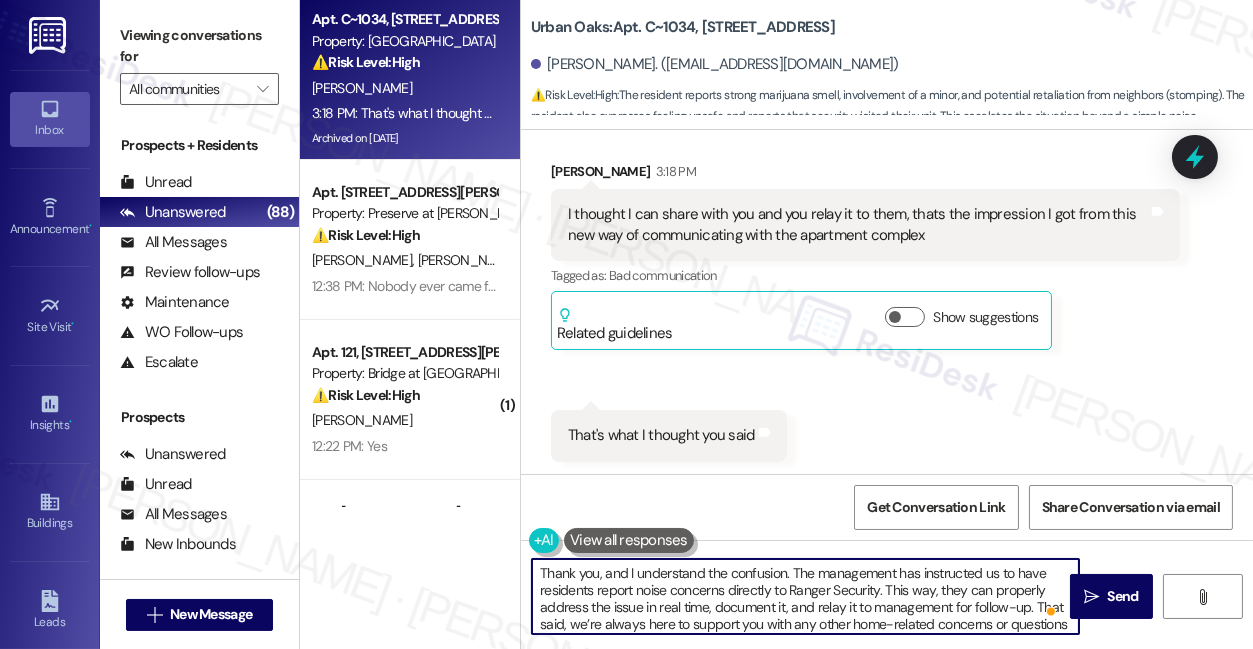 drag, startPoint x: 629, startPoint y: 571, endPoint x: 492, endPoint y: 560, distance: 137.4409 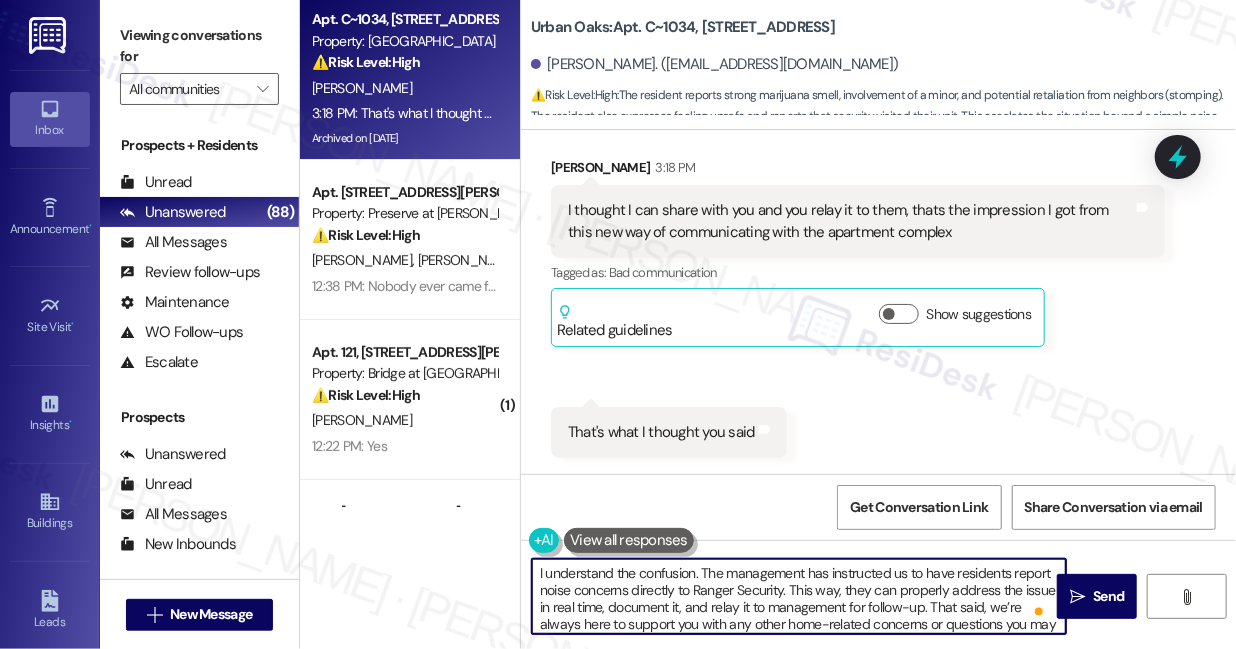 scroll, scrollTop: 23068, scrollLeft: 0, axis: vertical 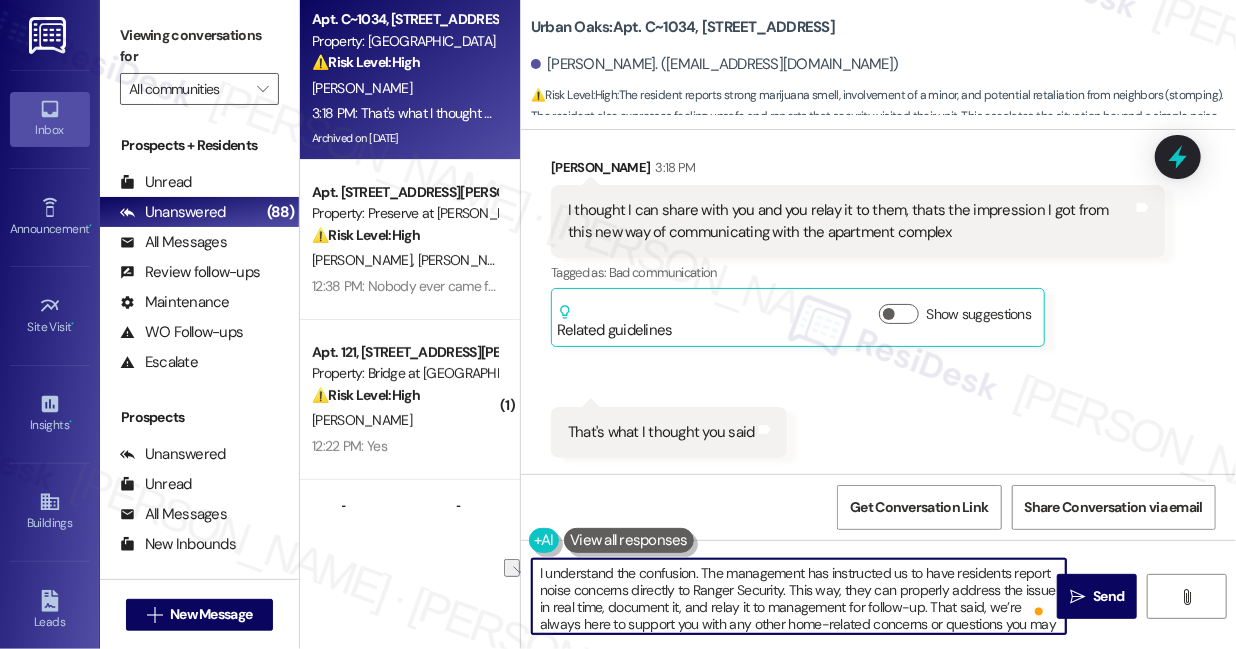 drag, startPoint x: 605, startPoint y: 607, endPoint x: 808, endPoint y: 601, distance: 203.08865 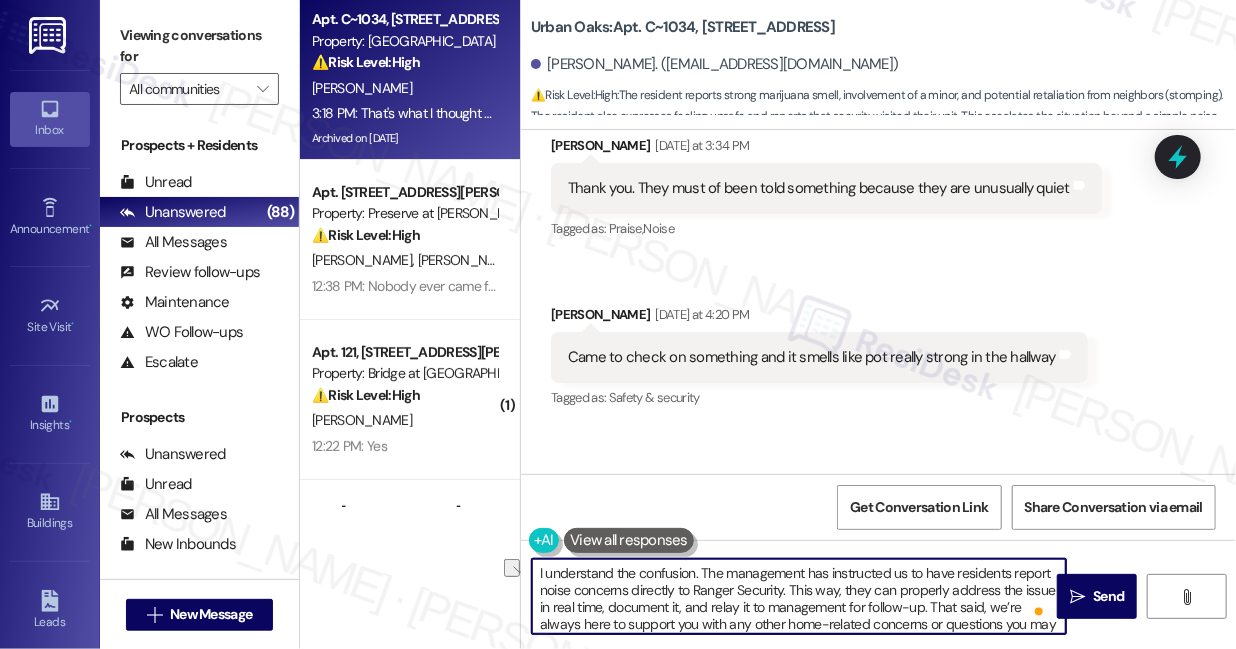 scroll, scrollTop: 21266, scrollLeft: 0, axis: vertical 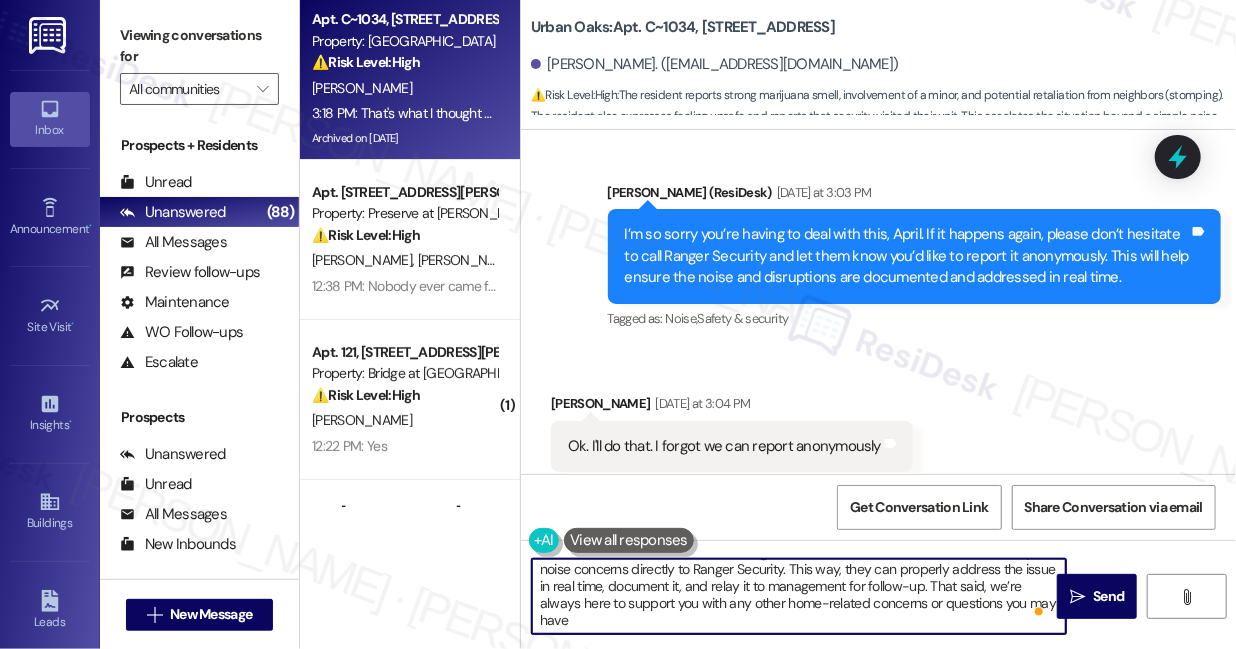 click on "I understand the confusion. The management has instructed us to have residents report noise concerns directly to Ranger Security. This way, they can properly address the issue in real time, document it, and relay it to management for follow-up. That said, we’re always here to support you with any other home-related concerns or questions you may have" at bounding box center [799, 596] 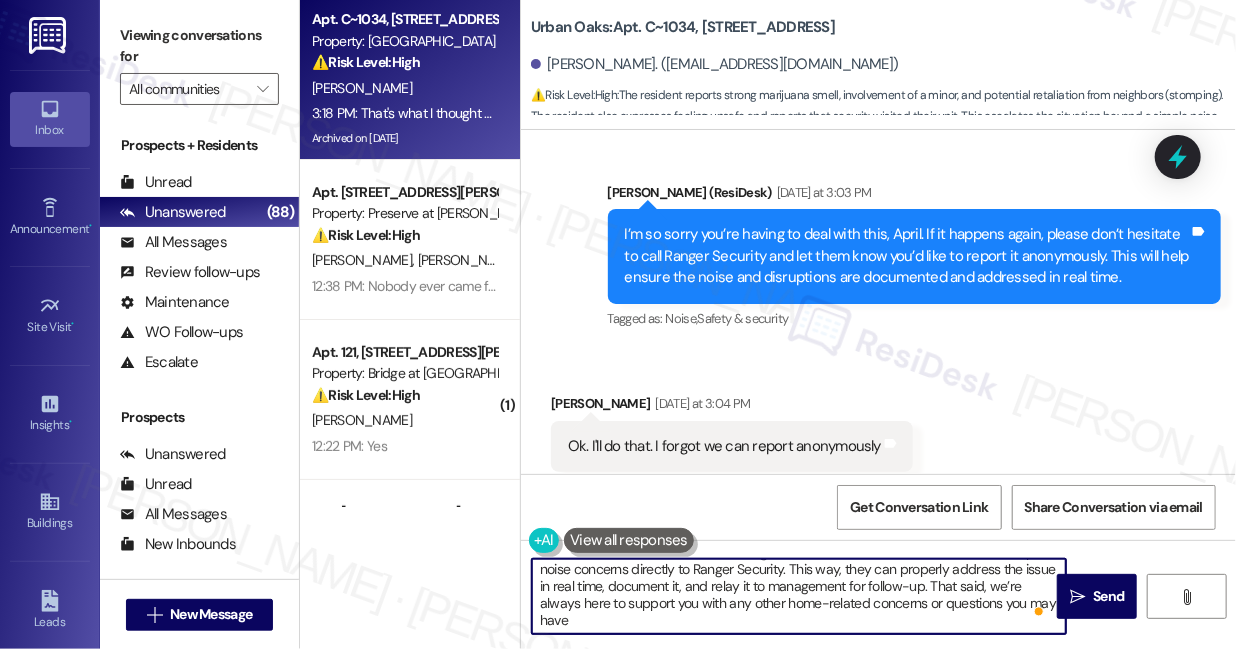 click on "I understand the confusion. The management has instructed us to have residents report noise concerns directly to Ranger Security. This way, they can properly address the issue in real time, document it, and relay it to management for follow-up. That said, we’re always here to support you with any other home-related concerns or questions you may have" at bounding box center [799, 596] 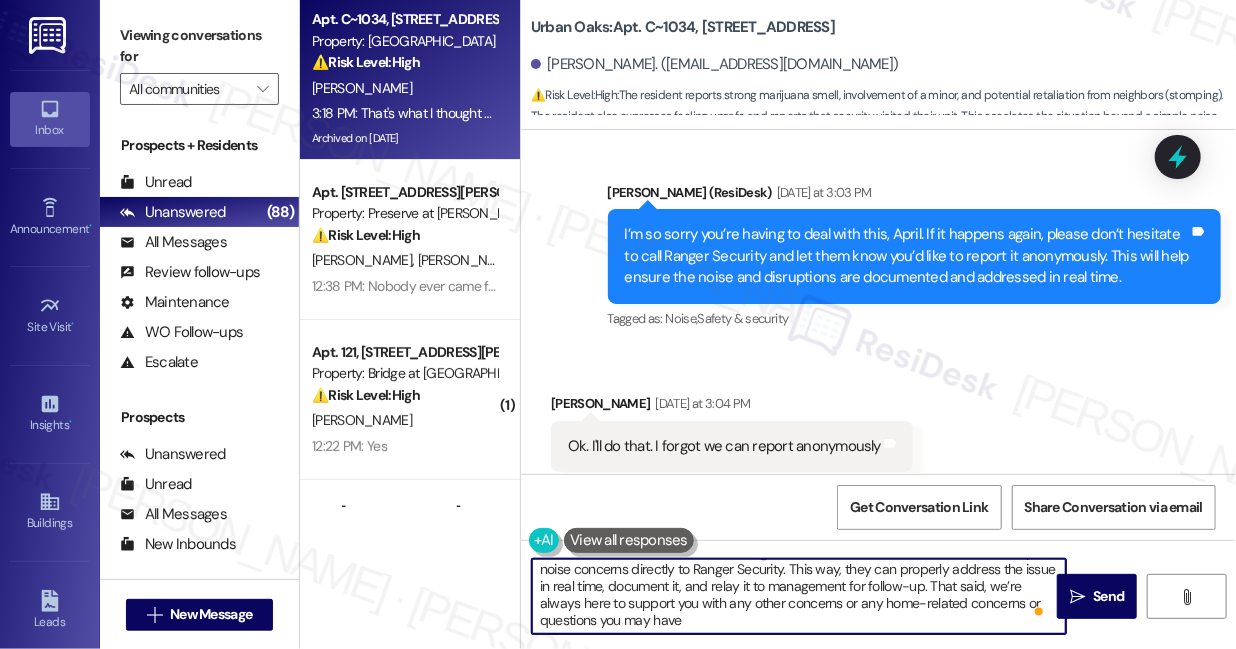 click on "I understand the confusion. The management has instructed us to have residents report noise concerns directly to Ranger Security. This way, they can properly address the issue in real time, document it, and relay it to management for follow-up. That said, we’re always here to support you with any other concerns or any home-related concerns or questions you may have" at bounding box center [799, 596] 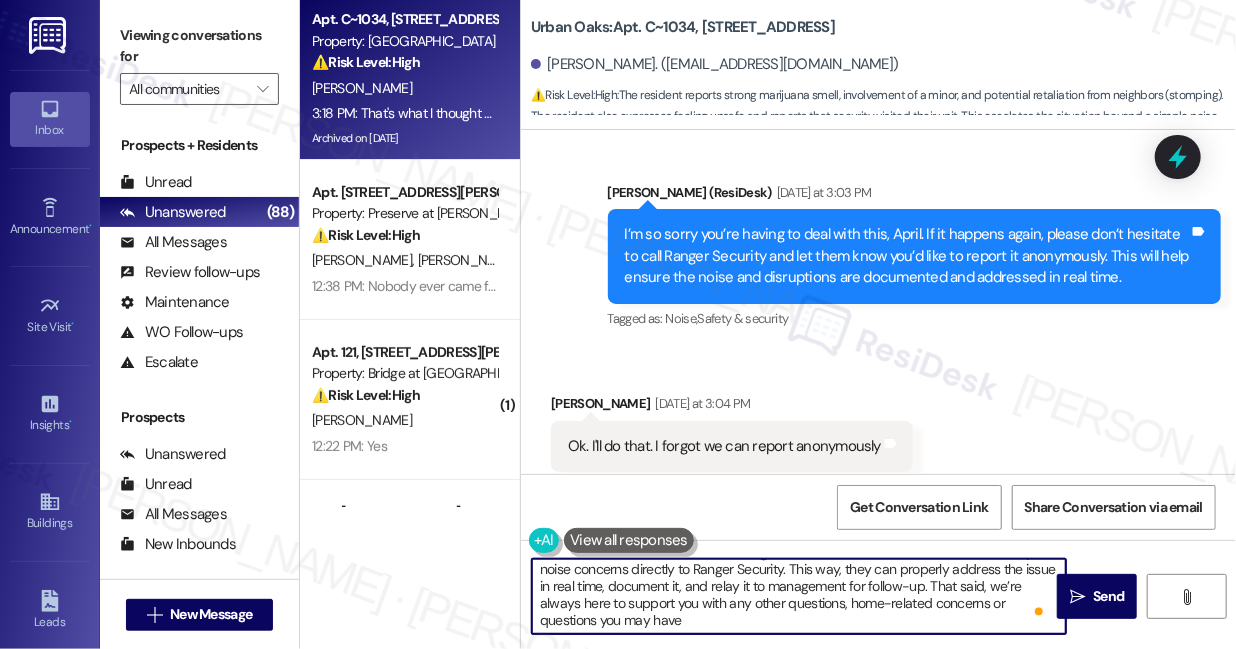 click on "I understand the confusion. The management has instructed us to have residents report noise concerns directly to Ranger Security. This way, they can properly address the issue in real time, document it, and relay it to management for follow-up. That said, we’re always here to support you with any other questions, home-related concerns or questions you may have" at bounding box center [799, 596] 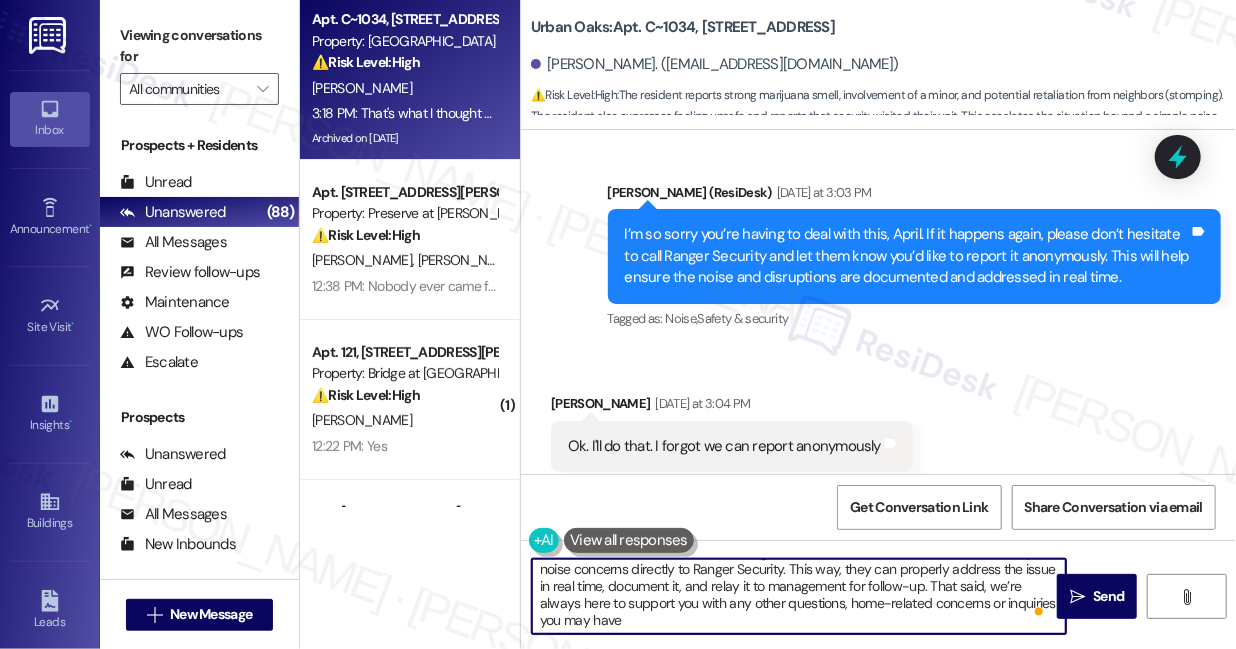 click on "I understand the confusion. The management has instructed us to have residents report noise concerns directly to Ranger Security. This way, they can properly address the issue in real time, document it, and relay it to management for follow-up. That said, we’re always here to support you with any other questions, home-related concerns or inquiries you may have" at bounding box center [799, 596] 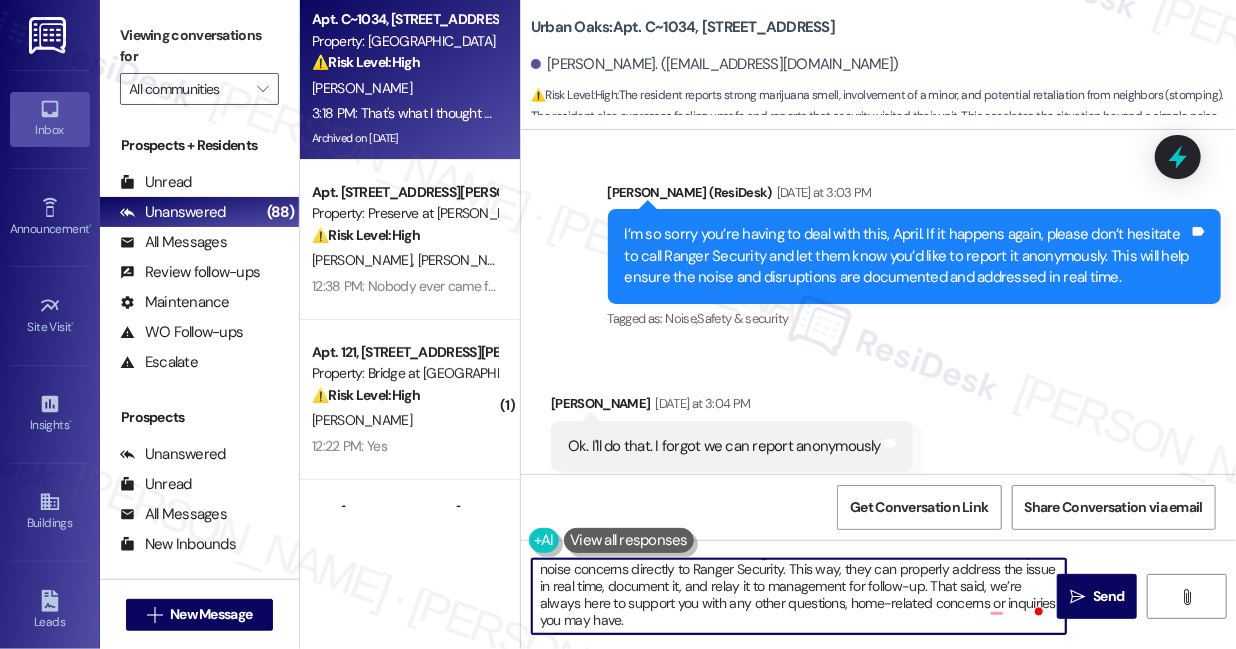 click on "I understand the confusion. The management has instructed us to have residents report noise concerns directly to Ranger Security. This way, they can properly address the issue in real time, document it, and relay it to management for follow-up. That said, we’re always here to support you with any other questions, home-related concerns or inquiries you may have." at bounding box center [799, 596] 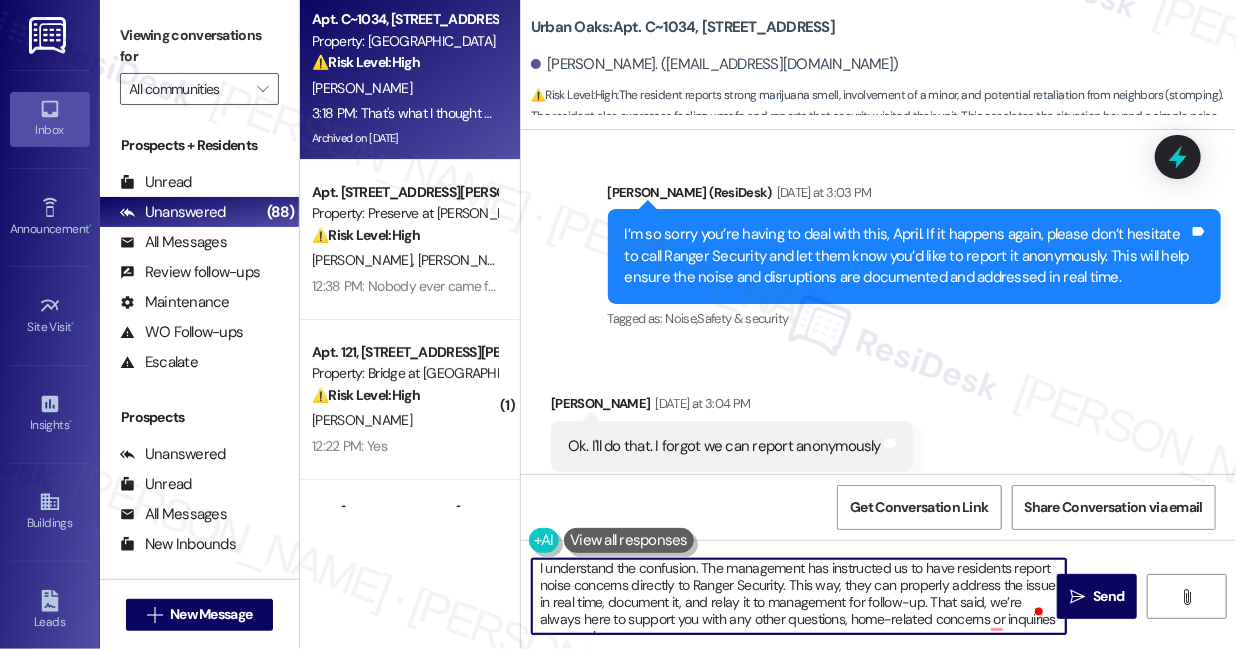 scroll, scrollTop: 0, scrollLeft: 0, axis: both 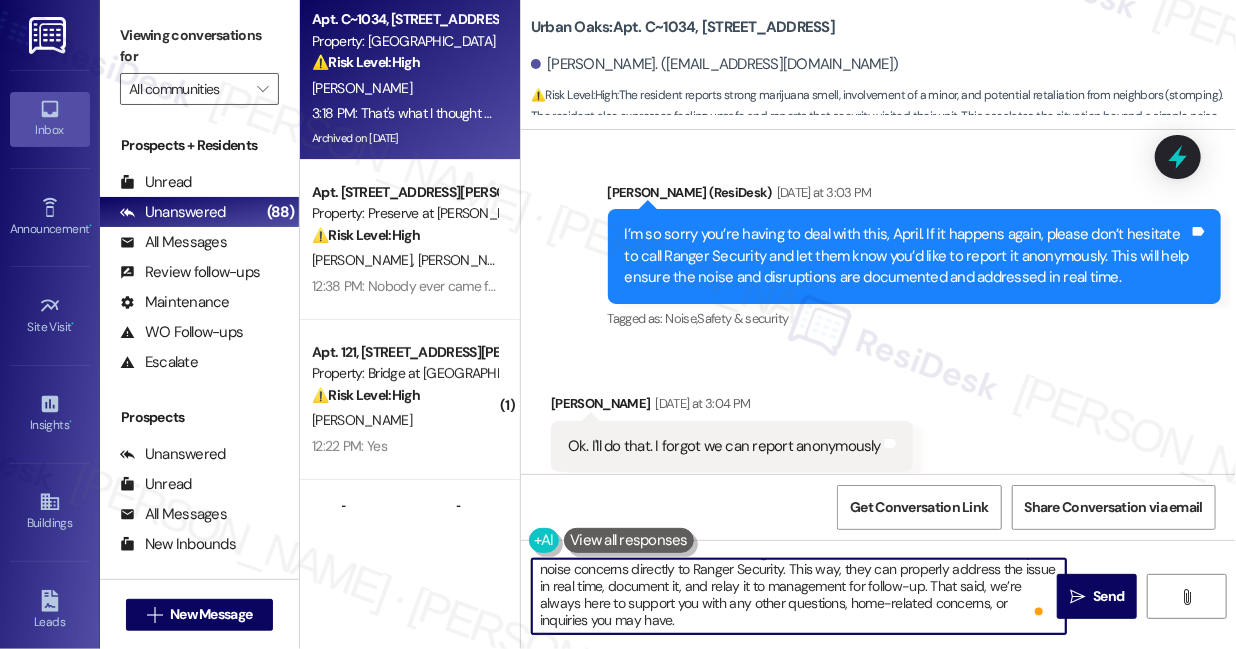 click on "I understand the confusion. The management has instructed us to have residents report noise concerns directly to Ranger Security. This way, they can properly address the issue in real time, document it, and relay it to management for follow-up. That said, we’re always here to support you with any other questions, home-related concerns, or inquiries you may have." at bounding box center (799, 596) 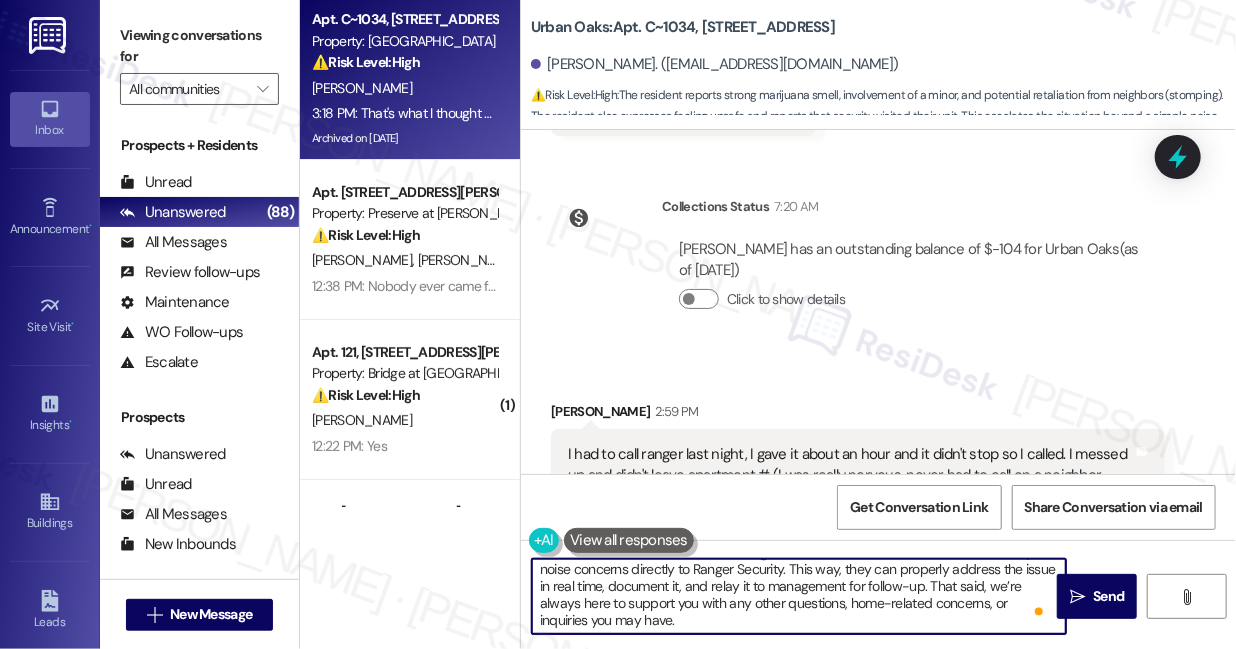 scroll, scrollTop: 21977, scrollLeft: 0, axis: vertical 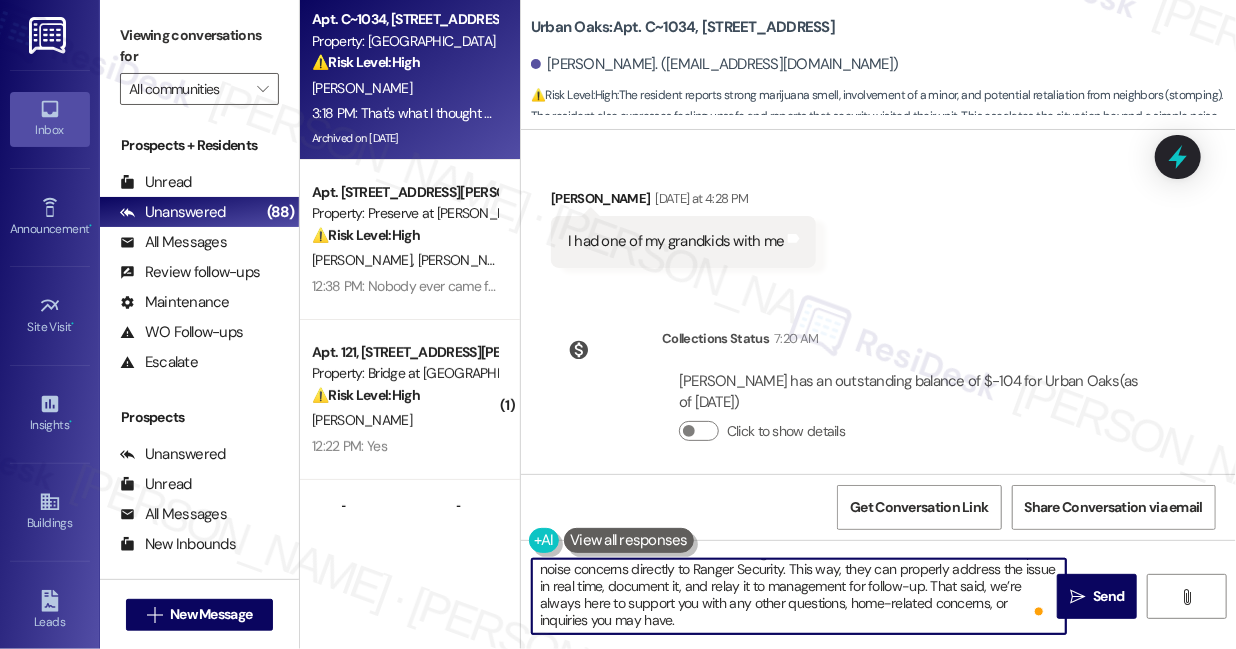 click on "I understand the confusion. The management has instructed us to have residents report noise concerns directly to Ranger Security. This way, they can properly address the issue in real time, document it, and relay it to management for follow-up. That said, we’re always here to support you with any other questions, home-related concerns, or inquiries you may have." at bounding box center (799, 596) 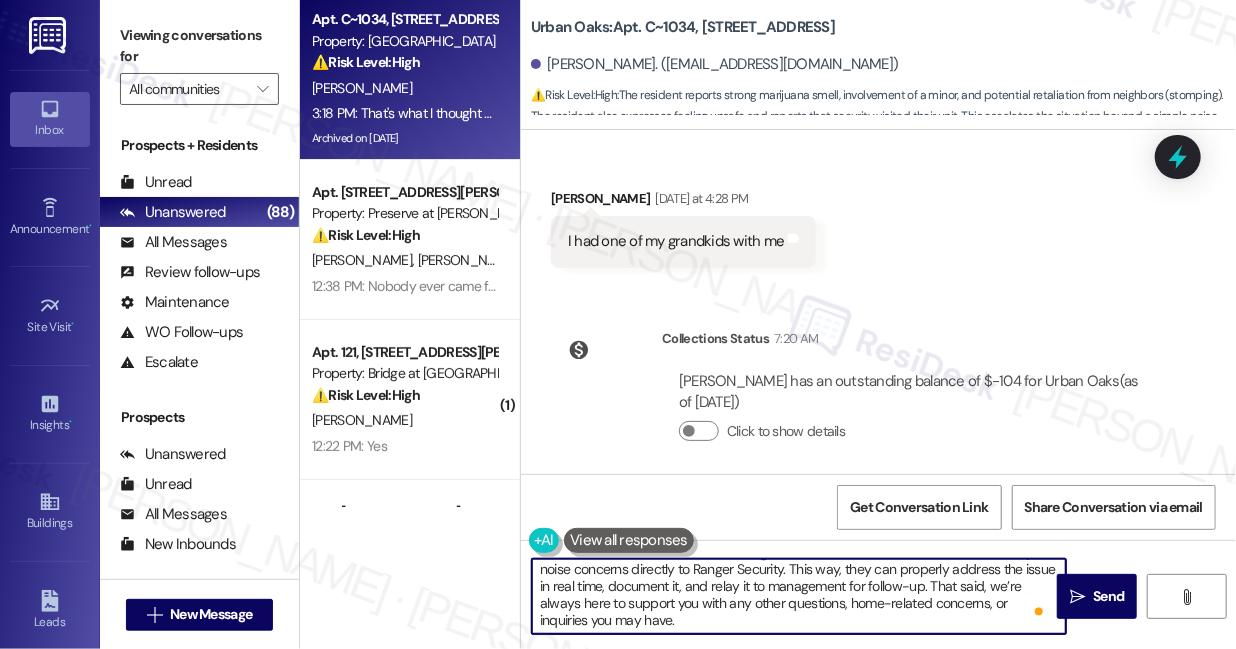 click on "I understand the confusion. The management has instructed us to have residents report noise concerns directly to Ranger Security. This way, they can properly address the issue in real time, document it, and relay it to management for follow-up. That said, we’re always here to support you with any other questions, home-related concerns, or inquiries you may have." at bounding box center (799, 596) 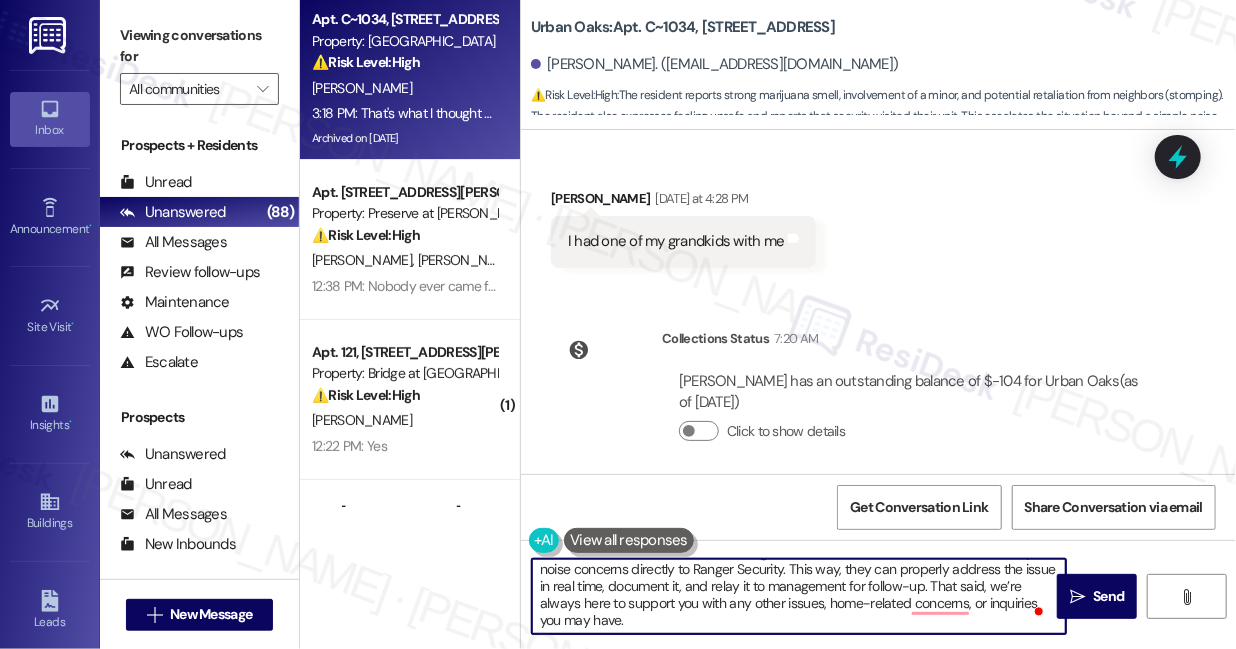 click on "I understand the confusion. The management has instructed us to have residents report noise concerns directly to Ranger Security. This way, they can properly address the issue in real time, document it, and relay it to management for follow-up. That said, we’re always here to support you with any other issues, home-related concerns, or inquiries you may have." at bounding box center (799, 596) 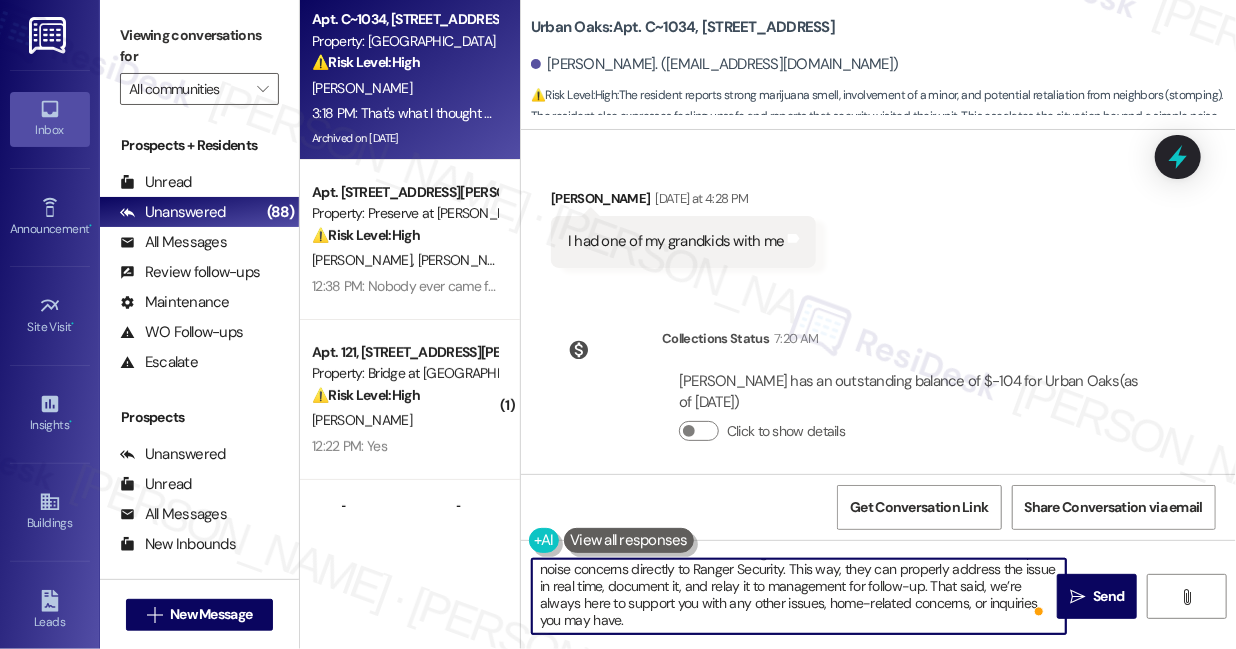 click on "I understand the confusion. The management has instructed us to have residents report noise concerns directly to Ranger Security. This way, they can properly address the issue in real time, document it, and relay it to management for follow-up. That said, we’re always here to support you with any other issues, home-related concerns, or inquiries you may have." at bounding box center [799, 596] 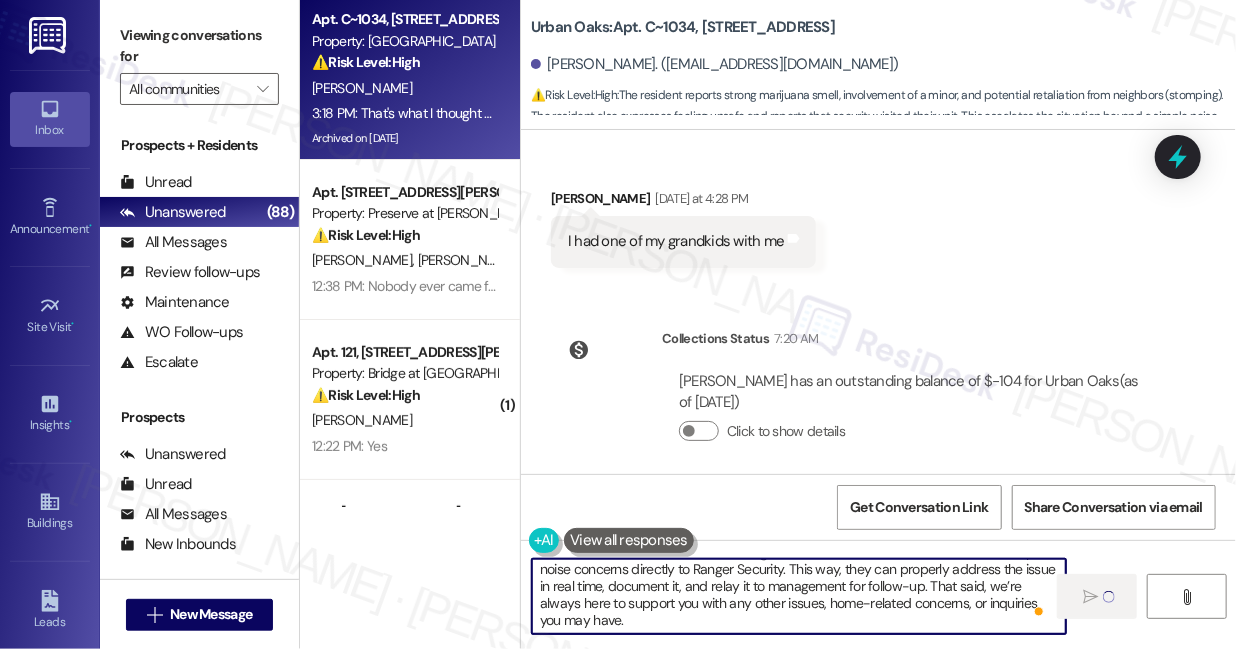 type on "I understand the confusion. The management has instructed us to have residents report noise concerns directly to Ranger Security. This way, they can properly address the issue in real time, document it, and relay it to management for follow-up. That said, we’re always here to support you with any other issues, home-related concerns, or inquiries you may have." 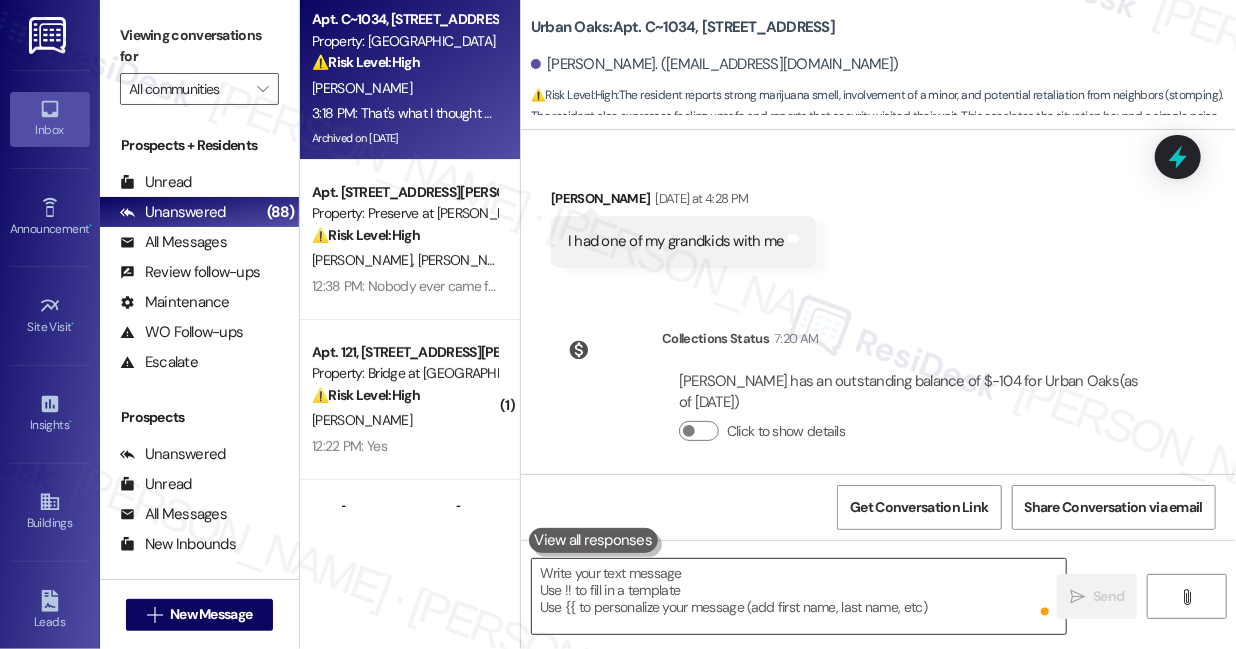 type on "Fetching suggested responses. Please feel free to read through the conversation in the meantime." 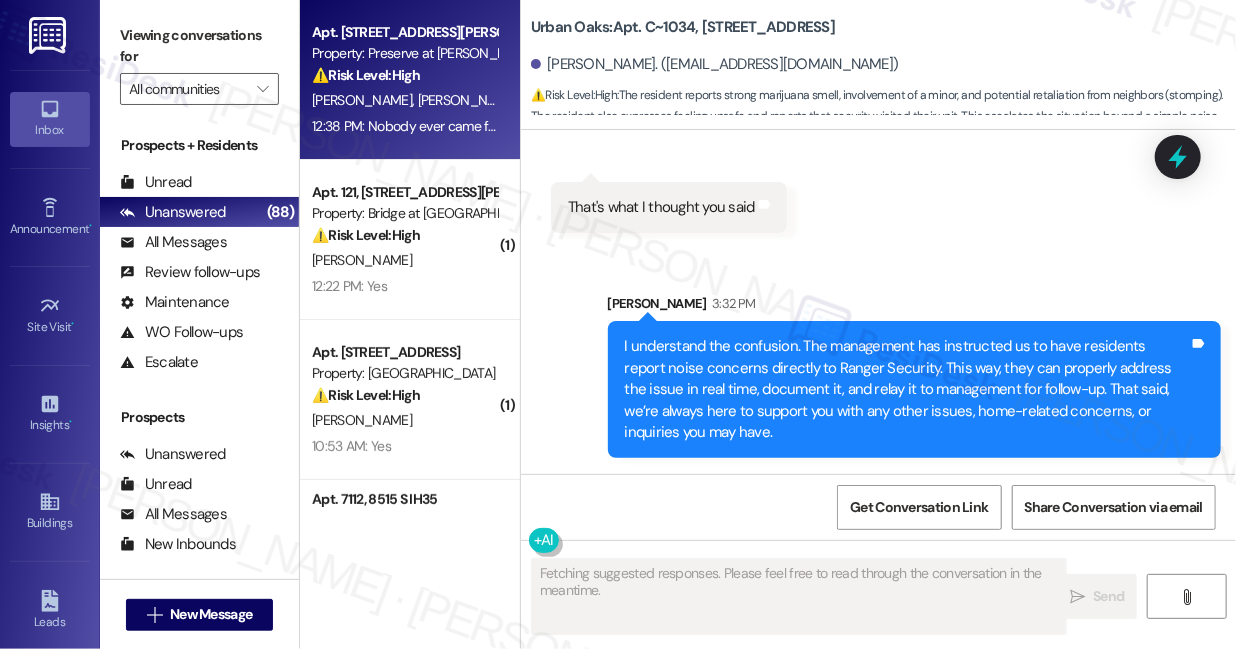 click on "A. Daley" at bounding box center [468, 100] 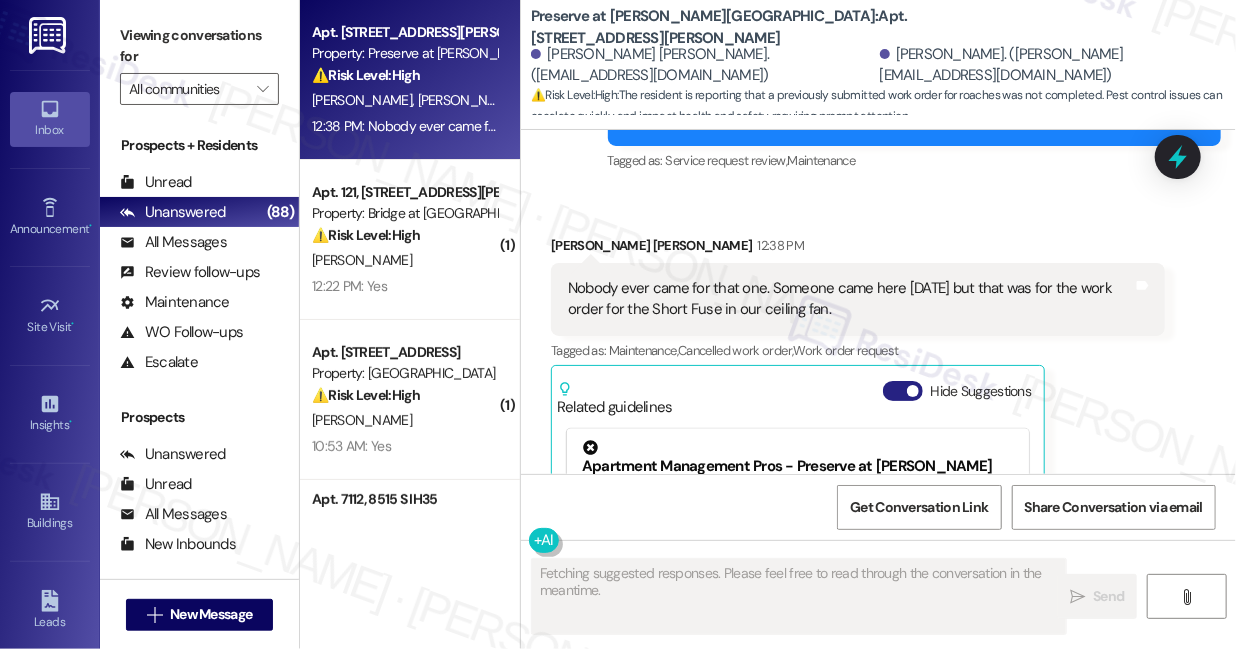 click at bounding box center (913, 391) 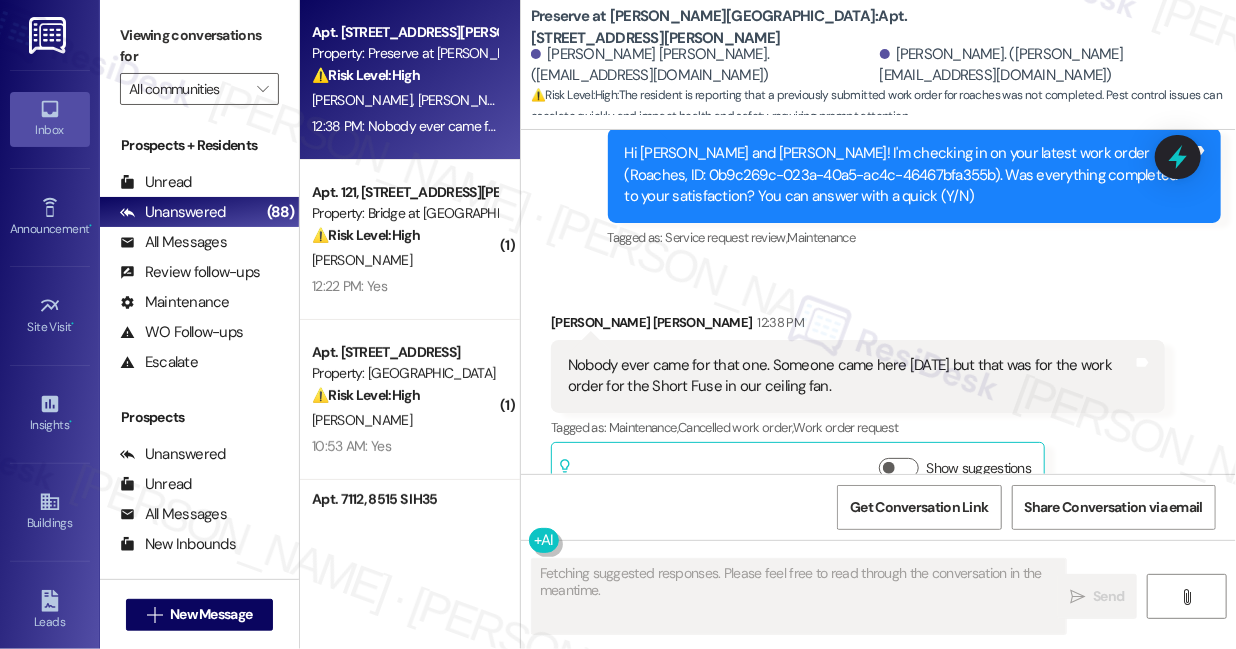 click on "Nobody ever came for that one. Someone came here yesterday but that was for the work order for the Short Fuse in our ceiling fan." at bounding box center (850, 376) 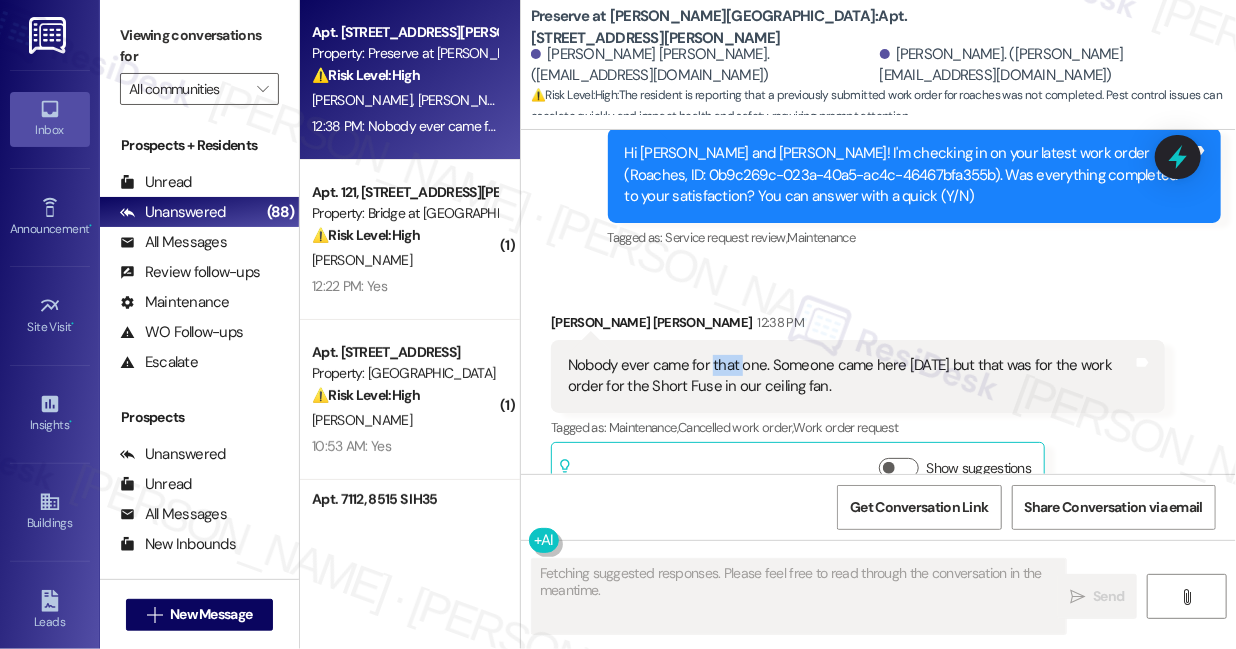 click on "Nobody ever came for that one. Someone came here yesterday but that was for the work order for the Short Fuse in our ceiling fan." at bounding box center (850, 376) 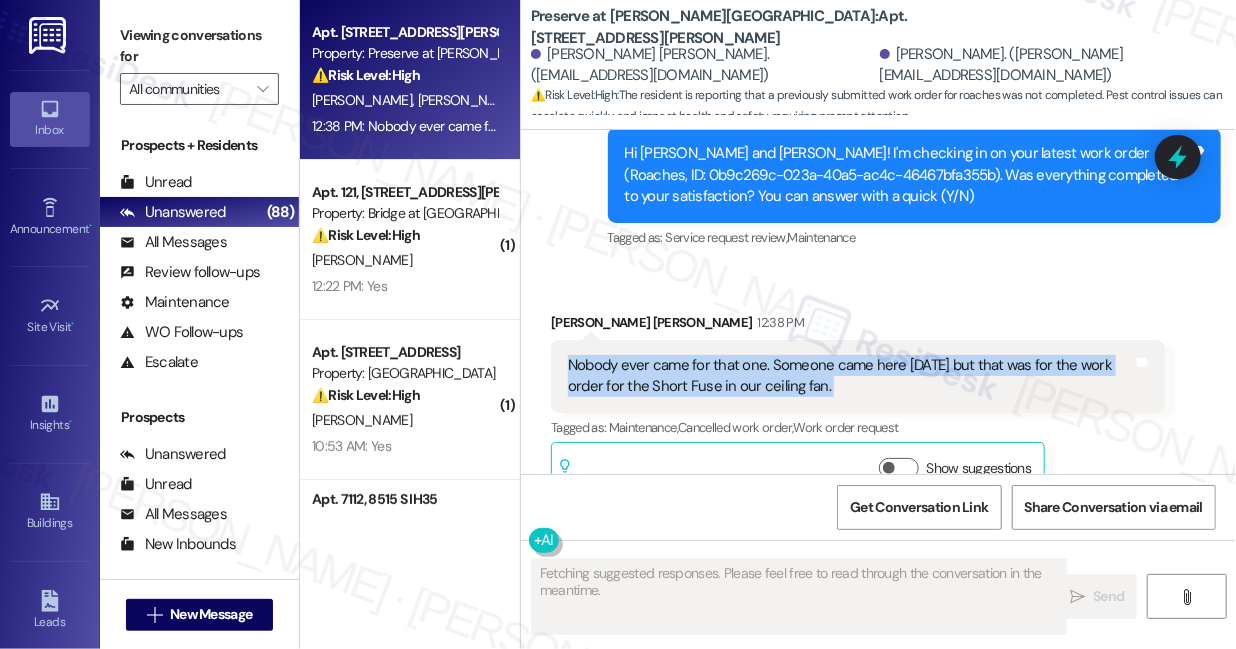 click on "Nobody ever came for that one. Someone came here yesterday but that was for the work order for the Short Fuse in our ceiling fan." at bounding box center (850, 376) 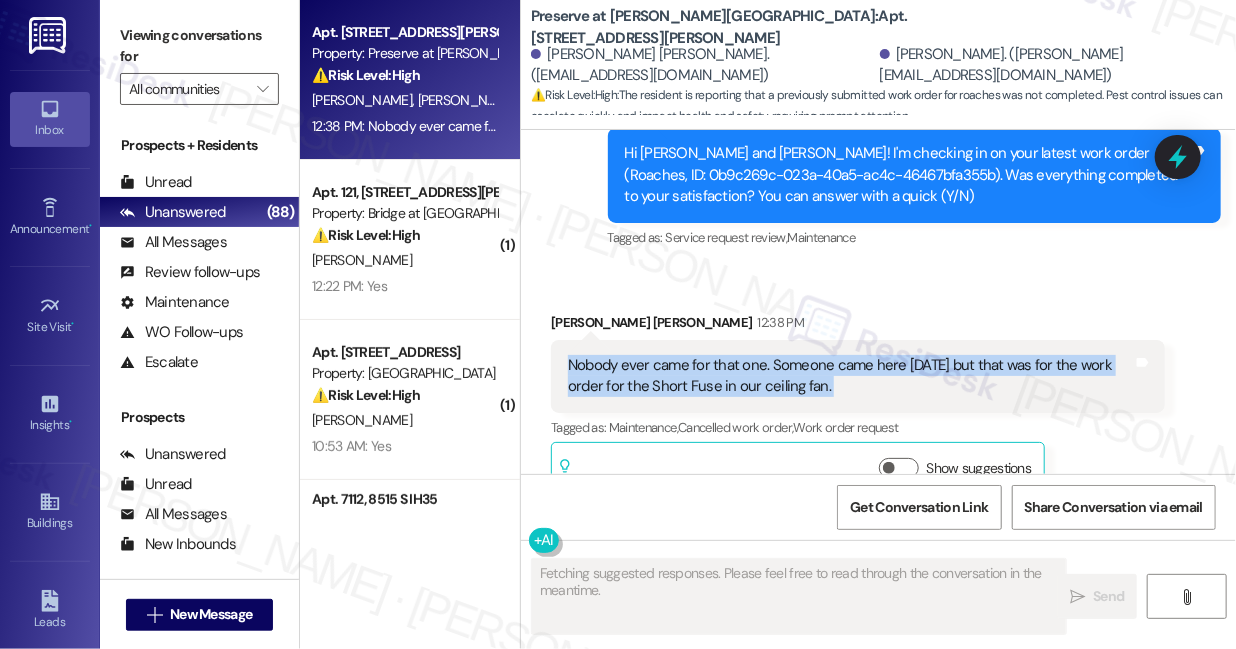 click on "Nobody ever came for that one. Someone came here yesterday but that was for the work order for the Short Fuse in our ceiling fan." at bounding box center [850, 376] 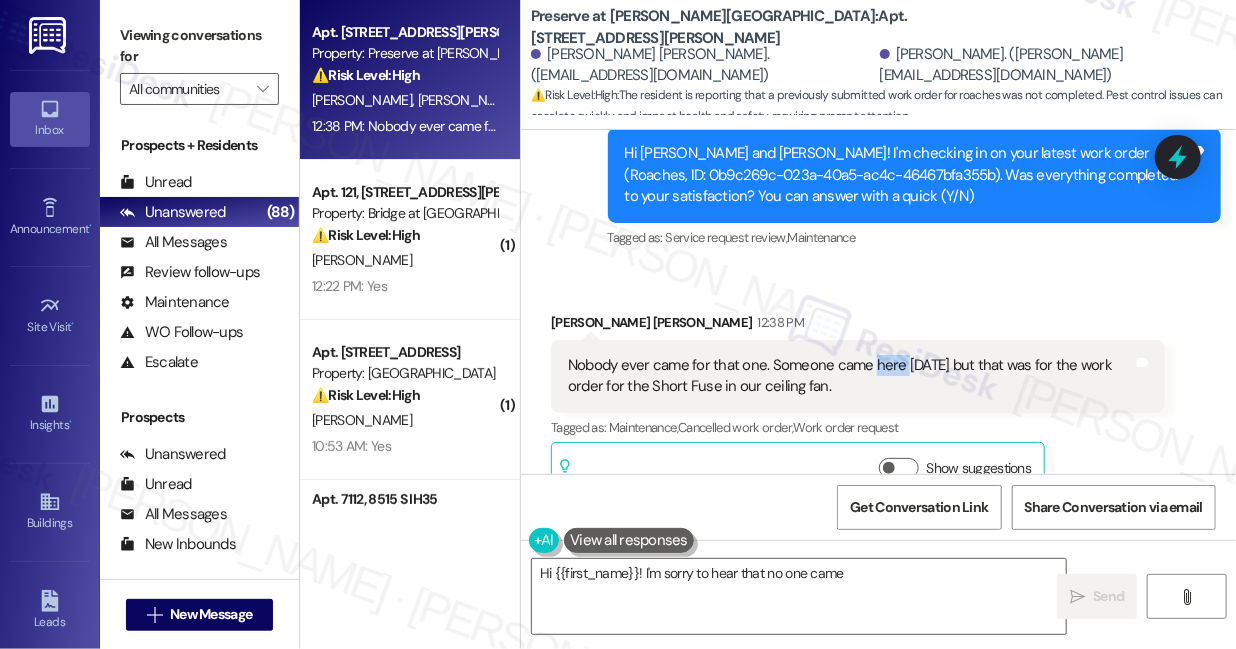 click on "Nobody ever came for that one. Someone came here yesterday but that was for the work order for the Short Fuse in our ceiling fan." at bounding box center (850, 376) 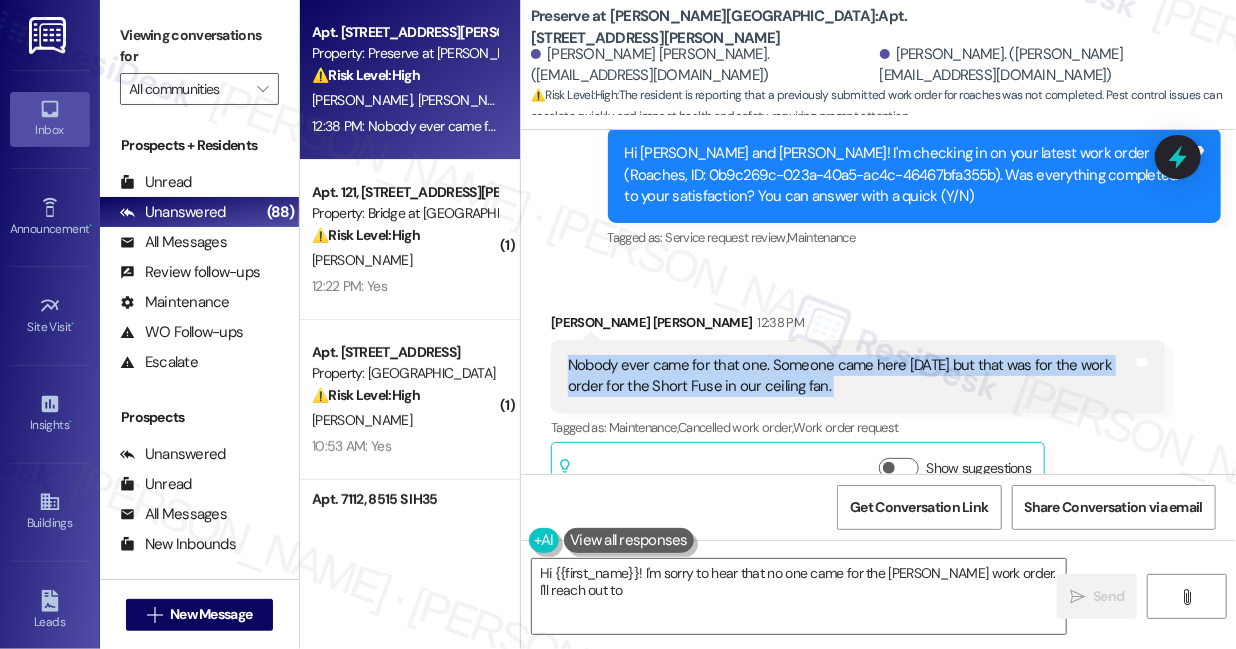click on "Nobody ever came for that one. Someone came here yesterday but that was for the work order for the Short Fuse in our ceiling fan." at bounding box center (850, 376) 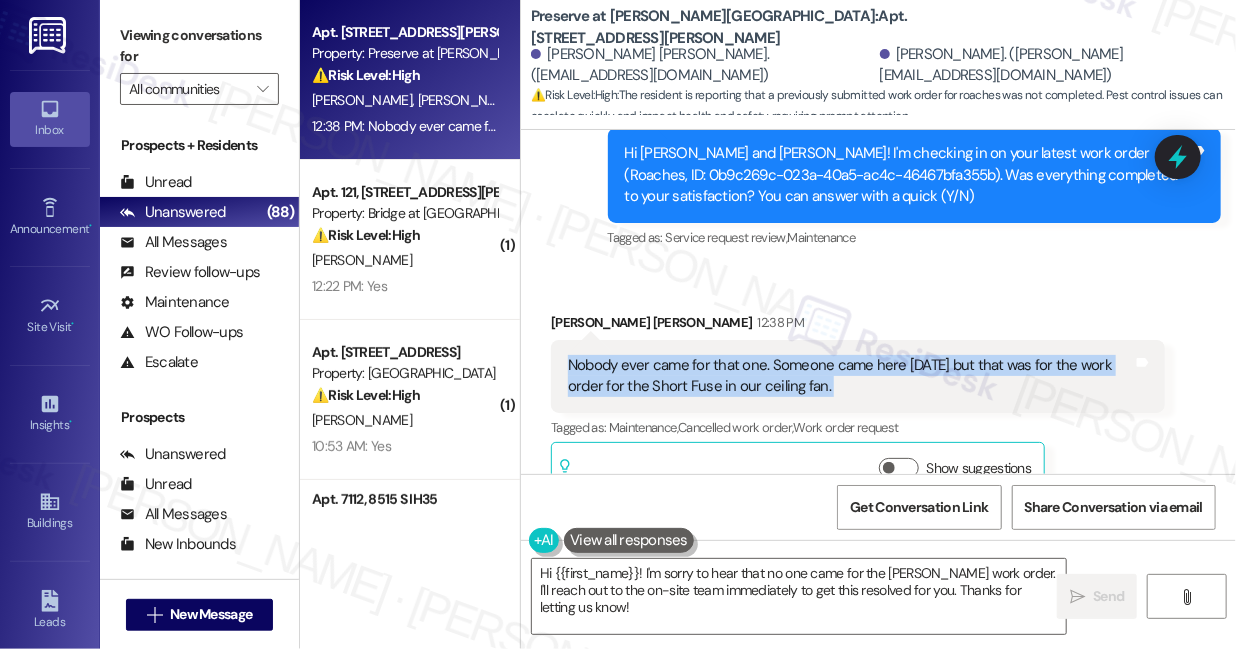 click on "Nobody ever came for that one. Someone came here yesterday but that was for the work order for the Short Fuse in our ceiling fan." at bounding box center (850, 376) 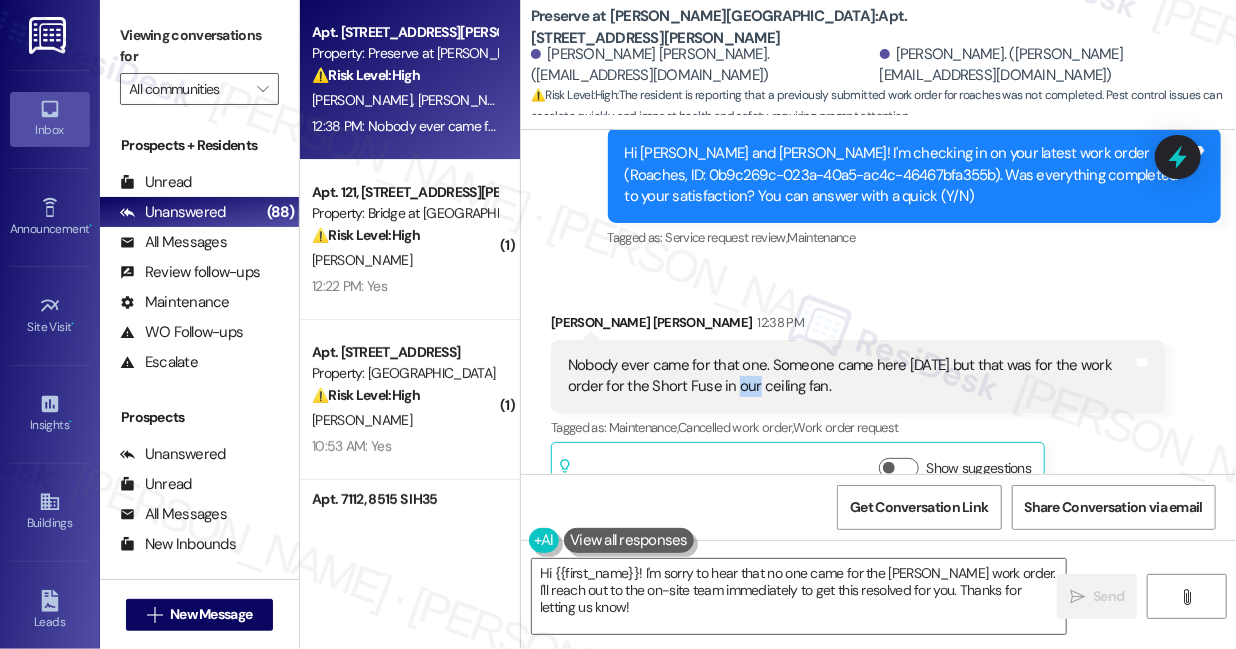 click on "Nobody ever came for that one. Someone came here yesterday but that was for the work order for the Short Fuse in our ceiling fan." at bounding box center (850, 376) 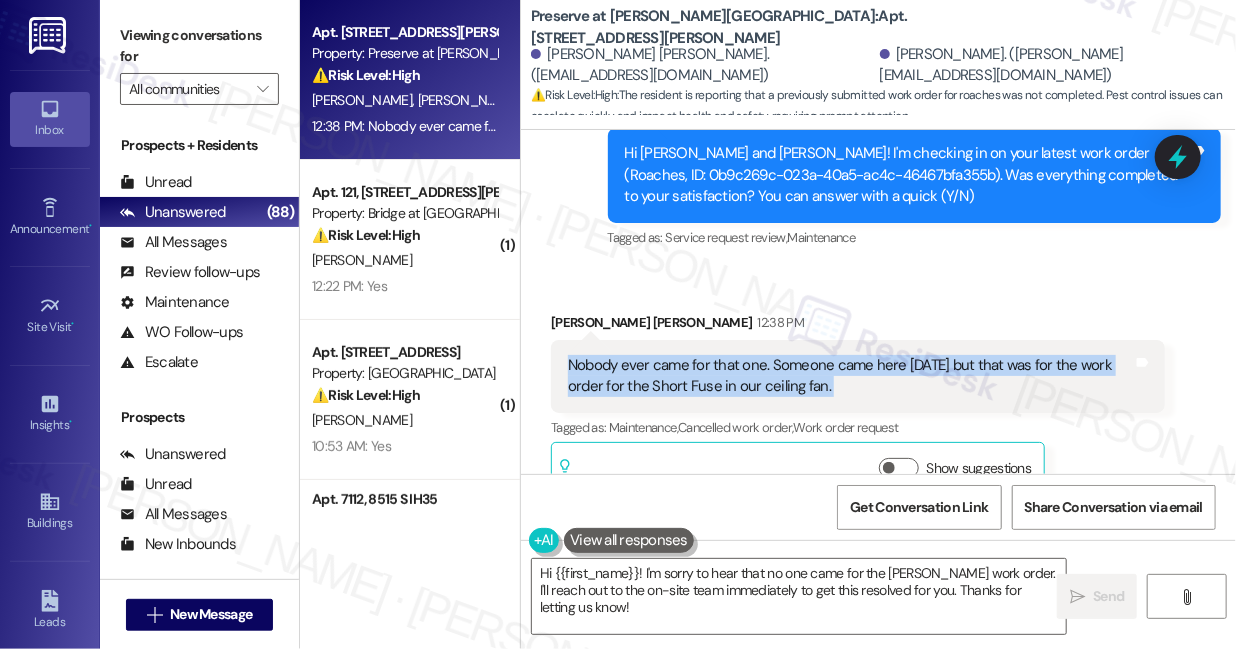 click on "Nobody ever came for that one. Someone came here yesterday but that was for the work order for the Short Fuse in our ceiling fan." at bounding box center [850, 376] 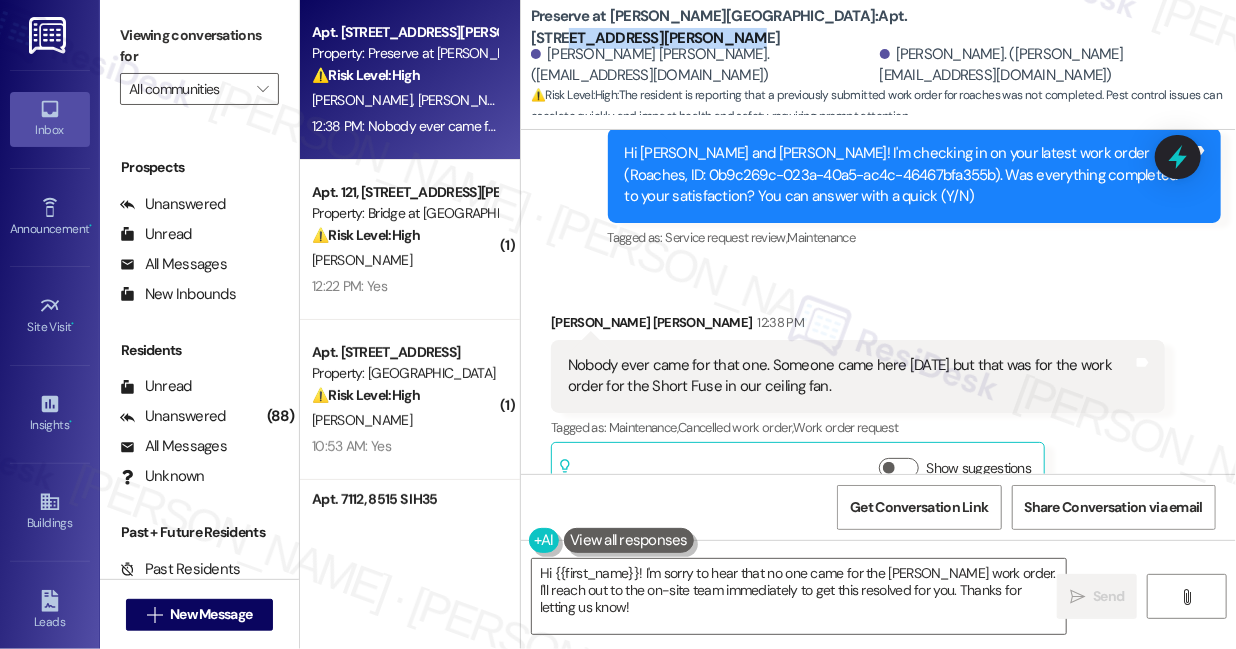drag, startPoint x: 930, startPoint y: 24, endPoint x: 763, endPoint y: 27, distance: 167.02695 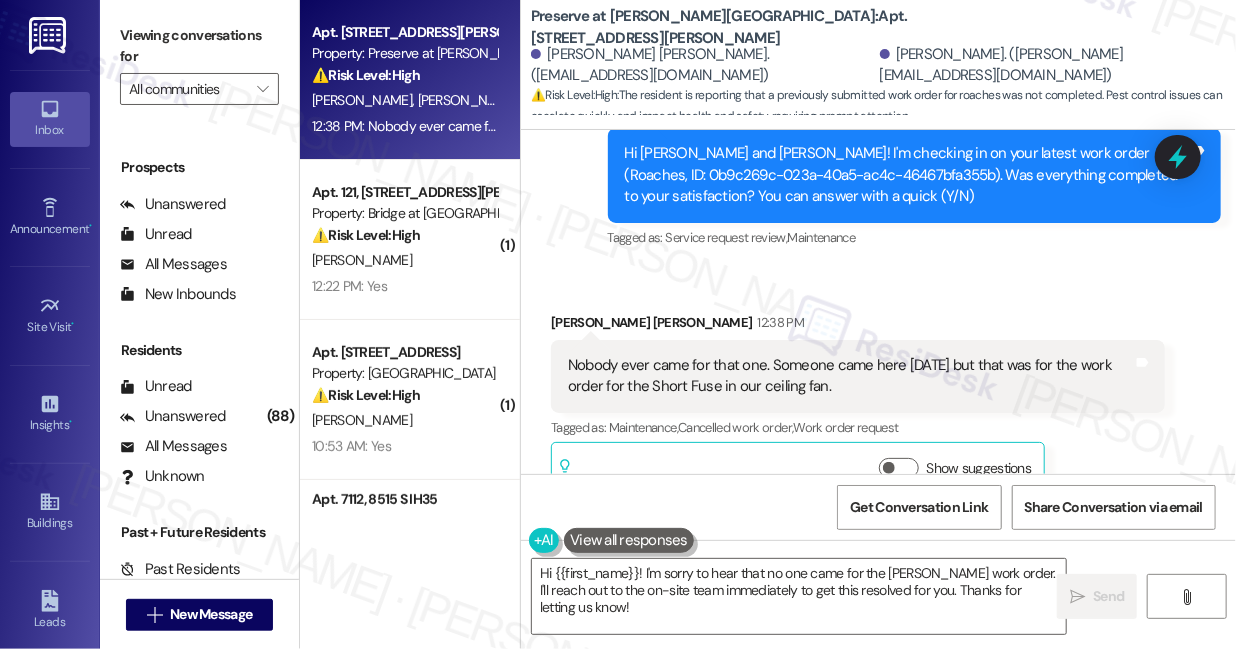 click on "Preserve at Wells Branch:  Apt. 506, 1773 Wells Branch Pkwy" at bounding box center [731, 27] 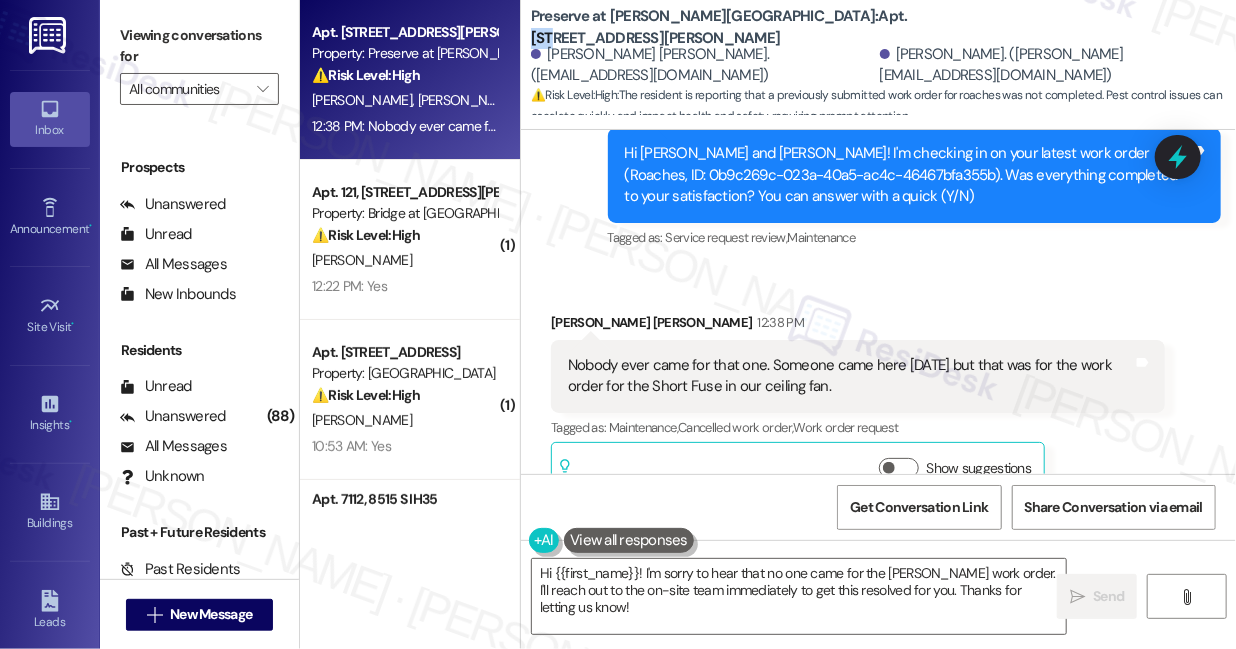 click on "Preserve at Wells Branch:  Apt. 506, 1773 Wells Branch Pkwy" at bounding box center (731, 27) 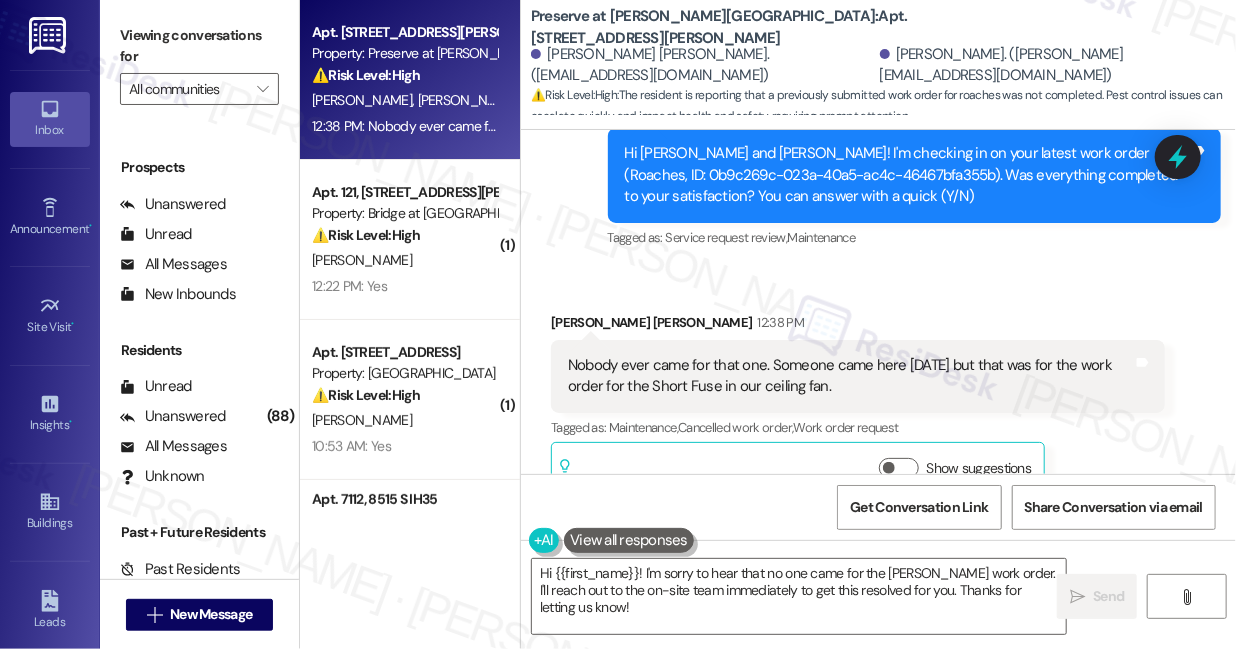 click on "Viewing conversations for All communities " at bounding box center (199, 62) 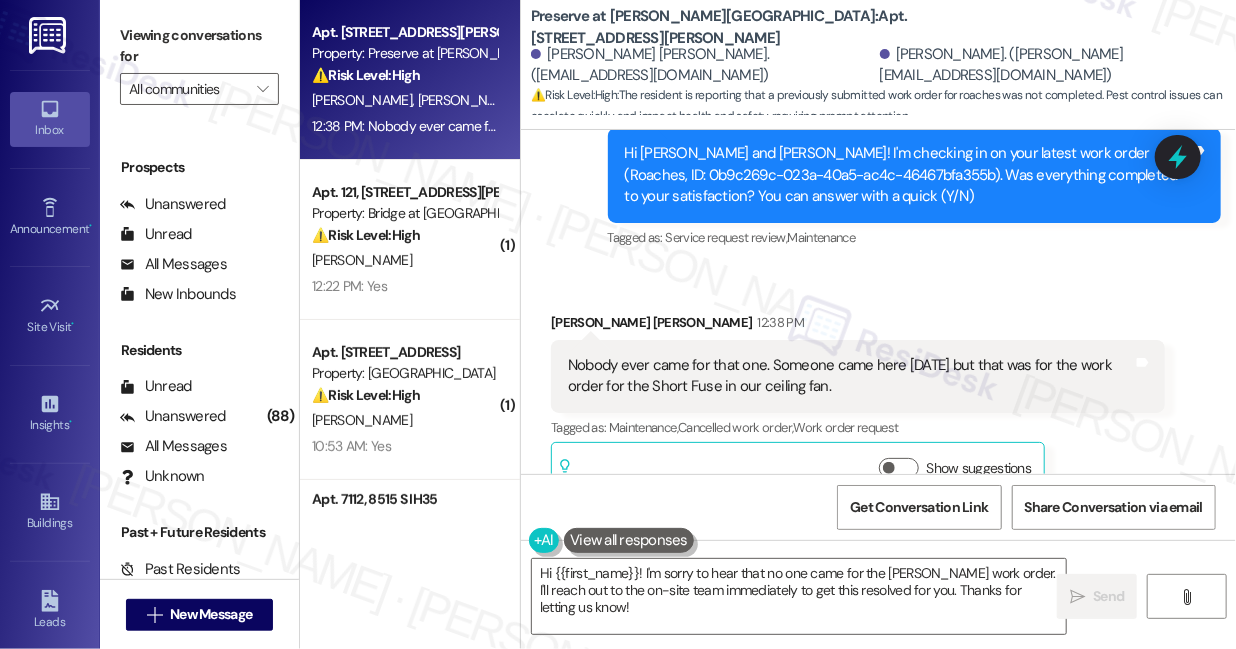 click on "Nobody ever came for that one. Someone came here yesterday but that was for the work order for the Short Fuse in our ceiling fan." at bounding box center (850, 376) 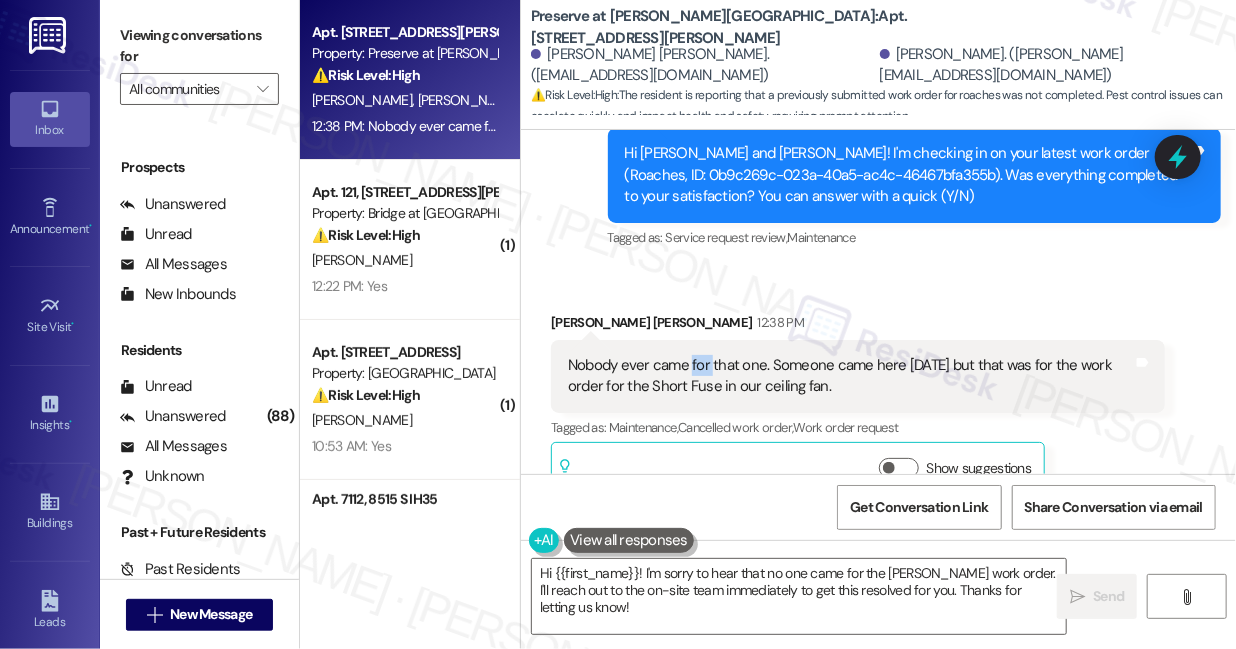 click on "Nobody ever came for that one. Someone came here yesterday but that was for the work order for the Short Fuse in our ceiling fan." at bounding box center [850, 376] 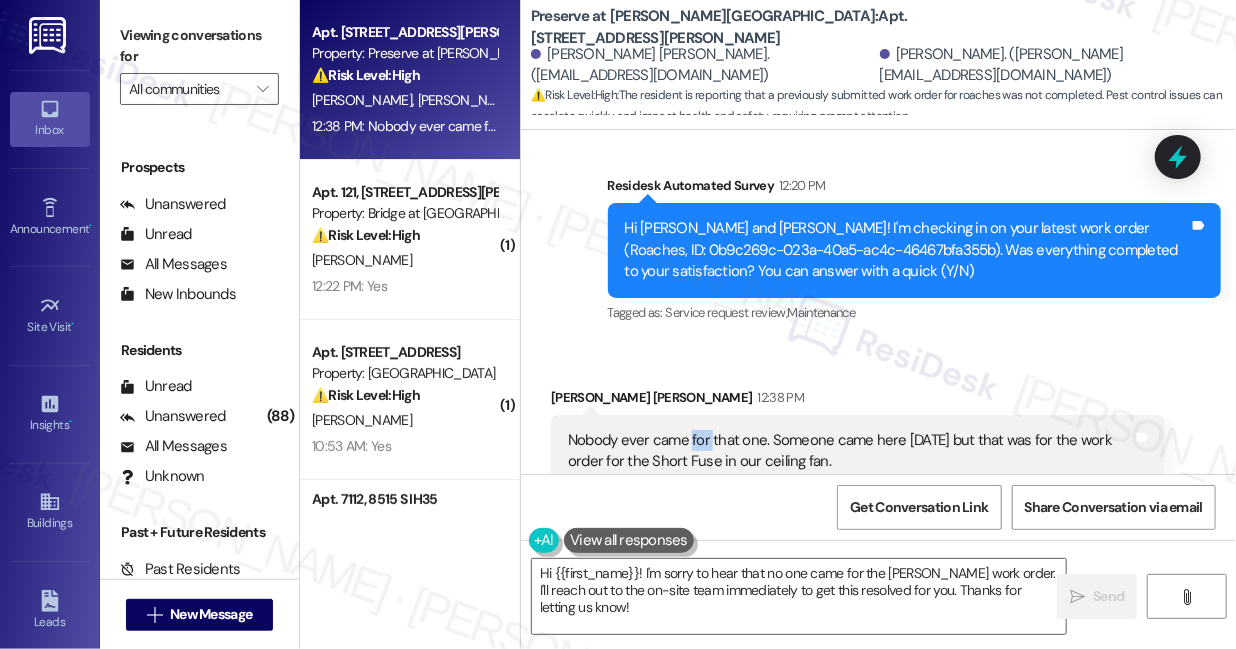 scroll, scrollTop: 4626, scrollLeft: 0, axis: vertical 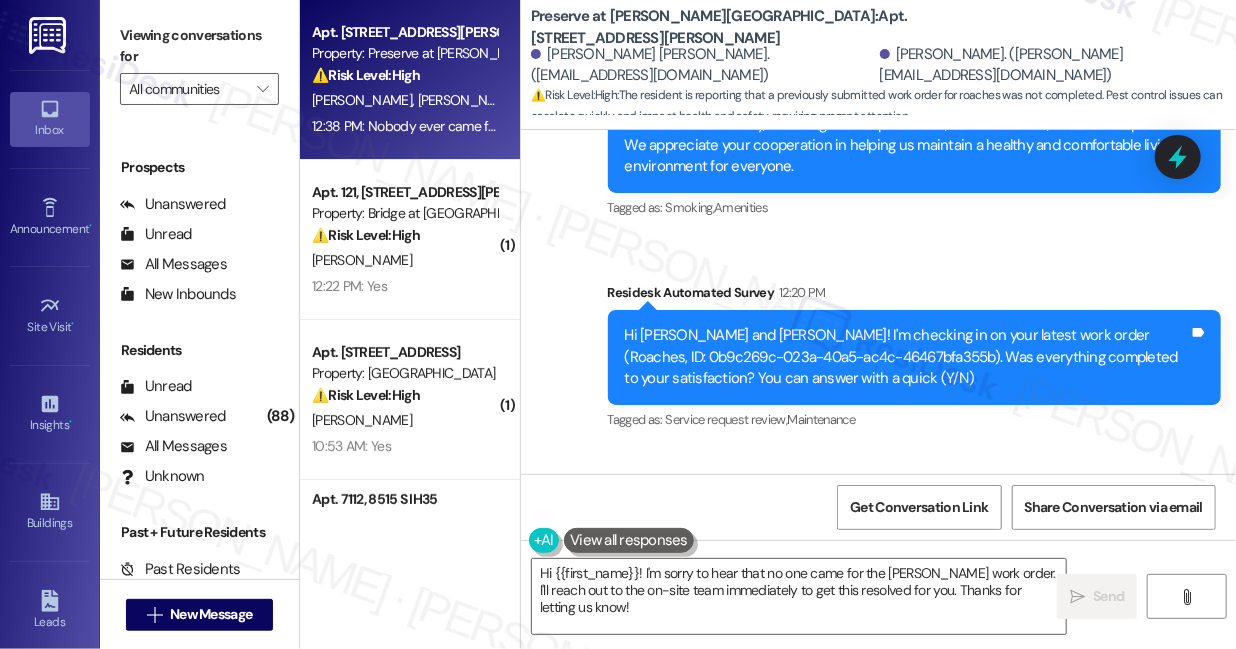 click on "Viewing conversations for" at bounding box center (199, 46) 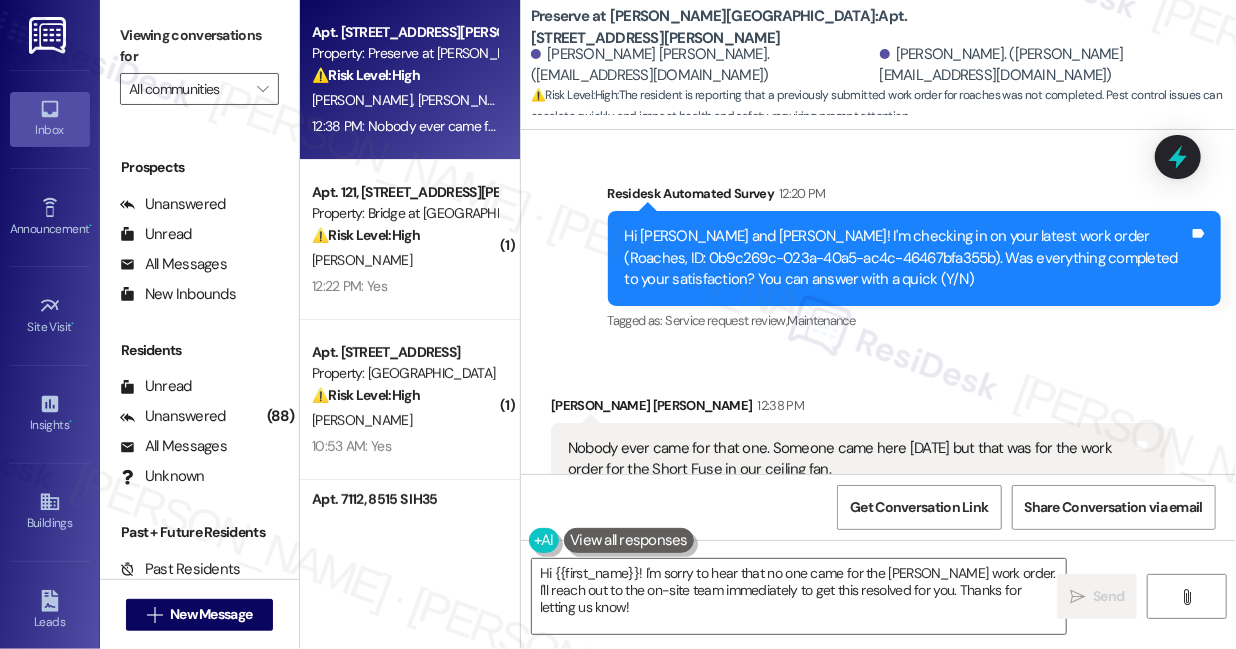 scroll, scrollTop: 4808, scrollLeft: 0, axis: vertical 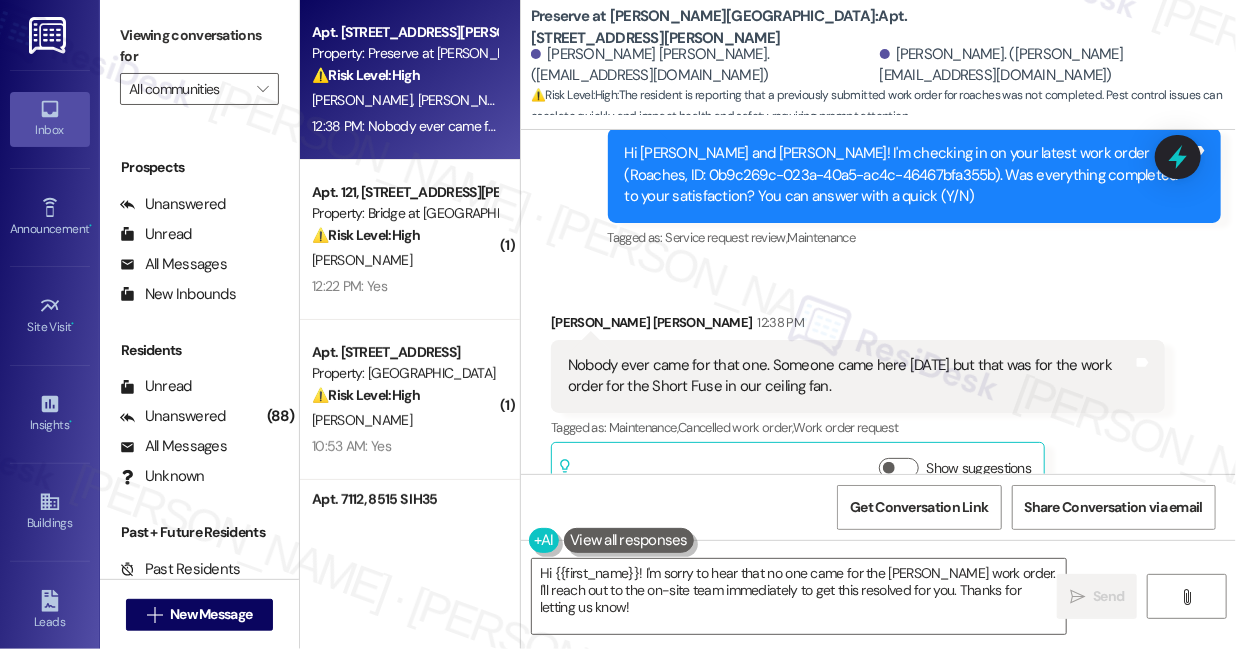 click on "Nobody ever came for that one. Someone came here yesterday but that was for the work order for the Short Fuse in our ceiling fan." at bounding box center (850, 376) 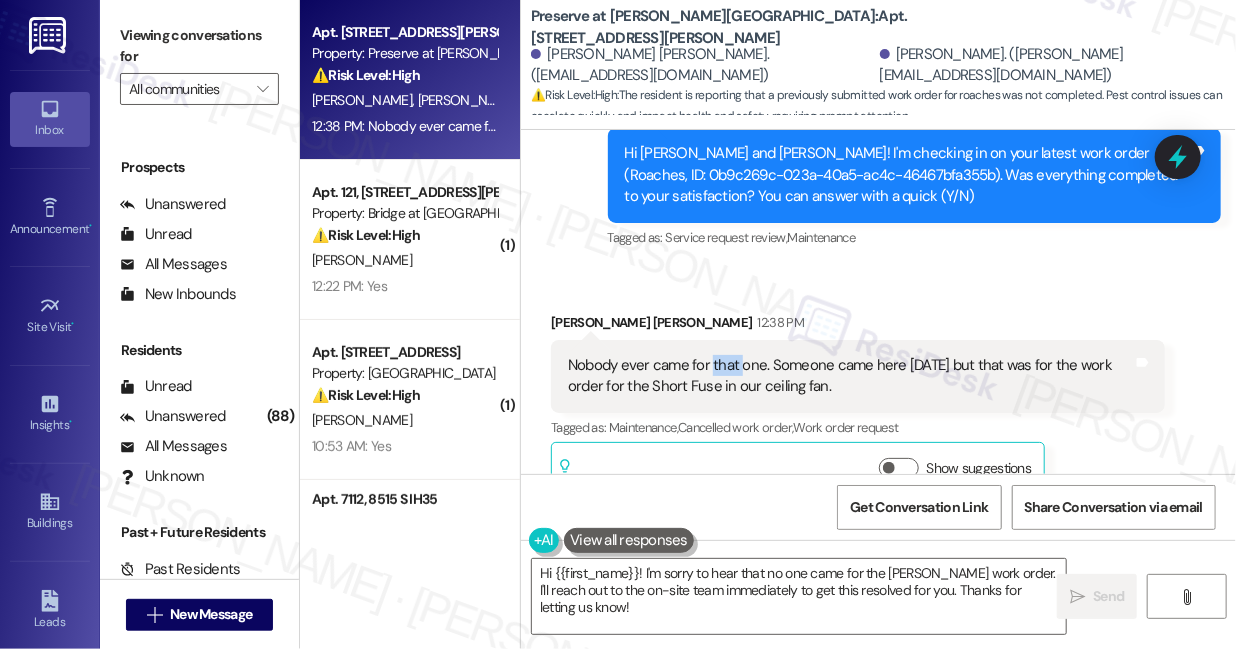 click on "Nobody ever came for that one. Someone came here yesterday but that was for the work order for the Short Fuse in our ceiling fan." at bounding box center (850, 376) 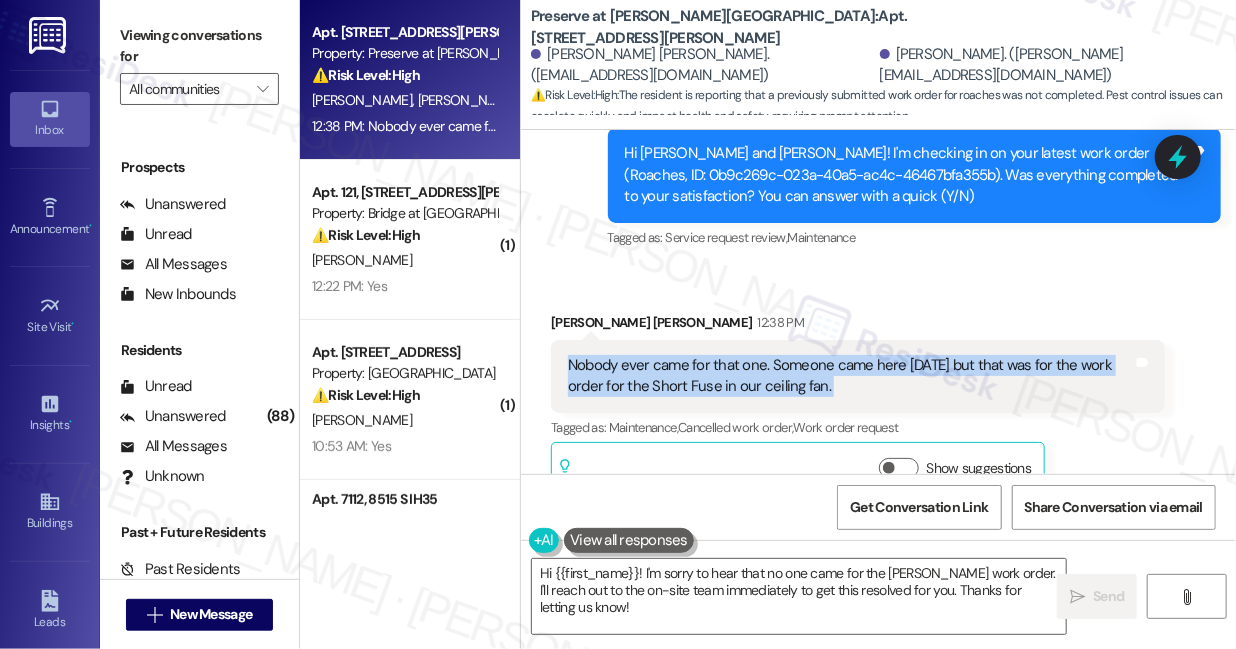 click on "Nobody ever came for that one. Someone came here yesterday but that was for the work order for the Short Fuse in our ceiling fan." at bounding box center [850, 376] 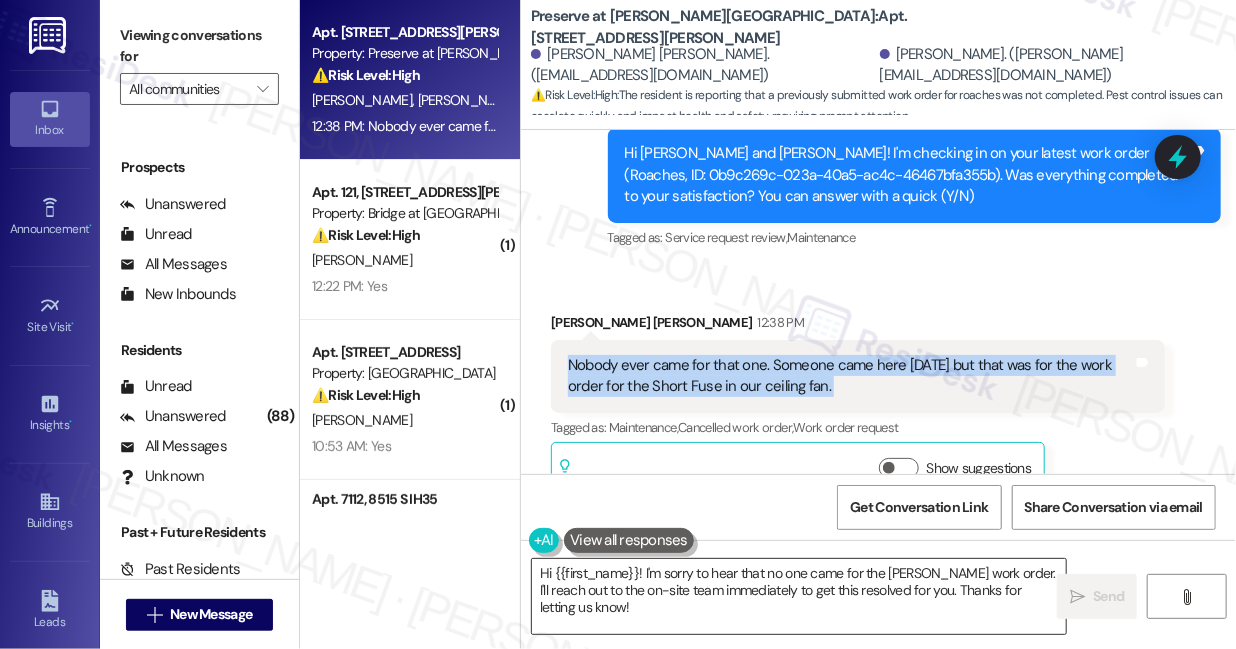 click on "Hi {{first_name}}! I'm sorry to hear that no one came for the roach work order. I'll reach out to the on-site team immediately to get this resolved for you. Thanks for letting us know!" at bounding box center (799, 596) 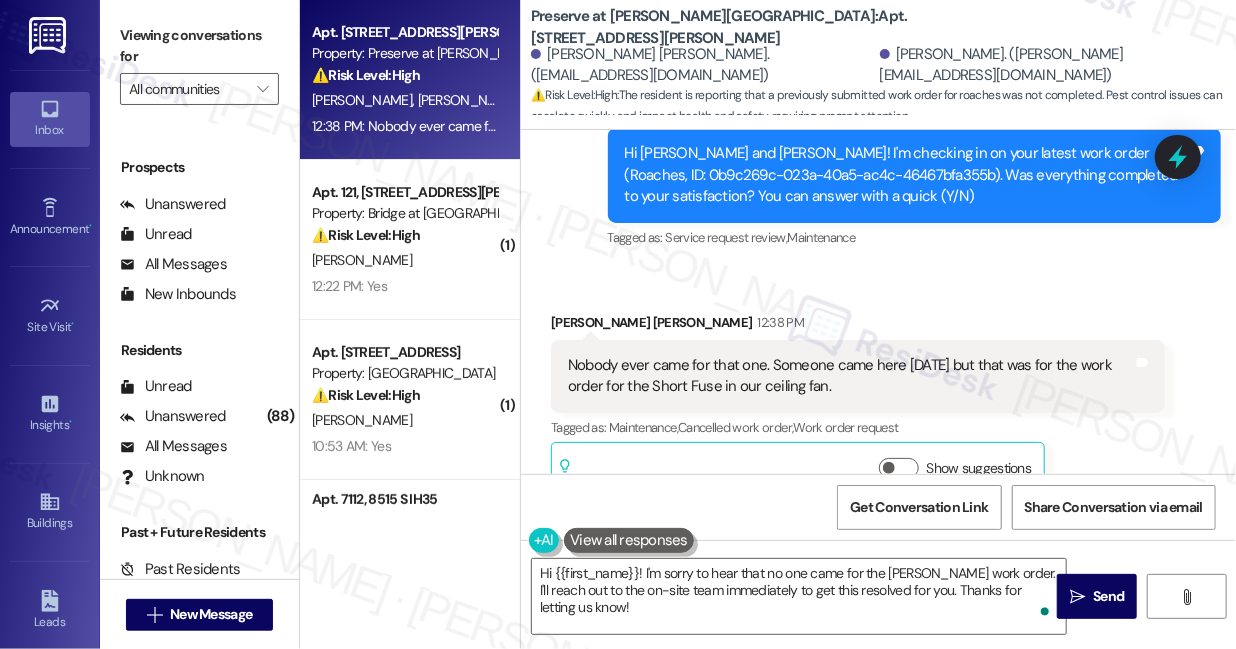 click on "Alonis Daley 12:38 PM" at bounding box center (858, 326) 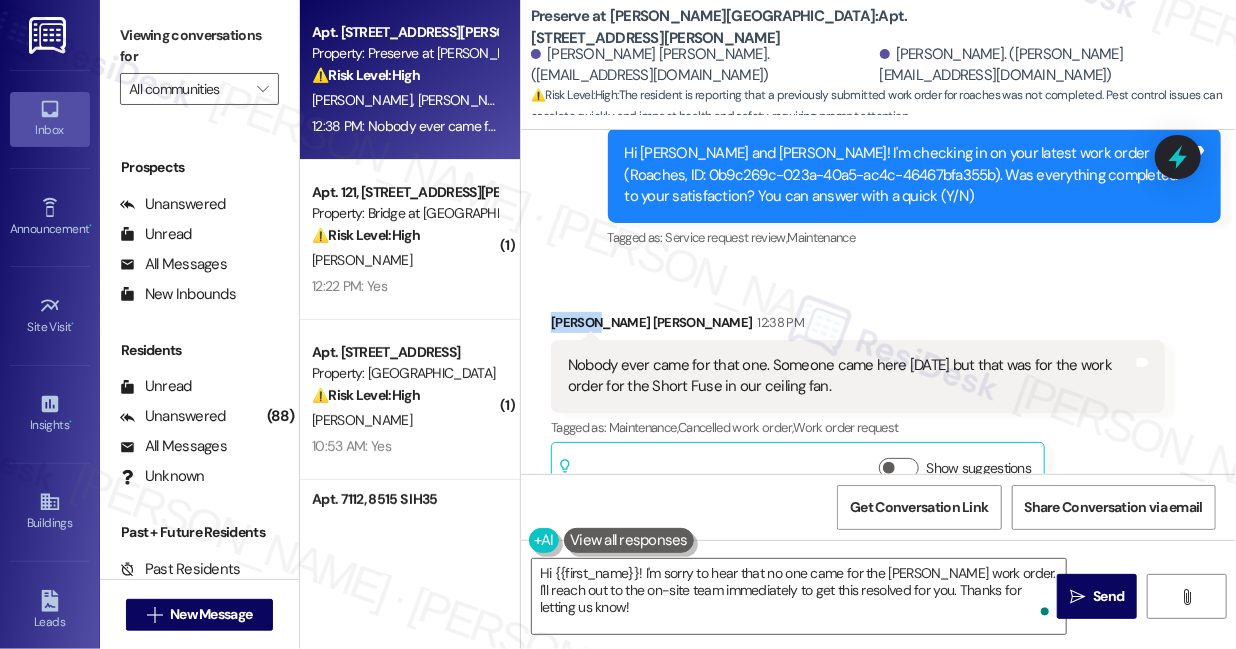 click on "Alonis Daley 12:38 PM" at bounding box center (858, 326) 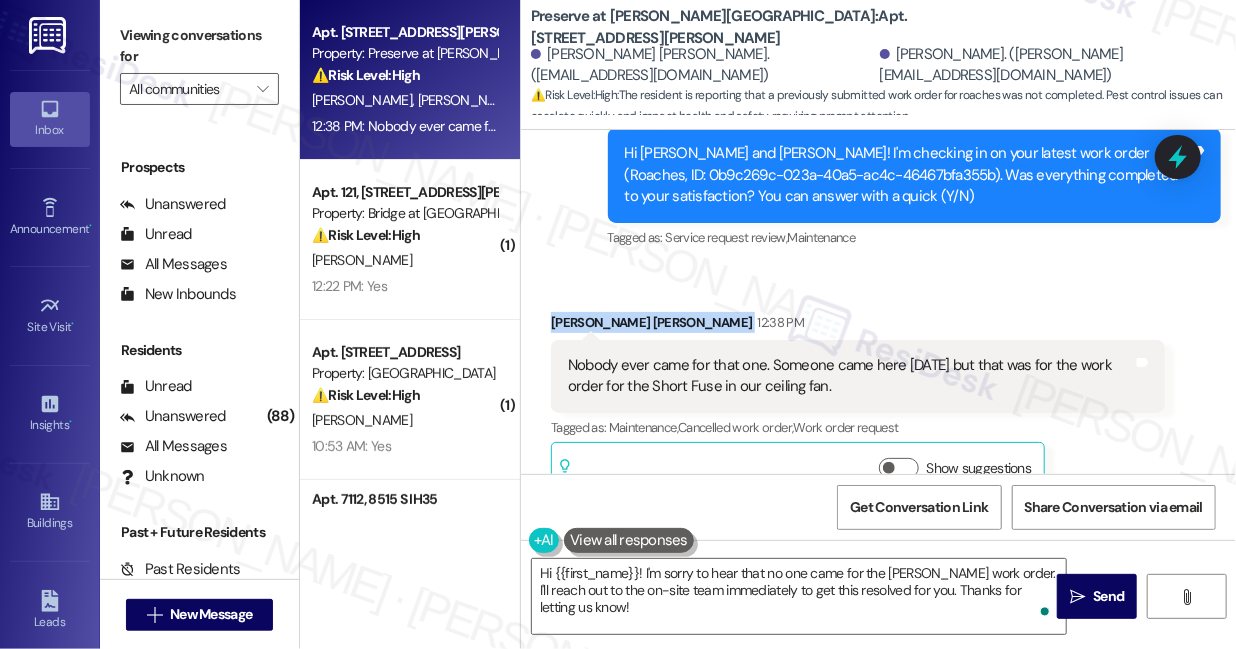 click on "Alonis Daley 12:38 PM" at bounding box center (858, 326) 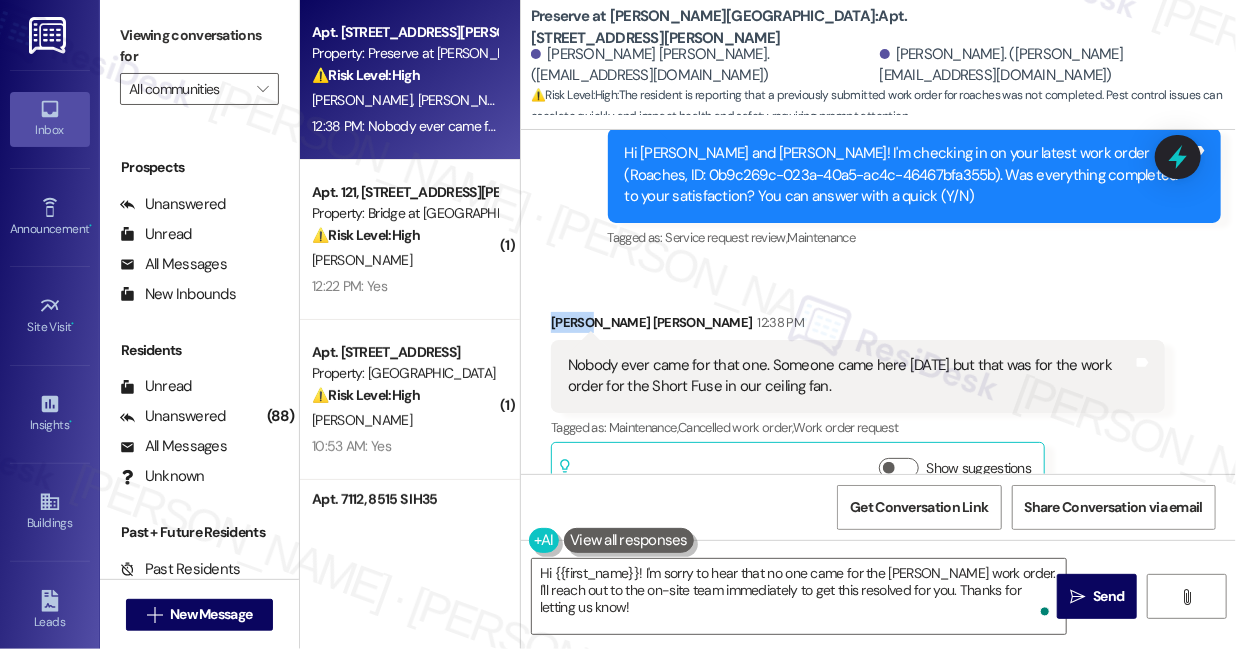 copy on "Alonis" 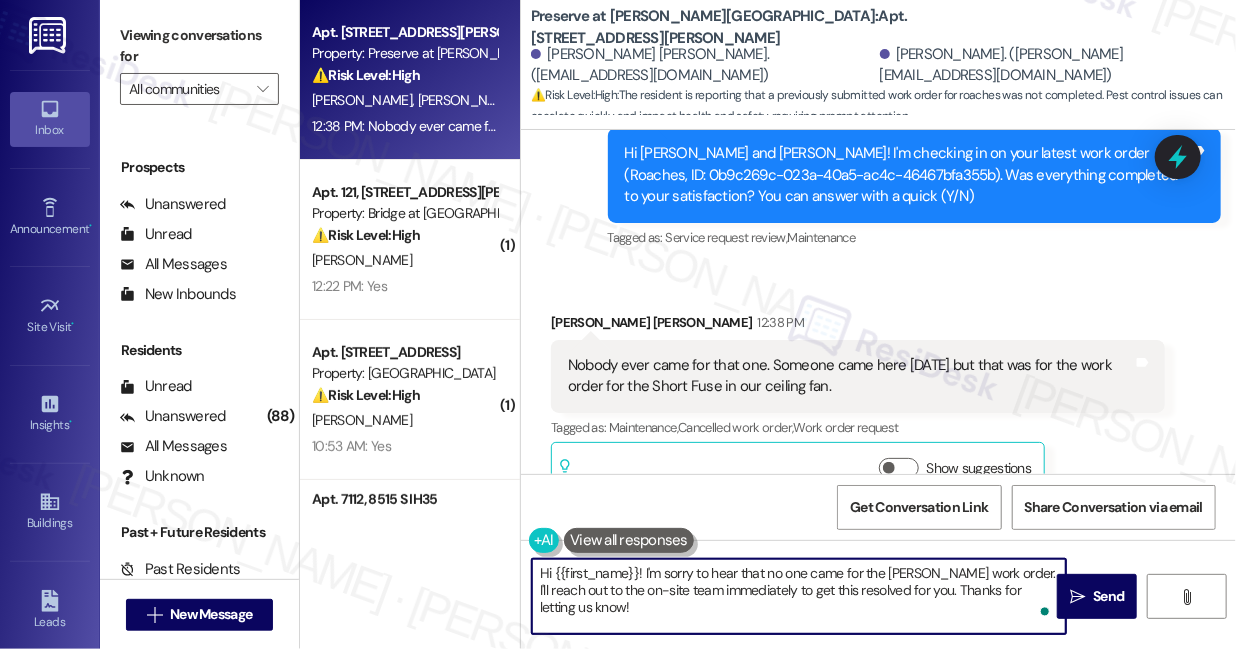 drag, startPoint x: 555, startPoint y: 570, endPoint x: 637, endPoint y: 560, distance: 82.607506 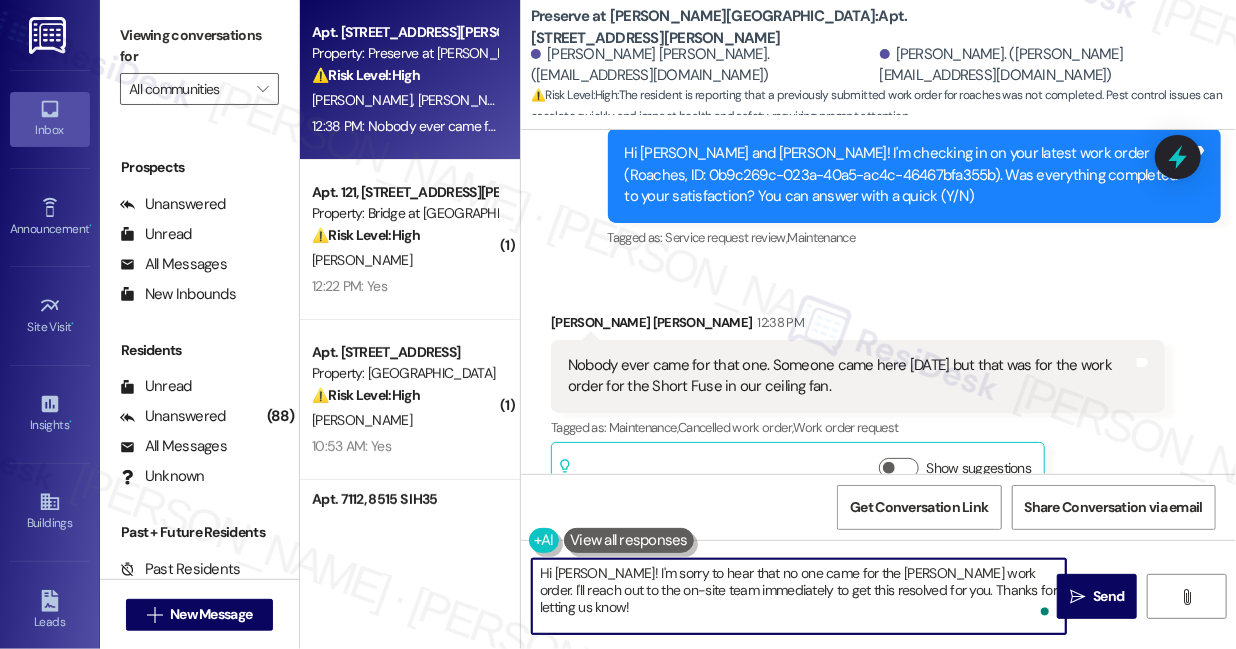 click on "Hi Alonis! I'm sorry to hear that no one came for the roach work order. I'll reach out to the on-site team immediately to get this resolved for you. Thanks for letting us know!" at bounding box center (799, 596) 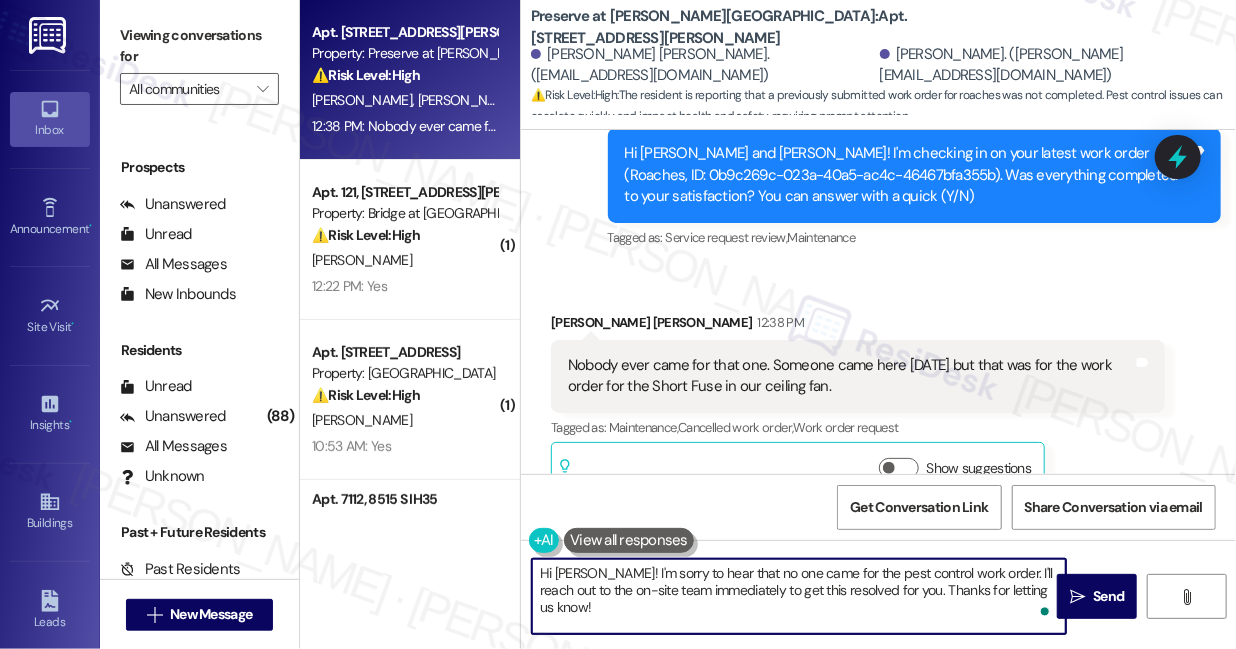 drag, startPoint x: 976, startPoint y: 571, endPoint x: 992, endPoint y: 568, distance: 16.27882 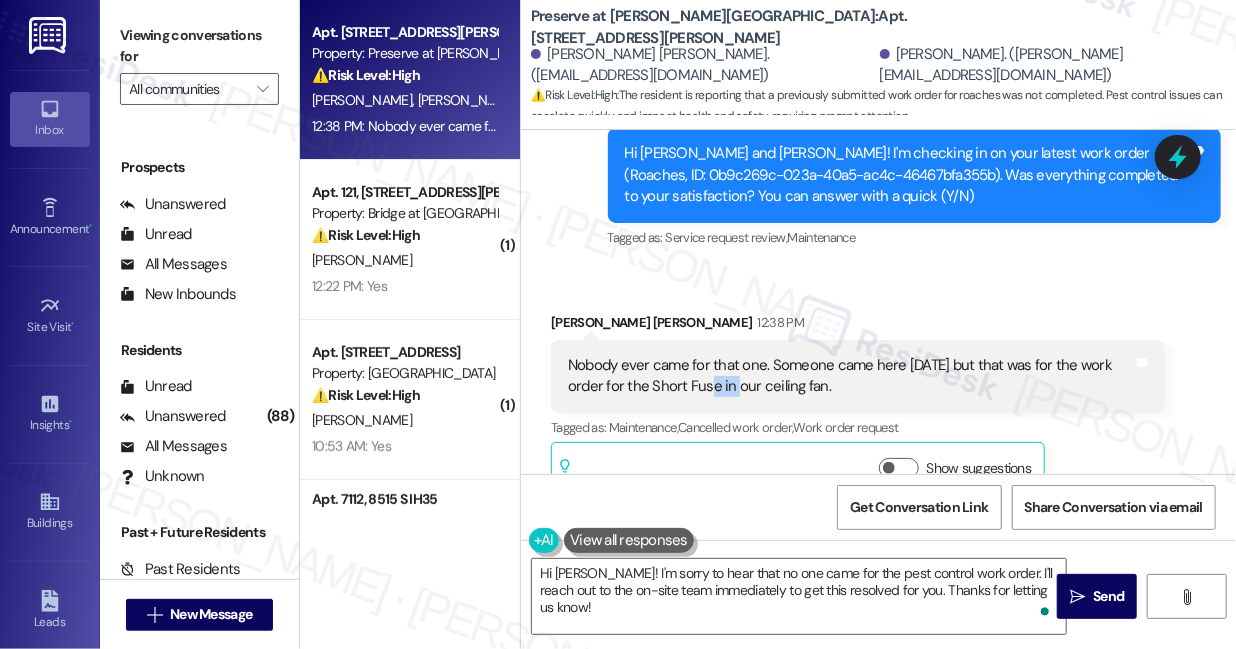 click on "Nobody ever came for that one. Someone came here yesterday but that was for the work order for the Short Fuse in our ceiling fan." at bounding box center [850, 376] 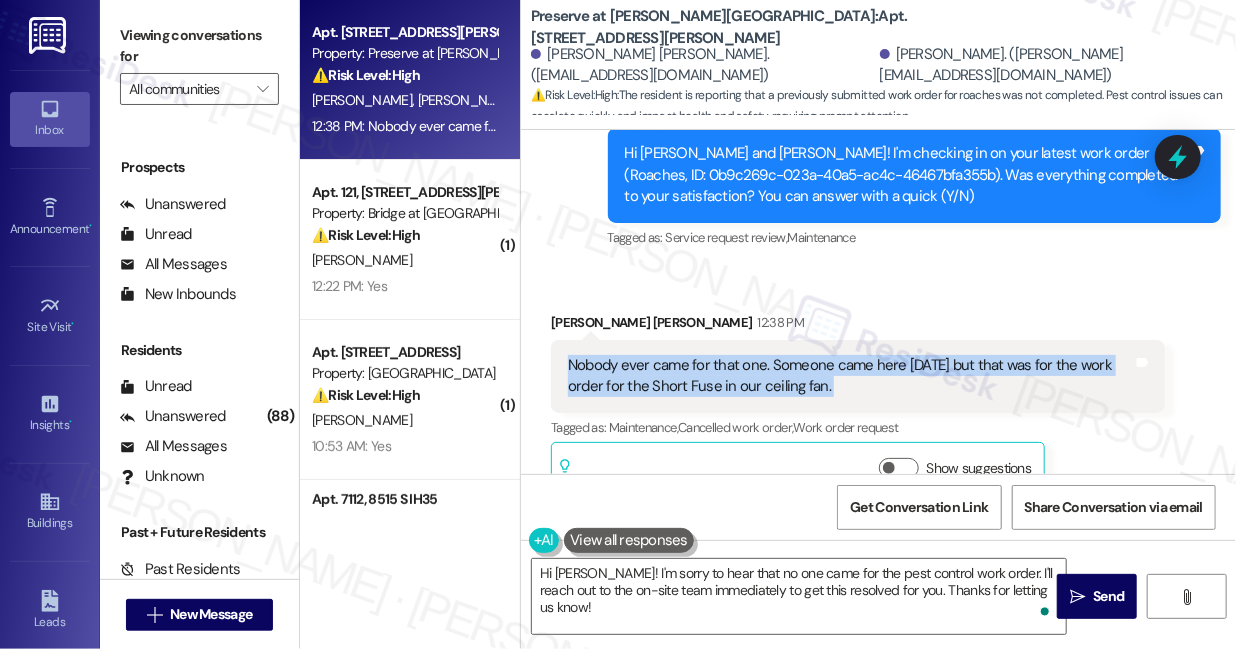 click on "Nobody ever came for that one. Someone came here yesterday but that was for the work order for the Short Fuse in our ceiling fan." at bounding box center (850, 376) 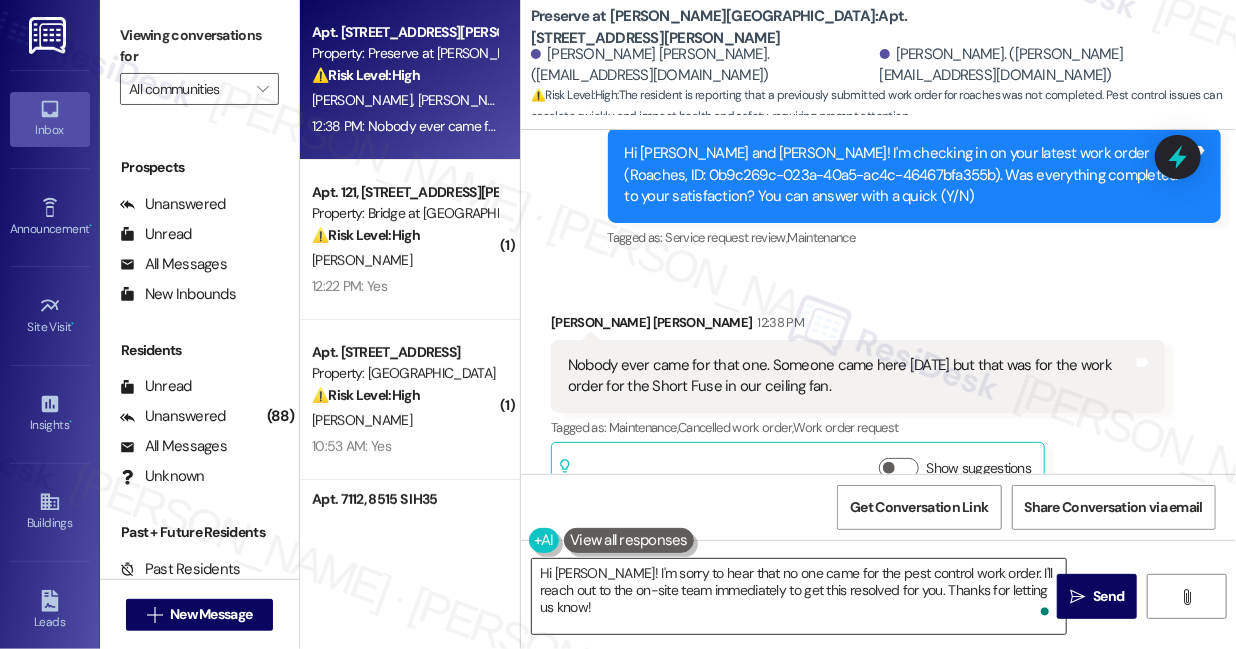 click on "Hi Alonis! I'm sorry to hear that no one came for the pest control work order. I'll reach out to the on-site team immediately to get this resolved for you. Thanks for letting us know!" at bounding box center (799, 596) 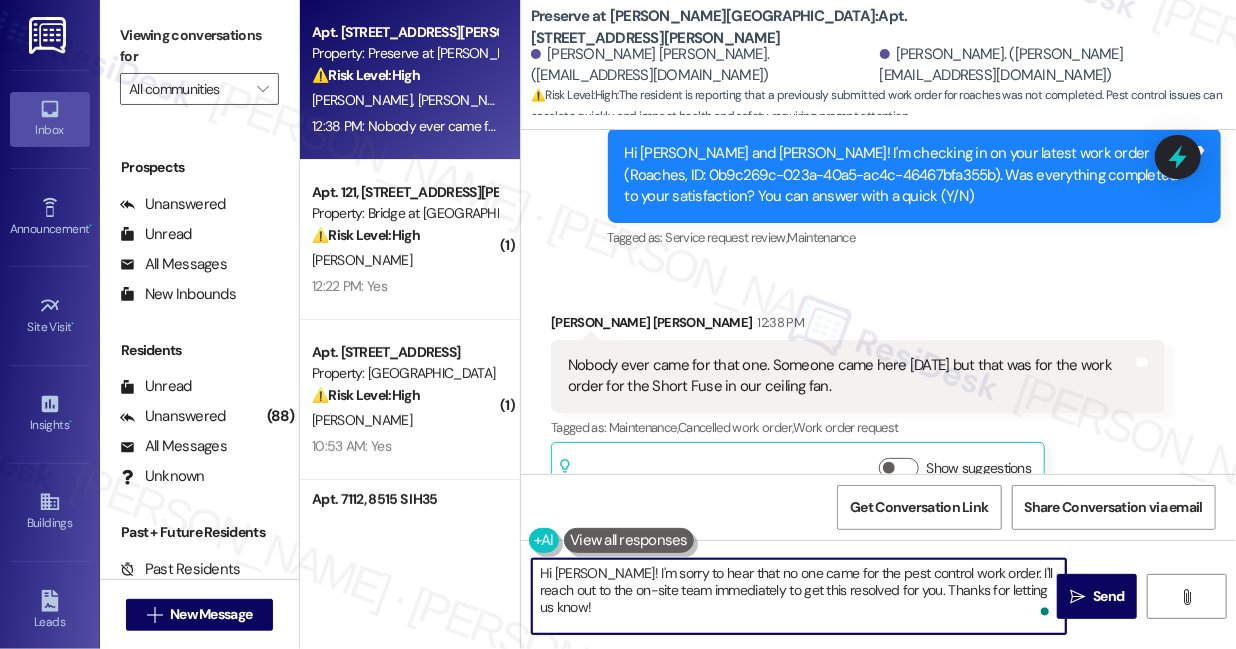 click on "Hi Alonis! I'm sorry to hear that no one came for the pest control work order. I'll reach out to the on-site team immediately to get this resolved for you. Thanks for letting us know!" at bounding box center (799, 596) 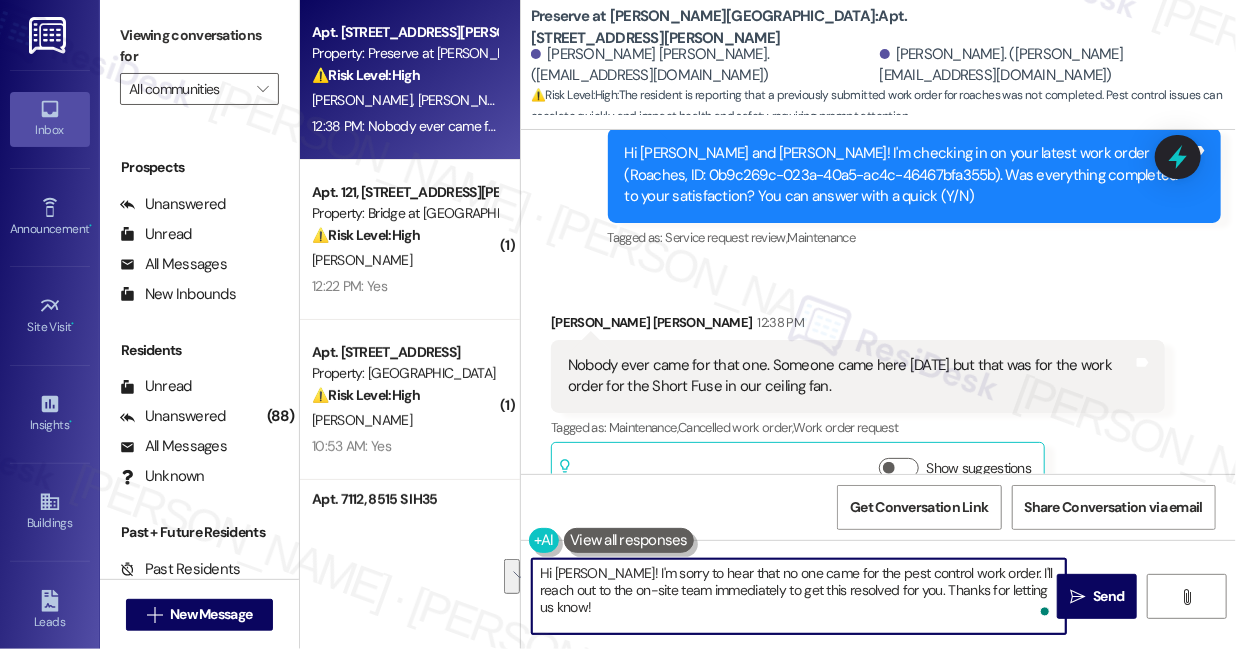 click on "Hi Alonis! I'm sorry to hear that no one came for the pest control work order. I'll reach out to the on-site team immediately to get this resolved for you. Thanks for letting us know!" at bounding box center (799, 596) 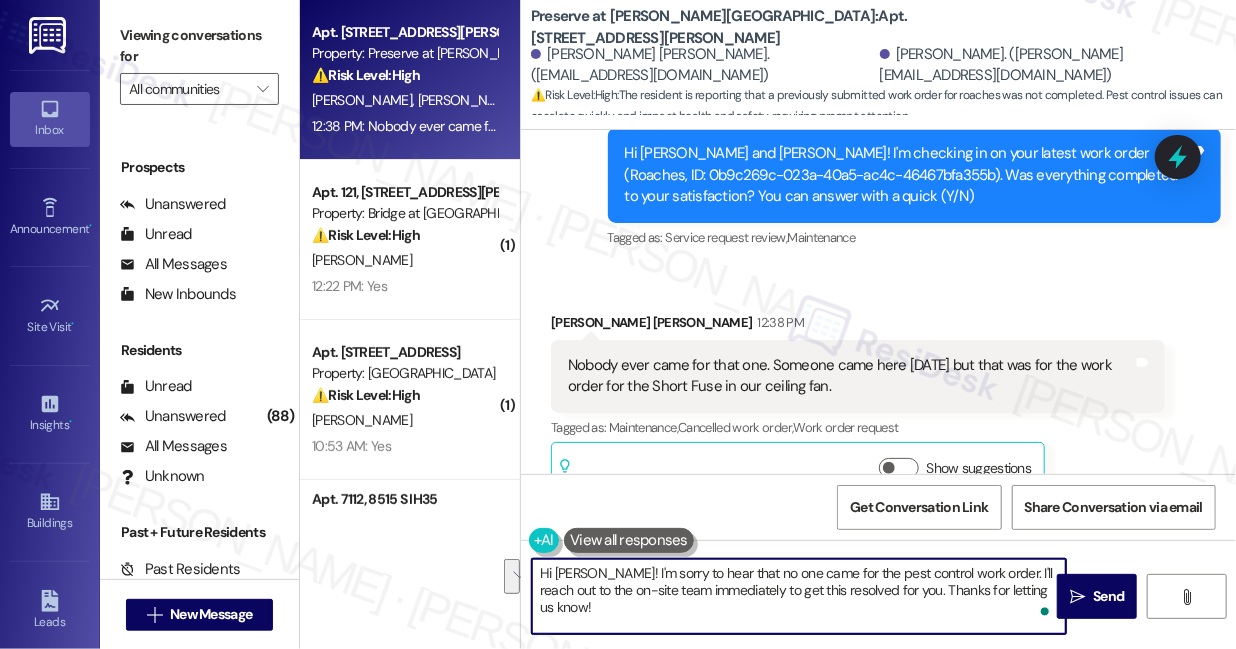 drag, startPoint x: 978, startPoint y: 572, endPoint x: 1051, endPoint y: 591, distance: 75.43209 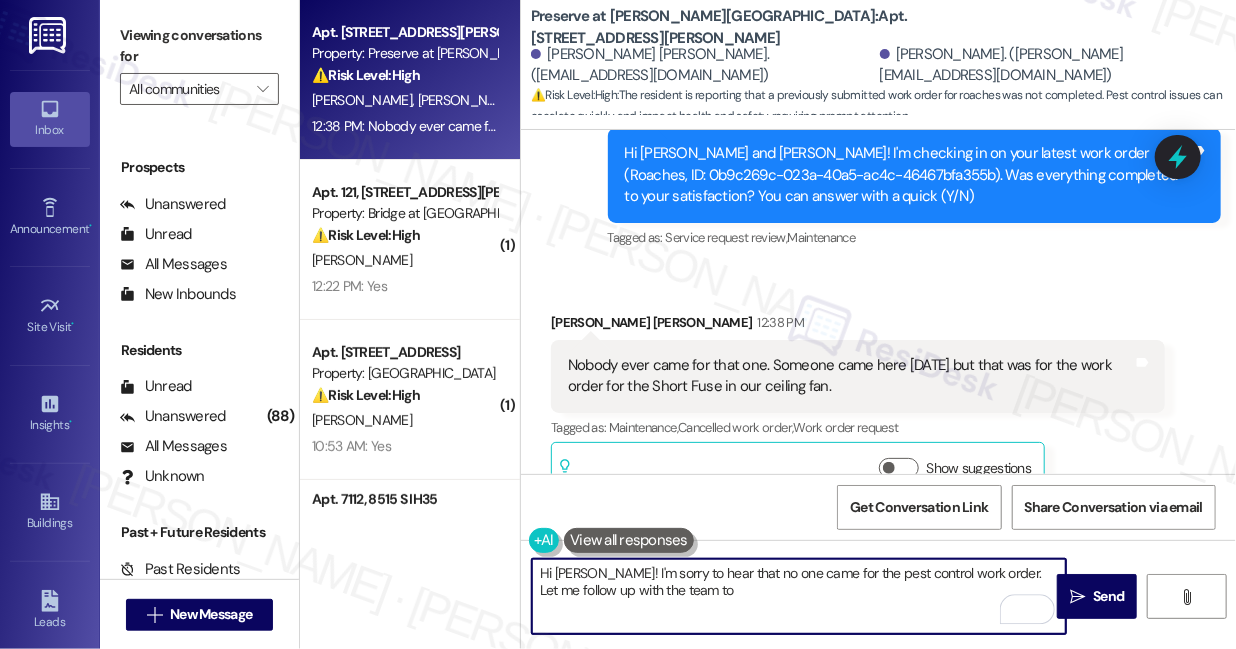 click on "Nobody ever came for that one. Someone came here yesterday but that was for the work order for the Short Fuse in our ceiling fan." at bounding box center [850, 376] 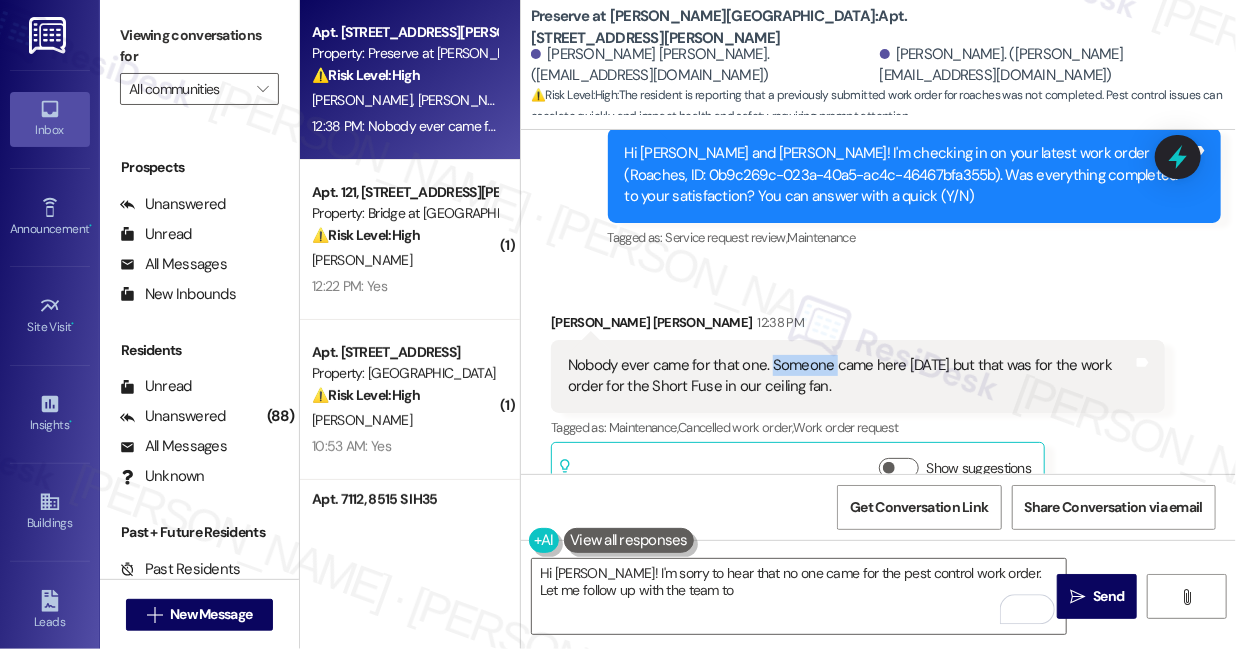click on "Nobody ever came for that one. Someone came here yesterday but that was for the work order for the Short Fuse in our ceiling fan." at bounding box center (850, 376) 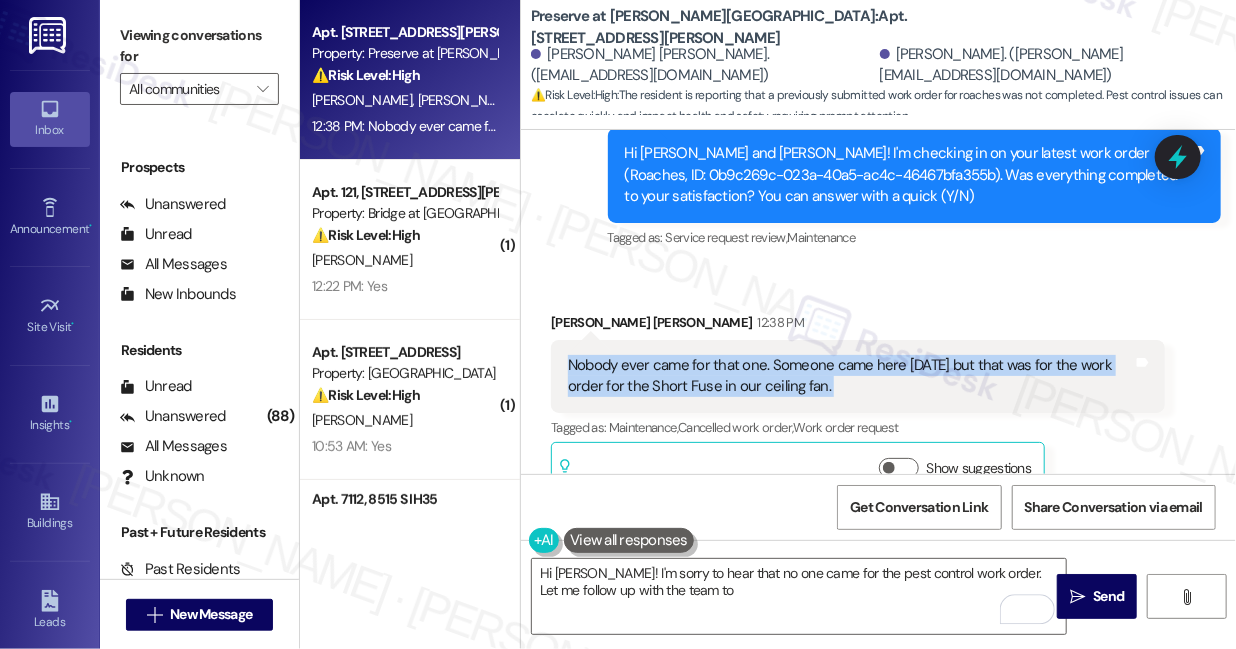 click on "Nobody ever came for that one. Someone came here yesterday but that was for the work order for the Short Fuse in our ceiling fan." at bounding box center [850, 376] 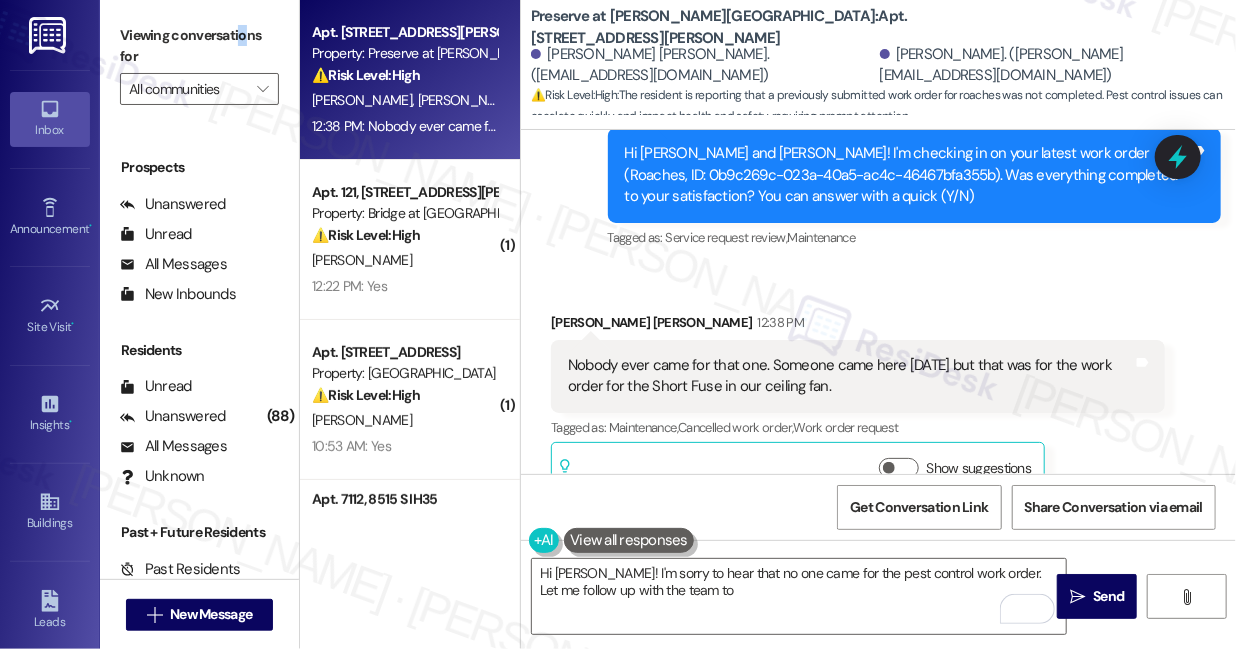 click on "Viewing conversations for" at bounding box center (199, 46) 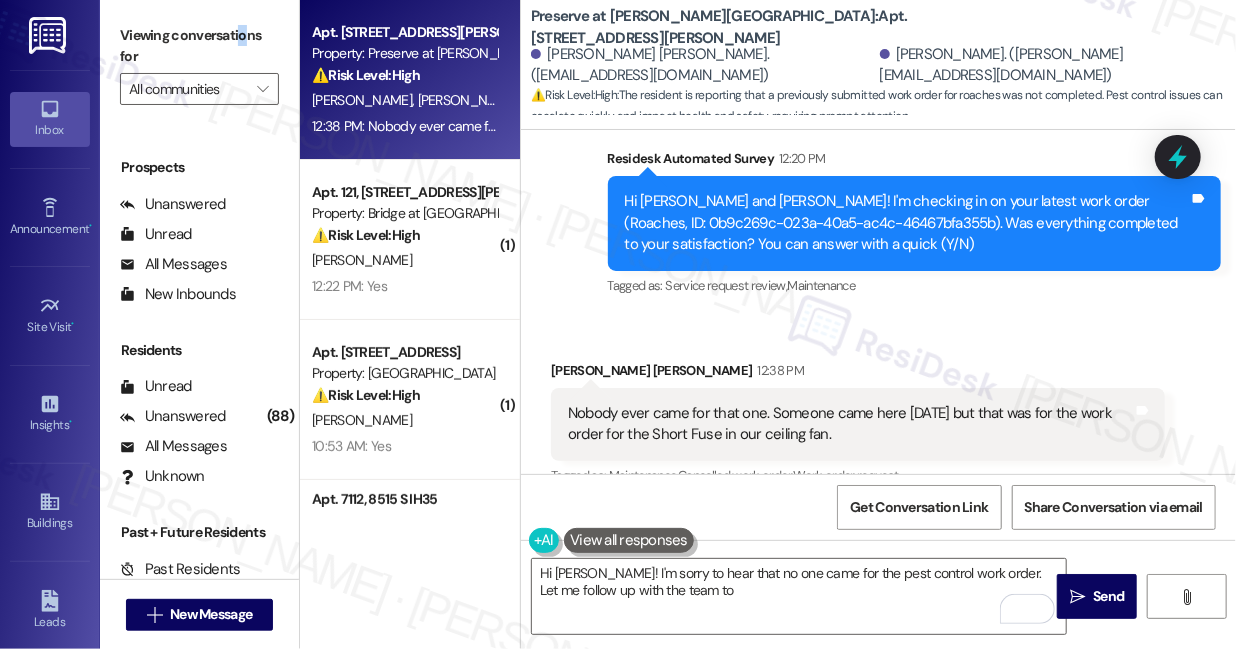scroll, scrollTop: 4717, scrollLeft: 0, axis: vertical 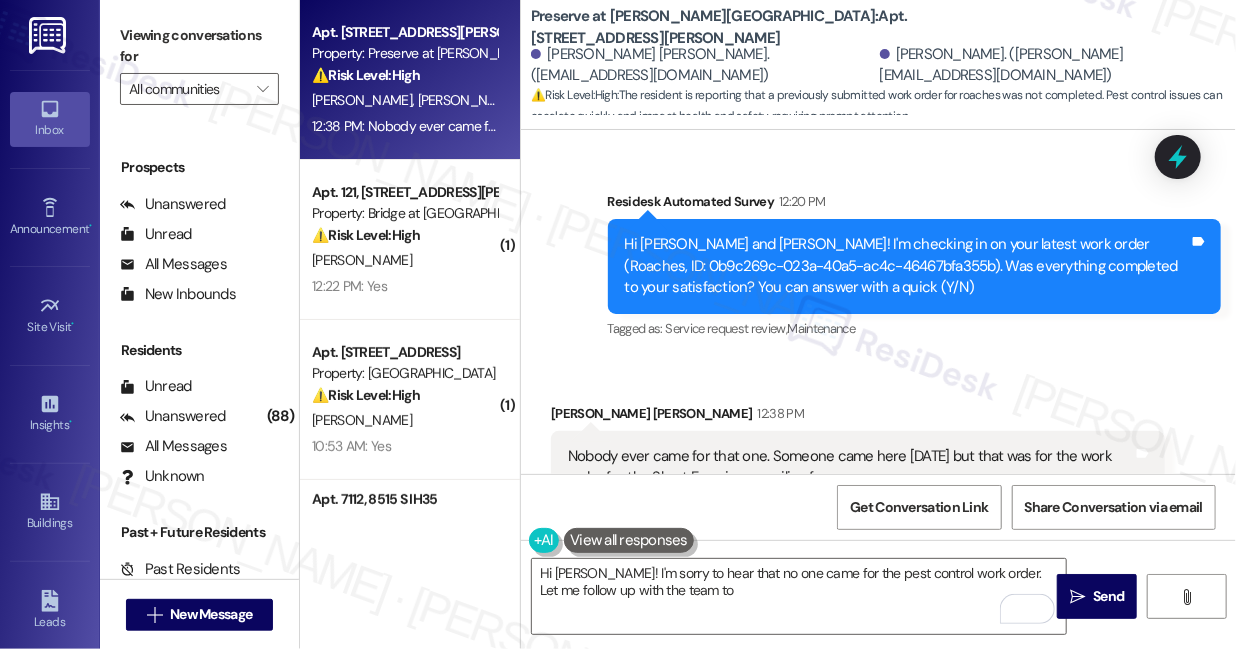 click on "Viewing conversations for" at bounding box center (199, 46) 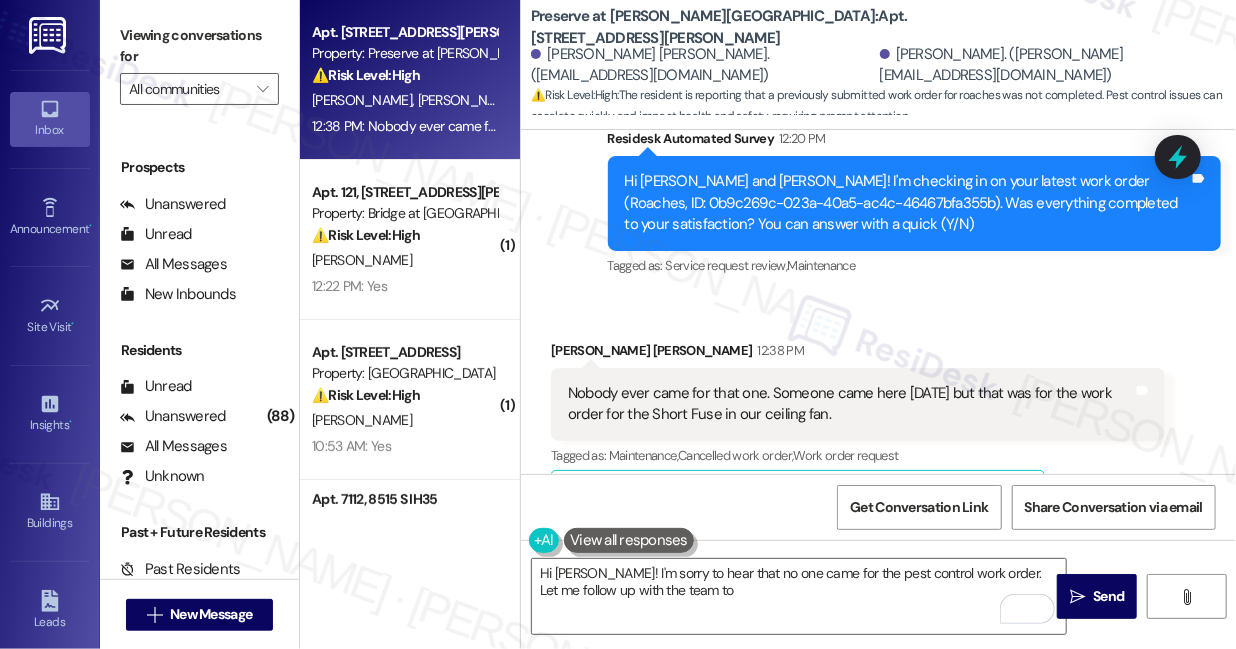 scroll, scrollTop: 4808, scrollLeft: 0, axis: vertical 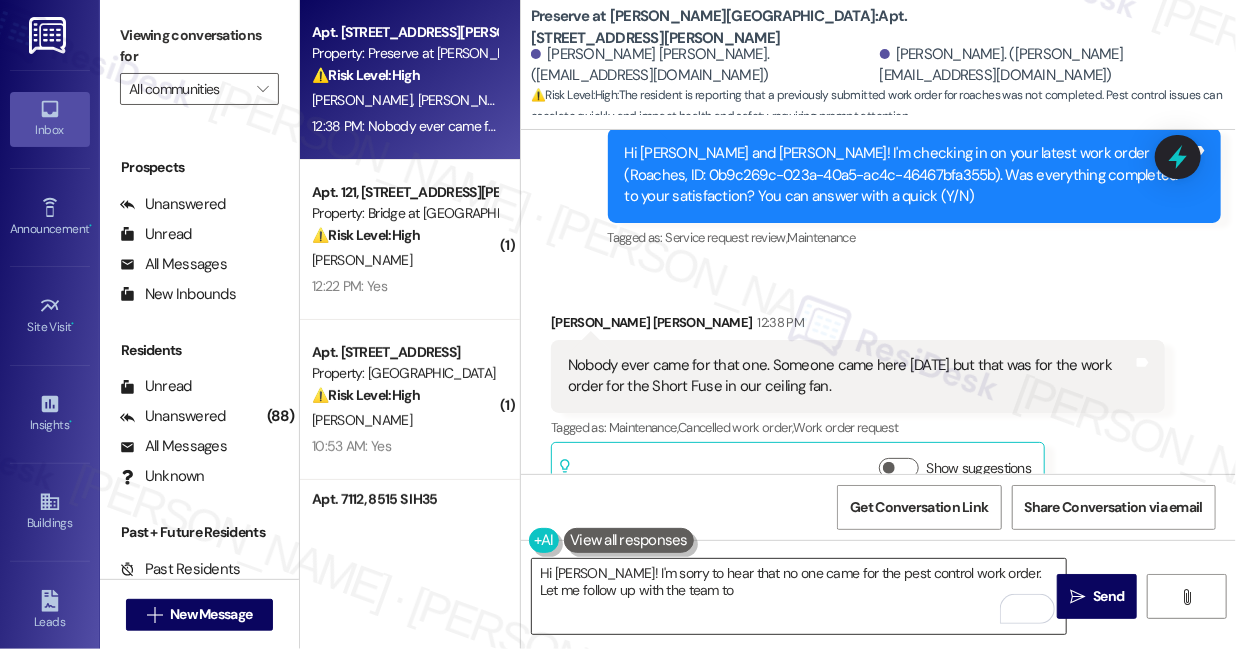 click on "Hi Alonis! I'm sorry to hear that no one came for the pest control work order. Let me follow up with the team to" at bounding box center (799, 596) 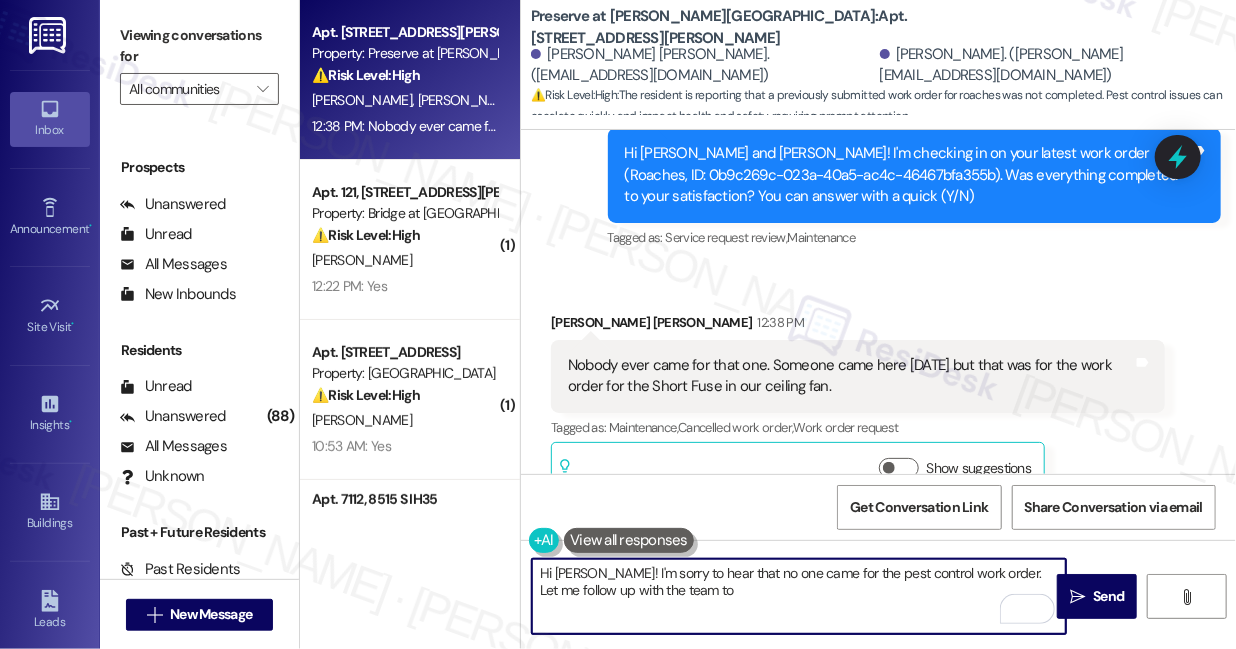 click on "Hi Alonis! I'm sorry to hear that no one came for the pest control work order. Let me follow up with the team to" at bounding box center (799, 596) 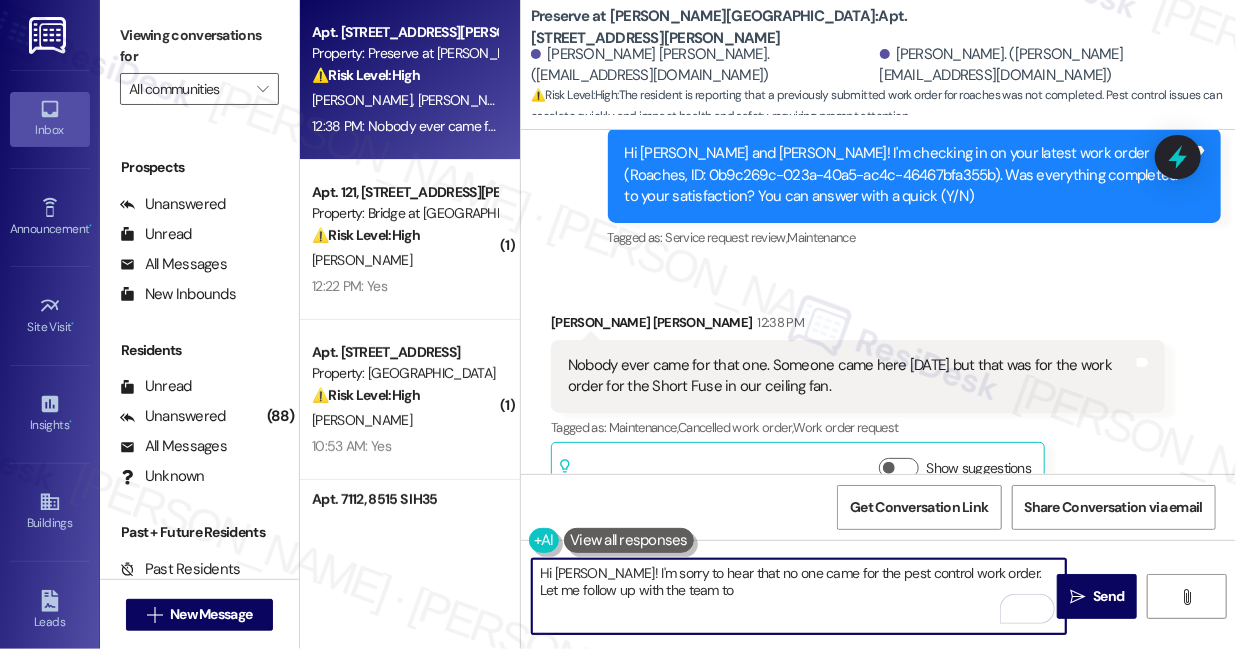 click on "Hi Alonis! I'm sorry to hear that no one came for the pest control work order. Let me follow up with the team to" at bounding box center (799, 596) 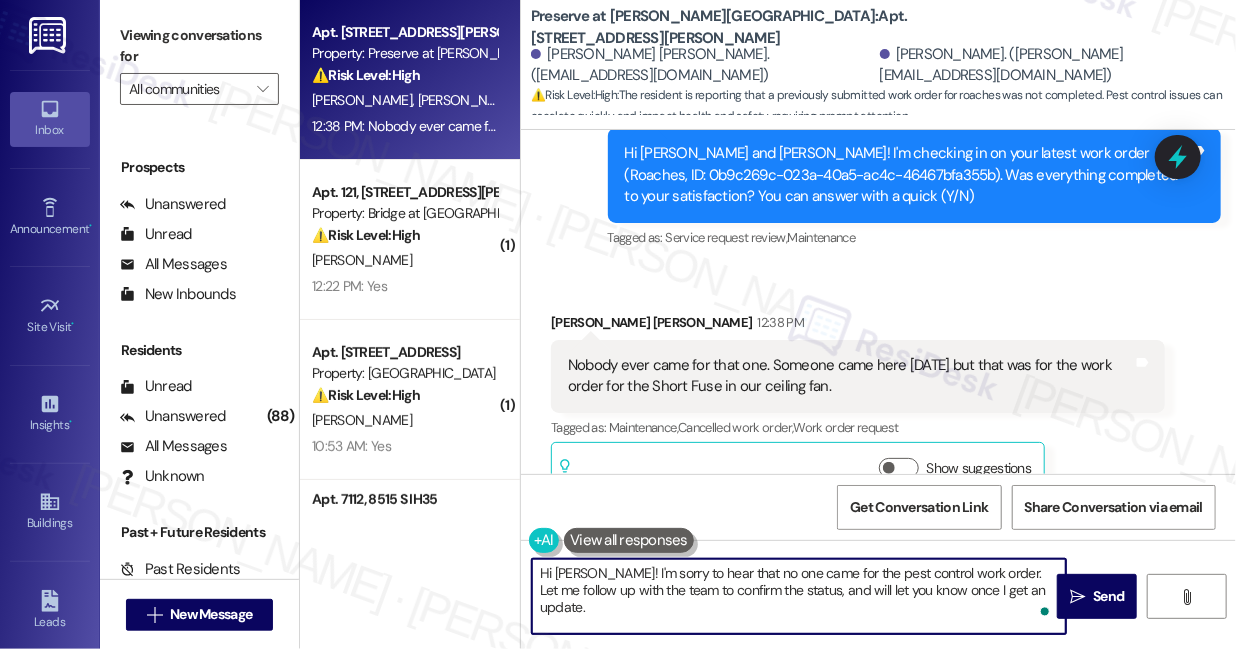 click on "Hi Alonis! I'm sorry to hear that no one came for the pest control work order. Let me follow up with the team to confirm the status, and will let you know once I get an update." at bounding box center (799, 596) 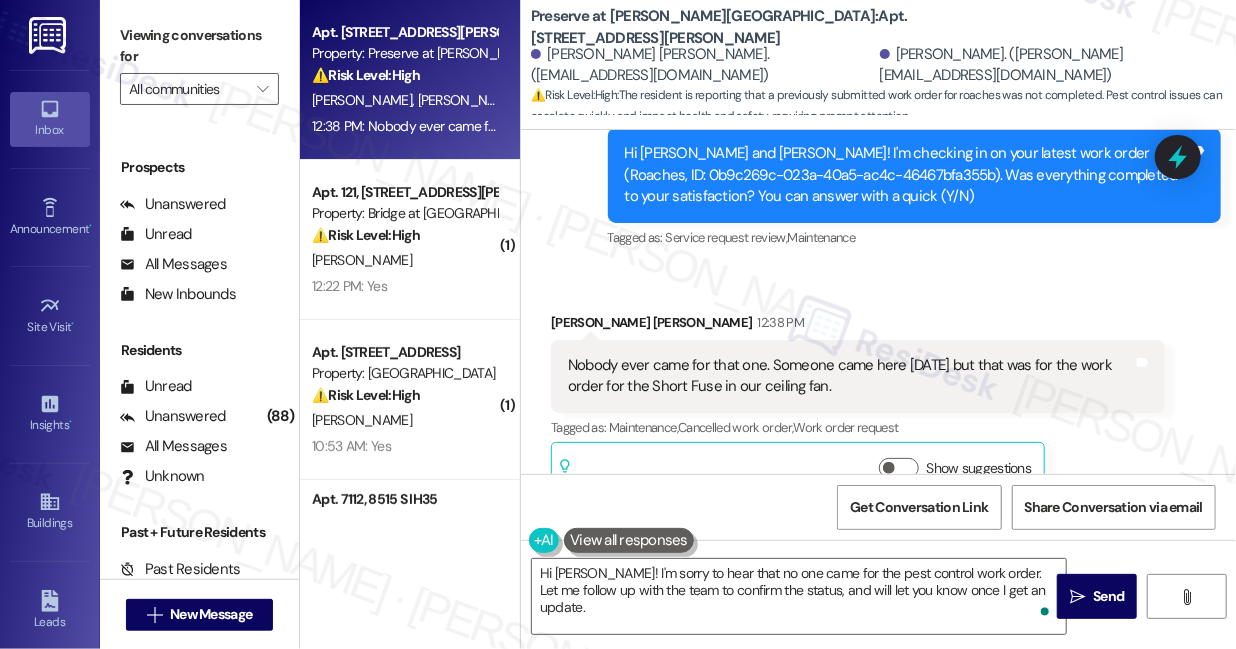 click on "Viewing conversations for All communities " at bounding box center (199, 62) 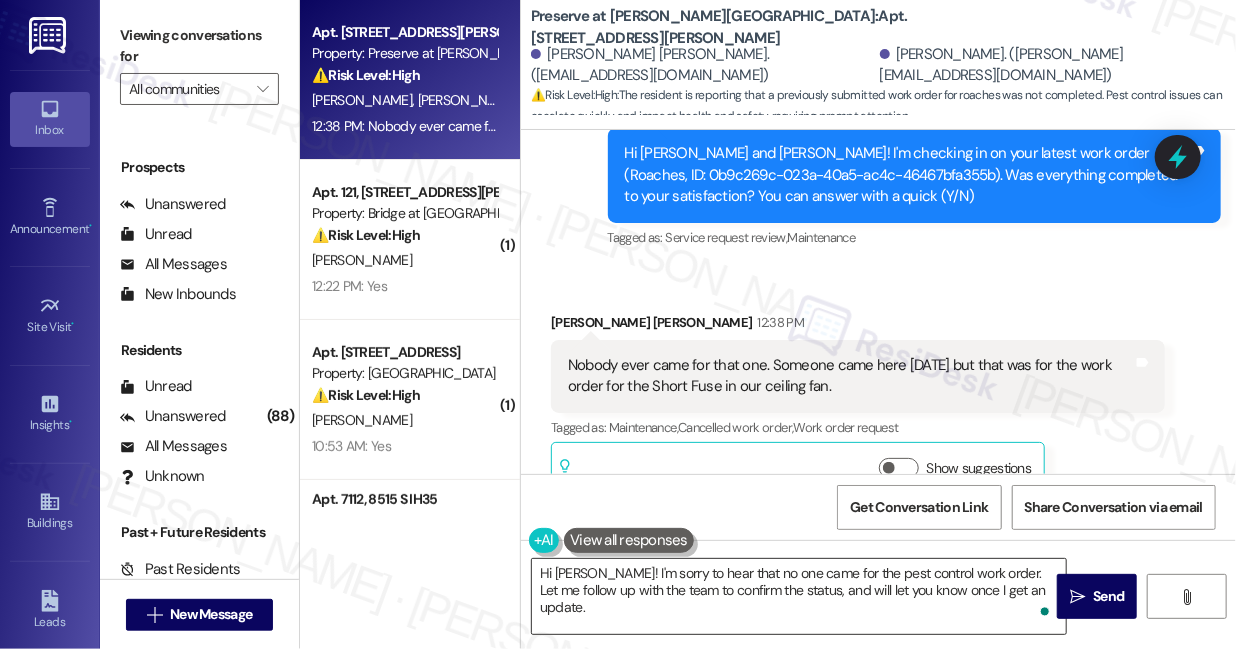 click on "Hi Alonis! I'm sorry to hear that no one came for the pest control work order. Let me follow up with the team to confirm the status, and will let you know once I get an update." at bounding box center (799, 596) 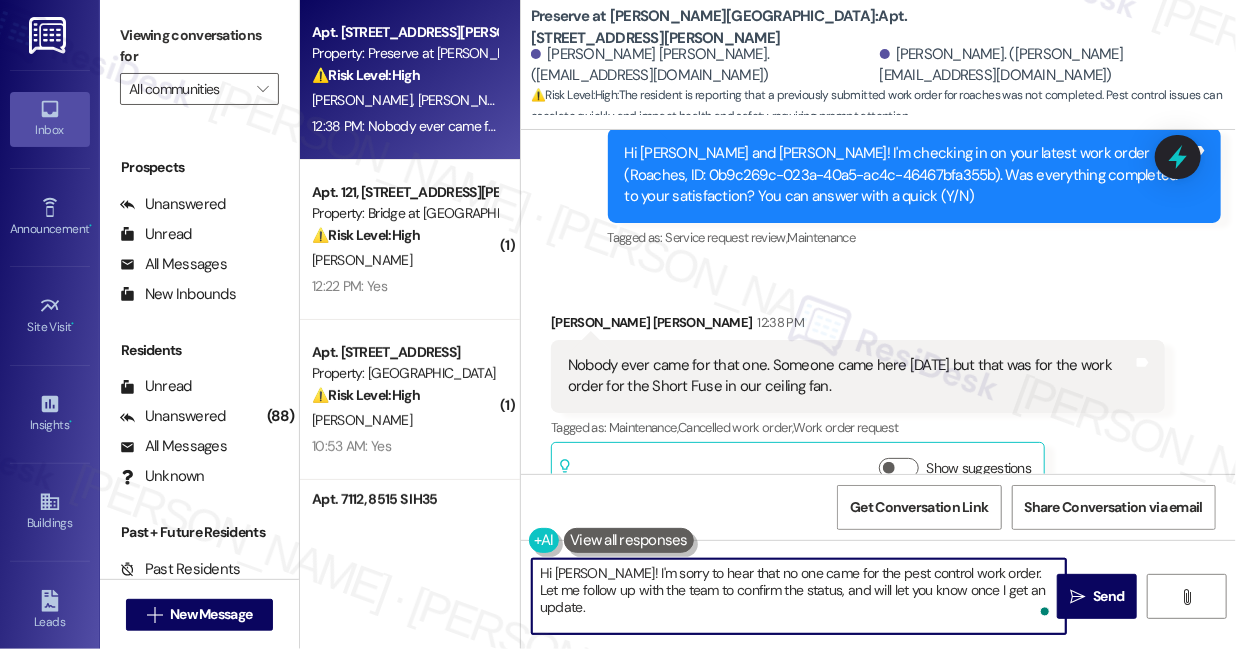 click on "Hi Alonis! I'm sorry to hear that no one came for the pest control work order. Let me follow up with the team to confirm the status, and will let you know once I get an update." at bounding box center (799, 596) 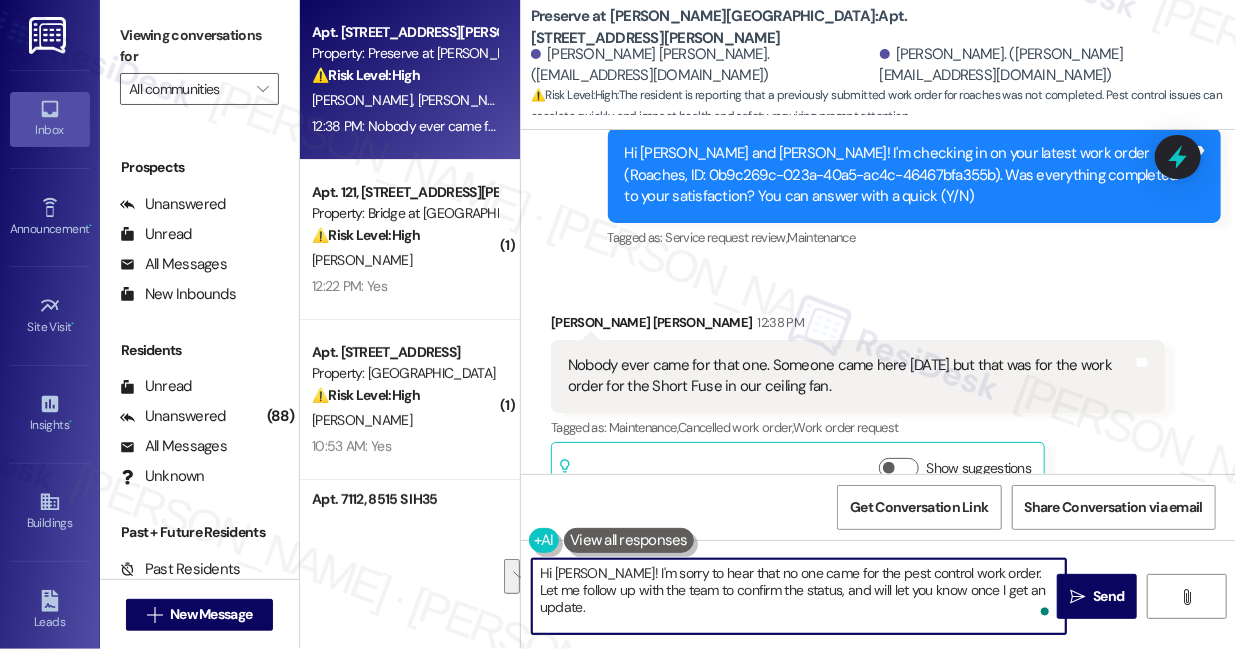 click on "Hi Alonis! I'm sorry to hear that no one came for the pest control work order. Let me follow up with the team to confirm the status, and will let you know once I get an update." at bounding box center (799, 596) 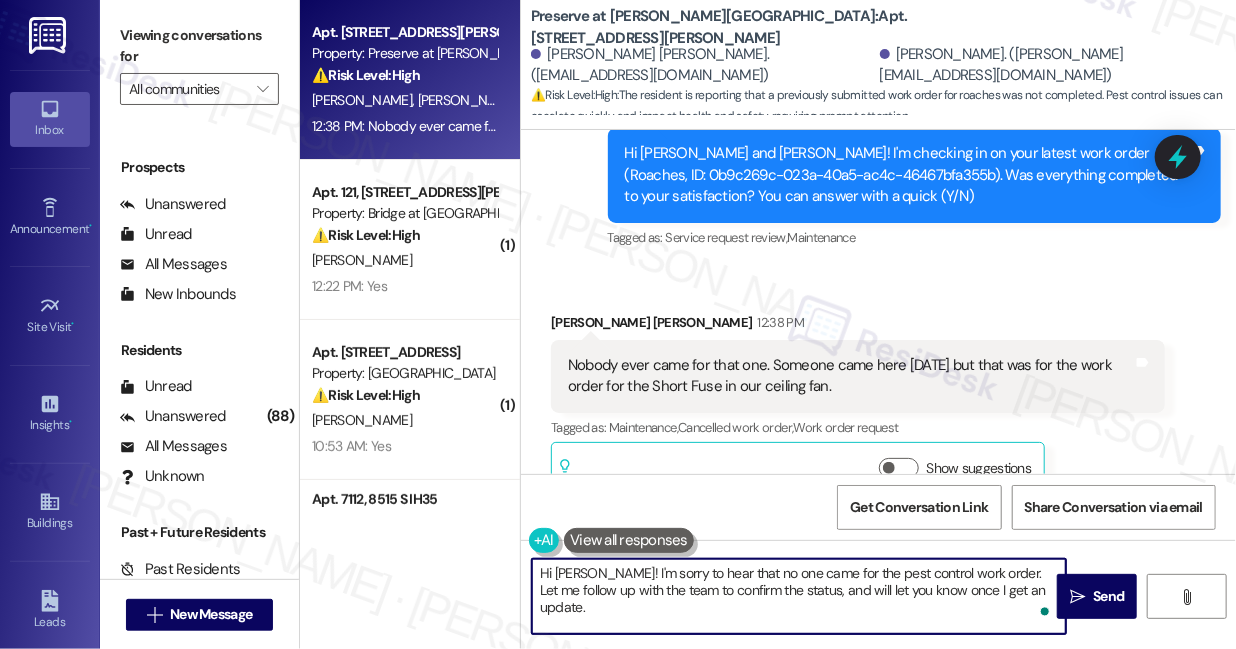 click on "Hi Alonis! I'm sorry to hear that no one came for the pest control work order. Let me follow up with the team to confirm the status, and will let you know once I get an update." at bounding box center (799, 596) 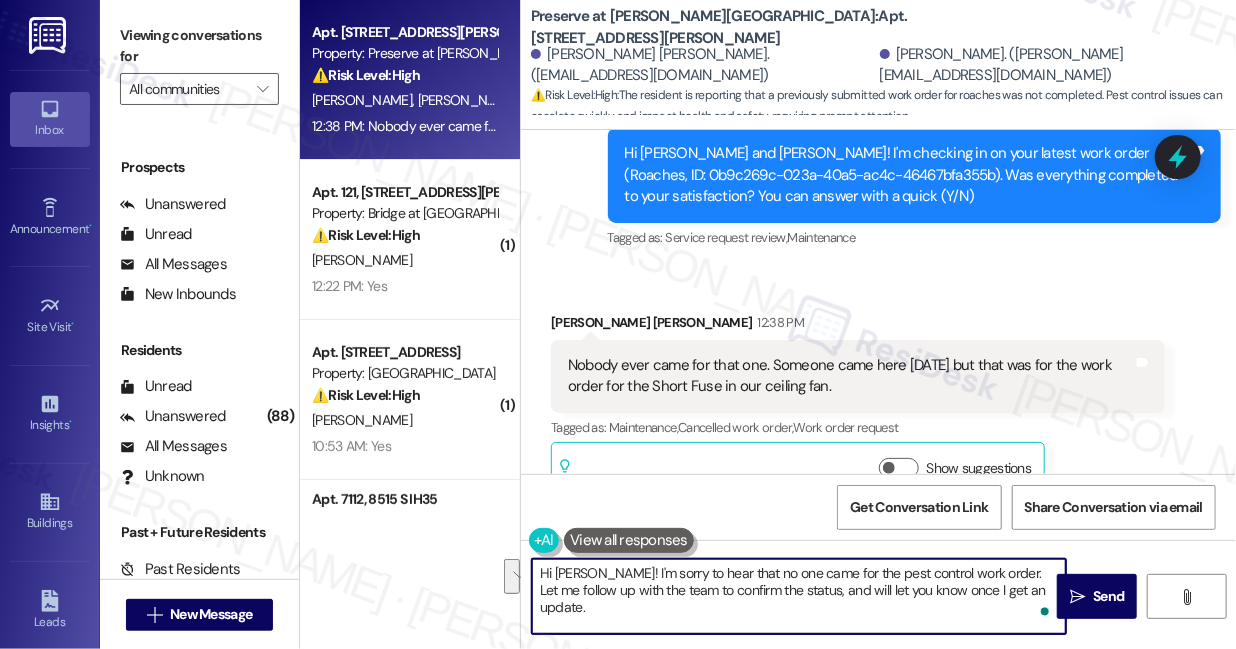 click on "Hi Alonis! I'm sorry to hear that no one came for the pest control work order. Let me follow up with the team to confirm the status, and will let you know once I get an update." at bounding box center [799, 596] 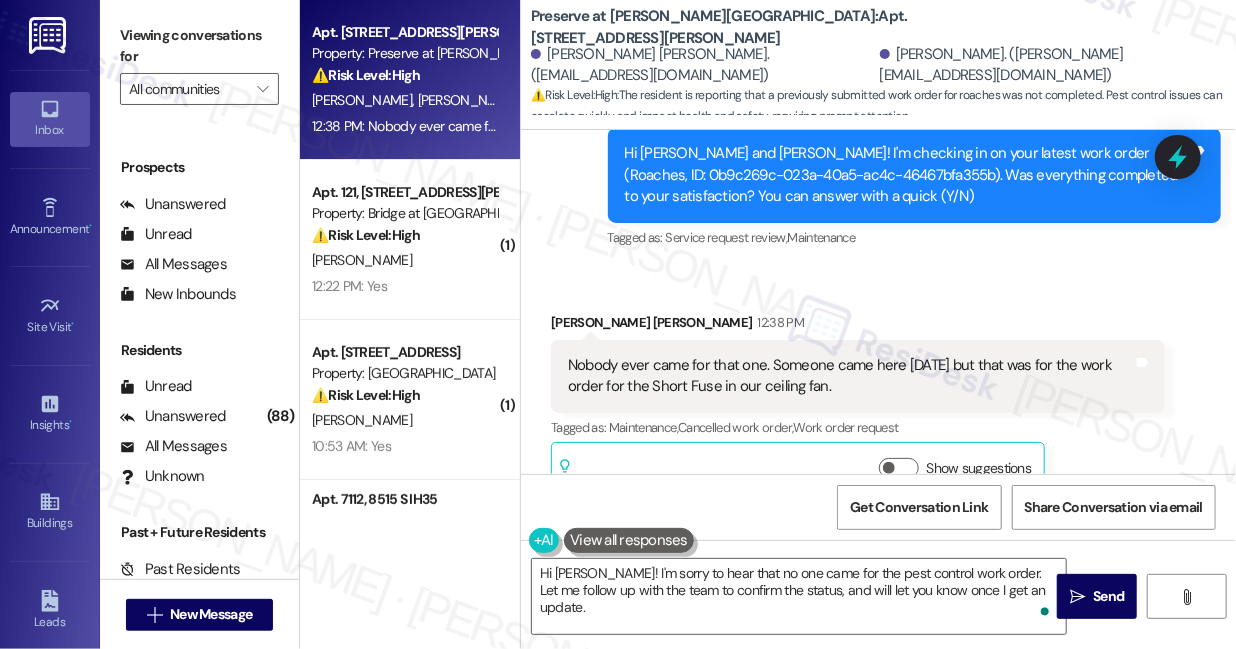 click on "Viewing conversations for" at bounding box center [199, 46] 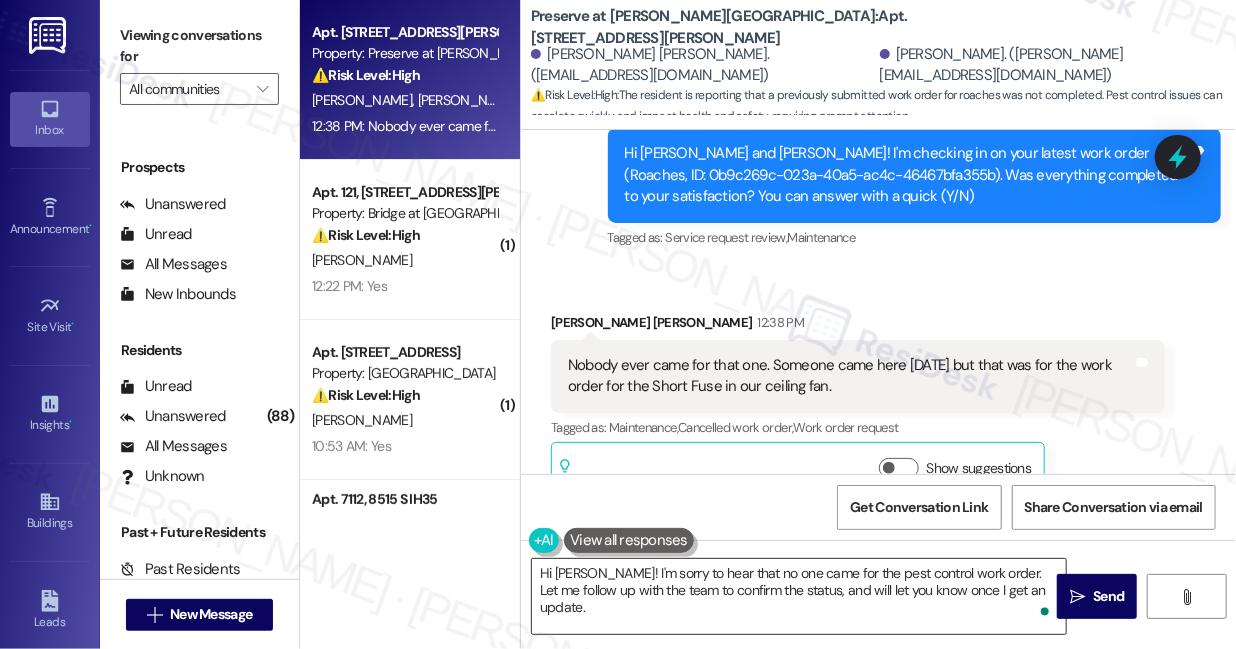 click on "Hi Alonis! I'm sorry to hear that no one came for the pest control work order. Let me follow up with the team to confirm the status, and will let you know once I get an update." at bounding box center [799, 596] 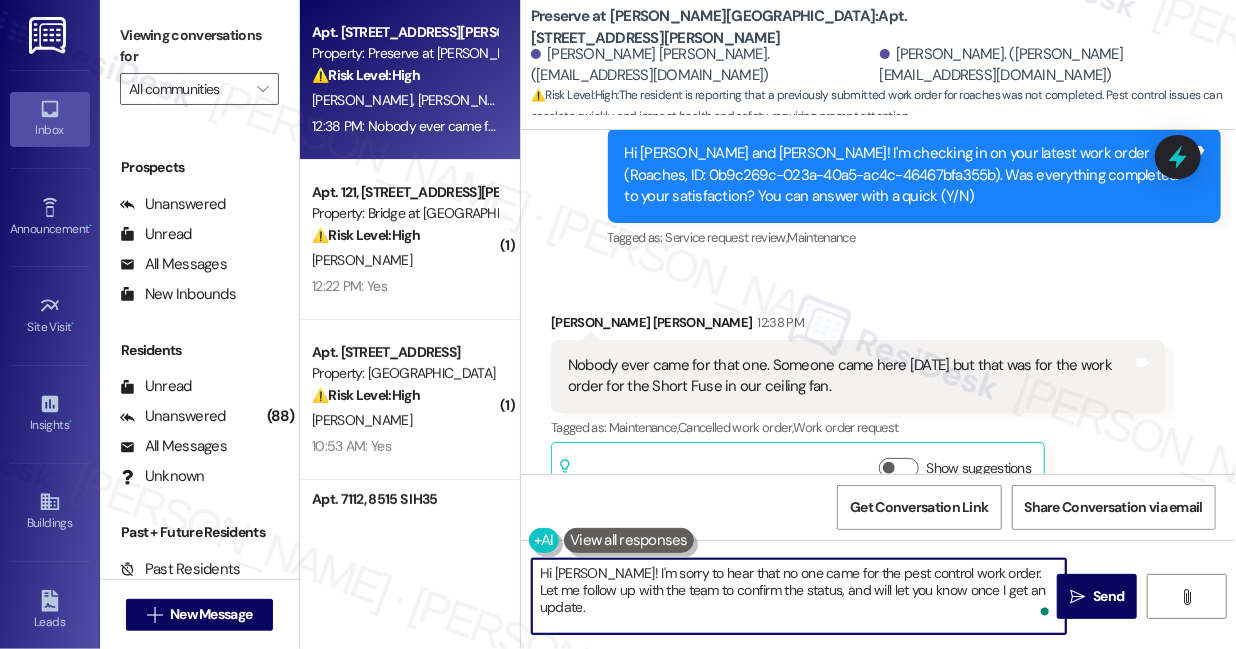 click on "Hi Alonis! I'm sorry to hear that no one came for the pest control work order. Let me follow up with the team to confirm the status, and will let you know once I get an update." at bounding box center [799, 596] 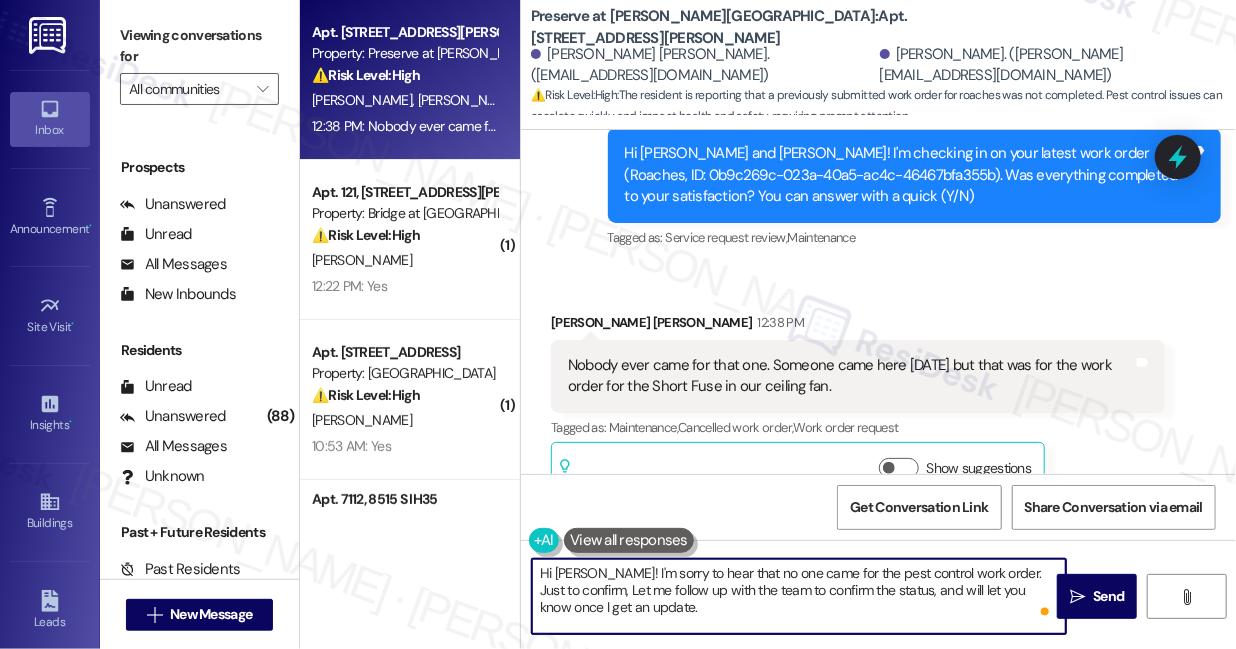 paste on "if you’re still experiencing pest activity" 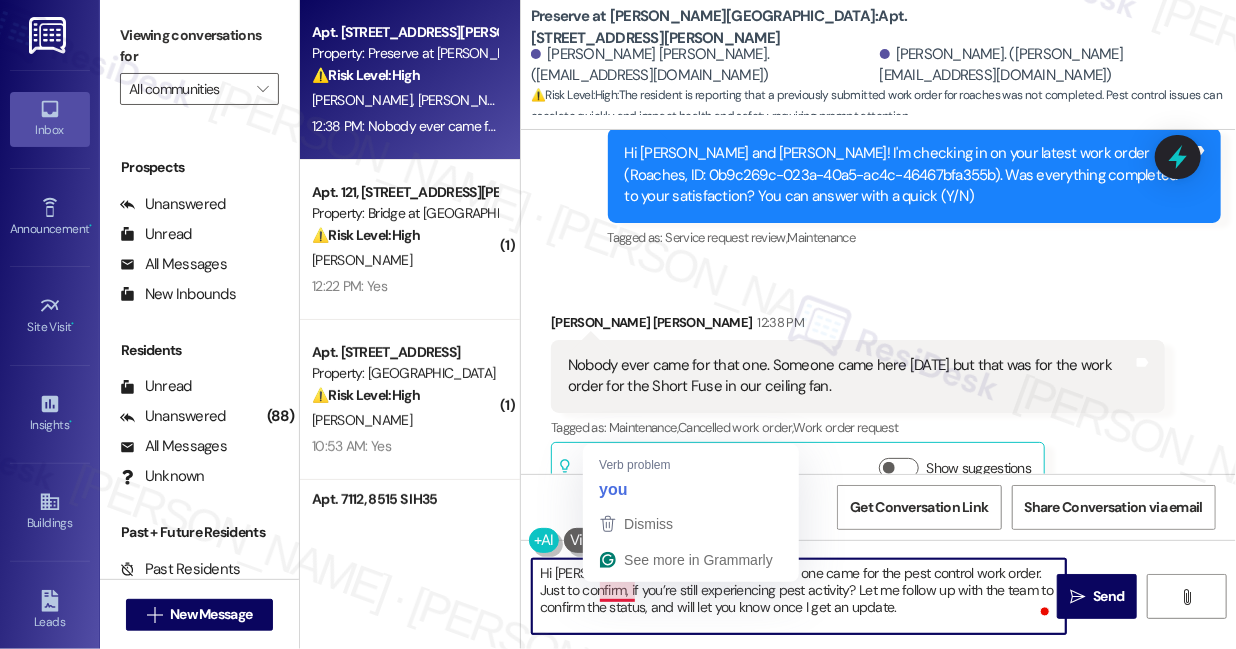 click on "Hi Alonis! I'm sorry to hear that no one came for the pest control work order. Just to confirm, if you’re still experiencing pest activity? Let me follow up with the team to confirm the status, and will let you know once I get an update." at bounding box center (799, 596) 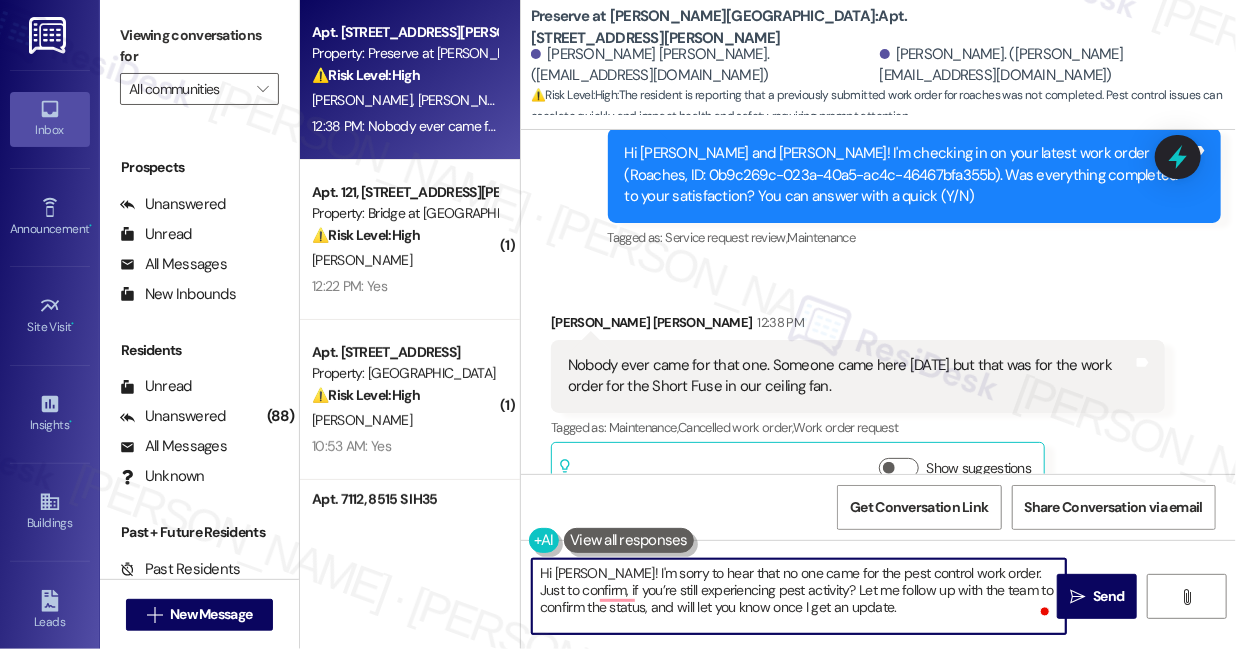 click on "Hi Alonis! I'm sorry to hear that no one came for the pest control work order. Just to confirm, if you’re still experiencing pest activity? Let me follow up with the team to confirm the status, and will let you know once I get an update." at bounding box center (799, 596) 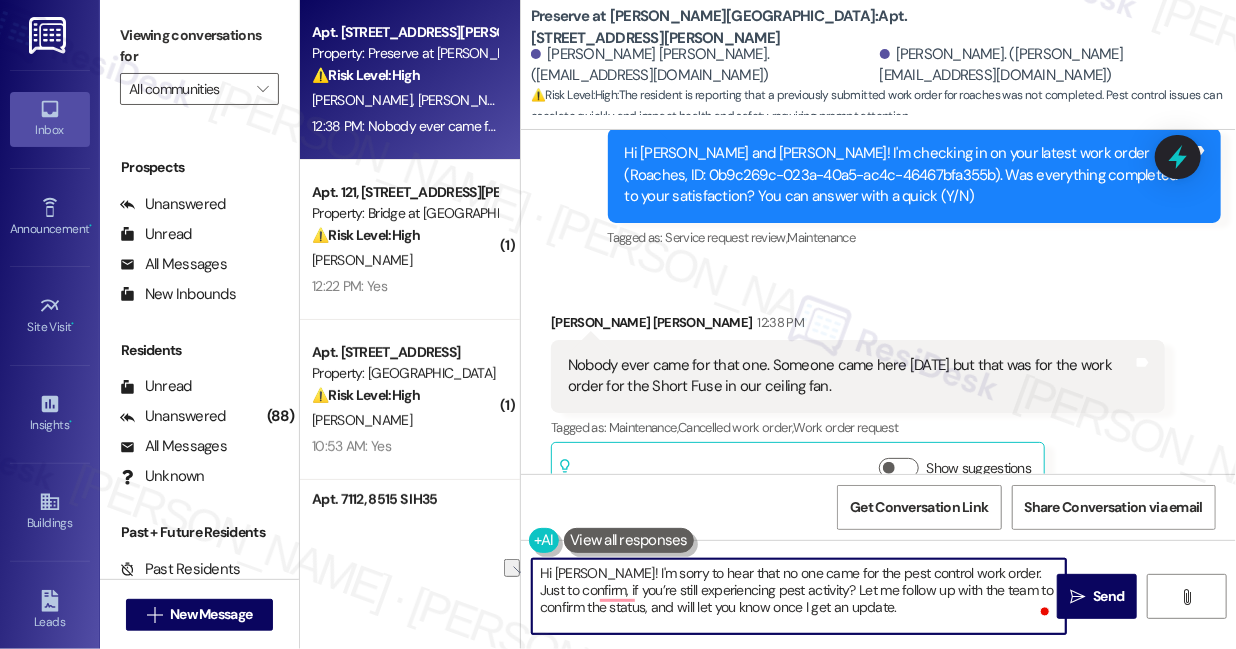 drag, startPoint x: 635, startPoint y: 587, endPoint x: 589, endPoint y: 586, distance: 46.010868 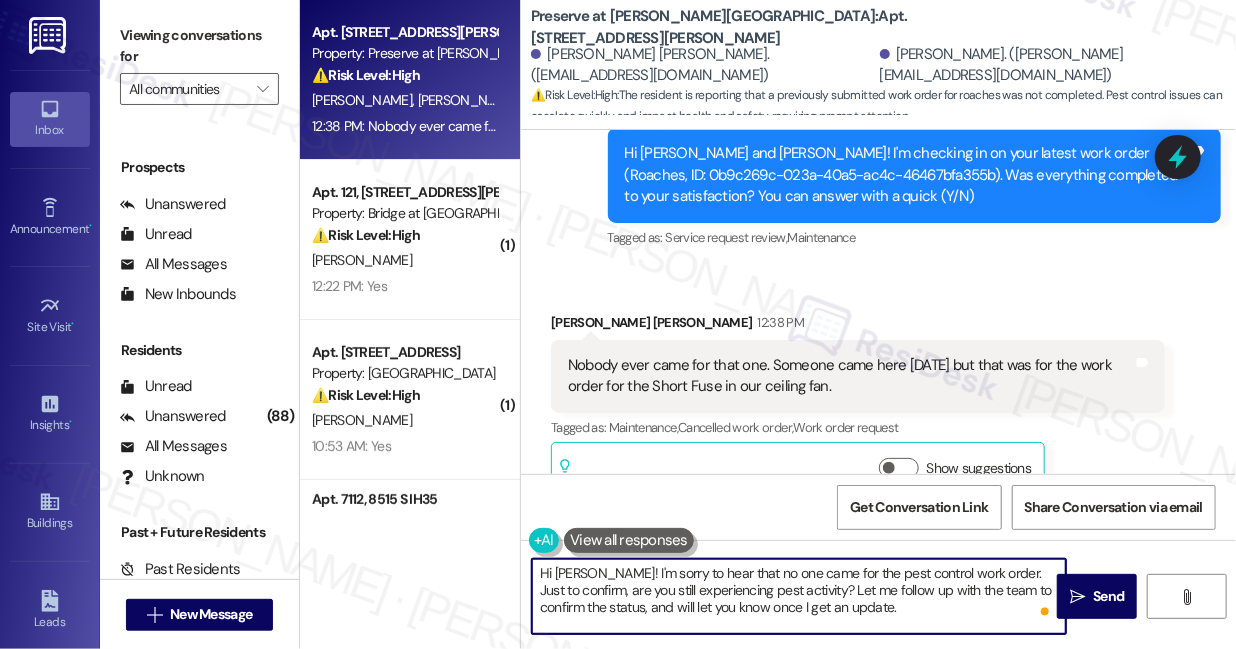 drag, startPoint x: 736, startPoint y: 590, endPoint x: 746, endPoint y: 588, distance: 10.198039 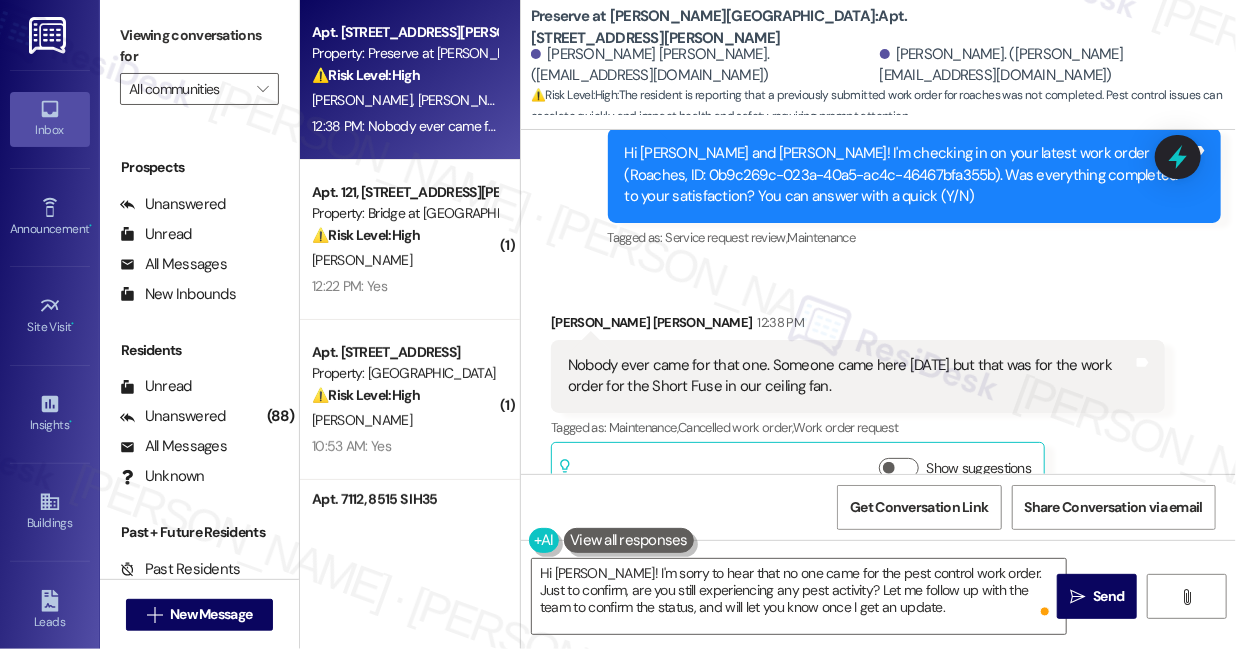 click on "Viewing conversations for" at bounding box center (199, 46) 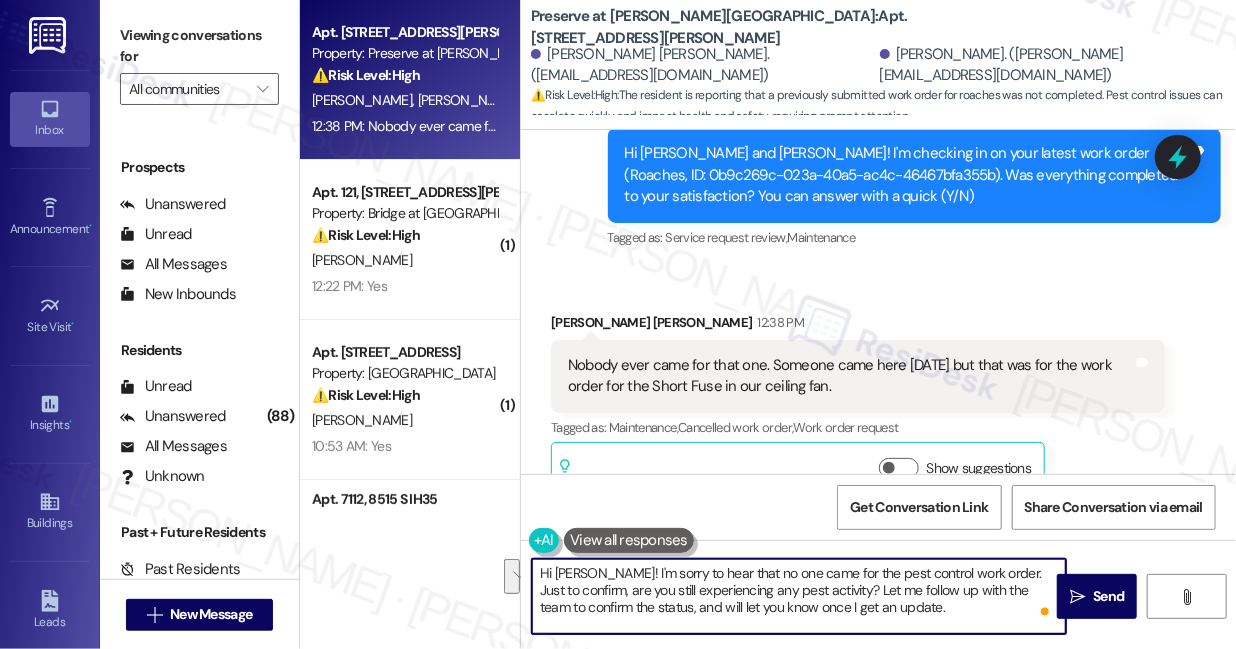 drag, startPoint x: 838, startPoint y: 588, endPoint x: 898, endPoint y: 603, distance: 61.846584 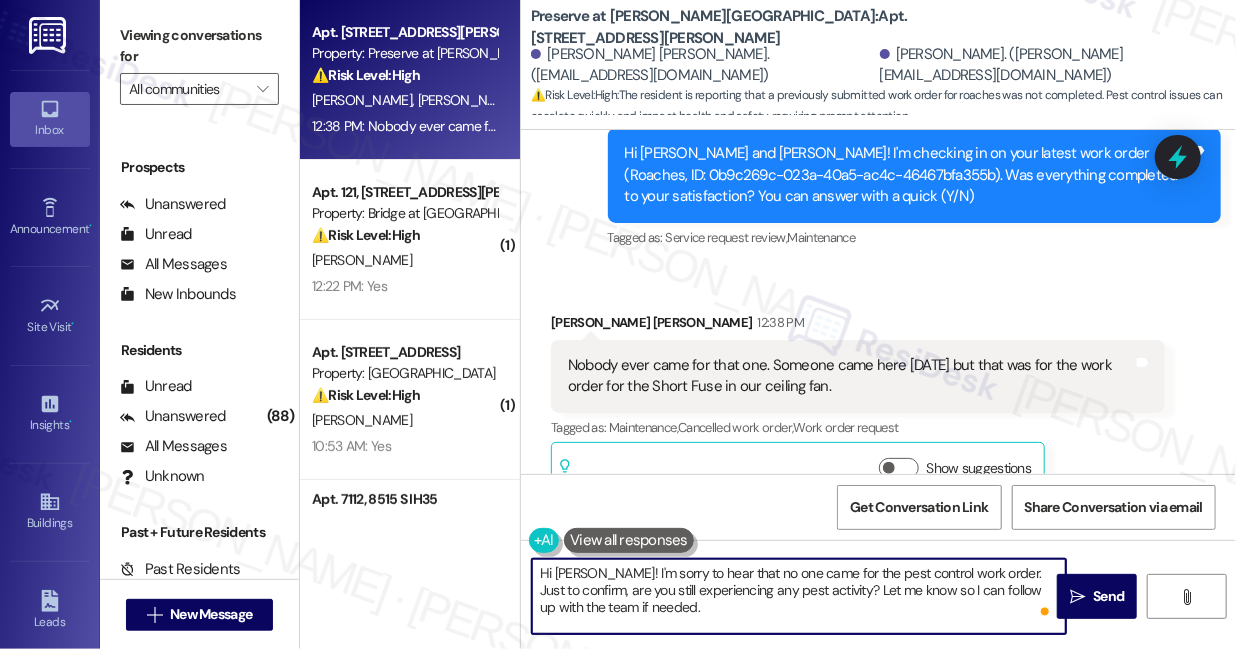 drag, startPoint x: 592, startPoint y: 574, endPoint x: 603, endPoint y: 573, distance: 11.045361 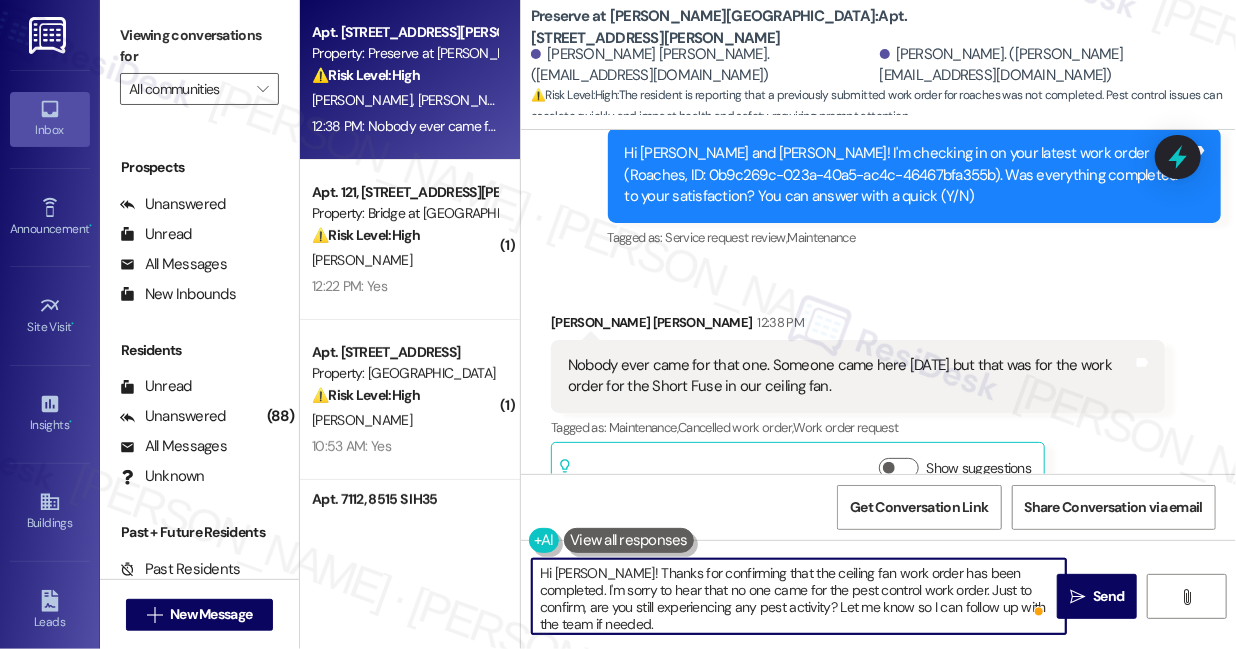 type on "Hi Alonis! Thanks for confirming that the ceiling fan work order has been completed. I'm sorry to hear that no one came for the pest control work order. Just to confirm, are you still experiencing any pest activity? Let me know so I can follow up with the team if needed." 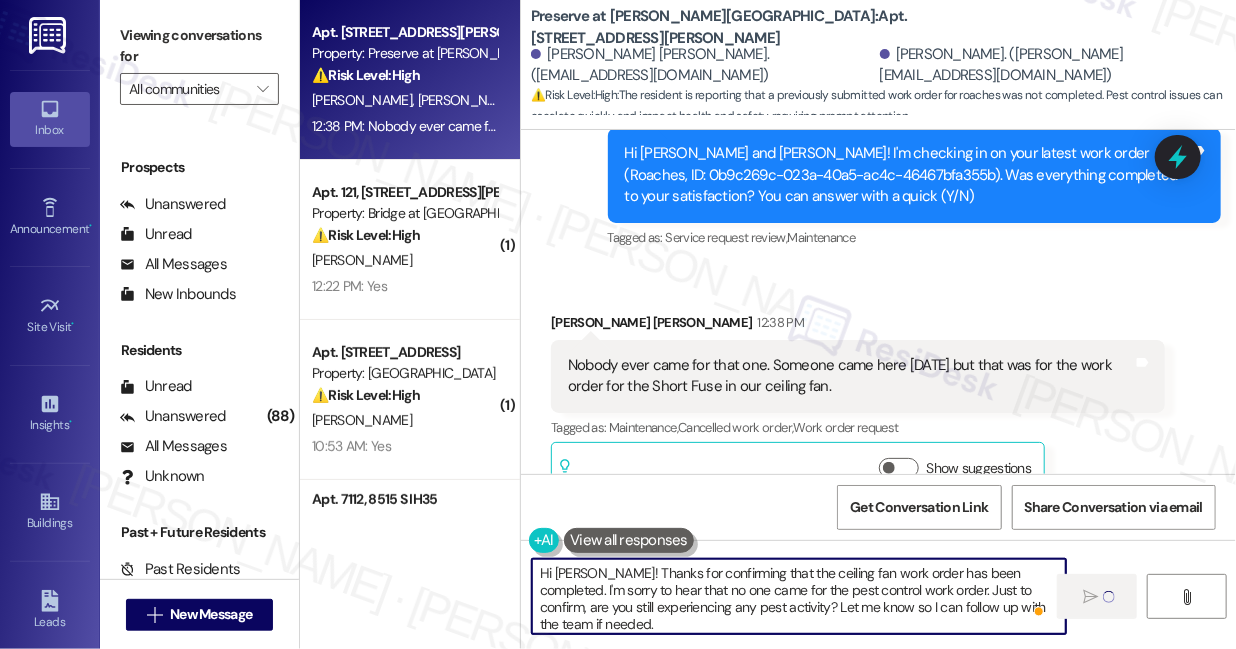 type 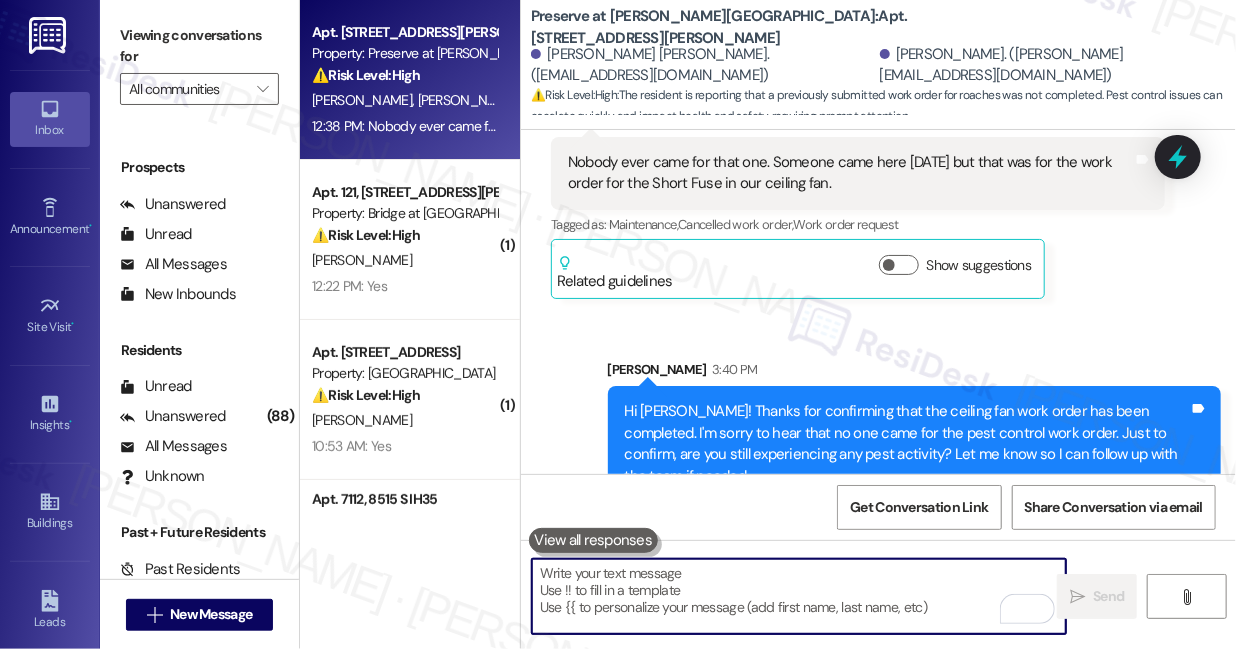 scroll, scrollTop: 5012, scrollLeft: 0, axis: vertical 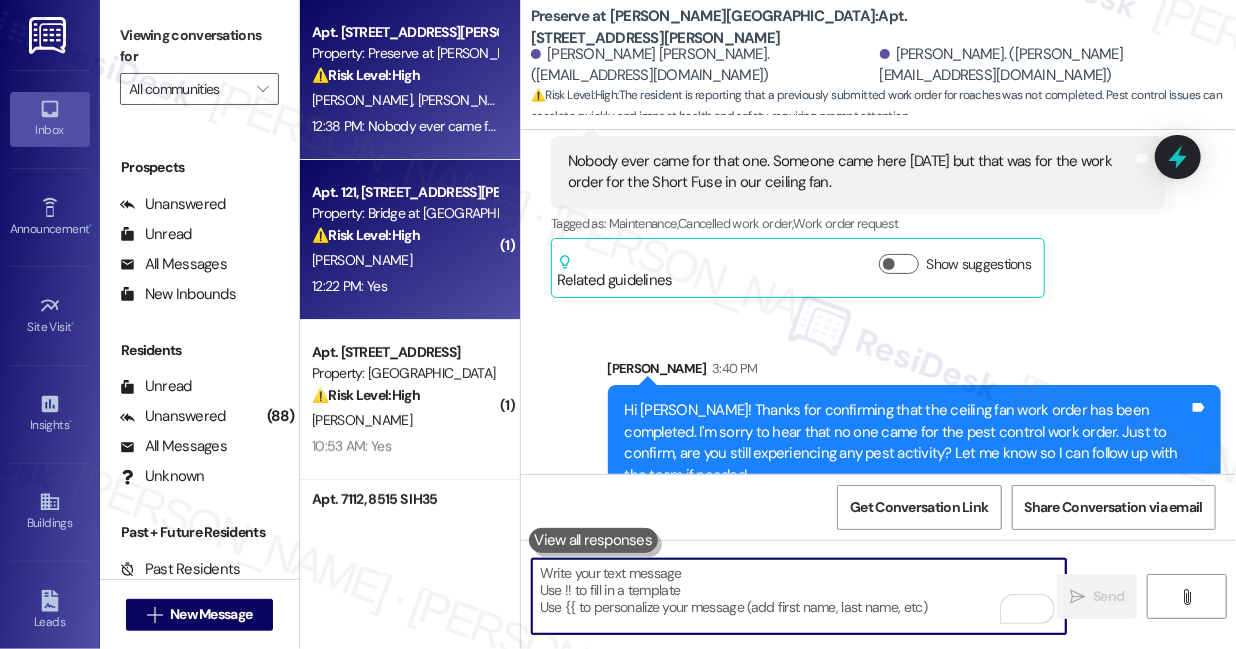click on "N. Jones" at bounding box center [404, 260] 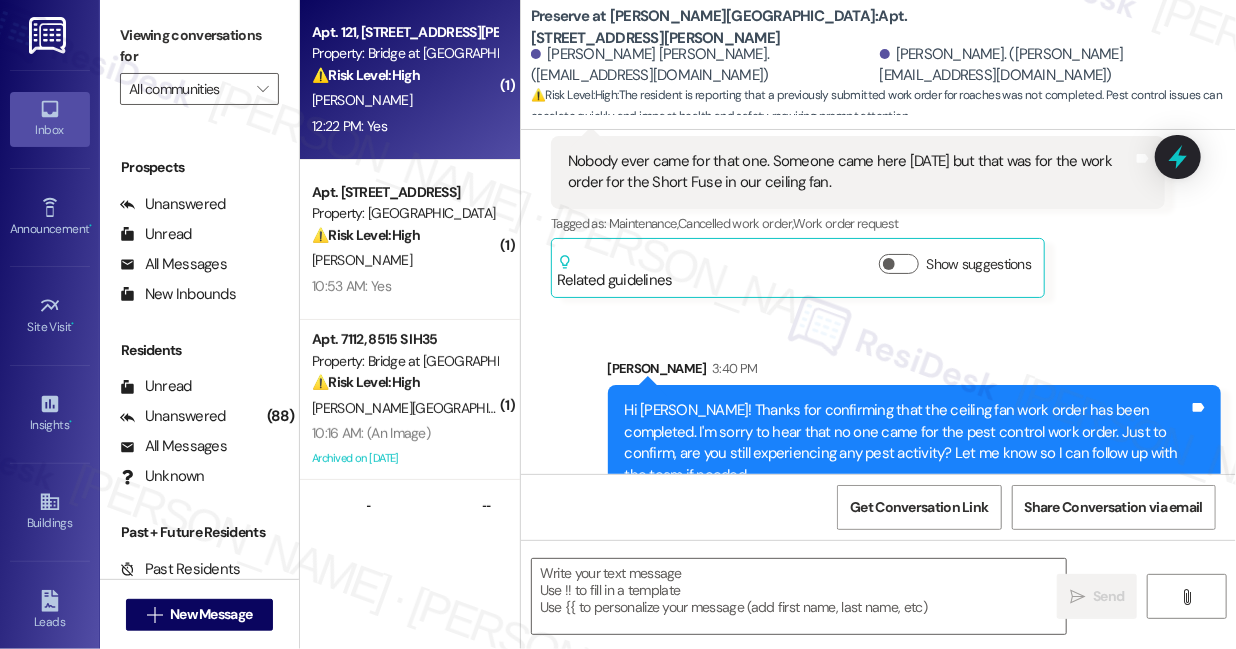 type on "Fetching suggested responses. Please feel free to read through the conversation in the meantime." 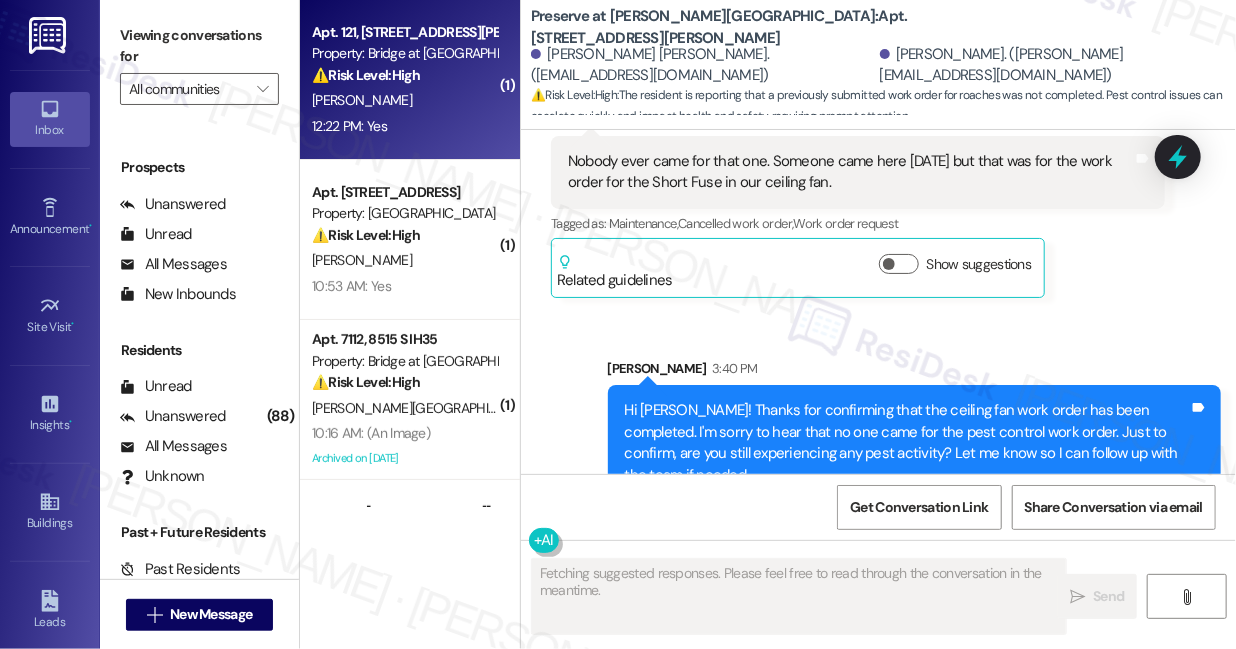 click on "Property: Bridge at Volente" at bounding box center (404, 53) 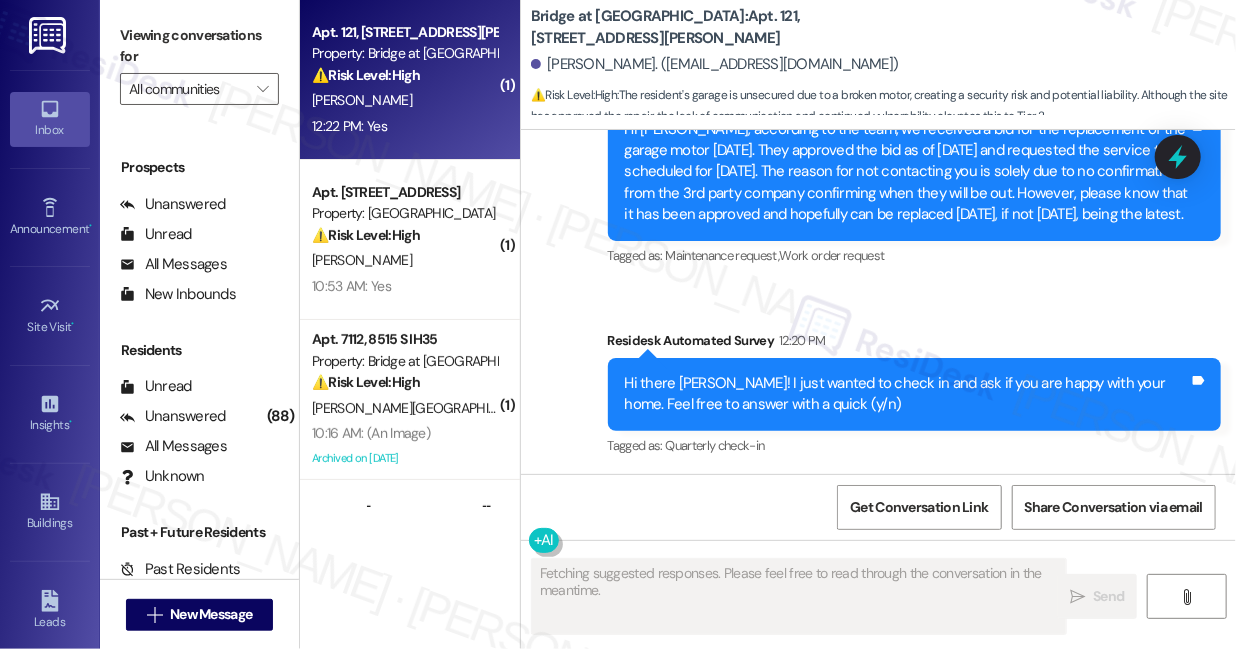 scroll, scrollTop: 3023, scrollLeft: 0, axis: vertical 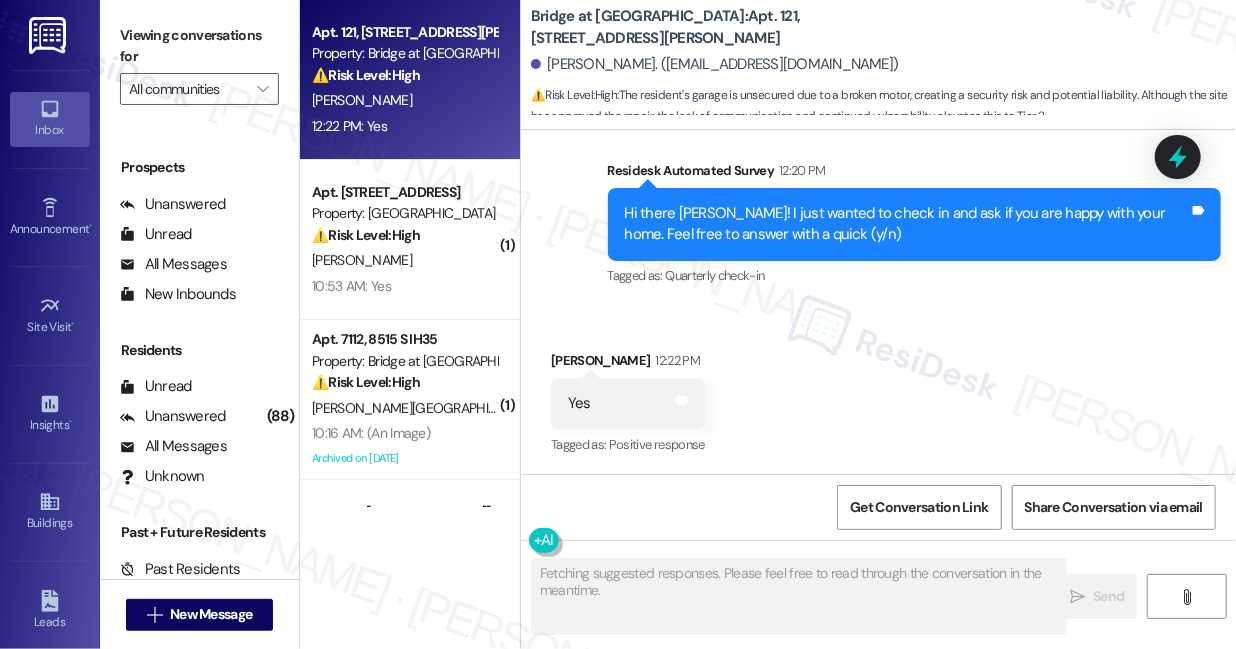 click on "Hi there Nick! I just wanted to check in and ask if you are happy with your home.  Feel free to answer with a quick (y/n)" at bounding box center [907, 224] 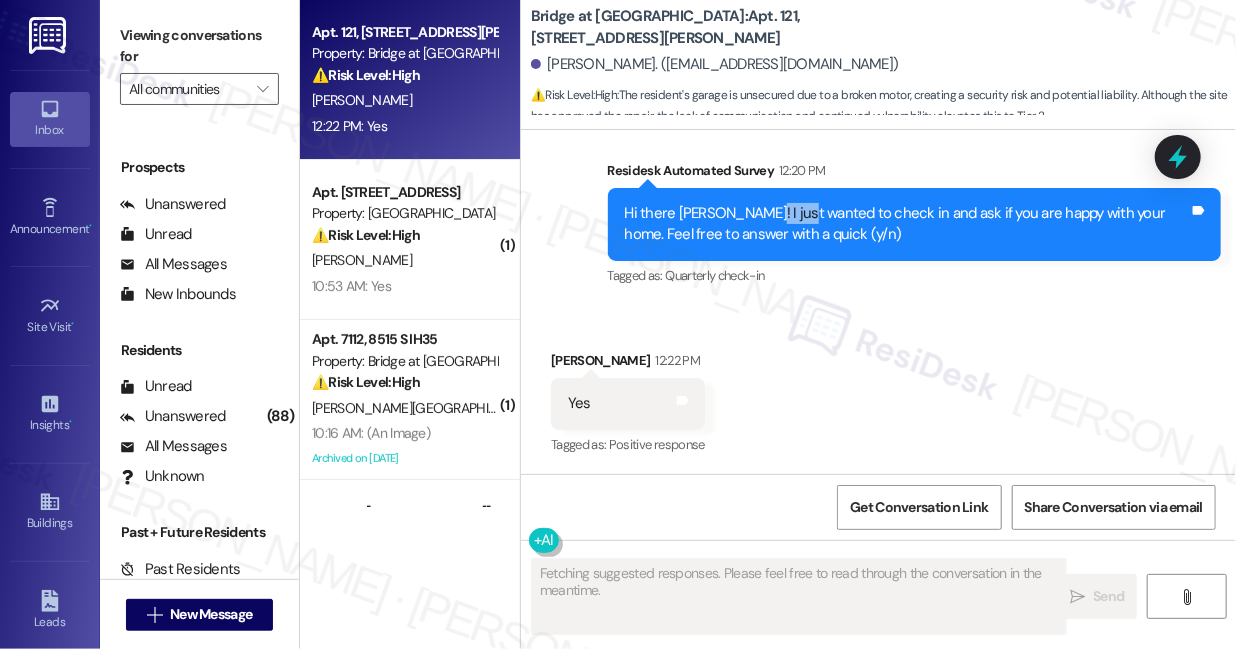 click on "Hi there Nick! I just wanted to check in and ask if you are happy with your home.  Feel free to answer with a quick (y/n)" at bounding box center [907, 224] 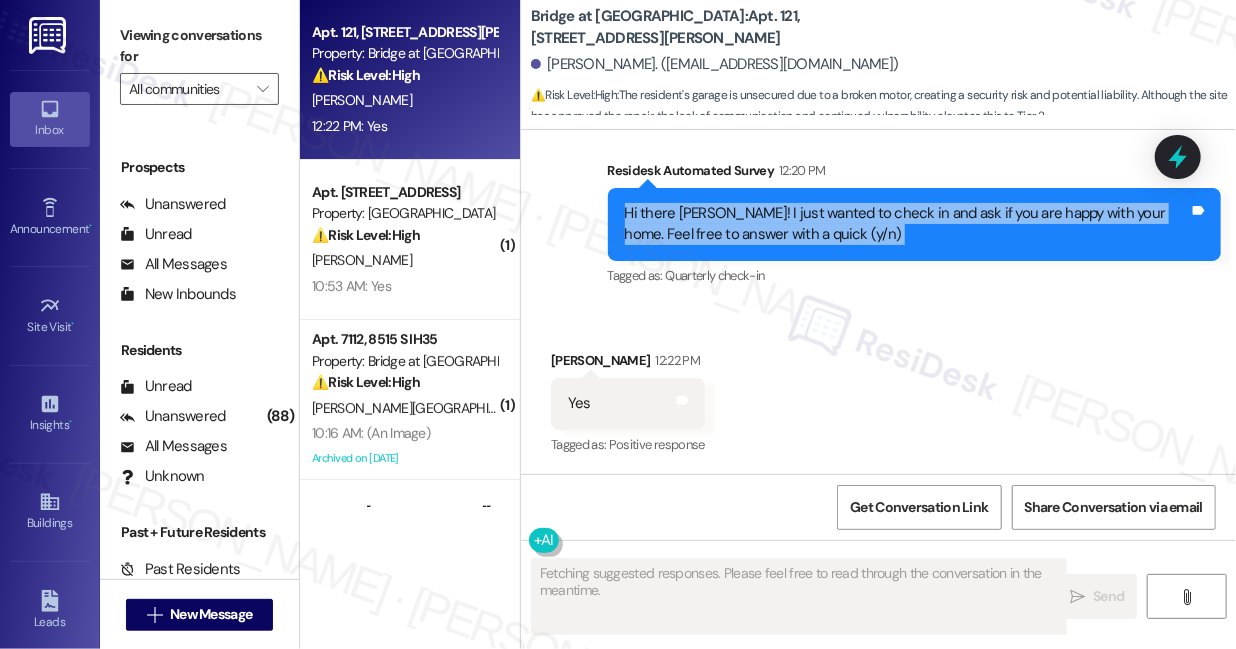 click on "Hi there Nick! I just wanted to check in and ask if you are happy with your home.  Feel free to answer with a quick (y/n)" at bounding box center [907, 224] 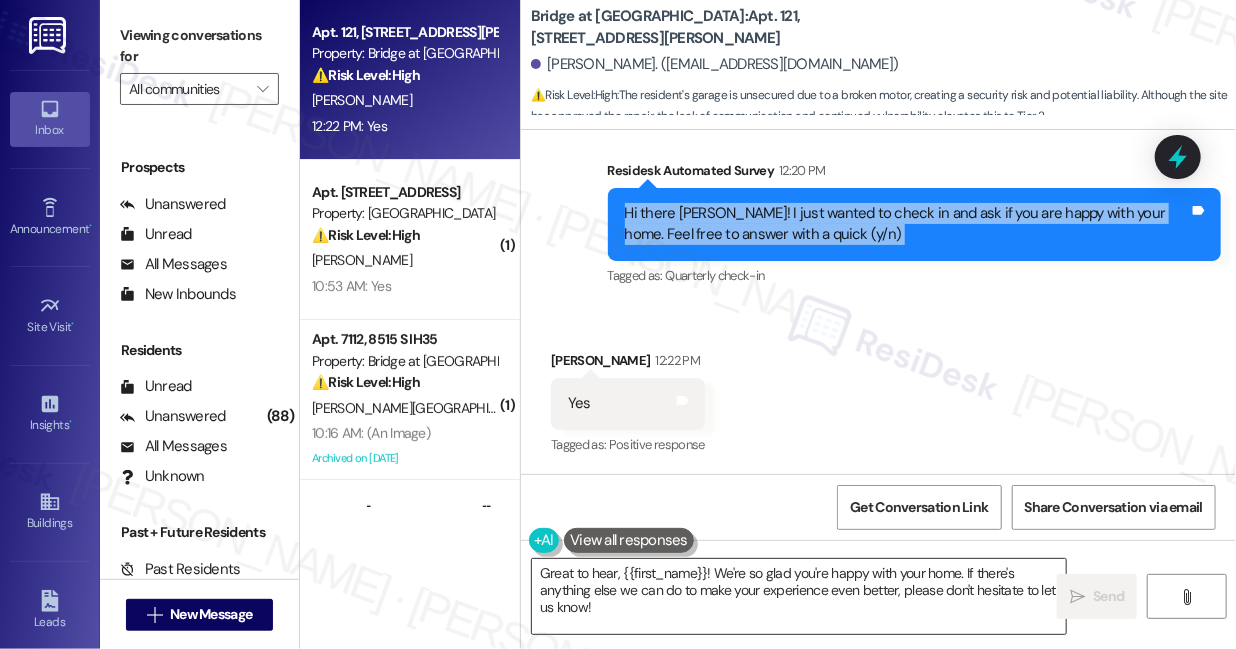 click on "Great to hear, {{first_name}}! We're so glad you're happy with your home. If there's anything else we can do to make your experience even better, please don't hesitate to let us know!" at bounding box center [799, 596] 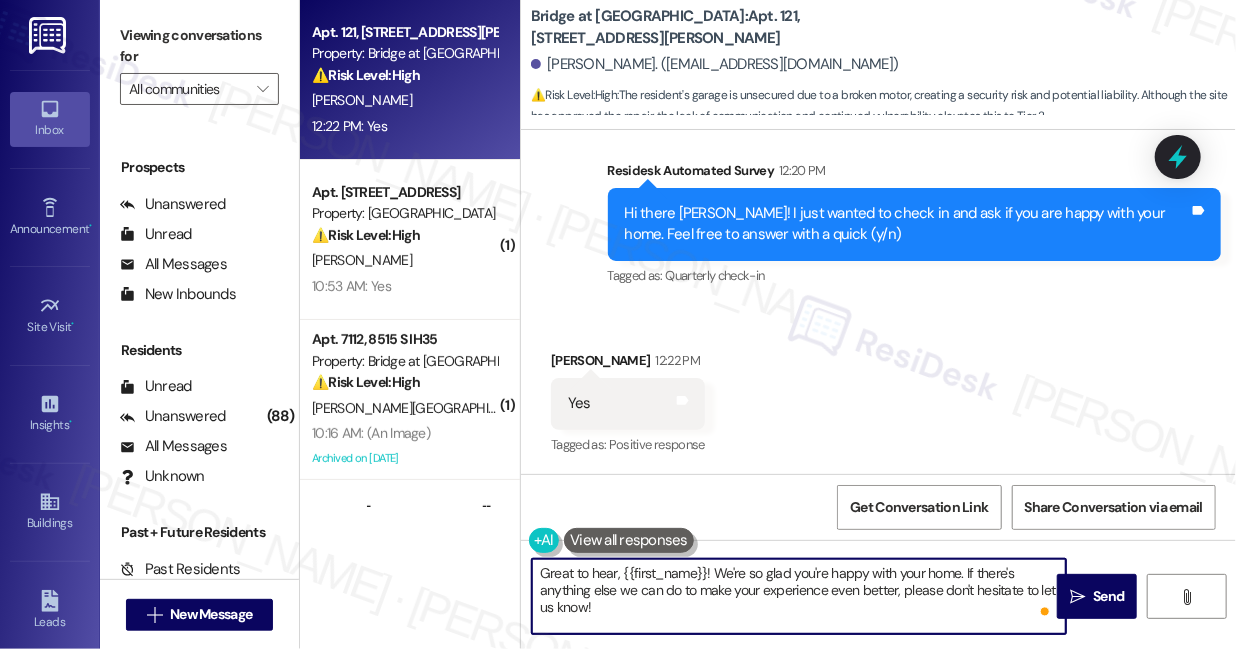 drag, startPoint x: 842, startPoint y: 610, endPoint x: 877, endPoint y: 569, distance: 53.90733 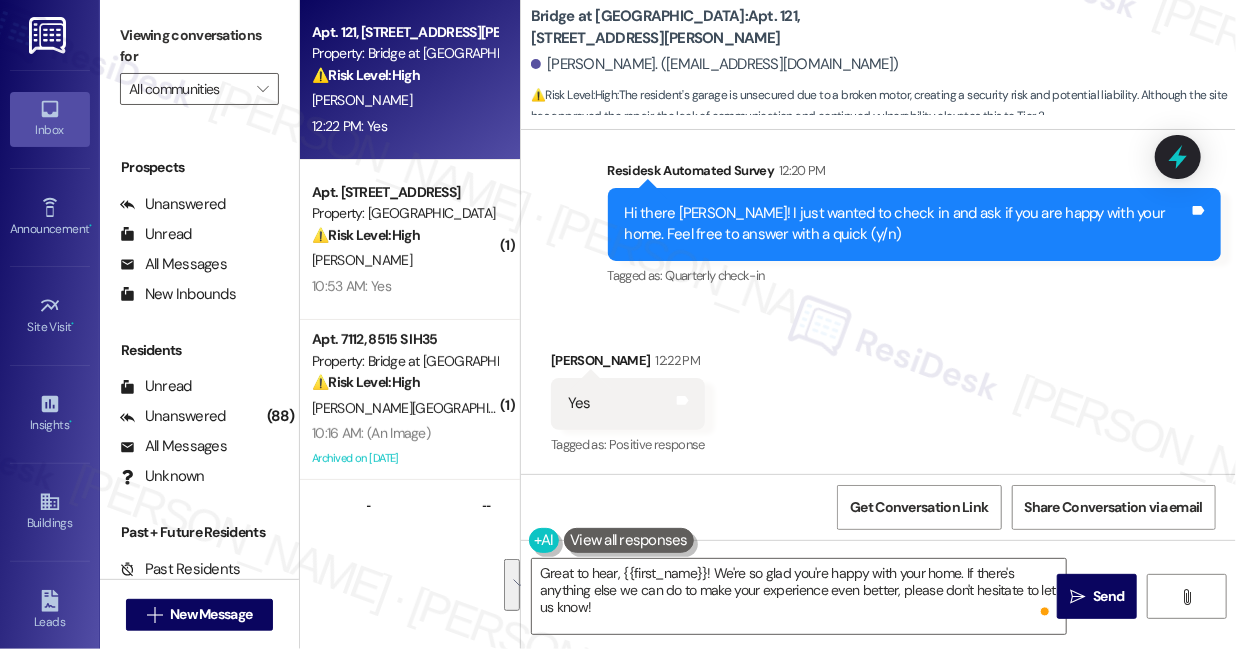 click on "Viewing conversations for" at bounding box center (199, 46) 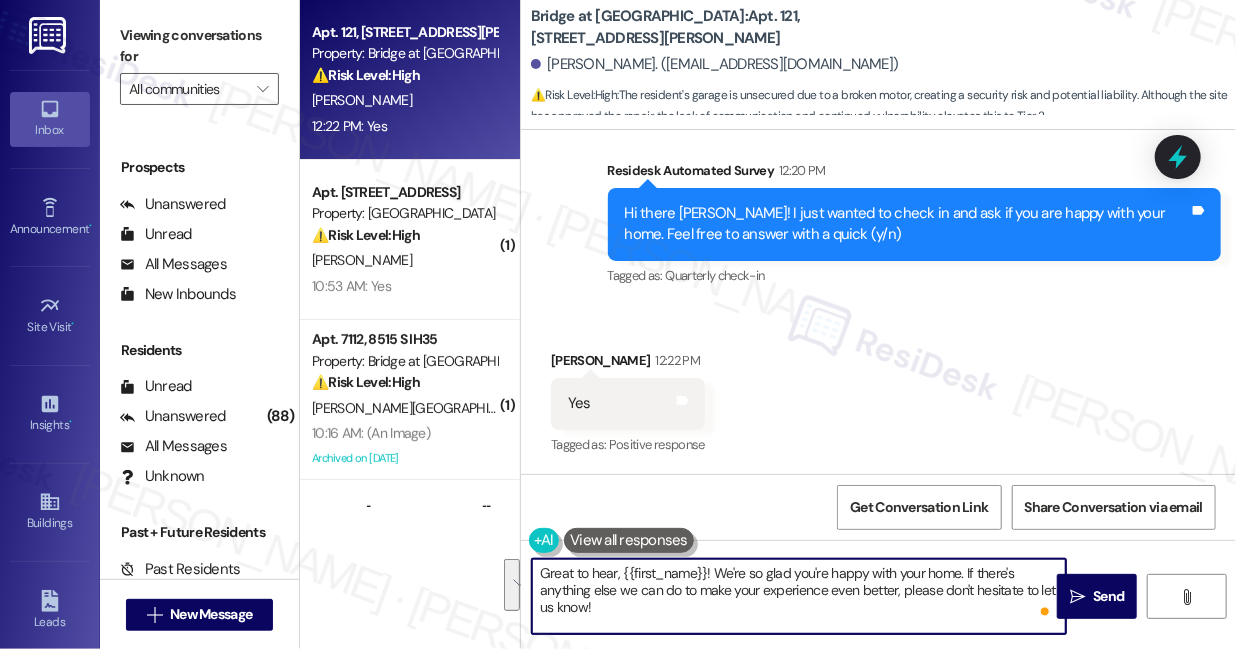 drag, startPoint x: 828, startPoint y: 608, endPoint x: 965, endPoint y: 568, distance: 142.72 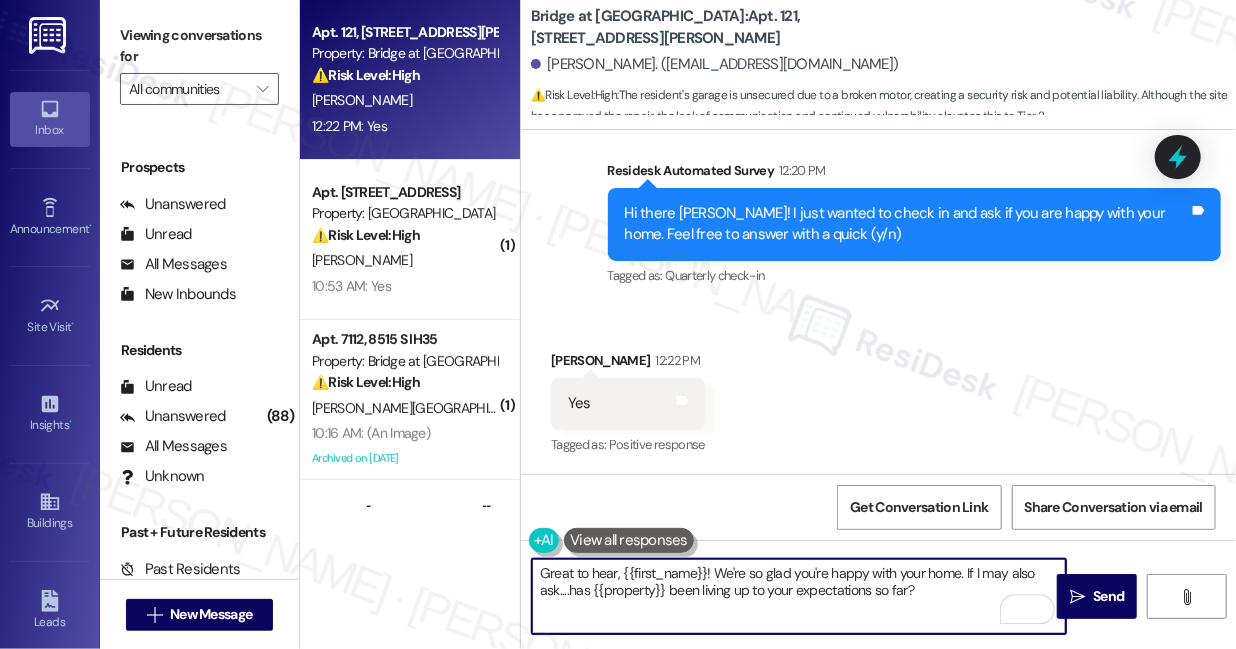 click on "Great to hear, {{first_name}}! We're so glad you're happy with your home. If I may also ask....has {{property}} been living up to your expectations so far?" at bounding box center (799, 596) 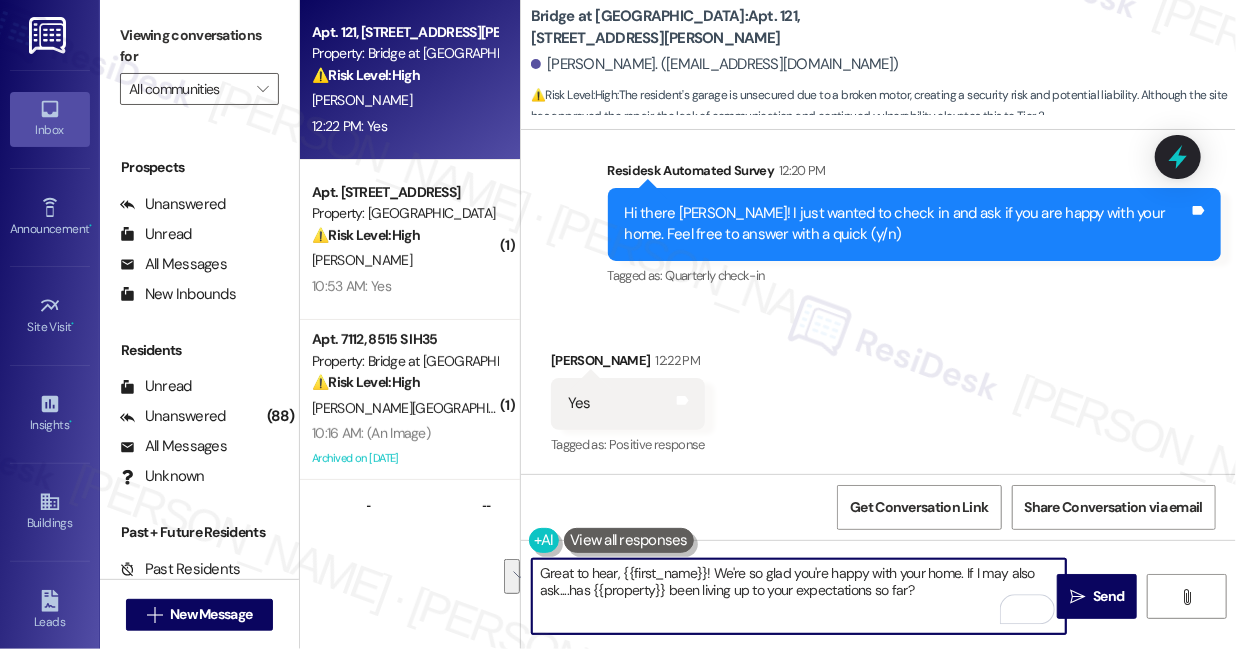 click on "Great to hear, {{first_name}}! We're so glad you're happy with your home. If I may also ask....has {{property}} been living up to your expectations so far?" at bounding box center (799, 596) 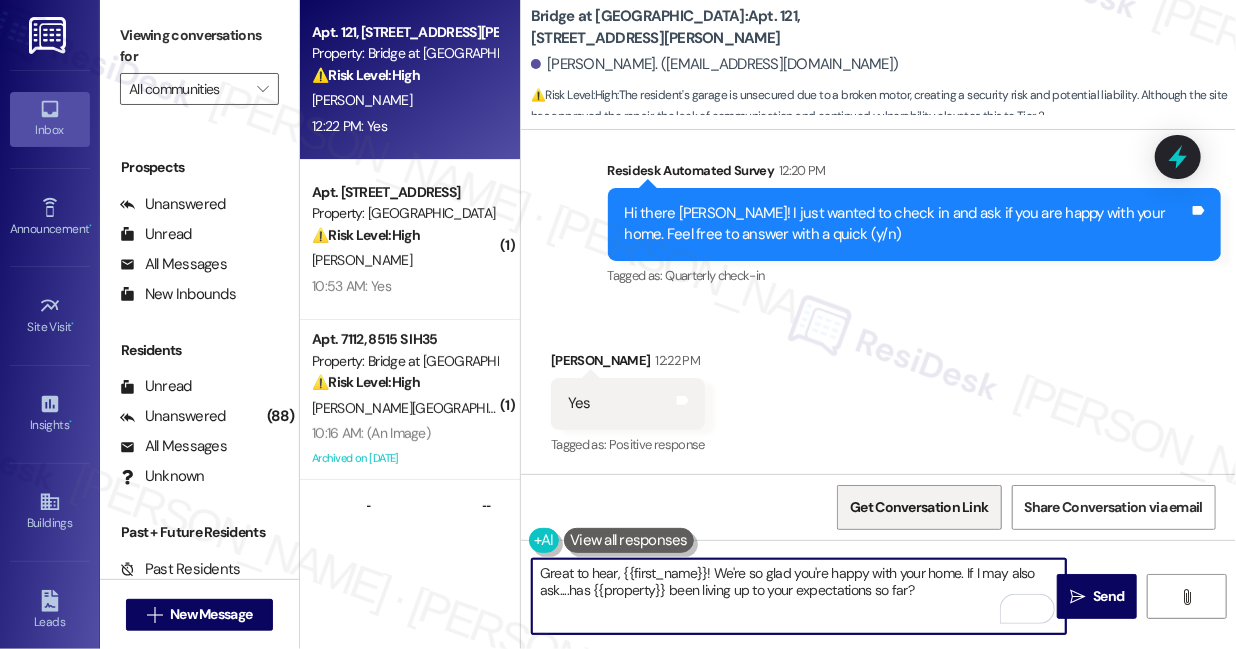 scroll, scrollTop: 3024, scrollLeft: 0, axis: vertical 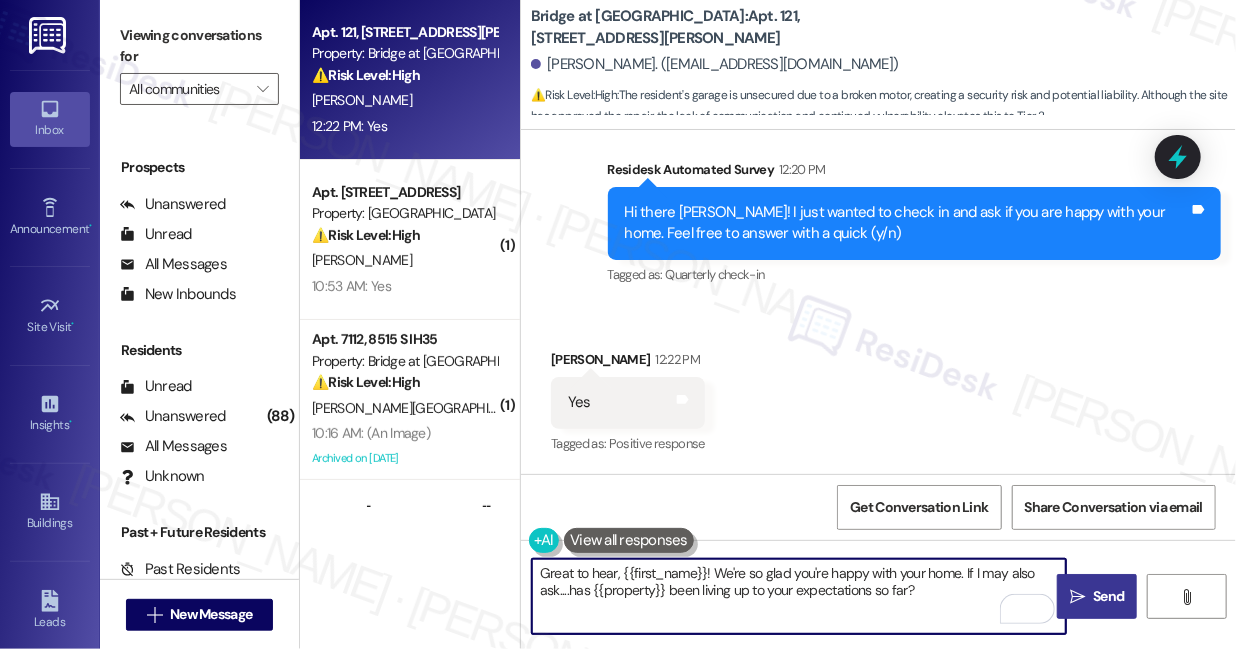 type on "Great to hear, {{first_name}}! We're so glad you're happy with your home. If I may also ask....has {{property}} been living up to your expectations so far?" 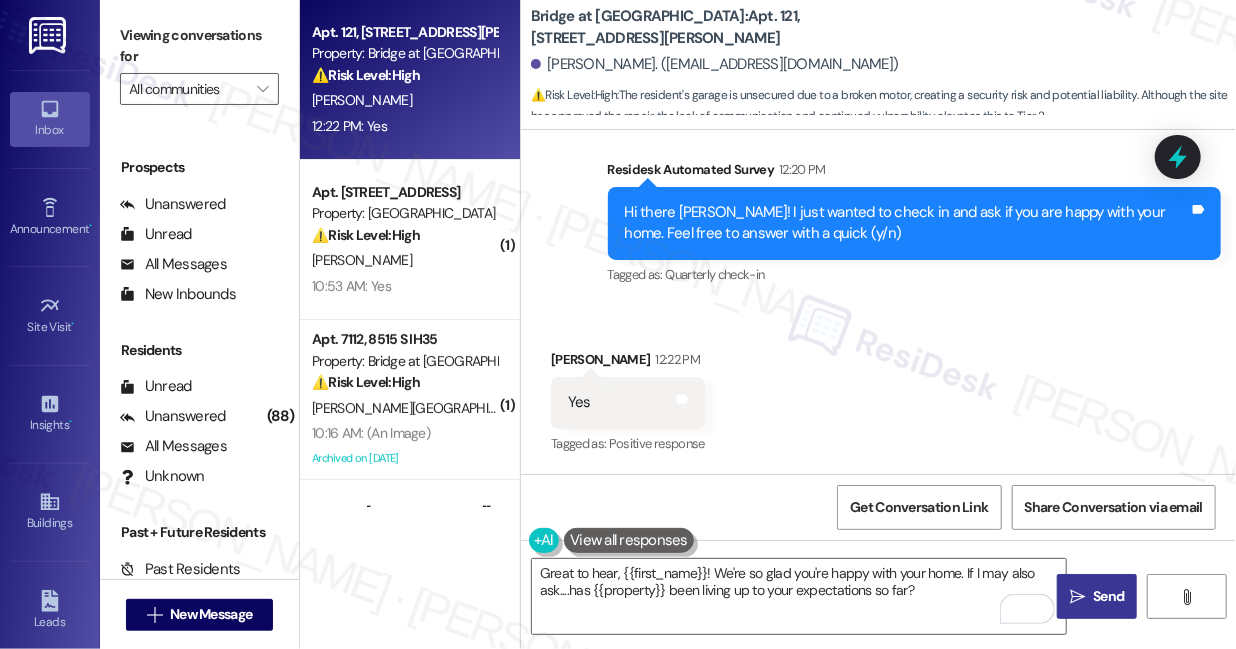 click on " Send" at bounding box center [1097, 596] 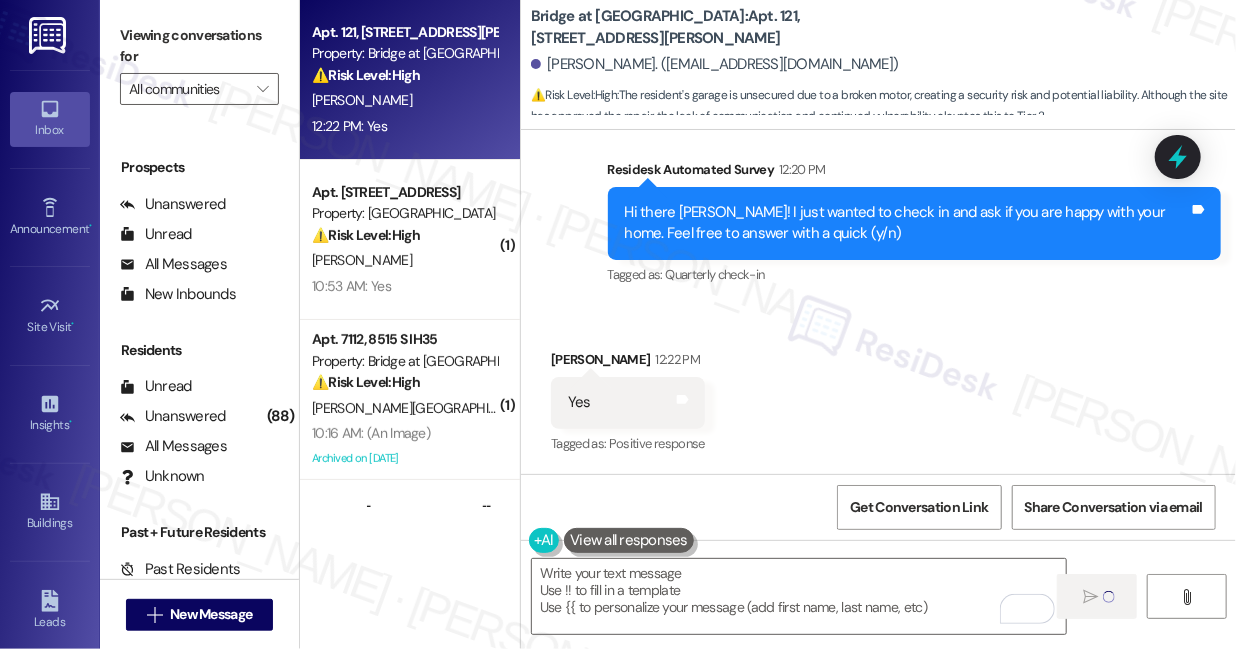 scroll, scrollTop: 3023, scrollLeft: 0, axis: vertical 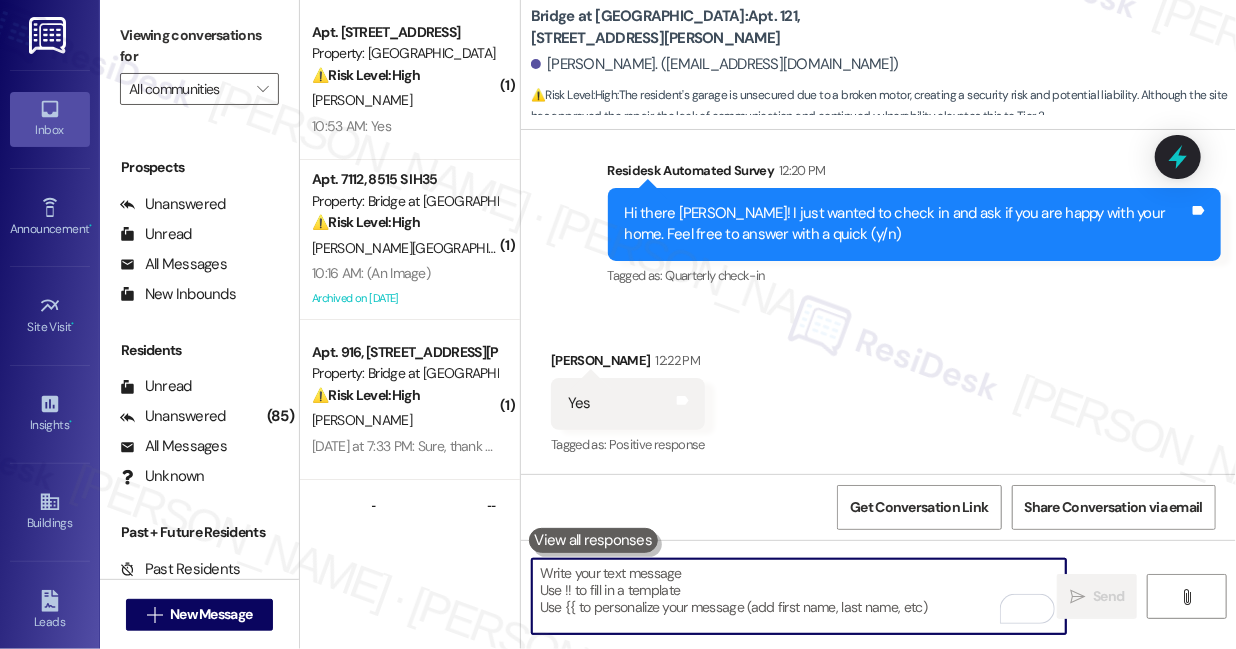 click at bounding box center (799, 596) 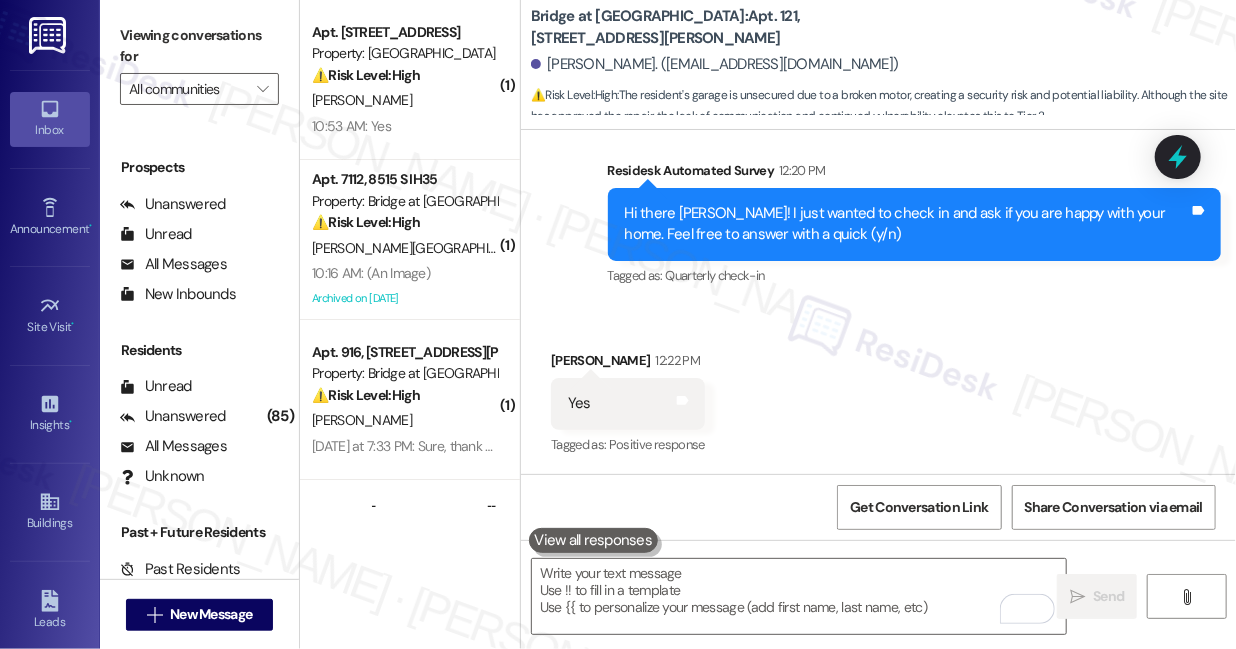 click on "Viewing conversations for" at bounding box center [199, 46] 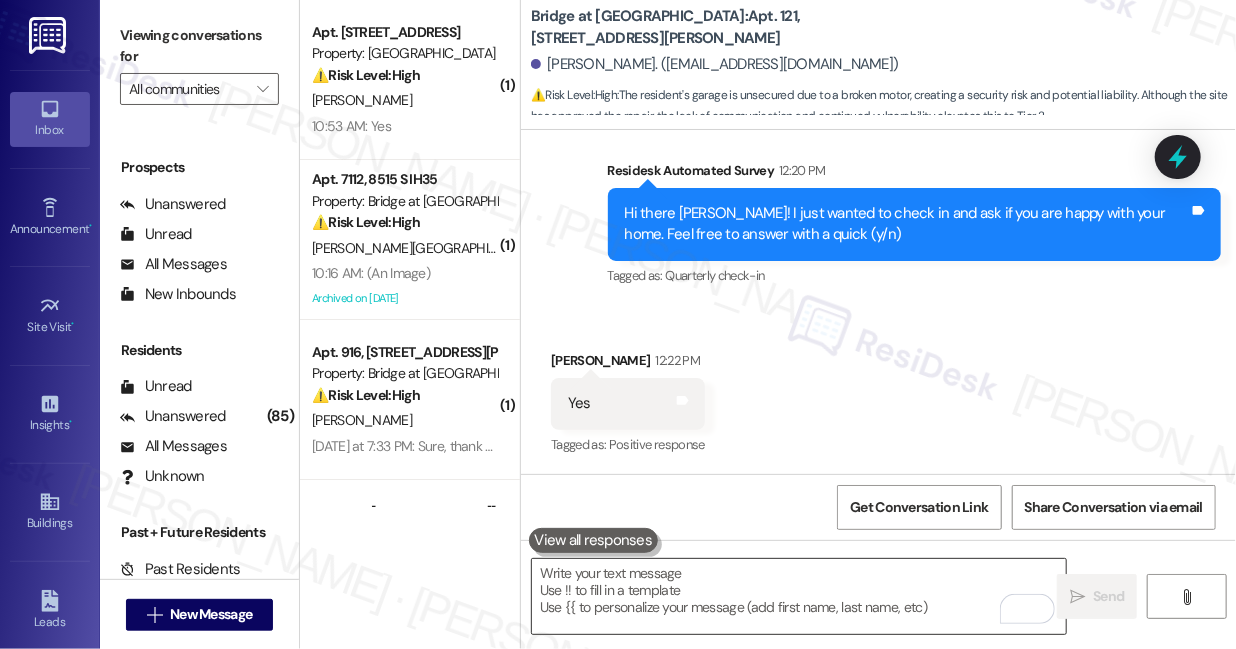 click at bounding box center [799, 596] 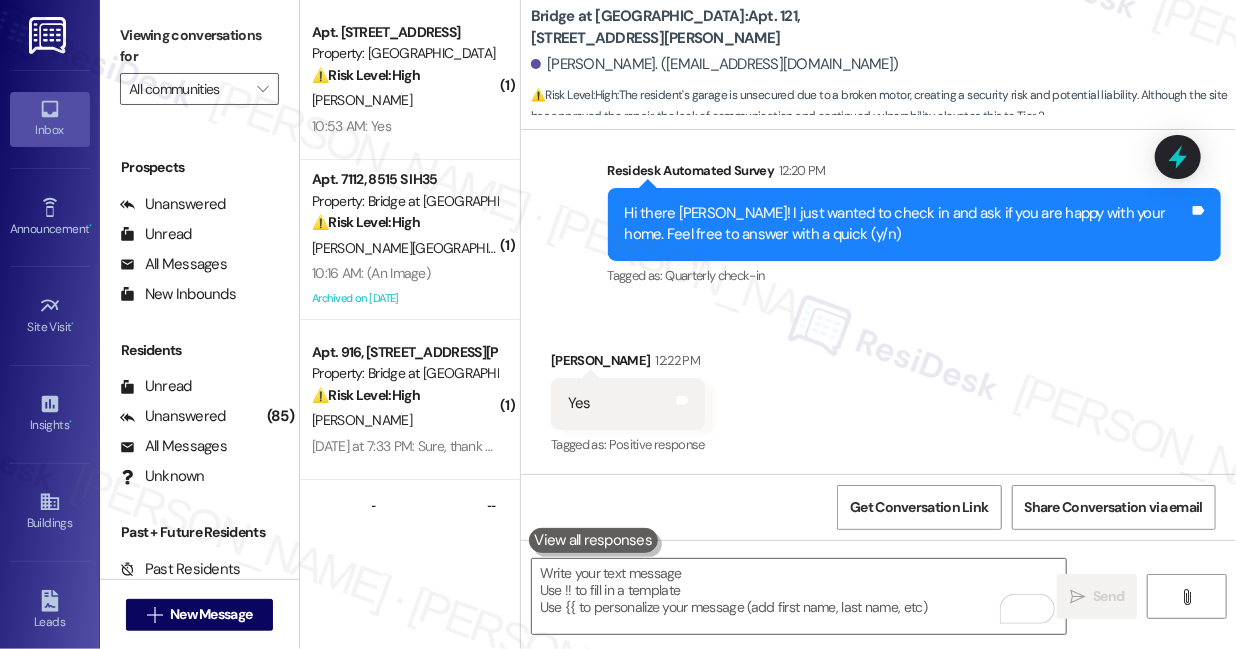 click on "Viewing conversations for" at bounding box center [199, 46] 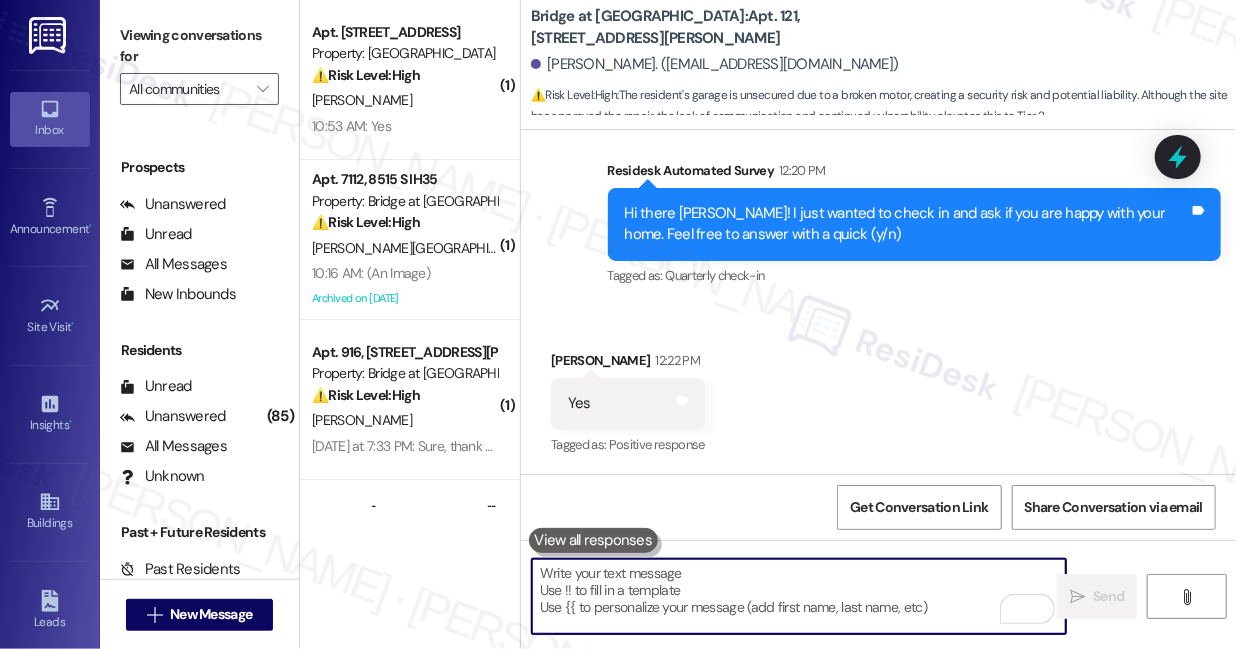 click at bounding box center (799, 596) 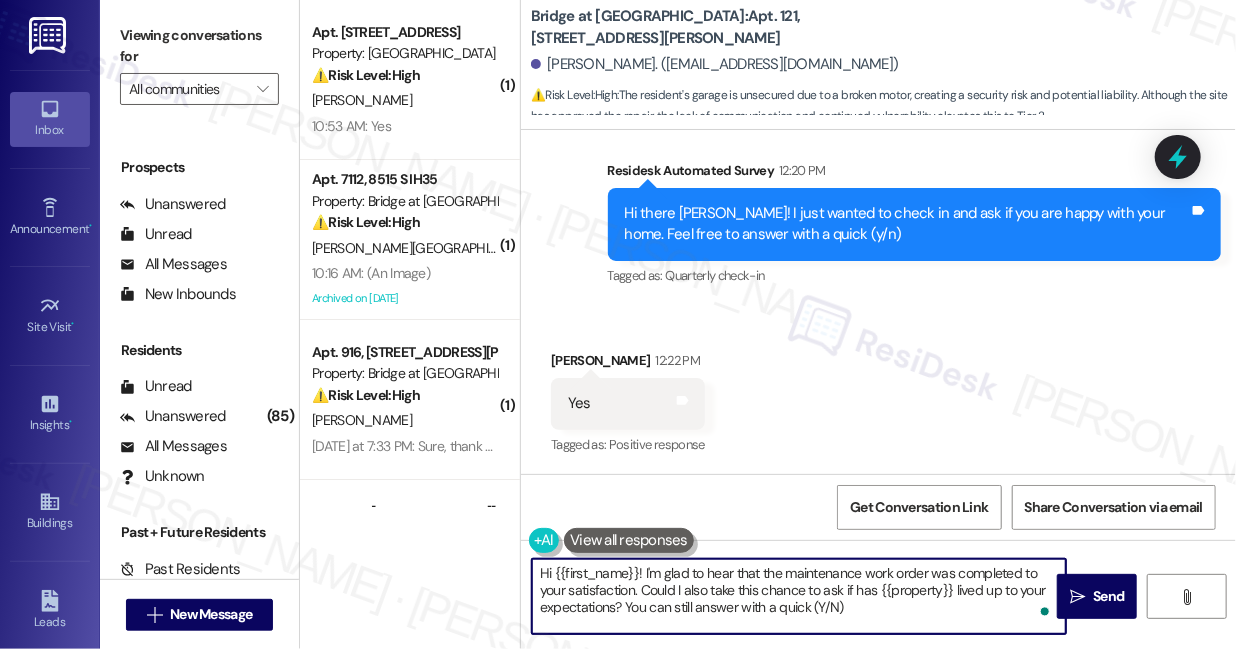 click on "Nick Jones 12:22 PM" at bounding box center [628, 364] 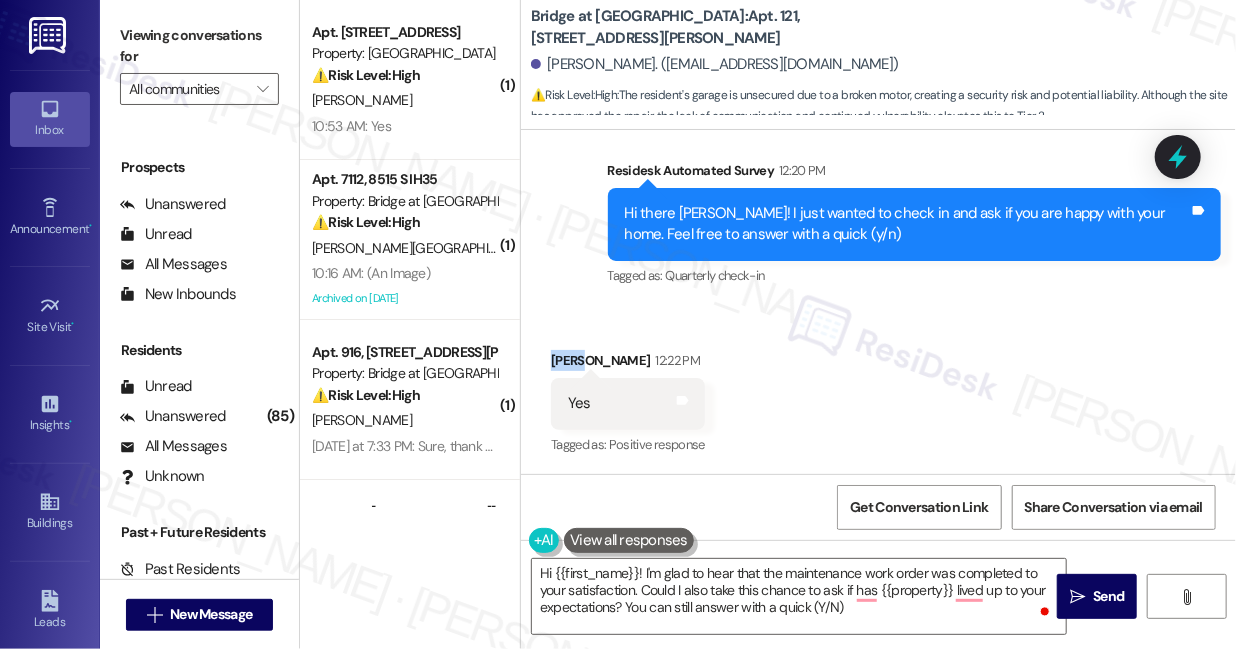 click on "Nick Jones 12:22 PM" at bounding box center (628, 364) 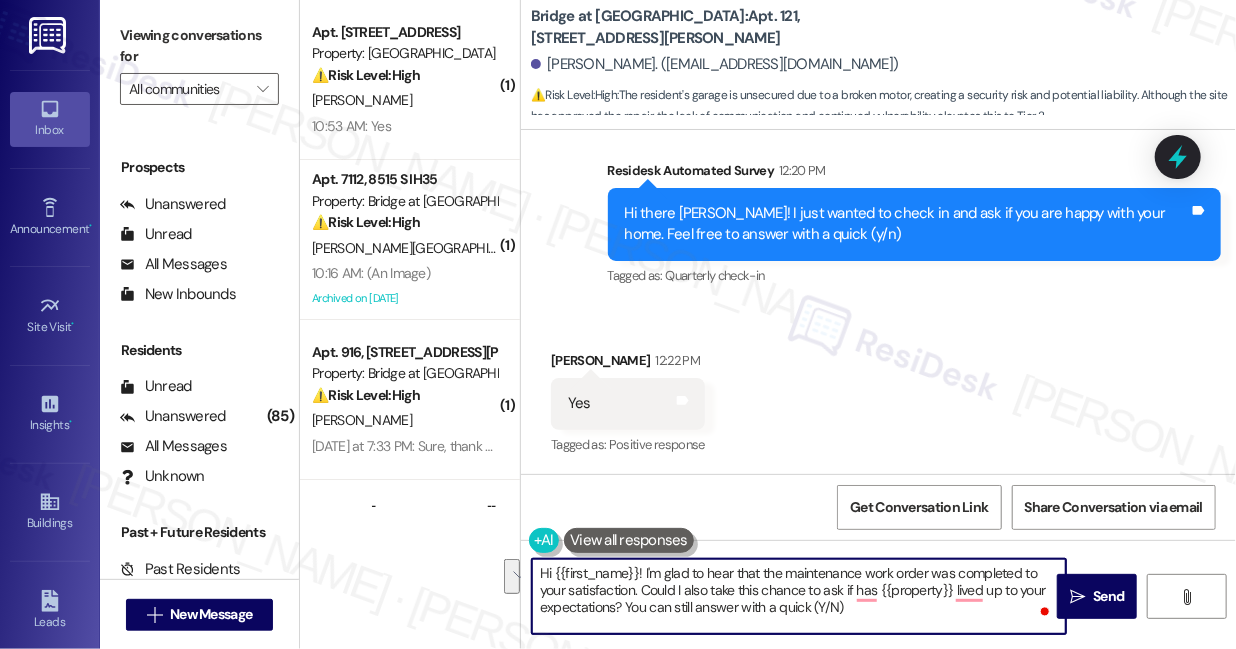 drag, startPoint x: 642, startPoint y: 573, endPoint x: 635, endPoint y: 595, distance: 23.086792 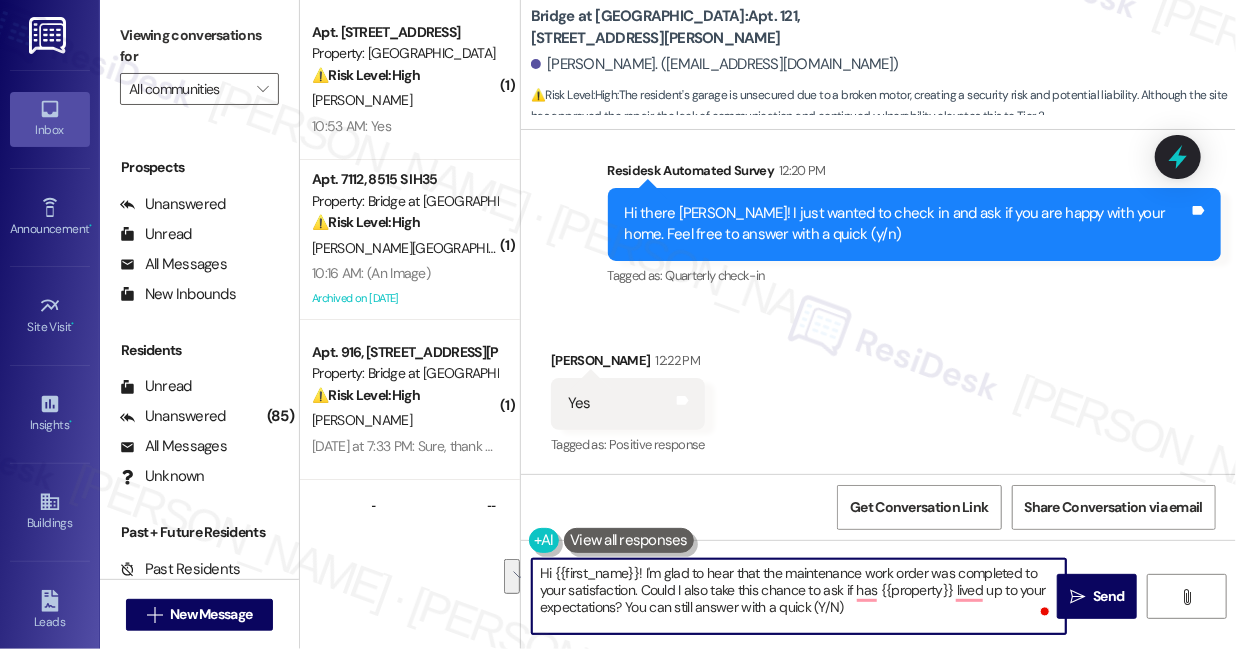 drag, startPoint x: 762, startPoint y: 571, endPoint x: 634, endPoint y: 593, distance: 129.87686 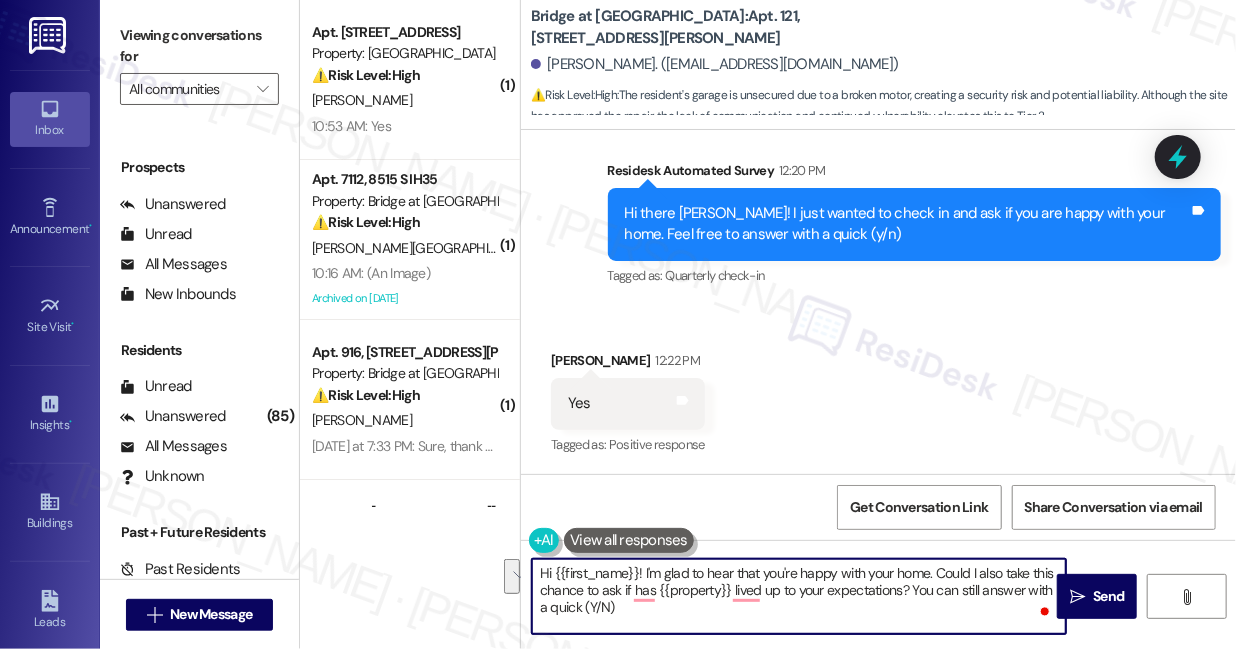 drag, startPoint x: 658, startPoint y: 610, endPoint x: 910, endPoint y: 587, distance: 253.04742 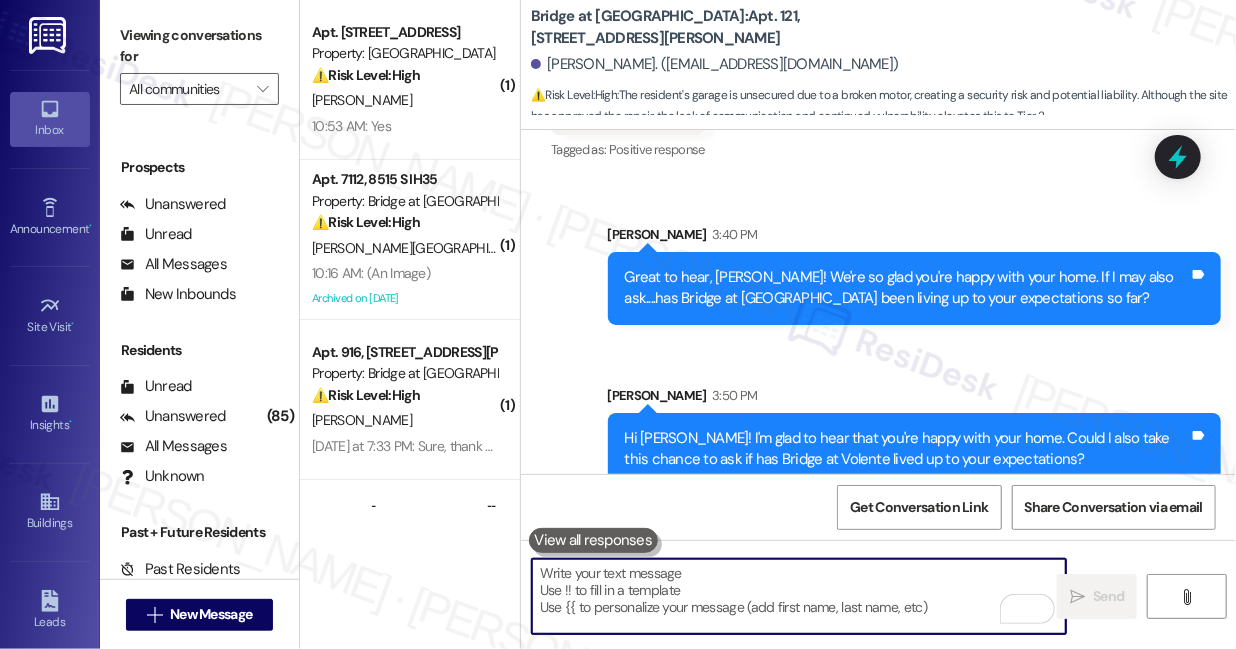 scroll, scrollTop: 3345, scrollLeft: 0, axis: vertical 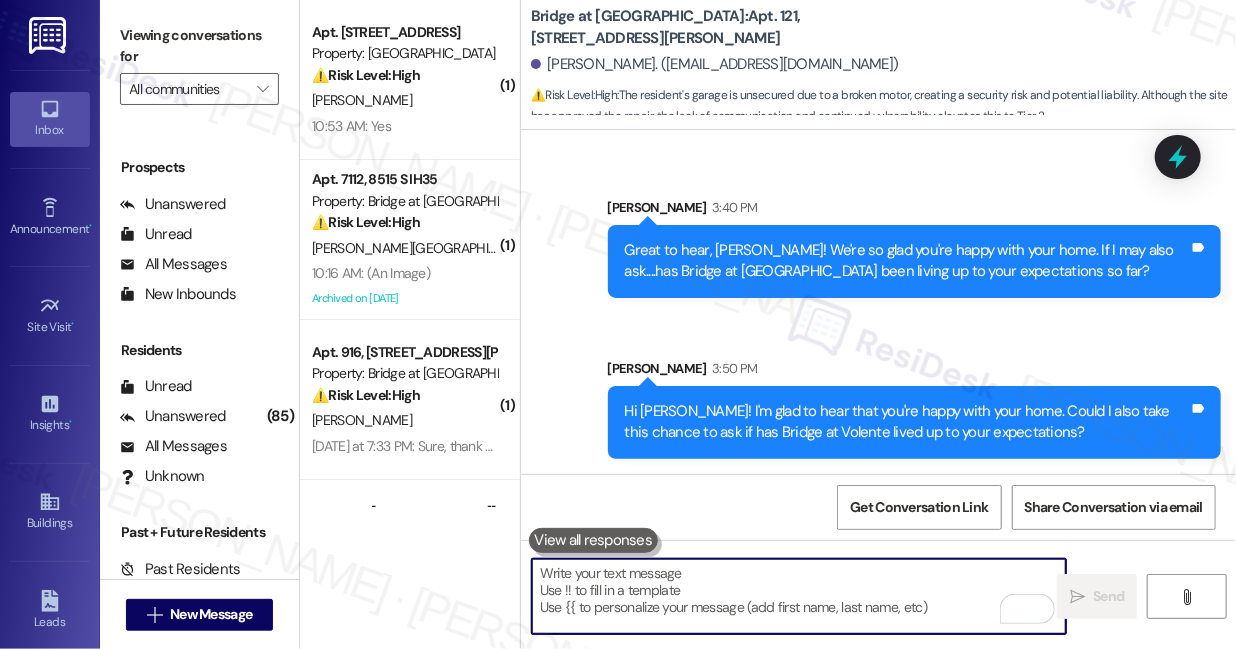 type 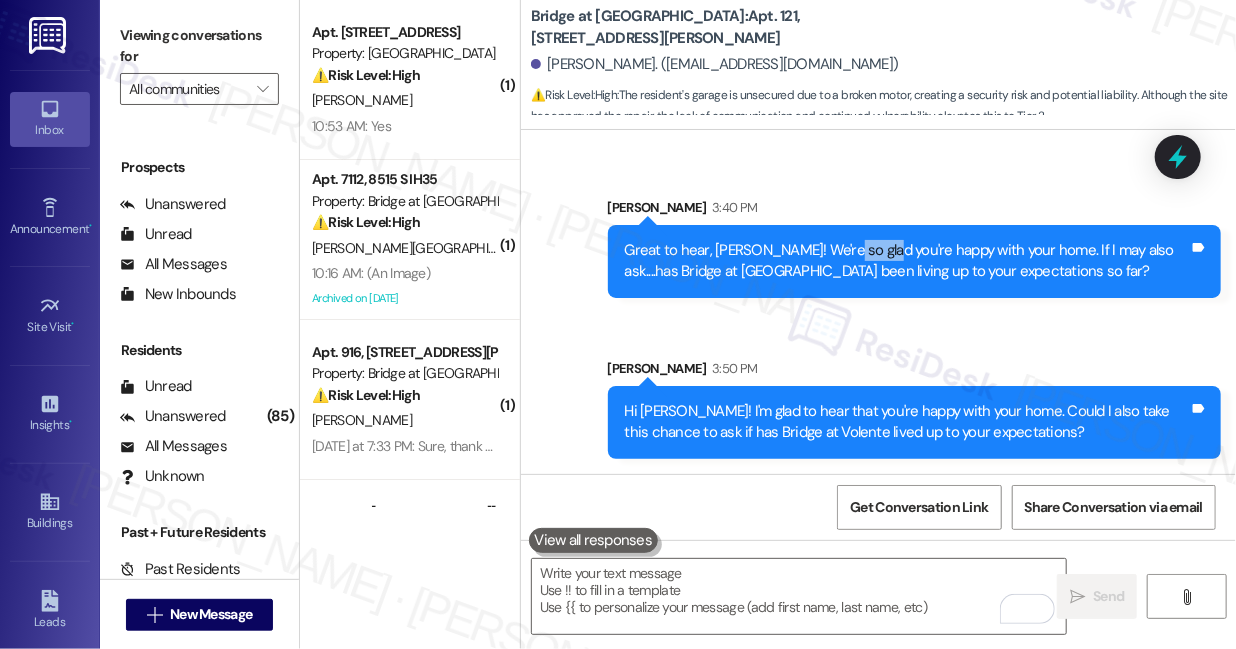 click on "Great to hear, Nick! We're so glad you're happy with your home. If I may also ask....has Bridge at Volente been living up to your expectations so far?" at bounding box center (907, 261) 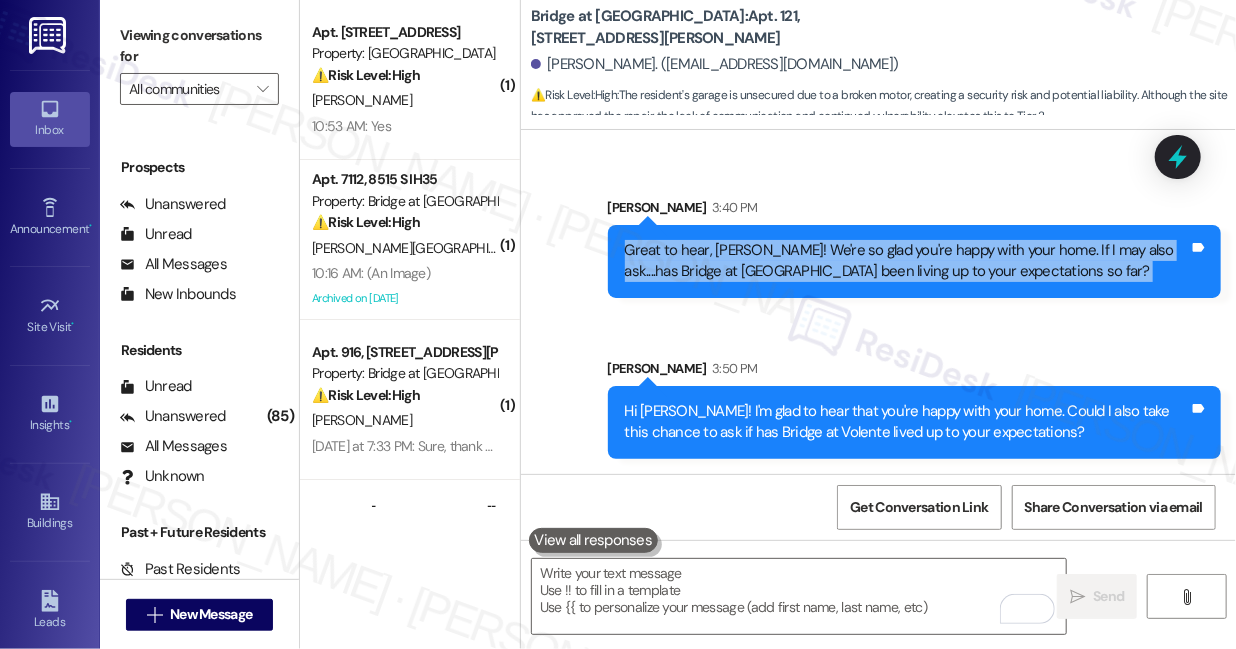 click on "Great to hear, Nick! We're so glad you're happy with your home. If I may also ask....has Bridge at Volente been living up to your expectations so far?" at bounding box center [907, 261] 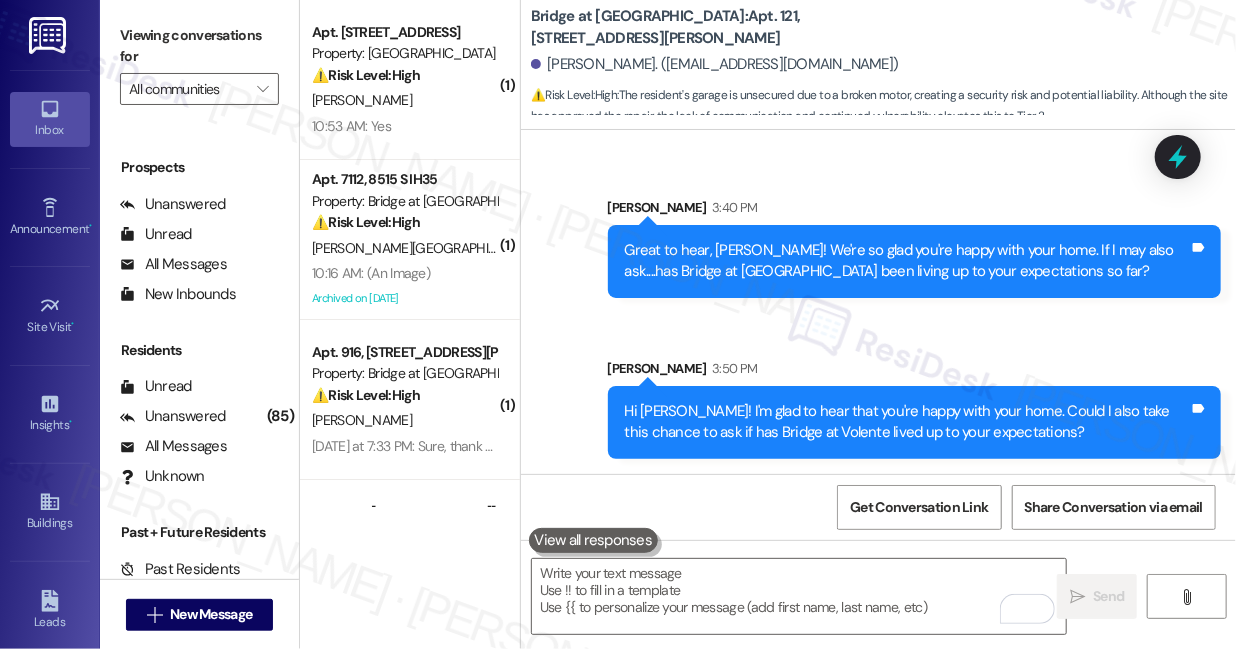 click on "Hi Nick! I'm glad to hear that you're happy with your home. Could I also take this chance to ask if has Bridge at Volente lived up to your expectations? Tags and notes" at bounding box center [915, 422] 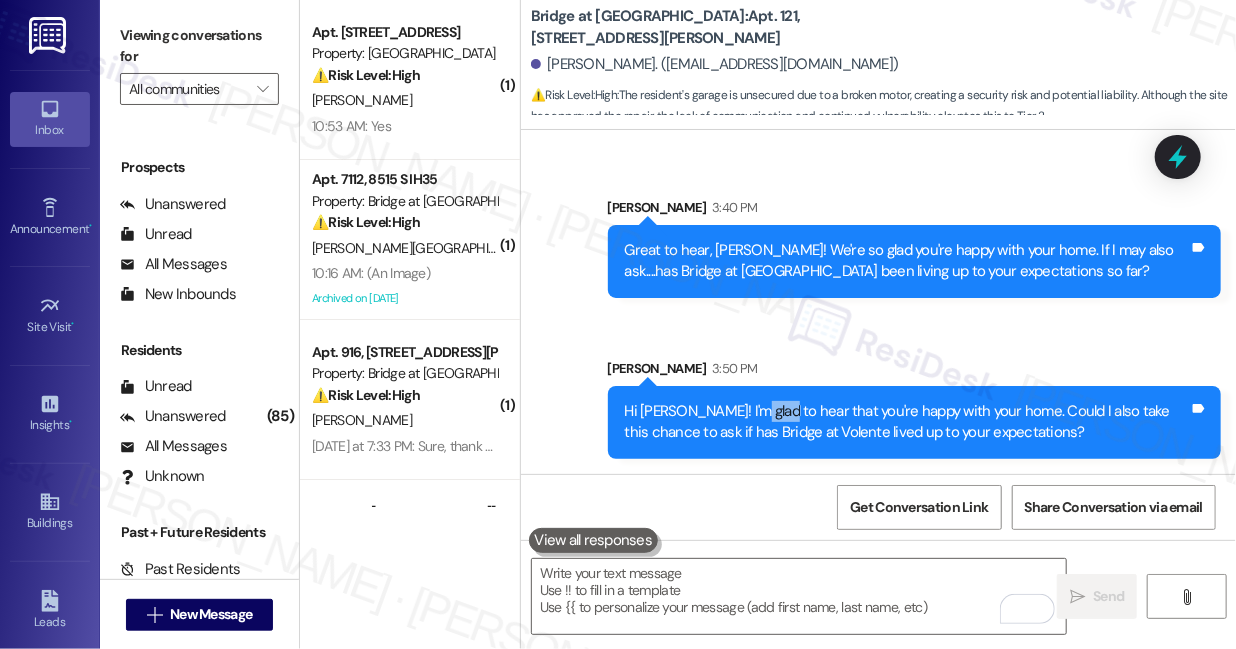 click on "Hi Nick! I'm glad to hear that you're happy with your home. Could I also take this chance to ask if has Bridge at Volente lived up to your expectations? Tags and notes" at bounding box center [915, 422] 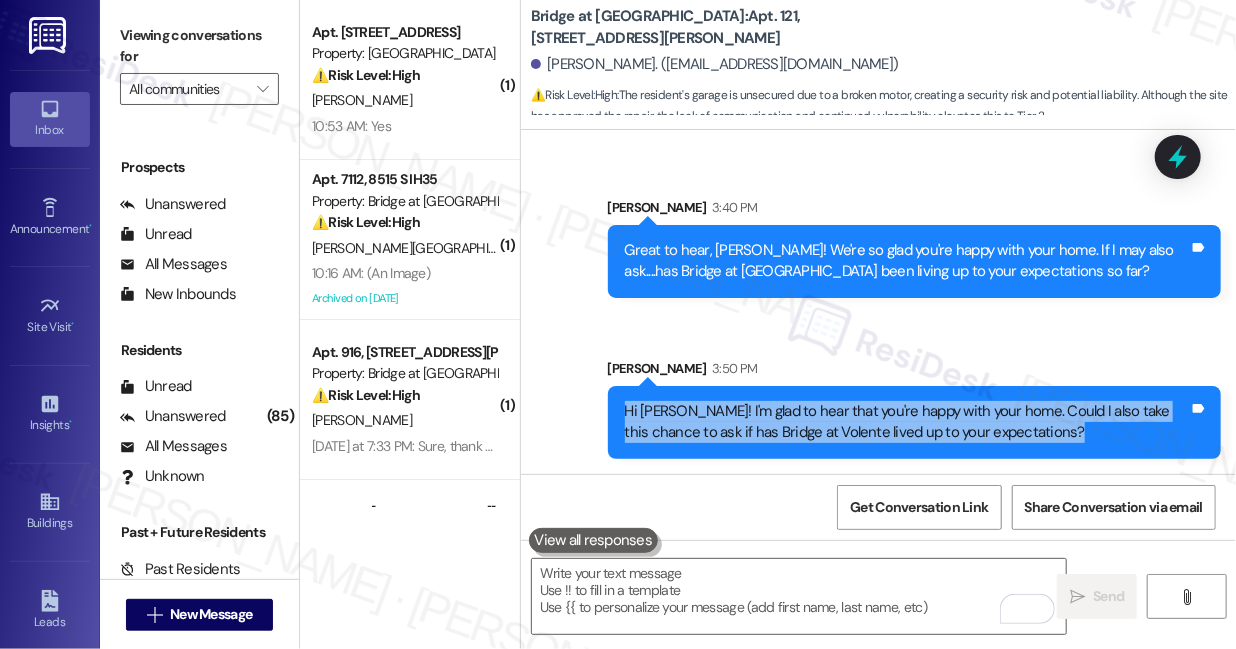 click on "Hi Nick! I'm glad to hear that you're happy with your home. Could I also take this chance to ask if has Bridge at Volente lived up to your expectations? Tags and notes" at bounding box center [915, 422] 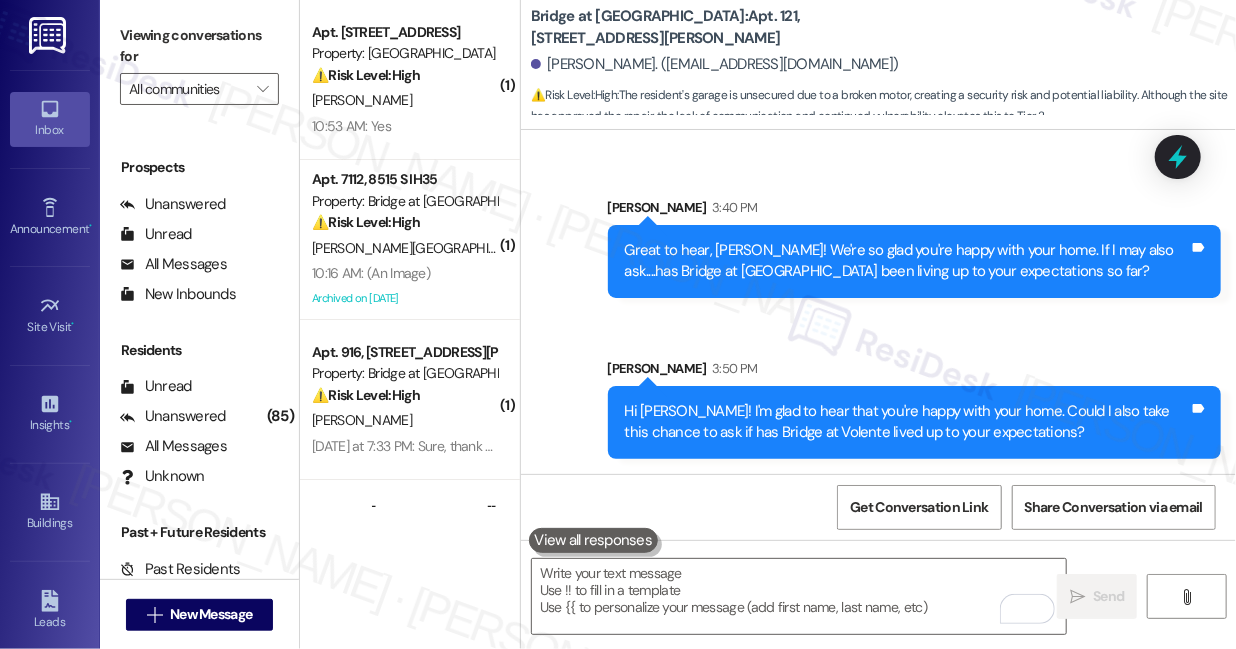 click on "Great to hear, Nick! We're so glad you're happy with your home. If I may also ask....has Bridge at Volente been living up to your expectations so far?" at bounding box center (907, 261) 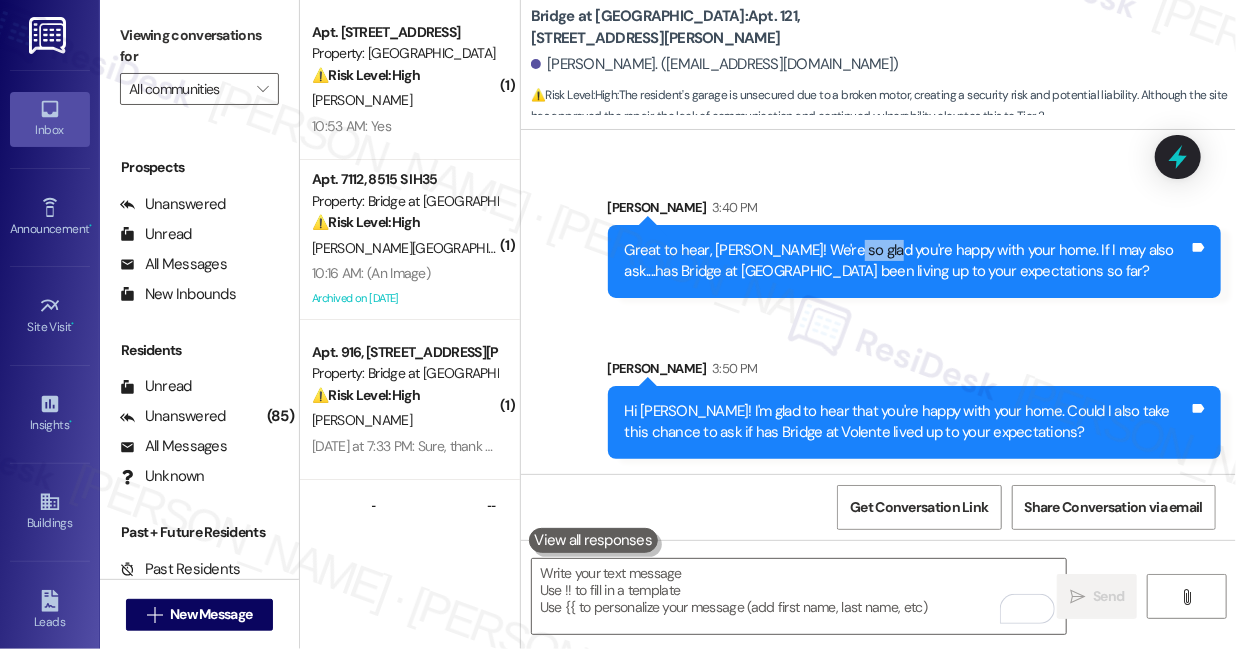 click on "Great to hear, Nick! We're so glad you're happy with your home. If I may also ask....has Bridge at Volente been living up to your expectations so far?" at bounding box center [907, 261] 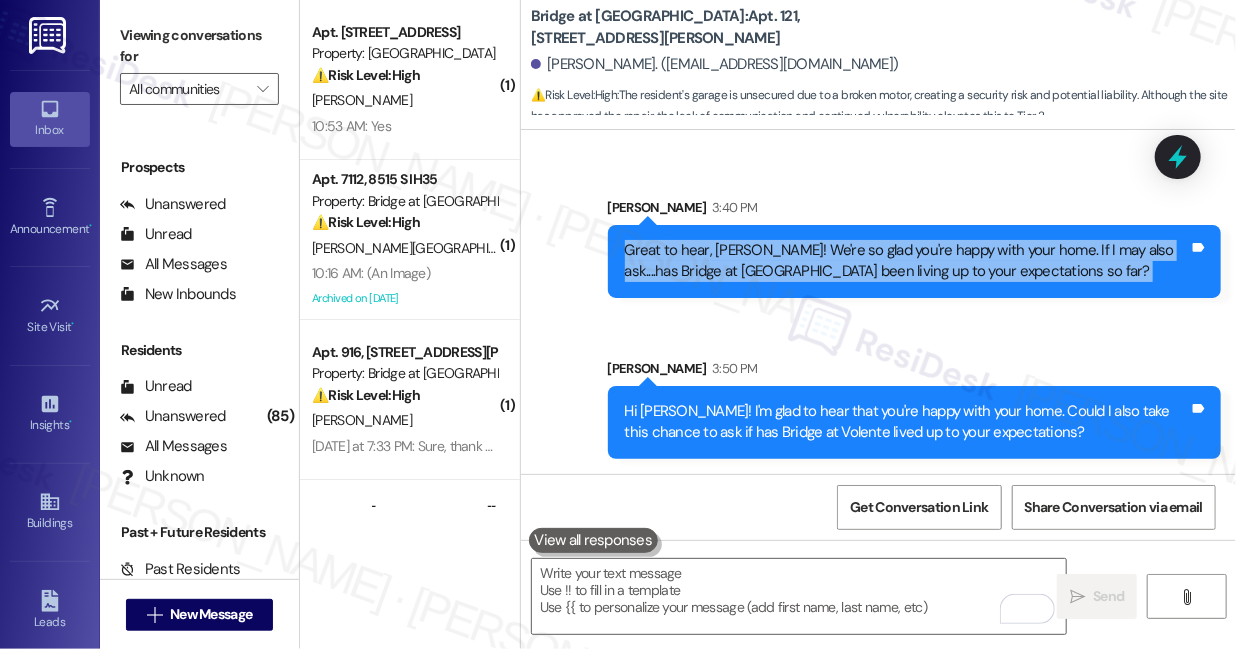 click on "Great to hear, Nick! We're so glad you're happy with your home. If I may also ask....has Bridge at Volente been living up to your expectations so far?" at bounding box center (907, 261) 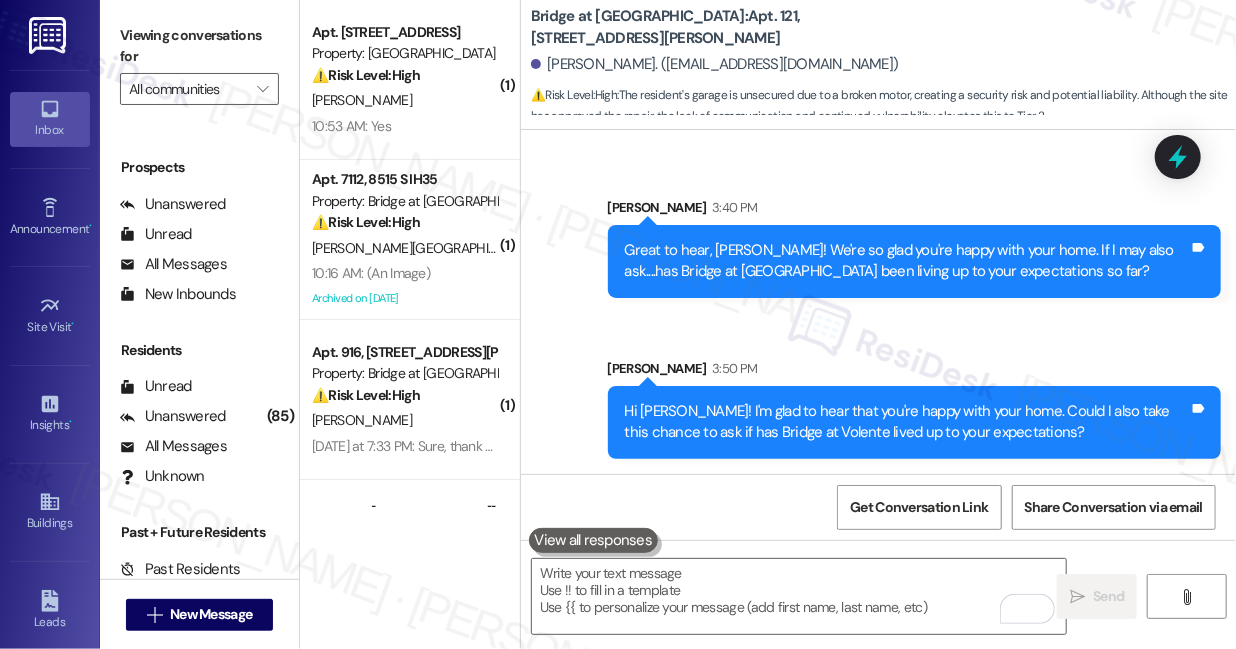 click on "Hi Nick! I'm glad to hear that you're happy with your home. Could I also take this chance to ask if has Bridge at Volente lived up to your expectations? Tags and notes" at bounding box center [915, 422] 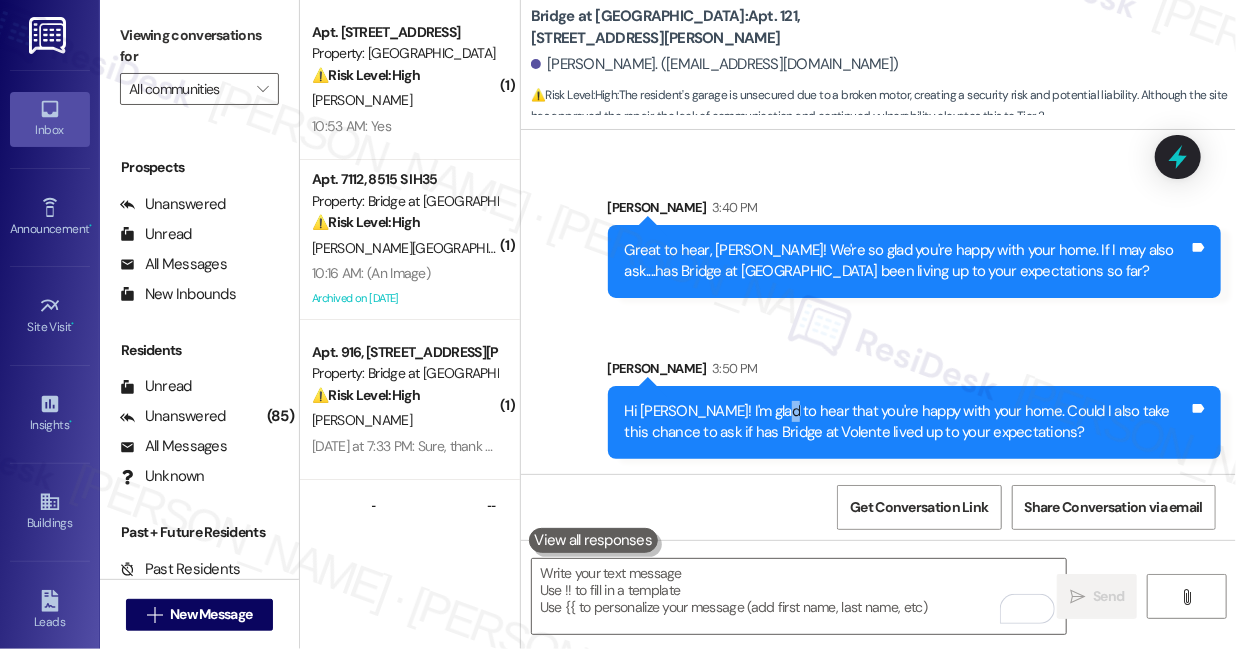 click on "Hi Nick! I'm glad to hear that you're happy with your home. Could I also take this chance to ask if has Bridge at Volente lived up to your expectations? Tags and notes" at bounding box center (915, 422) 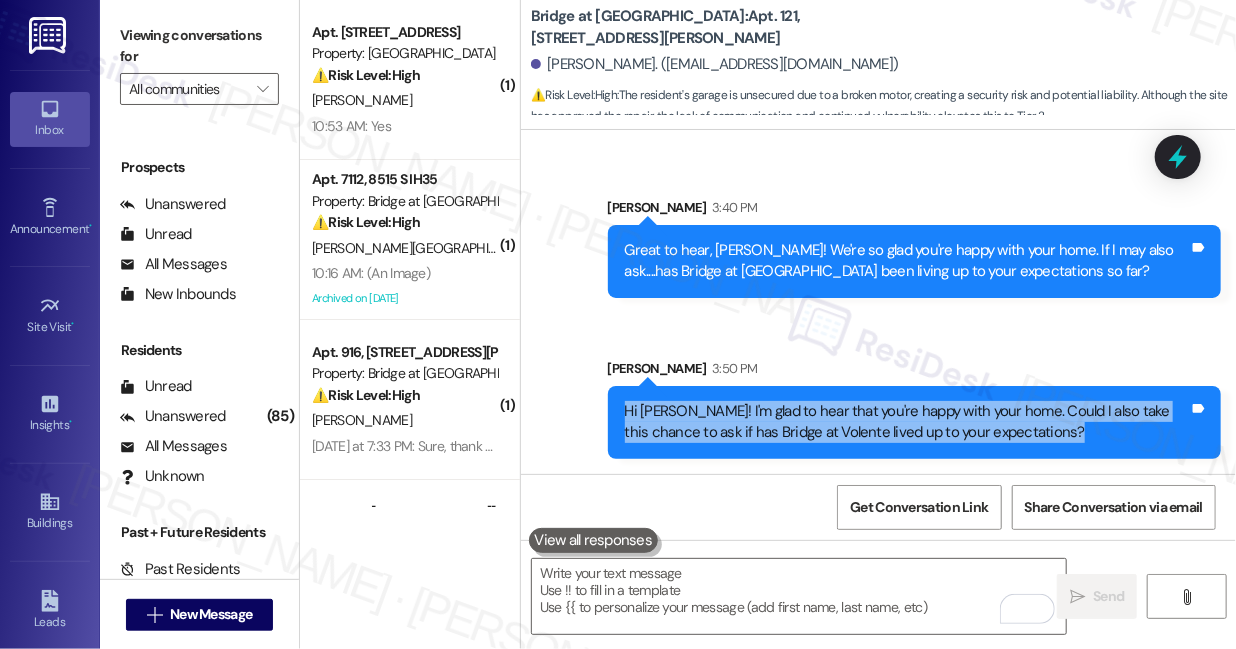 click on "Hi Nick! I'm glad to hear that you're happy with your home. Could I also take this chance to ask if has Bridge at Volente lived up to your expectations? Tags and notes" at bounding box center (915, 422) 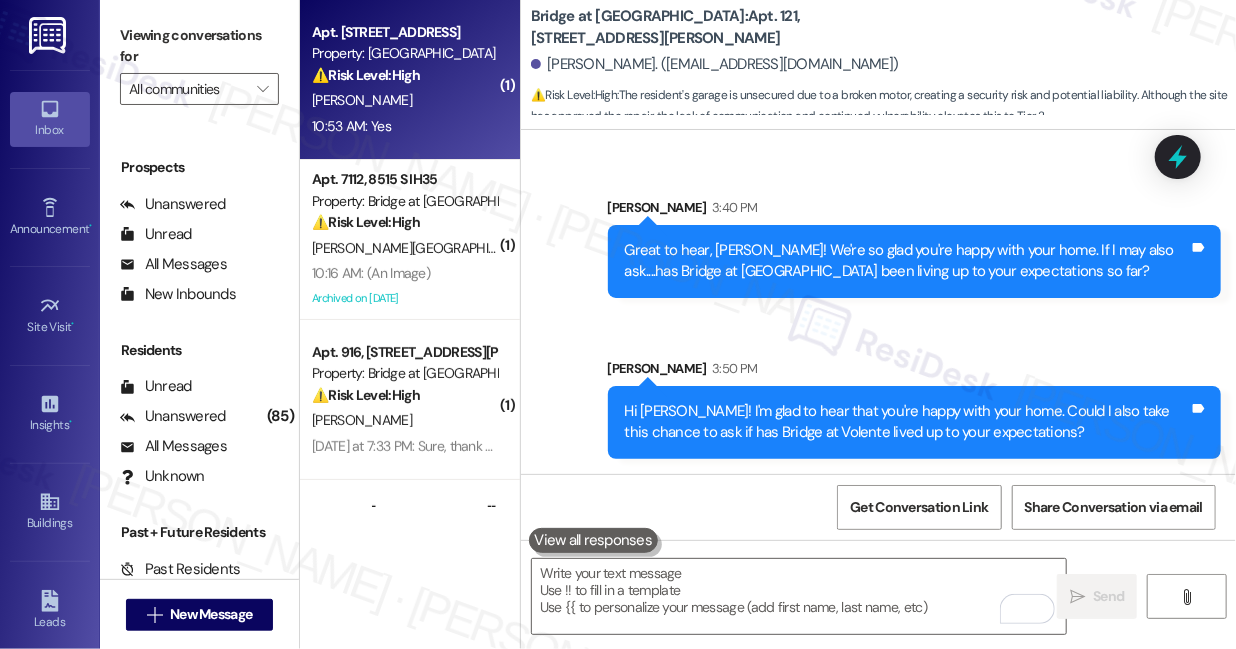 click on "J. Turner" at bounding box center [404, 100] 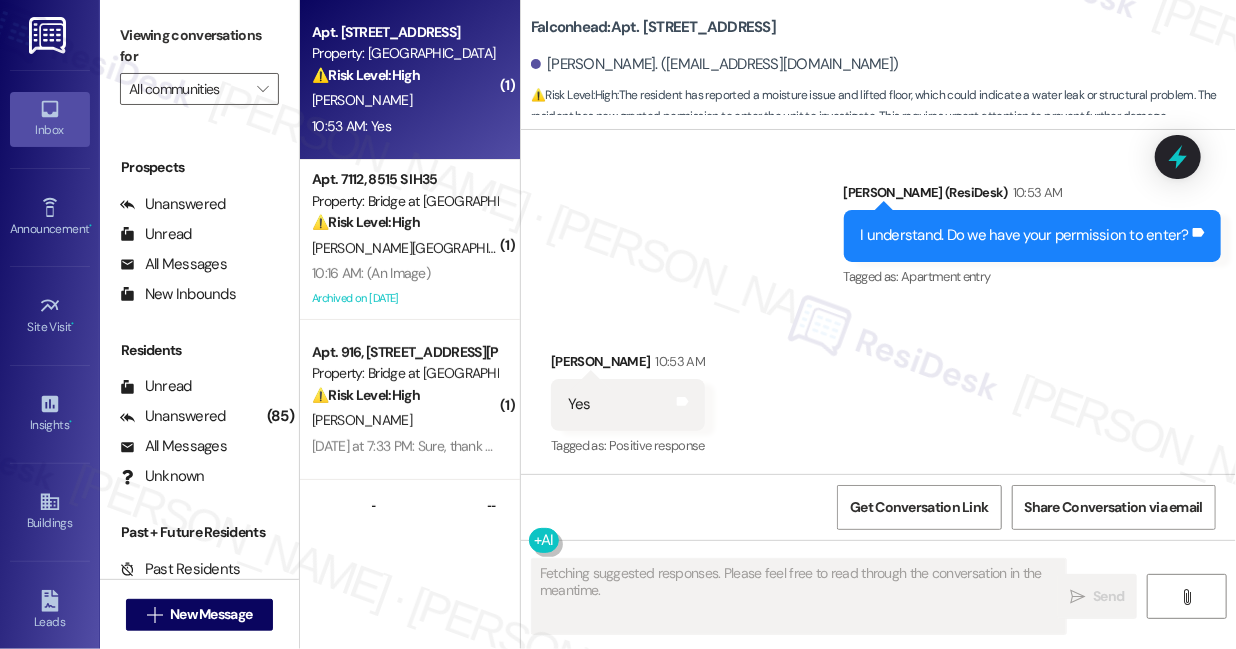 scroll, scrollTop: 3885, scrollLeft: 0, axis: vertical 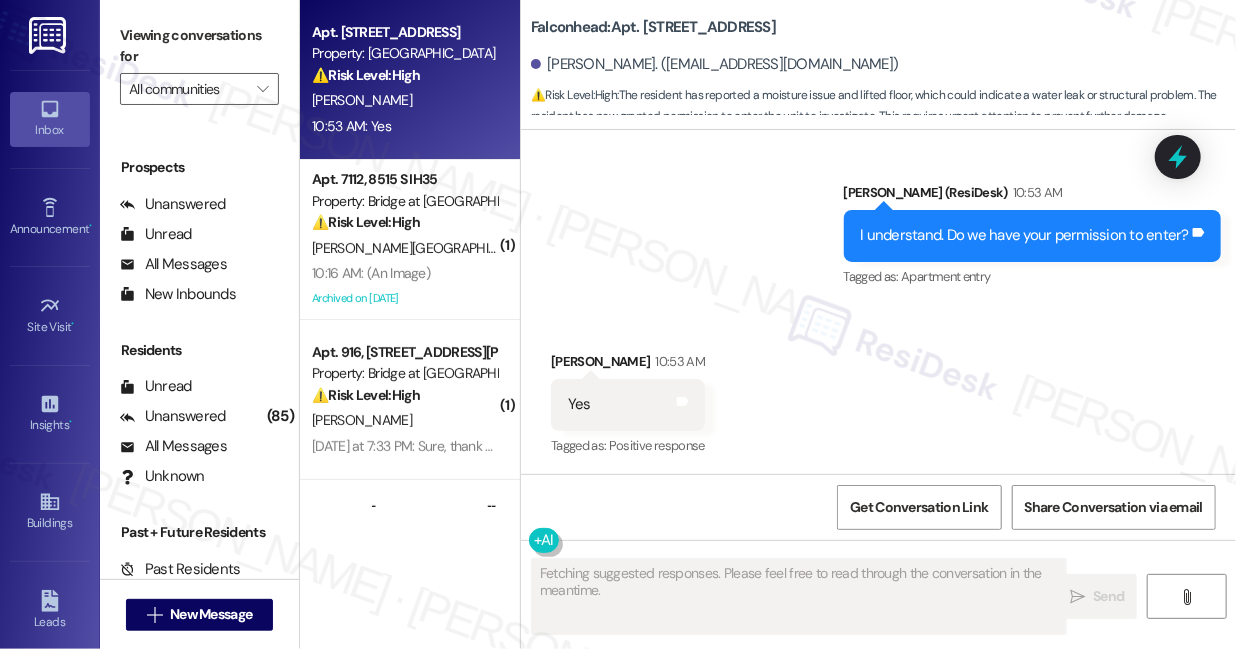 click on "I understand. Do we have your permission to enter?" at bounding box center (1025, 235) 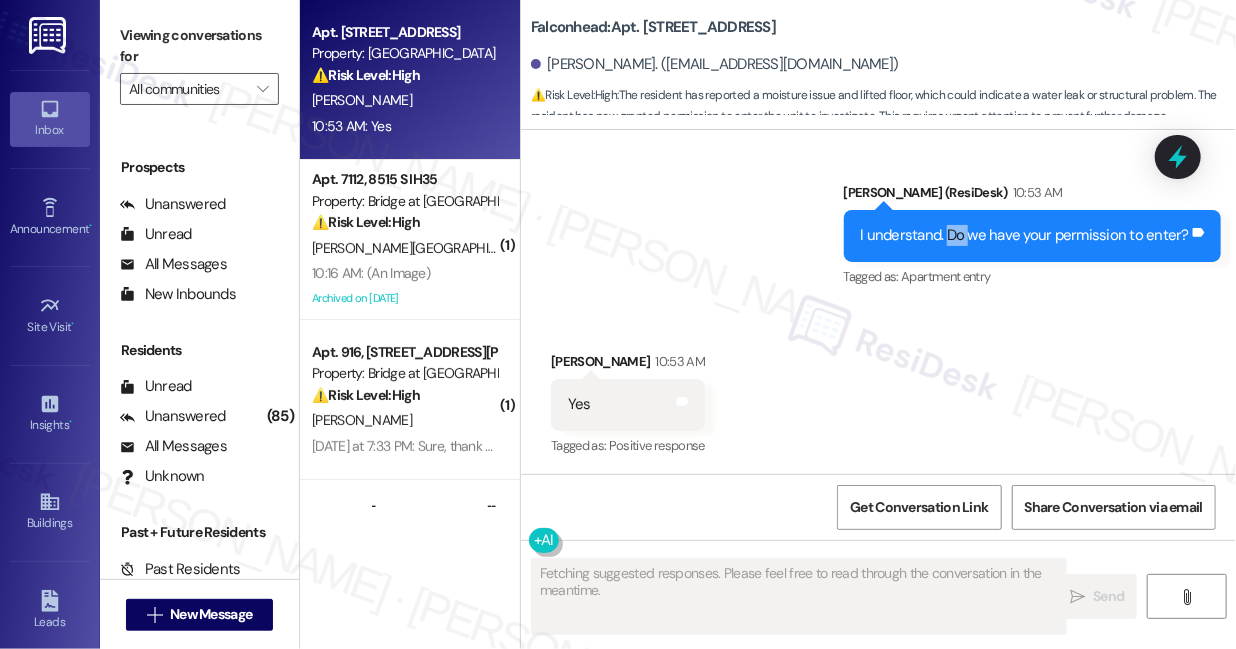 click on "I understand. Do we have your permission to enter?" at bounding box center (1025, 235) 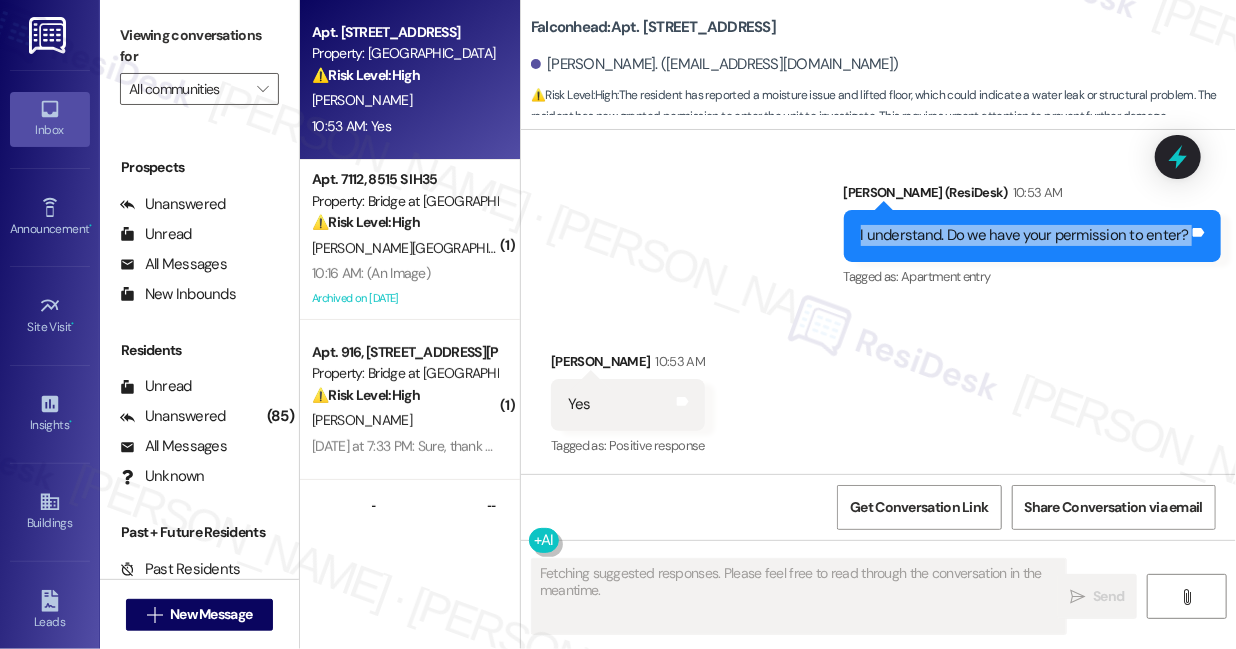 click on "I understand. Do we have your permission to enter?" at bounding box center [1025, 235] 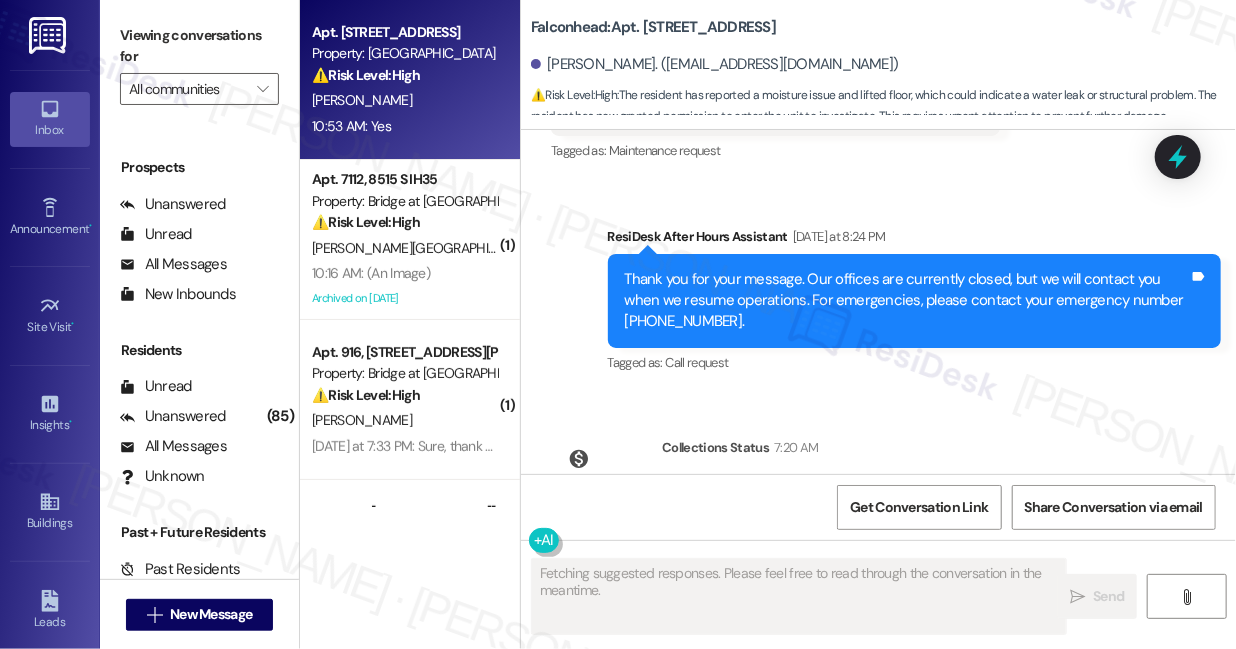 scroll, scrollTop: 3248, scrollLeft: 0, axis: vertical 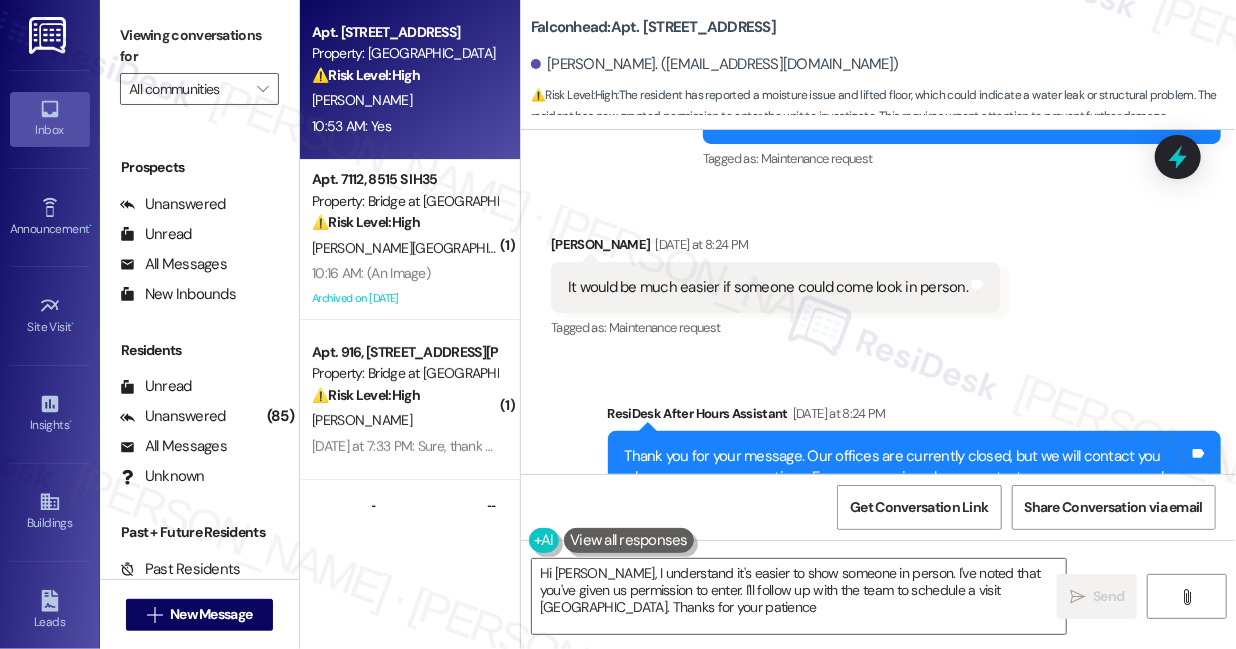 type on "Hi Juliet, I understand it's easier to show someone in person. I've noted that you've given us permission to enter. I'll follow up with the team to schedule a visit ASAP. Thanks for your patience!" 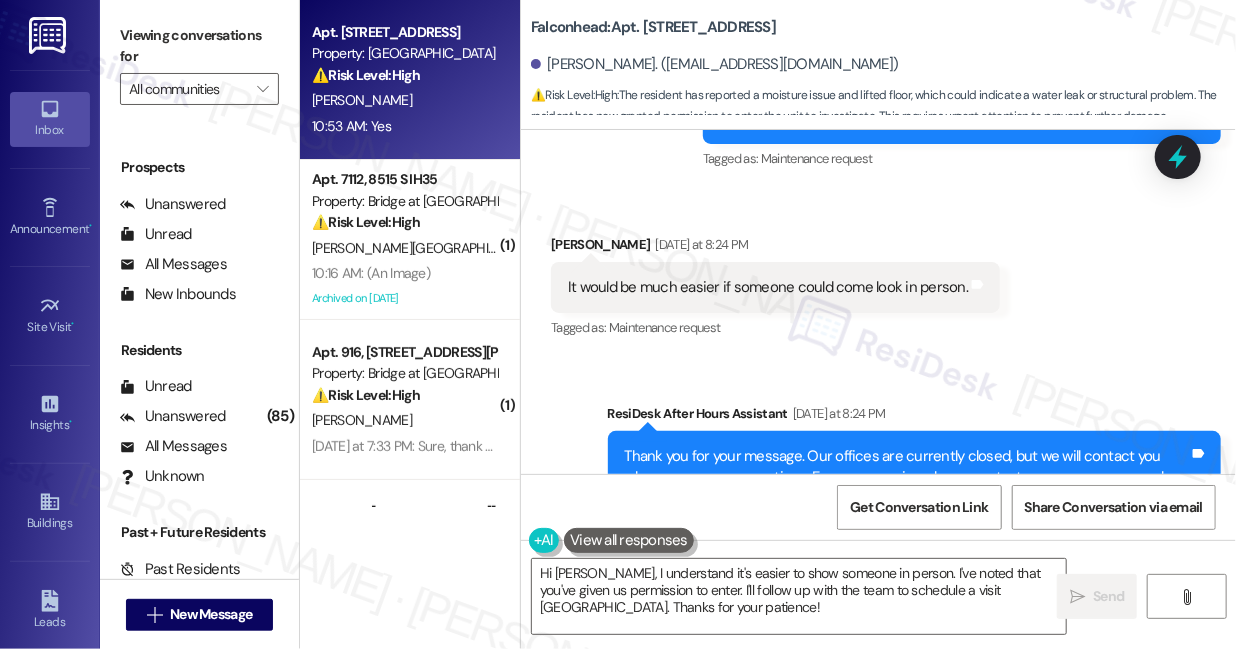 click on "It would be much easier if someone could come look in person.  Tags and notes" at bounding box center (775, 287) 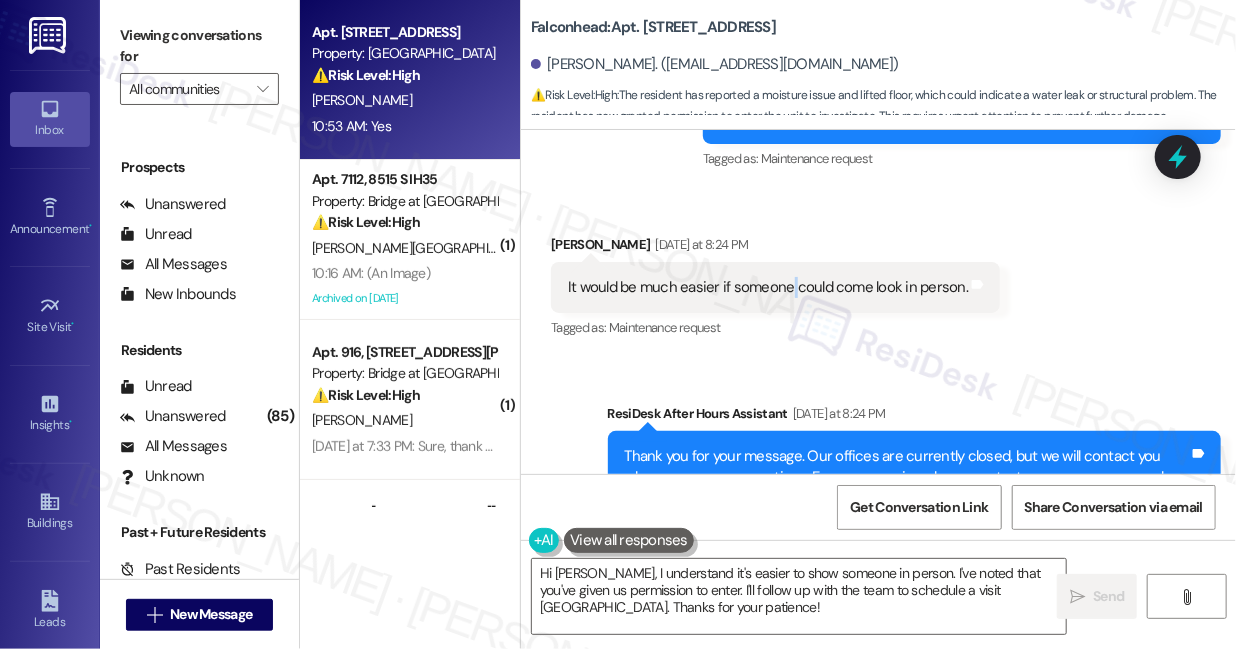 click on "It would be much easier if someone could come look in person.  Tags and notes" at bounding box center [775, 287] 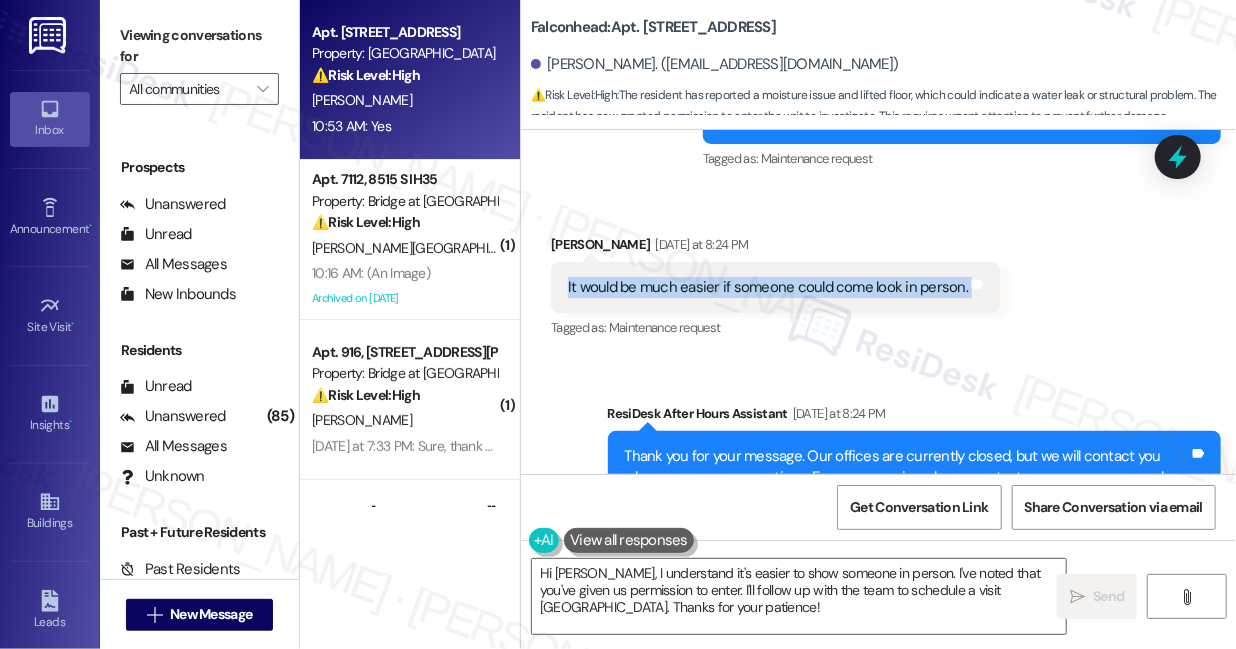 click on "It would be much easier if someone could come look in person.  Tags and notes" at bounding box center (775, 287) 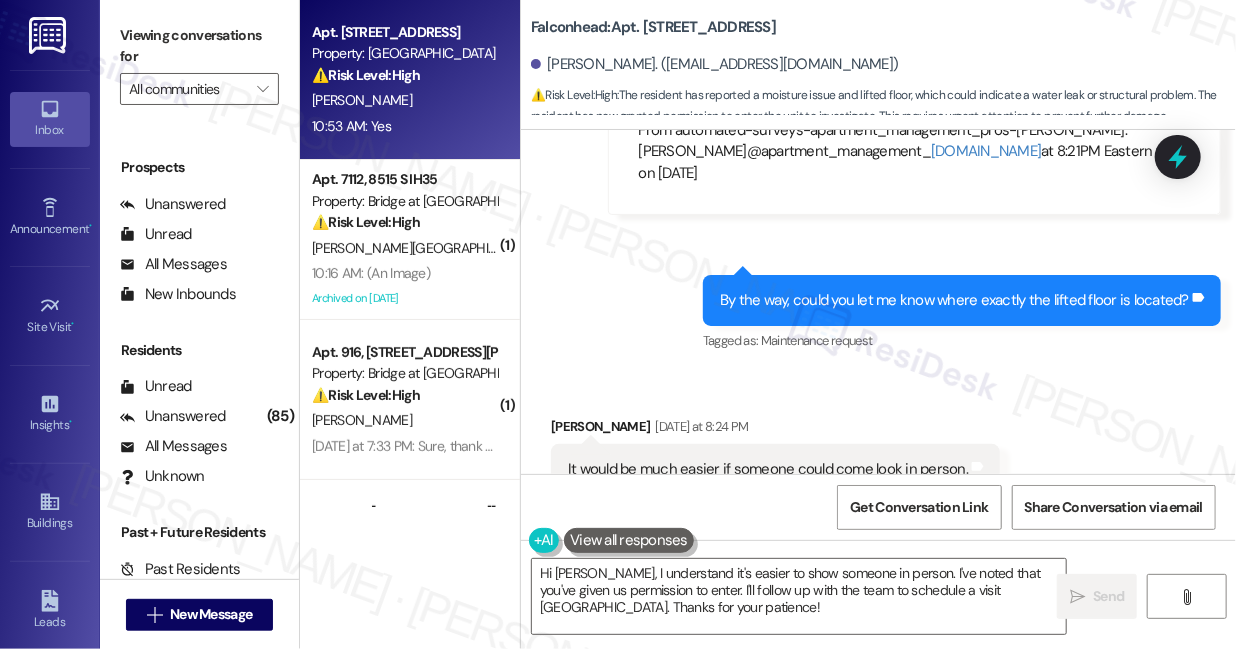 click on "By the way, could you let me know where exactly the lifted floor is located?" at bounding box center (954, 300) 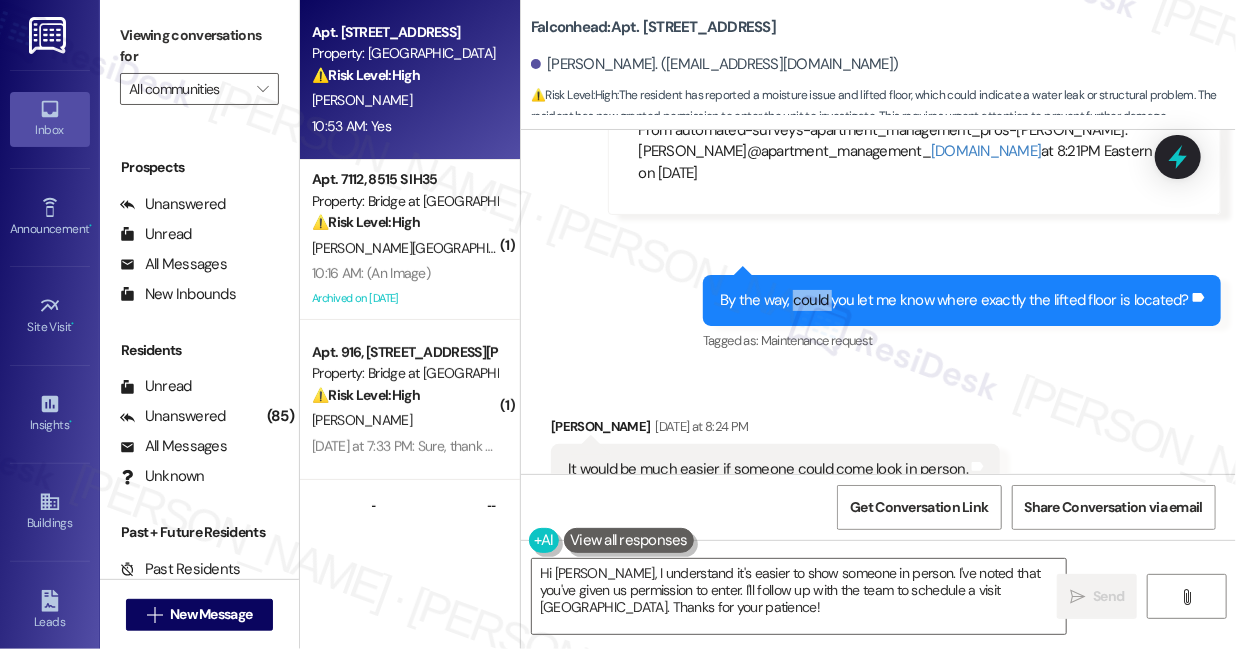 click on "By the way, could you let me know where exactly the lifted floor is located?" at bounding box center (954, 300) 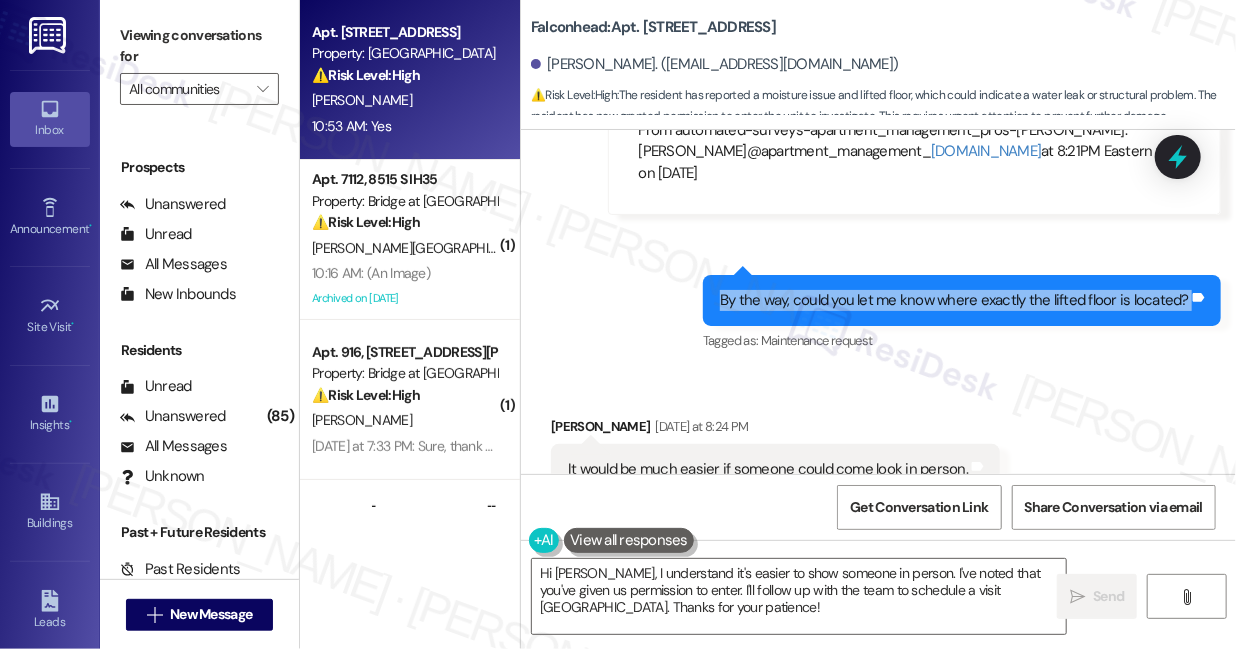 click on "By the way, could you let me know where exactly the lifted floor is located?" at bounding box center (954, 300) 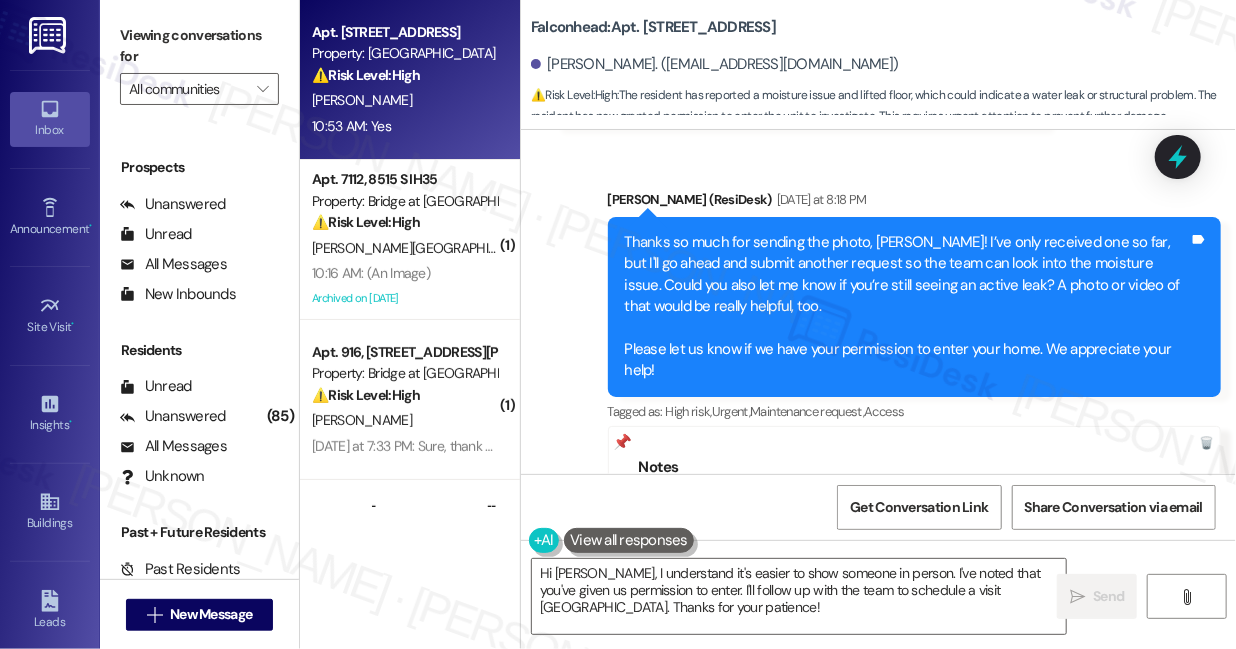 scroll, scrollTop: 2612, scrollLeft: 0, axis: vertical 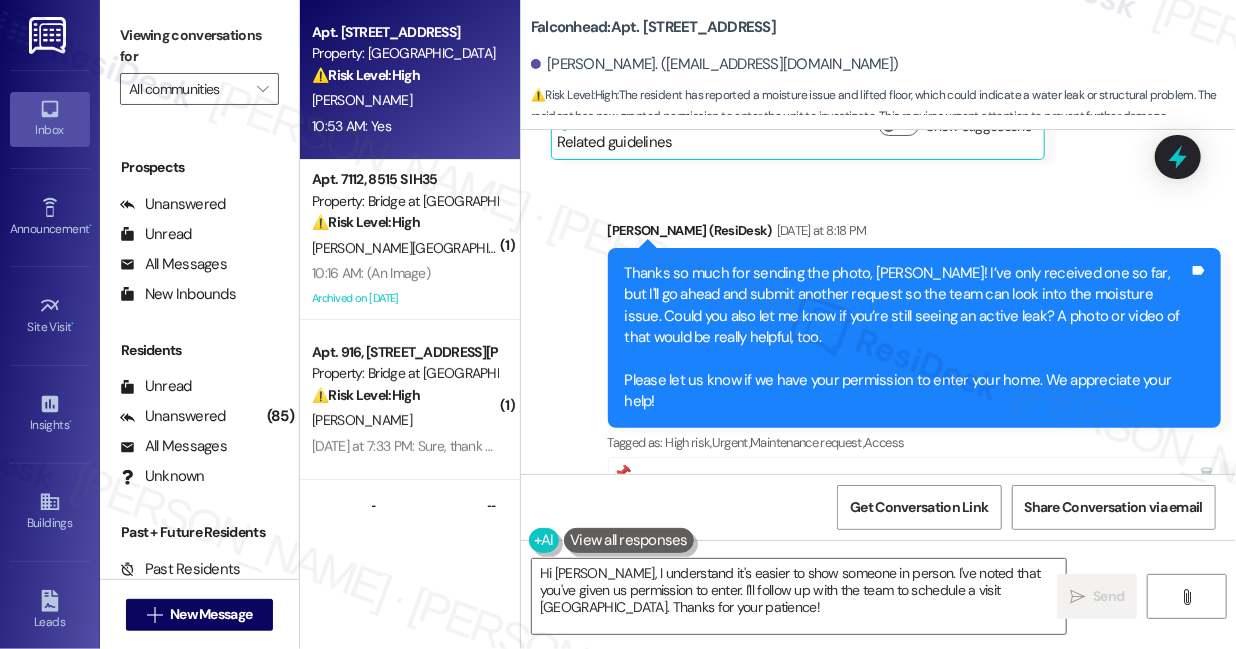 click on "Thanks so much for sending the photo, Juliet! I’ve only received one so far, but I'll go ahead and submit another request so the team can look into the moisture issue. Could you also let me know if you’re still seeing an active leak? A photo or video of that would be really helpful, too.
Please let us know if we have your permission to enter your home. We appreciate your help!" at bounding box center (907, 338) 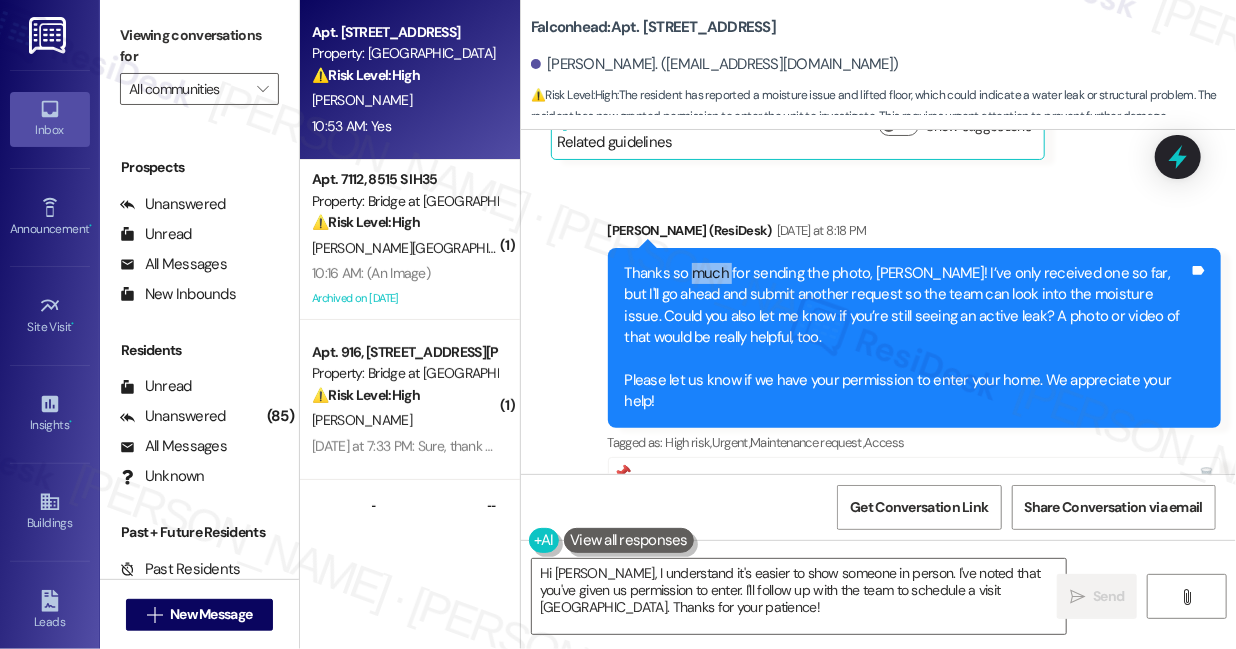 click on "Thanks so much for sending the photo, Juliet! I’ve only received one so far, but I'll go ahead and submit another request so the team can look into the moisture issue. Could you also let me know if you’re still seeing an active leak? A photo or video of that would be really helpful, too.
Please let us know if we have your permission to enter your home. We appreciate your help!" at bounding box center (907, 338) 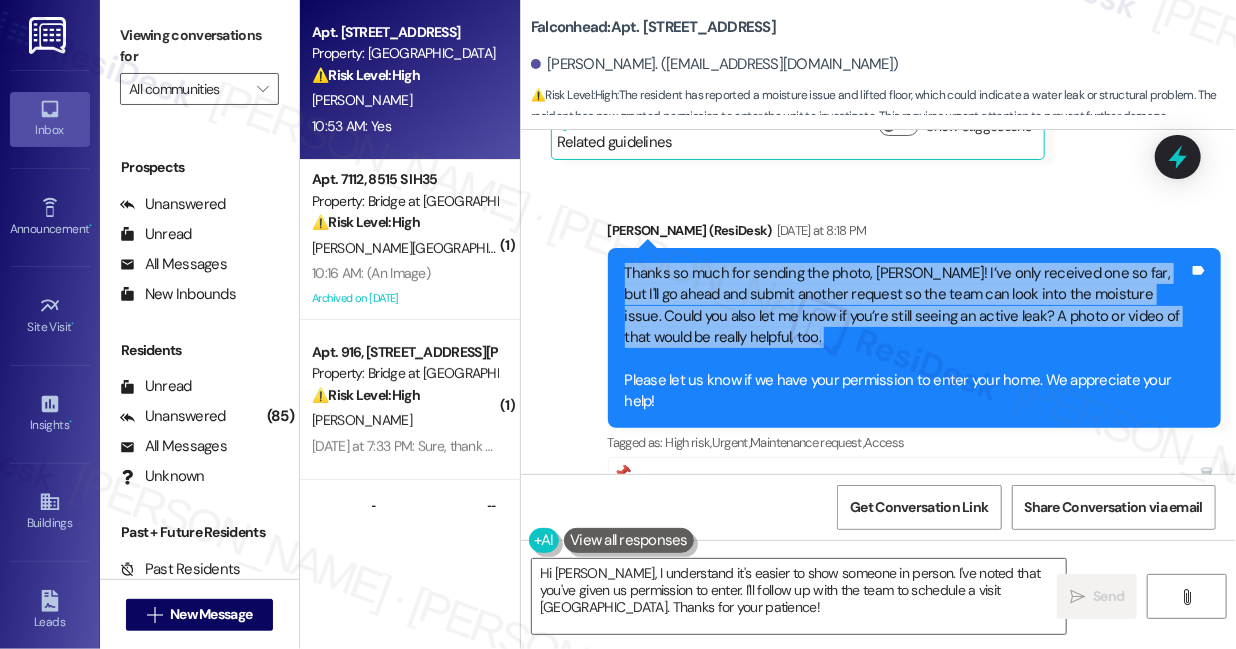 click on "Thanks so much for sending the photo, Juliet! I’ve only received one so far, but I'll go ahead and submit another request so the team can look into the moisture issue. Could you also let me know if you’re still seeing an active leak? A photo or video of that would be really helpful, too.
Please let us know if we have your permission to enter your home. We appreciate your help!" at bounding box center [907, 338] 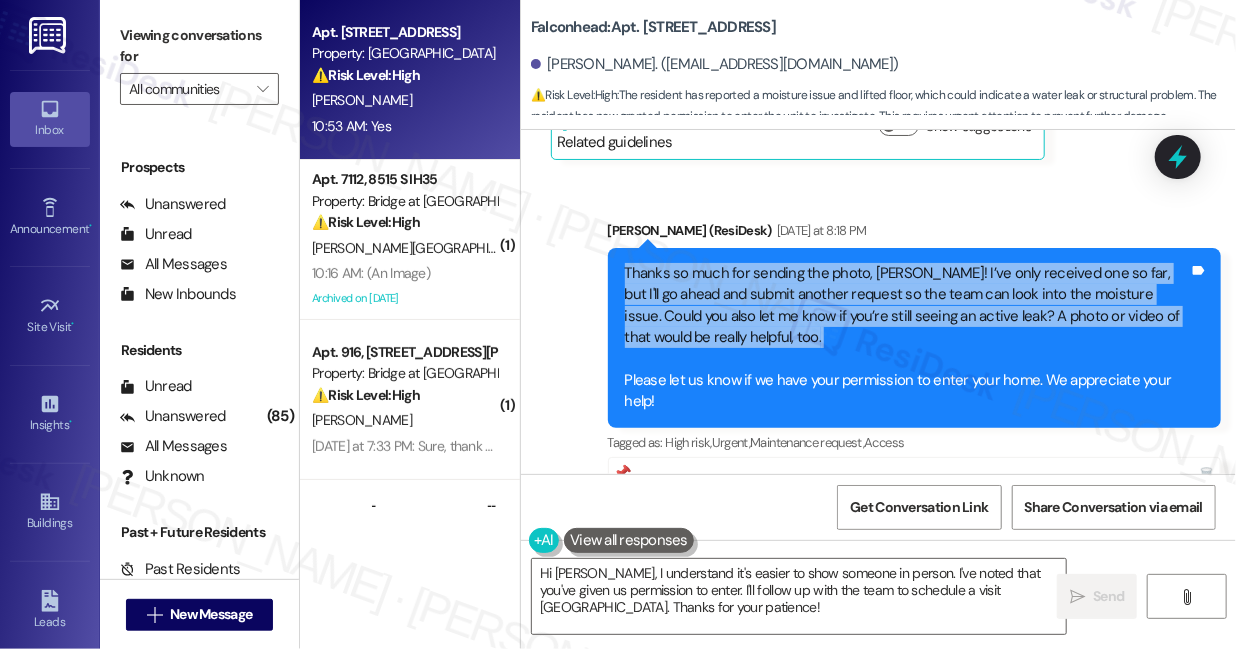 click on "Thanks so much for sending the photo, Juliet! I’ve only received one so far, but I'll go ahead and submit another request so the team can look into the moisture issue. Could you also let me know if you’re still seeing an active leak? A photo or video of that would be really helpful, too.
Please let us know if we have your permission to enter your home. We appreciate your help!" at bounding box center (907, 338) 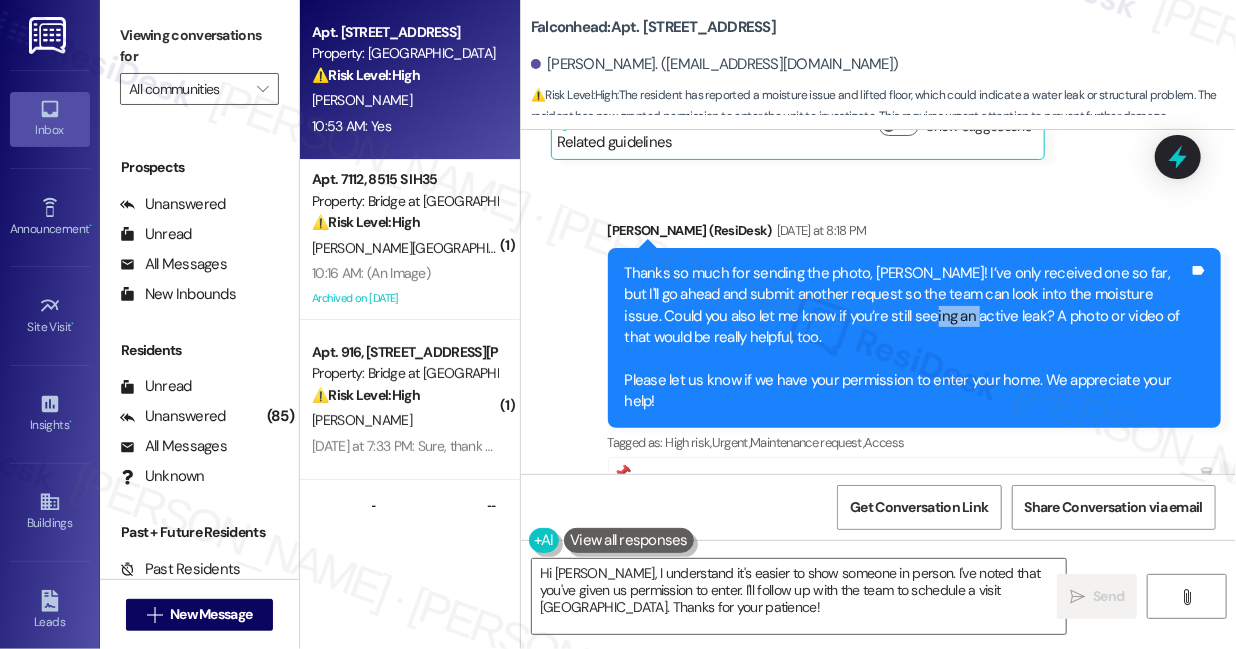 click on "Thanks so much for sending the photo, Juliet! I’ve only received one so far, but I'll go ahead and submit another request so the team can look into the moisture issue. Could you also let me know if you’re still seeing an active leak? A photo or video of that would be really helpful, too.
Please let us know if we have your permission to enter your home. We appreciate your help!" at bounding box center (907, 338) 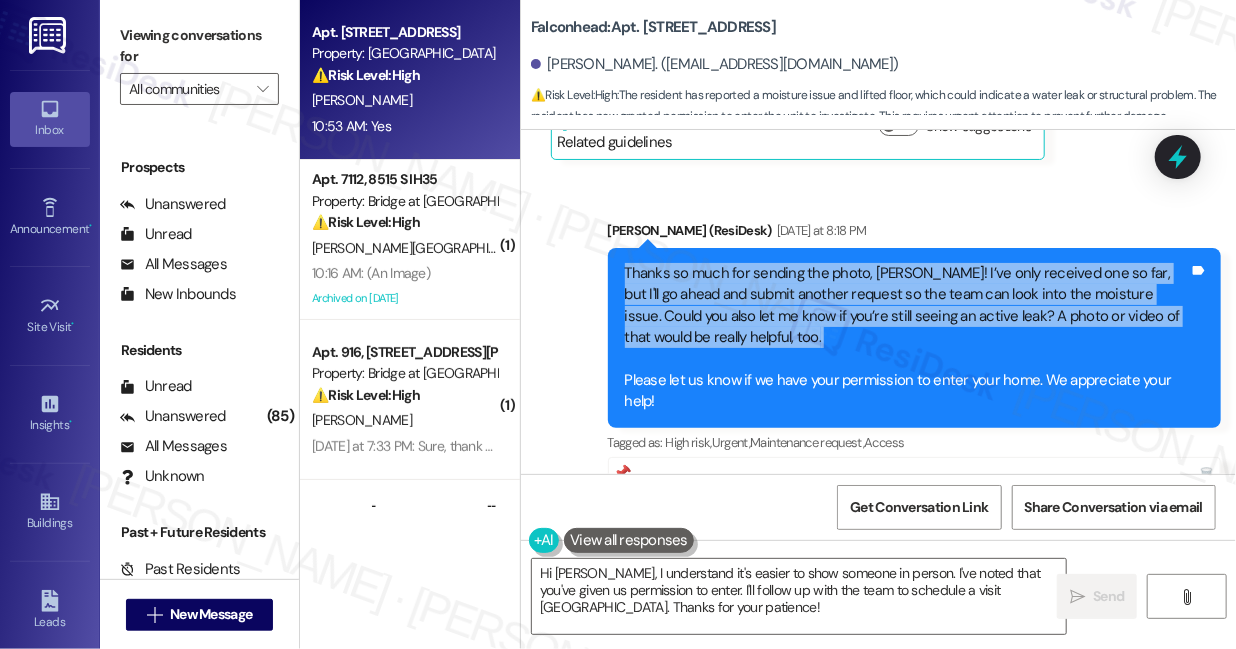 click on "Thanks so much for sending the photo, Juliet! I’ve only received one so far, but I'll go ahead and submit another request so the team can look into the moisture issue. Could you also let me know if you’re still seeing an active leak? A photo or video of that would be really helpful, too.
Please let us know if we have your permission to enter your home. We appreciate your help!" at bounding box center (907, 338) 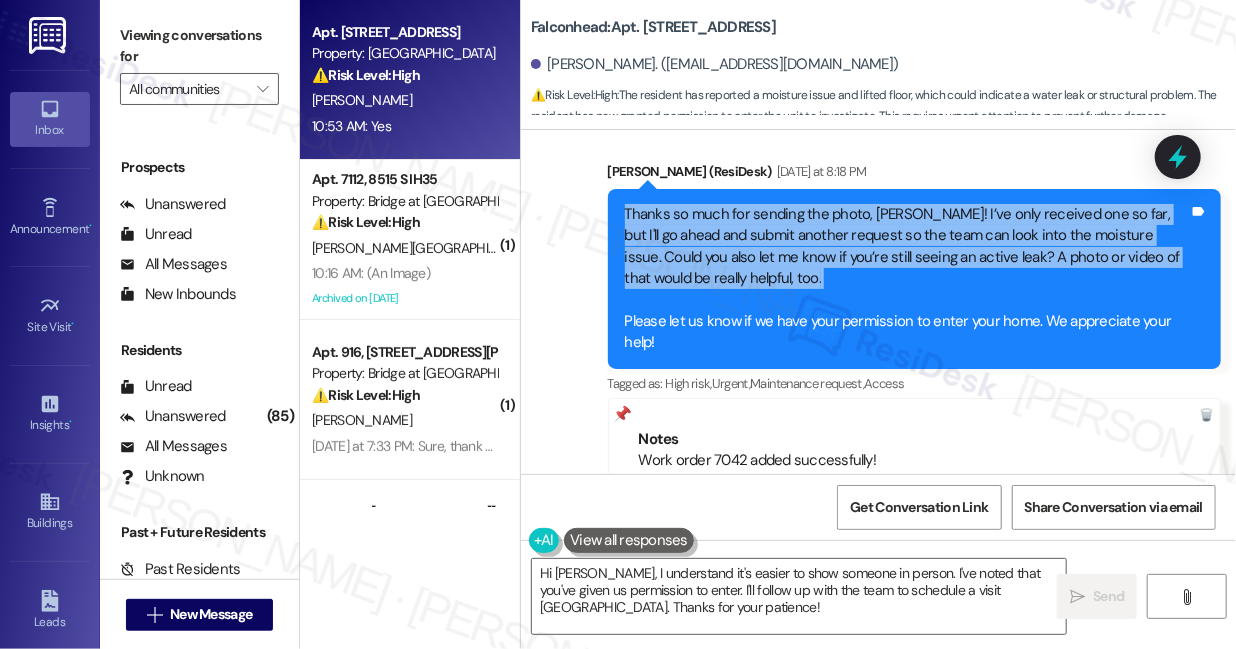 scroll, scrollTop: 2703, scrollLeft: 0, axis: vertical 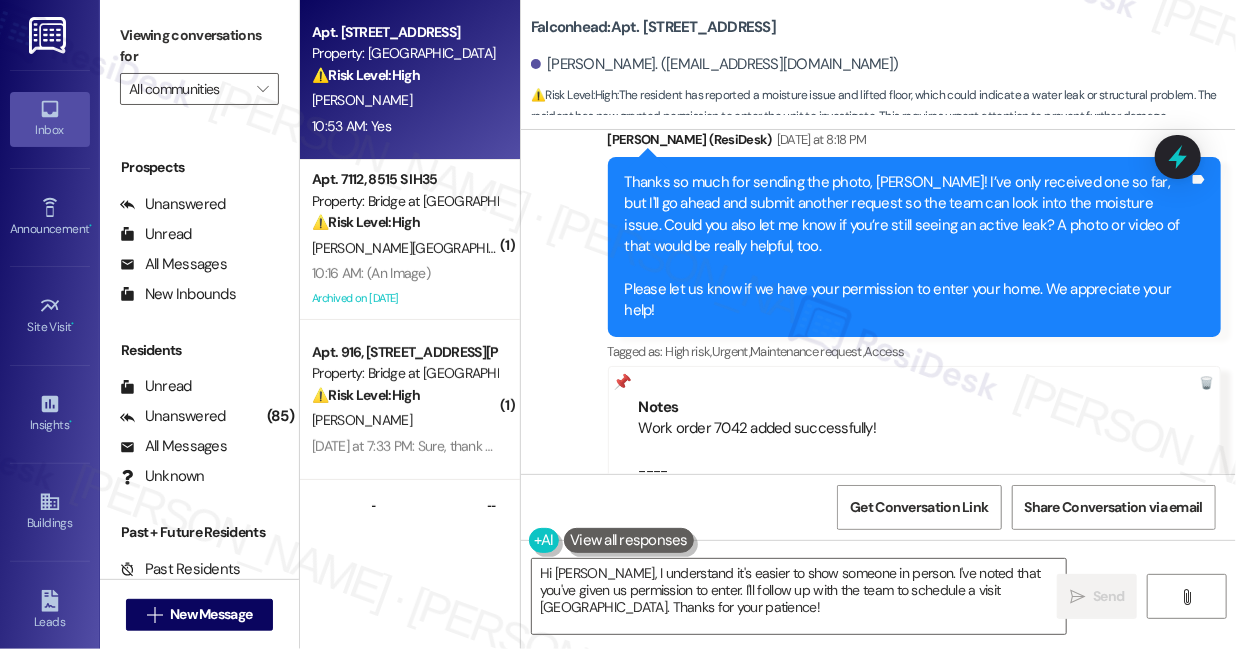 click on "Thanks so much for sending the photo, Juliet! I’ve only received one so far, but I'll go ahead and submit another request so the team can look into the moisture issue. Could you also let me know if you’re still seeing an active leak? A photo or video of that would be really helpful, too.
Please let us know if we have your permission to enter your home. We appreciate your help!" at bounding box center (907, 247) 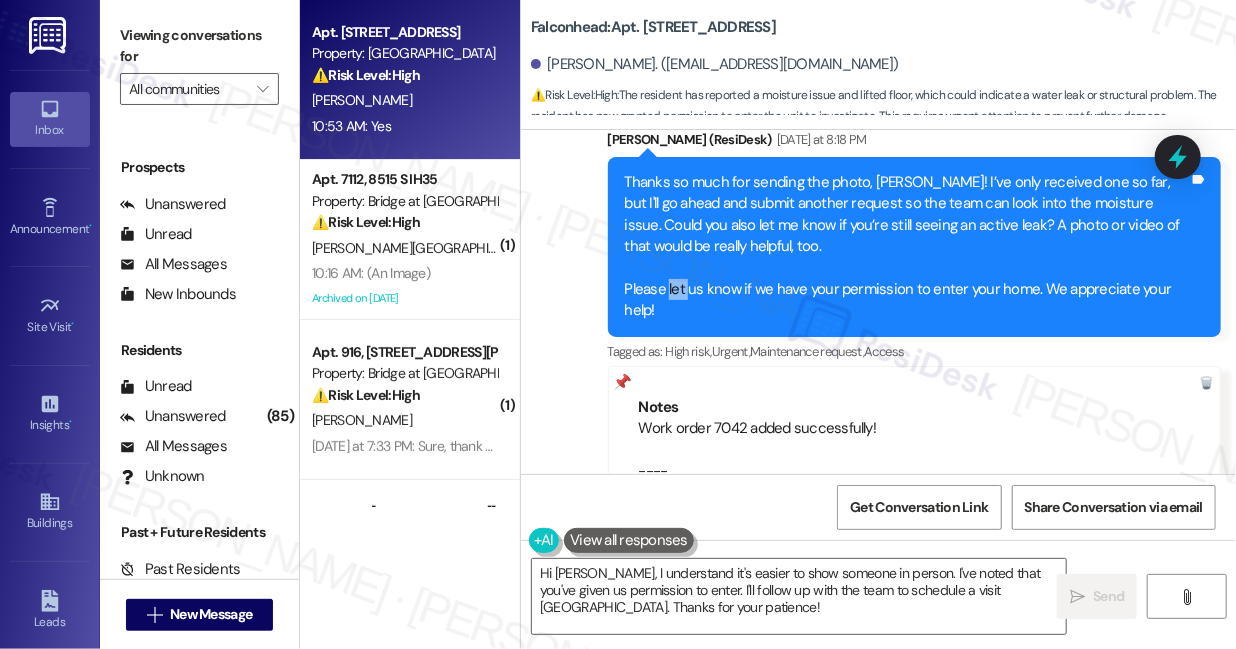 click on "Thanks so much for sending the photo, Juliet! I’ve only received one so far, but I'll go ahead and submit another request so the team can look into the moisture issue. Could you also let me know if you’re still seeing an active leak? A photo or video of that would be really helpful, too.
Please let us know if we have your permission to enter your home. We appreciate your help!" at bounding box center (907, 247) 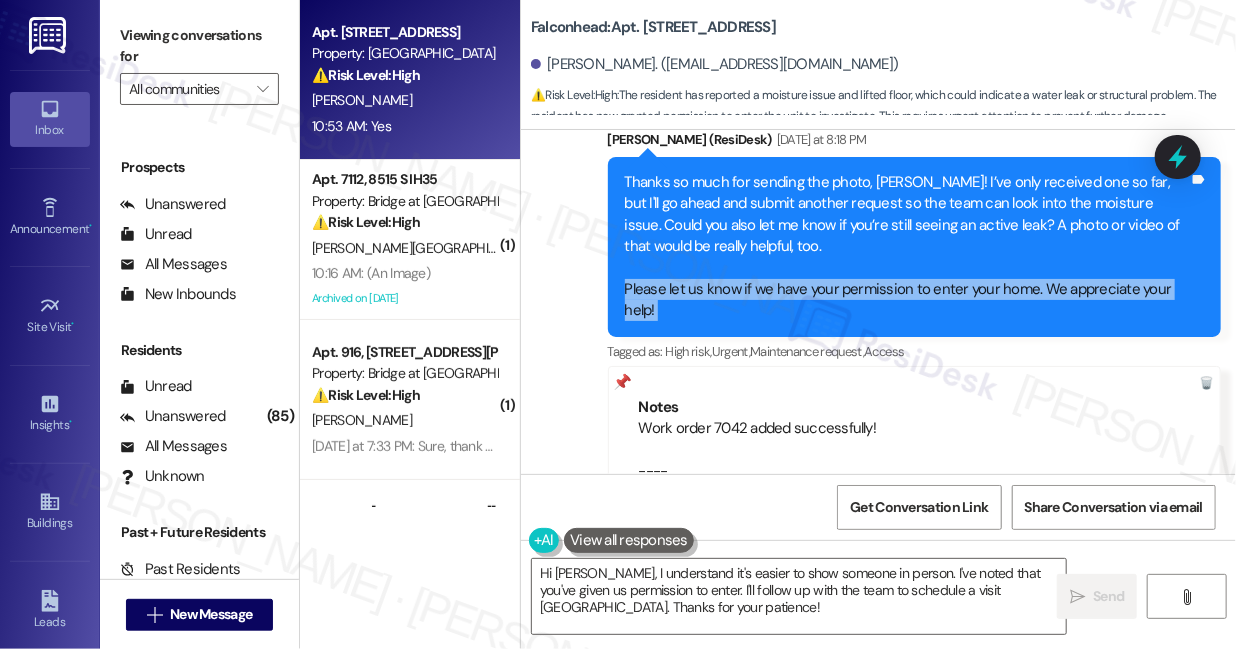 click on "Thanks so much for sending the photo, Juliet! I’ve only received one so far, but I'll go ahead and submit another request so the team can look into the moisture issue. Could you also let me know if you’re still seeing an active leak? A photo or video of that would be really helpful, too.
Please let us know if we have your permission to enter your home. We appreciate your help!" at bounding box center [907, 247] 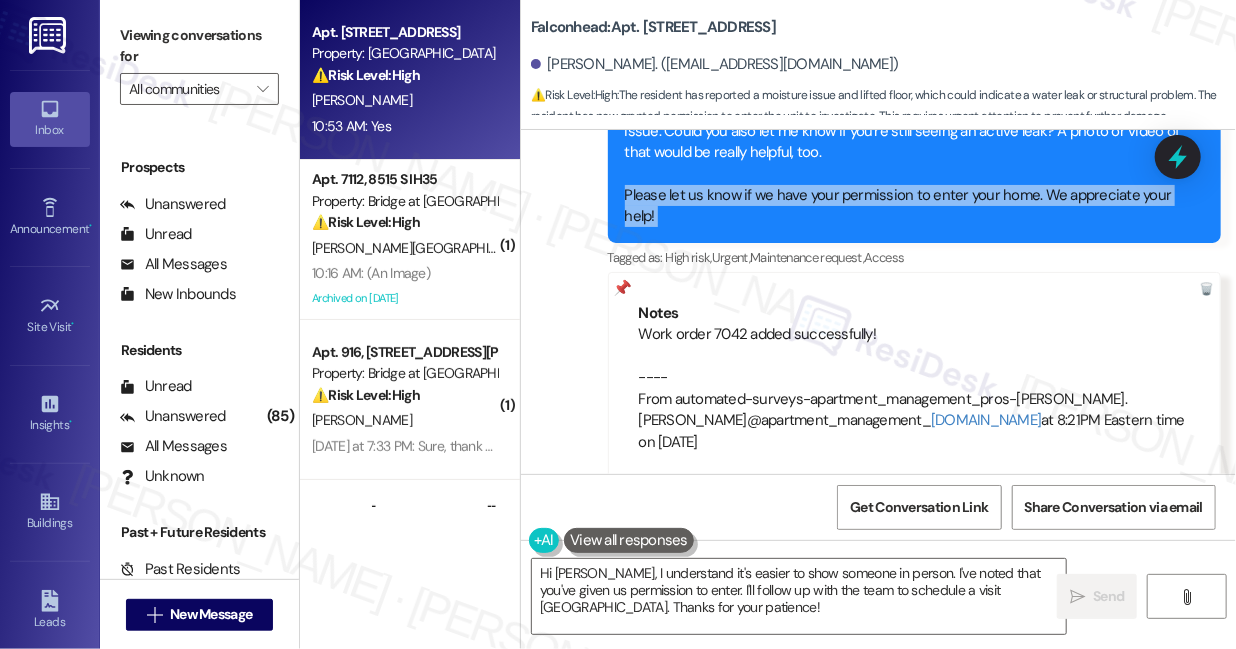 scroll, scrollTop: 2612, scrollLeft: 0, axis: vertical 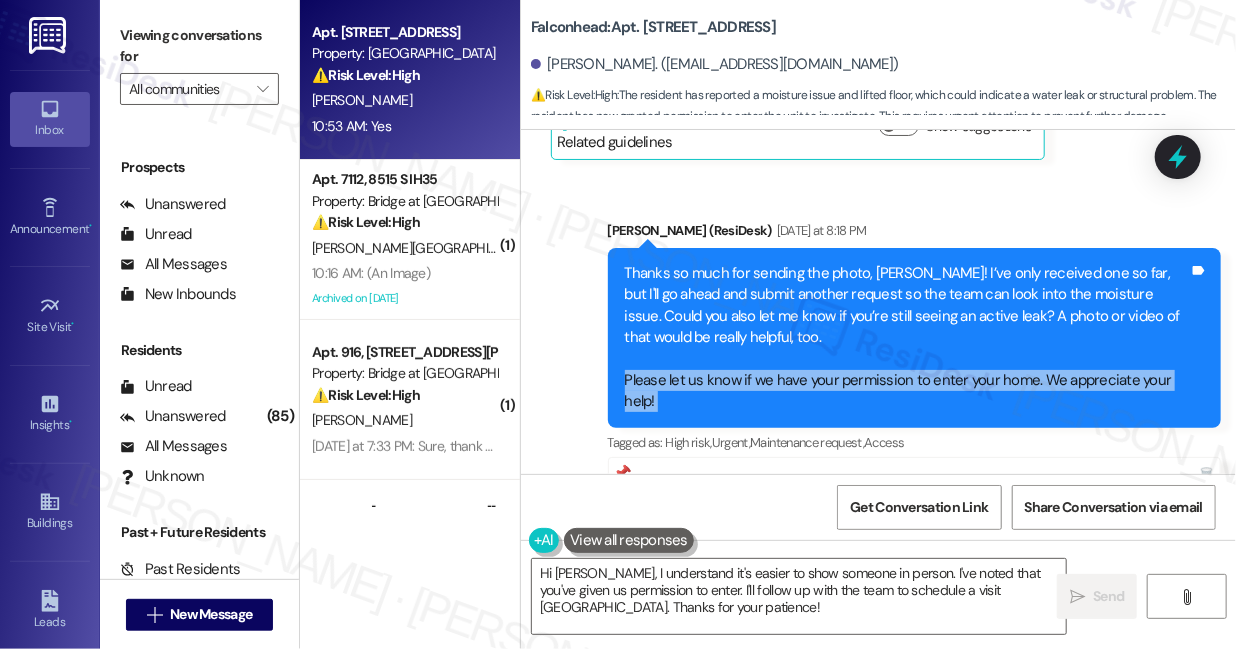 click on "Thanks so much for sending the photo, Juliet! I’ve only received one so far, but I'll go ahead and submit another request so the team can look into the moisture issue. Could you also let me know if you’re still seeing an active leak? A photo or video of that would be really helpful, too.
Please let us know if we have your permission to enter your home. We appreciate your help!" at bounding box center (907, 338) 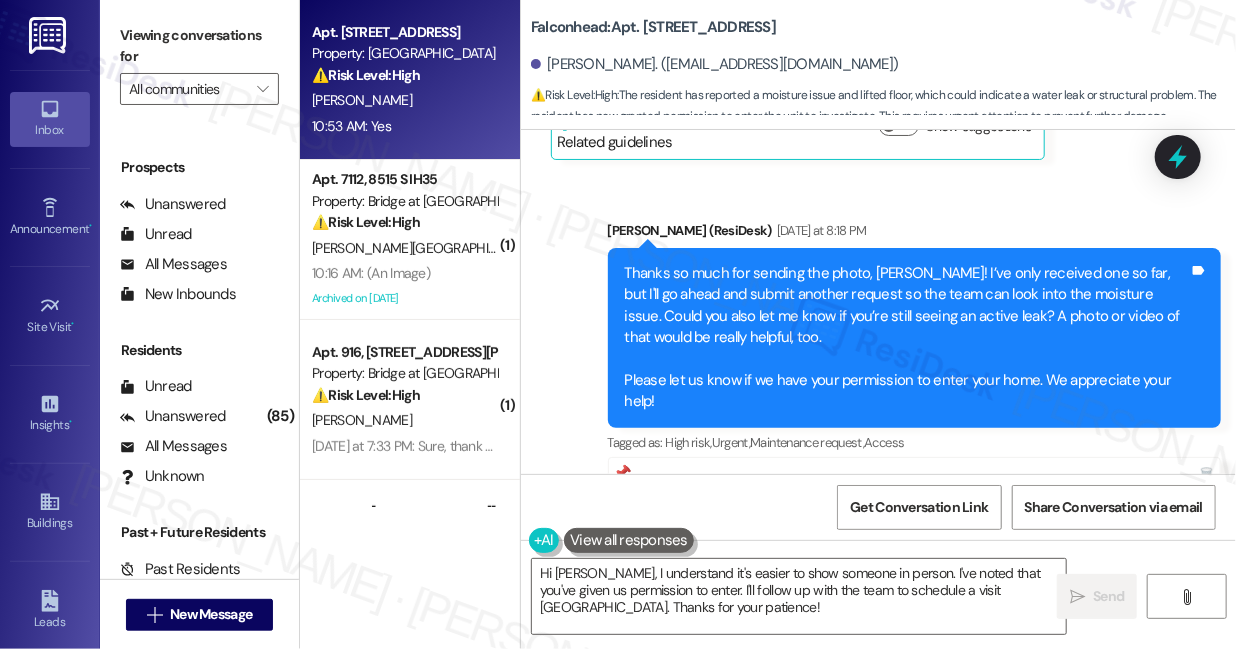 click on "Thanks so much for sending the photo, Juliet! I’ve only received one so far, but I'll go ahead and submit another request so the team can look into the moisture issue. Could you also let me know if you’re still seeing an active leak? A photo or video of that would be really helpful, too.
Please let us know if we have your permission to enter your home. We appreciate your help!" at bounding box center (907, 338) 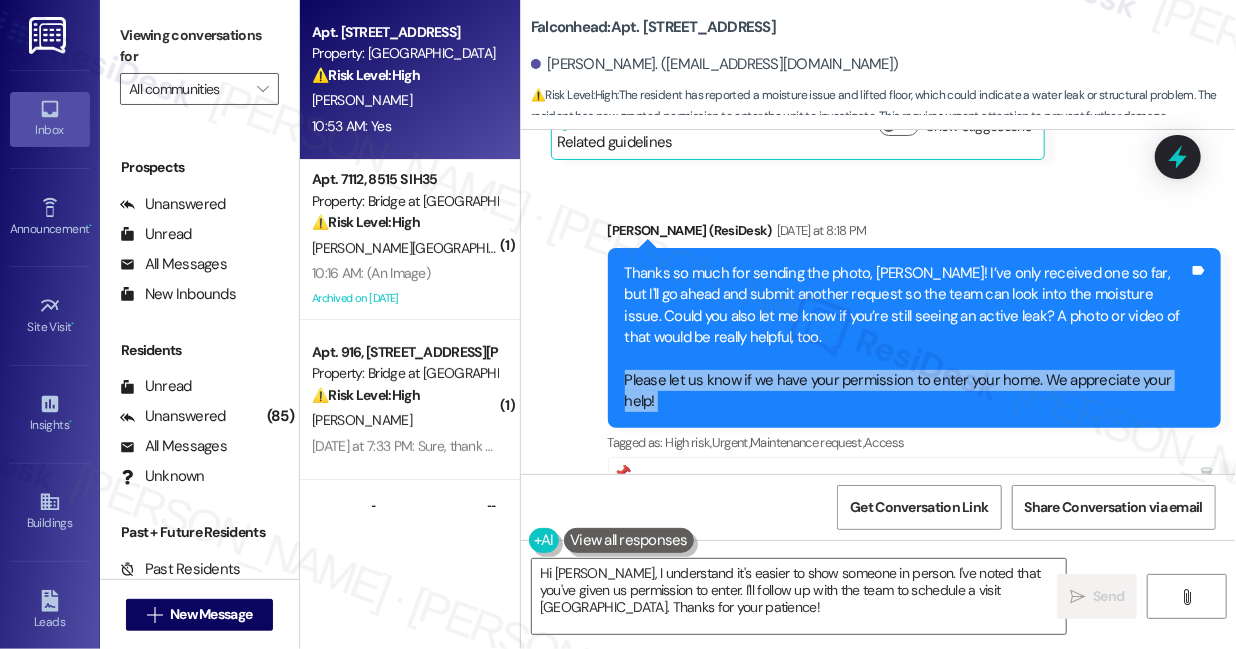 click on "Thanks so much for sending the photo, Juliet! I’ve only received one so far, but I'll go ahead and submit another request so the team can look into the moisture issue. Could you also let me know if you’re still seeing an active leak? A photo or video of that would be really helpful, too.
Please let us know if we have your permission to enter your home. We appreciate your help!" at bounding box center (907, 338) 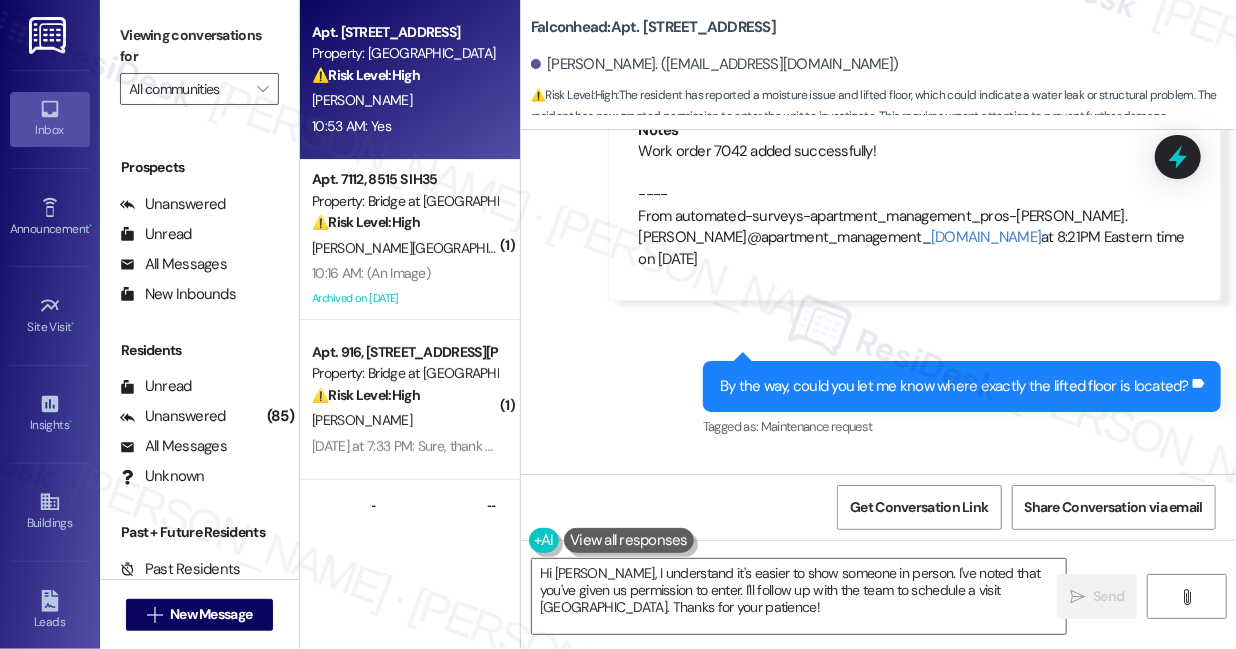 scroll, scrollTop: 2885, scrollLeft: 0, axis: vertical 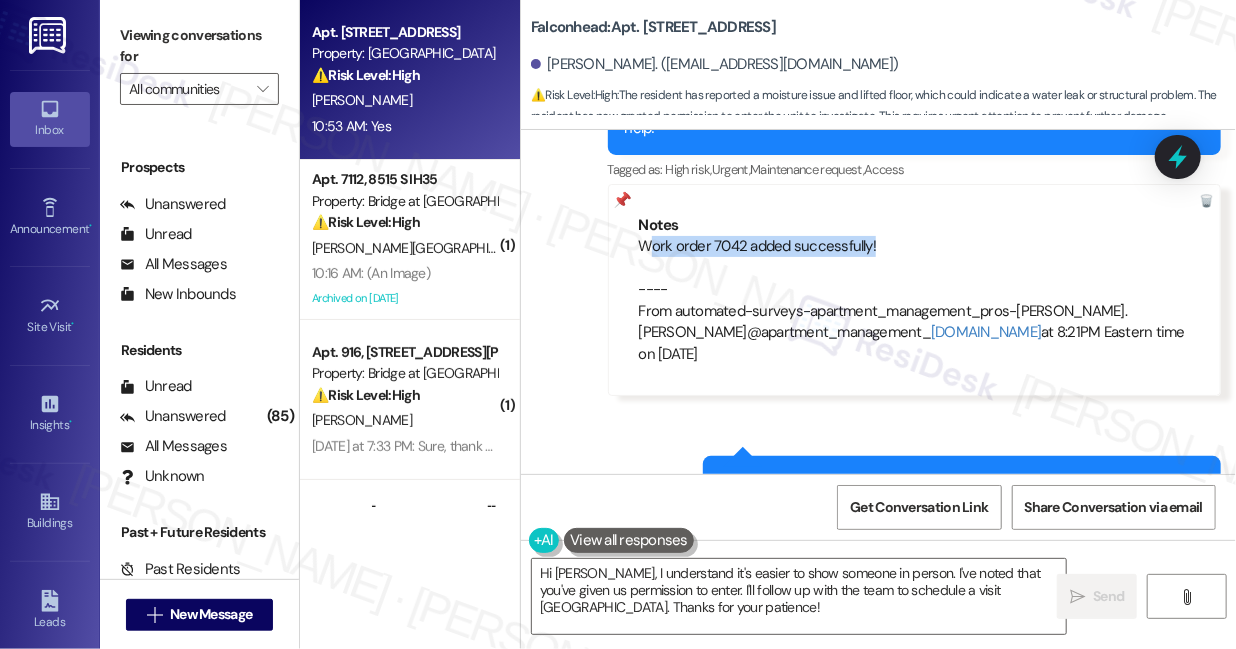 drag, startPoint x: 646, startPoint y: 245, endPoint x: 901, endPoint y: 243, distance: 255.00784 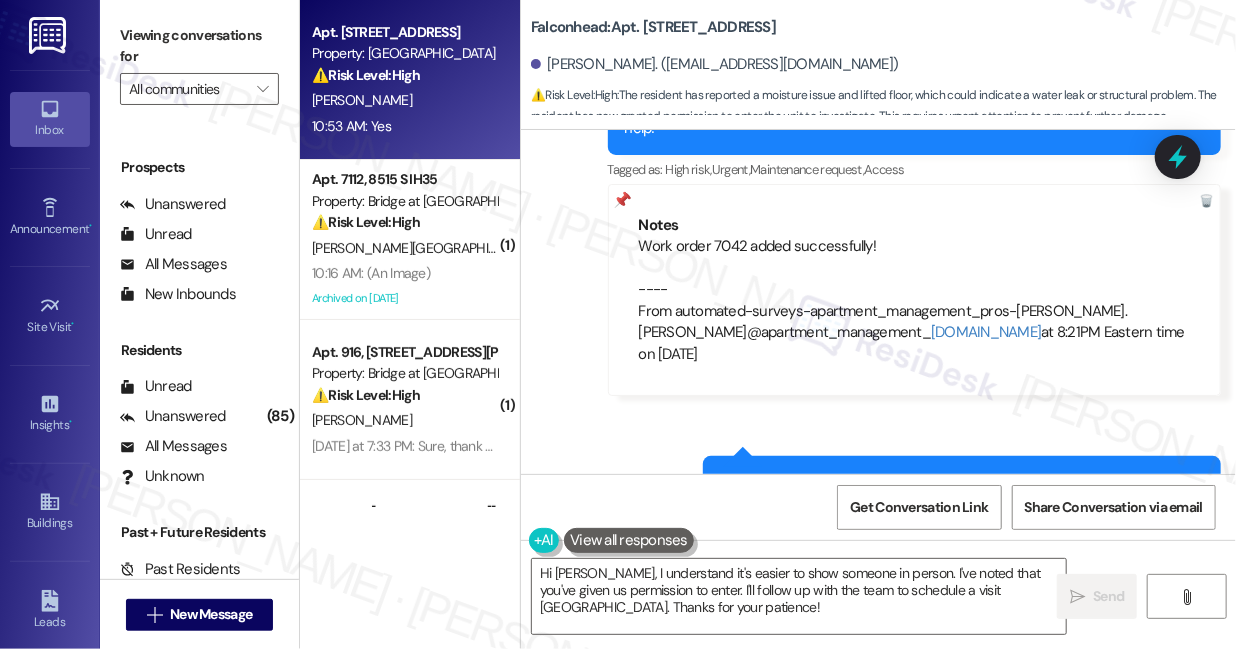 click on "Sent via SMS Sarah   (ResiDesk) Yesterday at 8:18 PM Thanks so much for sending the photo, Juliet! I’ve only received one so far, but I'll go ahead and submit another request so the team can look into the moisture issue. Could you also let me know if you’re still seeing an active leak? A photo or video of that would be really helpful, too.
Please let us know if we have your permission to enter your home. We appreciate your help! Tags and notes Tagged as:   High risk ,  Click to highlight conversations about High risk Urgent ,  Click to highlight conversations about Urgent Maintenance request ,  Click to highlight conversations about Maintenance request Access Click to highlight conversations about Access Notes Work order 7042 added successfully!
----
From automated-surveys-apartment_management_pros-cecille.tinio@apartment_management_ pros.com  at 8:21PM Eastern time on 07/29/2025" at bounding box center (915, 171) 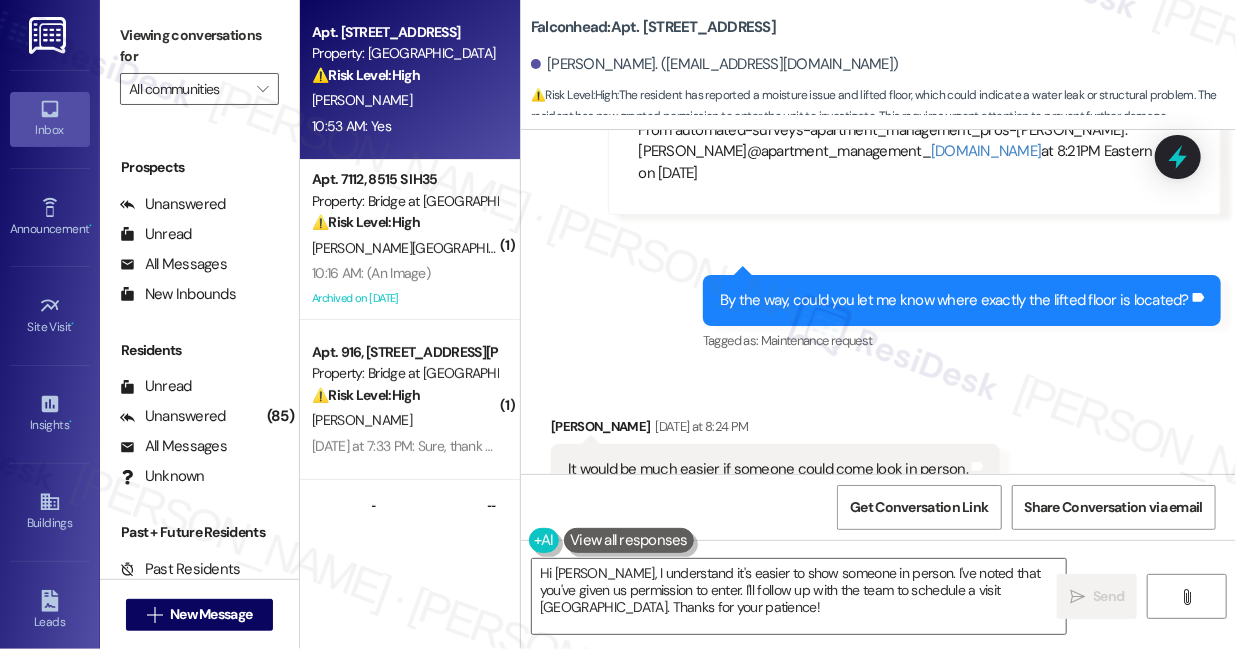 click on "By the way, could you let me know where exactly the lifted floor is located?" at bounding box center (954, 300) 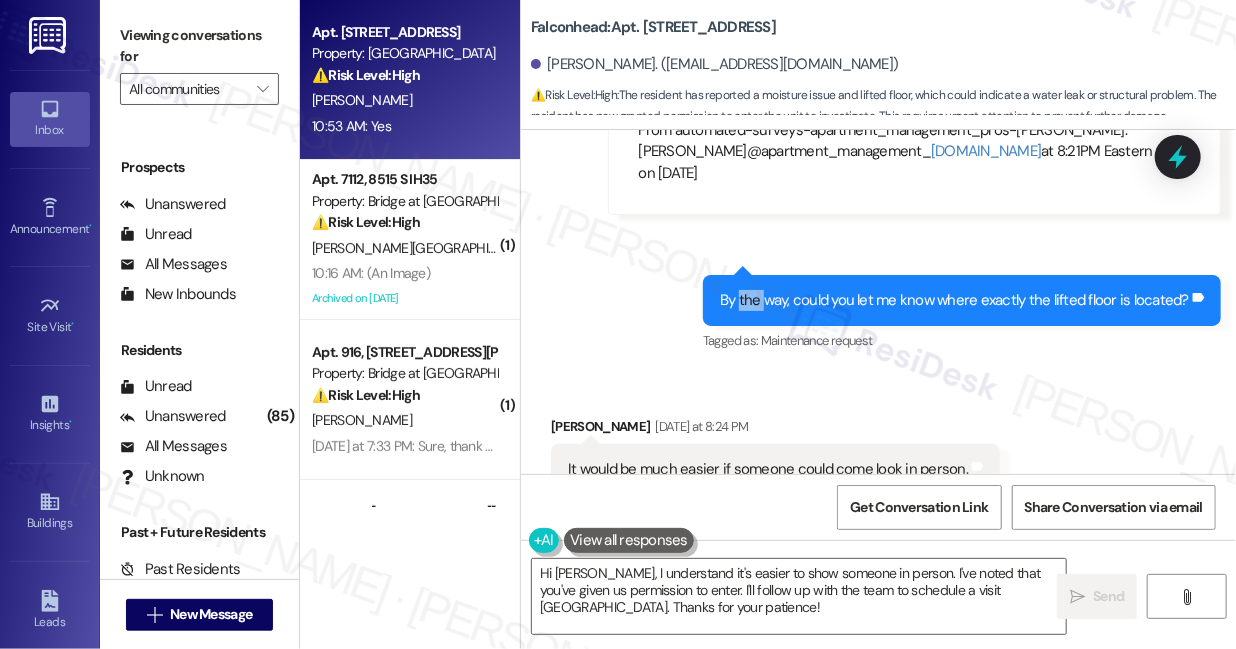 click on "By the way, could you let me know where exactly the lifted floor is located?" at bounding box center (954, 300) 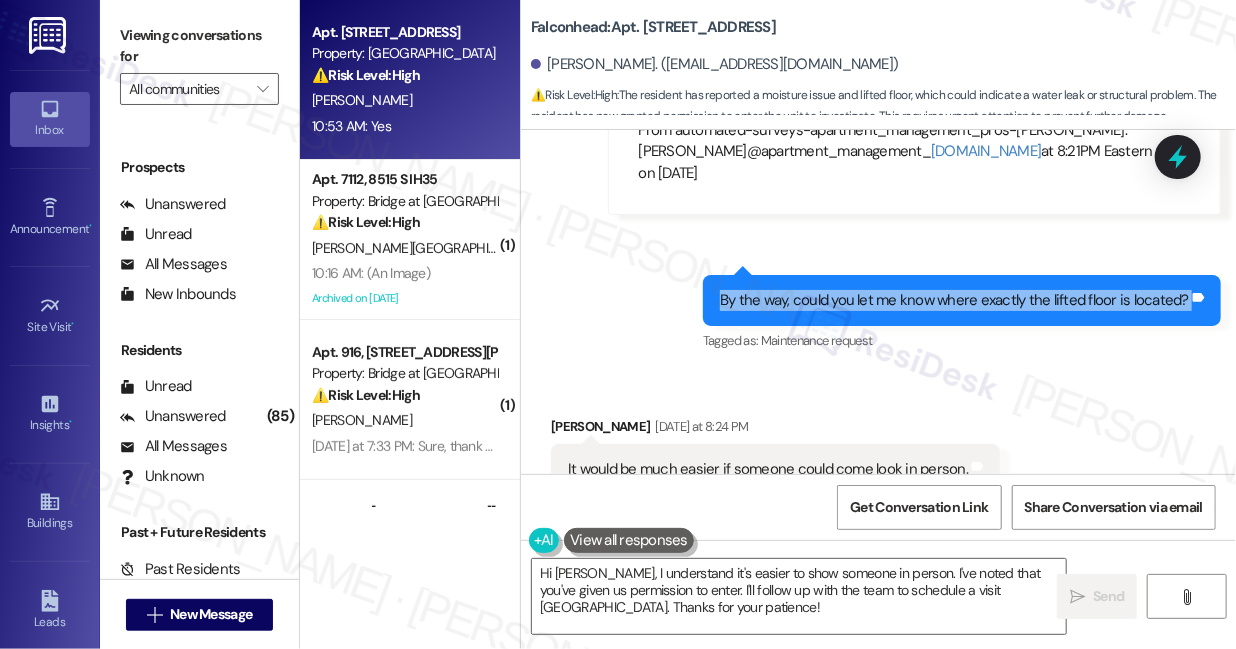 click on "By the way, could you let me know where exactly the lifted floor is located?" at bounding box center [954, 300] 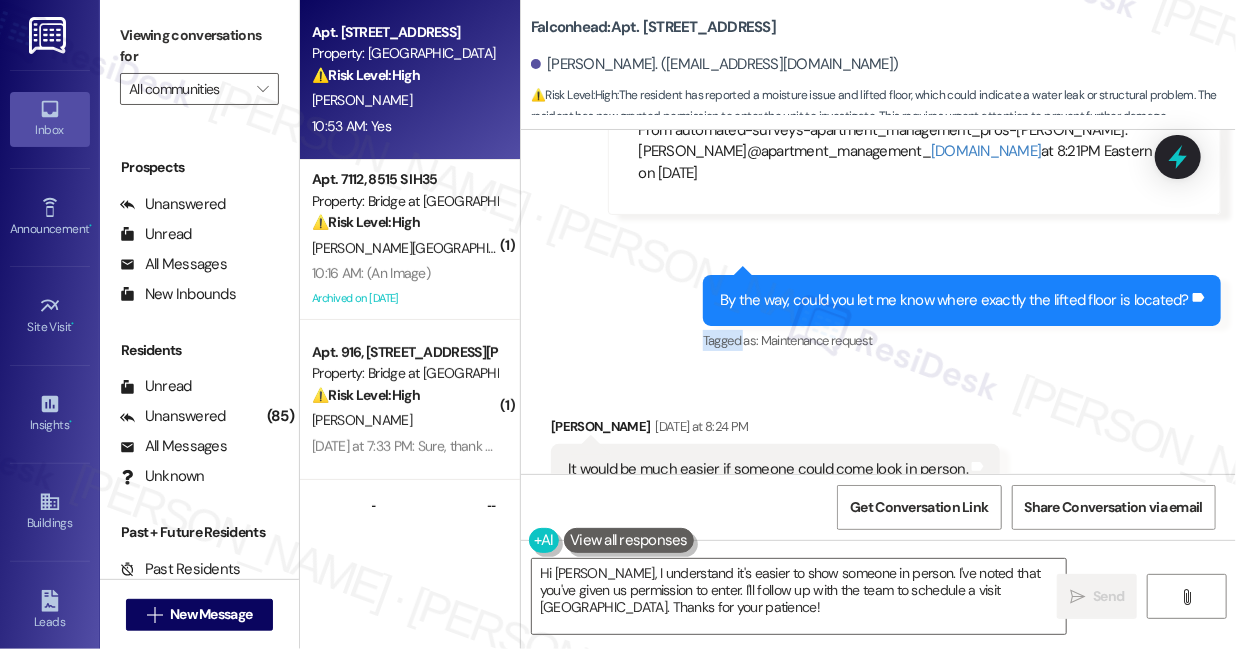 click on "Sent via SMS Sarah   (ResiDesk) Yesterday at 8:18 PM Thanks so much for sending the photo, Juliet! I’ve only received one so far, but I'll go ahead and submit another request so the team can look into the moisture issue. Could you also let me know if you’re still seeing an active leak? A photo or video of that would be really helpful, too.
Please let us know if we have your permission to enter your home. We appreciate your help! Tags and notes Tagged as:   High risk ,  Click to highlight conversations about High risk Urgent ,  Click to highlight conversations about Urgent Maintenance request ,  Click to highlight conversations about Maintenance request Access Click to highlight conversations about Access Notes Work order 7042 added successfully!
----
From automated-surveys-apartment_management_pros-cecille.tinio@apartment_management_ pros.com  at 8:21PM Eastern time on 07/29/2025 Sent via SMS 8:24 PM Sarah   (ResiDesk) Yesterday at 8:24 PM Tags and notes Tagged as:   Maintenance request" at bounding box center (878, 46) 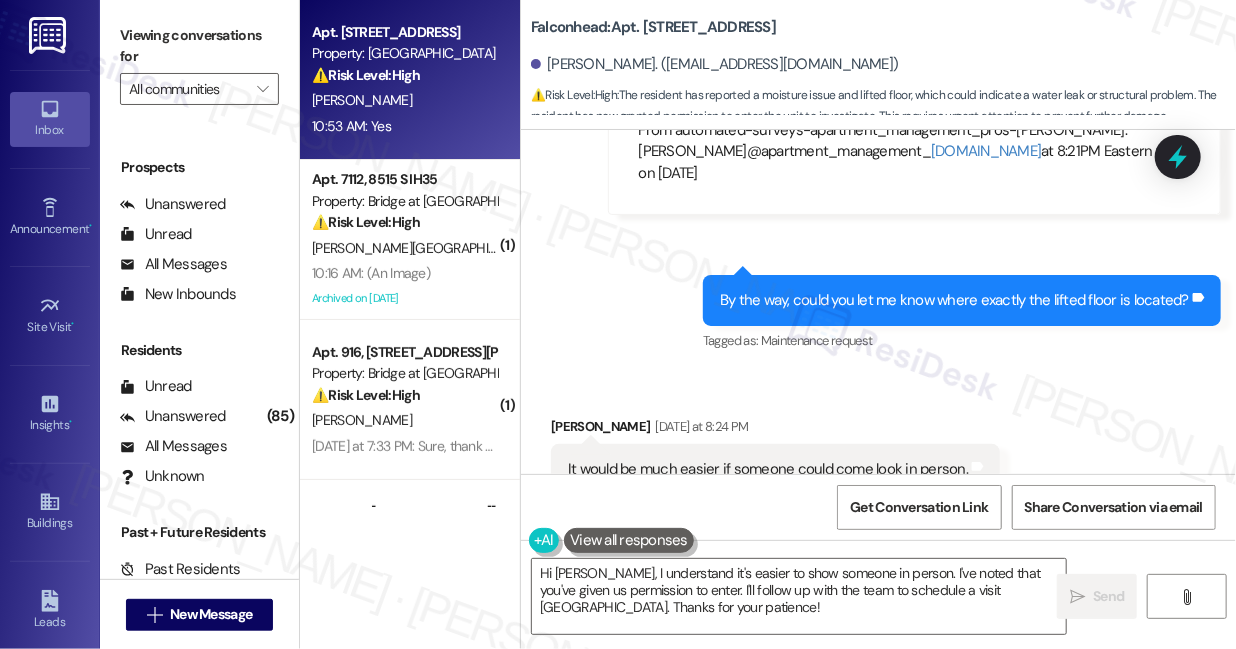 click on "By the way, could you let me know where exactly the lifted floor is located?" at bounding box center [954, 300] 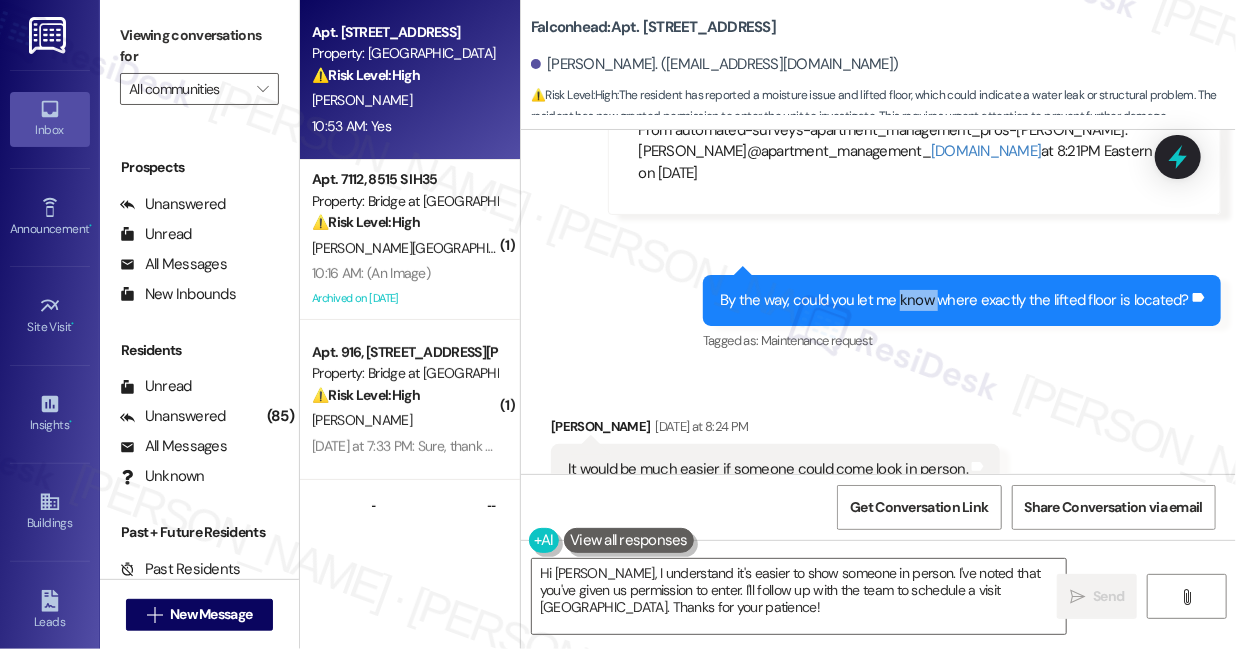 click on "By the way, could you let me know where exactly the lifted floor is located?" at bounding box center (954, 300) 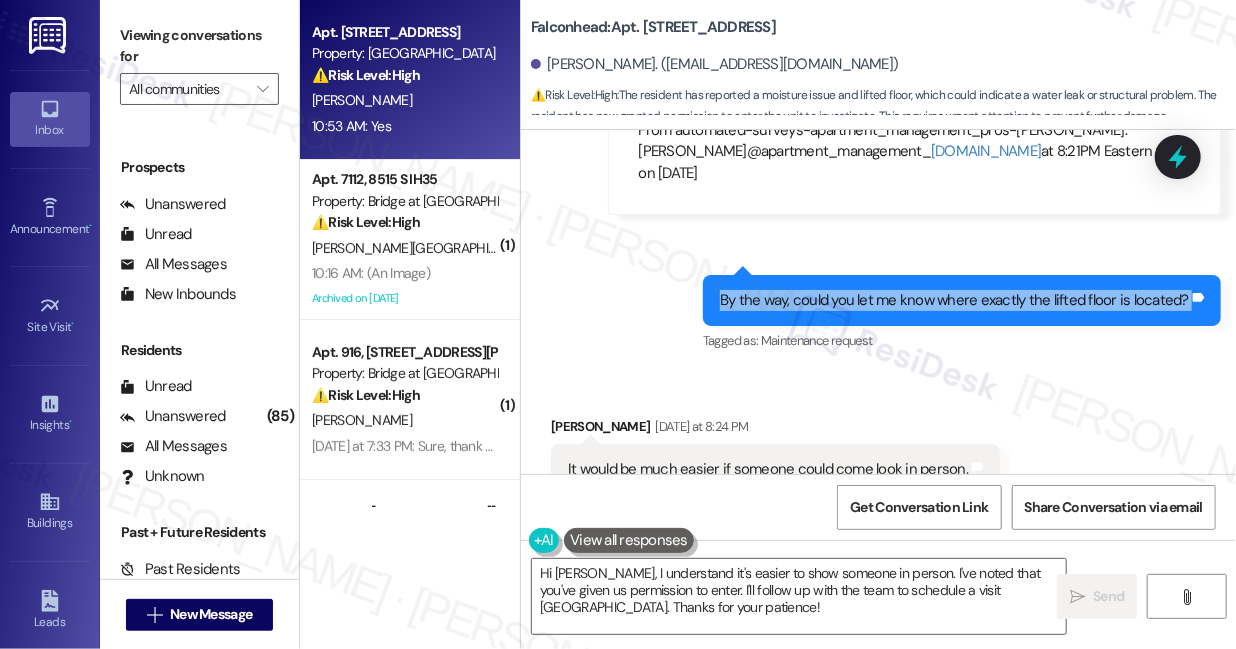 click on "By the way, could you let me know where exactly the lifted floor is located?" at bounding box center [954, 300] 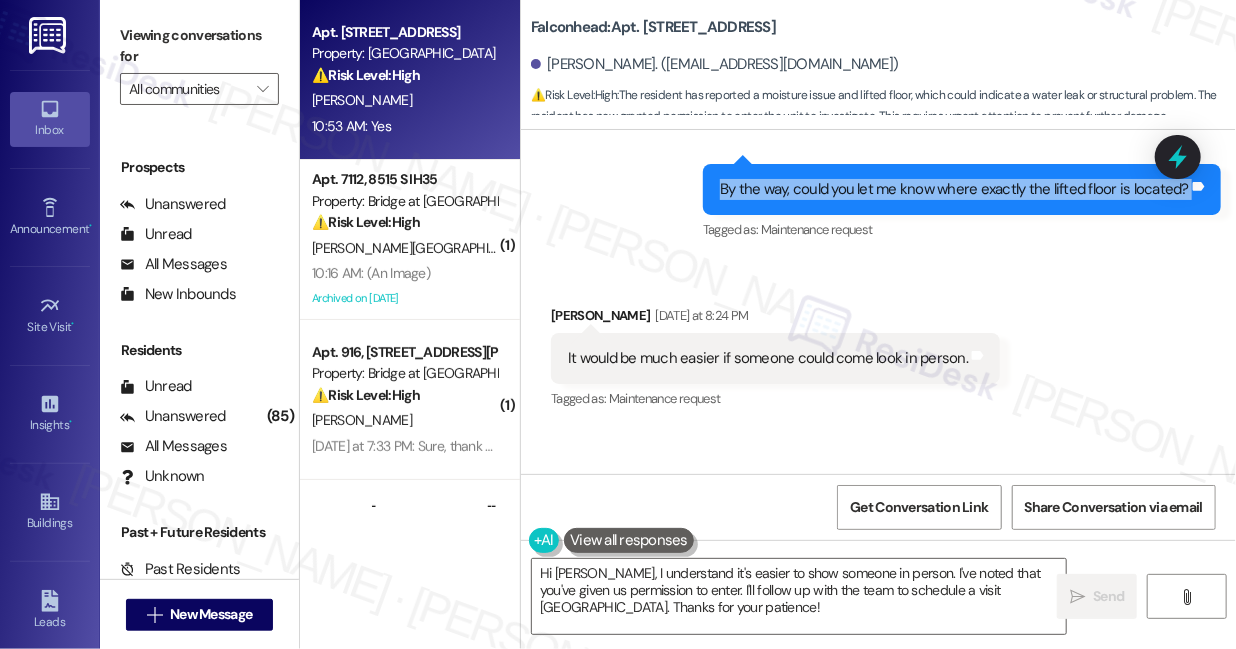 scroll, scrollTop: 3248, scrollLeft: 0, axis: vertical 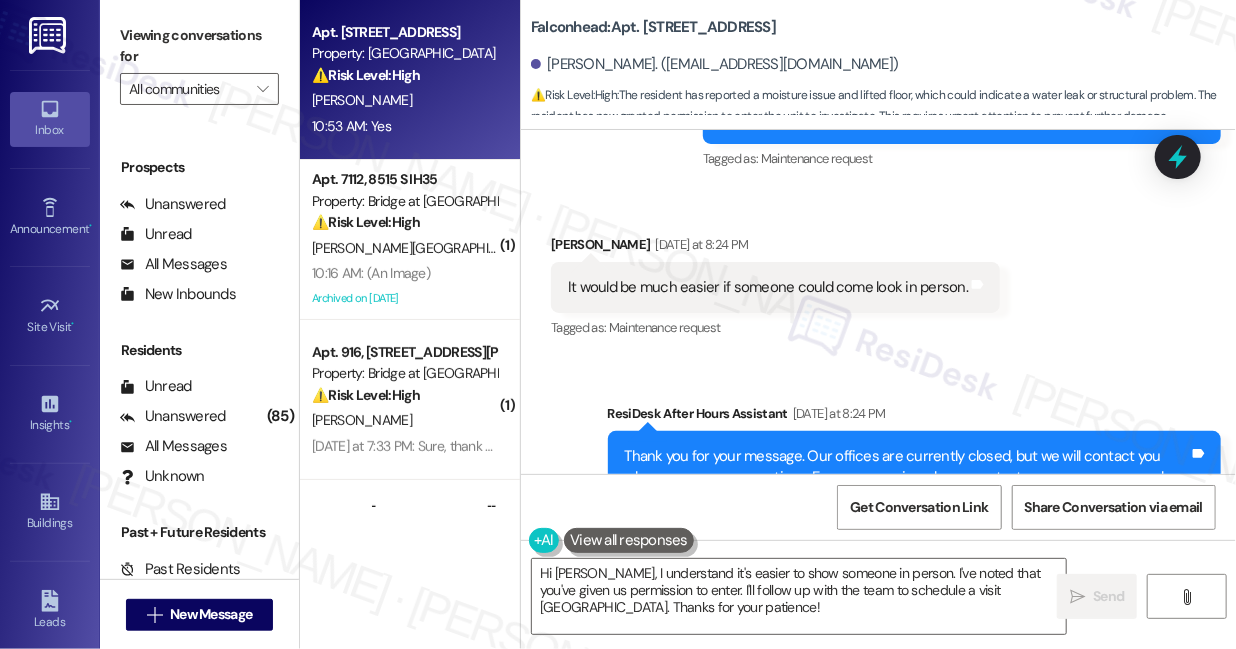 click on "It would be much easier if someone could come look in person." at bounding box center (768, 287) 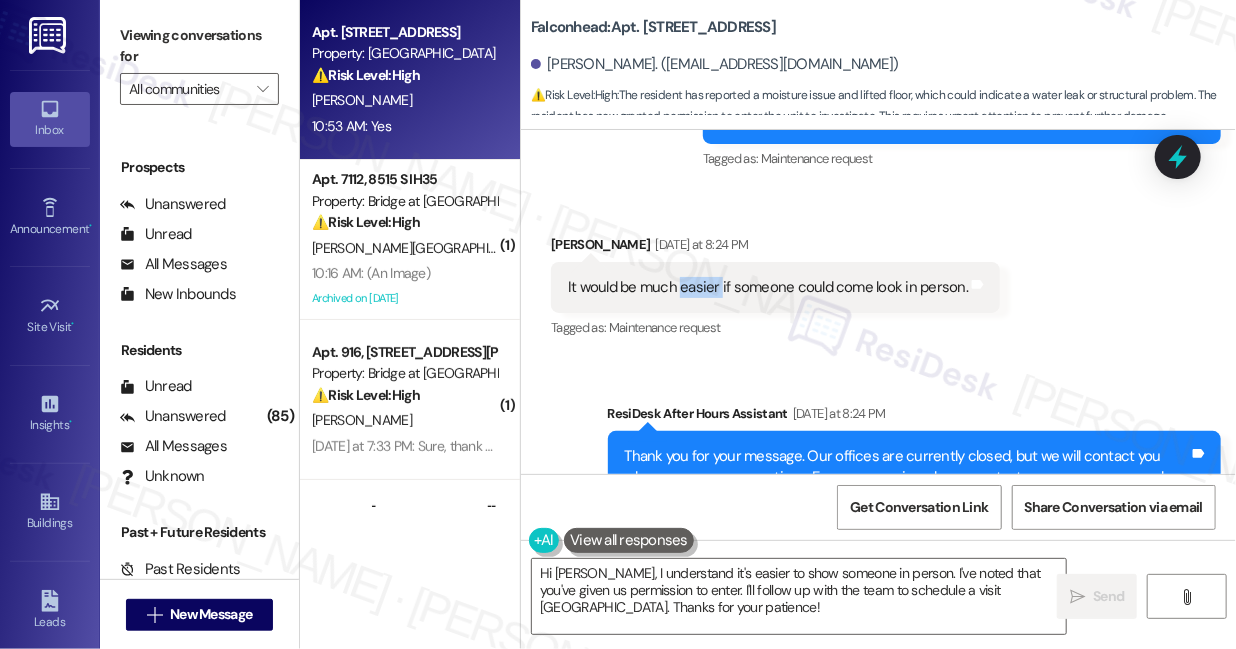click on "It would be much easier if someone could come look in person." at bounding box center [768, 287] 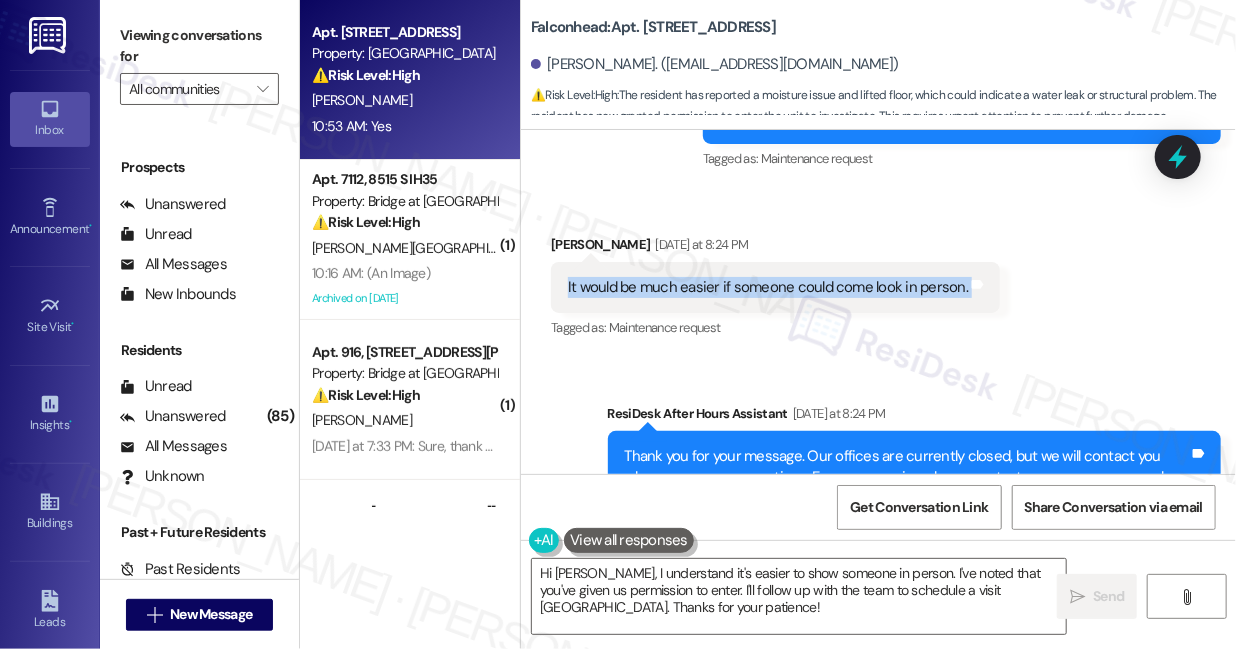 click on "It would be much easier if someone could come look in person." at bounding box center [768, 287] 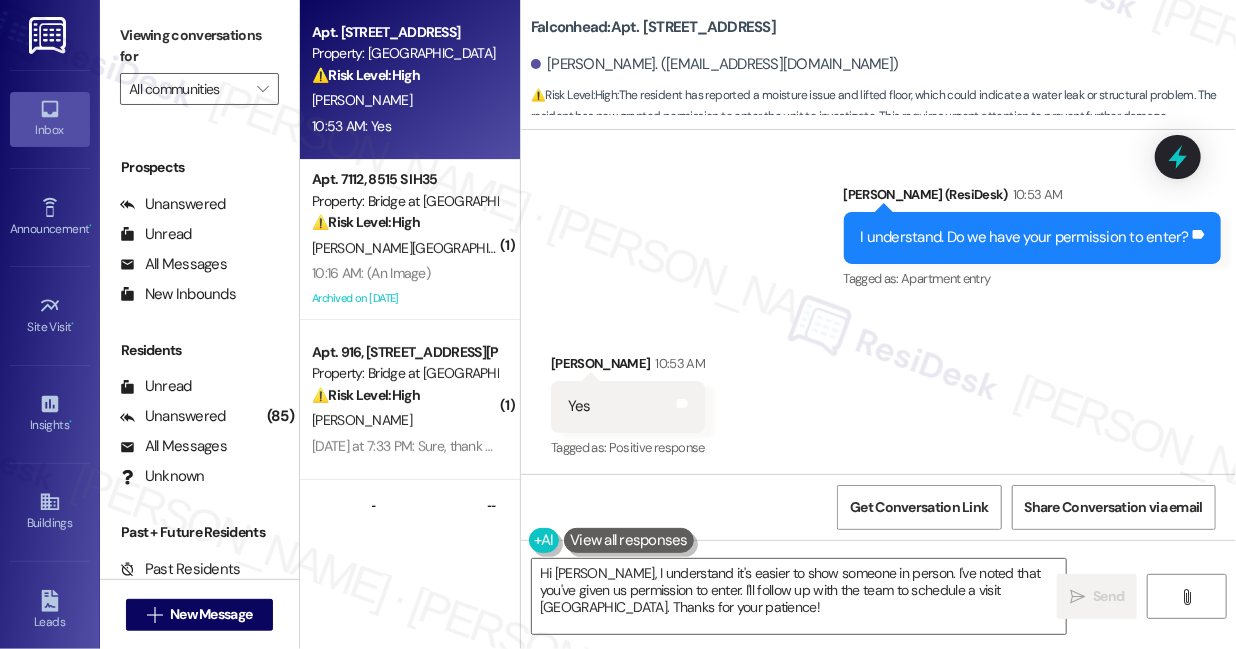 scroll, scrollTop: 3885, scrollLeft: 0, axis: vertical 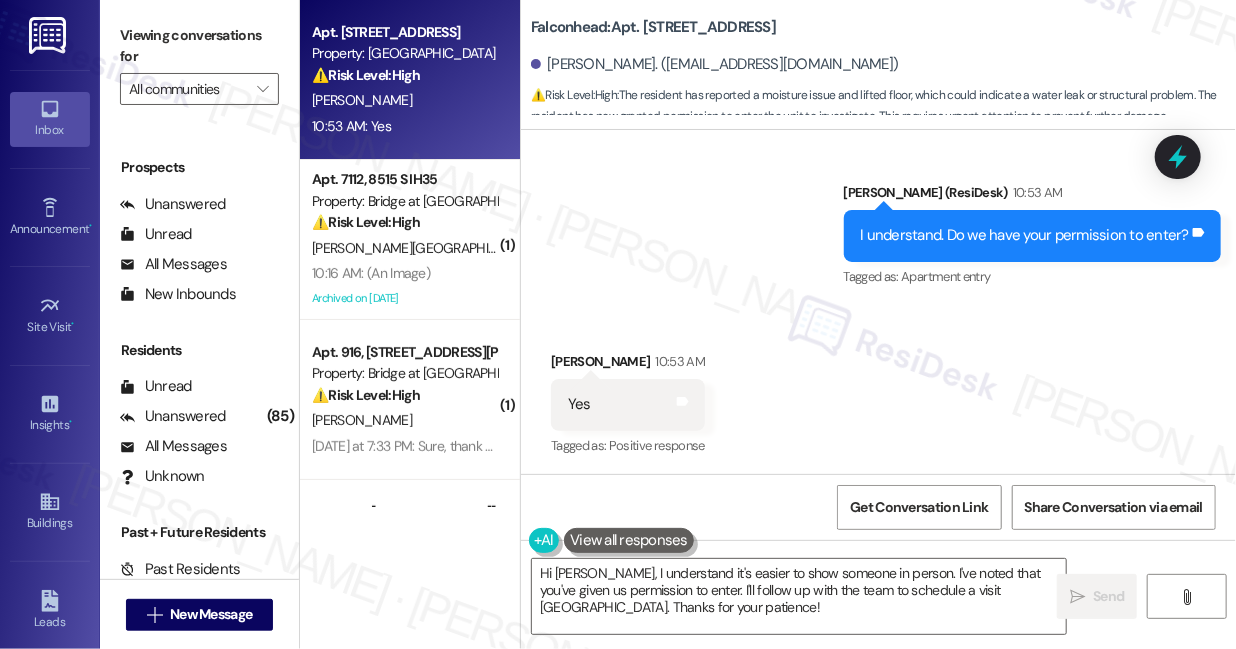 click on "I understand. Do we have your permission to enter?" at bounding box center (1025, 235) 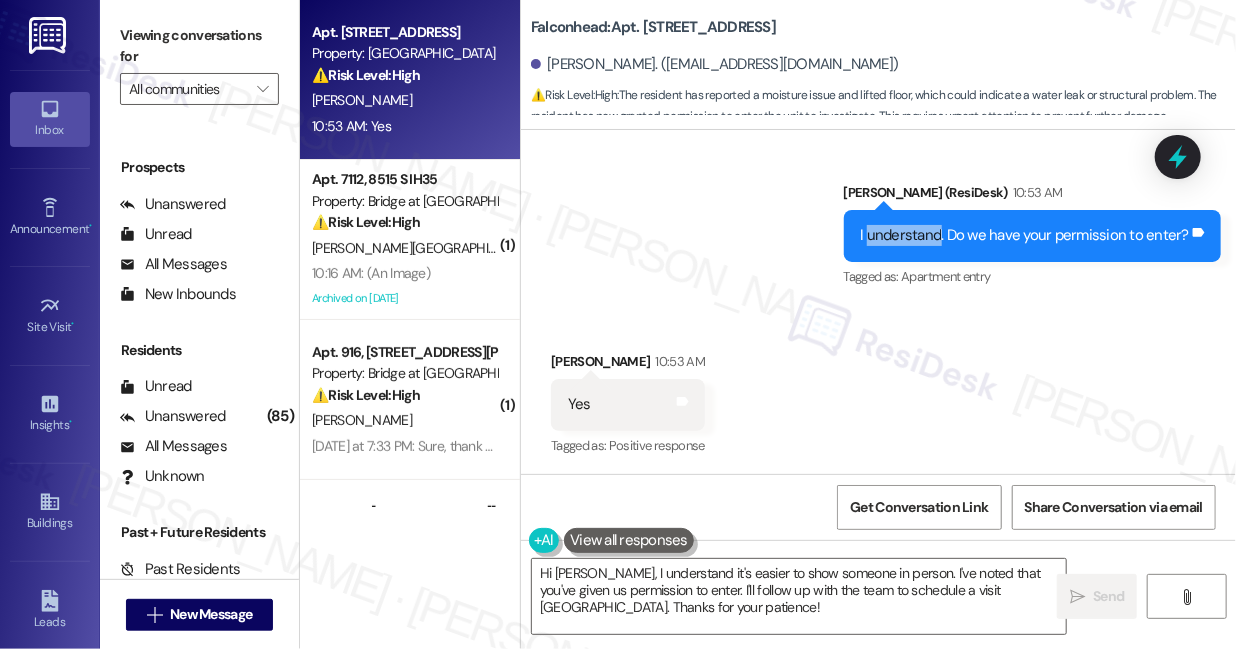 click on "I understand. Do we have your permission to enter?" at bounding box center [1025, 235] 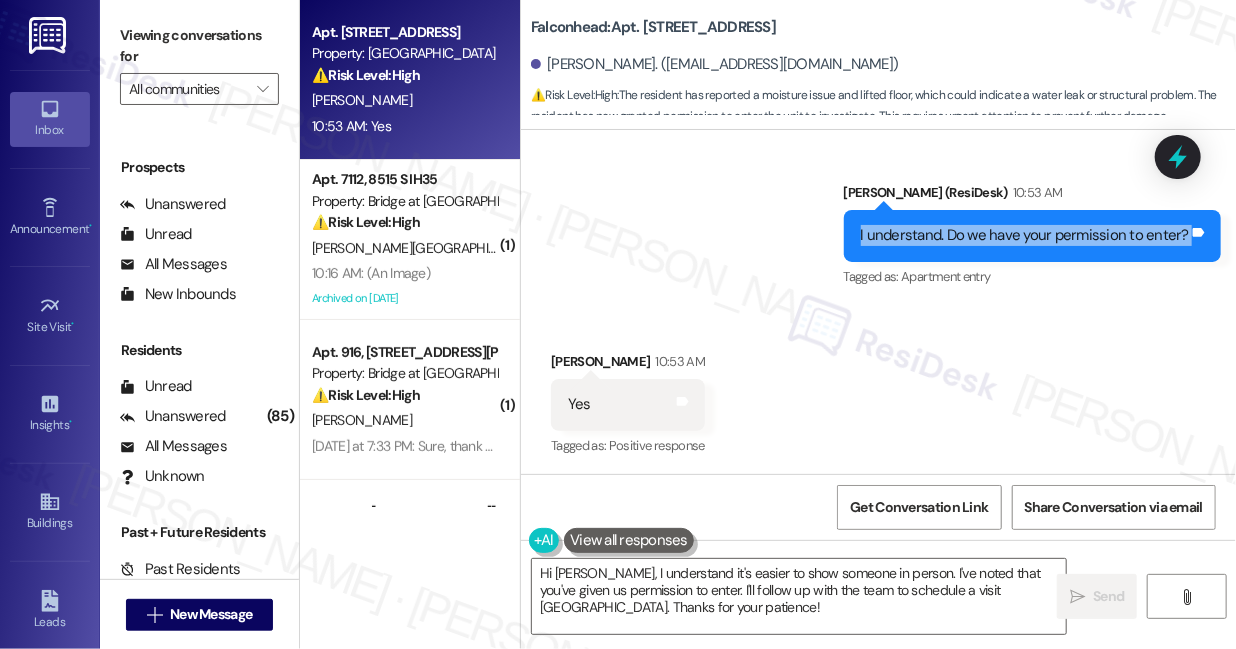 click on "I understand. Do we have your permission to enter?" at bounding box center [1025, 235] 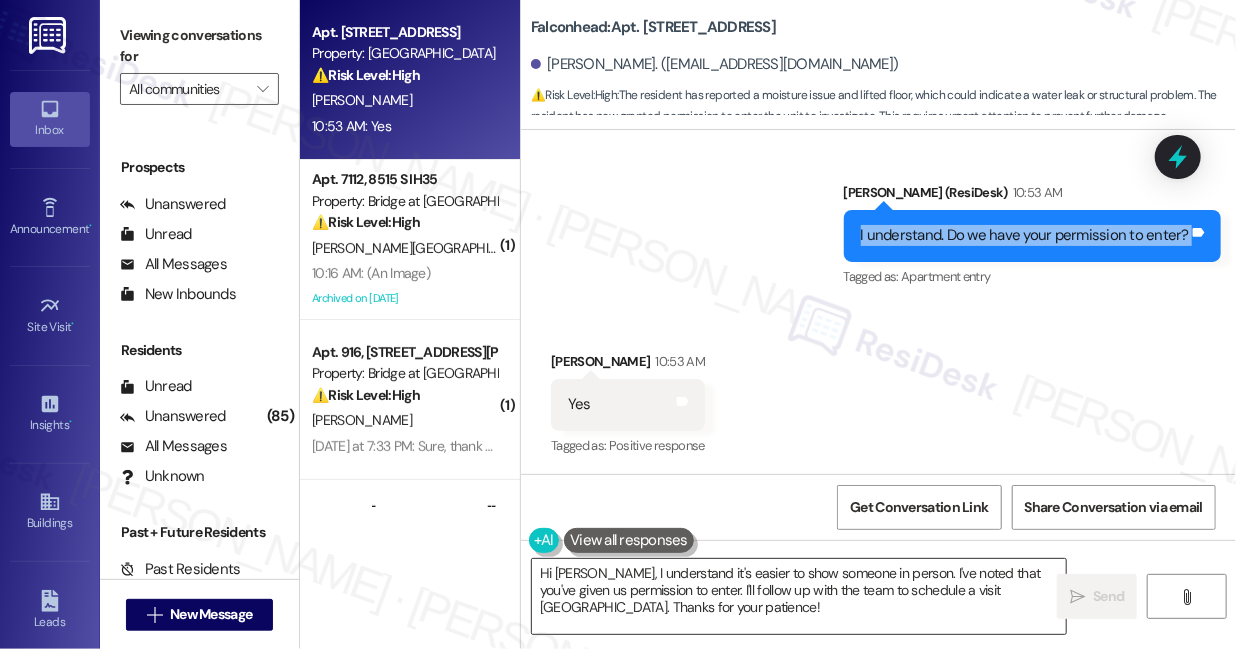 click on "Hi Juliet, I understand it's easier to show someone in person. I've noted that you've given us permission to enter. I'll follow up with the team to schedule a visit ASAP. Thanks for your patience!" at bounding box center [799, 596] 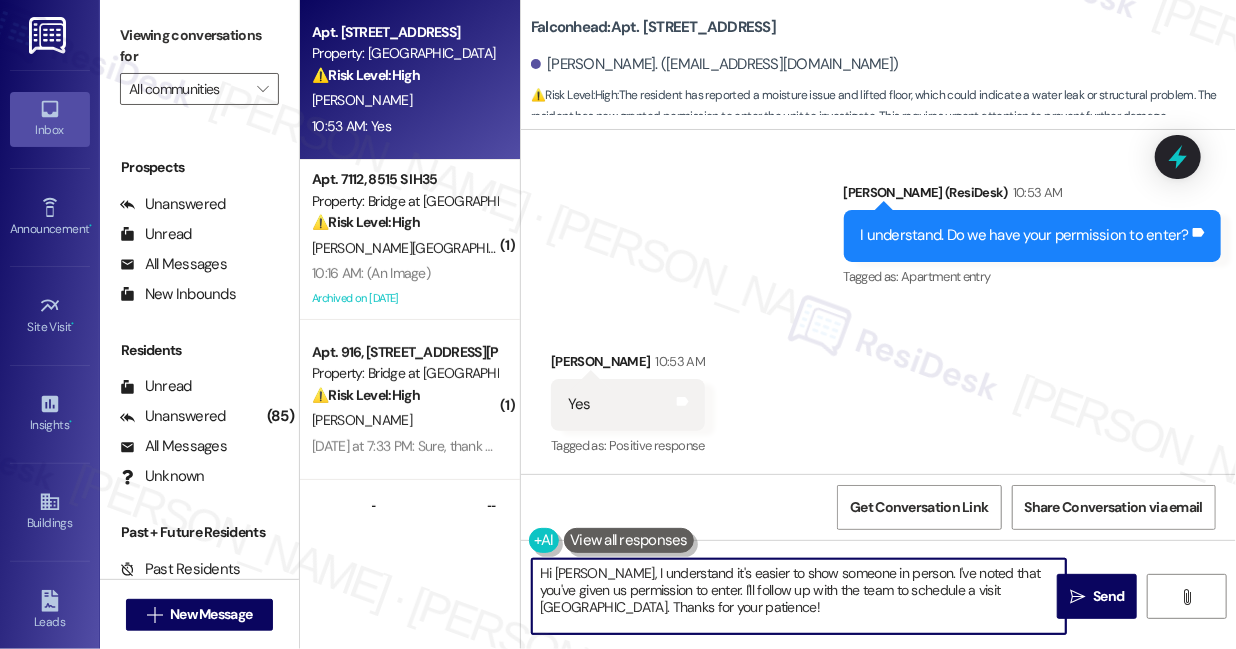 click on "Hi Juliet, I understand it's easier to show someone in person. I've noted that you've given us permission to enter. I'll follow up with the team to schedule a visit ASAP. Thanks for your patience!" at bounding box center [799, 596] 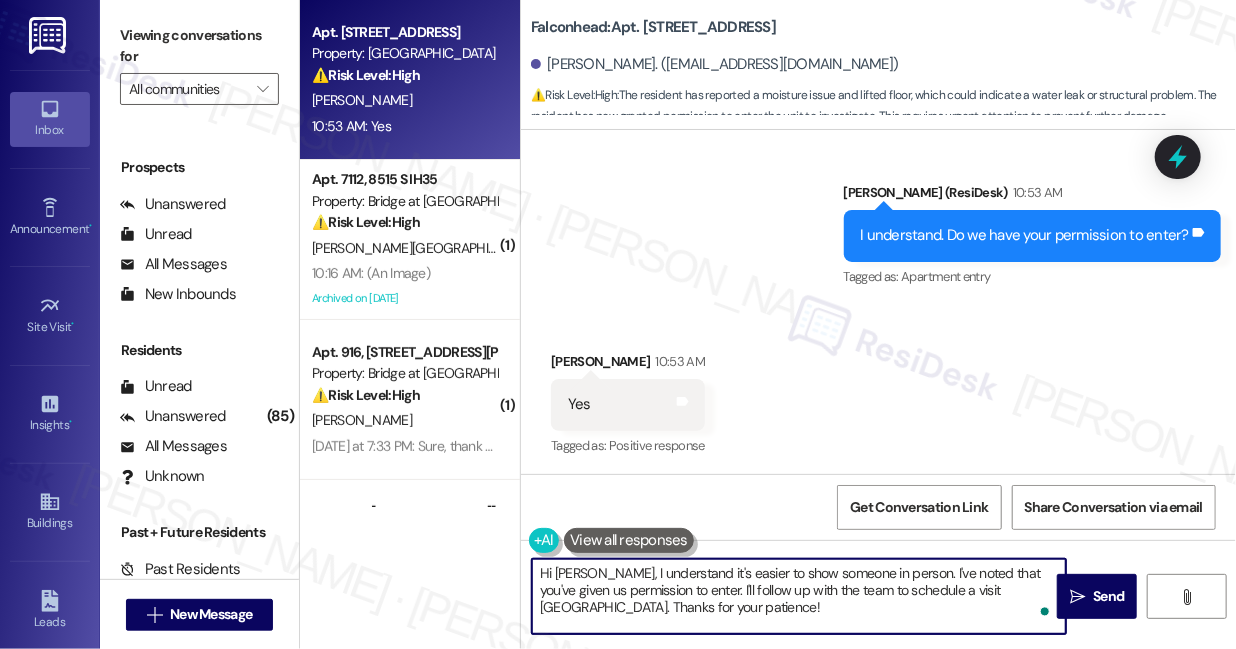 click on "Hi Juliet, I understand it's easier to show someone in person. I've noted that you've given us permission to enter. I'll follow up with the team to schedule a visit ASAP. Thanks for your patience!" at bounding box center (799, 596) 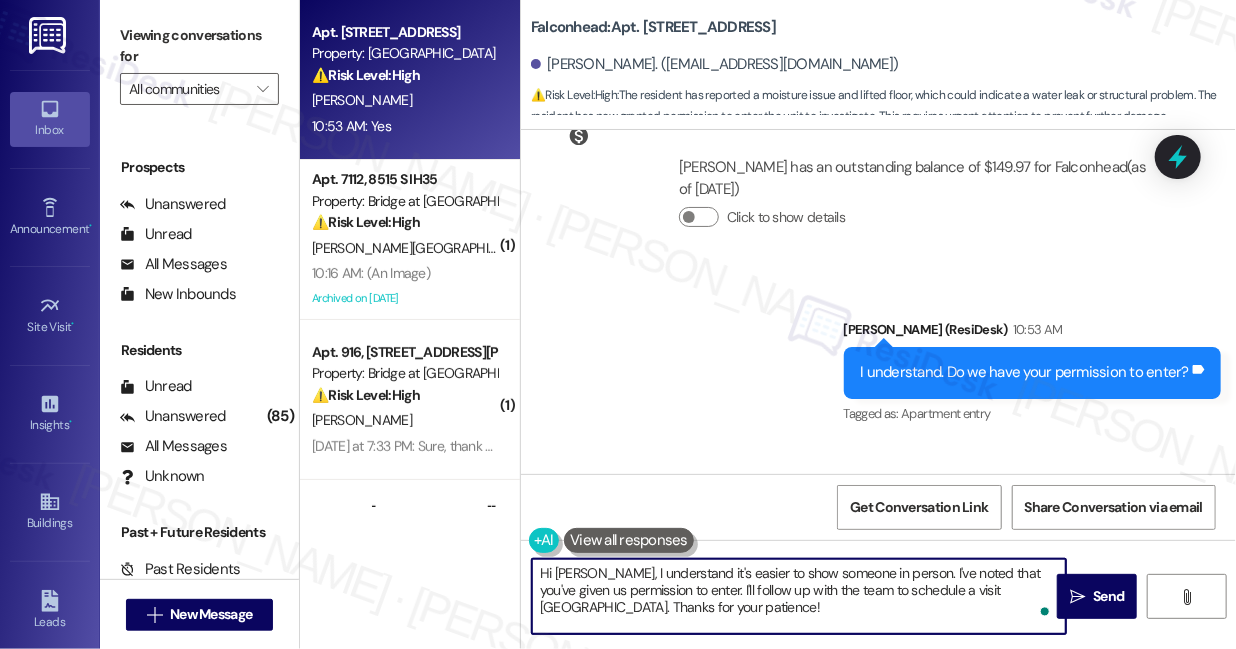 scroll, scrollTop: 3885, scrollLeft: 0, axis: vertical 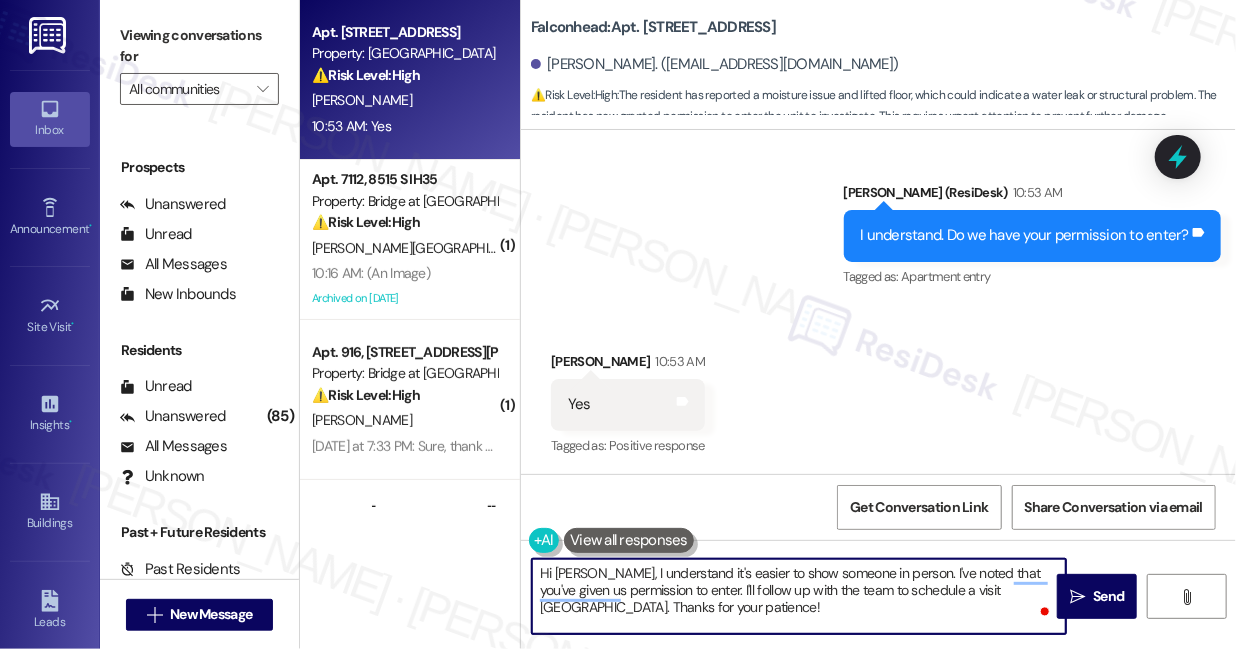click on "Falconhead:  Apt. 5105, 3400 Ranch Rd 620 S" at bounding box center (653, 27) 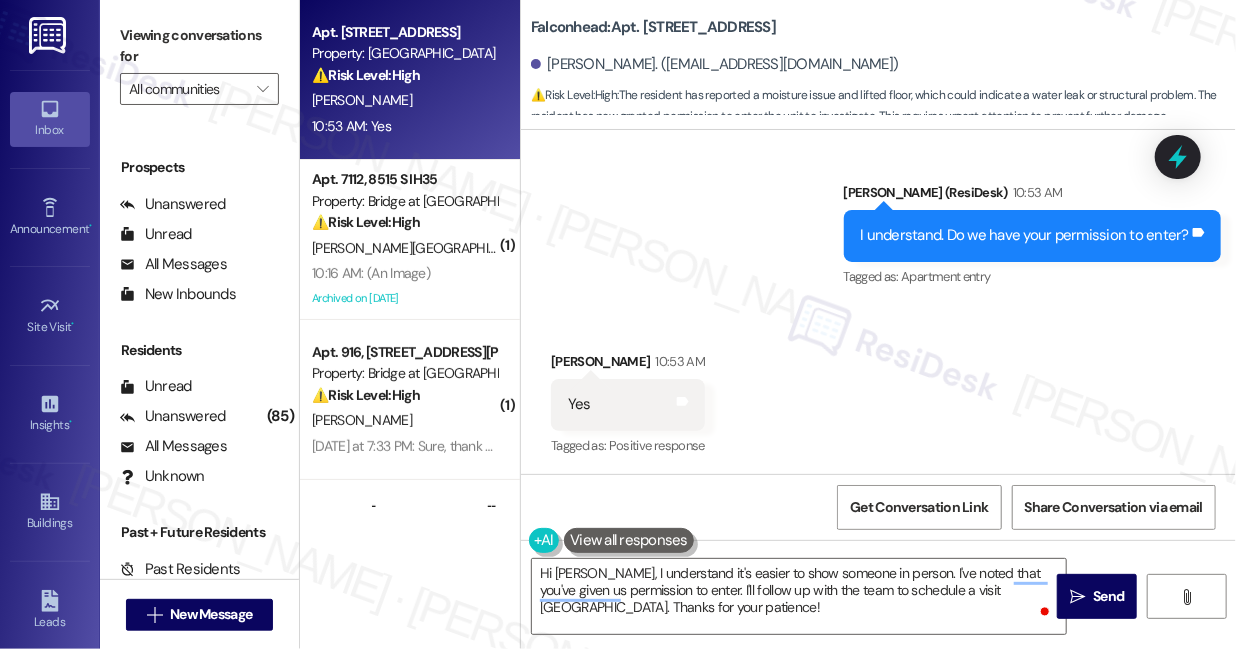 click on "Falconhead:  Apt. 5105, 3400 Ranch Rd 620 S" at bounding box center (653, 27) 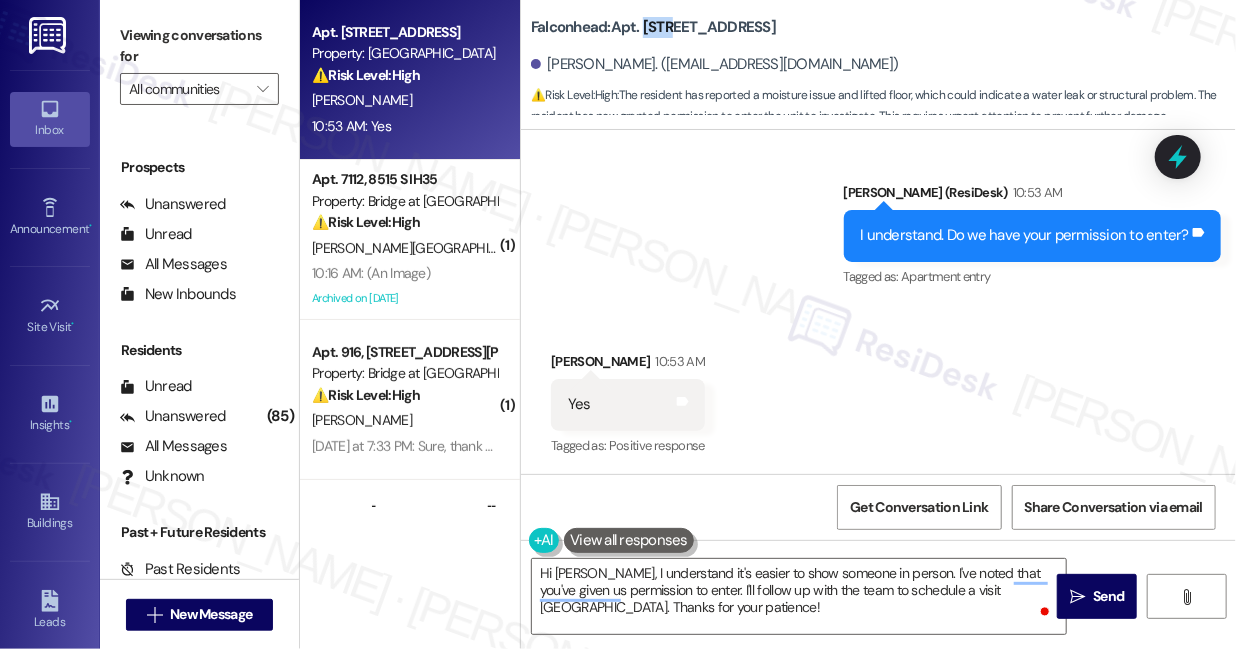 click on "Falconhead:  Apt. 5105, 3400 Ranch Rd 620 S" at bounding box center (653, 27) 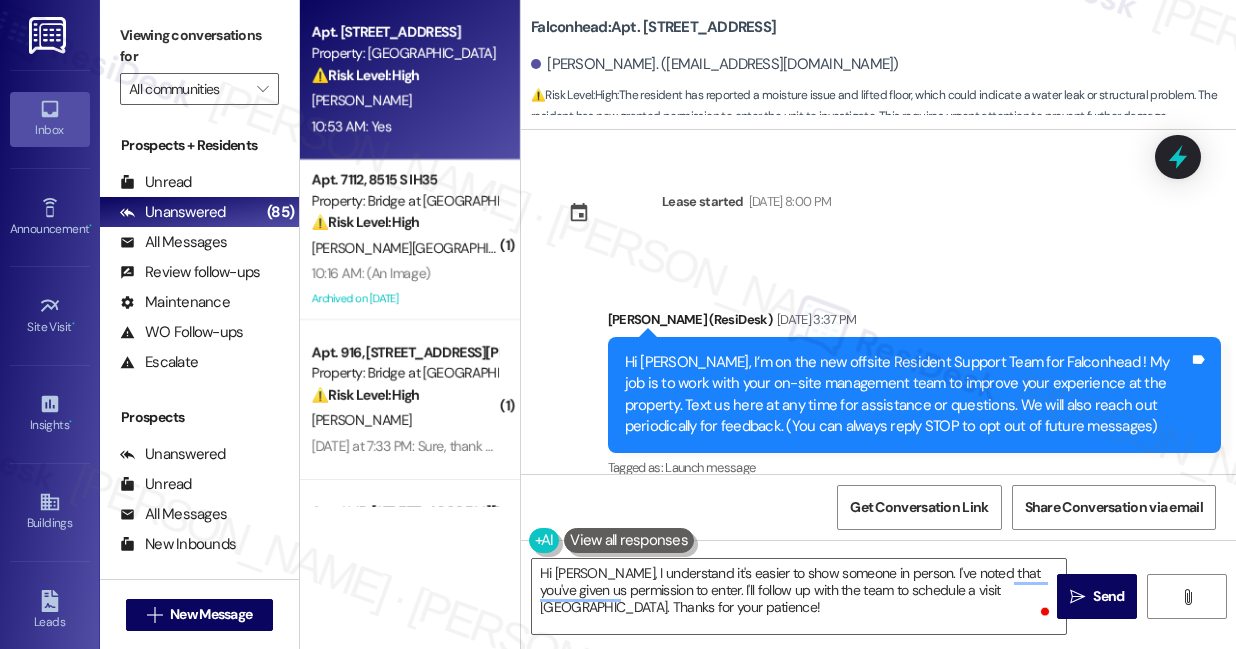 scroll, scrollTop: 0, scrollLeft: 0, axis: both 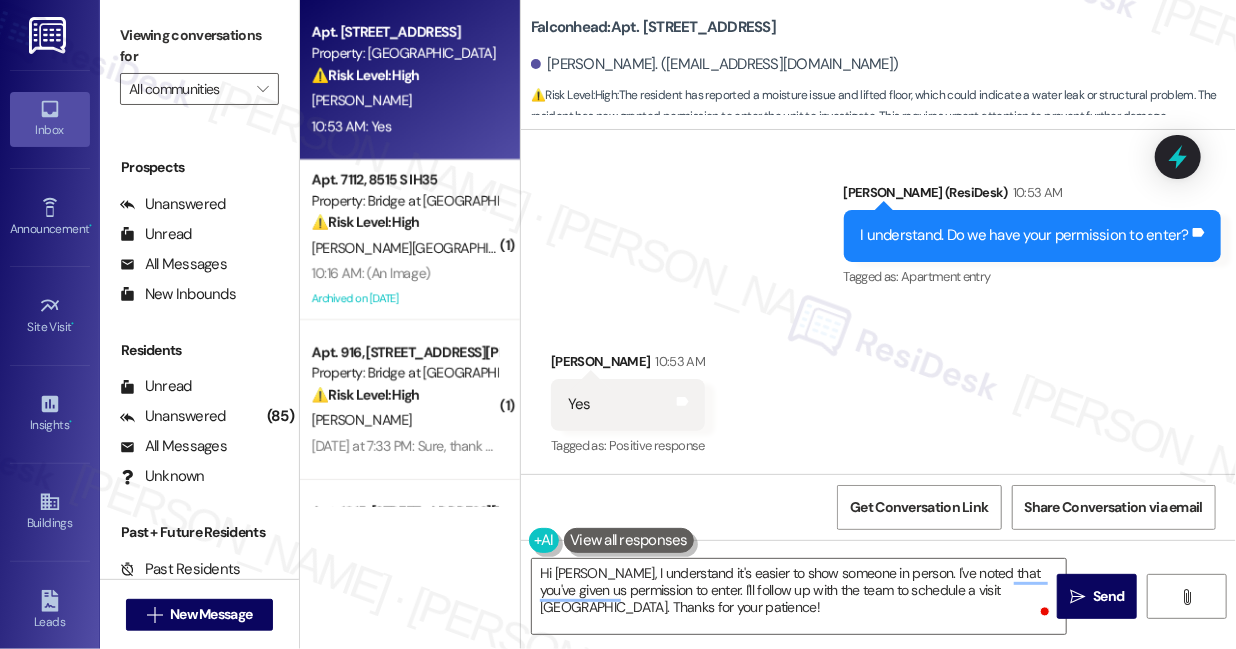 click on "Viewing conversations for" at bounding box center [199, 46] 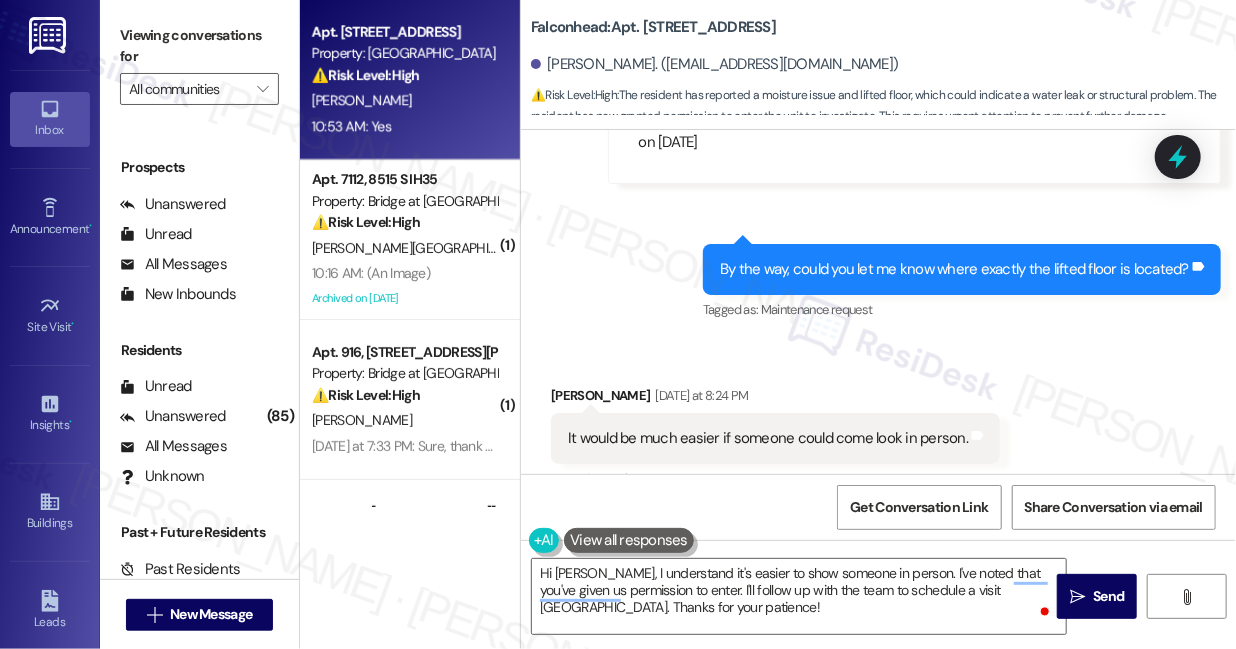 scroll, scrollTop: 2885, scrollLeft: 0, axis: vertical 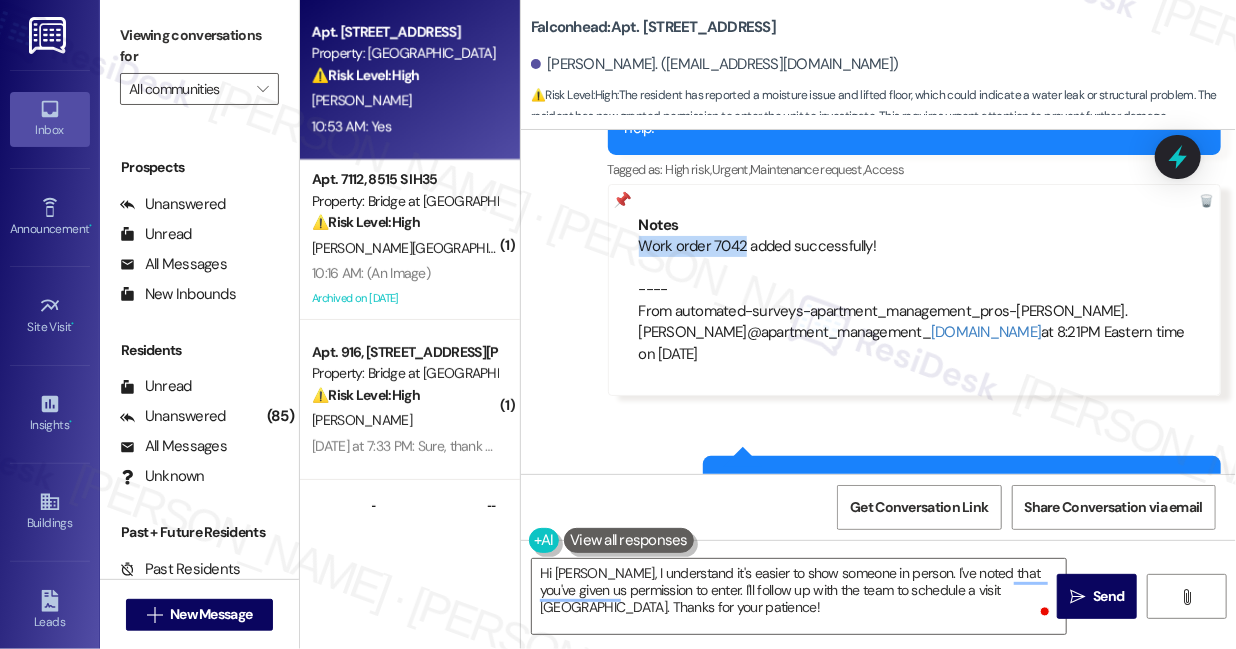 drag, startPoint x: 644, startPoint y: 248, endPoint x: 742, endPoint y: 249, distance: 98.005104 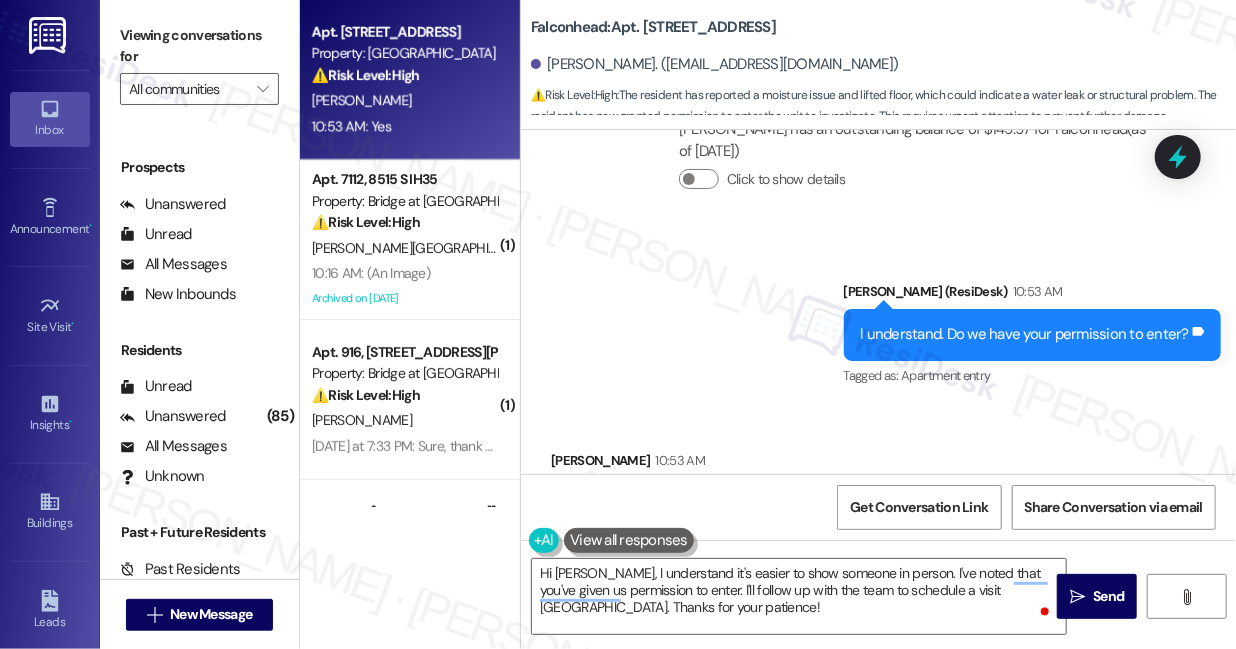 scroll, scrollTop: 3885, scrollLeft: 0, axis: vertical 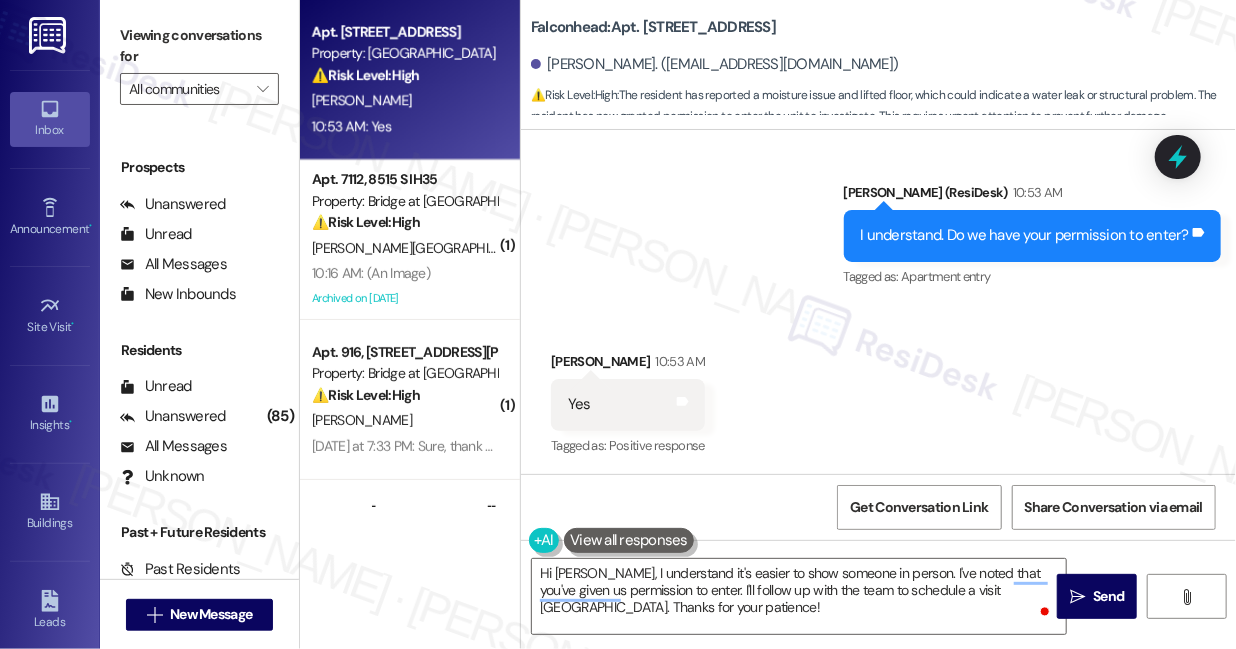 click on "Received via SMS Juliet Turner 10:53 AM Yes Tags and notes Tagged as:   Positive response Click to highlight conversations about Positive response" at bounding box center [878, 390] 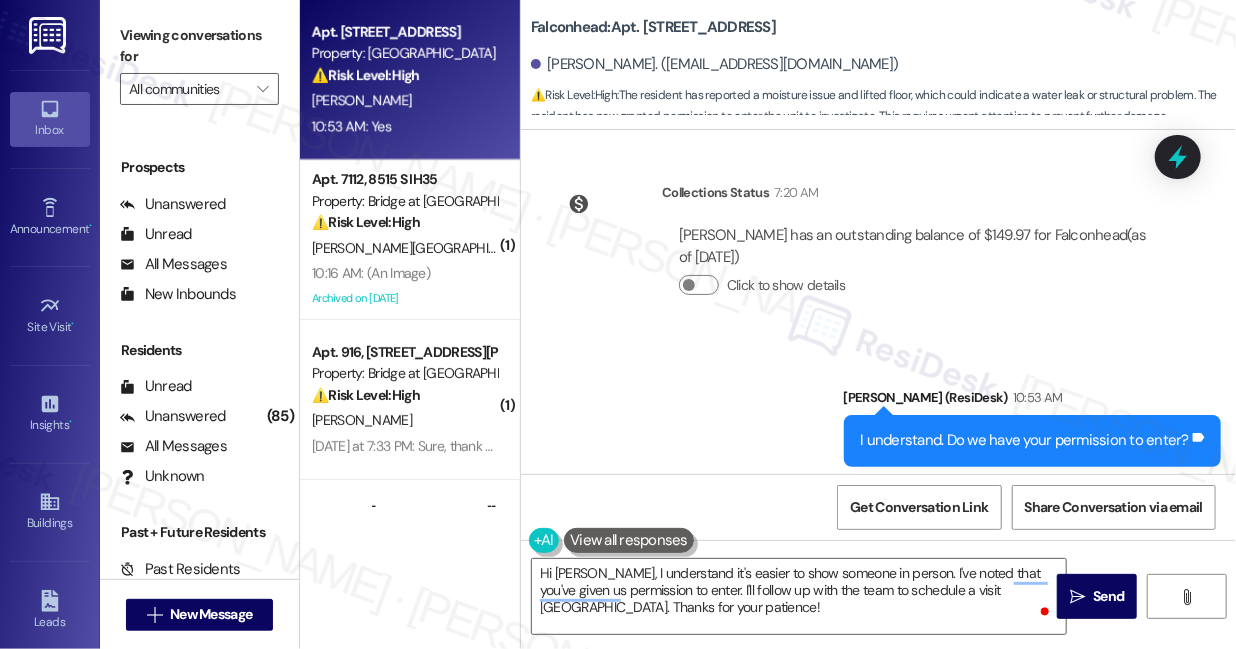 scroll, scrollTop: 3521, scrollLeft: 0, axis: vertical 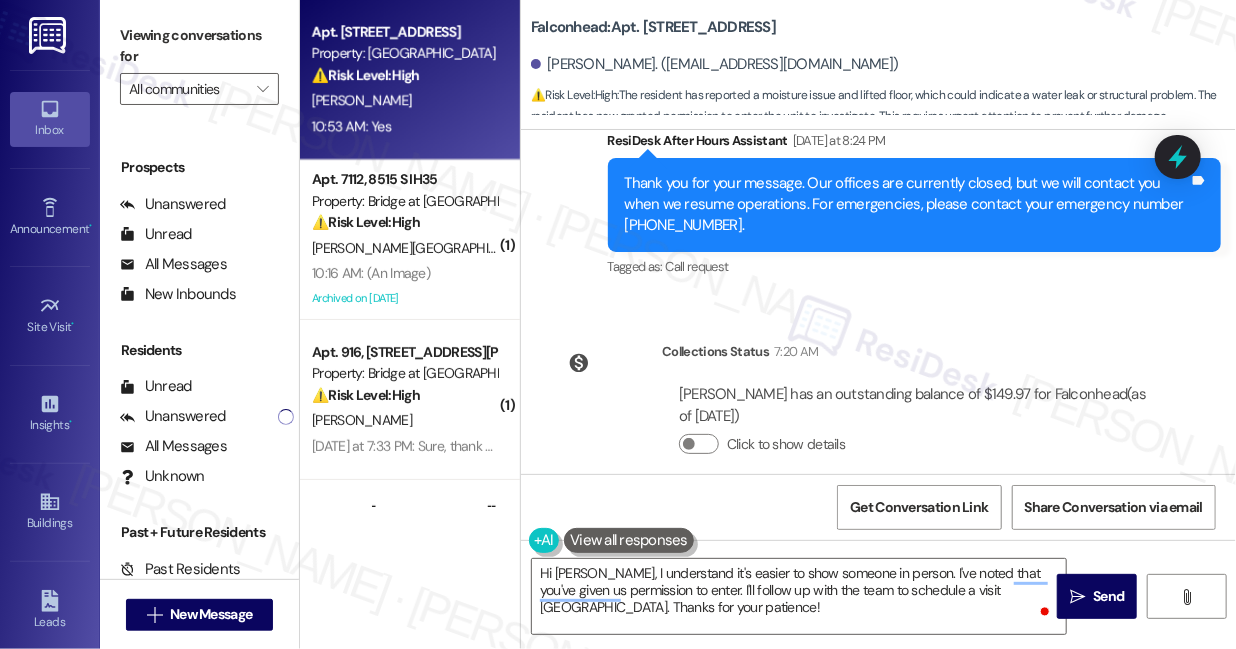 click on "Viewing conversations for" at bounding box center (199, 46) 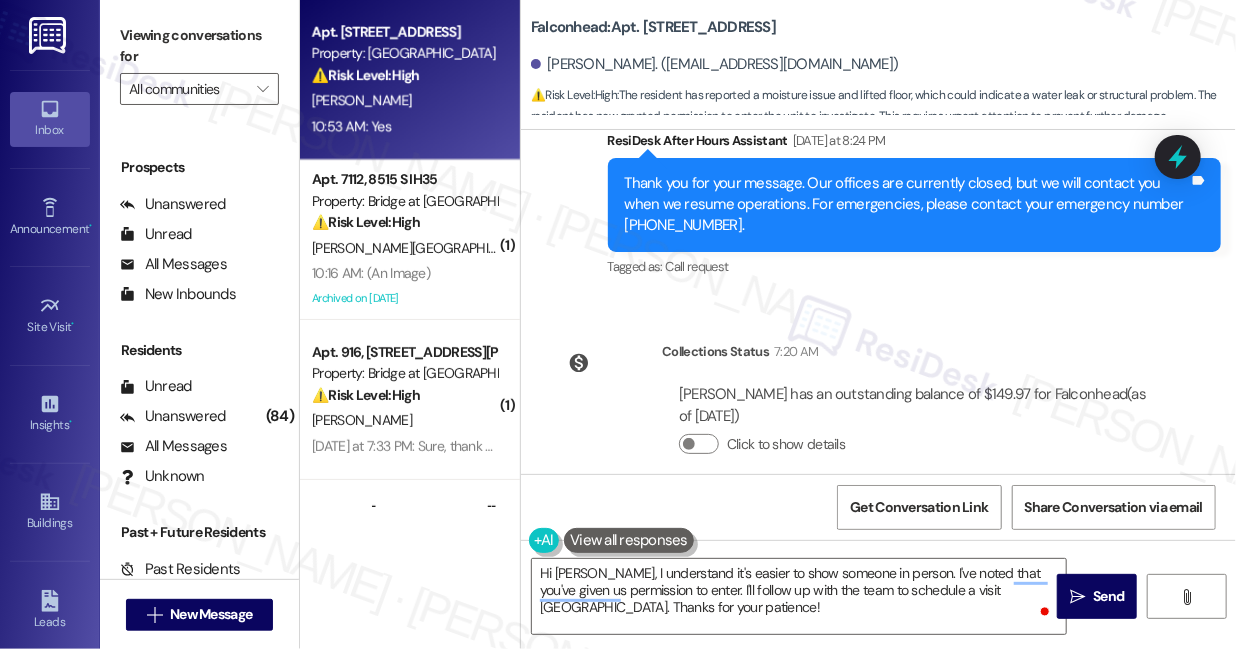 click on "Juliet Turner has an outstanding balance of $149.97 for Falconhead  (as of Jul 30, 2025) Click to show details" at bounding box center [913, 427] 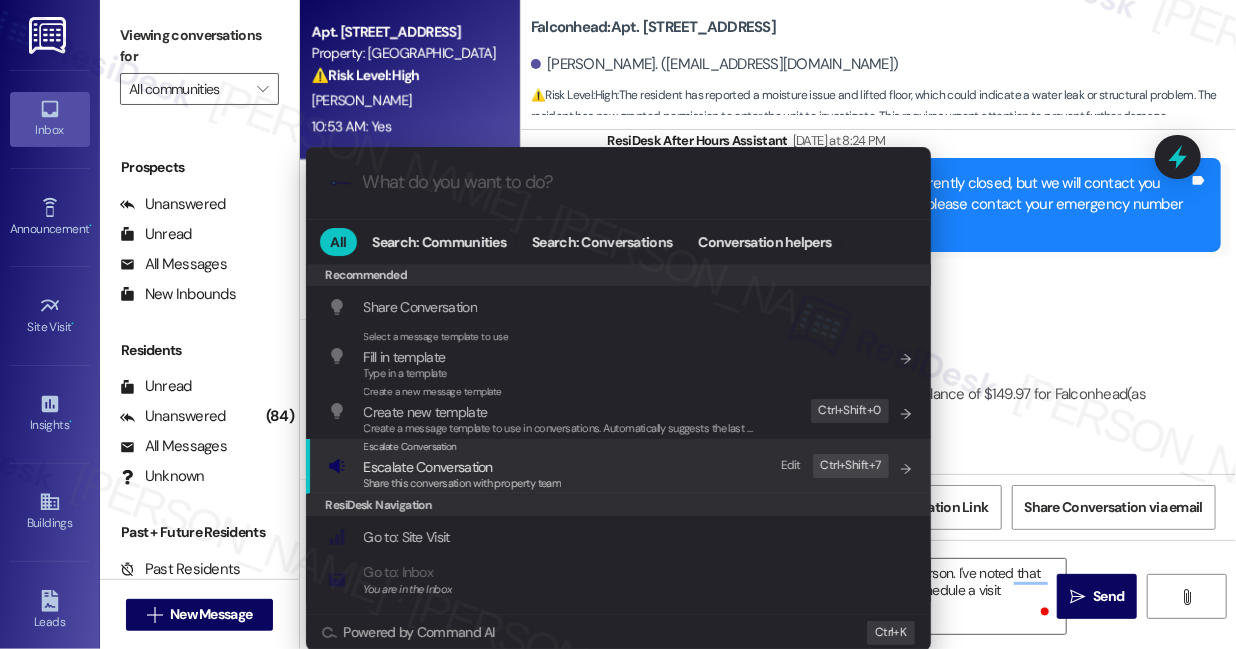 click on "Escalate Conversation Escalate Conversation Share this conversation with property team Edit Ctrl+ Shift+ 7" at bounding box center [620, 466] 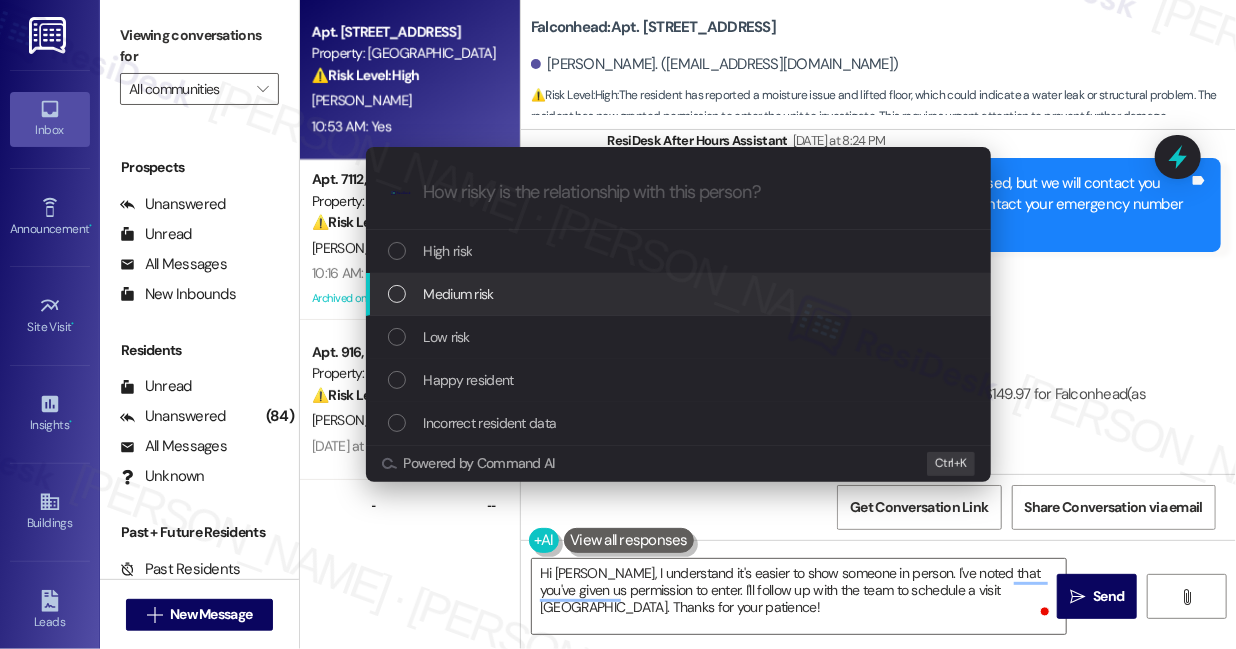 click on "Medium risk" at bounding box center (680, 294) 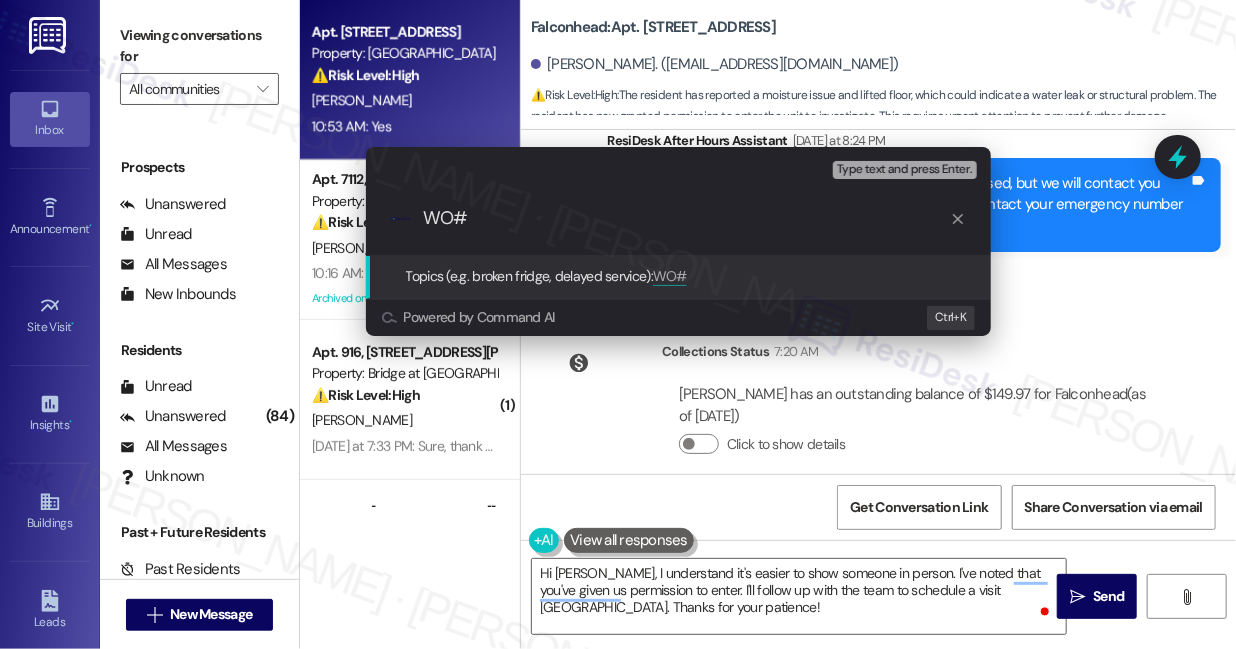 paste on "Work order 7042" 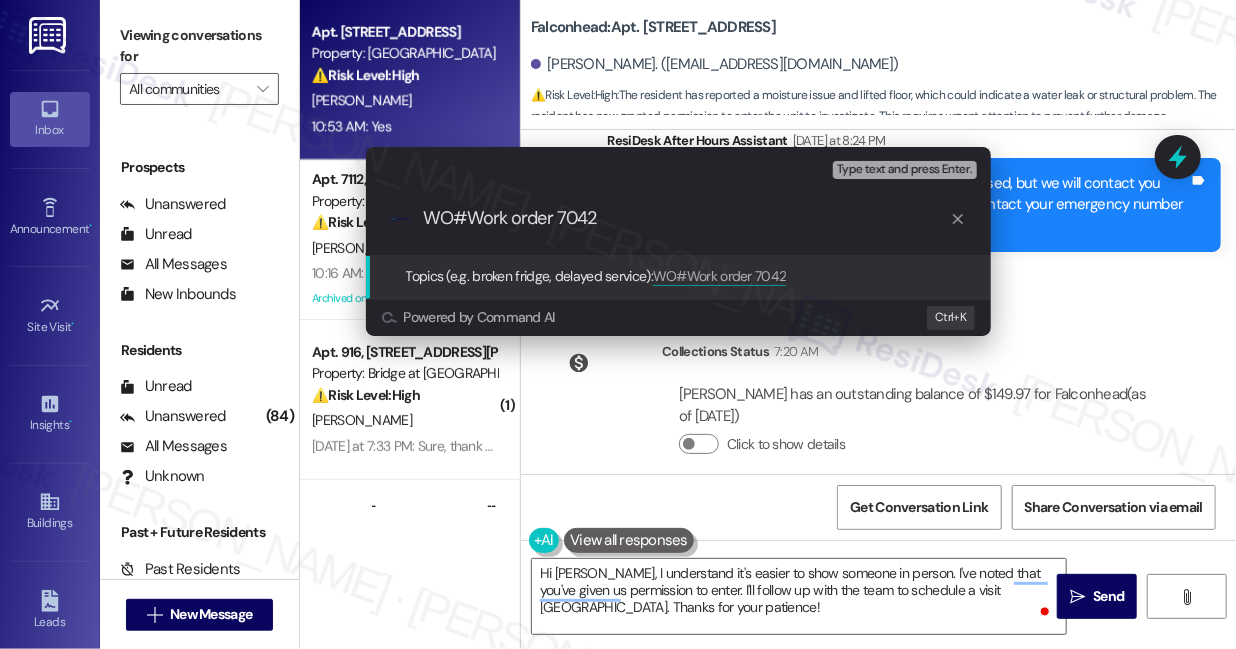 drag, startPoint x: 557, startPoint y: 216, endPoint x: 466, endPoint y: 216, distance: 91 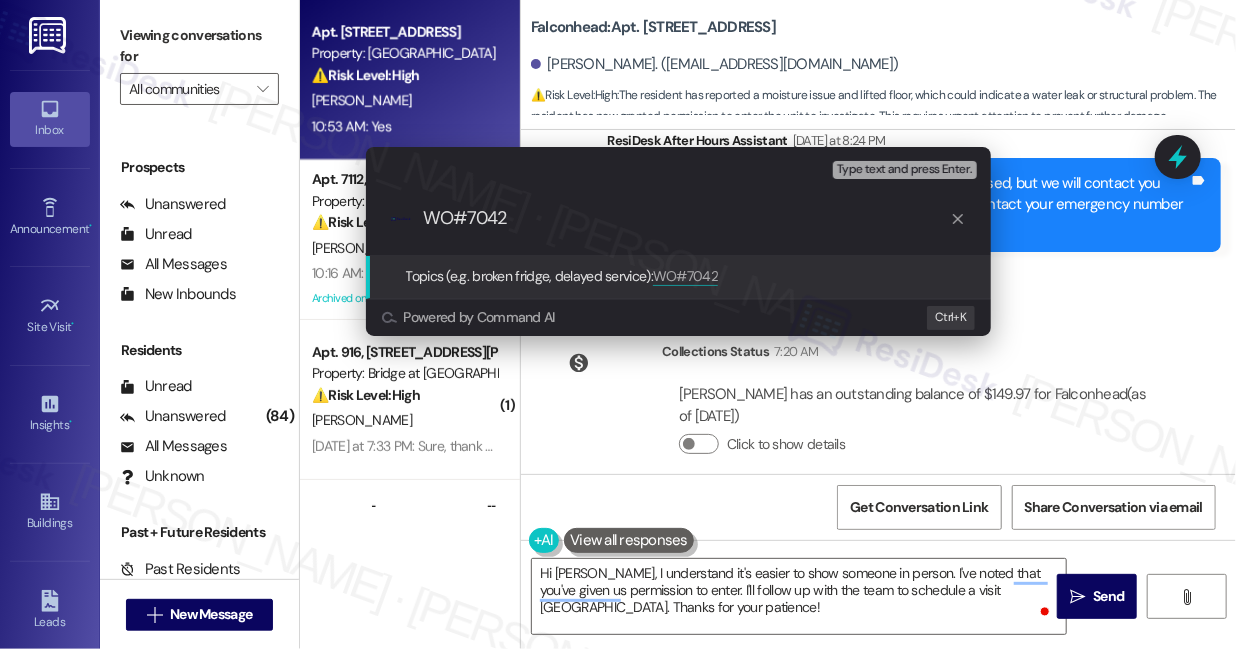 click on "WO#7042" at bounding box center (686, 218) 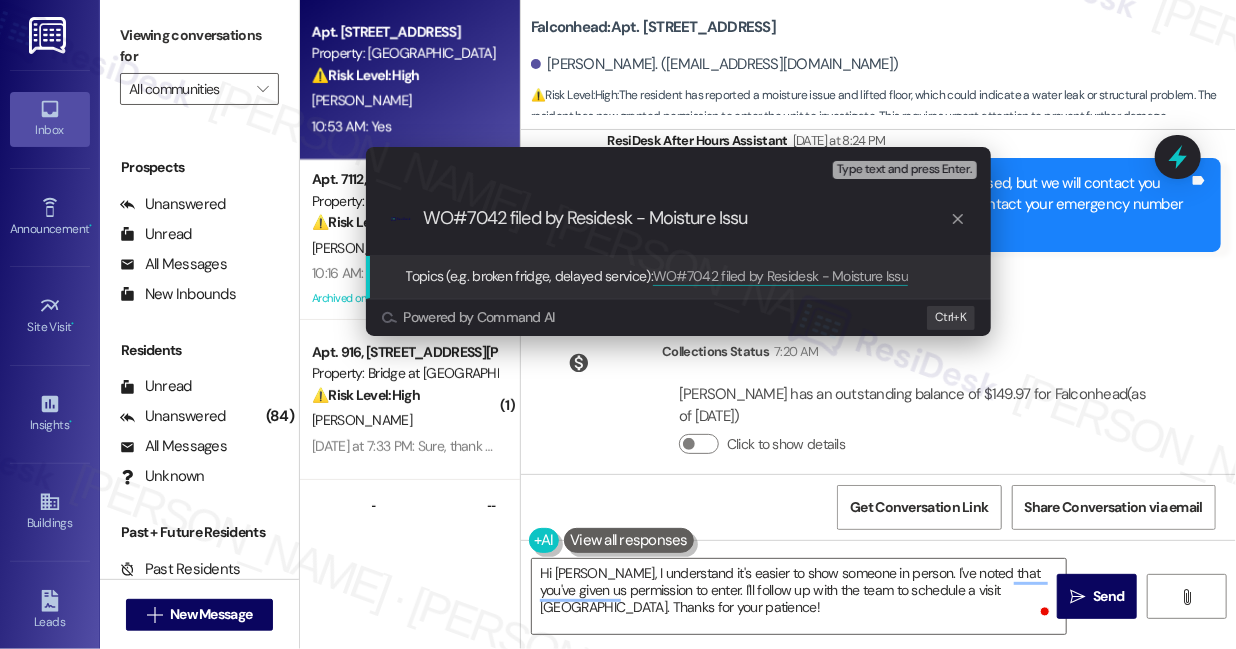 type on "WO#7042 filed by Residesk - Moisture Issue" 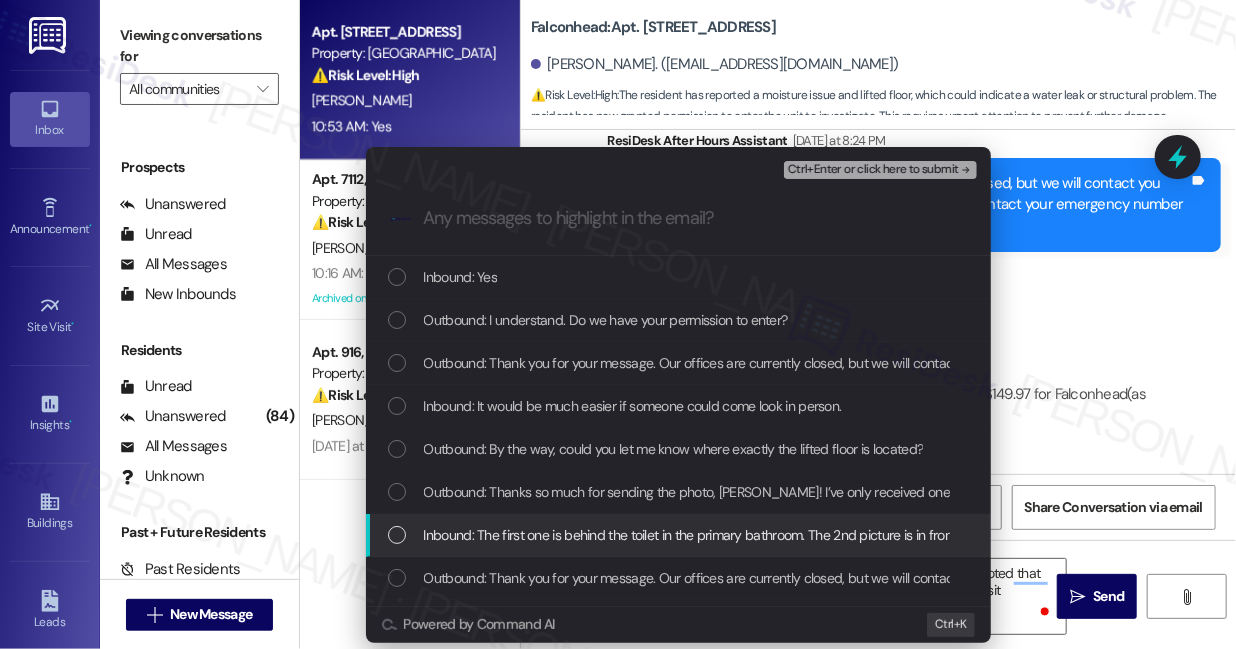 click on "Inbound: The first one is behind the toilet in the primary bathroom. The 2nd picture is in front of the sink and the 3rd one is under the sink." at bounding box center (820, 535) 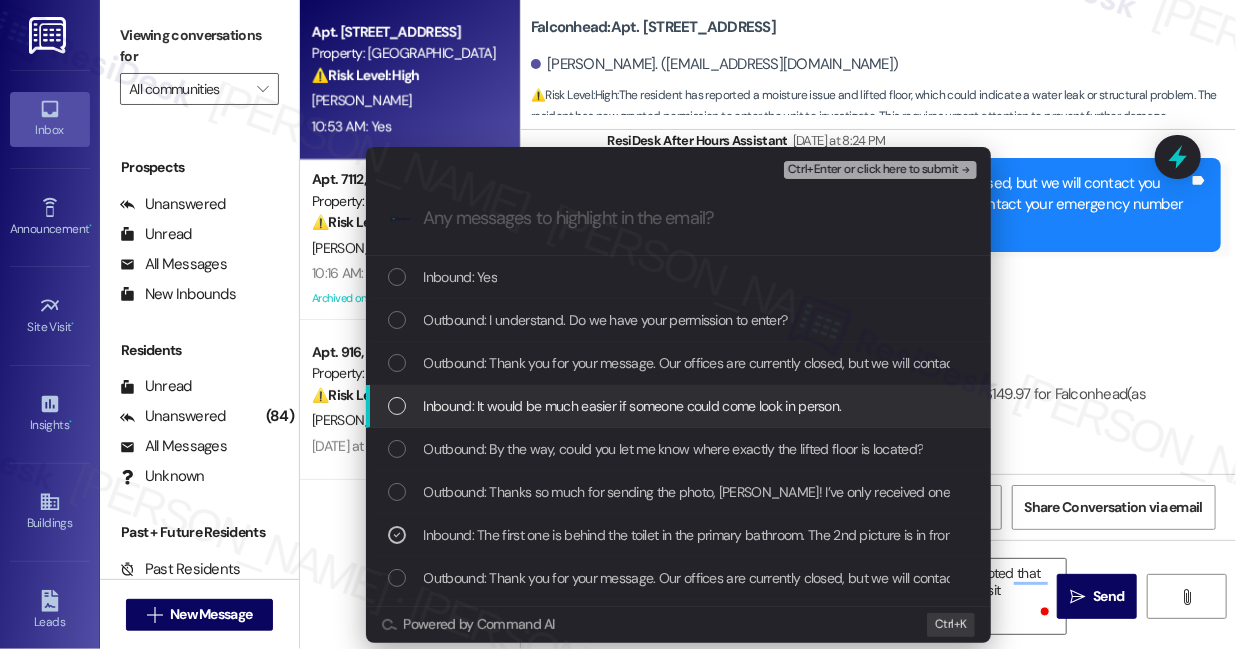 click on "Inbound: It would be much easier if someone could come look in person." at bounding box center (633, 406) 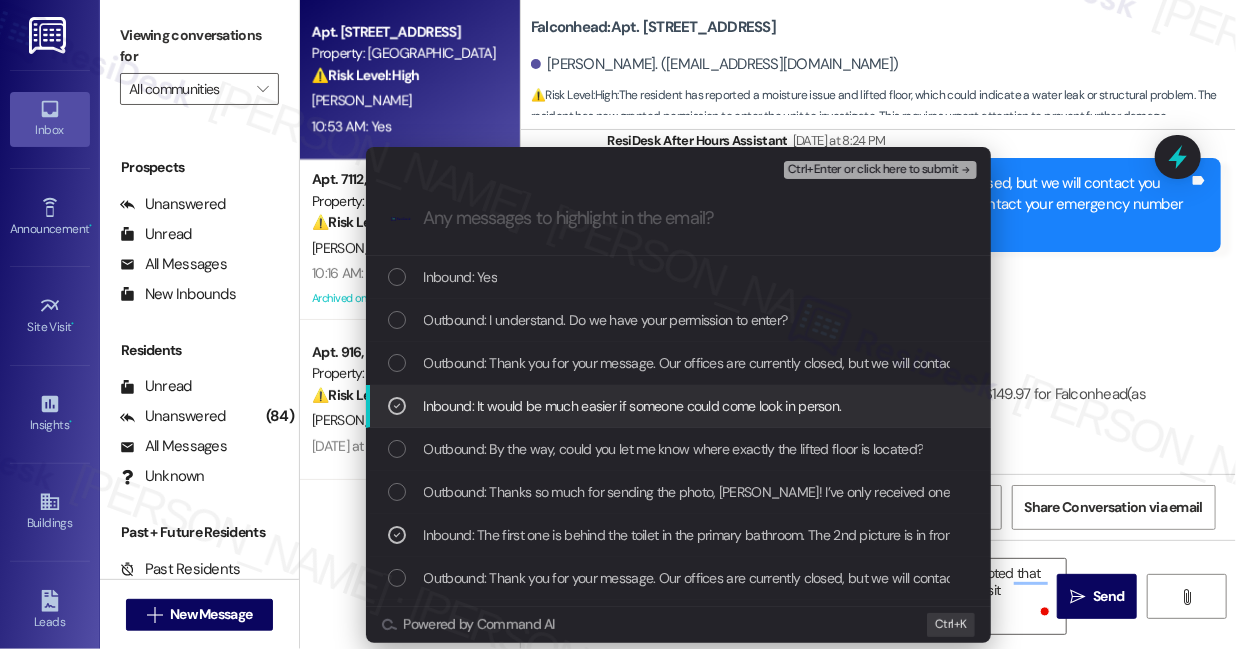 scroll, scrollTop: 90, scrollLeft: 0, axis: vertical 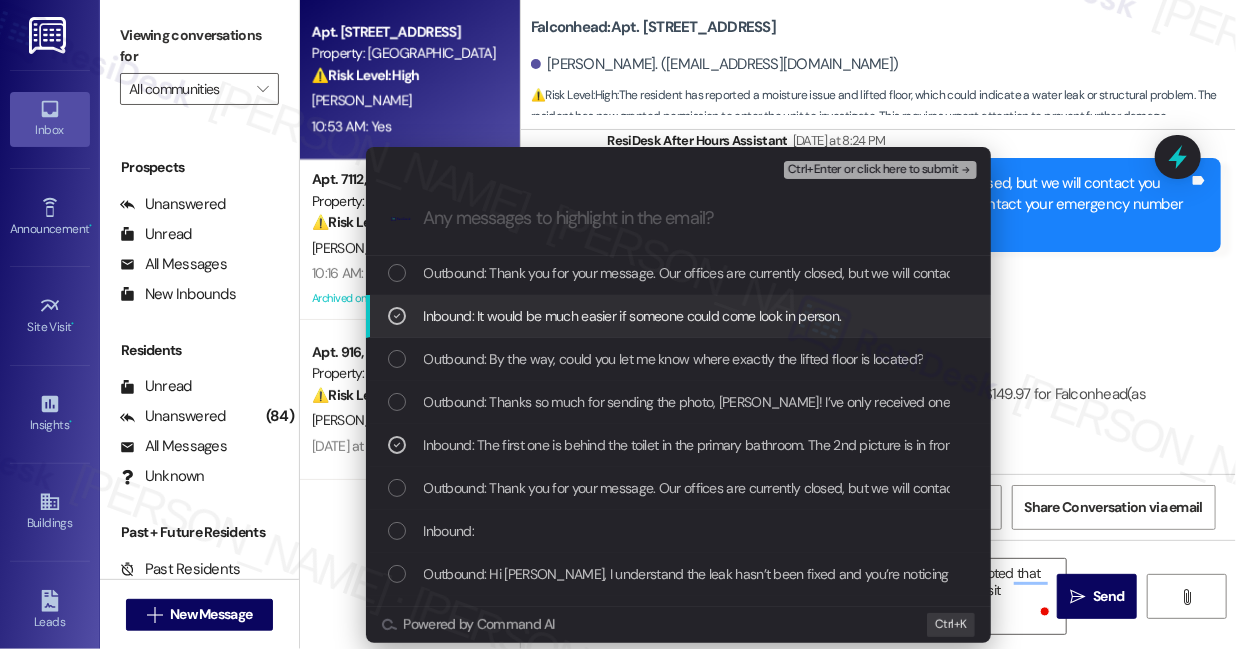 click on "Inbound: It would be much easier if someone could come look in person." at bounding box center [633, 316] 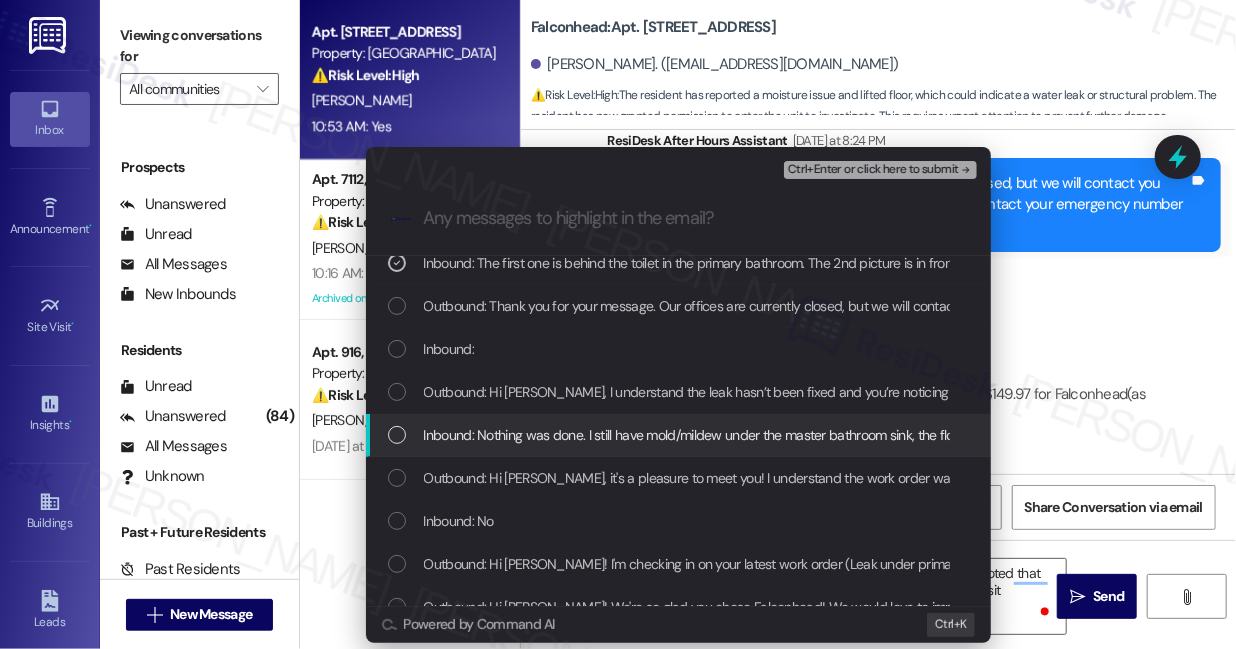 scroll, scrollTop: 272, scrollLeft: 0, axis: vertical 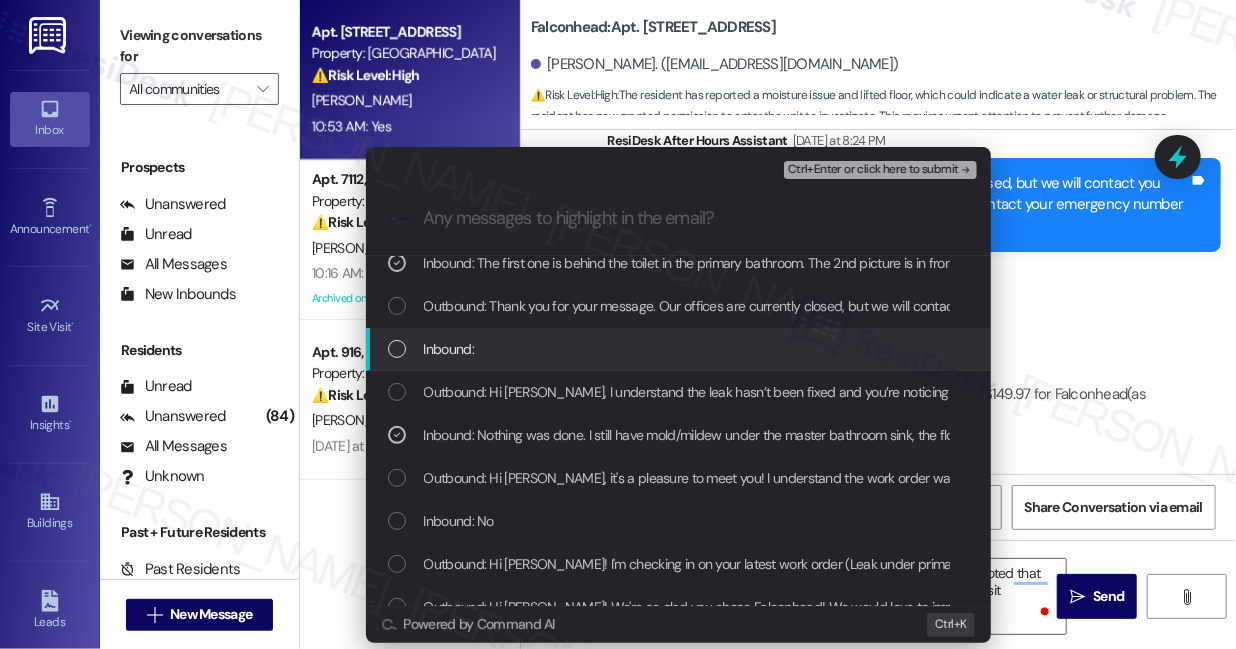 click on "Inbound:" at bounding box center [680, 349] 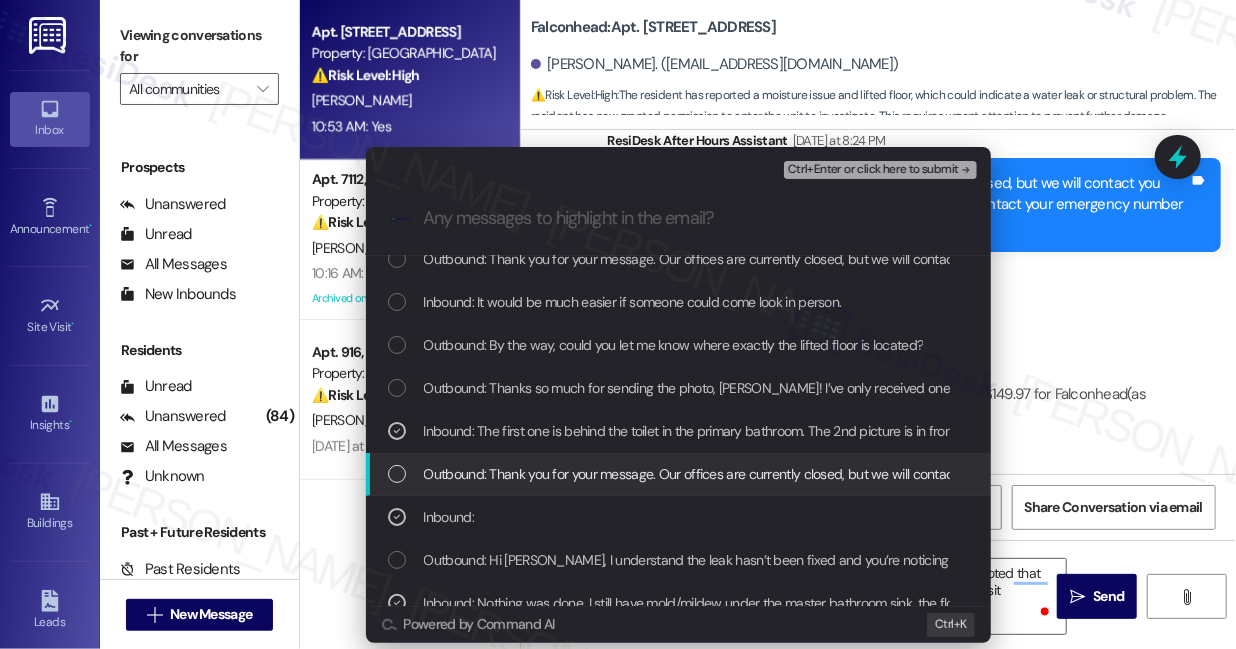 scroll, scrollTop: 0, scrollLeft: 0, axis: both 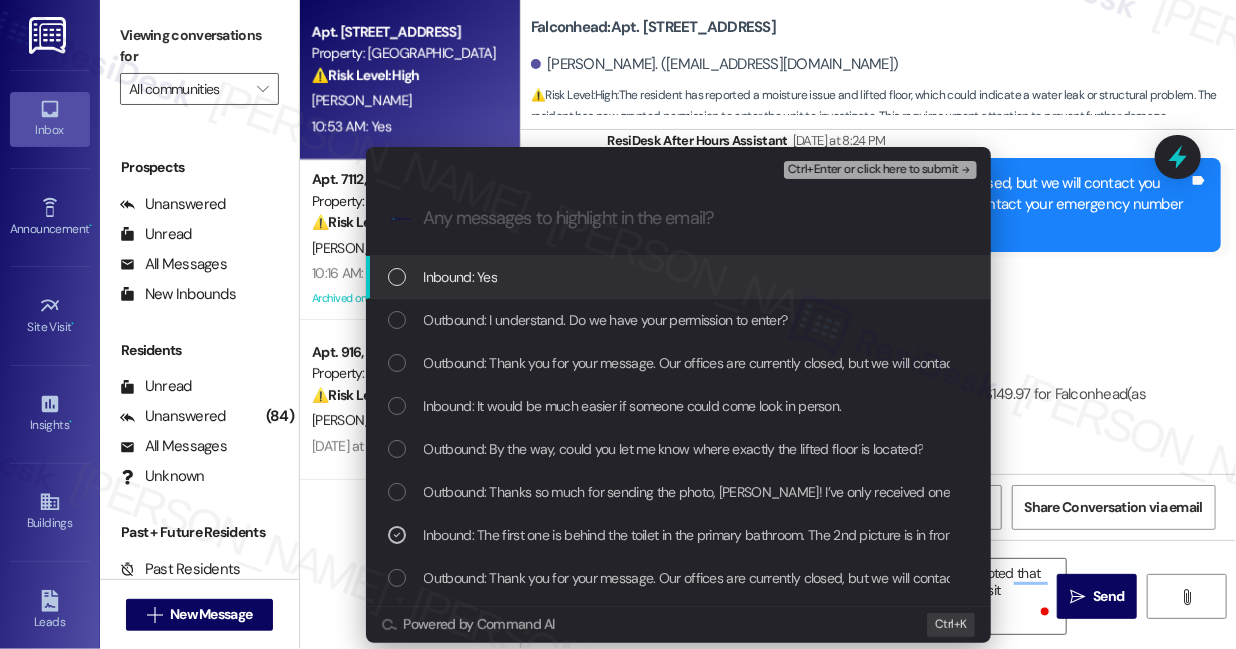 click on "Ctrl+Enter or click here to submit" at bounding box center [873, 170] 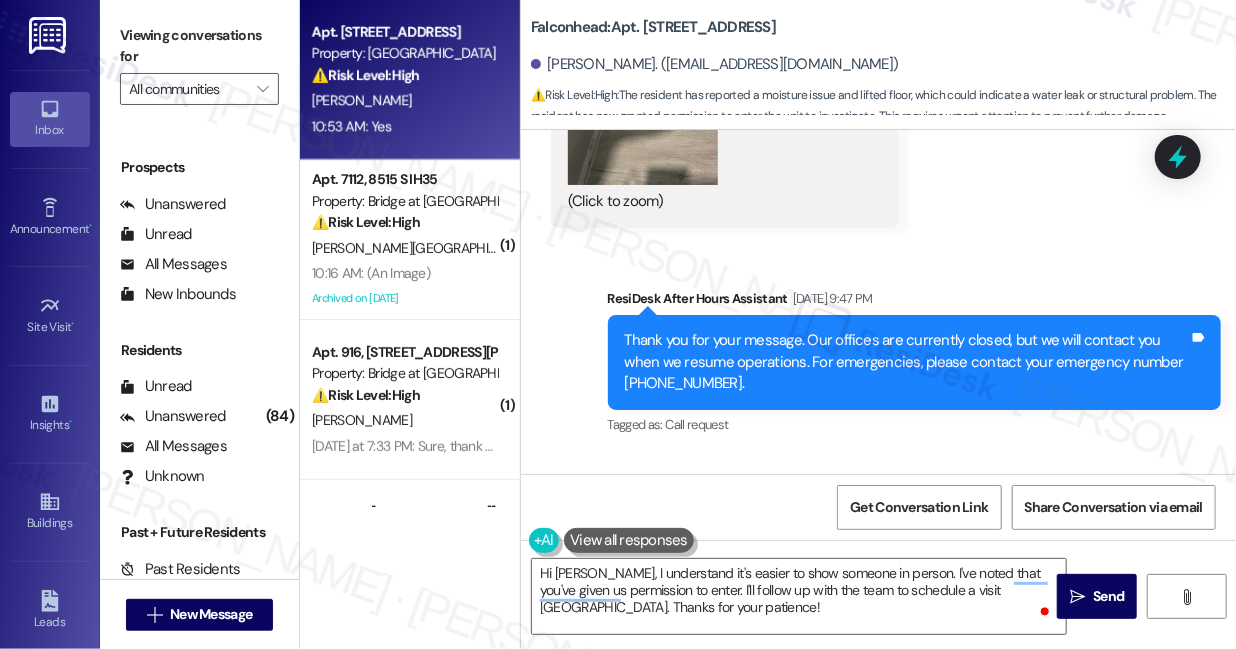 scroll, scrollTop: 1885, scrollLeft: 0, axis: vertical 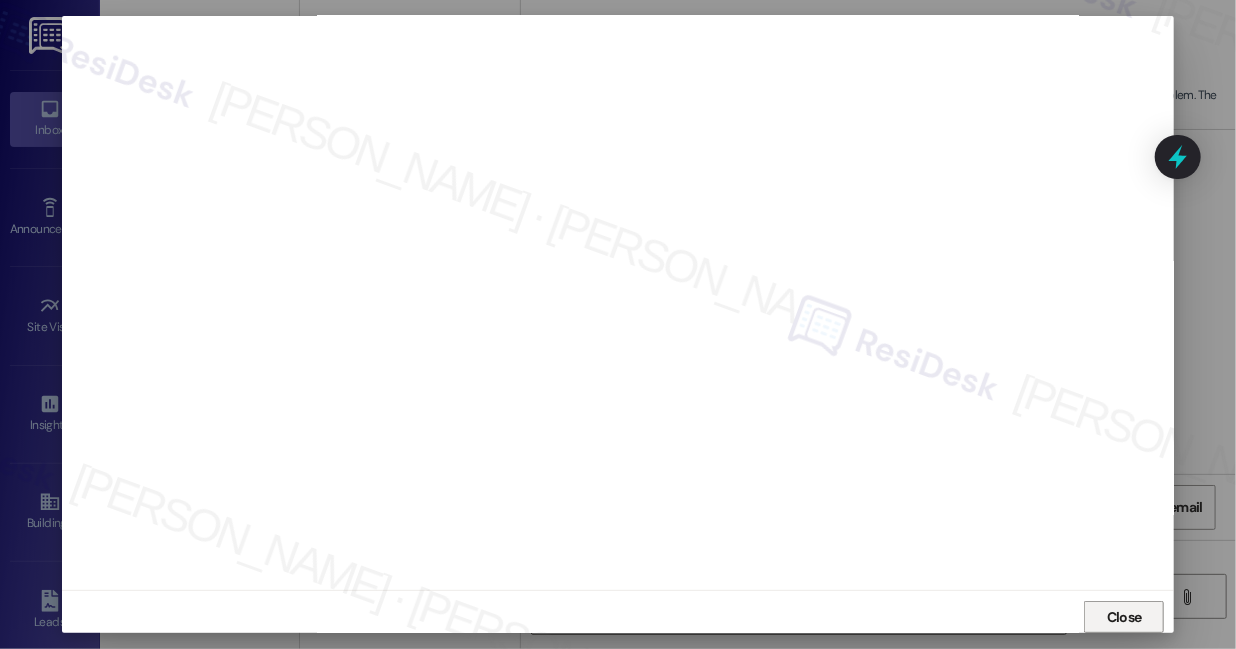 click on "Close" at bounding box center (1124, 617) 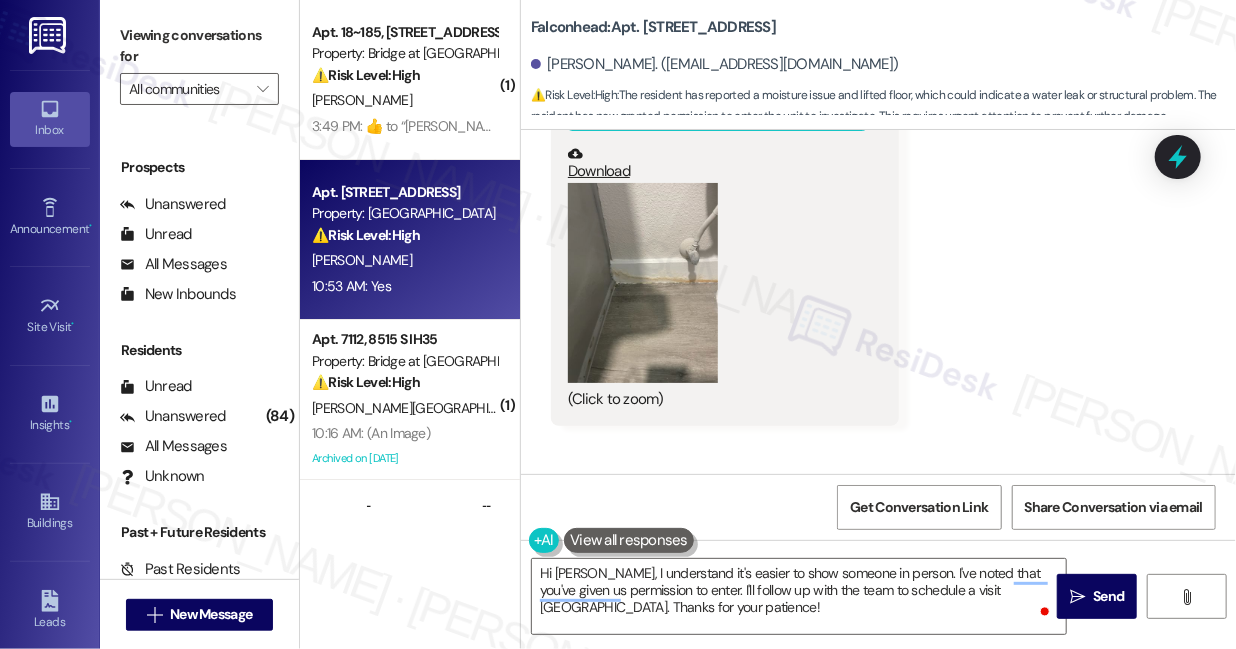 scroll, scrollTop: 1430, scrollLeft: 0, axis: vertical 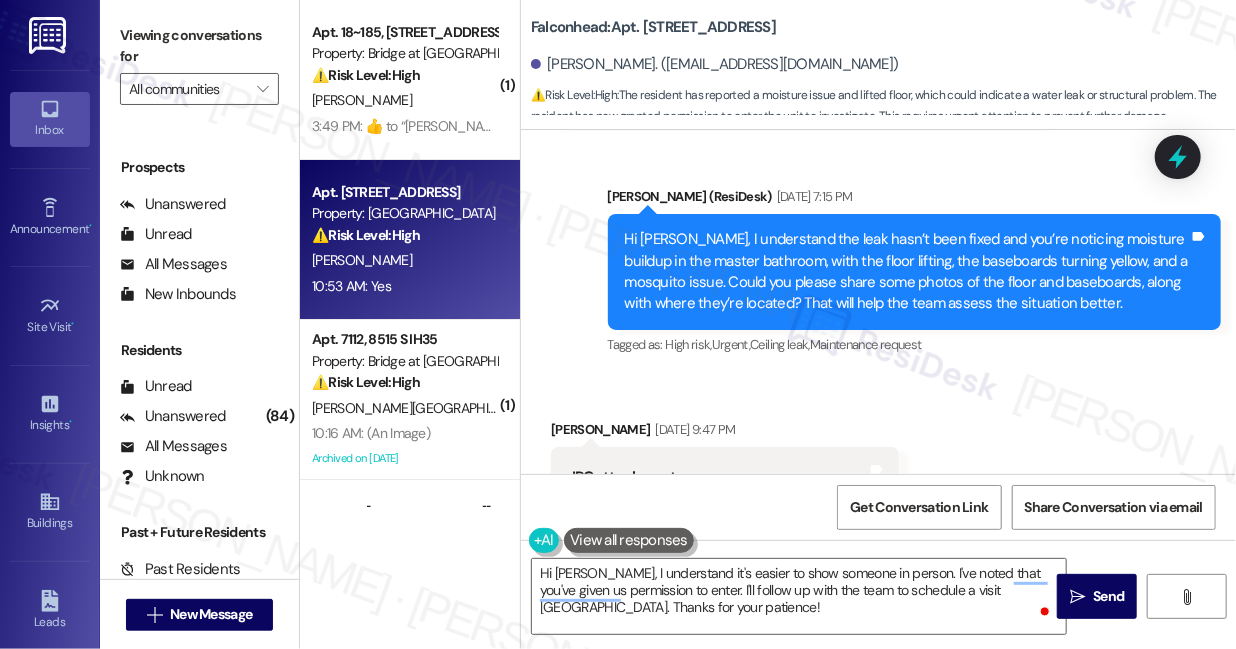 click on "Hi [PERSON_NAME], I understand the leak hasn’t been fixed and you’re noticing moisture buildup in the master bathroom, with the floor lifting, the baseboards turning yellow, and a mosquito issue. Could you please share some photos of the floor and baseboards, along with where they’re located? That will help the team assess the situation better." at bounding box center [907, 272] 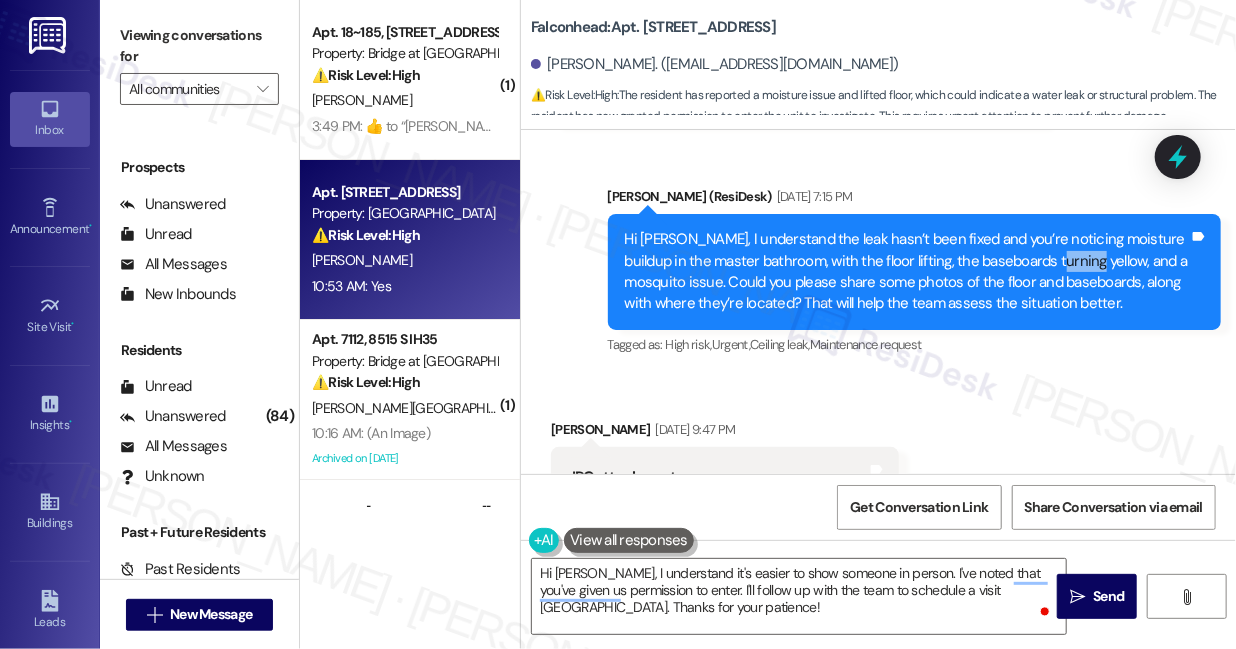 click on "Hi [PERSON_NAME], I understand the leak hasn’t been fixed and you’re noticing moisture buildup in the master bathroom, with the floor lifting, the baseboards turning yellow, and a mosquito issue. Could you please share some photos of the floor and baseboards, along with where they’re located? That will help the team assess the situation better." at bounding box center (907, 272) 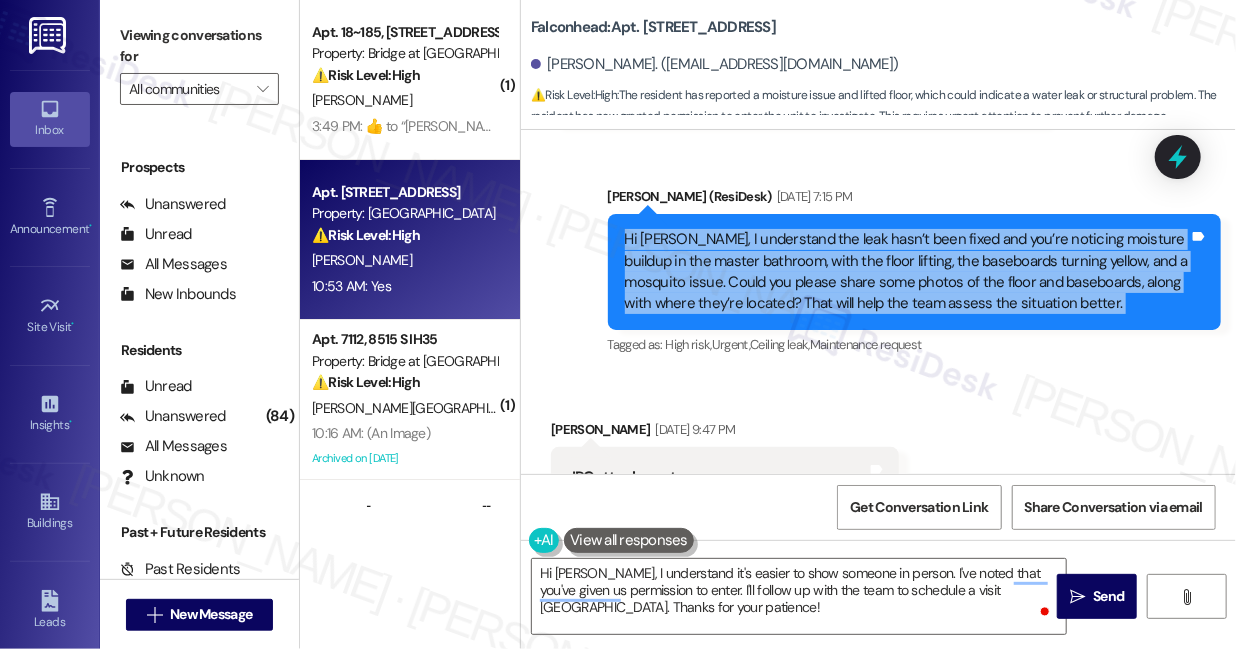 click on "Hi [PERSON_NAME], I understand the leak hasn’t been fixed and you’re noticing moisture buildup in the master bathroom, with the floor lifting, the baseboards turning yellow, and a mosquito issue. Could you please share some photos of the floor and baseboards, along with where they’re located? That will help the team assess the situation better." at bounding box center [907, 272] 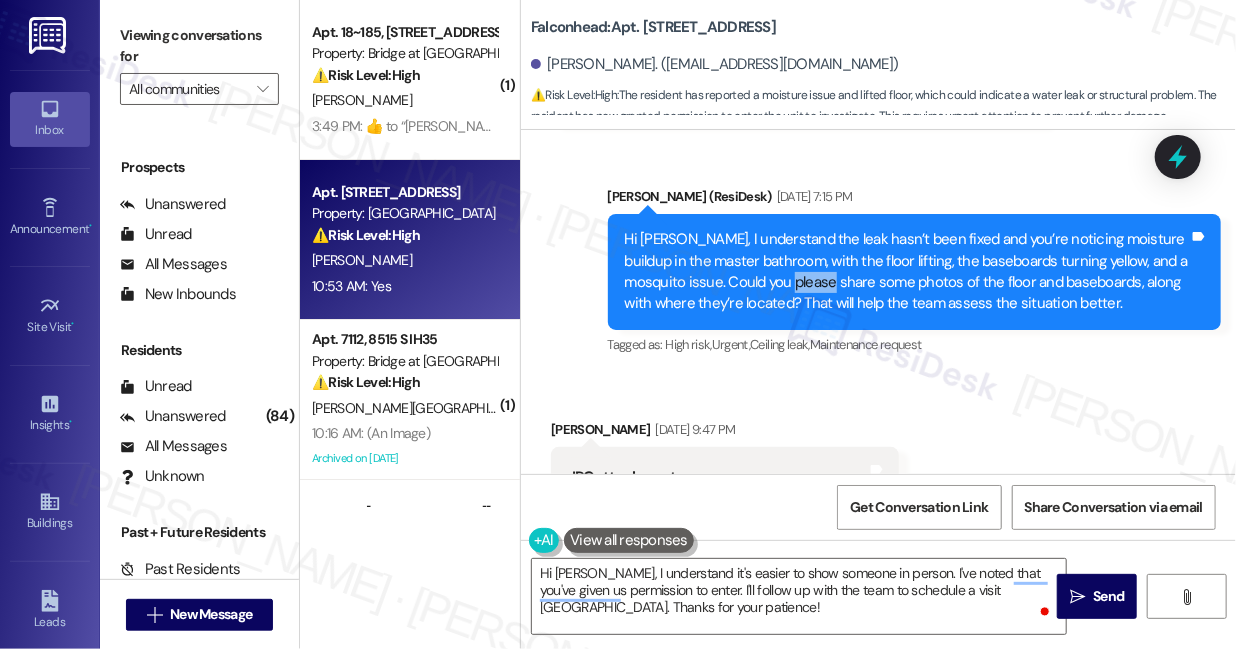 click on "Hi [PERSON_NAME], I understand the leak hasn’t been fixed and you’re noticing moisture buildup in the master bathroom, with the floor lifting, the baseboards turning yellow, and a mosquito issue. Could you please share some photos of the floor and baseboards, along with where they’re located? That will help the team assess the situation better." at bounding box center (907, 272) 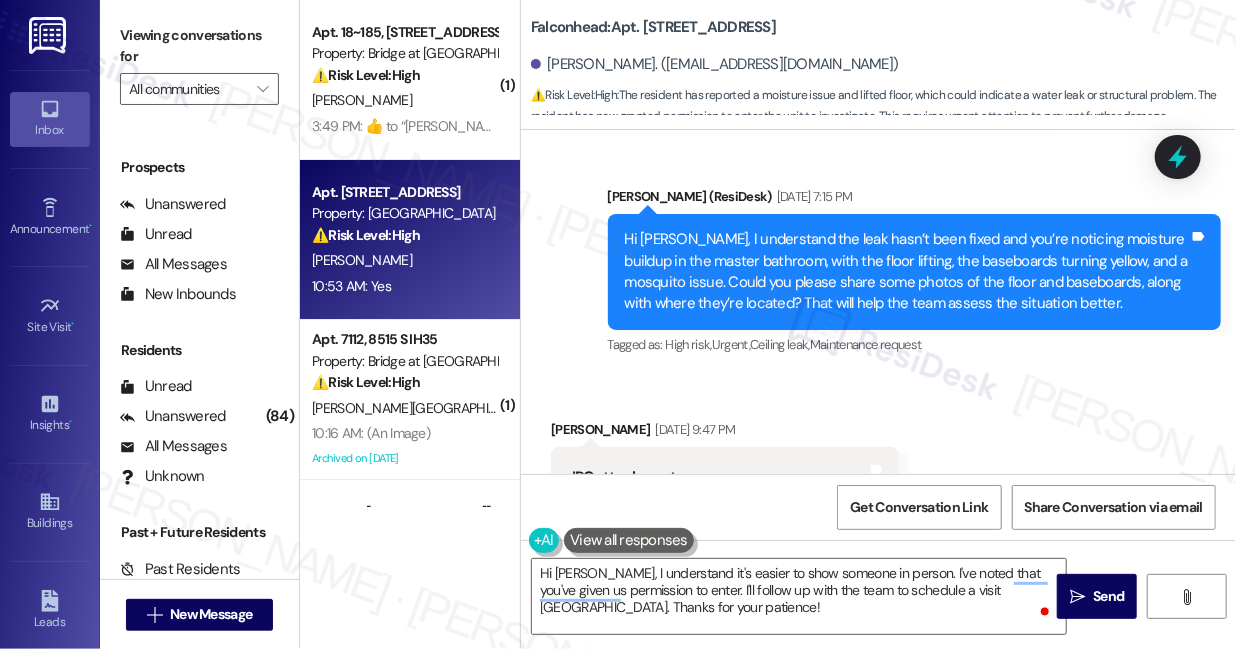 click on "Hi [PERSON_NAME], I understand the leak hasn’t been fixed and you’re noticing moisture buildup in the master bathroom, with the floor lifting, the baseboards turning yellow, and a mosquito issue. Could you please share some photos of the floor and baseboards, along with where they’re located? That will help the team assess the situation better." at bounding box center [907, 272] 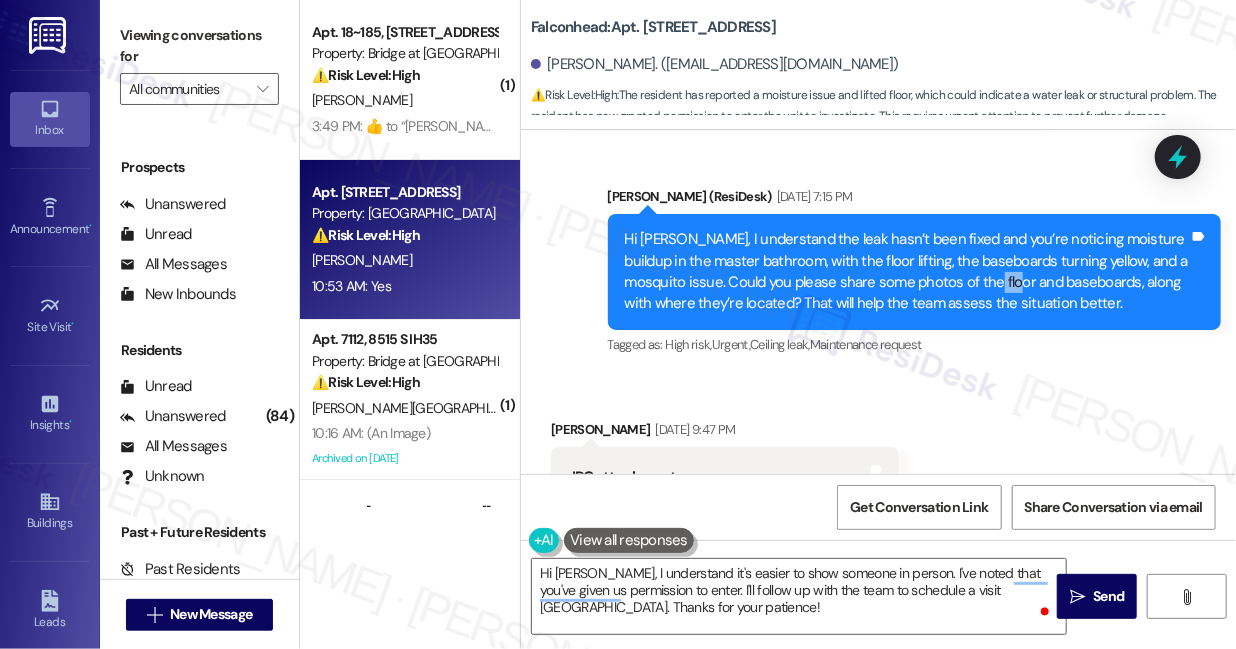 click on "Hi [PERSON_NAME], I understand the leak hasn’t been fixed and you’re noticing moisture buildup in the master bathroom, with the floor lifting, the baseboards turning yellow, and a mosquito issue. Could you please share some photos of the floor and baseboards, along with where they’re located? That will help the team assess the situation better." at bounding box center [907, 272] 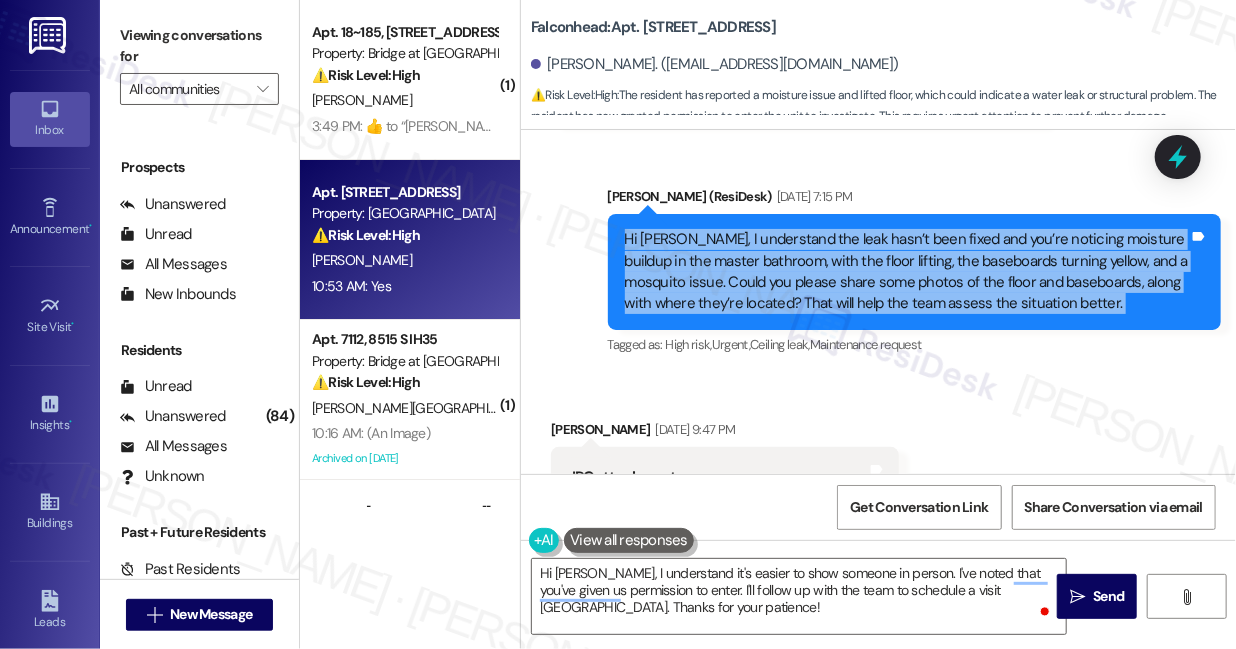 click on "Hi [PERSON_NAME], I understand the leak hasn’t been fixed and you’re noticing moisture buildup in the master bathroom, with the floor lifting, the baseboards turning yellow, and a mosquito issue. Could you please share some photos of the floor and baseboards, along with where they’re located? That will help the team assess the situation better." at bounding box center [907, 272] 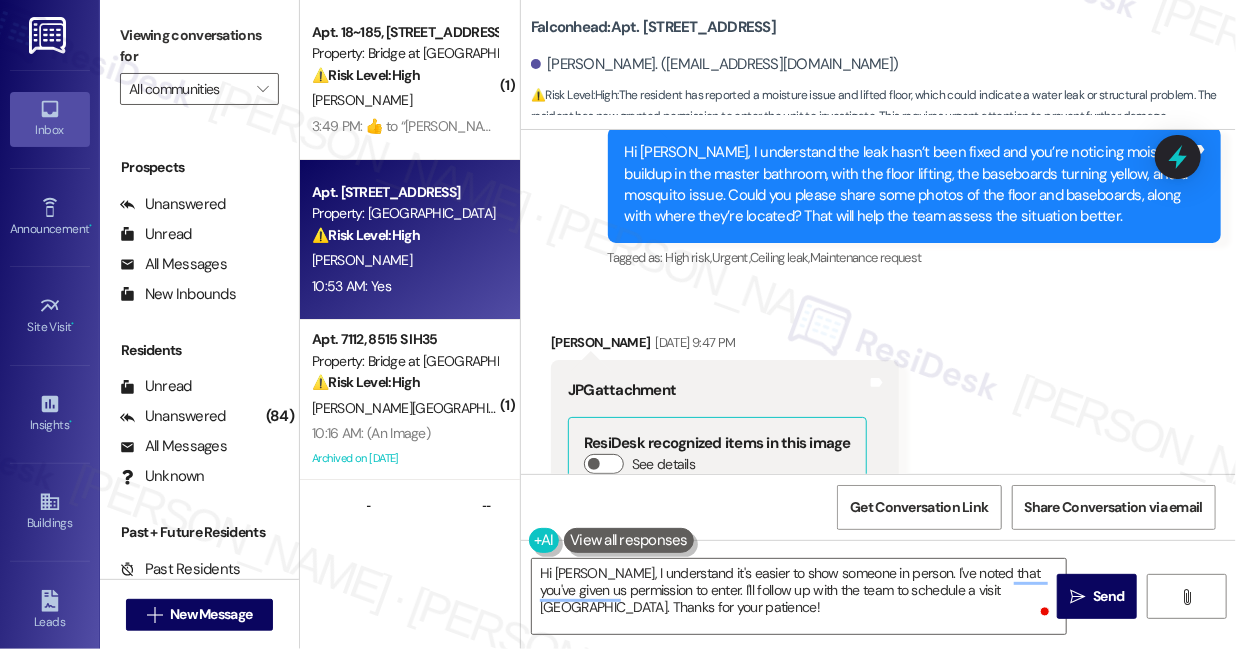 scroll, scrollTop: 1339, scrollLeft: 0, axis: vertical 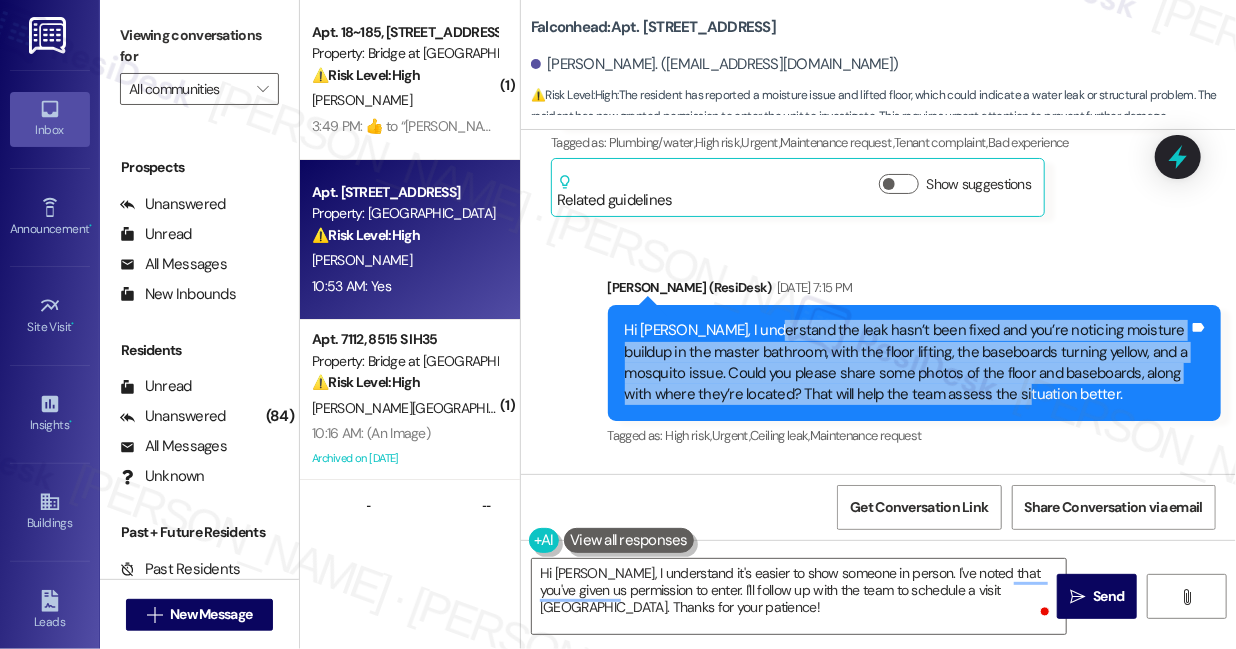 drag, startPoint x: 757, startPoint y: 327, endPoint x: 990, endPoint y: 385, distance: 240.1104 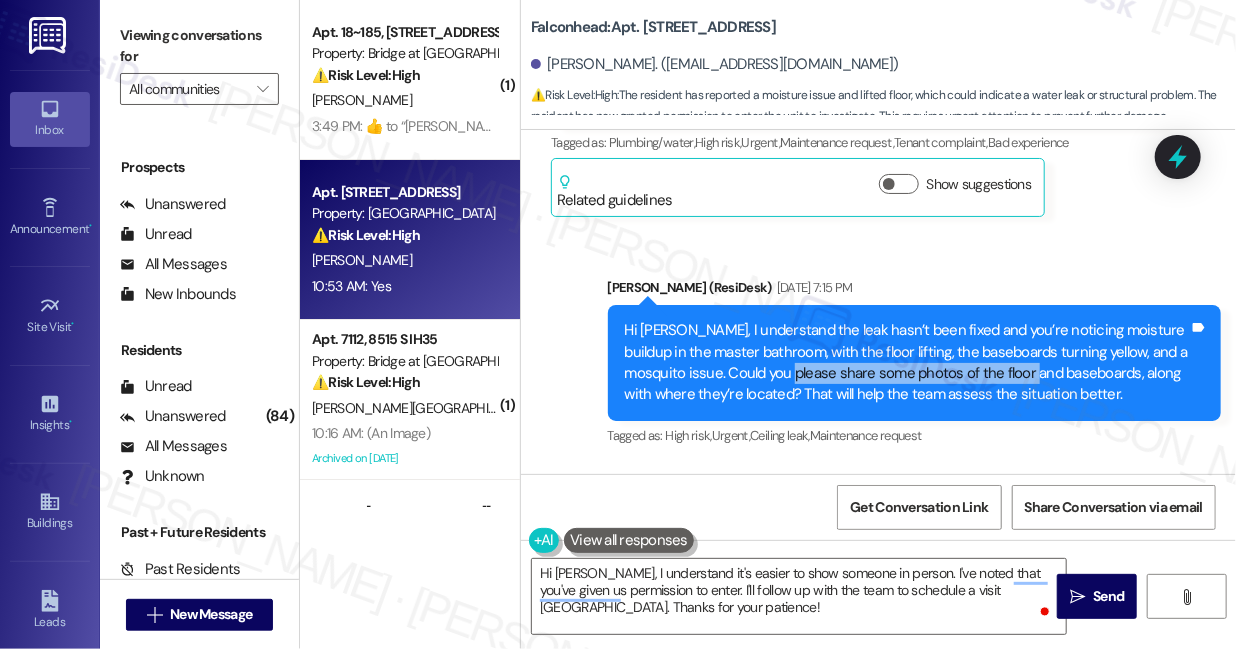 drag, startPoint x: 774, startPoint y: 376, endPoint x: 1016, endPoint y: 376, distance: 242 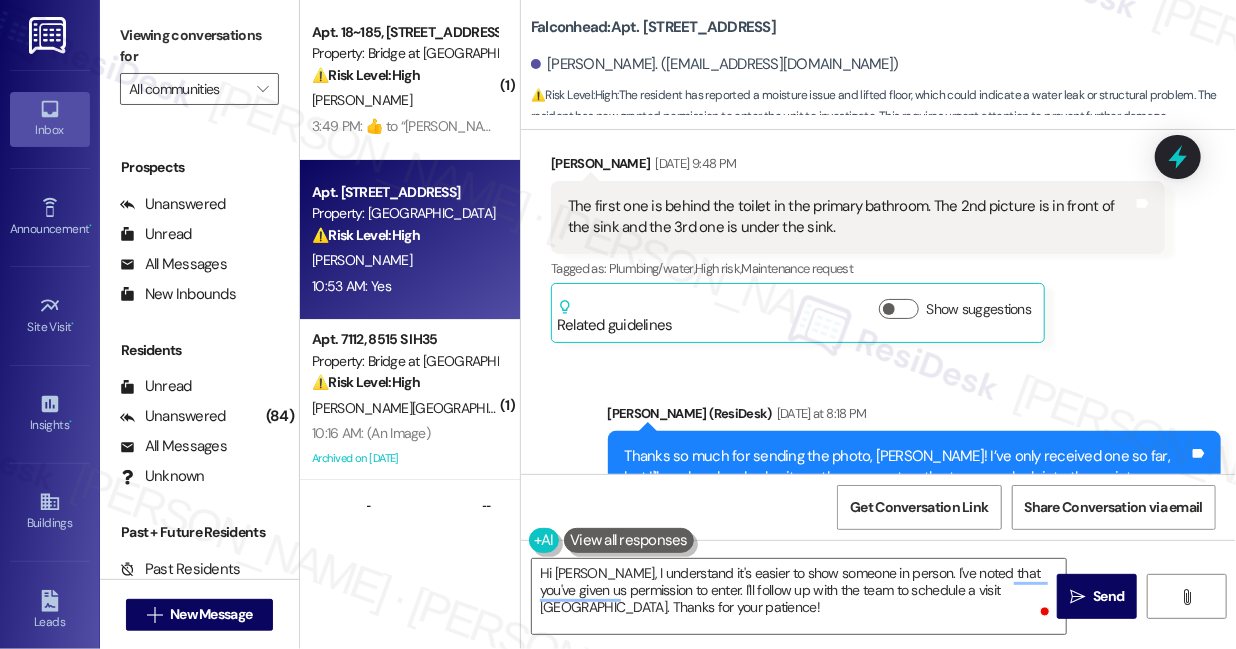 scroll, scrollTop: 2430, scrollLeft: 0, axis: vertical 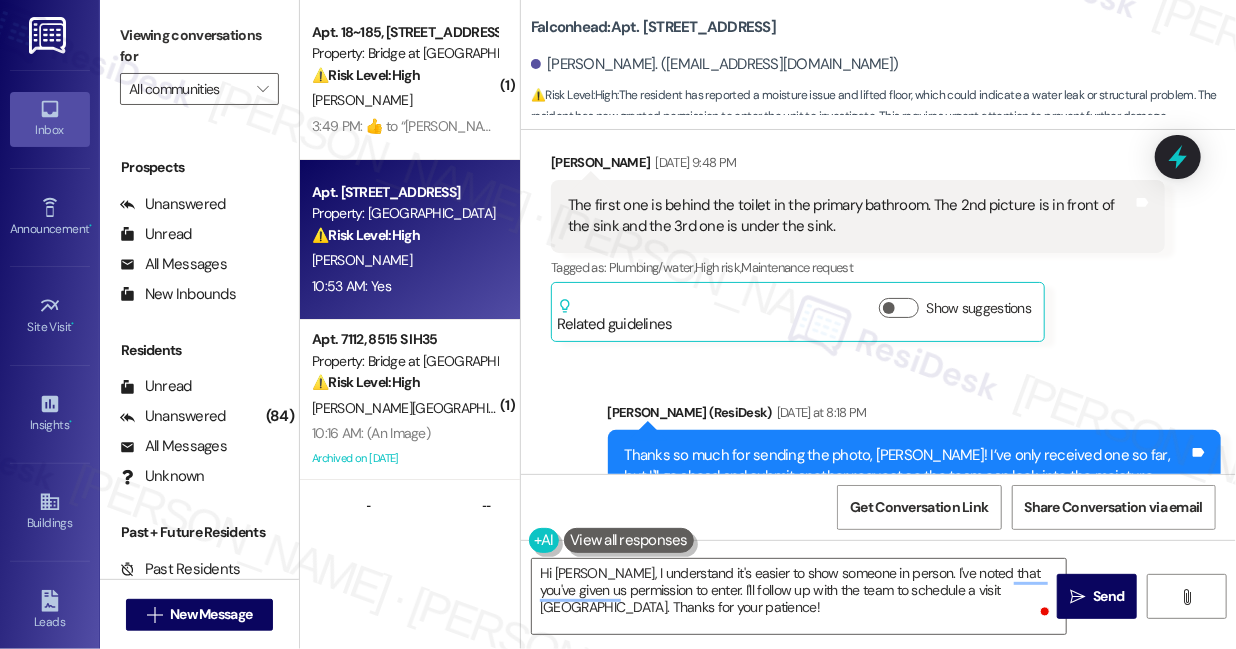 click on "The first one is behind the toilet in the primary bathroom. The 2nd picture is in front of the sink and the 3rd one is under the sink." at bounding box center [850, 216] 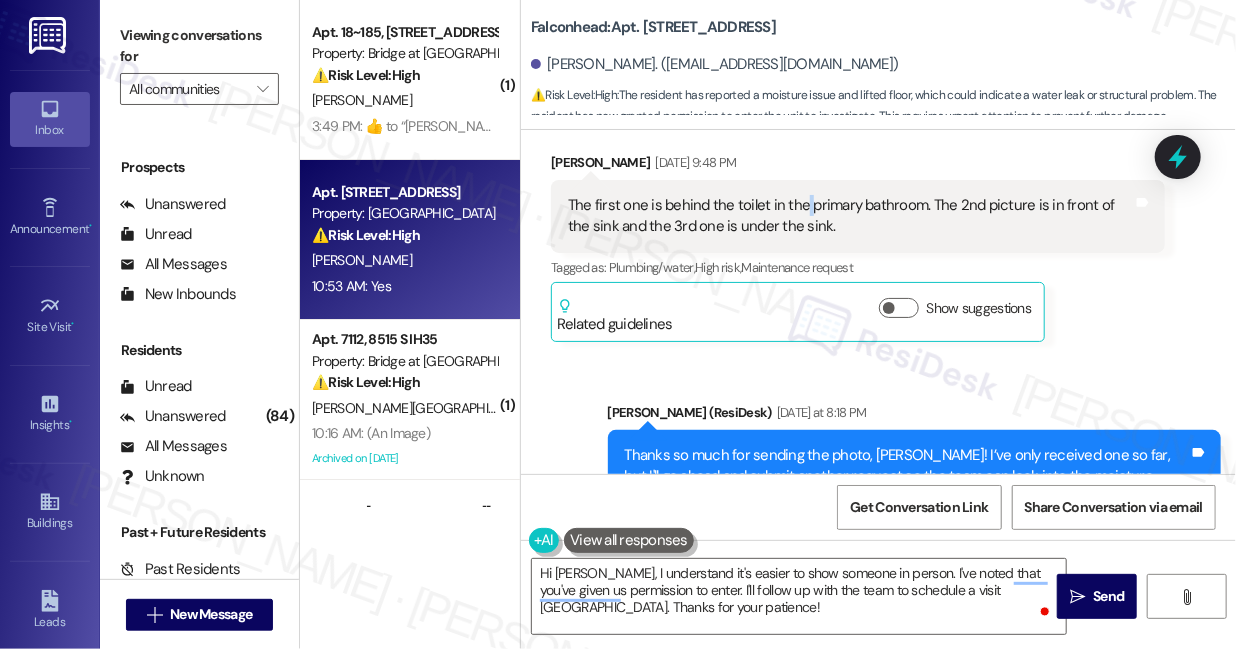 click on "The first one is behind the toilet in the primary bathroom. The 2nd picture is in front of the sink and the 3rd one is under the sink." at bounding box center [850, 216] 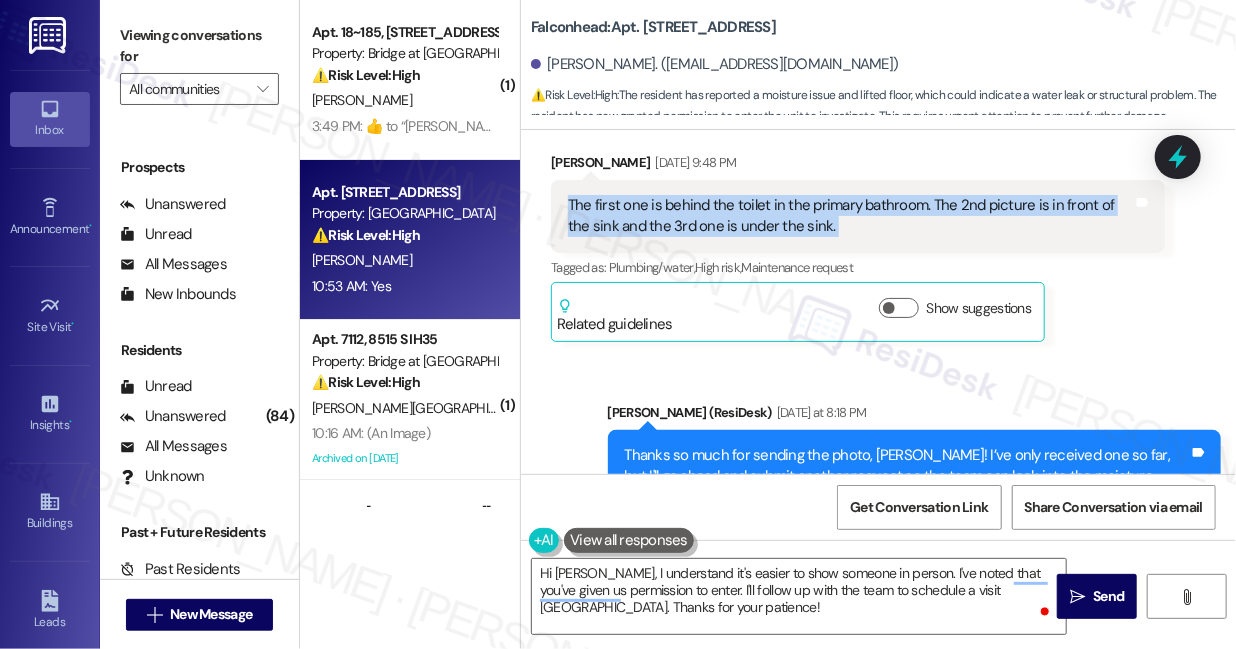 click on "The first one is behind the toilet in the primary bathroom. The 2nd picture is in front of the sink and the 3rd one is under the sink." at bounding box center (850, 216) 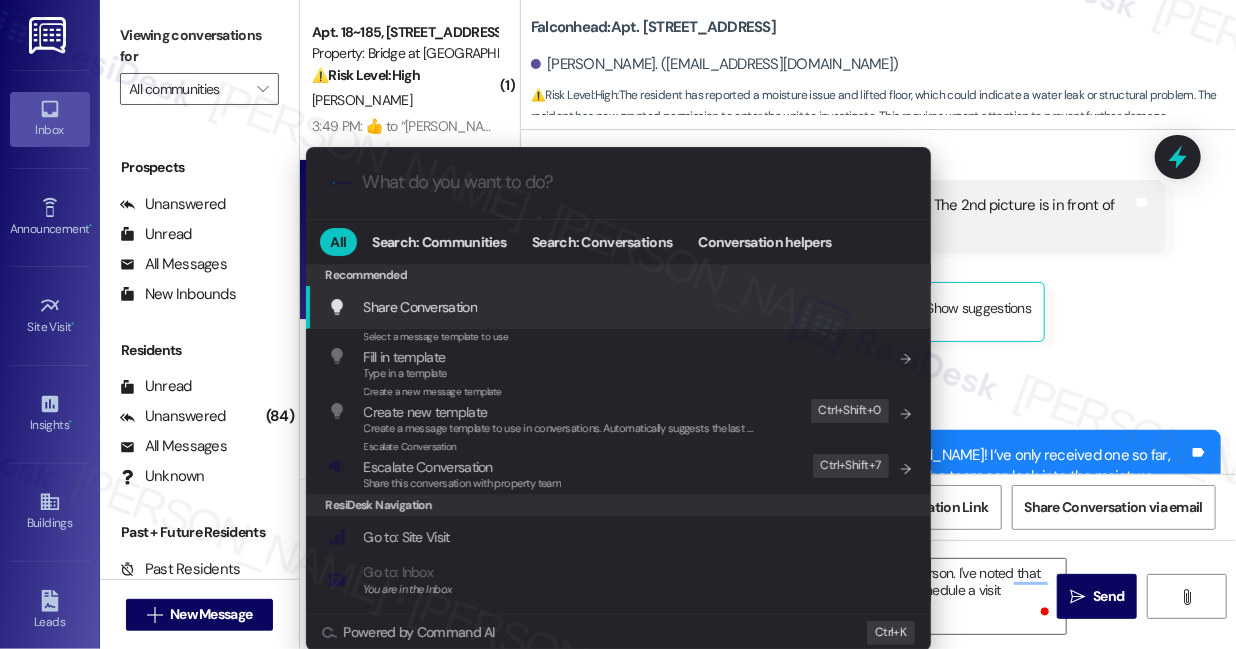 click on ".cls-1{fill:#0a055f;}.cls-2{fill:#0cc4c4;} resideskLogoBlueOrange All Search: Communities Search: Conversations Conversation helpers Recommended Recommended Share Conversation Add shortcut Select a message template to use Fill in template Type in a template Add shortcut Create a new message template Create new template Create a message template to use in conversations. Automatically suggests the last message you sent. Edit Ctrl+ Shift+ 0 Escalate Conversation Escalate Conversation Share this conversation with property team Edit Ctrl+ Shift+ 7 ResiDesk Navigation Go to: Site Visit Add shortcut Go to: Inbox You are in the Inbox Add shortcut Go to: Settings Add shortcut Go to: Message Templates Add shortcut Go to: Buildings Add shortcut Help Getting Started: What you can do with ResiDesk Add shortcut Settings Powered by Command AI Ctrl+ K" at bounding box center (618, 324) 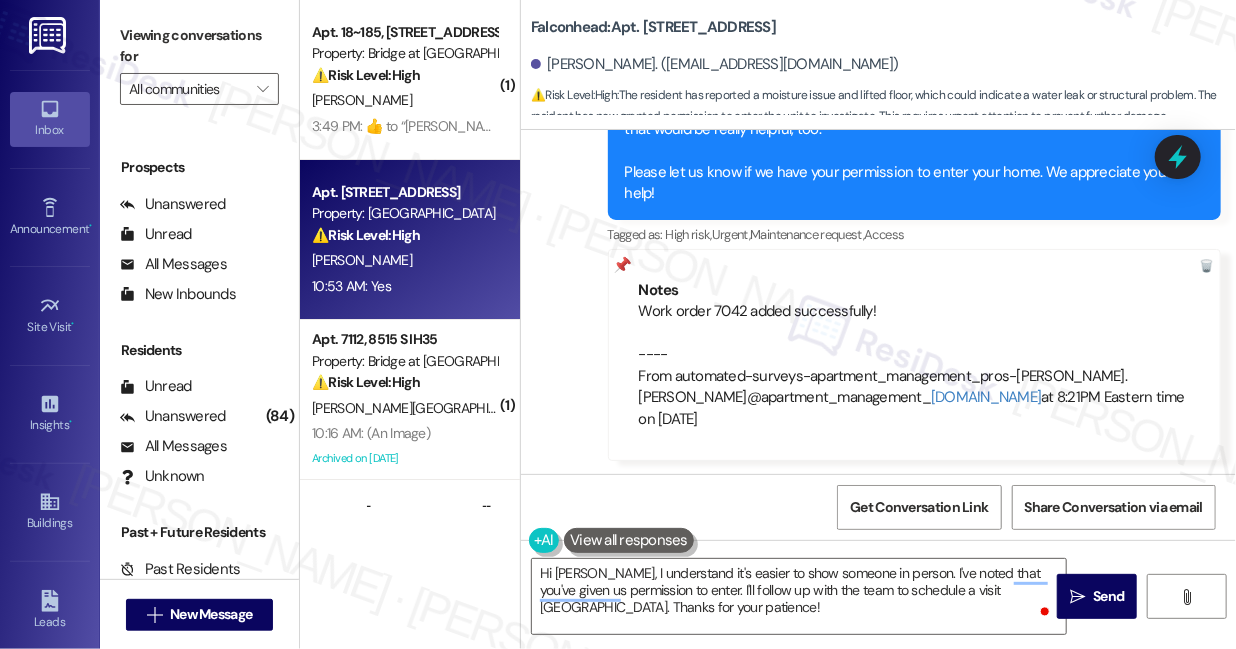 scroll, scrollTop: 2703, scrollLeft: 0, axis: vertical 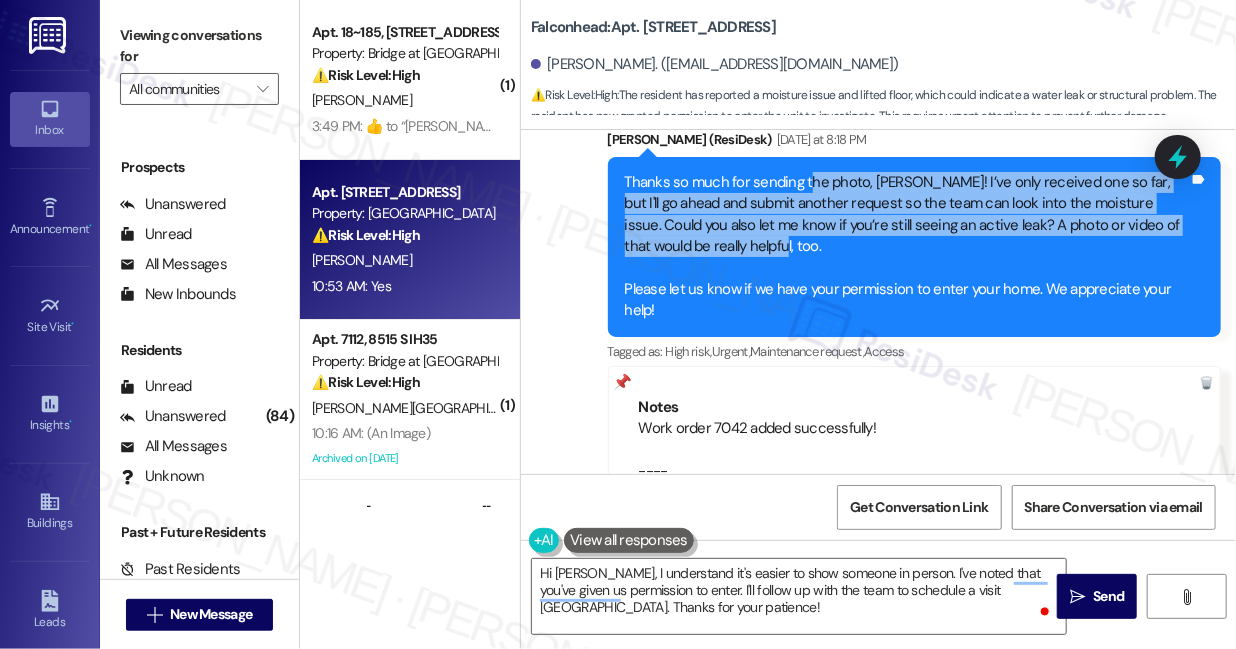 drag, startPoint x: 809, startPoint y: 190, endPoint x: 868, endPoint y: 245, distance: 80.65978 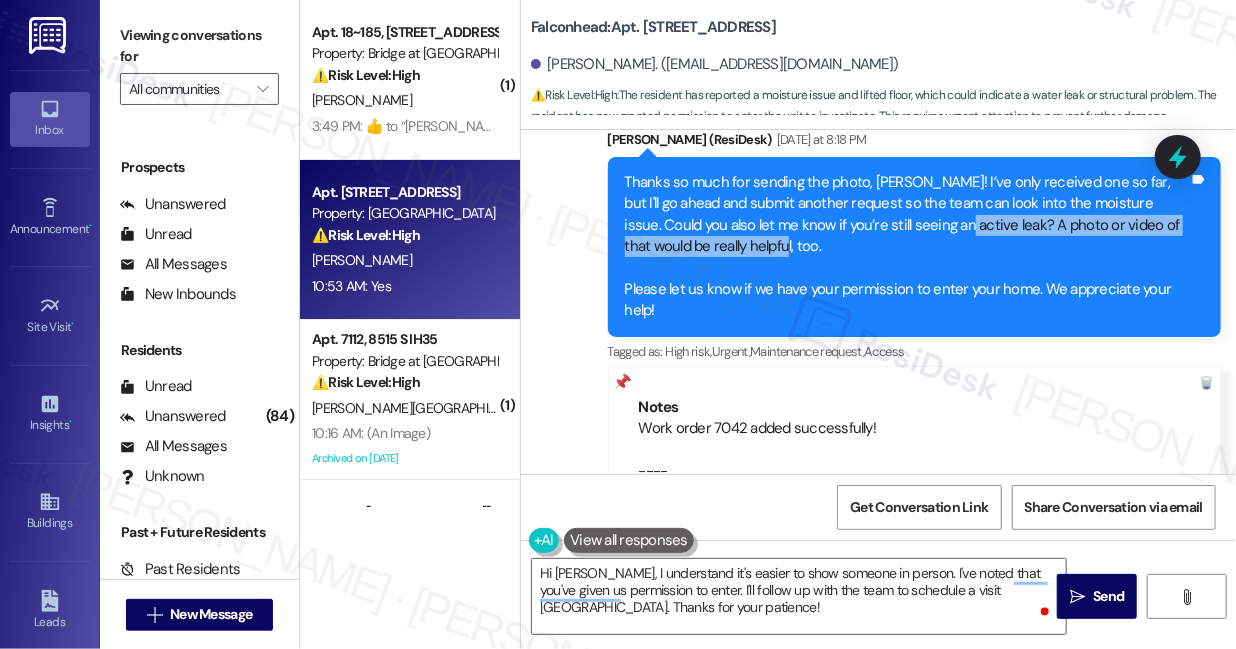 drag, startPoint x: 874, startPoint y: 213, endPoint x: 898, endPoint y: 242, distance: 37.64306 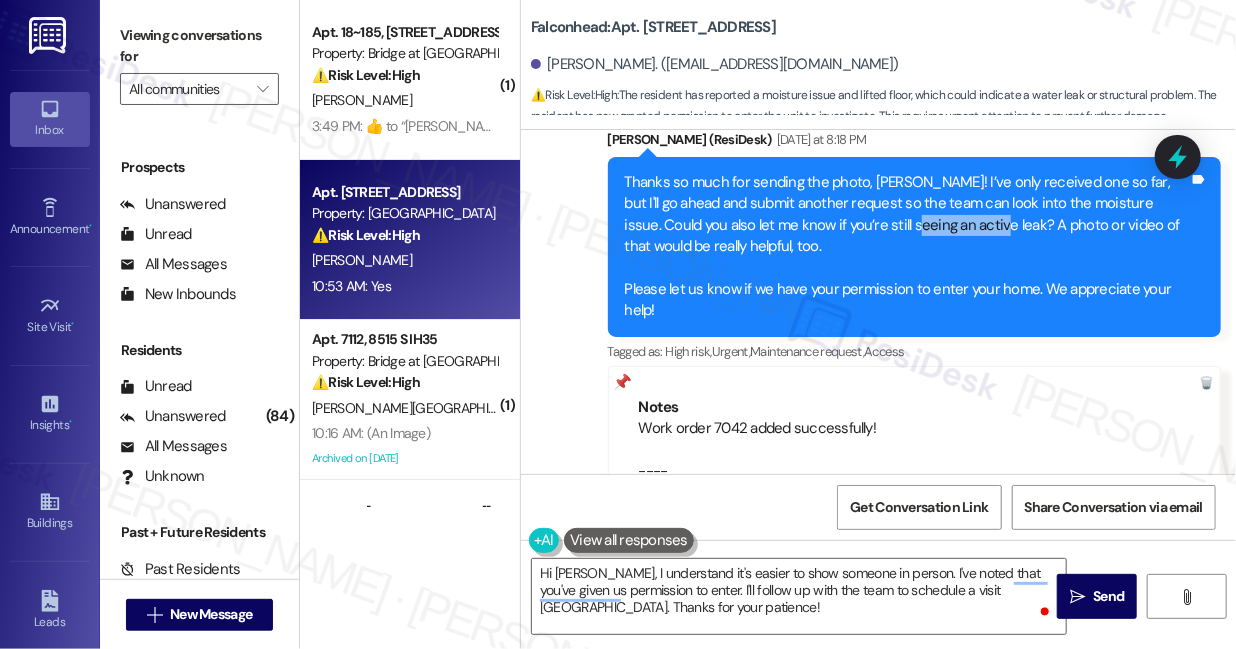 drag, startPoint x: 829, startPoint y: 224, endPoint x: 910, endPoint y: 228, distance: 81.09871 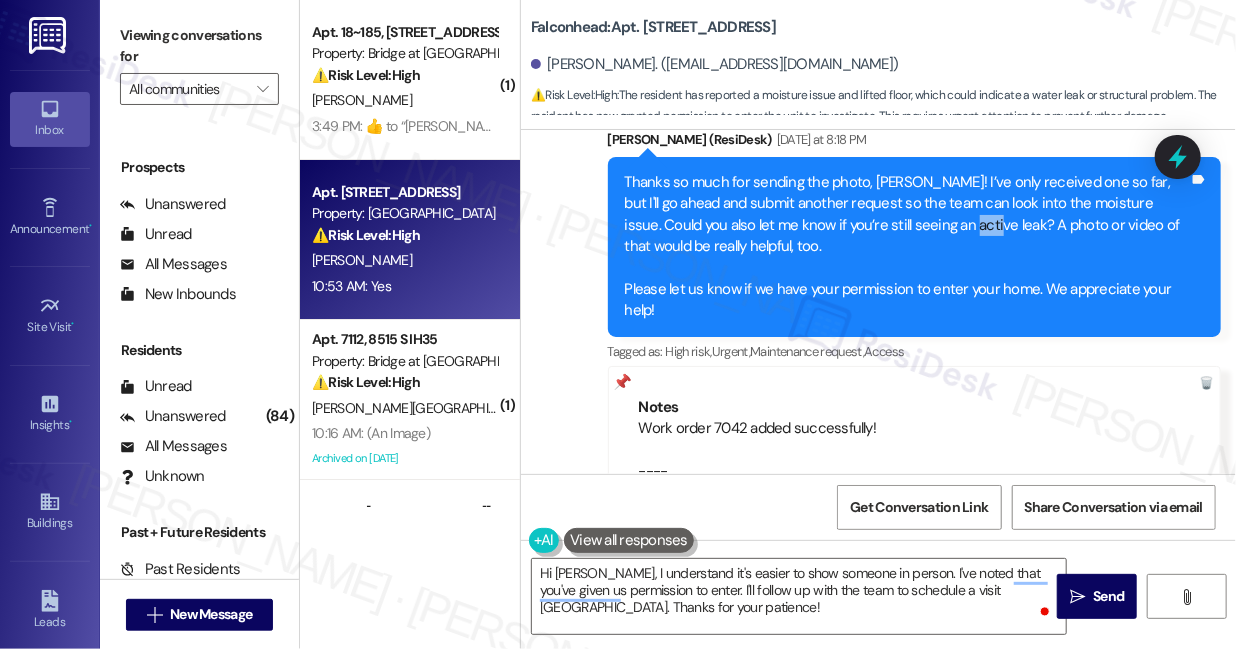 click on "Thanks so much for sending the photo, [PERSON_NAME]! I’ve only received one so far, but I'll go ahead and submit another request so the team can look into the moisture issue. Could you also let me know if you’re still seeing an active leak? A photo or video of that would be really helpful, too.
Please let us know if we have your permission to enter your home. We appreciate your help!" at bounding box center (907, 247) 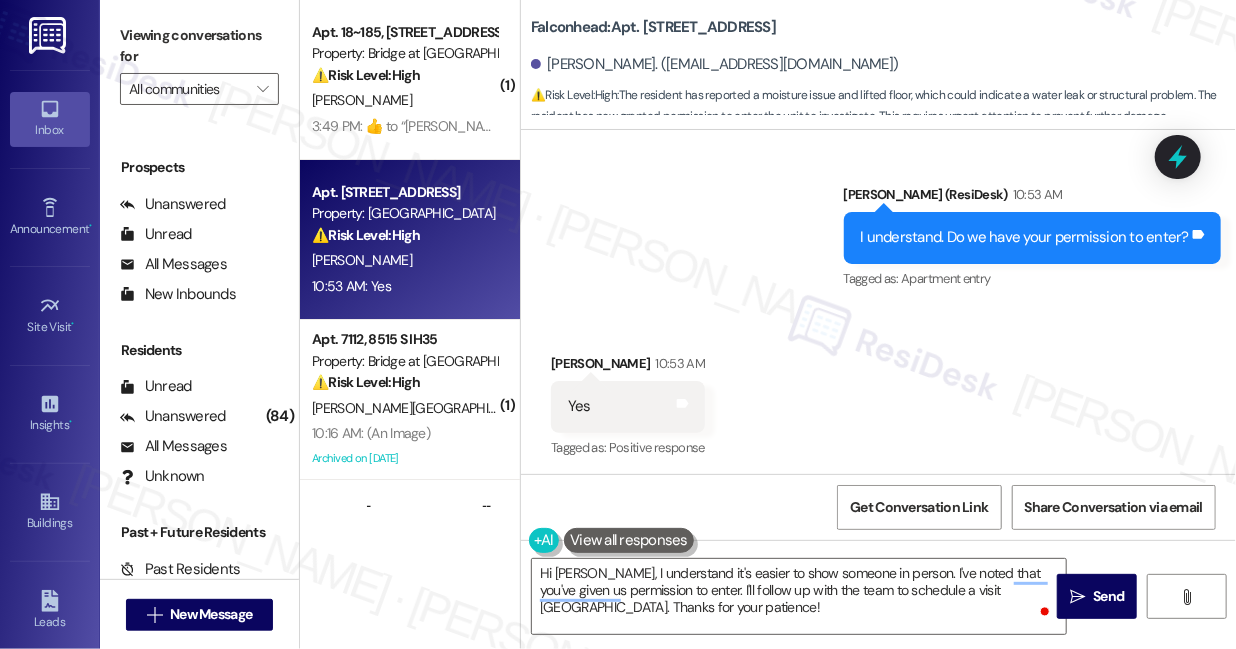 scroll, scrollTop: 3885, scrollLeft: 0, axis: vertical 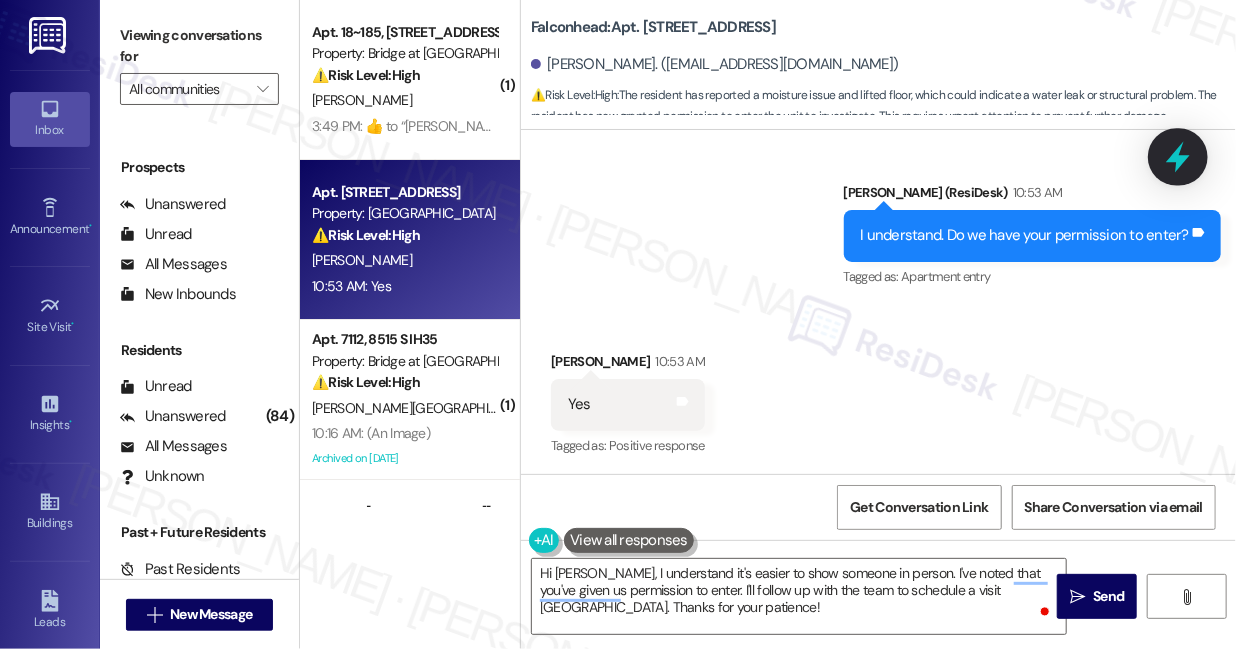 click 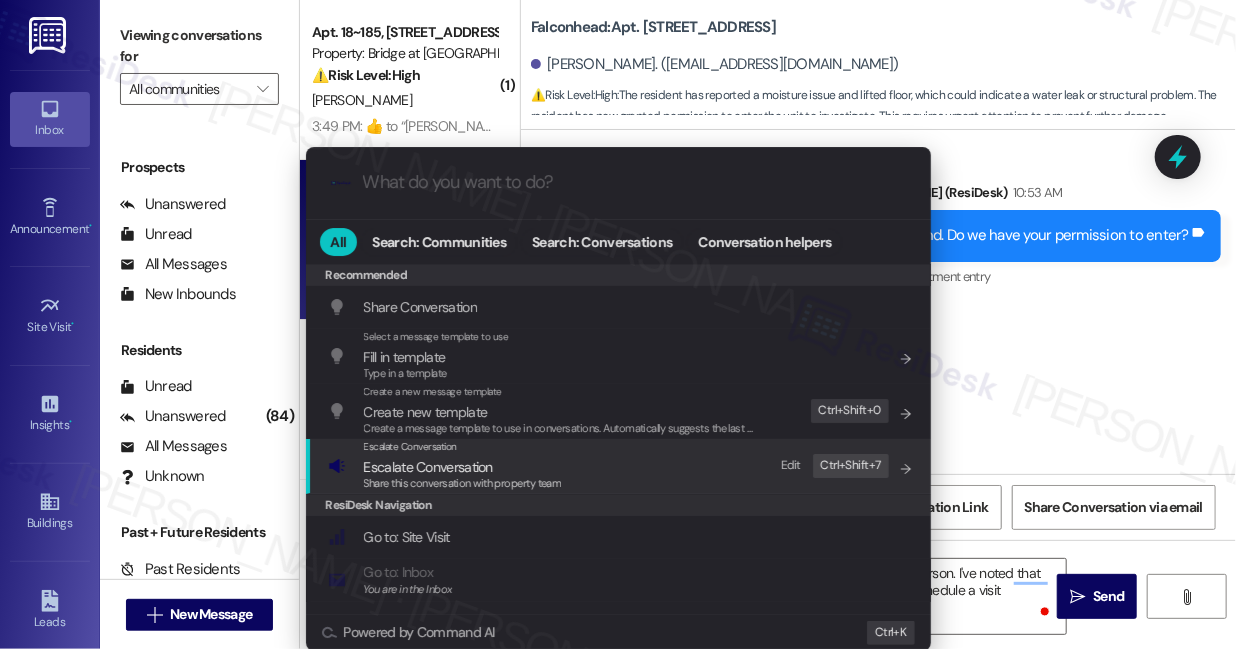 click on "Escalate Conversation Escalate Conversation Share this conversation with property team Edit Ctrl+ Shift+ 7" at bounding box center (620, 466) 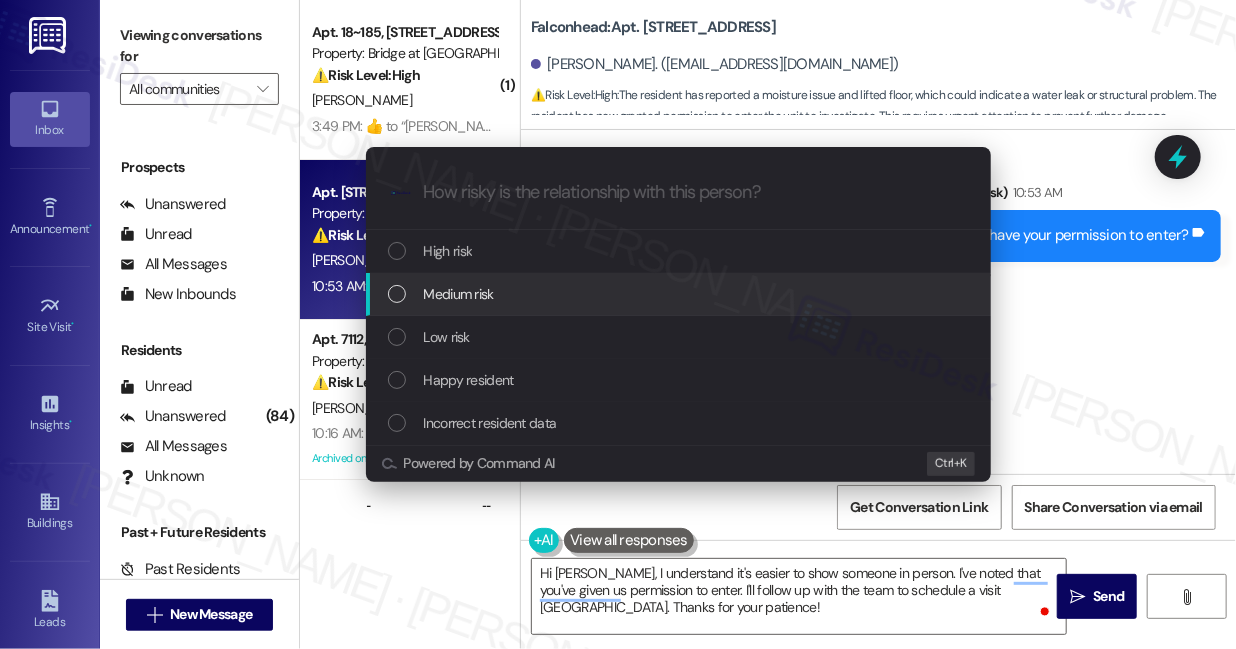 click on "Medium risk" at bounding box center (459, 294) 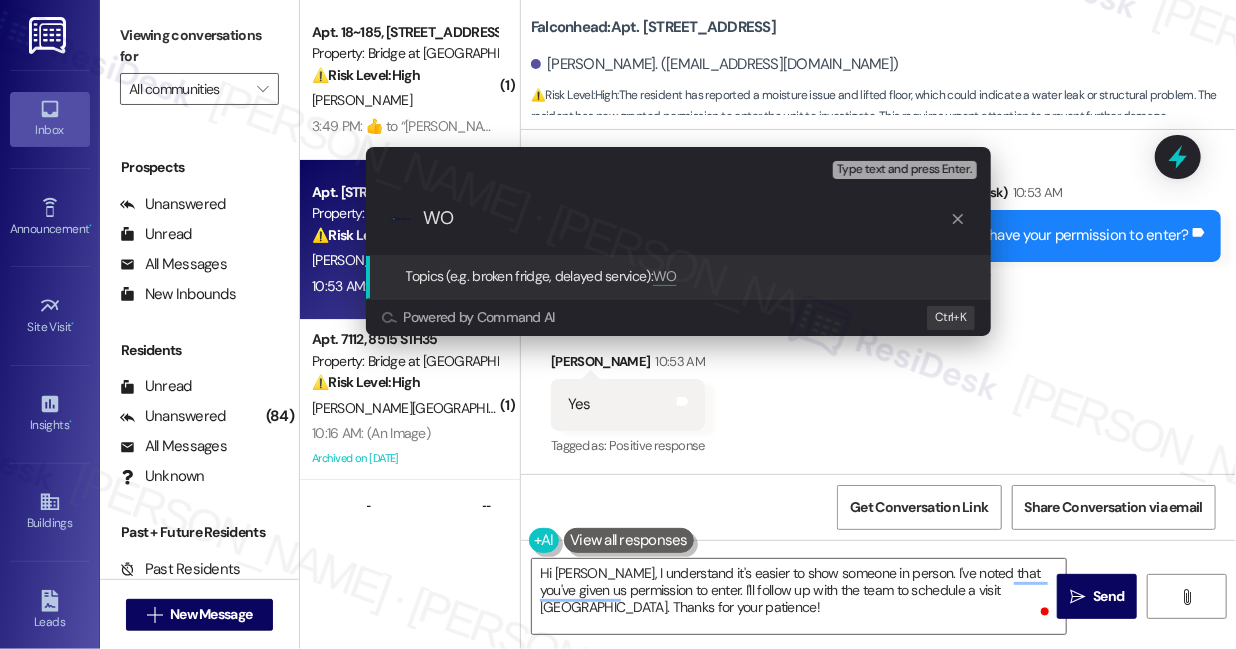 click on ".cls-1{fill:#0a055f;}.cls-2{fill:#0cc4c4;} resideskLogoBlueOrange WO" at bounding box center [678, 218] 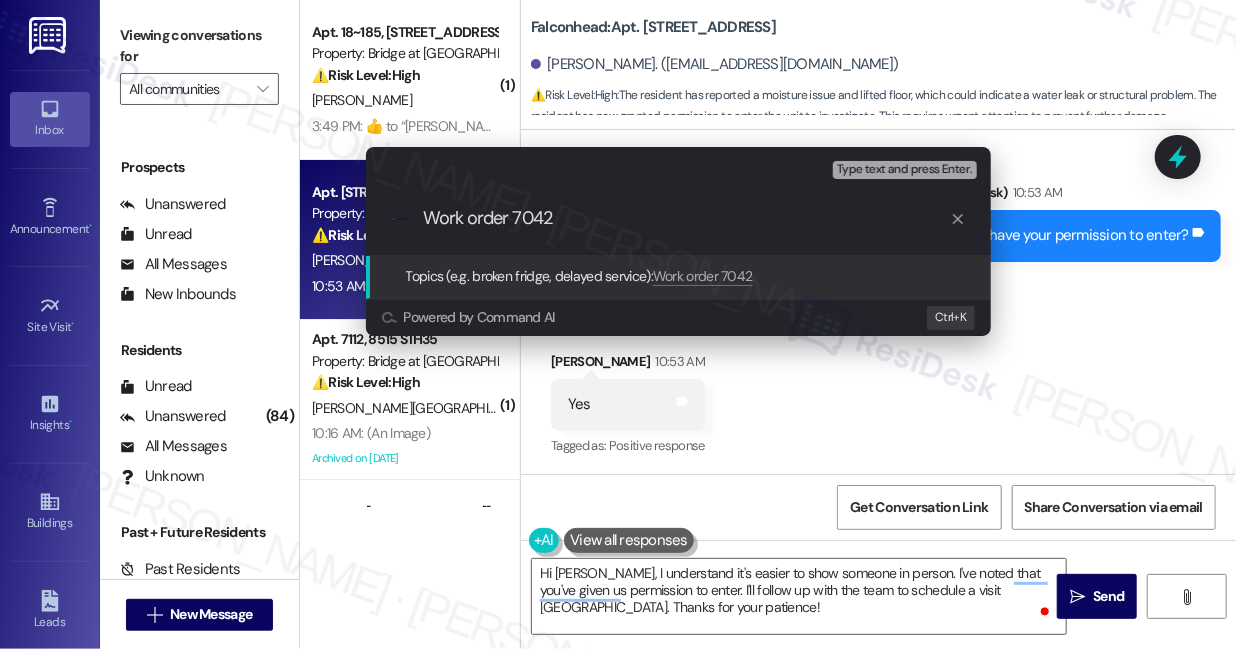 drag, startPoint x: 514, startPoint y: 214, endPoint x: 413, endPoint y: 214, distance: 101 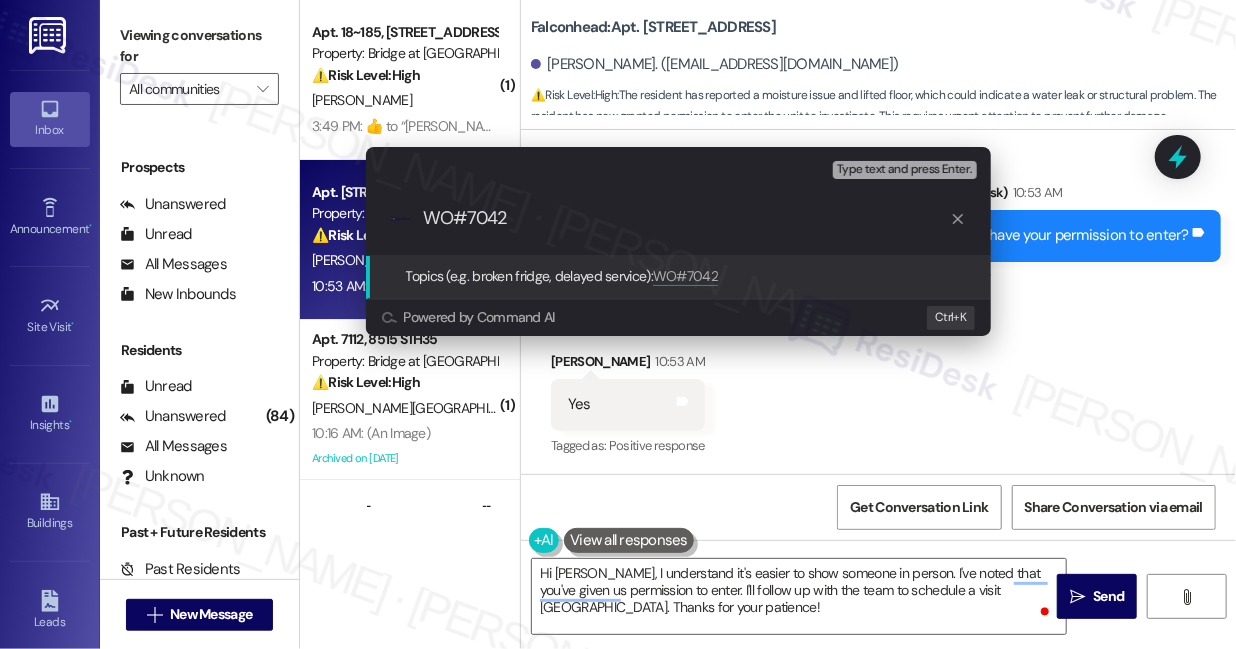 click on "WO#7042" at bounding box center [686, 218] 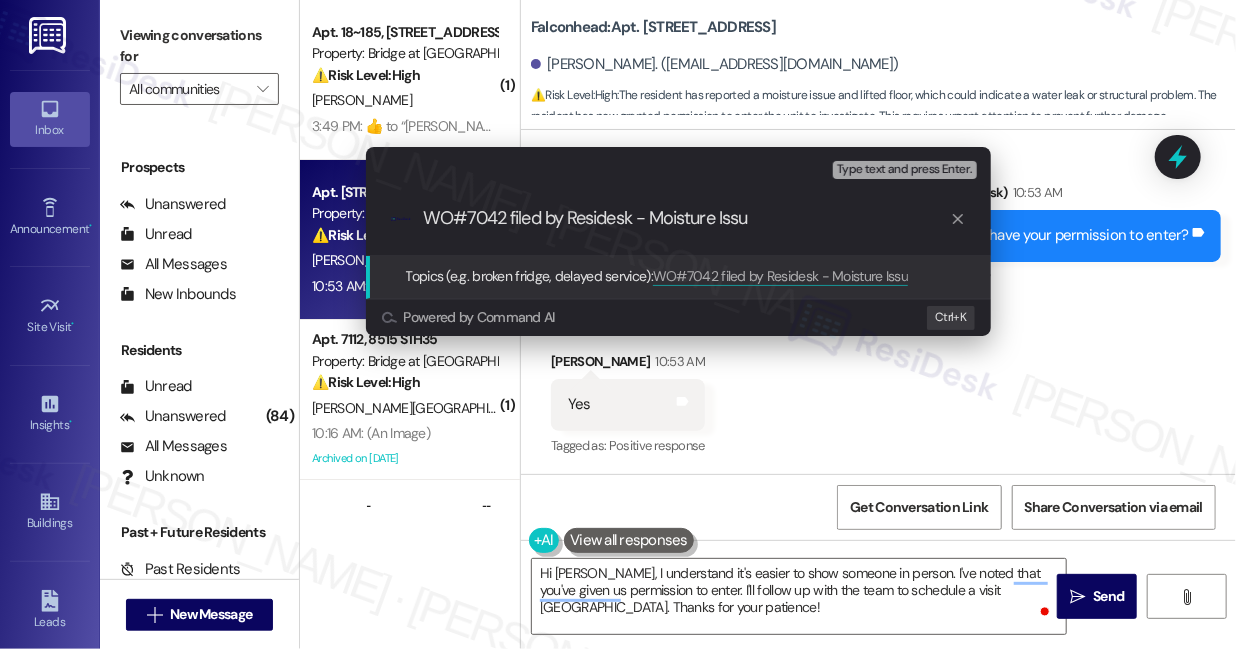 type on "WO#7042 filed by Residesk - Moisture Issue" 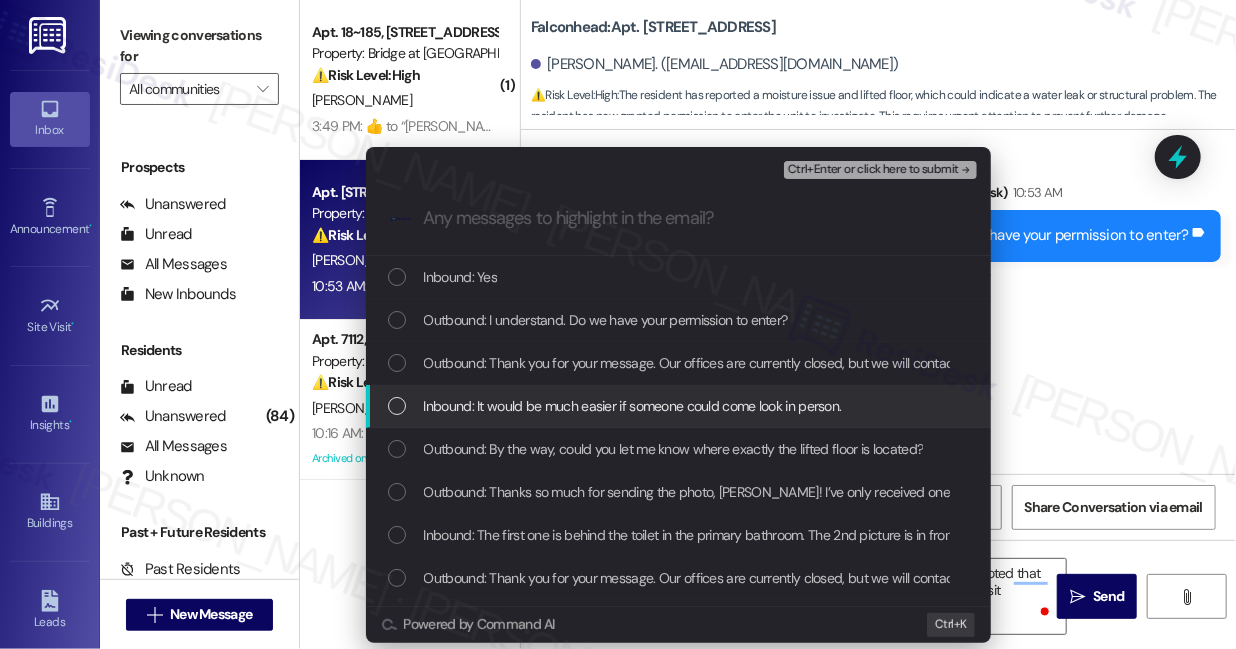 type 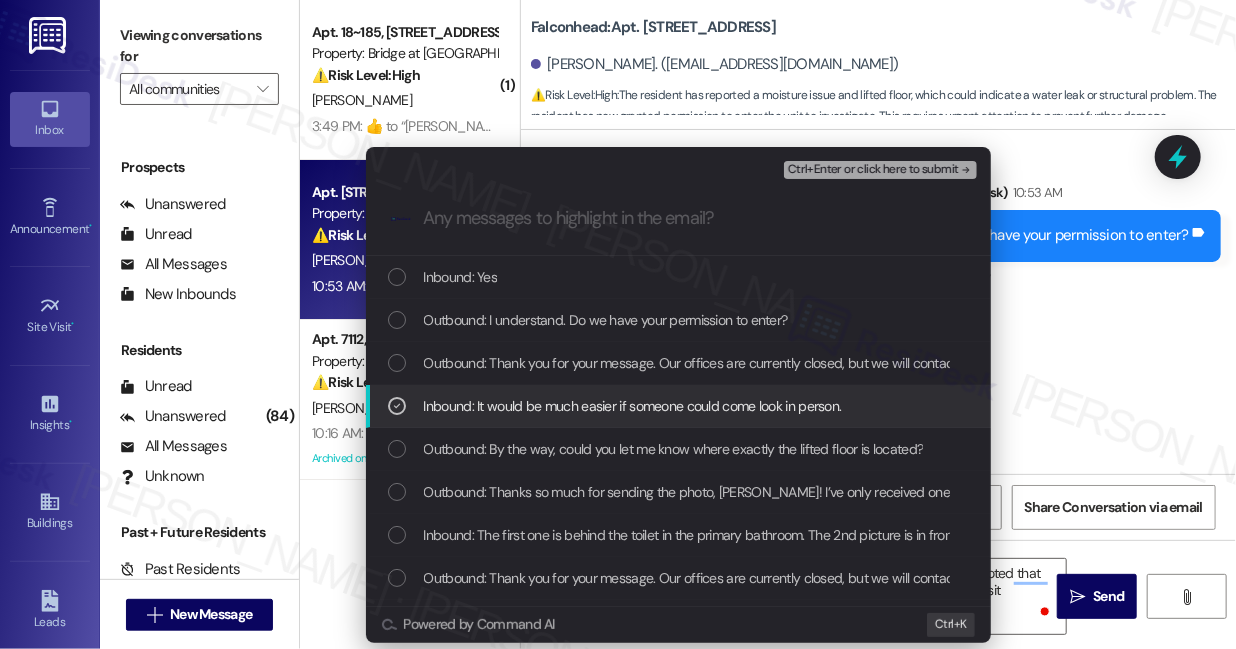 scroll, scrollTop: 90, scrollLeft: 0, axis: vertical 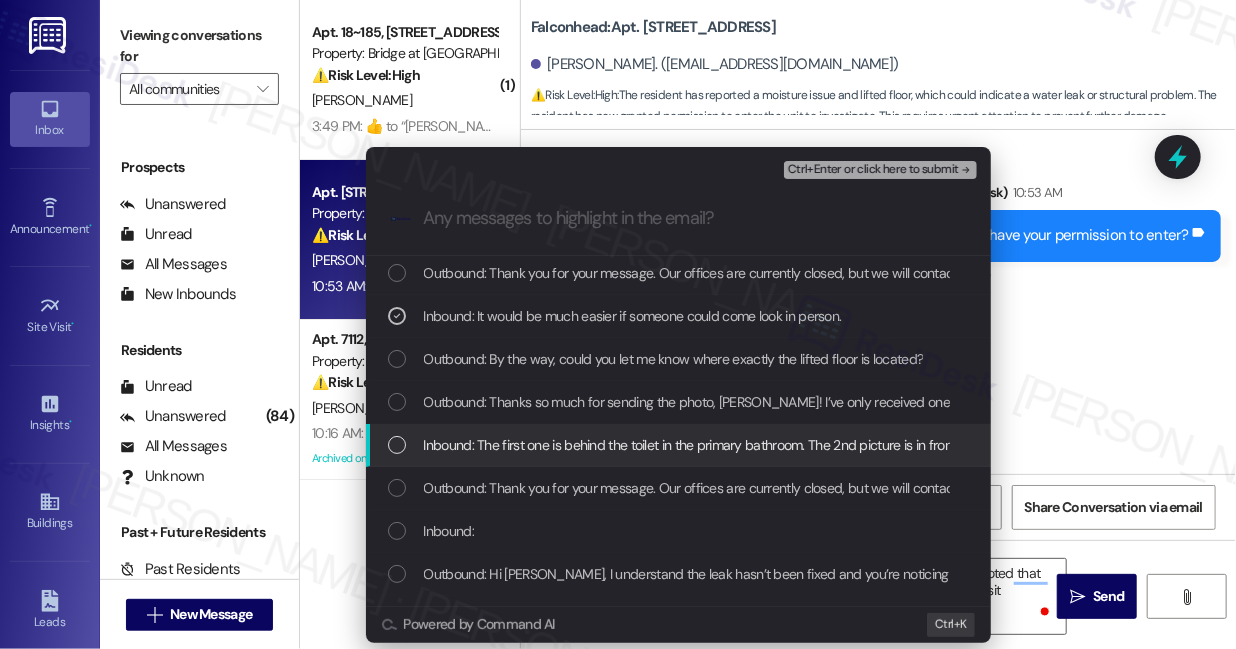 click on "Inbound: The first one is behind the toilet in the primary bathroom. The 2nd picture is in front of the sink and the 3rd one is under the sink." at bounding box center [820, 445] 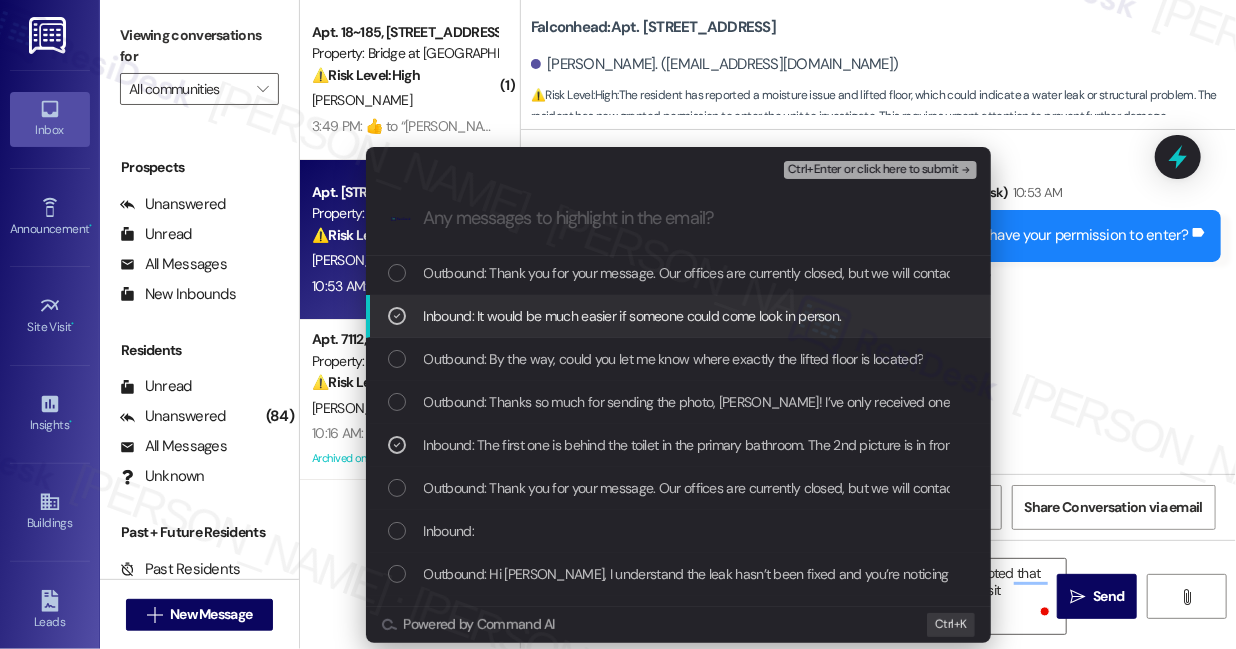 click on "Inbound: It would be much easier if someone could come look in person." at bounding box center [633, 316] 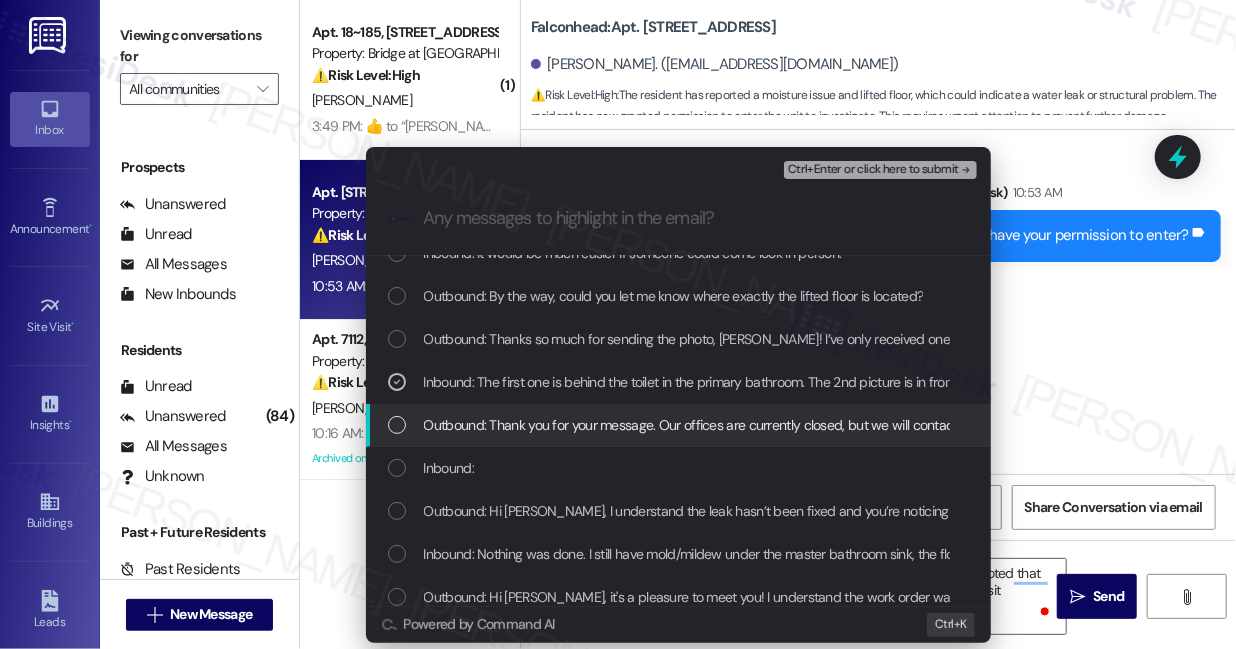 scroll, scrollTop: 181, scrollLeft: 0, axis: vertical 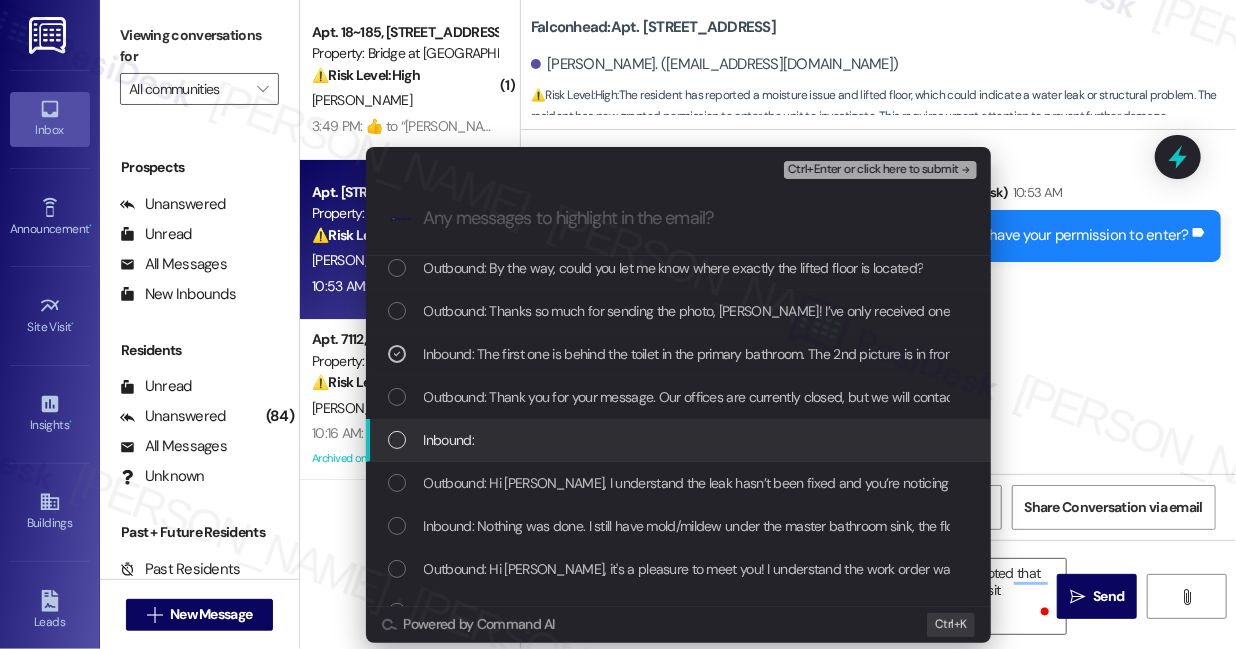 click on "Inbound:" at bounding box center (680, 440) 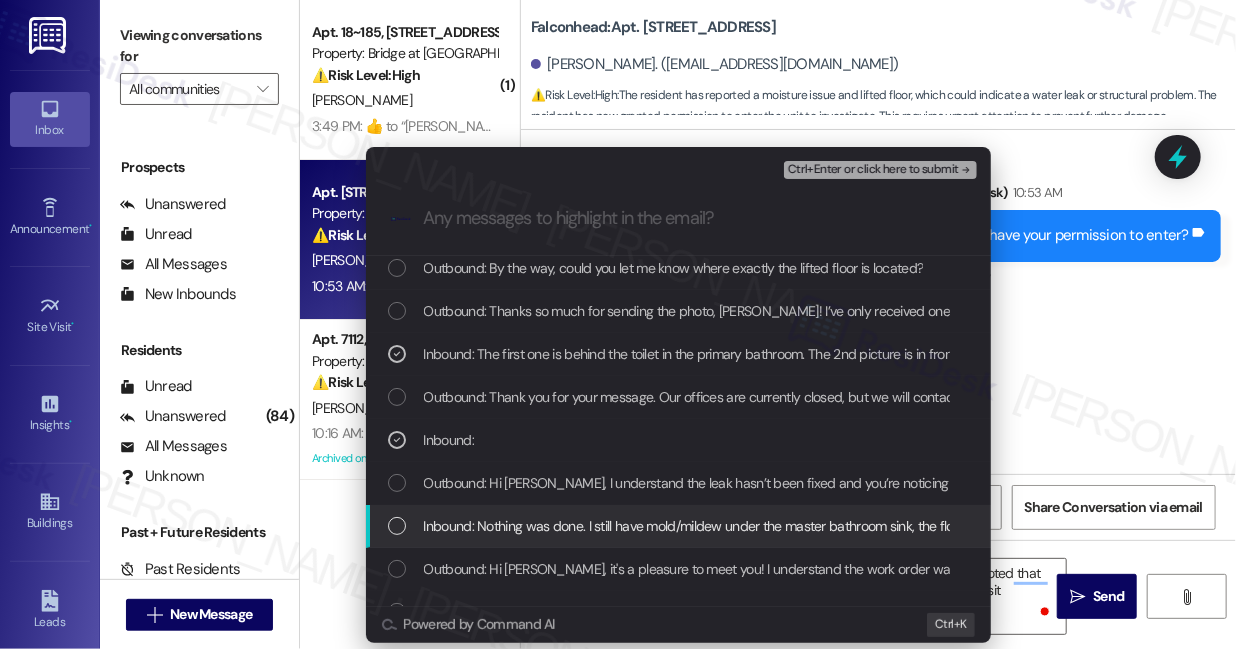click on "Inbound: Nothing was done. I still have mold/mildew under the master bathroom sink, the floor is still lifted up, and the baseboards are still yellow and appears to be getting worse. And I have a mosquito issue in my apartment and the smell of mildew is strong." at bounding box center (1169, 526) 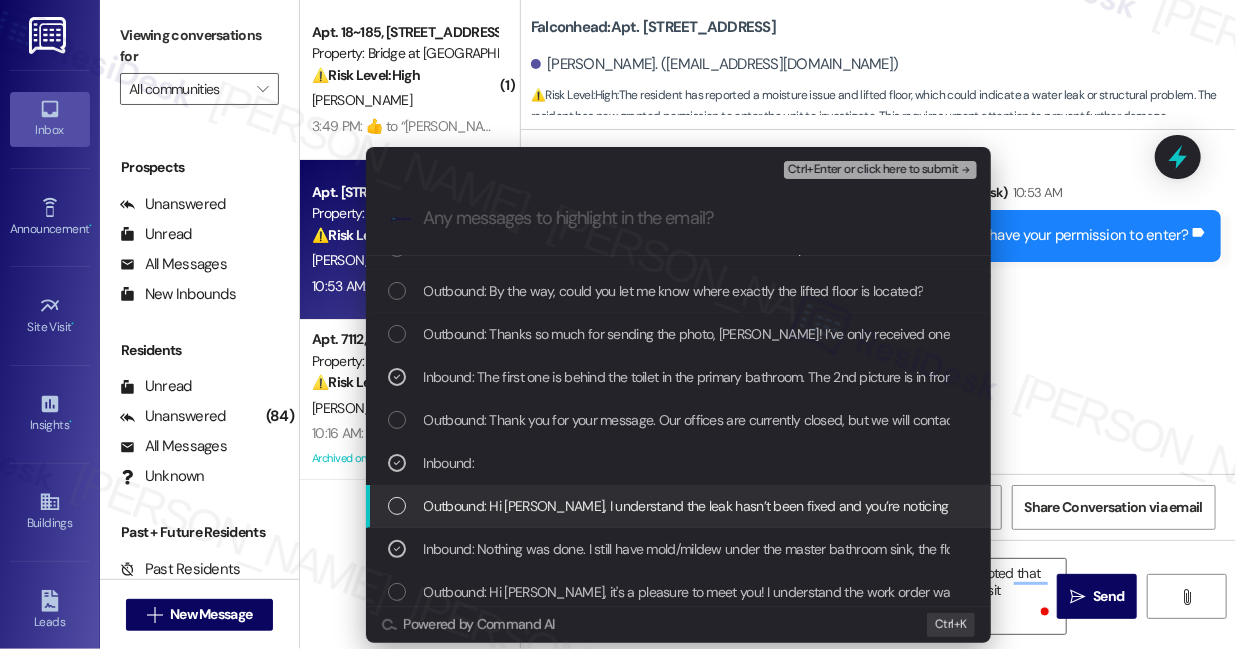 scroll, scrollTop: 155, scrollLeft: 0, axis: vertical 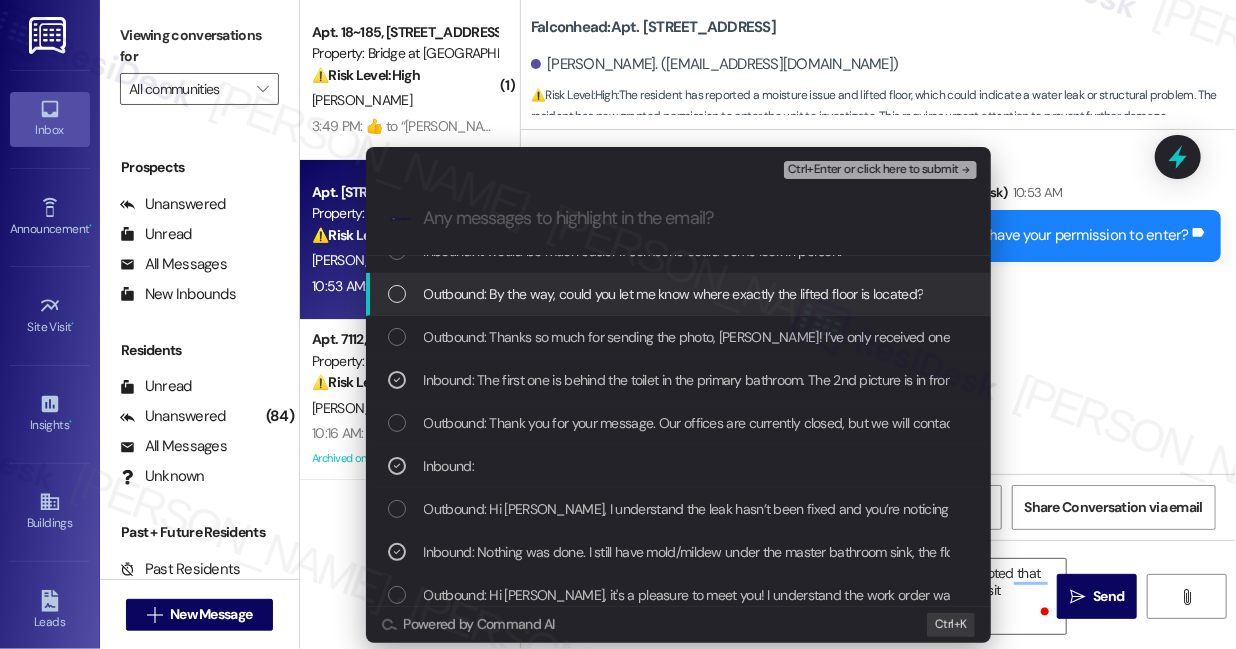 click on "Ctrl+Enter or click here to submit" at bounding box center [873, 170] 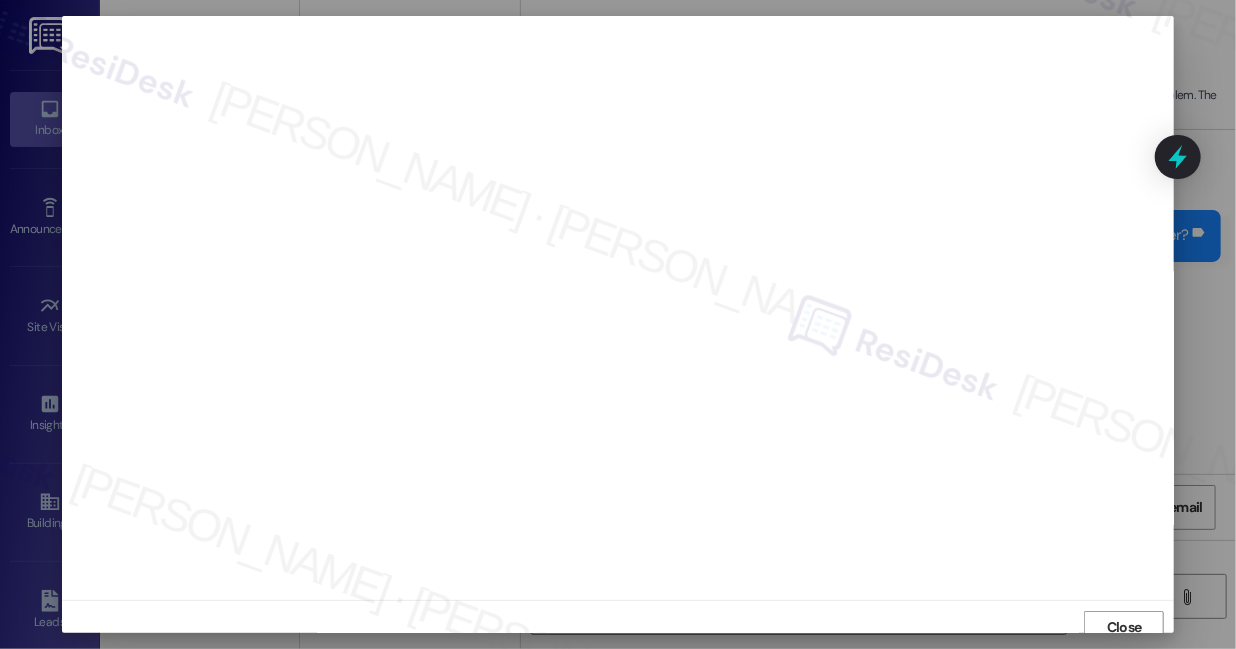 scroll, scrollTop: 10, scrollLeft: 0, axis: vertical 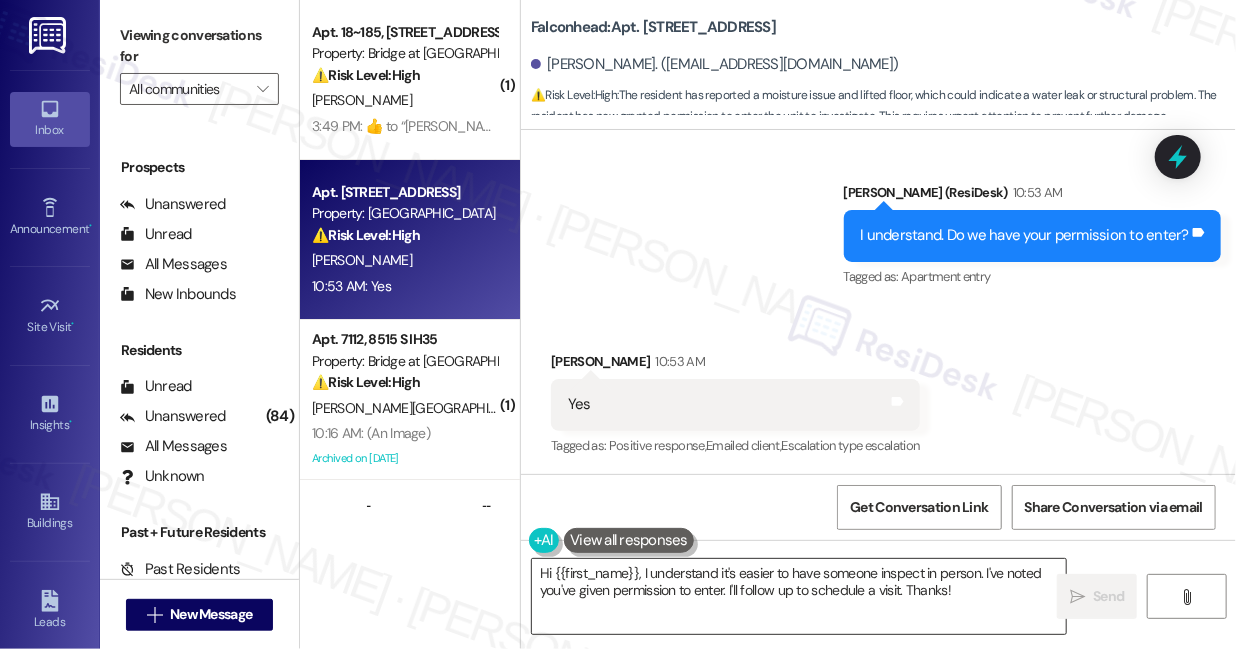 click on "Hi {{first_name}}, I understand it's easier to have someone inspect in person. I've noted you've given permission to enter. I'll follow up to schedule a visit. Thanks!" at bounding box center (799, 596) 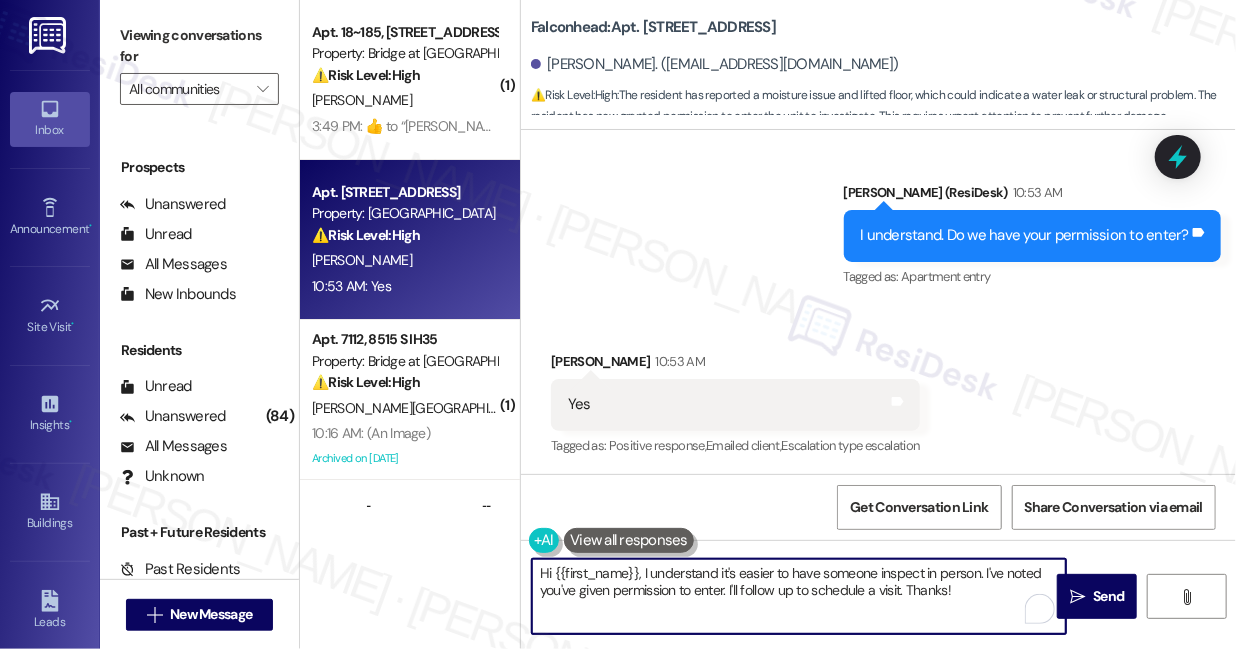 click on "Hi {{first_name}}, I understand it's easier to have someone inspect in person. I've noted you've given permission to enter. I'll follow up to schedule a visit. Thanks!" at bounding box center (799, 596) 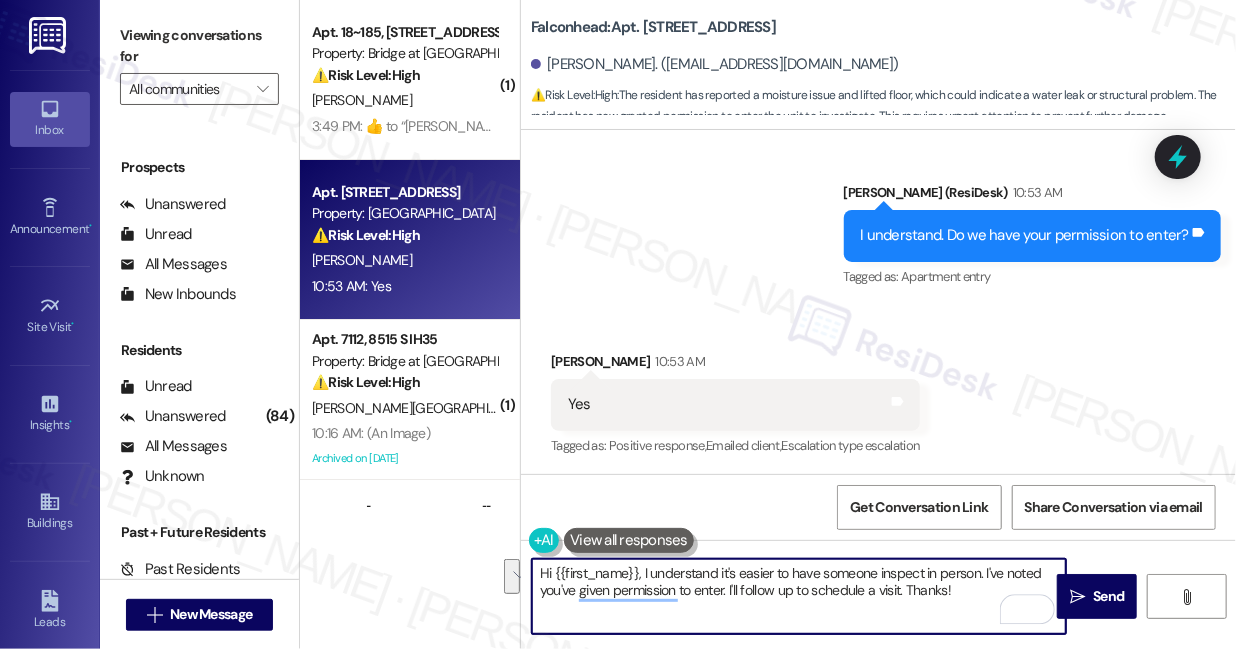 click on "Hi {{first_name}}, I understand it's easier to have someone inspect in person. I've noted you've given permission to enter. I'll follow up to schedule a visit. Thanks!" at bounding box center (799, 596) 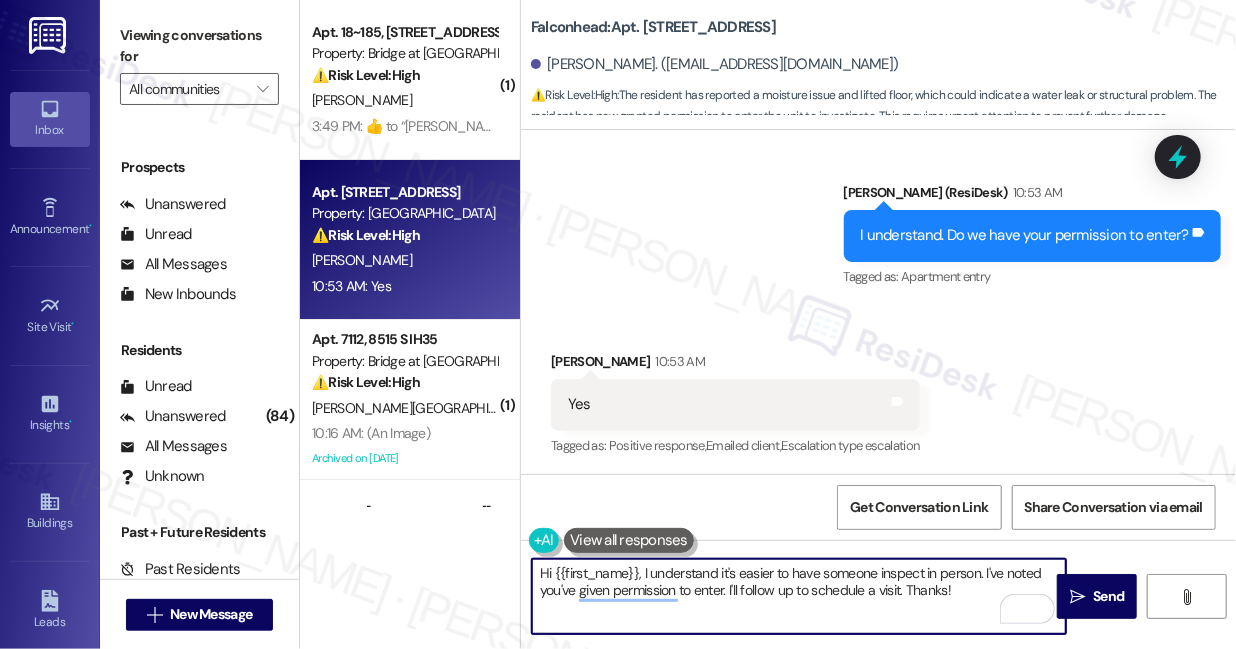 drag, startPoint x: 638, startPoint y: 574, endPoint x: 520, endPoint y: 570, distance: 118.06778 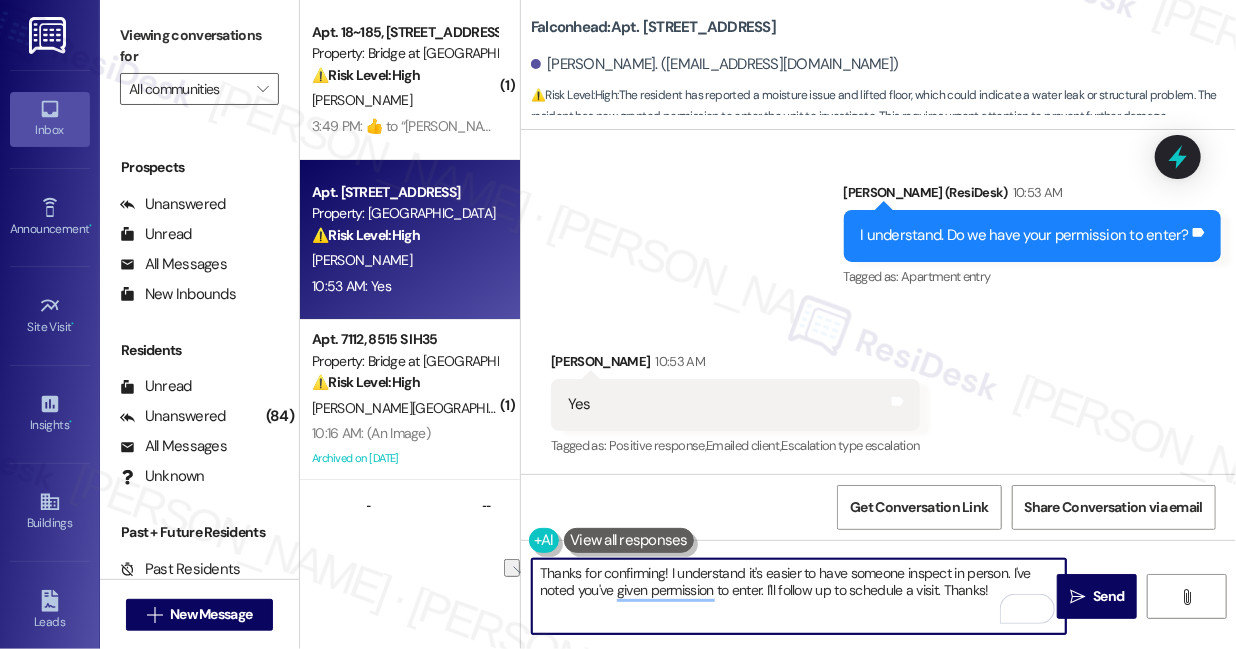 drag, startPoint x: 996, startPoint y: 590, endPoint x: 783, endPoint y: 587, distance: 213.02112 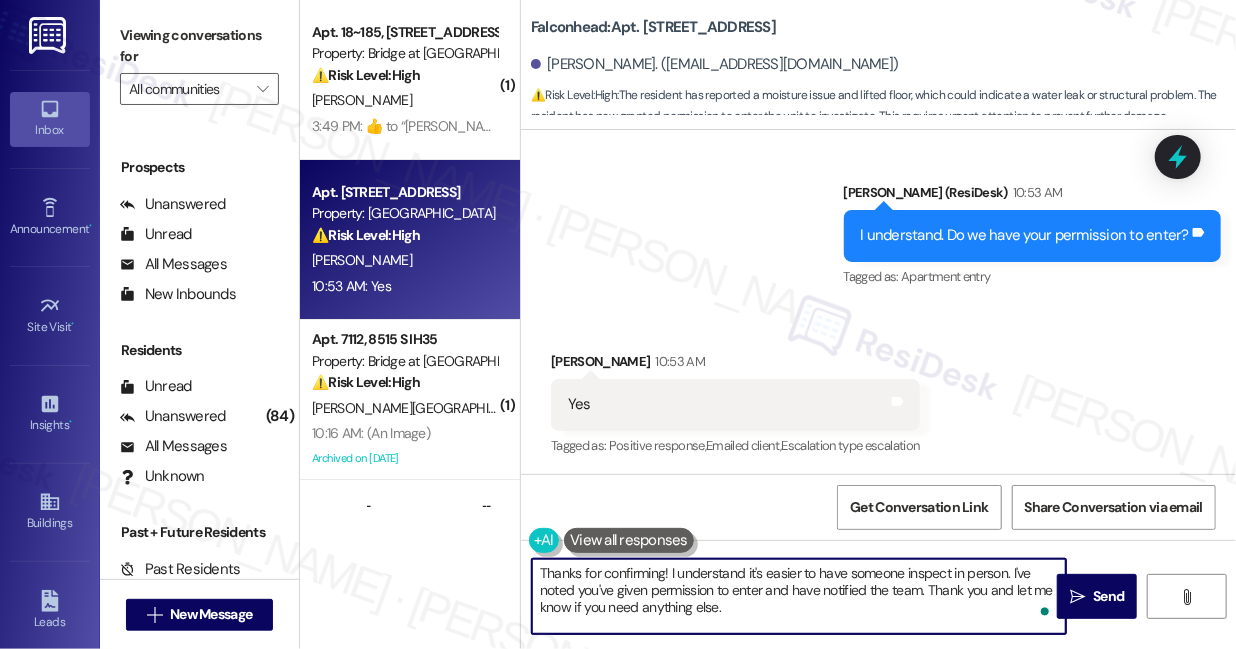 type on "Thanks for confirming! I understand it's easier to have someone inspect in person. I've noted you've given permission to enter and have notified the team. Thank you and let me know if you need anything else." 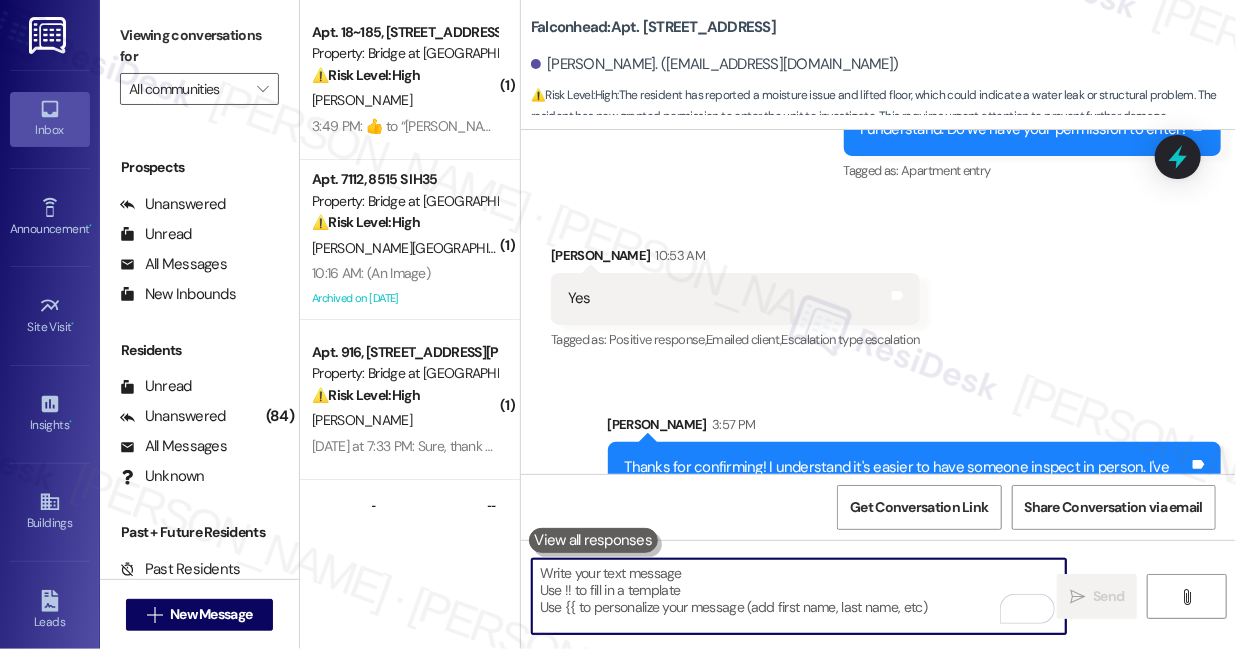 scroll, scrollTop: 4067, scrollLeft: 0, axis: vertical 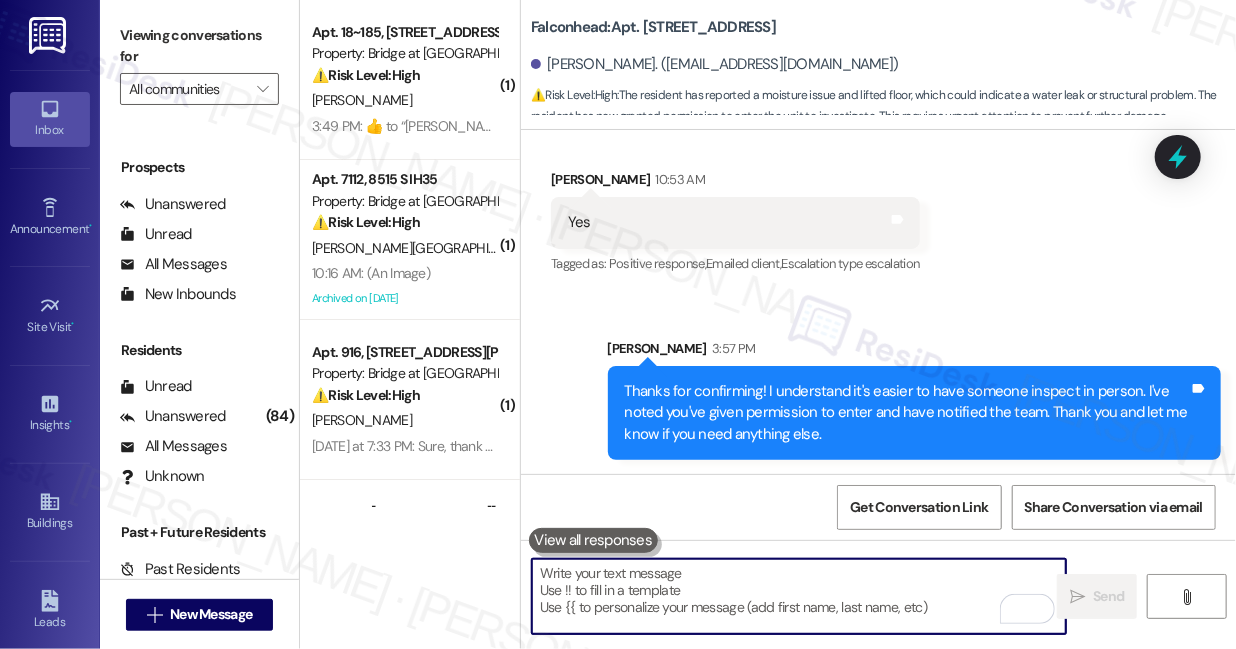 type 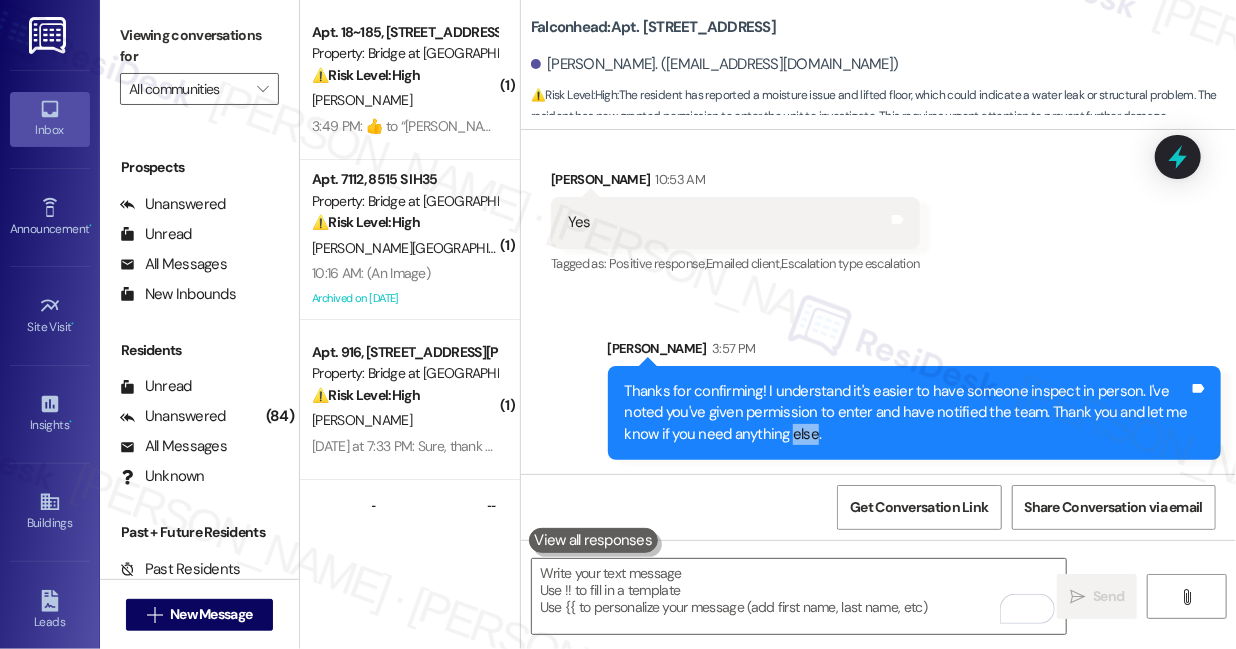 click on "Thanks for confirming! I understand it's easier to have someone inspect in person. I've noted you've given permission to enter and have notified the team. Thank you and let me know if you need anything else." at bounding box center [907, 413] 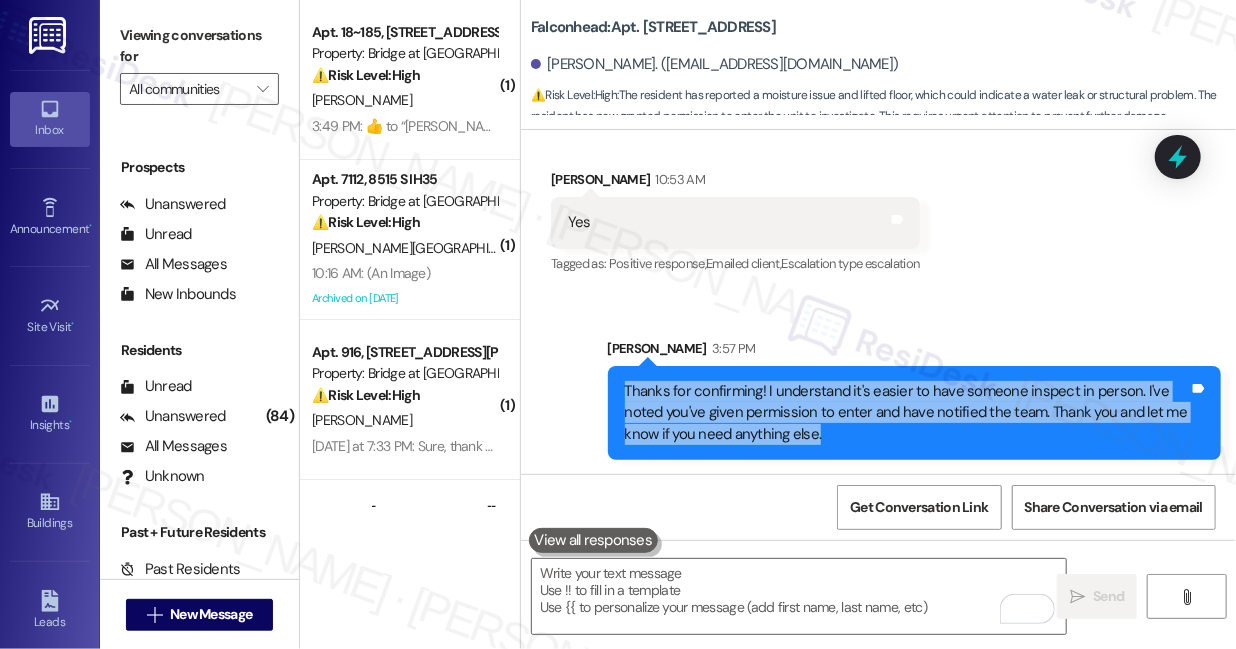 click on "Thanks for confirming! I understand it's easier to have someone inspect in person. I've noted you've given permission to enter and have notified the team. Thank you and let me know if you need anything else." at bounding box center (907, 413) 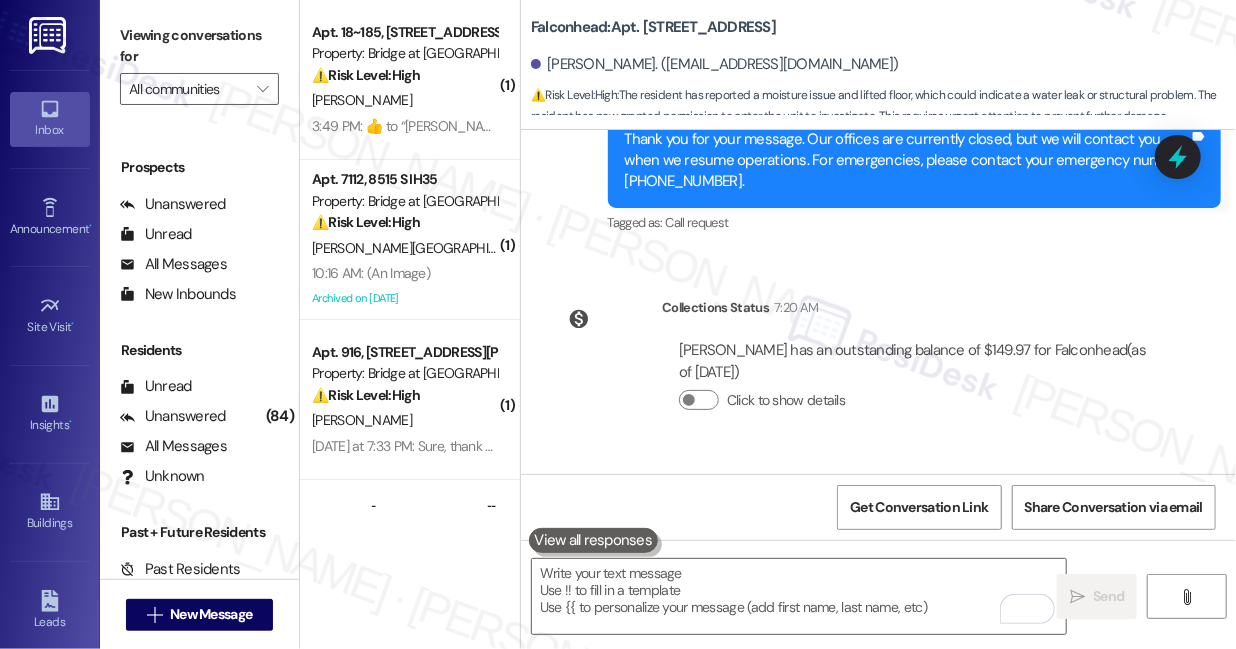 scroll, scrollTop: 4067, scrollLeft: 0, axis: vertical 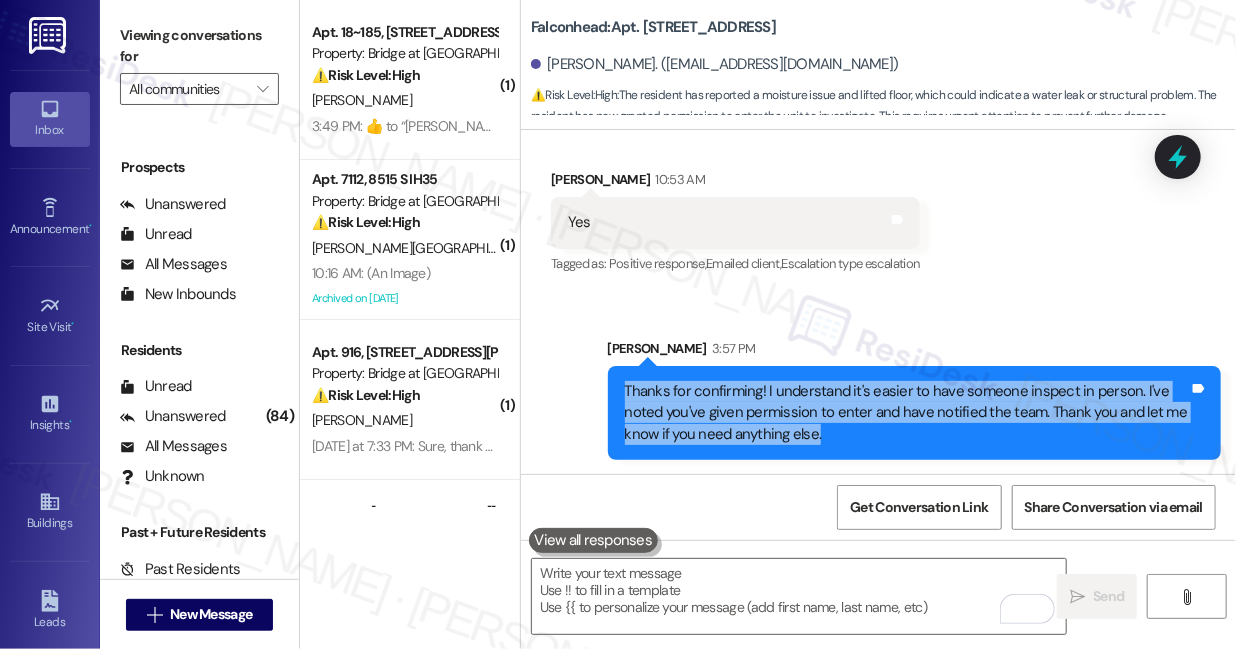 click on "Thanks for confirming! I understand it's easier to have someone inspect in person. I've noted you've given permission to enter and have notified the team. Thank you and let me know if you need anything else." at bounding box center (907, 413) 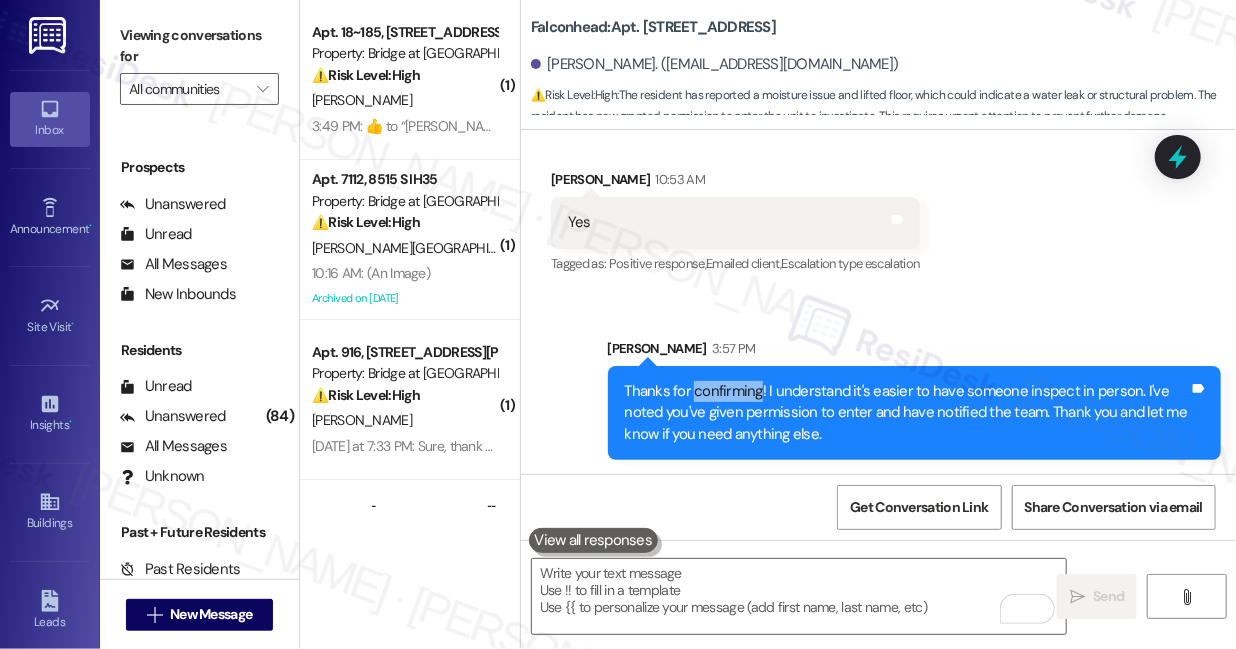 click on "Thanks for confirming! I understand it's easier to have someone inspect in person. I've noted you've given permission to enter and have notified the team. Thank you and let me know if you need anything else." at bounding box center (907, 413) 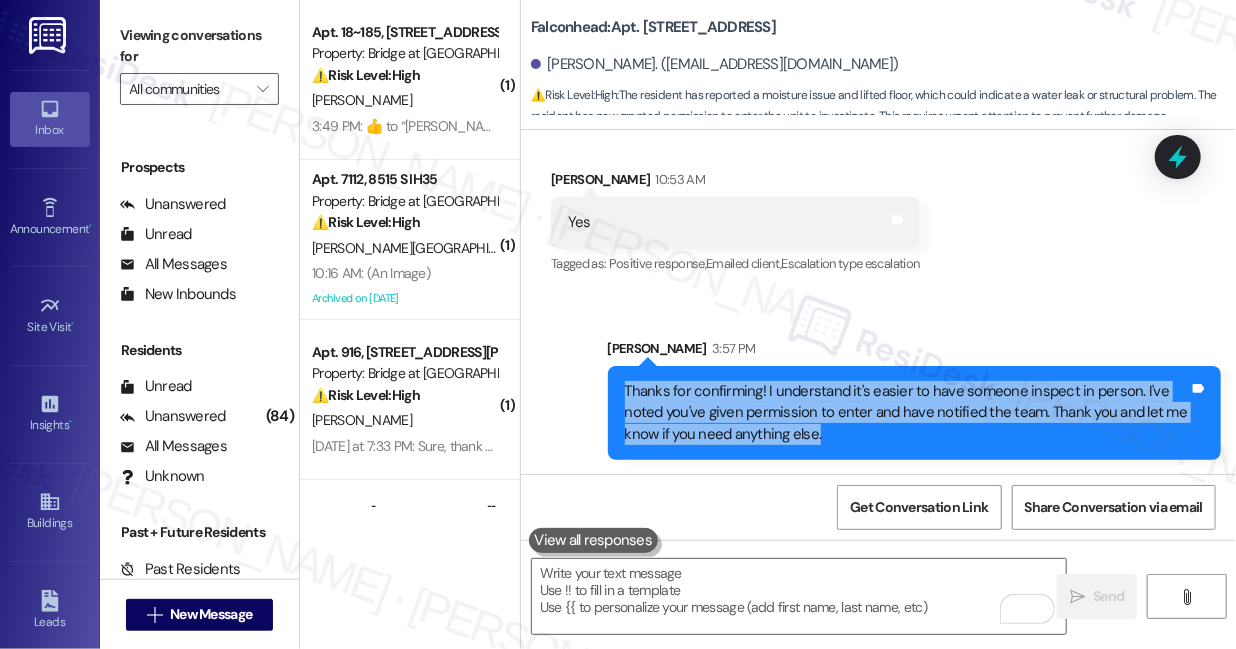 click on "Thanks for confirming! I understand it's easier to have someone inspect in person. I've noted you've given permission to enter and have notified the team. Thank you and let me know if you need anything else." at bounding box center (907, 413) 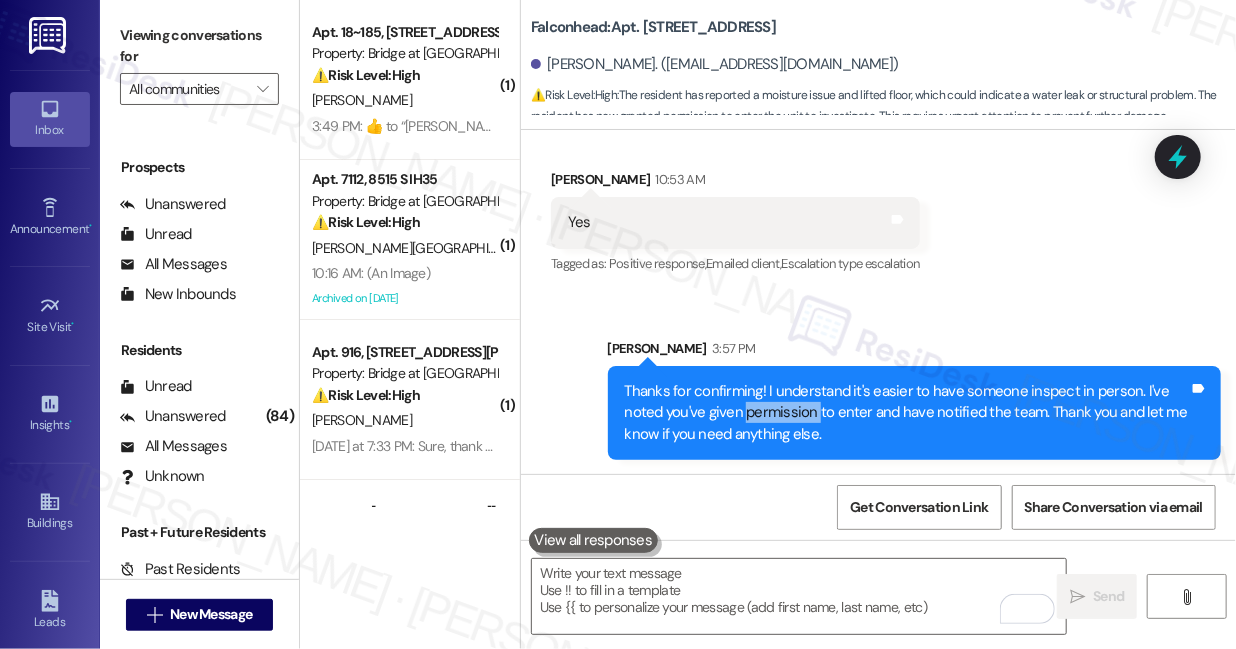 click on "Thanks for confirming! I understand it's easier to have someone inspect in person. I've noted you've given permission to enter and have notified the team. Thank you and let me know if you need anything else." at bounding box center [907, 413] 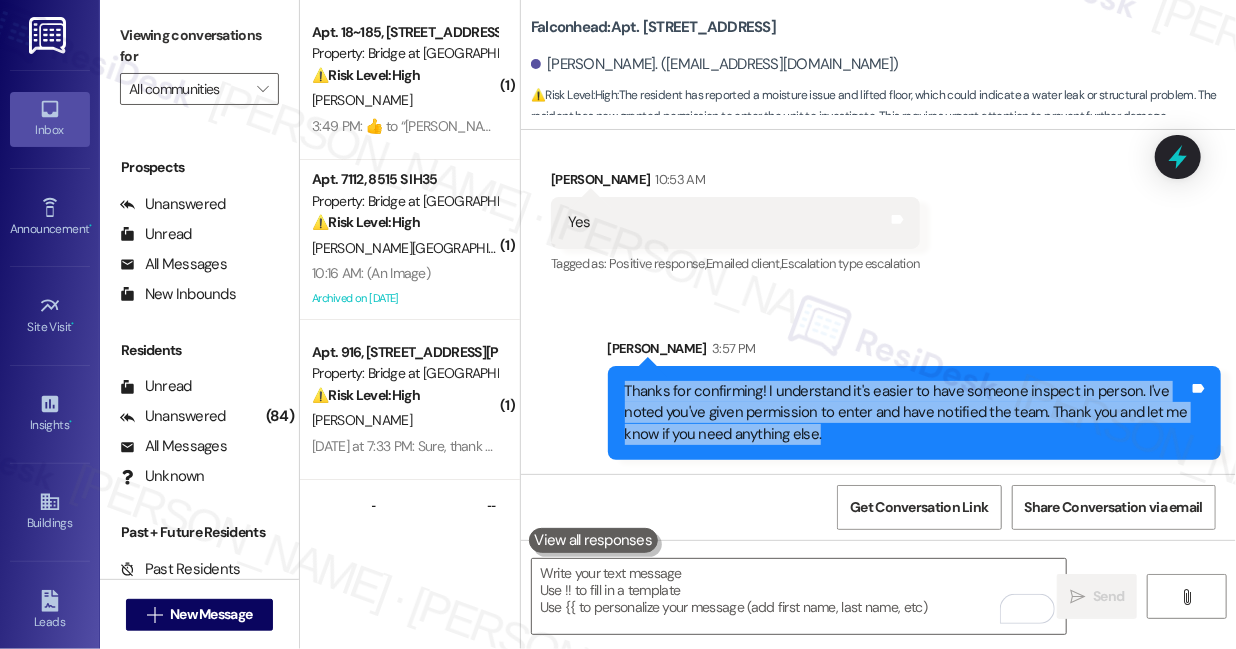 click on "Thanks for confirming! I understand it's easier to have someone inspect in person. I've noted you've given permission to enter and have notified the team. Thank you and let me know if you need anything else." at bounding box center [907, 413] 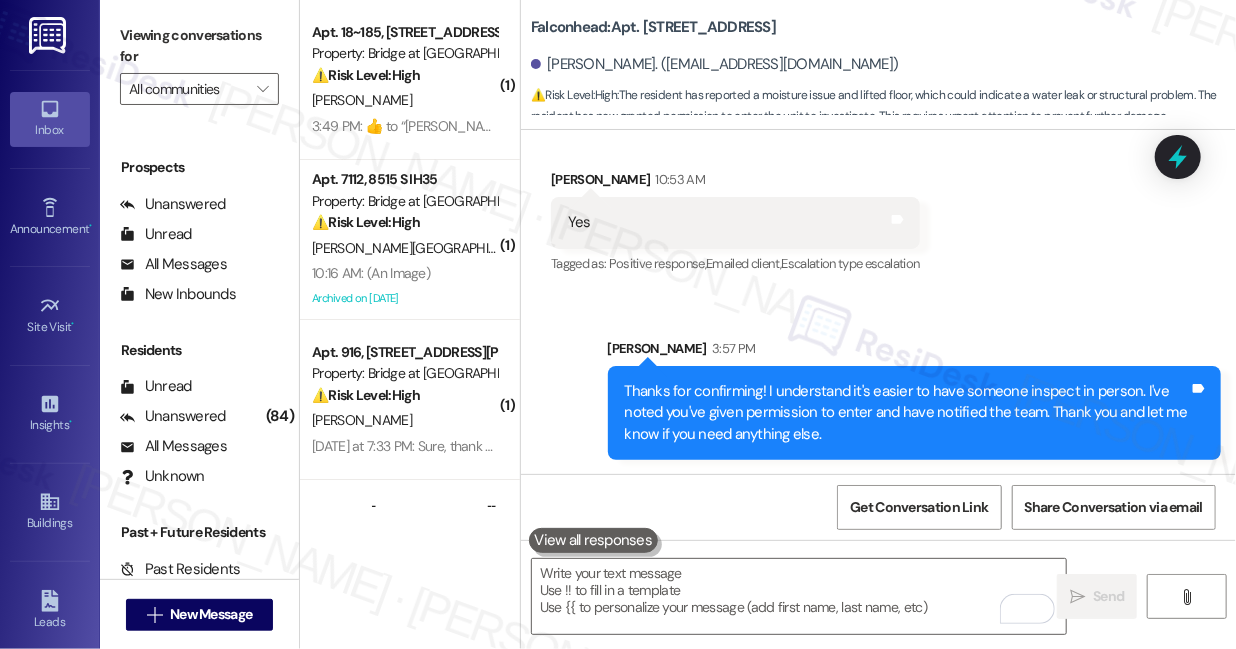 click on "Sarah 3:57 PM" at bounding box center (915, 352) 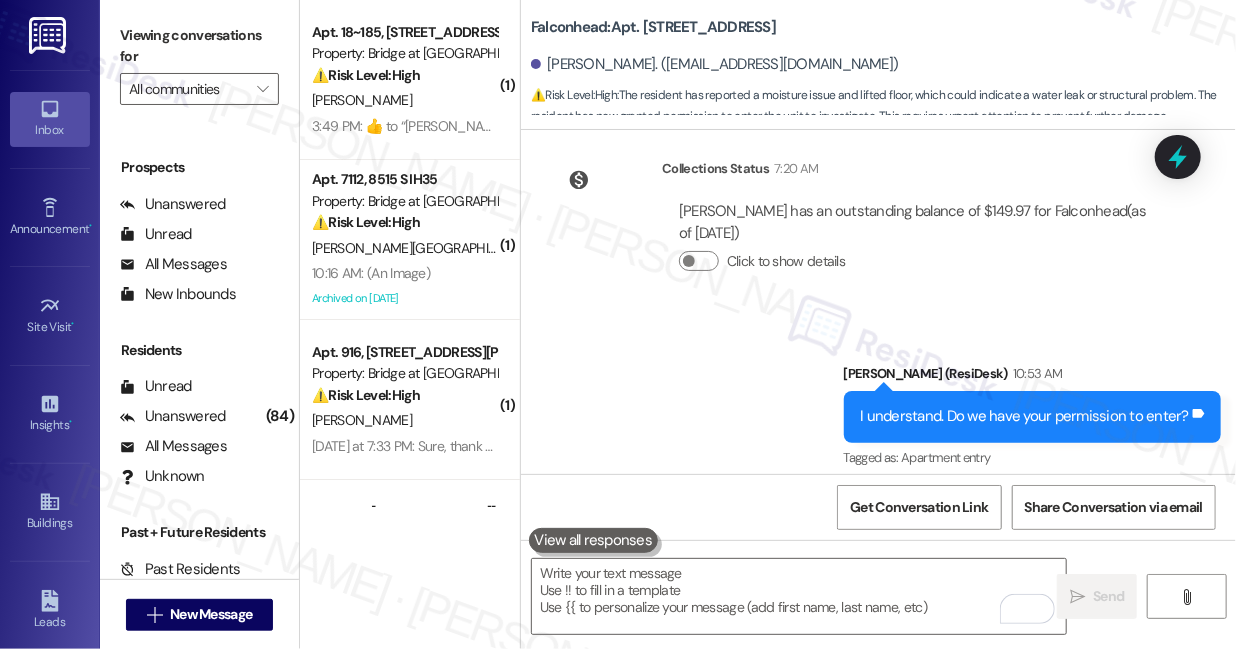 scroll, scrollTop: 4067, scrollLeft: 0, axis: vertical 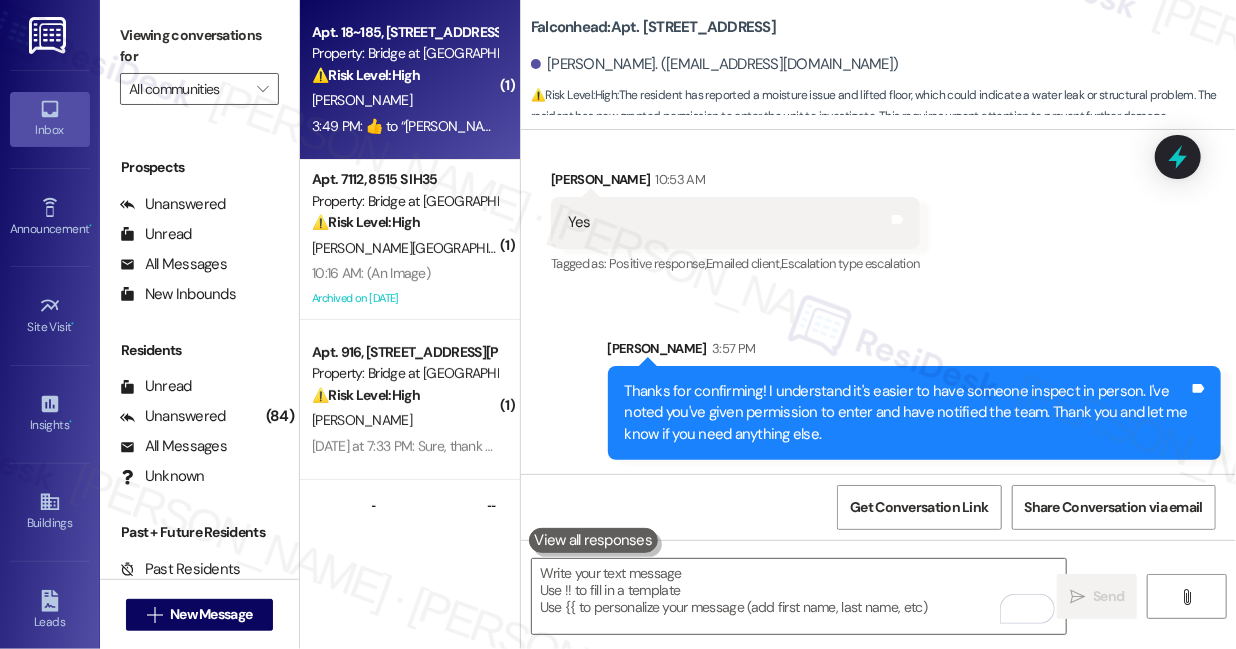 click on "J. Cervantes" at bounding box center [404, 100] 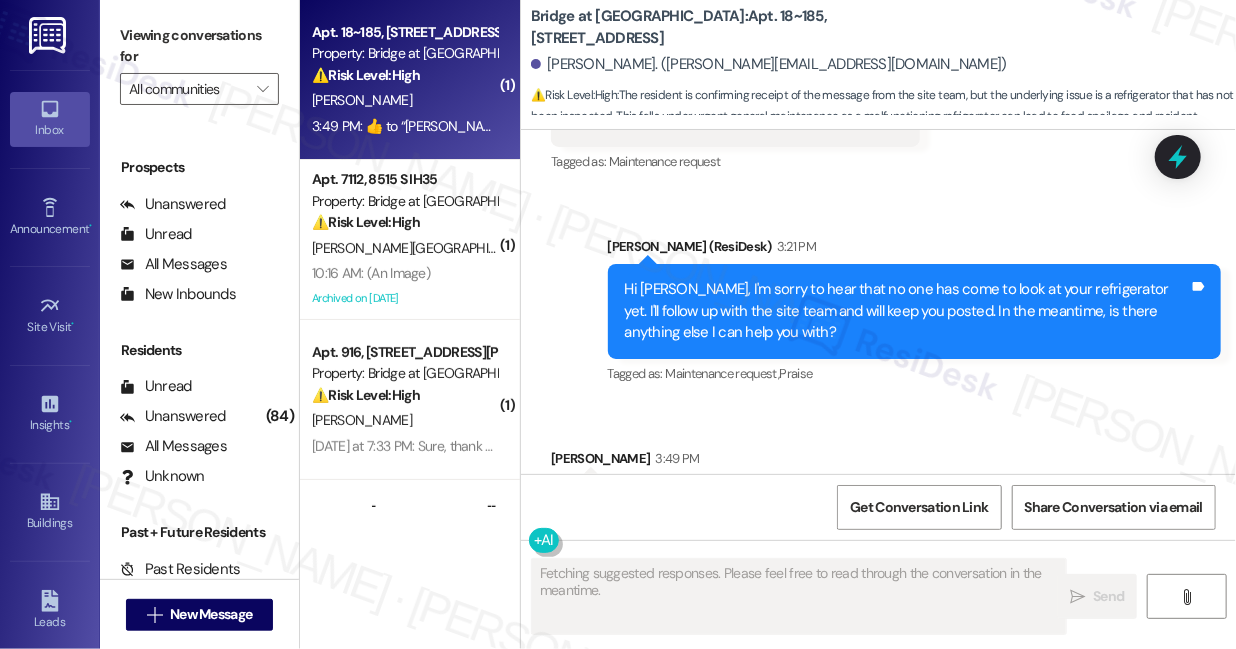scroll, scrollTop: 6001, scrollLeft: 0, axis: vertical 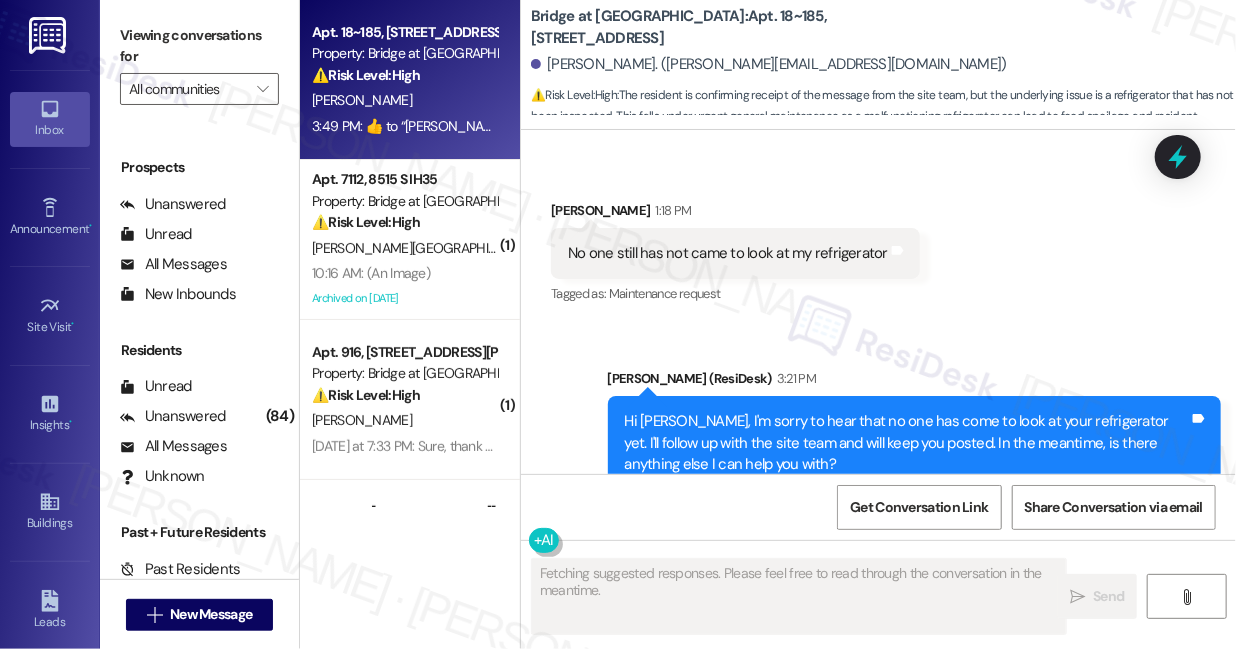click on "Hi [PERSON_NAME], I'm sorry to hear that no one has come to look at your refrigerator yet. I'll follow up with the site team and will keep you posted. In the meantime, is there anything else I can help you with?" at bounding box center [907, 443] 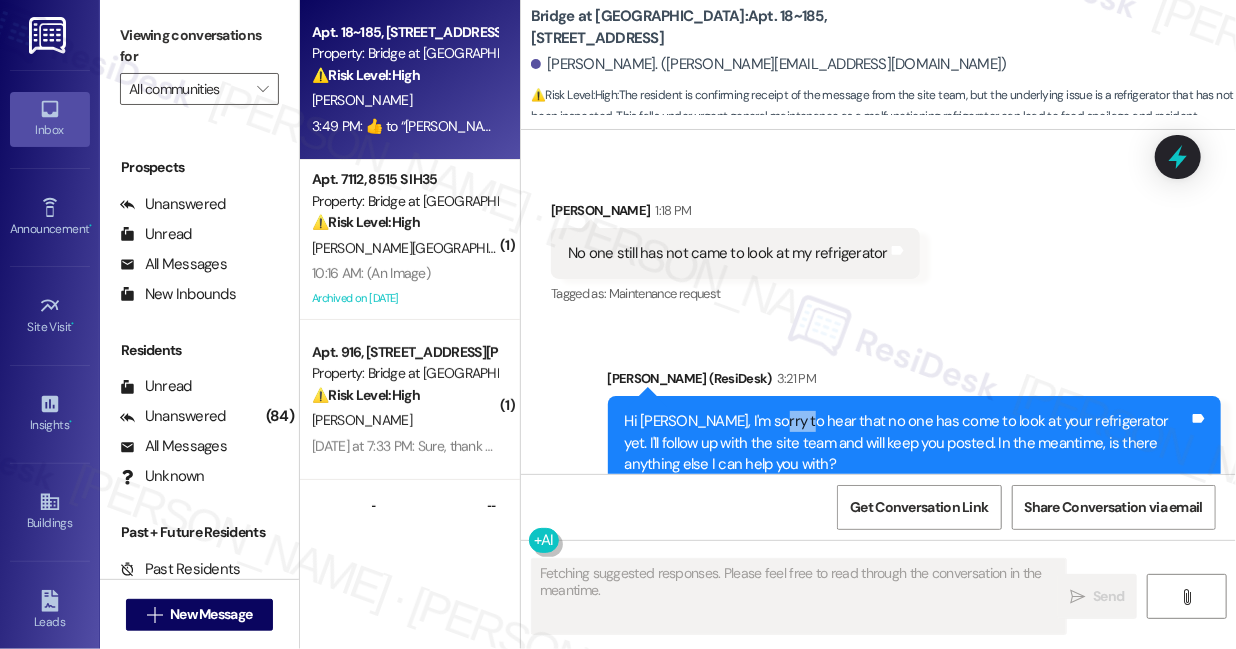 click on "Hi [PERSON_NAME], I'm sorry to hear that no one has come to look at your refrigerator yet. I'll follow up with the site team and will keep you posted. In the meantime, is there anything else I can help you with?" at bounding box center (907, 443) 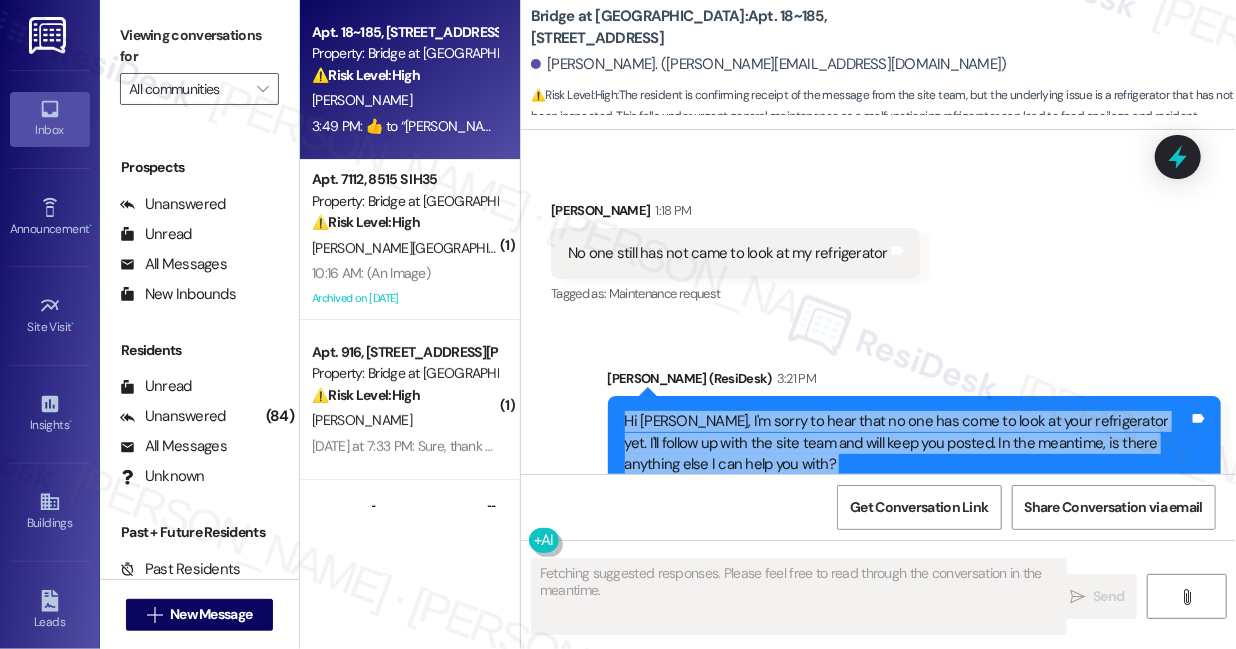 click on "Hi [PERSON_NAME], I'm sorry to hear that no one has come to look at your refrigerator yet. I'll follow up with the site team and will keep you posted. In the meantime, is there anything else I can help you with?" at bounding box center [907, 443] 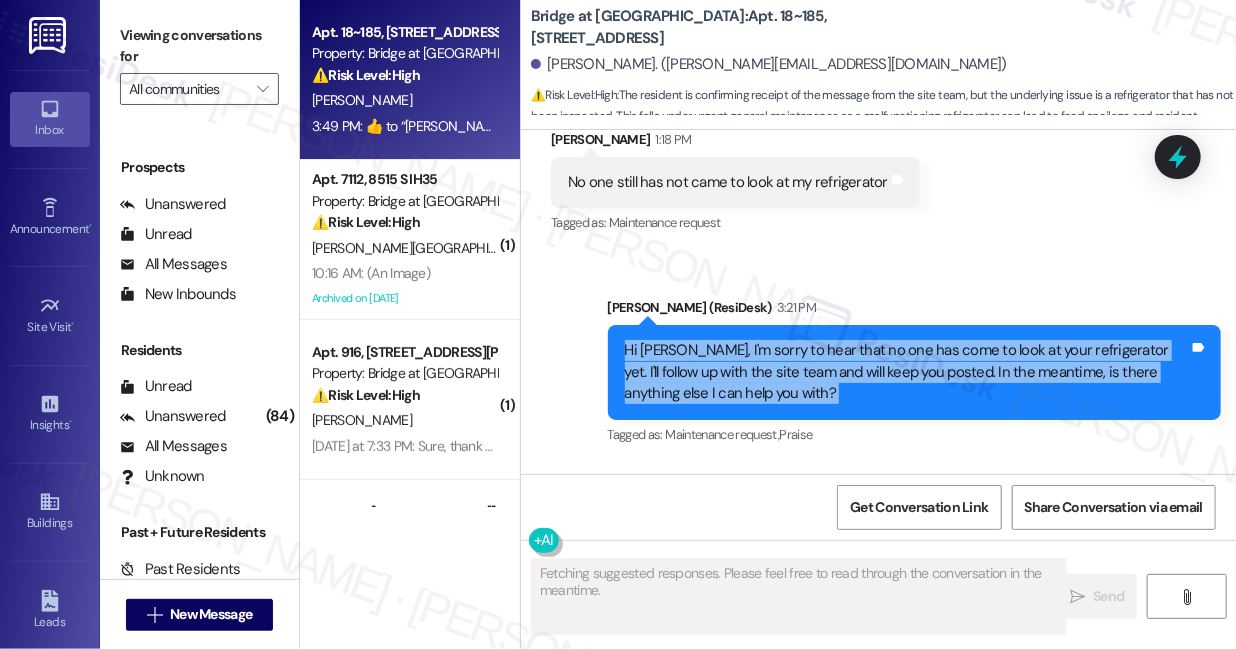 scroll, scrollTop: 6092, scrollLeft: 0, axis: vertical 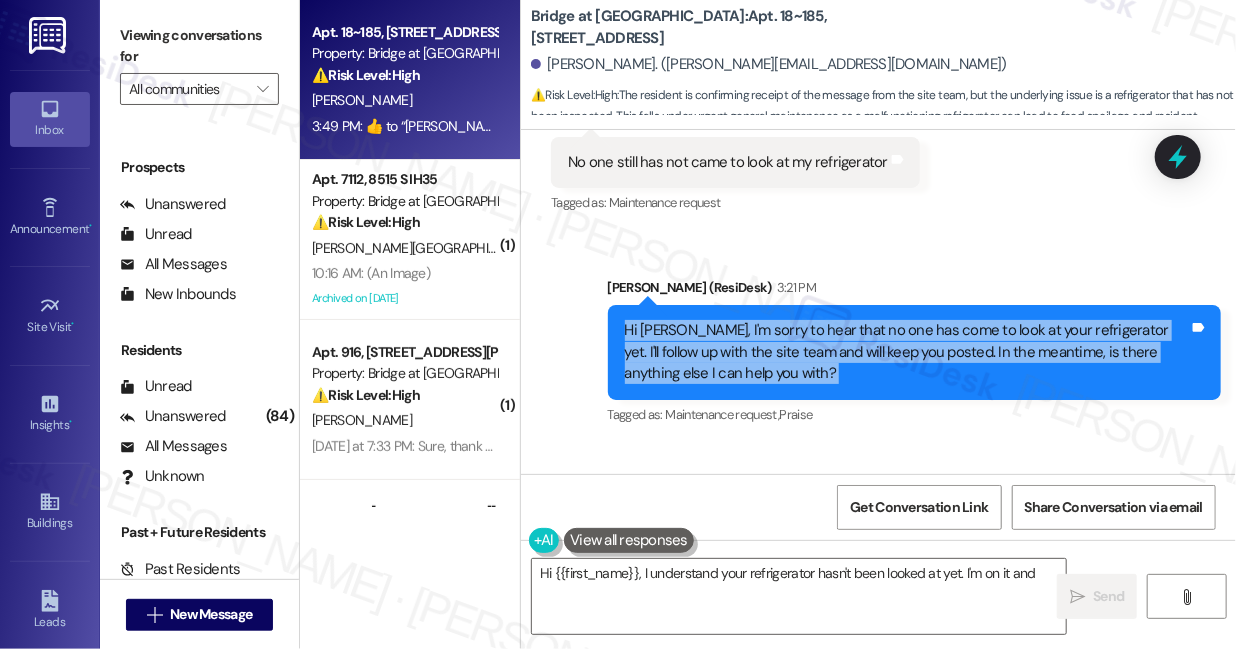 click on "Hi [PERSON_NAME], I'm sorry to hear that no one has come to look at your refrigerator yet. I'll follow up with the site team and will keep you posted. In the meantime, is there anything else I can help you with?" at bounding box center [907, 352] 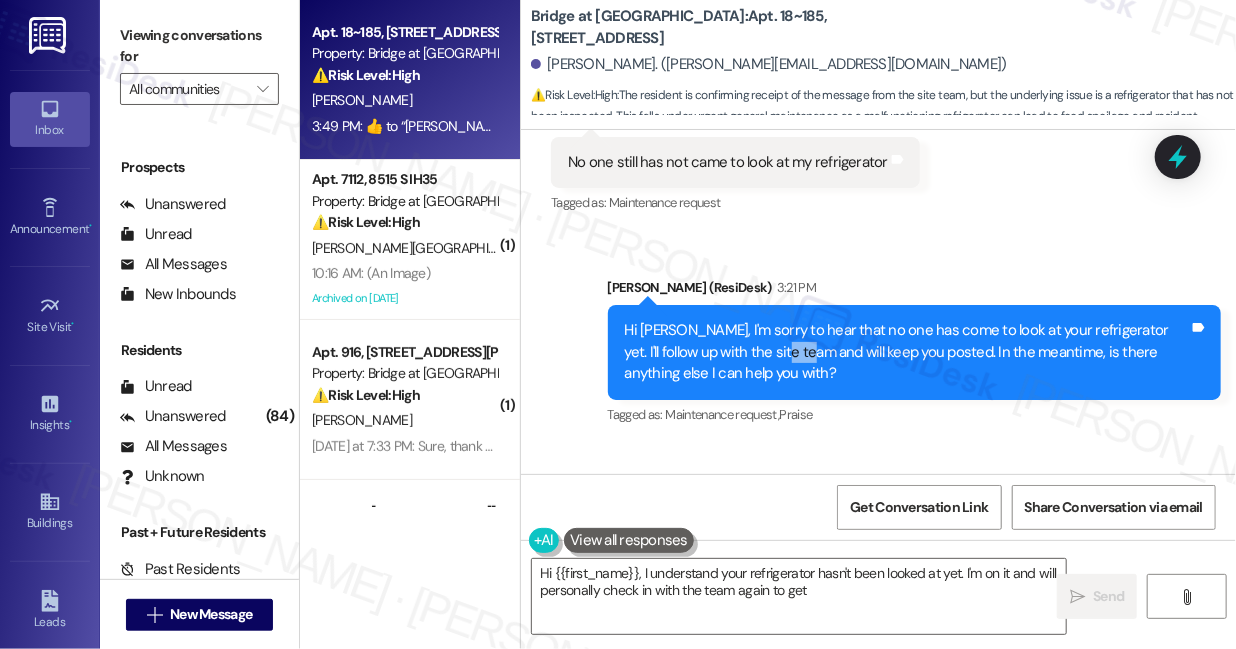 click on "Hi [PERSON_NAME], I'm sorry to hear that no one has come to look at your refrigerator yet. I'll follow up with the site team and will keep you posted. In the meantime, is there anything else I can help you with?" at bounding box center (907, 352) 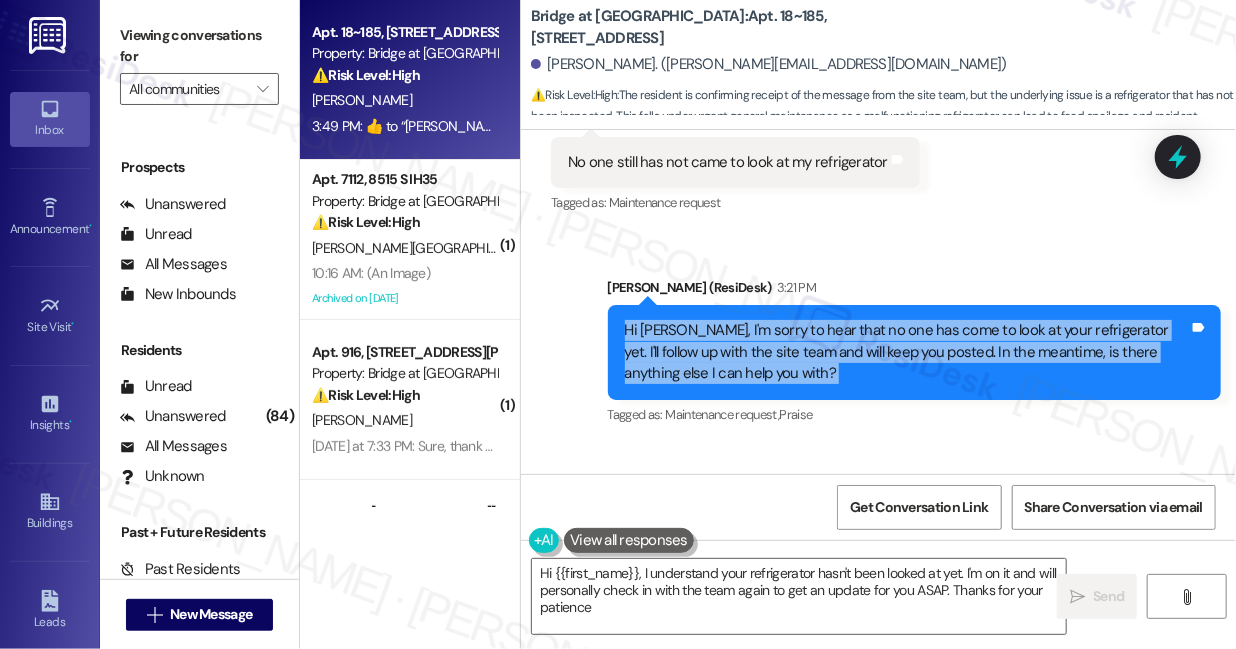 type on "Hi {{first_name}}, I understand your refrigerator hasn't been looked at yet. I'm on it and will personally check in with the team again to get an update for you ASAP. Thanks for your patience!" 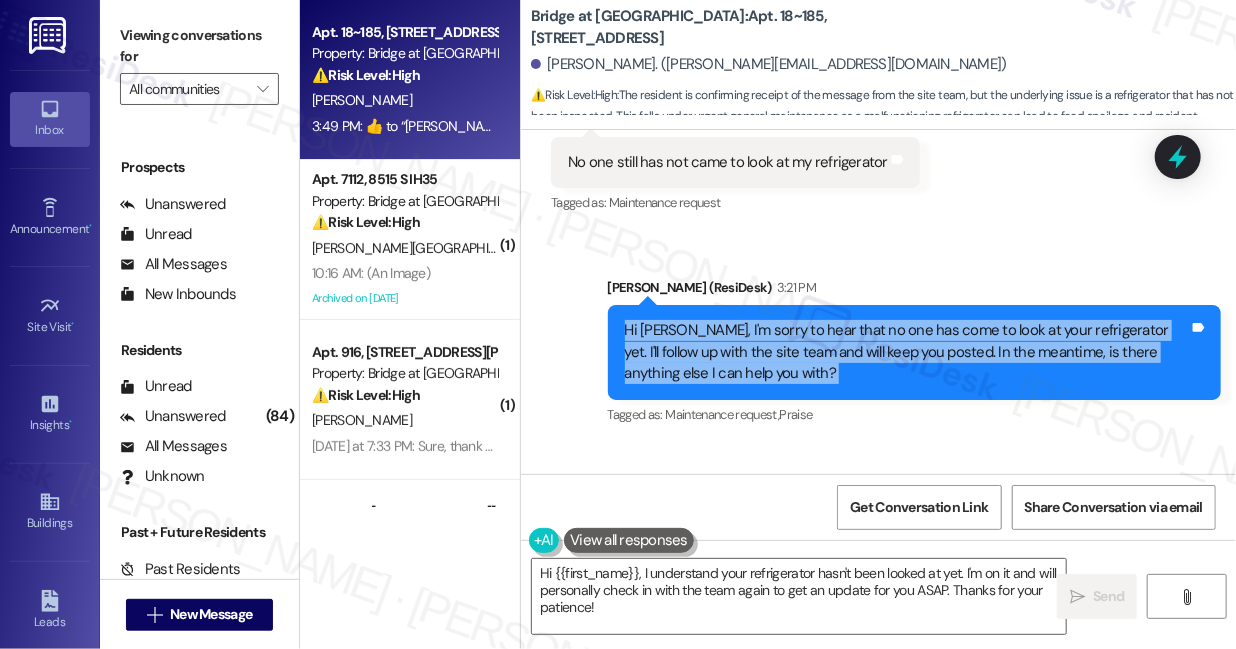 click on "Hi [PERSON_NAME], I'm sorry to hear that no one has come to look at your refrigerator yet. I'll follow up with the site team and will keep you posted. In the meantime, is there anything else I can help you with?" at bounding box center [907, 352] 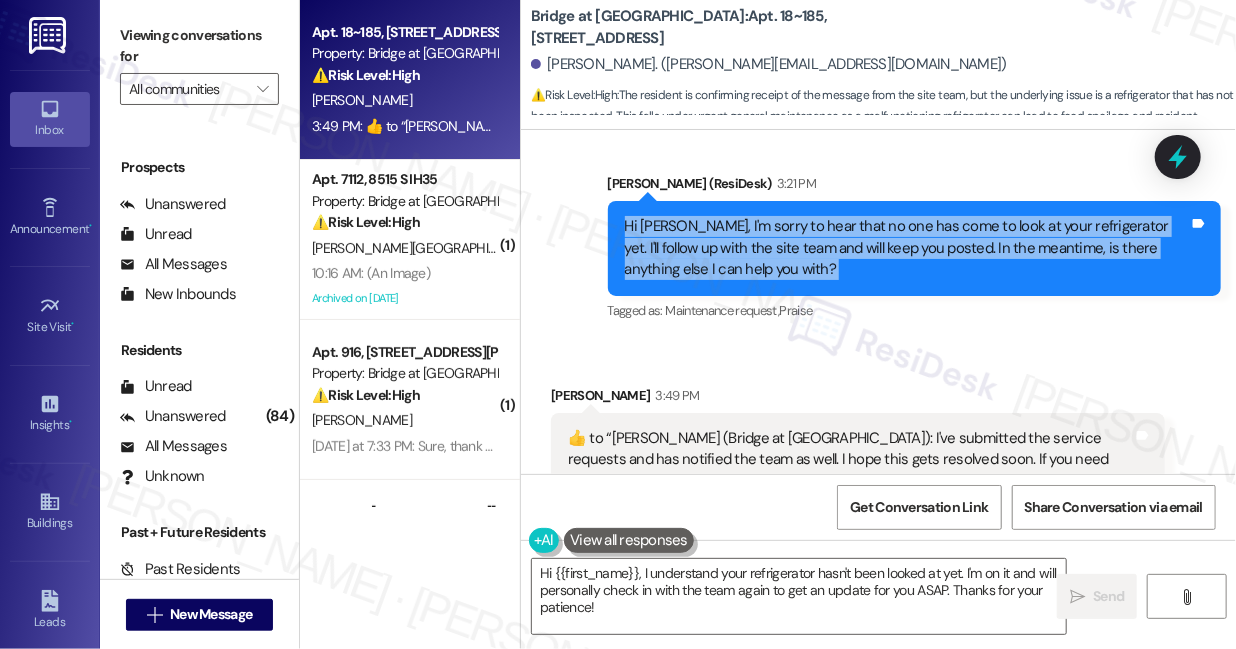 scroll, scrollTop: 6274, scrollLeft: 0, axis: vertical 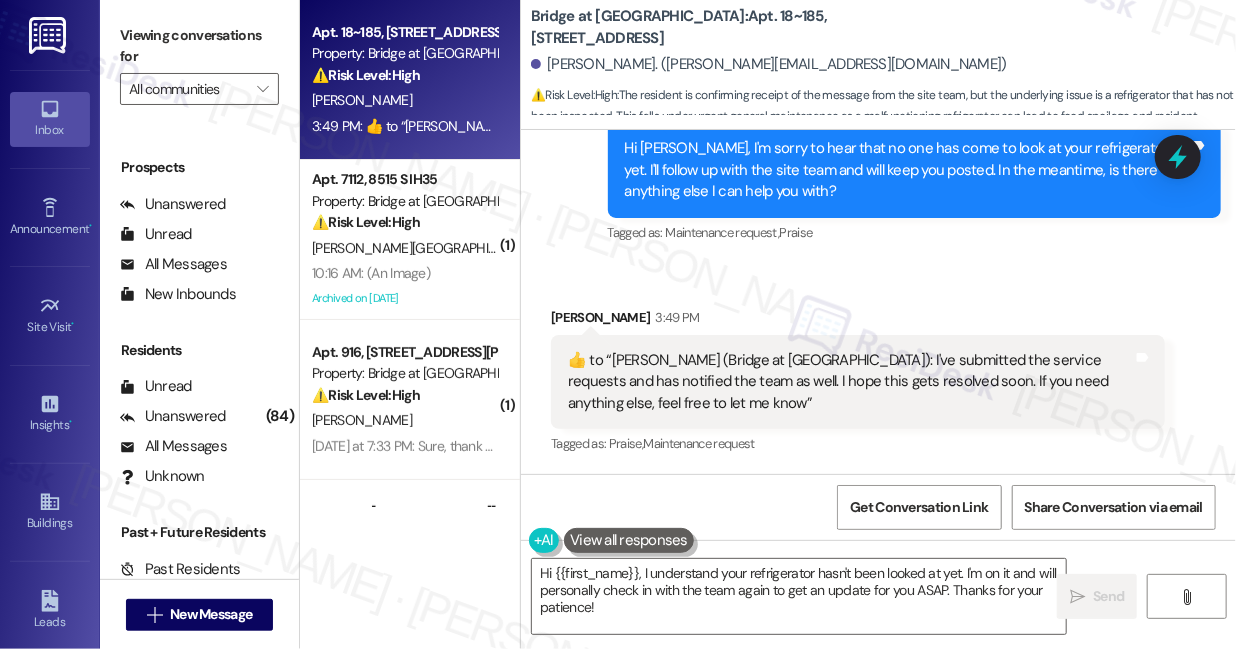 click on "​👍​ to “ Sarah (Bridge at Terracina): I've submitted the service requests and has notified the team as well. I hope this gets resolved soon. If you need anything else, feel free to let me know ”" at bounding box center [850, 382] 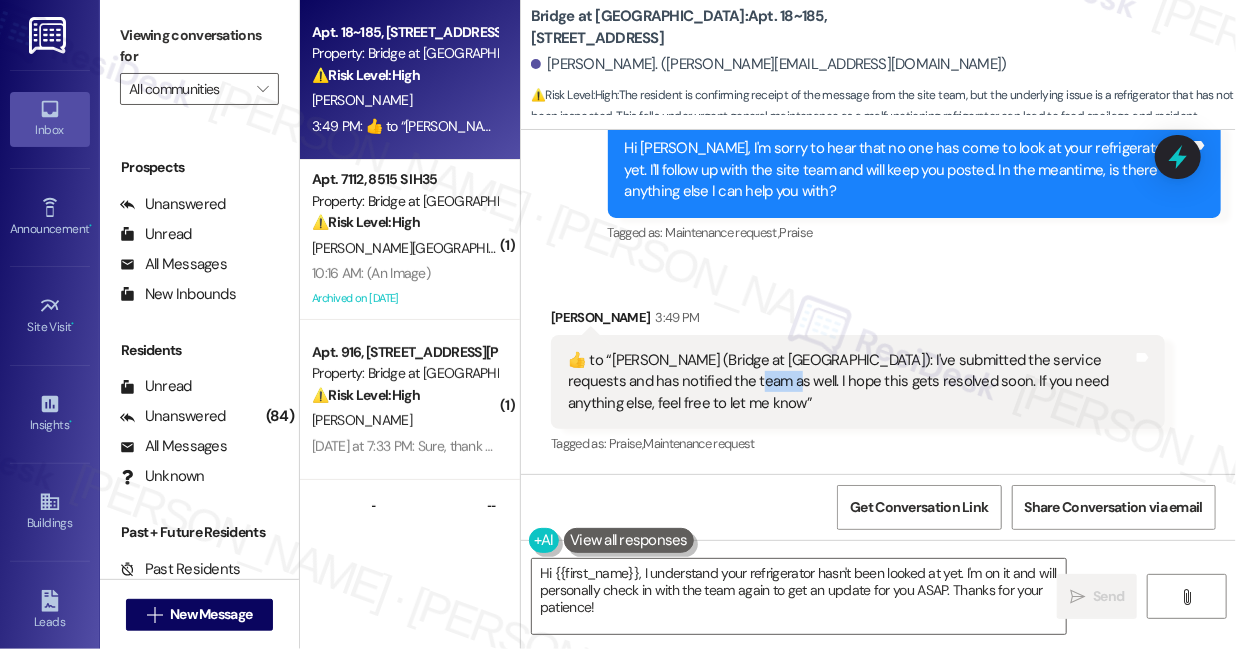 click on "​👍​ to “ Sarah (Bridge at Terracina): I've submitted the service requests and has notified the team as well. I hope this gets resolved soon. If you need anything else, feel free to let me know ”" at bounding box center (850, 382) 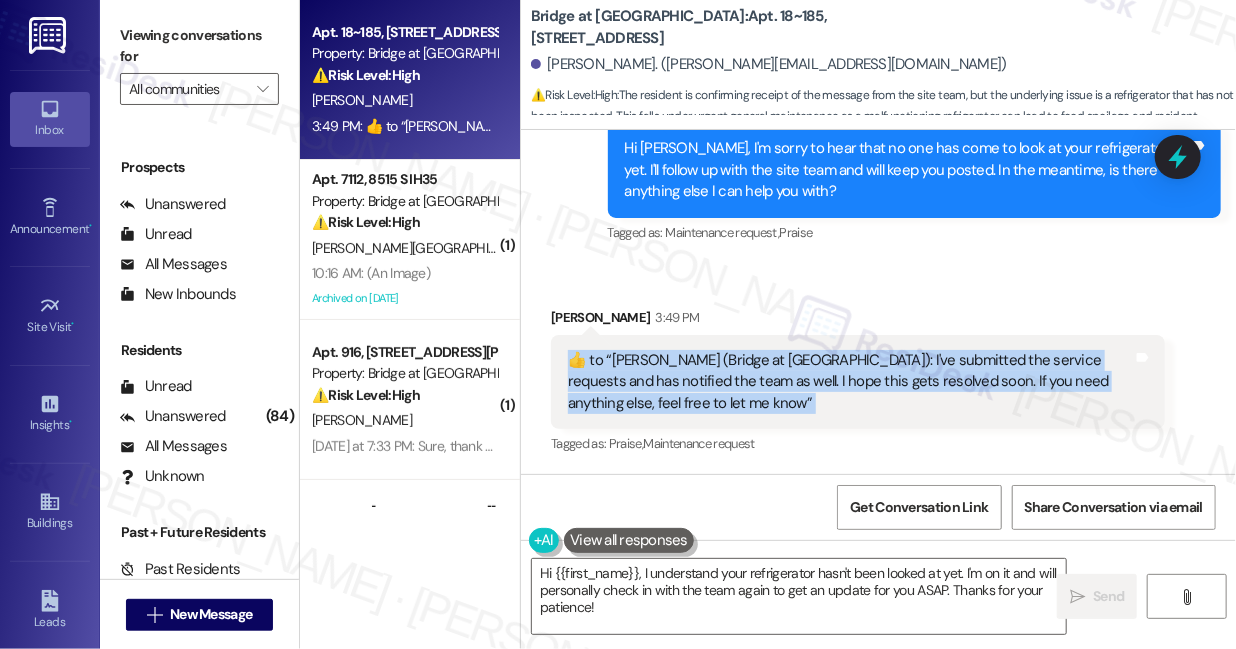 click on "​👍​ to “ Sarah (Bridge at Terracina): I've submitted the service requests and has notified the team as well. I hope this gets resolved soon. If you need anything else, feel free to let me know ”" at bounding box center [850, 382] 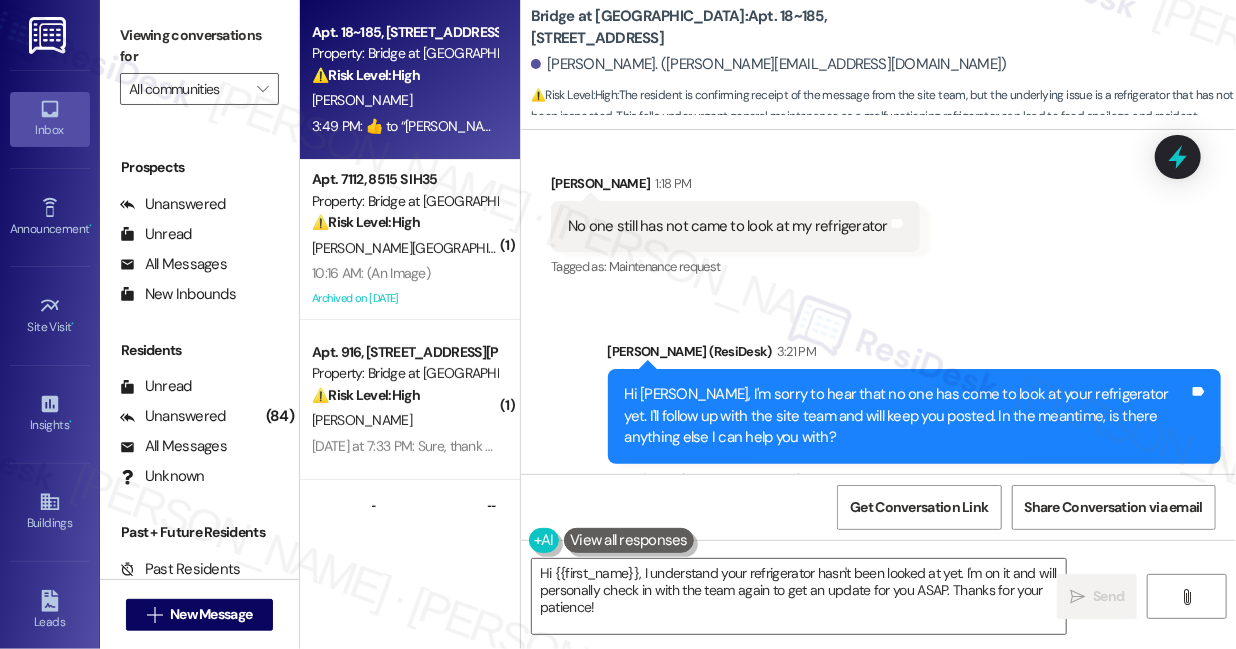 scroll, scrollTop: 6002, scrollLeft: 0, axis: vertical 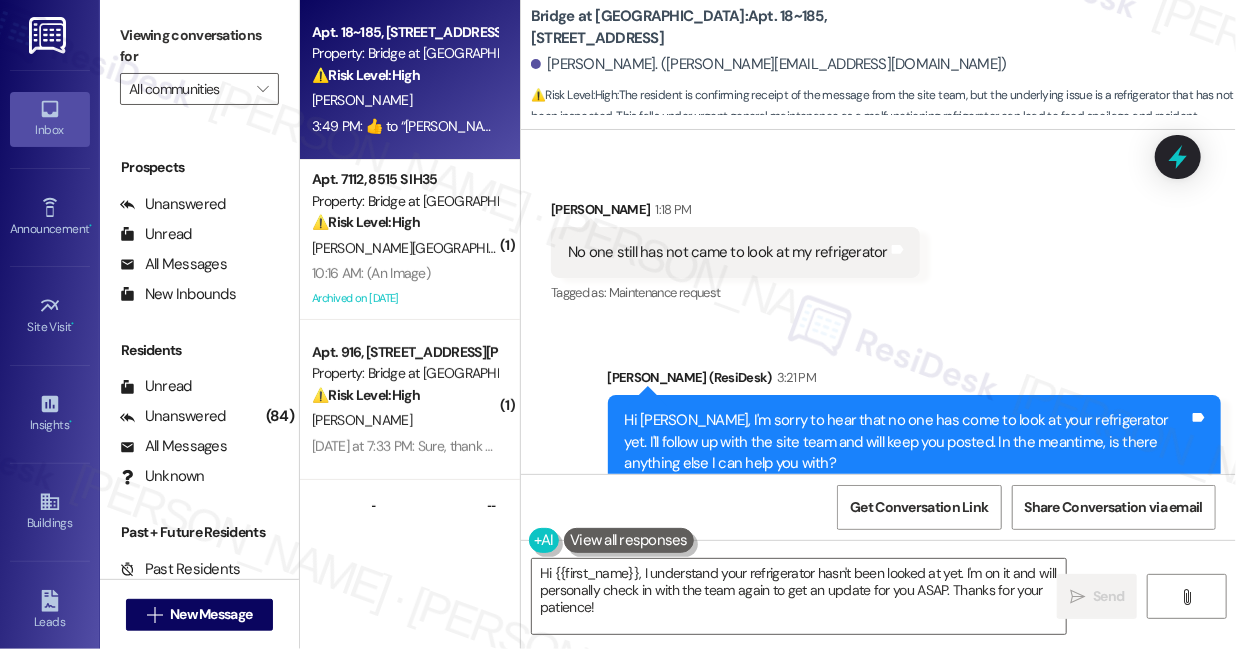 click on "Tagged as:   Maintenance request Click to highlight conversations about Maintenance request" at bounding box center (735, 292) 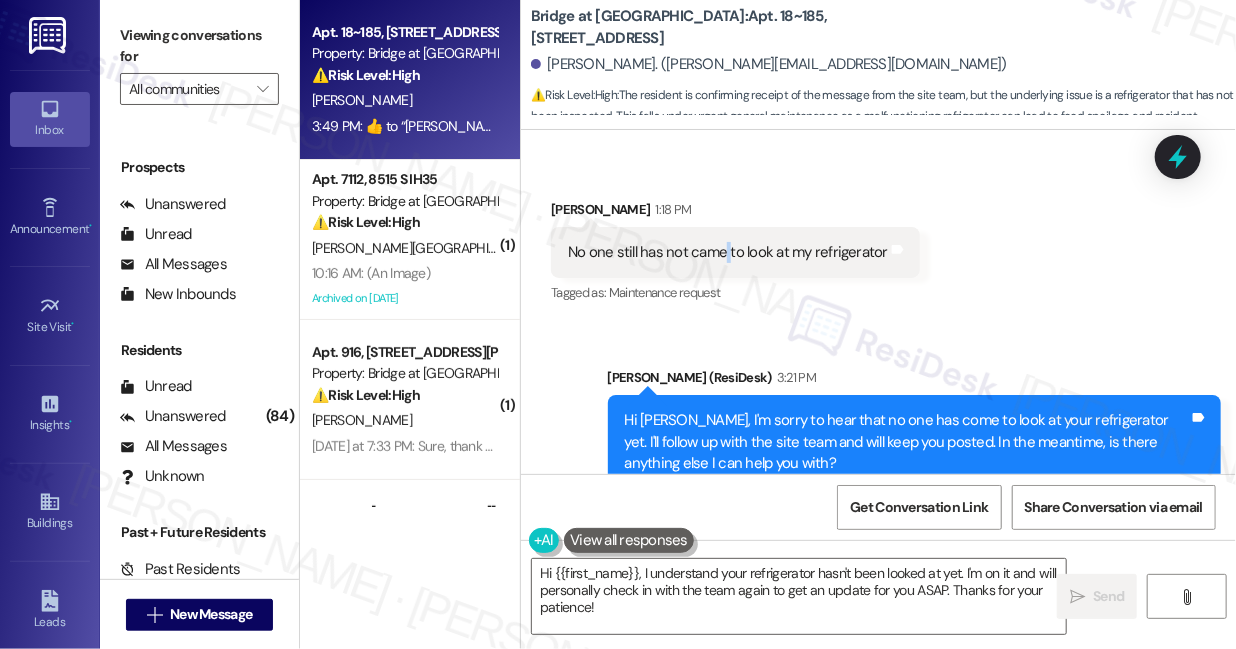 click on "No one still has not came to look at my refrigerator" at bounding box center [728, 252] 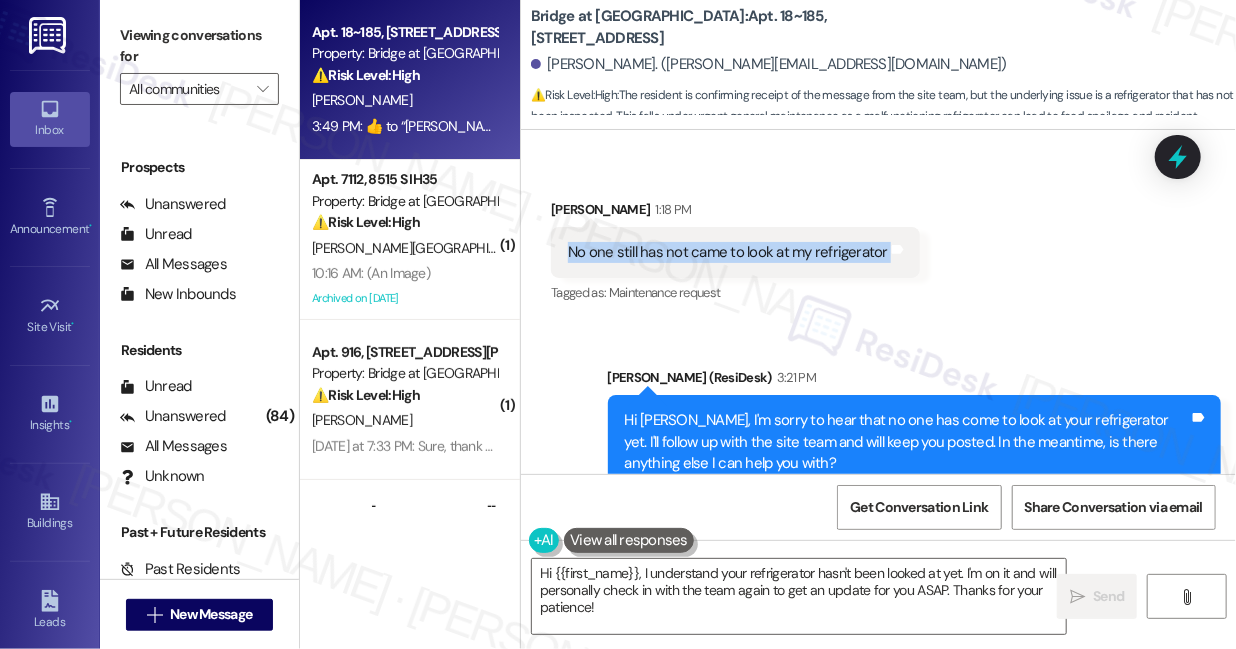 click on "No one still has not came to look at my refrigerator" at bounding box center (728, 252) 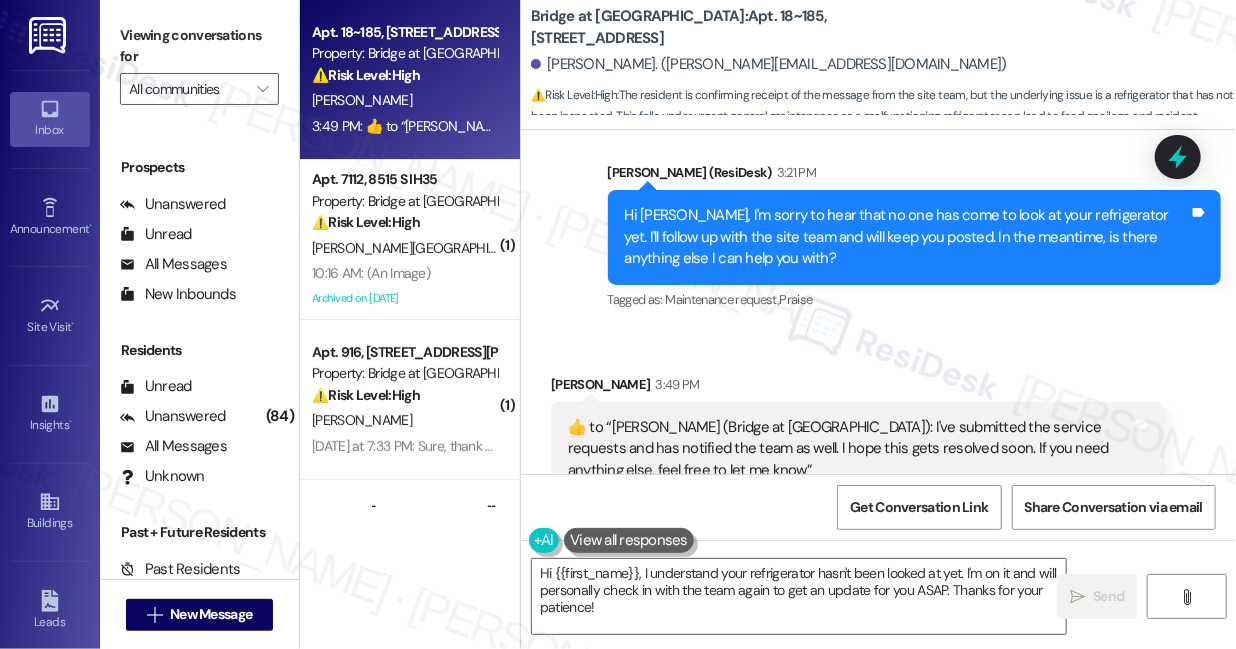 scroll, scrollTop: 6274, scrollLeft: 0, axis: vertical 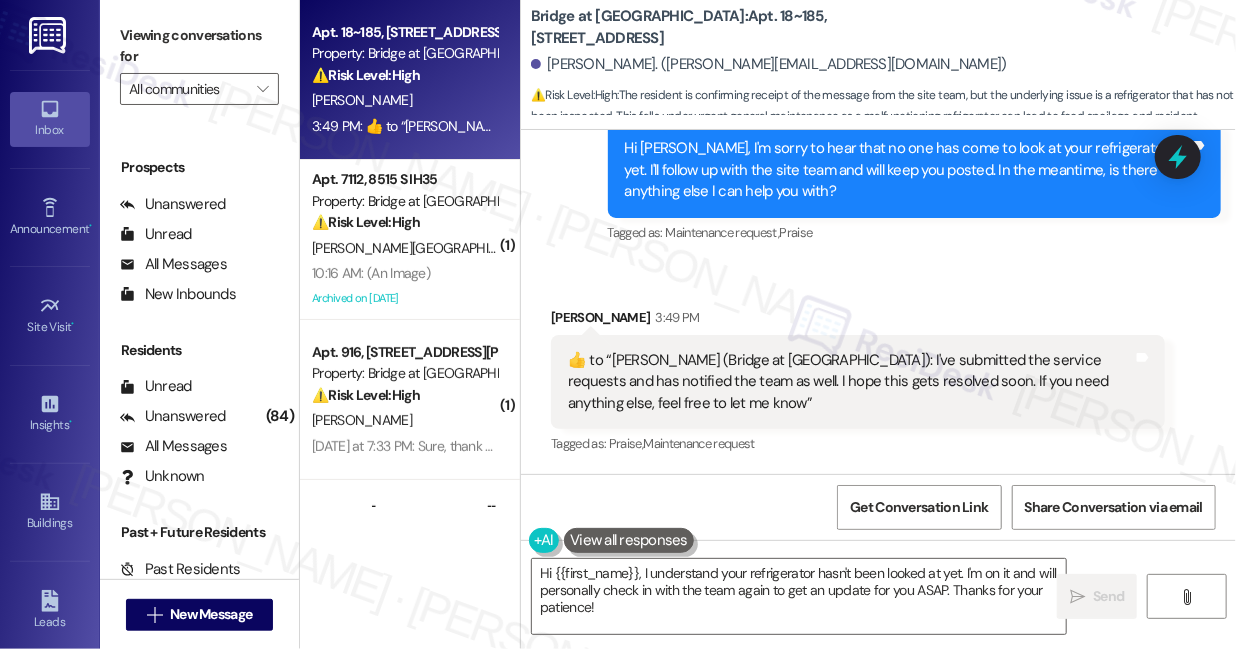 click on "Viewing conversations for" at bounding box center [199, 46] 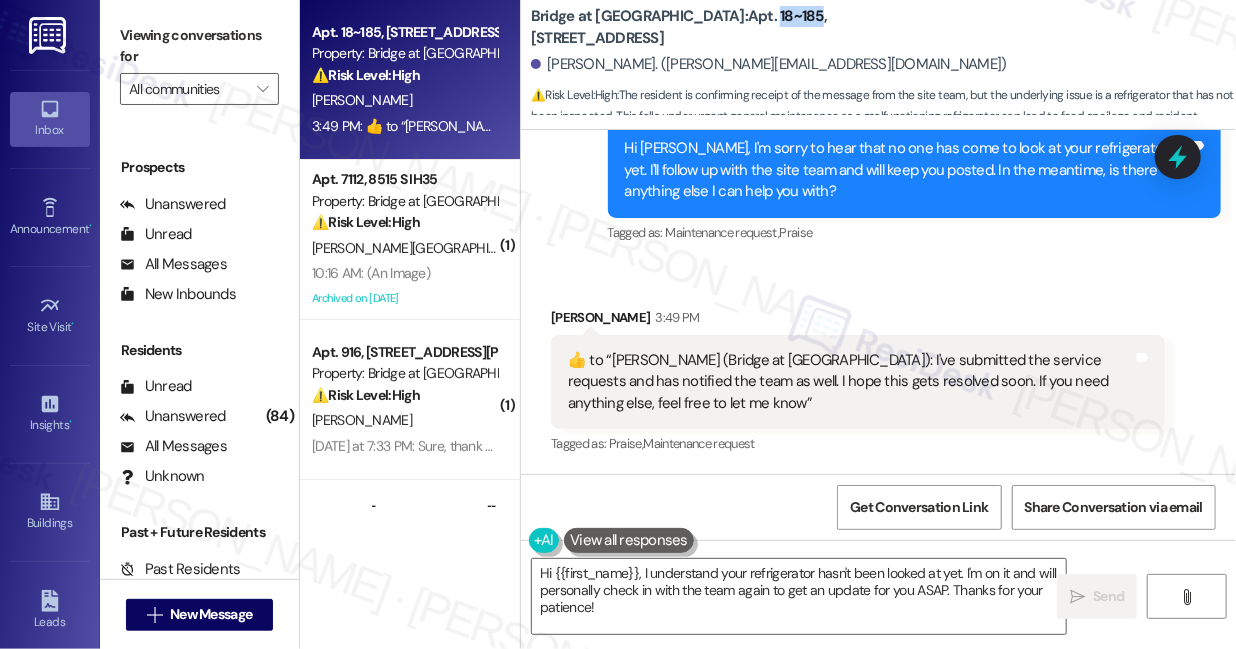 drag, startPoint x: 690, startPoint y: 27, endPoint x: 733, endPoint y: 25, distance: 43.046486 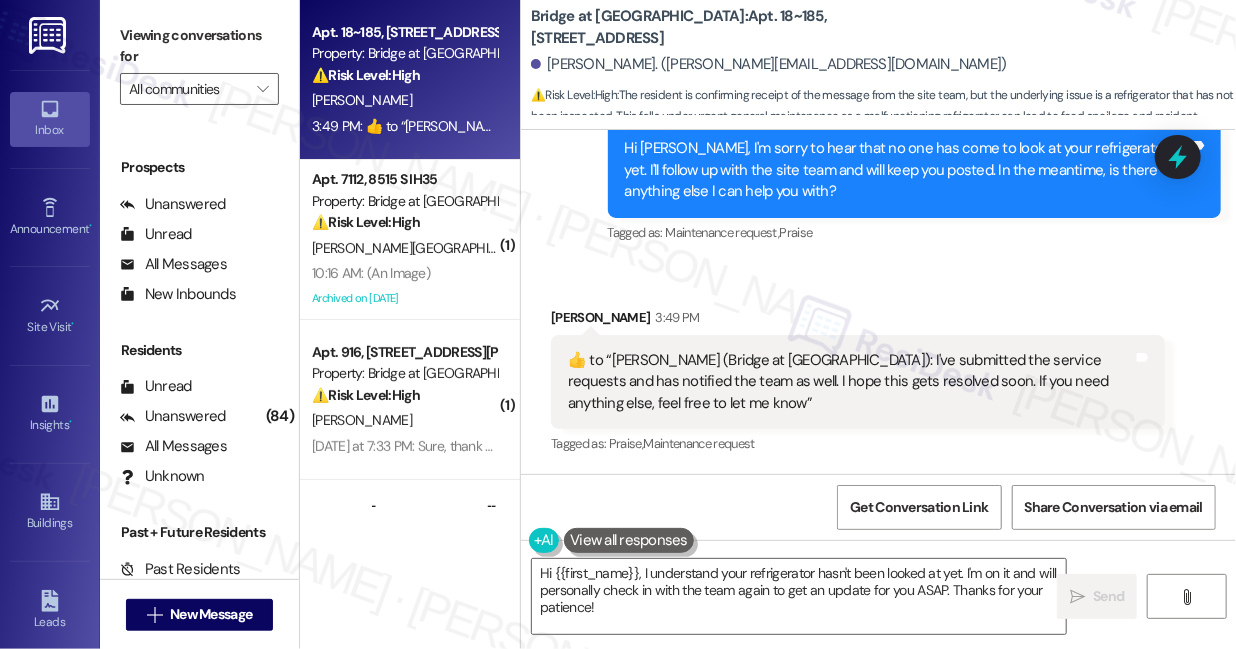 click on "Viewing conversations for All communities " at bounding box center (199, 62) 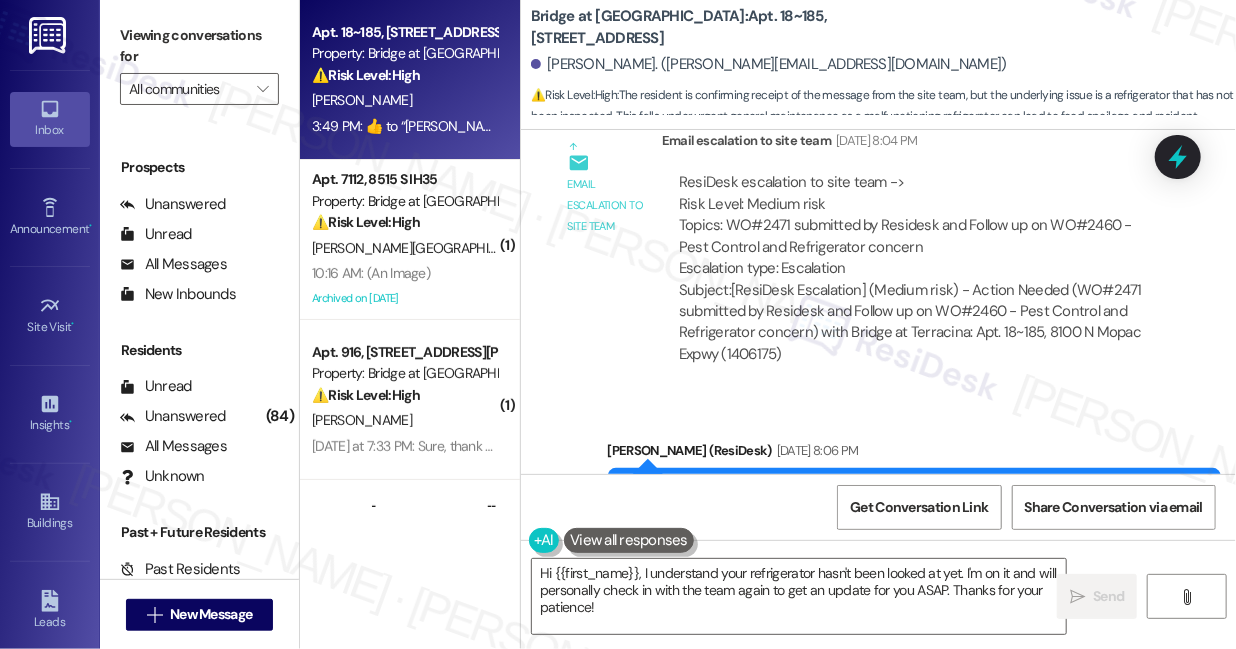 scroll, scrollTop: 5274, scrollLeft: 0, axis: vertical 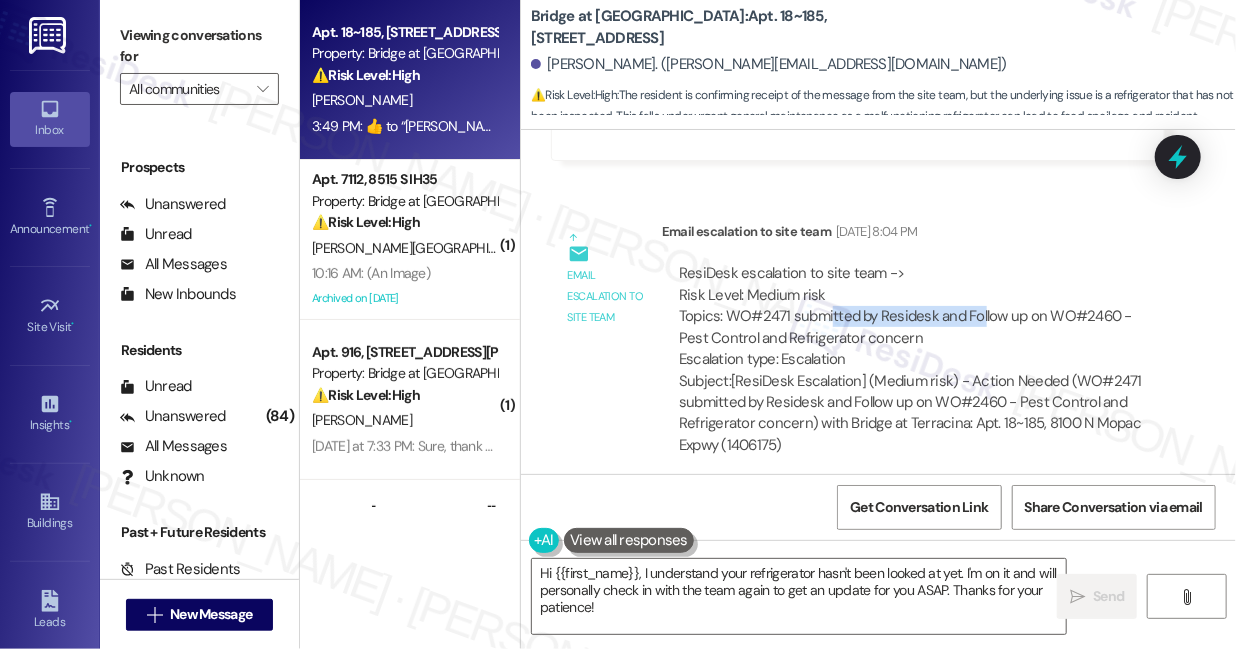drag, startPoint x: 830, startPoint y: 310, endPoint x: 981, endPoint y: 310, distance: 151 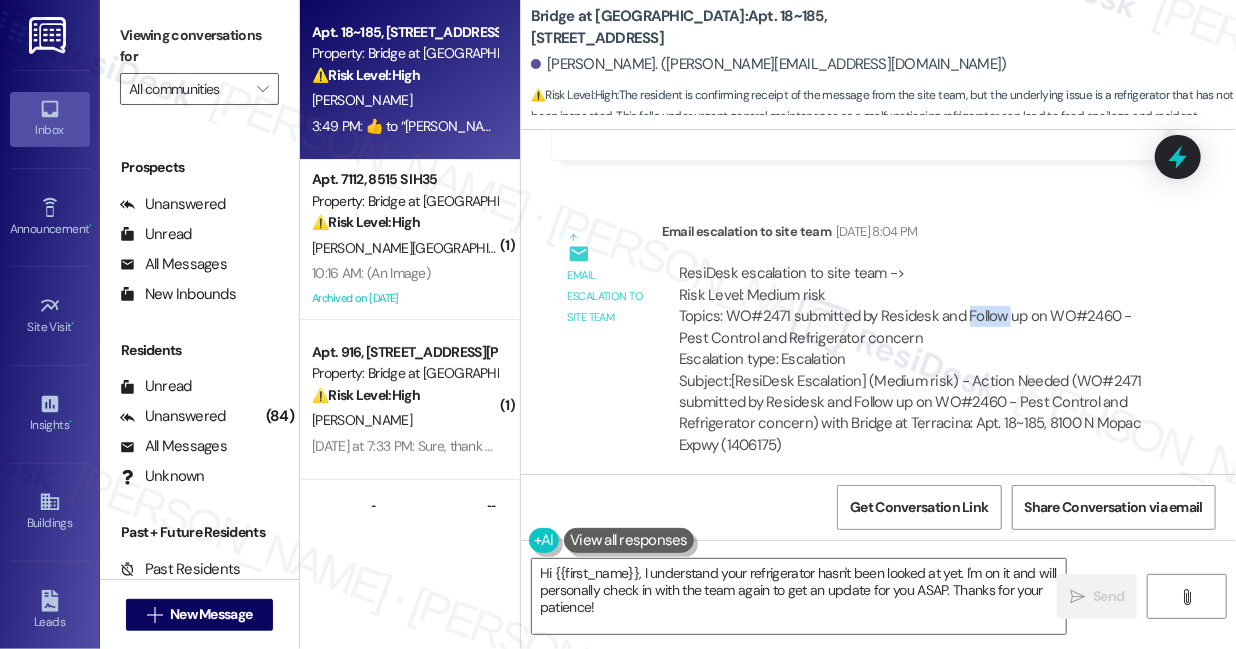 click on "ResiDesk escalation to site team ->
Risk Level: Medium risk
Topics: WO#2471 submitted by Residesk and Follow up on WO#2460 - Pest Control and Refrigerator concern
Escalation type: Escalation" at bounding box center [913, 316] 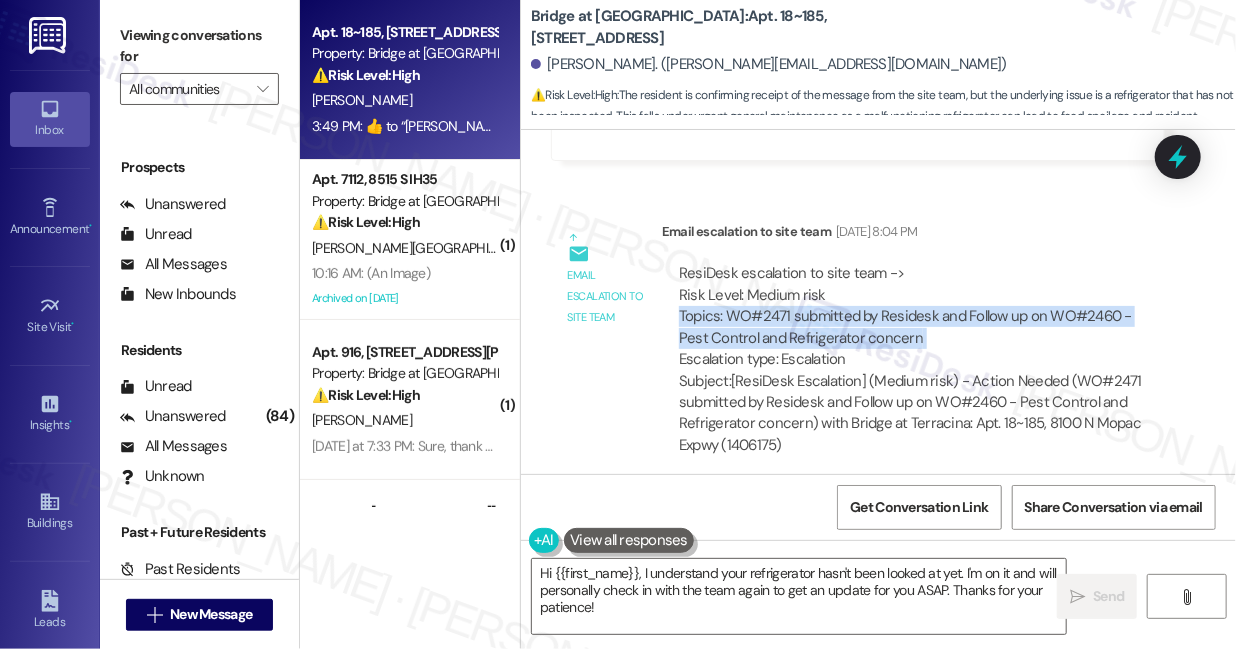 click on "ResiDesk escalation to site team ->
Risk Level: Medium risk
Topics: WO#2471 submitted by Residesk and Follow up on WO#2460 - Pest Control and Refrigerator concern
Escalation type: Escalation" at bounding box center (913, 316) 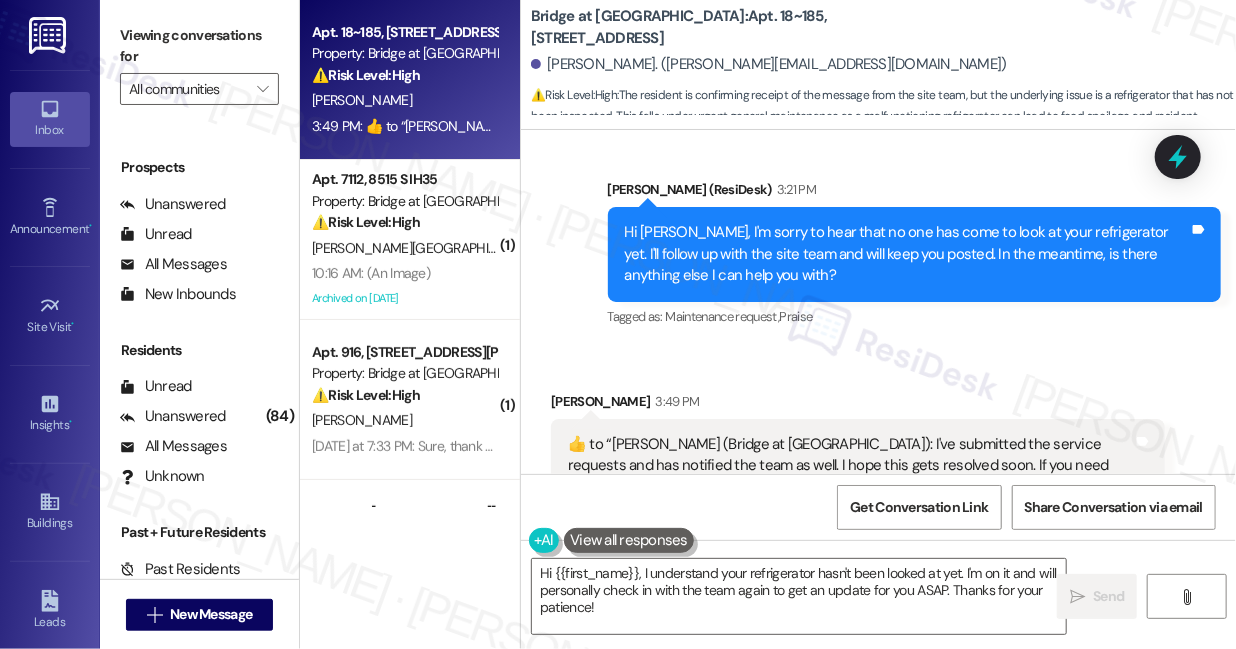 scroll, scrollTop: 6093, scrollLeft: 0, axis: vertical 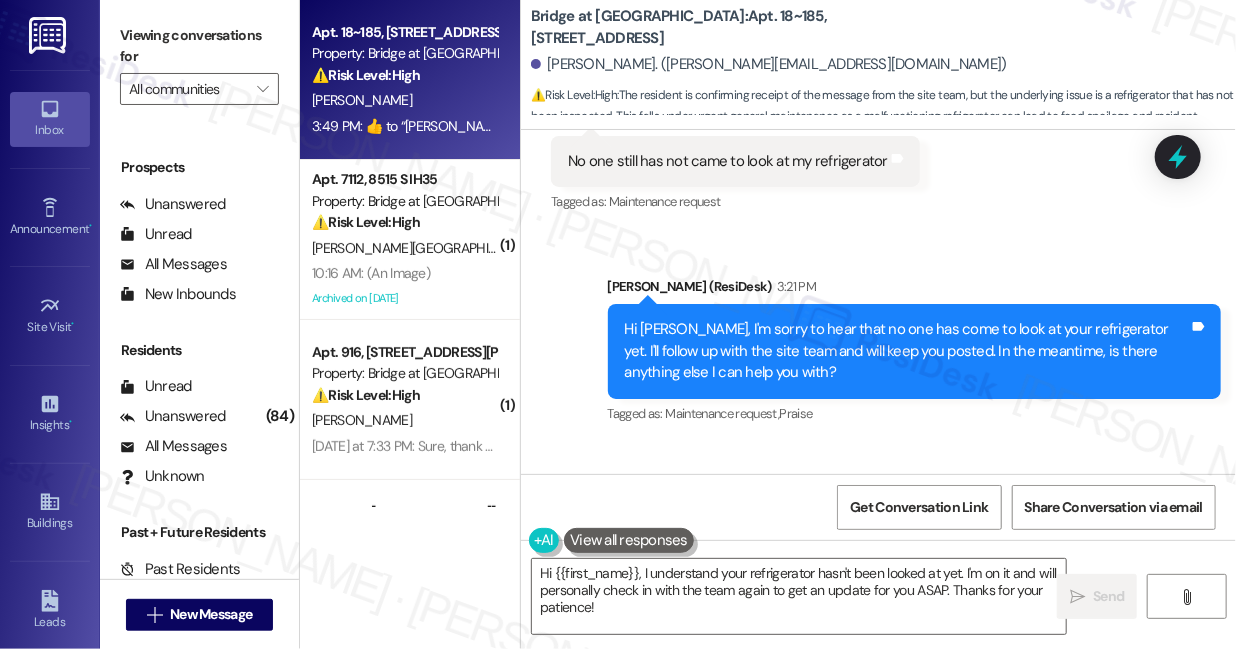 click on "Hi Javier, I'm sorry to hear that no one has come to look at your refrigerator yet. I'll follow up with the site team and will keep you posted. In the meantime, is there anything else I can help you with?" at bounding box center (907, 351) 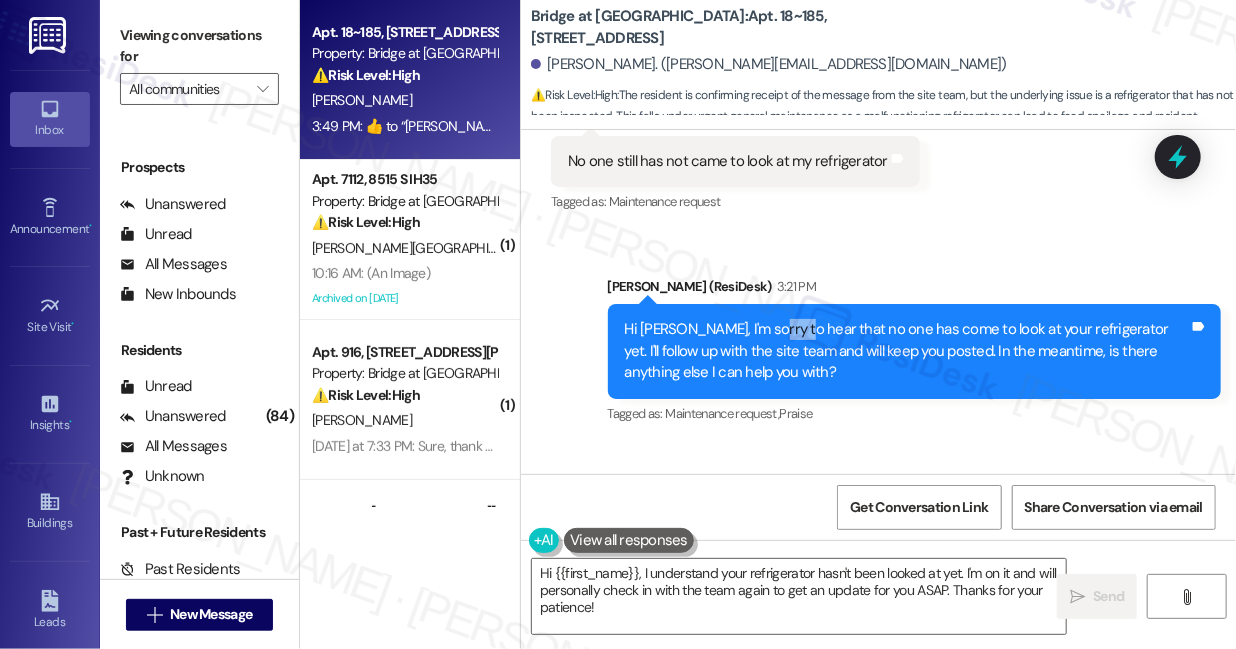 click on "Hi Javier, I'm sorry to hear that no one has come to look at your refrigerator yet. I'll follow up with the site team and will keep you posted. In the meantime, is there anything else I can help you with?" at bounding box center (907, 351) 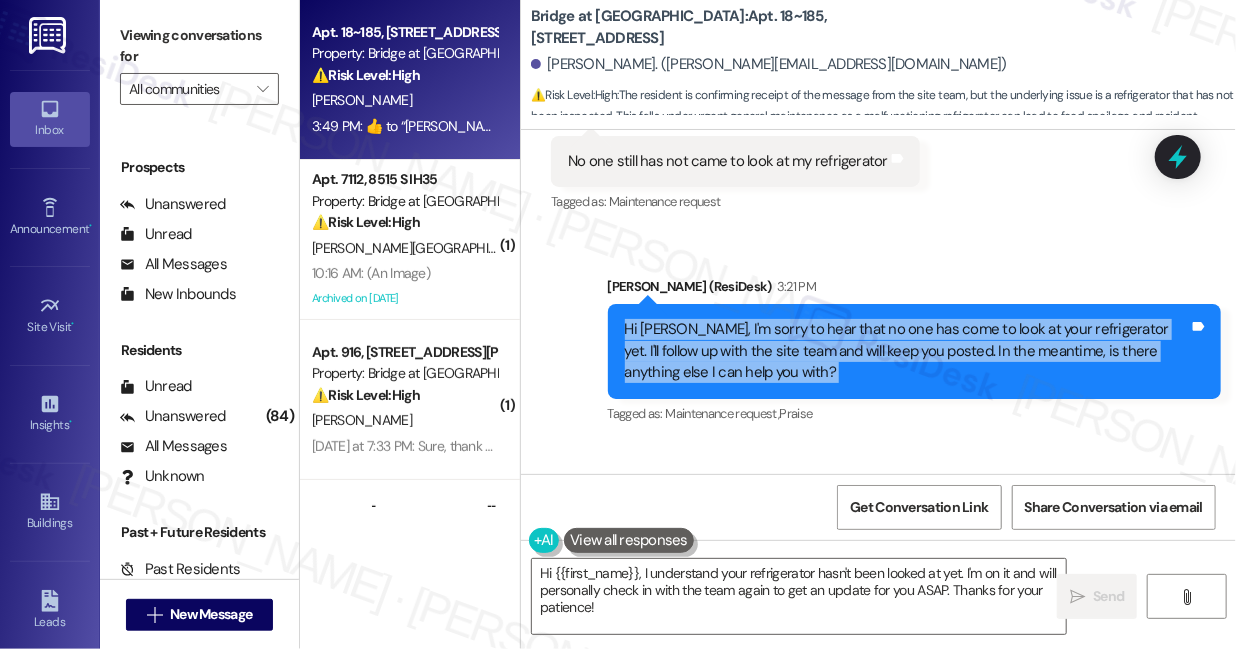 click on "Hi Javier, I'm sorry to hear that no one has come to look at your refrigerator yet. I'll follow up with the site team and will keep you posted. In the meantime, is there anything else I can help you with?" at bounding box center (907, 351) 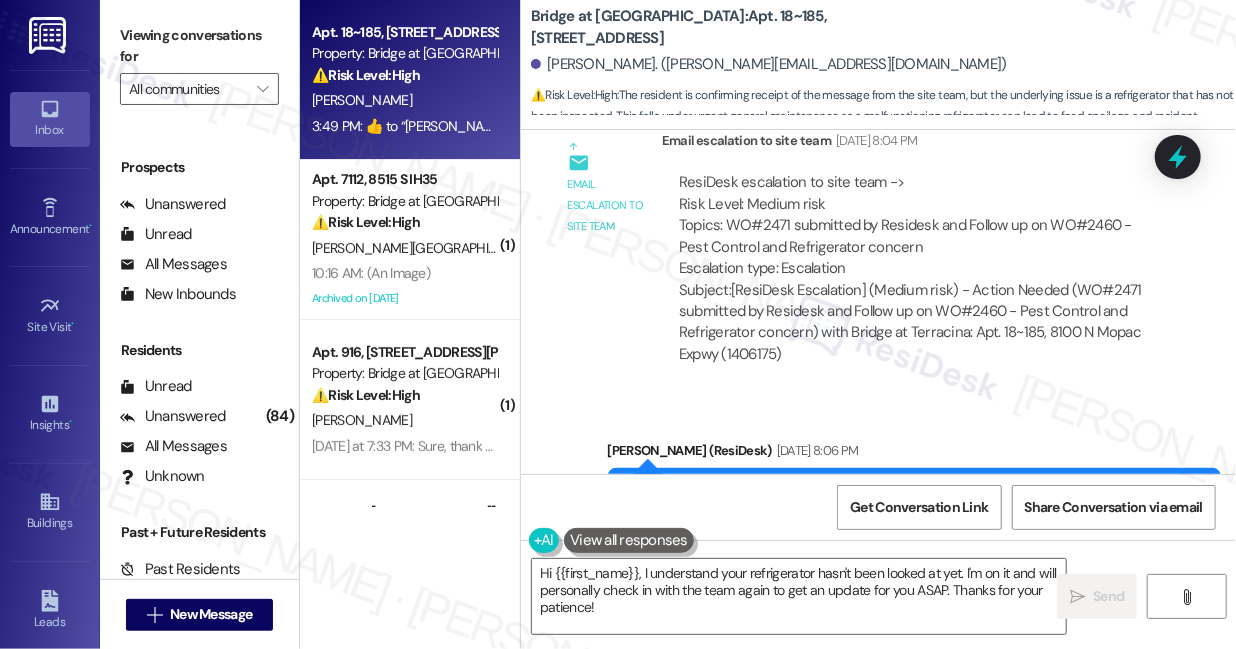 scroll, scrollTop: 5274, scrollLeft: 0, axis: vertical 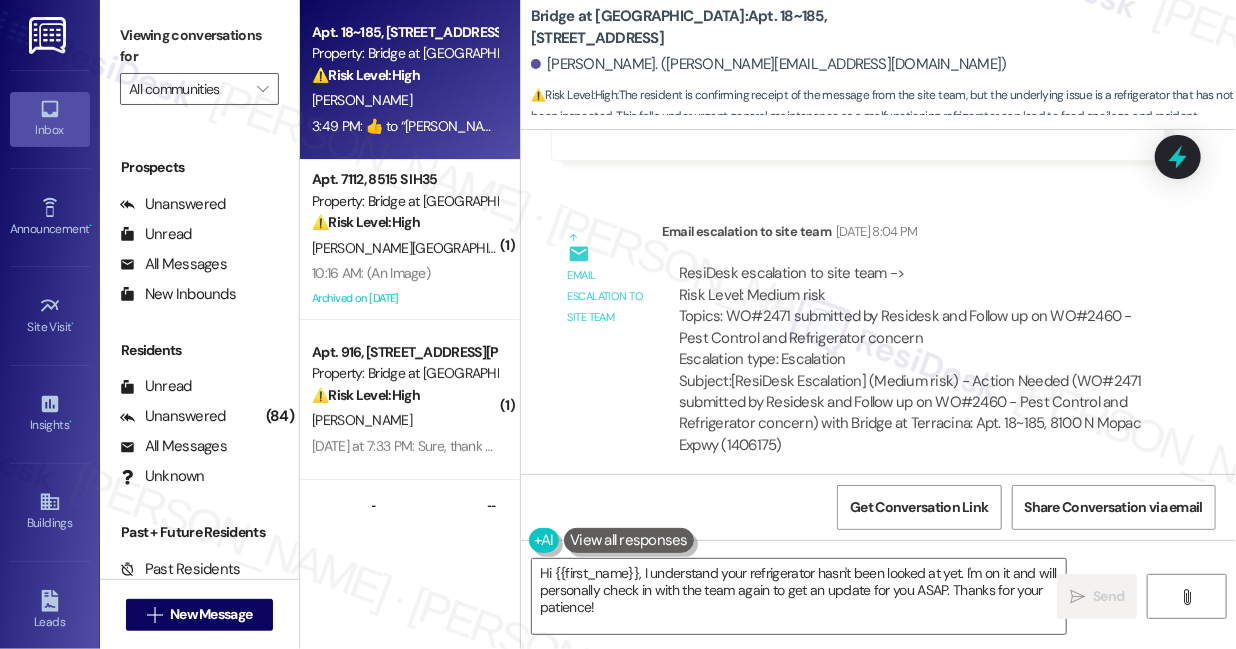 click on "ResiDesk escalation to site team ->
Risk Level: Medium risk
Topics: WO#2471 submitted by Residesk and Follow up on WO#2460 - Pest Control and Refrigerator concern
Escalation type: Escalation Subject:  [ResiDesk Escalation] (Medium risk) - Action Needed (WO#2471 submitted by Residesk and Follow up on WO#2460 - Pest Control and Refrigerator concern) with Bridge at Terracina: Apt. 18~185, 8100 N Mopac Expwy (1406175)" at bounding box center [913, 359] 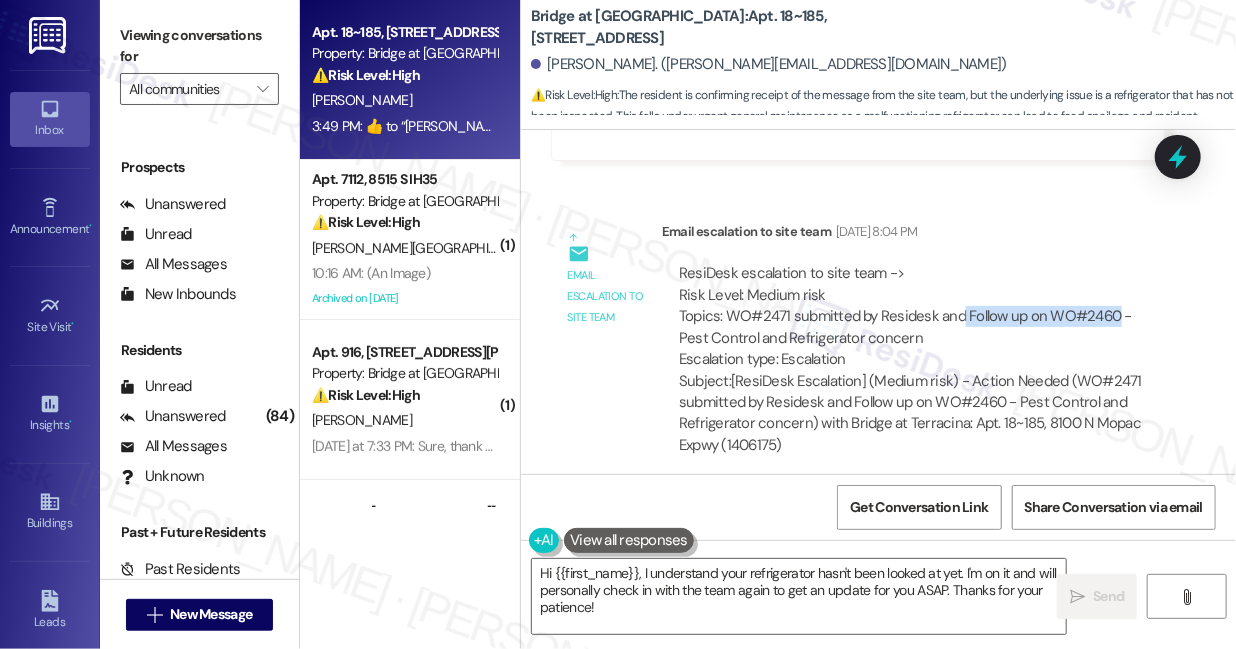 drag, startPoint x: 961, startPoint y: 318, endPoint x: 1112, endPoint y: 315, distance: 151.0298 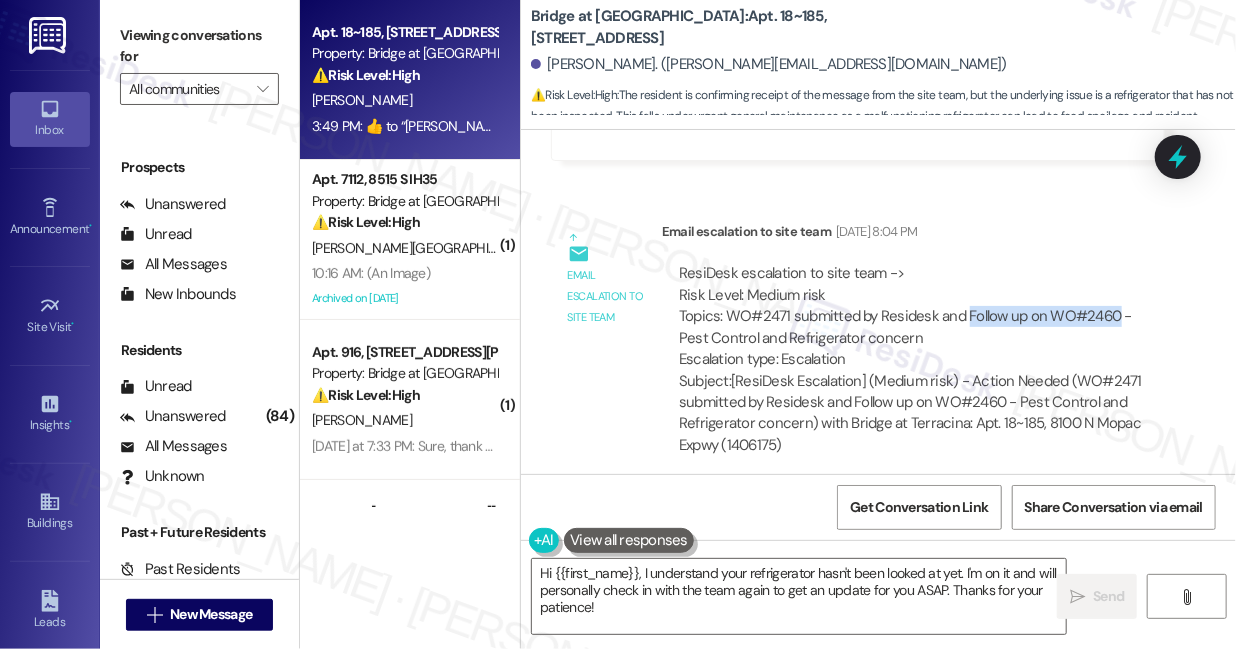 drag, startPoint x: 965, startPoint y: 315, endPoint x: 1111, endPoint y: 316, distance: 146.00342 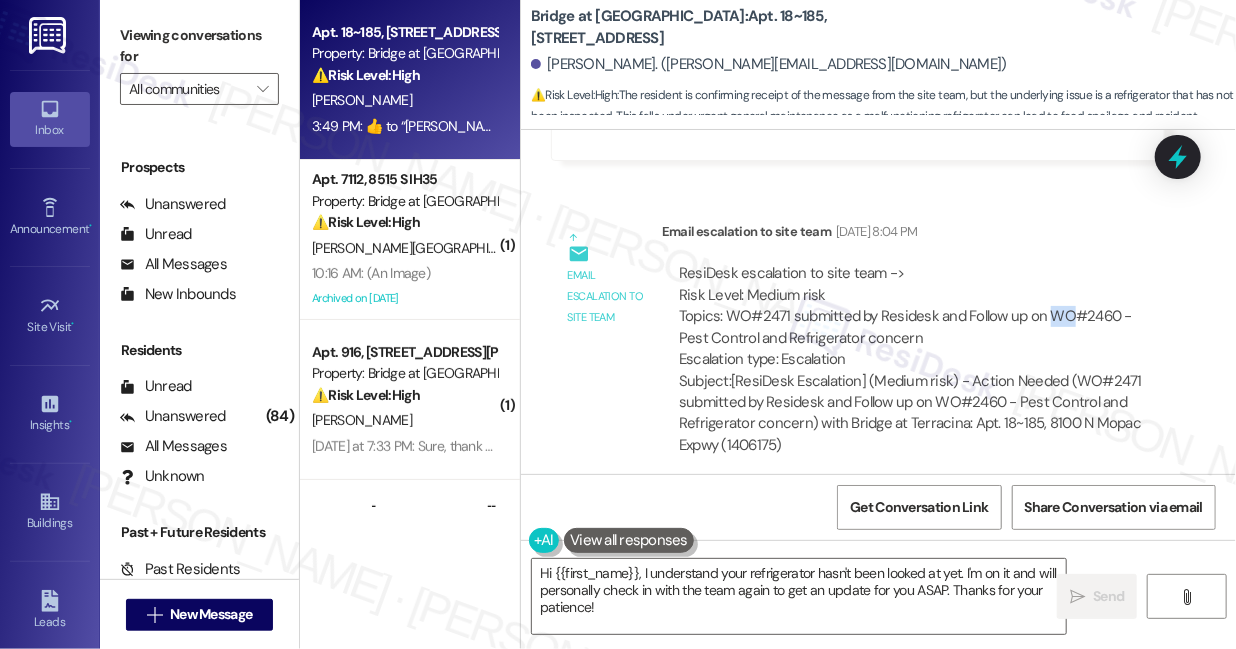 drag, startPoint x: 1044, startPoint y: 312, endPoint x: 988, endPoint y: 313, distance: 56.008926 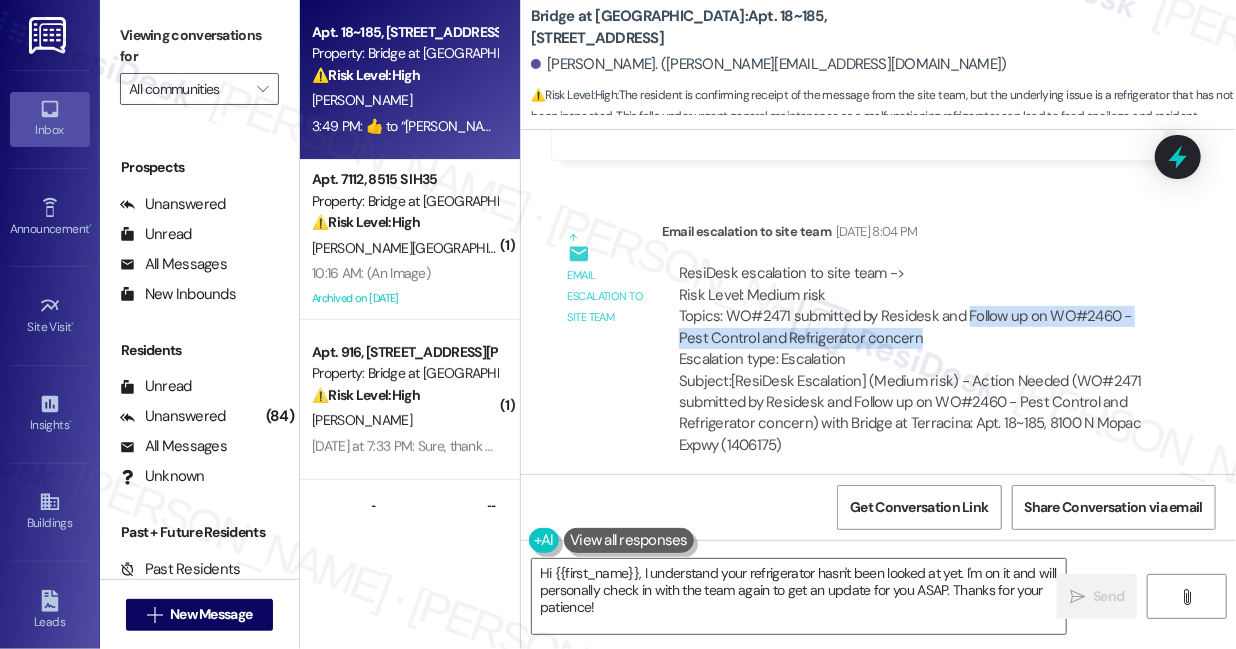 drag, startPoint x: 965, startPoint y: 316, endPoint x: 918, endPoint y: 334, distance: 50.32892 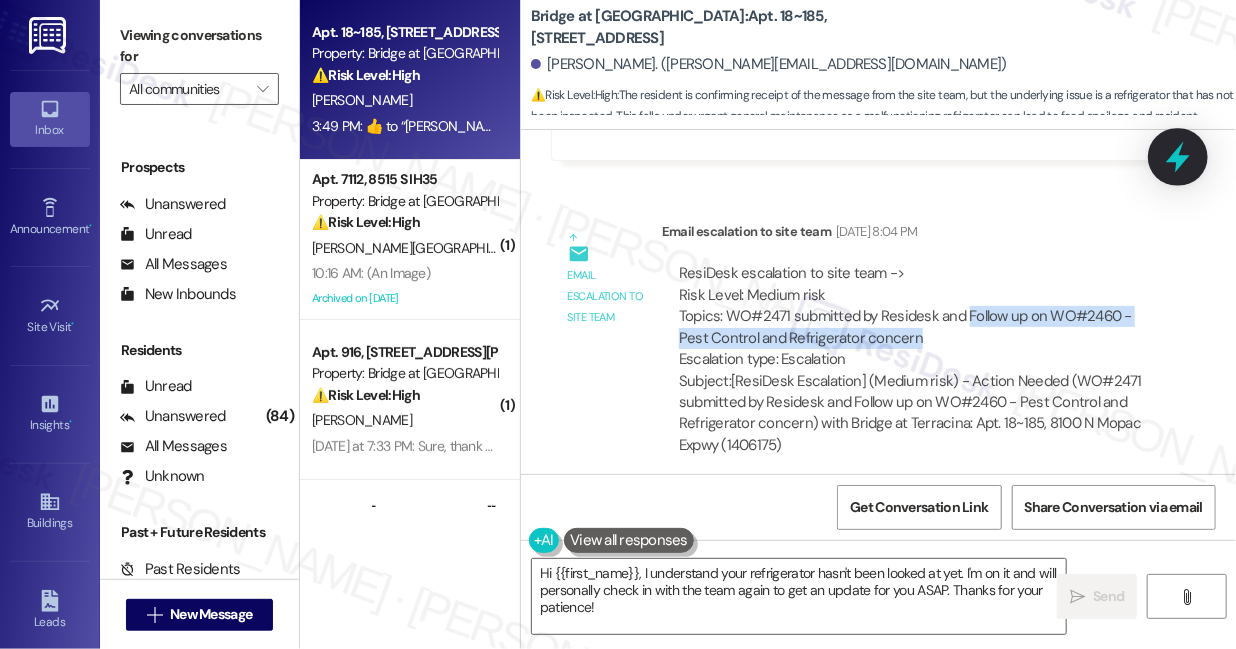 click 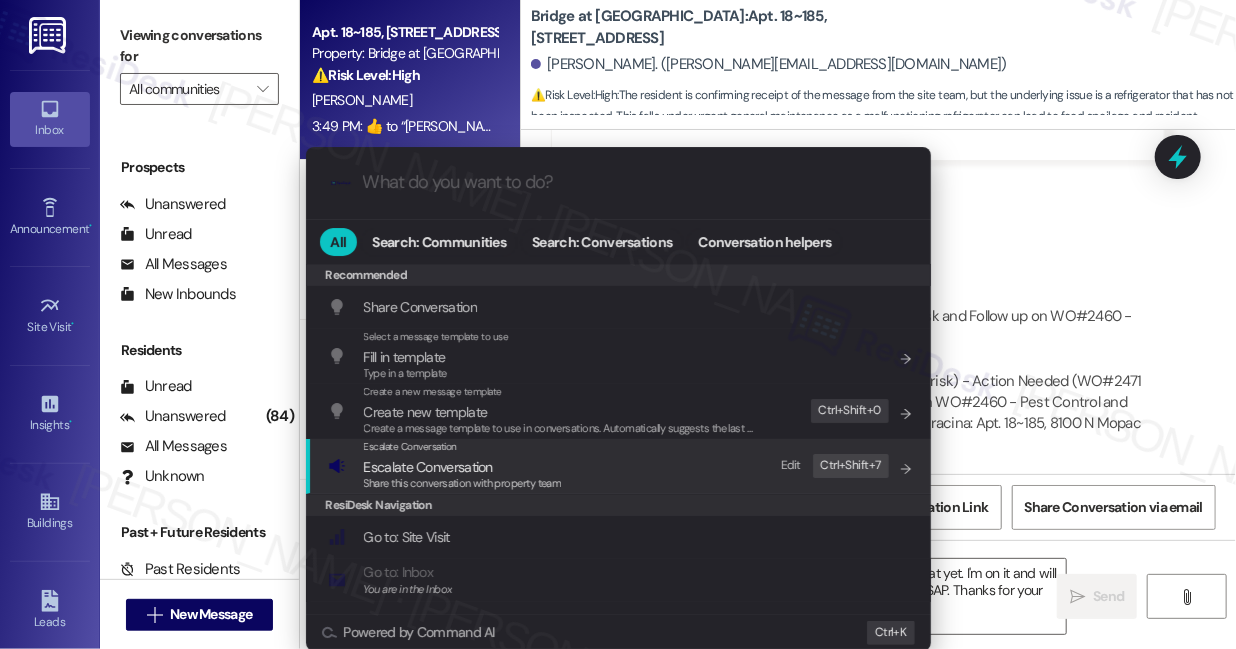 click on "Escalate Conversation Escalate Conversation Share this conversation with property team Edit Ctrl+ Shift+ 7" at bounding box center [620, 466] 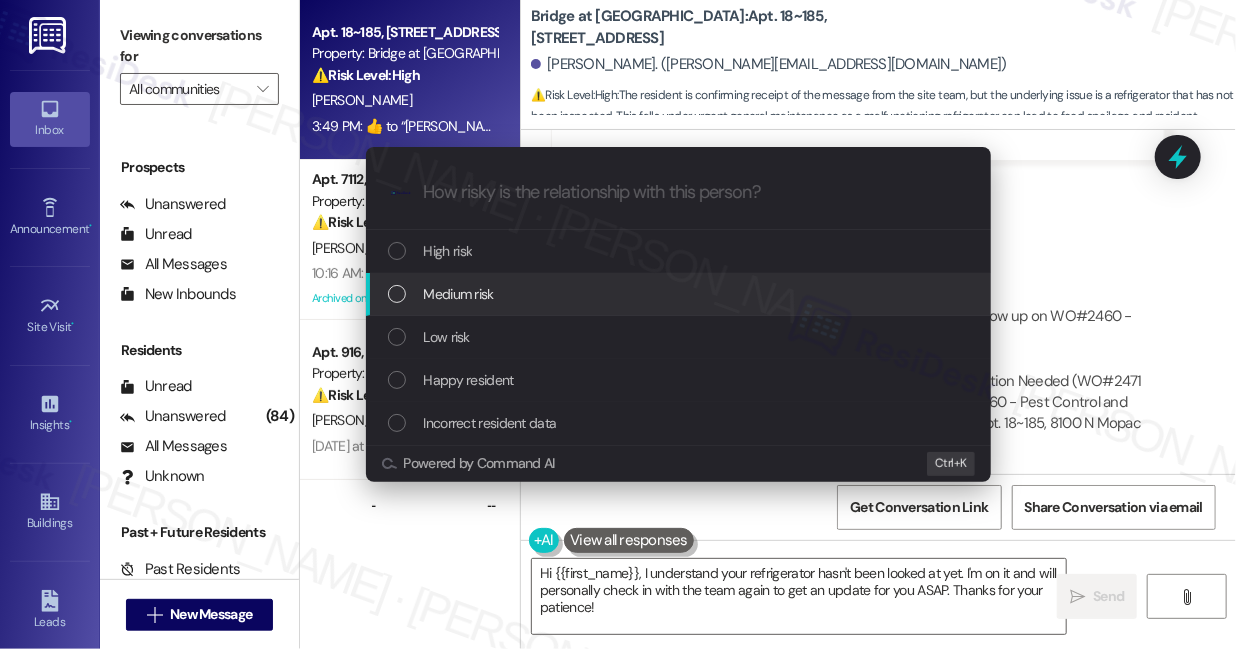 click on "Medium risk" at bounding box center (680, 294) 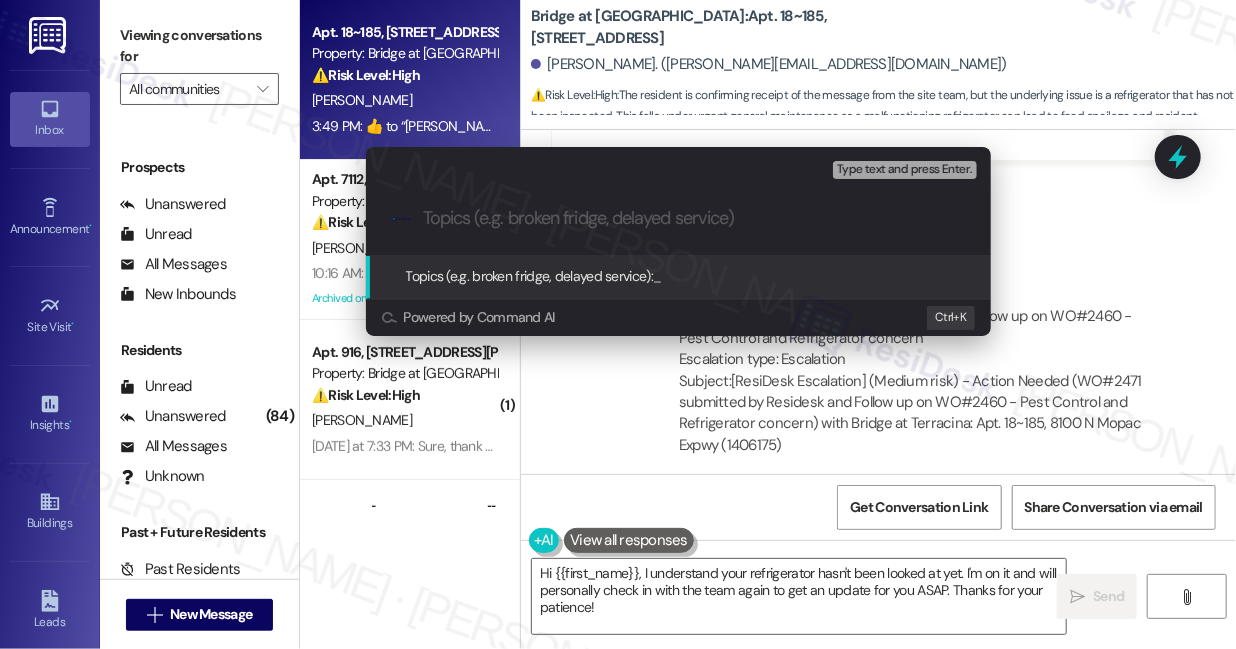 paste on "Follow up on WO#2460 - Pest Control and Refrigerator concern" 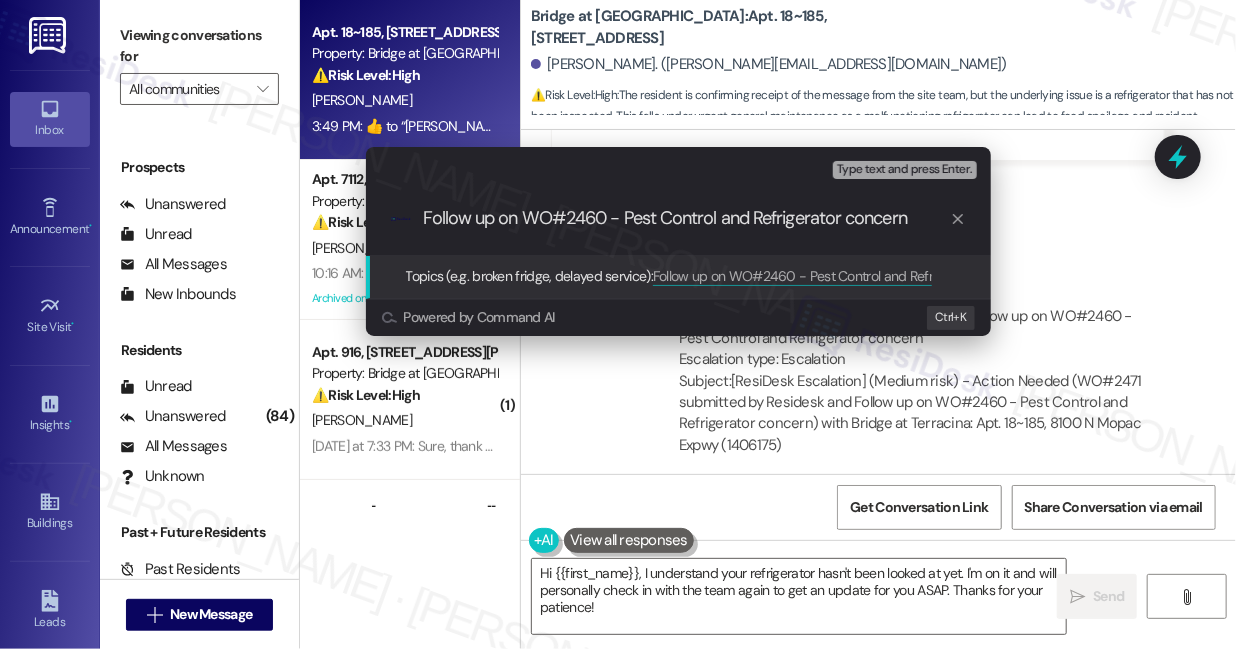 scroll, scrollTop: 0, scrollLeft: 0, axis: both 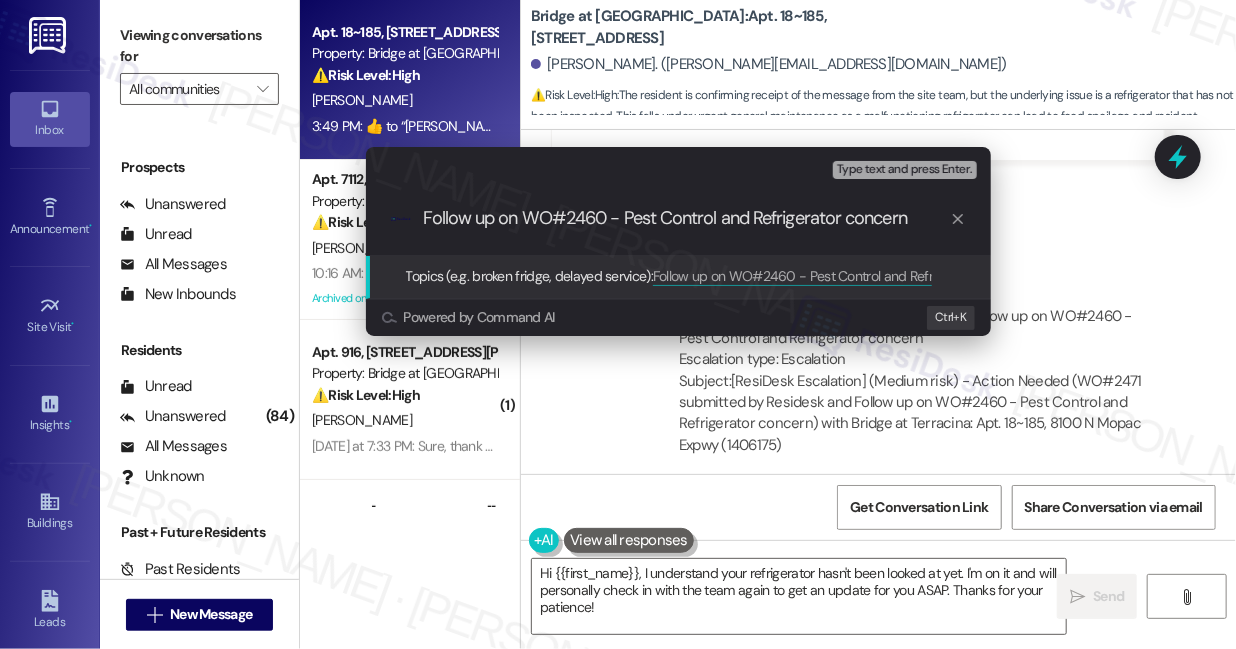 drag, startPoint x: 752, startPoint y: 216, endPoint x: 622, endPoint y: 216, distance: 130 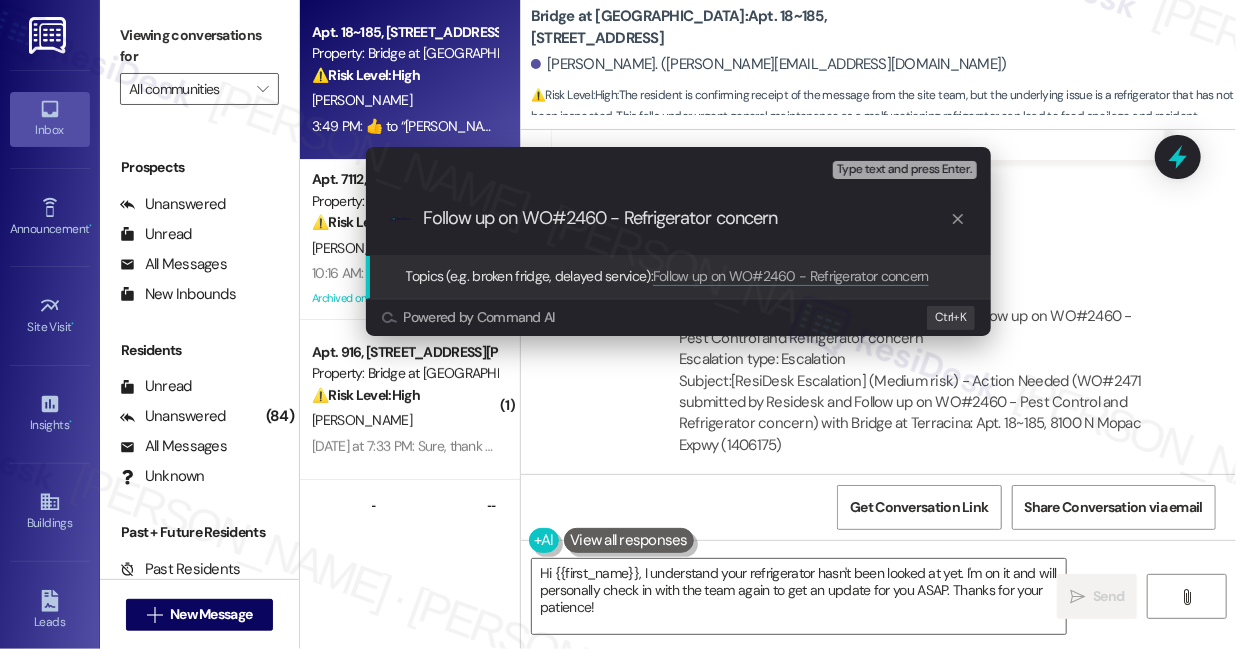 click on "Follow up on WO#2460 - Refrigerator concern" at bounding box center [686, 218] 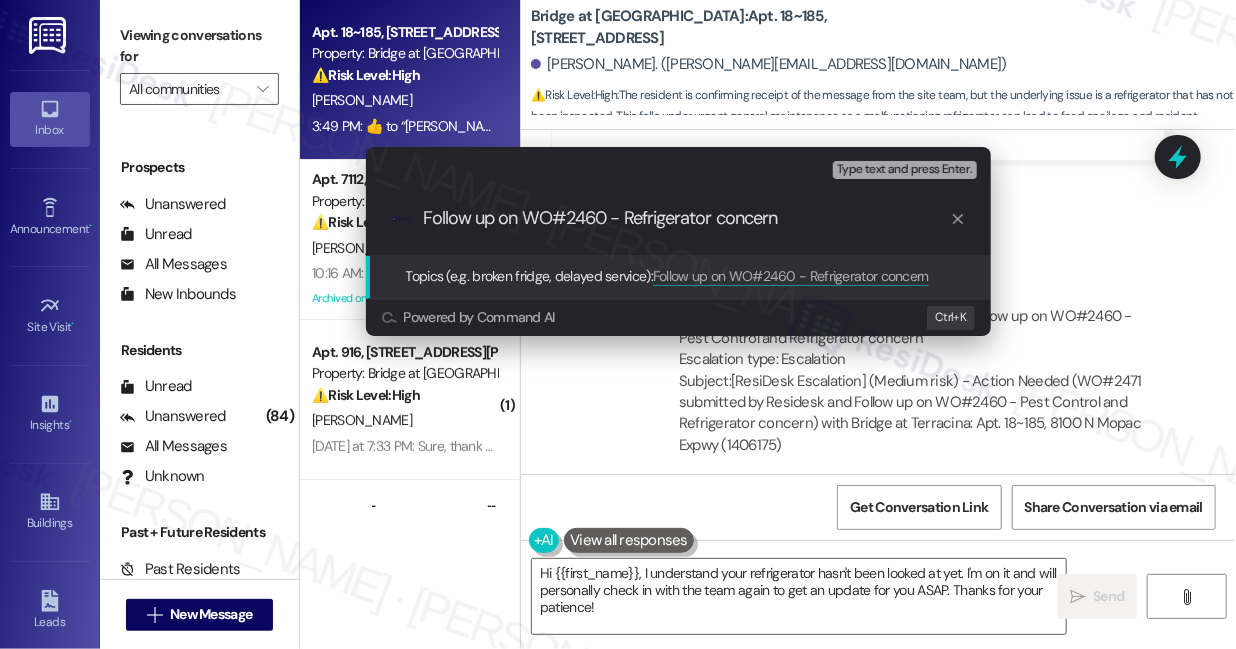 click on "Follow up on WO#2460 - Refrigerator concern" at bounding box center [686, 218] 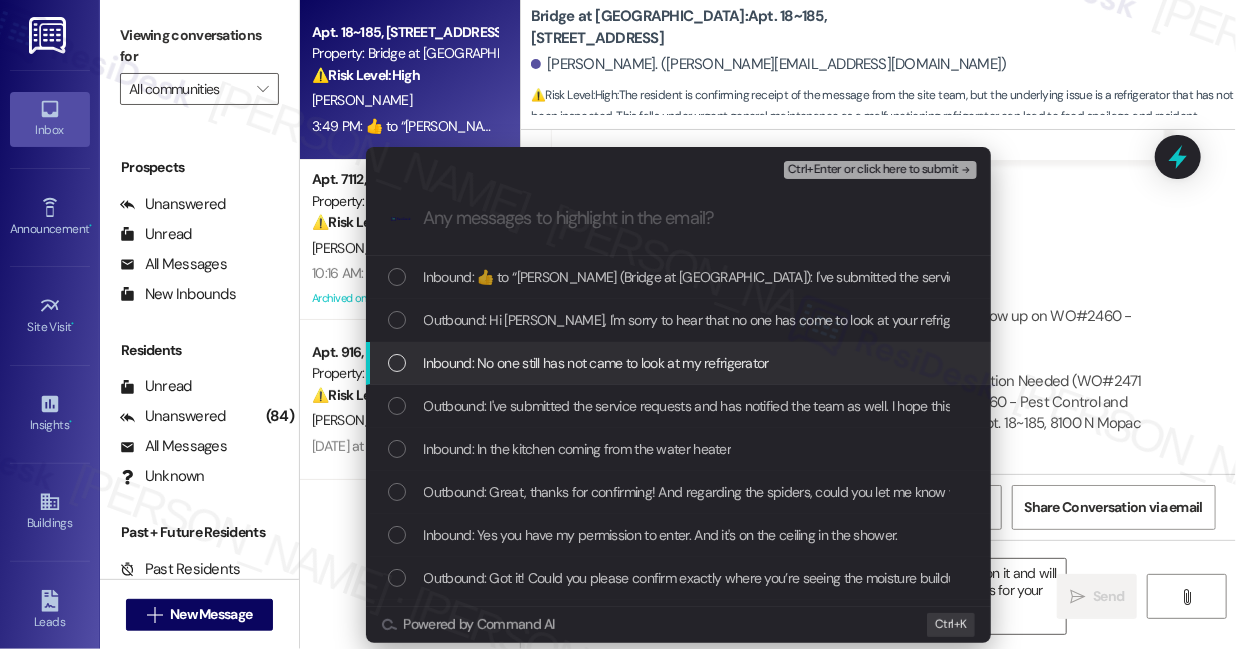 click on "Inbound: No one still has not came to look at my refrigerator" at bounding box center (596, 363) 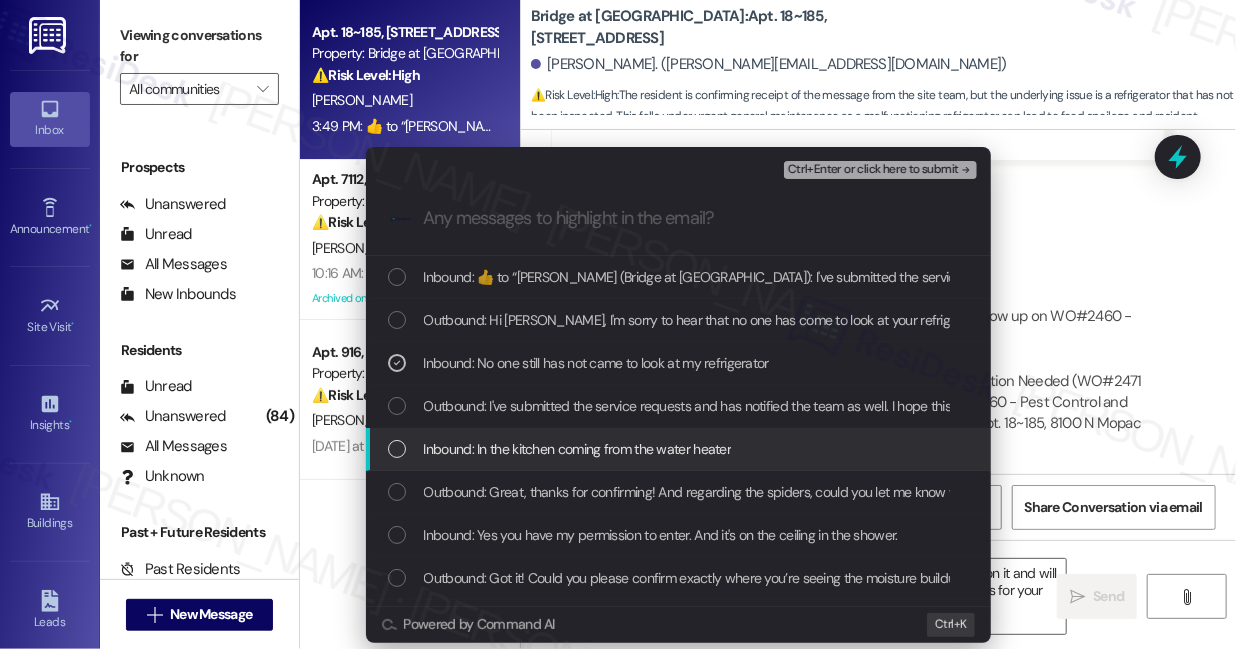 click on "Inbound: In the kitchen coming from the water heater" at bounding box center (578, 449) 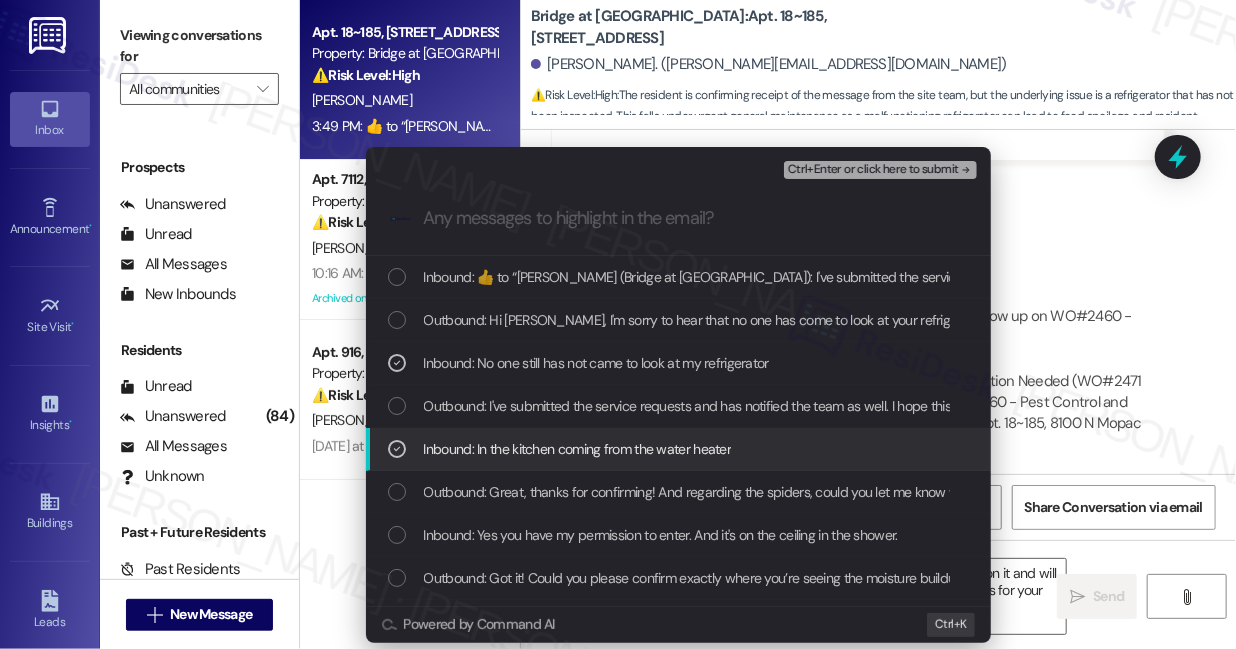 scroll, scrollTop: 90, scrollLeft: 0, axis: vertical 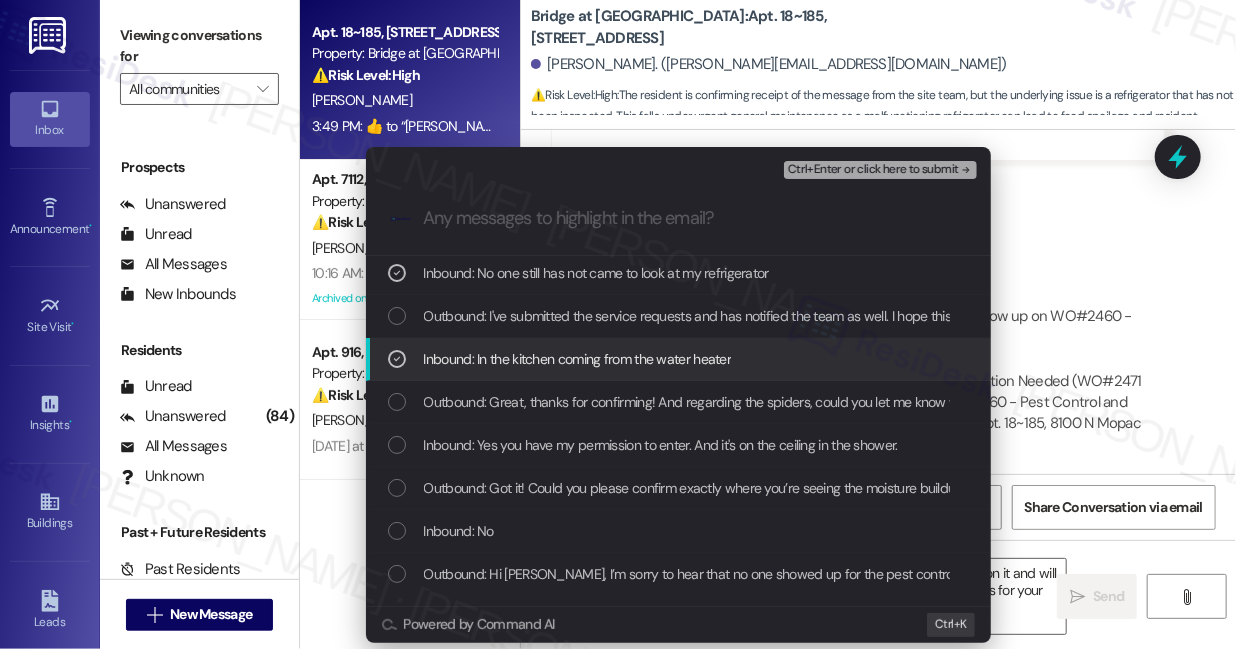 click on "Inbound: In the kitchen coming from the water heater" at bounding box center [578, 359] 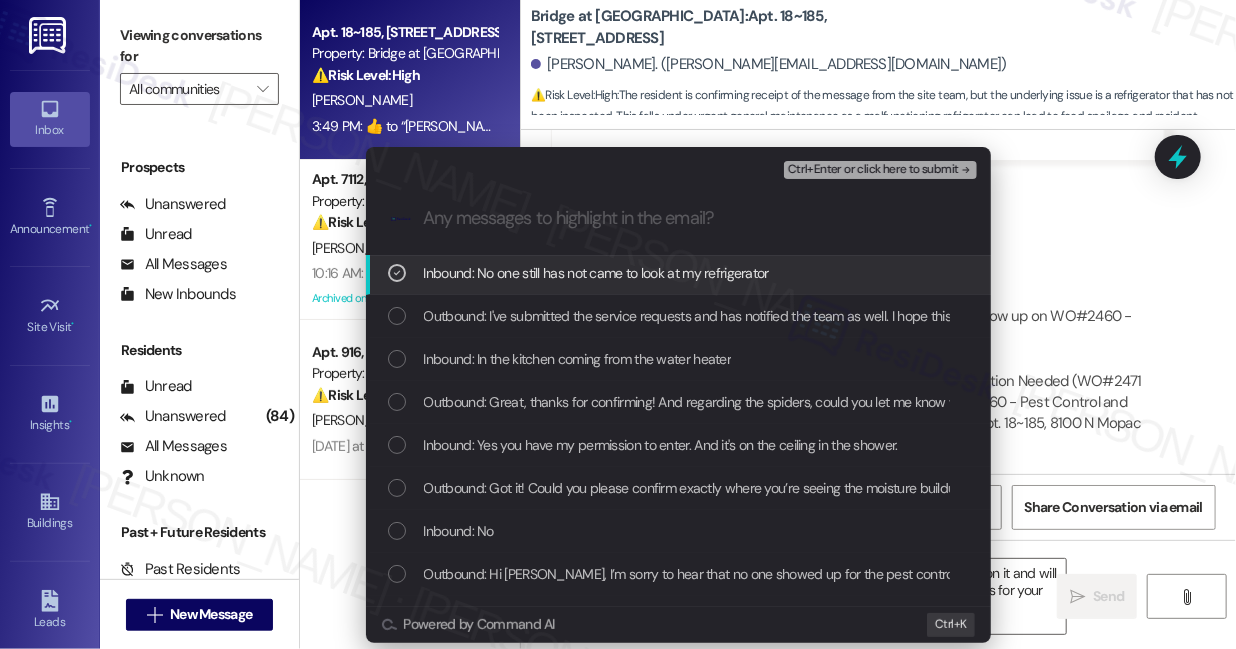 click on "Escalate Conversation Medium risk Follow up on WO#2460 - Refrigerator concern Inbound: No one still has not came to look at my refrigerator Ctrl+Enter or click here to submit .cls-1{fill:#0a055f;}.cls-2{fill:#0cc4c4;} resideskLogoBlueOrange Inbound:  ​👍​ to “ Sarah (Bridge at Terracina): I've submitted the service requests and has notified the team as well. I hope this gets resolved soon. If you need anything else, feel free to let me know ”  Outbound: Hi Javier, I'm sorry to hear that no one has come to look at your refrigerator yet. I'll follow up with the site team and will keep you posted. In the meantime, is there anything else I can help you with? Inbound: No one still has not came to look at my refrigerator Outbound: I've submitted the service requests and has notified the team as well. I hope this gets resolved soon. If you need anything else, feel free to let me know Inbound: In the kitchen coming from the water heater  Inbound: No Inbound: Nobody showed up Inbound: 512-699-3178 K" at bounding box center [618, 324] 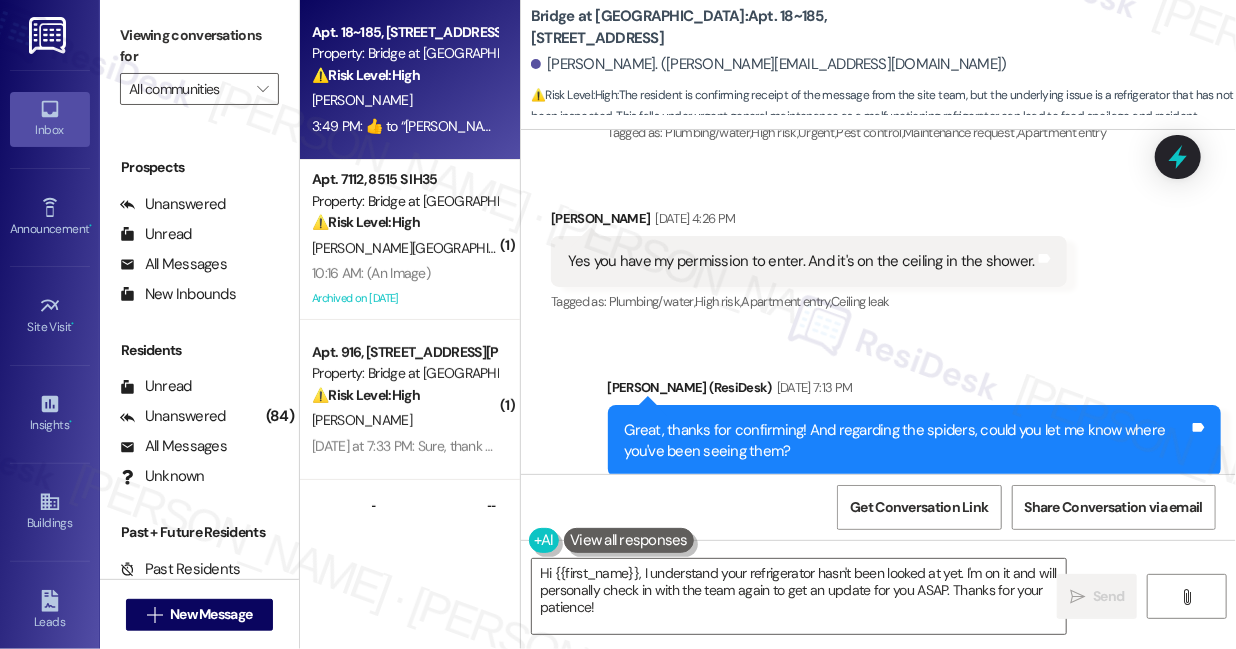 scroll, scrollTop: 4911, scrollLeft: 0, axis: vertical 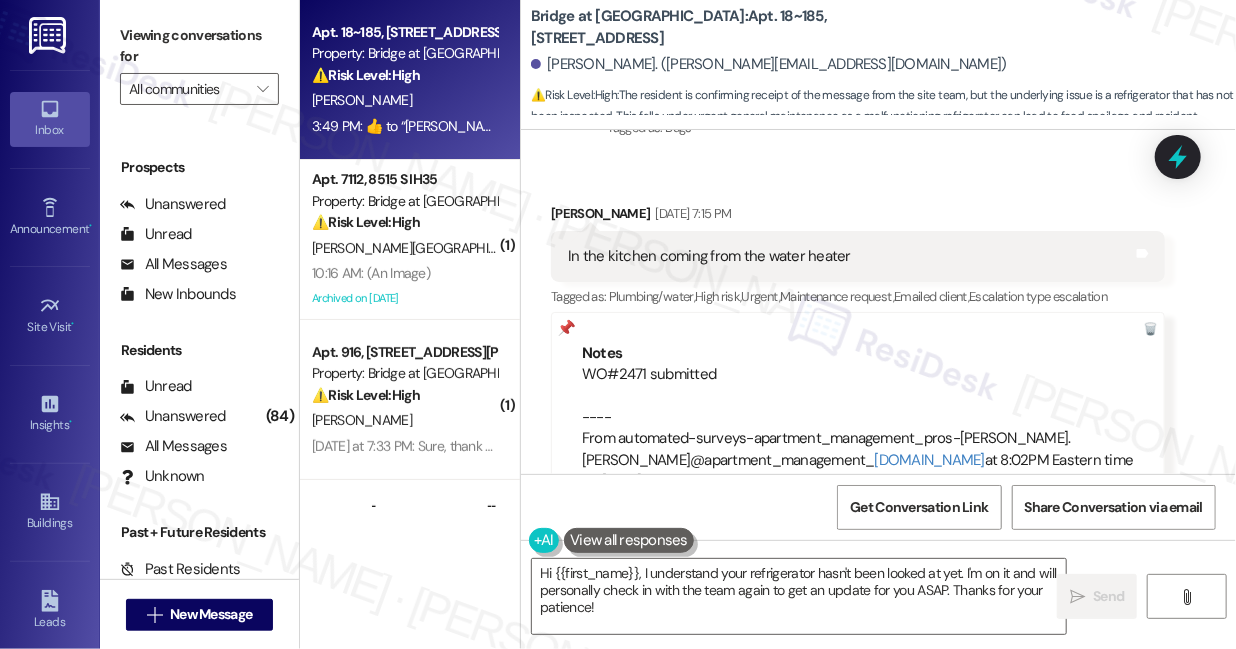 click on "In the kitchen coming from the water heater" at bounding box center [709, 256] 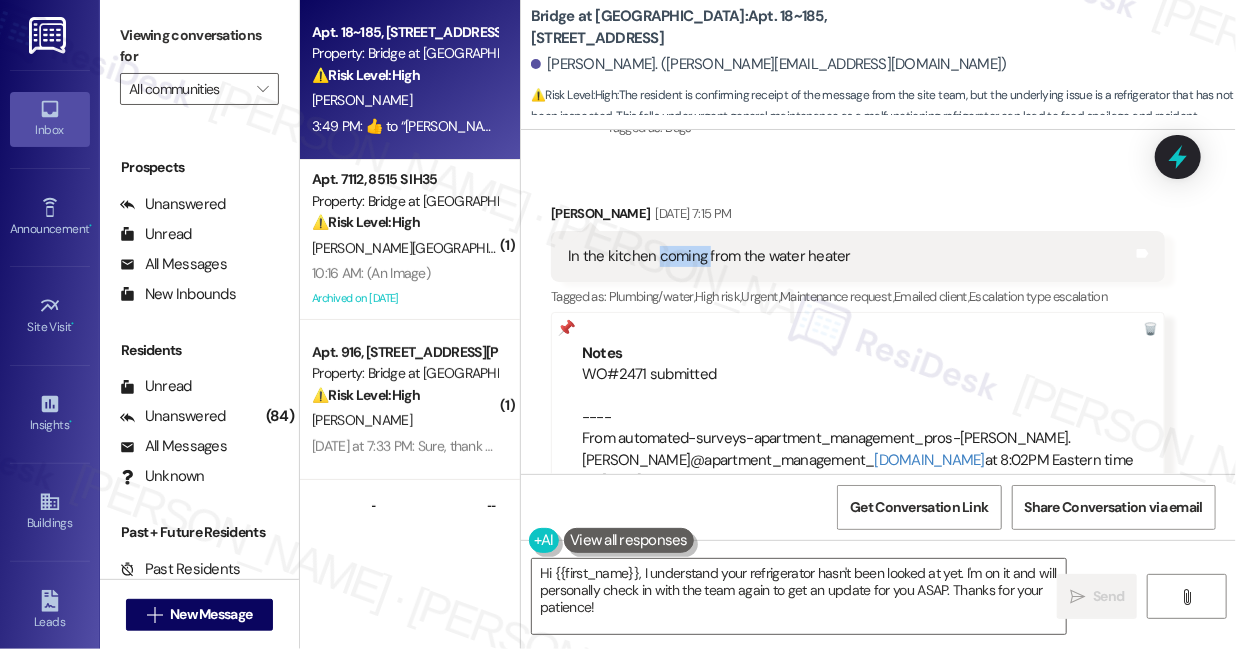 click on "In the kitchen coming from the water heater" at bounding box center (709, 256) 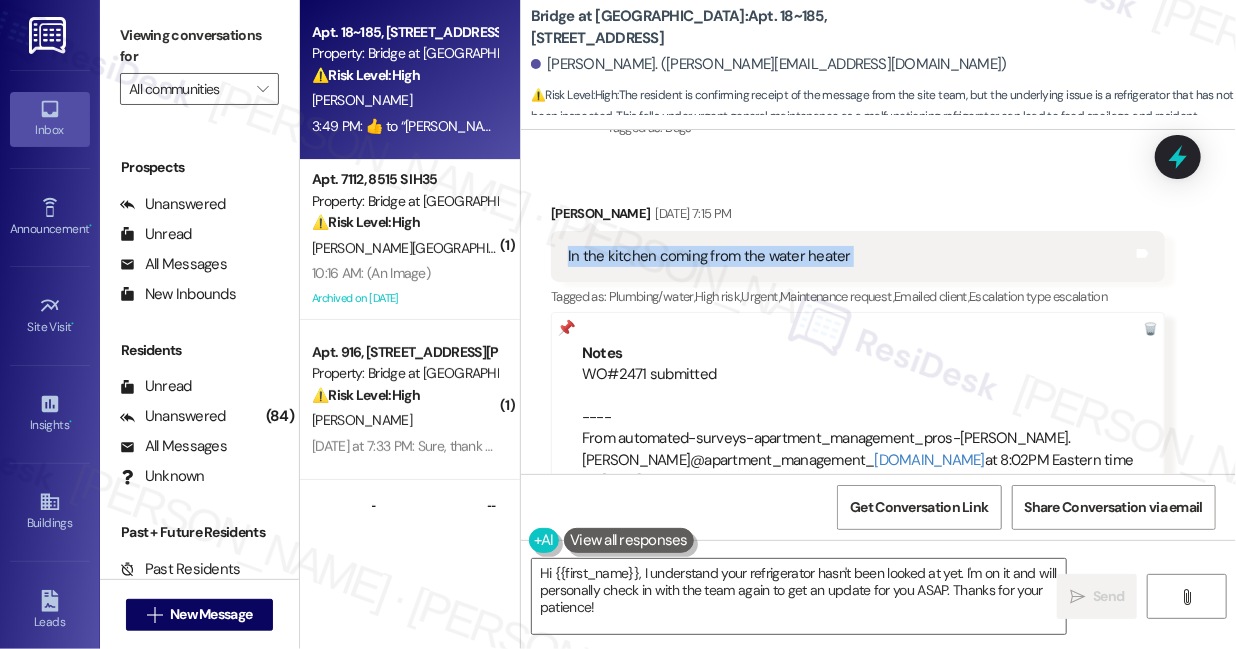 click on "In the kitchen coming from the water heater" at bounding box center [709, 256] 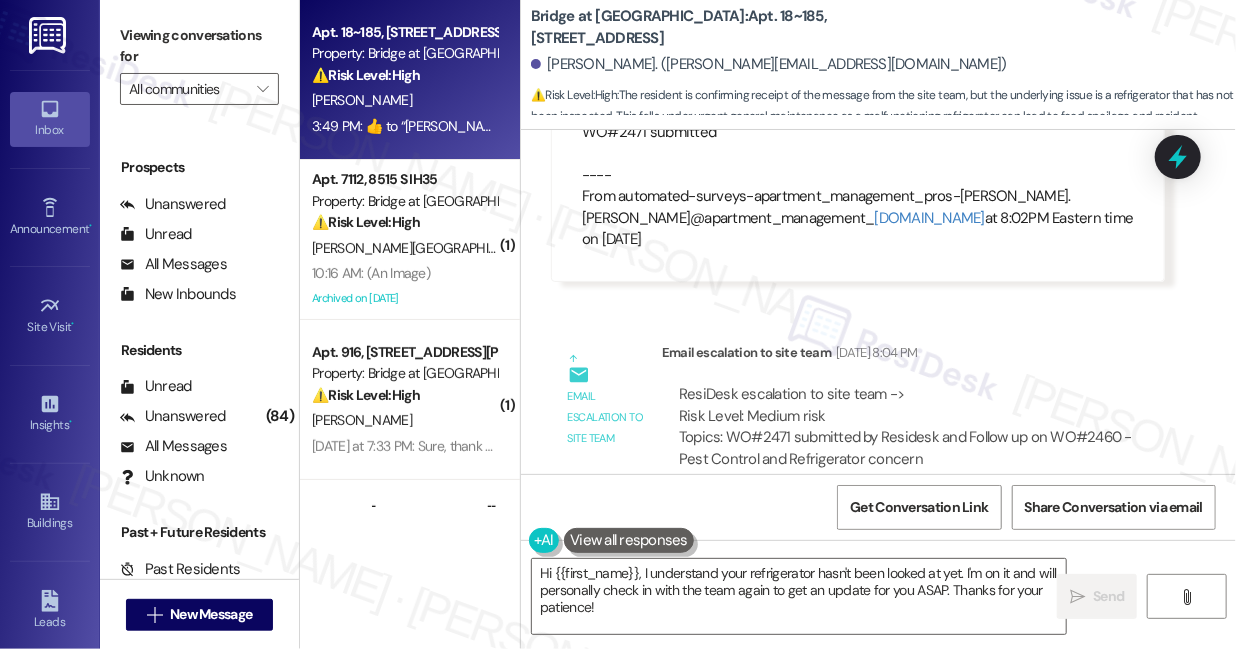 scroll, scrollTop: 5002, scrollLeft: 0, axis: vertical 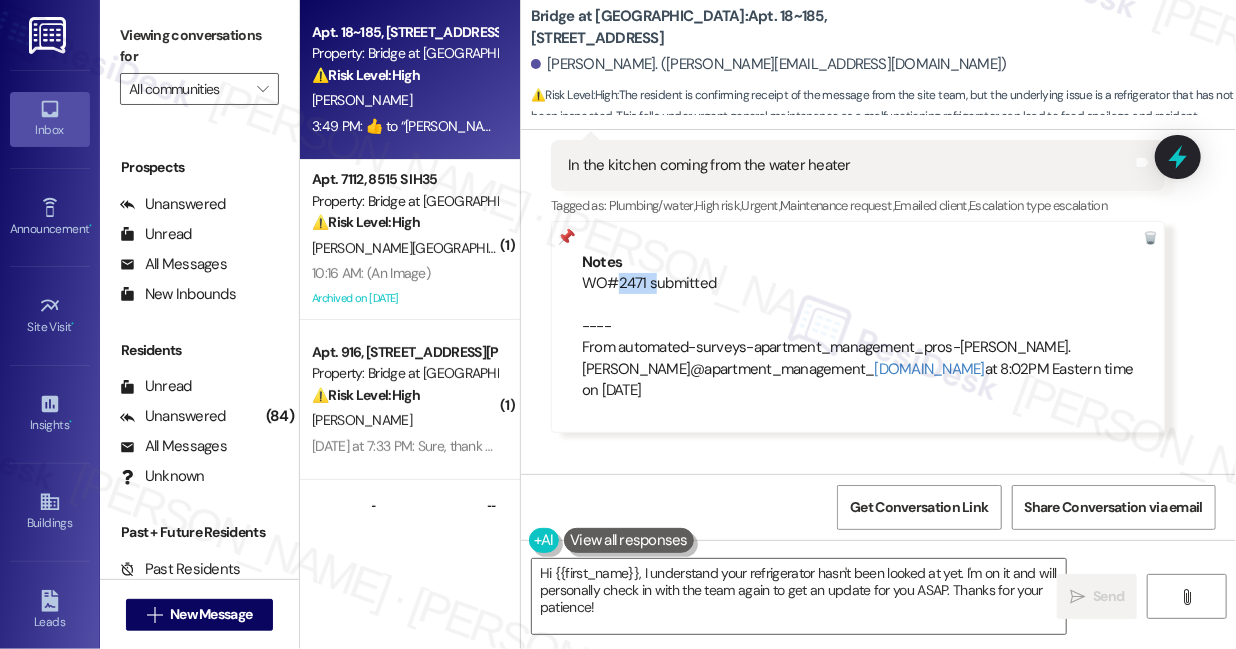 drag, startPoint x: 614, startPoint y: 290, endPoint x: 658, endPoint y: 287, distance: 44.102154 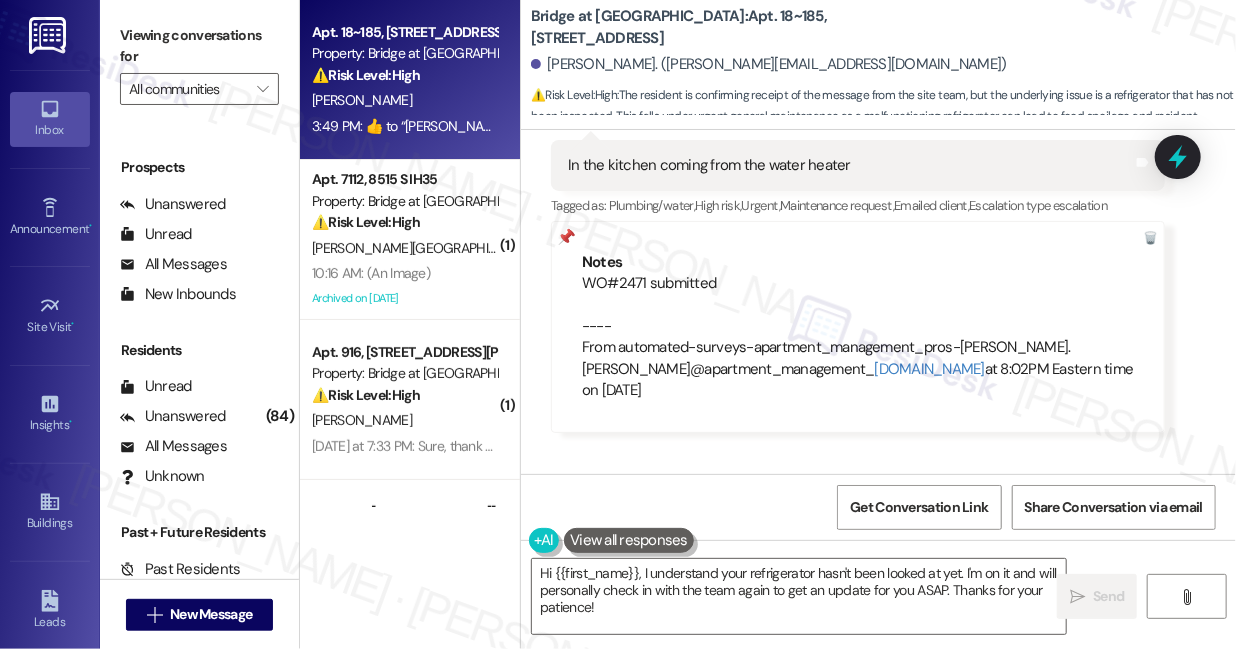 click on "Viewing conversations for All communities " at bounding box center [199, 62] 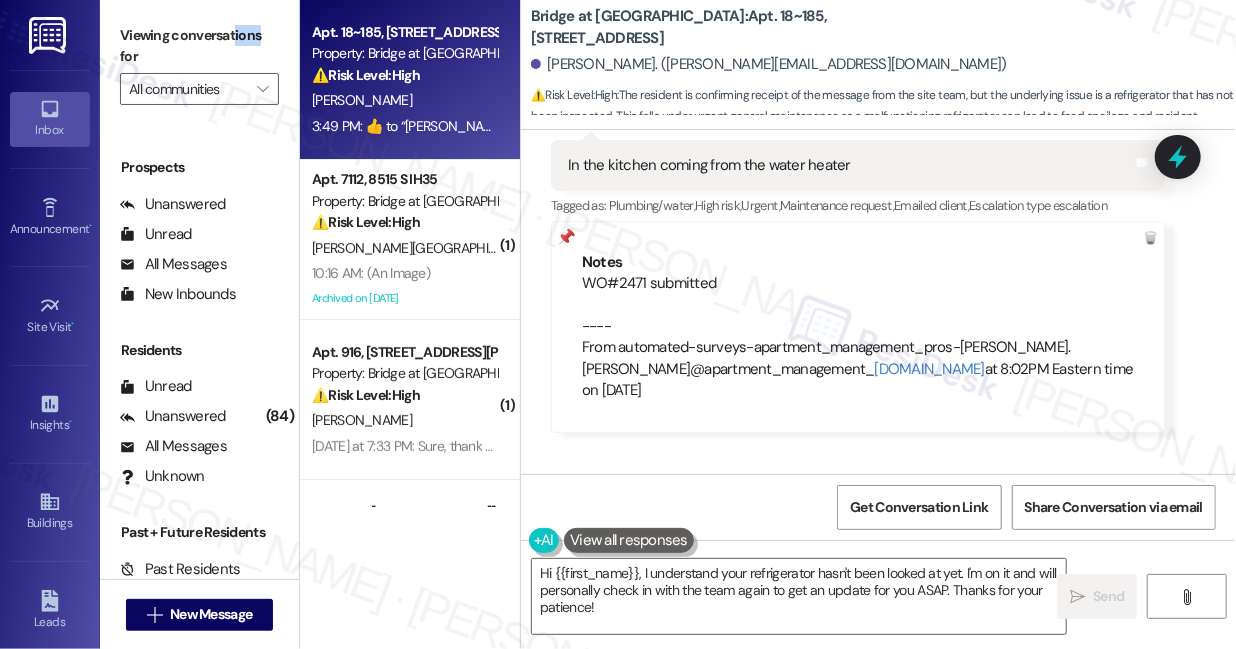 drag, startPoint x: 283, startPoint y: 13, endPoint x: 232, endPoint y: 14, distance: 51.009804 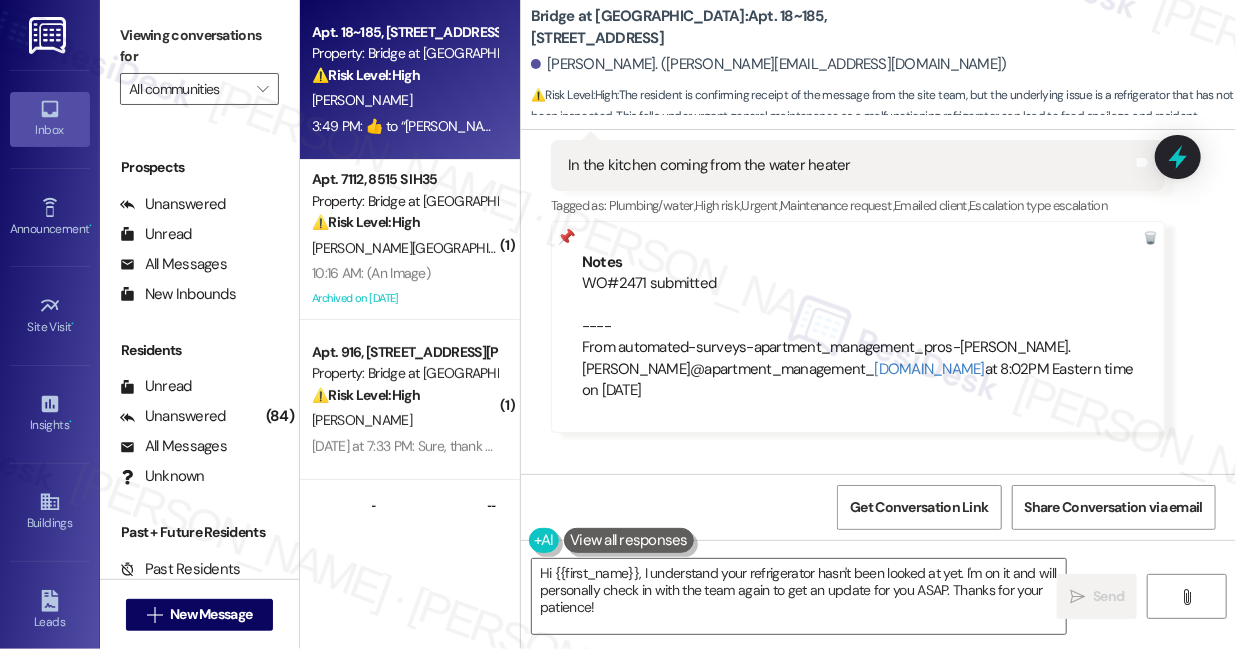 click on "In the kitchen coming from the water heater  Tags and notes" at bounding box center (858, 165) 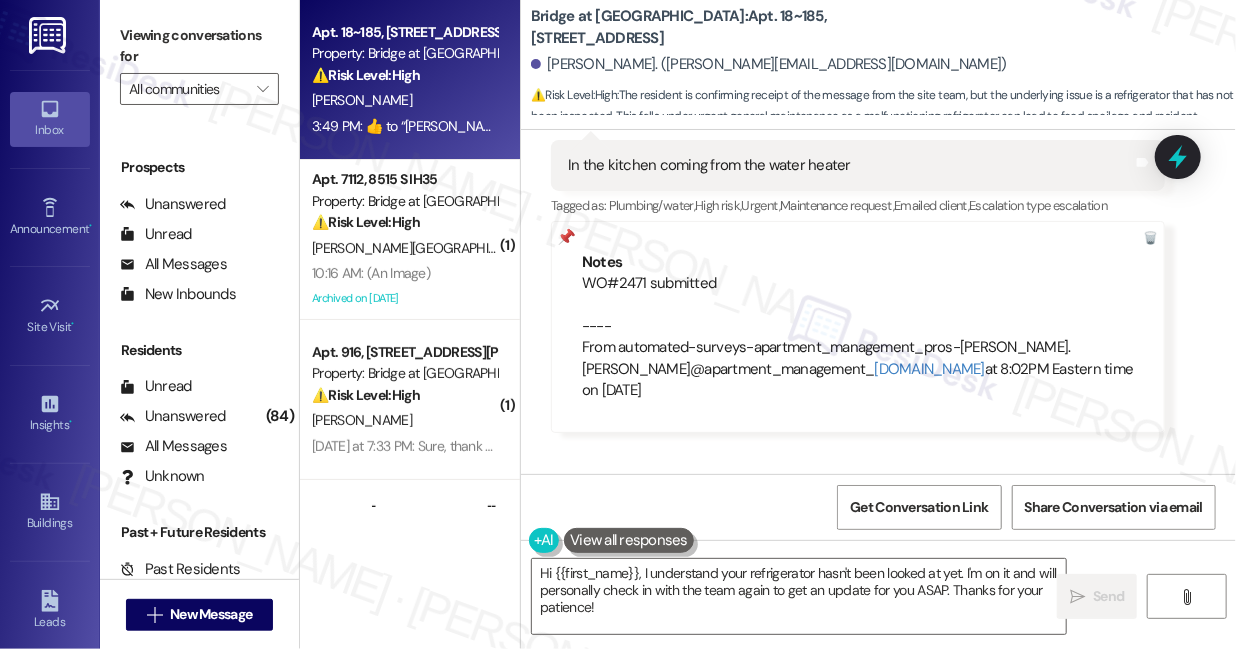 click on "Viewing conversations for" at bounding box center (199, 46) 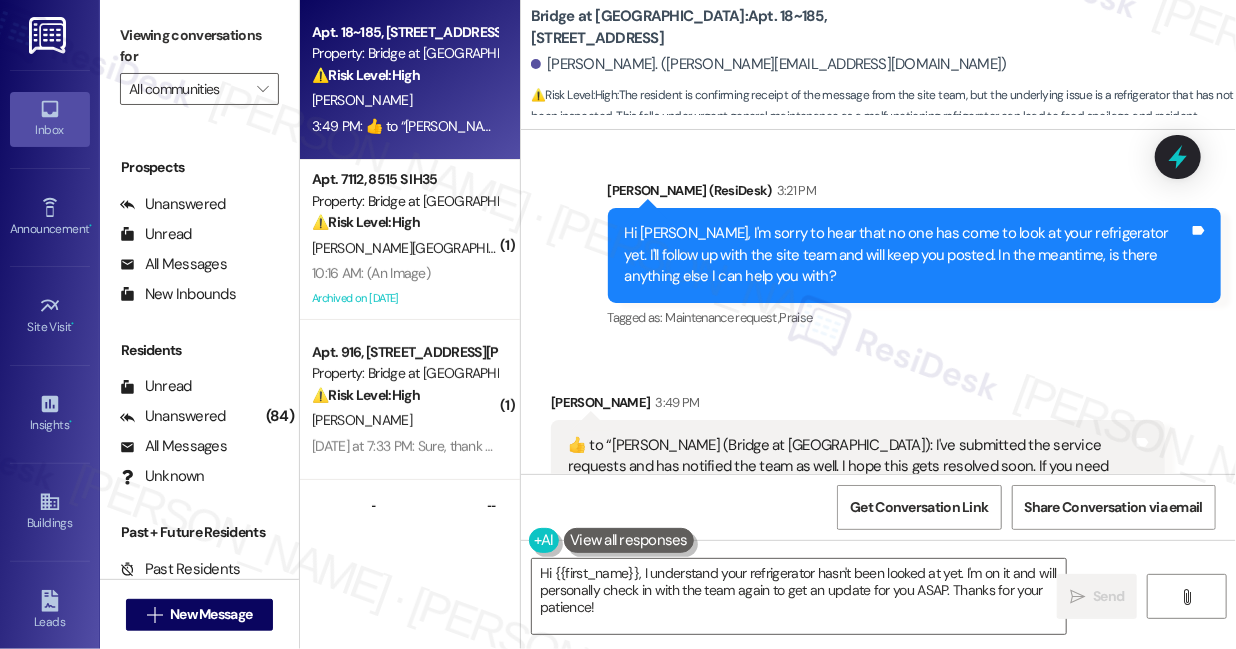 scroll, scrollTop: 6274, scrollLeft: 0, axis: vertical 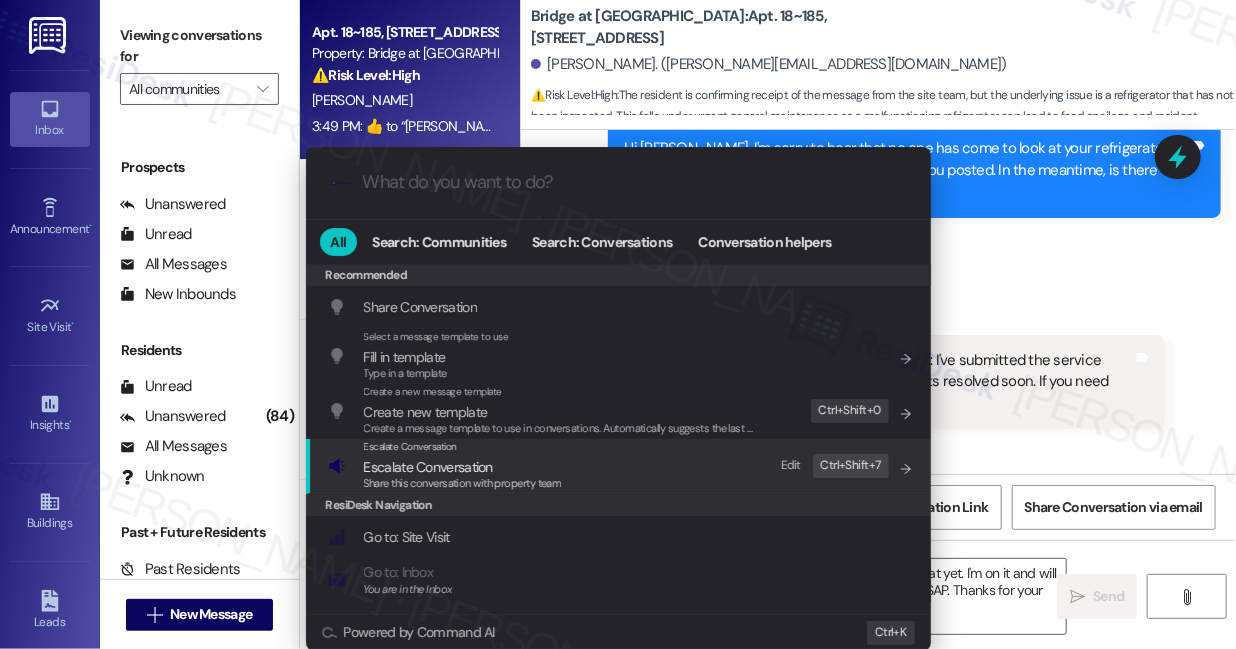 click on "Escalate Conversation" at bounding box center (428, 467) 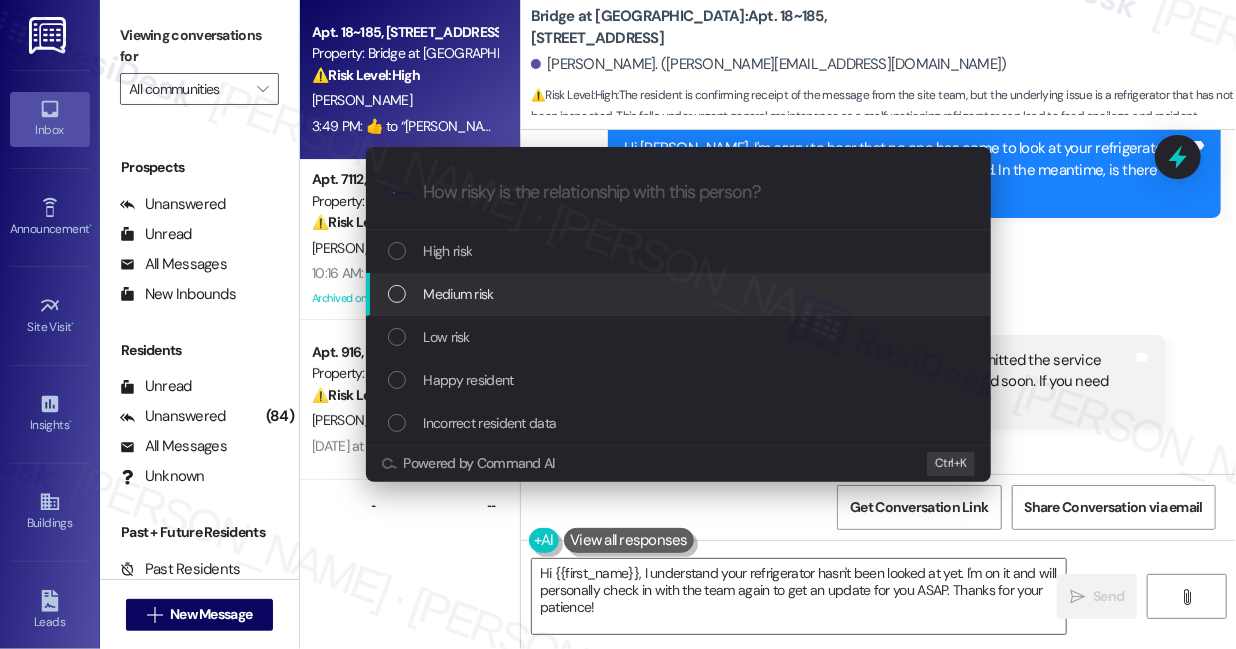 click on "Medium risk" at bounding box center [678, 294] 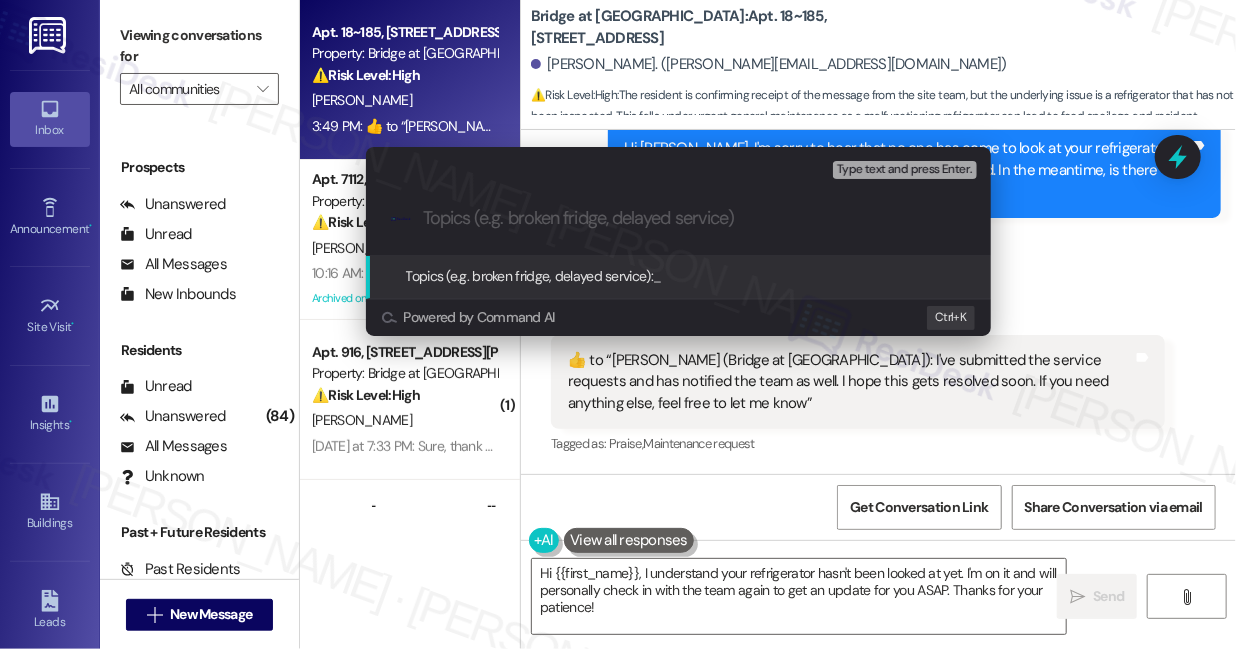 paste on "2460" 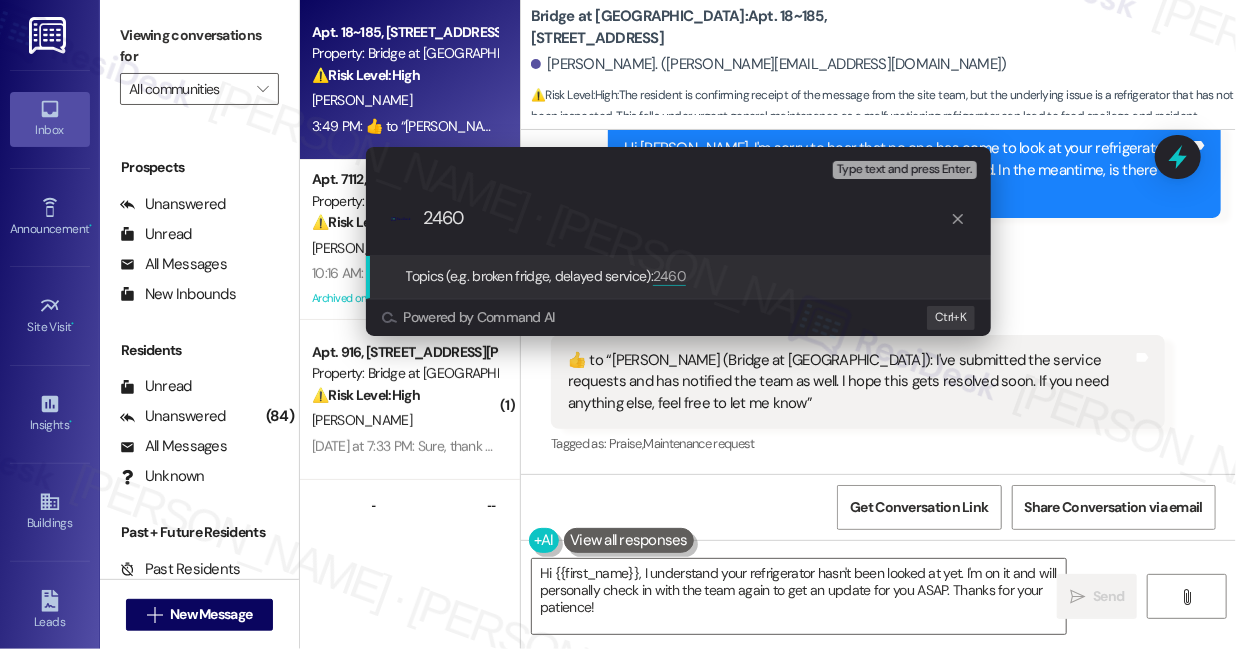 click on "Escalate Conversation Medium risk Topics (e.g. broken fridge, delayed service) Any messages to highlight in the email? Type text and press Enter. .cls-1{fill:#0a055f;}.cls-2{fill:#0cc4c4;} resideskLogoBlueOrange 2460 Topics (e.g. broken fridge, delayed service):  2460 Powered by Command AI Ctrl+ K" at bounding box center [618, 324] 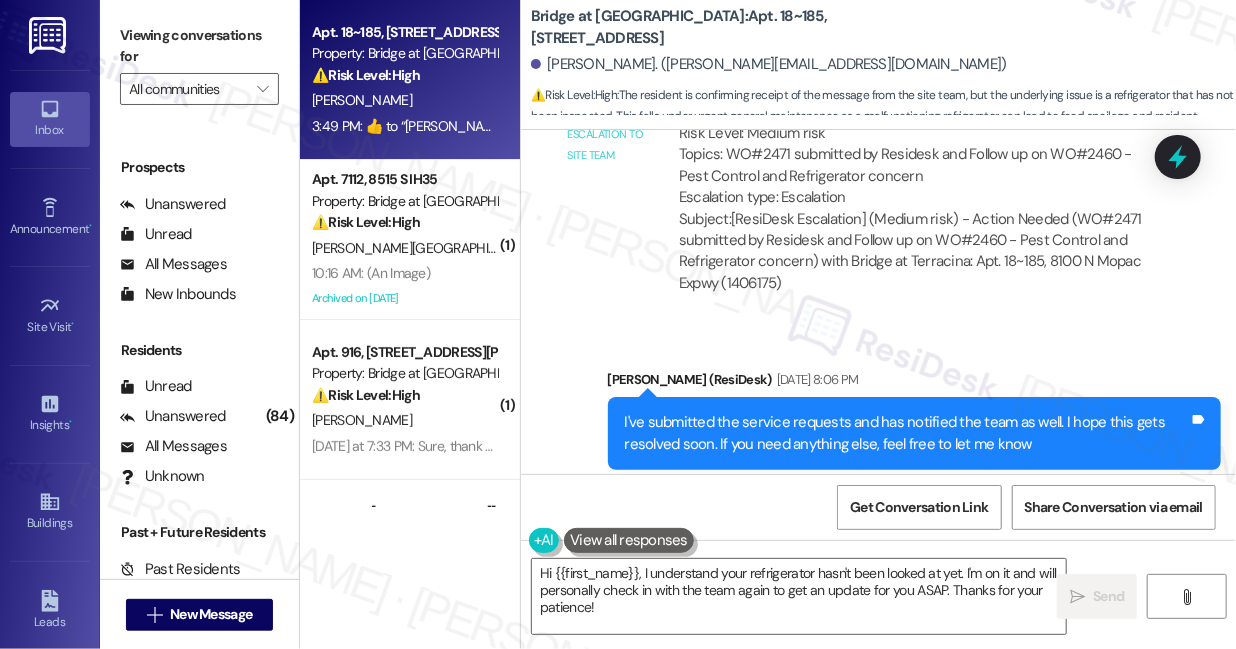 scroll, scrollTop: 5274, scrollLeft: 0, axis: vertical 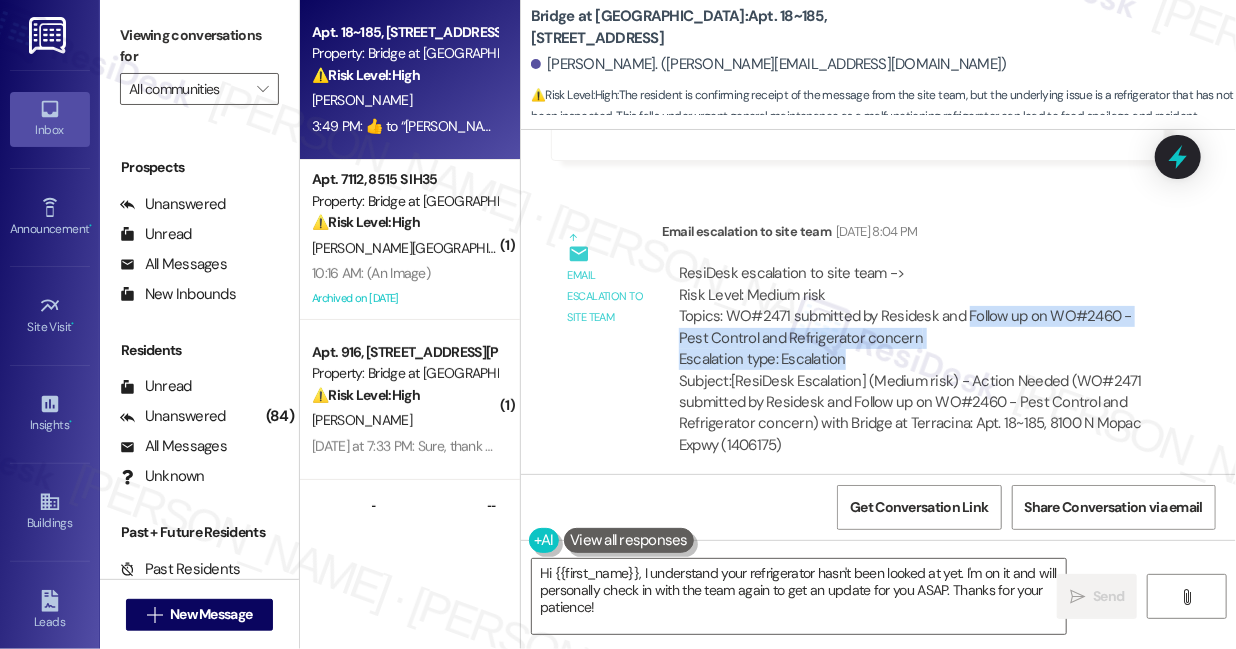 drag, startPoint x: 962, startPoint y: 310, endPoint x: 1040, endPoint y: 350, distance: 87.658424 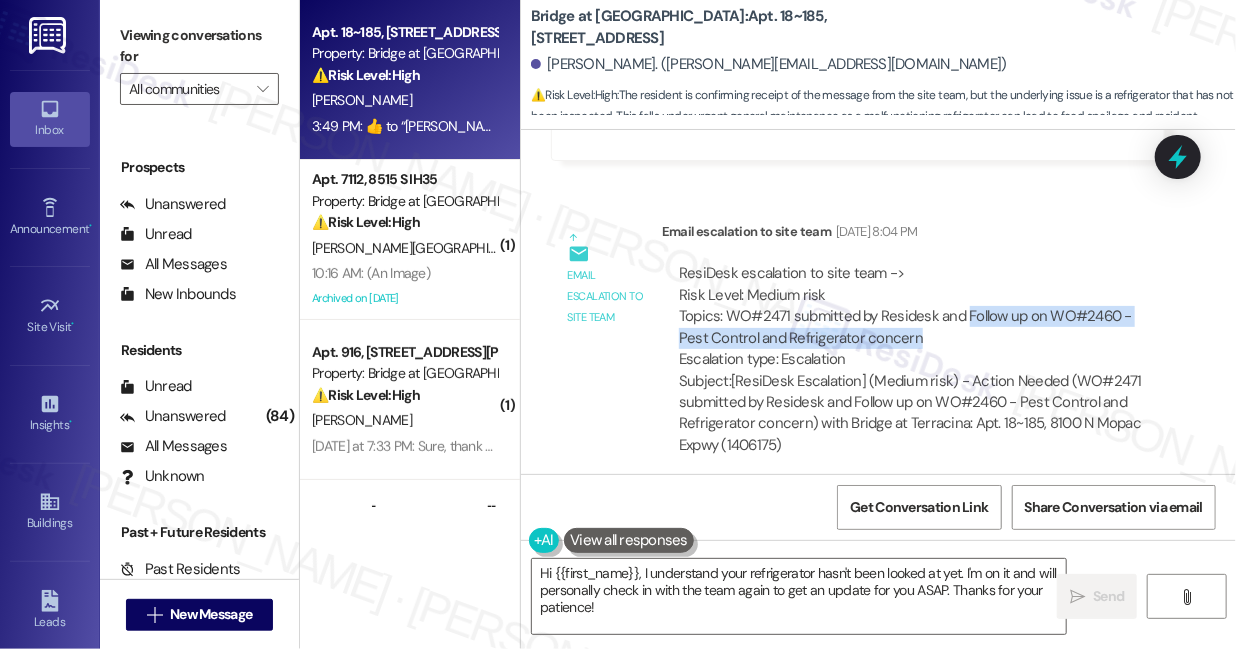 drag, startPoint x: 927, startPoint y: 338, endPoint x: 962, endPoint y: 314, distance: 42.43819 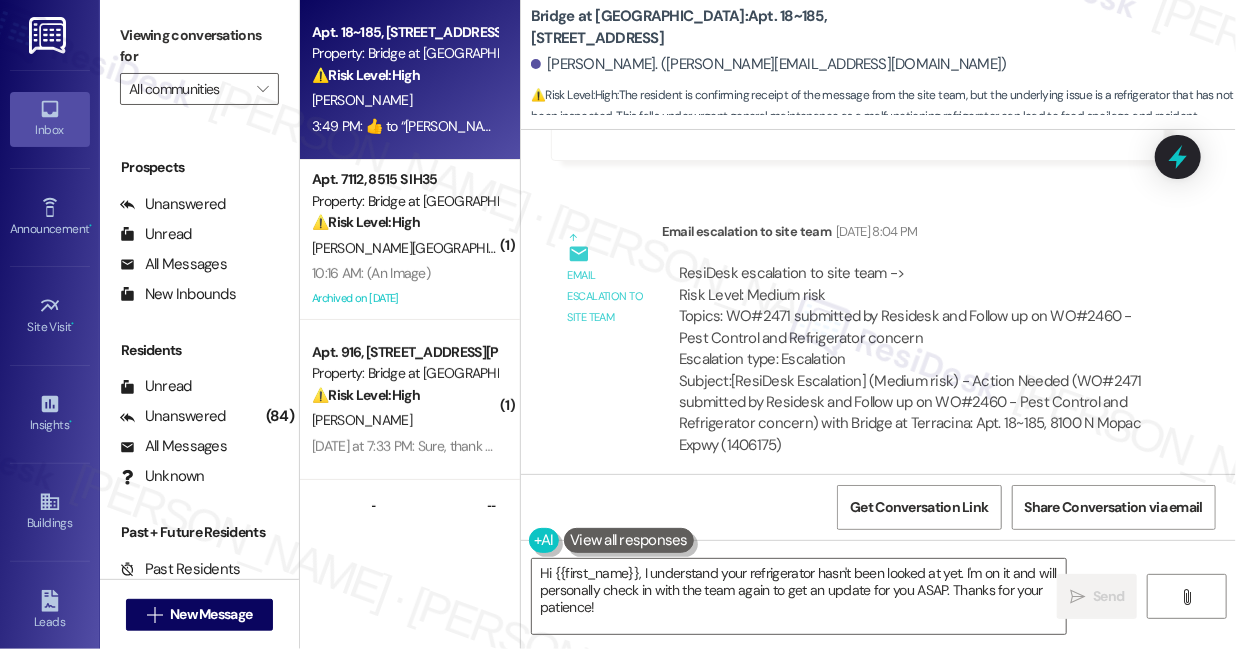 click on "ResiDesk escalation to site team ->
Risk Level: Medium risk
Topics: WO#2471 submitted by Residesk and Follow up on WO#2460 - Pest Control and Refrigerator concern
Escalation type: Escalation" at bounding box center [913, 316] 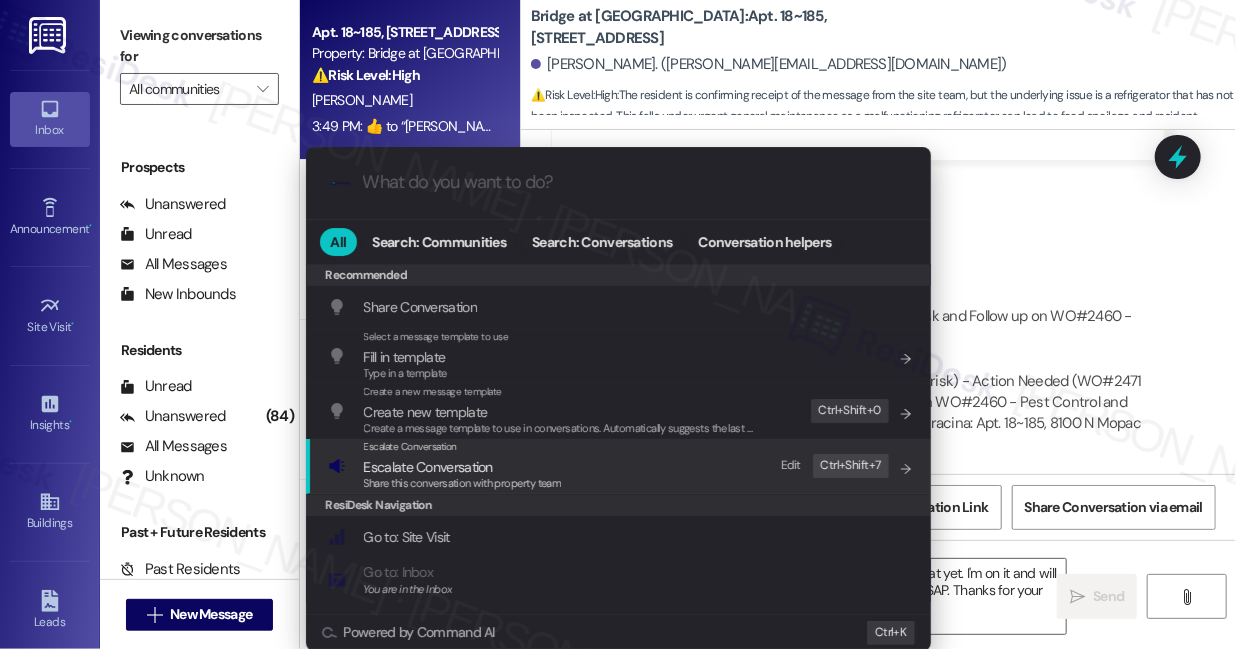click on "Escalate Conversation Escalate Conversation Share this conversation with property team Edit Ctrl+ Shift+ 7" at bounding box center (620, 466) 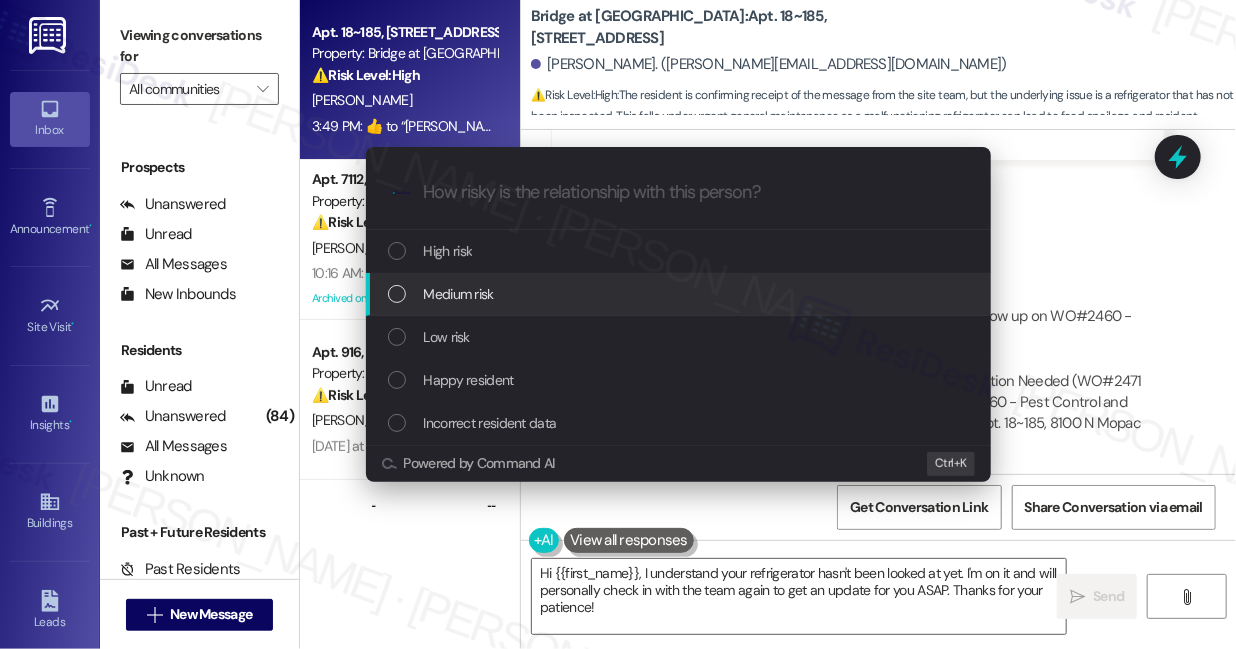 click on "Medium risk" at bounding box center (680, 294) 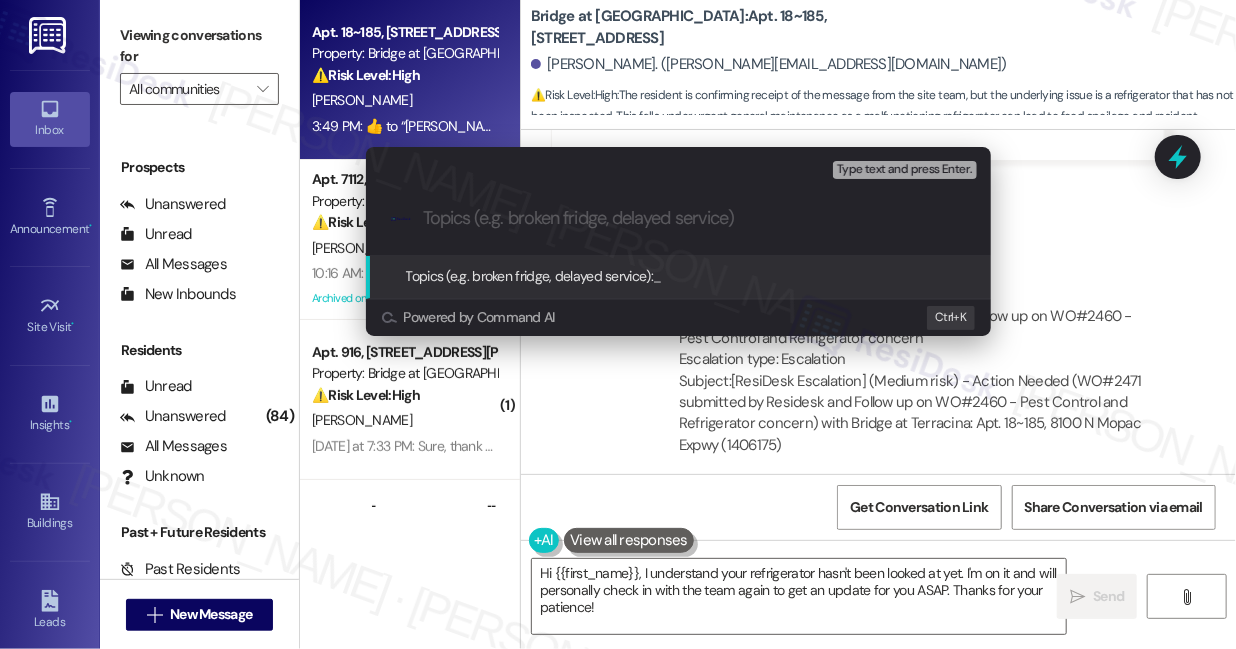 paste on "Follow up on WO#2460 - Pest Control and Refrigerator concern" 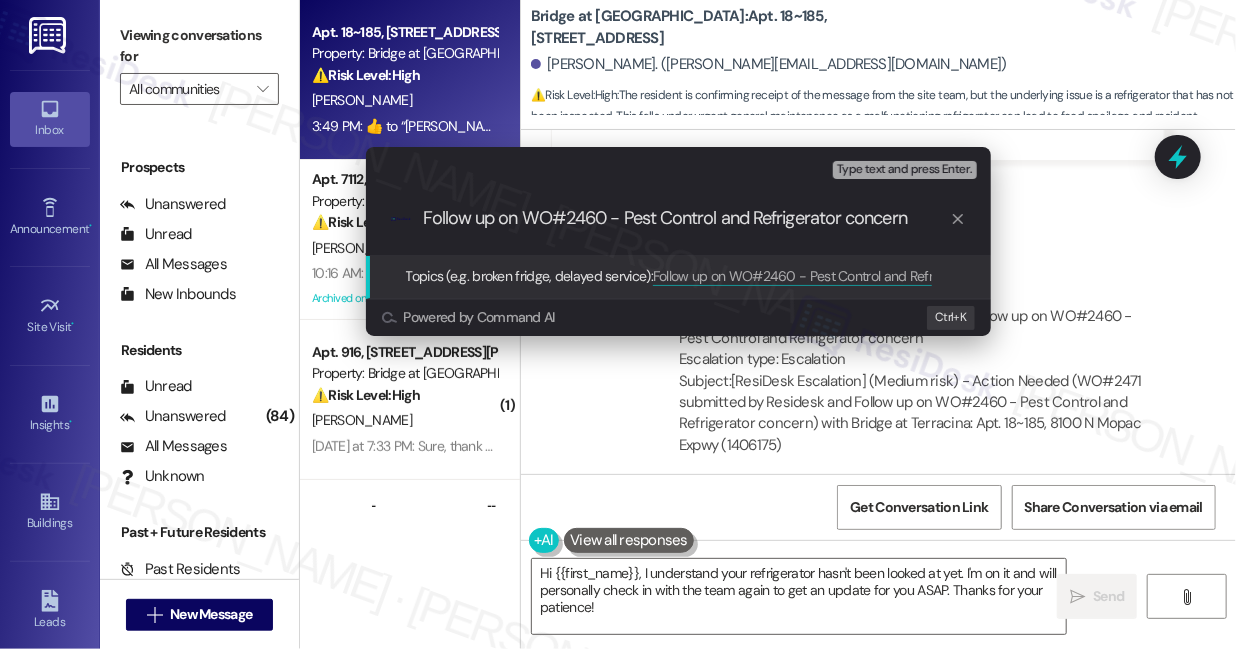 drag, startPoint x: 753, startPoint y: 216, endPoint x: 610, endPoint y: 219, distance: 143.03146 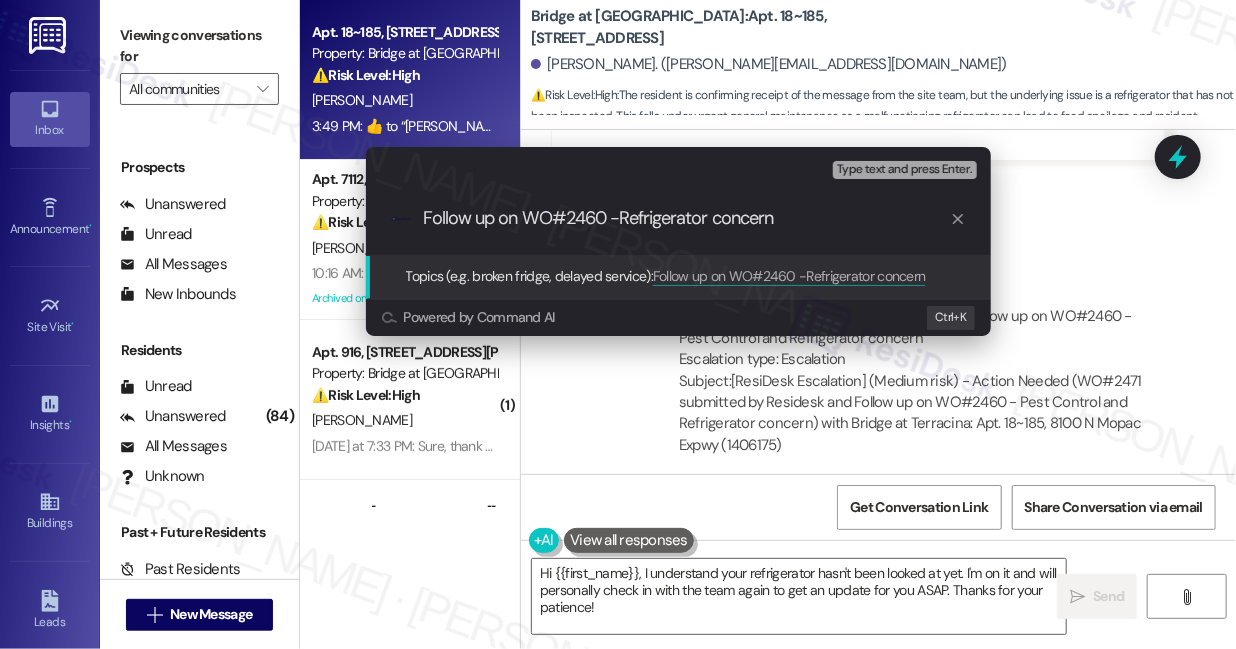 type on "Follow up on WO#2460 - Refrigerator concern" 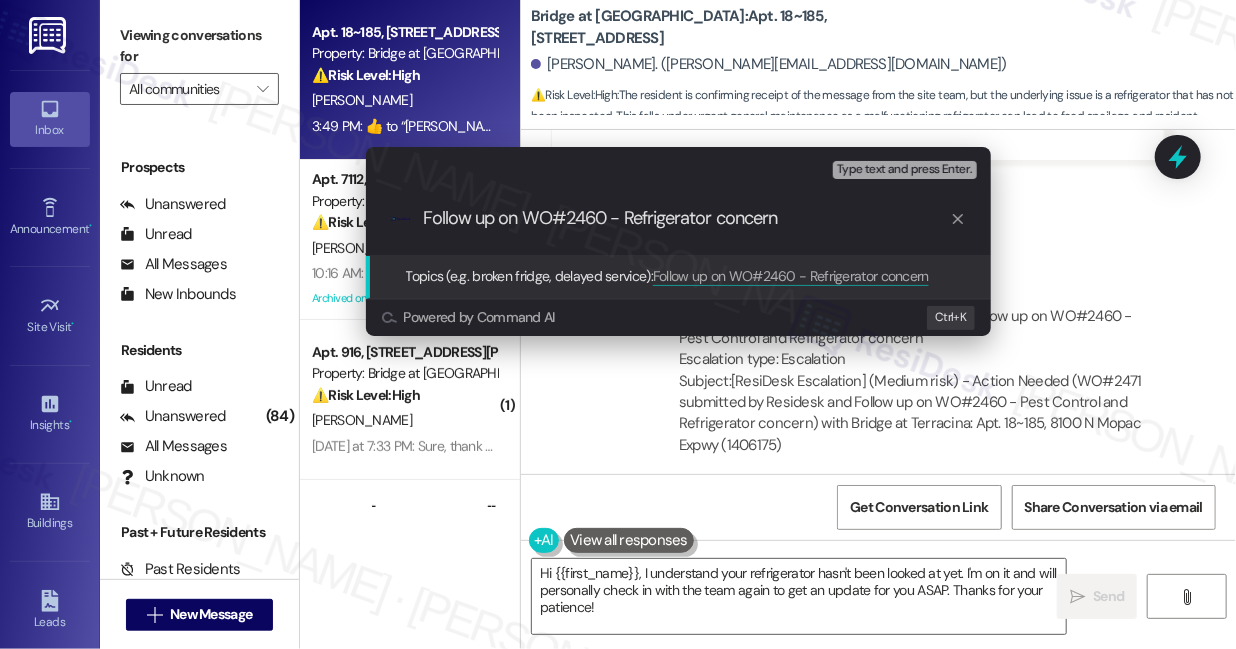 type 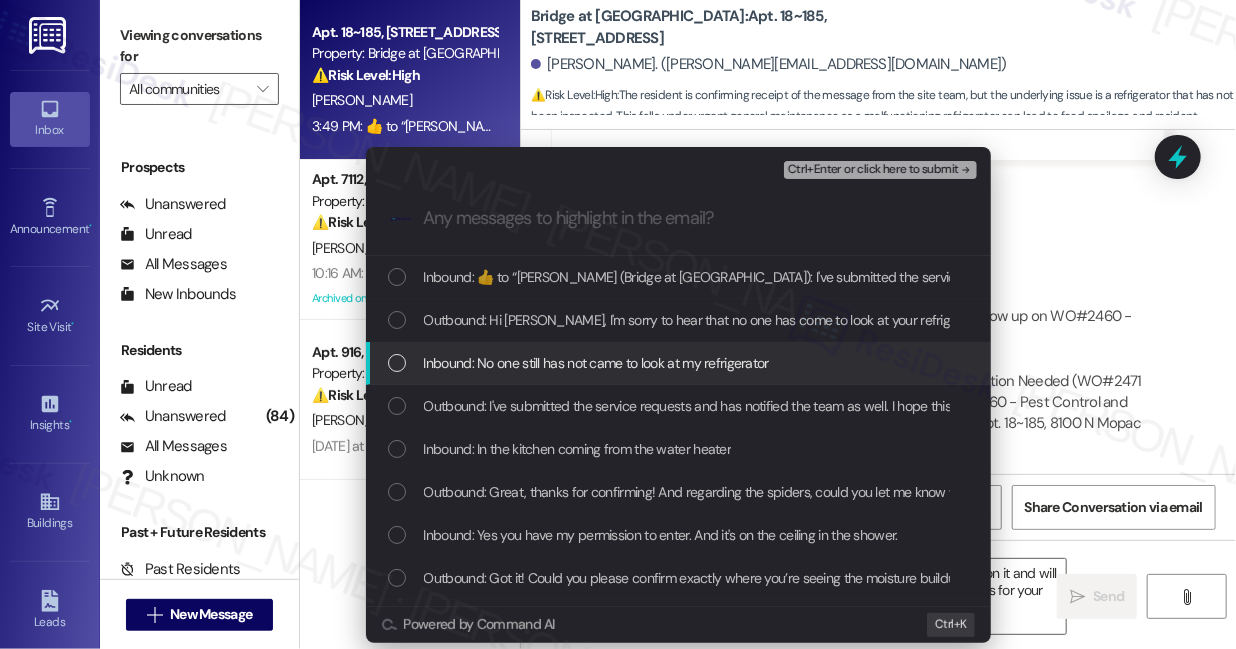 click on "Inbound: No one still has not came to look at my refrigerator" at bounding box center [596, 363] 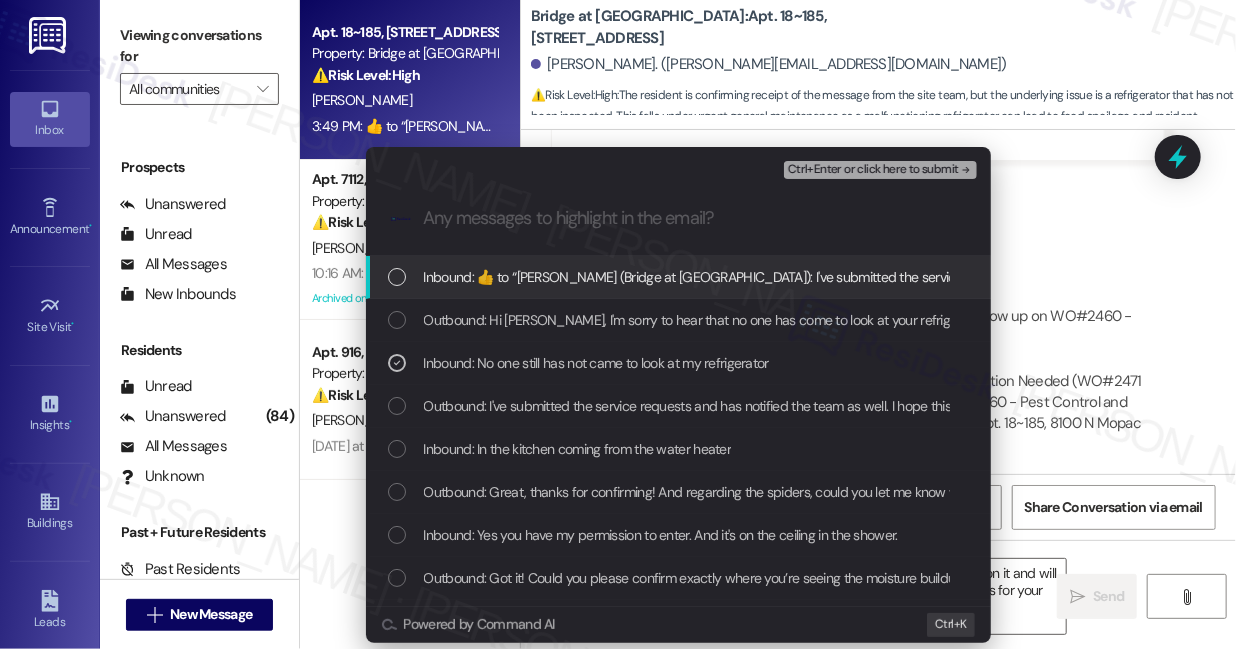 click on "Ctrl+Enter or click here to submit" at bounding box center (873, 170) 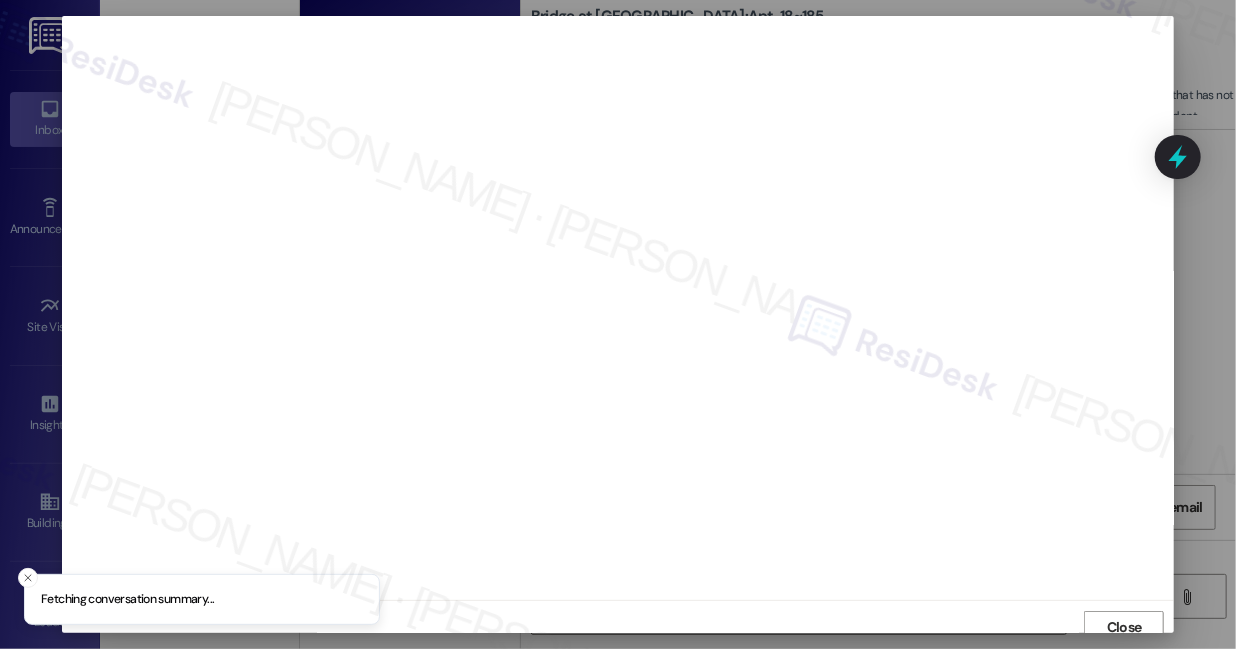 scroll, scrollTop: 10, scrollLeft: 0, axis: vertical 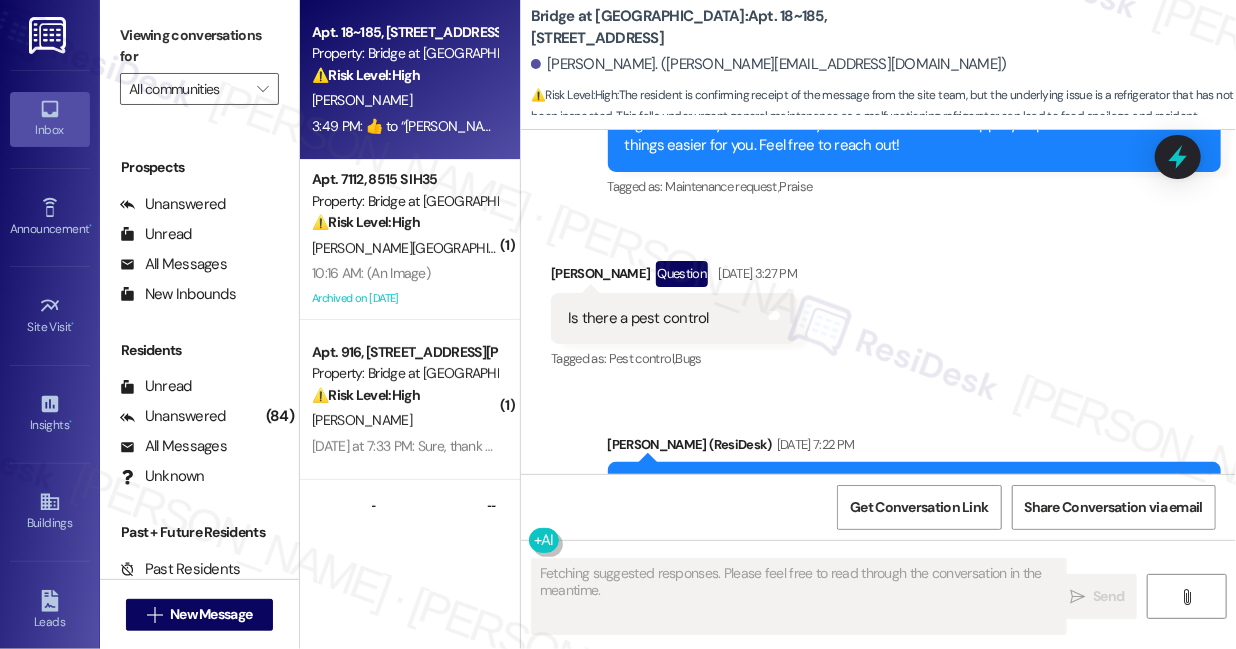 type on "Fetching suggested responses. Please feel free to read through the conversation in the meantime." 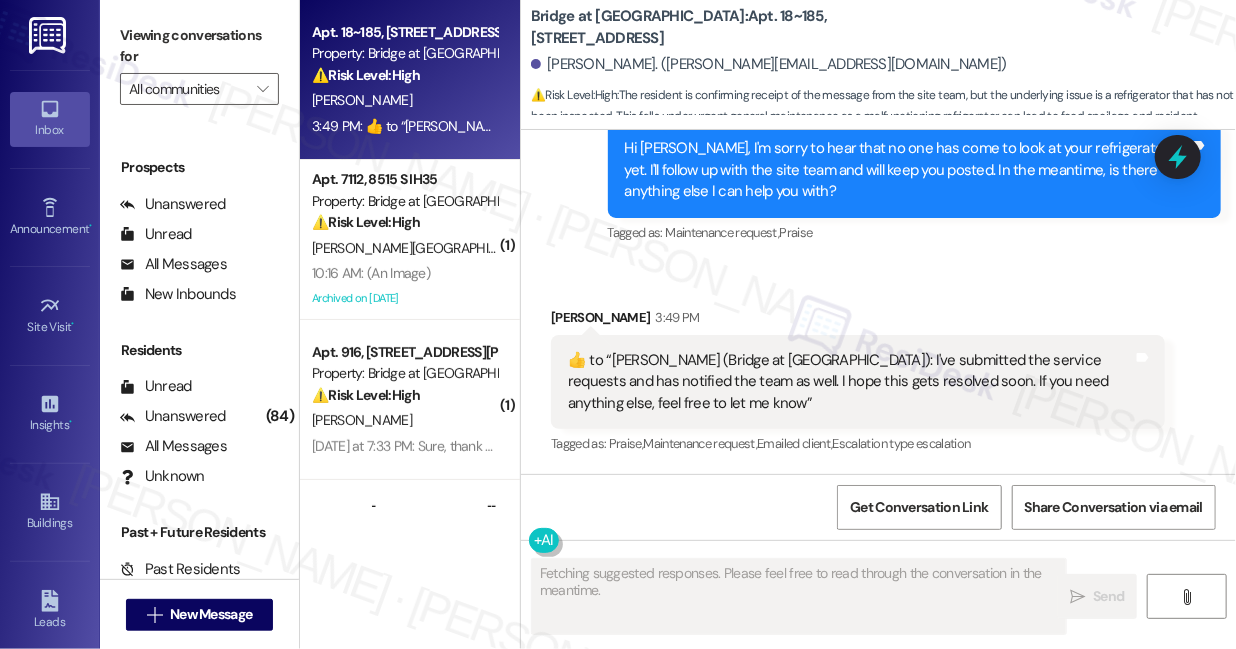 scroll, scrollTop: 6274, scrollLeft: 0, axis: vertical 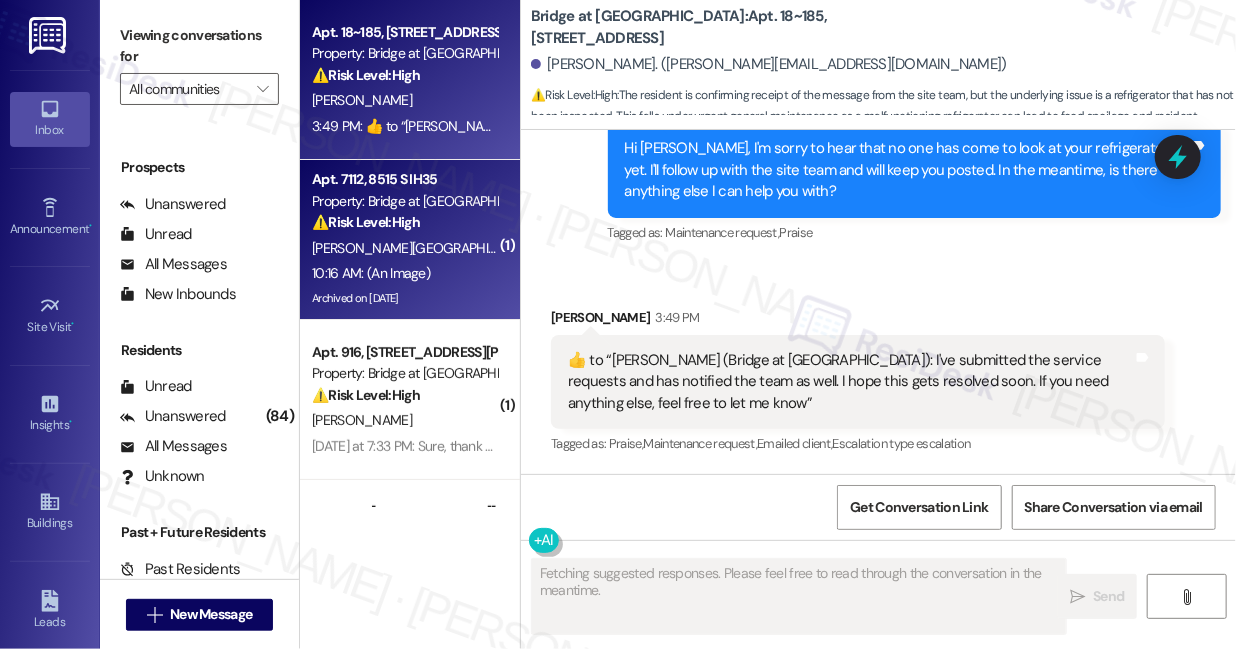click on "[PERSON_NAME] [PERSON_NAME]" at bounding box center (646, 248) 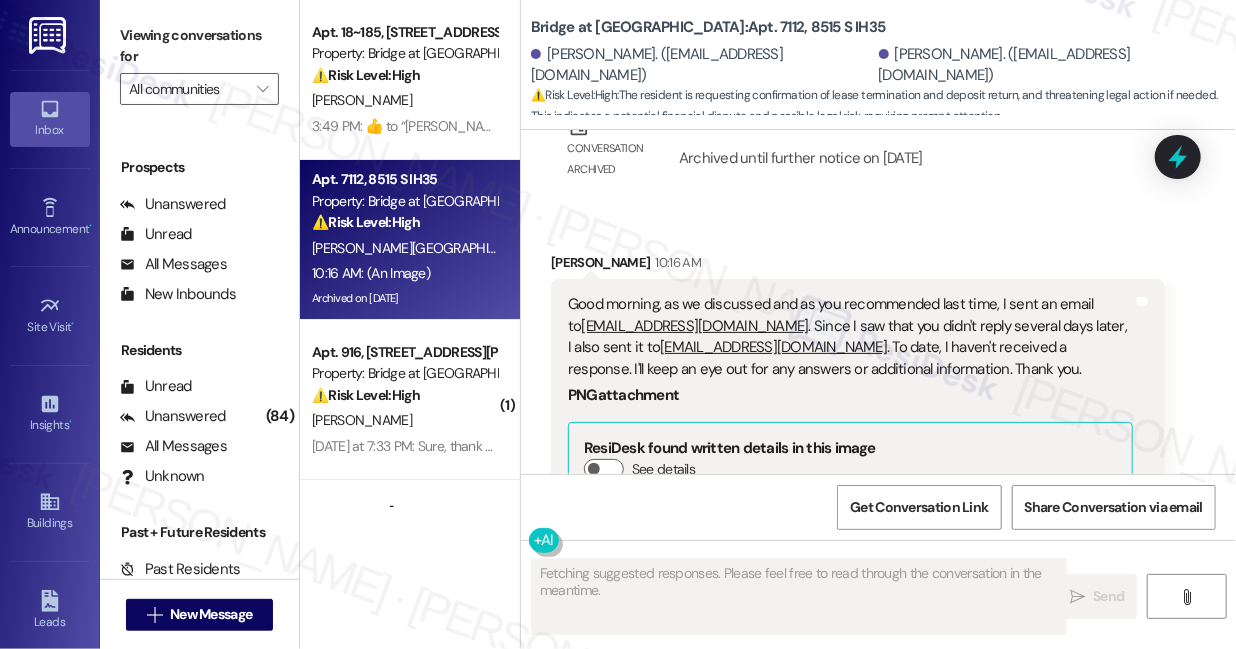 scroll, scrollTop: 8823, scrollLeft: 0, axis: vertical 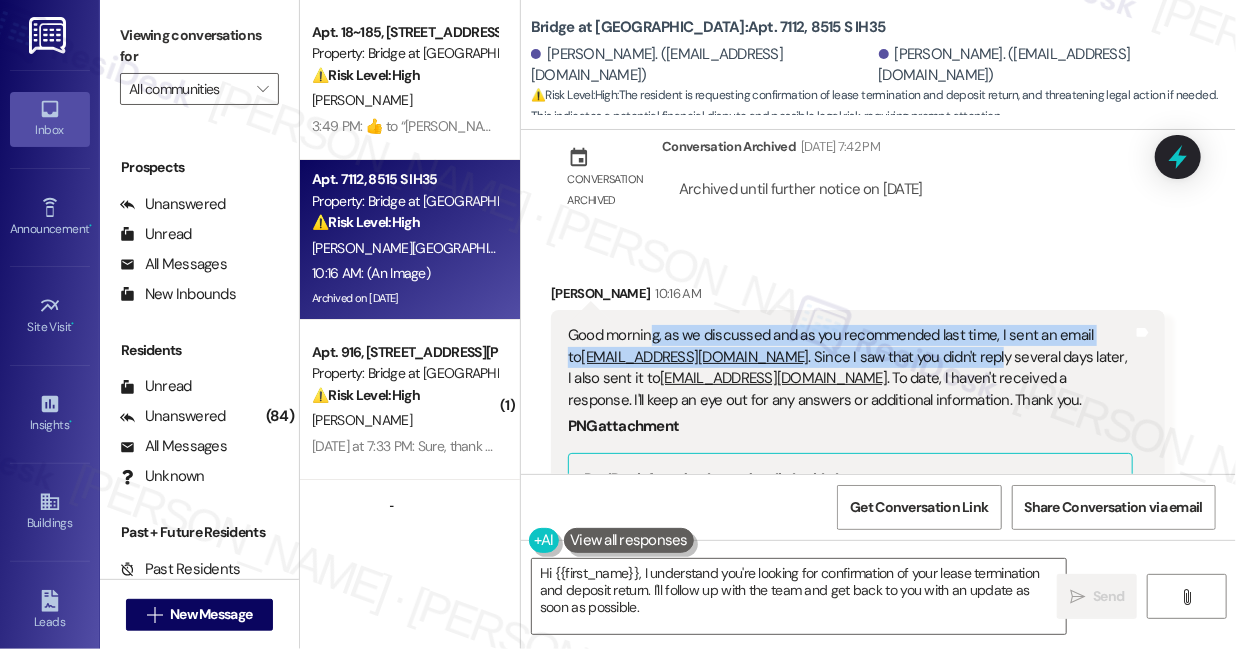 drag, startPoint x: 649, startPoint y: 302, endPoint x: 1006, endPoint y: 342, distance: 359.23392 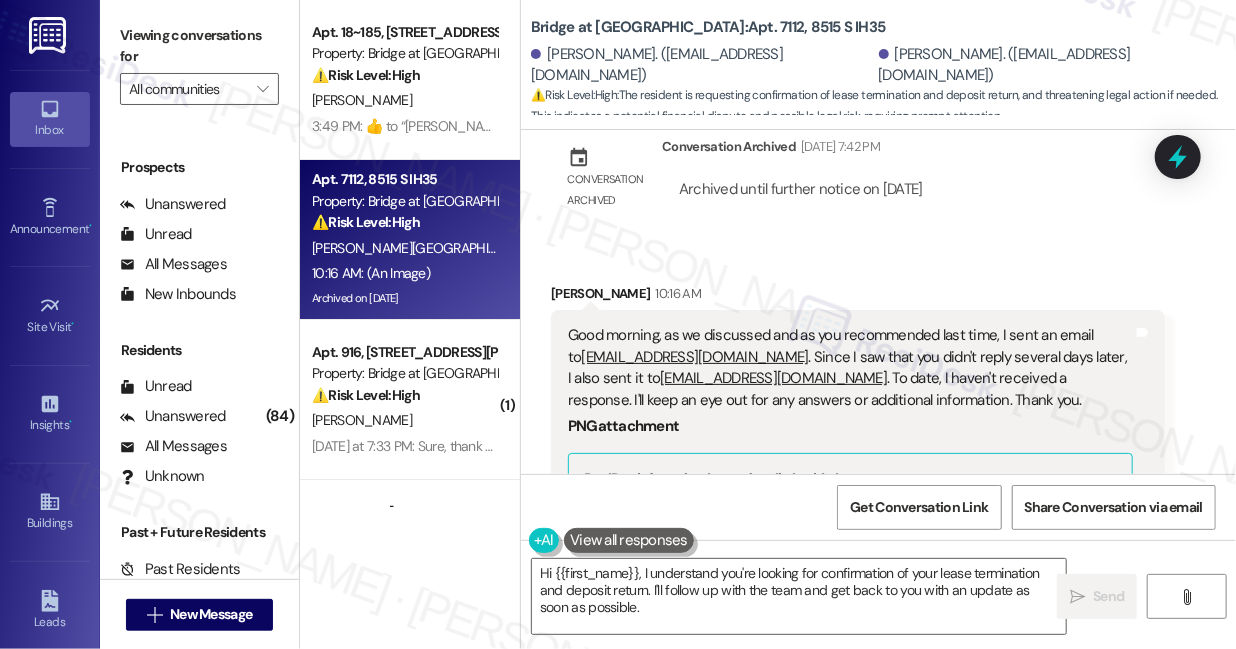 click on "Good morning, as we discussed and as you recommended last time, I sent an email to  manager@bridgeatmonarchbluffs.com . Since I saw that you didn't reply several days later, I also sent it to  info@bridgeatmonarchbluffs.com . To date, I haven't received a response. I'll keep an eye out for any answers or additional information. Thank you." at bounding box center (850, 368) 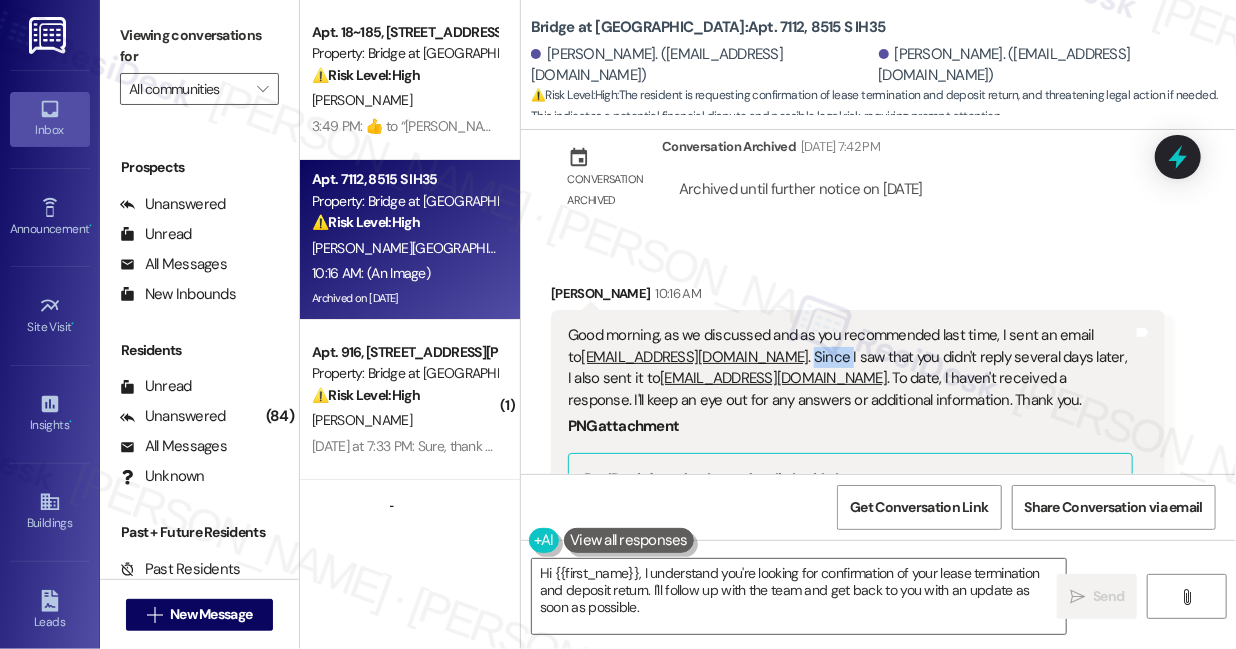 click on "Good morning, as we discussed and as you recommended last time, I sent an email to  manager@bridgeatmonarchbluffs.com . Since I saw that you didn't reply several days later, I also sent it to  info@bridgeatmonarchbluffs.com . To date, I haven't received a response. I'll keep an eye out for any answers or additional information. Thank you." at bounding box center (850, 368) 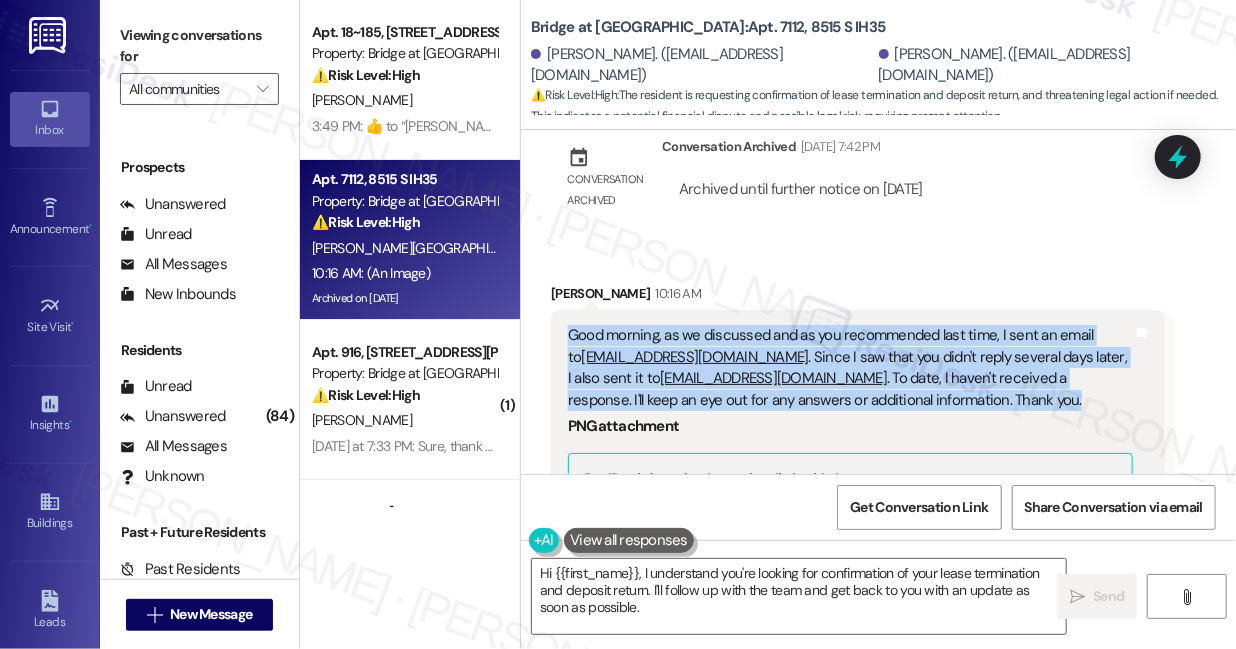 click on "Good morning, as we discussed and as you recommended last time, I sent an email to  manager@bridgeatmonarchbluffs.com . Since I saw that you didn't reply several days later, I also sent it to  info@bridgeatmonarchbluffs.com . To date, I haven't received a response. I'll keep an eye out for any answers or additional information. Thank you." at bounding box center [850, 368] 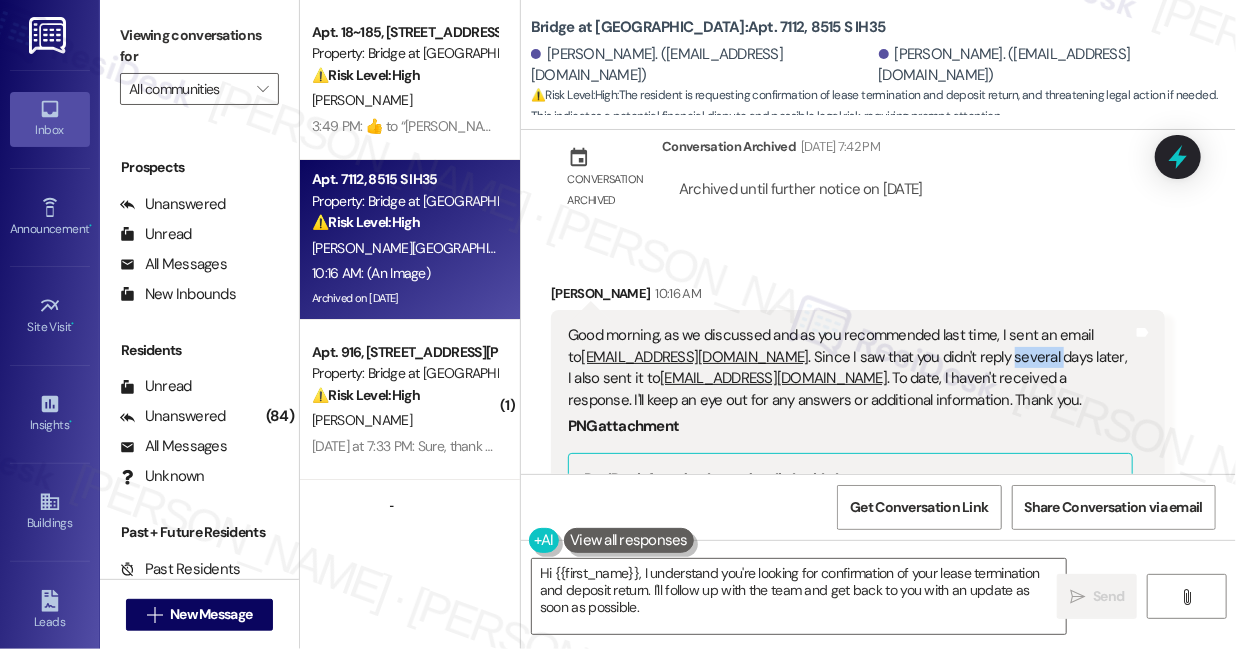 click on "Good morning, as we discussed and as you recommended last time, I sent an email to  manager@bridgeatmonarchbluffs.com . Since I saw that you didn't reply several days later, I also sent it to  info@bridgeatmonarchbluffs.com . To date, I haven't received a response. I'll keep an eye out for any answers or additional information. Thank you." at bounding box center (850, 368) 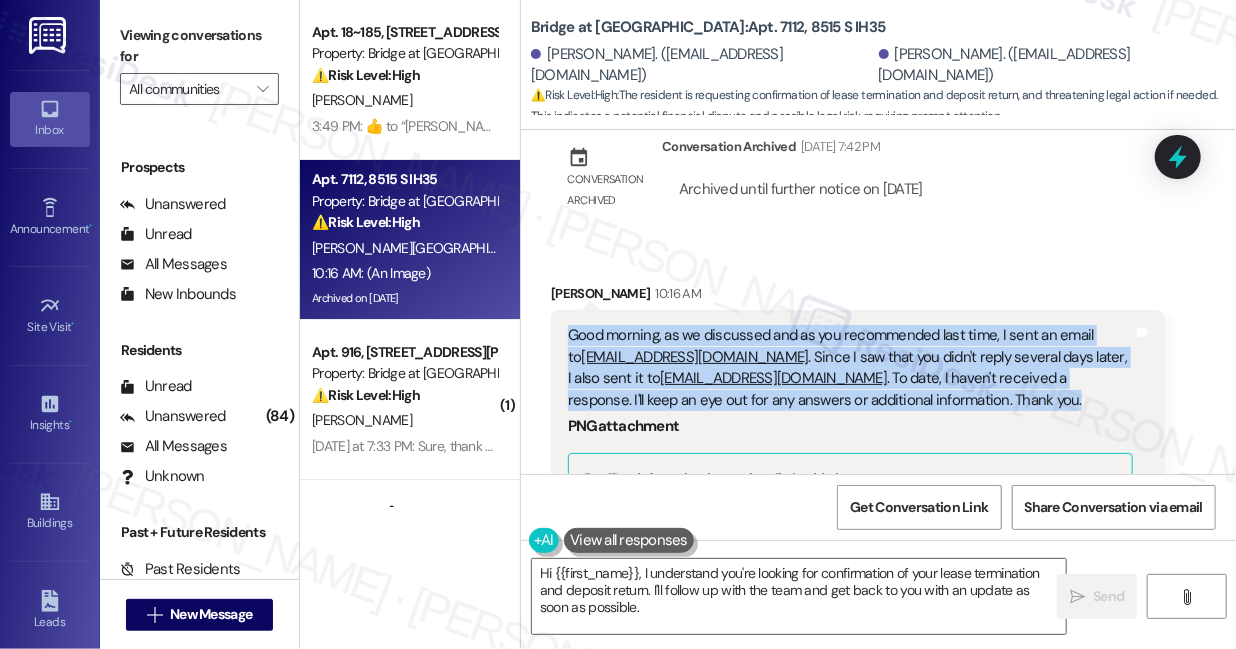 click on "Good morning, as we discussed and as you recommended last time, I sent an email to  manager@bridgeatmonarchbluffs.com . Since I saw that you didn't reply several days later, I also sent it to  info@bridgeatmonarchbluffs.com . To date, I haven't received a response. I'll keep an eye out for any answers or additional information. Thank you." at bounding box center (850, 368) 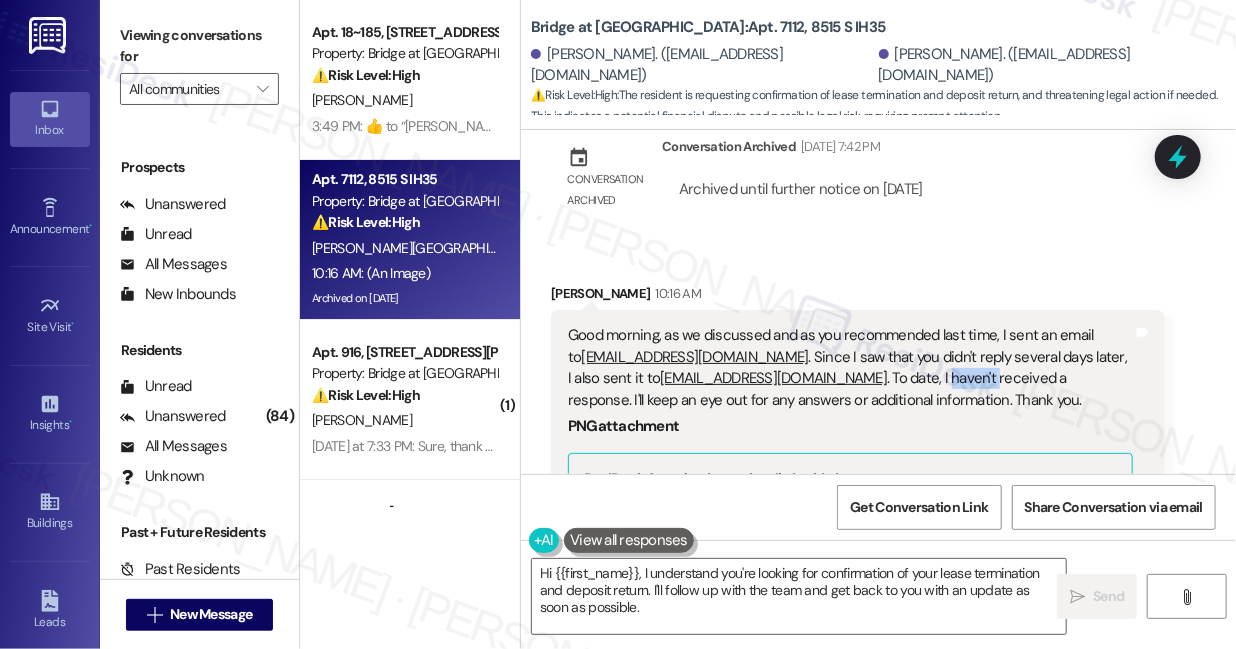 click on "Good morning, as we discussed and as you recommended last time, I sent an email to  manager@bridgeatmonarchbluffs.com . Since I saw that you didn't reply several days later, I also sent it to  info@bridgeatmonarchbluffs.com . To date, I haven't received a response. I'll keep an eye out for any answers or additional information. Thank you." at bounding box center [850, 368] 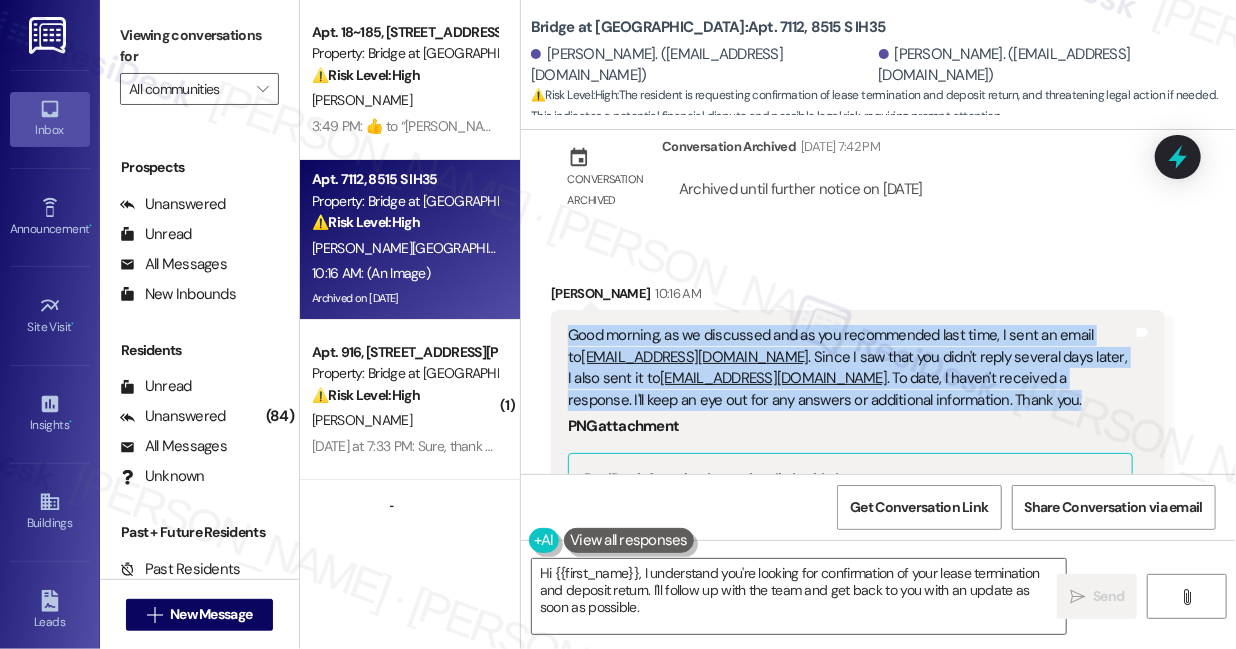 click on "Good morning, as we discussed and as you recommended last time, I sent an email to  manager@bridgeatmonarchbluffs.com . Since I saw that you didn't reply several days later, I also sent it to  info@bridgeatmonarchbluffs.com . To date, I haven't received a response. I'll keep an eye out for any answers or additional information. Thank you." at bounding box center [850, 368] 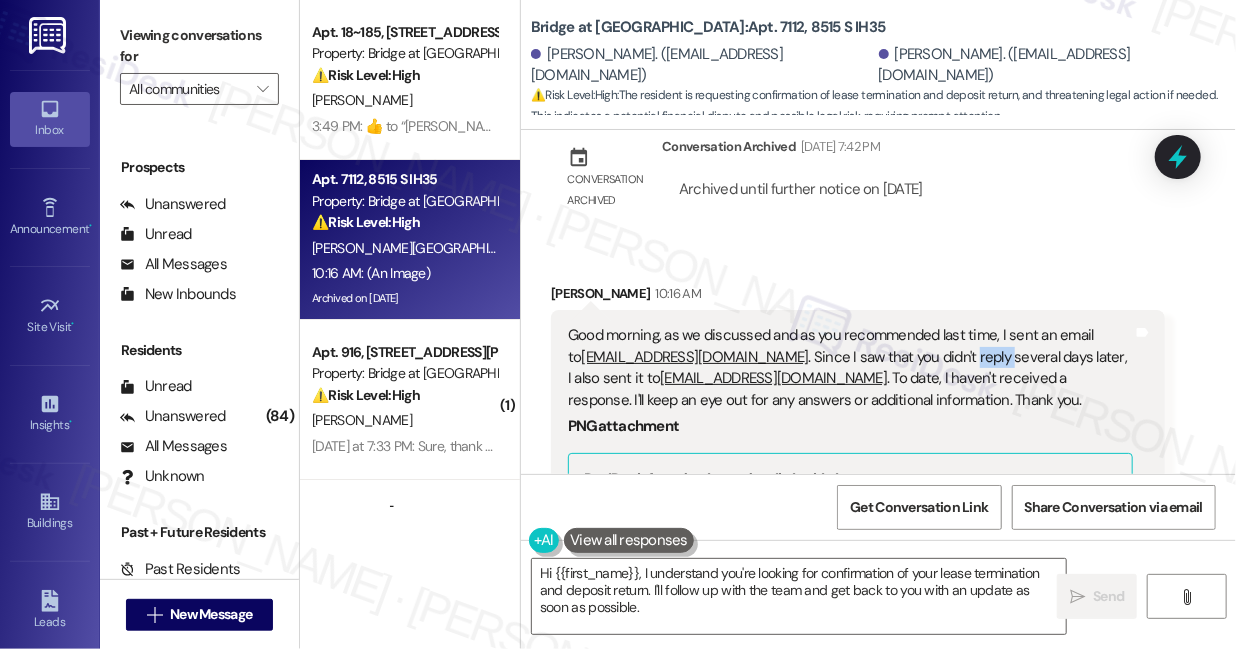 click on "Good morning, as we discussed and as you recommended last time, I sent an email to  manager@bridgeatmonarchbluffs.com . Since I saw that you didn't reply several days later, I also sent it to  info@bridgeatmonarchbluffs.com . To date, I haven't received a response. I'll keep an eye out for any answers or additional information. Thank you." at bounding box center (850, 368) 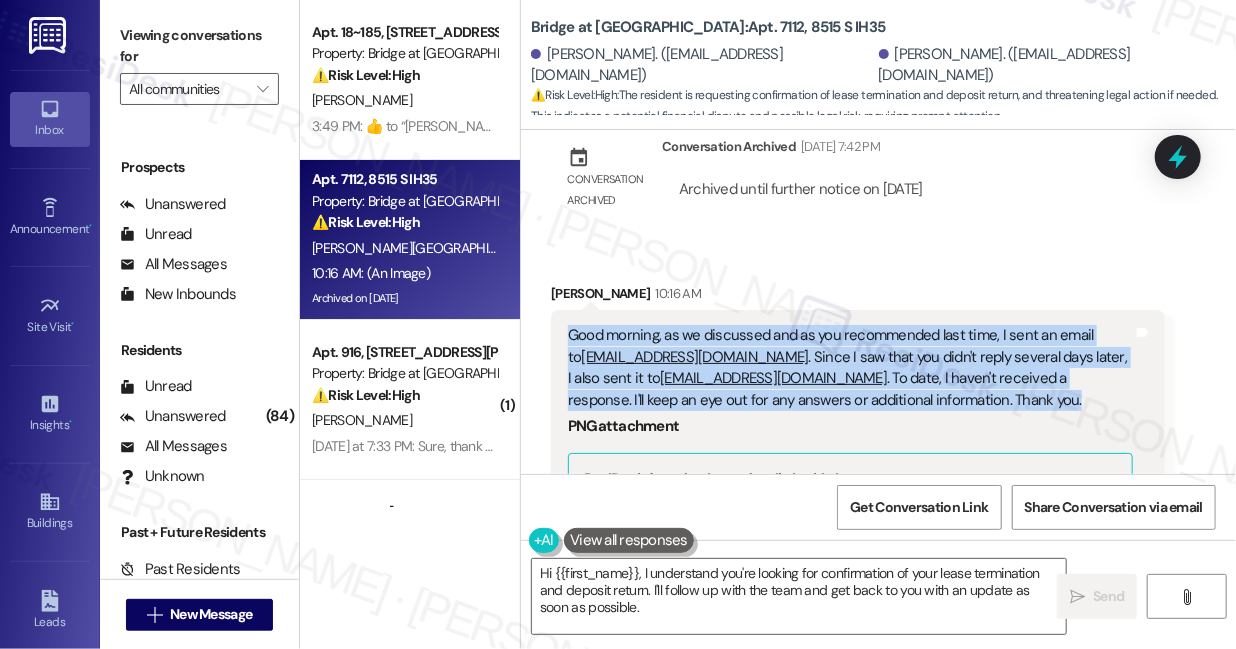 click on "Good morning, as we discussed and as you recommended last time, I sent an email to  manager@bridgeatmonarchbluffs.com . Since I saw that you didn't reply several days later, I also sent it to  info@bridgeatmonarchbluffs.com . To date, I haven't received a response. I'll keep an eye out for any answers or additional information. Thank you." at bounding box center (850, 368) 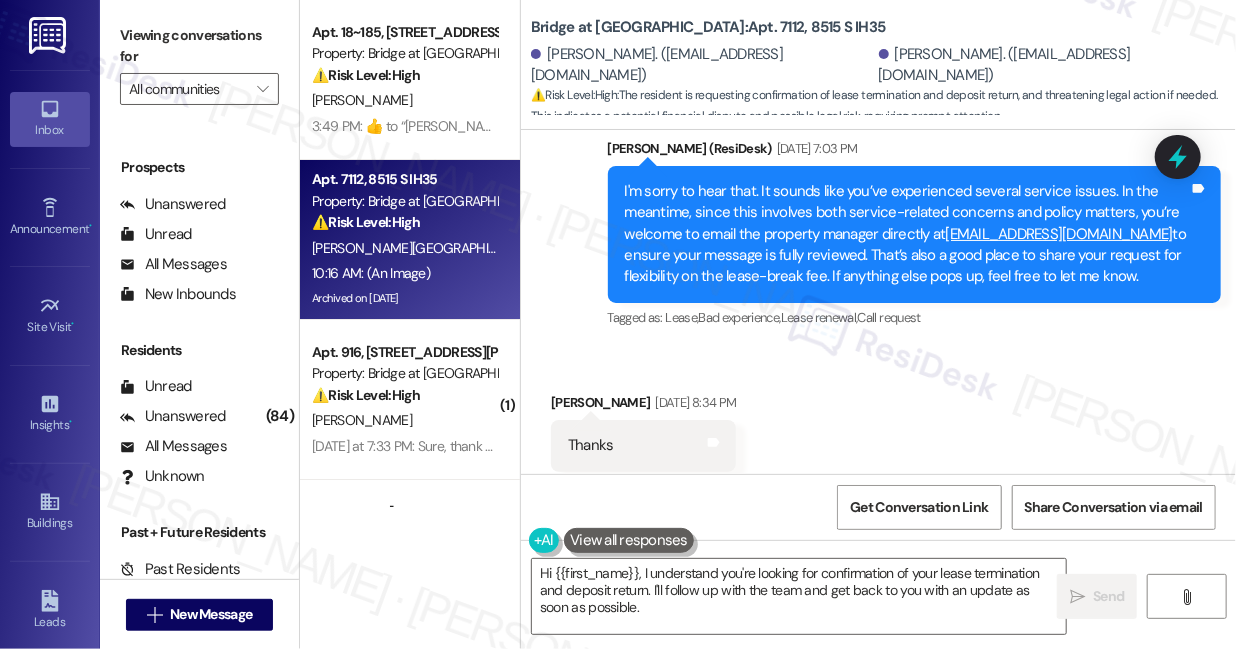 scroll, scrollTop: 8096, scrollLeft: 0, axis: vertical 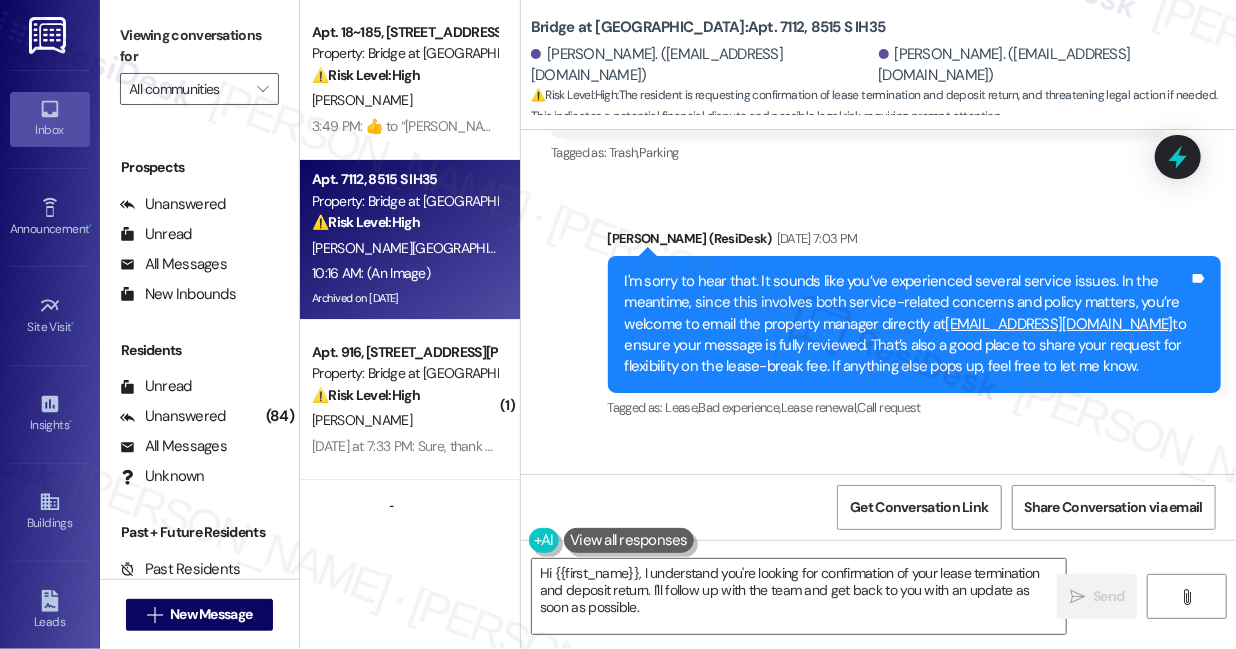 click on "I'm sorry to hear that. It sounds like you’ve experienced several service issues. In the meantime, since this involves both service-related concerns and policy matters, you’re welcome to email the property manager directly at  manager@bridgeatmonarchbluffs.com  to ensure your message is fully reviewed. That’s also a good place to share your request for flexibility on the lease-break fee. If anything else pops up, feel free to let me know." at bounding box center (907, 324) 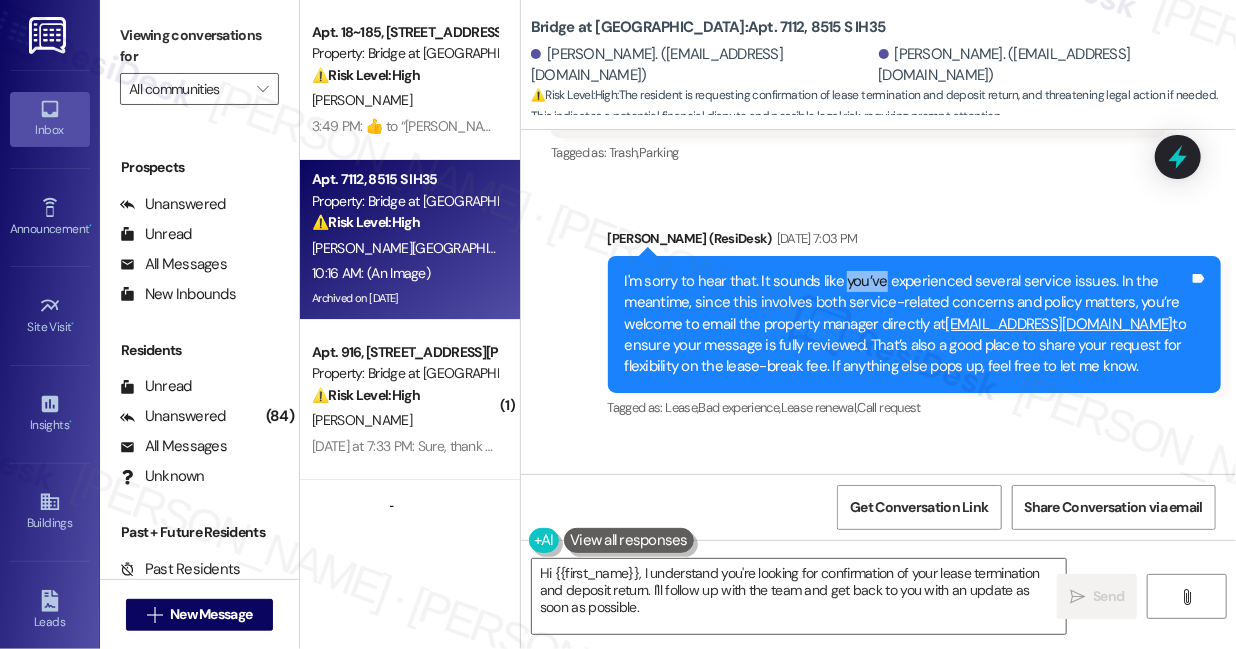 click on "I'm sorry to hear that. It sounds like you’ve experienced several service issues. In the meantime, since this involves both service-related concerns and policy matters, you’re welcome to email the property manager directly at  manager@bridgeatmonarchbluffs.com  to ensure your message is fully reviewed. That’s also a good place to share your request for flexibility on the lease-break fee. If anything else pops up, feel free to let me know." at bounding box center [907, 324] 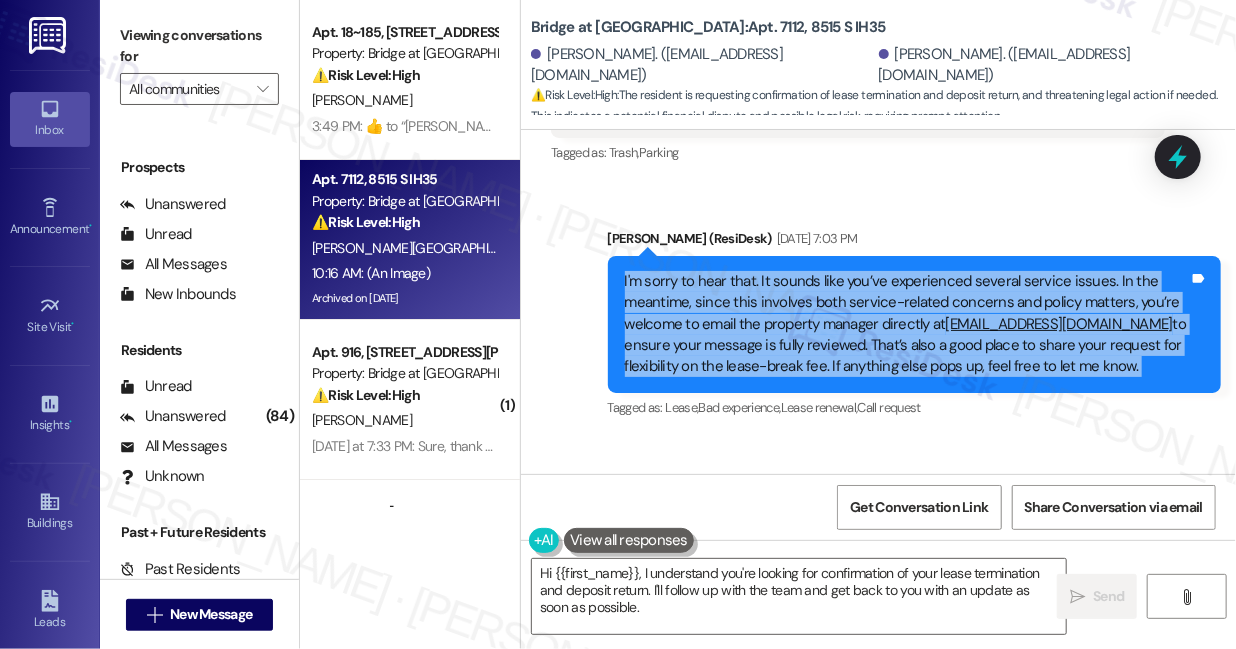 click on "I'm sorry to hear that. It sounds like you’ve experienced several service issues. In the meantime, since this involves both service-related concerns and policy matters, you’re welcome to email the property manager directly at  manager@bridgeatmonarchbluffs.com  to ensure your message is fully reviewed. That’s also a good place to share your request for flexibility on the lease-break fee. If anything else pops up, feel free to let me know." at bounding box center [907, 324] 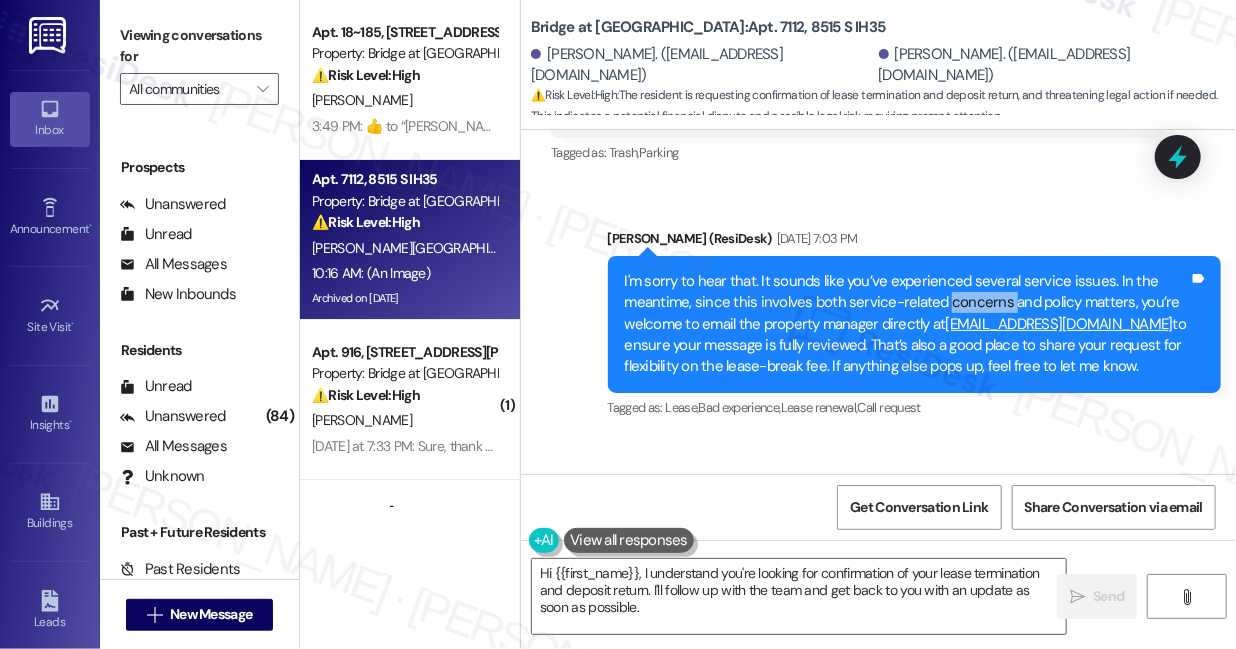 click on "I'm sorry to hear that. It sounds like you’ve experienced several service issues. In the meantime, since this involves both service-related concerns and policy matters, you’re welcome to email the property manager directly at  manager@bridgeatmonarchbluffs.com  to ensure your message is fully reviewed. That’s also a good place to share your request for flexibility on the lease-break fee. If anything else pops up, feel free to let me know." at bounding box center (907, 324) 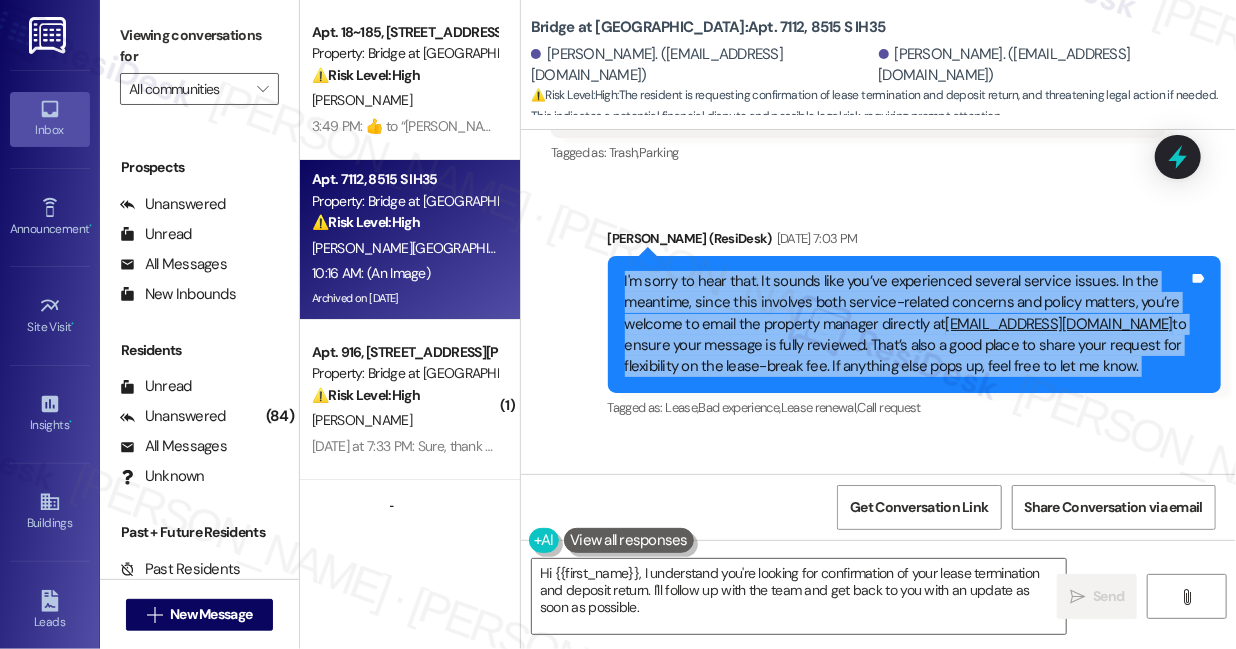 click on "I'm sorry to hear that. It sounds like you’ve experienced several service issues. In the meantime, since this involves both service-related concerns and policy matters, you’re welcome to email the property manager directly at  manager@bridgeatmonarchbluffs.com  to ensure your message is fully reviewed. That’s also a good place to share your request for flexibility on the lease-break fee. If anything else pops up, feel free to let me know." at bounding box center [907, 324] 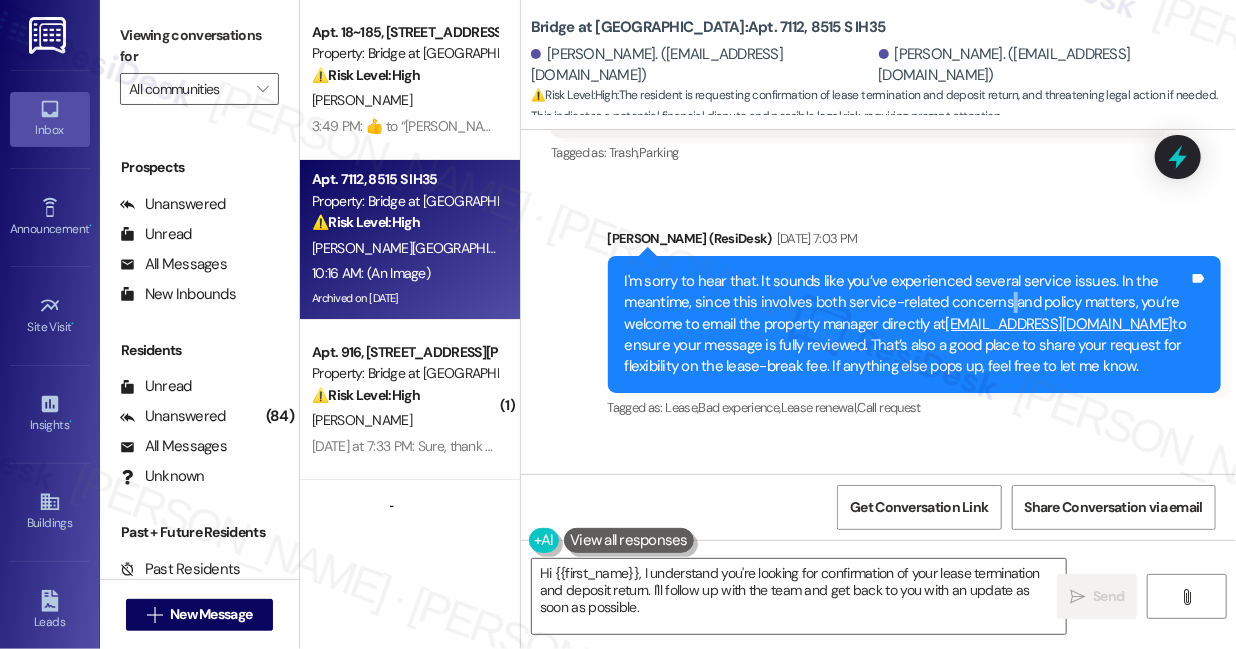 click on "I'm sorry to hear that. It sounds like you’ve experienced several service issues. In the meantime, since this involves both service-related concerns and policy matters, you’re welcome to email the property manager directly at  manager@bridgeatmonarchbluffs.com  to ensure your message is fully reviewed. That’s also a good place to share your request for flexibility on the lease-break fee. If anything else pops up, feel free to let me know." at bounding box center [907, 324] 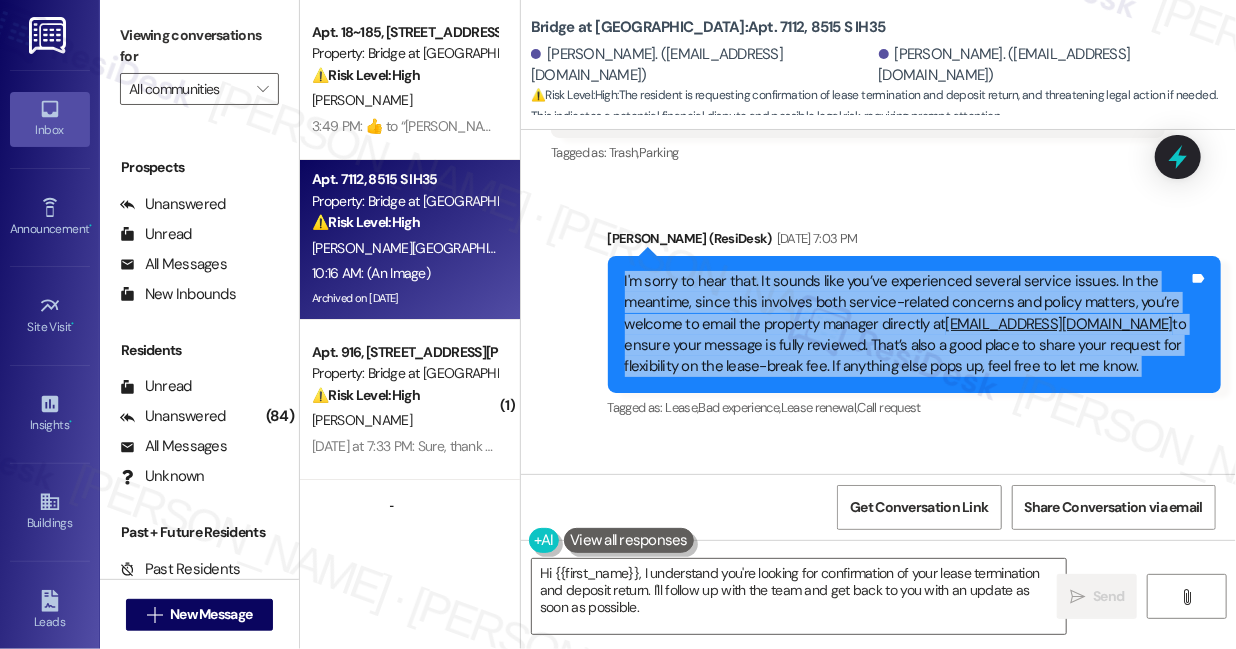 click on "I'm sorry to hear that. It sounds like you’ve experienced several service issues. In the meantime, since this involves both service-related concerns and policy matters, you’re welcome to email the property manager directly at  manager@bridgeatmonarchbluffs.com  to ensure your message is fully reviewed. That’s also a good place to share your request for flexibility on the lease-break fee. If anything else pops up, feel free to let me know." at bounding box center (907, 324) 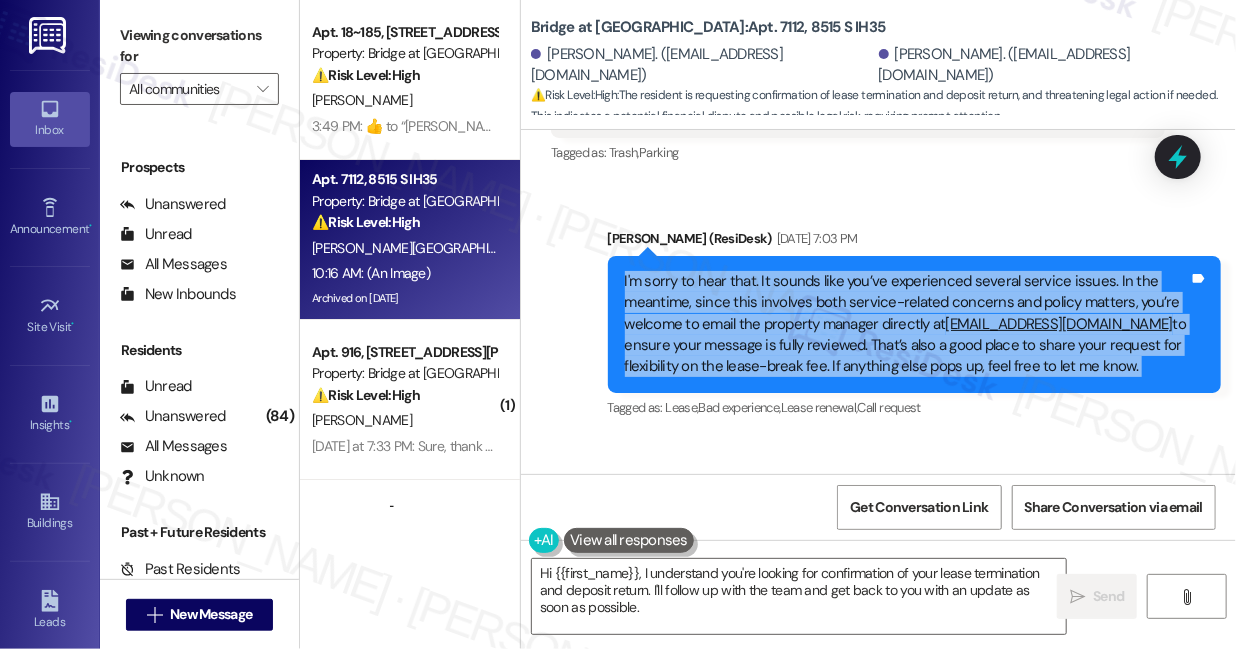 click on "I'm sorry to hear that. It sounds like you’ve experienced several service issues. In the meantime, since this involves both service-related concerns and policy matters, you’re welcome to email the property manager directly at  manager@bridgeatmonarchbluffs.com  to ensure your message is fully reviewed. That’s also a good place to share your request for flexibility on the lease-break fee. If anything else pops up, feel free to let me know." at bounding box center (907, 324) 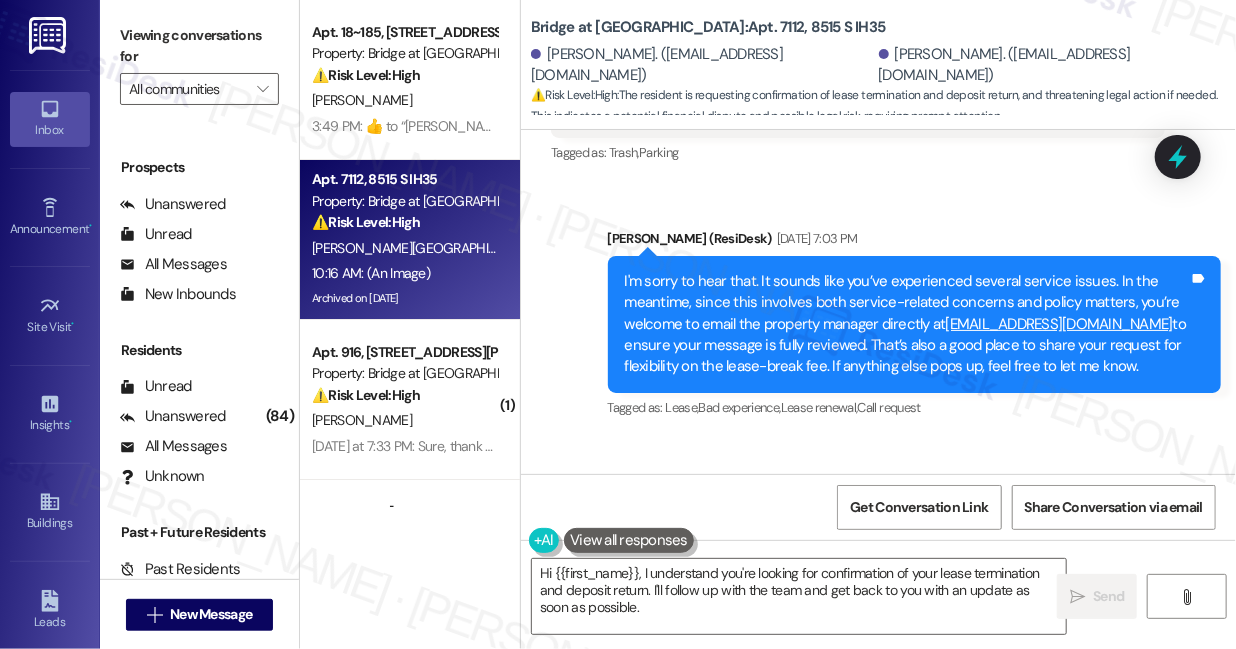 click on "I'm sorry to hear that. It sounds like you’ve experienced several service issues. In the meantime, since this involves both service-related concerns and policy matters, you’re welcome to email the property manager directly at  manager@bridgeatmonarchbluffs.com  to ensure your message is fully reviewed. That’s also a good place to share your request for flexibility on the lease-break fee. If anything else pops up, feel free to let me know." at bounding box center [907, 324] 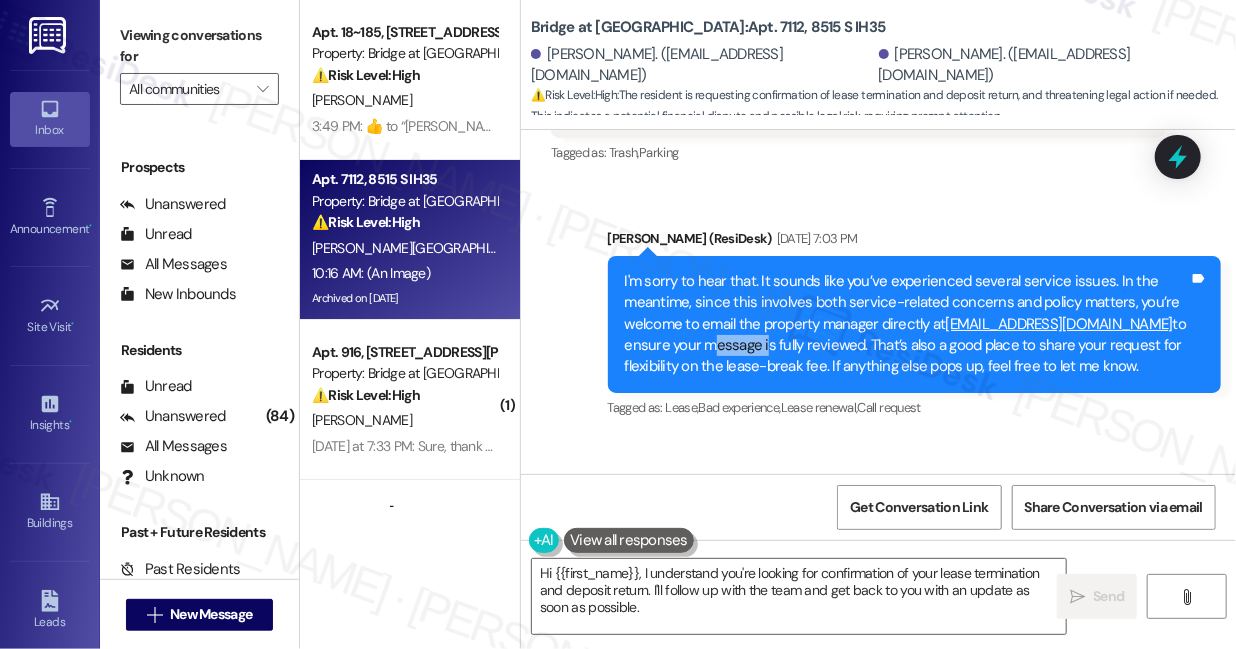 click on "I'm sorry to hear that. It sounds like you’ve experienced several service issues. In the meantime, since this involves both service-related concerns and policy matters, you’re welcome to email the property manager directly at  manager@bridgeatmonarchbluffs.com  to ensure your message is fully reviewed. That’s also a good place to share your request for flexibility on the lease-break fee. If anything else pops up, feel free to let me know." at bounding box center (907, 324) 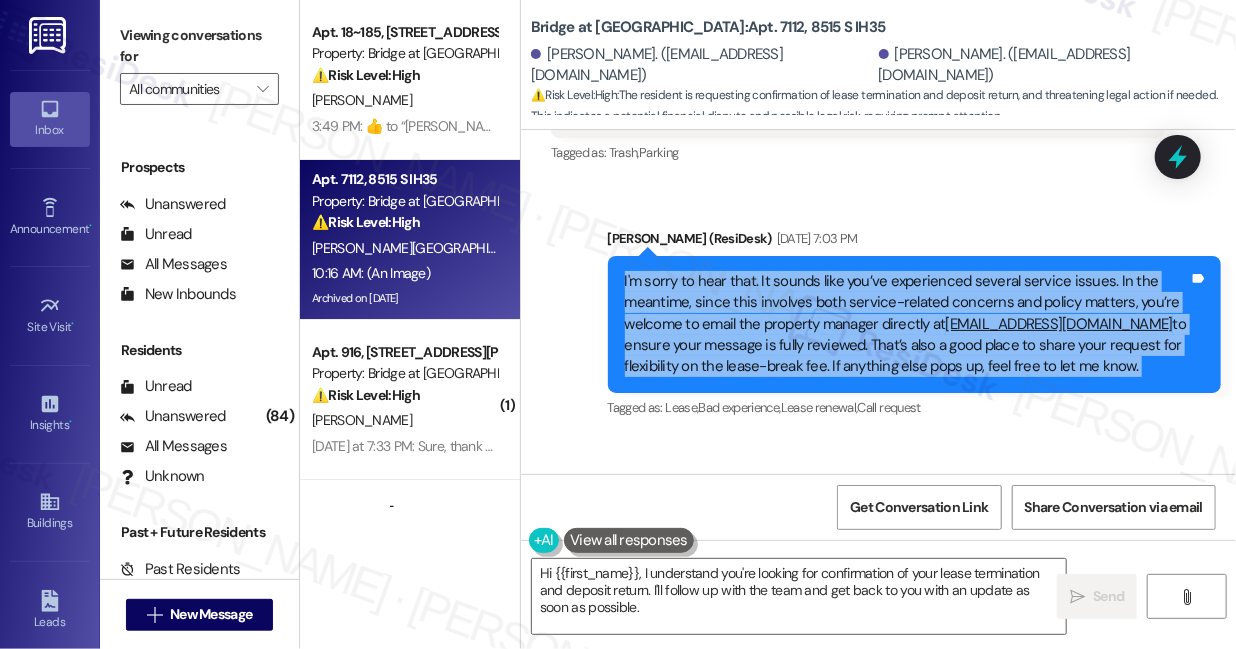 click on "I'm sorry to hear that. It sounds like you’ve experienced several service issues. In the meantime, since this involves both service-related concerns and policy matters, you’re welcome to email the property manager directly at  manager@bridgeatmonarchbluffs.com  to ensure your message is fully reviewed. That’s also a good place to share your request for flexibility on the lease-break fee. If anything else pops up, feel free to let me know." at bounding box center (907, 324) 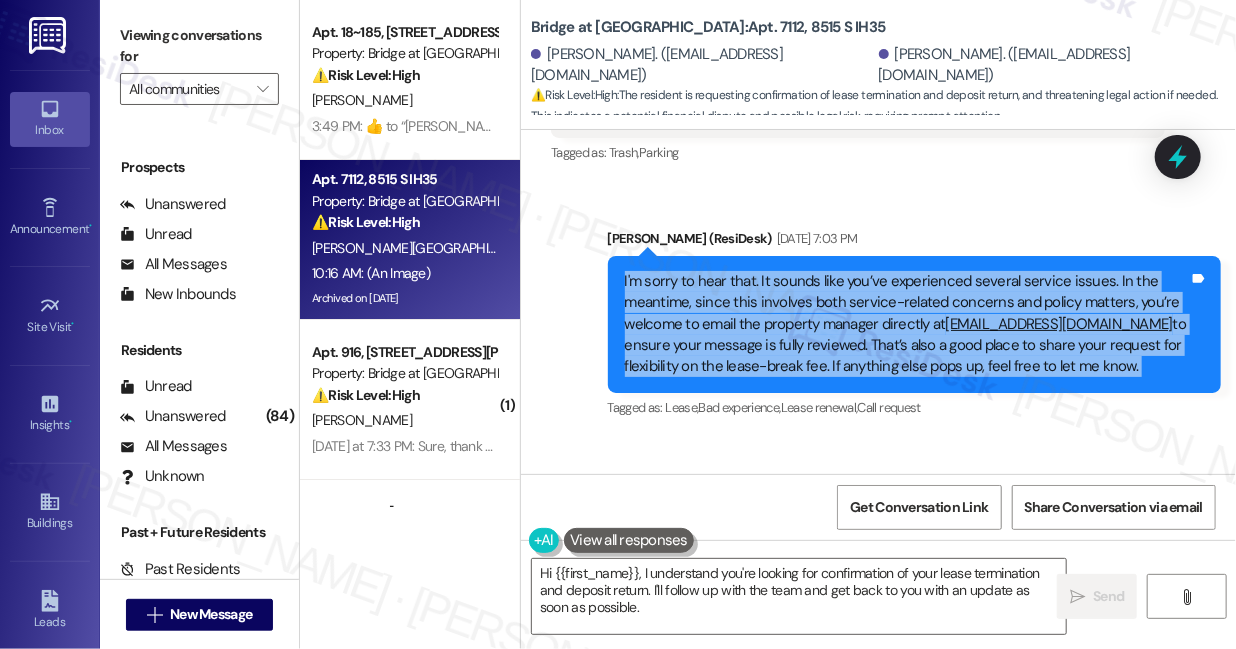 click on "I'm sorry to hear that. It sounds like you’ve experienced several service issues. In the meantime, since this involves both service-related concerns and policy matters, you’re welcome to email the property manager directly at  manager@bridgeatmonarchbluffs.com  to ensure your message is fully reviewed. That’s also a good place to share your request for flexibility on the lease-break fee. If anything else pops up, feel free to let me know." at bounding box center [907, 324] 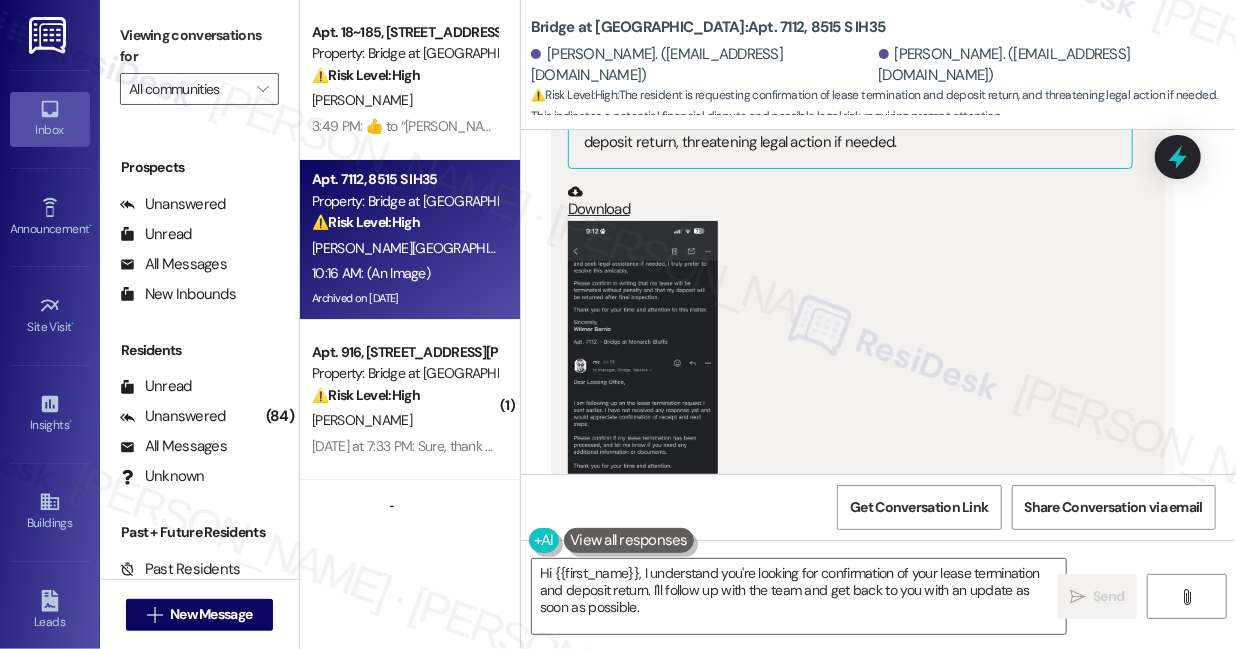 scroll, scrollTop: 9368, scrollLeft: 0, axis: vertical 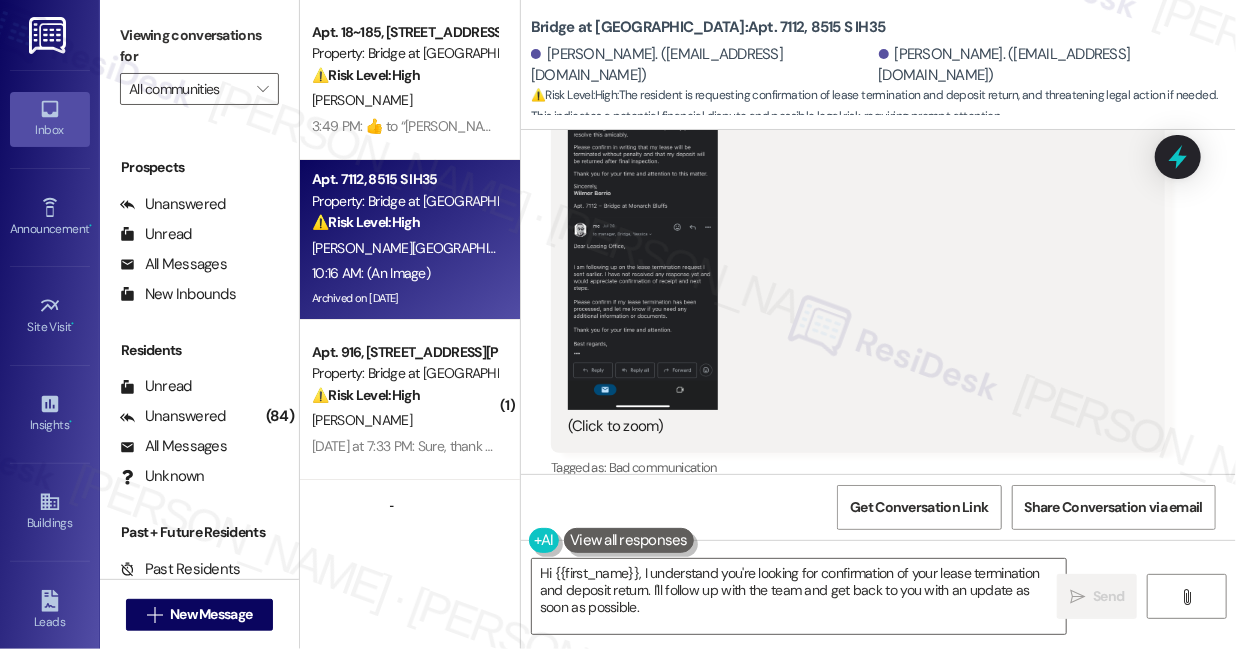 click at bounding box center [643, 247] 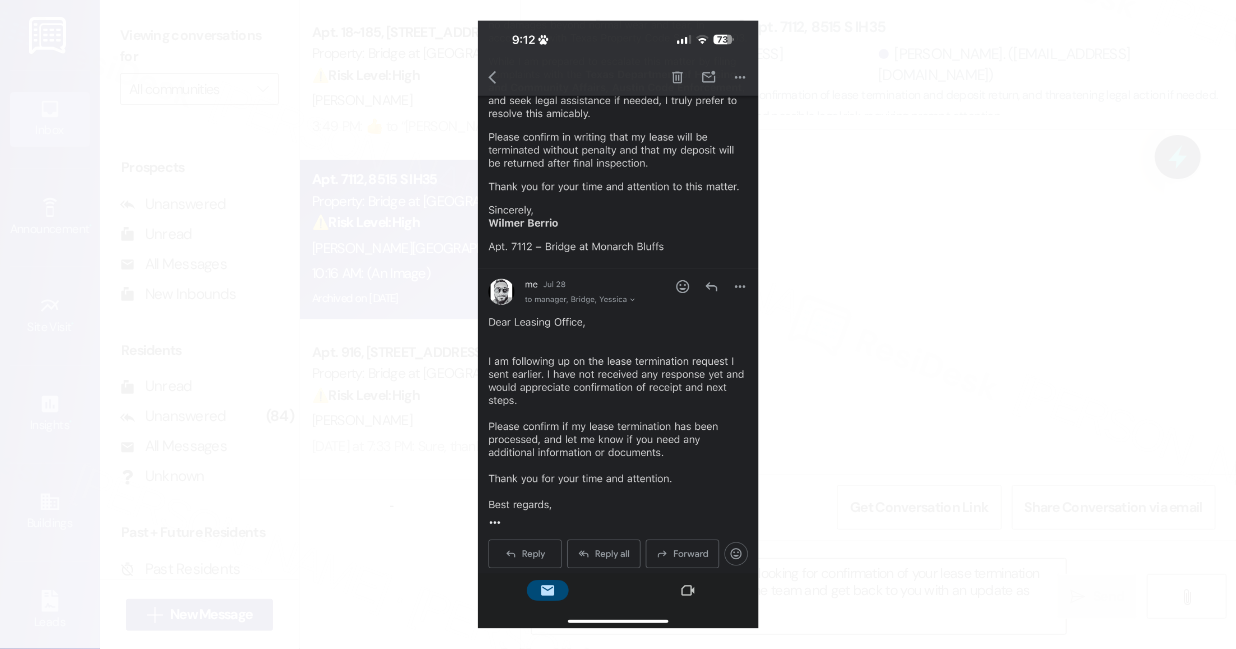 click at bounding box center [618, 324] 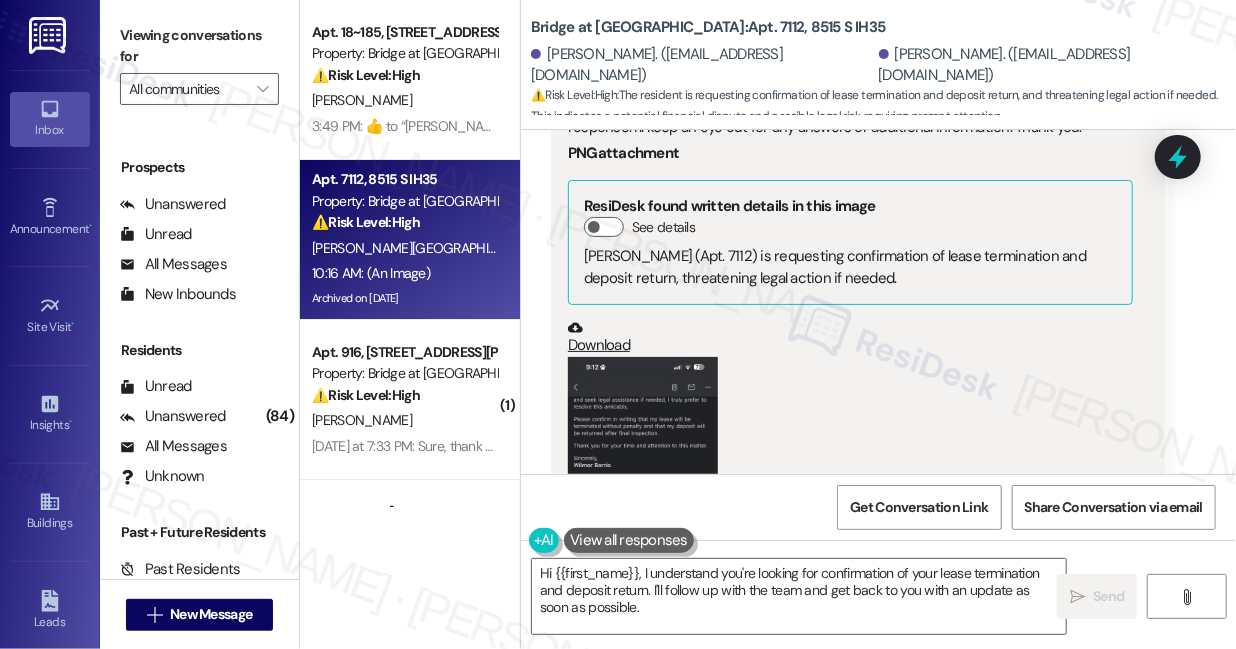 scroll, scrollTop: 8914, scrollLeft: 0, axis: vertical 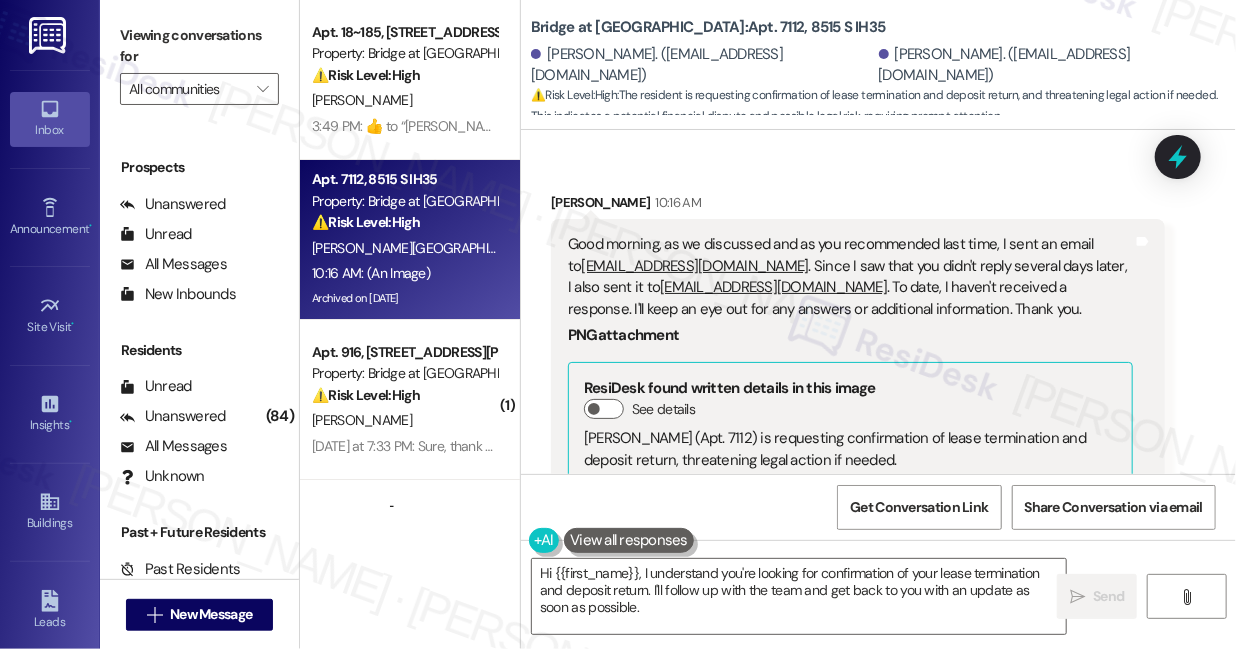 click on "Wilmer Berrio Hoyos 10:16 AM" at bounding box center [858, 206] 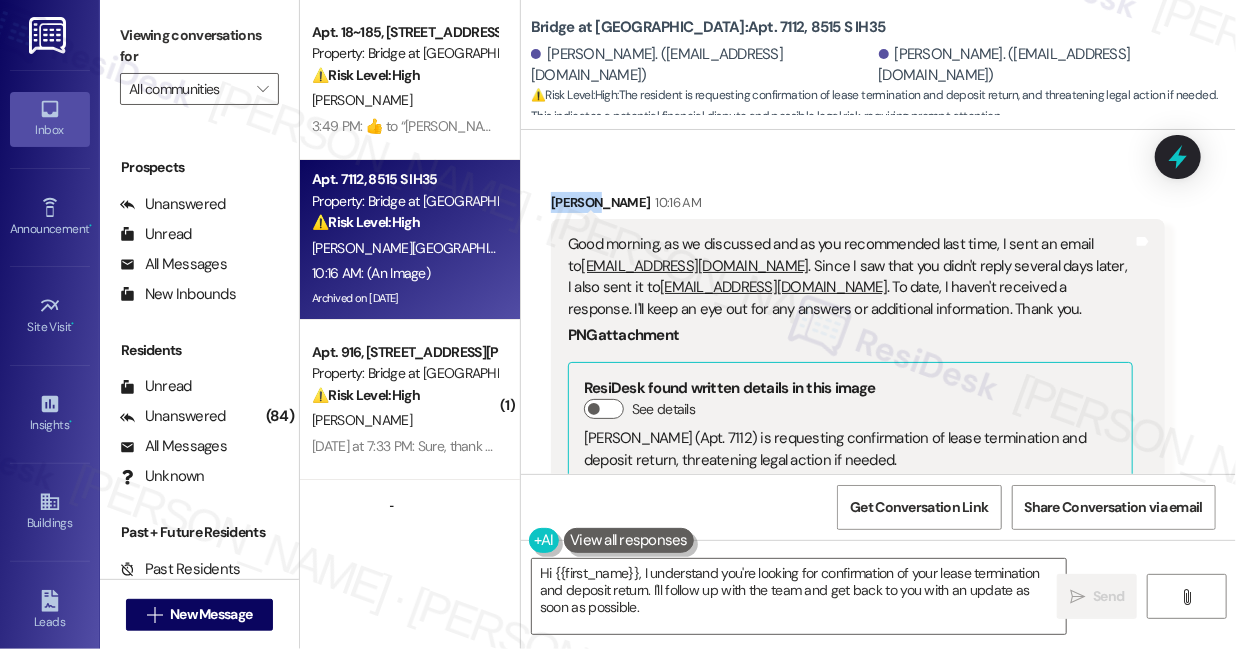 click on "Wilmer Berrio Hoyos 10:16 AM" at bounding box center [858, 206] 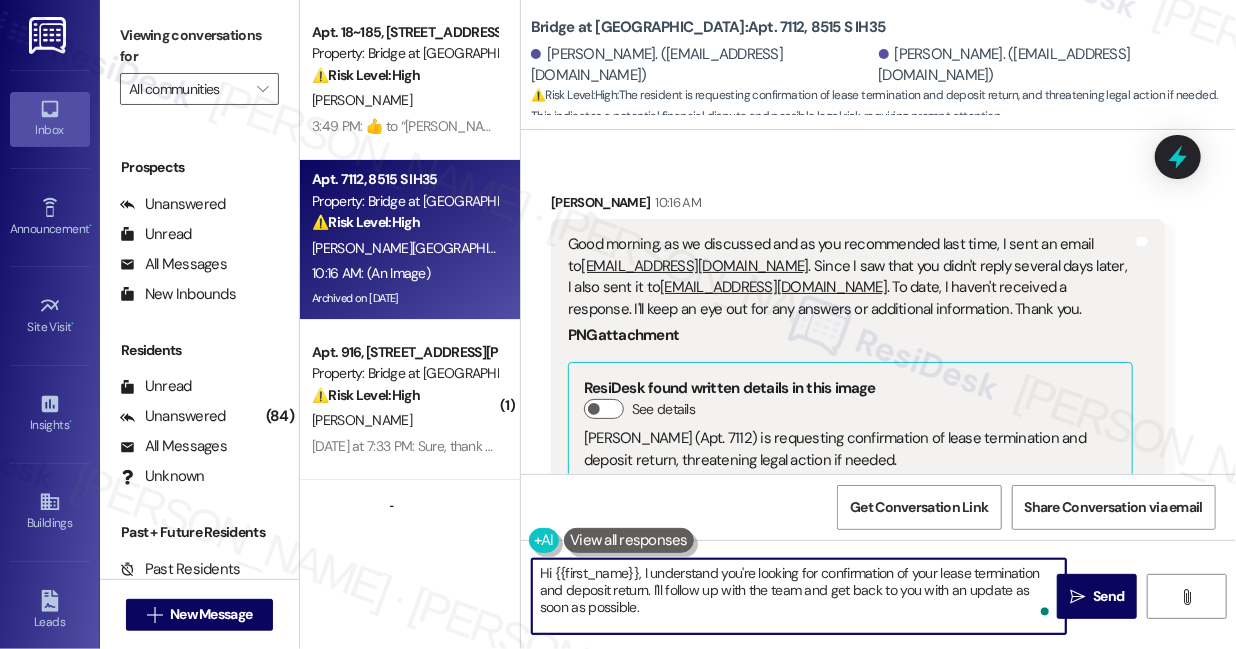 drag, startPoint x: 554, startPoint y: 573, endPoint x: 638, endPoint y: 552, distance: 86.58522 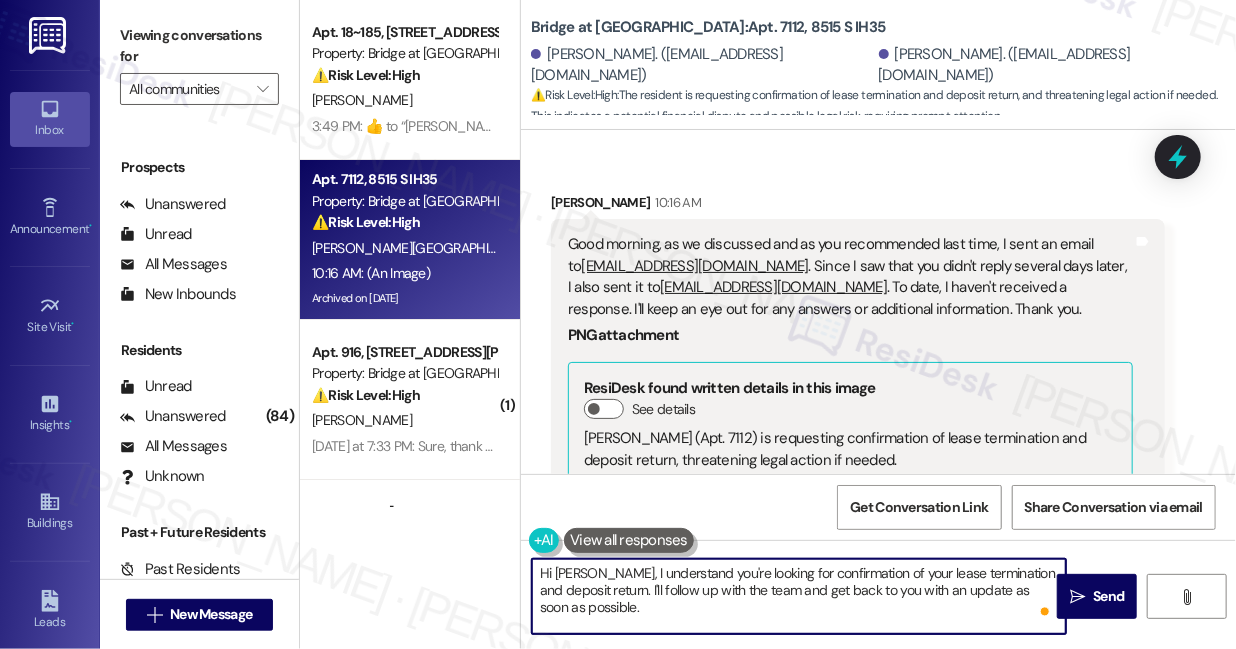 click on "Hi Wilmer, I understand you're looking for confirmation of your lease termination and deposit return. I'll follow up with the team and get back to you with an update as soon as possible." at bounding box center [799, 596] 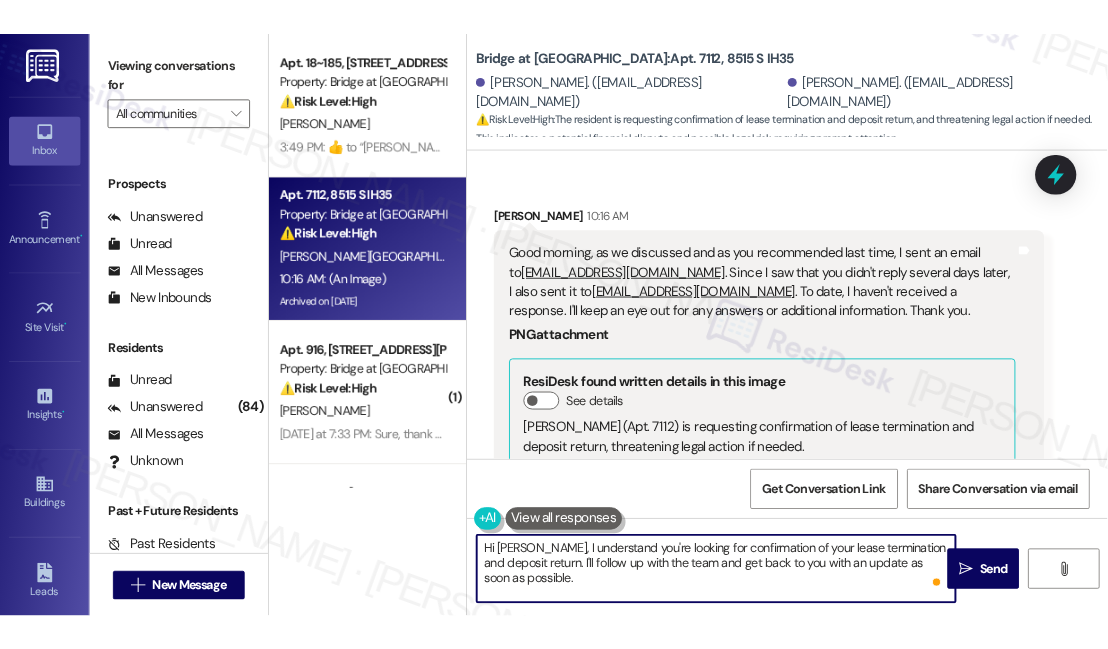 scroll, scrollTop: 9005, scrollLeft: 0, axis: vertical 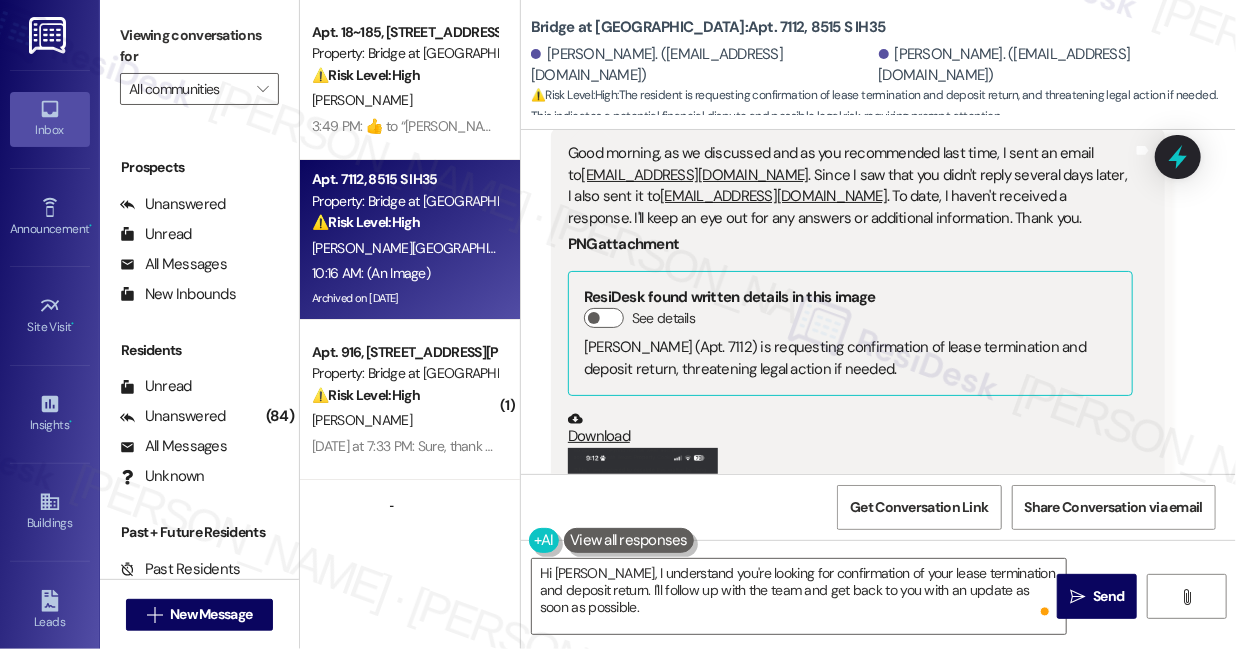 click at bounding box center (643, 610) 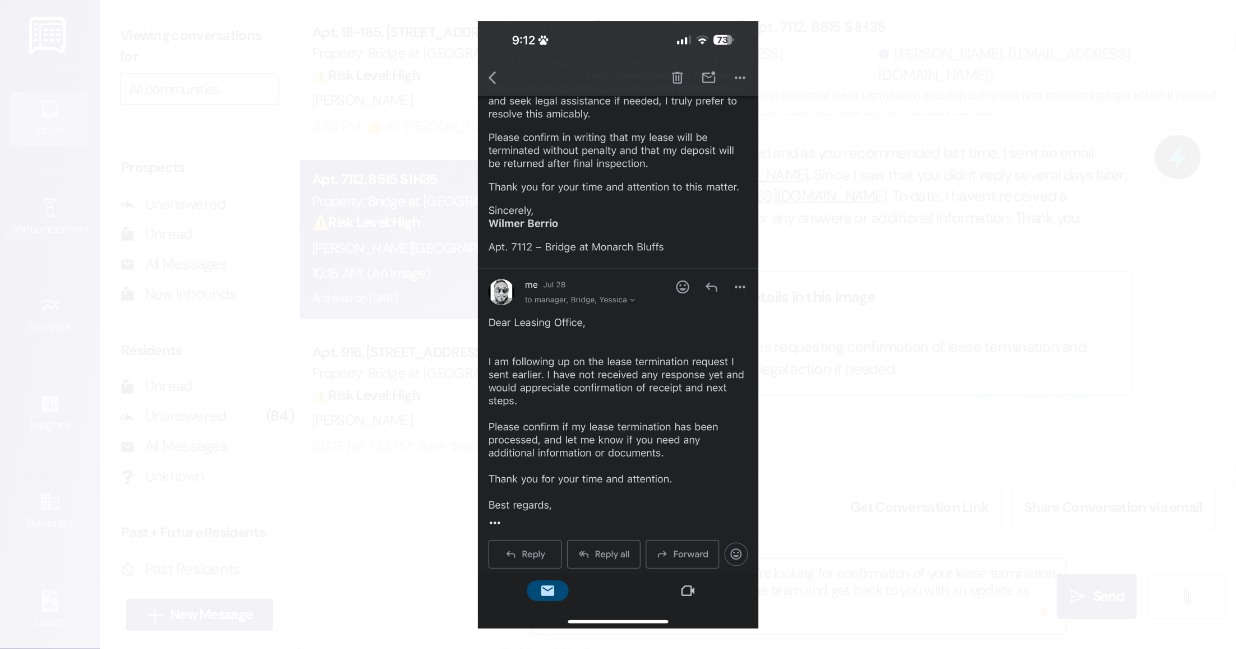 click at bounding box center [618, 324] 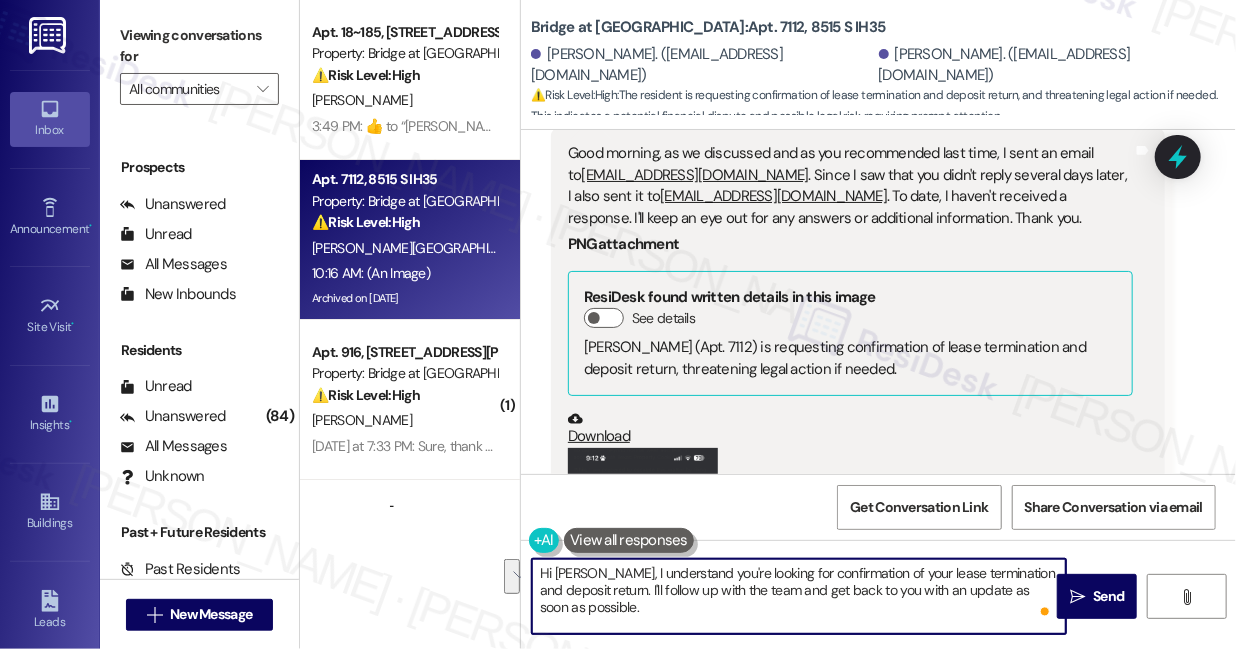 drag, startPoint x: 620, startPoint y: 592, endPoint x: 995, endPoint y: 560, distance: 376.36285 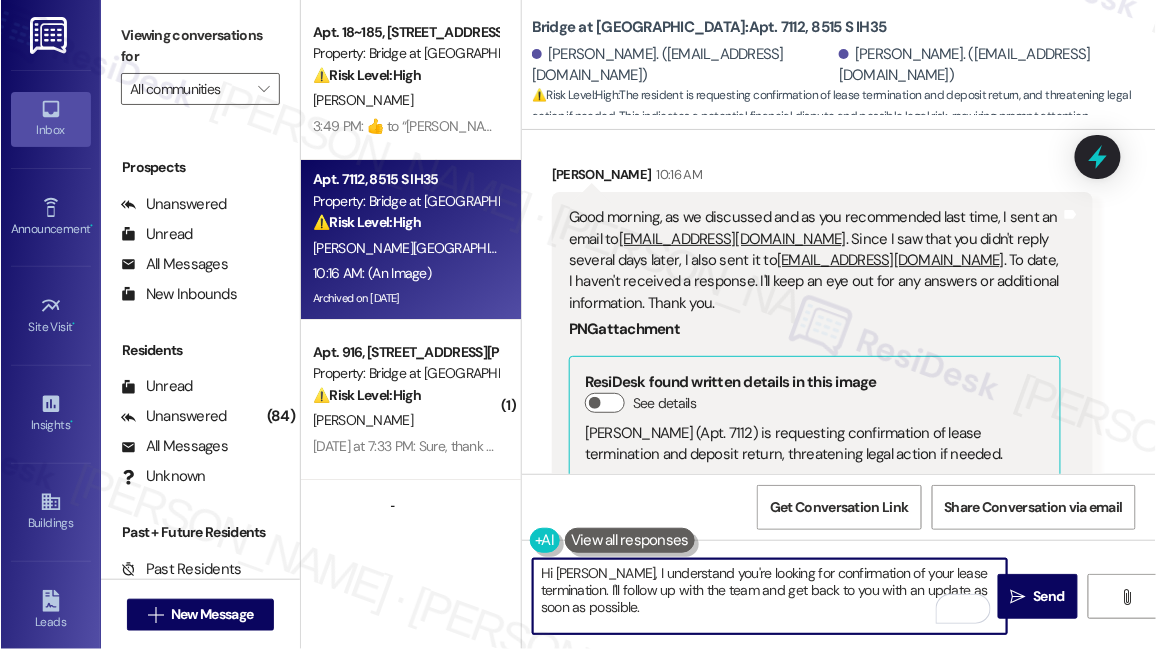scroll, scrollTop: 9412, scrollLeft: 0, axis: vertical 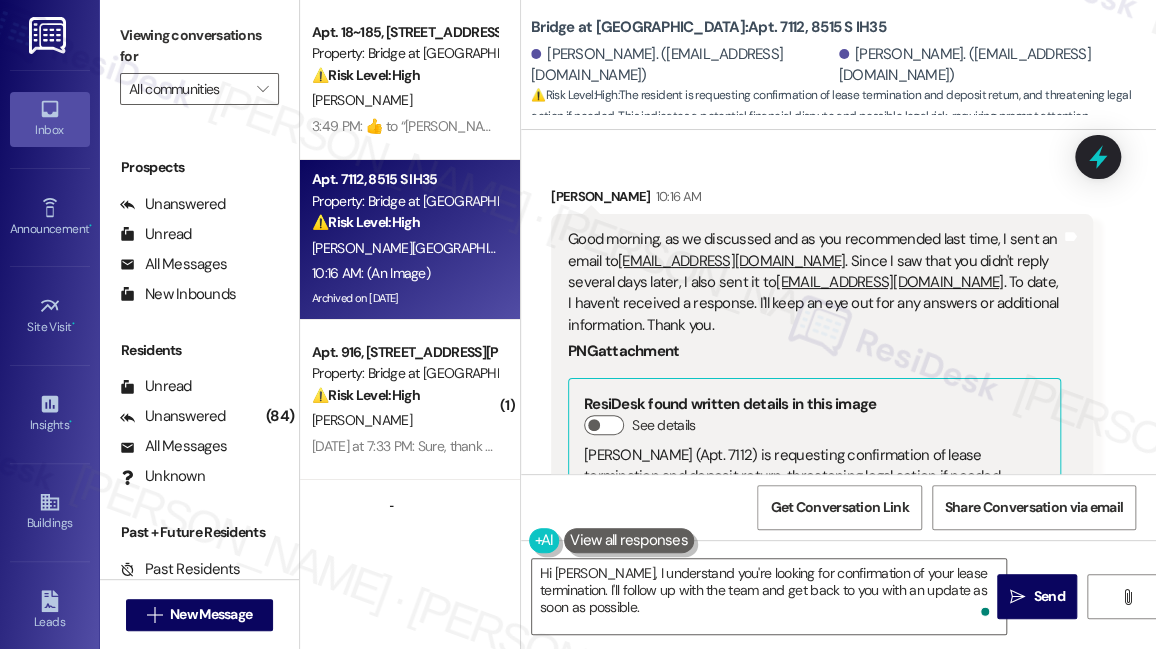click on "Viewing conversations for All communities " at bounding box center (199, 62) 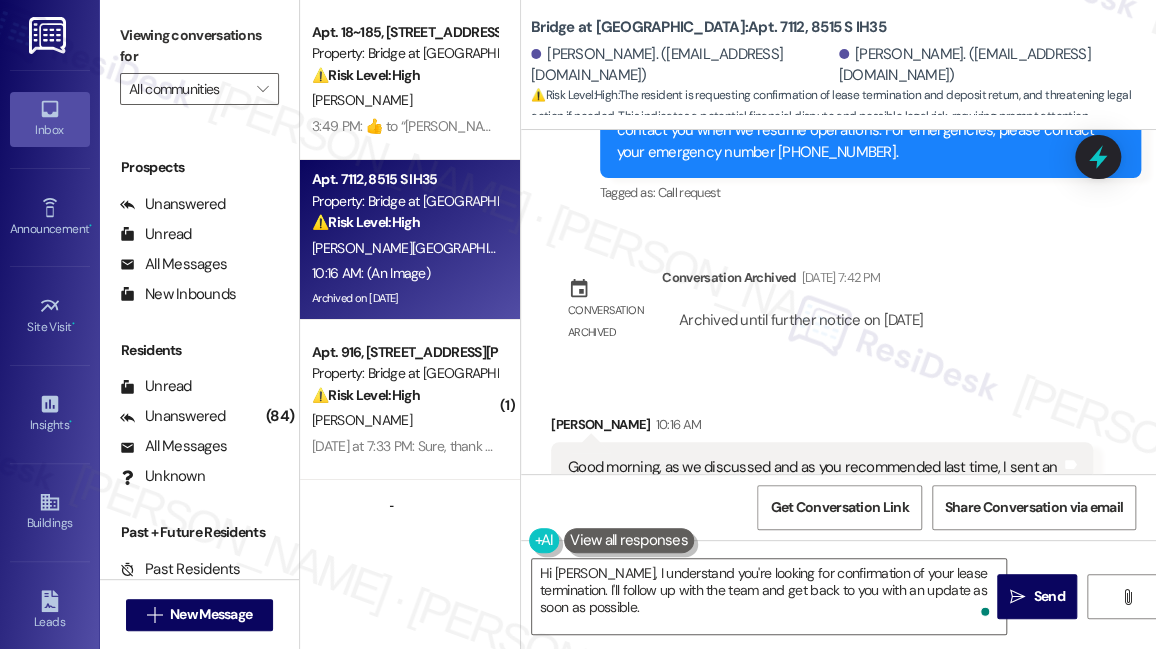 scroll, scrollTop: 9412, scrollLeft: 0, axis: vertical 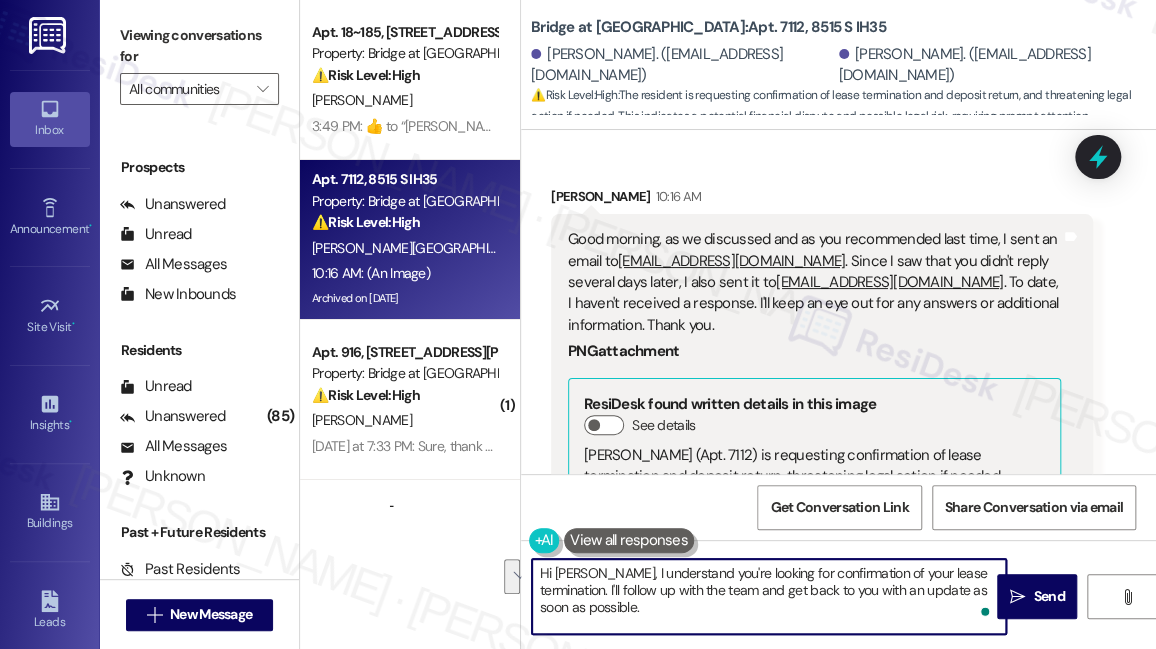 drag, startPoint x: 679, startPoint y: 609, endPoint x: 607, endPoint y: 593, distance: 73.756355 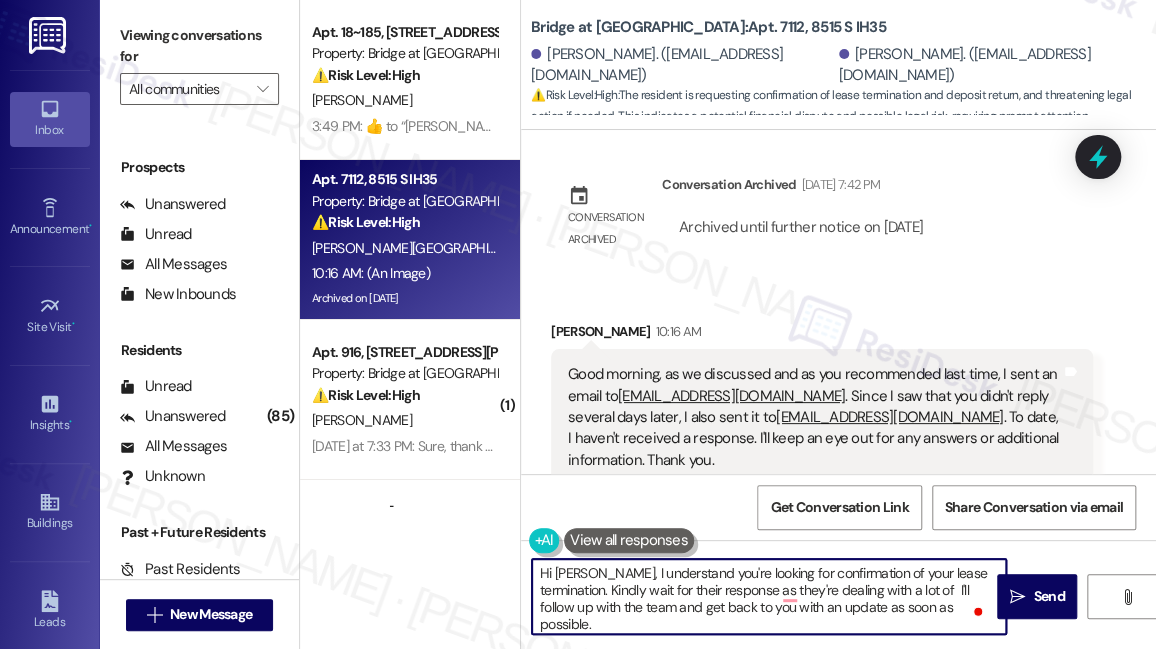 scroll, scrollTop: 9412, scrollLeft: 0, axis: vertical 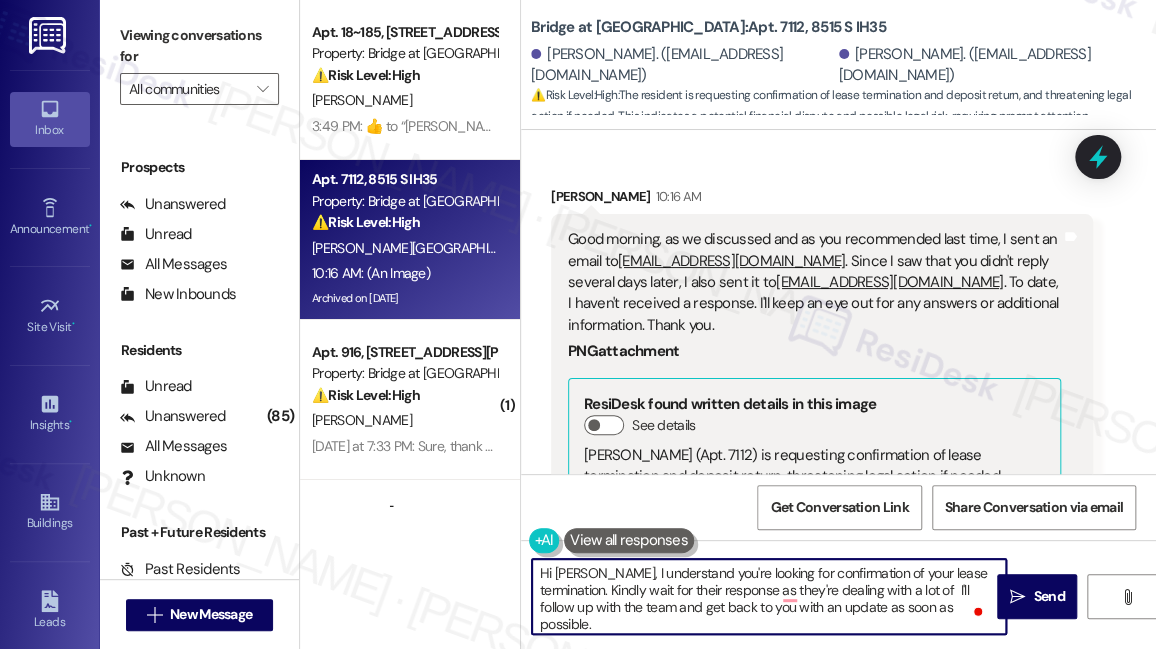 click on "Hi Wilmer, I understand you're looking for confirmation of your lease termination. Kindly wait for their response as they're dealing with a lot of  I'll follow up with the team and get back to you with an update as soon as possible." at bounding box center (769, 596) 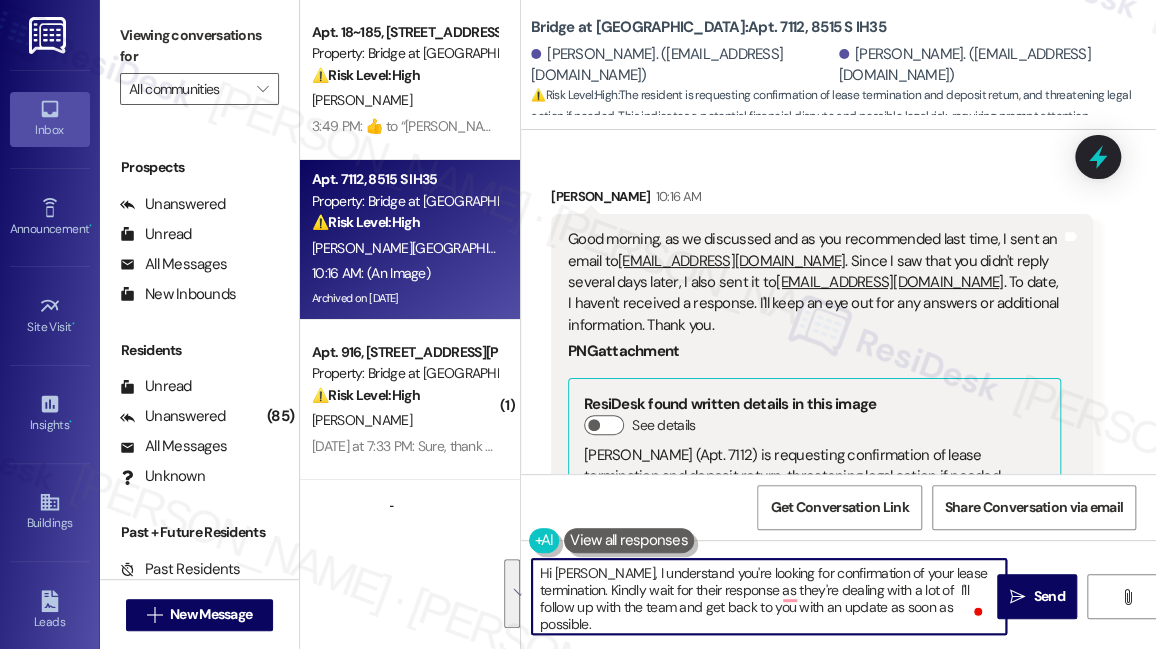 click on "Hi Wilmer, I understand you're looking for confirmation of your lease termination. Kindly wait for their response as they're dealing with a lot of  I'll follow up with the team and get back to you with an update as soon as possible." at bounding box center (769, 596) 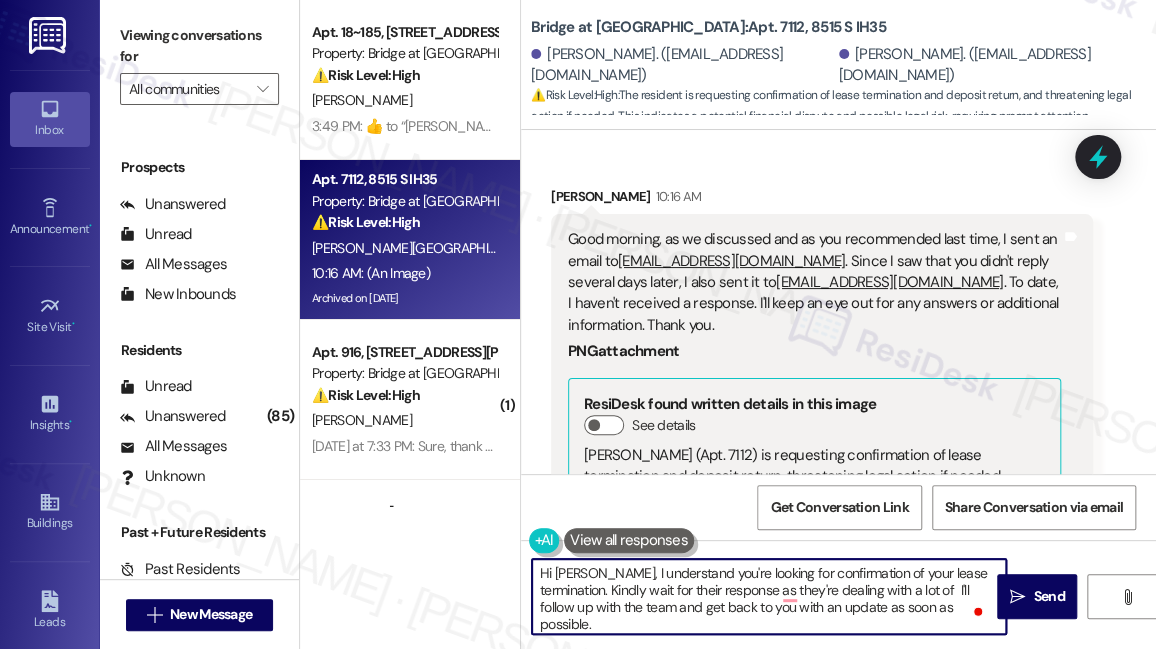 click on "Hi Wilmer, I understand you're looking for confirmation of your lease termination. Kindly wait for their response as they're dealing with a lot of  I'll follow up with the team and get back to you with an update as soon as possible." at bounding box center (769, 596) 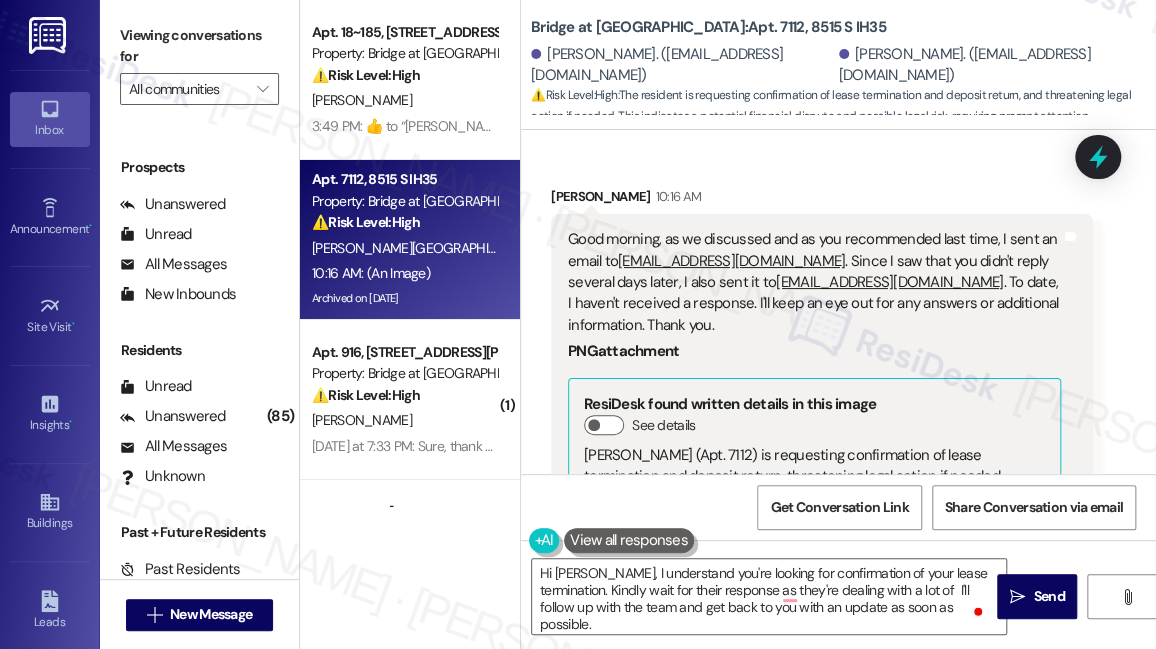 click on "Viewing conversations for" at bounding box center (199, 46) 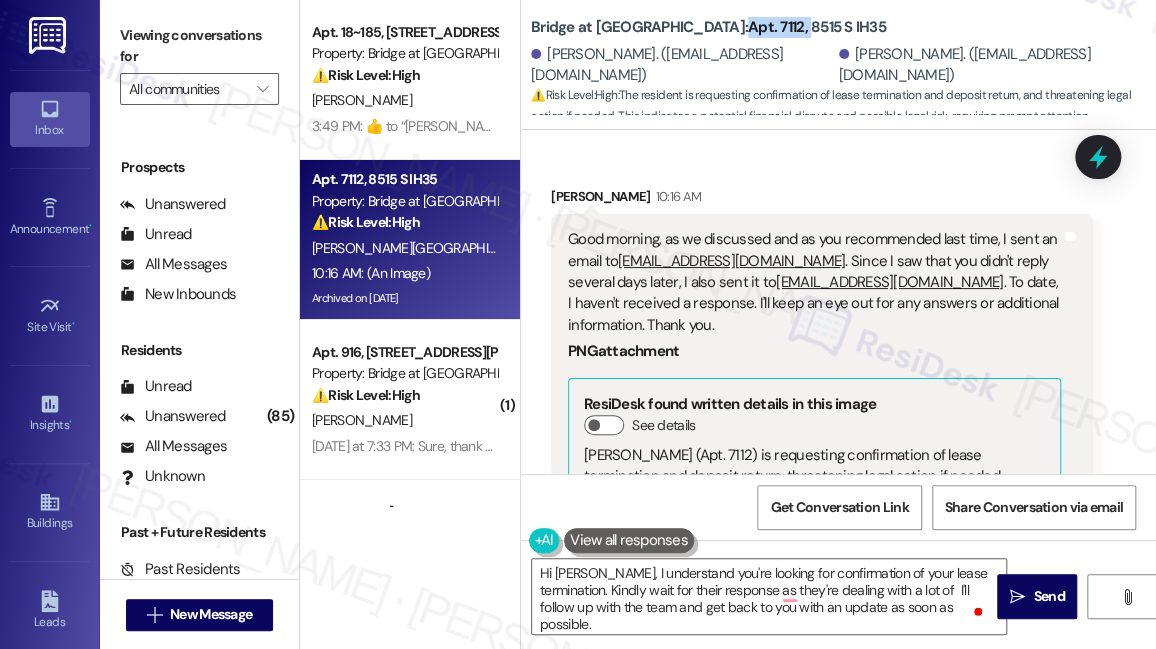 drag, startPoint x: 700, startPoint y: 28, endPoint x: 760, endPoint y: 32, distance: 60.133186 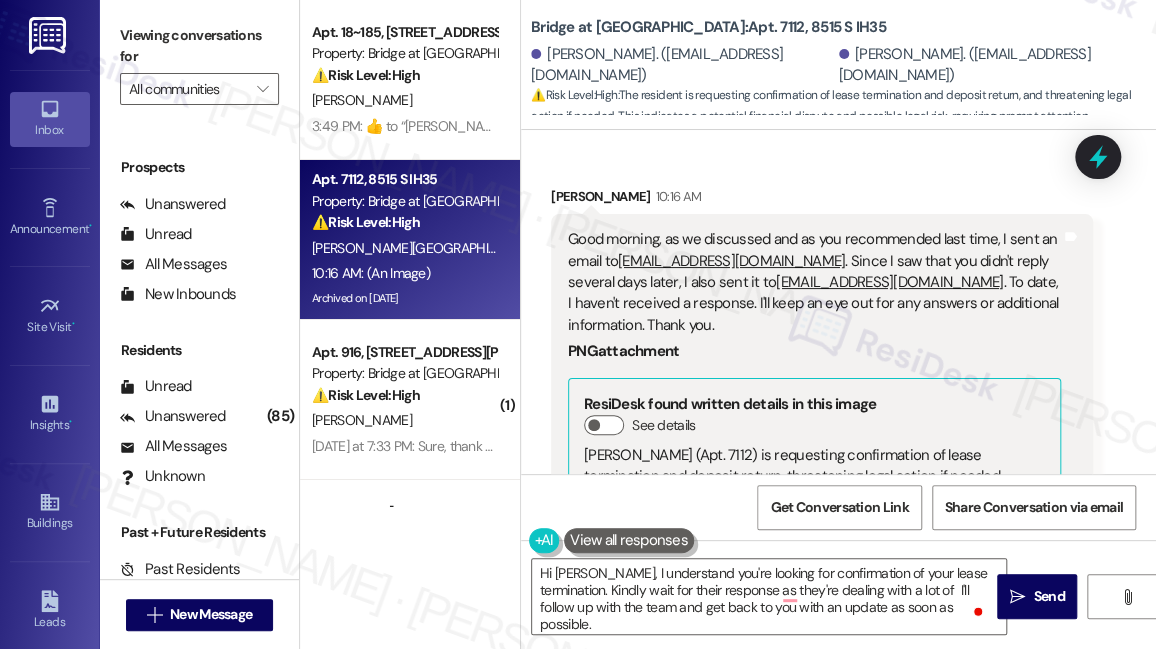 click on "Viewing conversations for" at bounding box center (199, 46) 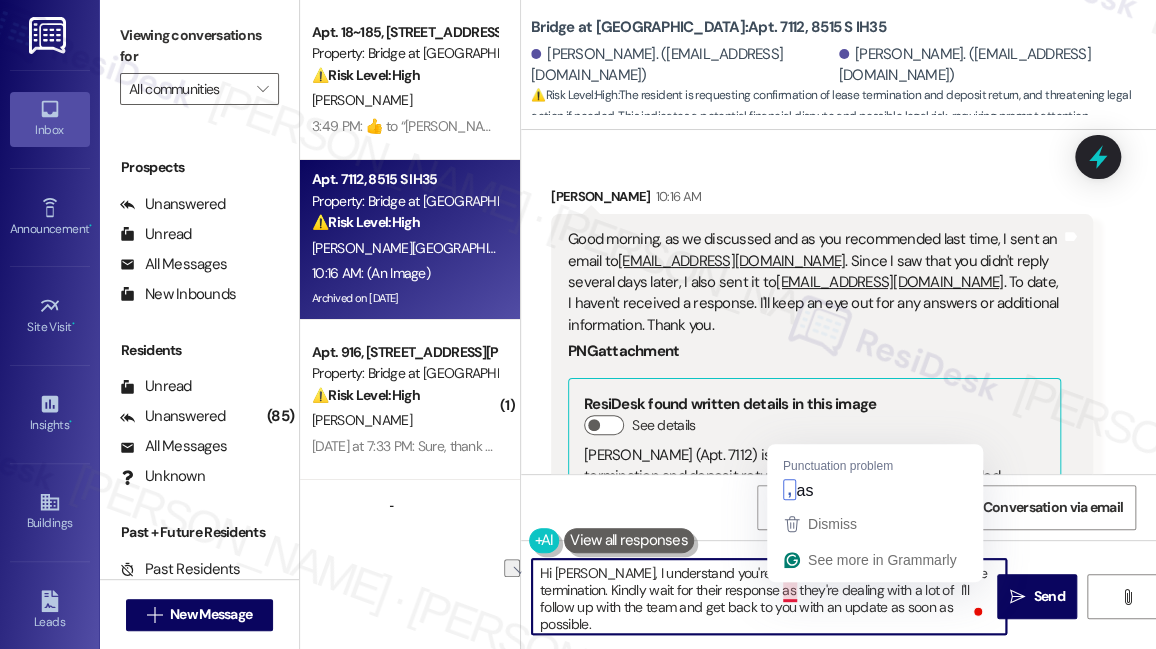 scroll, scrollTop: 5, scrollLeft: 0, axis: vertical 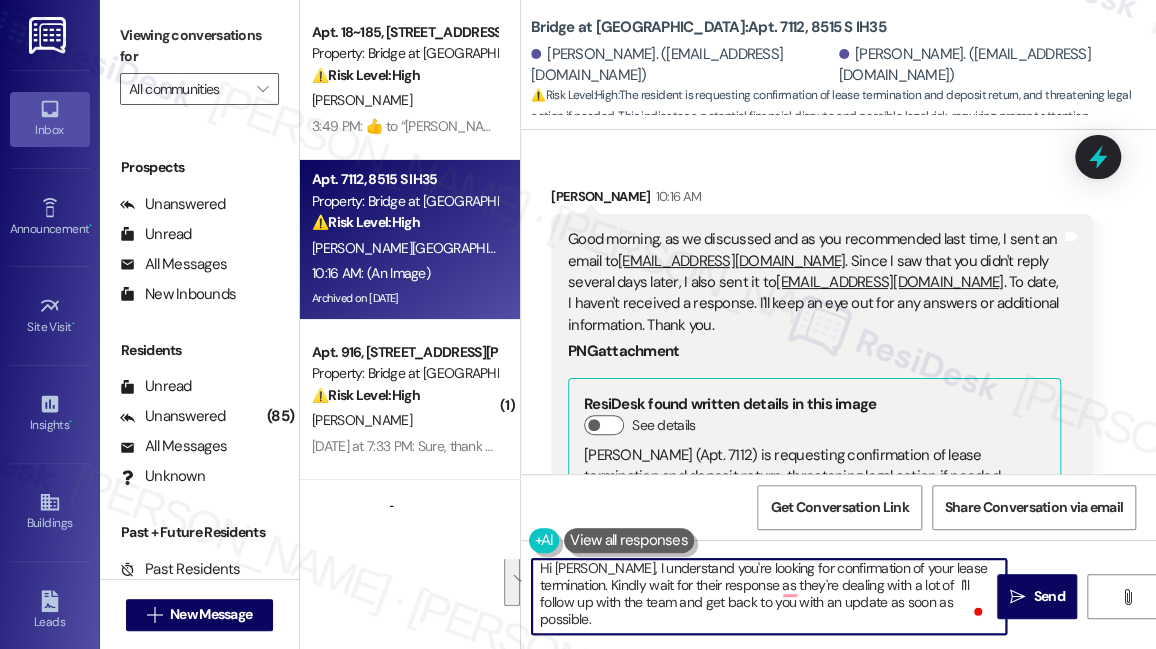 drag, startPoint x: 610, startPoint y: 587, endPoint x: 780, endPoint y: 624, distance: 173.97989 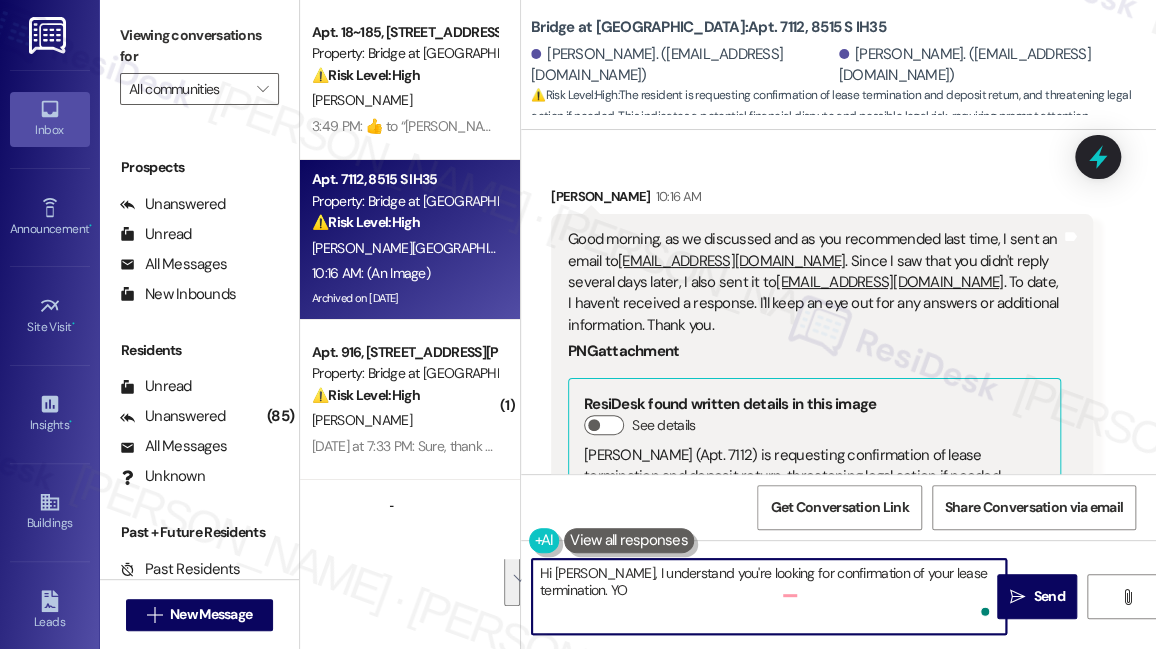 scroll, scrollTop: 0, scrollLeft: 0, axis: both 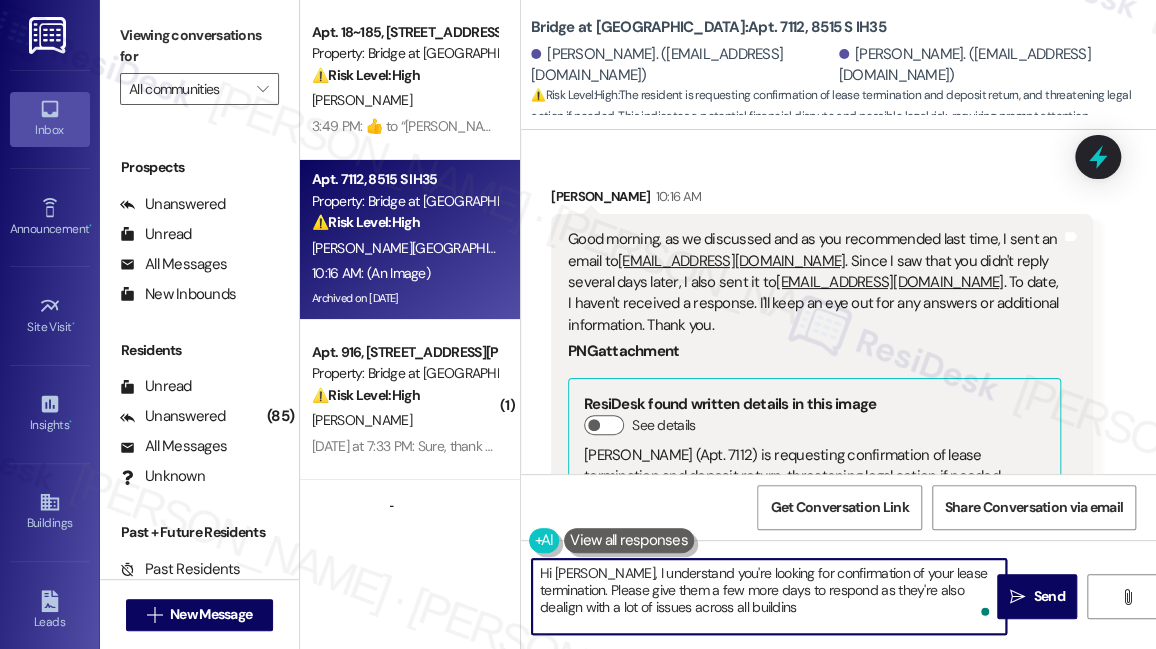 type on "Hi Wilmer, I understand you're looking for confirmation of your lease termination. Please give them a few more days to respond as they're also dealign with a lot of issues across all buildins" 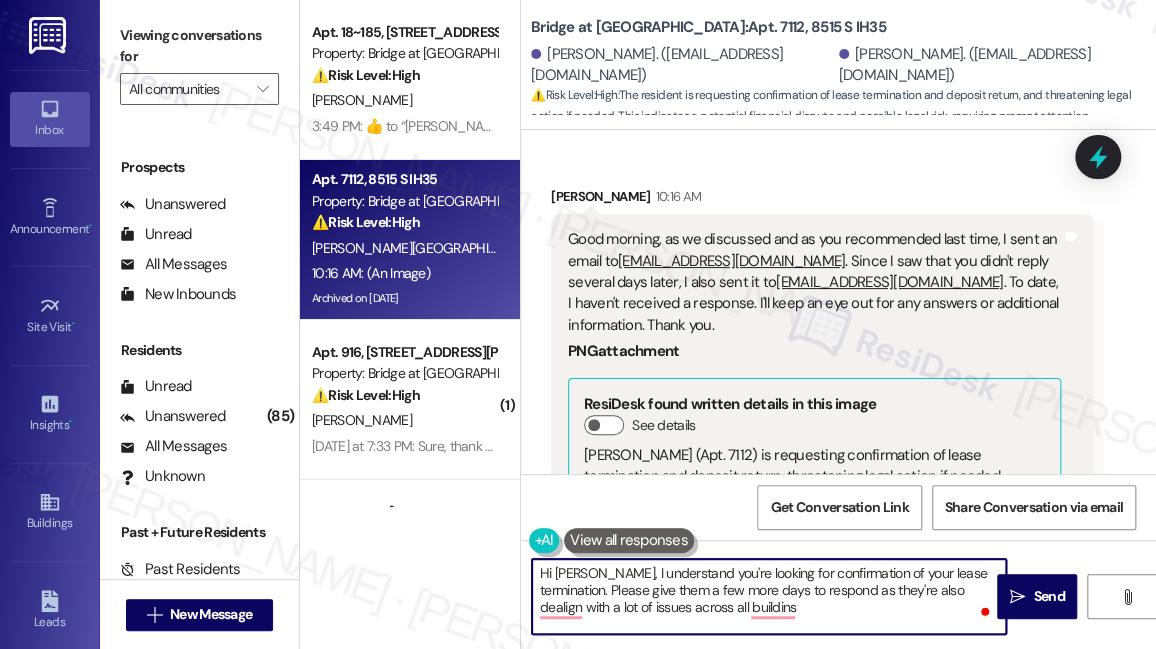 click on "Hi Wilmer, I understand you're looking for confirmation of your lease termination. Please give them a few more days to respond as they're also dealign with a lot of issues across all buildins" at bounding box center (769, 596) 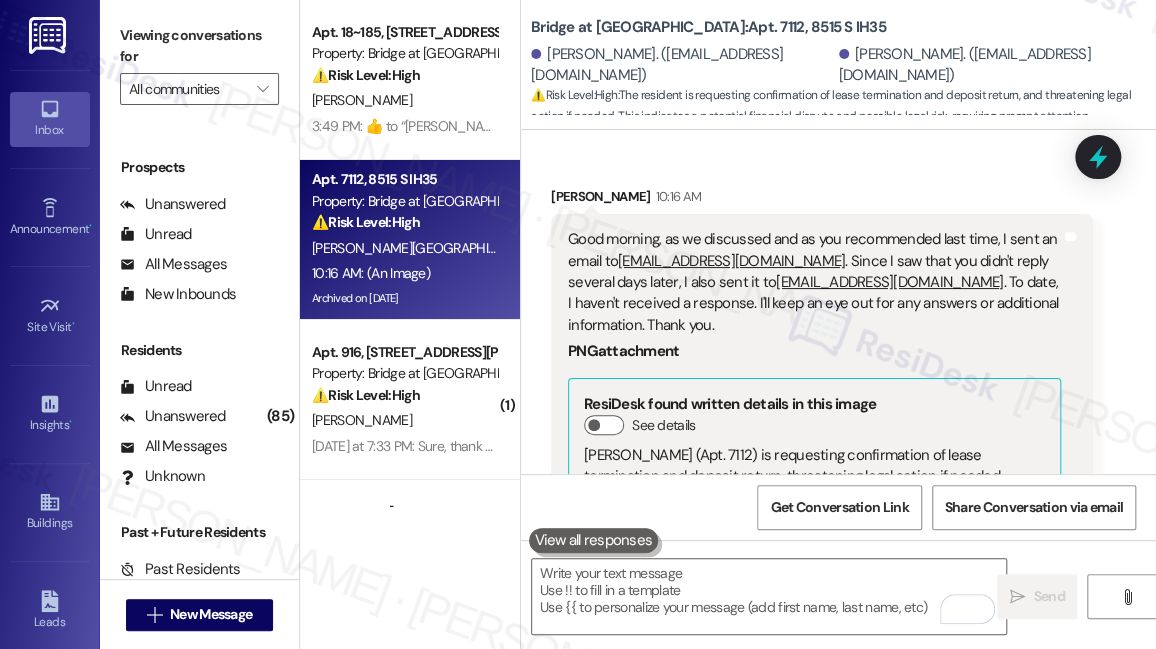 click on "Viewing conversations for All communities " at bounding box center (199, 62) 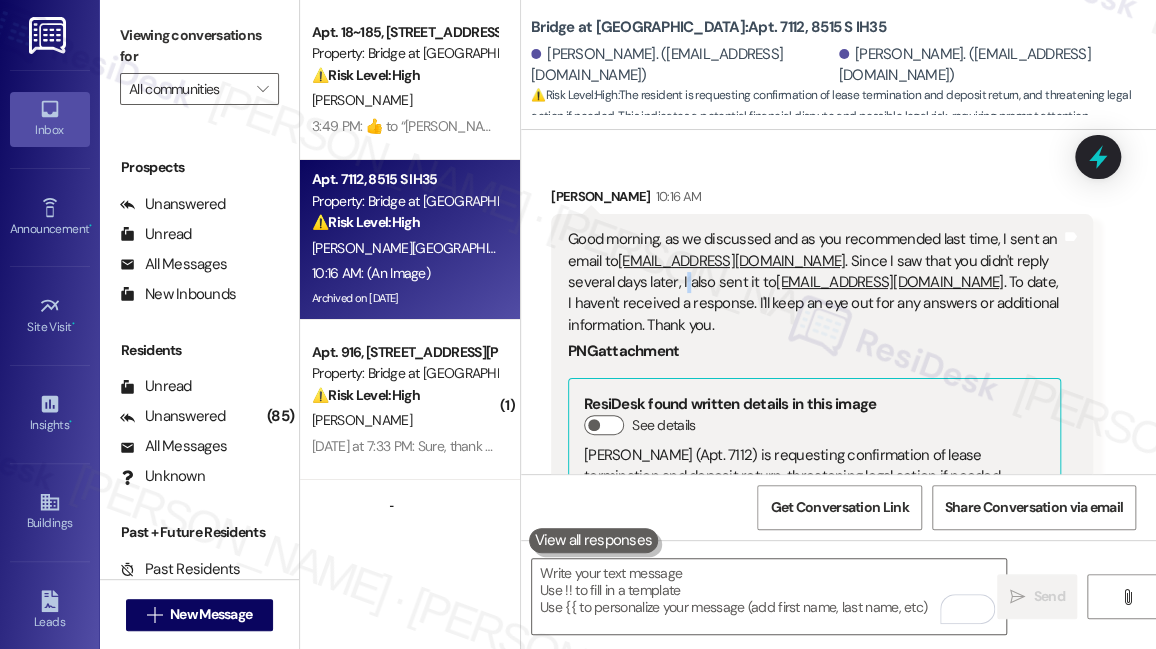 click on "Good morning, as we discussed and as you recommended last time, I sent an email to  manager@bridgeatmonarchbluffs.com . Since I saw that you didn't reply several days later, I also sent it to  info@bridgeatmonarchbluffs.com . To date, I haven't received a response. I'll keep an eye out for any answers or additional information. Thank you." at bounding box center (814, 282) 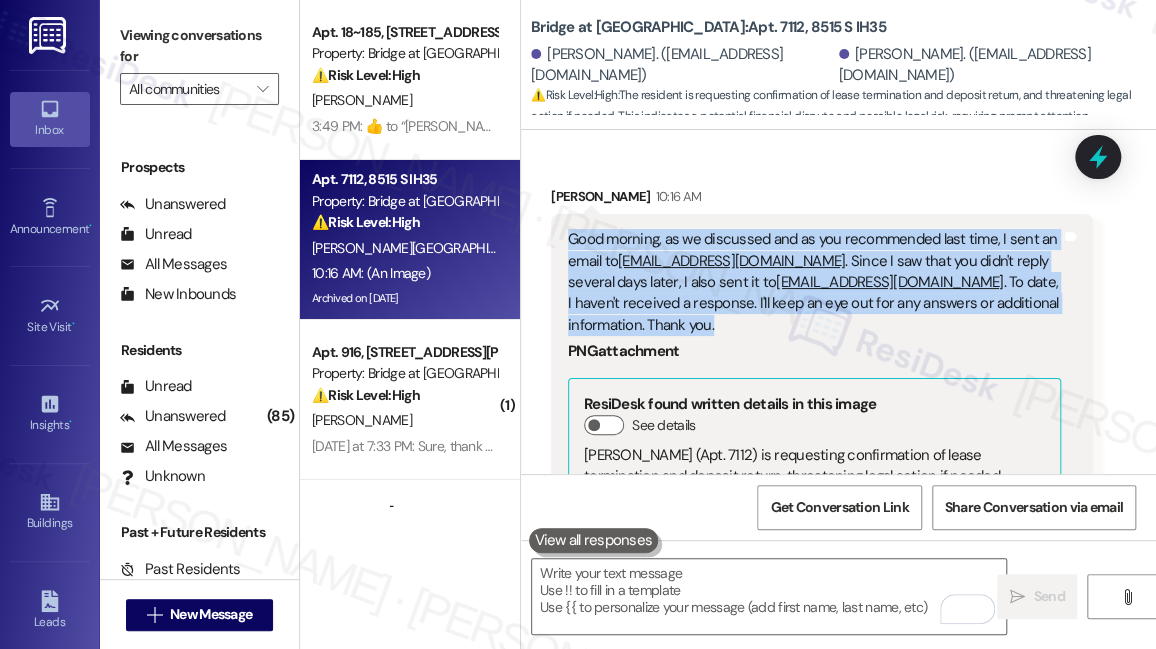 click on "Good morning, as we discussed and as you recommended last time, I sent an email to  manager@bridgeatmonarchbluffs.com . Since I saw that you didn't reply several days later, I also sent it to  info@bridgeatmonarchbluffs.com . To date, I haven't received a response. I'll keep an eye out for any answers or additional information. Thank you." at bounding box center [814, 282] 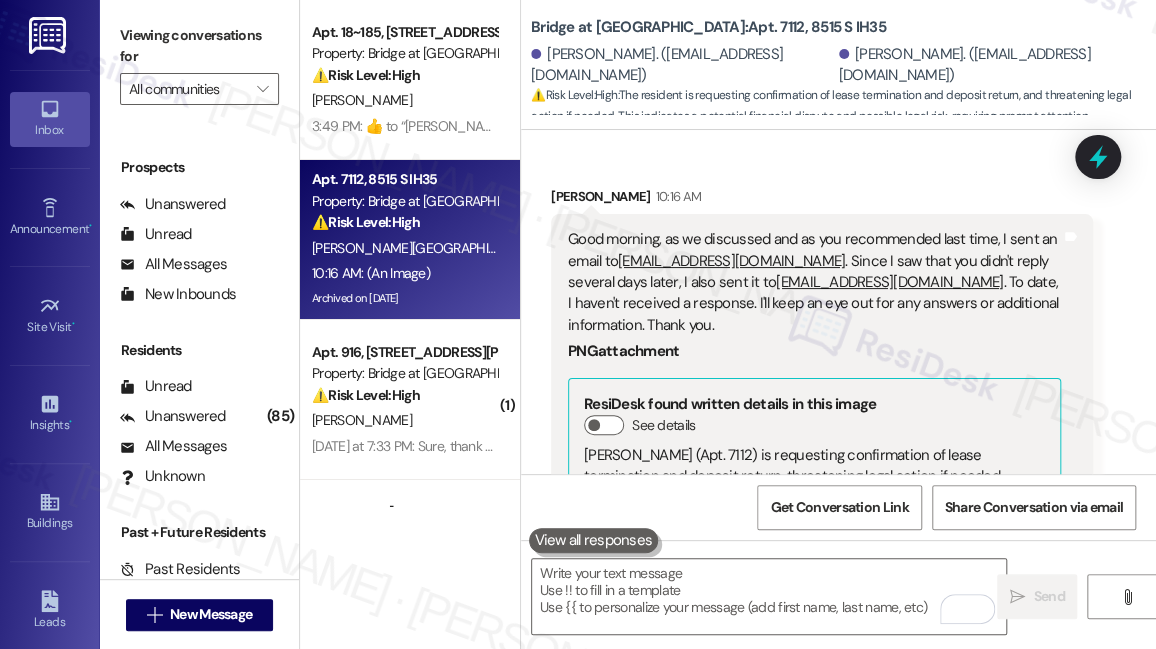click on "Good morning, as we discussed and as you recommended last time, I sent an email to  manager@bridgeatmonarchbluffs.com . Since I saw that you didn't reply several days later, I also sent it to  info@bridgeatmonarchbluffs.com . To date, I haven't received a response. I'll keep an eye out for any answers or additional information. Thank you." at bounding box center [814, 282] 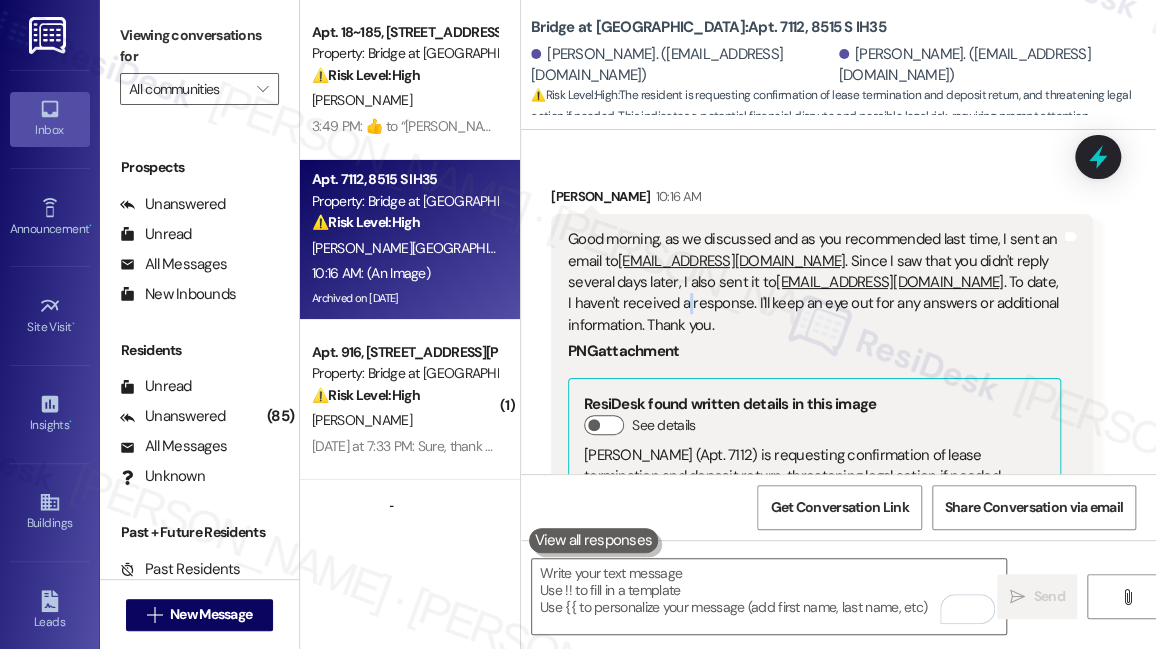 click on "Good morning, as we discussed and as you recommended last time, I sent an email to  manager@bridgeatmonarchbluffs.com . Since I saw that you didn't reply several days later, I also sent it to  info@bridgeatmonarchbluffs.com . To date, I haven't received a response. I'll keep an eye out for any answers or additional information. Thank you." at bounding box center (814, 282) 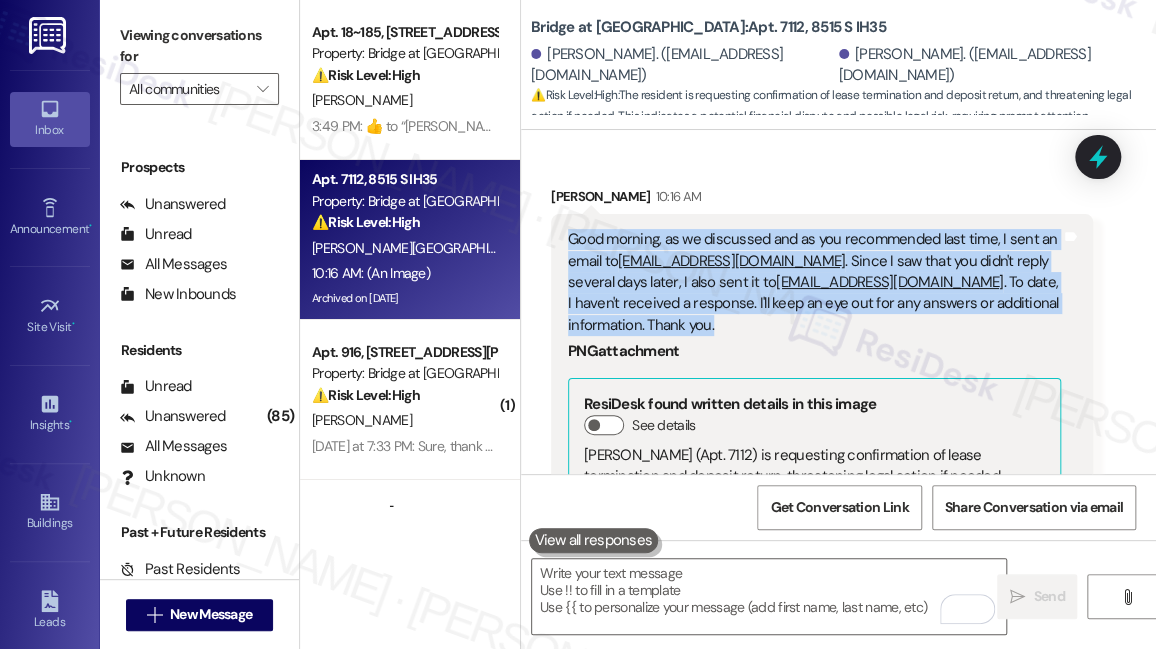 click on "Good morning, as we discussed and as you recommended last time, I sent an email to  manager@bridgeatmonarchbluffs.com . Since I saw that you didn't reply several days later, I also sent it to  info@bridgeatmonarchbluffs.com . To date, I haven't received a response. I'll keep an eye out for any answers or additional information. Thank you." at bounding box center (814, 282) 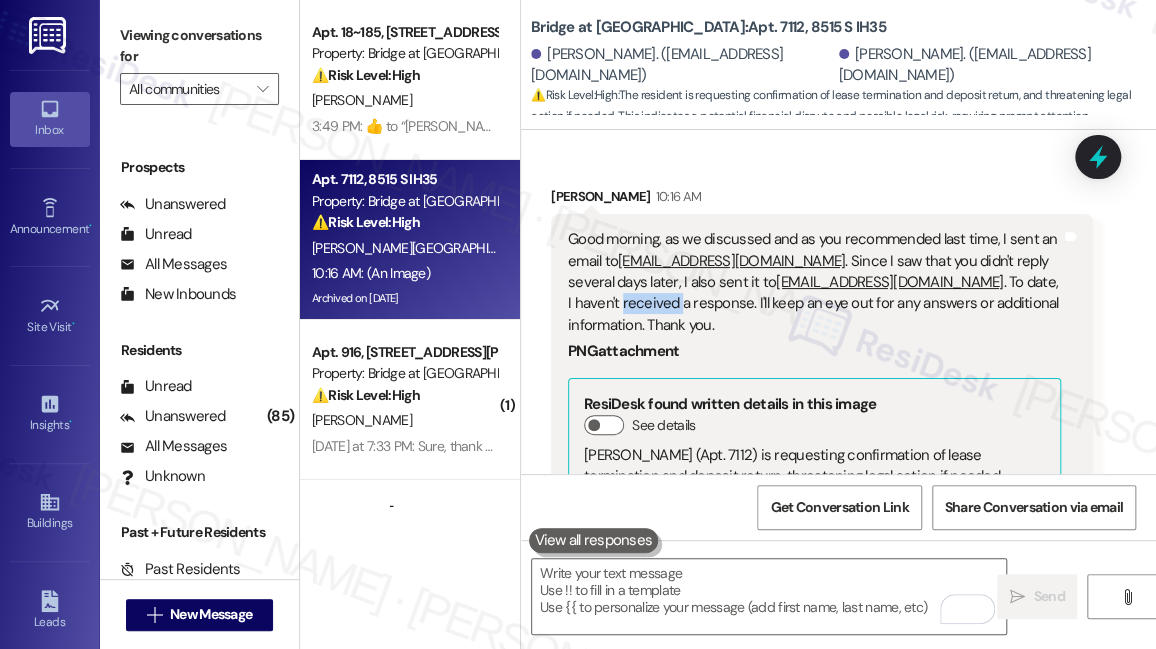 click on "Good morning, as we discussed and as you recommended last time, I sent an email to  manager@bridgeatmonarchbluffs.com . Since I saw that you didn't reply several days later, I also sent it to  info@bridgeatmonarchbluffs.com . To date, I haven't received a response. I'll keep an eye out for any answers or additional information. Thank you." at bounding box center (814, 282) 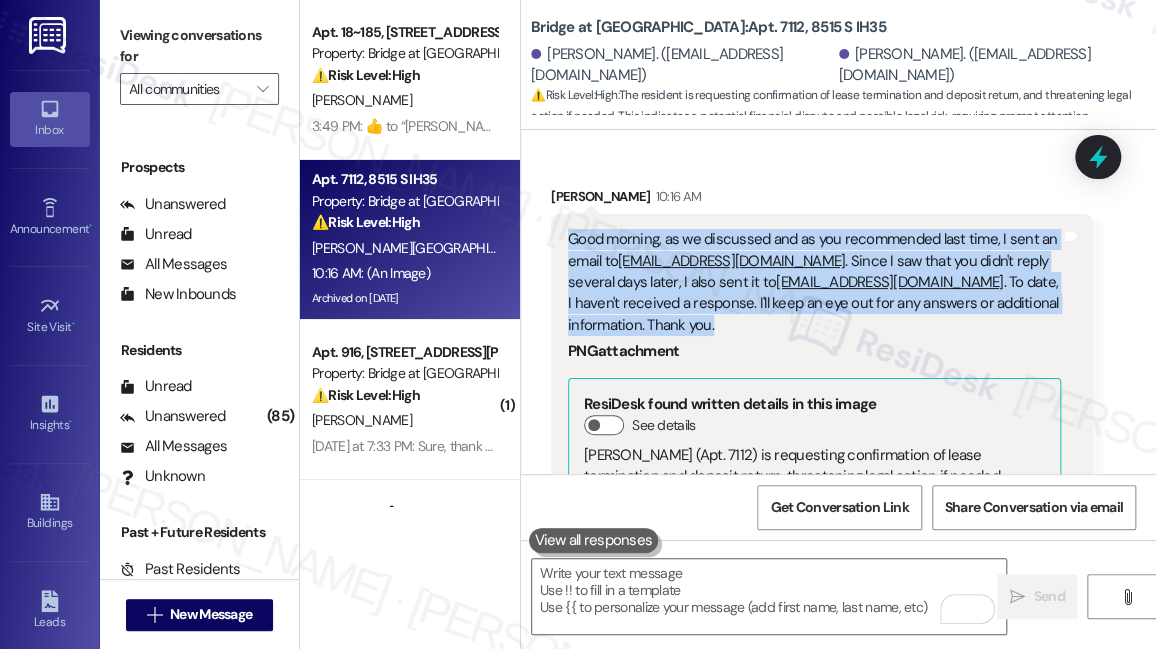 click on "Good morning, as we discussed and as you recommended last time, I sent an email to  manager@bridgeatmonarchbluffs.com . Since I saw that you didn't reply several days later, I also sent it to  info@bridgeatmonarchbluffs.com . To date, I haven't received a response. I'll keep an eye out for any answers or additional information. Thank you." at bounding box center [814, 282] 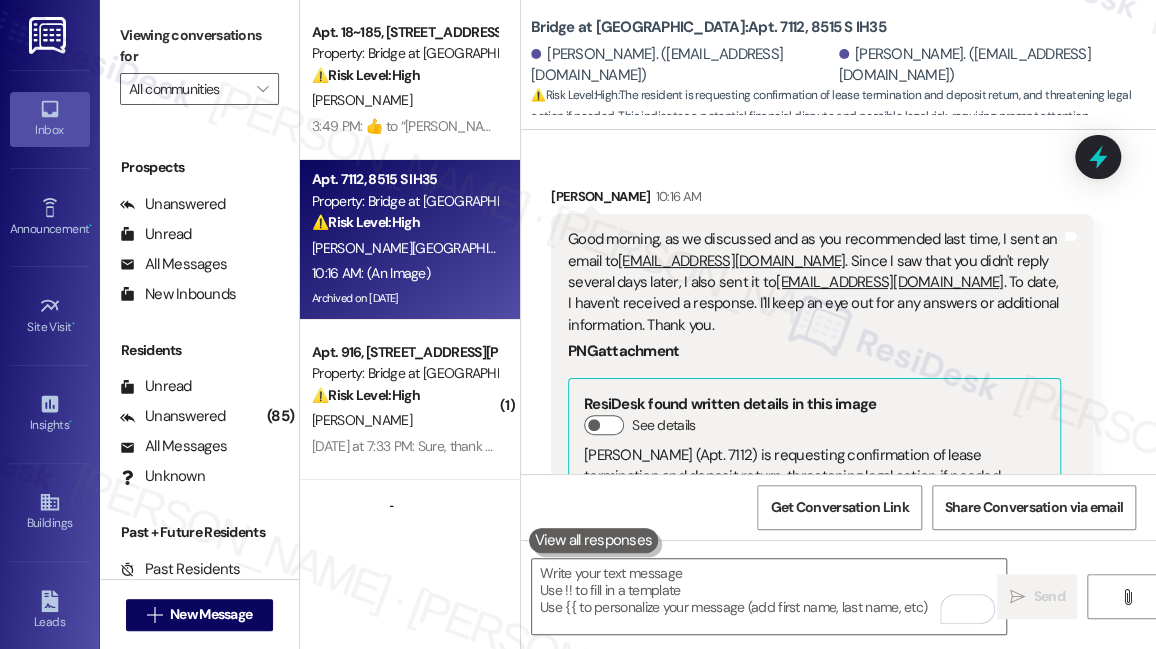click on "Viewing conversations for" at bounding box center [199, 46] 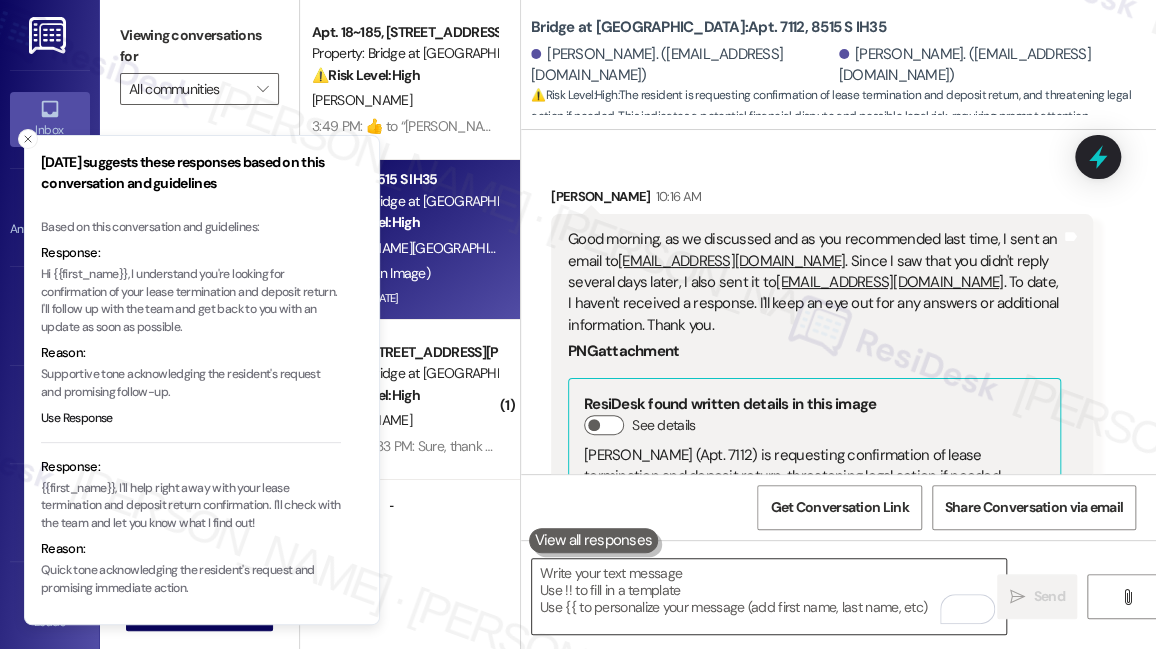 click at bounding box center [769, 596] 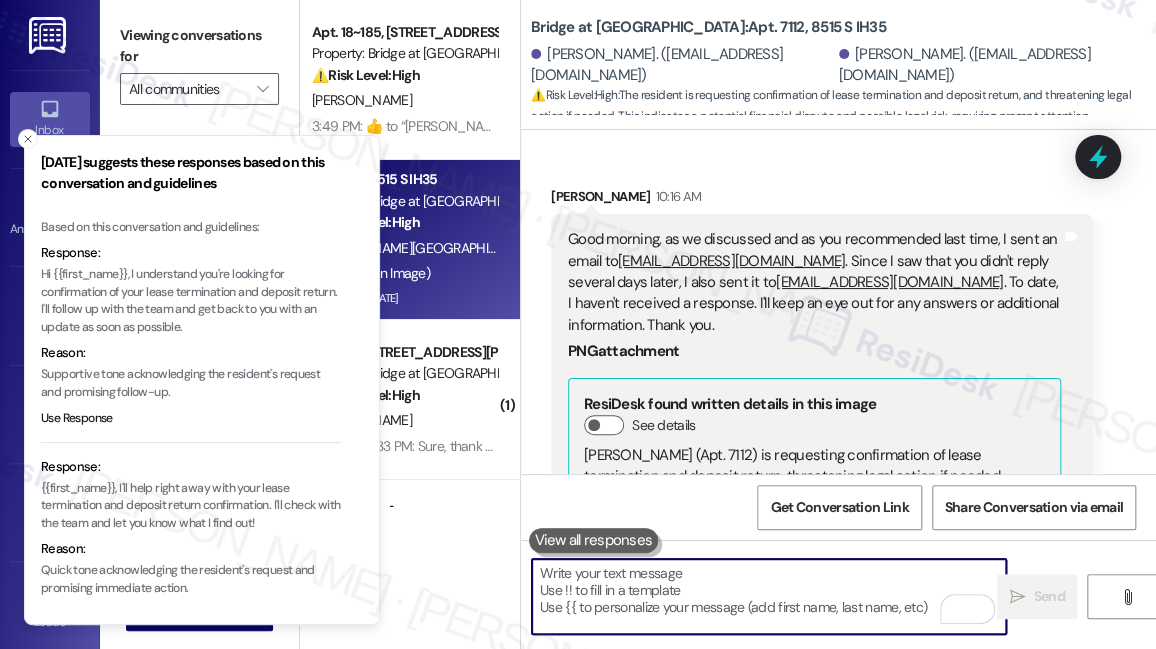 paste on "Hi Wilmer, I understand you’re looking for confirmation of your lease termination. Please allow the team a few more days to respond, as they’re currently handling a high volume of issues across all buildings." 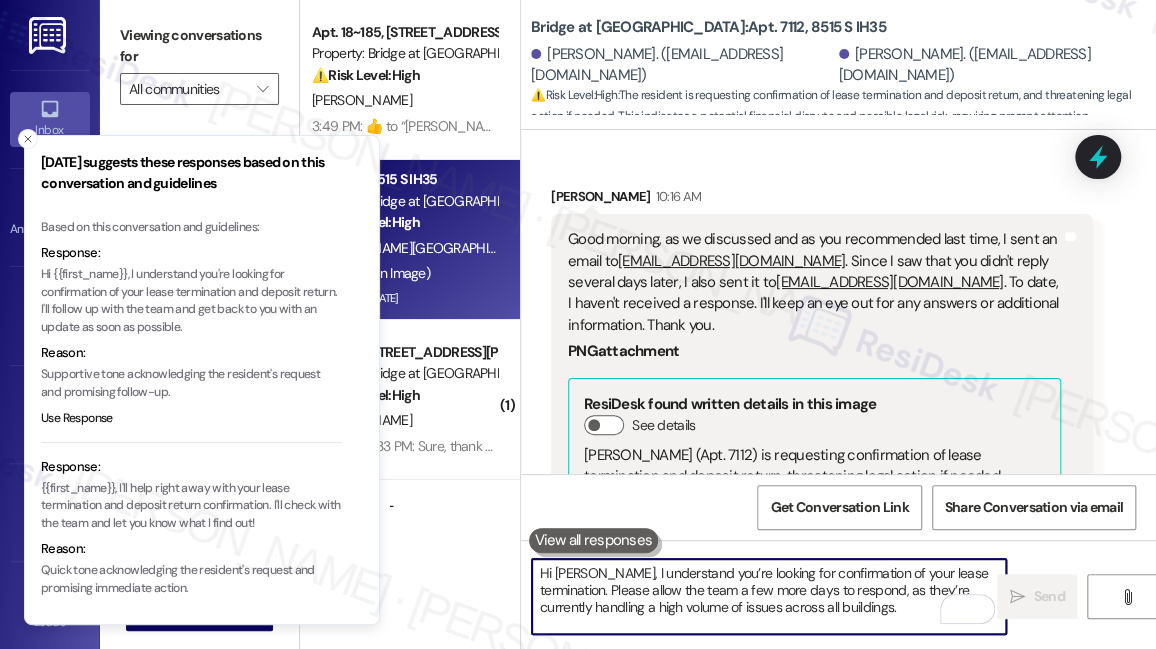 scroll, scrollTop: 16, scrollLeft: 0, axis: vertical 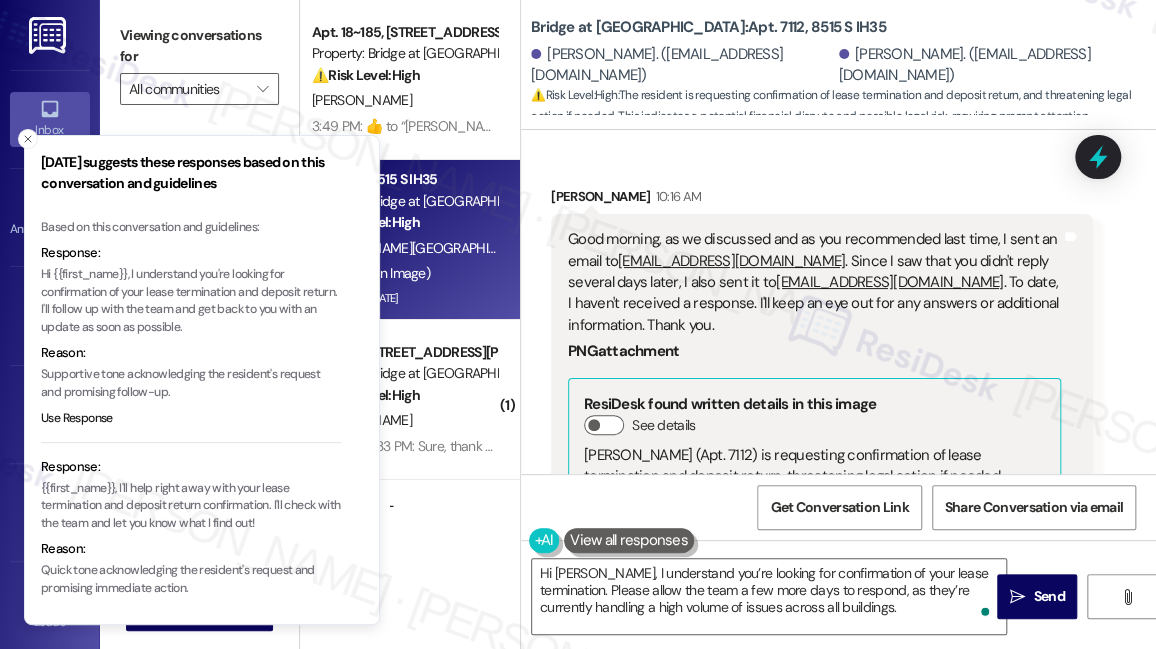 click 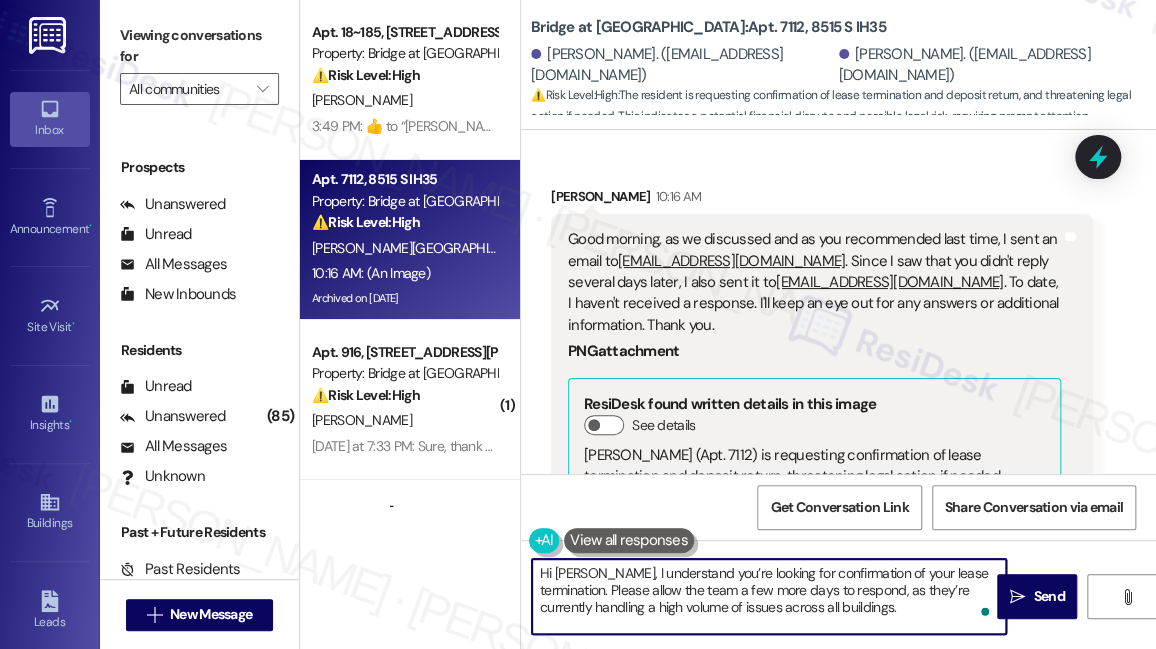 click on "Hi Wilmer, I understand you’re looking for confirmation of your lease termination. Please allow the team a few more days to respond, as they’re currently handling a high volume of issues across all buildings." at bounding box center [769, 596] 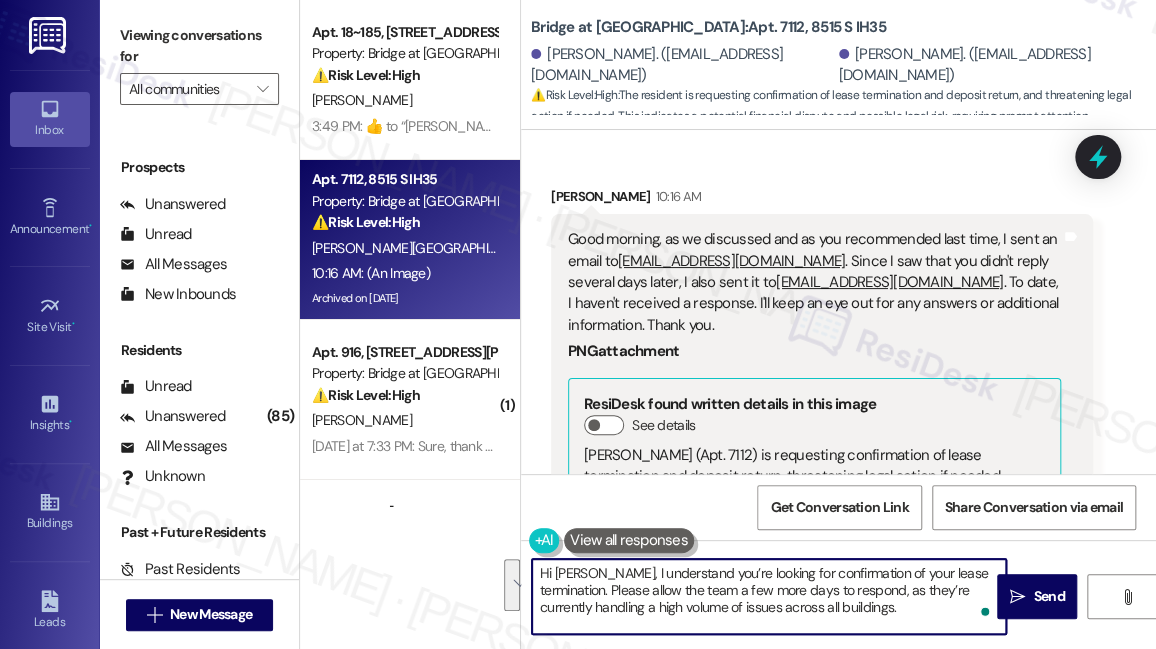 click on "Hi Wilmer, I understand you’re looking for confirmation of your lease termination. Please allow the team a few more days to respond, as they’re currently handling a high volume of issues across all buildings." at bounding box center [769, 596] 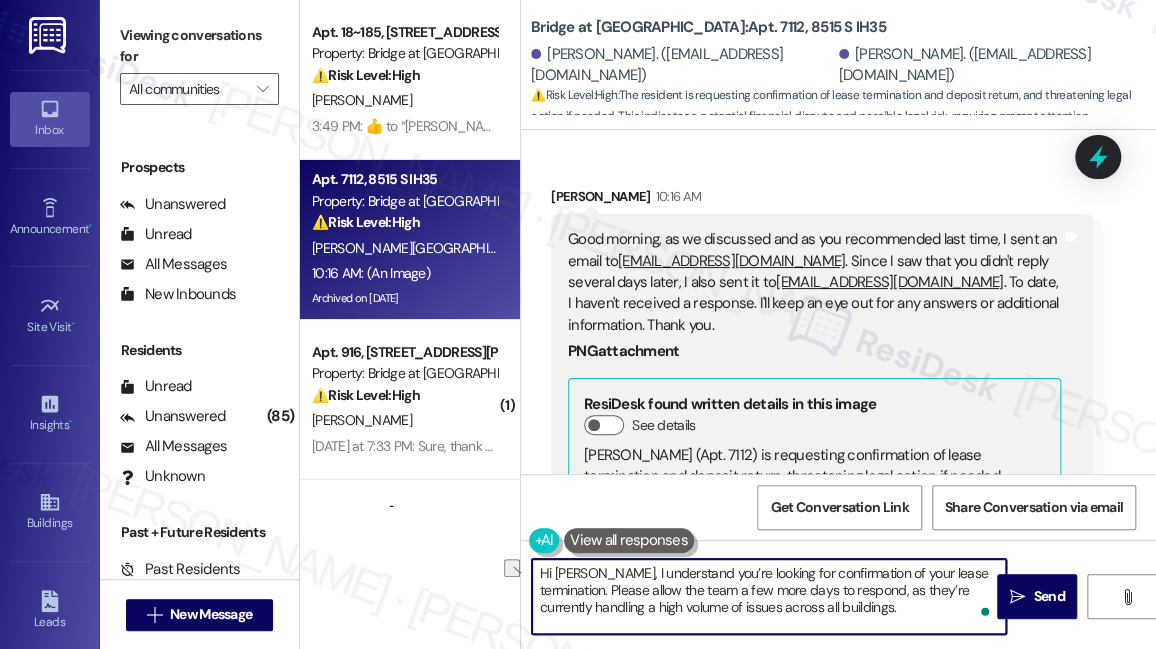 drag, startPoint x: 779, startPoint y: 606, endPoint x: 890, endPoint y: 607, distance: 111.0045 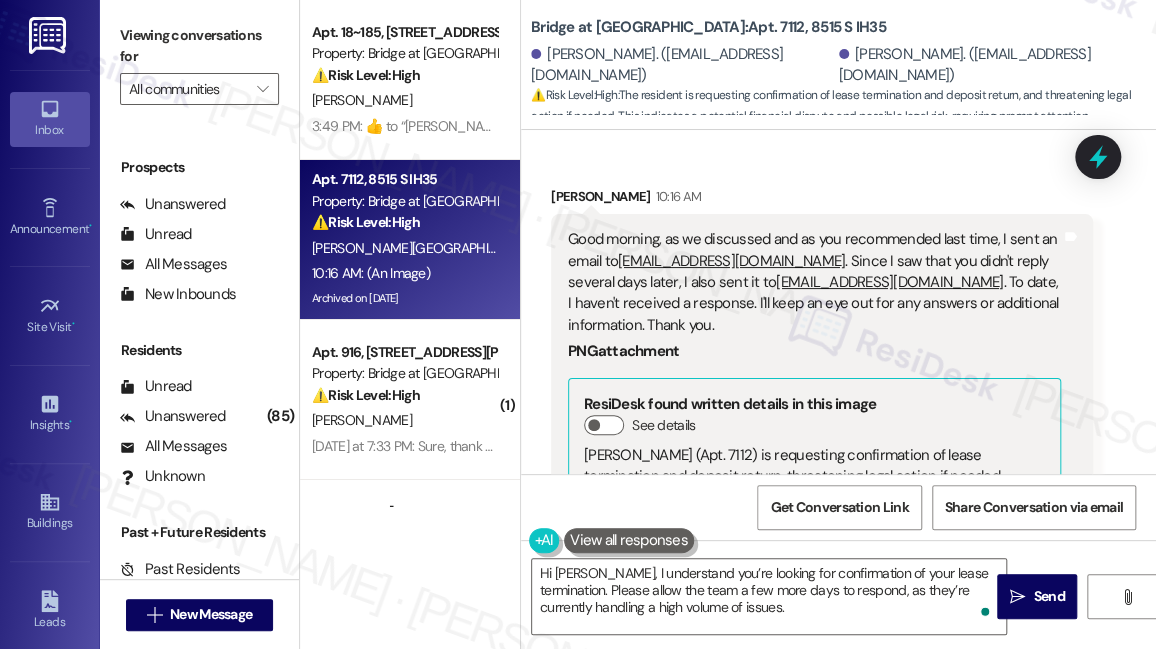 click on "Viewing conversations for" at bounding box center (199, 46) 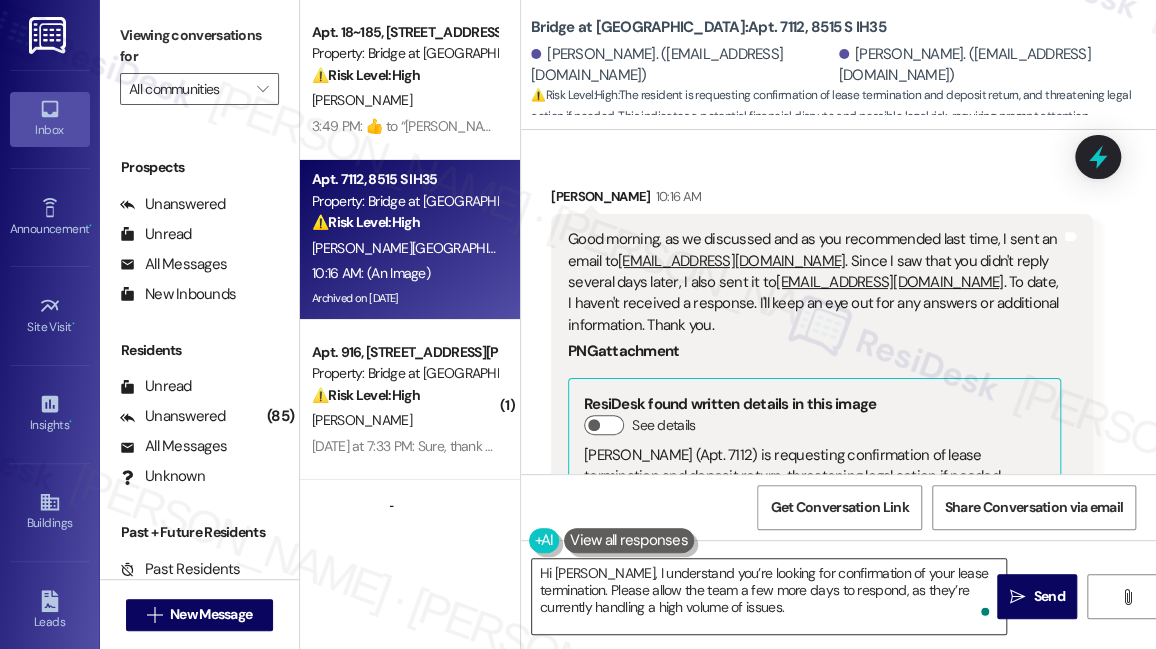 click on "Hi Wilmer, I understand you’re looking for confirmation of your lease termination. Please allow the team a few more days to respond, as they’re currently handling a high volume of issues." at bounding box center (769, 596) 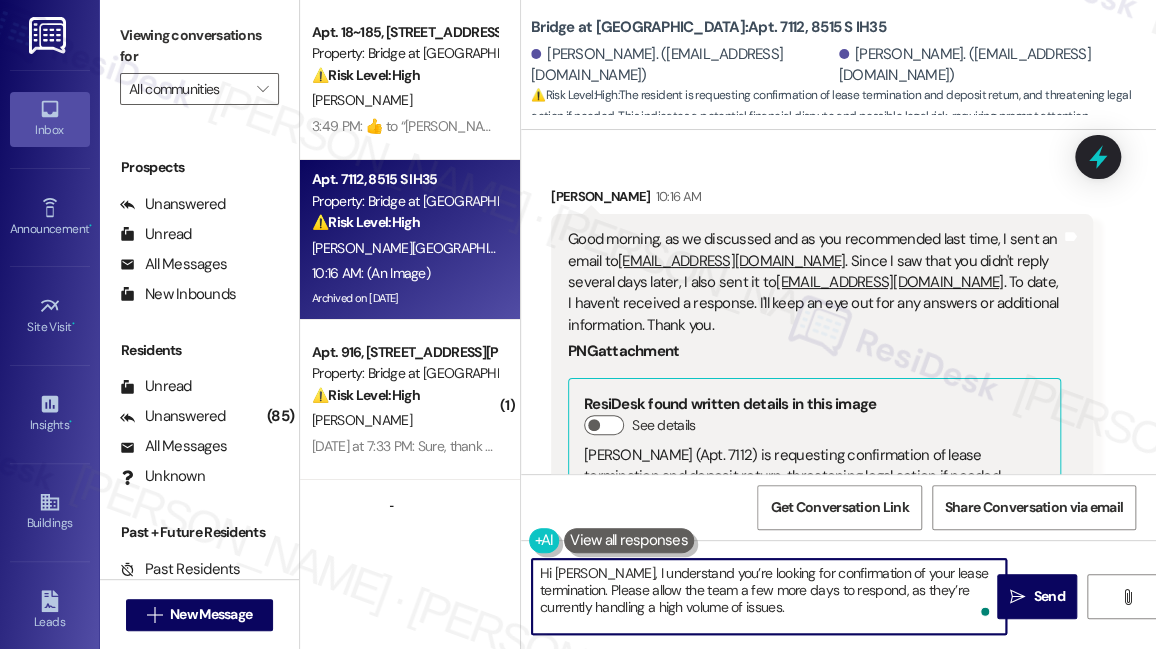 click on "Hi Wilmer, I understand you’re looking for confirmation of your lease termination. Please allow the team a few more days to respond, as they’re currently handling a high volume of issues." at bounding box center [769, 596] 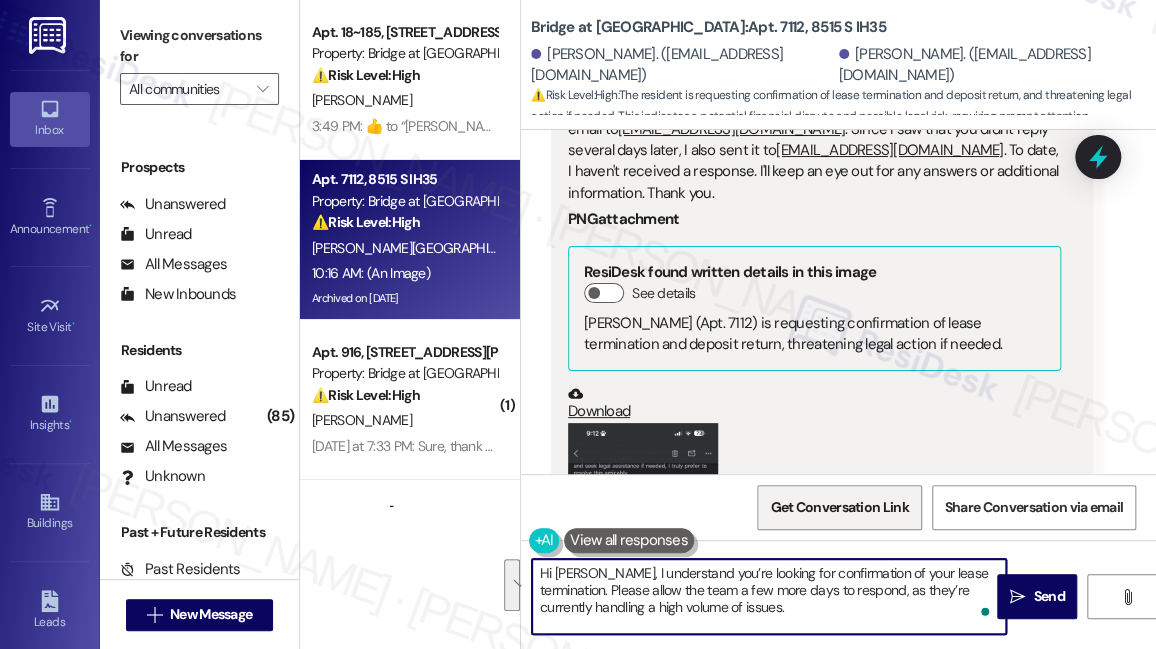 scroll, scrollTop: 9685, scrollLeft: 0, axis: vertical 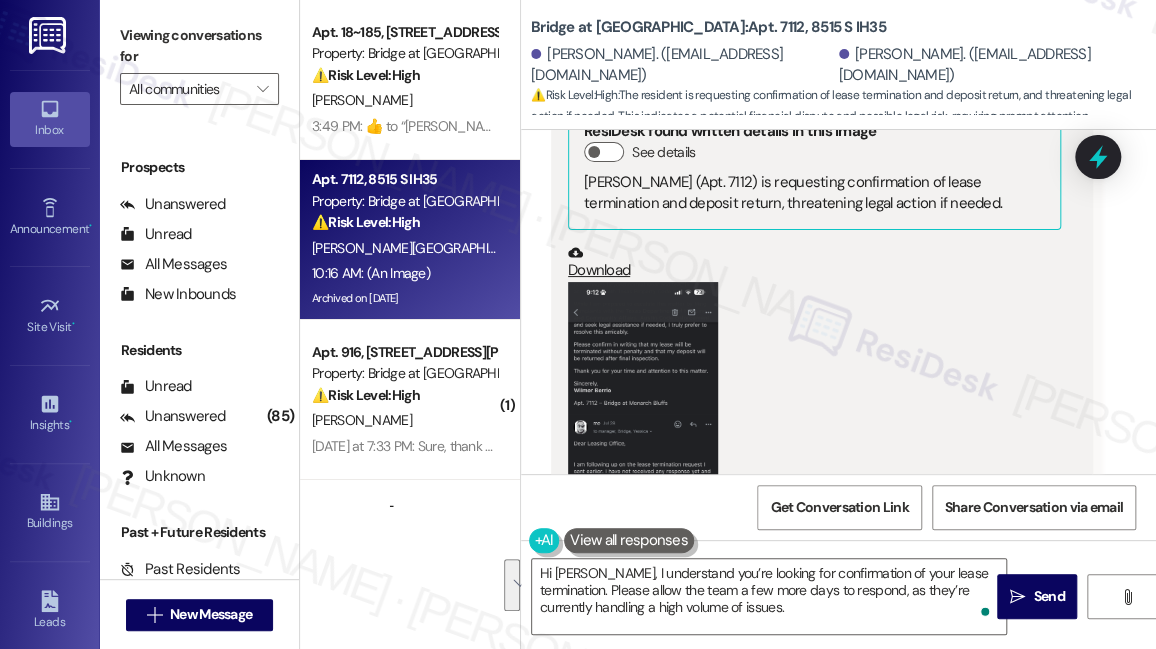 click at bounding box center (643, 444) 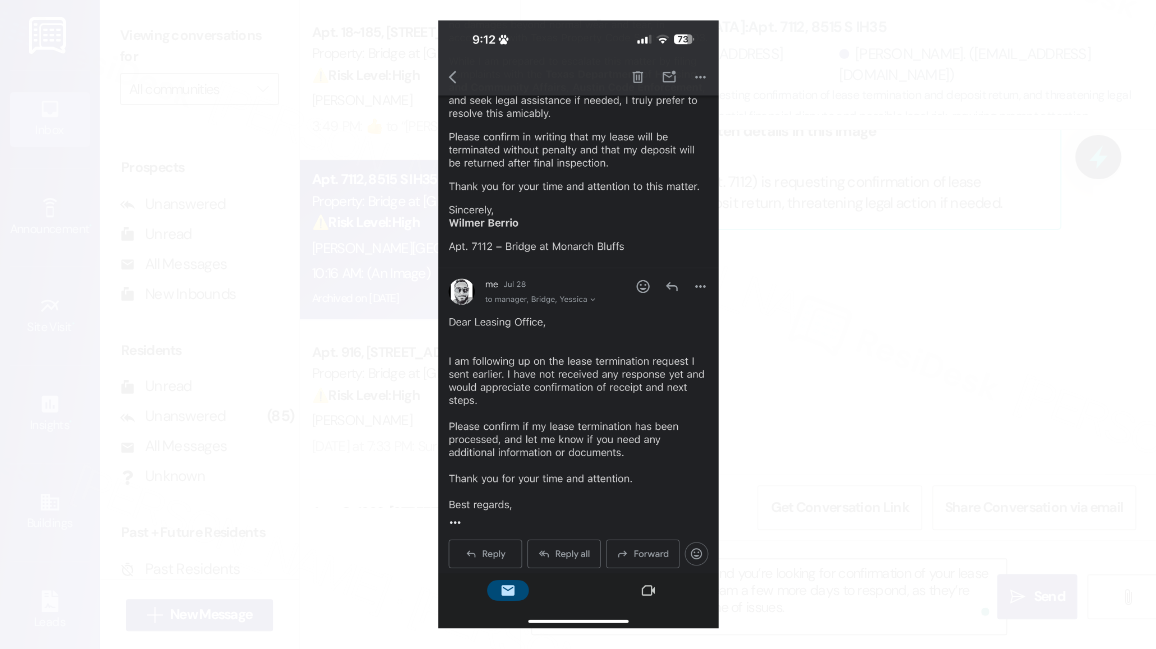 click at bounding box center [578, 324] 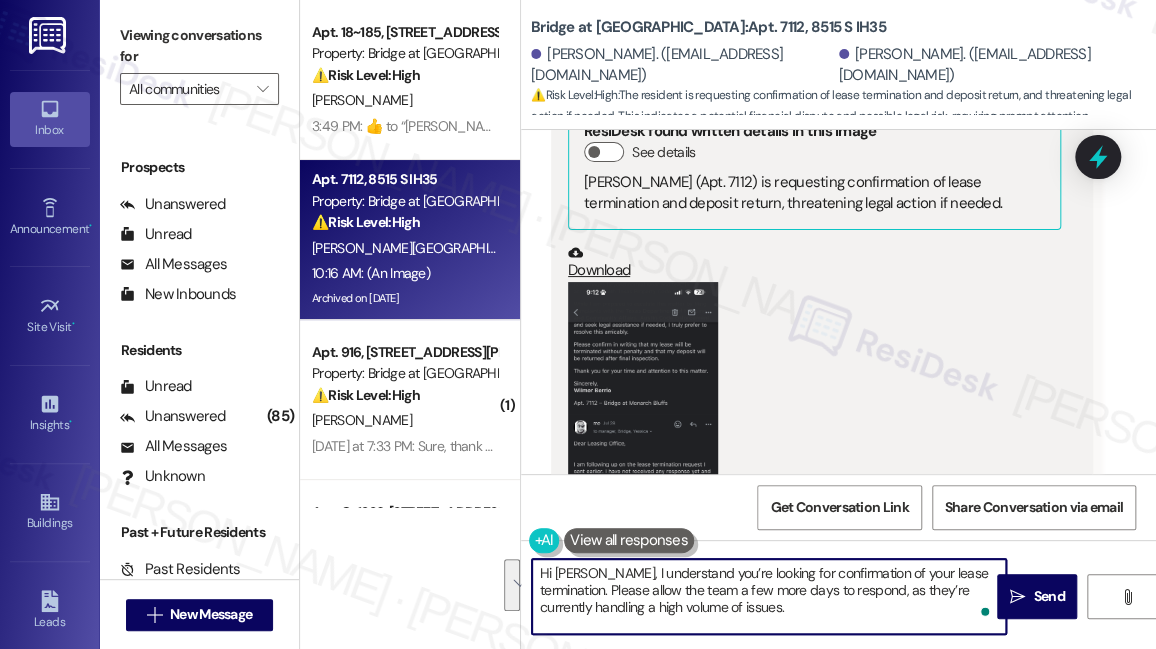 drag, startPoint x: 600, startPoint y: 573, endPoint x: 646, endPoint y: 558, distance: 48.38388 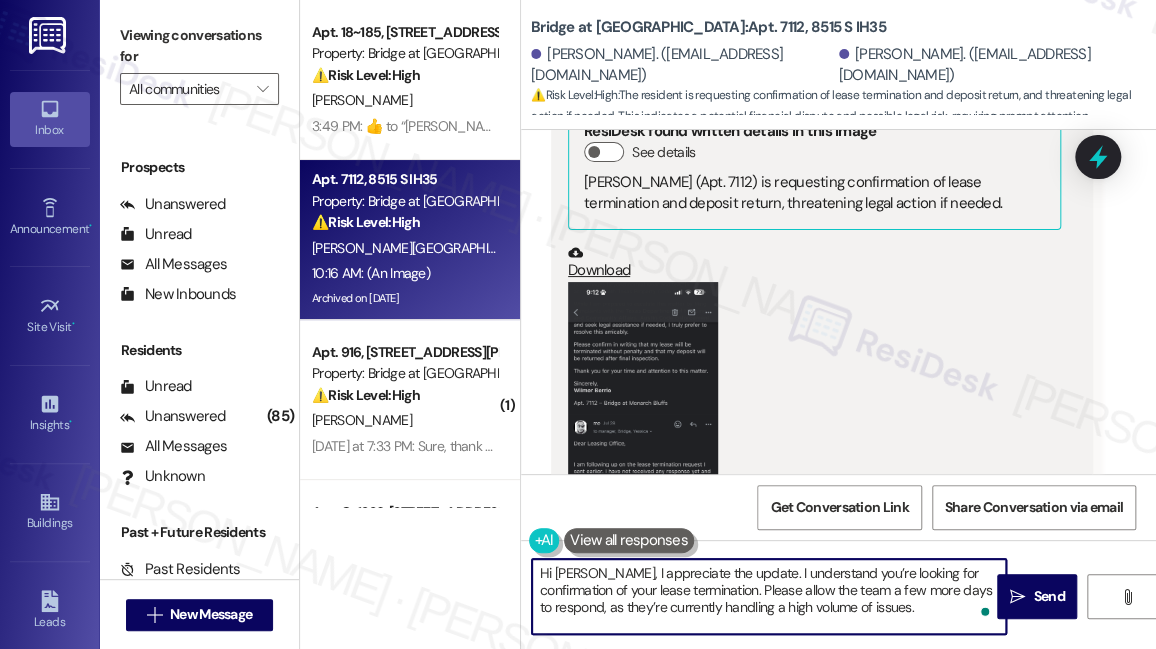 click on "Hi Wilmer, I appreciate the update. I understand you’re looking for confirmation of your lease termination. Please allow the team a few more days to respond, as they’re currently handling a high volume of issues." at bounding box center (769, 596) 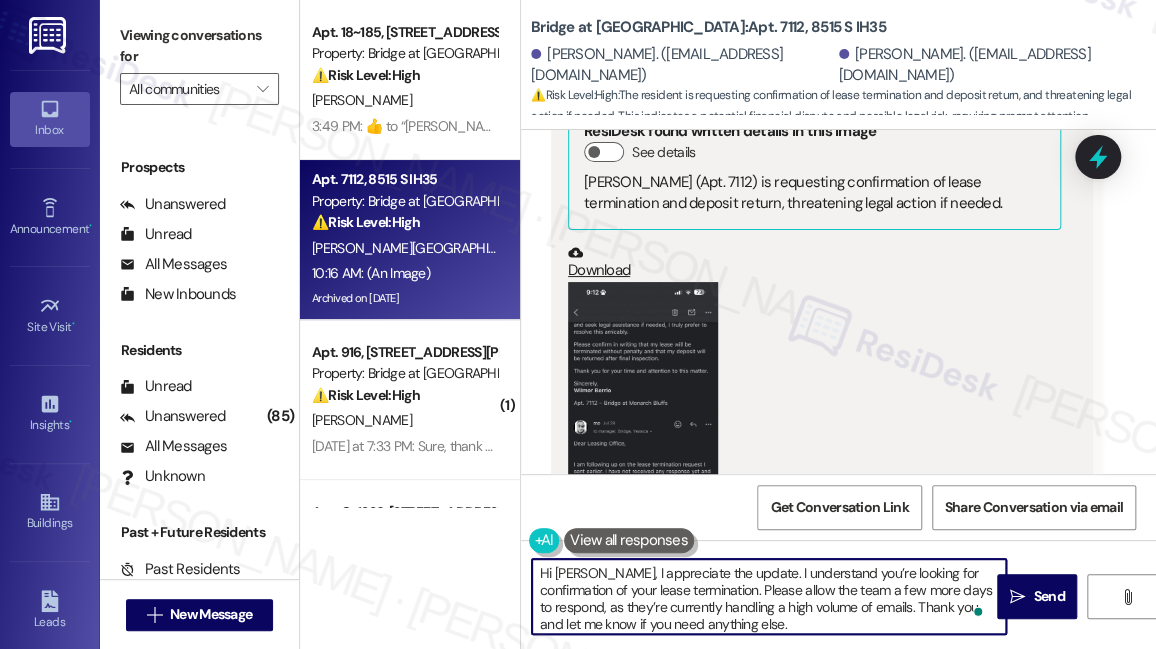 click on "Hi Wilmer, I appreciate the update. I understand you’re looking for confirmation of your lease termination. Please allow the team a few more days to respond, as they’re currently handling a high volume of emails. Thank you and let me know if you need anything else." at bounding box center (769, 596) 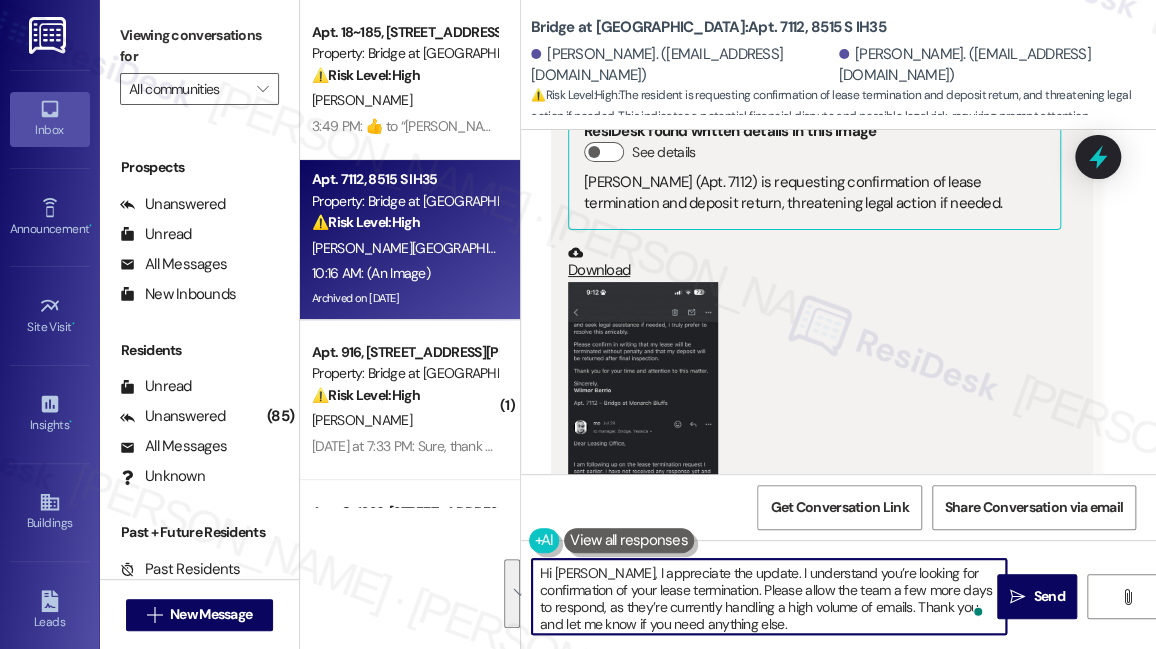 click on "Hi Wilmer, I appreciate the update. I understand you’re looking for confirmation of your lease termination. Please allow the team a few more days to respond, as they’re currently handling a high volume of emails. Thank you and let me know if you need anything else." at bounding box center (769, 596) 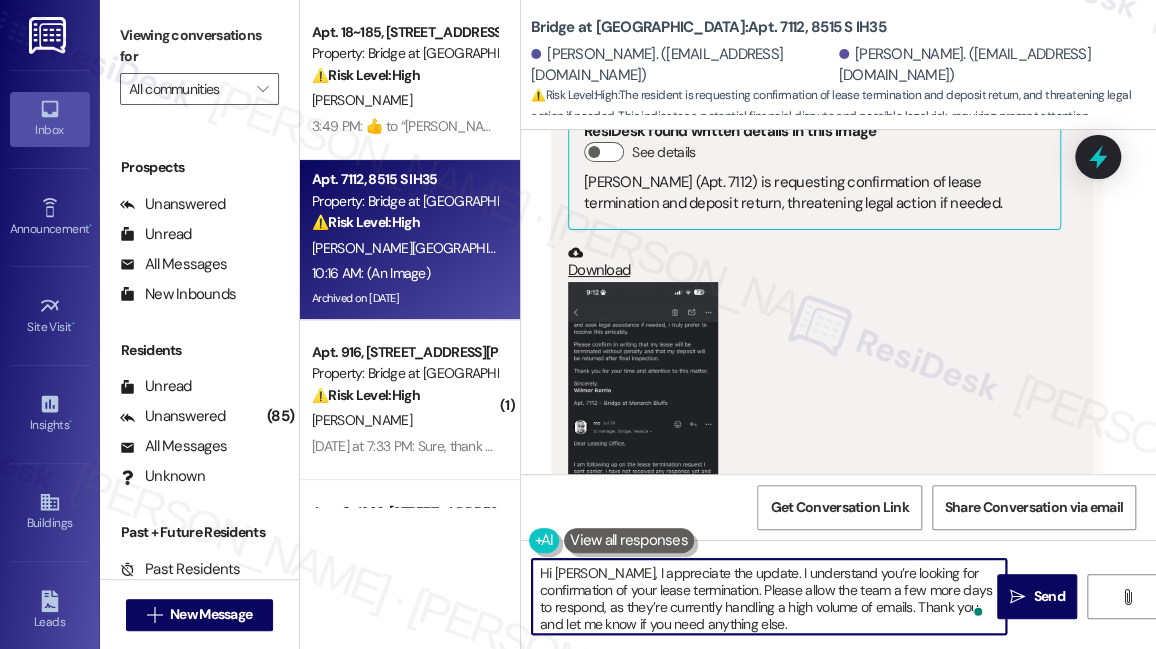 click on "Hi Wilmer, I appreciate the update. I understand you’re looking for confirmation of your lease termination. Please allow the team a few more days to respond, as they’re currently handling a high volume of emails. Thank you and let me know if you need anything else." at bounding box center [769, 596] 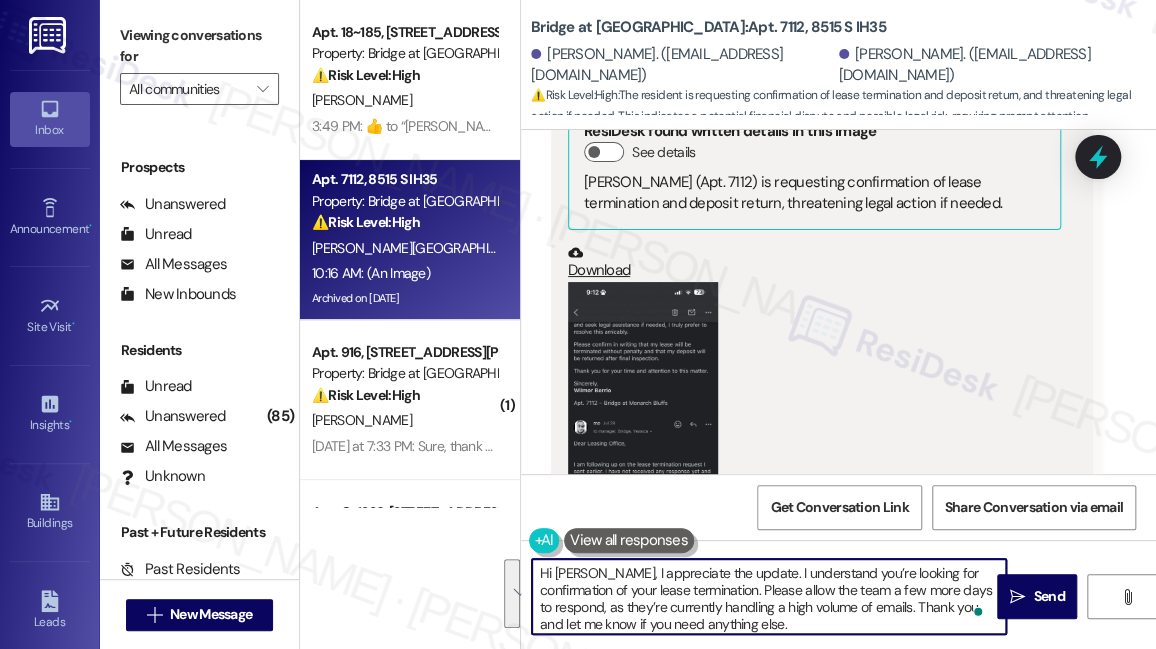click on "Hi Wilmer, I appreciate the update. I understand you’re looking for confirmation of your lease termination. Please allow the team a few more days to respond, as they’re currently handling a high volume of emails. Thank you and let me know if you need anything else." at bounding box center [769, 596] 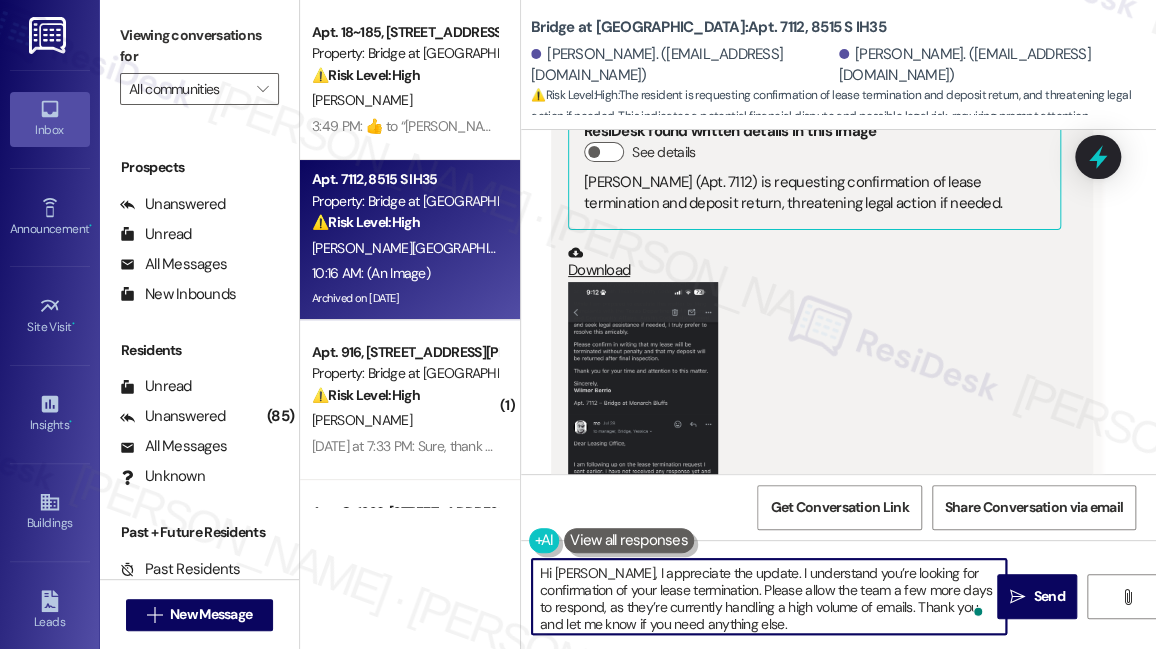 click on "Hi Wilmer, I appreciate the update. I understand you’re looking for confirmation of your lease termination. Please allow the team a few more days to respond, as they’re currently handling a high volume of emails. Thank you, and let me know if you need anything else." at bounding box center [769, 596] 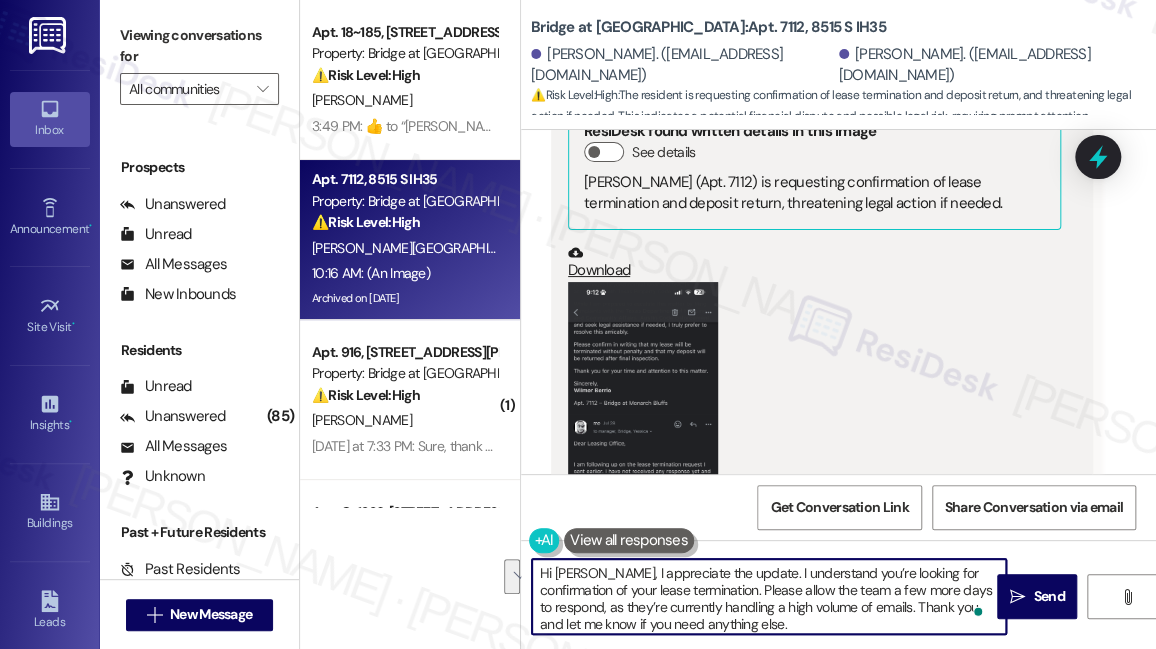drag, startPoint x: 764, startPoint y: 587, endPoint x: 738, endPoint y: 572, distance: 30.016663 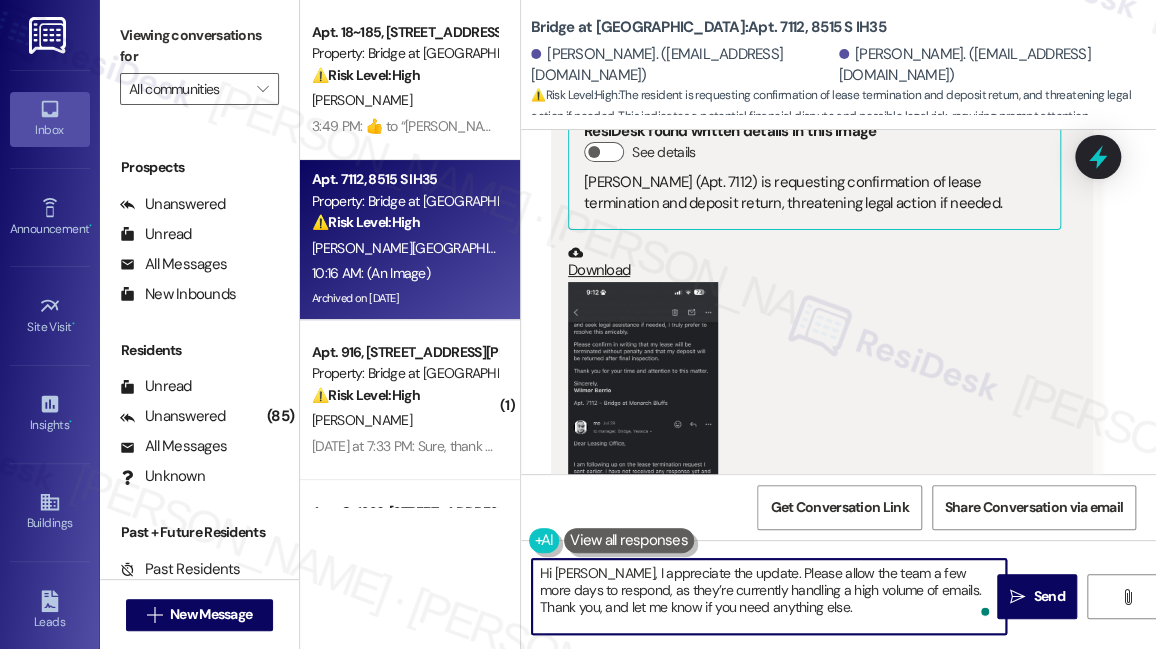 click on "Hi Wilmer, I appreciate the update. Please allow the team a few more days to respond, as they’re currently handling a high volume of emails. Thank you, and let me know if you need anything else." at bounding box center (769, 596) 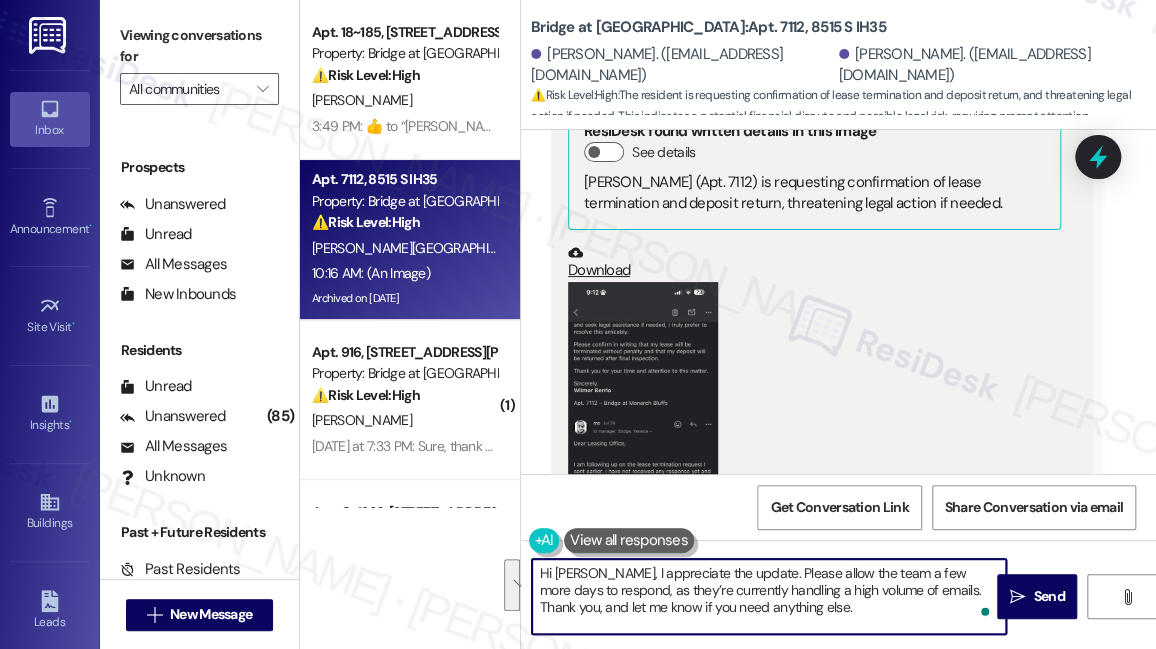 click on "Hi Wilmer, I appreciate the update. Please allow the team a few more days to respond, as they’re currently handling a high volume of emails. Thank you, and let me know if you need anything else." at bounding box center (769, 596) 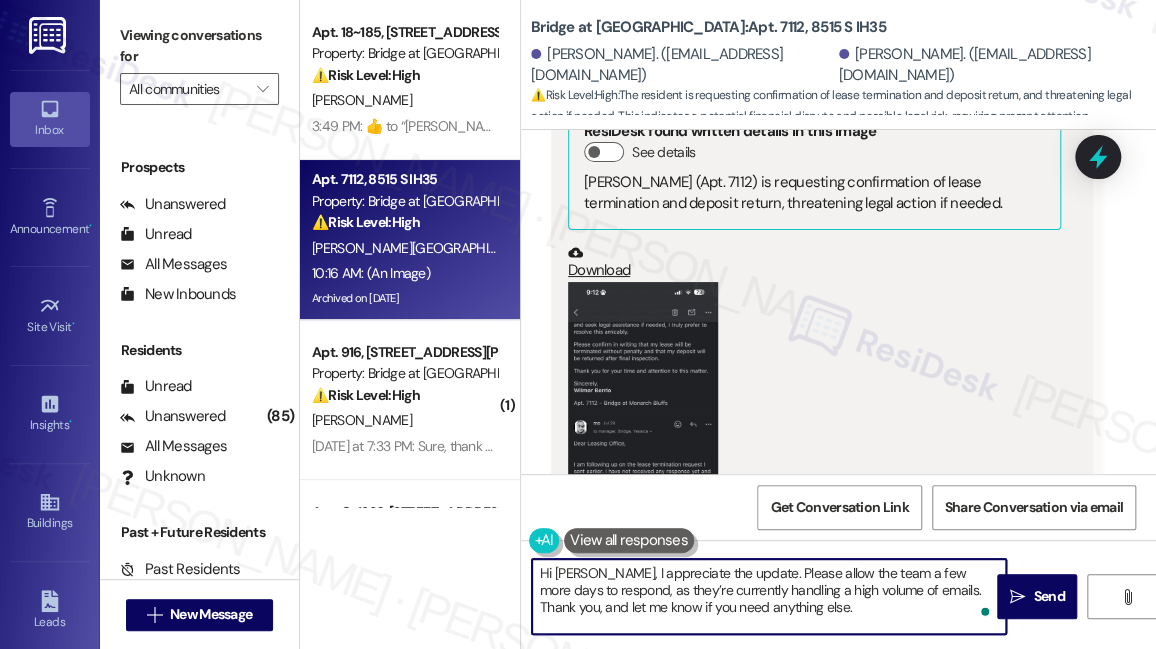 click on "Hi Wilmer, I appreciate the update. Please allow the team a few more days to respond, as they’re currently handling a high volume of emails. Thank you, and let me know if you need anything else." at bounding box center [769, 596] 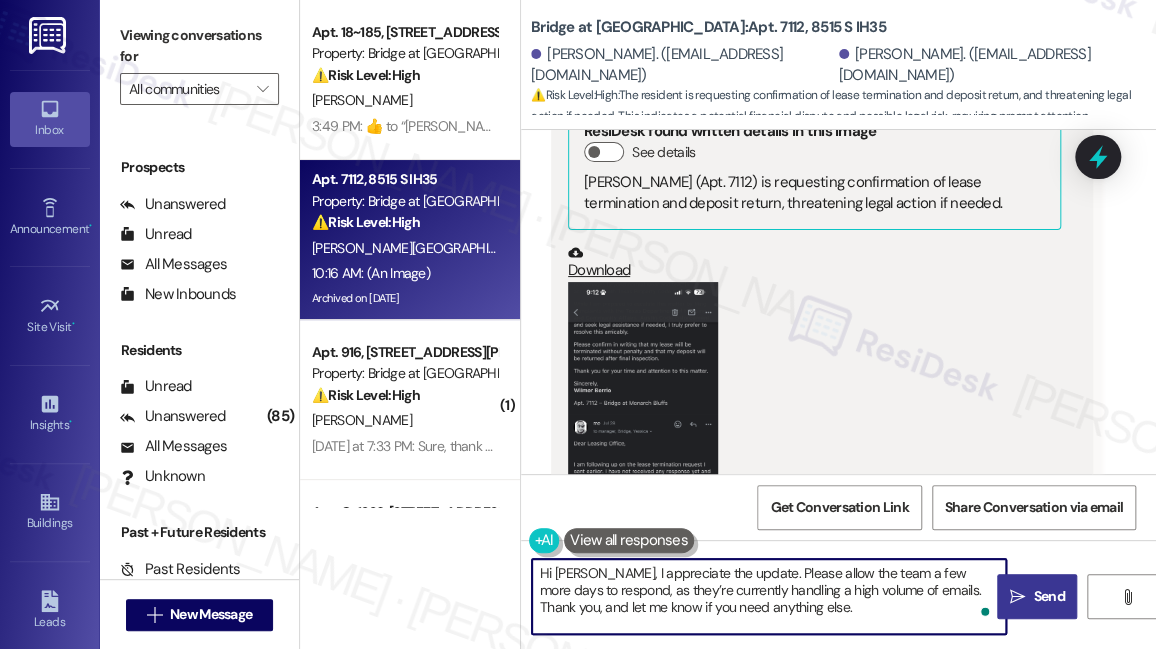 type on "Hi Wilmer, I appreciate the update. Please allow the team a few more days to respond, as they’re currently handling a high volume of emails. Thank you, and let me know if you need anything else." 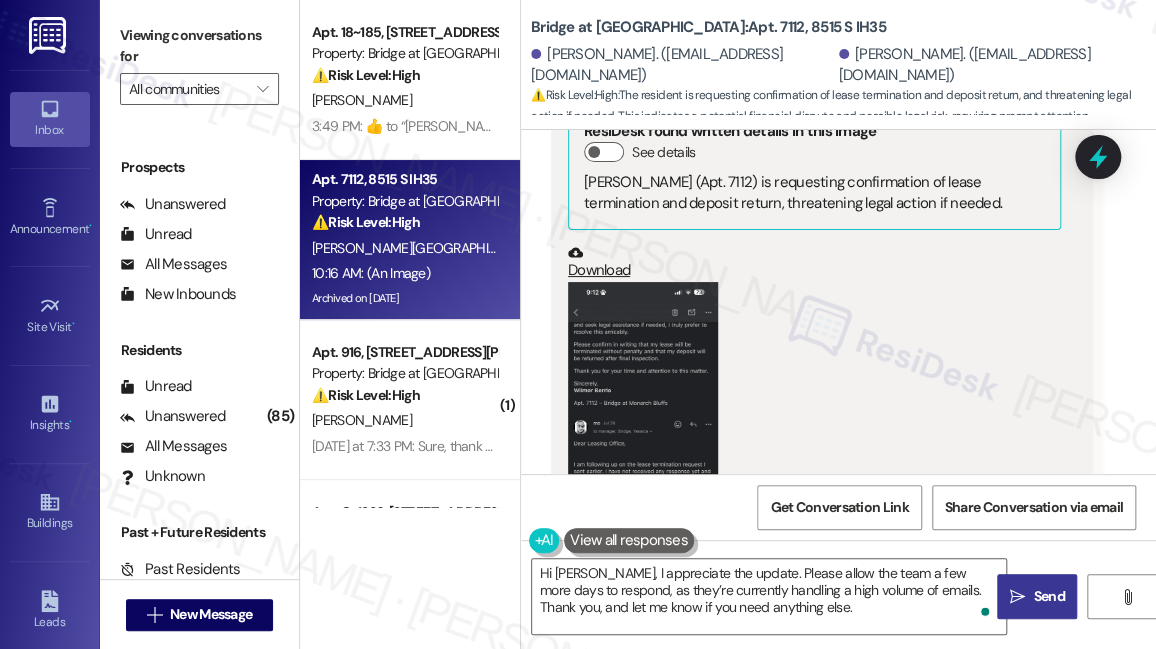 click on "" at bounding box center [1017, 597] 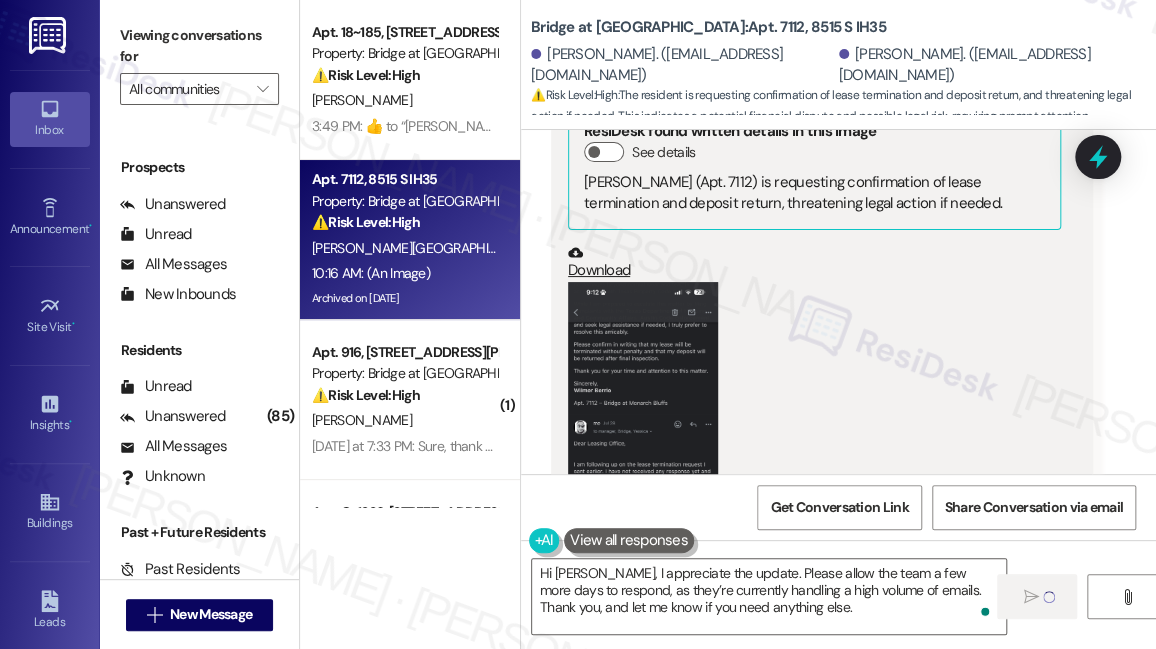 type 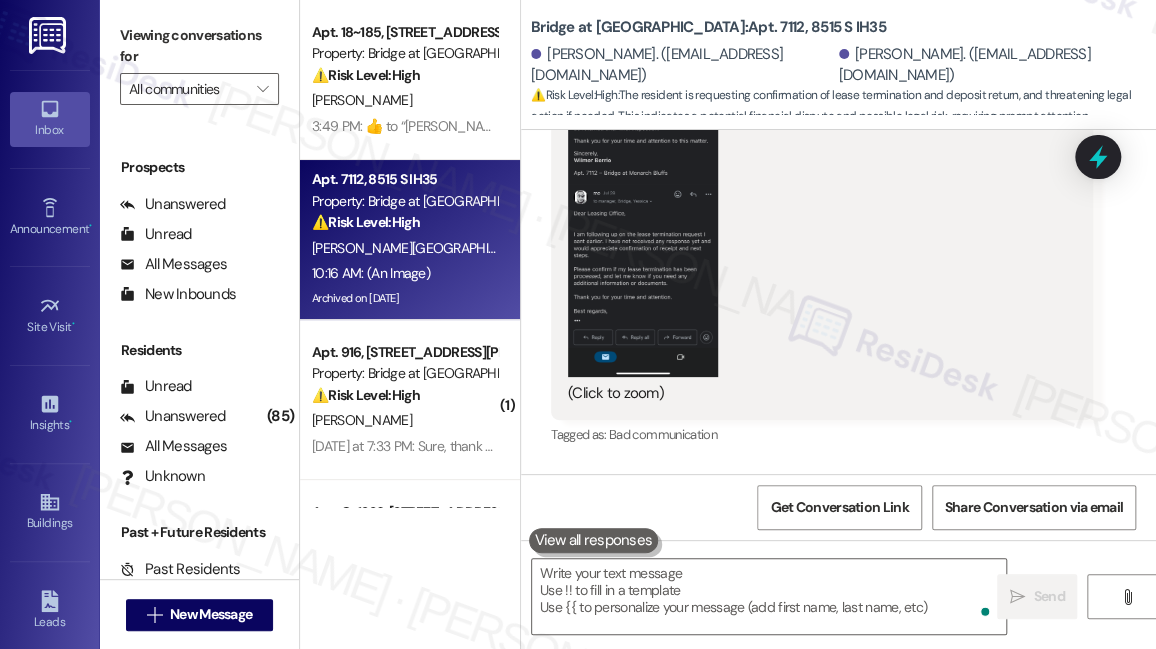 scroll, scrollTop: 9979, scrollLeft: 0, axis: vertical 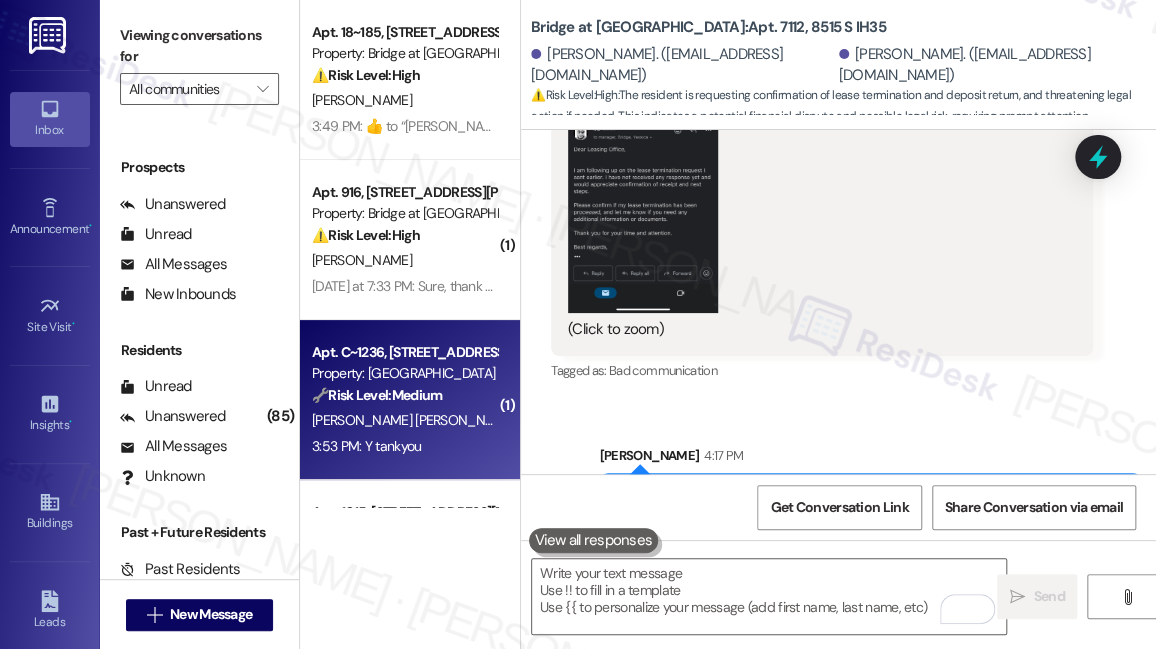 click on "🔧  Risk Level:  Medium" at bounding box center [377, 395] 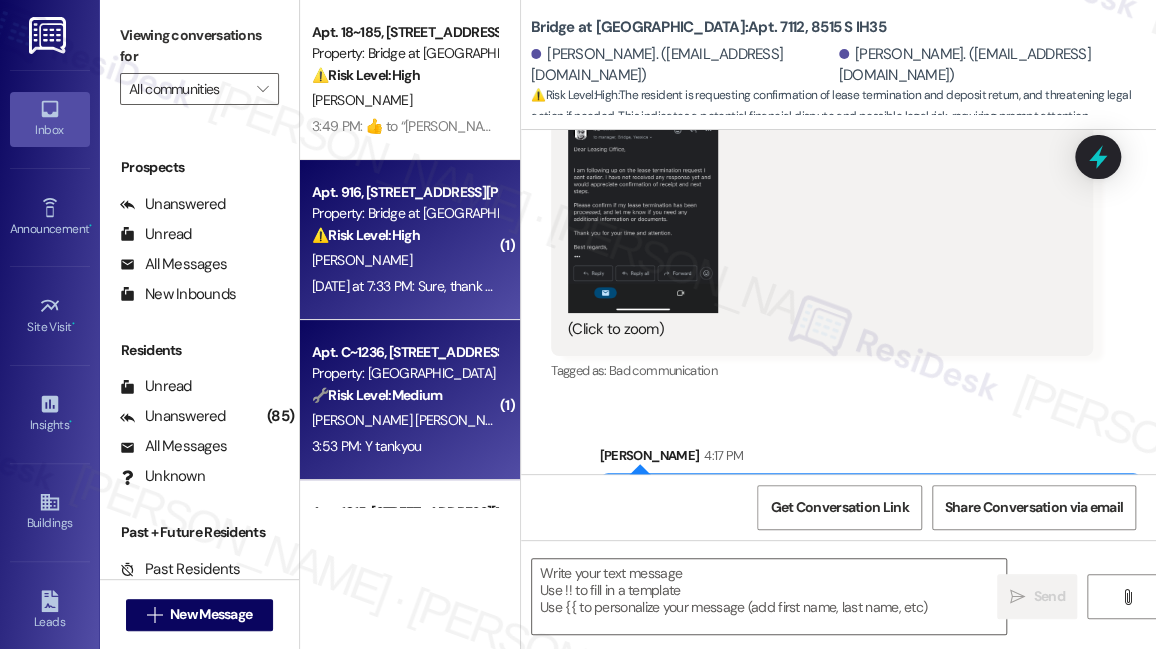 type on "Fetching suggested responses. Please feel free to read through the conversation in the meantime." 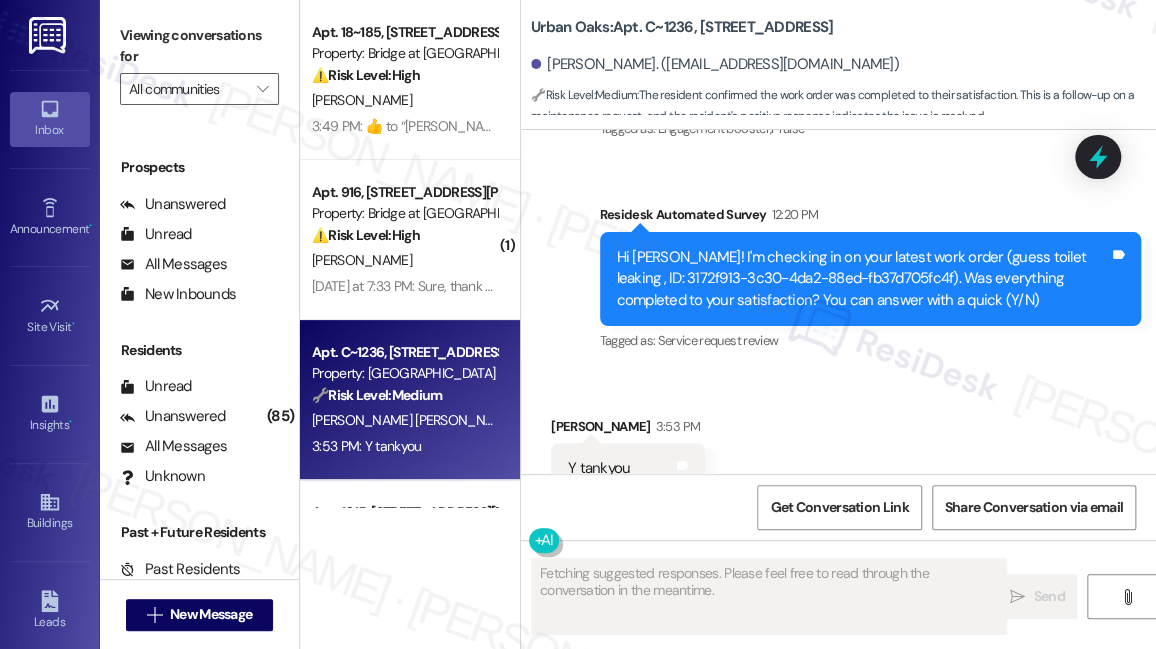 scroll, scrollTop: 2181, scrollLeft: 0, axis: vertical 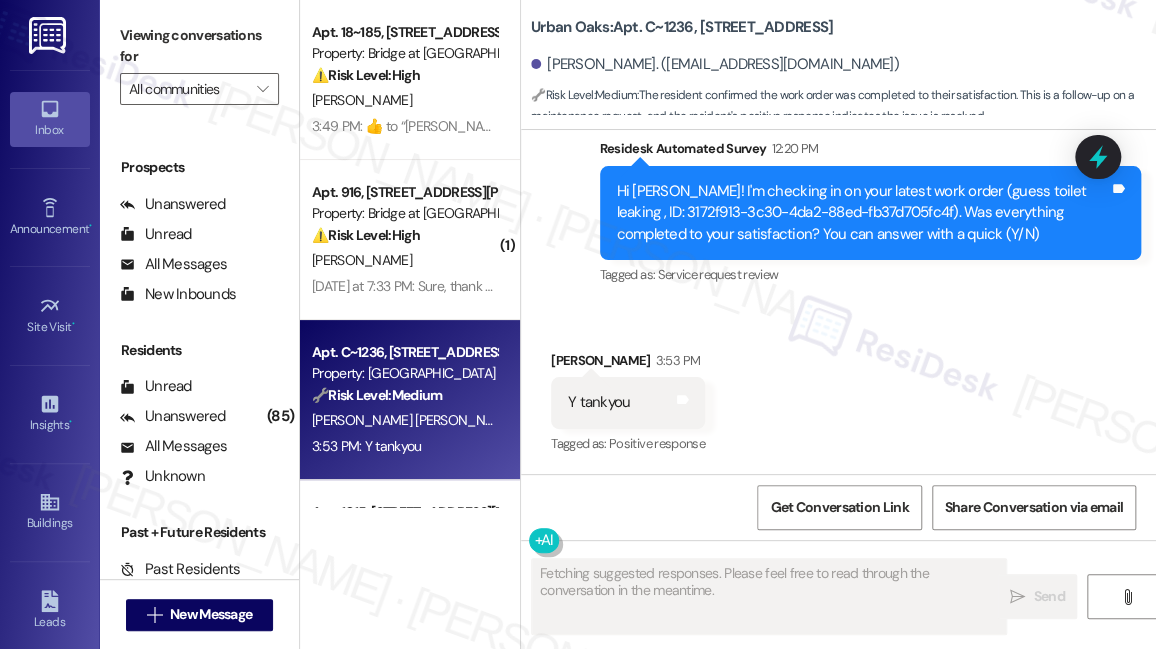 click on "Hi Elvira! I'm checking in on your latest work order (guess toilet leaking , ID: 3172f913-3c30-4da2-88ed-fb37d705fc4f). Was everything completed to your satisfaction? You can answer with a quick (Y/N)" at bounding box center (863, 213) 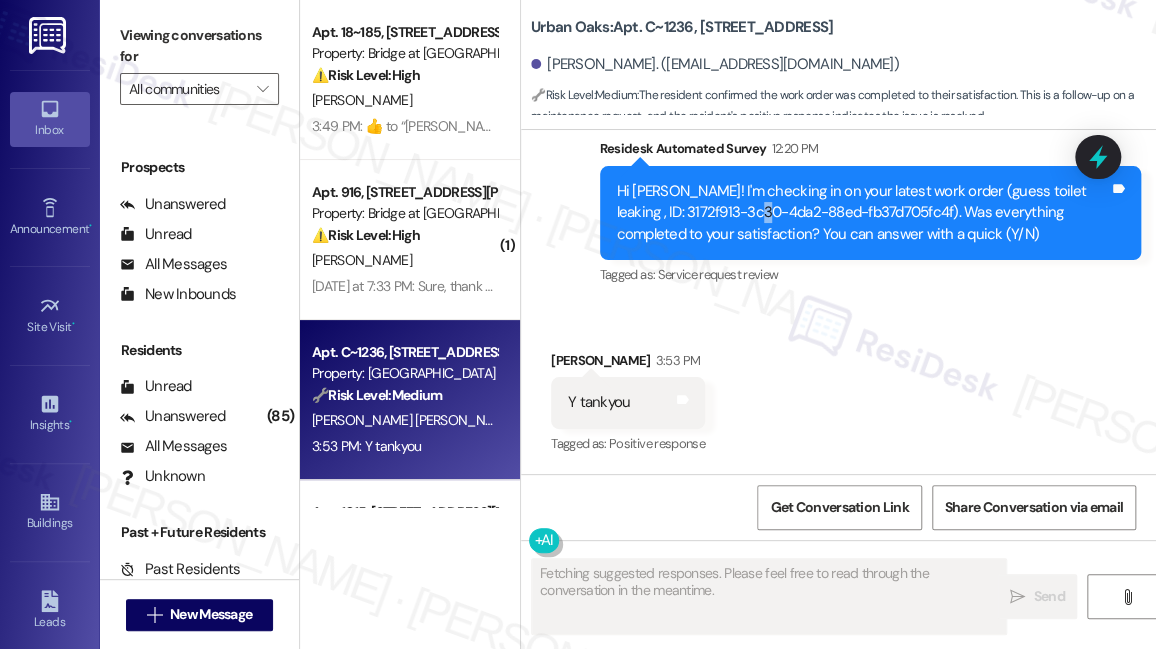 click on "Hi Elvira! I'm checking in on your latest work order (guess toilet leaking , ID: 3172f913-3c30-4da2-88ed-fb37d705fc4f). Was everything completed to your satisfaction? You can answer with a quick (Y/N)" at bounding box center [863, 213] 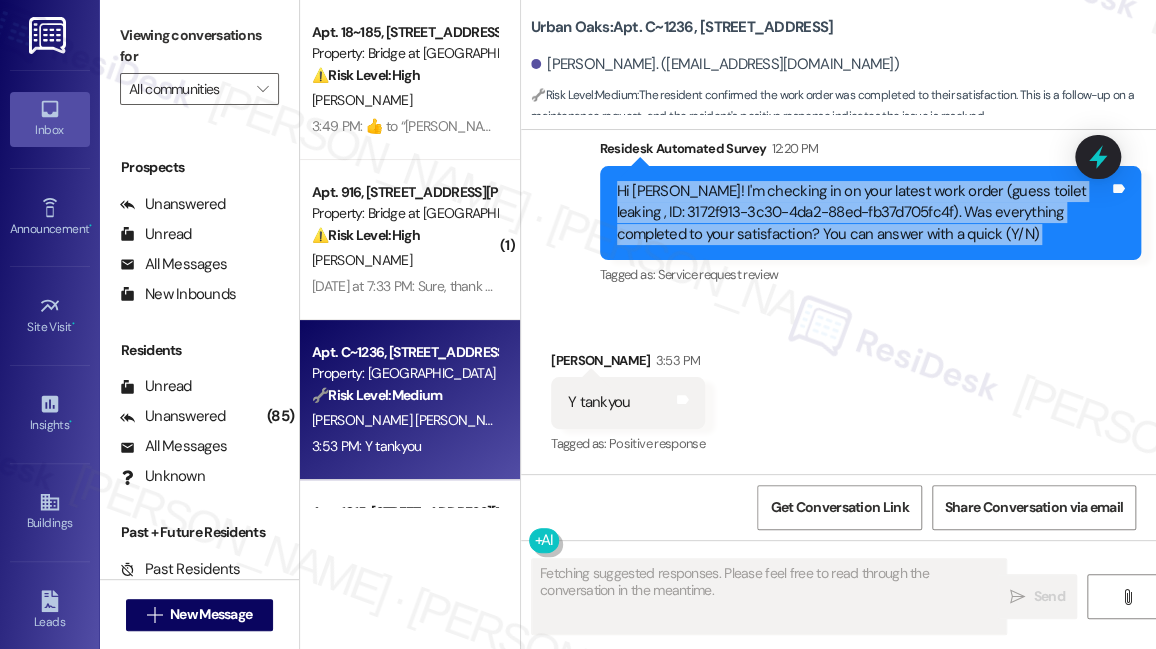 click on "Hi Elvira! I'm checking in on your latest work order (guess toilet leaking , ID: 3172f913-3c30-4da2-88ed-fb37d705fc4f). Was everything completed to your satisfaction? You can answer with a quick (Y/N)" at bounding box center [863, 213] 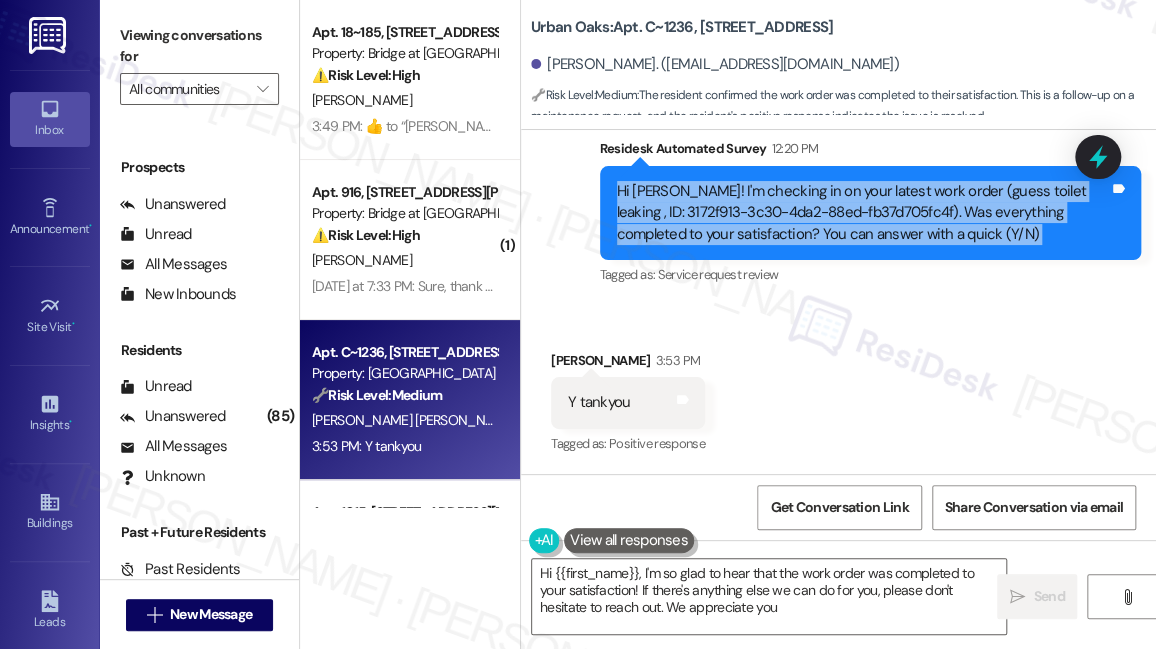 type on "Hi {{first_name}}, I'm so glad to hear that the work order was completed to your satisfaction! If there's anything else we can do for you, please don't hesitate to reach out. We appreciate you!" 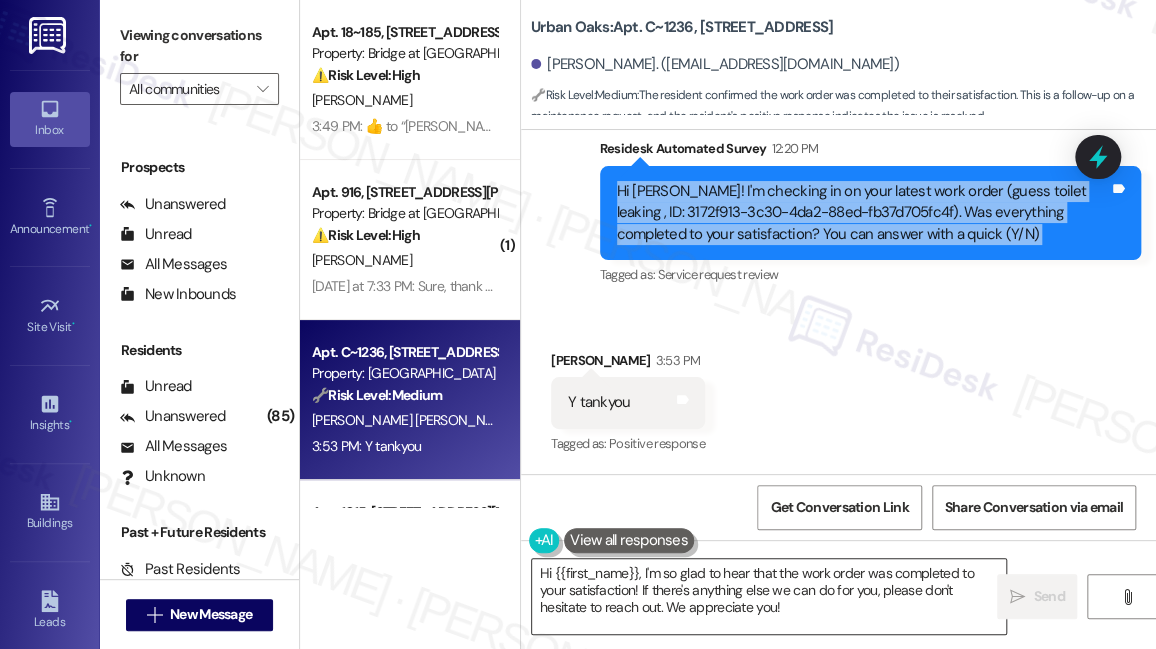 click on "Hi {{first_name}}, I'm so glad to hear that the work order was completed to your satisfaction! If there's anything else we can do for you, please don't hesitate to reach out. We appreciate you!" at bounding box center (769, 596) 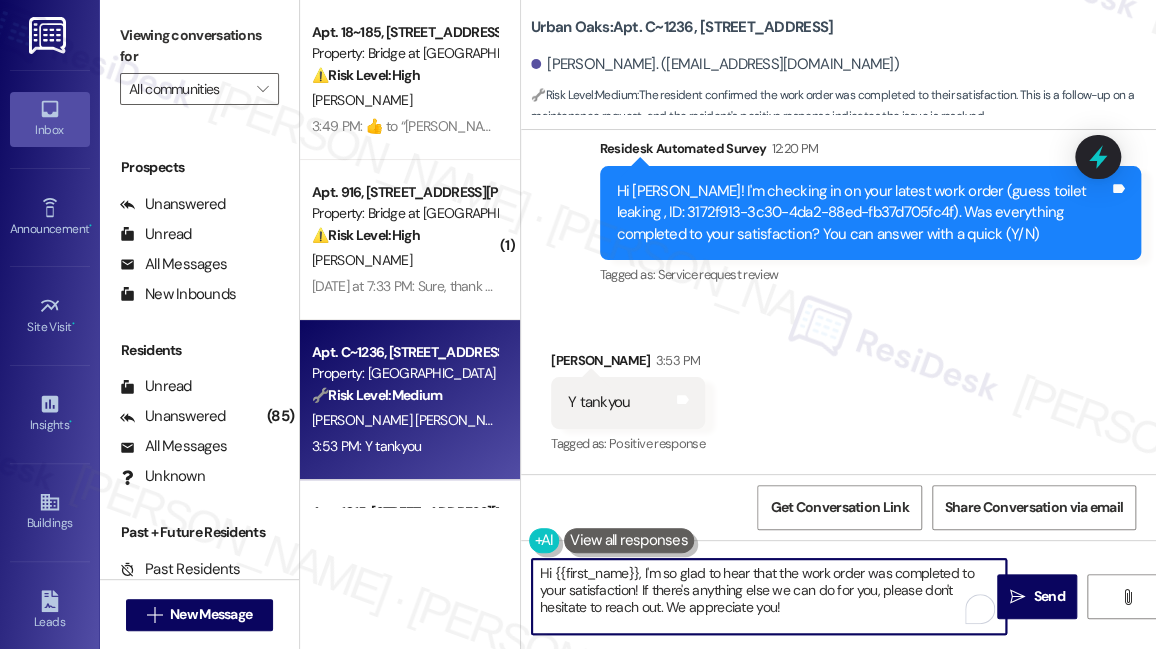 drag, startPoint x: 829, startPoint y: 606, endPoint x: 640, endPoint y: 589, distance: 189.76302 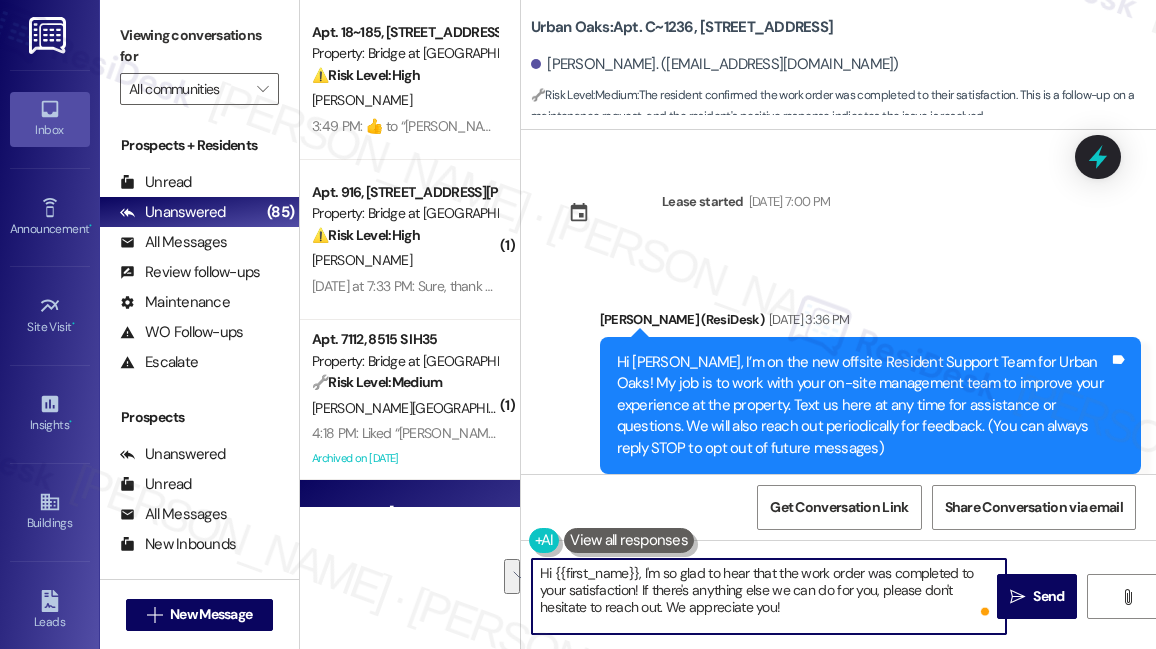 scroll, scrollTop: 0, scrollLeft: 0, axis: both 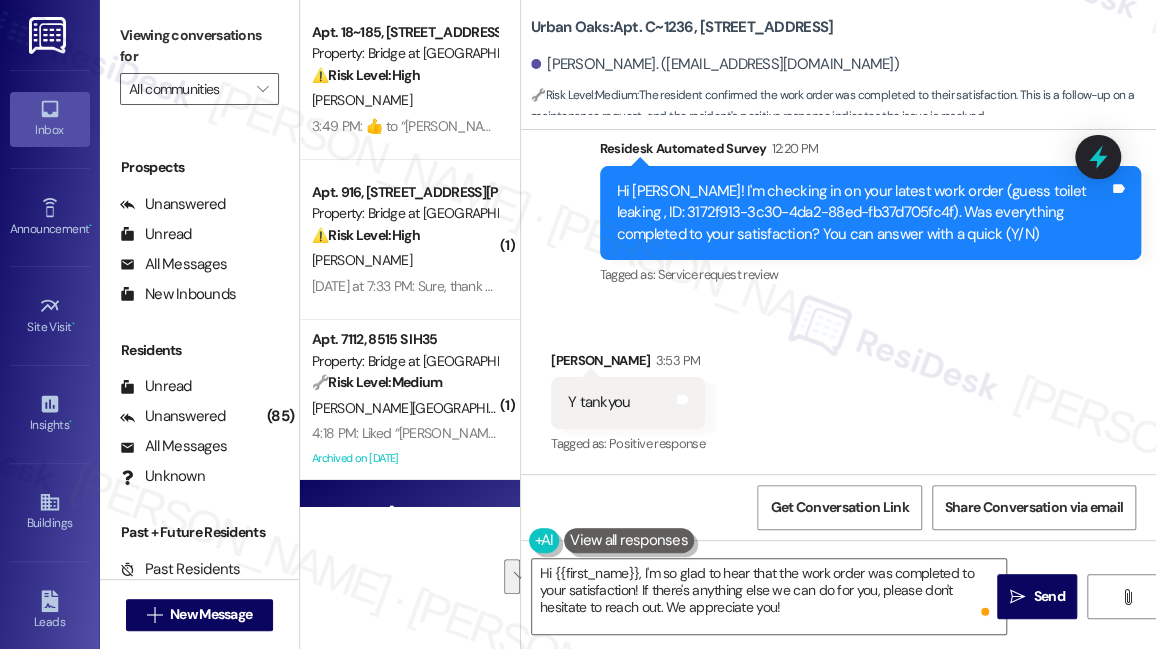 drag, startPoint x: 257, startPoint y: 12, endPoint x: 282, endPoint y: 27, distance: 29.15476 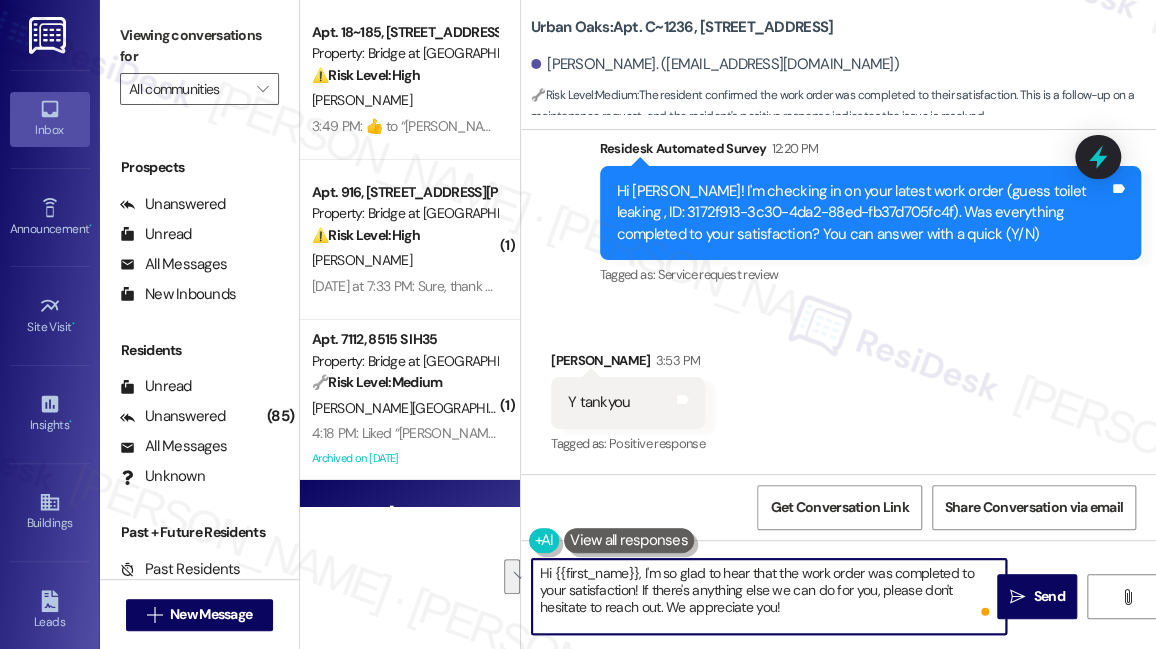 drag, startPoint x: 840, startPoint y: 606, endPoint x: 641, endPoint y: 589, distance: 199.72481 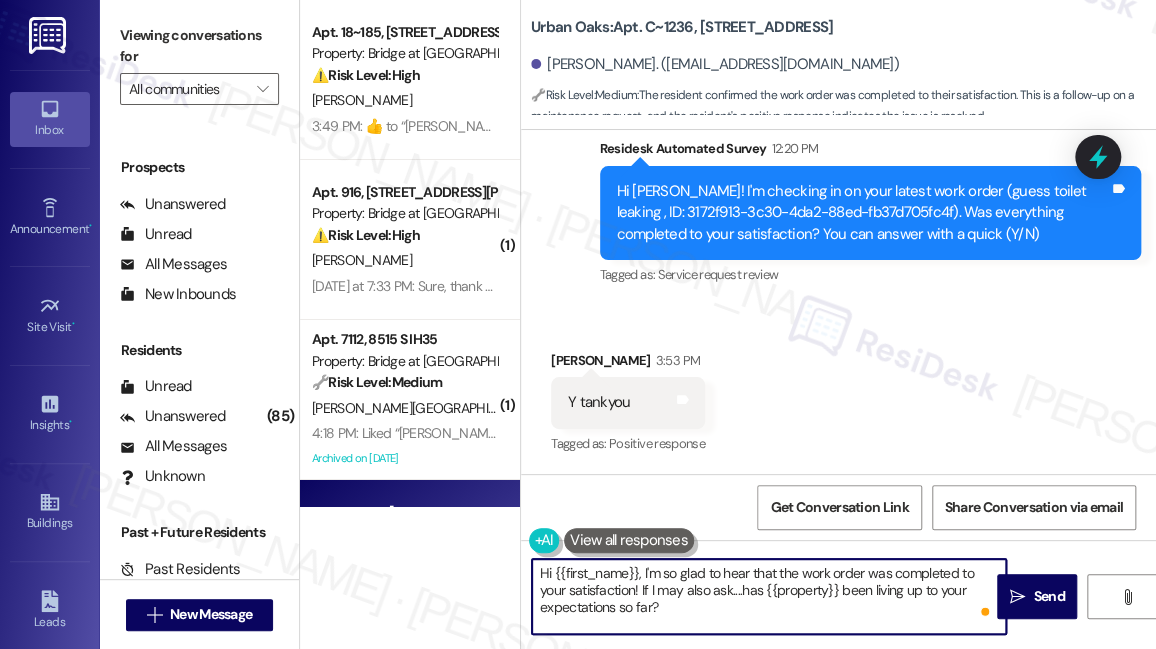 type on "Hi {{first_name}}, I'm so glad to hear that the work order was completed to your satisfaction! If I may also ask....has {{property}} been living up to your expectations so far?" 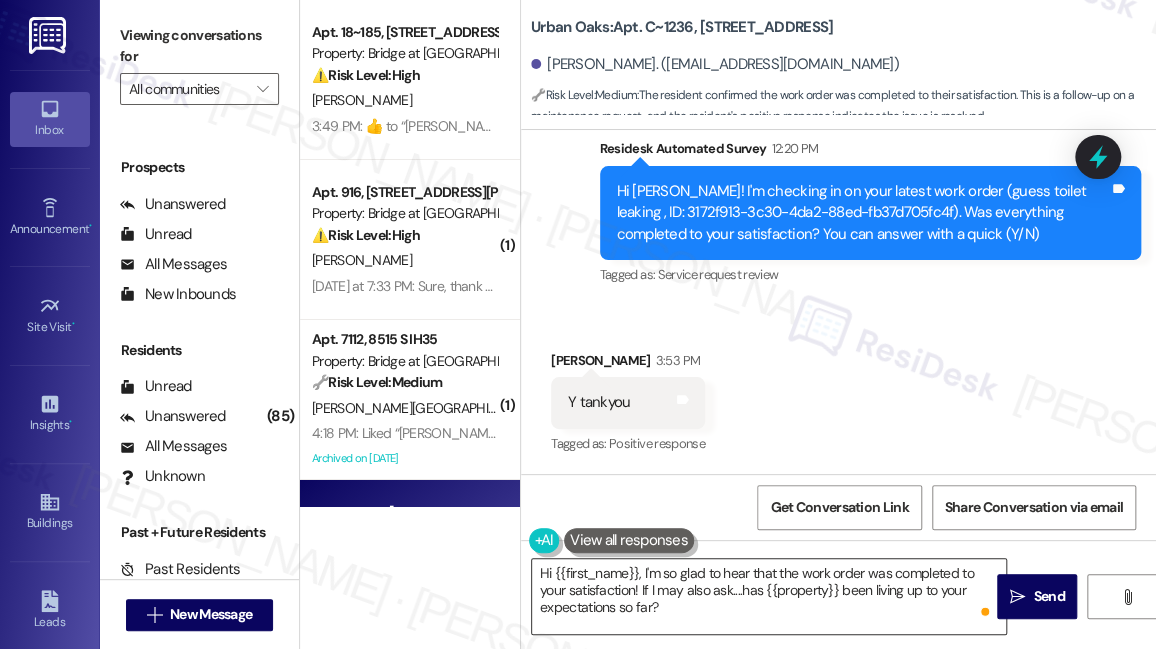 click on "Hi {{first_name}}, I'm so glad to hear that the work order was completed to your satisfaction! If I may also ask....has {{property}} been living up to your expectations so far?" at bounding box center [769, 596] 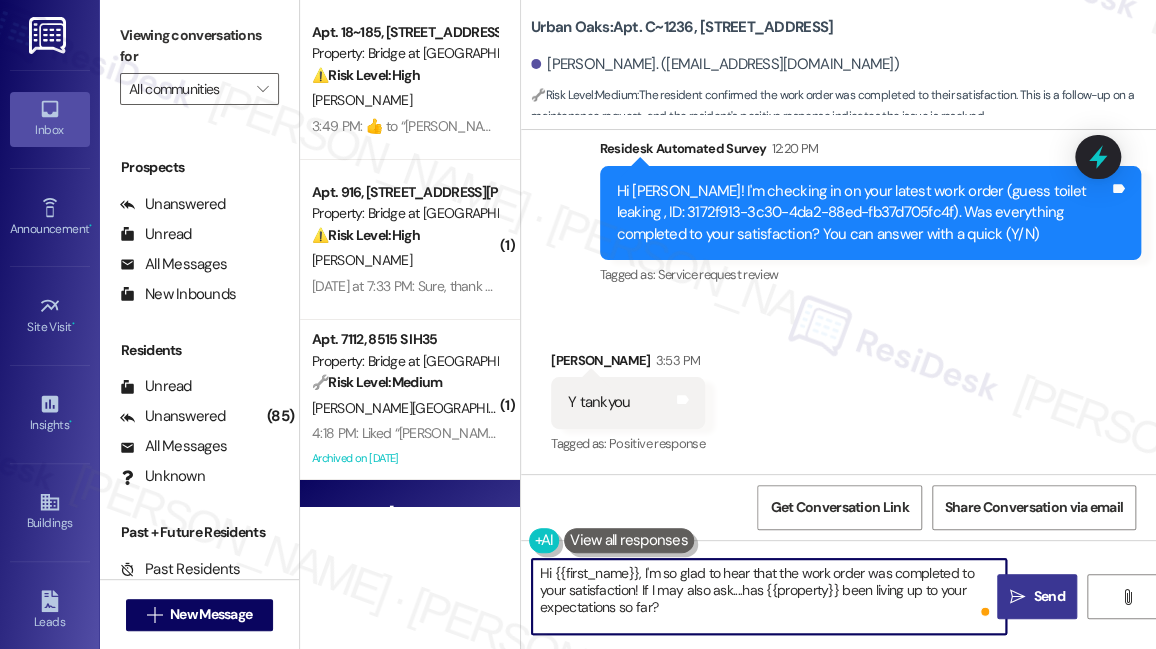 click on "" at bounding box center (1017, 597) 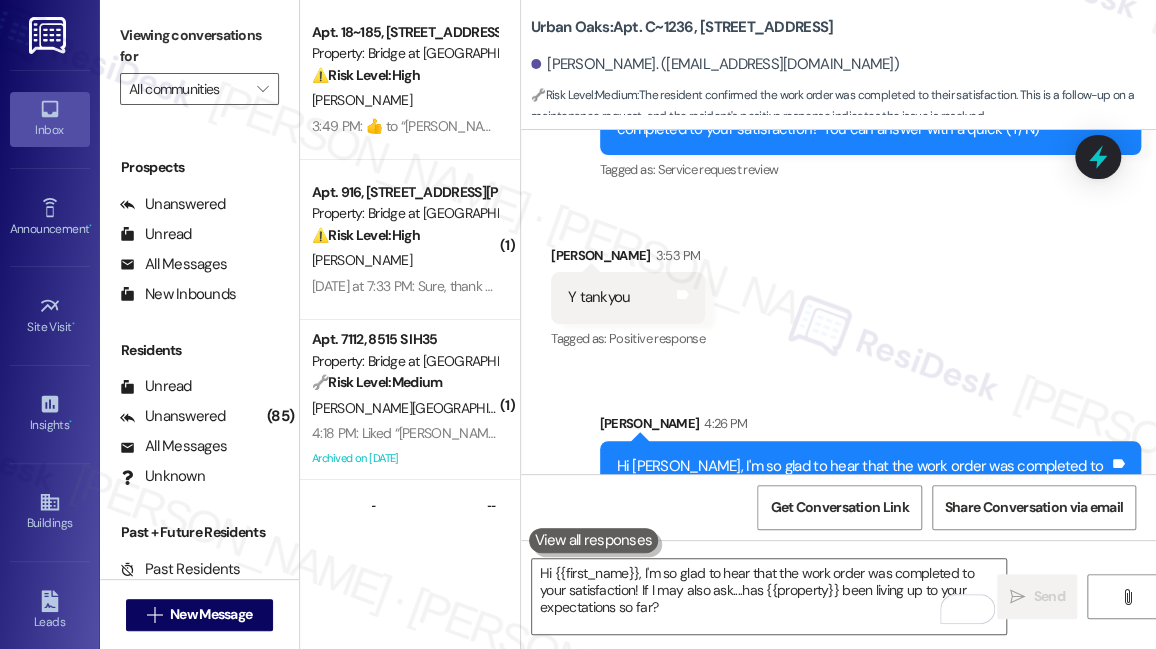 scroll, scrollTop: 2362, scrollLeft: 0, axis: vertical 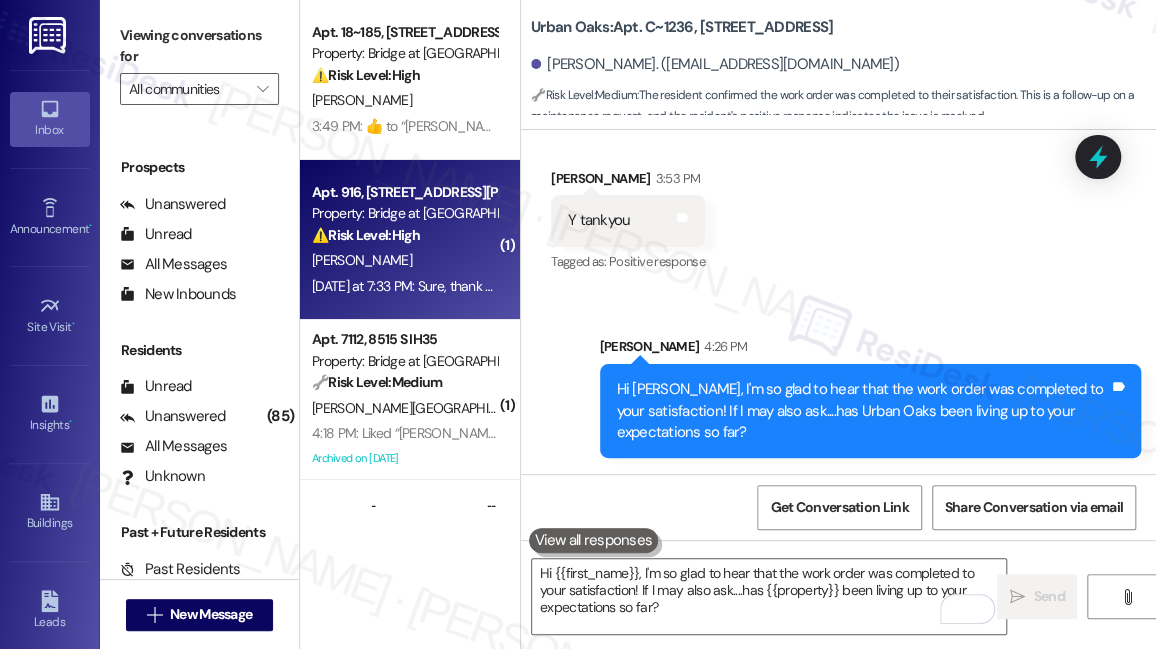 click on "⚠️  Risk Level:  High The resident is considering moving to another apartment due to a better offer elsewhere. This is a notice of non-renewal indication and a financial concern (seeking a better offer), which requires attention to mitigate the risk of losing the resident." at bounding box center (404, 235) 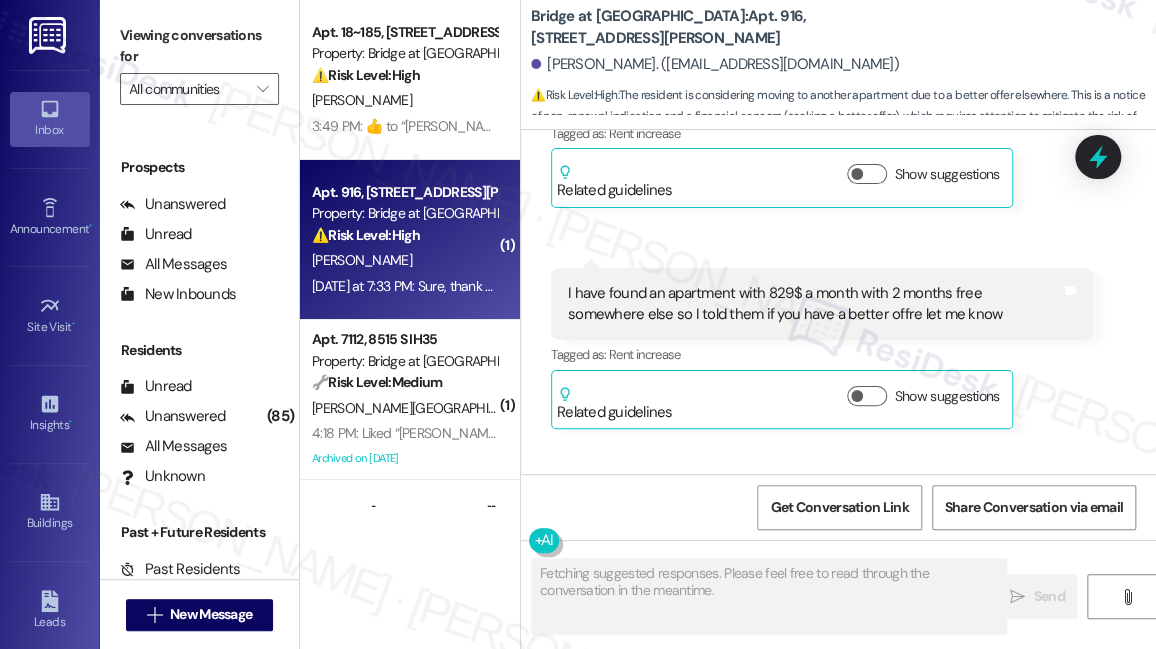 scroll, scrollTop: 1503, scrollLeft: 0, axis: vertical 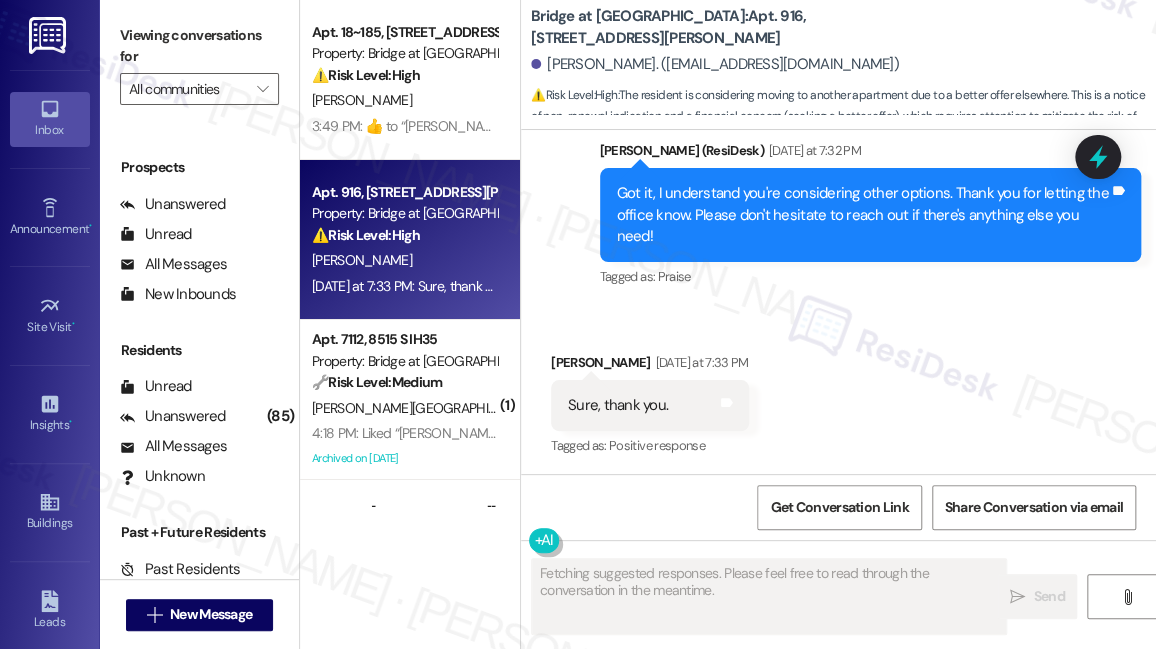 click on "Got it, I understand you're considering other options. Thank you for letting the office know. Please don't hesitate to reach out if there's anything else you need!" at bounding box center [863, 215] 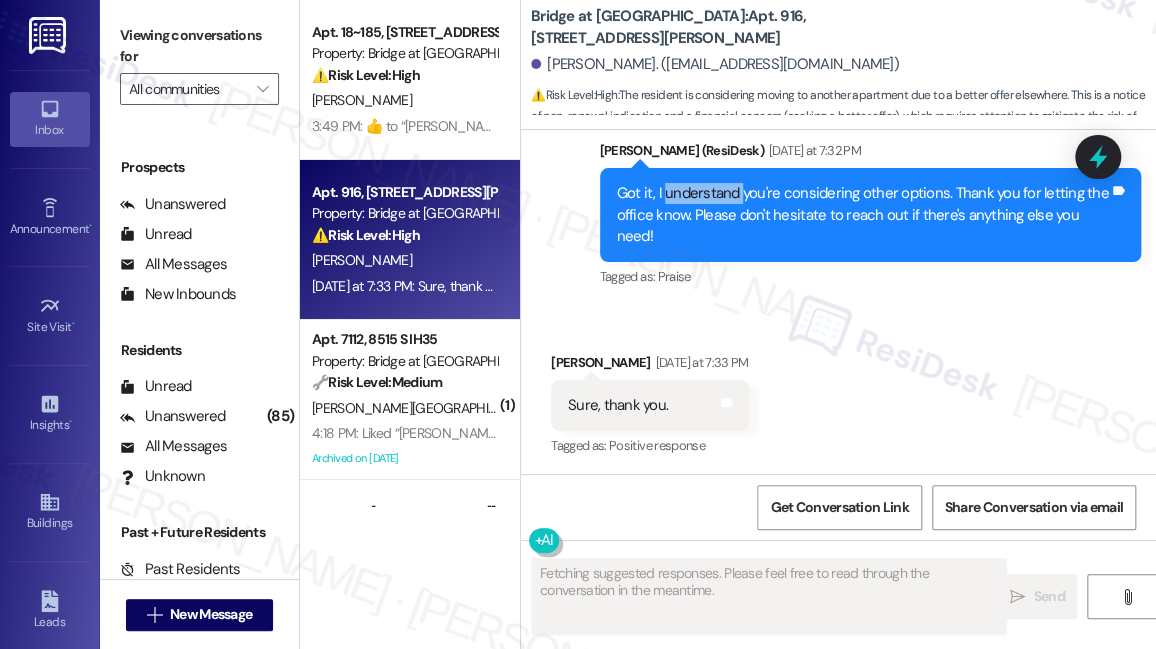 click on "Got it, I understand you're considering other options. Thank you for letting the office know. Please don't hesitate to reach out if there's anything else you need!" at bounding box center (863, 215) 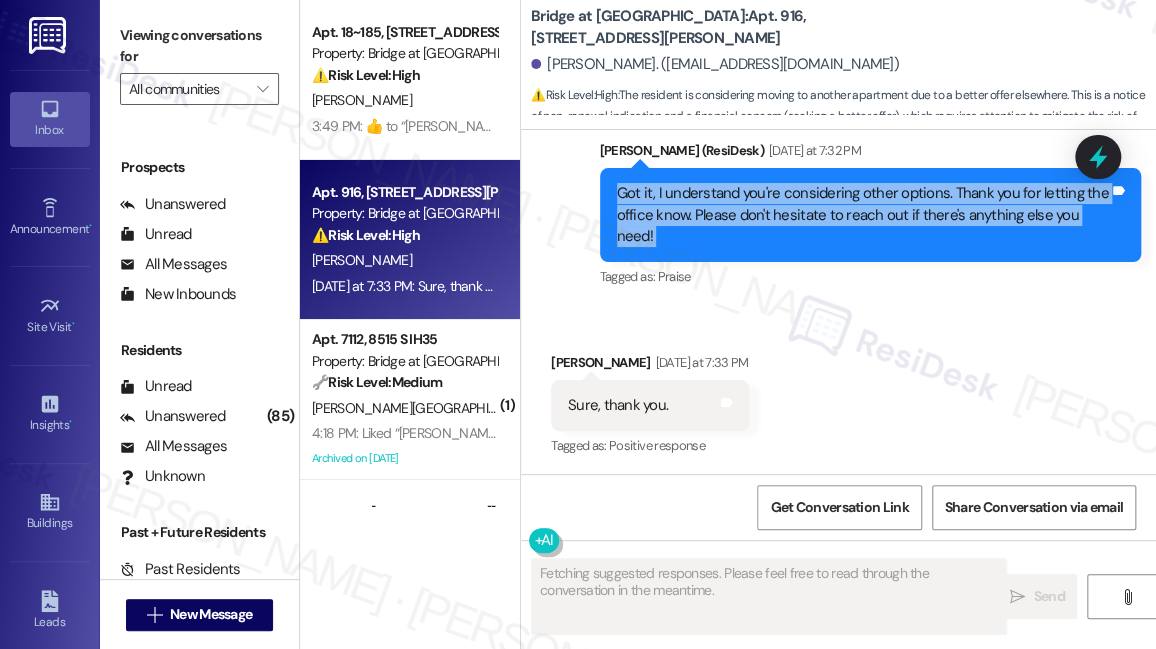 click on "Got it, I understand you're considering other options. Thank you for letting the office know. Please don't hesitate to reach out if there's anything else you need!" at bounding box center (863, 215) 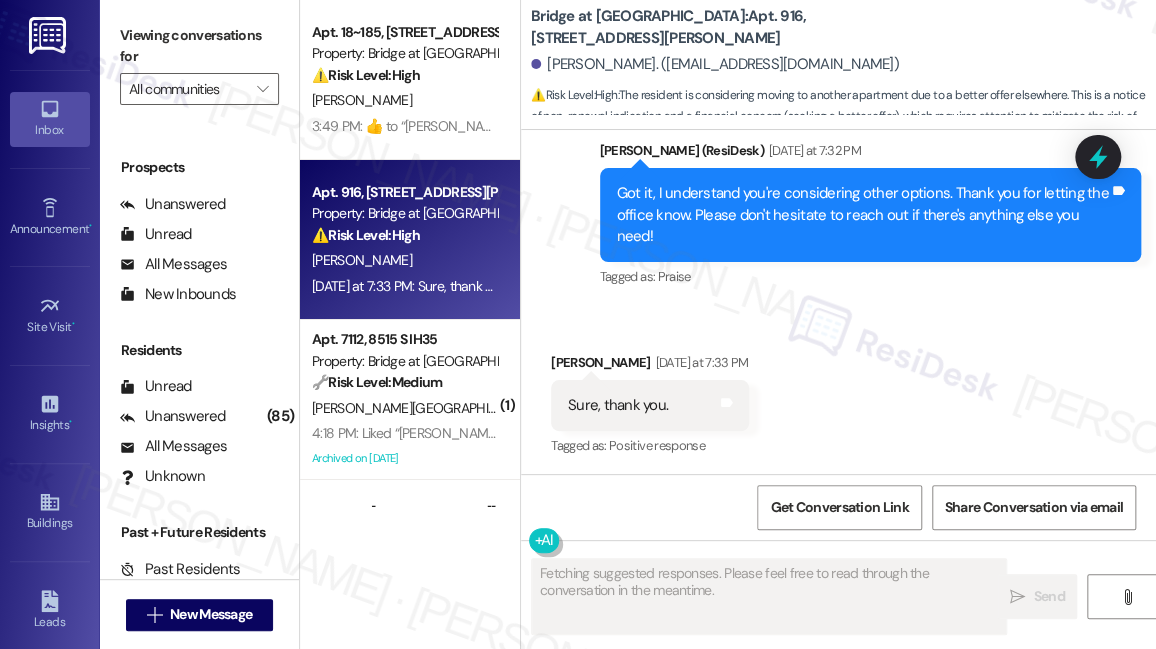 click on "Got it, I understand you're considering other options. Thank you for letting the office know. Please don't hesitate to reach out if there's anything else you need!" at bounding box center [863, 215] 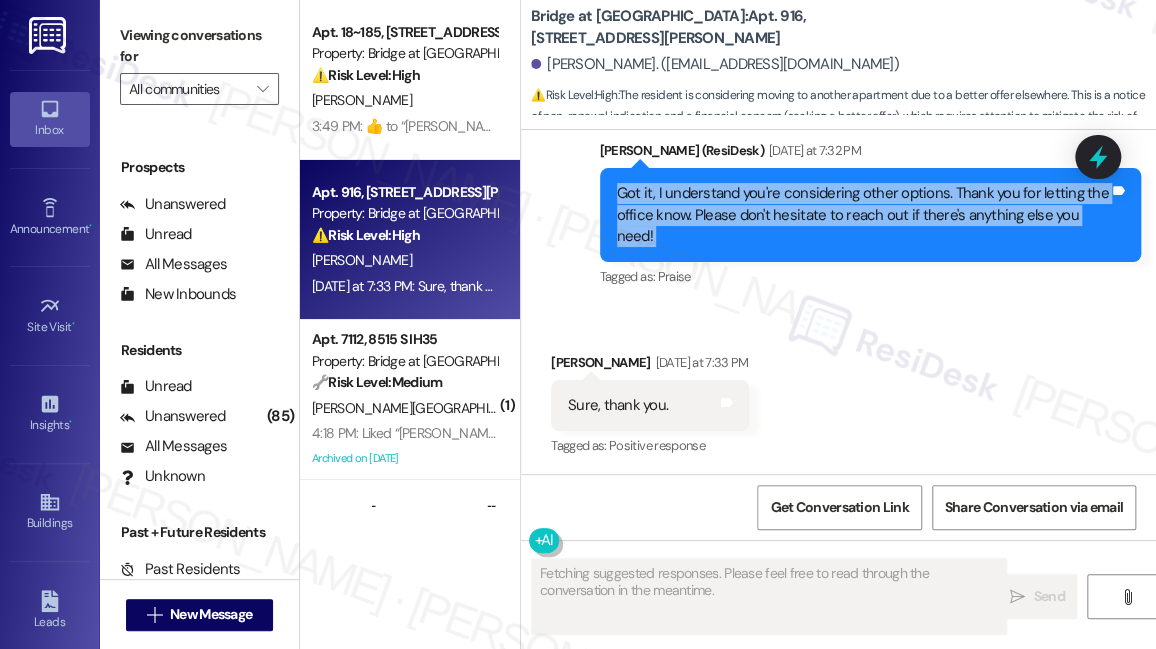 click on "Got it, I understand you're considering other options. Thank you for letting the office know. Please don't hesitate to reach out if there's anything else you need!" at bounding box center (863, 215) 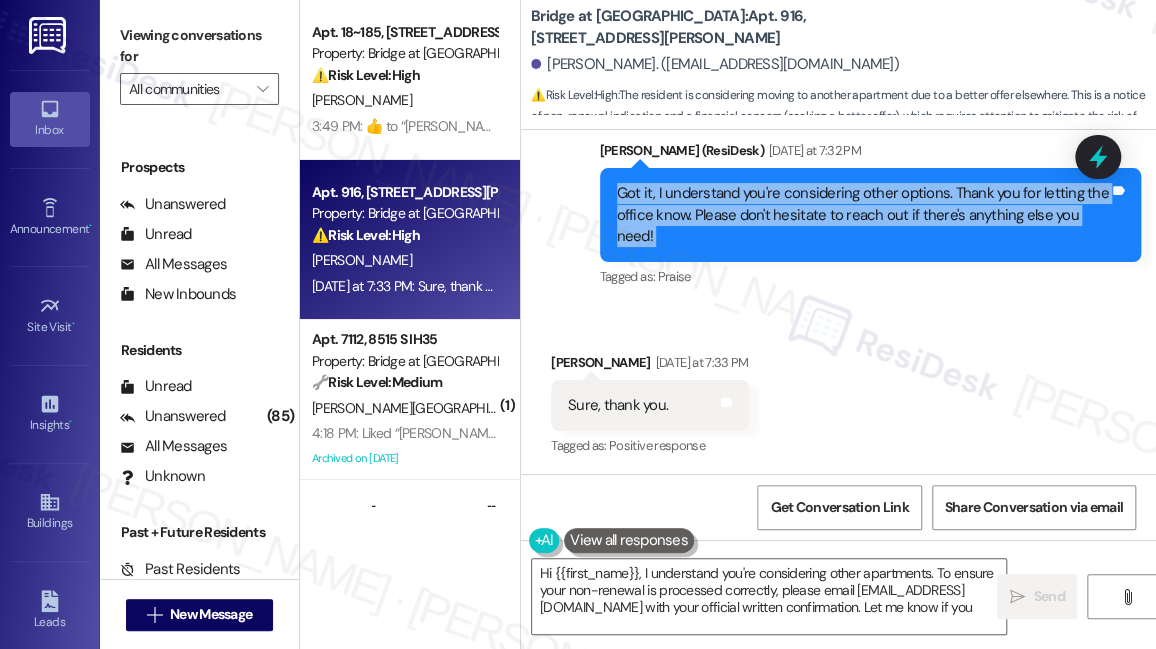 click on "Got it, I understand you're considering other options. Thank you for letting the office know. Please don't hesitate to reach out if there's anything else you need!" at bounding box center [863, 215] 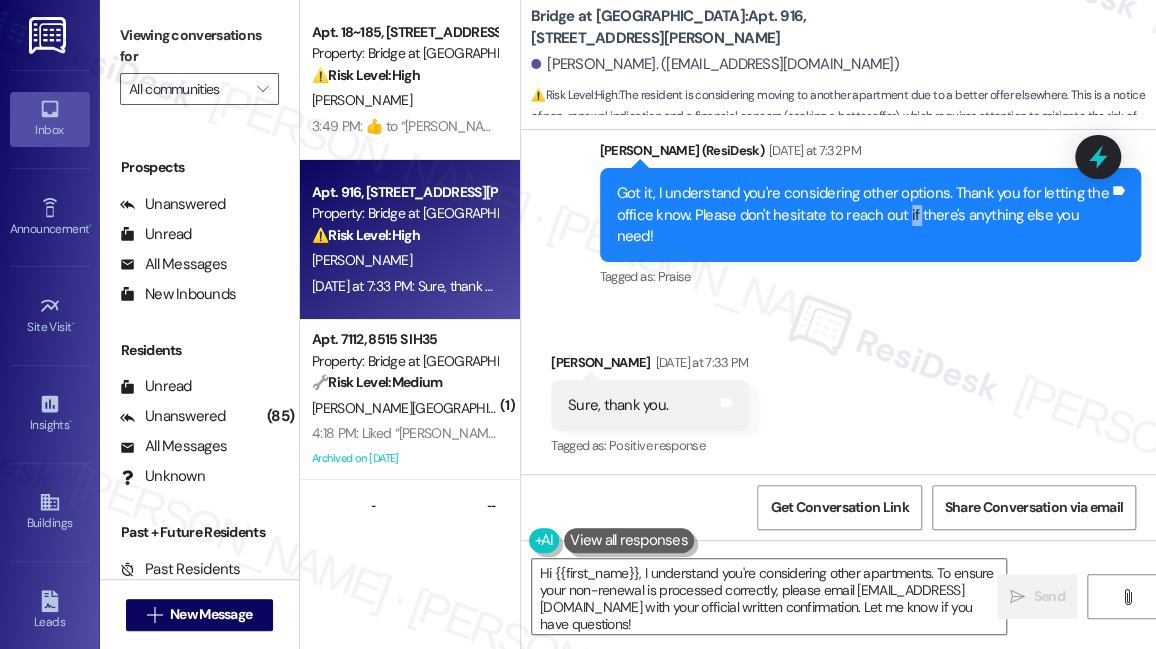 click on "Got it, I understand you're considering other options. Thank you for letting the office know. Please don't hesitate to reach out if there's anything else you need!" at bounding box center (863, 215) 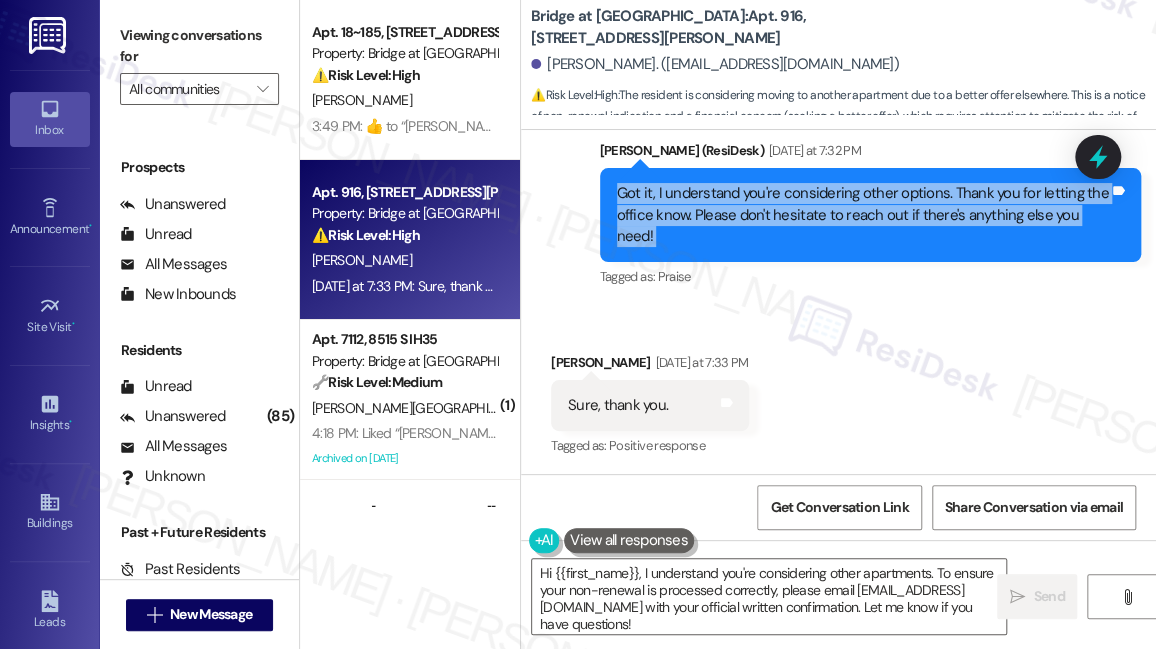 click on "Got it, I understand you're considering other options. Thank you for letting the office know. Please don't hesitate to reach out if there's anything else you need!" at bounding box center [863, 215] 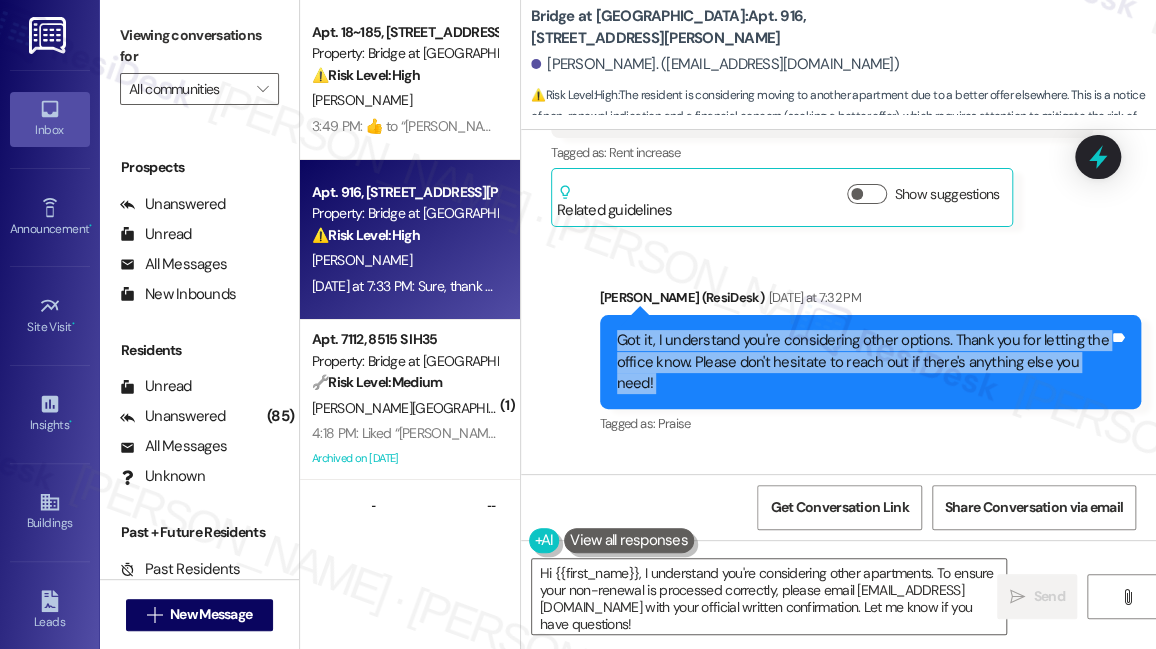 scroll, scrollTop: 1139, scrollLeft: 0, axis: vertical 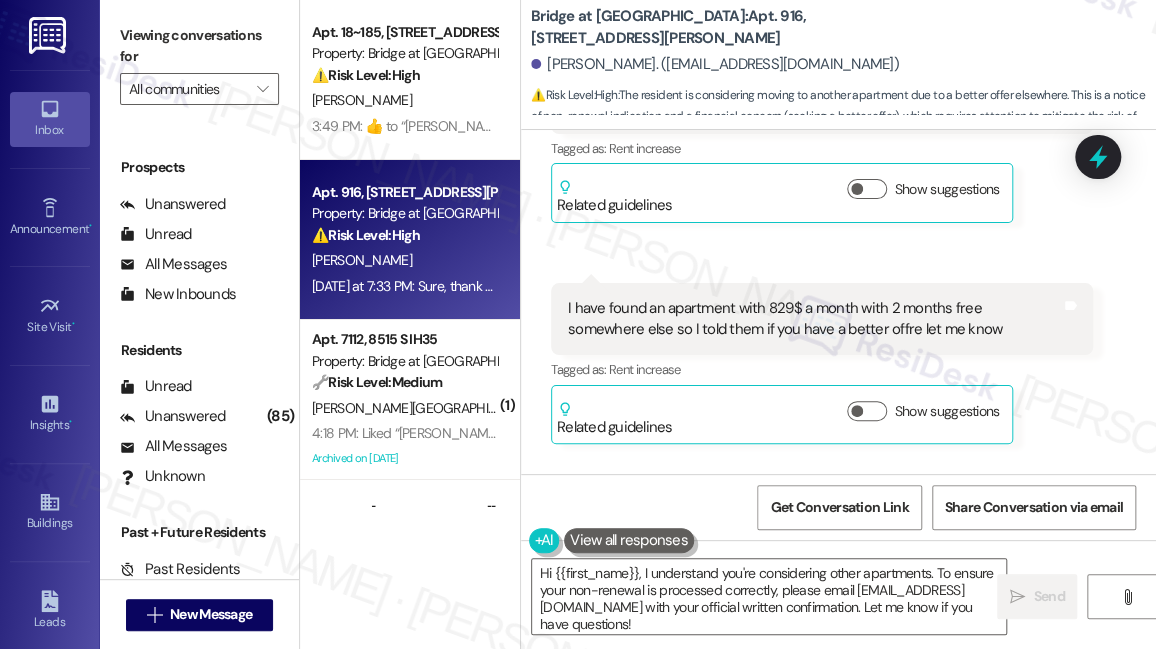 click on "I have found an apartment with 829$ a month with 2 months free somewhere else so I told them if you have a better offre let me know" at bounding box center (814, 319) 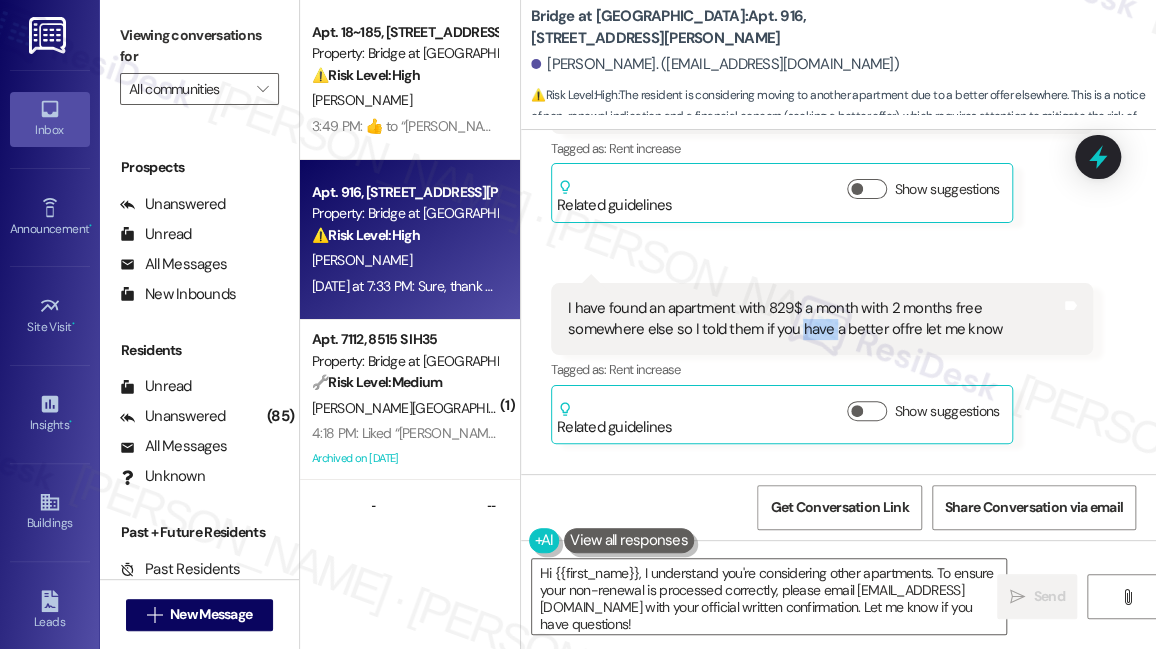 click on "I have found an apartment with 829$ a month with 2 months free somewhere else so I told them if you have a better offre let me know" at bounding box center (814, 319) 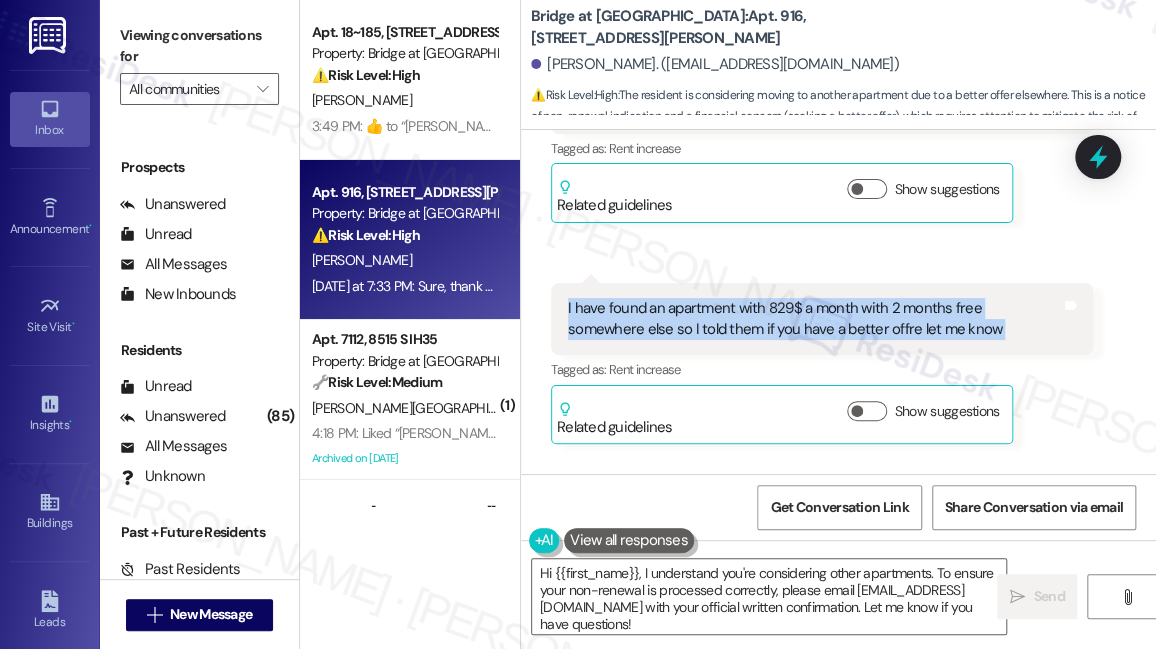 click on "I have found an apartment with 829$ a month with 2 months free somewhere else so I told them if you have a better offre let me know" at bounding box center [814, 319] 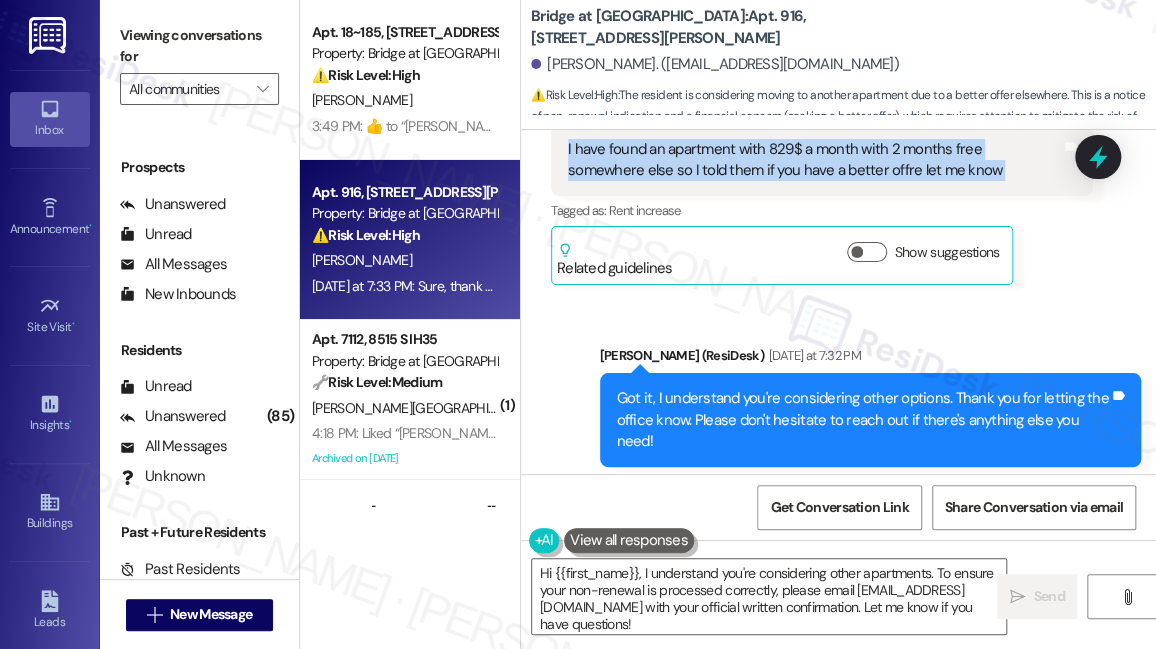 scroll, scrollTop: 1412, scrollLeft: 0, axis: vertical 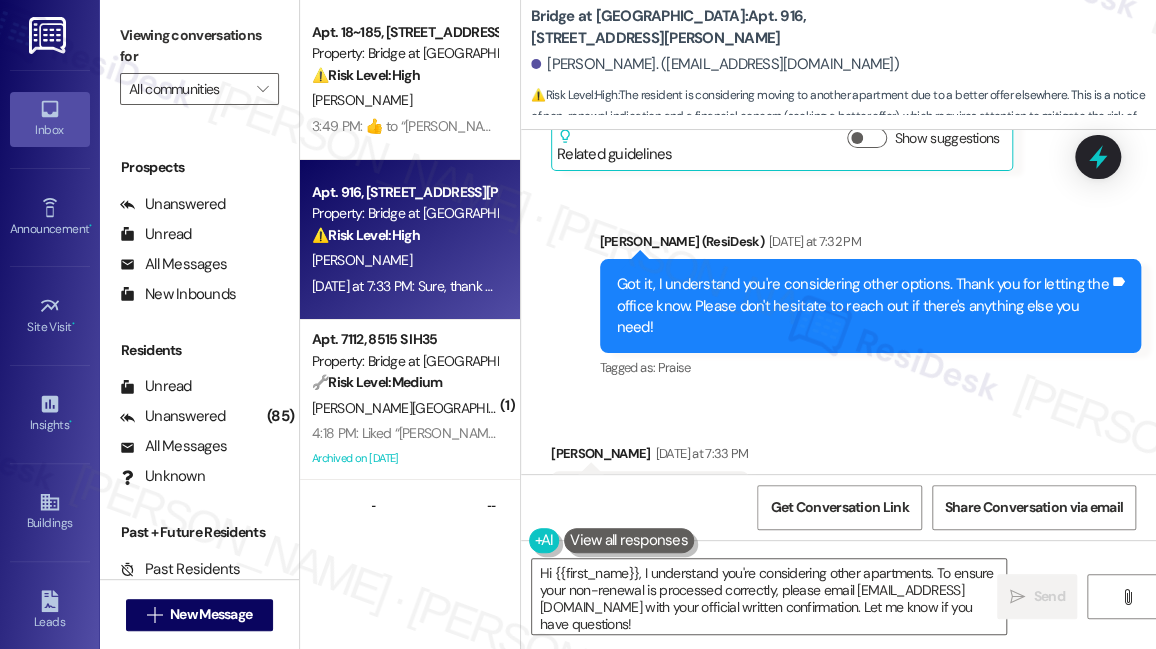 click on "Got it, I understand you're considering other options. Thank you for letting the office know. Please don't hesitate to reach out if there's anything else you need!" at bounding box center (863, 306) 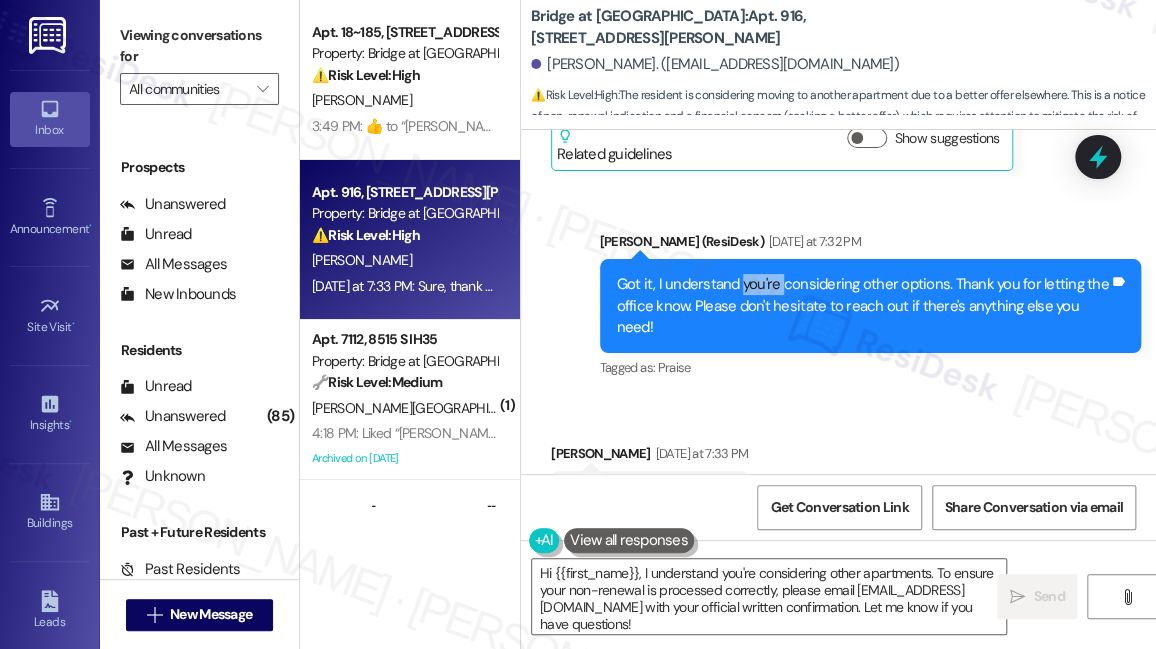 click on "Got it, I understand you're considering other options. Thank you for letting the office know. Please don't hesitate to reach out if there's anything else you need!" at bounding box center (863, 306) 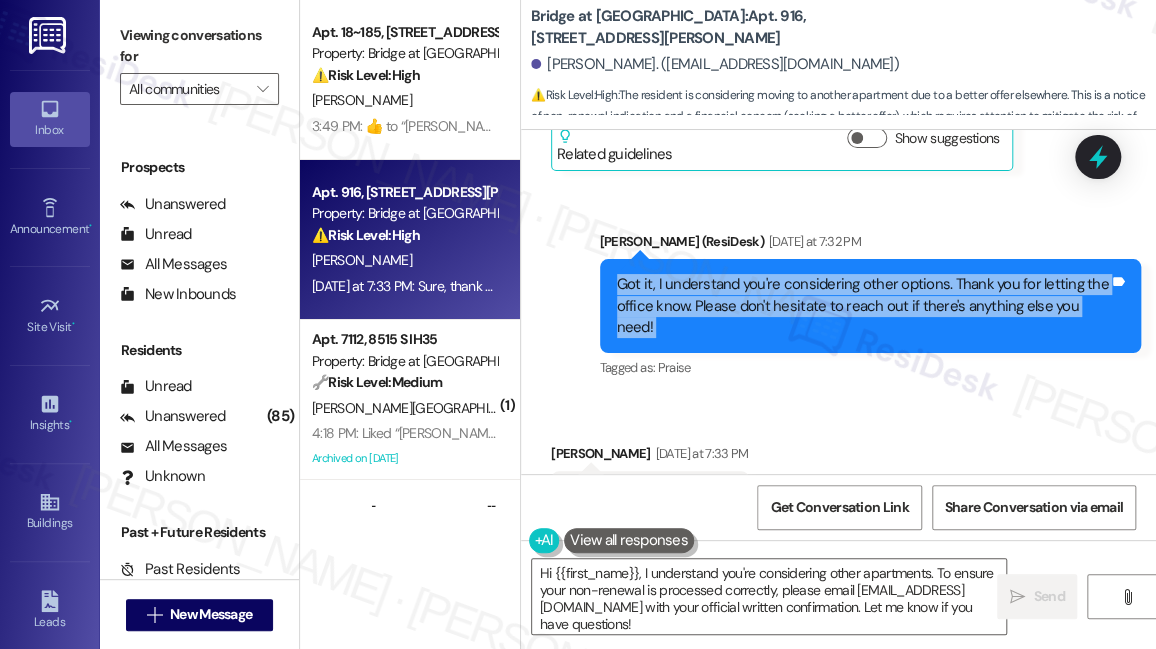 drag, startPoint x: 743, startPoint y: 291, endPoint x: 741, endPoint y: 302, distance: 11.18034 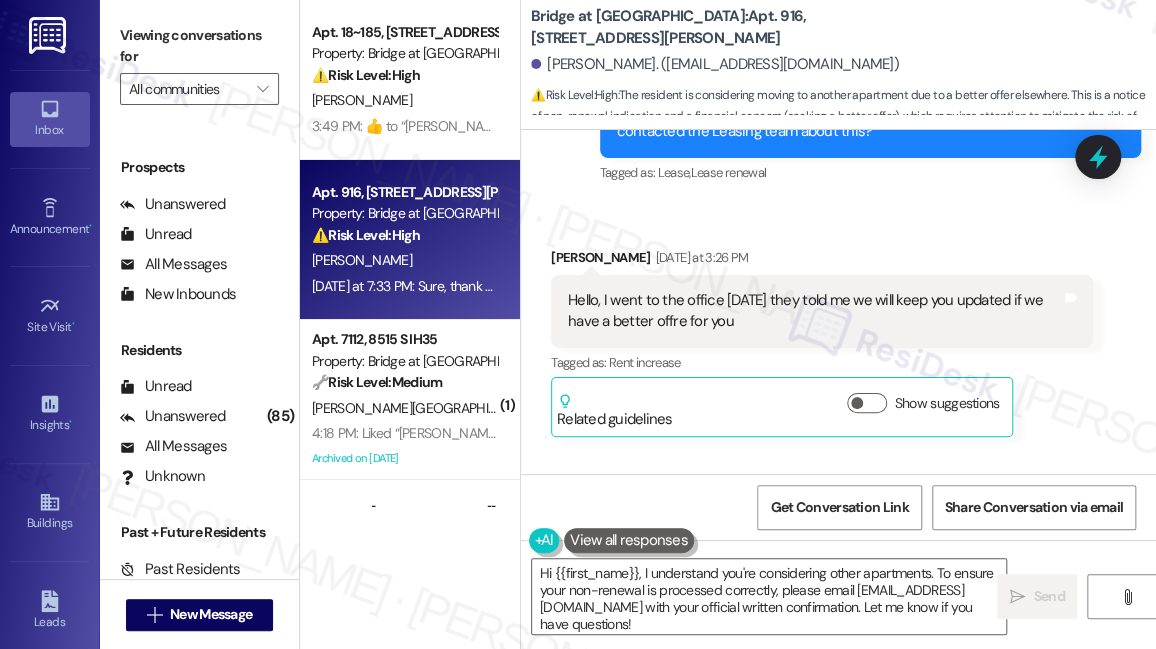 scroll, scrollTop: 594, scrollLeft: 0, axis: vertical 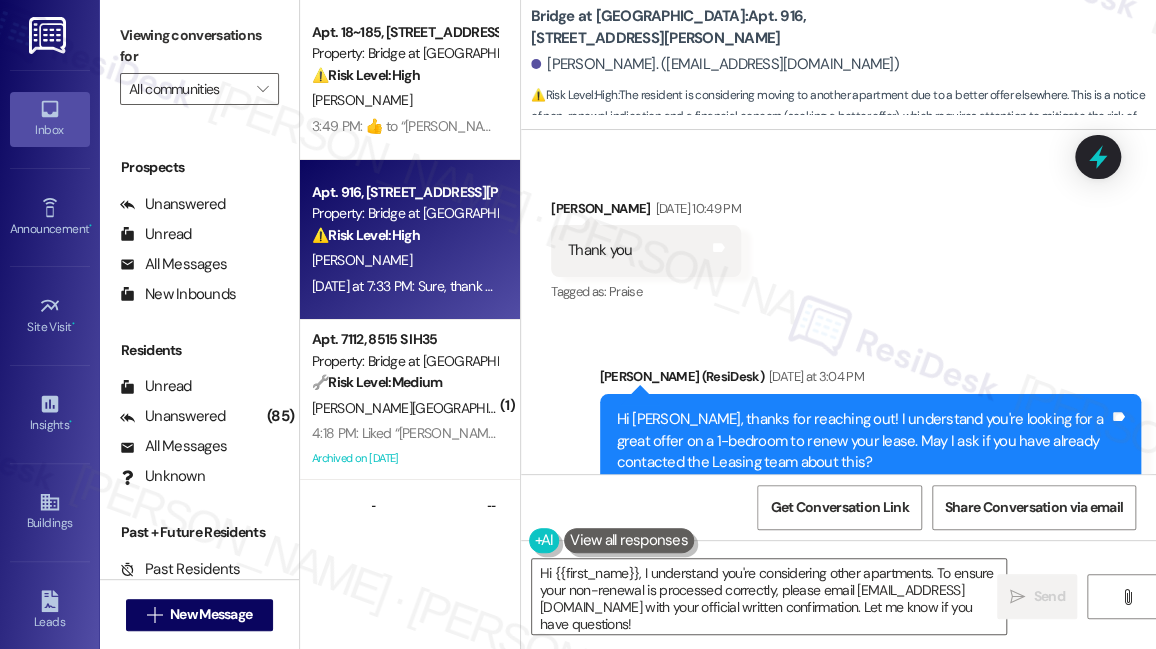 click on "Hi Hanine, thanks for reaching out! I understand you're looking for a great offer on a 1-bedroom to renew your lease. May I ask if you have already contacted the Leasing team about this?" at bounding box center [863, 441] 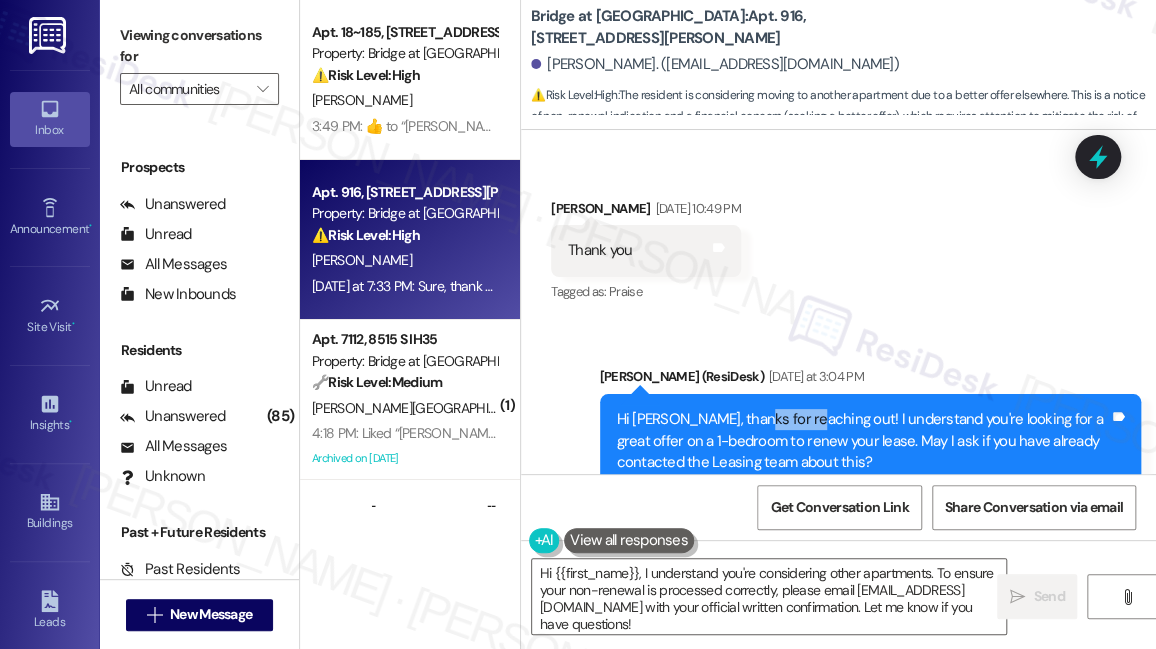 click on "Hi Hanine, thanks for reaching out! I understand you're looking for a great offer on a 1-bedroom to renew your lease. May I ask if you have already contacted the Leasing team about this?" at bounding box center [863, 441] 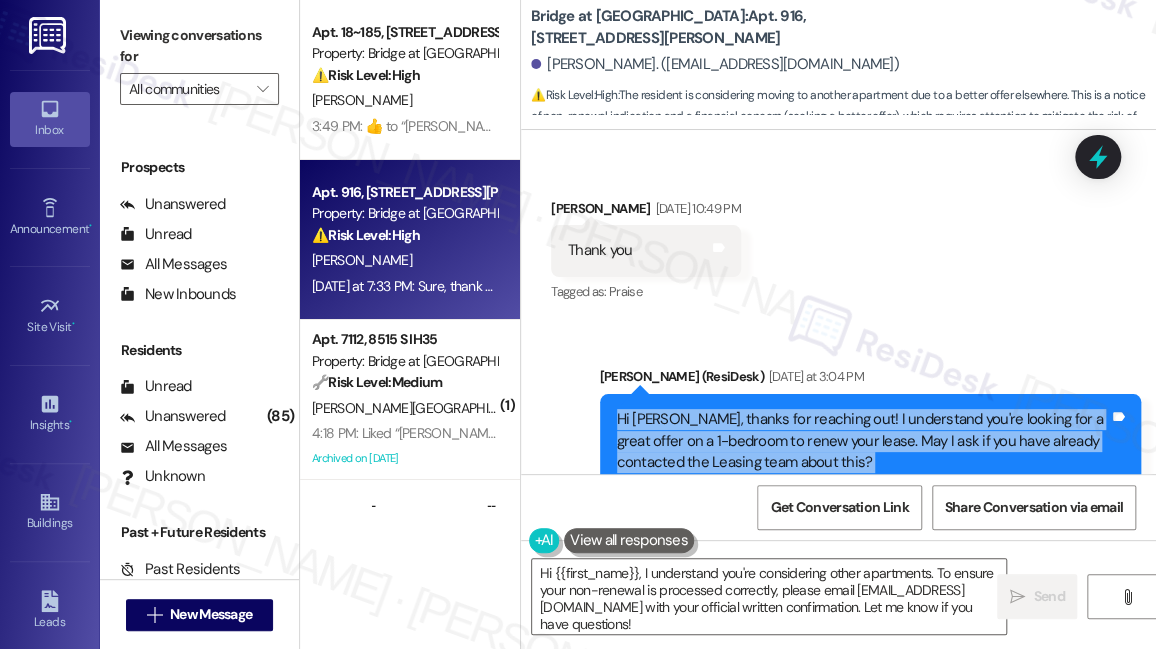 click on "Hi Hanine, thanks for reaching out! I understand you're looking for a great offer on a 1-bedroom to renew your lease. May I ask if you have already contacted the Leasing team about this?" at bounding box center (863, 441) 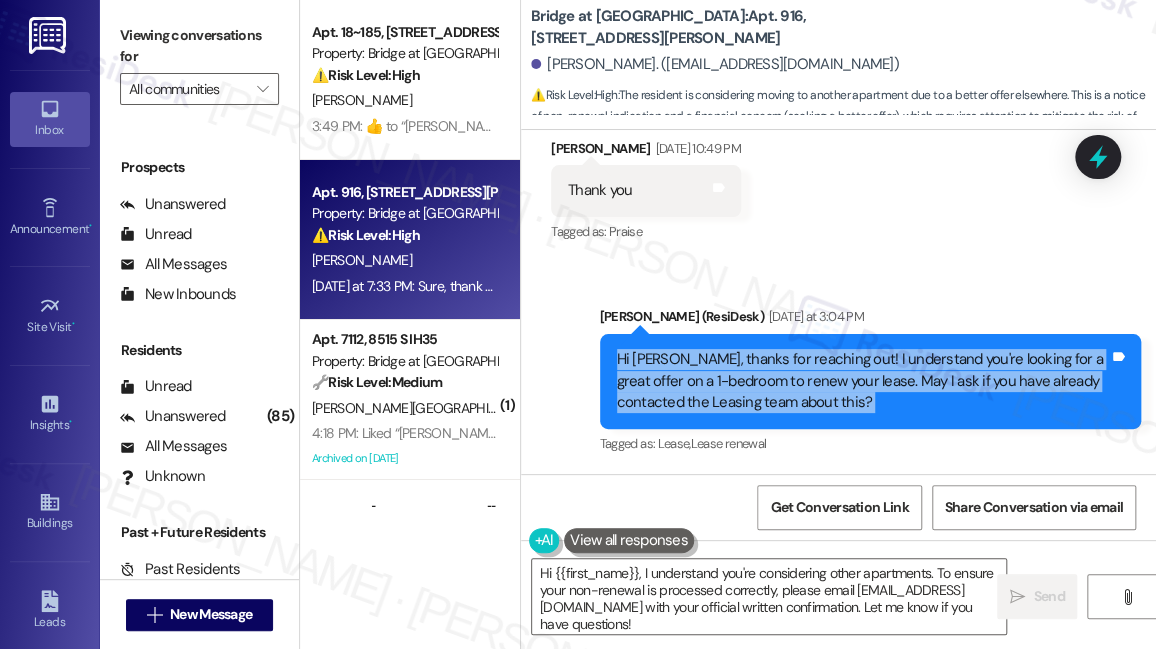 scroll, scrollTop: 685, scrollLeft: 0, axis: vertical 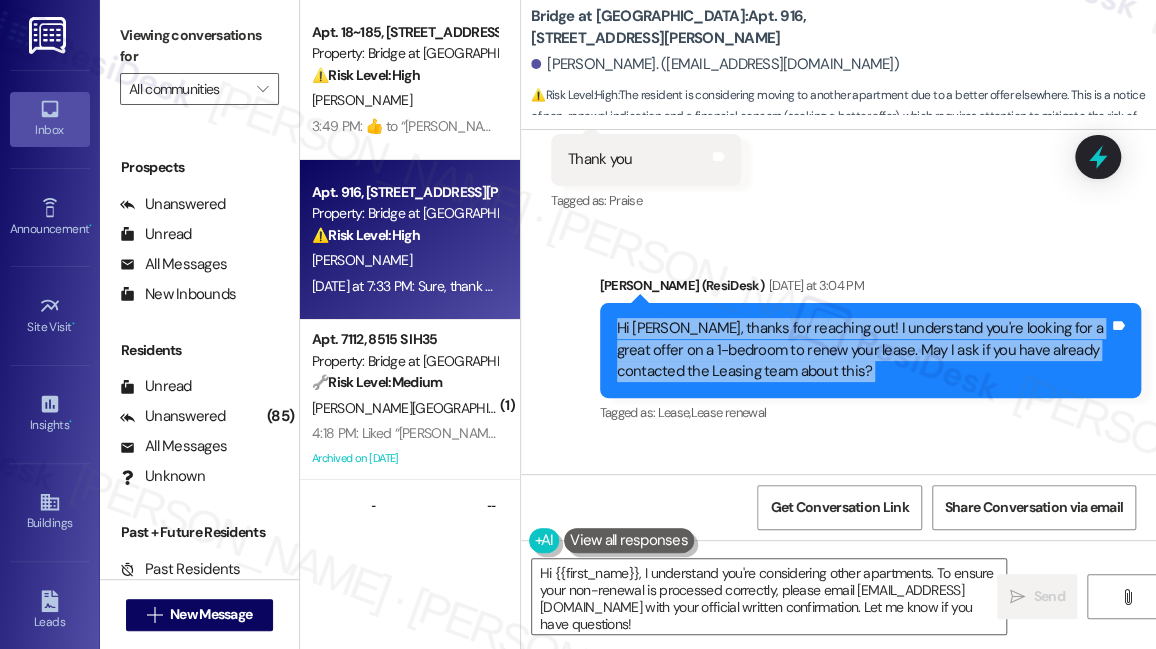 click on "Hi Hanine, thanks for reaching out! I understand you're looking for a great offer on a 1-bedroom to renew your lease. May I ask if you have already contacted the Leasing team about this?" at bounding box center (863, 350) 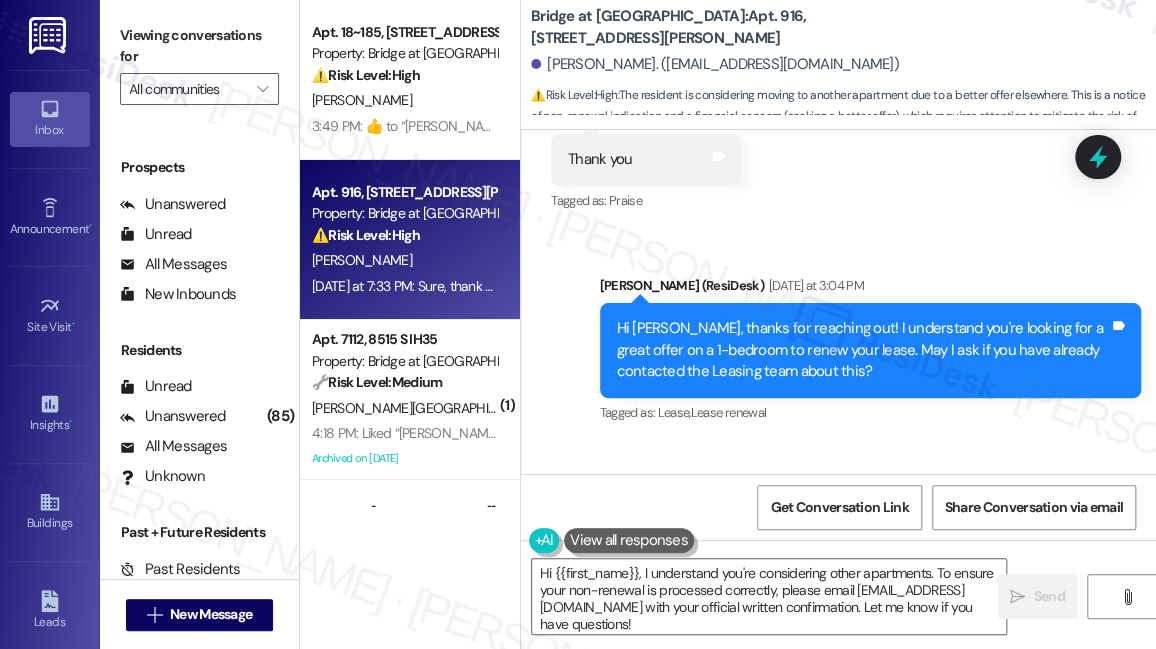 click on "Hi Hanine, thanks for reaching out! I understand you're looking for a great offer on a 1-bedroom to renew your lease. May I ask if you have already contacted the Leasing team about this?" at bounding box center [863, 350] 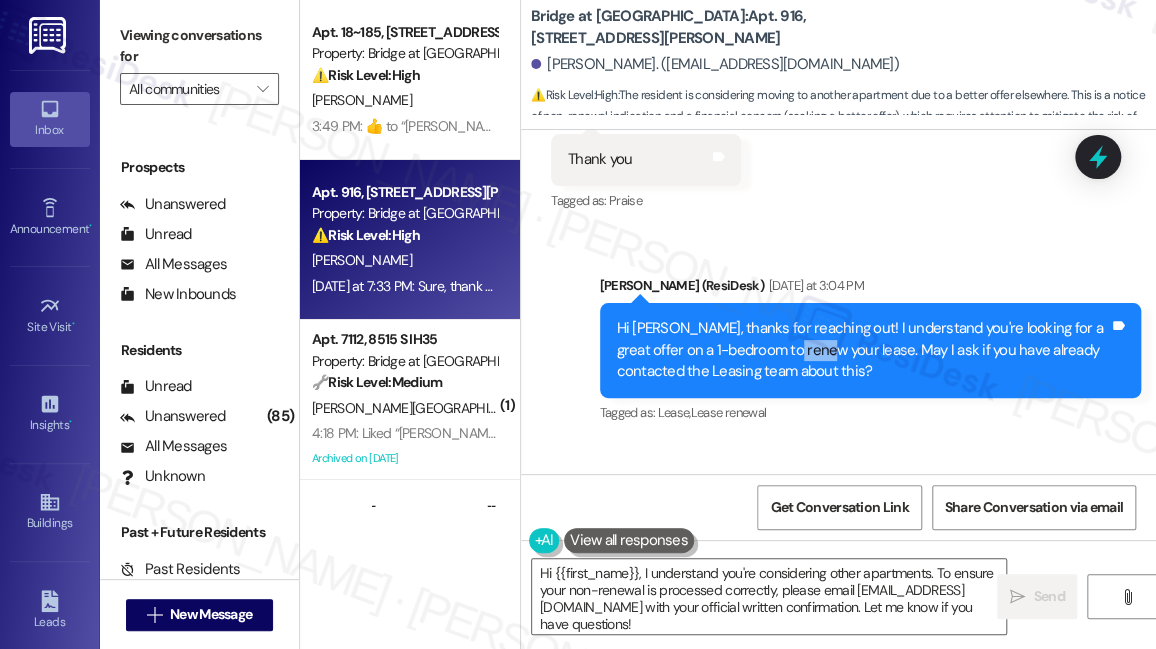 click on "Hi Hanine, thanks for reaching out! I understand you're looking for a great offer on a 1-bedroom to renew your lease. May I ask if you have already contacted the Leasing team about this?" at bounding box center [863, 350] 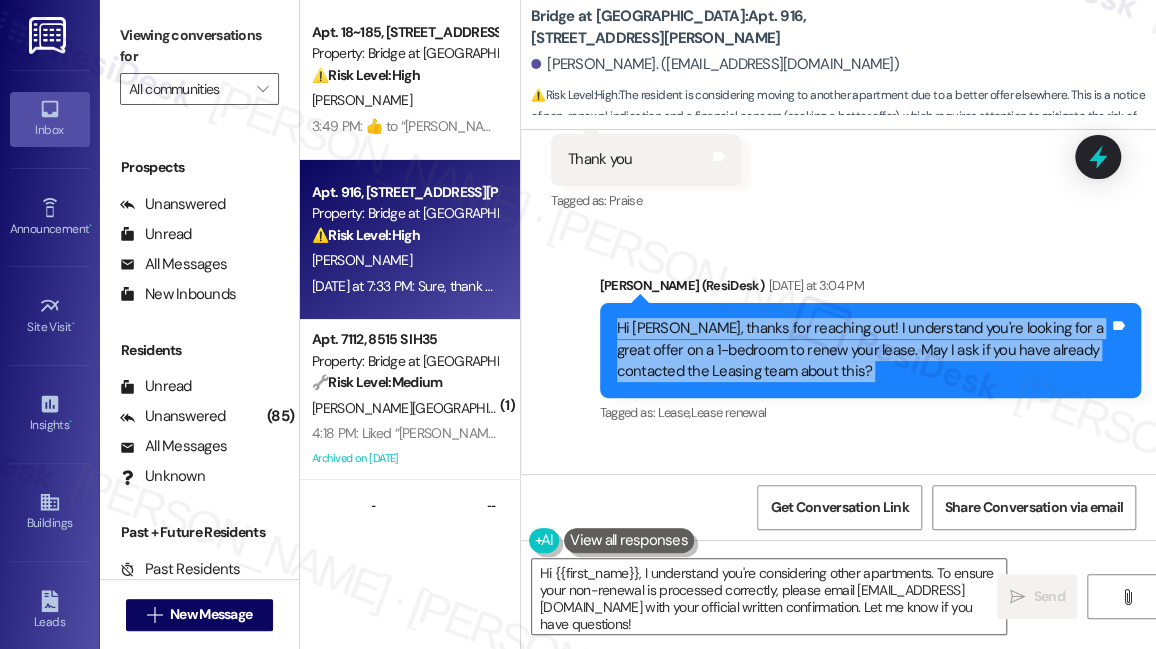 click on "Hi Hanine, thanks for reaching out! I understand you're looking for a great offer on a 1-bedroom to renew your lease. May I ask if you have already contacted the Leasing team about this?" at bounding box center (863, 350) 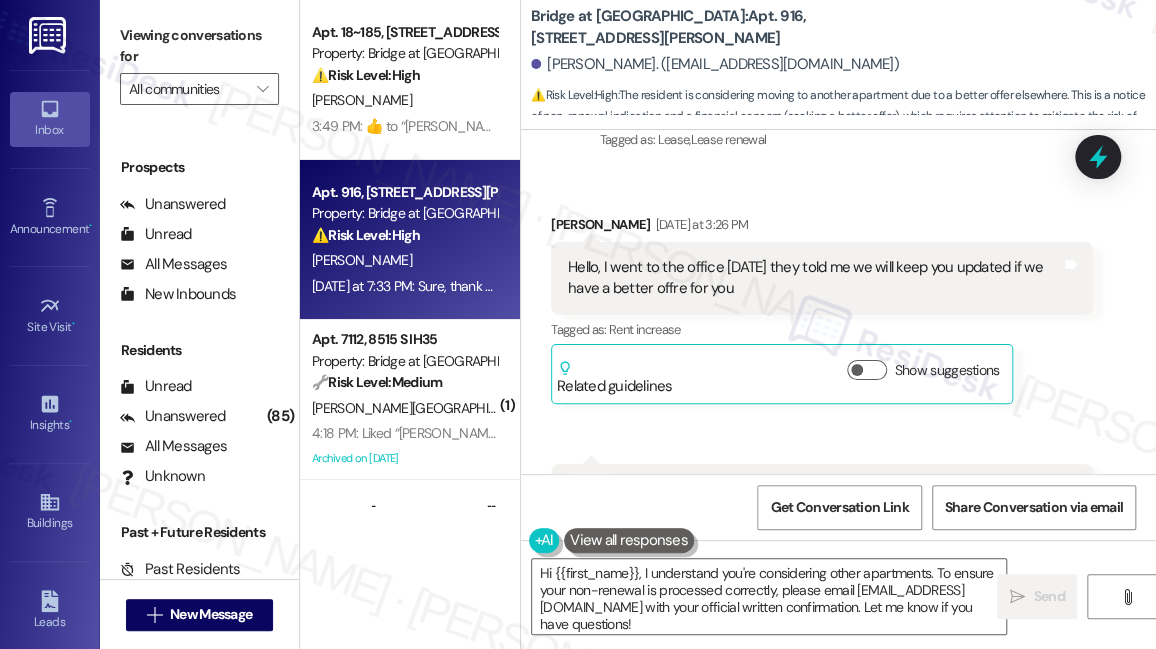 click on "Hello, I went to the office yesterday they told me we will keep you updated if we have a better offre for you" at bounding box center [814, 278] 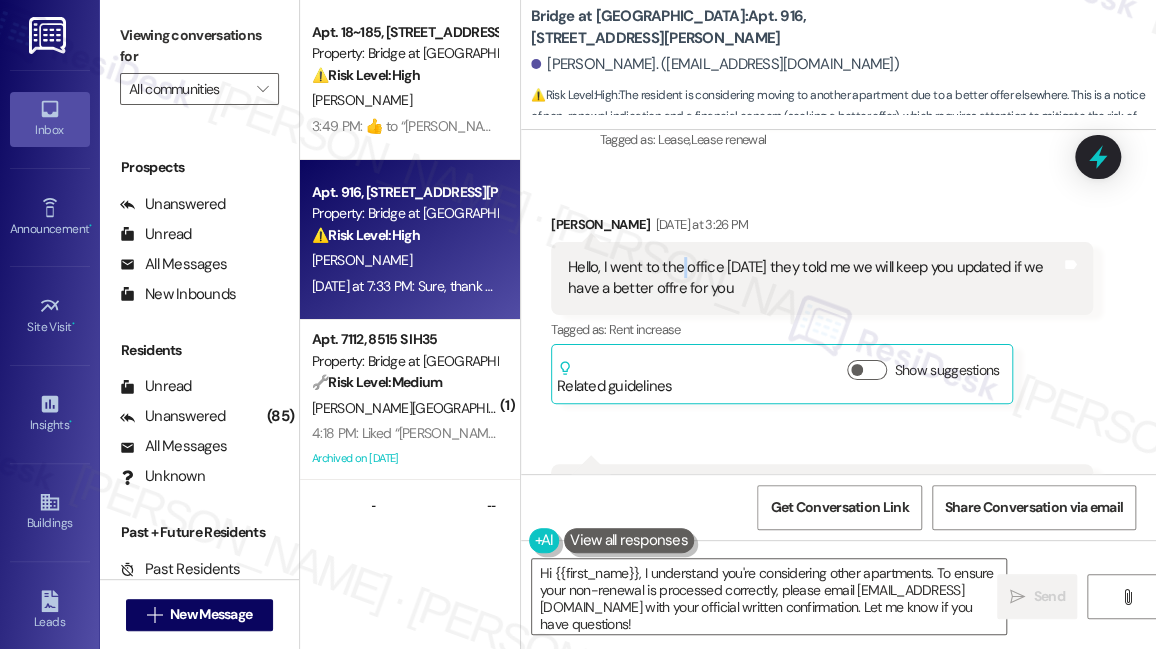 click on "Hello, I went to the office yesterday they told me we will keep you updated if we have a better offre for you" at bounding box center [814, 278] 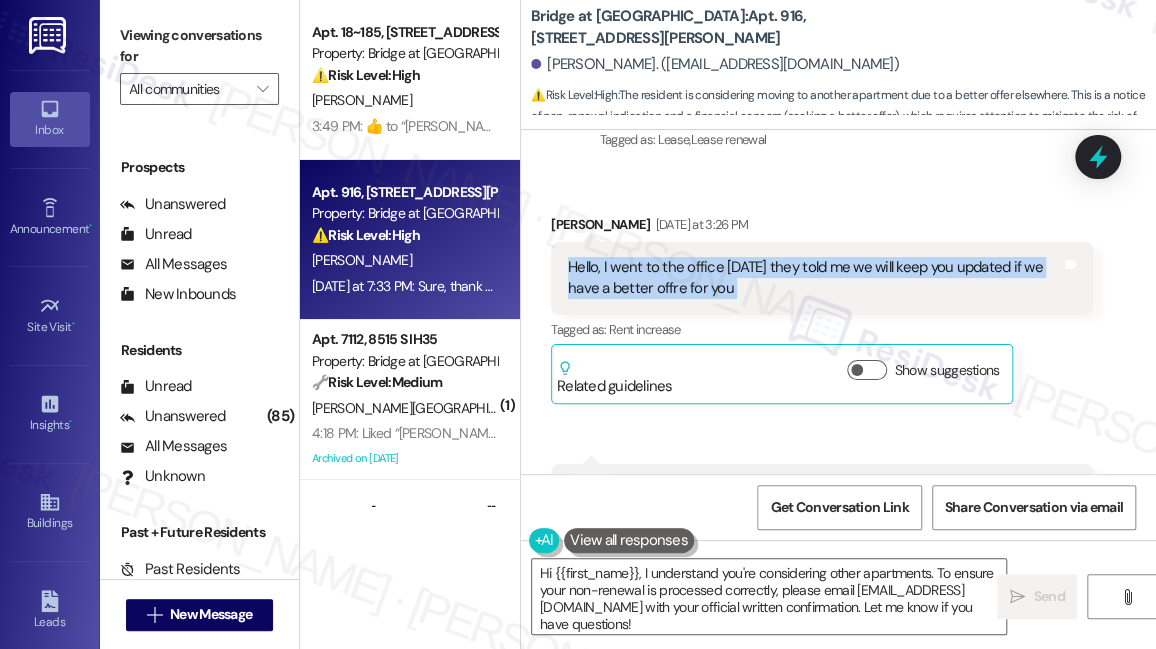 click on "Hello, I went to the office yesterday they told me we will keep you updated if we have a better offre for you" at bounding box center (814, 278) 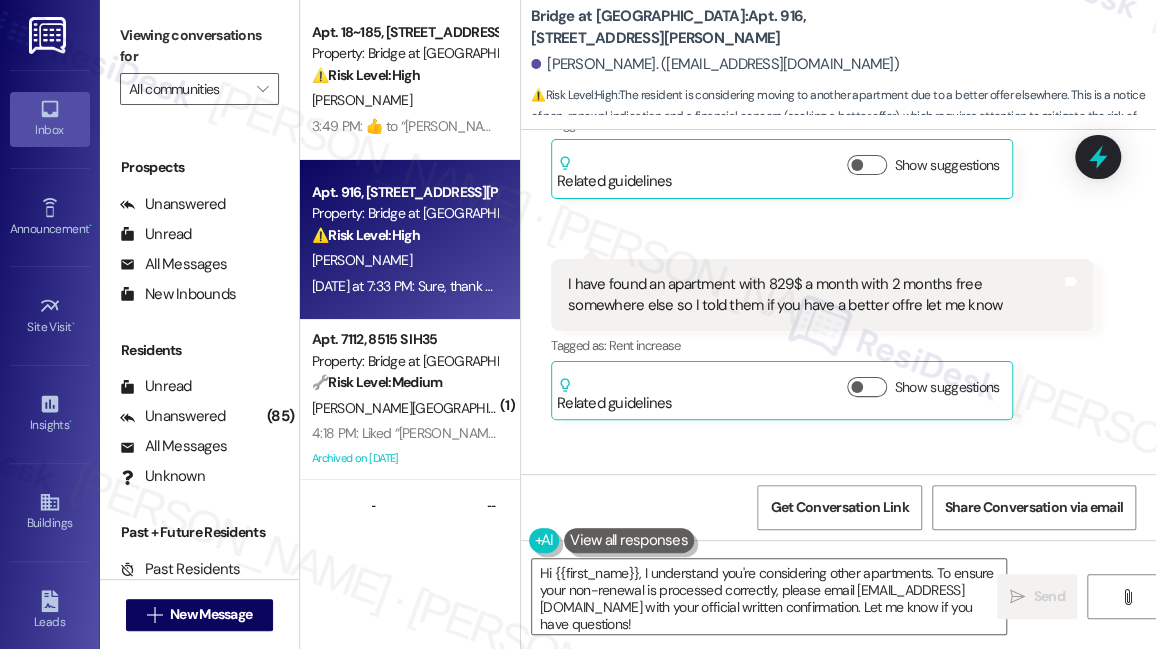scroll, scrollTop: 1140, scrollLeft: 0, axis: vertical 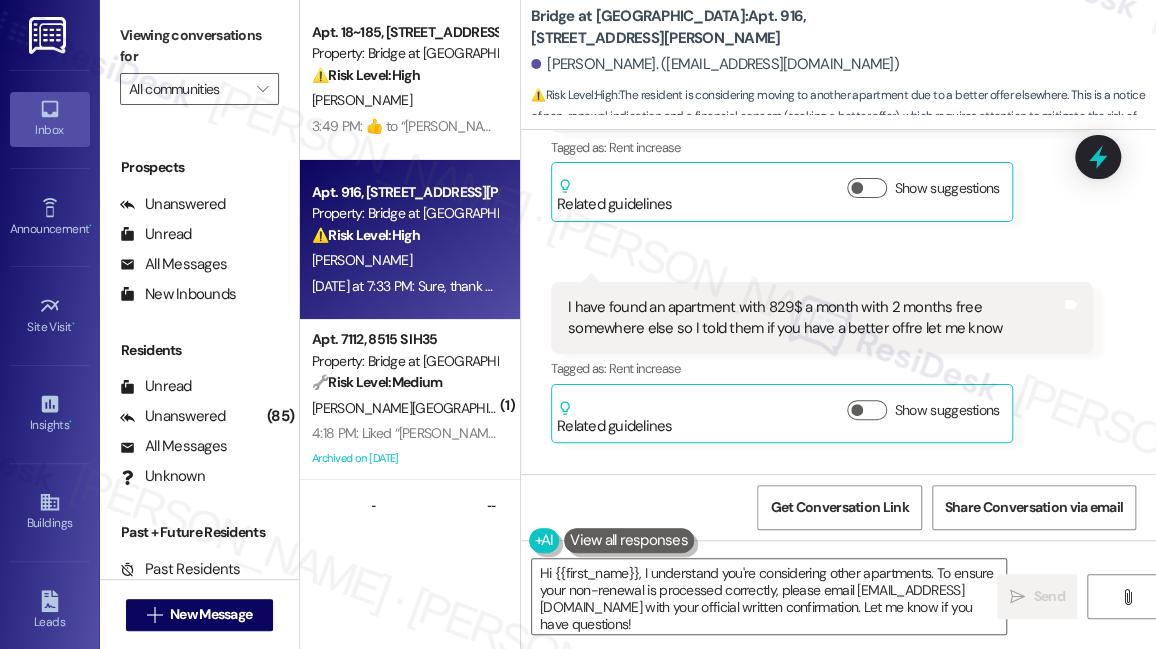 click on "I have found an apartment with 829$ a month with 2 months free somewhere else so I told them if you have a better offre let me know" at bounding box center (814, 318) 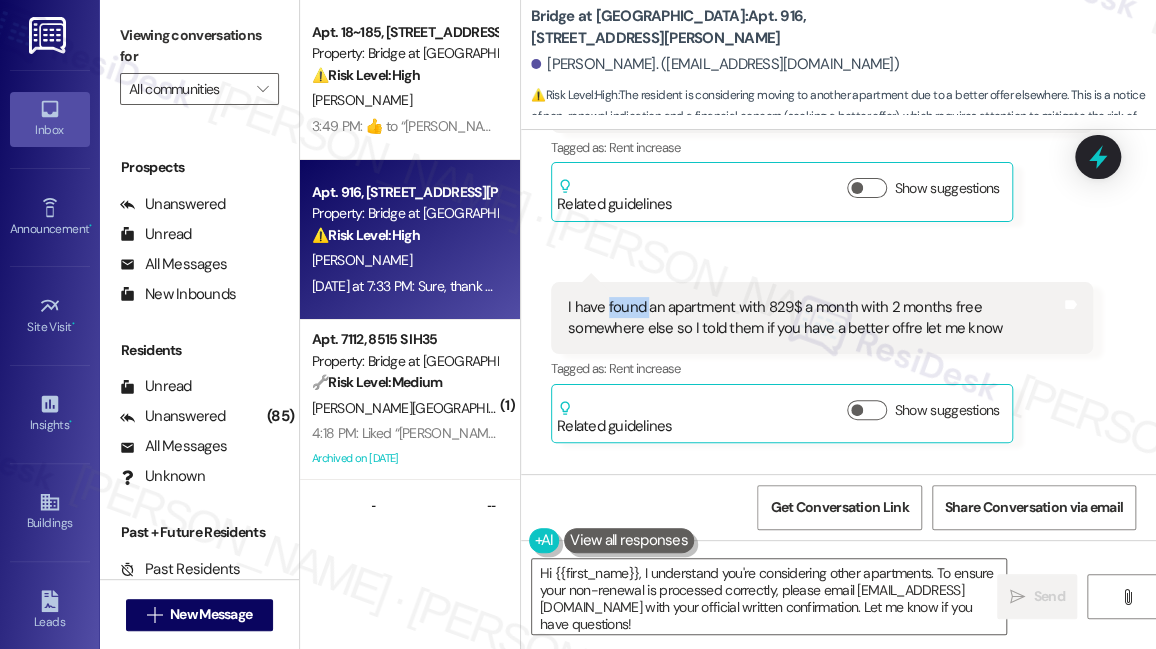 click on "I have found an apartment with 829$ a month with 2 months free somewhere else so I told them if you have a better offre let me know" at bounding box center [814, 318] 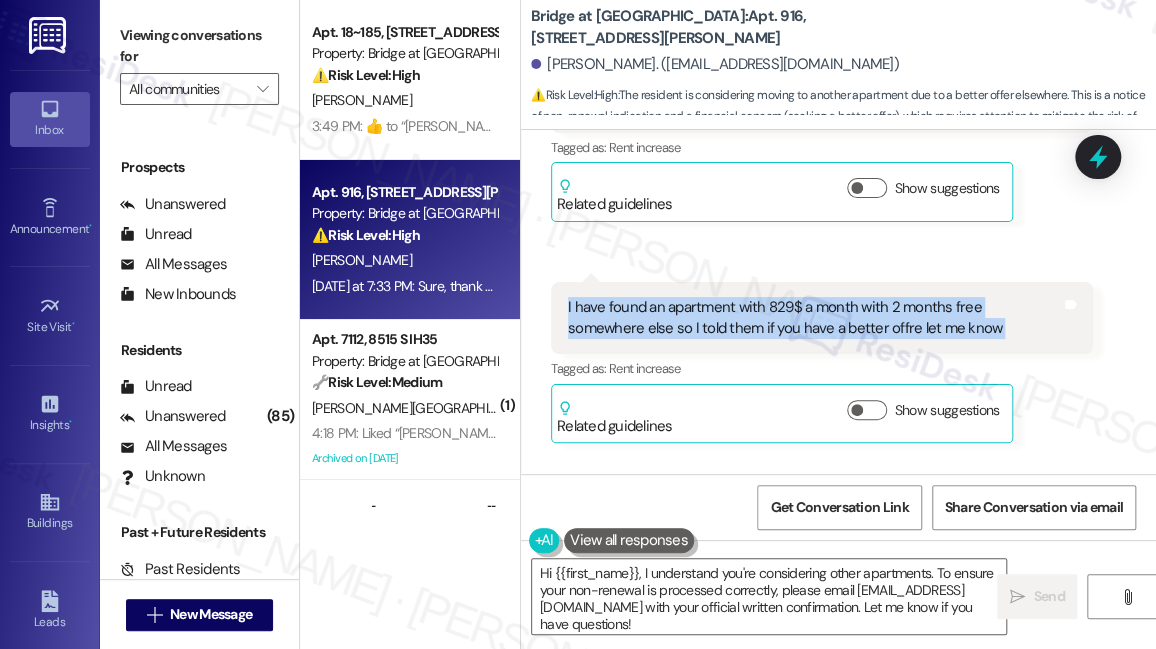 click on "I have found an apartment with 829$ a month with 2 months free somewhere else so I told them if you have a better offre let me know" at bounding box center (814, 318) 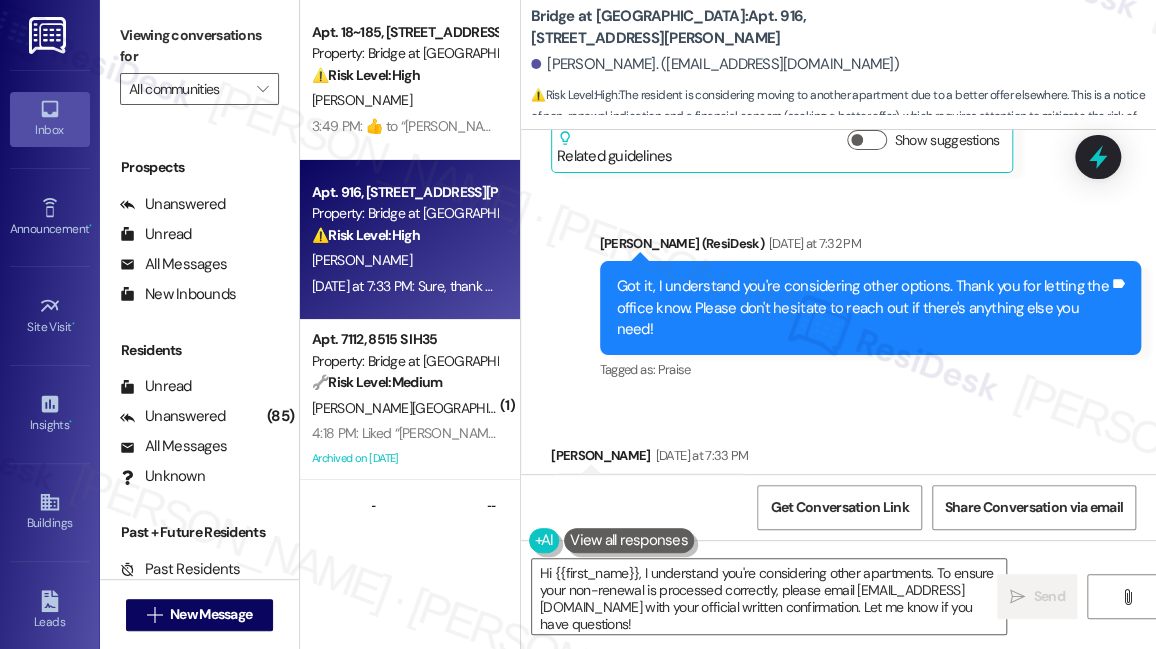 scroll, scrollTop: 1413, scrollLeft: 0, axis: vertical 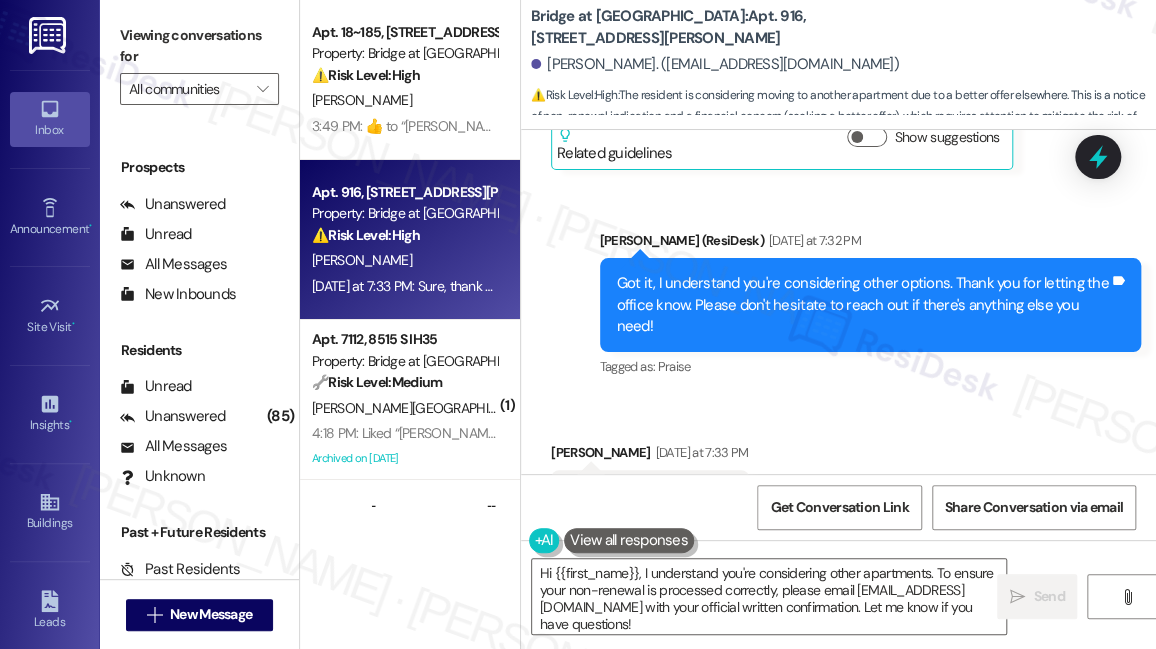 click on "Got it, I understand you're considering other options. Thank you for letting the office know. Please don't hesitate to reach out if there's anything else you need!" at bounding box center (863, 305) 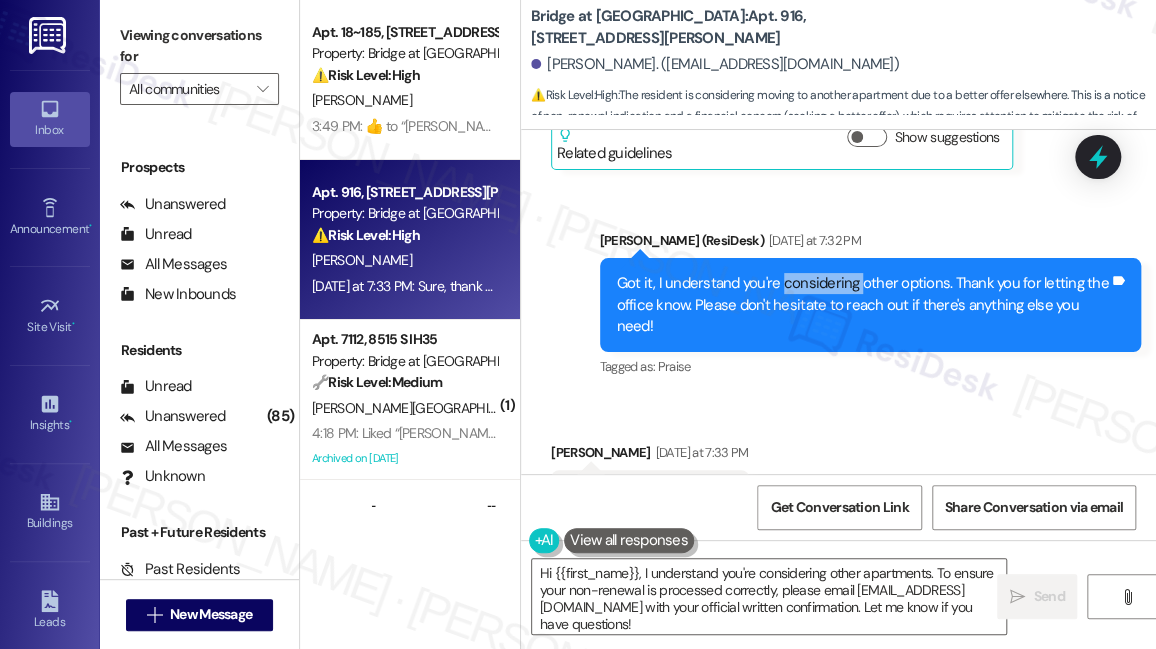 click on "Got it, I understand you're considering other options. Thank you for letting the office know. Please don't hesitate to reach out if there's anything else you need!" at bounding box center (863, 305) 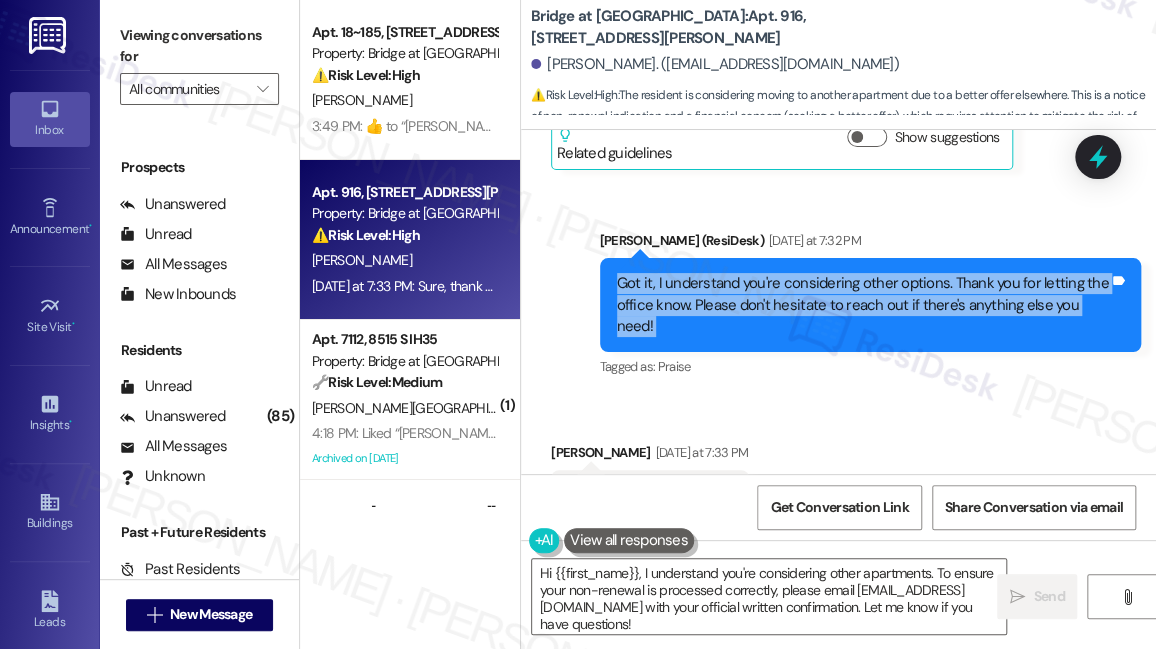click on "Got it, I understand you're considering other options. Thank you for letting the office know. Please don't hesitate to reach out if there's anything else you need!" at bounding box center [863, 305] 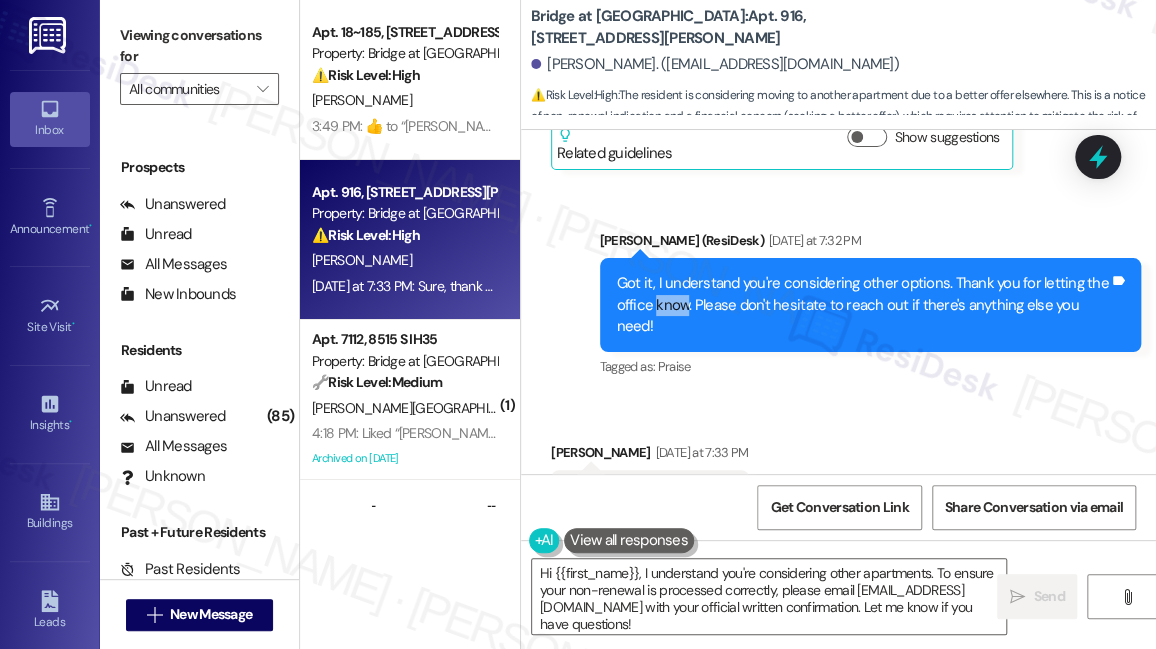 click on "Got it, I understand you're considering other options. Thank you for letting the office know. Please don't hesitate to reach out if there's anything else you need!" at bounding box center (863, 305) 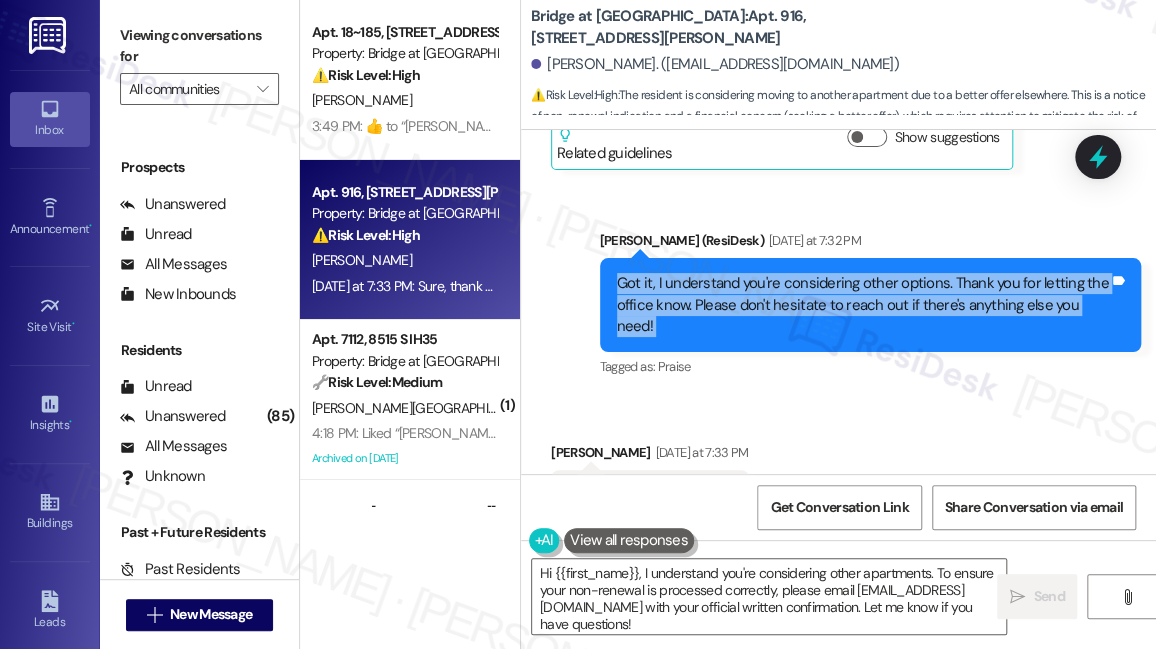 click on "Got it, I understand you're considering other options. Thank you for letting the office know. Please don't hesitate to reach out if there's anything else you need!" at bounding box center [863, 305] 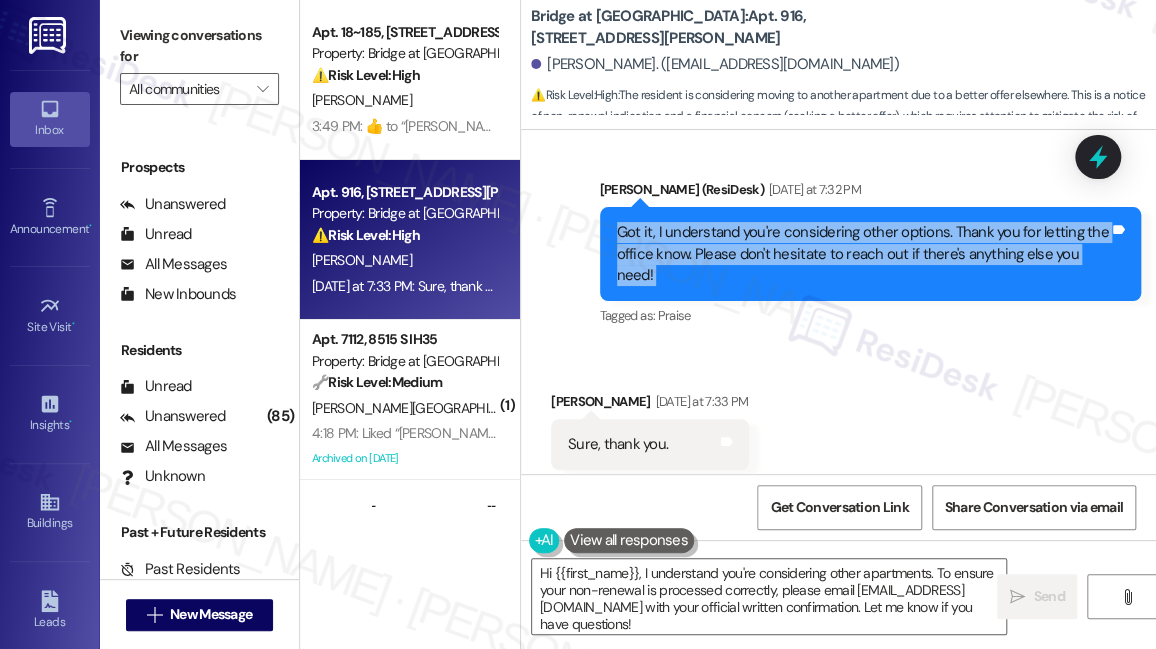 scroll, scrollTop: 1504, scrollLeft: 0, axis: vertical 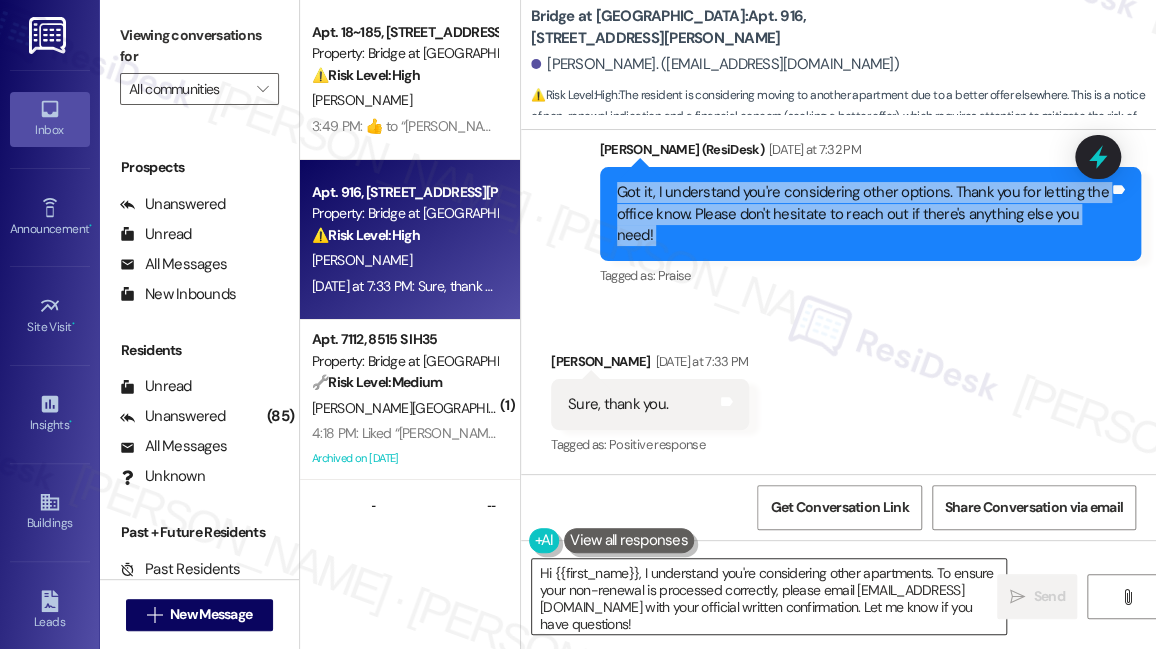 click on "Hi {{first_name}}, I understand you're considering other apartments. To ensure your non-renewal is processed correctly, please email Manager@bridgeatvolente.com with your official written confirmation. Let me know if you have questions!" at bounding box center (769, 596) 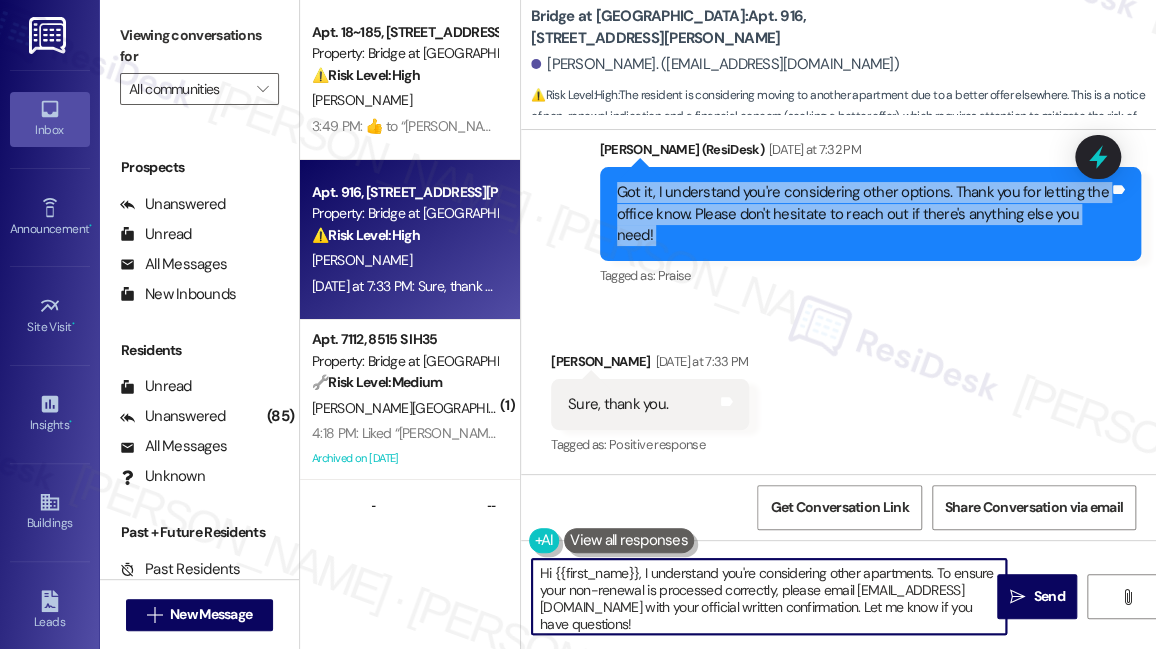 click on "Hi {{first_name}}, I understand you're considering other apartments. To ensure your non-renewal is processed correctly, please email Manager@bridgeatvolente.com with your official written confirmation. Let me know if you have questions!" at bounding box center [769, 596] 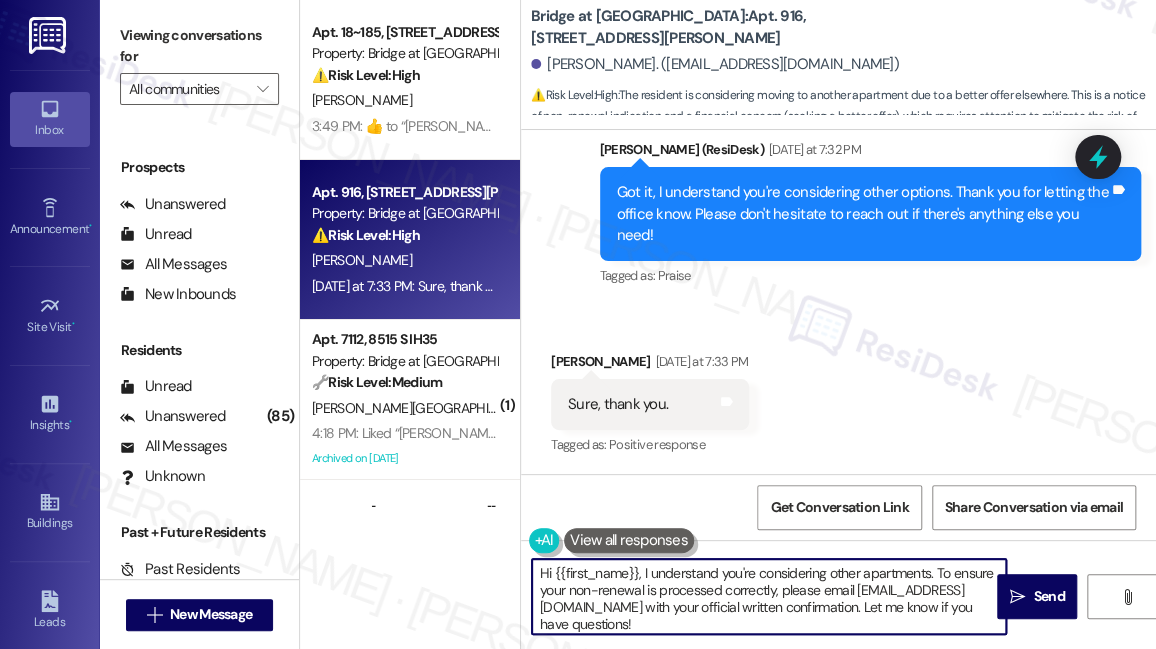 click on "Hi {{first_name}}, I understand you're considering other apartments. To ensure your non-renewal is processed correctly, please email Manager@bridgeatvolente.com with your official written confirmation. Let me know if you have questions!" at bounding box center (769, 596) 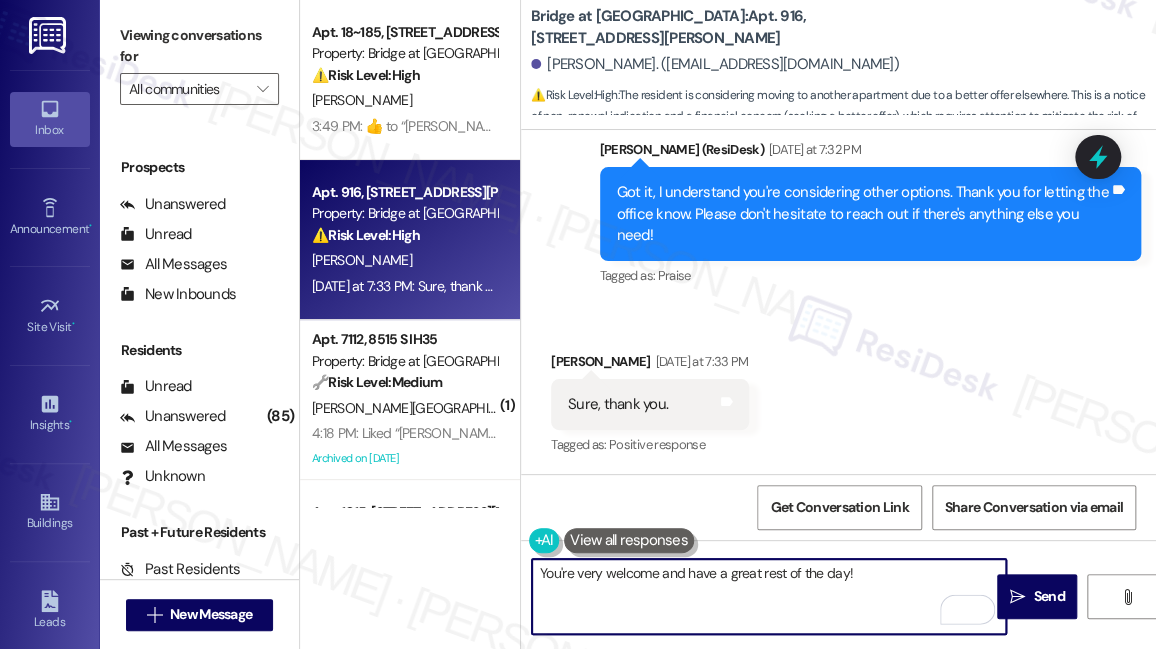 click on "Hanine Alloun Yesterday at 7:33 PM" at bounding box center [650, 365] 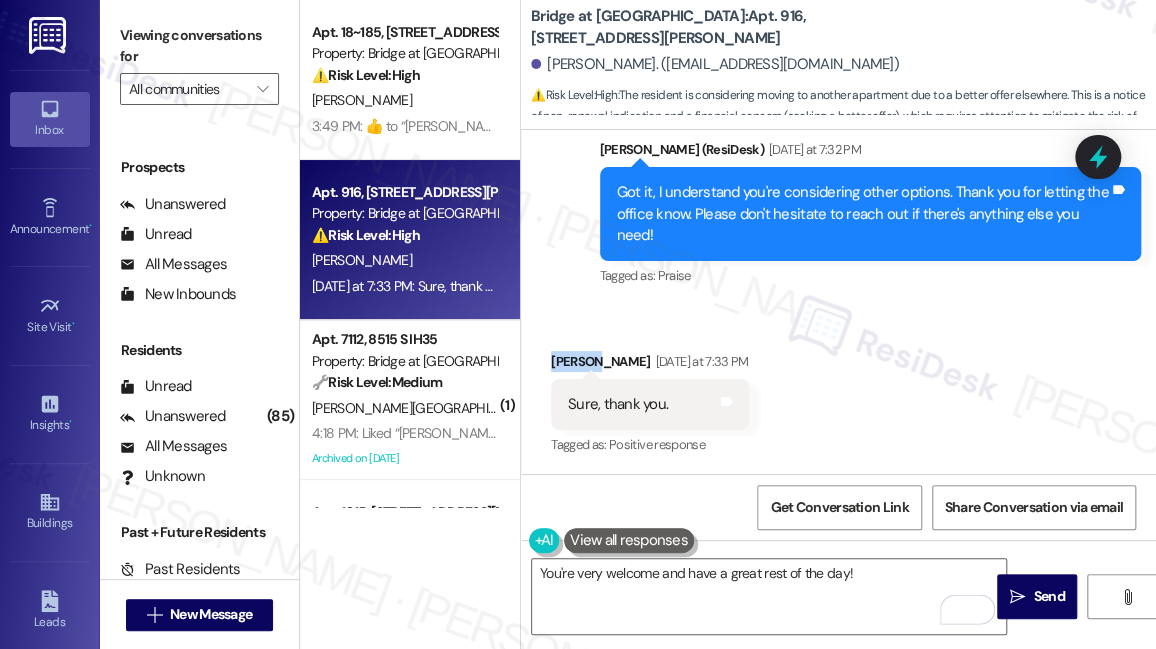 click on "Hanine Alloun Yesterday at 7:33 PM" at bounding box center [650, 365] 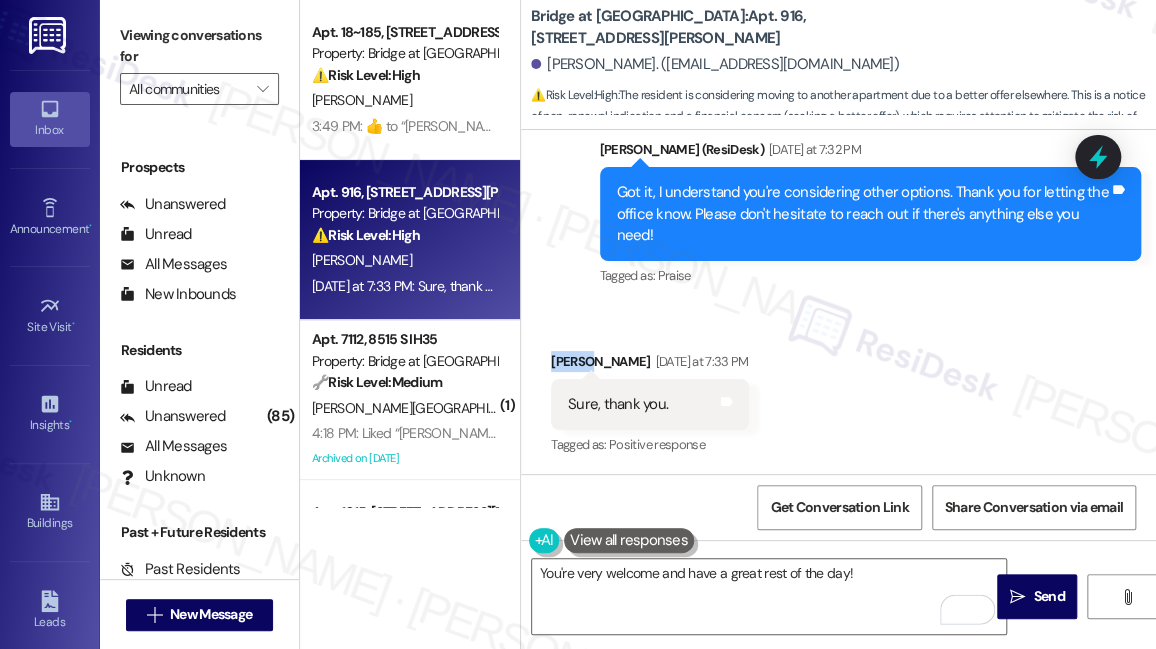 copy on "Hanine" 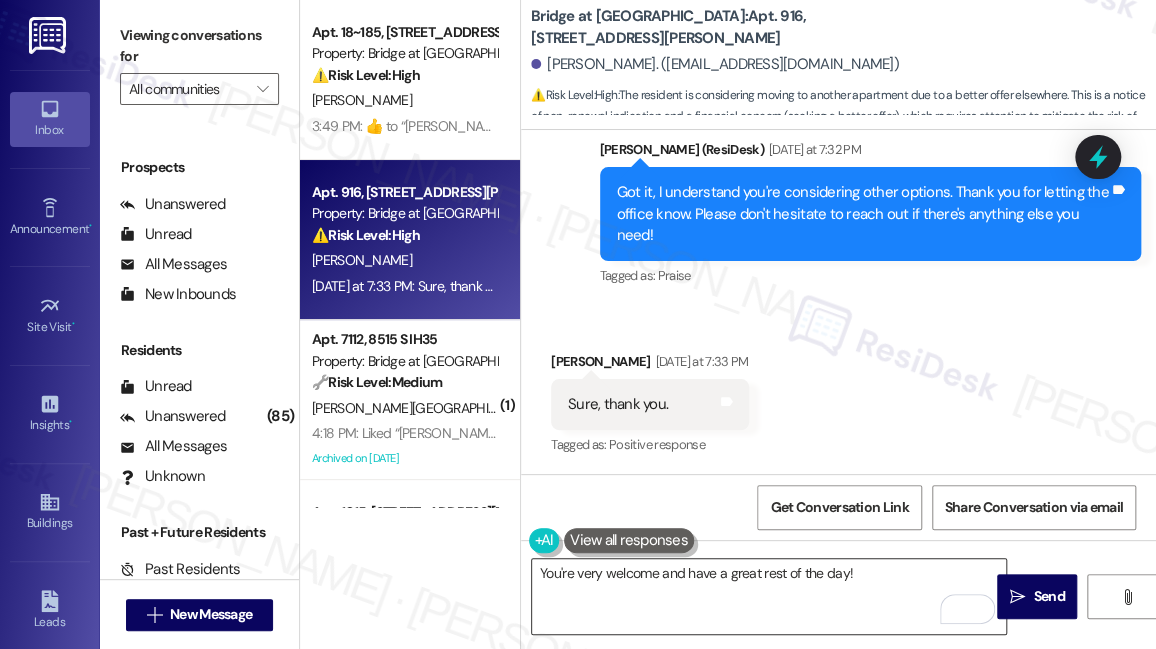 click on "You're very welcome and have a great rest of the day!" at bounding box center (769, 596) 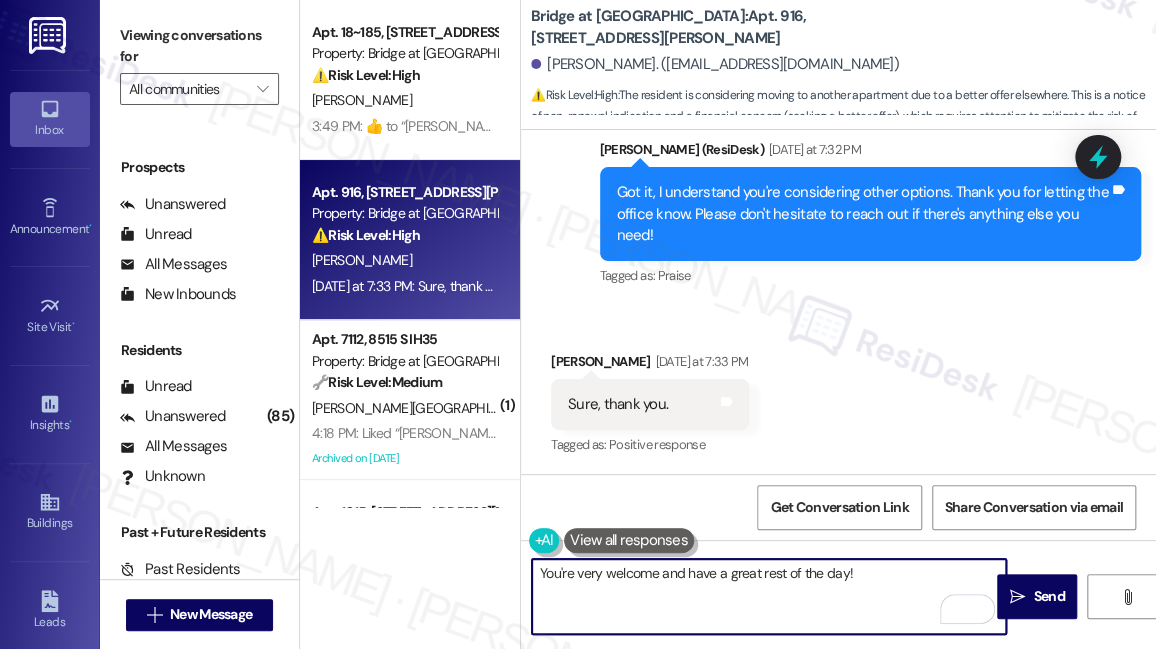 click on "You're very welcome and have a great rest of the day!" at bounding box center (769, 596) 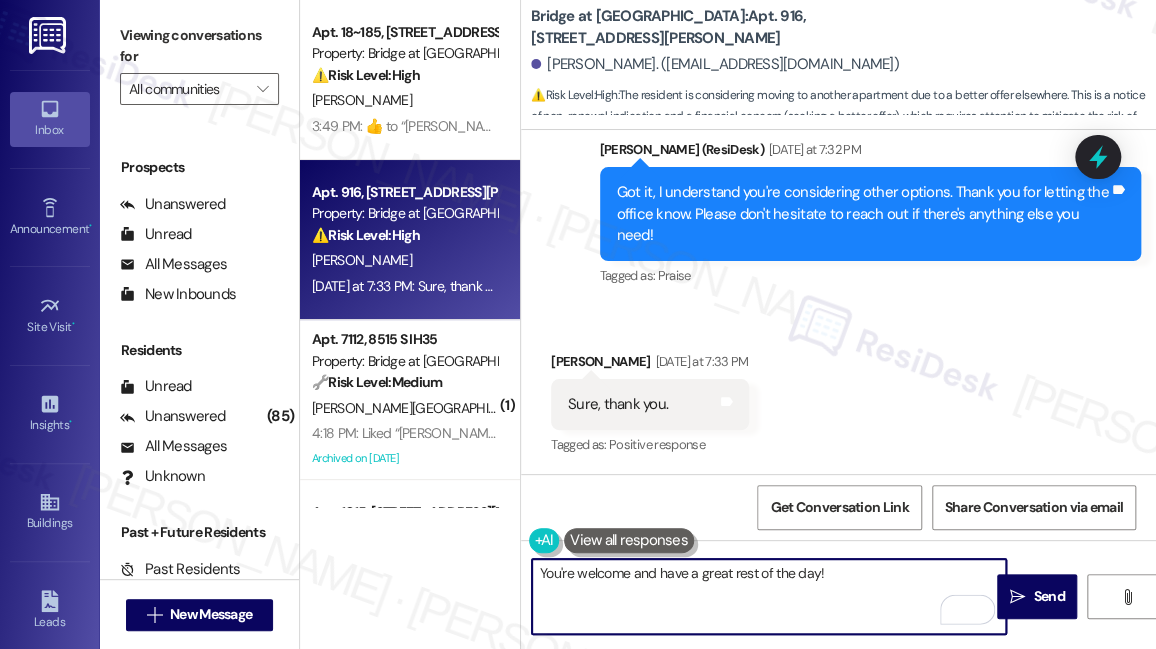 click on "You're welcome and have a great rest of the day!" at bounding box center (769, 596) 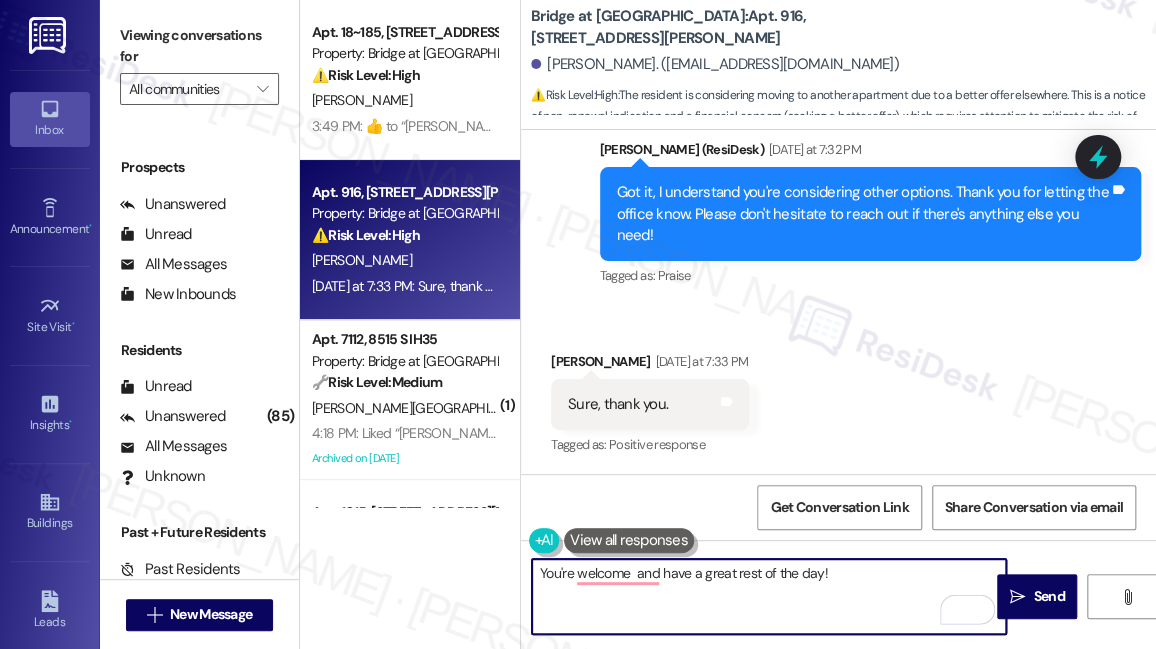 paste on "Hanine" 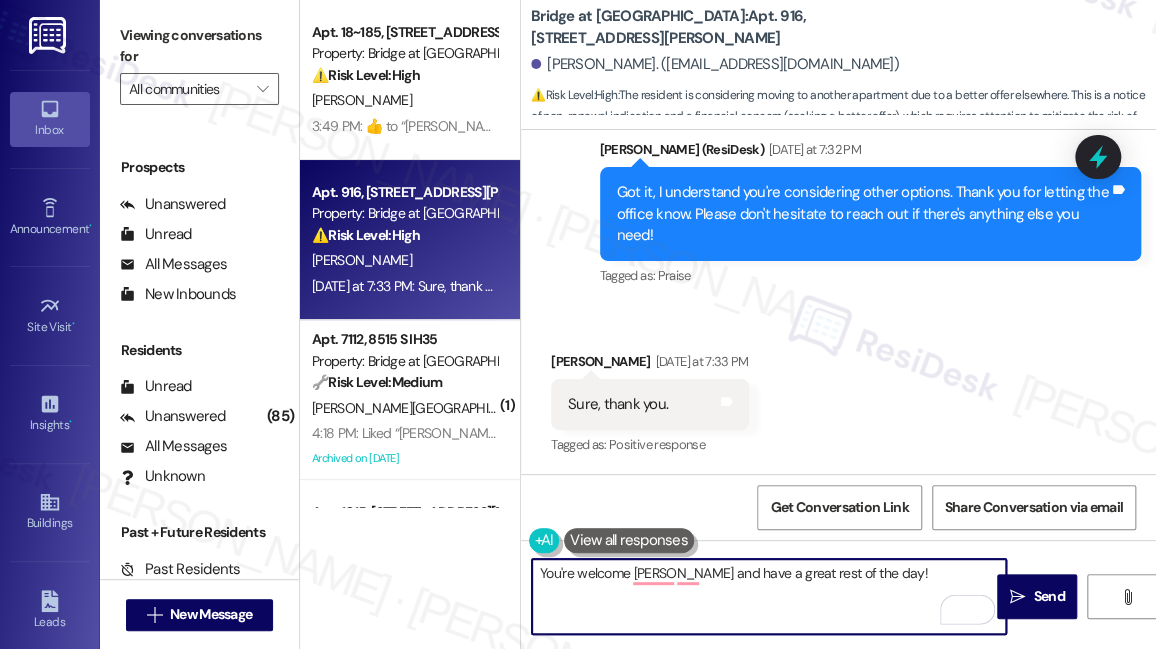 click on "You're welcome Hanine and have a great rest of the day!" at bounding box center [769, 596] 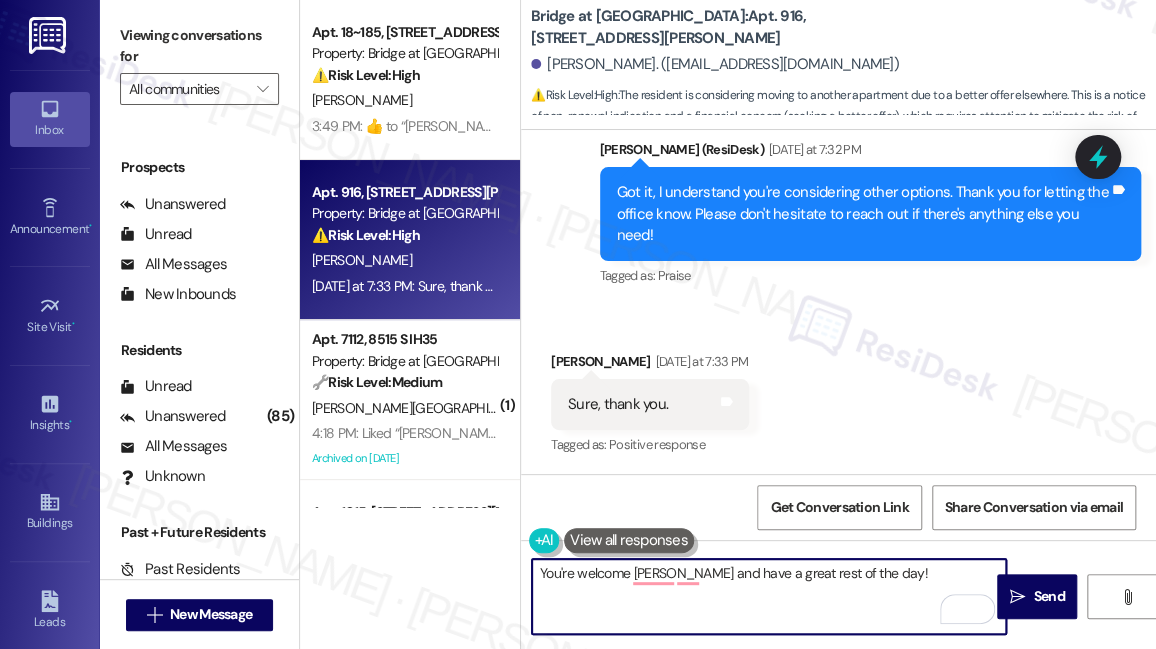 click on "Tagged as:   Positive response Click to highlight conversations about Positive response" at bounding box center (650, 444) 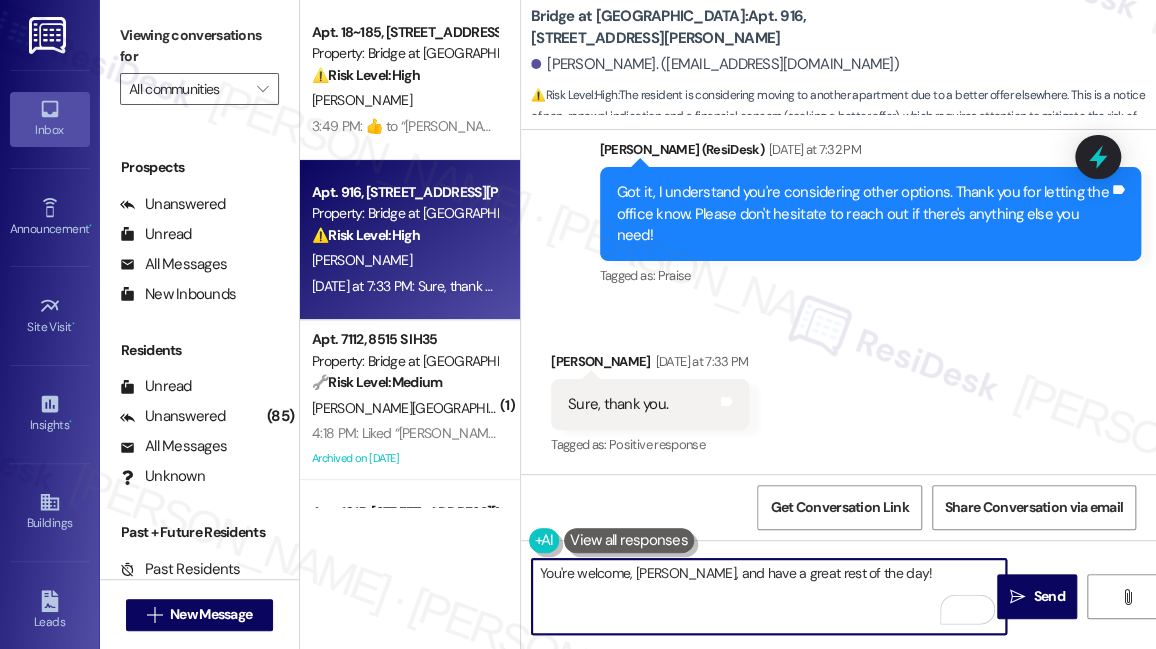 click on "You're welcome, Hanine, and have a great rest of the day!" at bounding box center (769, 596) 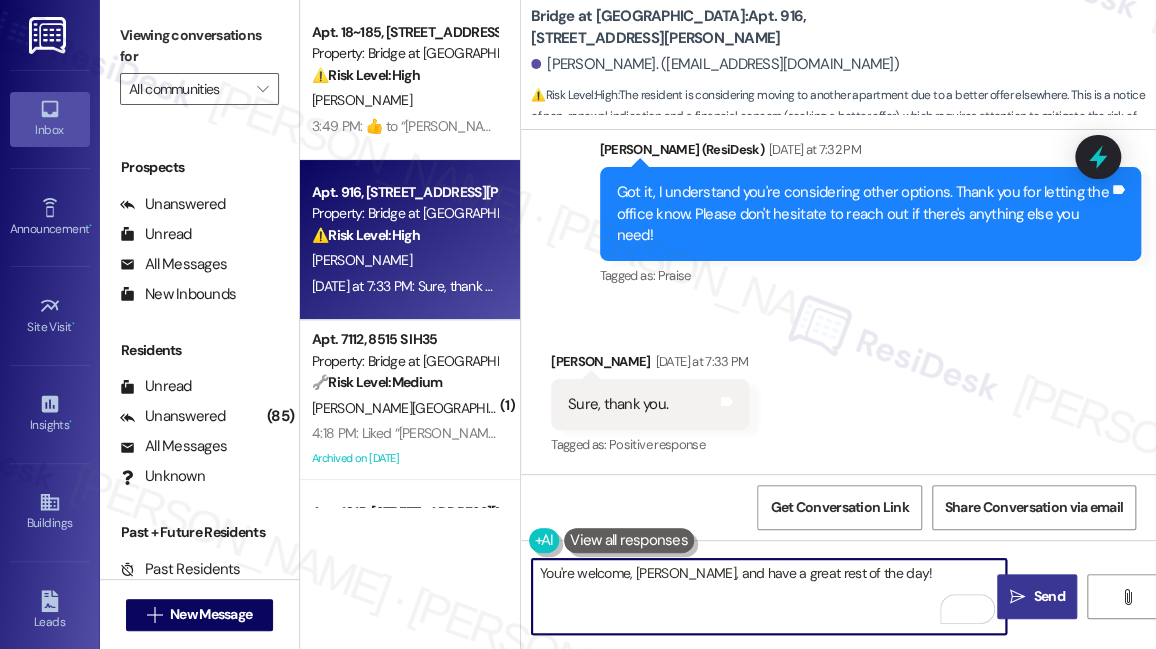 type on "You're welcome, Hanine, and have a great rest of the day!" 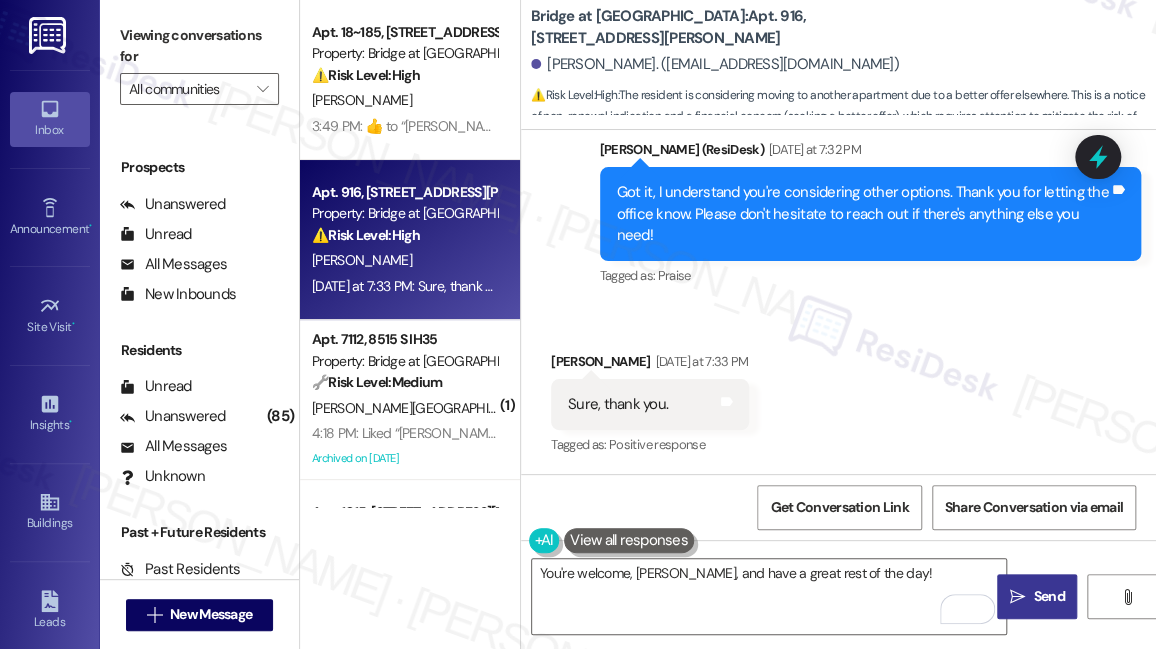 click on "Send" at bounding box center [1048, 596] 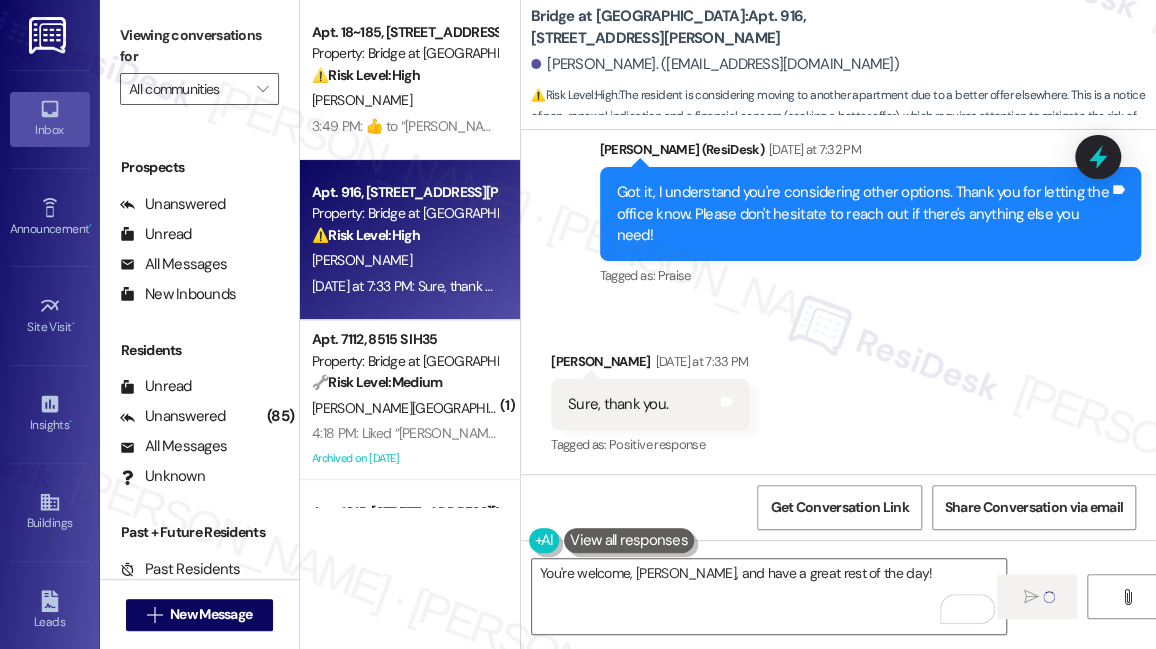 type 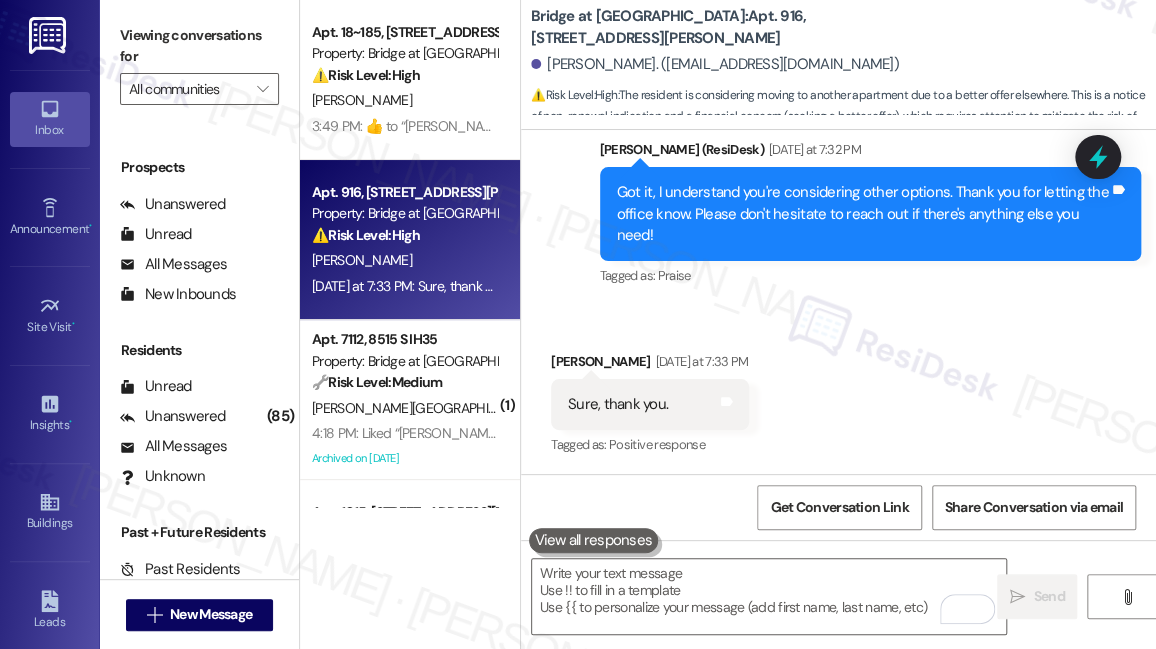 scroll, scrollTop: 1503, scrollLeft: 0, axis: vertical 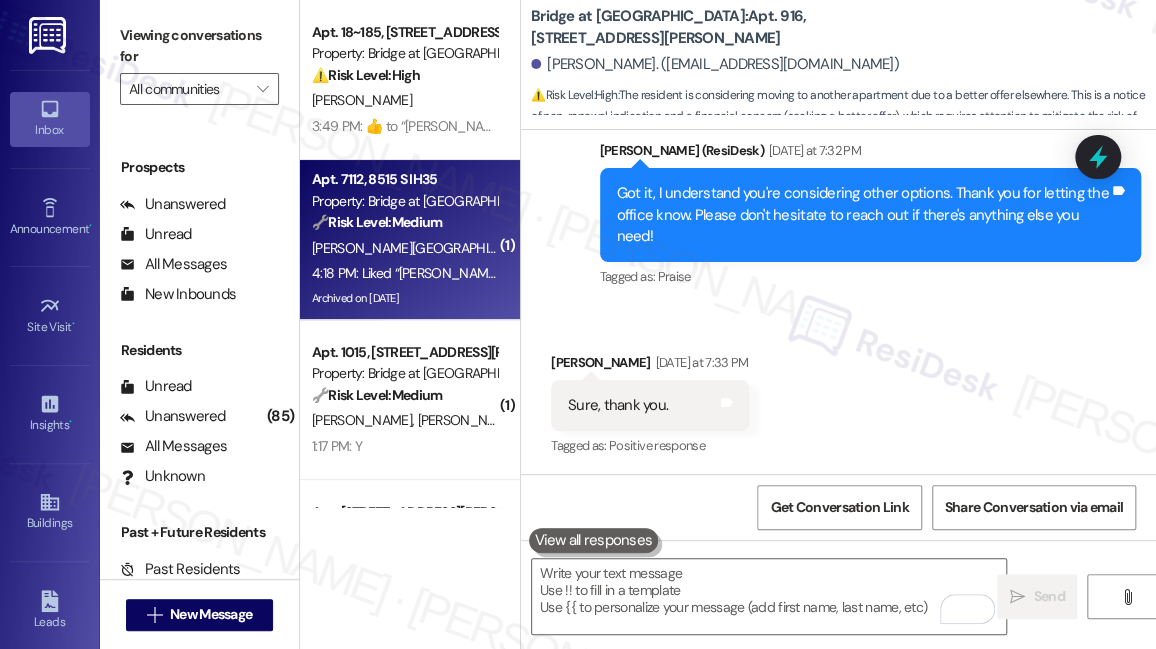click on "Y. Berrio W. Berrio Hoyos" at bounding box center (404, 248) 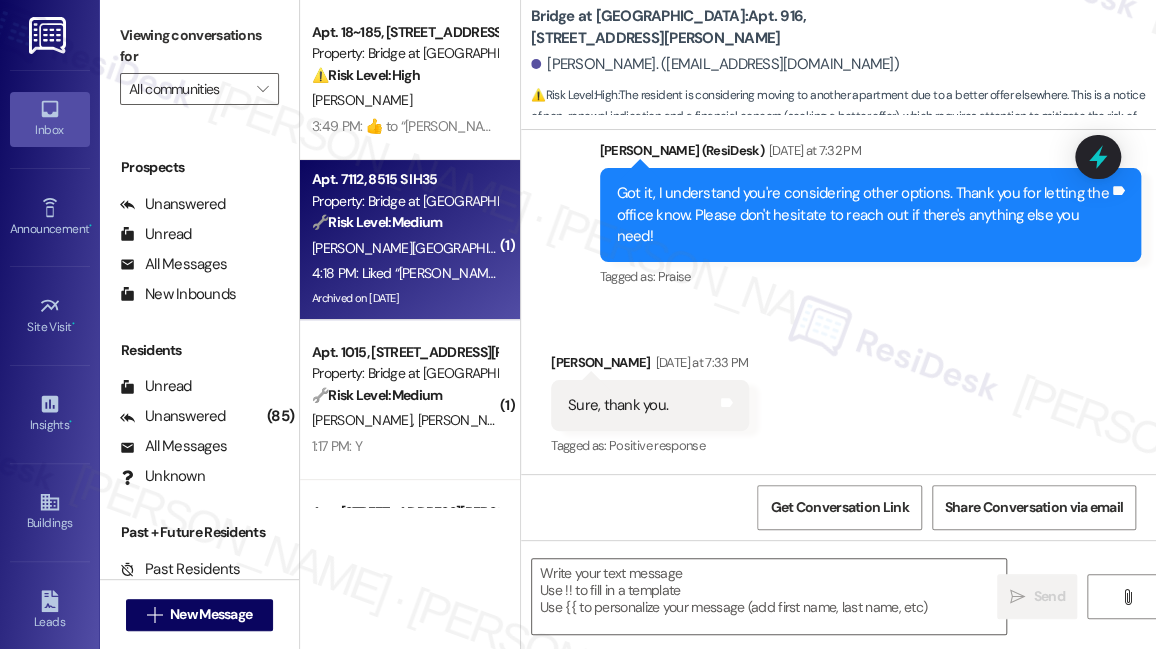 type on "Fetching suggested responses. Please feel free to read through the conversation in the meantime." 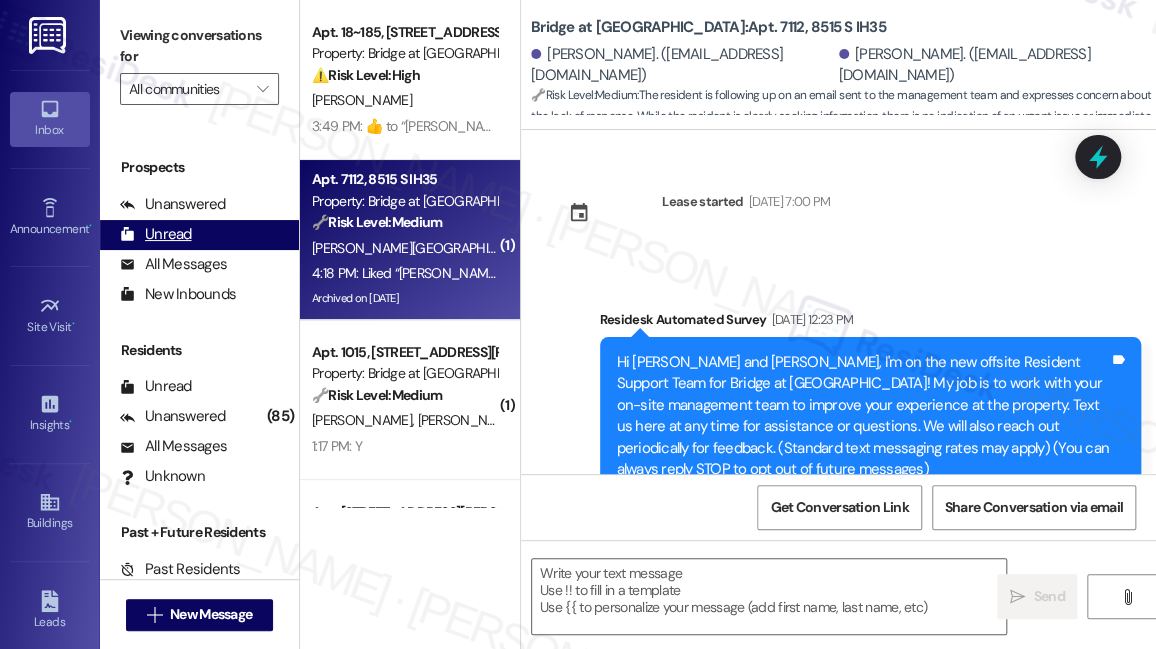 scroll, scrollTop: 10245, scrollLeft: 0, axis: vertical 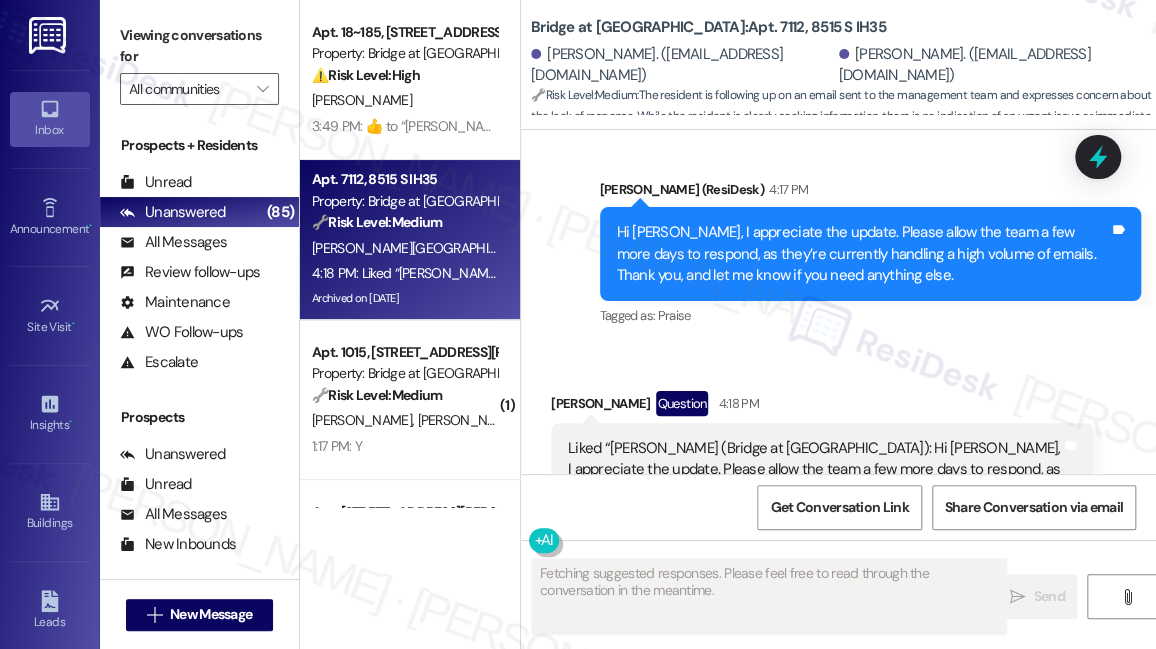 click on "Liked “Sarah (Bridge at Monarch Bluffs): Hi Wilmer, I appreciate the update. Please allow the team a few more days to respond, as they’re currently handling a high volume of emails. Thank you, and let me know if you need anything else.”" at bounding box center (814, 481) 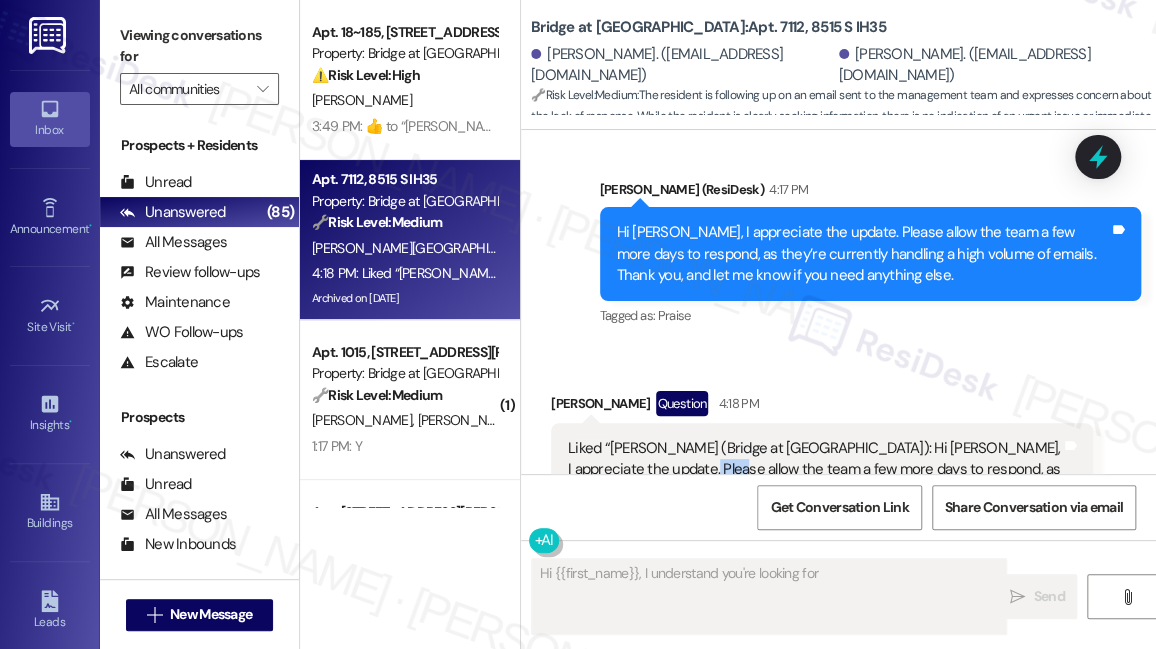 click on "Liked “Sarah (Bridge at Monarch Bluffs): Hi Wilmer, I appreciate the update. Please allow the team a few more days to respond, as they’re currently handling a high volume of emails. Thank you, and let me know if you need anything else.”" at bounding box center (814, 481) 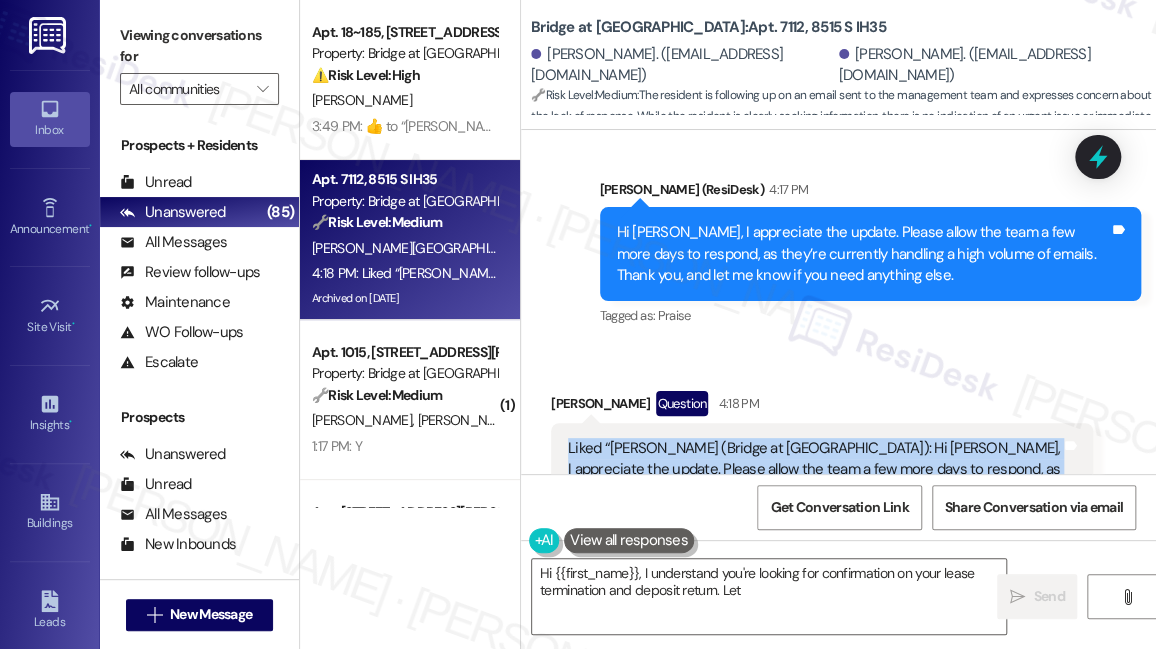 click on "Liked “Sarah (Bridge at Monarch Bluffs): Hi Wilmer, I appreciate the update. Please allow the team a few more days to respond, as they’re currently handling a high volume of emails. Thank you, and let me know if you need anything else.”" at bounding box center [814, 481] 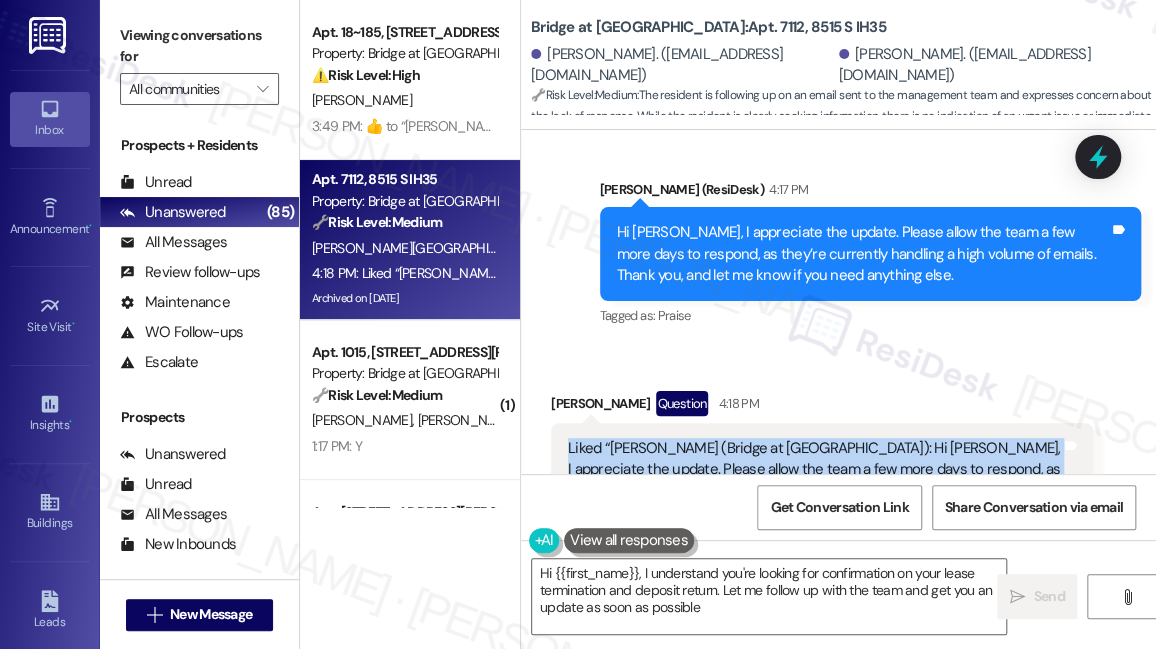 type on "Hi {{first_name}}, I understand you're looking for confirmation on your lease termination and deposit return. Let me follow up with the team and get you an update as soon as possible!" 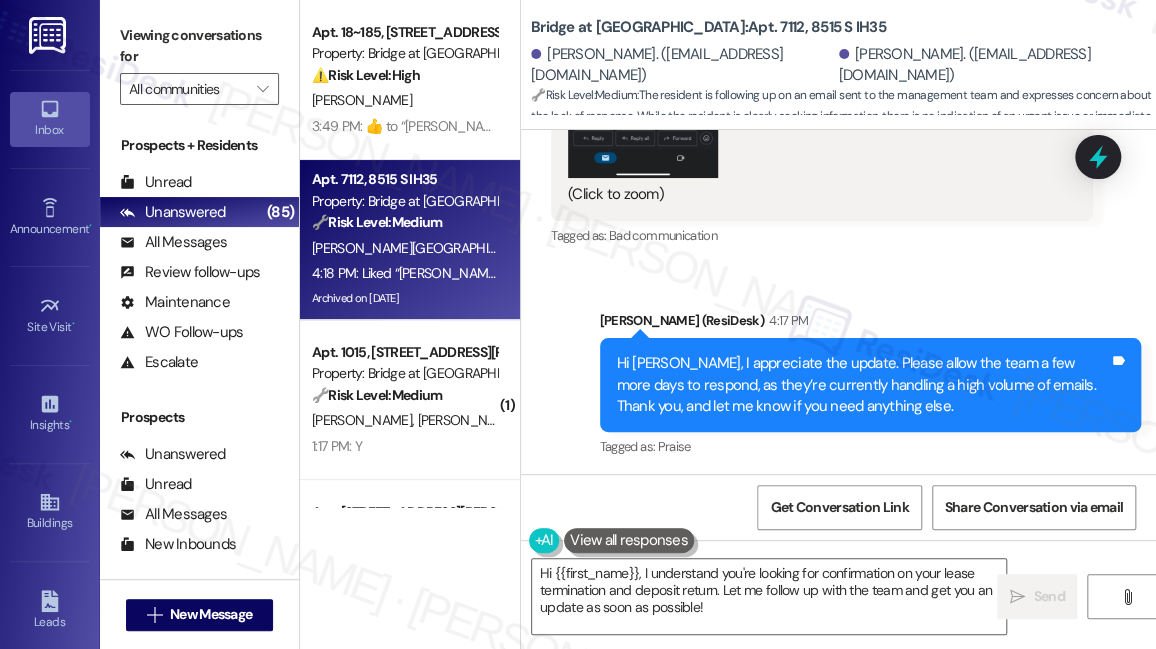 scroll, scrollTop: 9972, scrollLeft: 0, axis: vertical 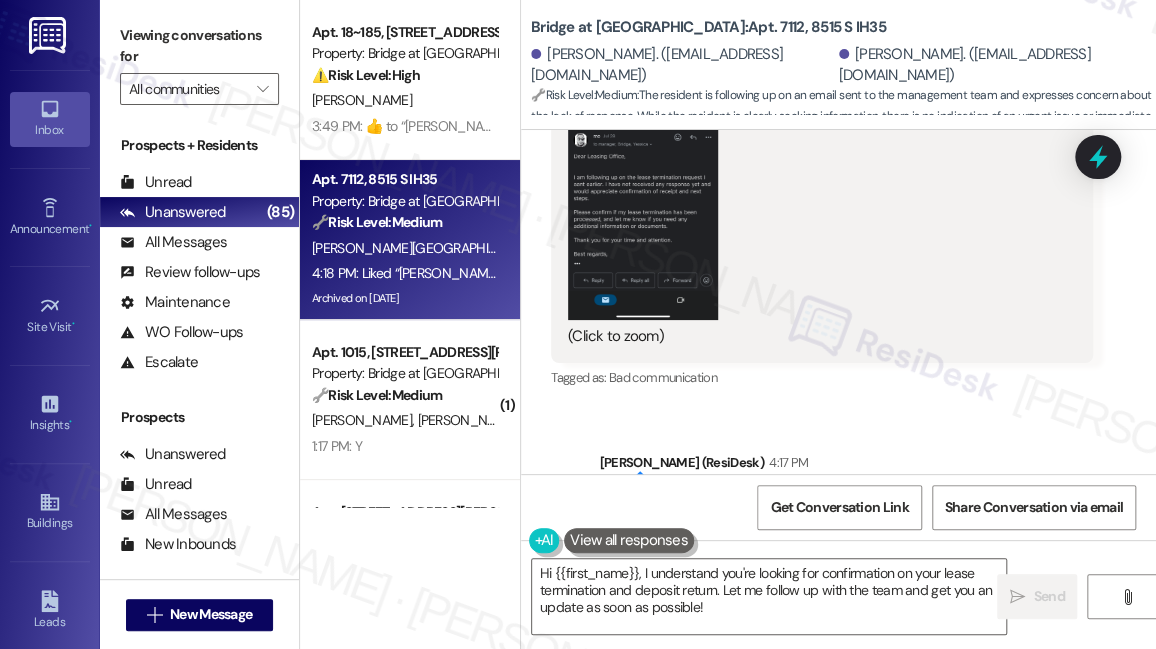 click on "Hi Wilmer, I appreciate the update. Please allow the team a few more days to respond, as they’re currently handling a high volume of emails. Thank you, and let me know if you need anything else." at bounding box center (863, 527) 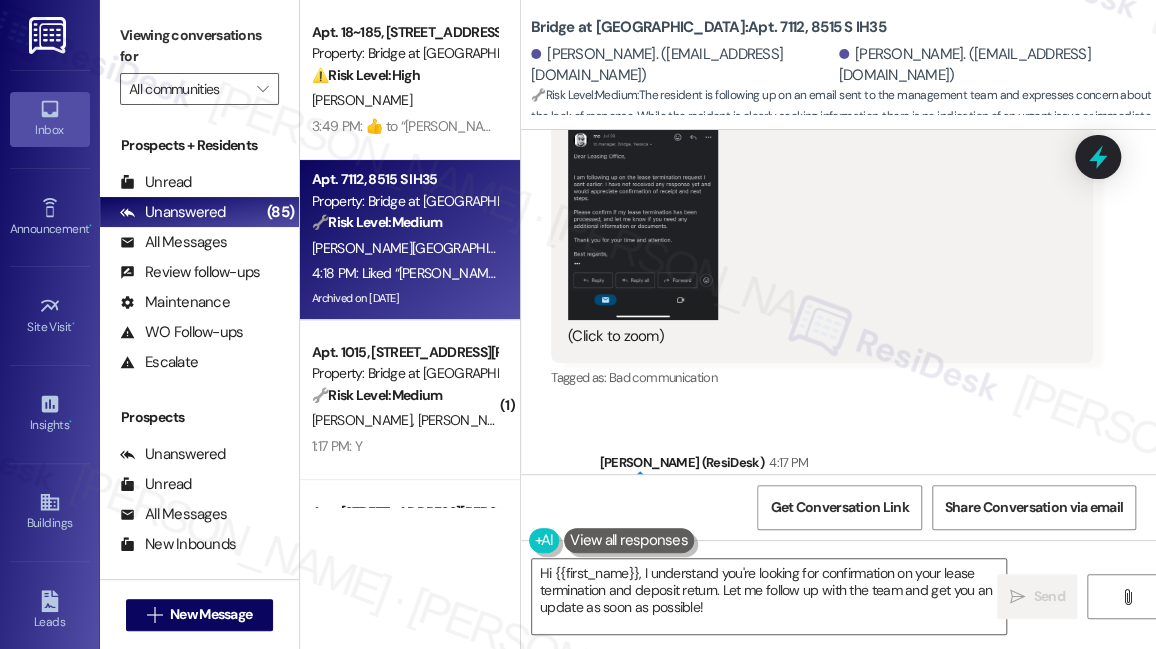 click on "Hi Wilmer, I appreciate the update. Please allow the team a few more days to respond, as they’re currently handling a high volume of emails. Thank you, and let me know if you need anything else." at bounding box center [863, 527] 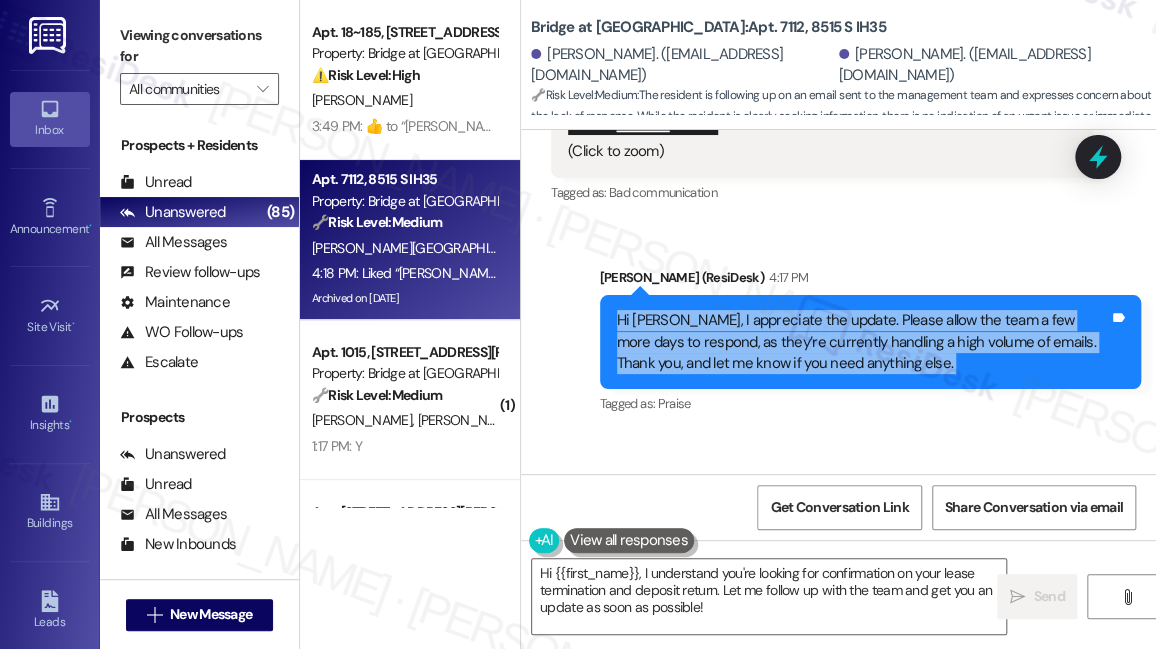 scroll, scrollTop: 10245, scrollLeft: 0, axis: vertical 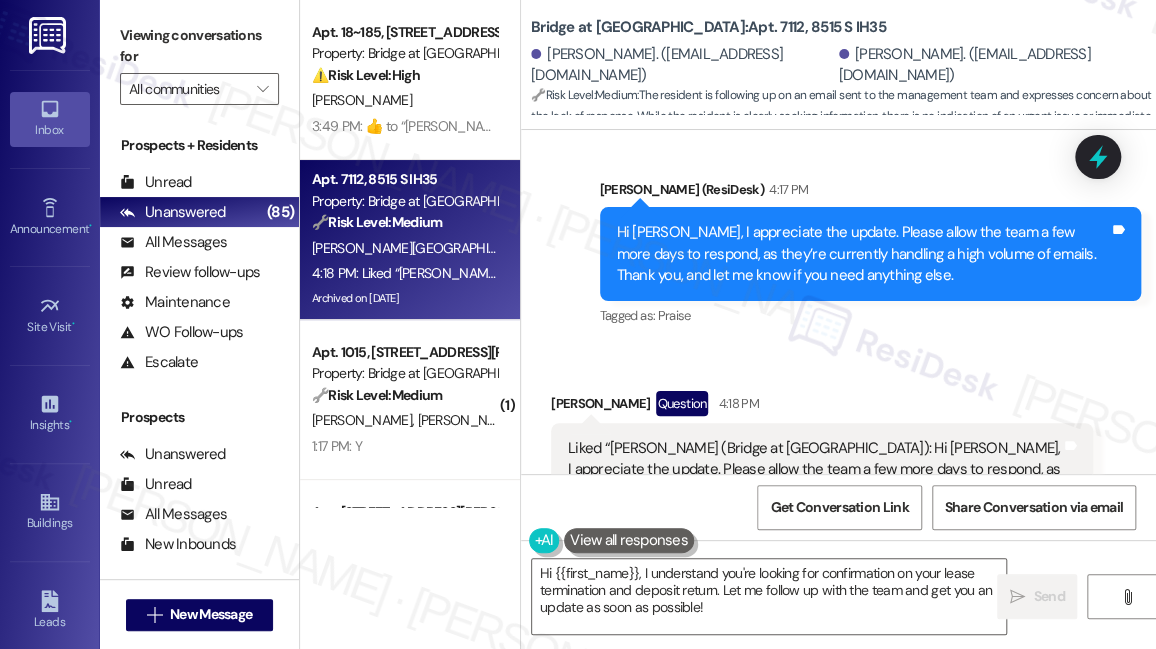 click on "Liked “Sarah (Bridge at Monarch Bluffs): Hi Wilmer, I appreciate the update. Please allow the team a few more days to respond, as they’re currently handling a high volume of emails. Thank you, and let me know if you need anything else.”" at bounding box center (814, 481) 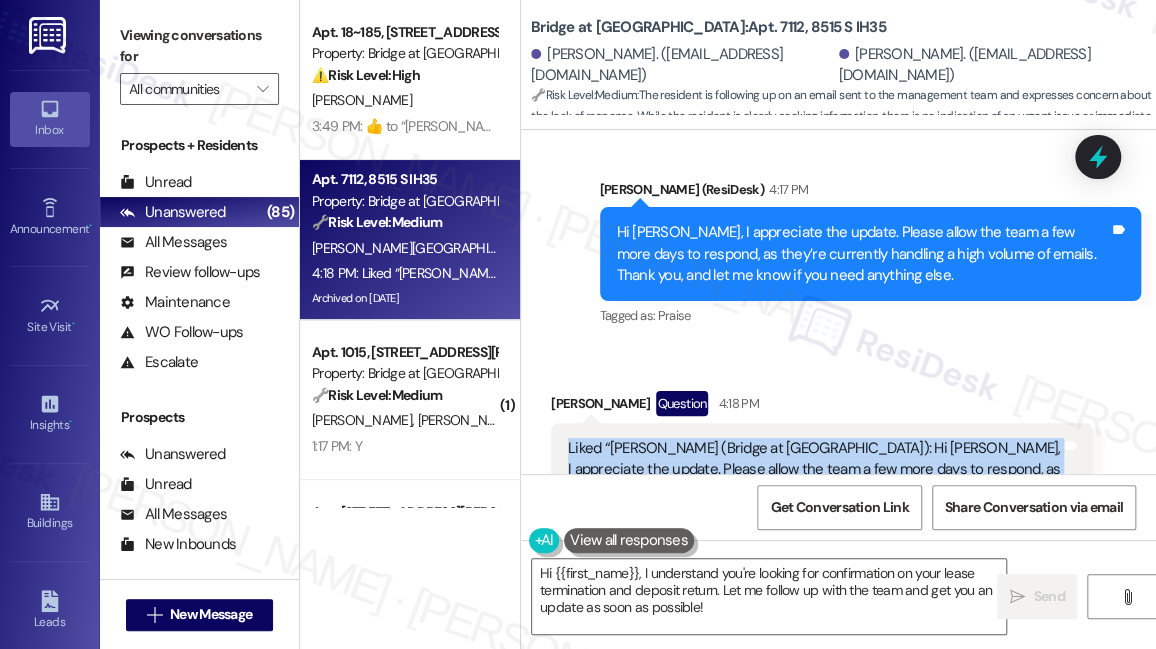 click on "Liked “Sarah (Bridge at Monarch Bluffs): Hi Wilmer, I appreciate the update. Please allow the team a few more days to respond, as they’re currently handling a high volume of emails. Thank you, and let me know if you need anything else.”" at bounding box center (814, 481) 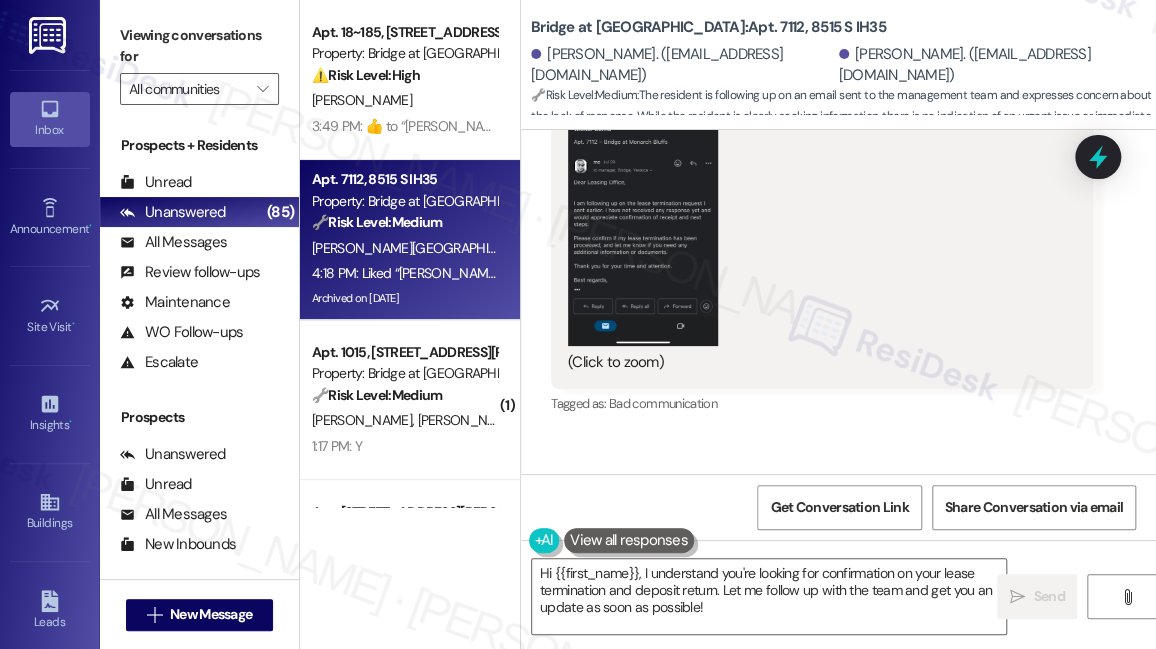 scroll, scrollTop: 10245, scrollLeft: 0, axis: vertical 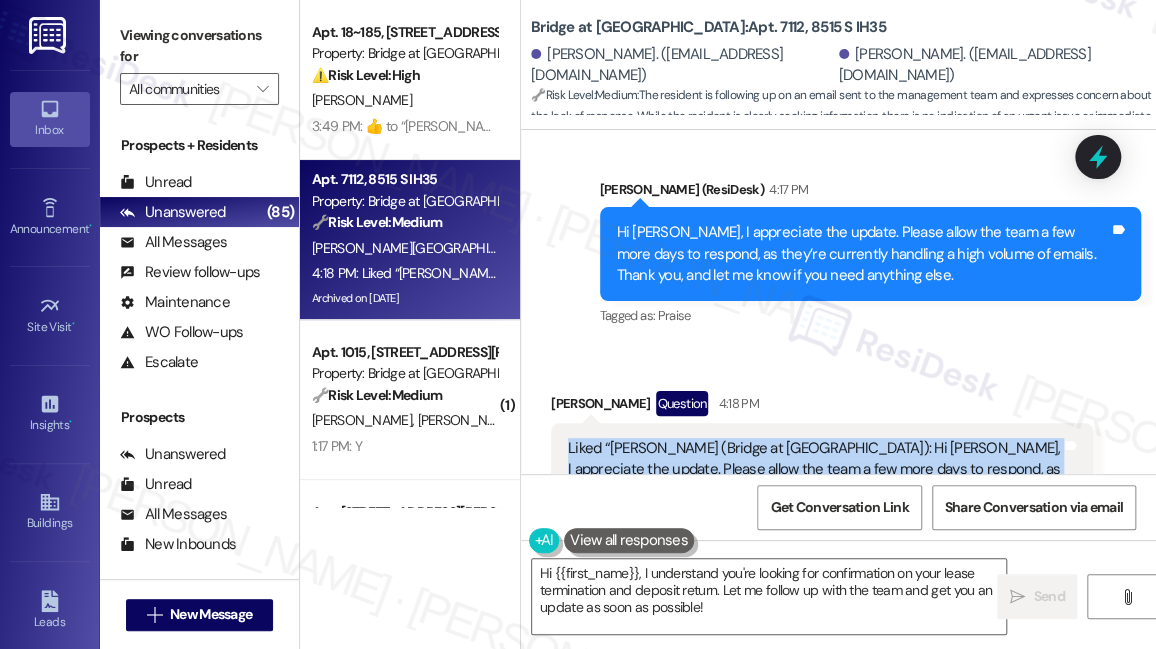 click on "Liked “Sarah (Bridge at Monarch Bluffs): Hi Wilmer, I appreciate the update. Please allow the team a few more days to respond, as they’re currently handling a high volume of emails. Thank you, and let me know if you need anything else.”" at bounding box center [814, 481] 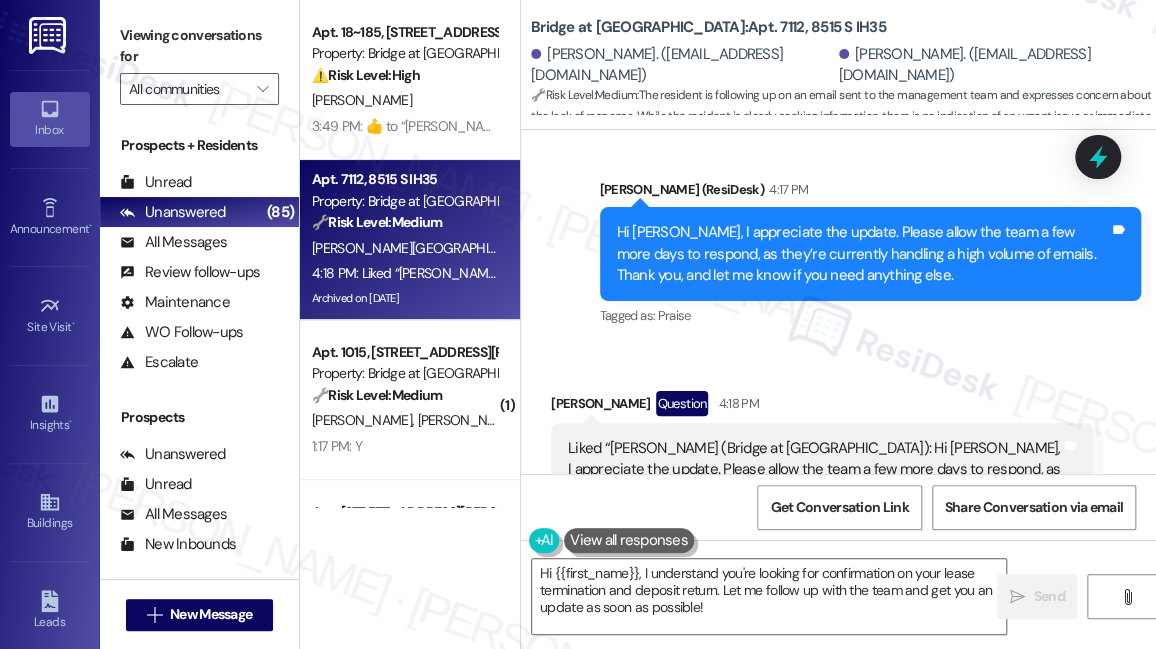 click on "Liked “Sarah (Bridge at Monarch Bluffs): Hi Wilmer, I appreciate the update. Please allow the team a few more days to respond, as they’re currently handling a high volume of emails. Thank you, and let me know if you need anything else.”" at bounding box center (814, 481) 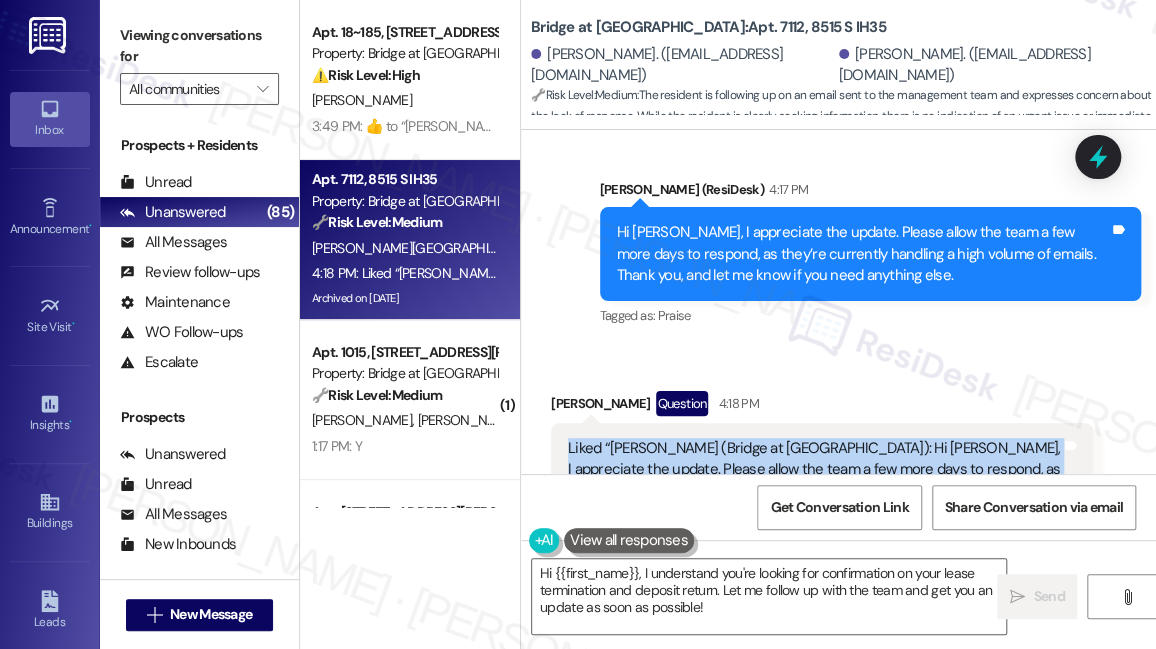 click on "Liked “Sarah (Bridge at Monarch Bluffs): Hi Wilmer, I appreciate the update. Please allow the team a few more days to respond, as they’re currently handling a high volume of emails. Thank you, and let me know if you need anything else.”" at bounding box center [814, 481] 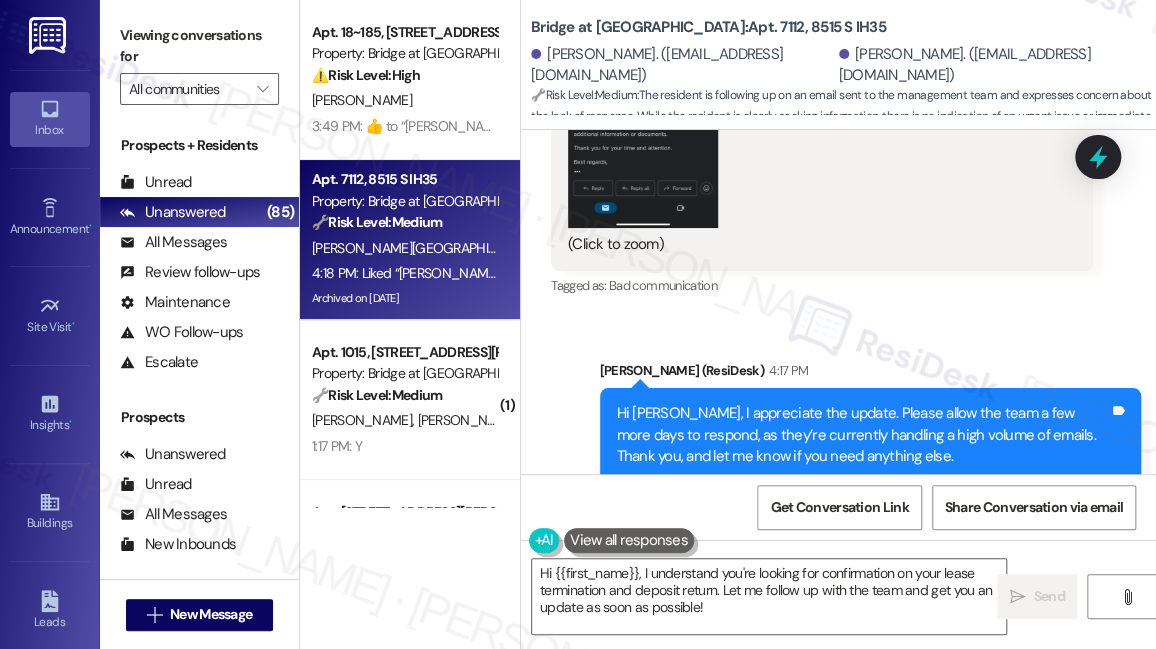 click on "Hi Wilmer, I appreciate the update. Please allow the team a few more days to respond, as they’re currently handling a high volume of emails. Thank you, and let me know if you need anything else." at bounding box center [863, 435] 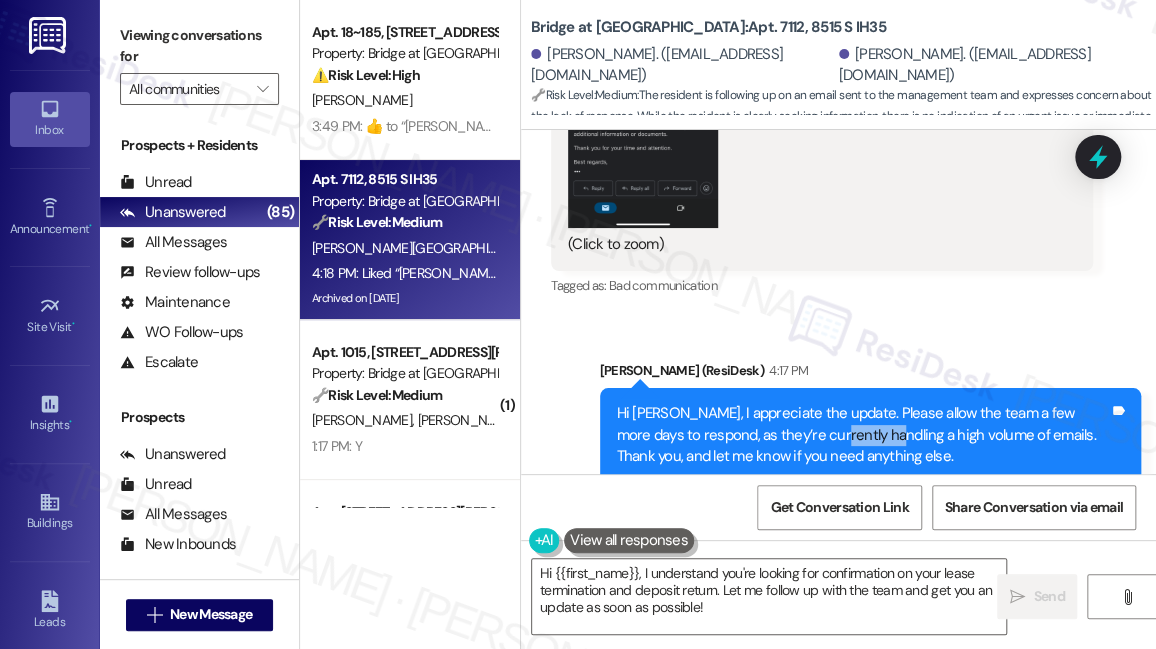 click on "Hi Wilmer, I appreciate the update. Please allow the team a few more days to respond, as they’re currently handling a high volume of emails. Thank you, and let me know if you need anything else." at bounding box center (863, 435) 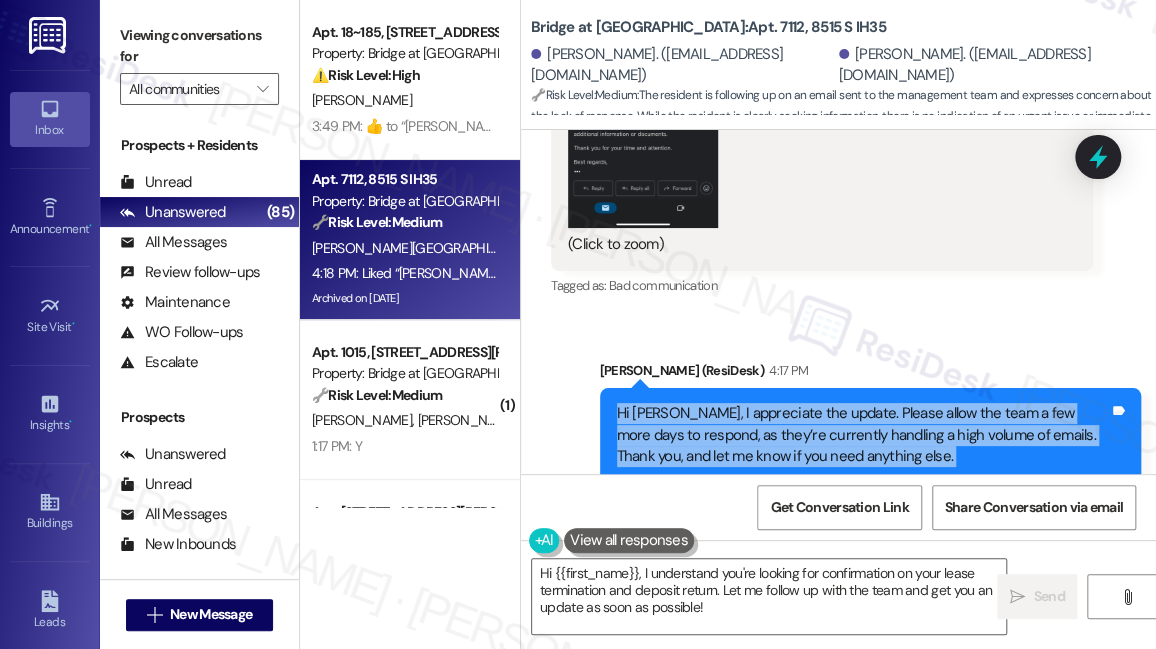 click on "Hi Wilmer, I appreciate the update. Please allow the team a few more days to respond, as they’re currently handling a high volume of emails. Thank you, and let me know if you need anything else." at bounding box center (863, 435) 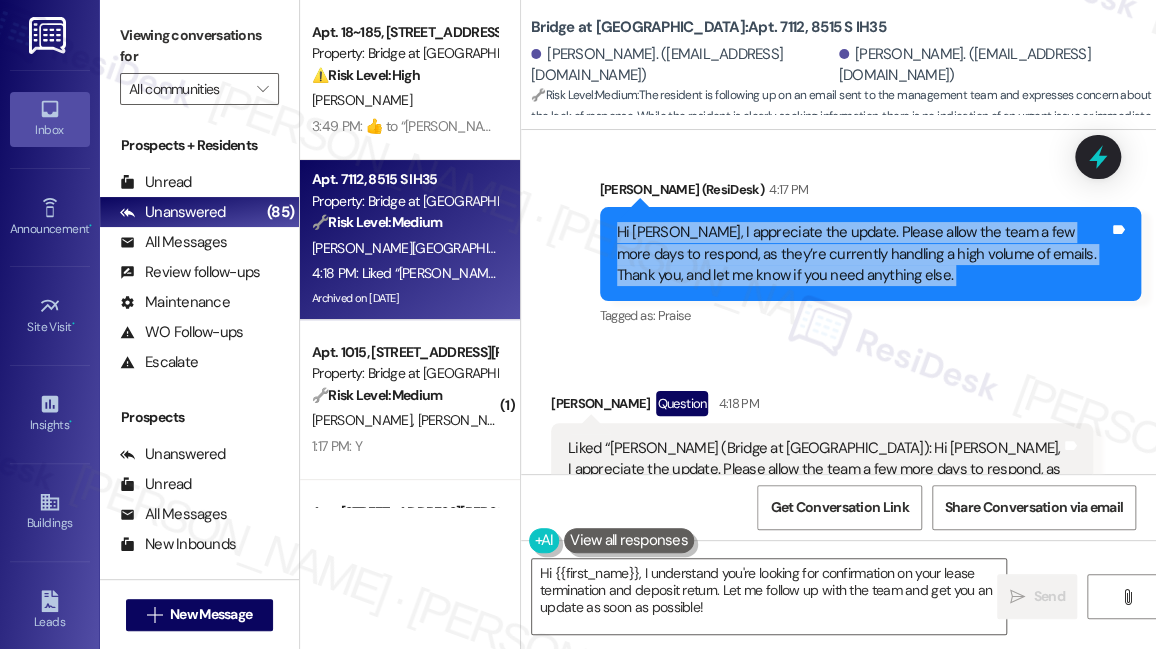 click on "Liked “Sarah (Bridge at Monarch Bluffs): Hi Wilmer, I appreciate the update. Please allow the team a few more days to respond, as they’re currently handling a high volume of emails. Thank you, and let me know if you need anything else.”" at bounding box center (814, 481) 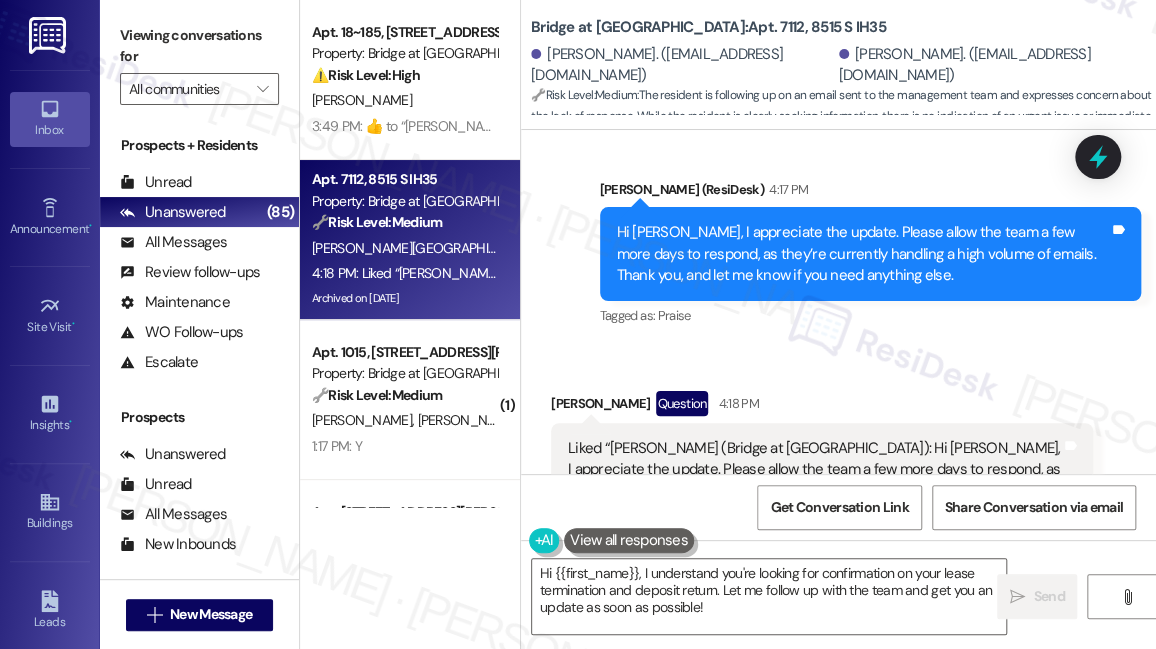 click on "Liked “Sarah (Bridge at Monarch Bluffs): Hi Wilmer, I appreciate the update. Please allow the team a few more days to respond, as they’re currently handling a high volume of emails. Thank you, and let me know if you need anything else.”" at bounding box center (814, 481) 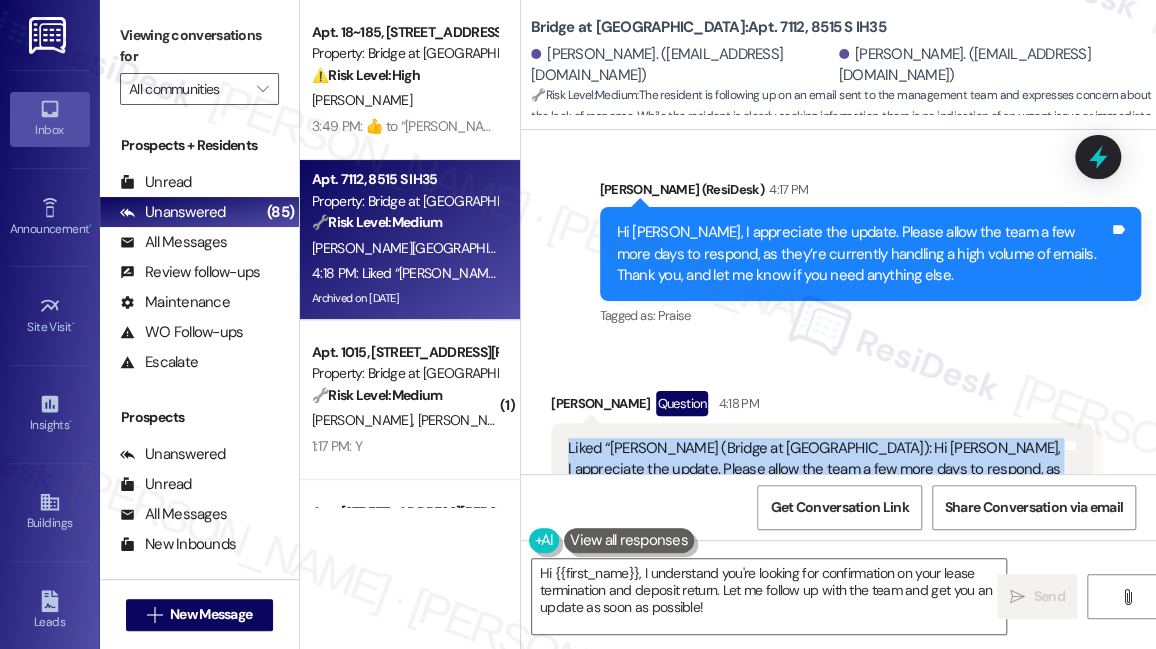 click on "Liked “Sarah (Bridge at Monarch Bluffs): Hi Wilmer, I appreciate the update. Please allow the team a few more days to respond, as they’re currently handling a high volume of emails. Thank you, and let me know if you need anything else.”" at bounding box center [814, 481] 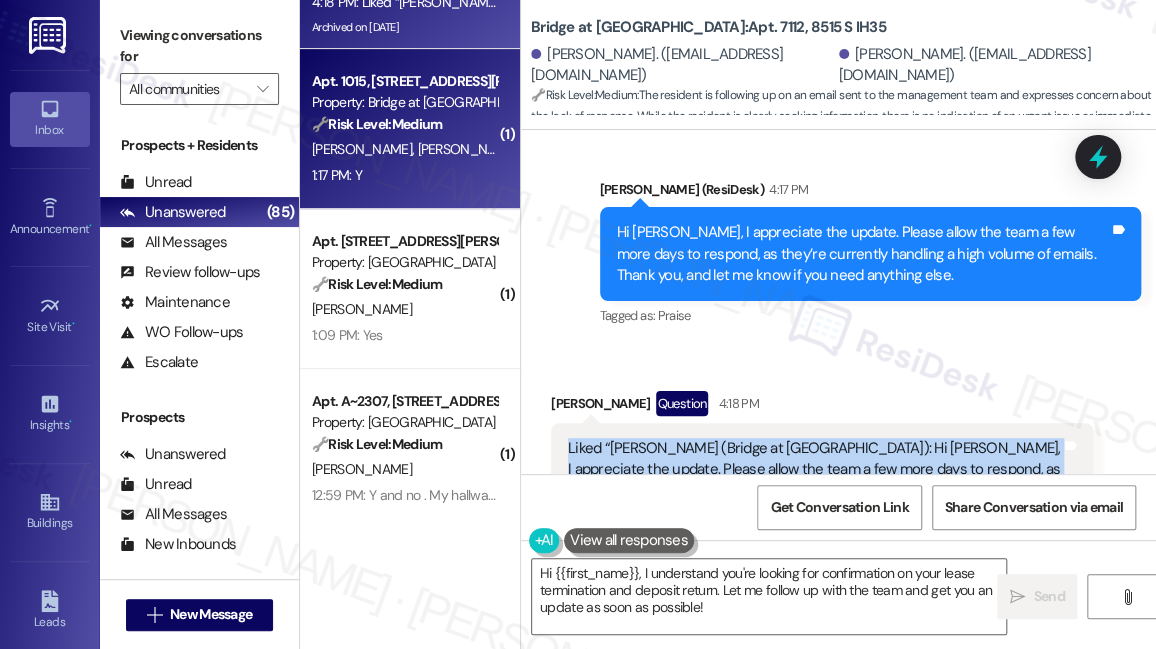 scroll, scrollTop: 272, scrollLeft: 0, axis: vertical 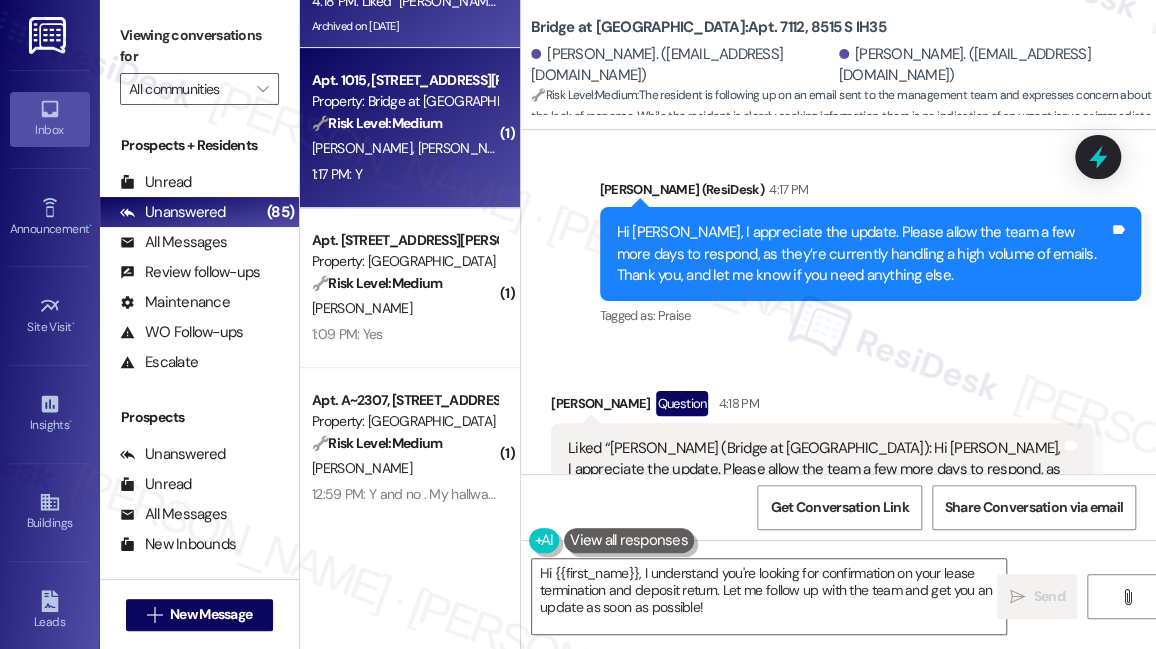 click on "[PERSON_NAME] [PERSON_NAME]" at bounding box center (519, 148) 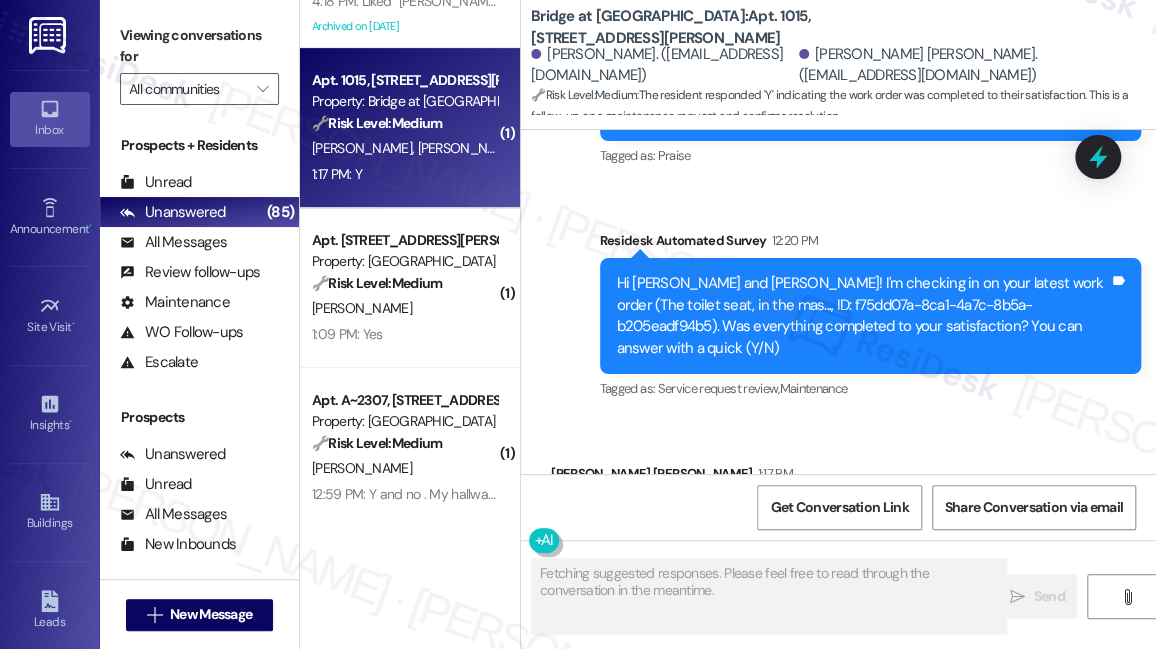 scroll, scrollTop: 885, scrollLeft: 0, axis: vertical 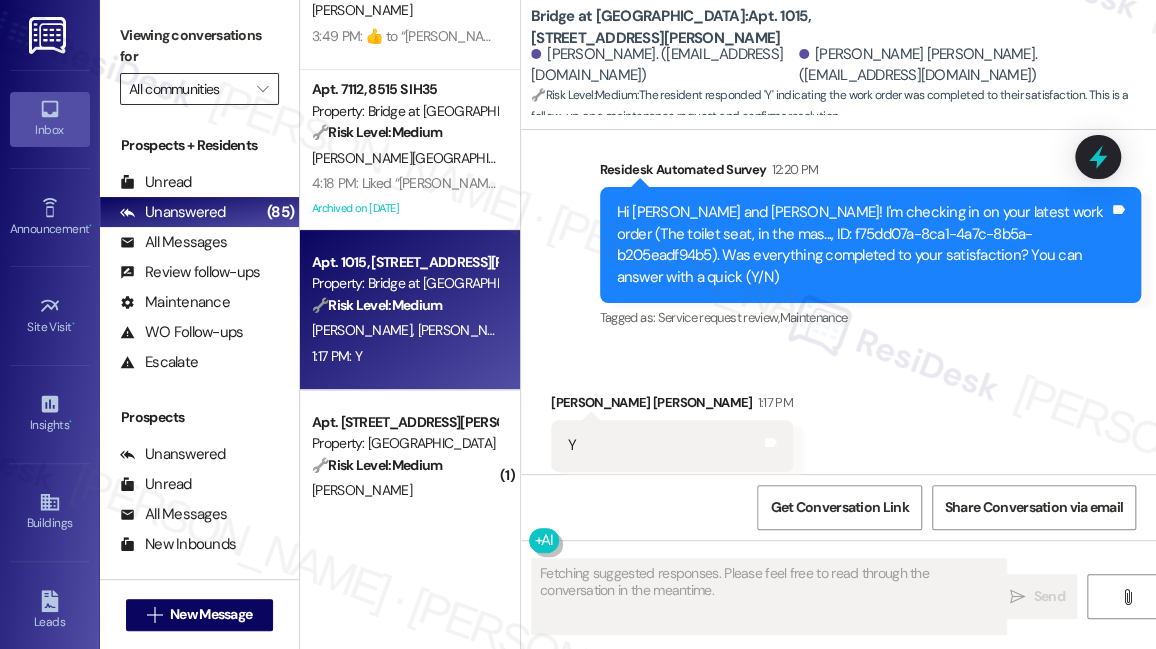 click on "All communities" at bounding box center [188, 89] 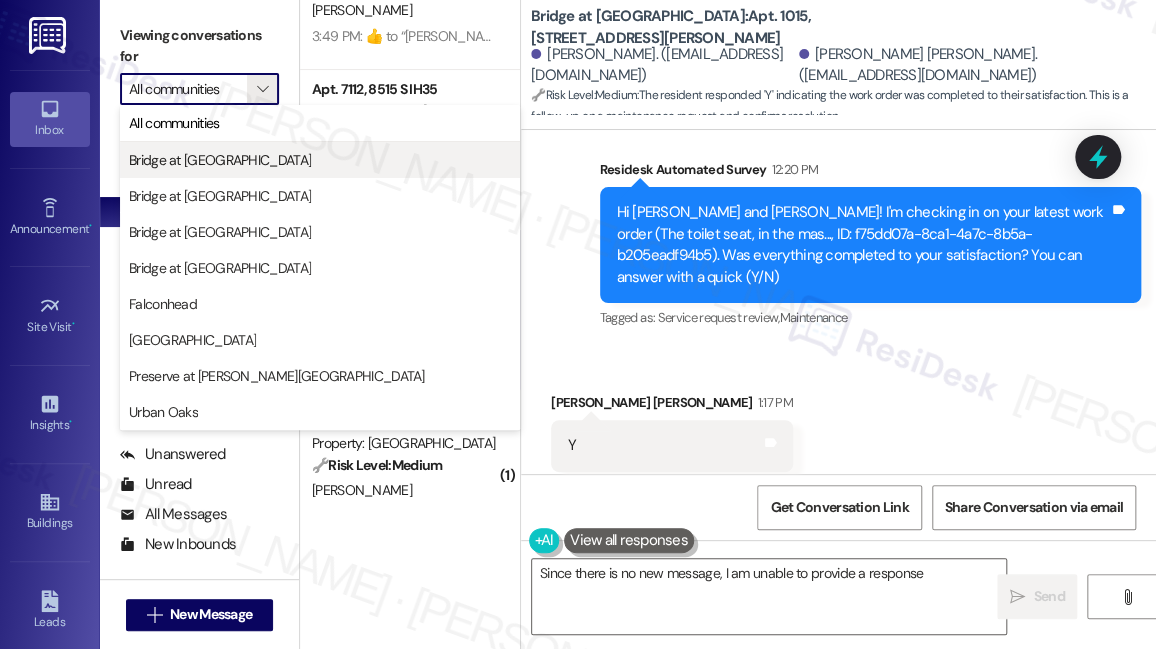 type on "Since there is no new message, I am unable to provide a response." 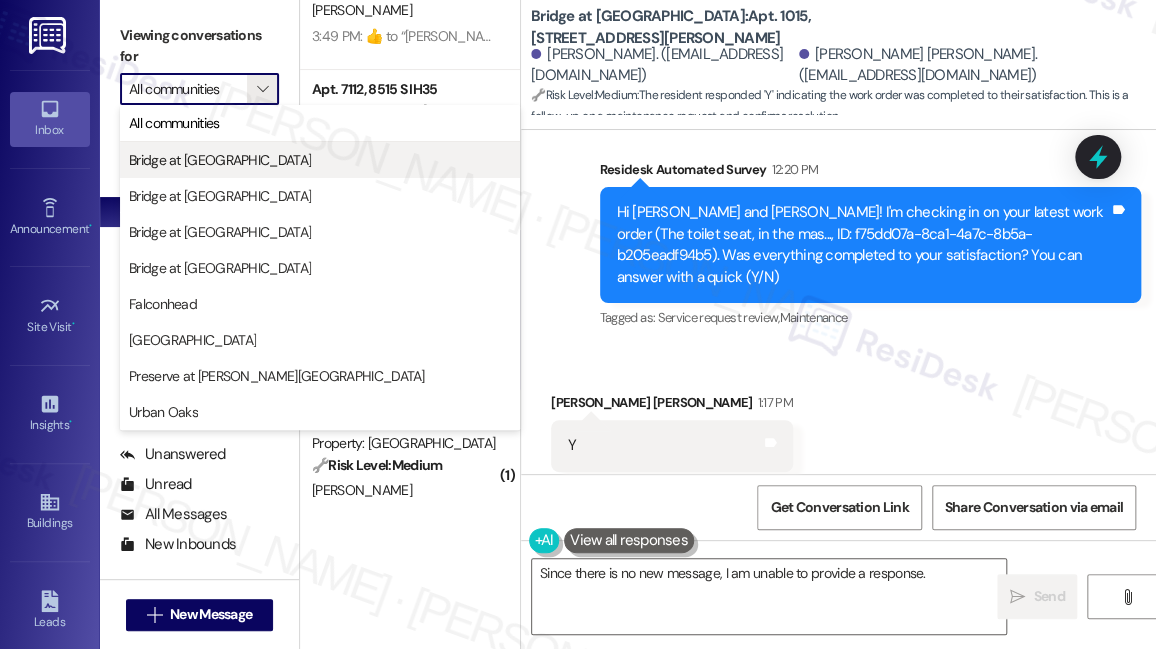 click on "Bridge at Monarch Bluffs" at bounding box center (220, 160) 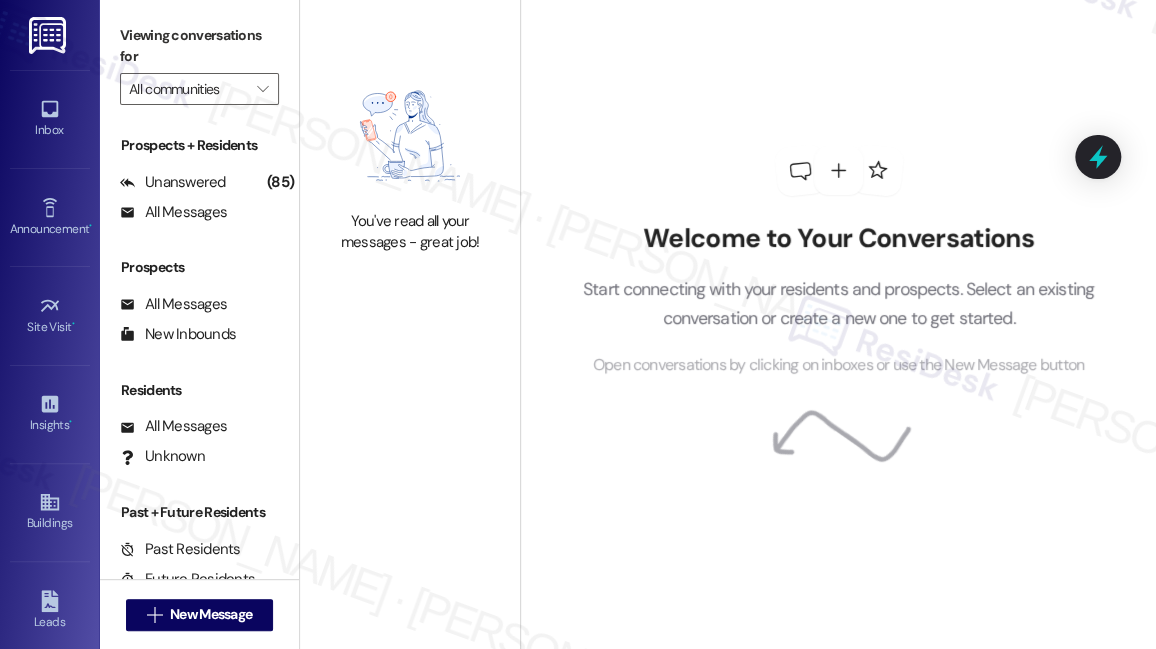type on "Bridge at Monarch Bluffs" 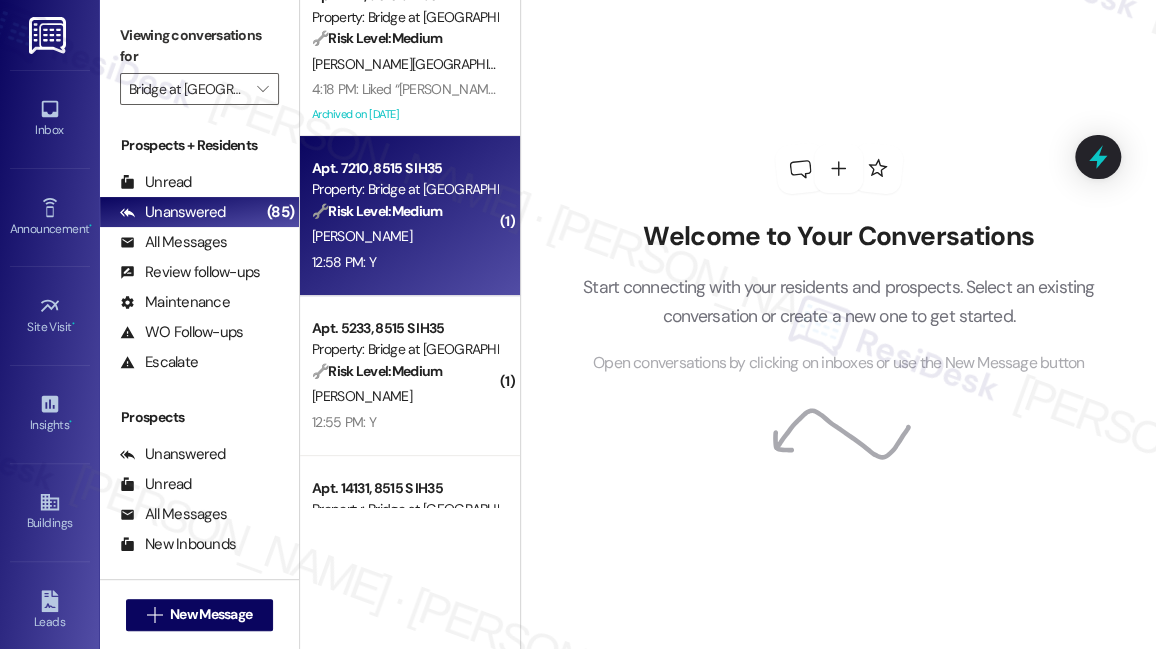 scroll, scrollTop: 0, scrollLeft: 0, axis: both 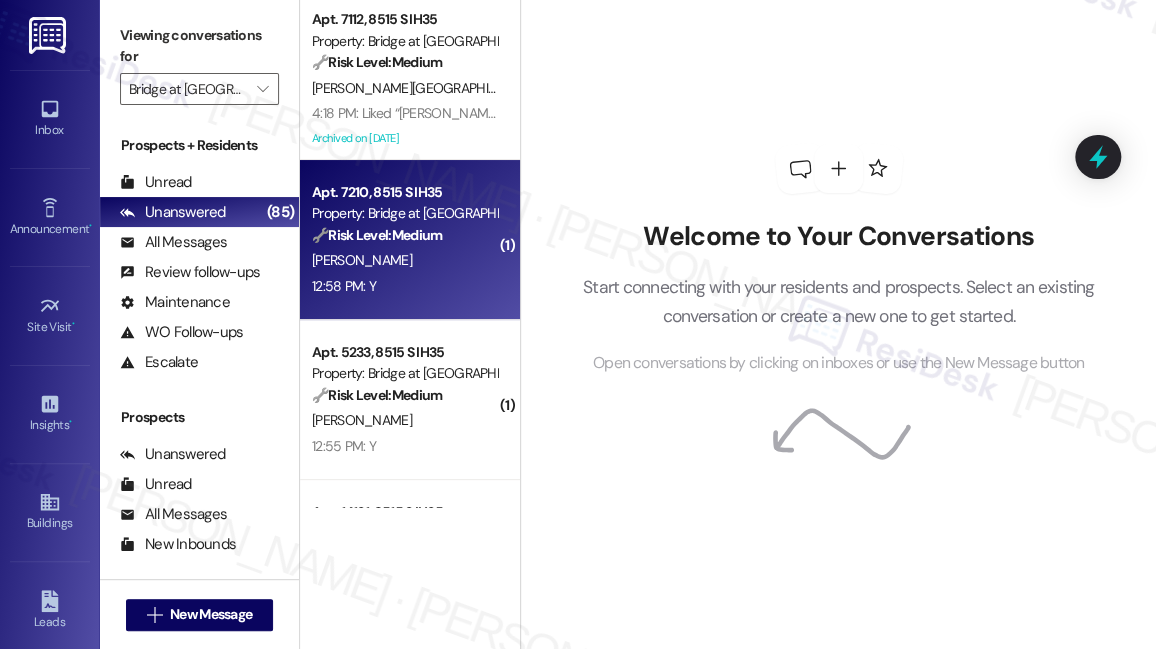 click on "🔧  Risk Level:  Medium The resident responded 'Y' to a follow-up question about a completed work order. This indicates the issue was resolved and the resident is satisfied. This is a routine customer satisfaction check." at bounding box center [404, 235] 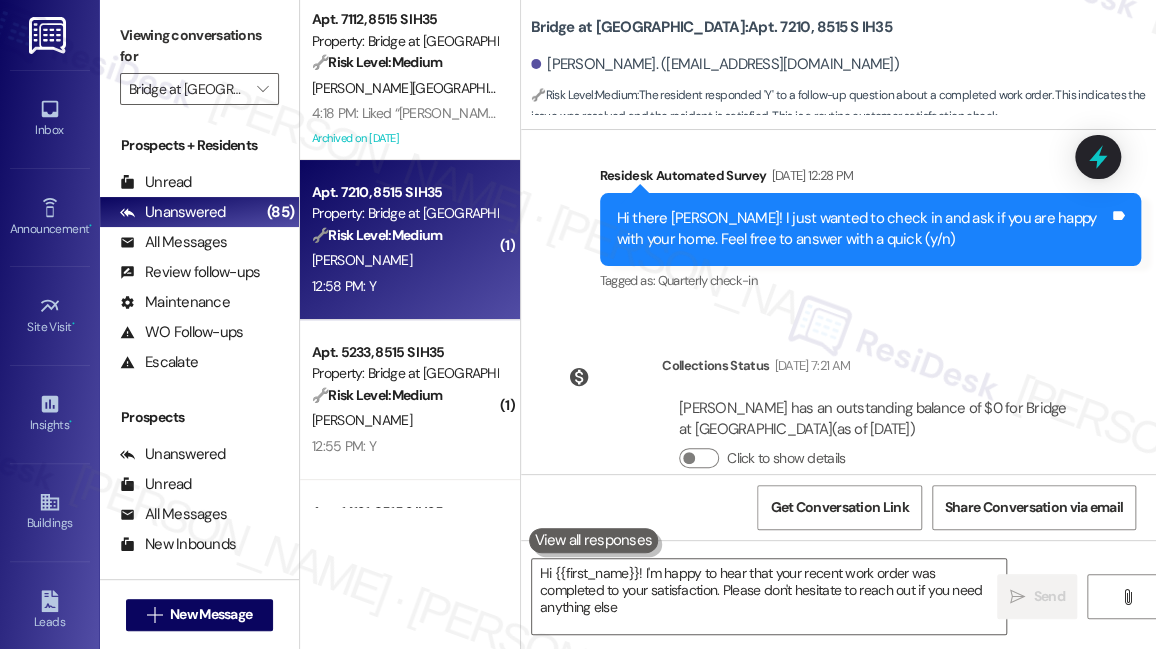 type on "Hi {{first_name}}! I'm happy to hear that your recent work order was completed to your satisfaction. Please don't hesitate to reach out if you need anything else!" 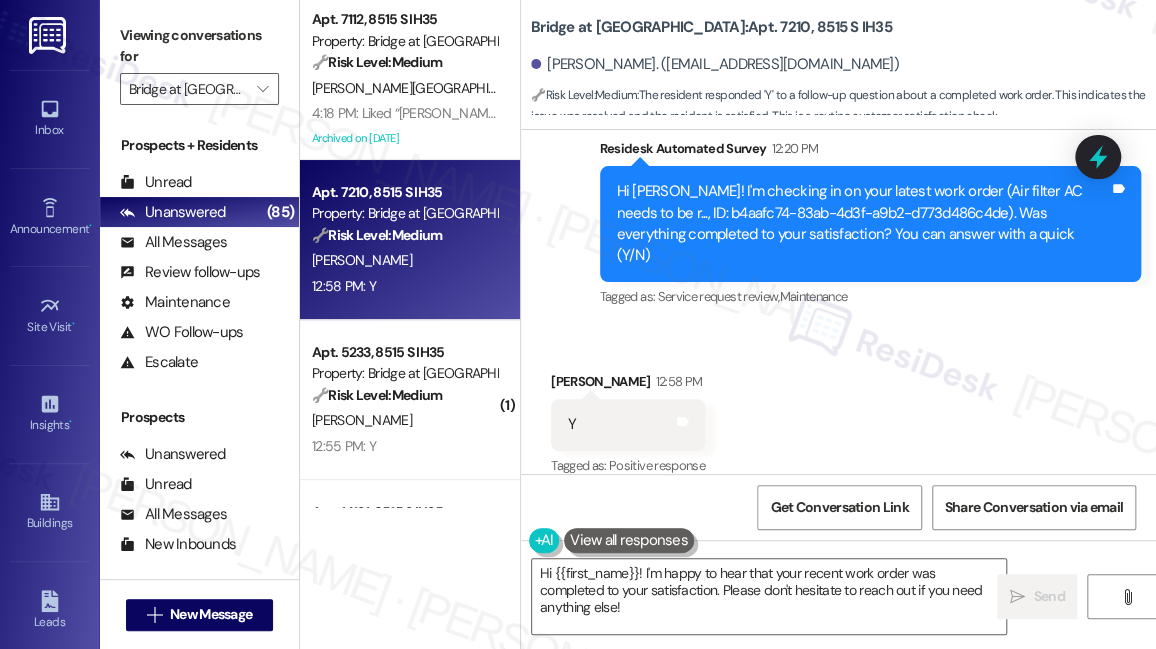 scroll, scrollTop: 842, scrollLeft: 0, axis: vertical 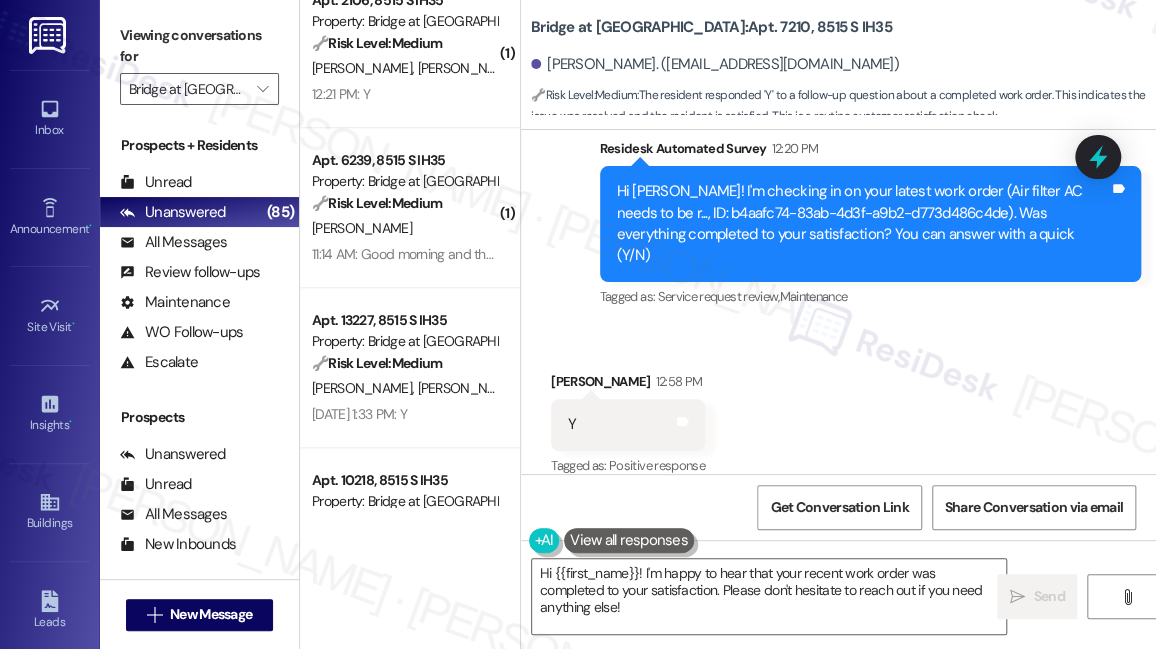 drag, startPoint x: 154, startPoint y: 30, endPoint x: 173, endPoint y: 38, distance: 20.615528 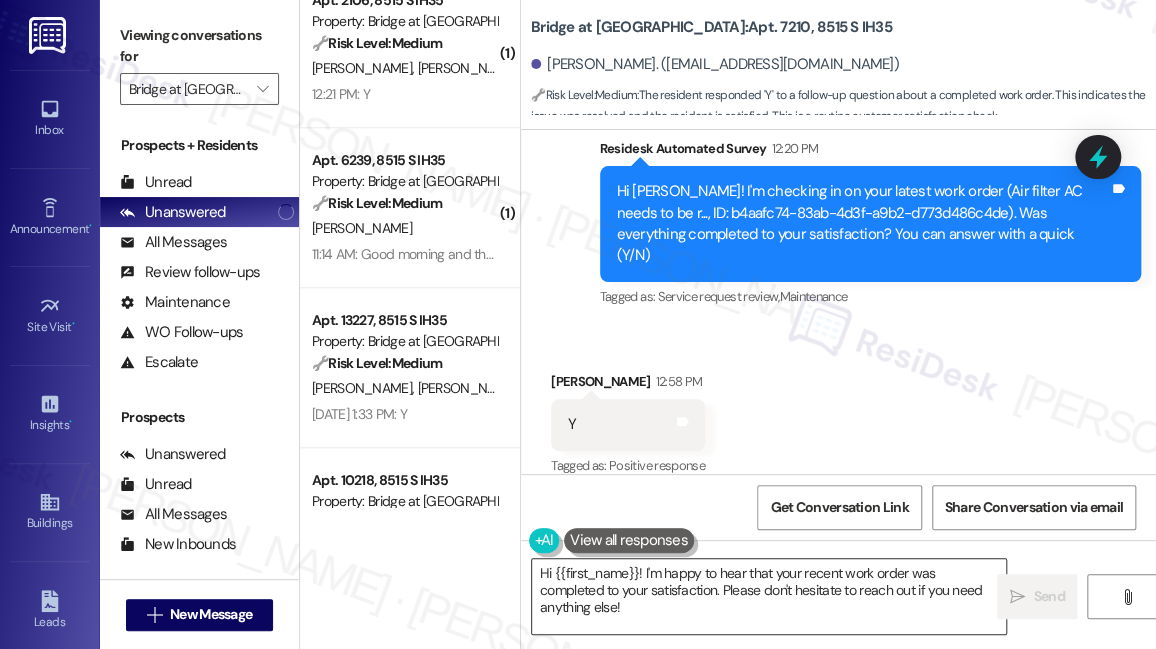 click on "Hi {{first_name}}! I'm happy to hear that your recent work order was completed to your satisfaction. Please don't hesitate to reach out if you need anything else!" at bounding box center [769, 596] 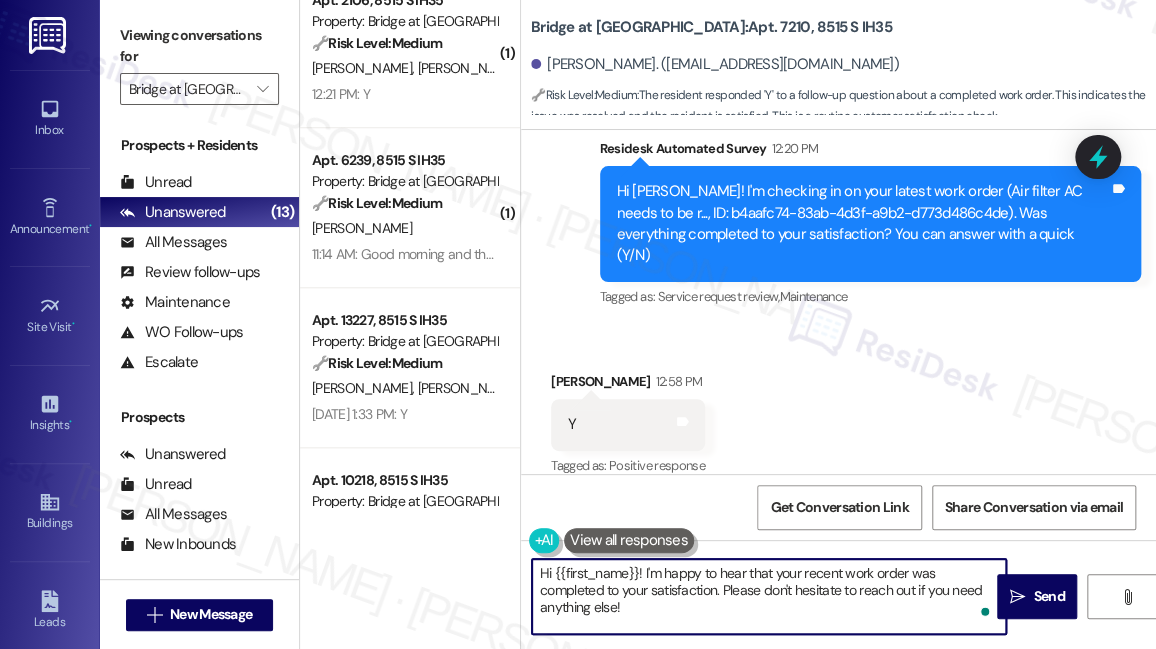 drag, startPoint x: 651, startPoint y: 619, endPoint x: 722, endPoint y: 590, distance: 76.6942 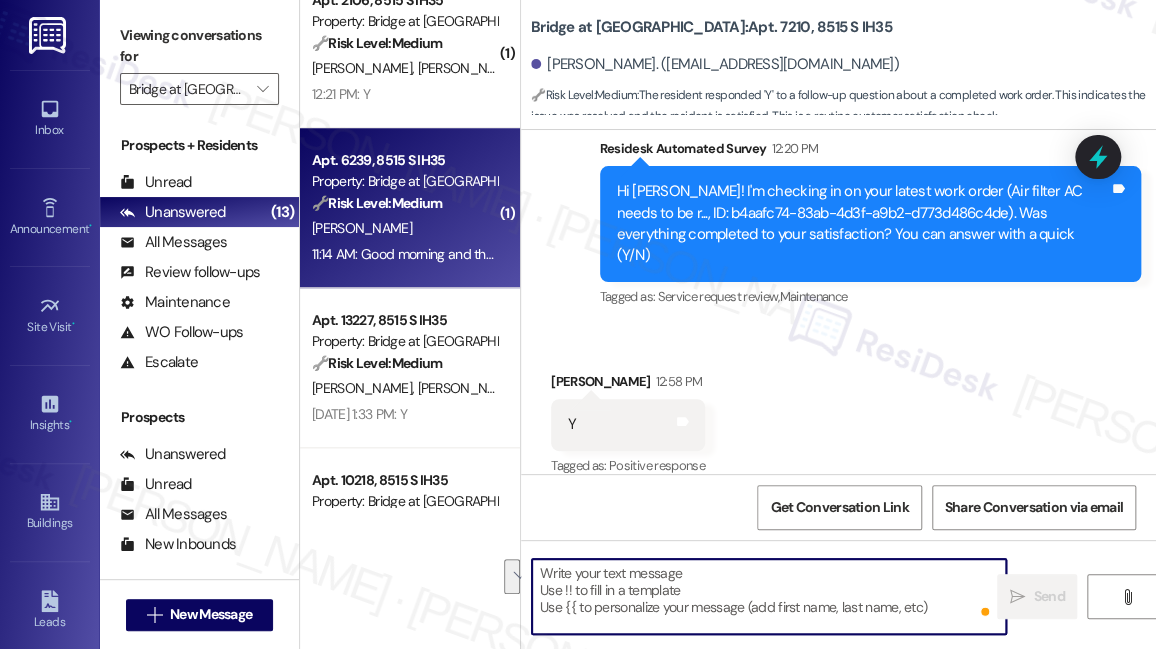 type on "Fetching suggested responses. Please feel free to read through the conversation in the meantime." 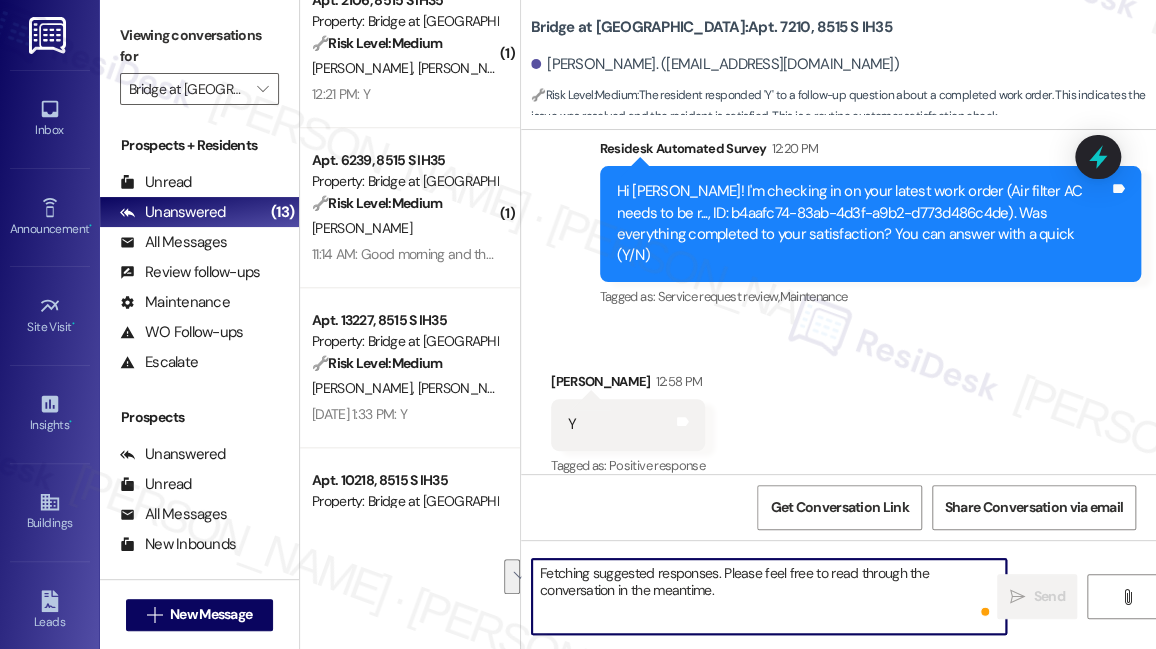 scroll, scrollTop: 842, scrollLeft: 0, axis: vertical 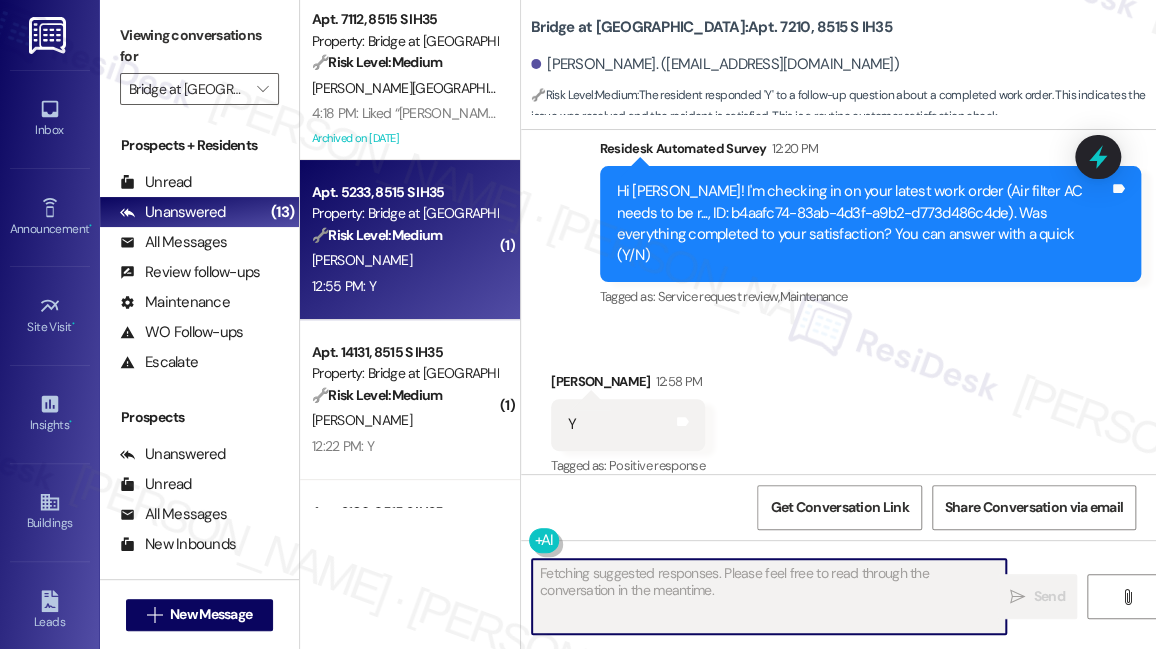 click on "🔧  Risk Level:  Medium" at bounding box center (377, 235) 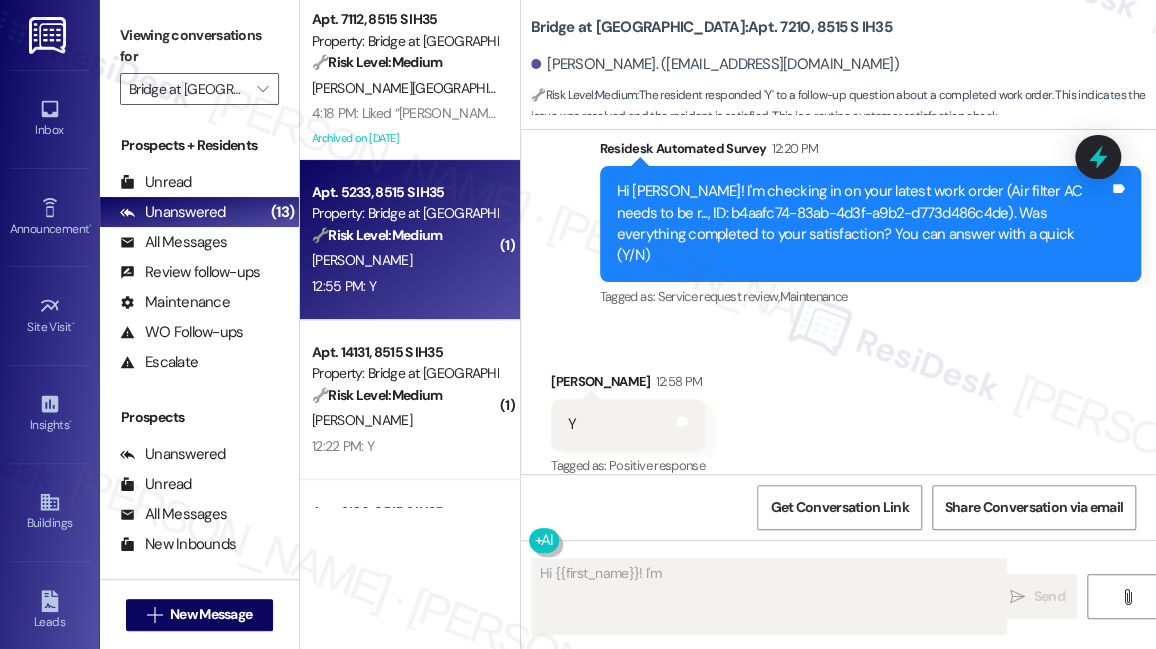 scroll, scrollTop: 587, scrollLeft: 0, axis: vertical 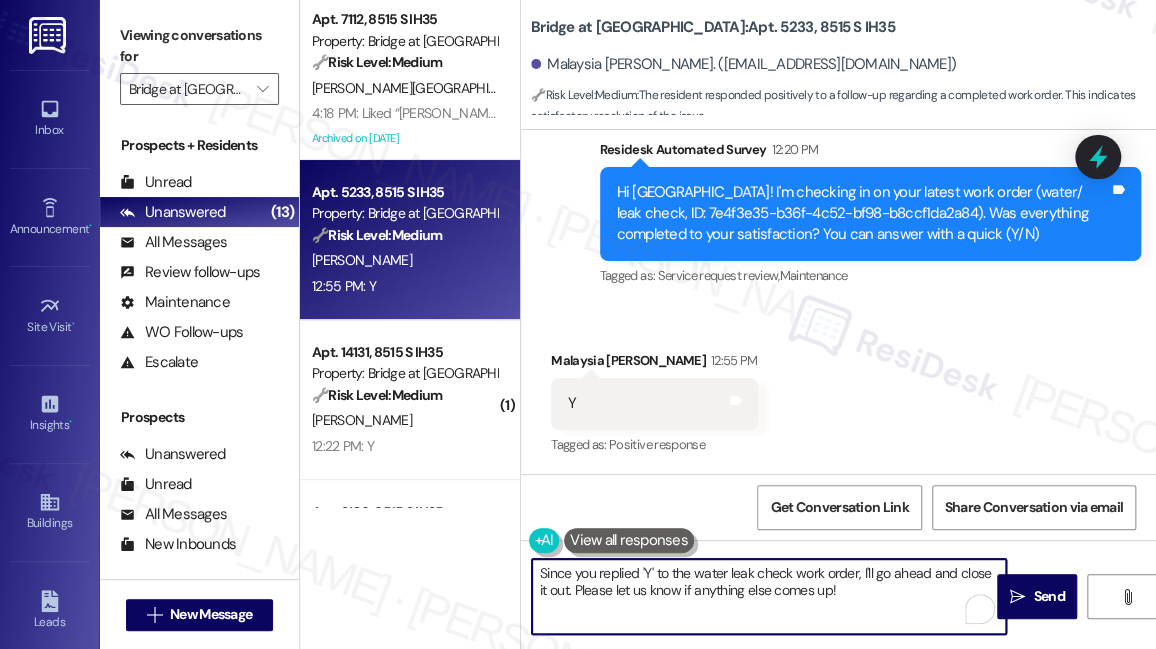 click on "Since you replied 'Y' to the water leak check work order, I'll go ahead and close it out. Please let us know if anything else comes up!" at bounding box center [769, 596] 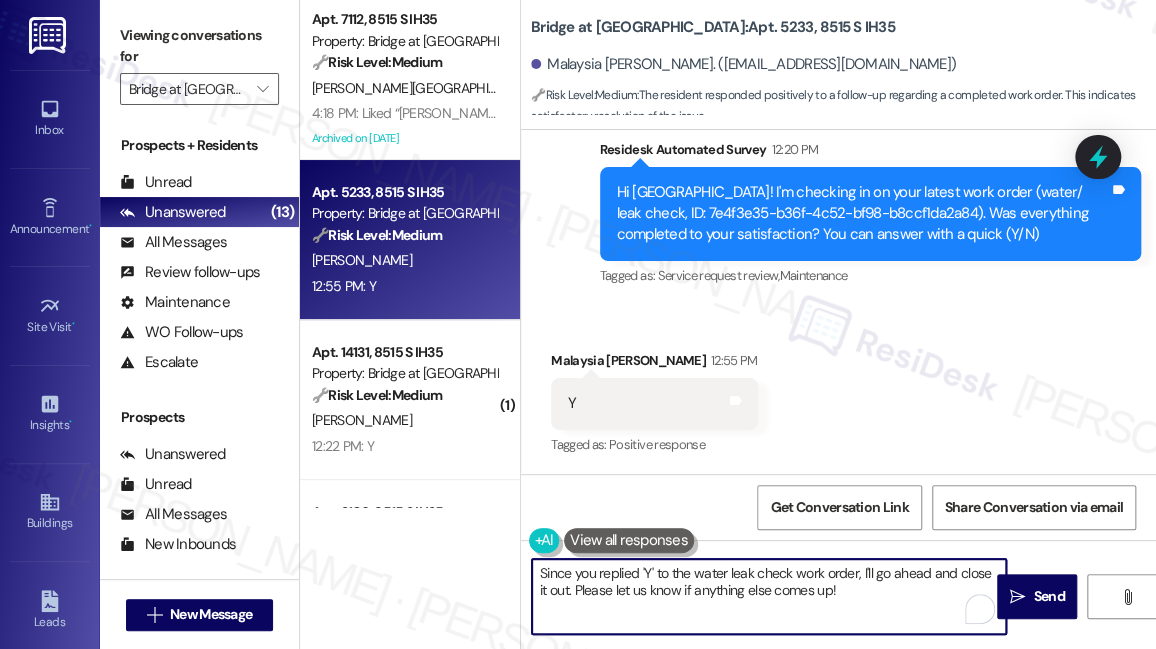 click on "Since you replied 'Y' to the water leak check work order, I'll go ahead and close it out. Please let us know if anything else comes up!" at bounding box center [769, 596] 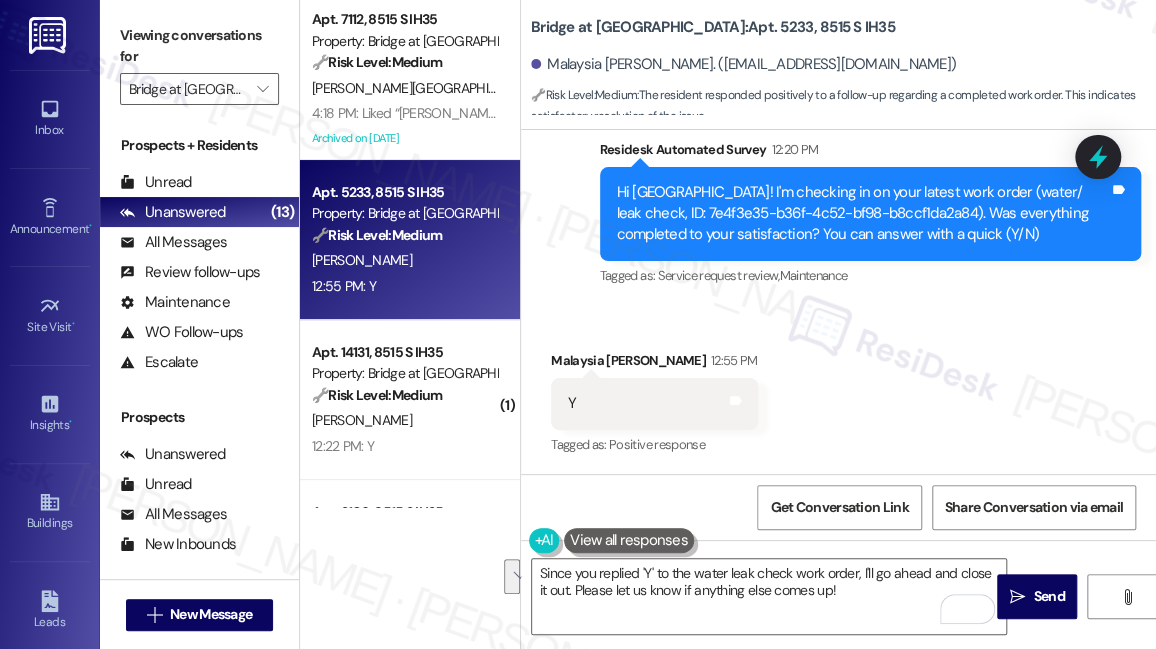 click on "Viewing conversations for" at bounding box center [199, 46] 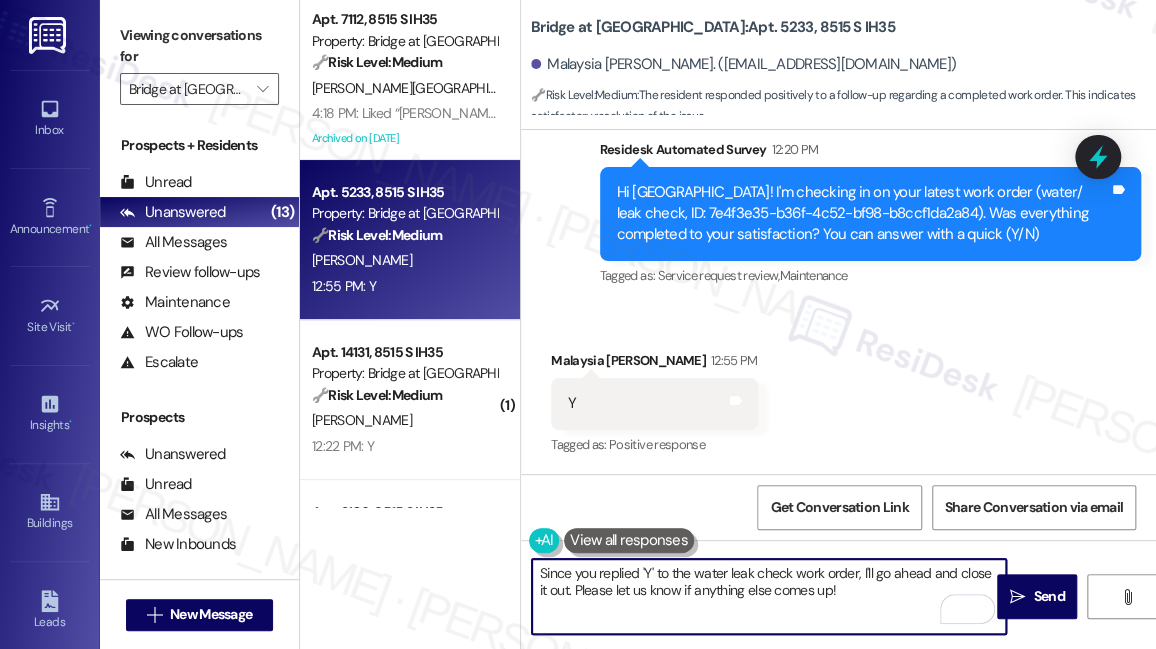 click on "Since you replied 'Y' to the water leak check work order, I'll go ahead and close it out. Please let us know if anything else comes up!" at bounding box center [769, 596] 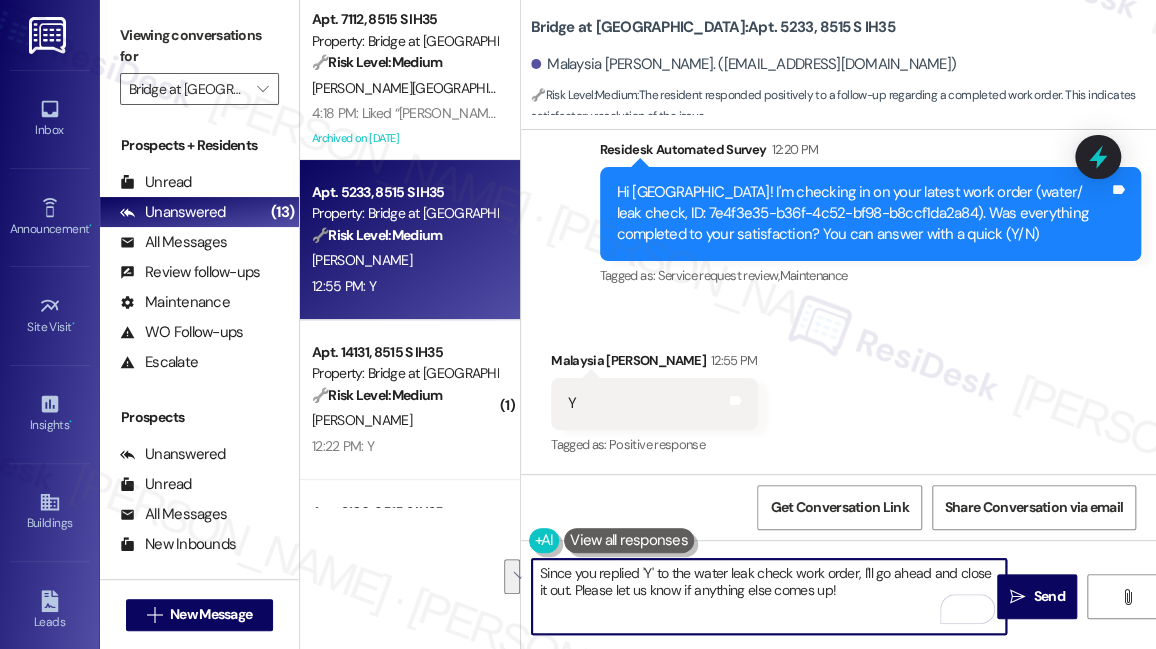 paste on "Hi {{first_name}}! I'm glad to hear that the maintenance work order was completed to your satisfaction. Could I also take this chance to ask if has {{property}} lived up to your expectations? You can still answer with a quick (Y/N)" 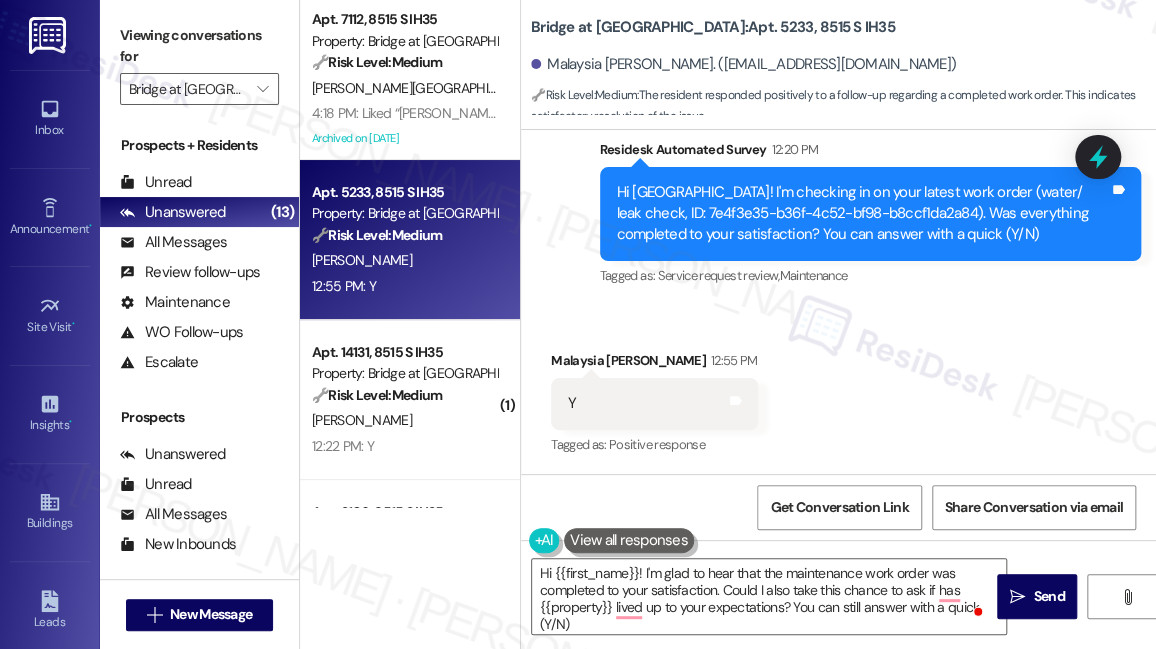 click on "Malaysia Scott 12:55 PM" at bounding box center [654, 364] 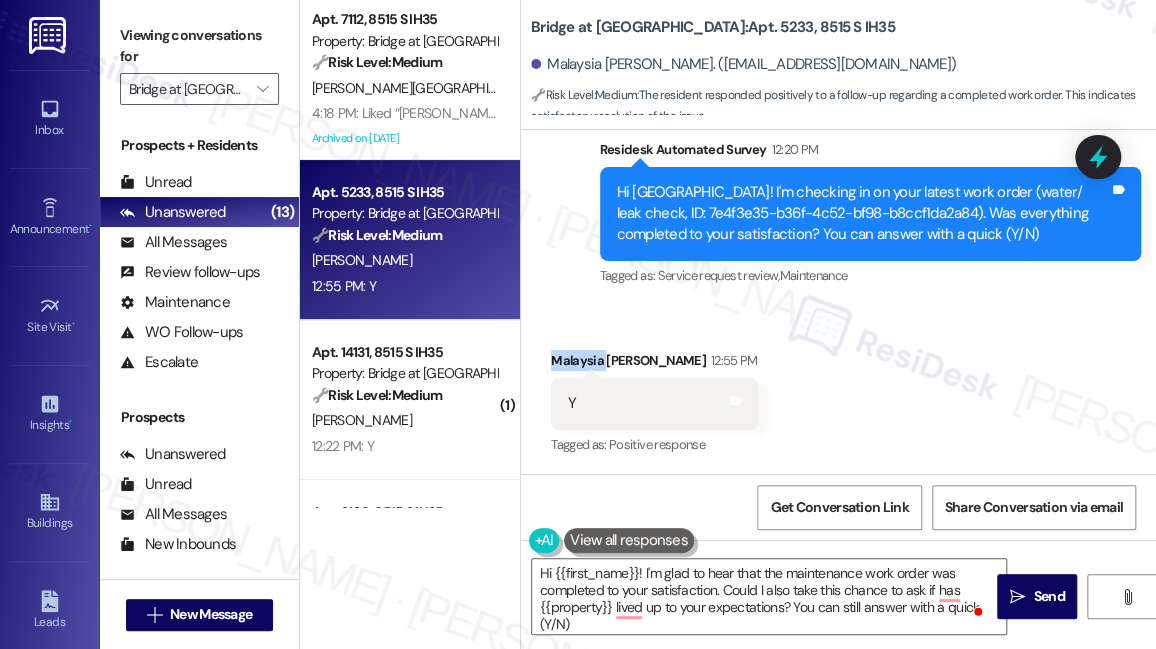 click on "Malaysia Scott 12:55 PM" at bounding box center (654, 364) 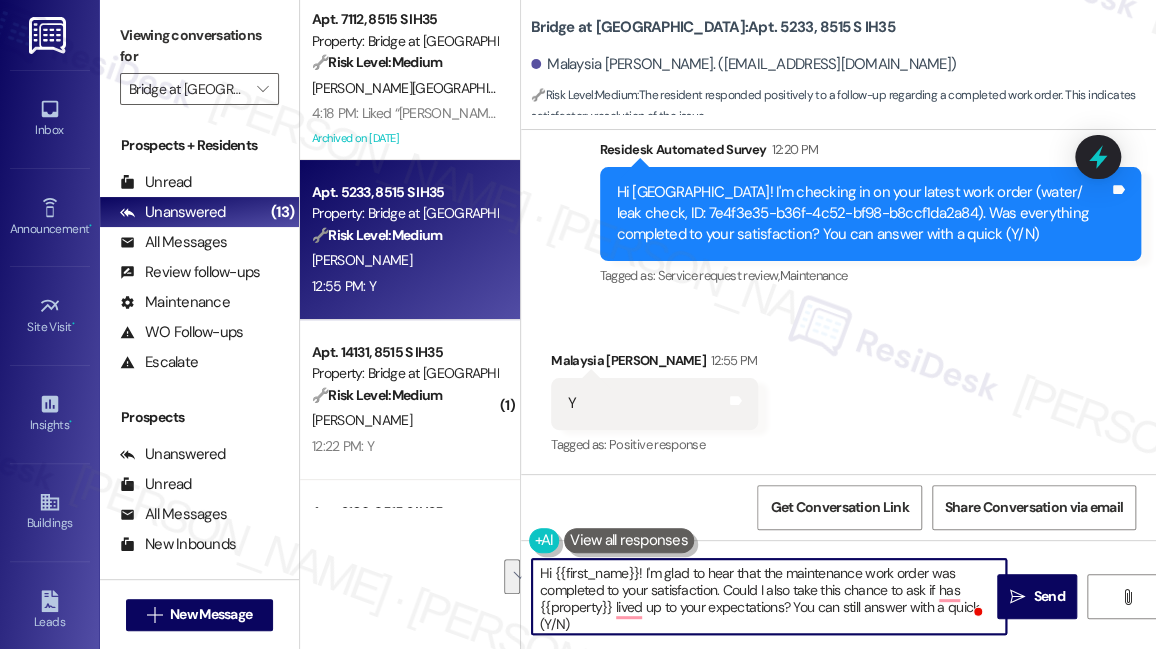 drag, startPoint x: 626, startPoint y: 622, endPoint x: 792, endPoint y: 607, distance: 166.67633 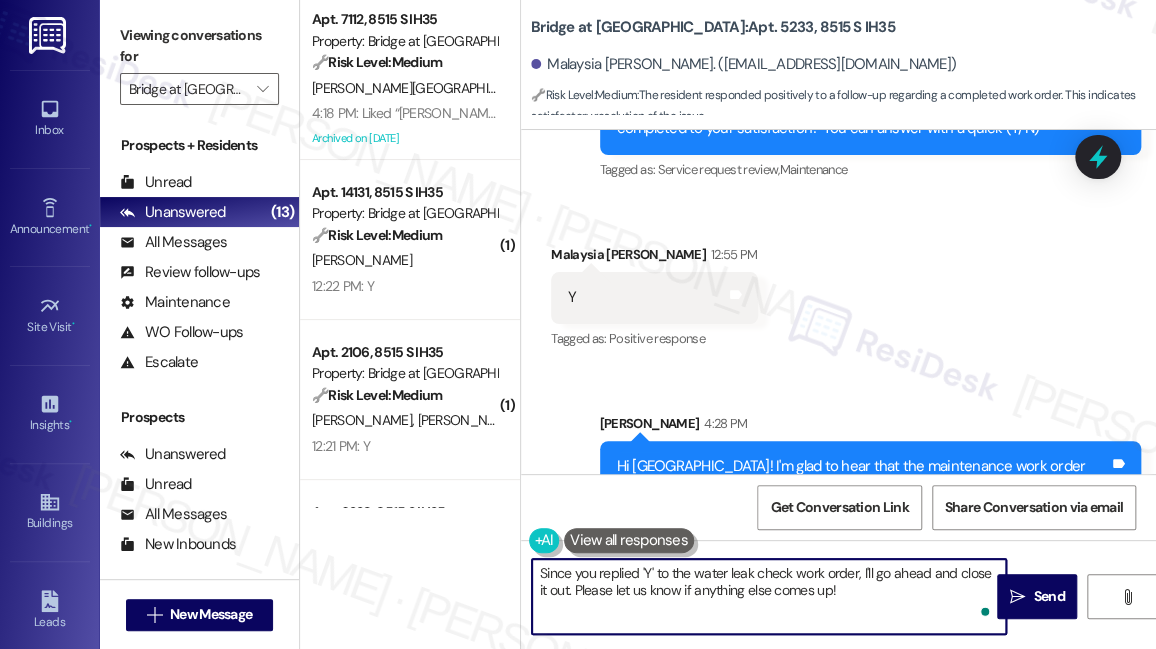 scroll, scrollTop: 770, scrollLeft: 0, axis: vertical 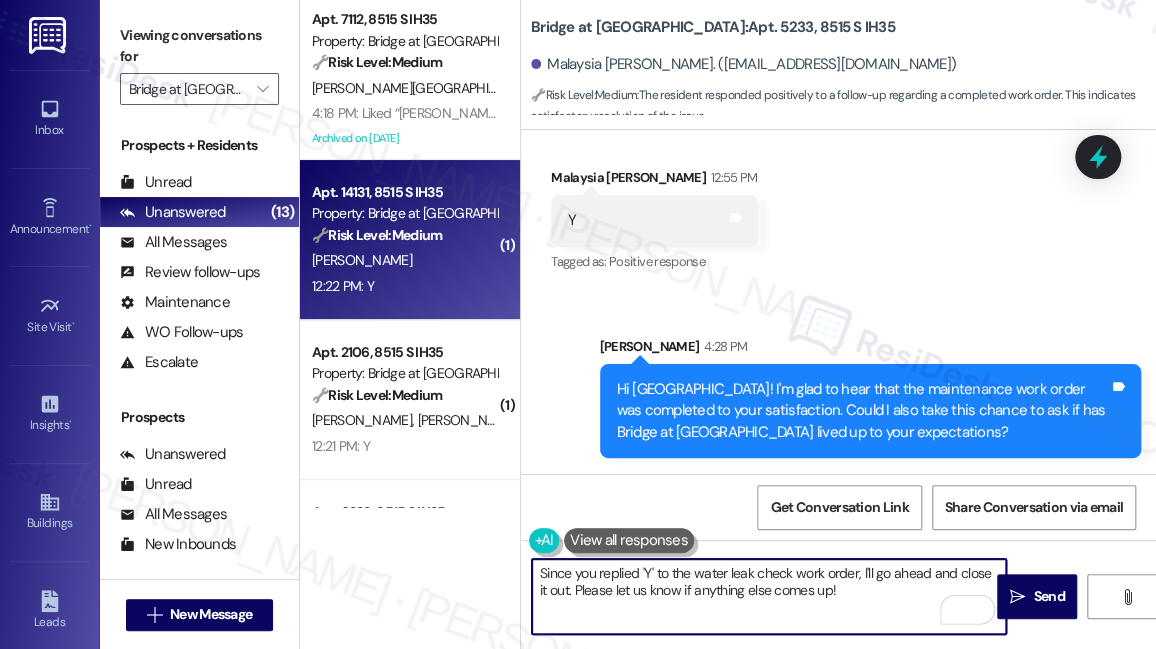 type on "Since you replied 'Y' to the water leak check work order, I'll go ahead and close it out. Please let us know if anything else comes up!" 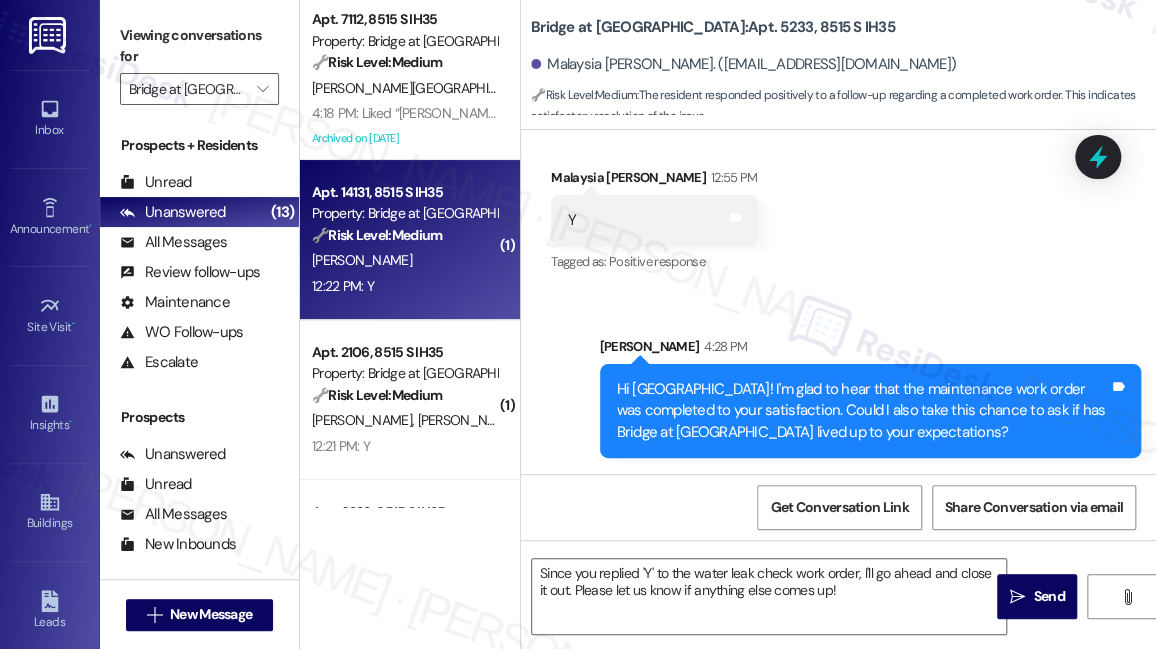 type on "Fetching suggested responses. Please feel free to read through the conversation in the meantime." 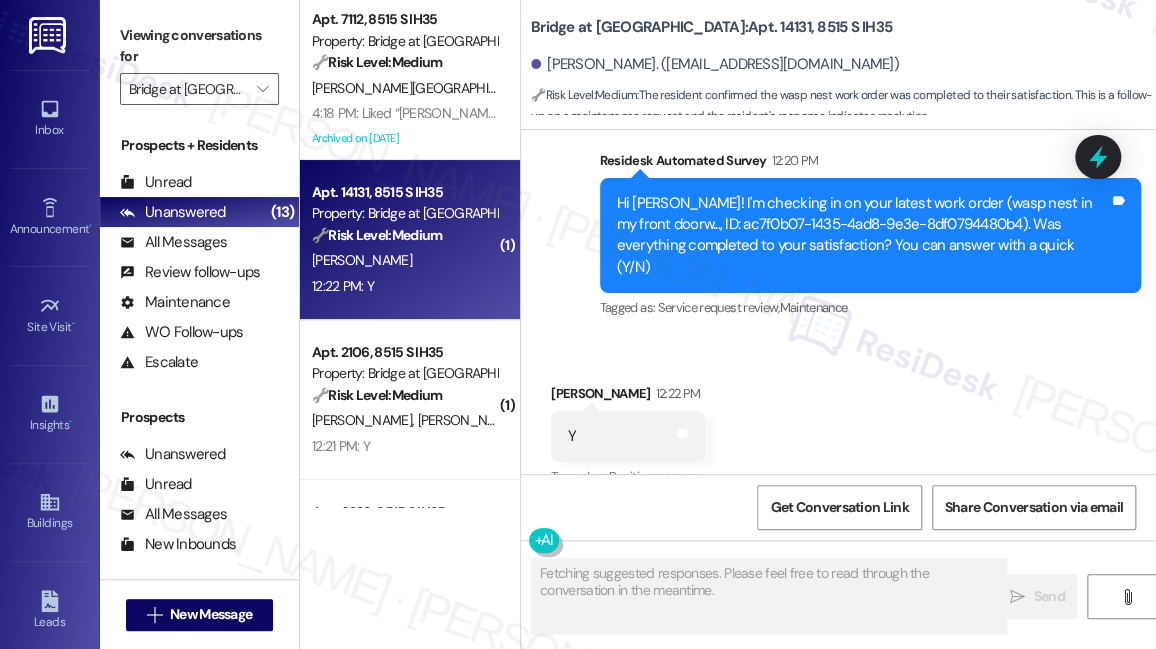 scroll, scrollTop: 1077, scrollLeft: 0, axis: vertical 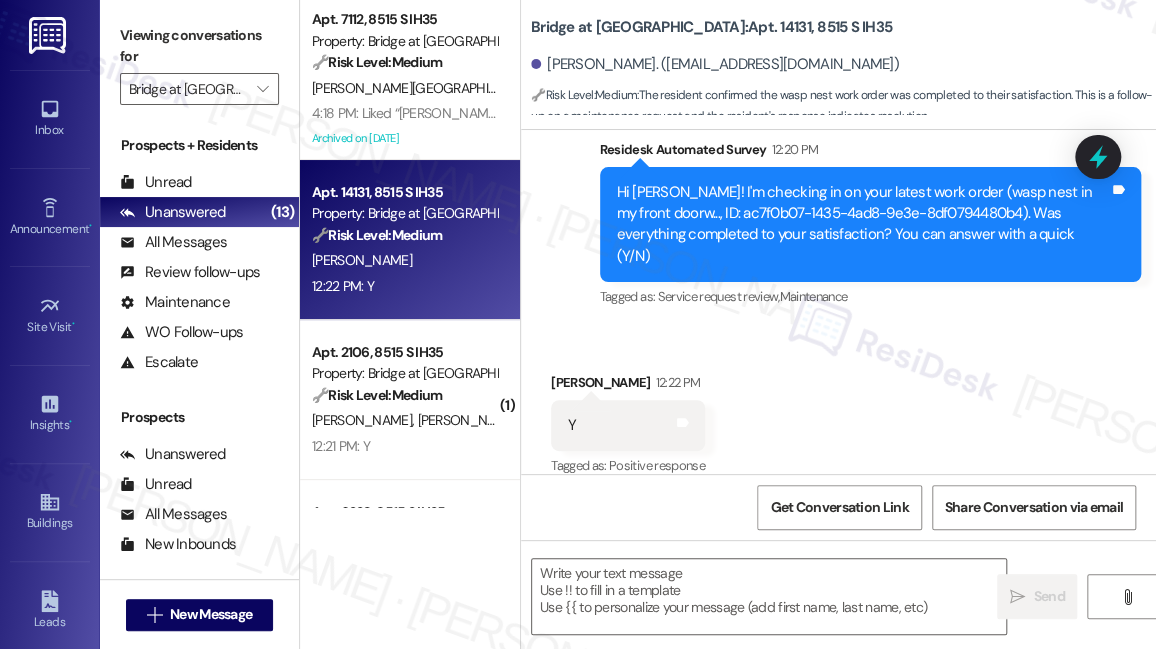 click on "Viewing conversations for" at bounding box center [199, 46] 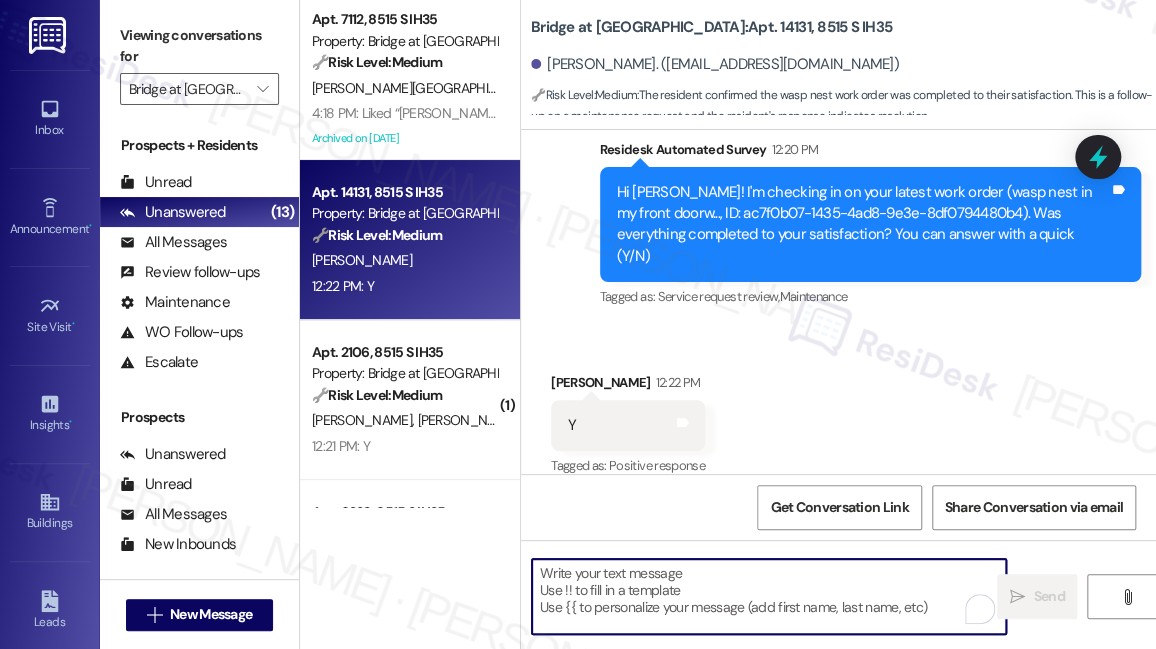 click at bounding box center (769, 596) 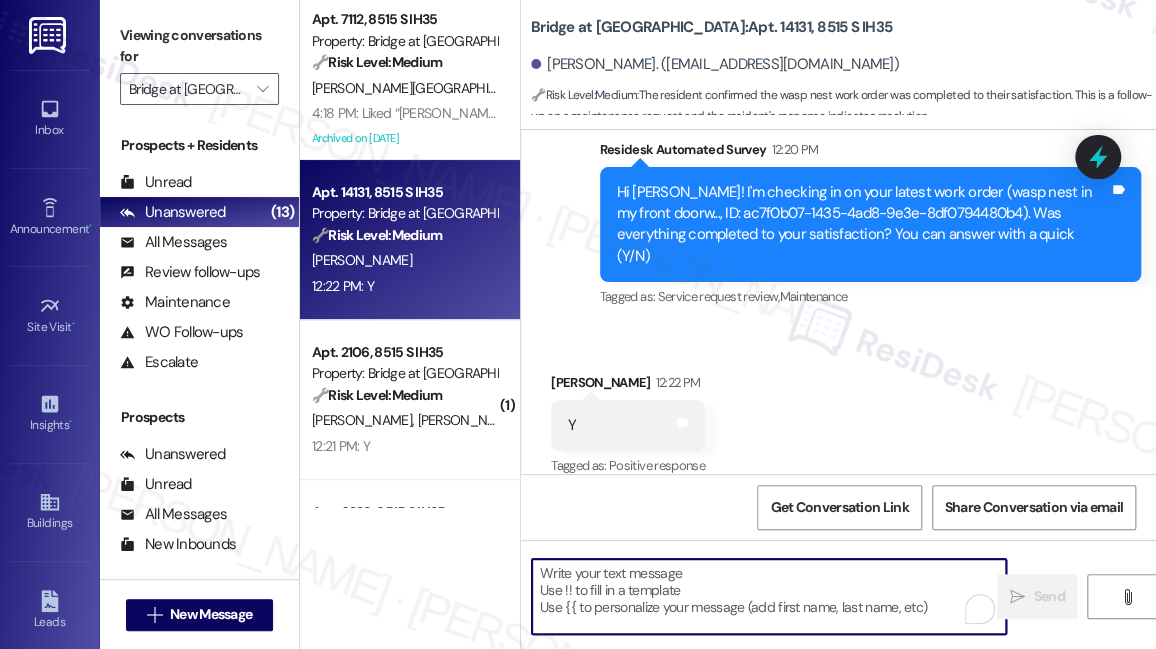 paste on "Hi {{first_name}}! I'm glad to hear that the maintenance work order was completed to your satisfaction. Could I also take this chance to ask if has {{property}} lived up to your expectations? You can still answer with a quick (Y/N)" 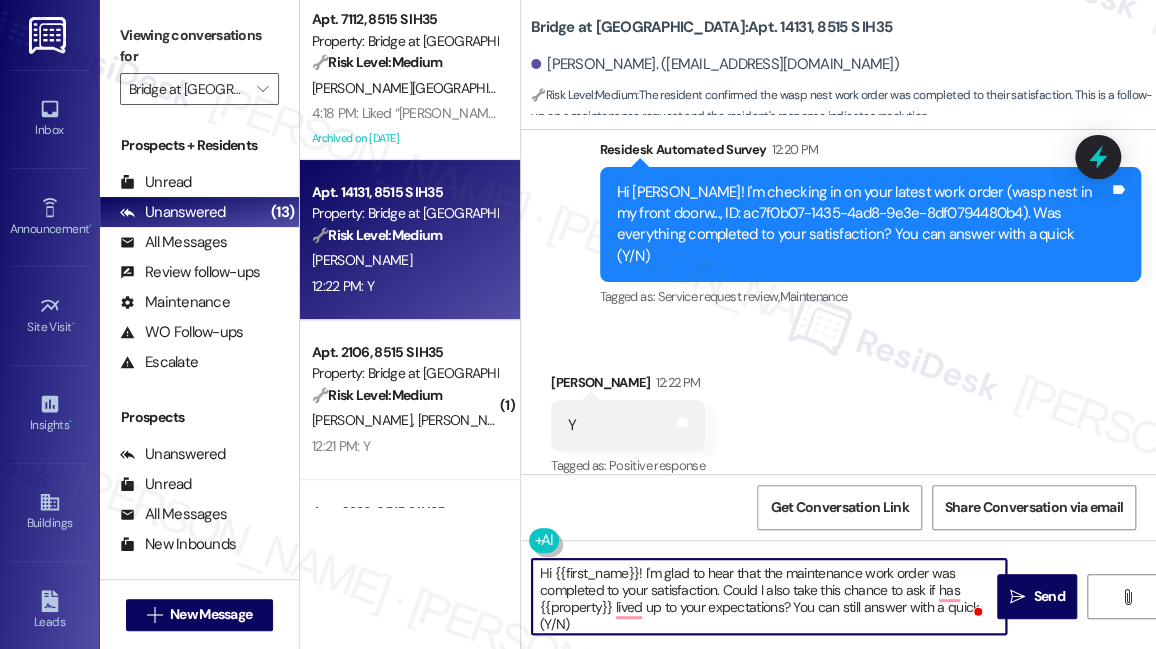 scroll, scrollTop: 1078, scrollLeft: 0, axis: vertical 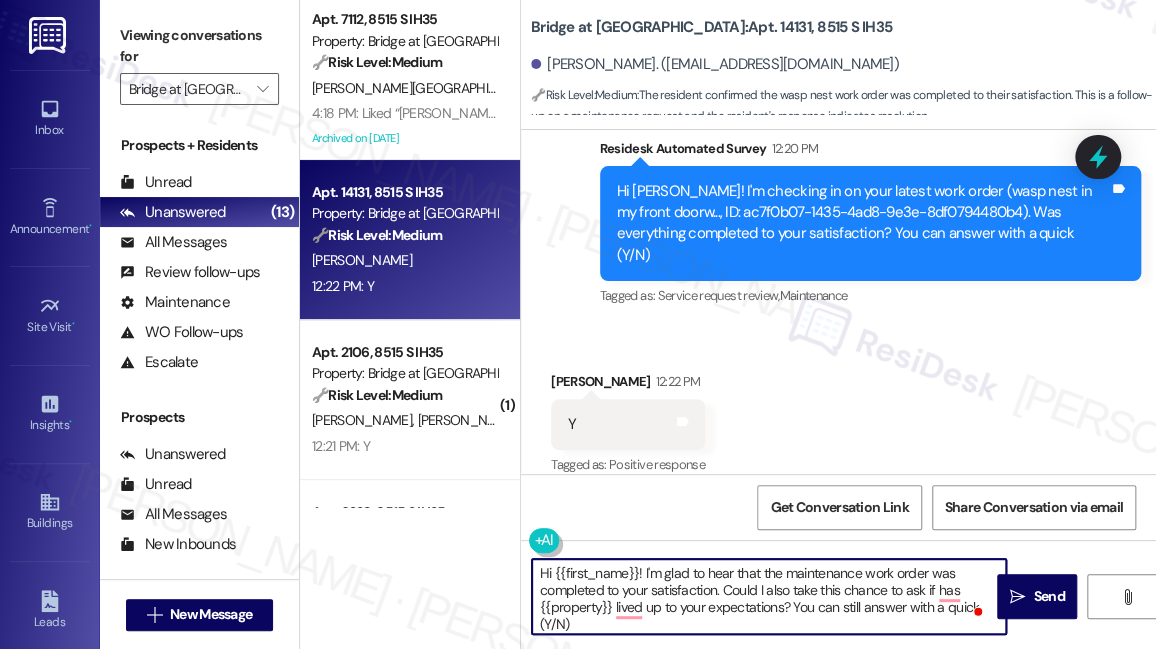 click on "Hi {{first_name}}! I'm glad to hear that the maintenance work order was completed to your satisfaction. Could I also take this chance to ask if has {{property}} lived up to your expectations? You can still answer with a quick (Y/N)" at bounding box center [769, 596] 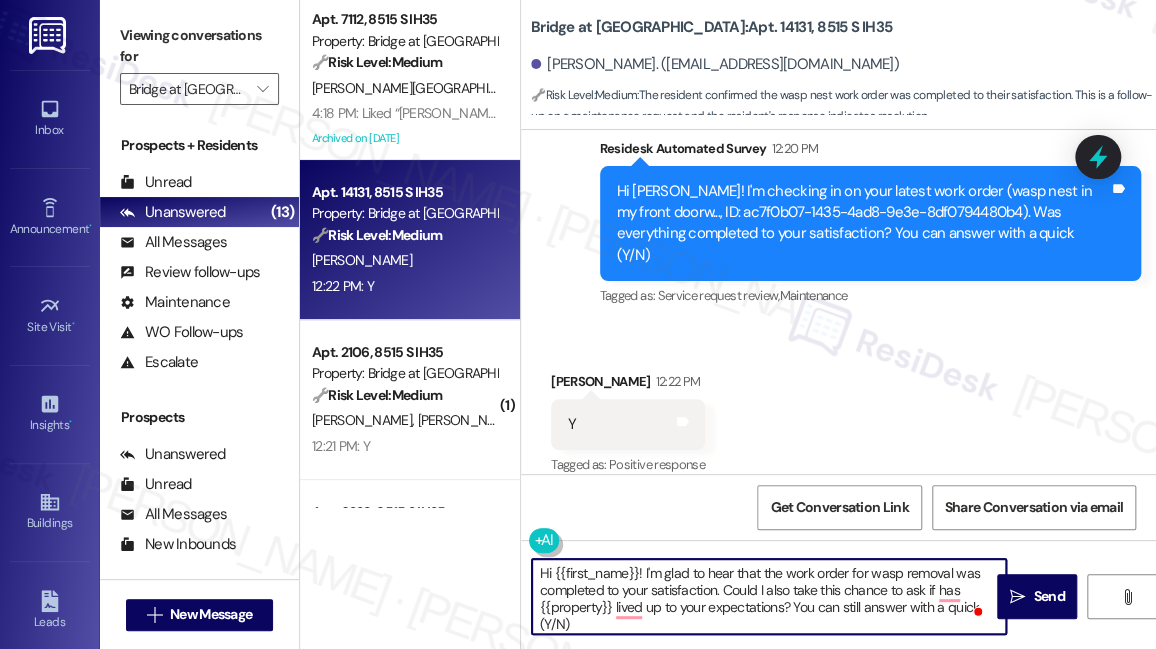 click on "Hi {{first_name}}! I'm glad to hear that the work order for wasp removal was completed to your satisfaction. Could I also take this chance to ask if has {{property}} lived up to your expectations? You can still answer with a quick (Y/N)" at bounding box center (769, 596) 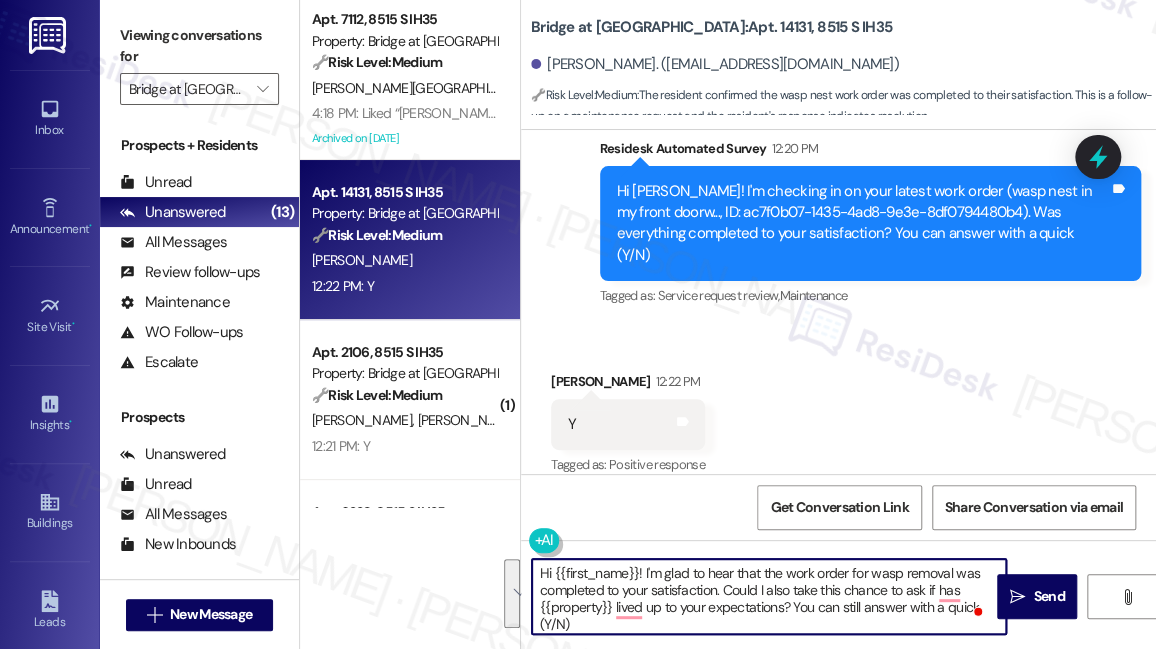 click on "Hi {{first_name}}! I'm glad to hear that the work order for wasp removal was completed to your satisfaction. Could I also take this chance to ask if has {{property}} lived up to your expectations? You can still answer with a quick (Y/N)" at bounding box center (769, 596) 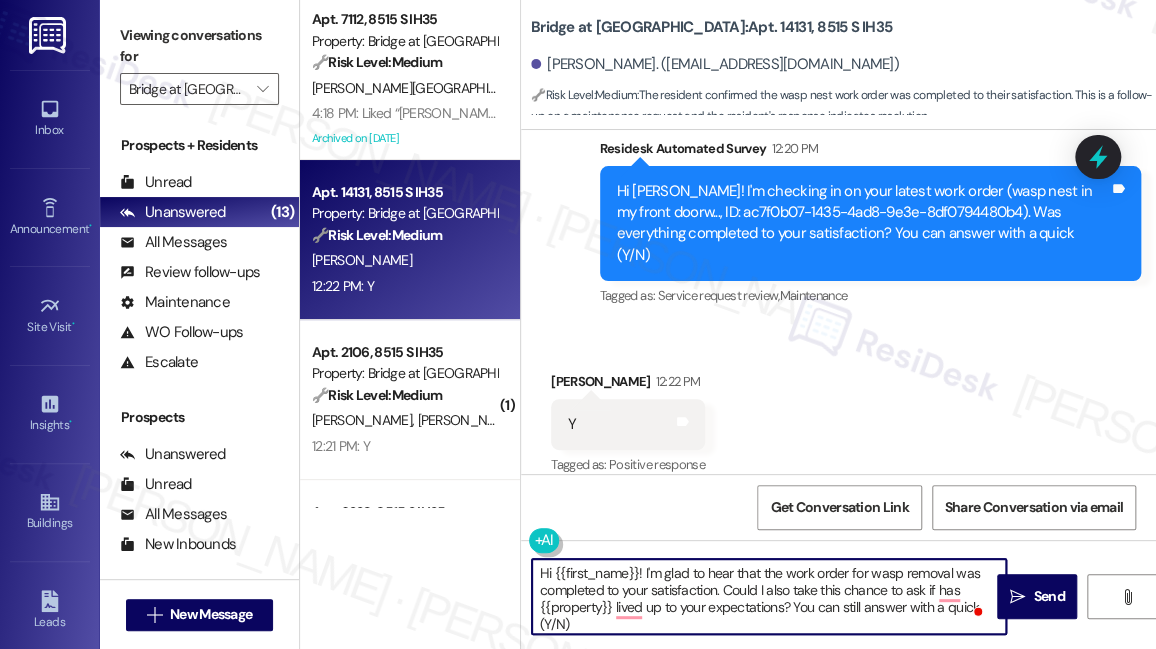 drag, startPoint x: 586, startPoint y: 622, endPoint x: 790, endPoint y: 611, distance: 204.29636 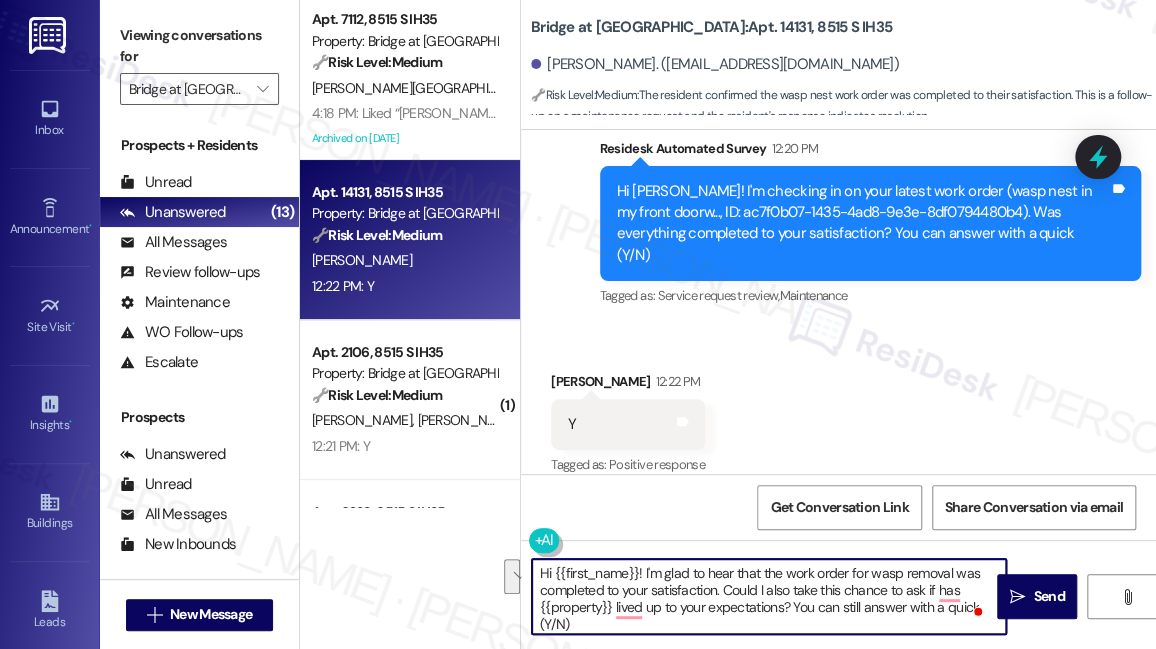 type on "Hi {{first_name}}! I'm glad to hear that the work order for wasp removal was completed to your satisfaction. Could I also take this chance to ask if has {{property}} lived up to your expectations?" 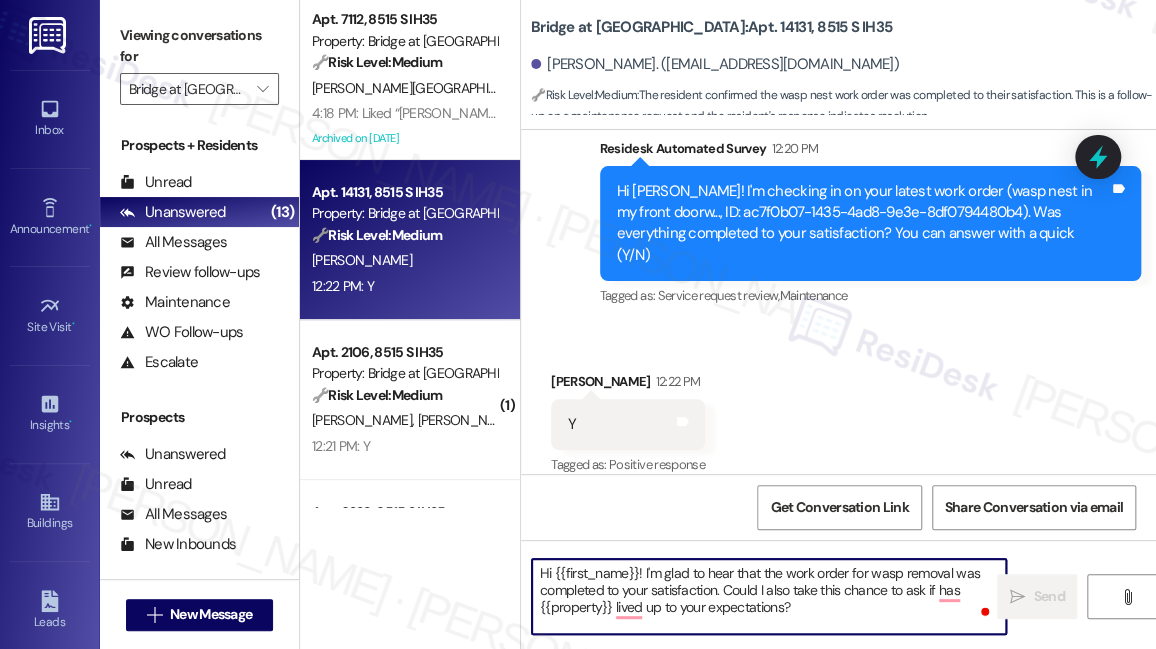 type 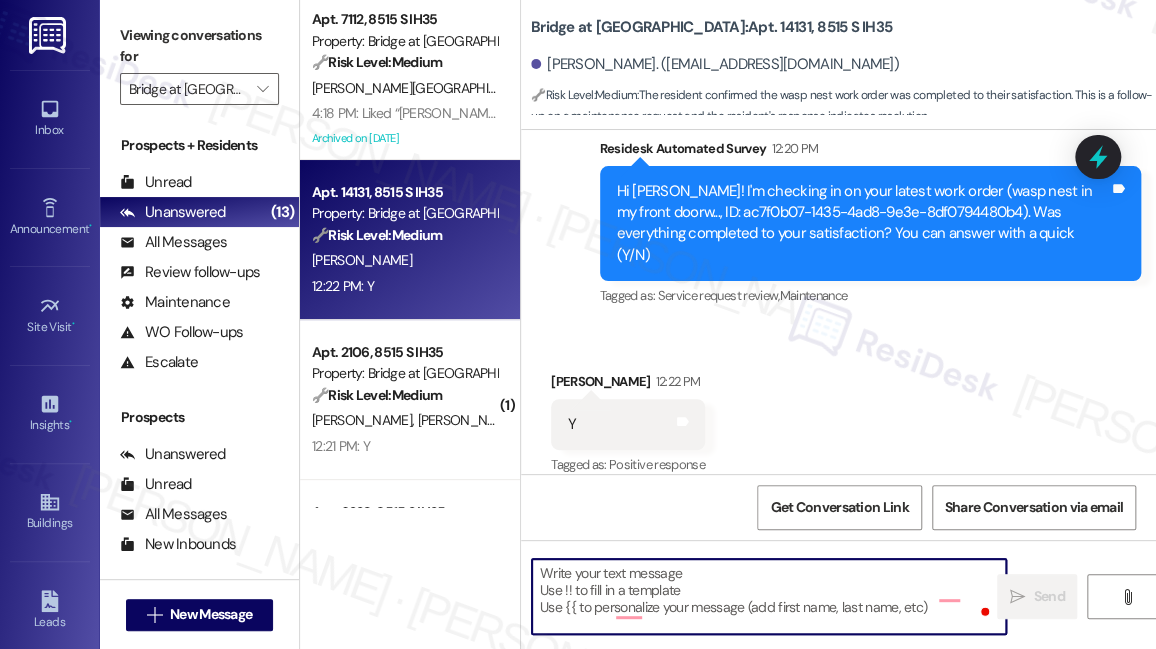 scroll, scrollTop: 1077, scrollLeft: 0, axis: vertical 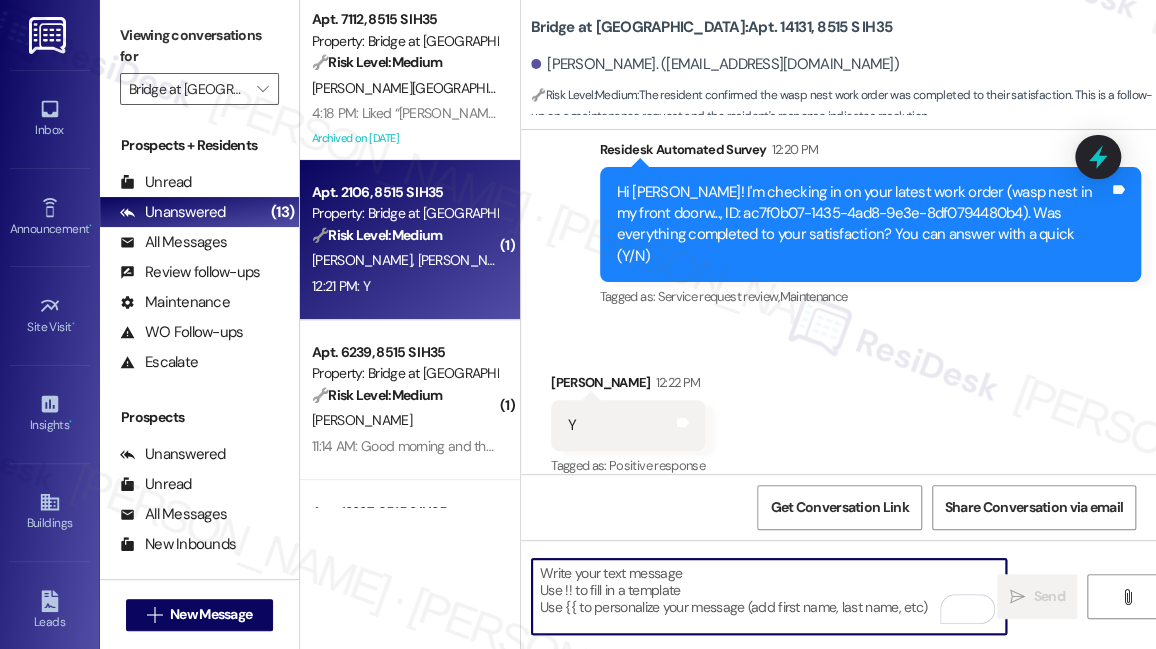 click on "Apt. 2106, 8515 S IH35 Property: Bridge at Monarch Bluffs 🔧  Risk Level:  Medium The resident responded positively to a check-in regarding a completed work order. This indicates the issue was resolved and no further action is needed beyond documentation. This is a routine follow-up on maintenance." at bounding box center [404, 214] 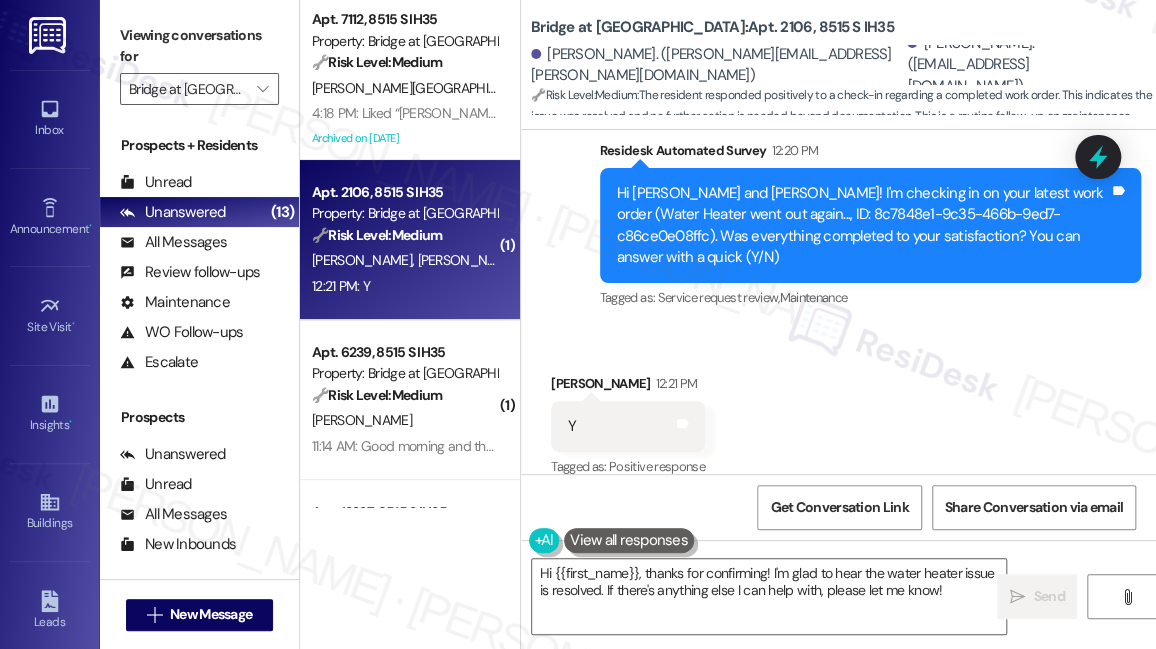 scroll, scrollTop: 1879, scrollLeft: 0, axis: vertical 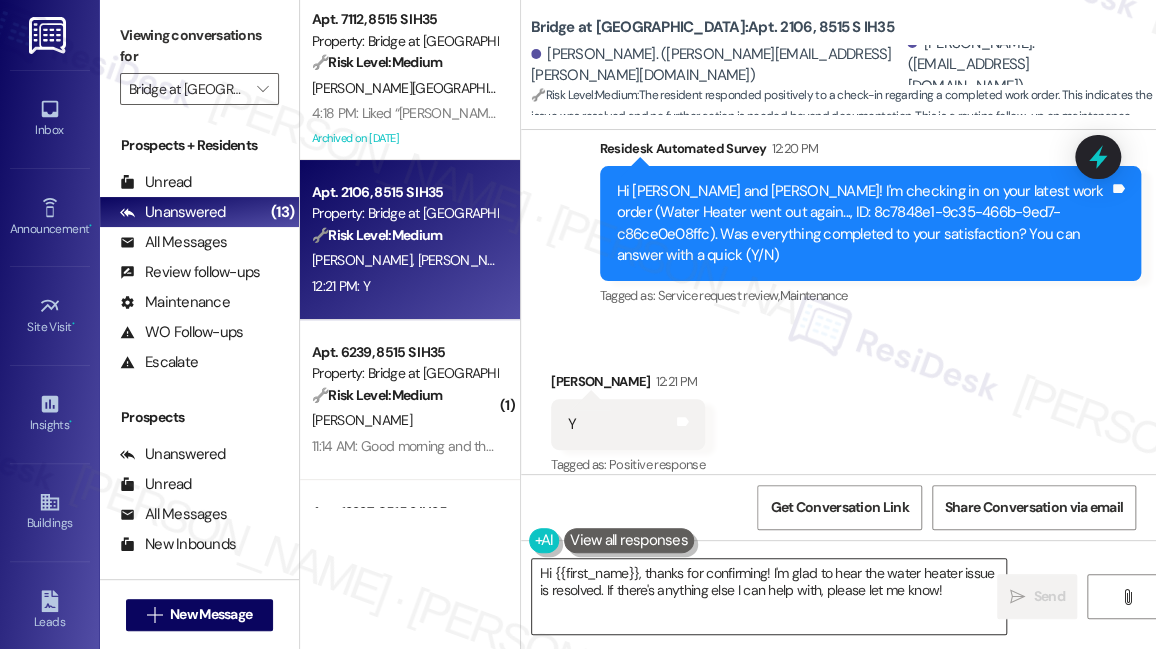 click on "Hi {{first_name}}, thanks for confirming! I'm glad to hear the water heater issue is resolved. If there's anything else I can help with, please let me know!" at bounding box center (769, 596) 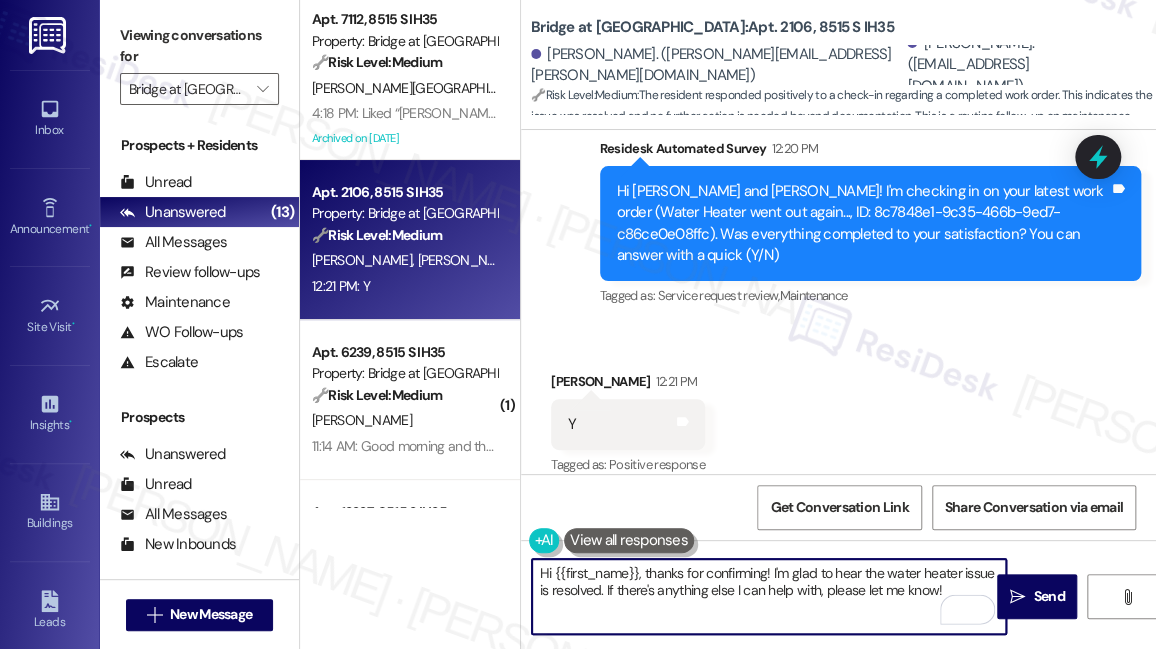 click on "Hi {{first_name}}, thanks for confirming! I'm glad to hear the water heater issue is resolved. If there's anything else I can help with, please let me know!" at bounding box center [769, 596] 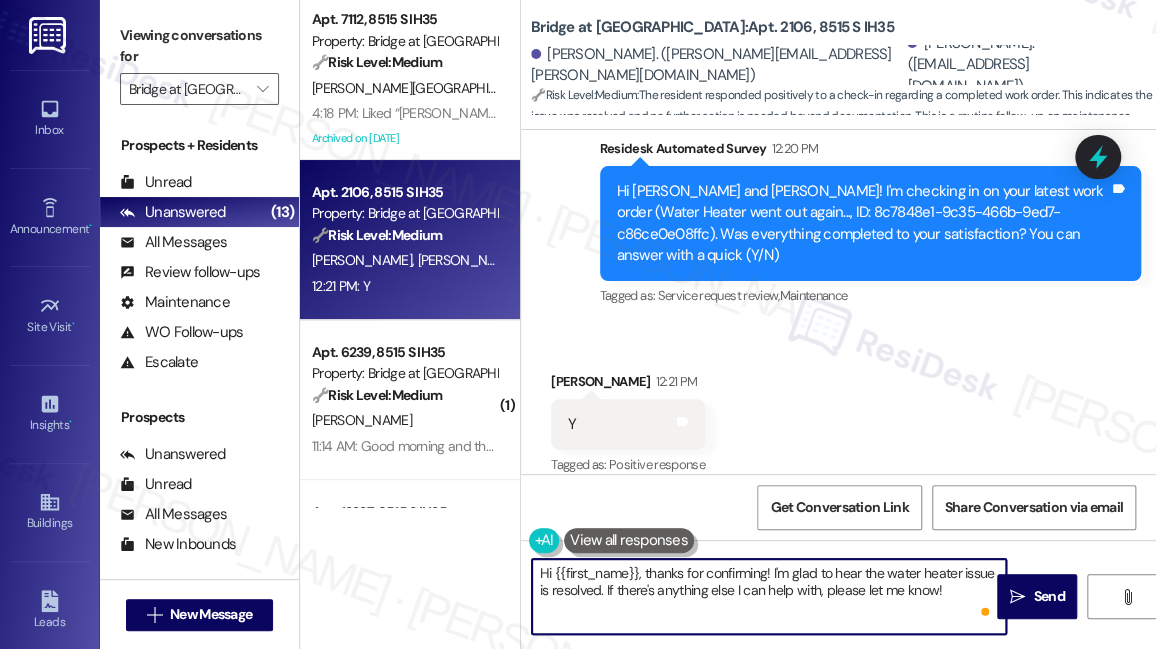 click on "Hi {{first_name}}, thanks for confirming! I'm glad to hear the water heater issue is resolved. If there's anything else I can help with, please let me know!" at bounding box center [769, 596] 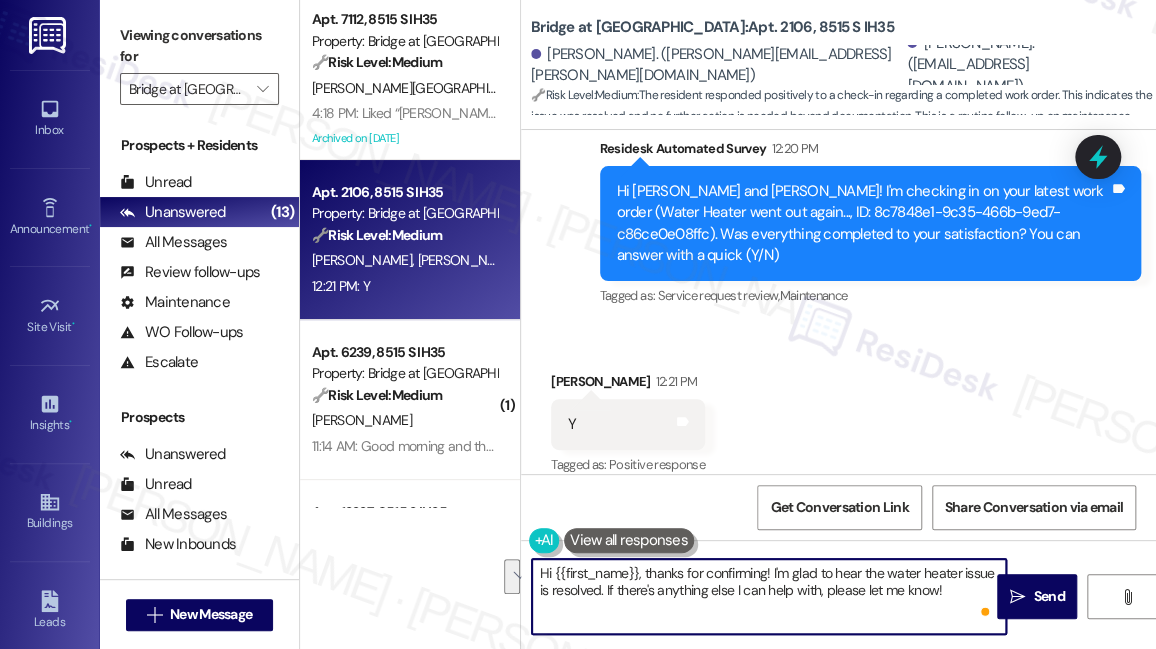 click on "Hi {{first_name}}, thanks for confirming! I'm glad to hear the water heater issue is resolved. If there's anything else I can help with, please let me know!" at bounding box center (769, 596) 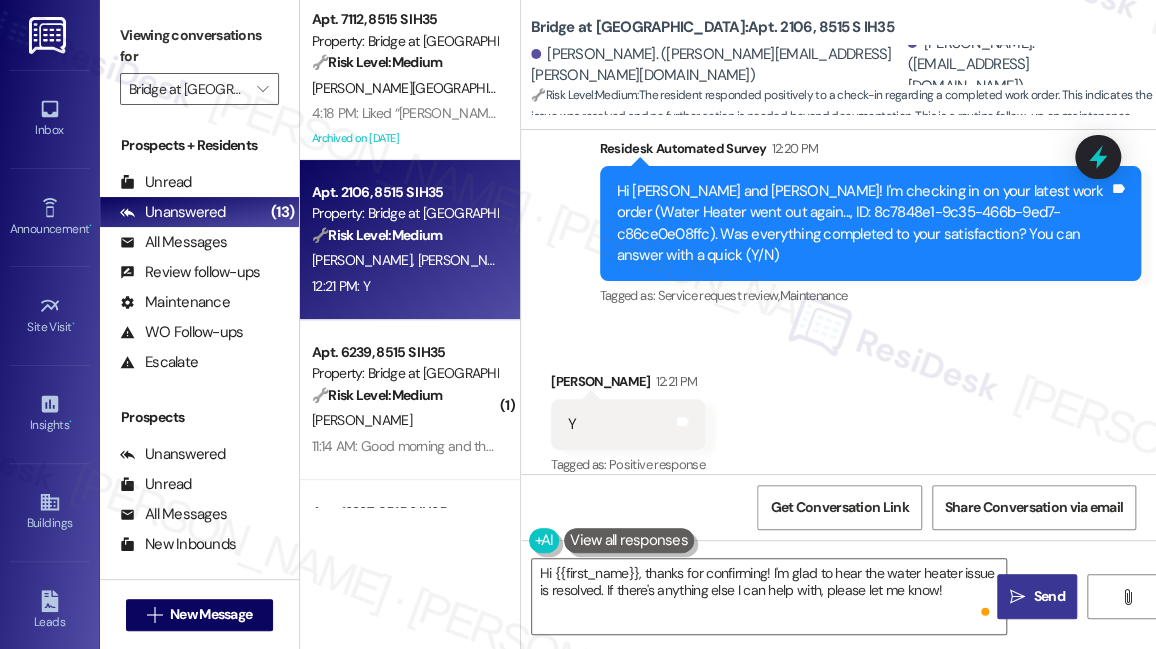 click on " Send" at bounding box center (1037, 596) 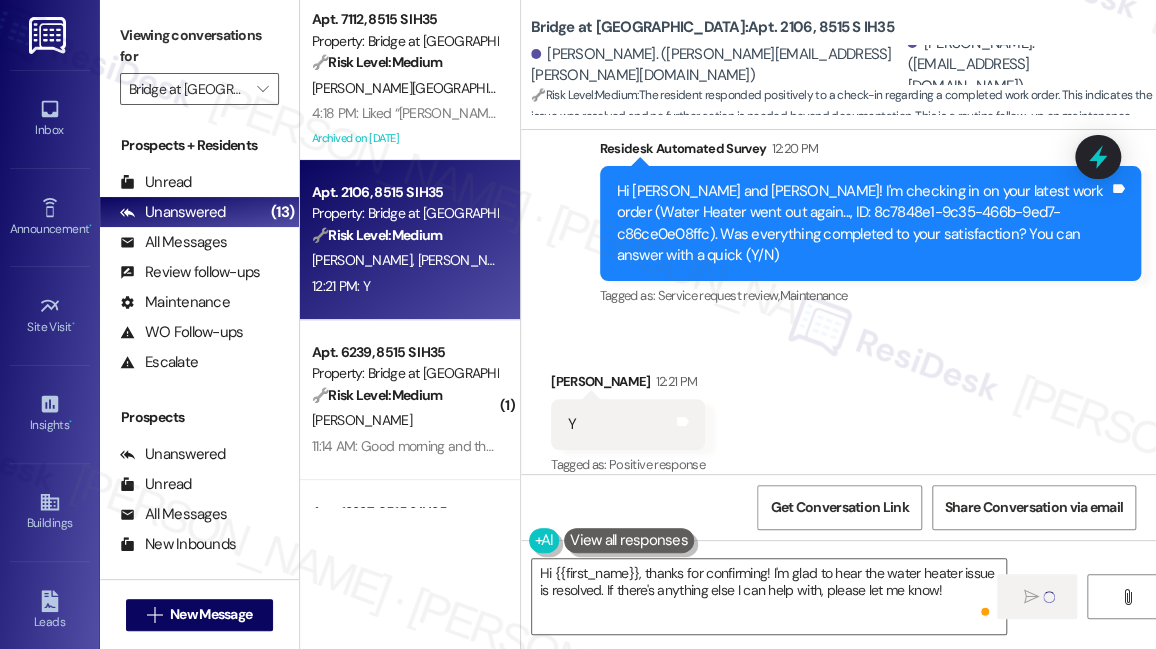 type on "Fetching suggested responses. Please feel free to read through the conversation in the meantime." 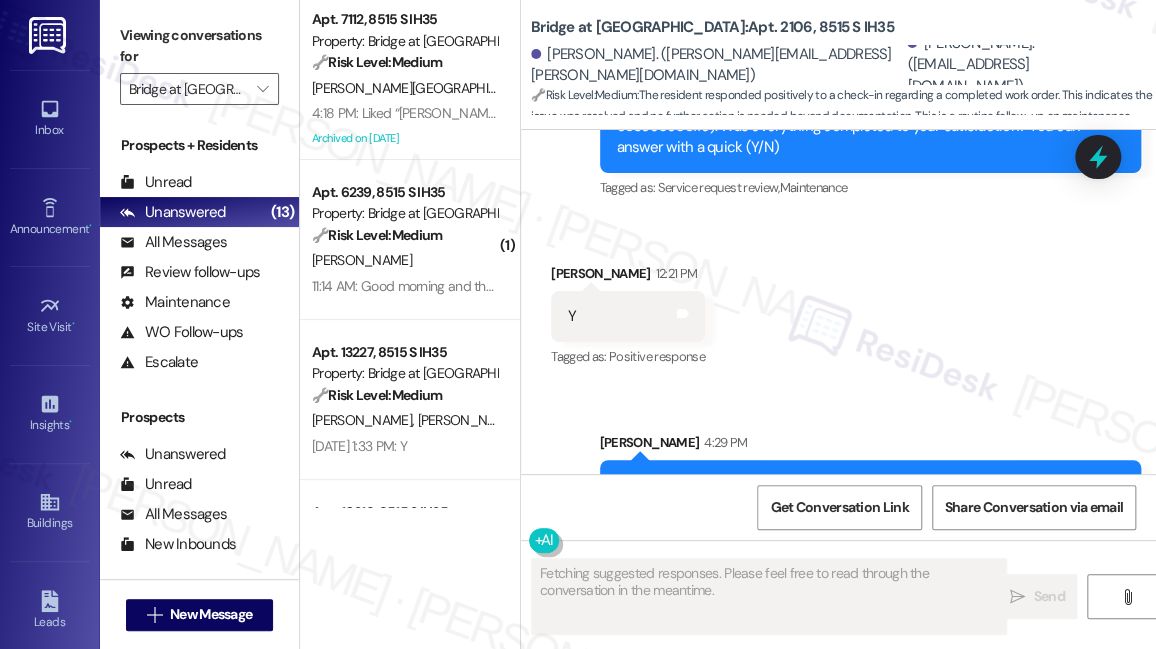 scroll, scrollTop: 2061, scrollLeft: 0, axis: vertical 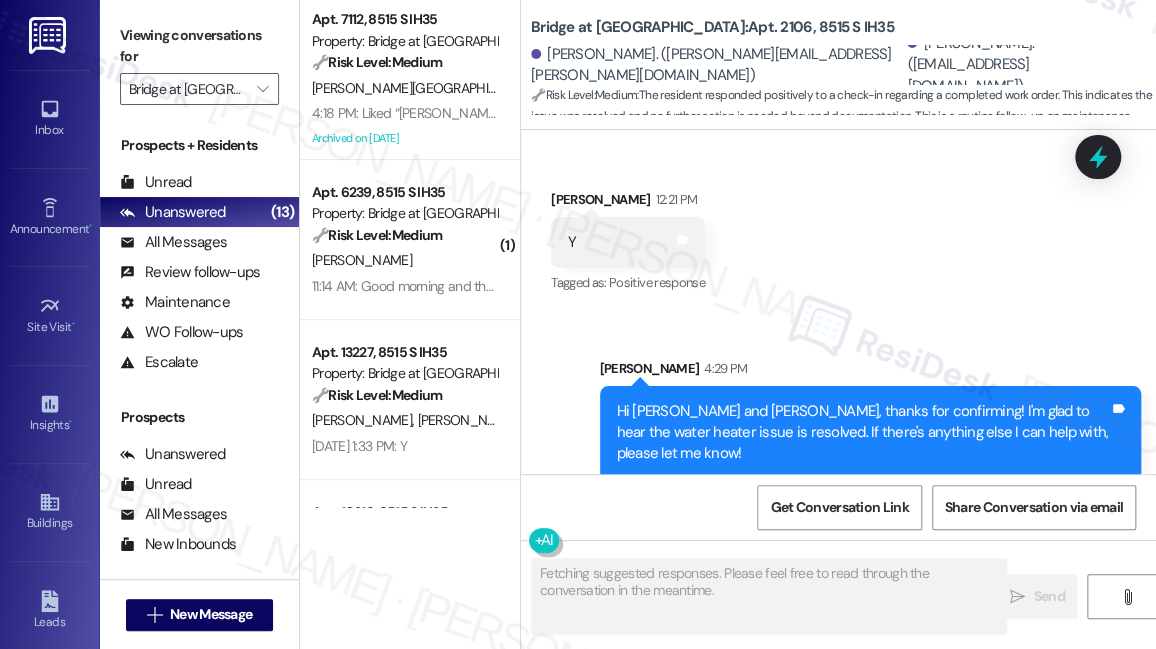 type 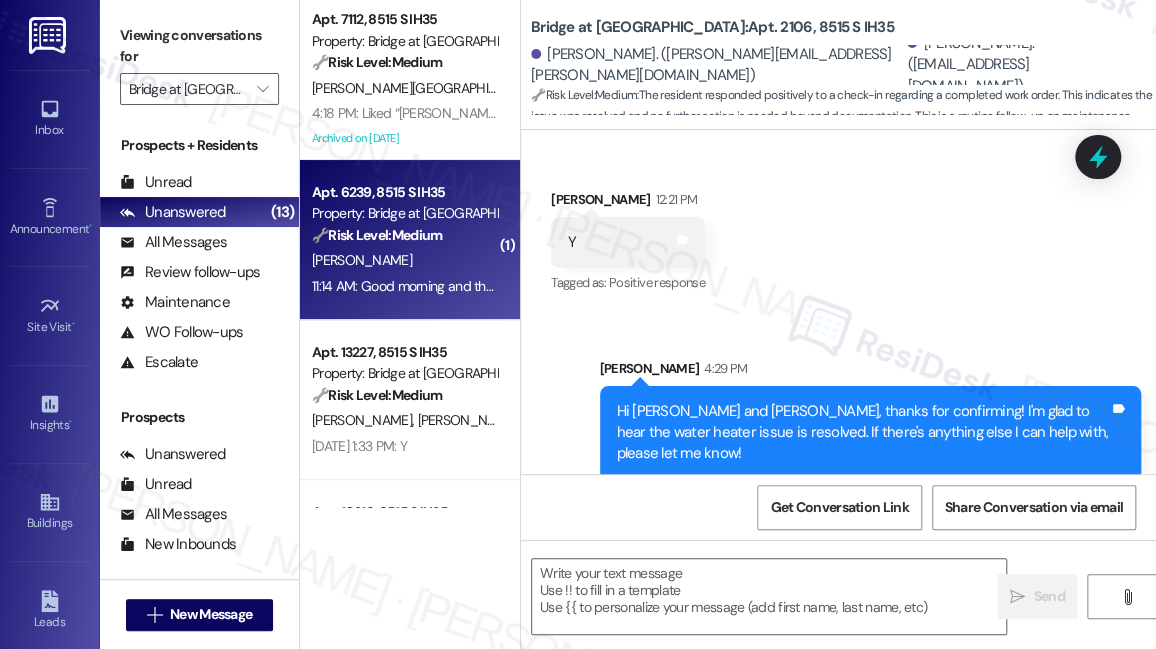 click on "11:14 AM: Good morning and thank you, Sarah! I will run by the office this afternoon to see what some options are. 11:14 AM: Good morning and thank you, Sarah! I will run by the office this afternoon to see what some options are." at bounding box center [669, 286] 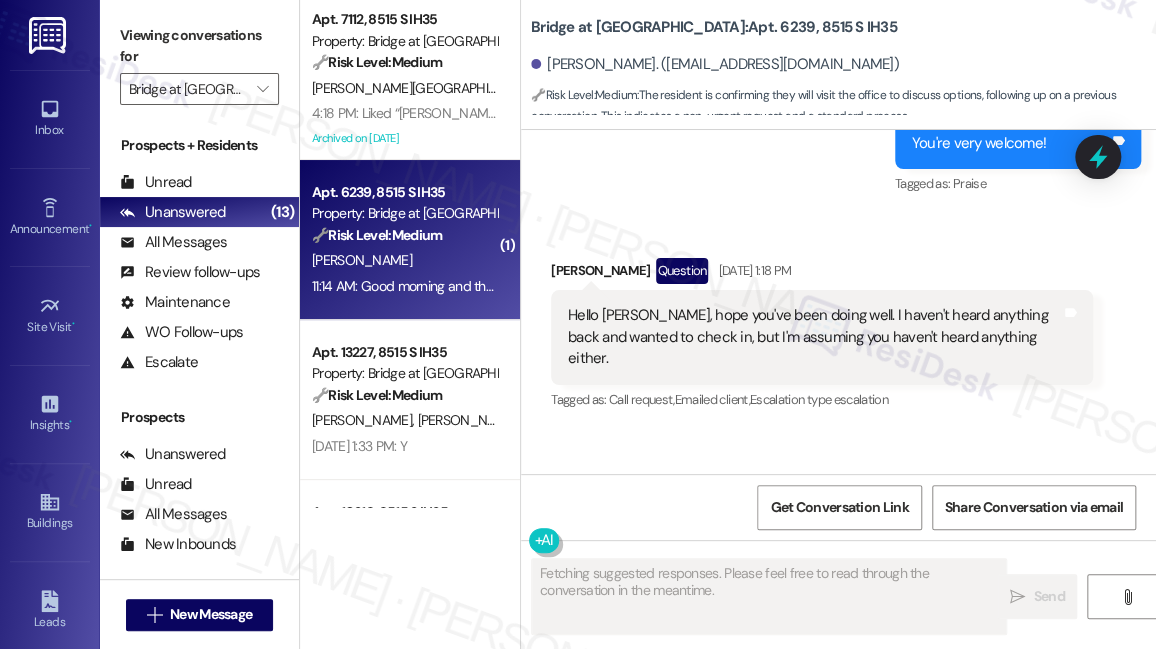 scroll, scrollTop: 9074, scrollLeft: 0, axis: vertical 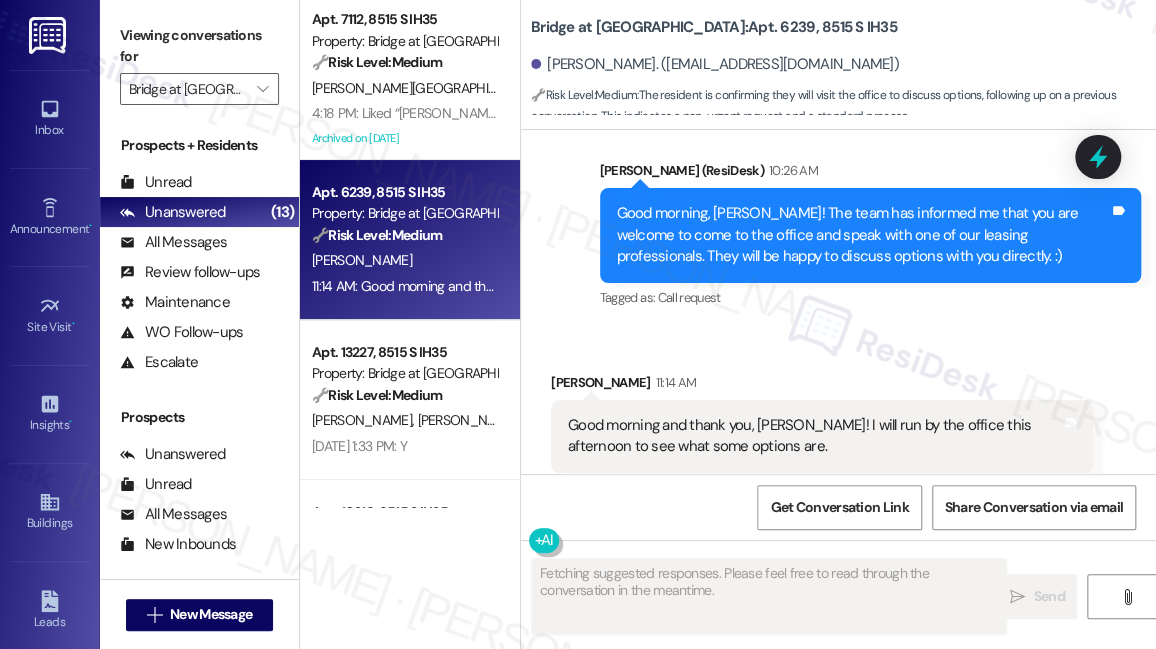 click on "Good morning and thank you, Sarah! I will run by the office this afternoon to see what some options are." at bounding box center (814, 436) 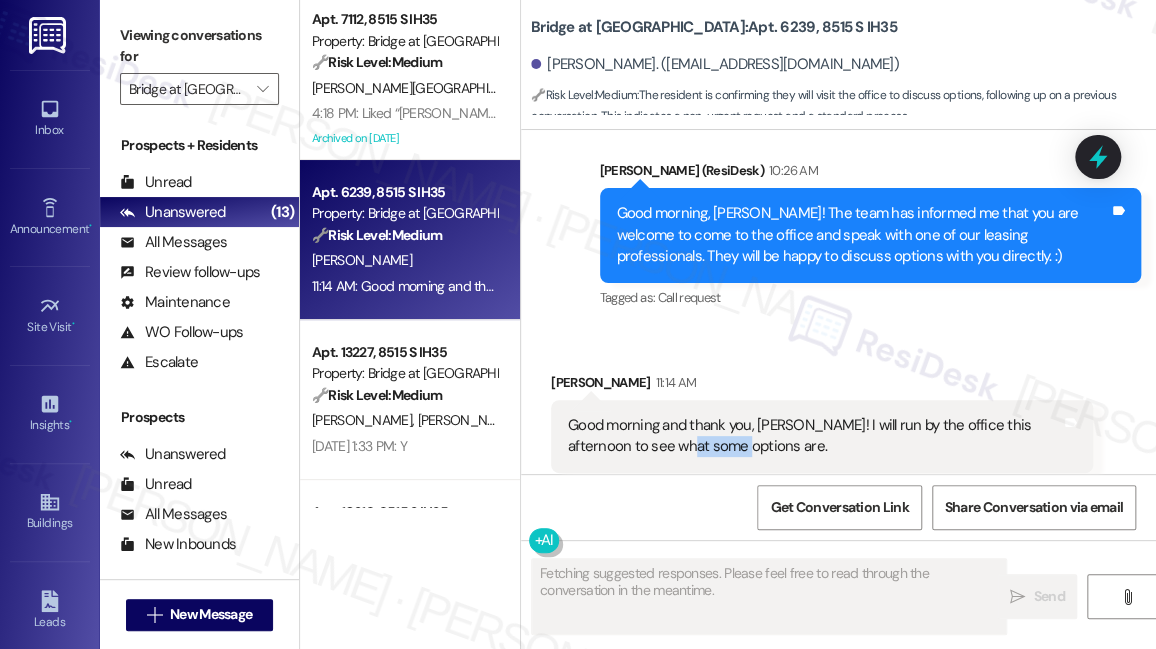 click on "Good morning and thank you, Sarah! I will run by the office this afternoon to see what some options are." at bounding box center [814, 436] 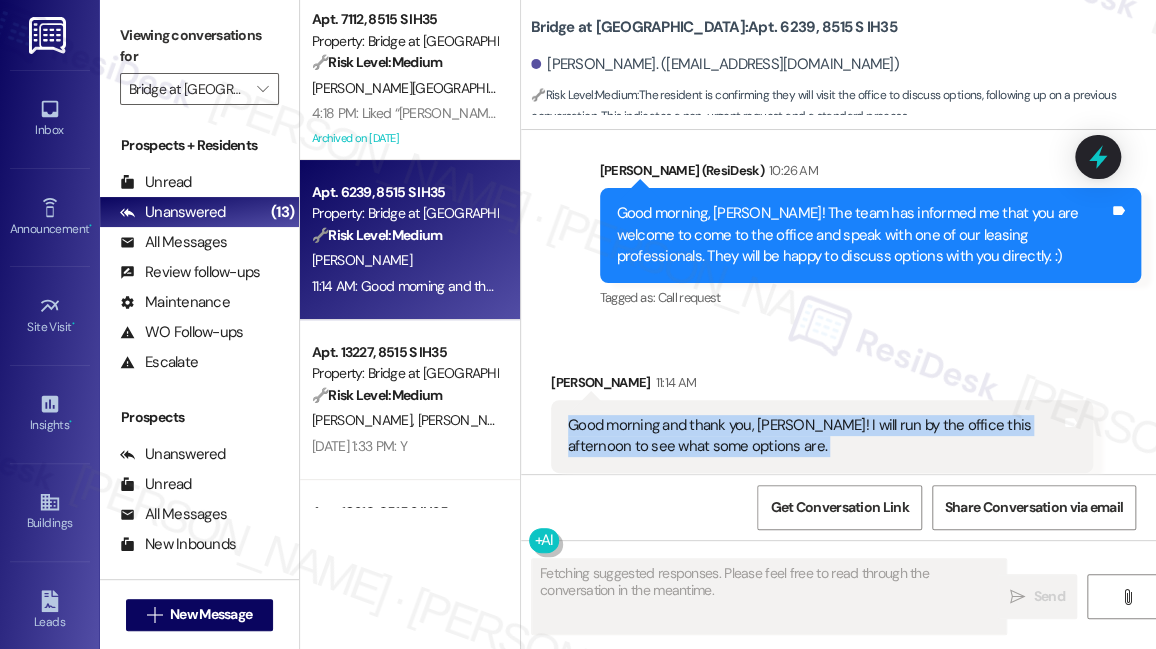click on "Good morning and thank you, Sarah! I will run by the office this afternoon to see what some options are." at bounding box center [814, 436] 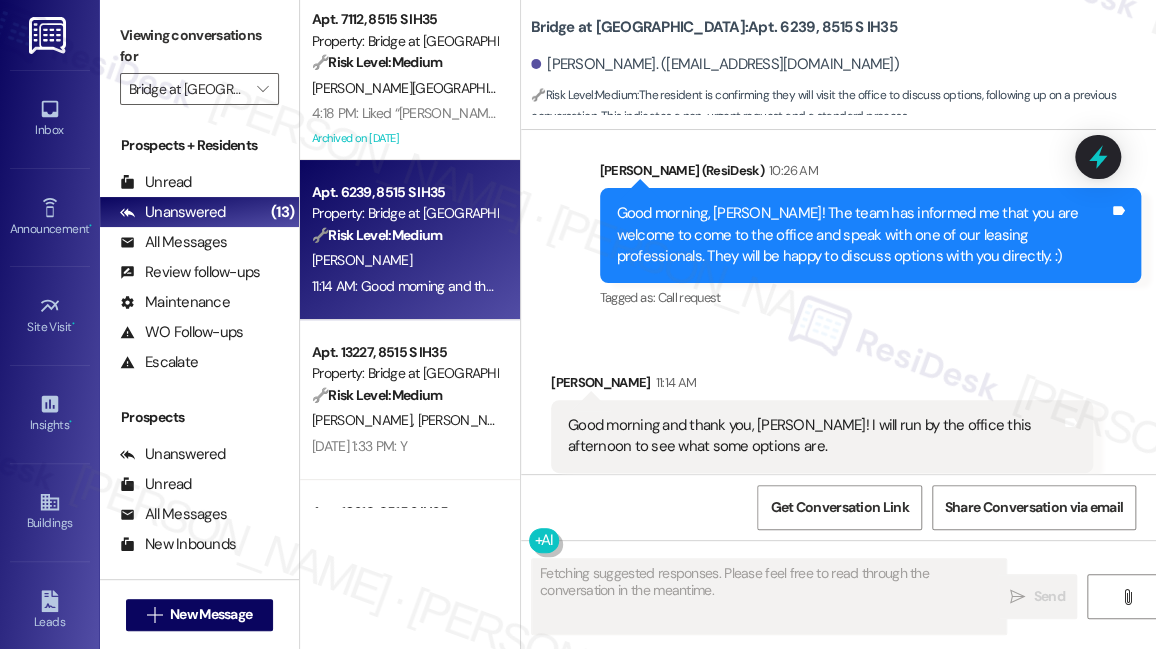 click on "Good morning and thank you, Sarah! I will run by the office this afternoon to see what some options are." at bounding box center (814, 436) 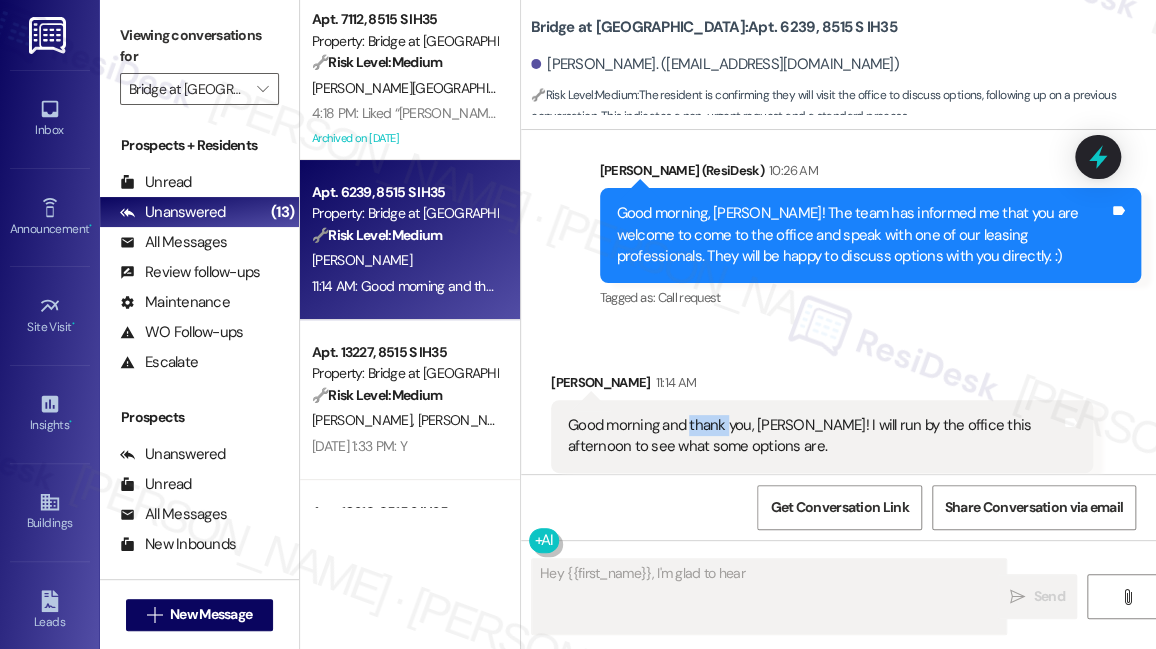 click on "Good morning and thank you, Sarah! I will run by the office this afternoon to see what some options are." at bounding box center (814, 436) 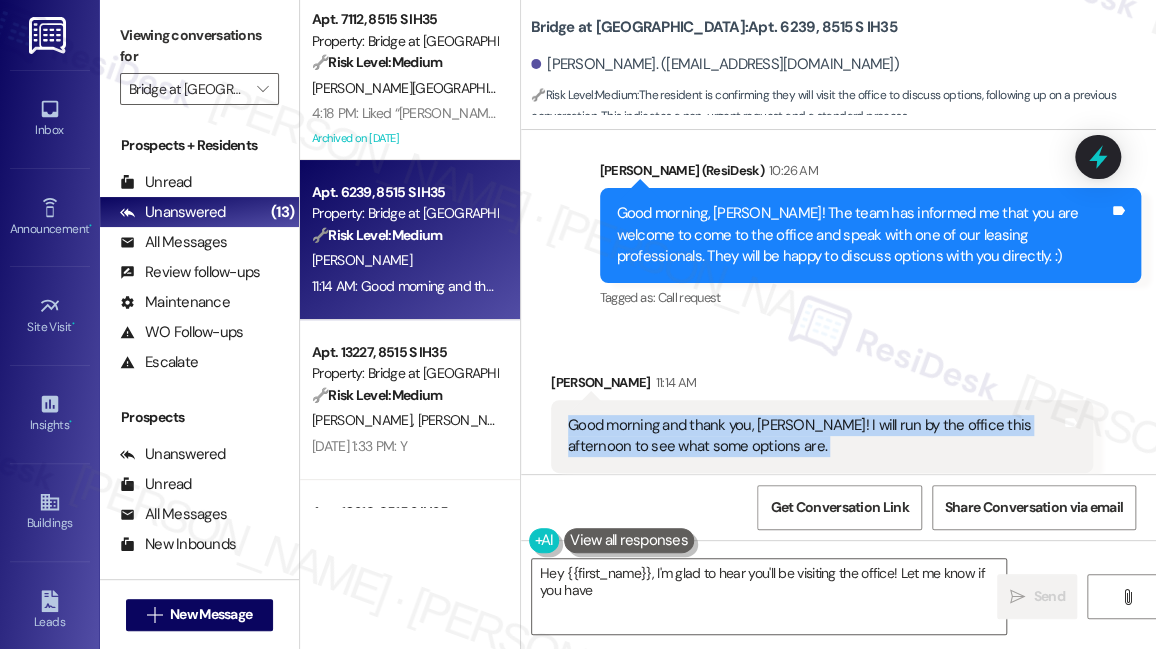 click on "Good morning and thank you, Sarah! I will run by the office this afternoon to see what some options are." at bounding box center (814, 436) 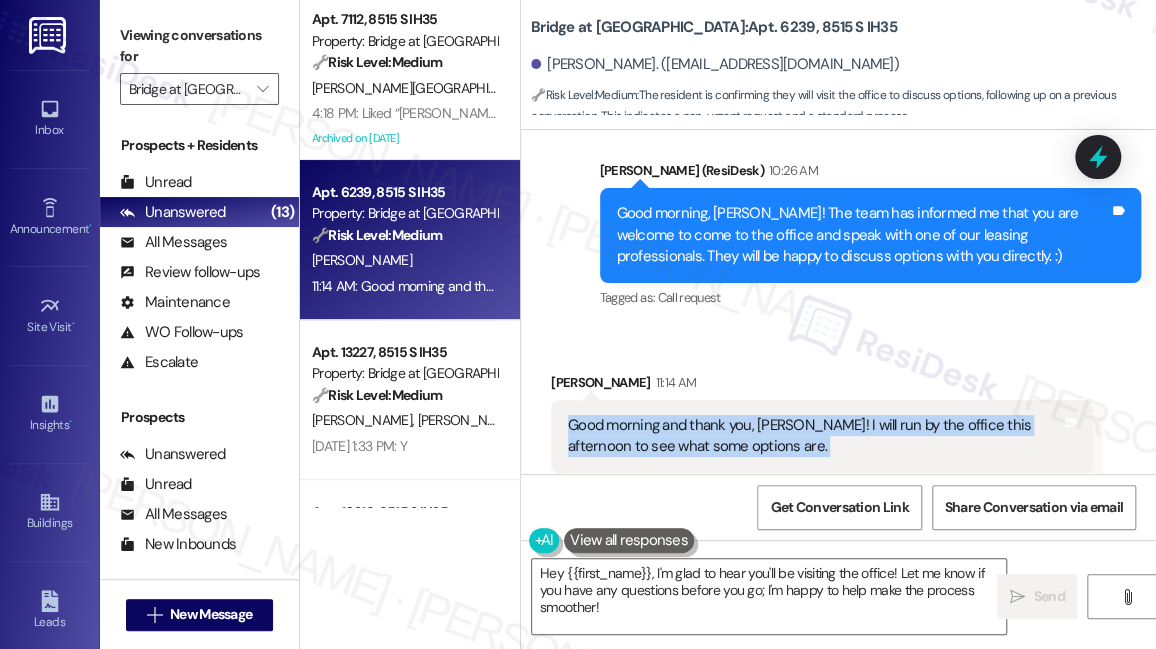 scroll, scrollTop: 8984, scrollLeft: 0, axis: vertical 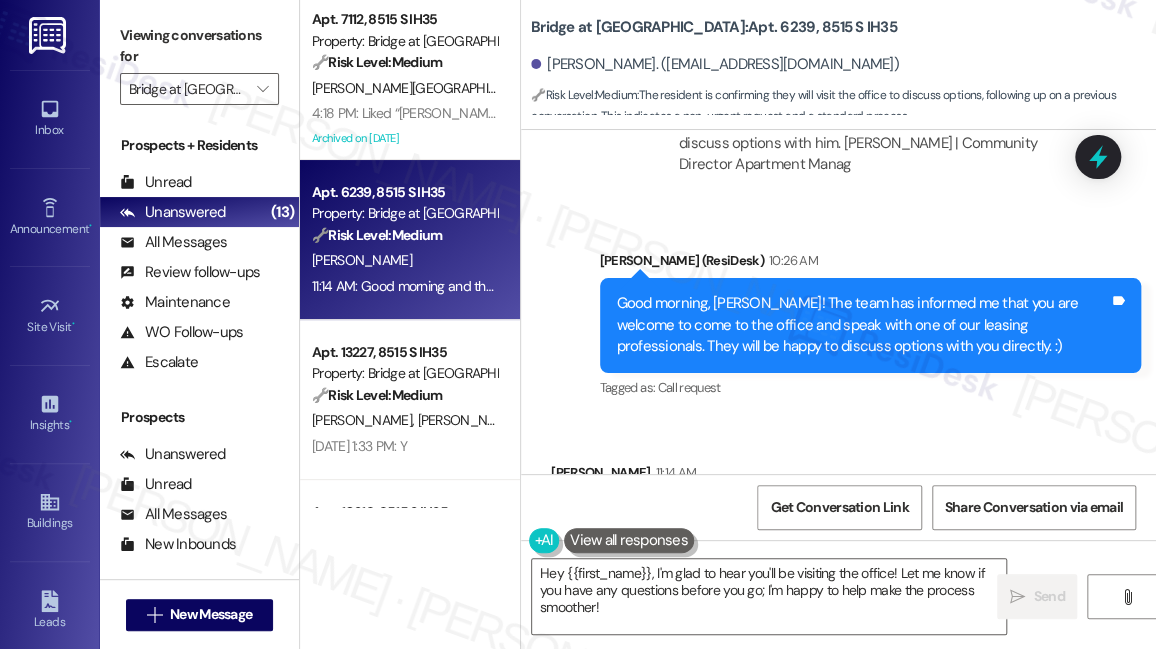 click on "Good morning, Anthony! The team has informed me that you are welcome to come to the office and speak with one of our leasing professionals. They will be happy to discuss options with you directly. :)" at bounding box center [863, 325] 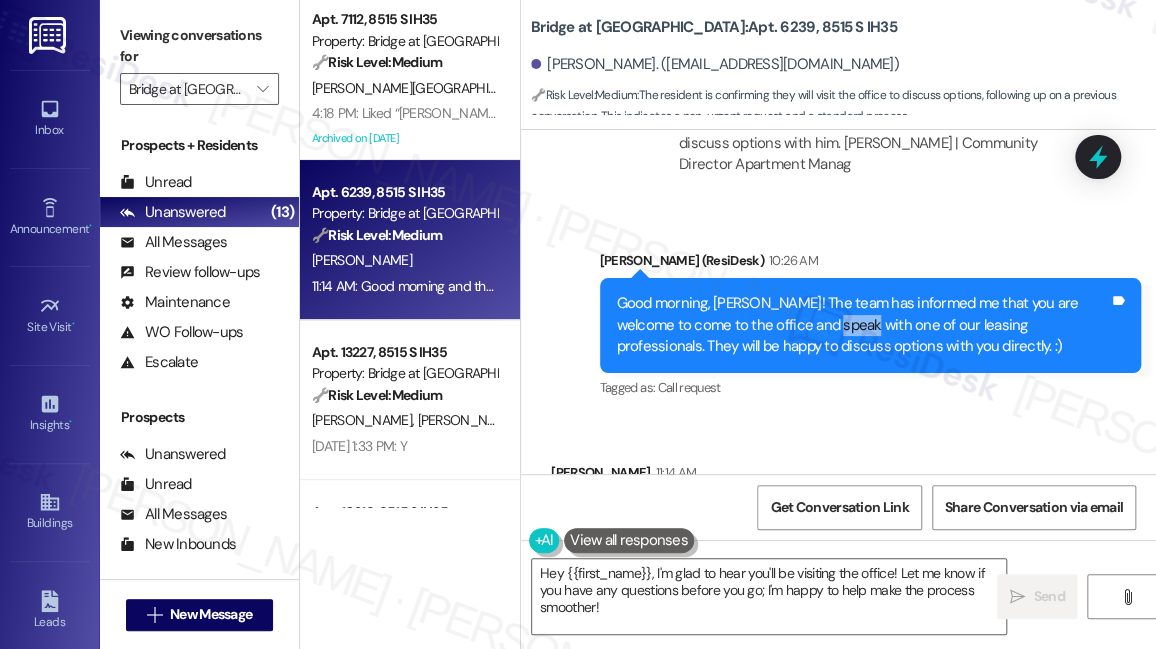 click on "Good morning, Anthony! The team has informed me that you are welcome to come to the office and speak with one of our leasing professionals. They will be happy to discuss options with you directly. :)" at bounding box center [863, 325] 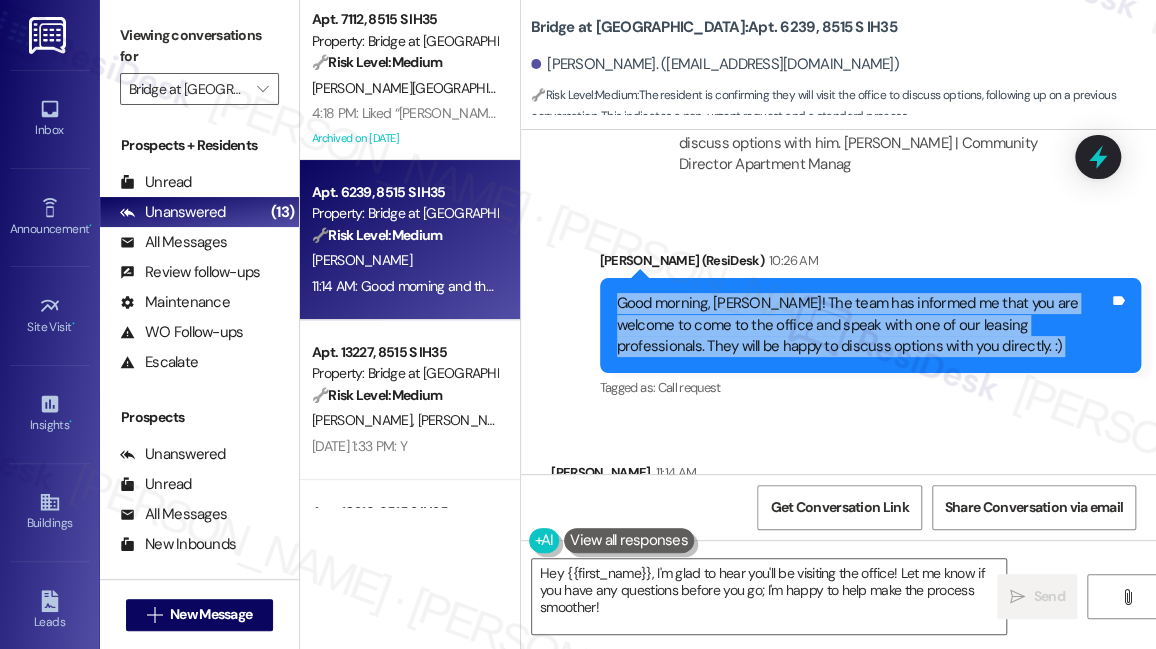 click on "Good morning, Anthony! The team has informed me that you are welcome to come to the office and speak with one of our leasing professionals. They will be happy to discuss options with you directly. :)" at bounding box center [863, 325] 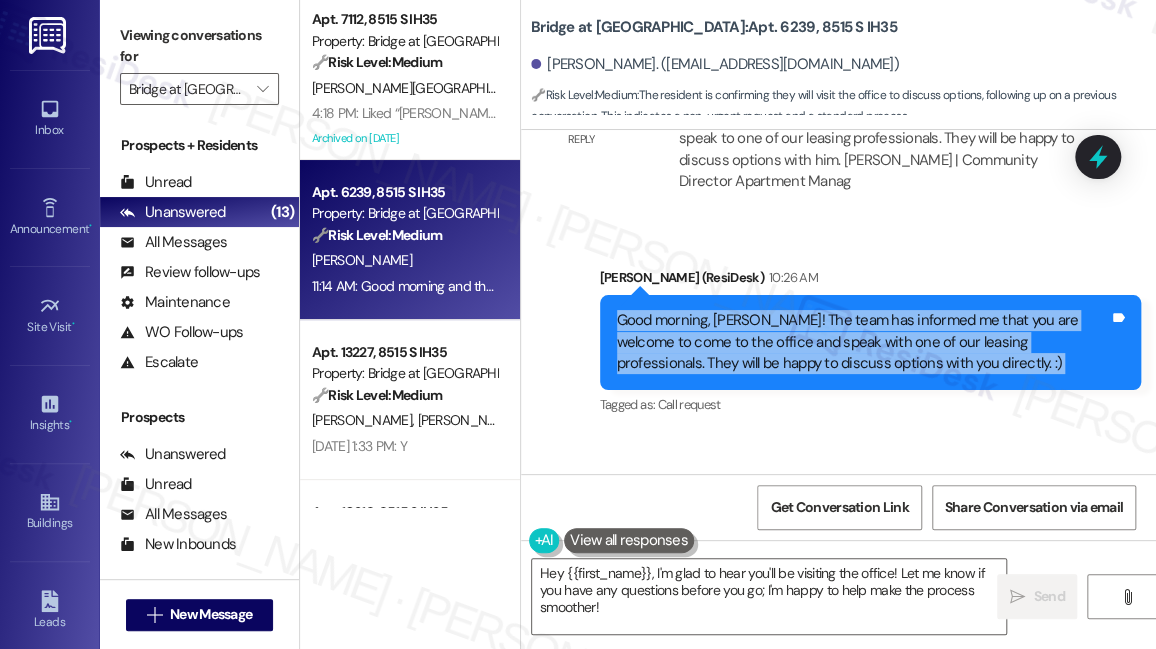 scroll, scrollTop: 9075, scrollLeft: 0, axis: vertical 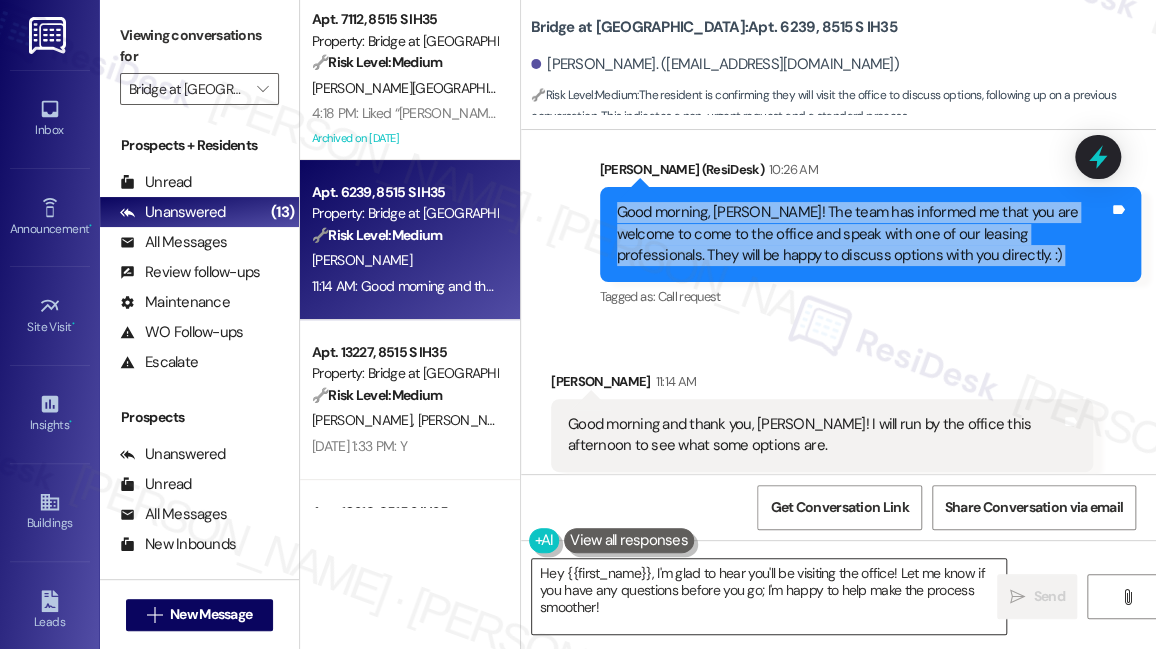 click on "Hey {{first_name}}, I'm glad to hear you'll be visiting the office! Let me know if you have any questions before you go; I'm happy to help make the process smoother!" at bounding box center (769, 596) 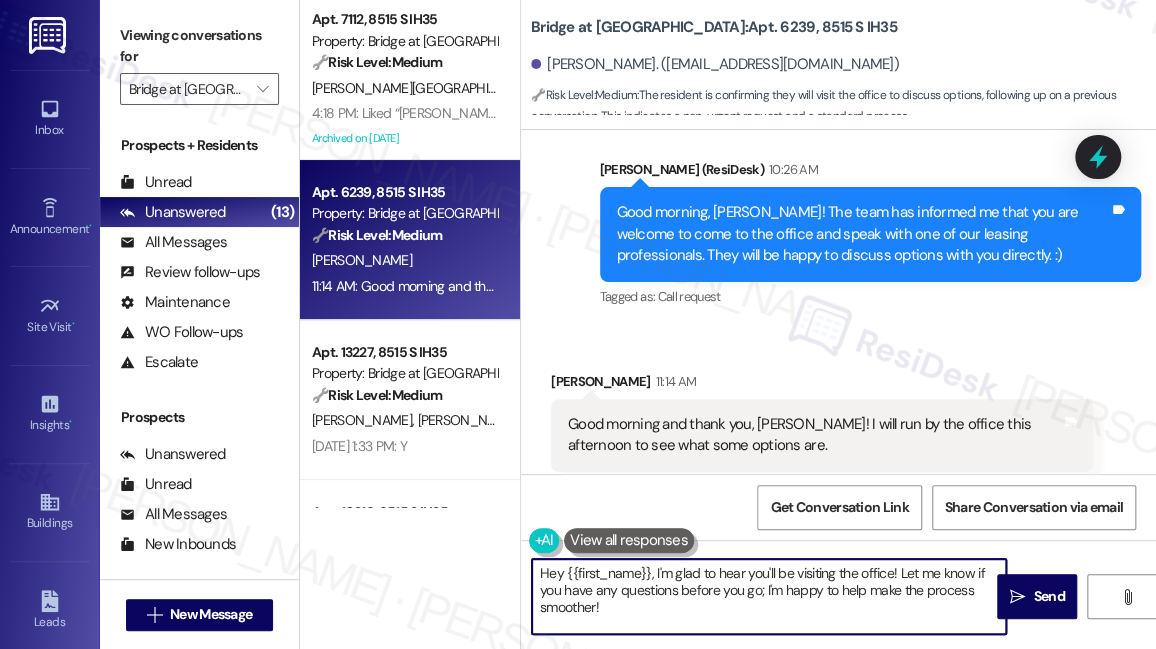 click on "Hey {{first_name}}, I'm glad to hear you'll be visiting the office! Let me know if you have any questions before you go; I'm happy to help make the process smoother!" at bounding box center [769, 596] 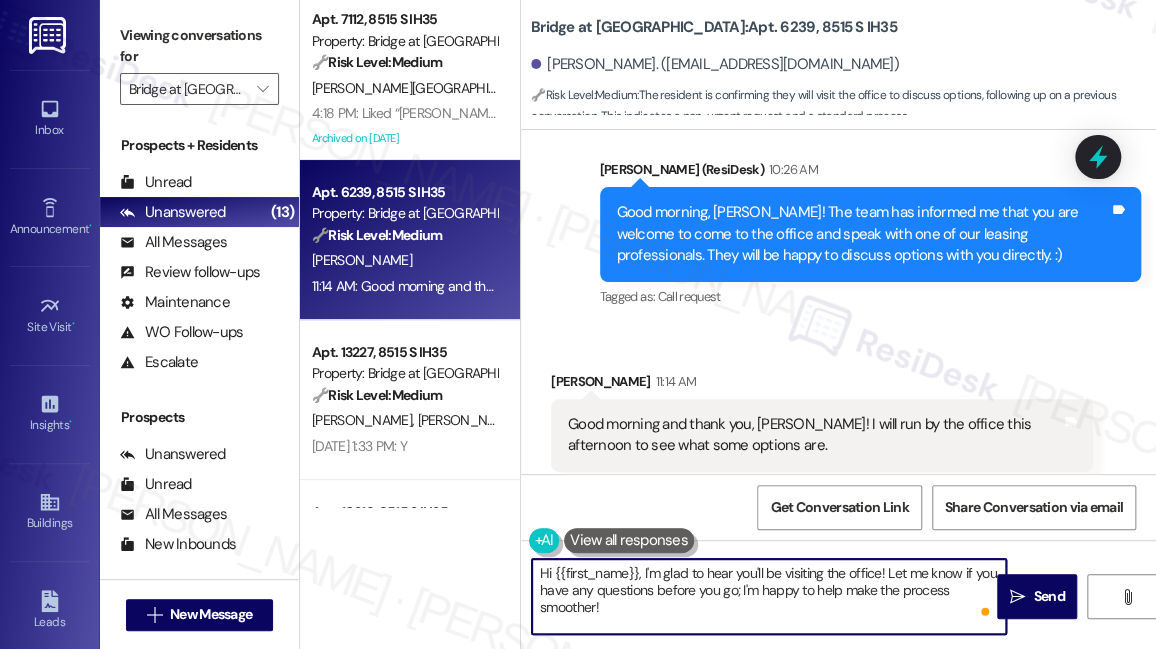 drag, startPoint x: 635, startPoint y: 608, endPoint x: 671, endPoint y: 612, distance: 36.221542 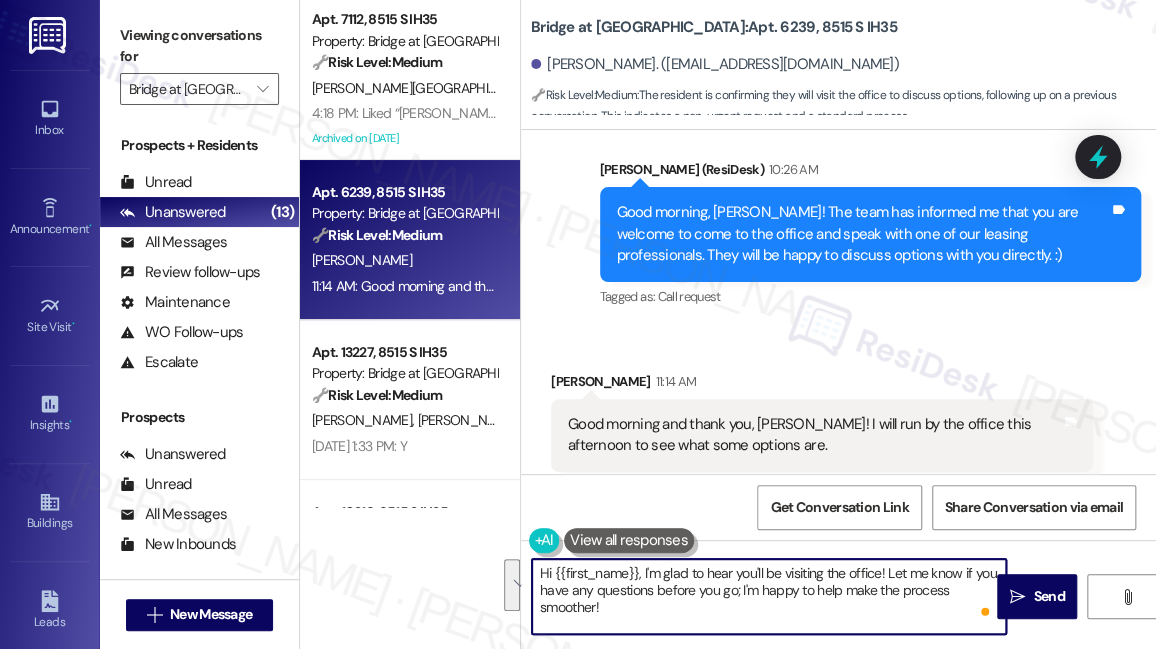 drag, startPoint x: 730, startPoint y: 603, endPoint x: 888, endPoint y: 573, distance: 160.82289 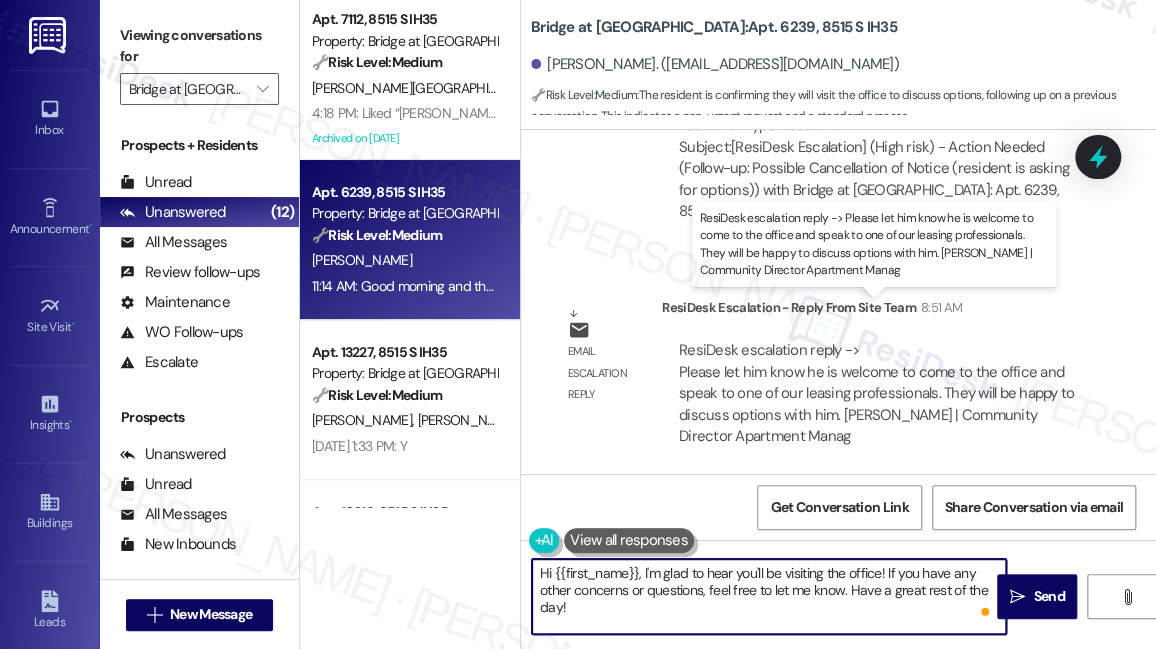 scroll, scrollTop: 8348, scrollLeft: 0, axis: vertical 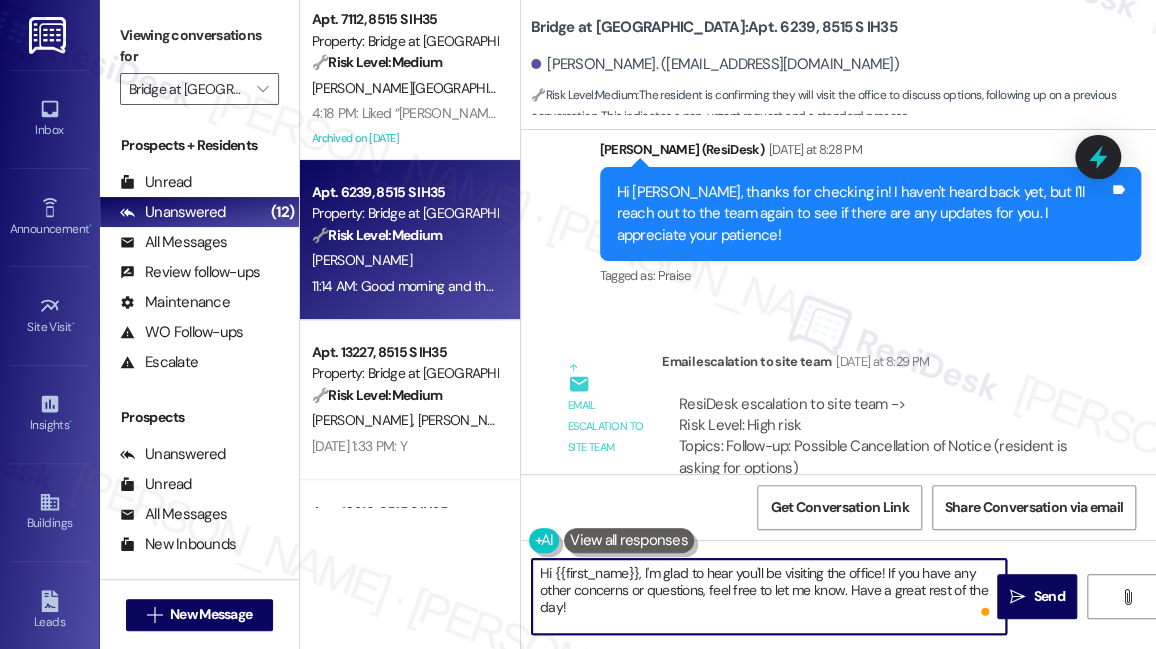 type on "Hi {{first_name}}, I'm glad to hear you'll be visiting the office! If you have any other concerns or questions, feel free to let me know. Have a great rest of the day!" 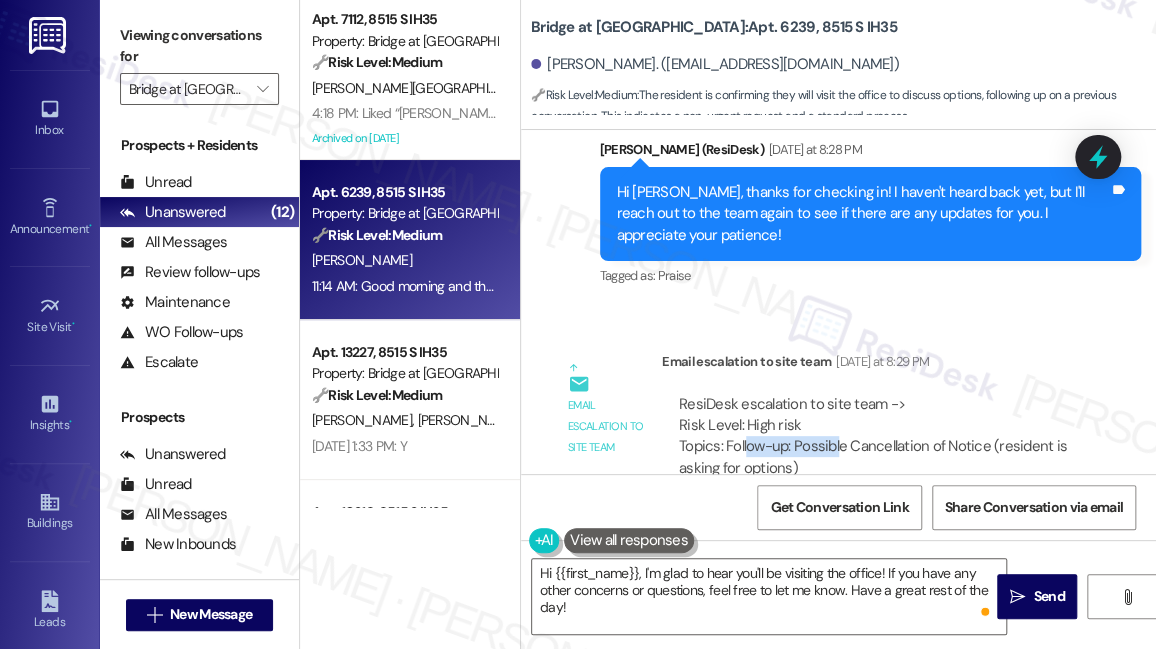 drag, startPoint x: 746, startPoint y: 408, endPoint x: 837, endPoint y: 400, distance: 91.350975 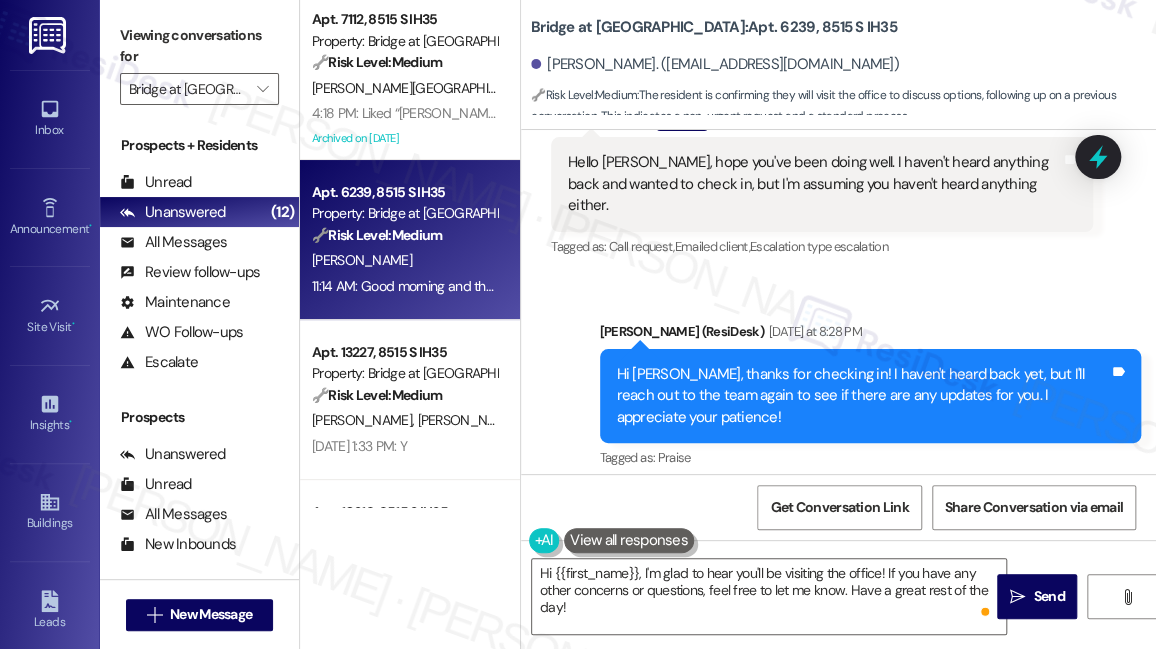 scroll, scrollTop: 7984, scrollLeft: 0, axis: vertical 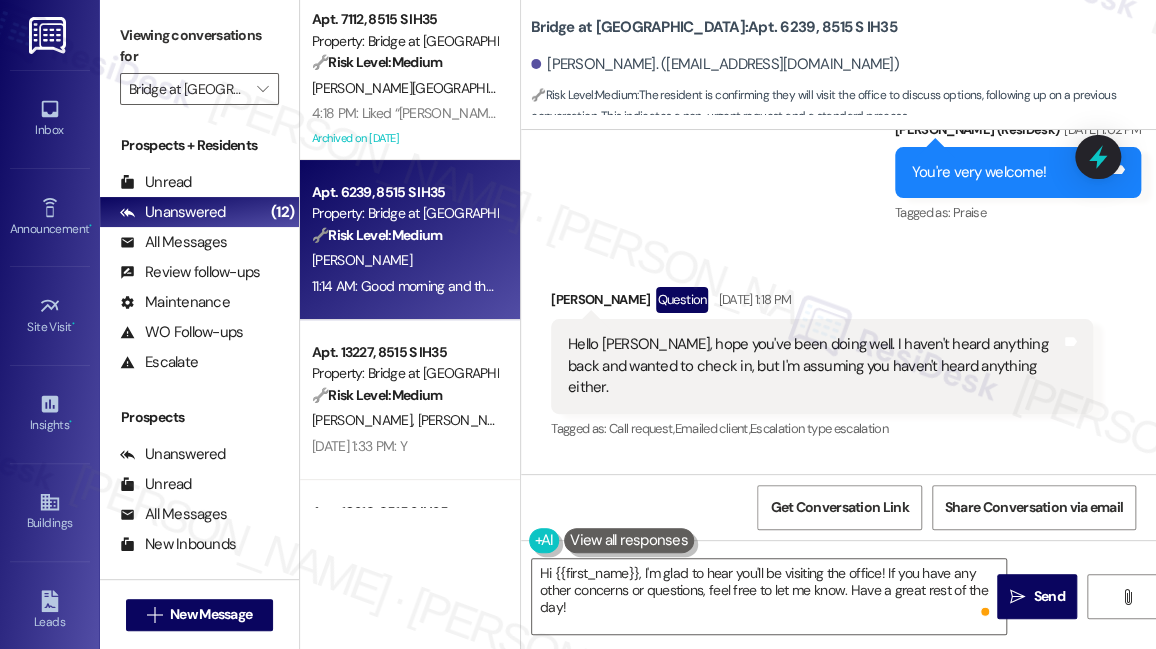 click on "Emailed client ," at bounding box center (711, 428) 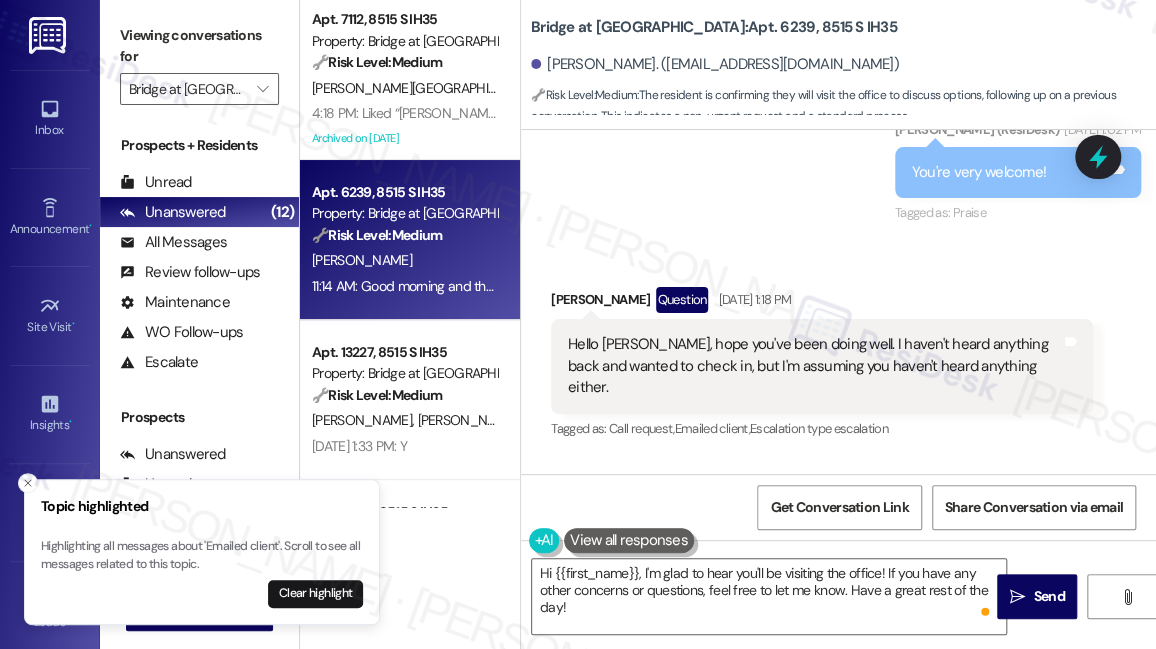 click on "Hello Sarah, hope you've been doing well. I haven't heard anything back and wanted to check in, but I'm assuming you haven't heard anything either." at bounding box center [814, 366] 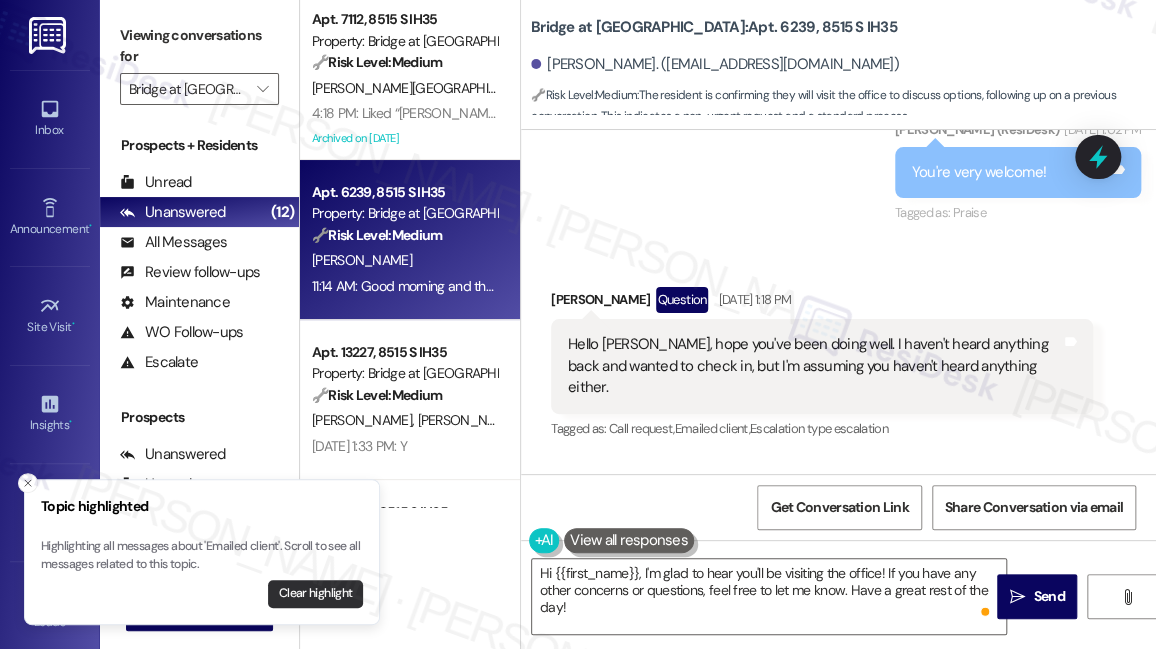 click on "Clear highlight" at bounding box center (315, 594) 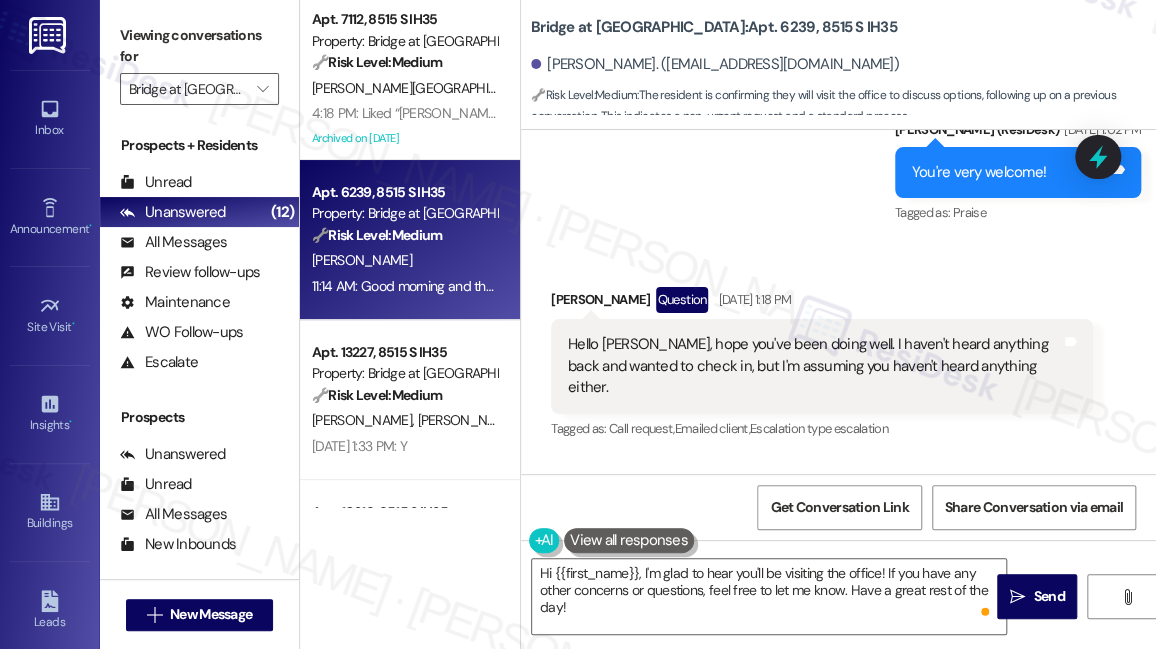 click on "Hello Sarah, hope you've been doing well. I haven't heard anything back and wanted to check in, but I'm assuming you haven't heard anything either." at bounding box center [814, 366] 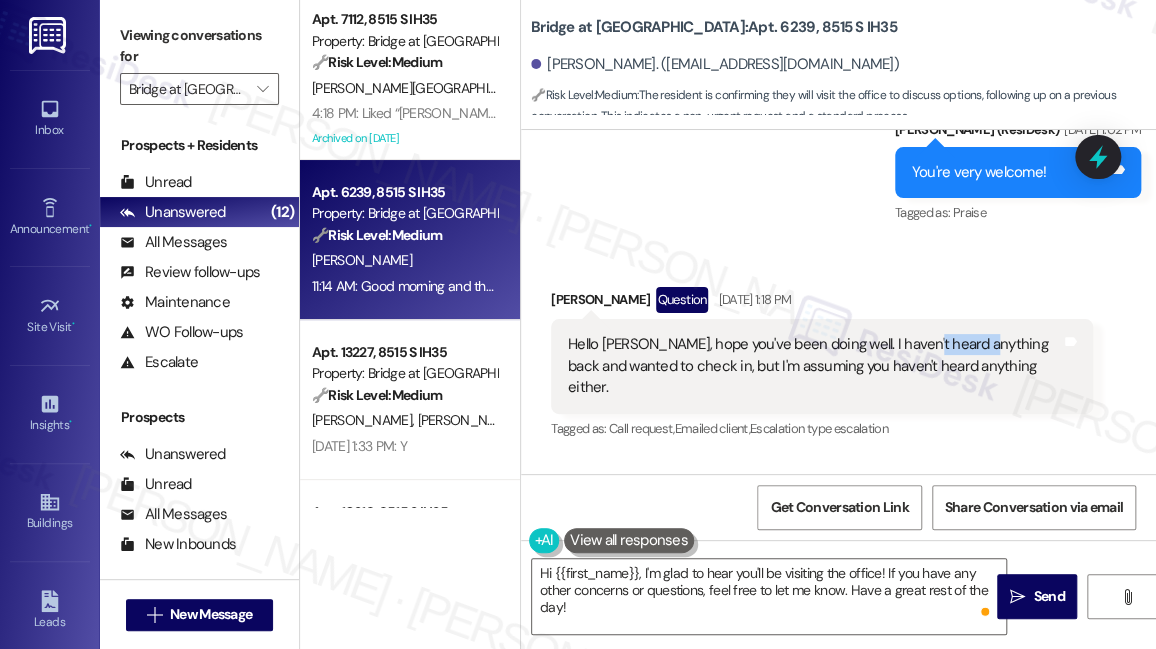 click on "Hello Sarah, hope you've been doing well. I haven't heard anything back and wanted to check in, but I'm assuming you haven't heard anything either." at bounding box center (814, 366) 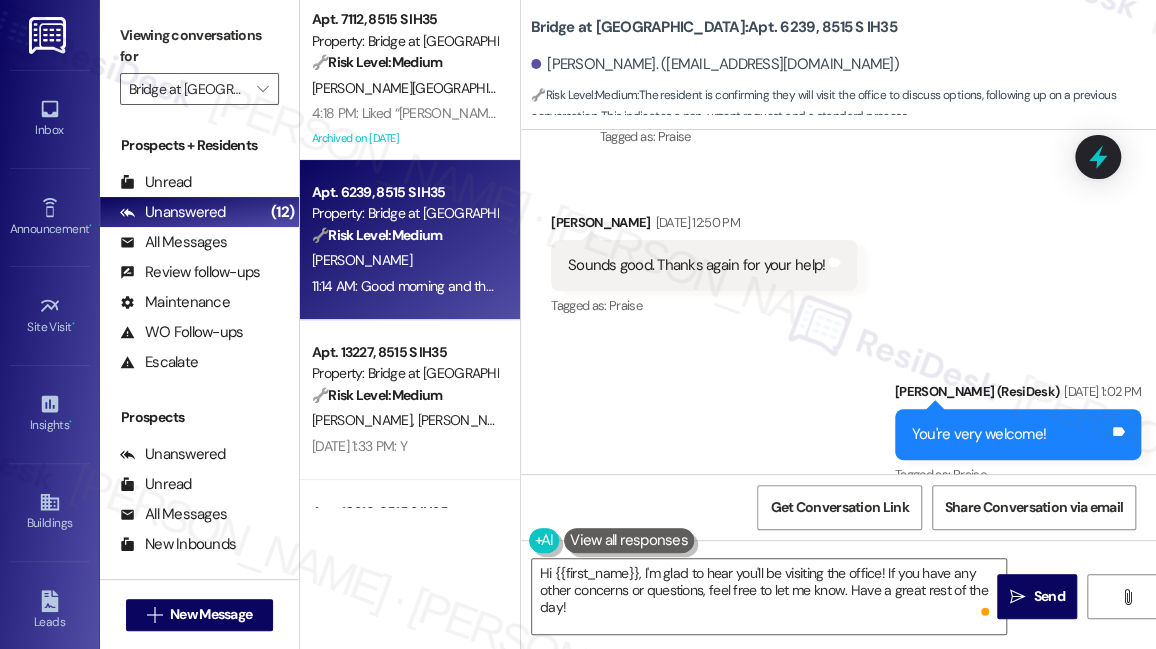 scroll, scrollTop: 7530, scrollLeft: 0, axis: vertical 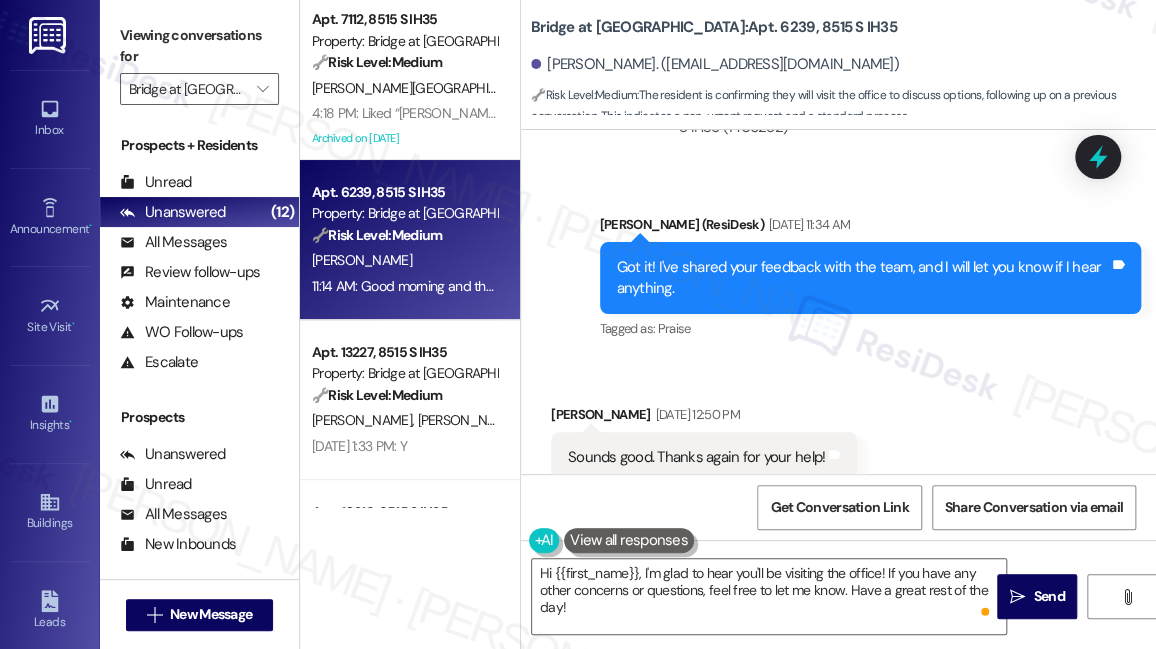 click on "Got it! I've shared your feedback with the team, and I will let you know if I hear anything." at bounding box center (863, 278) 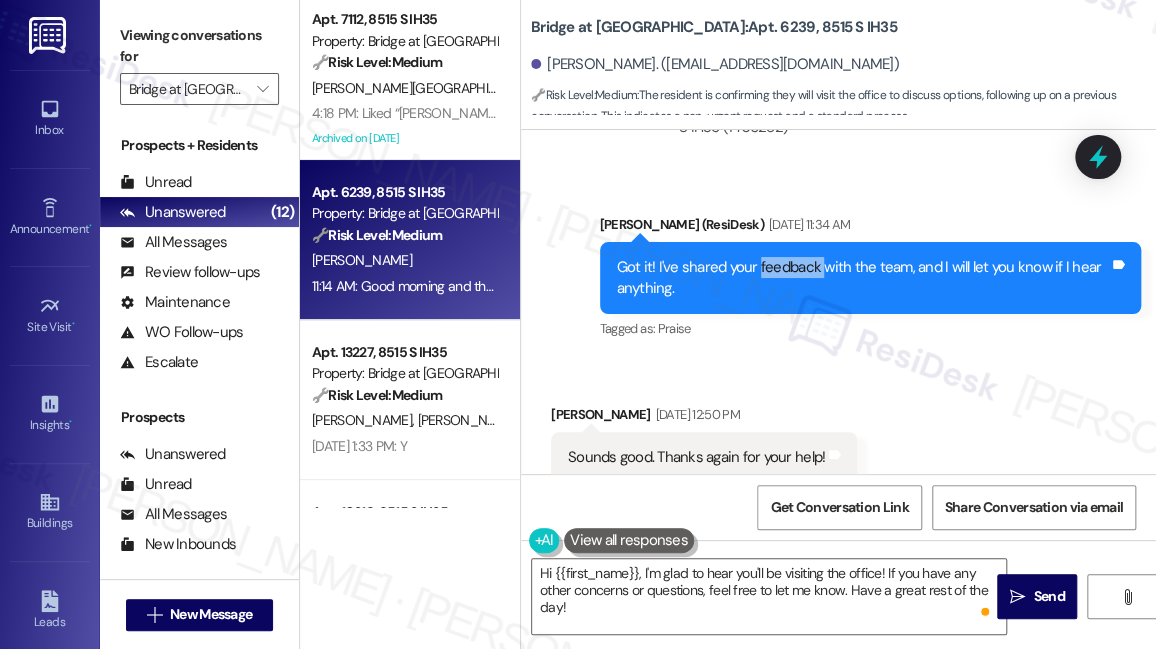 click on "Got it! I've shared your feedback with the team, and I will let you know if I hear anything." at bounding box center (863, 278) 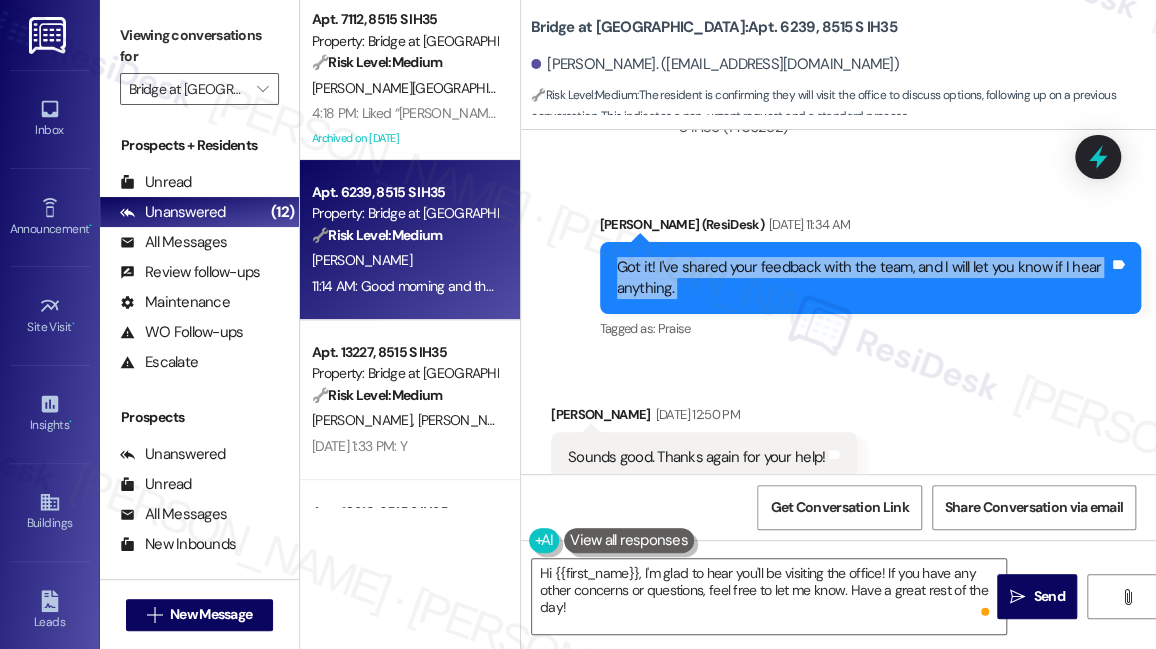 click on "Got it! I've shared your feedback with the team, and I will let you know if I hear anything." at bounding box center [863, 278] 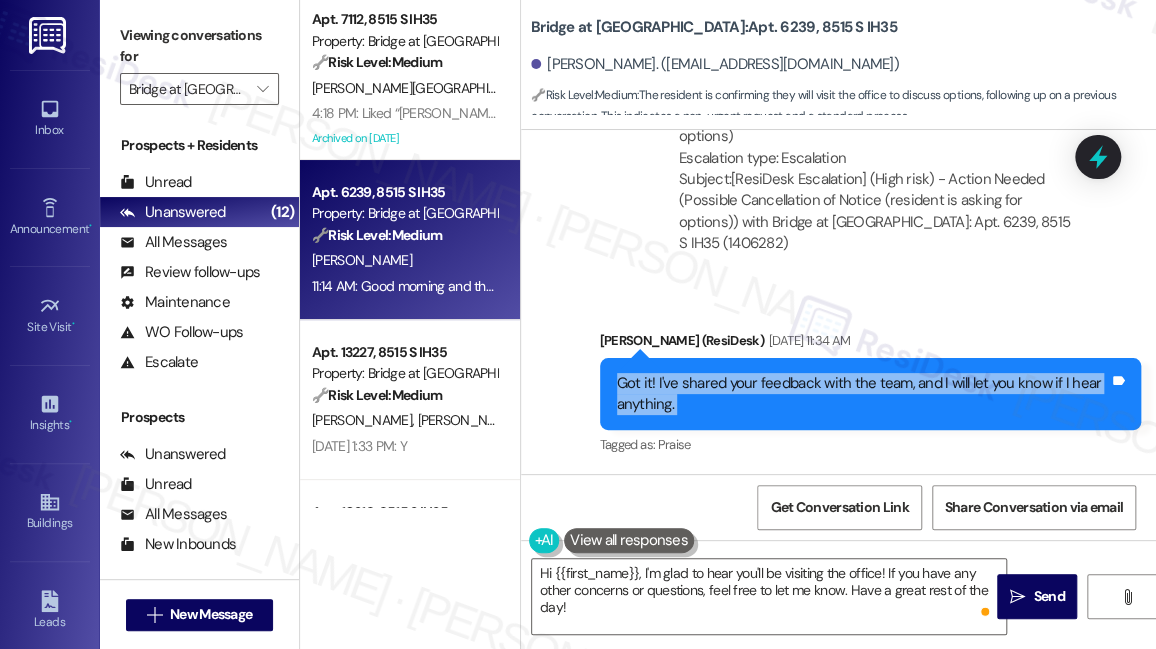 scroll, scrollTop: 7257, scrollLeft: 0, axis: vertical 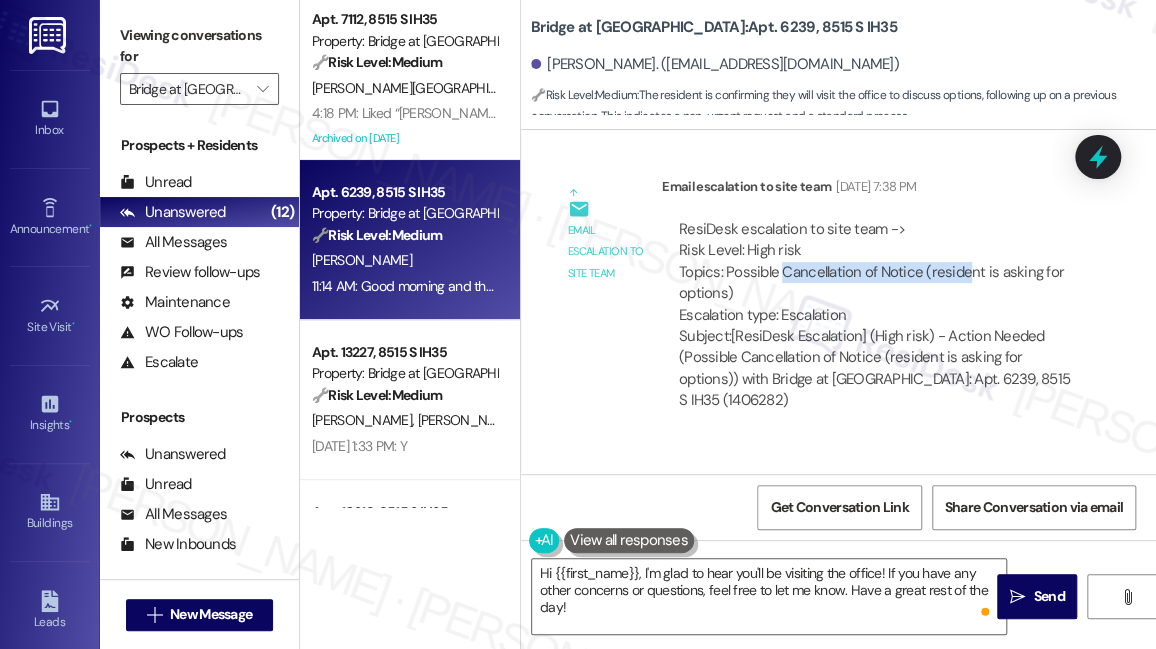 drag, startPoint x: 778, startPoint y: 246, endPoint x: 964, endPoint y: 247, distance: 186.00269 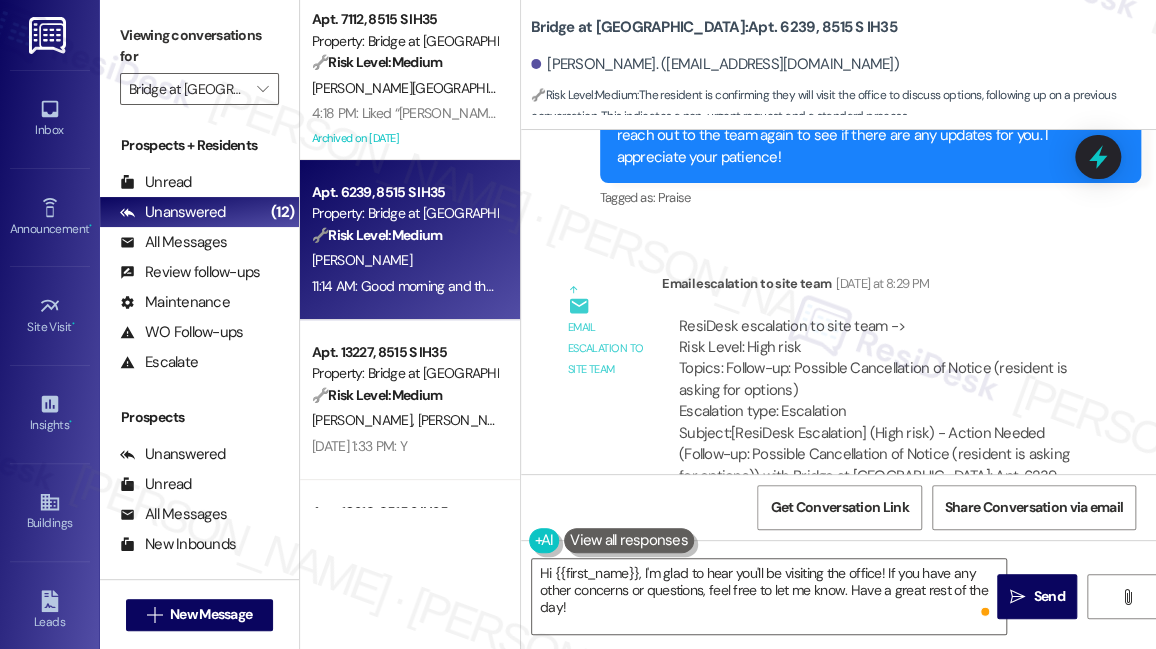scroll, scrollTop: 8530, scrollLeft: 0, axis: vertical 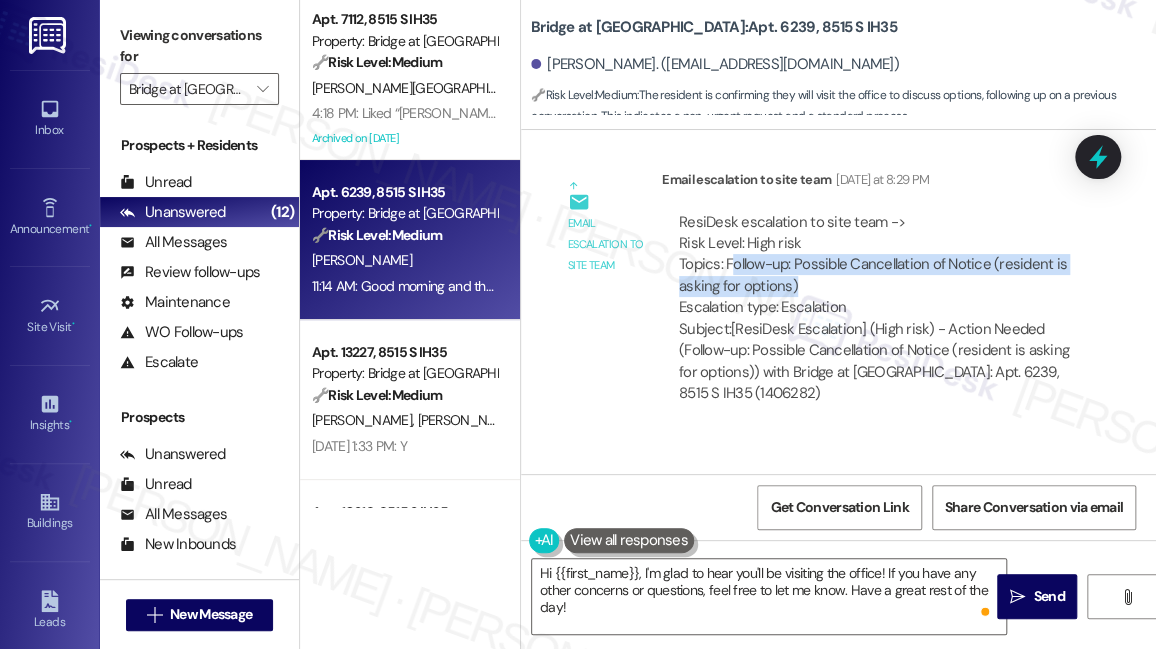 drag, startPoint x: 728, startPoint y: 216, endPoint x: 930, endPoint y: 236, distance: 202.98769 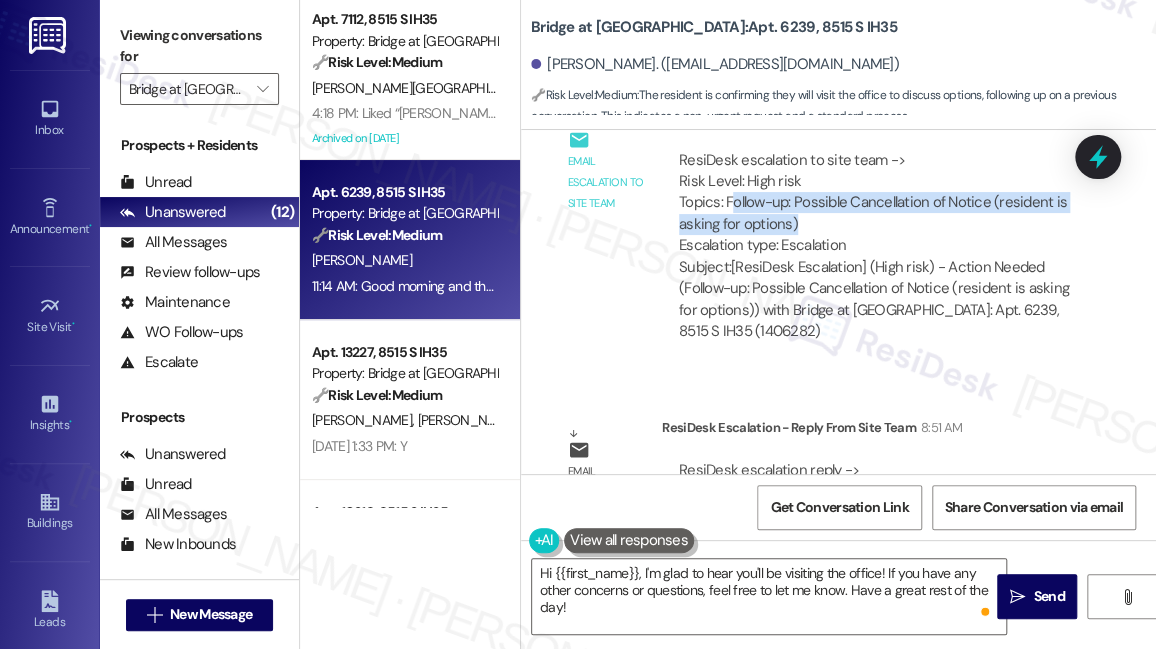 scroll, scrollTop: 8712, scrollLeft: 0, axis: vertical 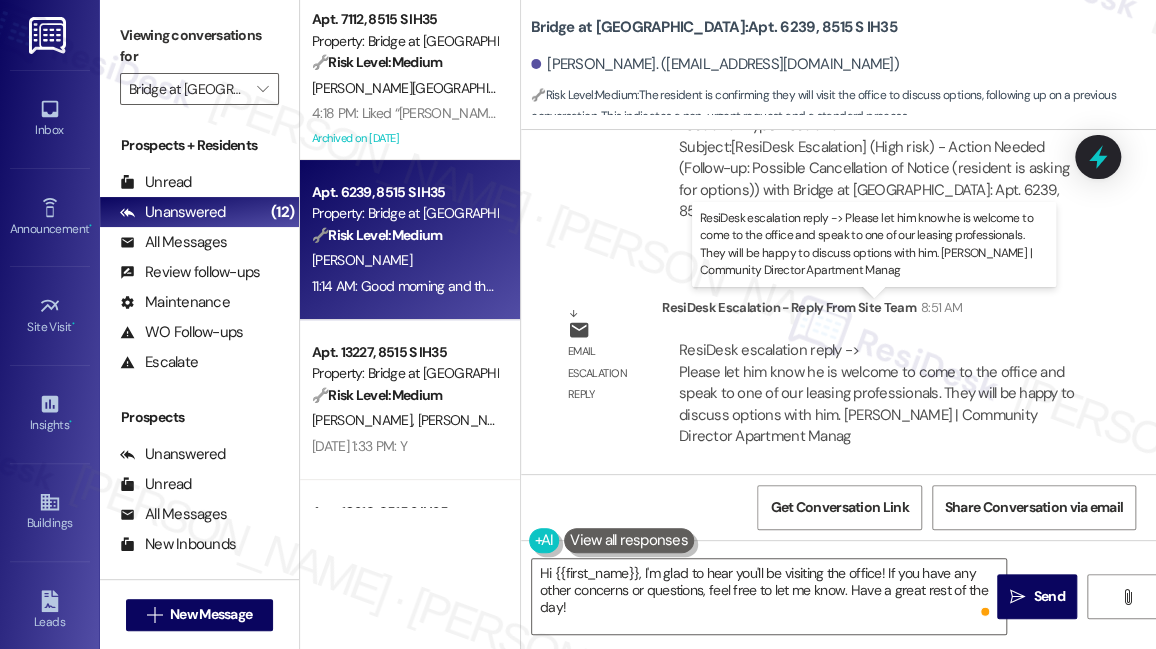 click on "ResiDesk escalation reply ->
Please let him know he is welcome to come to the office and speak to one of our leasing professionals. They will be happy to discuss options with him. Ashley McKee | Community Director Apartment Manag ResiDesk escalation reply ->
Please let him know he is welcome to come to the office and speak to one of our leasing professionals. They will be happy to discuss options with him. Ashley McKee | Community Director Apartment Manag" at bounding box center [876, 393] 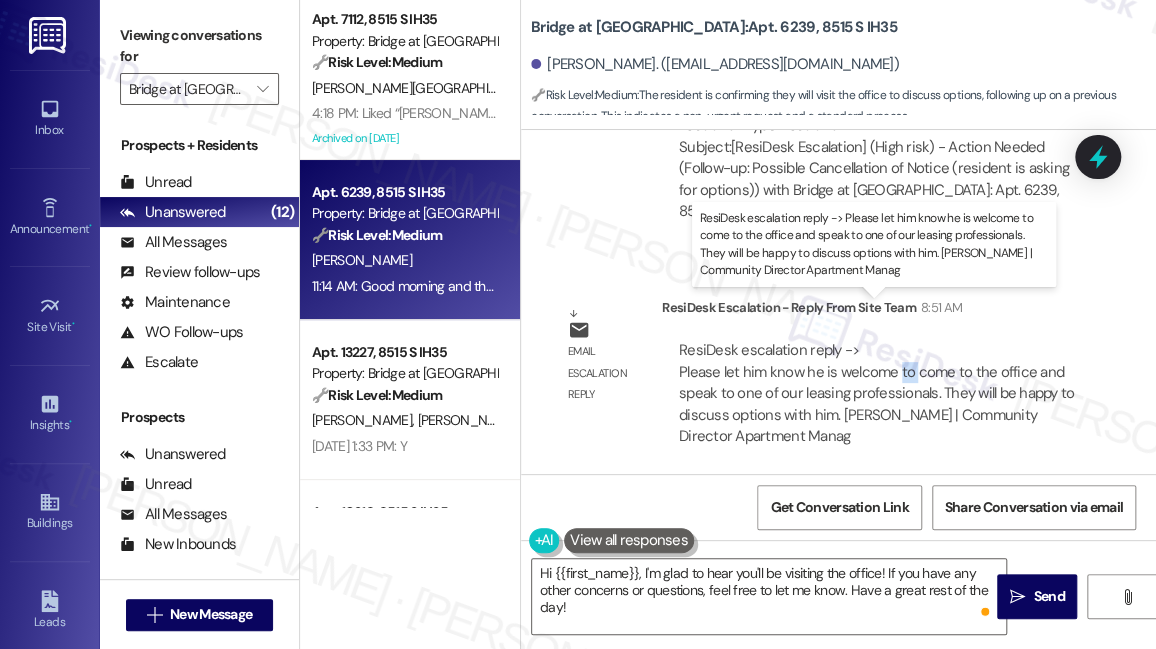 click on "ResiDesk escalation reply ->
Please let him know he is welcome to come to the office and speak to one of our leasing professionals. They will be happy to discuss options with him. Ashley McKee | Community Director Apartment Manag ResiDesk escalation reply ->
Please let him know he is welcome to come to the office and speak to one of our leasing professionals. They will be happy to discuss options with him. Ashley McKee | Community Director Apartment Manag" at bounding box center [876, 393] 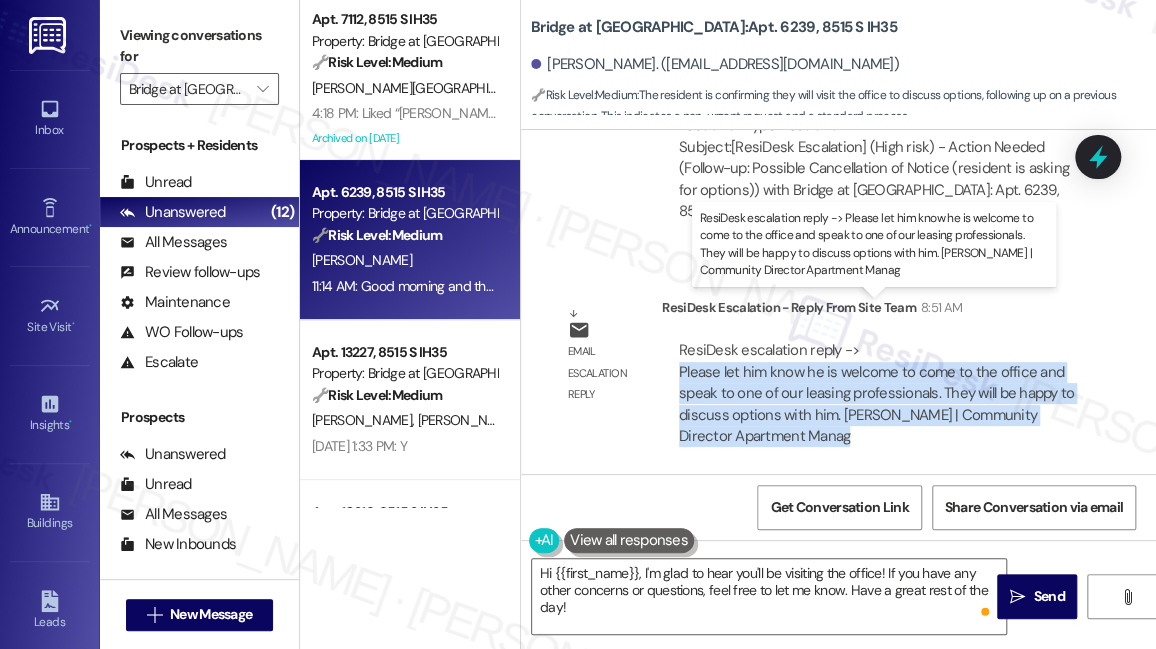 click on "ResiDesk escalation reply ->
Please let him know he is welcome to come to the office and speak to one of our leasing professionals. They will be happy to discuss options with him. Ashley McKee | Community Director Apartment Manag ResiDesk escalation reply ->
Please let him know he is welcome to come to the office and speak to one of our leasing professionals. They will be happy to discuss options with him. Ashley McKee | Community Director Apartment Manag" at bounding box center (876, 393) 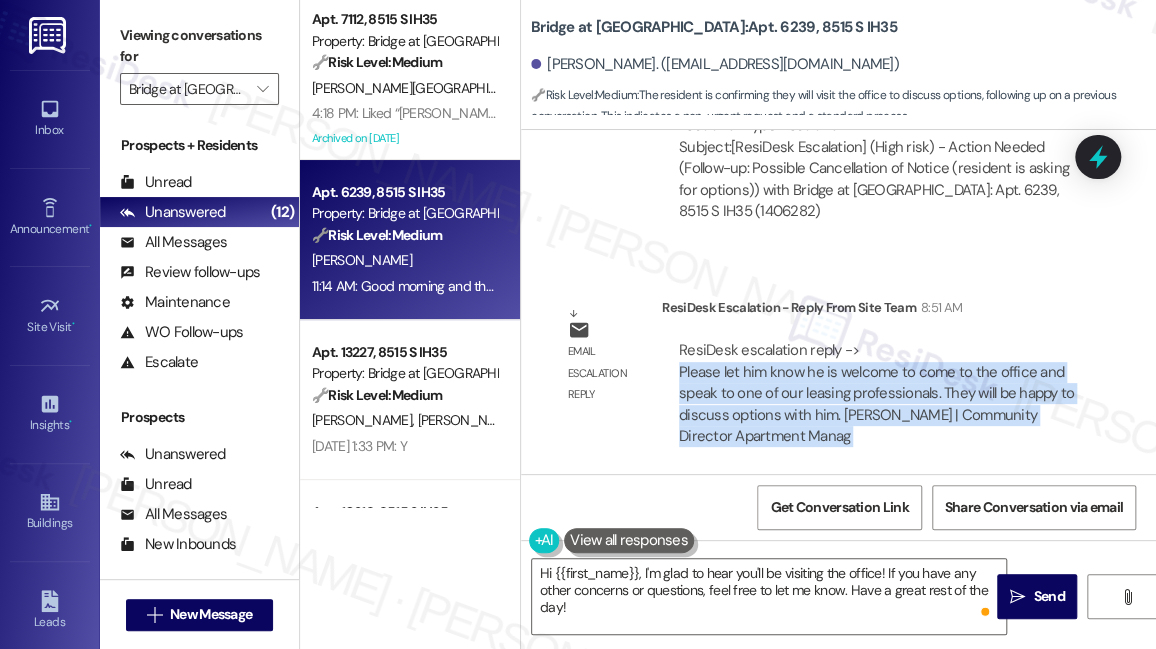 click on "ResiDesk escalation reply ->
Please let him know he is welcome to come to the office and speak to one of our leasing professionals. They will be happy to discuss options with him. Ashley McKee | Community Director Apartment Manag ResiDesk escalation reply ->
Please let him know he is welcome to come to the office and speak to one of our leasing professionals. They will be happy to discuss options with him. Ashley McKee | Community Director Apartment Manag" at bounding box center (876, 393) 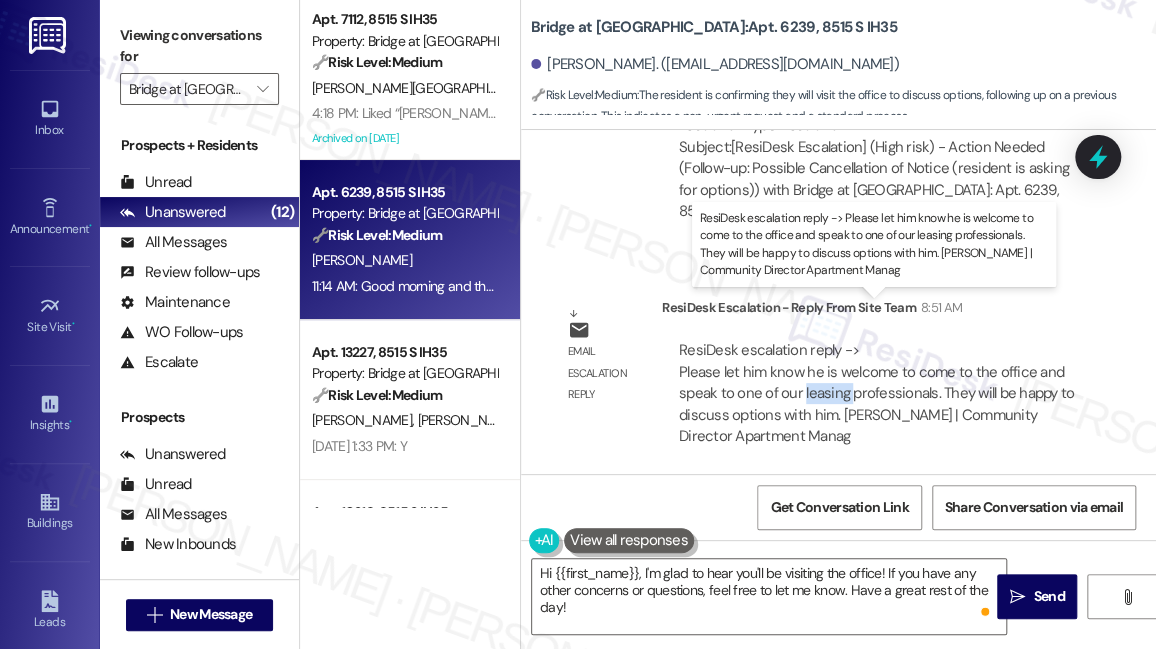 click on "ResiDesk escalation reply ->
Please let him know he is welcome to come to the office and speak to one of our leasing professionals. They will be happy to discuss options with him. Ashley McKee | Community Director Apartment Manag ResiDesk escalation reply ->
Please let him know he is welcome to come to the office and speak to one of our leasing professionals. They will be happy to discuss options with him. Ashley McKee | Community Director Apartment Manag" at bounding box center (876, 393) 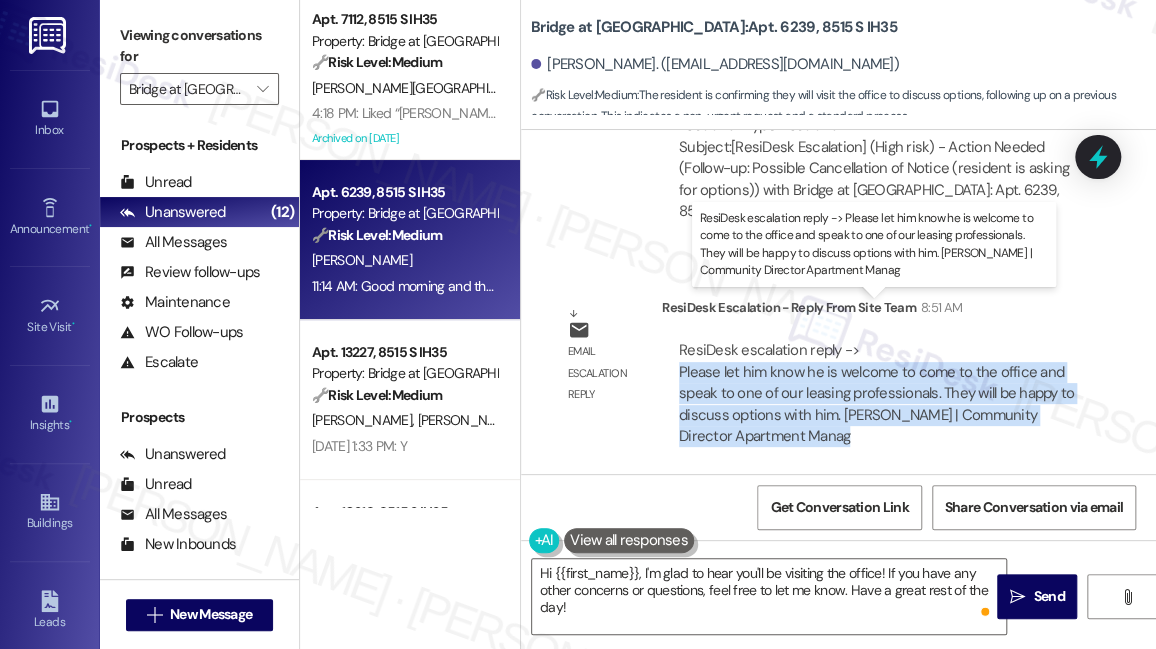 click on "ResiDesk escalation reply ->
Please let him know he is welcome to come to the office and speak to one of our leasing professionals. They will be happy to discuss options with him. Ashley McKee | Community Director Apartment Manag ResiDesk escalation reply ->
Please let him know he is welcome to come to the office and speak to one of our leasing professionals. They will be happy to discuss options with him. Ashley McKee | Community Director Apartment Manag" at bounding box center [876, 393] 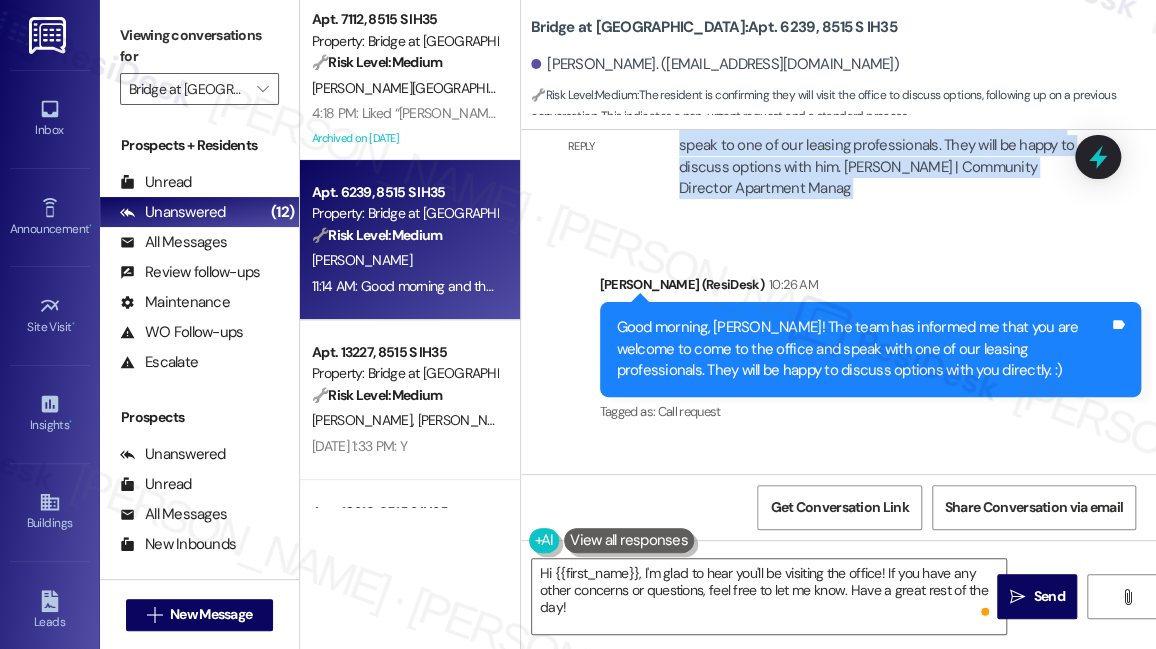 scroll, scrollTop: 9075, scrollLeft: 0, axis: vertical 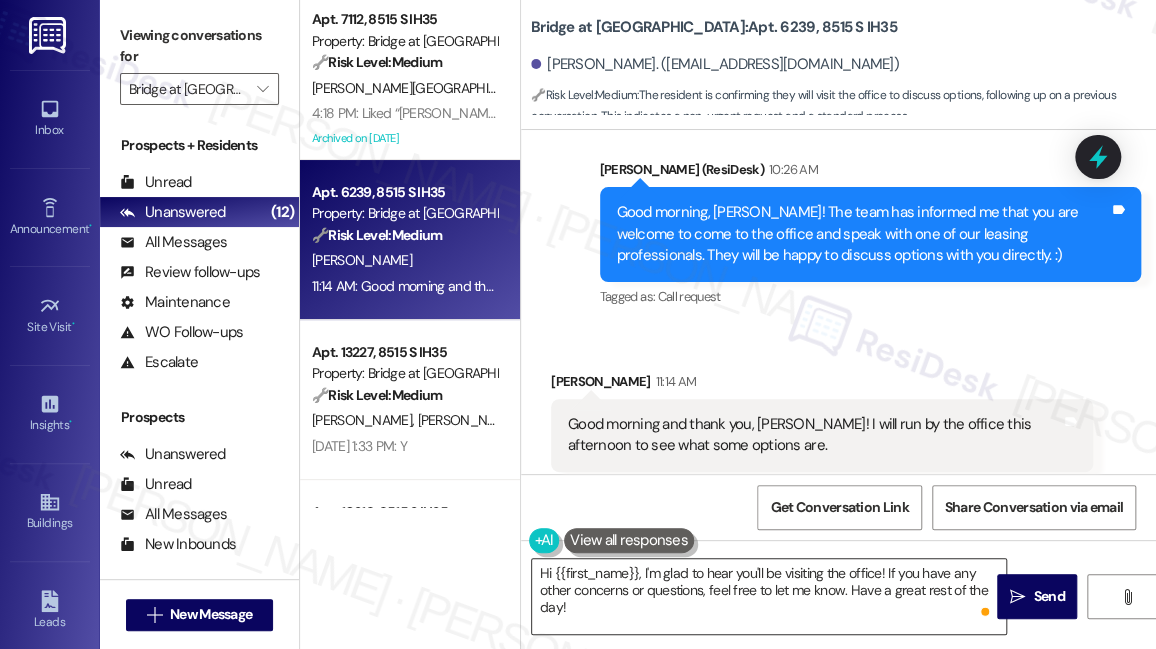 click on "Hi {{first_name}}, I'm glad to hear you'll be visiting the office! If you have any other concerns or questions, feel free to let me know. Have a great rest of the day!" at bounding box center (769, 596) 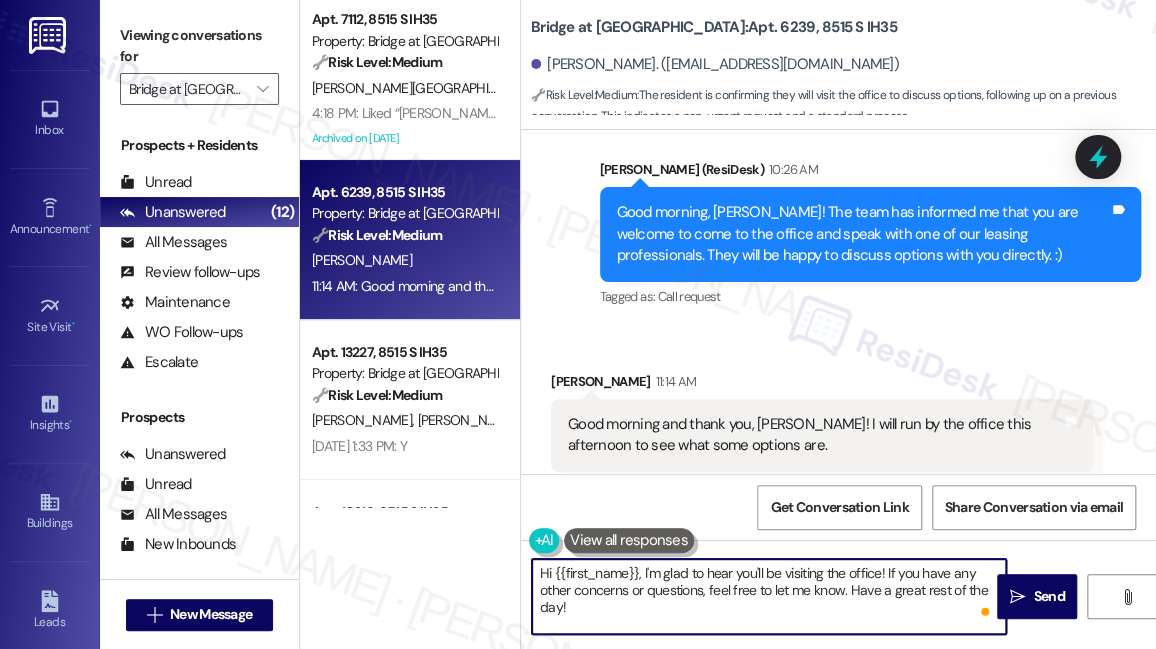 click on "Hi {{first_name}}, I'm glad to hear you'll be visiting the office! If you have any other concerns or questions, feel free to let me know. Have a great rest of the day!" at bounding box center (769, 596) 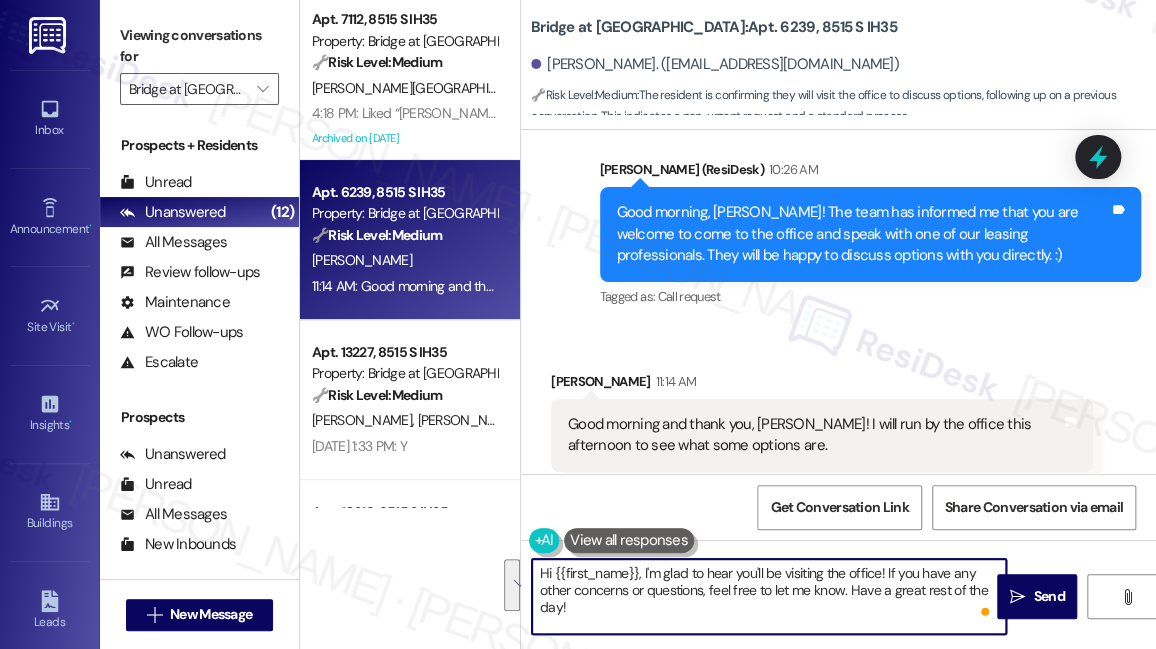 click on "Hi {{first_name}}, I'm glad to hear you'll be visiting the office! If you have any other concerns or questions, feel free to let me know. Have a great rest of the day!" at bounding box center [769, 596] 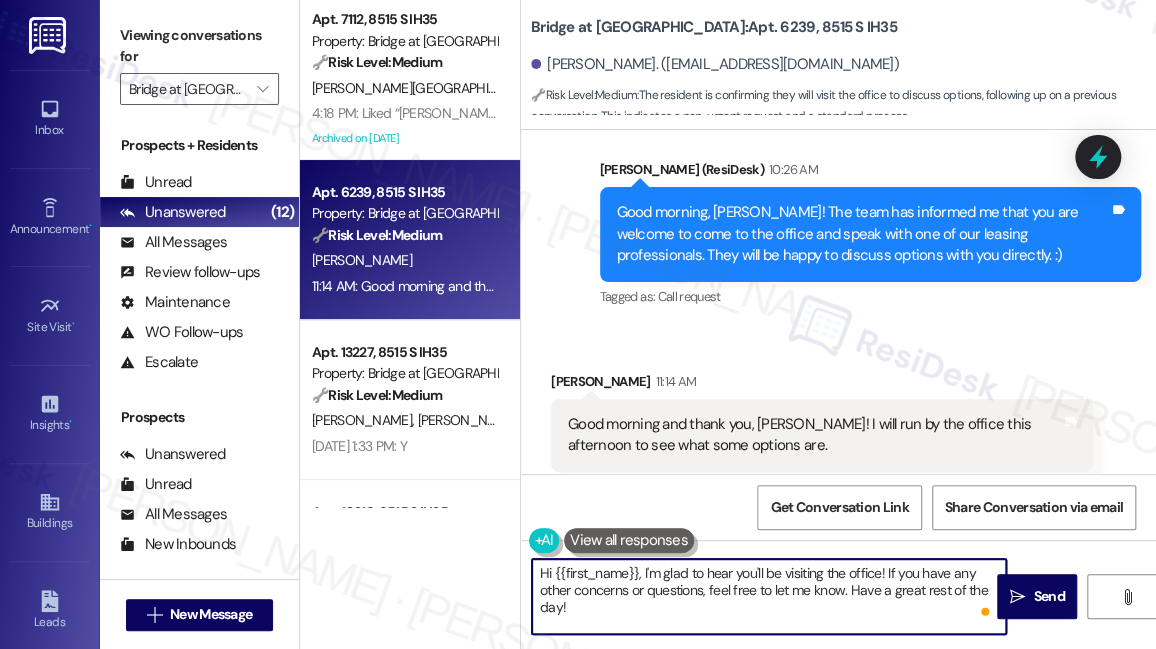 click on "Hi {{first_name}}, I'm glad to hear you'll be visiting the office! If you have any other concerns or questions, feel free to let me know. Have a great rest of the day!" at bounding box center (769, 596) 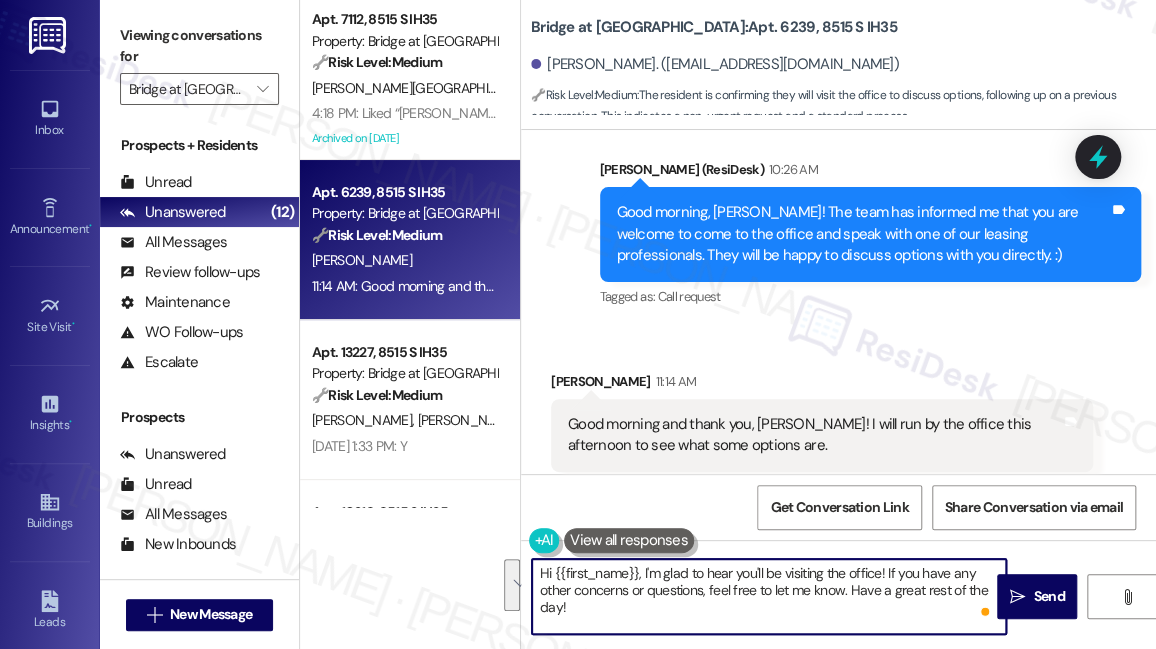 click on "Hi {{first_name}}, I'm glad to hear you'll be visiting the office! If you have any other concerns or questions, feel free to let me know. Have a great rest of the day!" at bounding box center [769, 596] 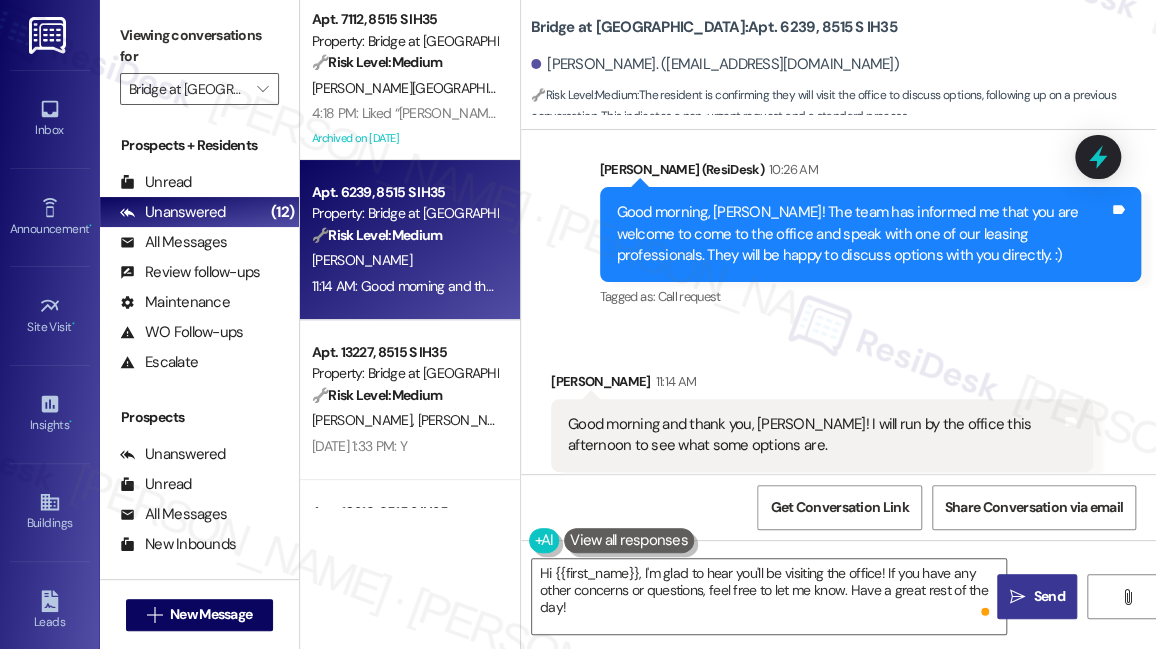 click on " Send" at bounding box center (1037, 596) 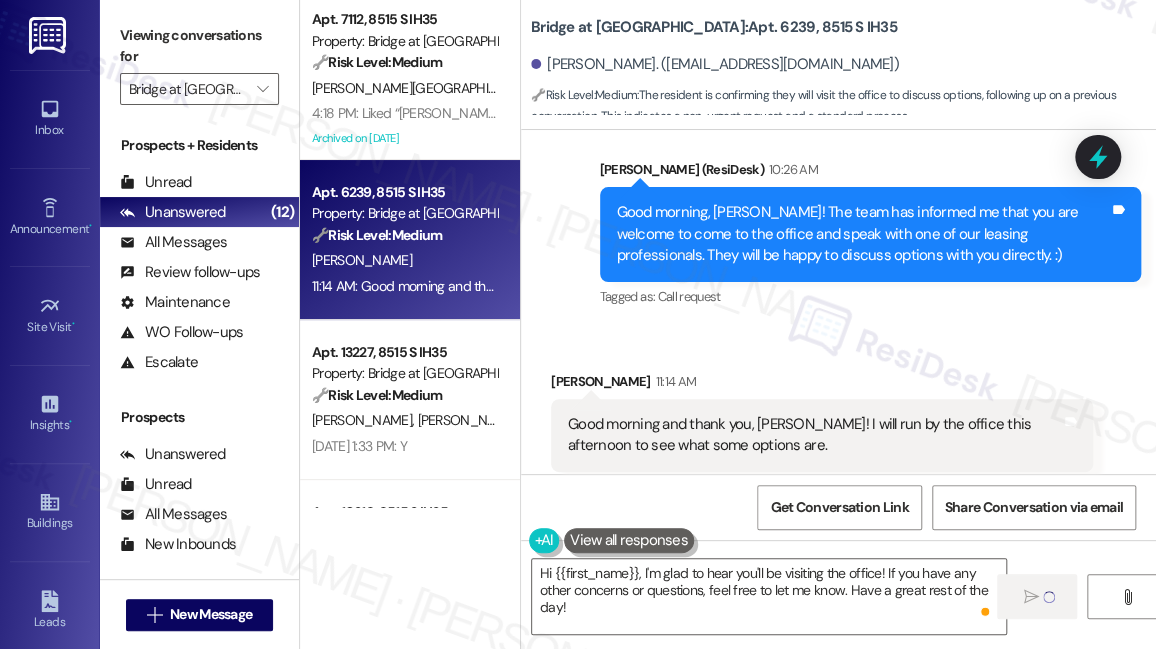 type 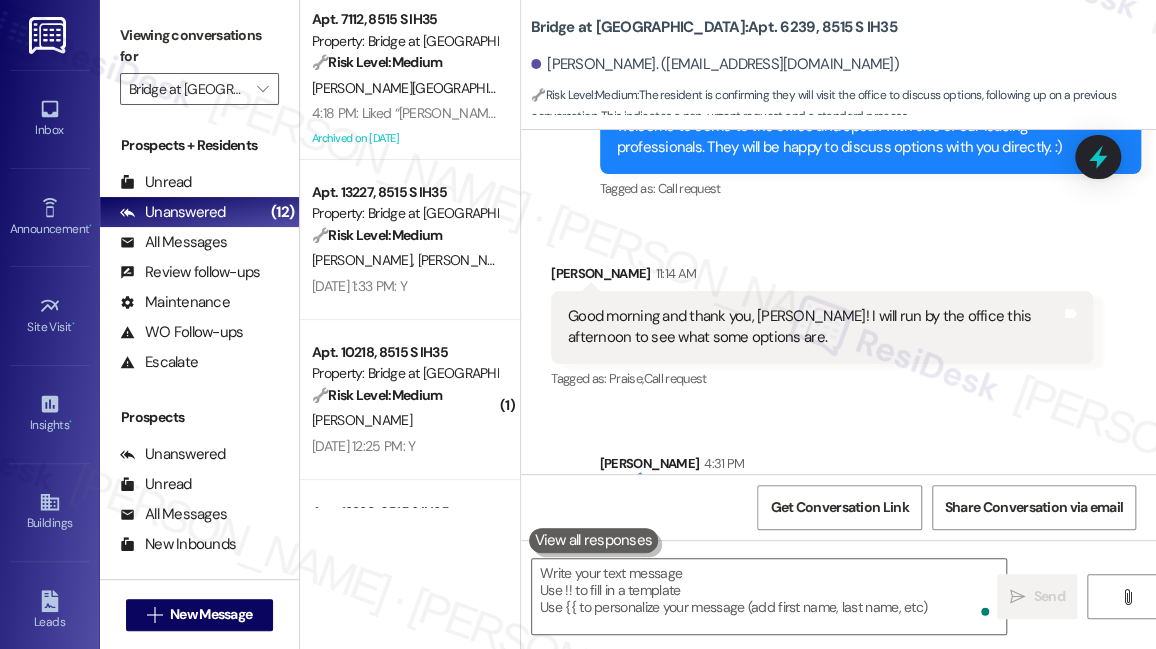 scroll, scrollTop: 9236, scrollLeft: 0, axis: vertical 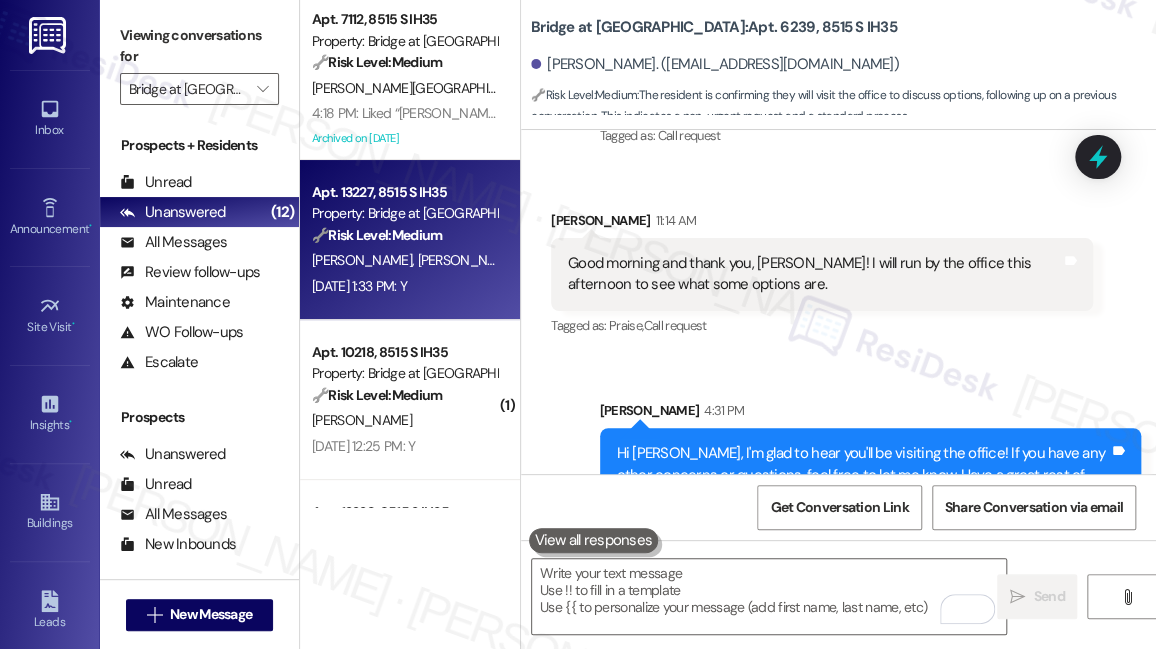 click on "🔧  Risk Level:  Medium" at bounding box center (377, 235) 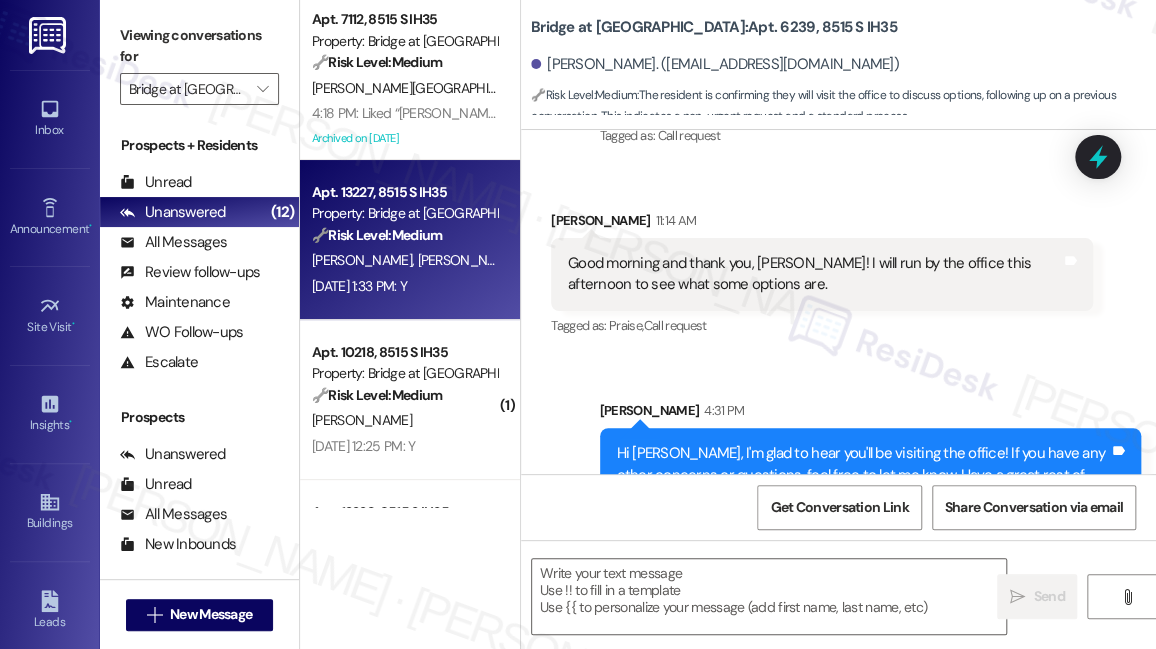 type on "Fetching suggested responses. Please feel free to read through the conversation in the meantime." 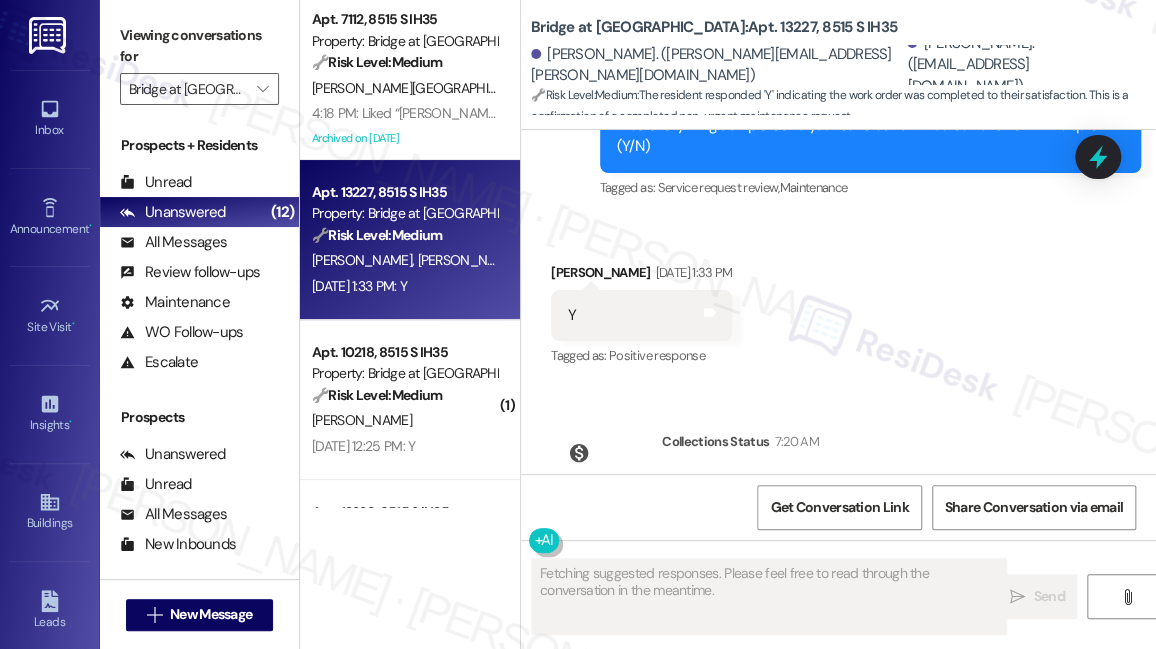 scroll, scrollTop: 842, scrollLeft: 0, axis: vertical 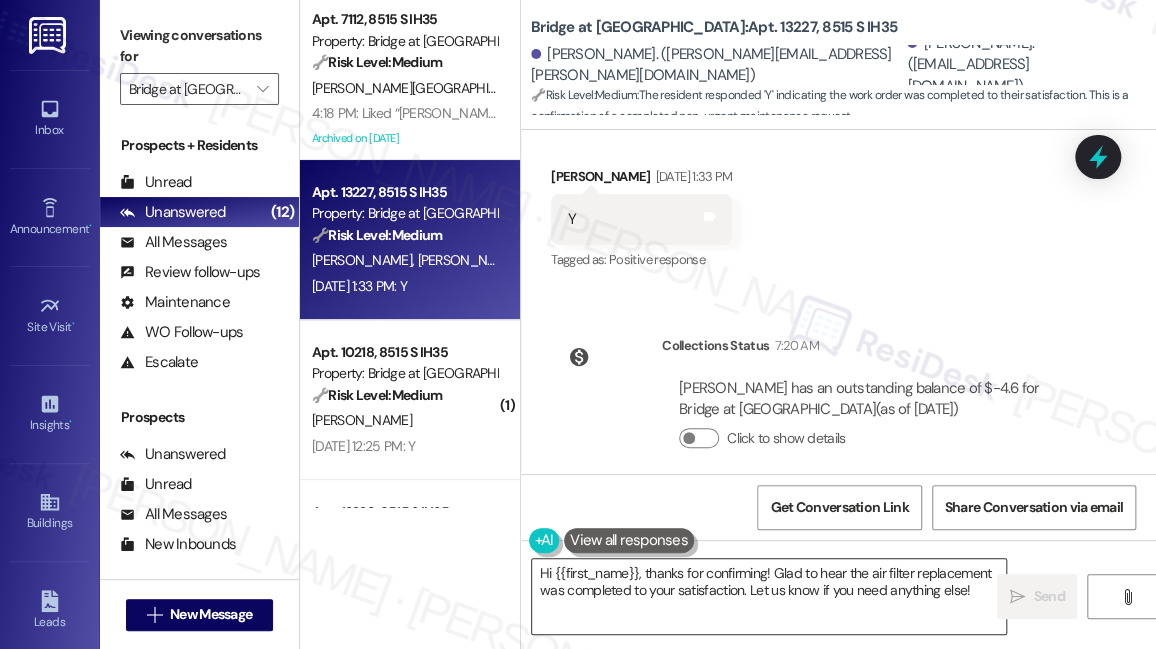 click on "Hi {{first_name}}, thanks for confirming! Glad to hear the air filter replacement was completed to your satisfaction. Let us know if you need anything else!" at bounding box center (769, 596) 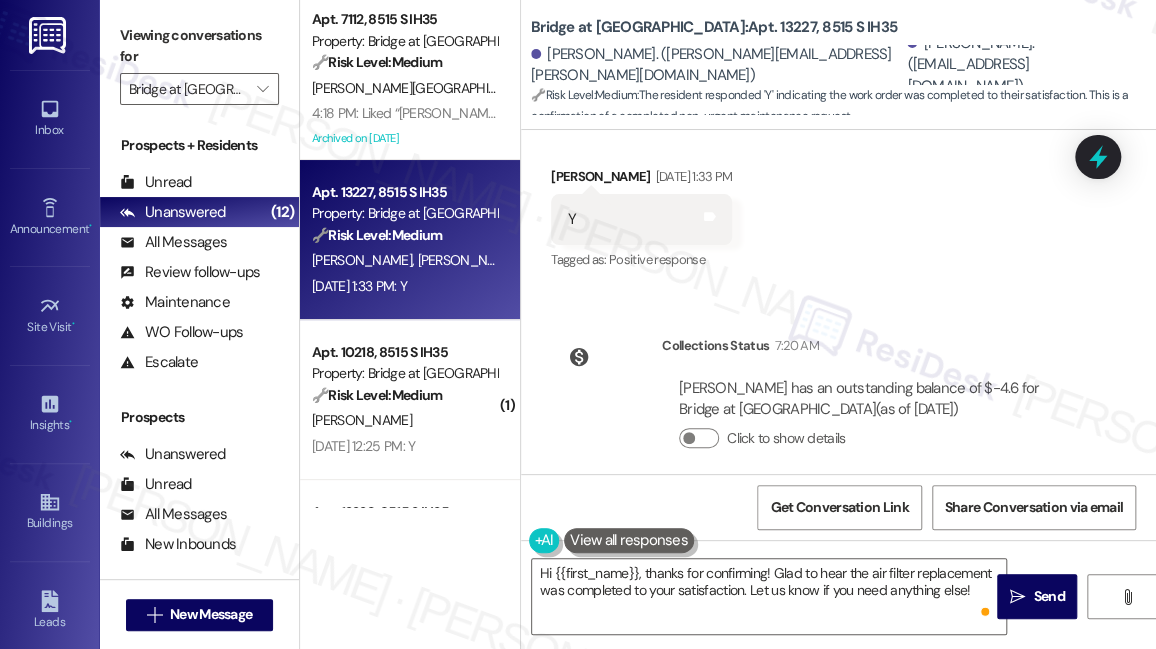click on "Damiean Pringle Vargas Jul 28, 2025 at 1:33 PM" at bounding box center (641, 180) 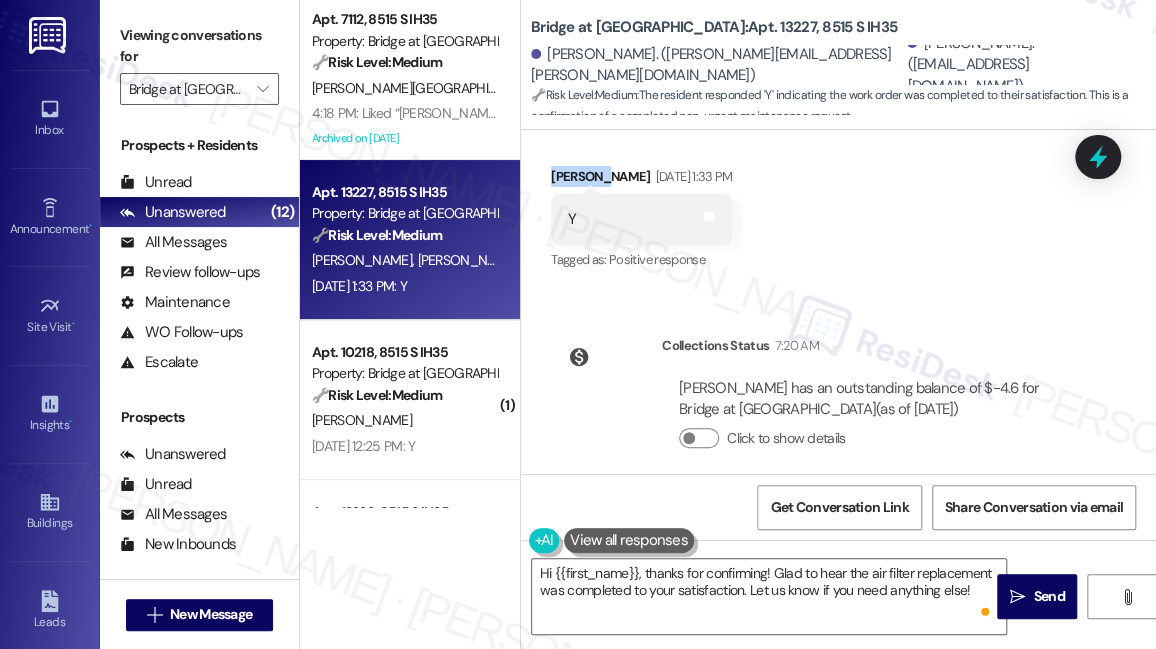 click on "Damiean Pringle Vargas Jul 28, 2025 at 1:33 PM" at bounding box center [641, 180] 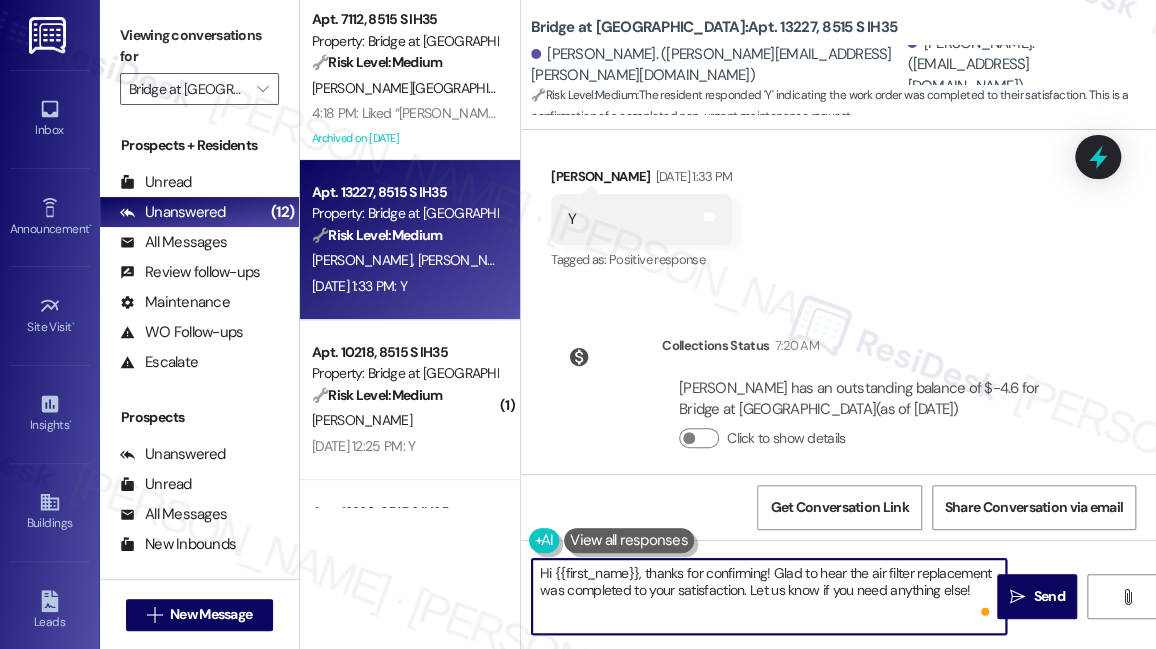 drag, startPoint x: 554, startPoint y: 564, endPoint x: 639, endPoint y: 552, distance: 85.84288 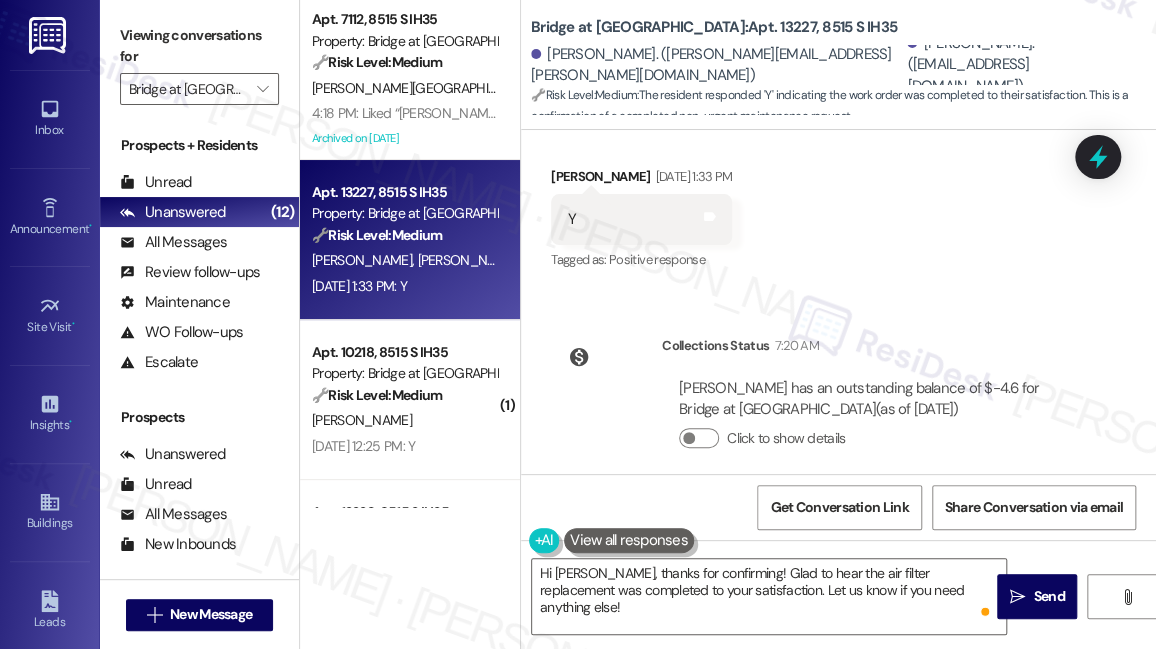 drag, startPoint x: 241, startPoint y: 45, endPoint x: 280, endPoint y: 74, distance: 48.60041 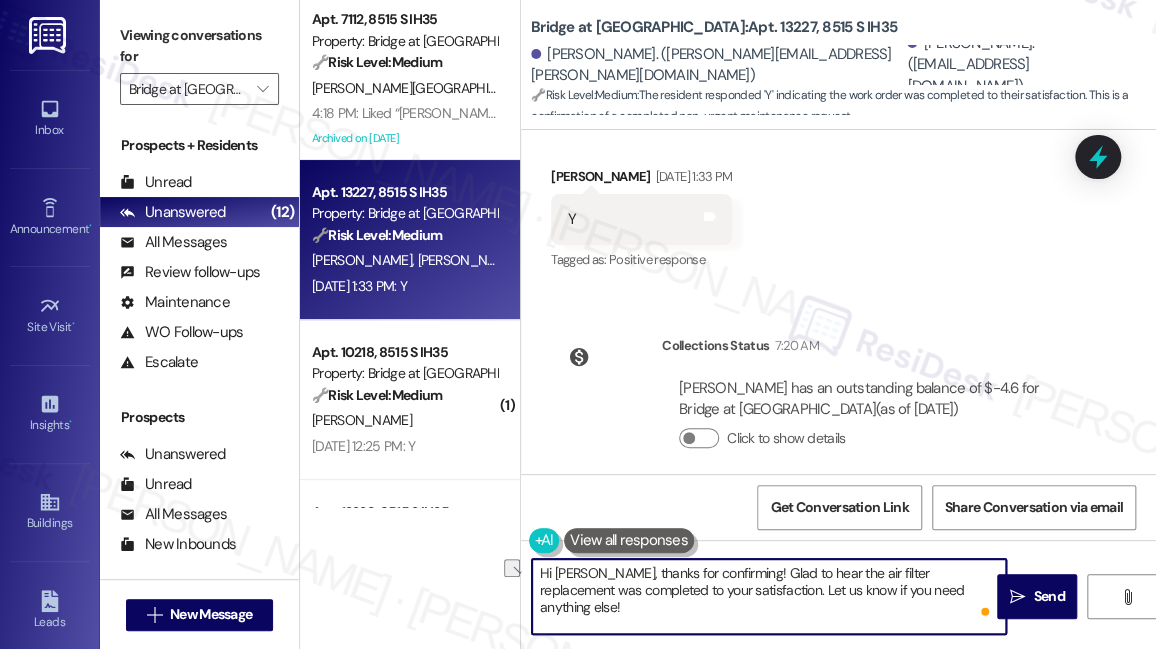 drag, startPoint x: 960, startPoint y: 594, endPoint x: 722, endPoint y: 598, distance: 238.03362 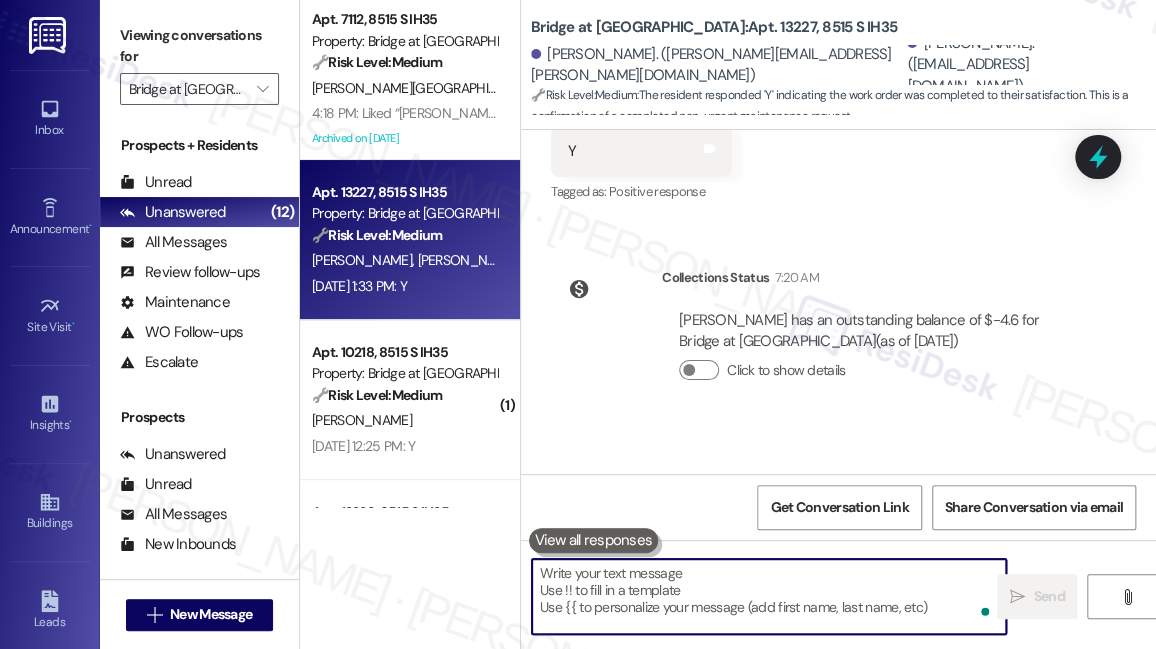 scroll, scrollTop: 1024, scrollLeft: 0, axis: vertical 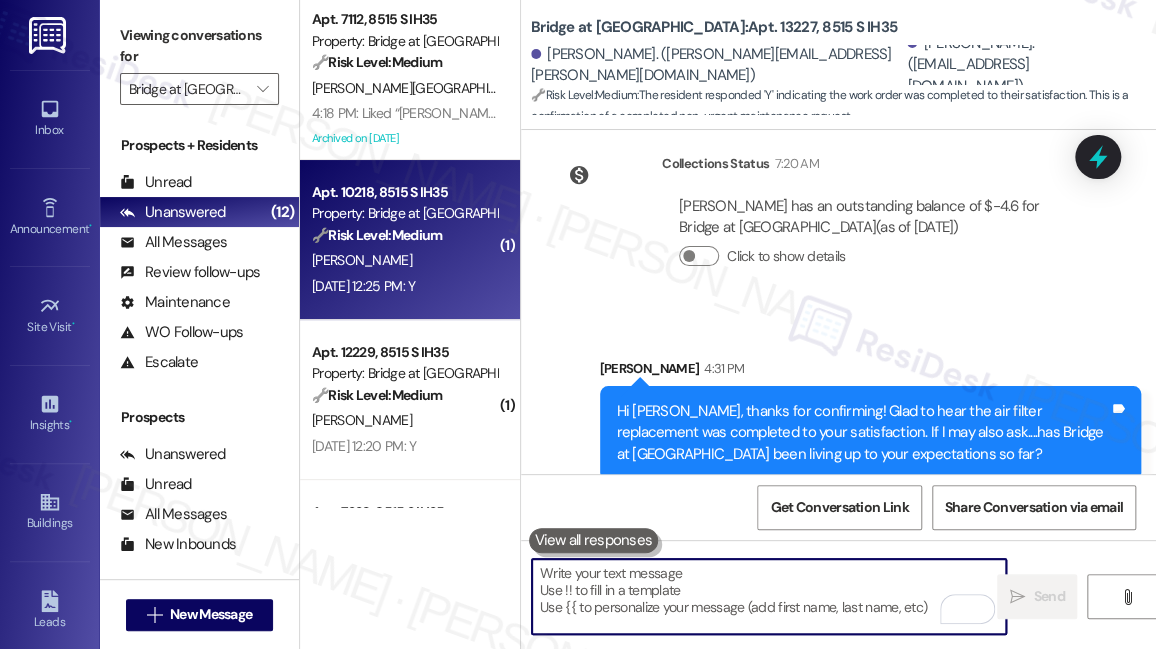 type 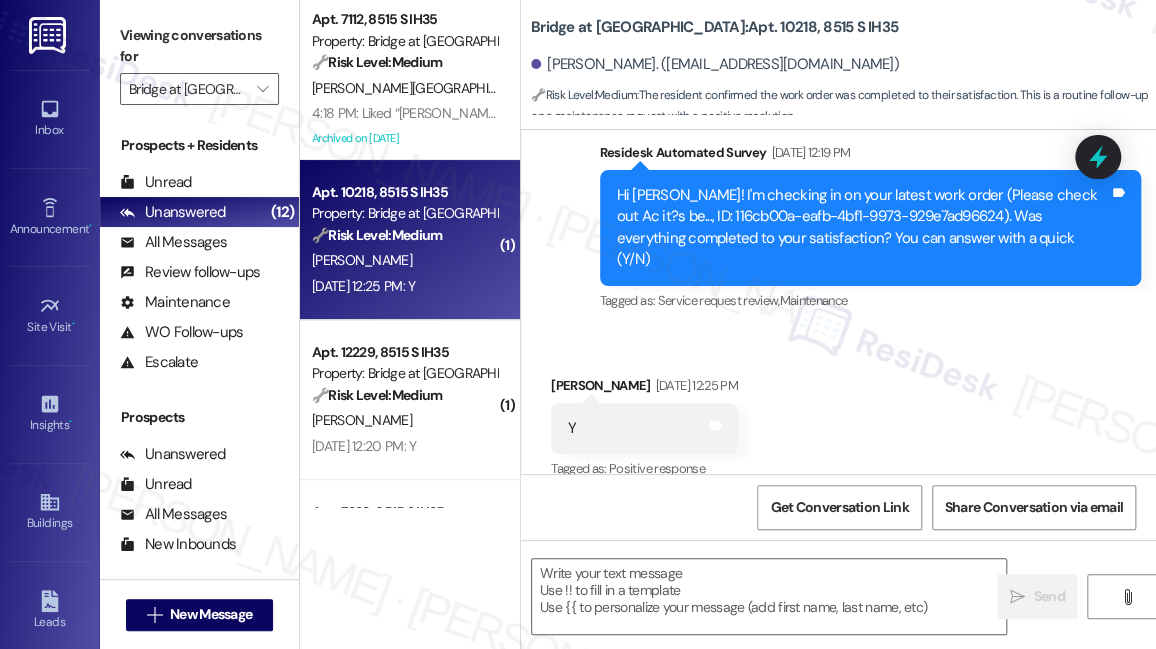 type on "Fetching suggested responses. Please feel free to read through the conversation in the meantime." 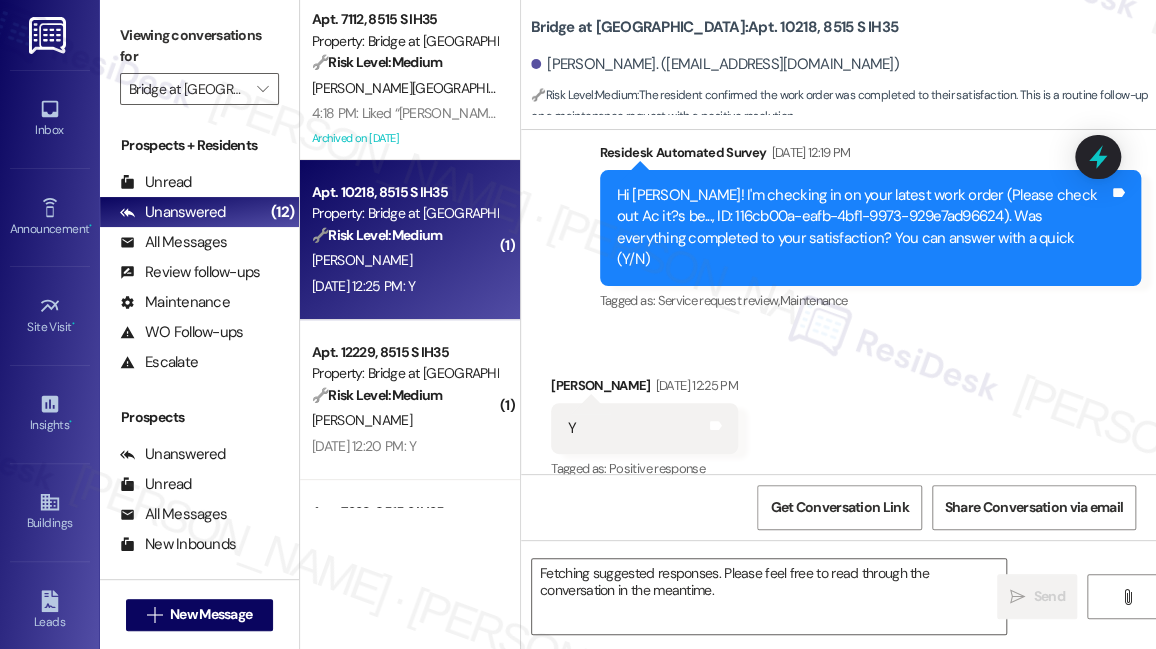 scroll, scrollTop: 637, scrollLeft: 0, axis: vertical 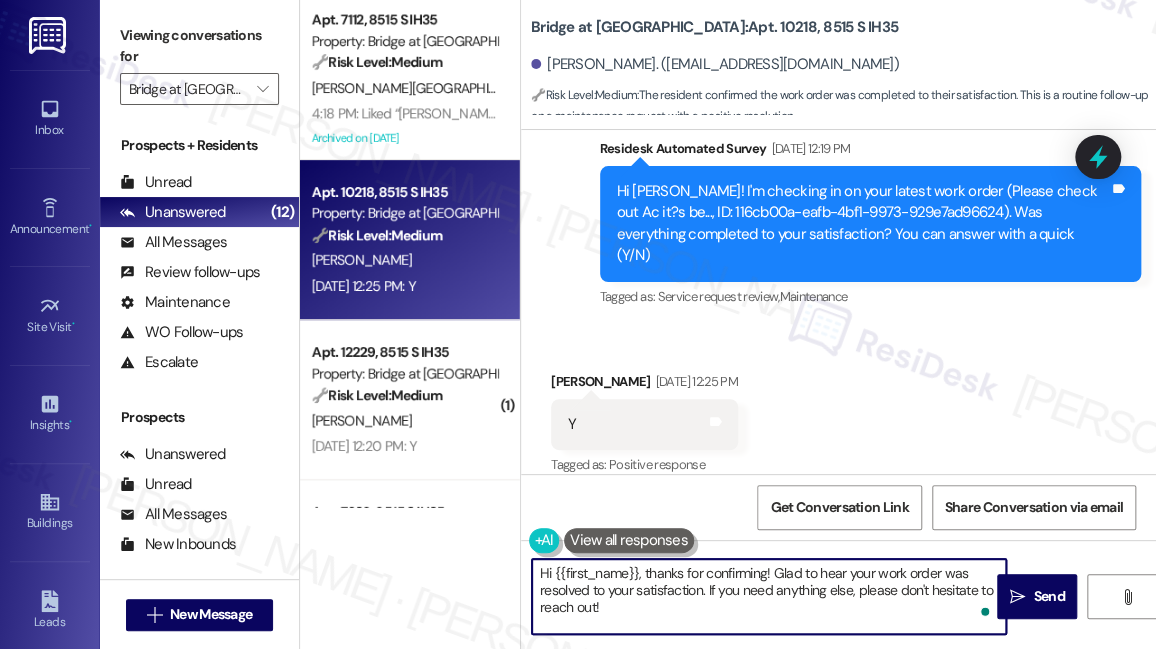 drag, startPoint x: 811, startPoint y: 624, endPoint x: 707, endPoint y: 595, distance: 107.96759 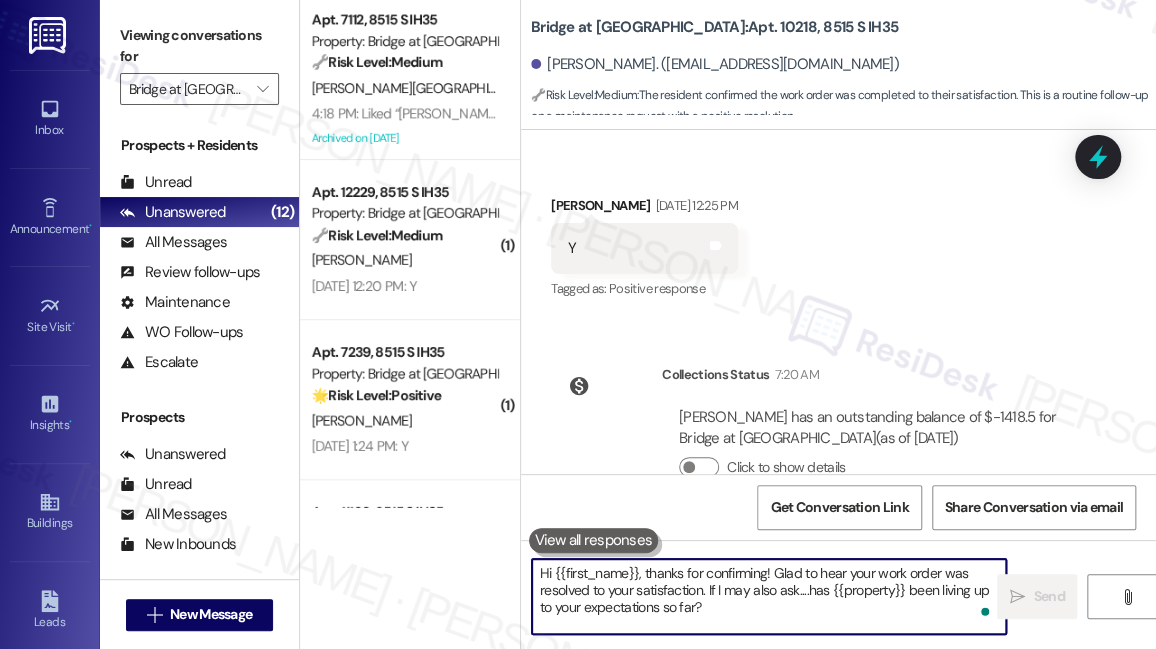 scroll, scrollTop: 1000, scrollLeft: 0, axis: vertical 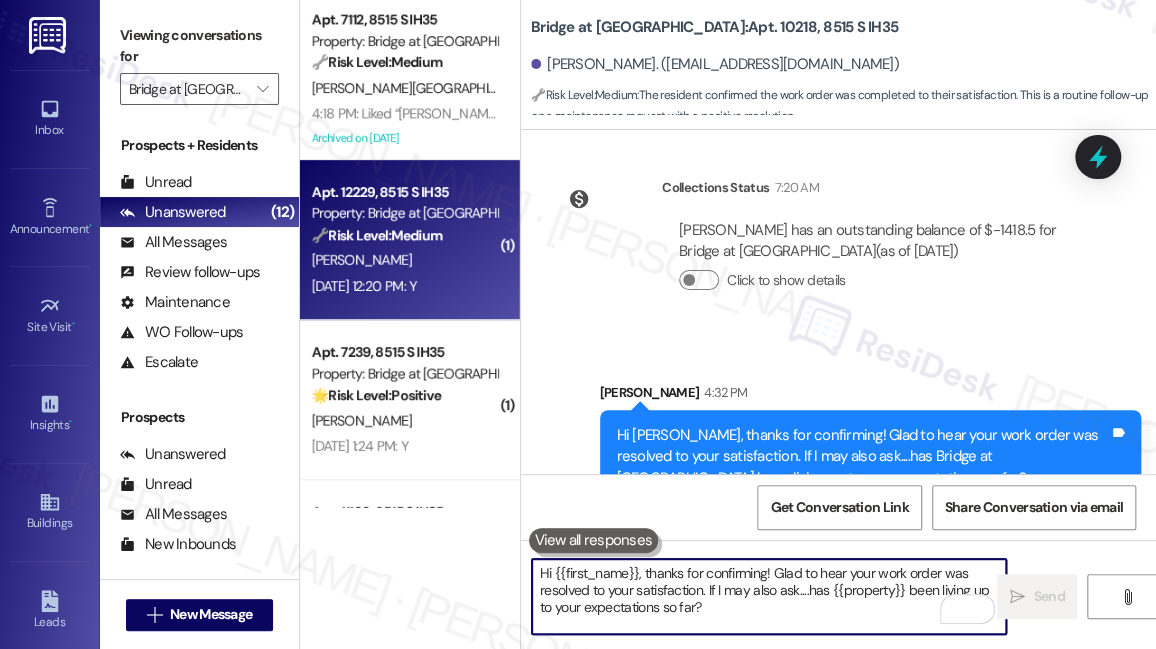 type 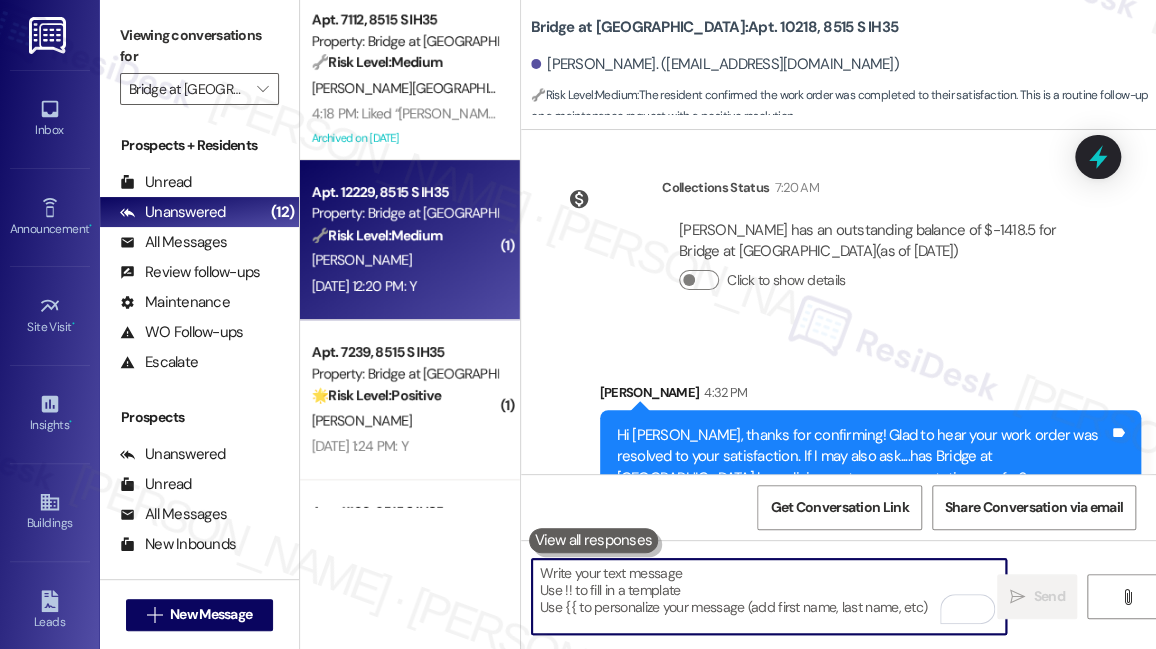 click on "[PERSON_NAME]" at bounding box center [404, 260] 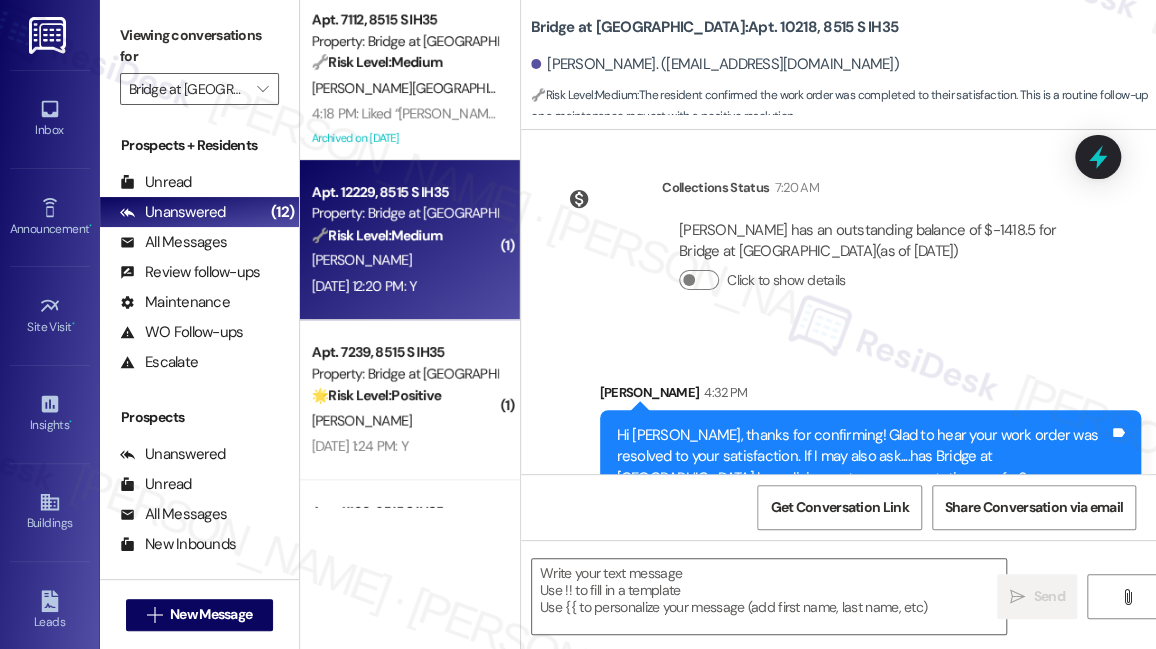 type on "Fetching suggested responses. Please feel free to read through the conversation in the meantime." 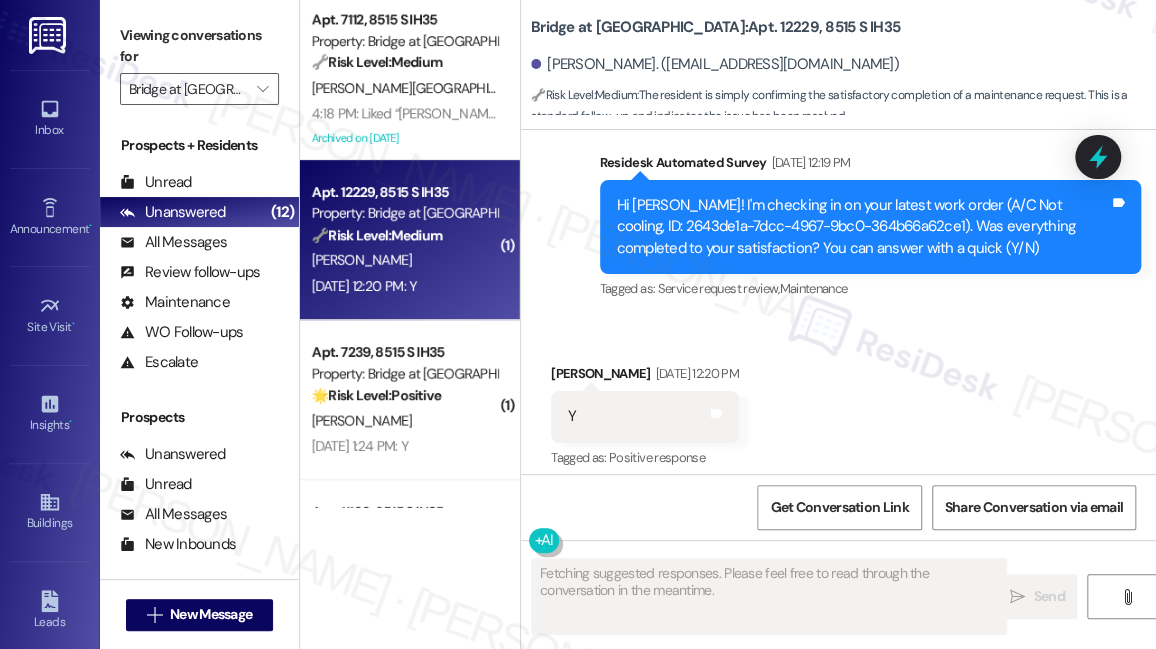 scroll, scrollTop: 1053, scrollLeft: 0, axis: vertical 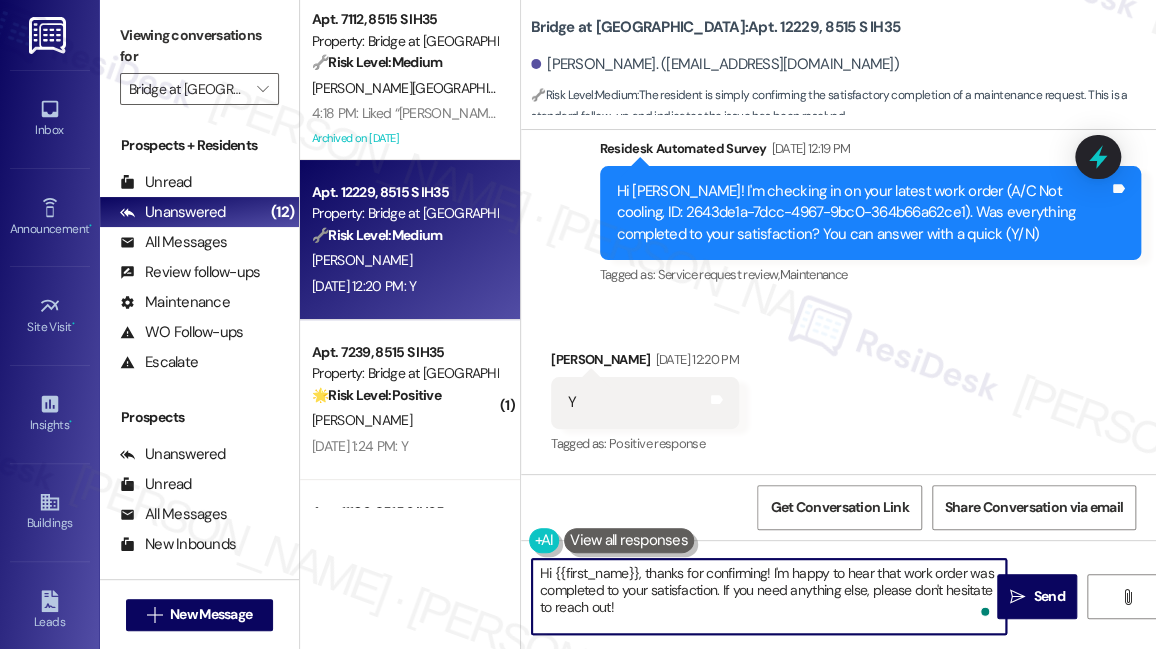 drag, startPoint x: 741, startPoint y: 616, endPoint x: 722, endPoint y: 584, distance: 37.215588 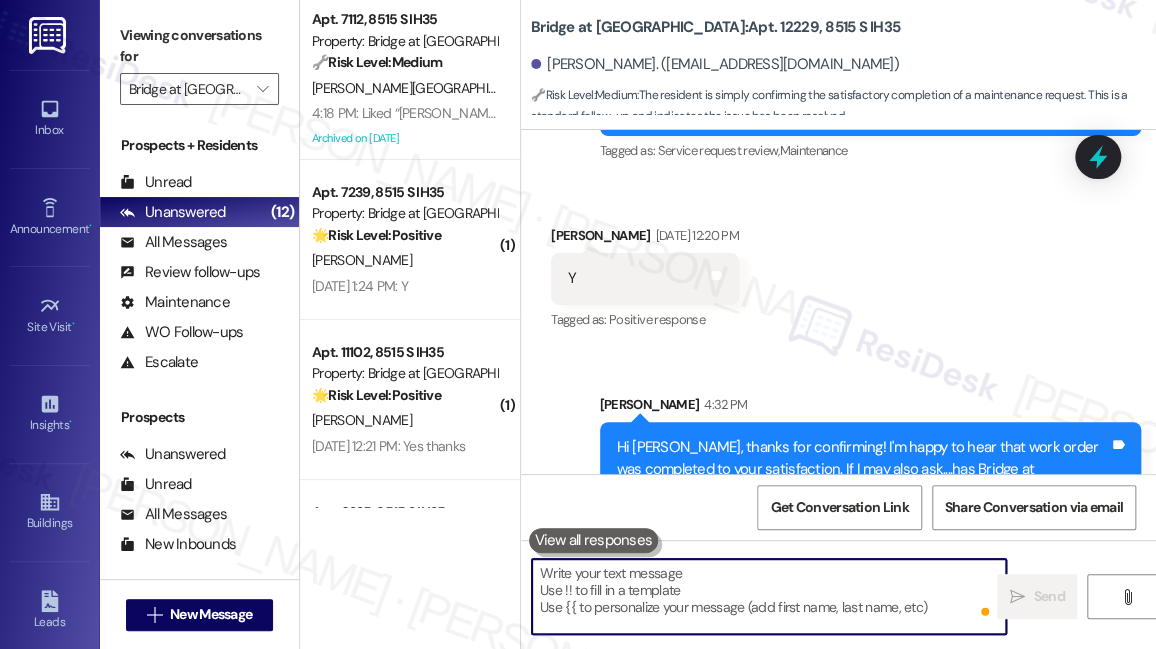 scroll, scrollTop: 1236, scrollLeft: 0, axis: vertical 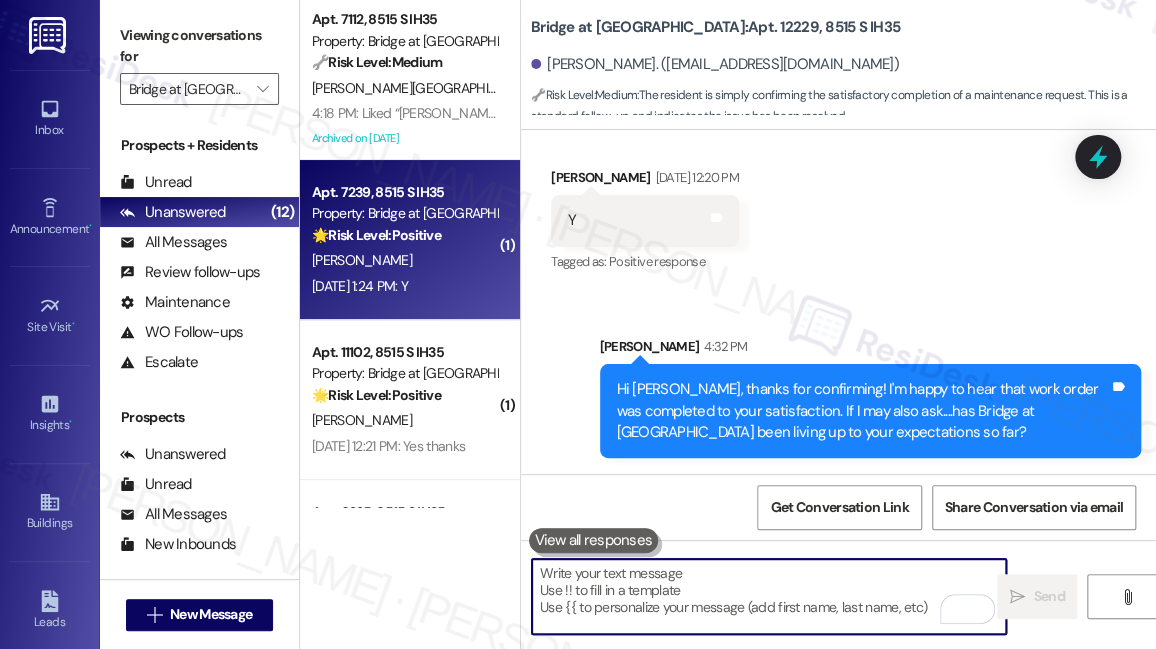type 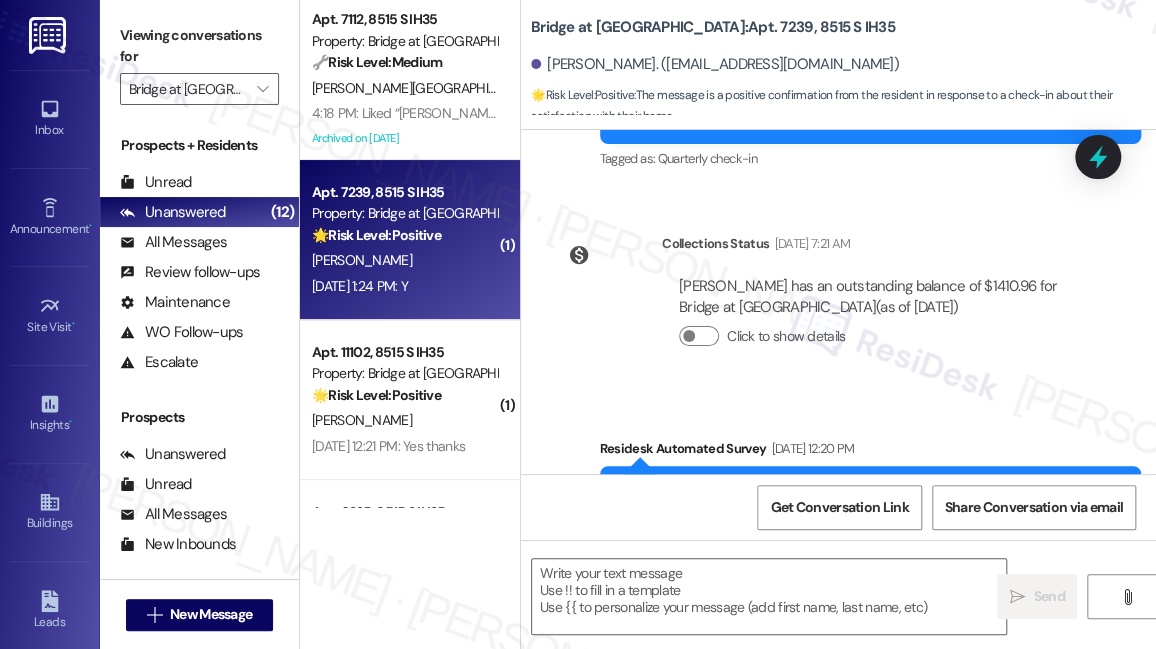 type on "Fetching suggested responses. Please feel free to read through the conversation in the meantime." 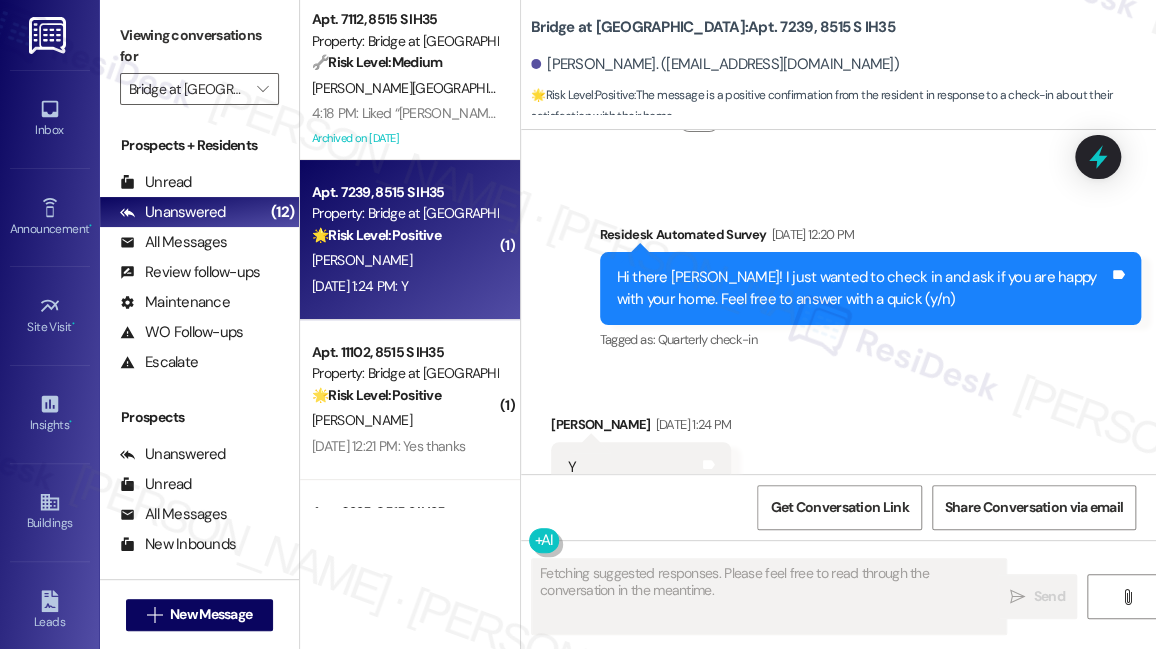 scroll, scrollTop: 820, scrollLeft: 0, axis: vertical 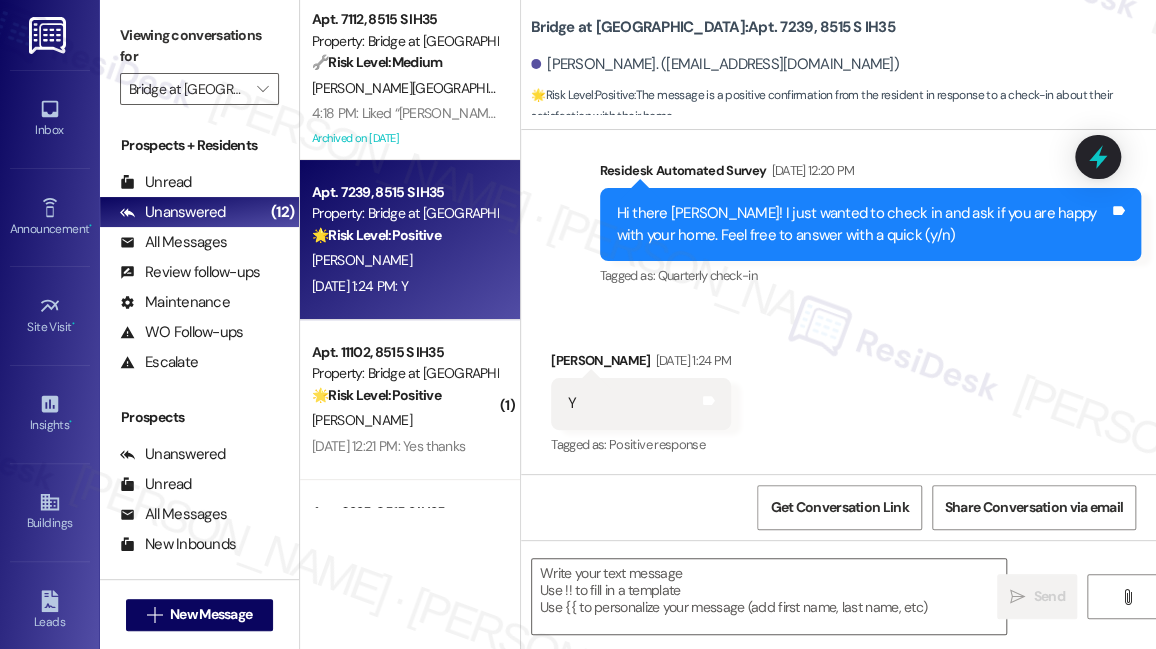 drag, startPoint x: 221, startPoint y: 30, endPoint x: 233, endPoint y: 34, distance: 12.649111 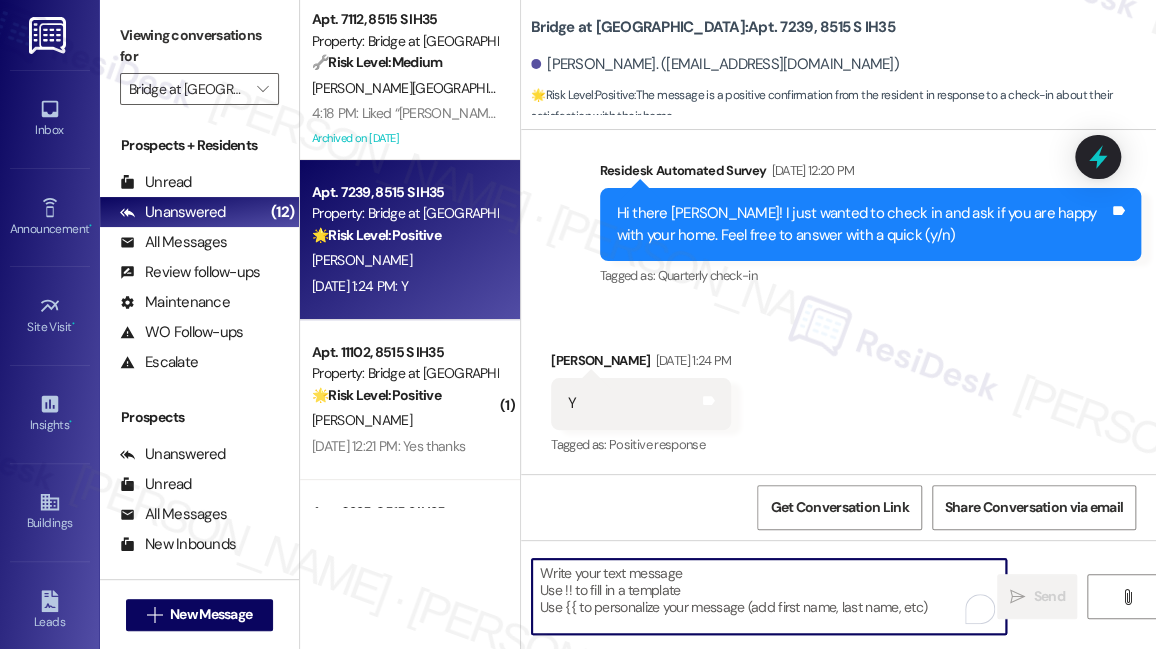 click at bounding box center [769, 596] 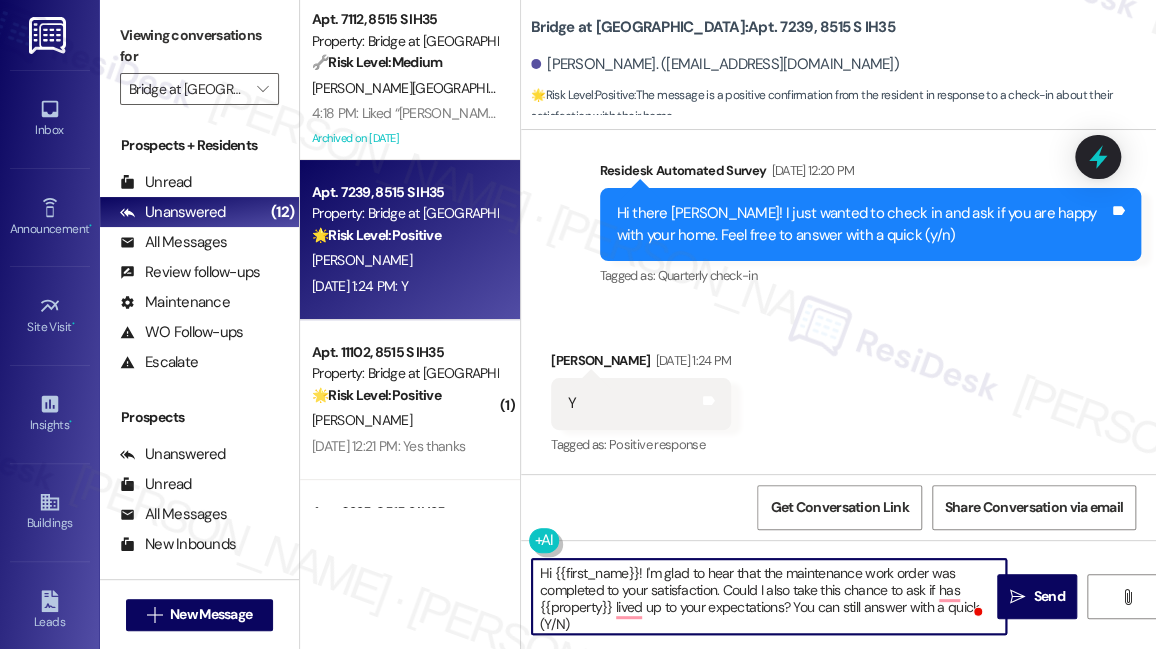 click on "Hi there [PERSON_NAME]! I just wanted to check in and ask if you are happy with your home.  Feel free to answer with a quick (y/n)" at bounding box center (863, 224) 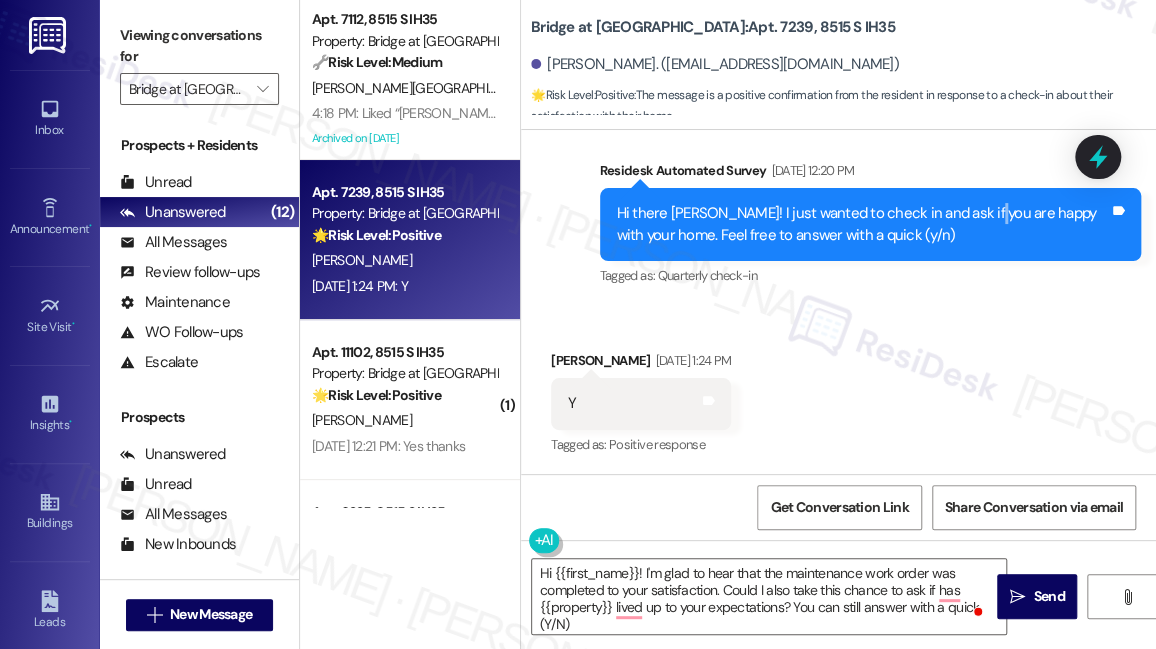 click on "Hi there [PERSON_NAME]! I just wanted to check in and ask if you are happy with your home.  Feel free to answer with a quick (y/n)" at bounding box center (863, 224) 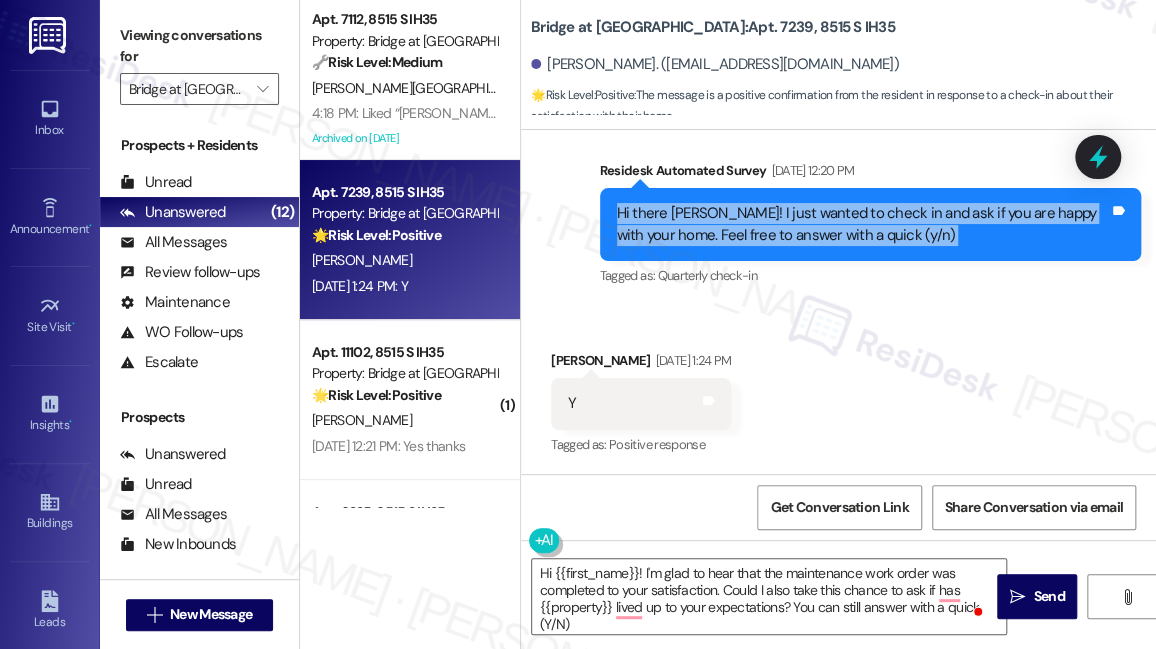 click on "Hi there [PERSON_NAME]! I just wanted to check in and ask if you are happy with your home.  Feel free to answer with a quick (y/n)" at bounding box center (863, 224) 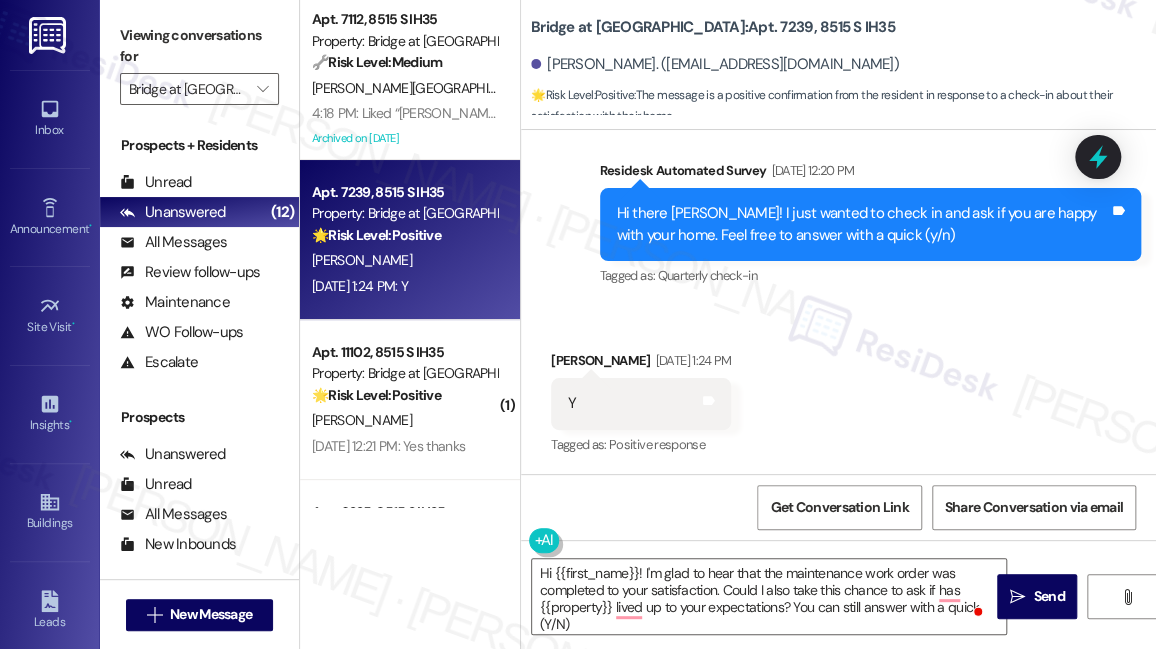 click on "Viewing conversations for" at bounding box center (199, 46) 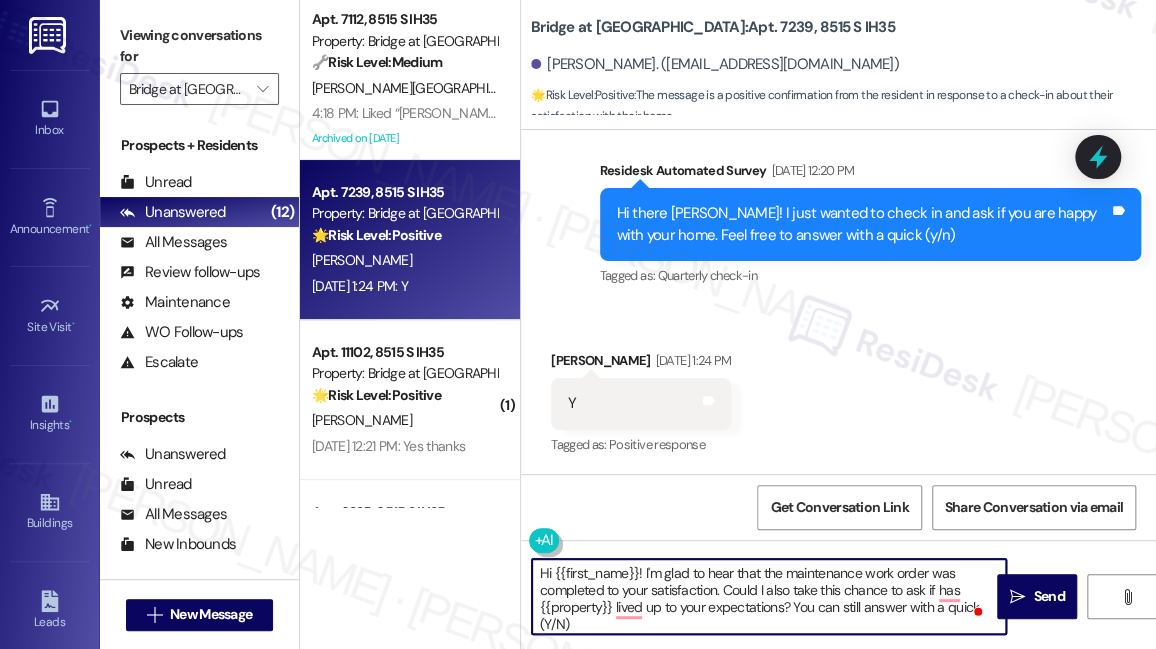scroll, scrollTop: 5, scrollLeft: 0, axis: vertical 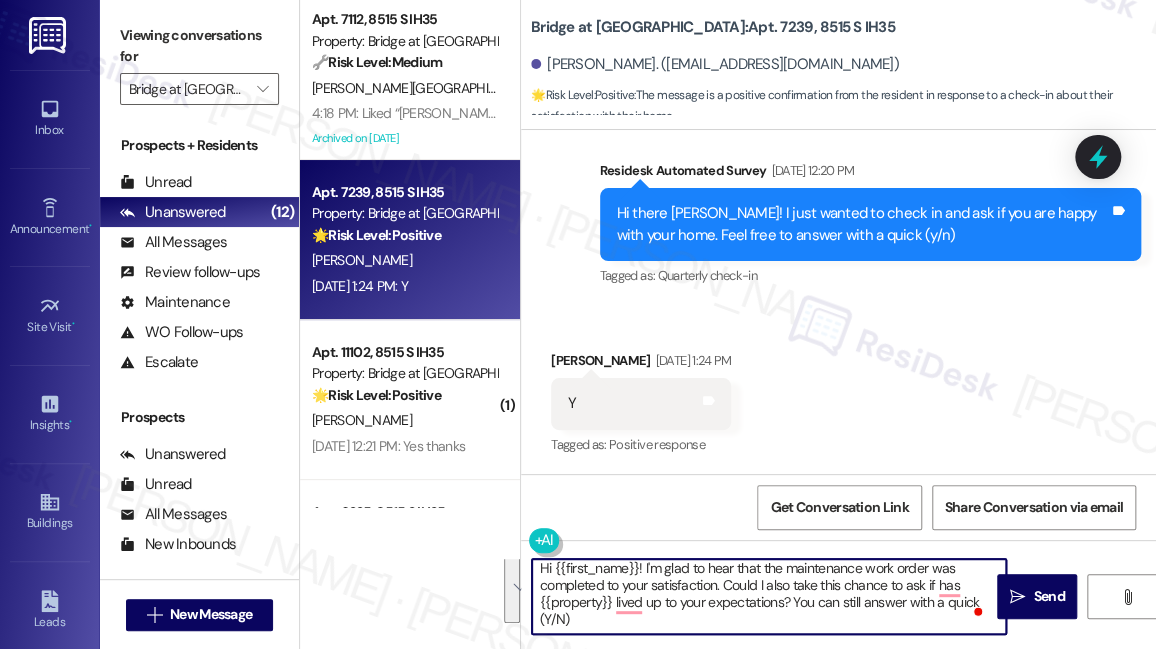 drag, startPoint x: 761, startPoint y: 573, endPoint x: 689, endPoint y: 643, distance: 100.41912 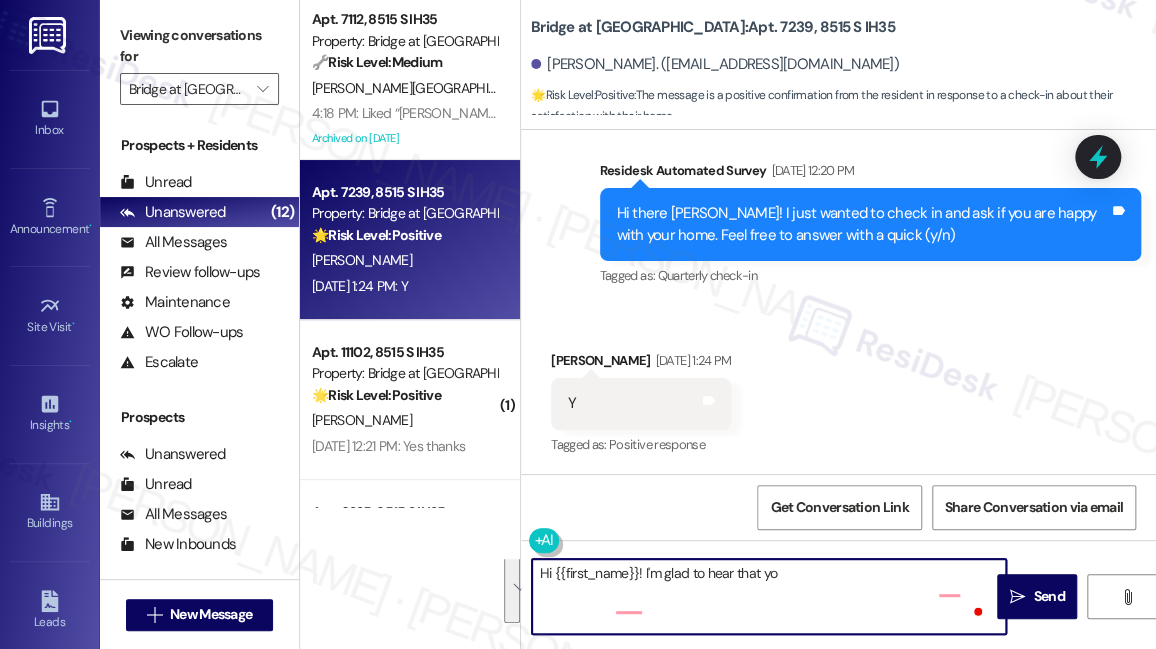 scroll, scrollTop: 0, scrollLeft: 0, axis: both 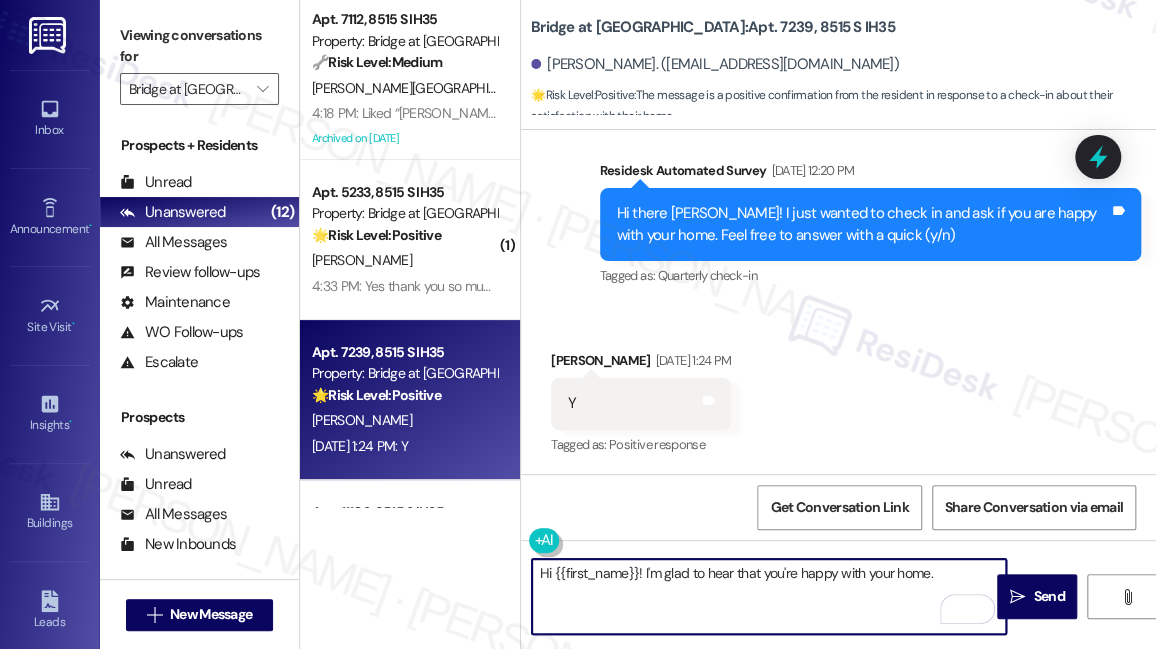 paste on "If I may also ask....has {{property}} been living up to your expectations so far?" 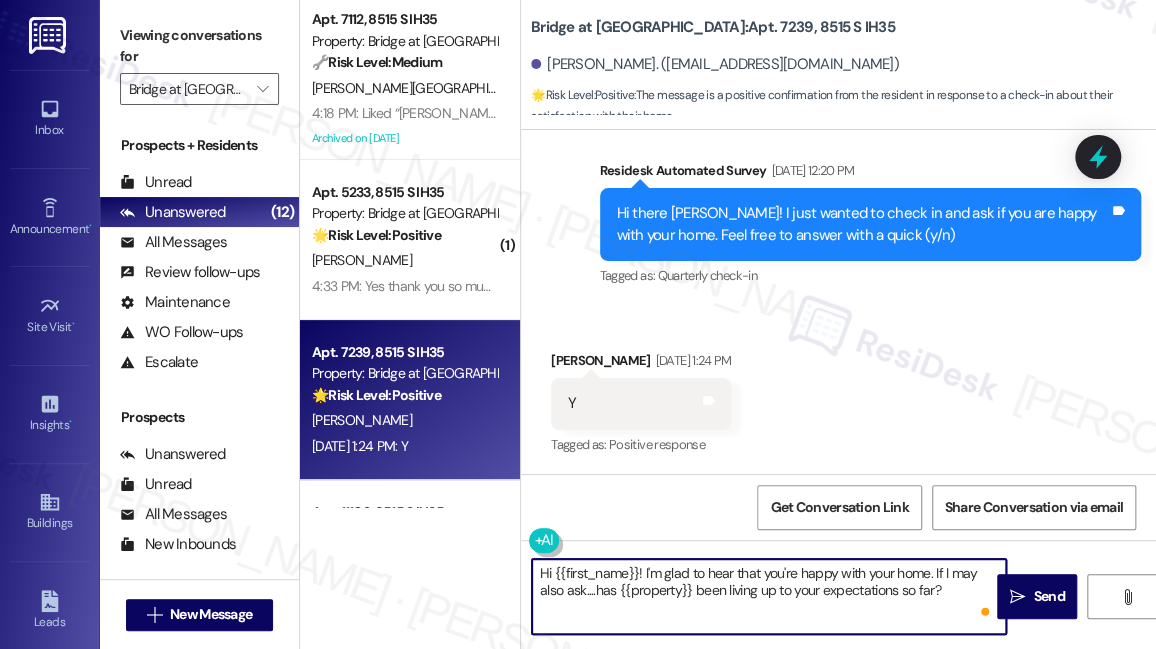 type on "Hi {{first_name}}! I'm glad to hear that you're happy with your home. If I may also ask....has {{property}} been living up to your expectations so far?" 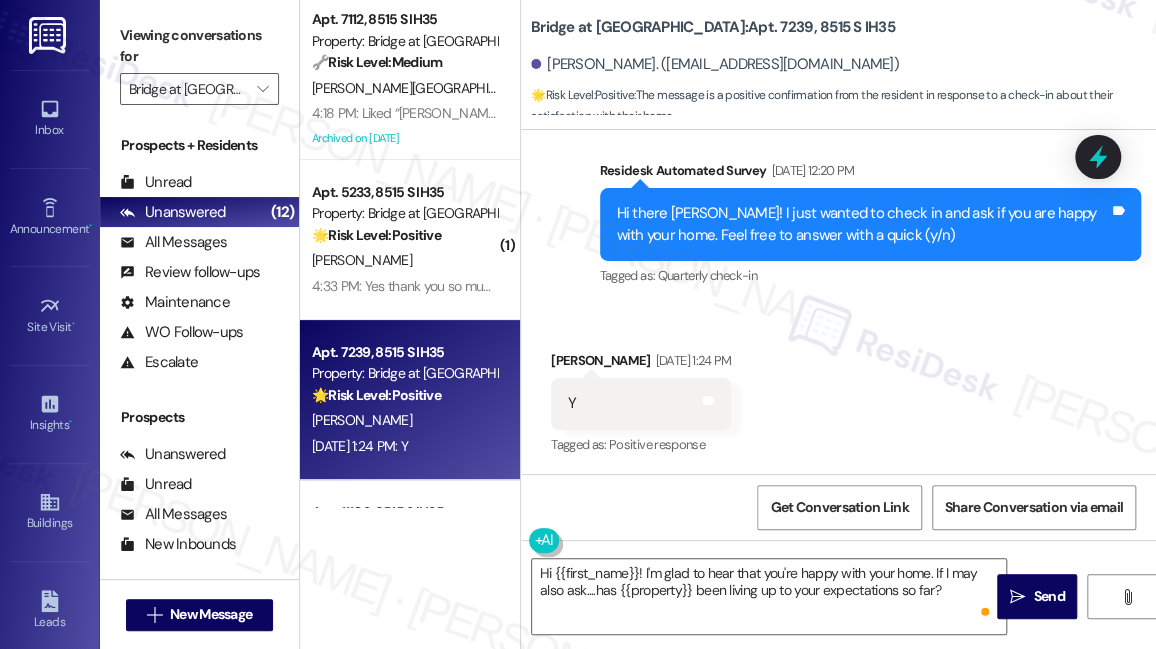 click on "Viewing conversations for" at bounding box center (199, 46) 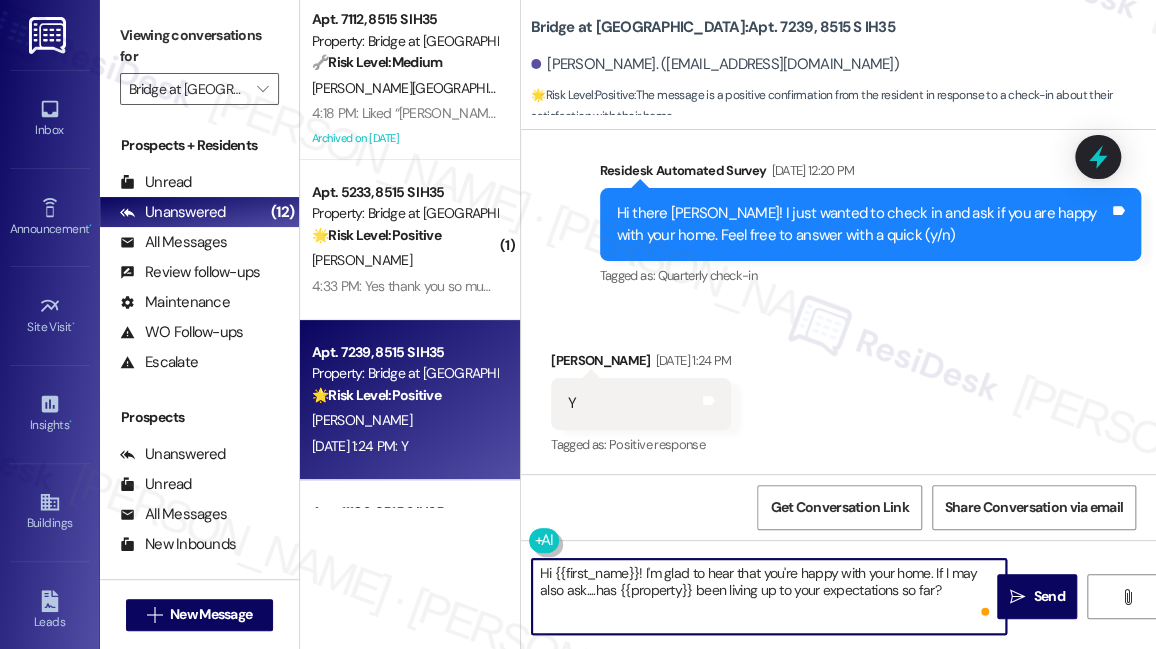 click on "Hi {{first_name}}! I'm glad to hear that you're happy with your home. If I may also ask....has {{property}} been living up to your expectations so far?" at bounding box center [769, 596] 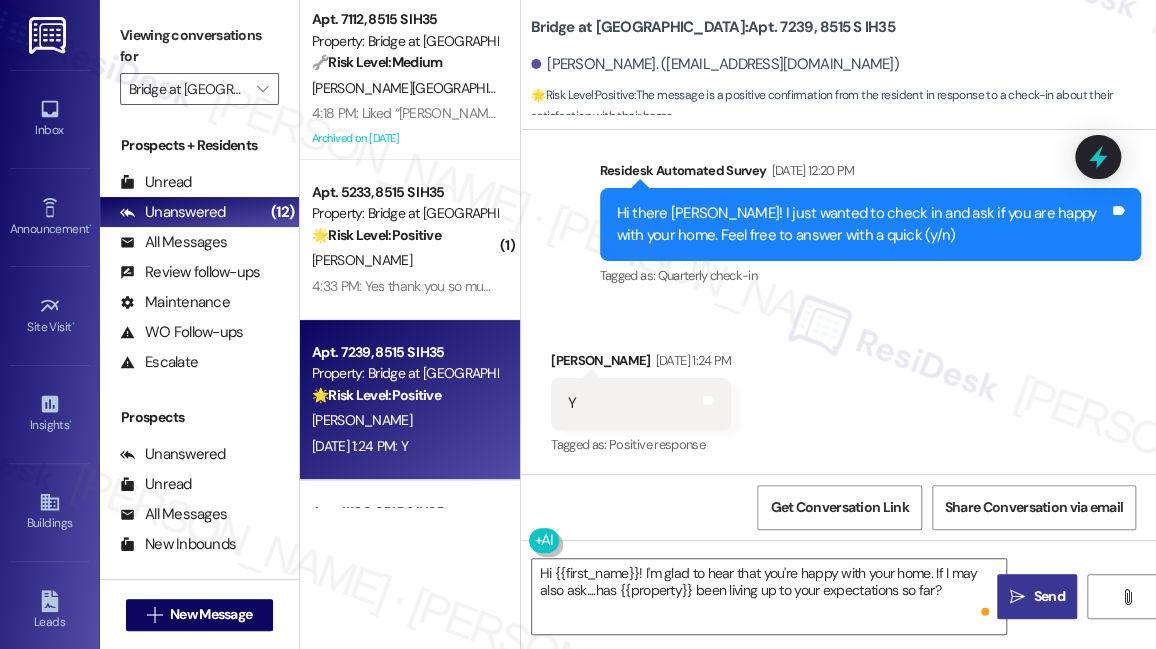 click on "Send" at bounding box center (1048, 596) 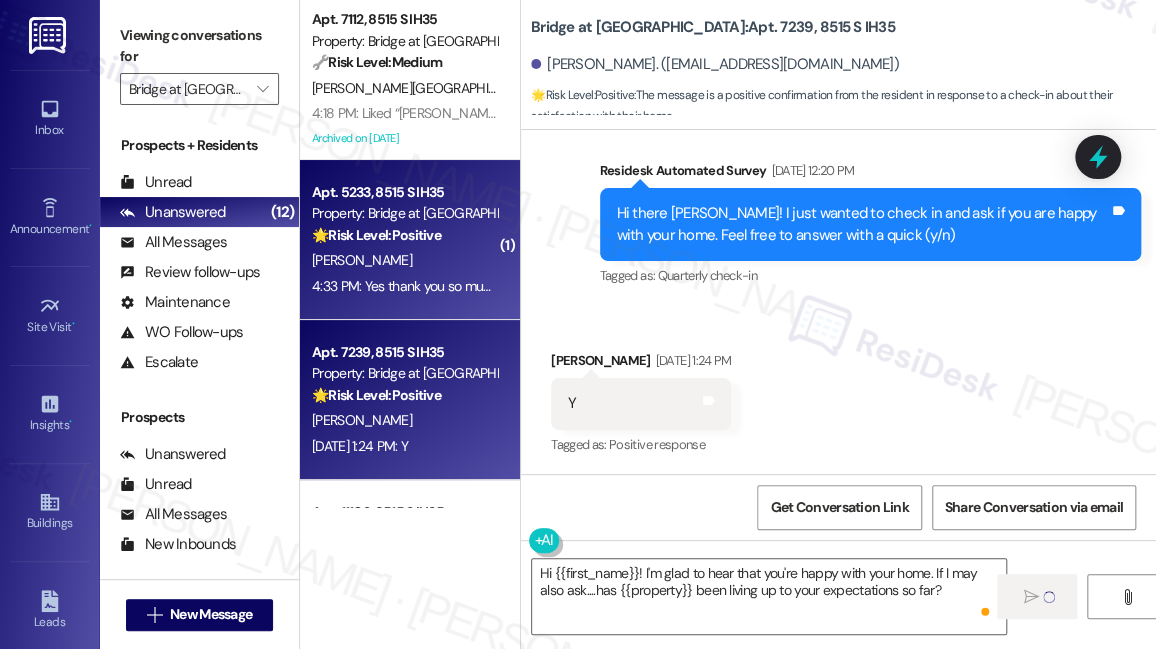 type 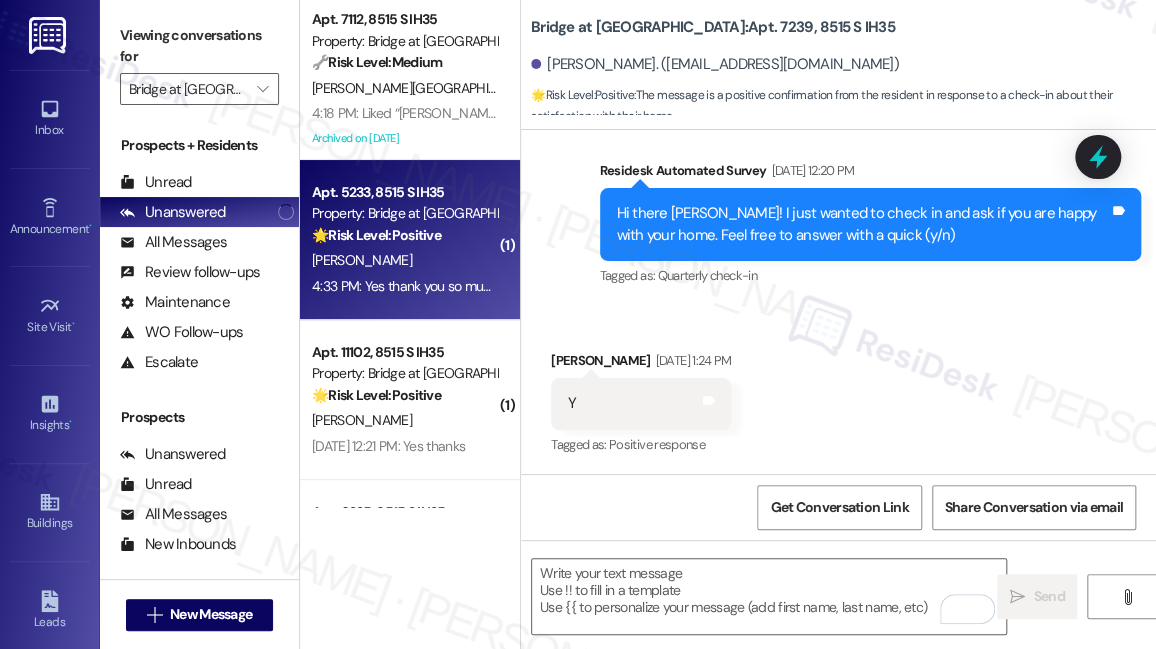 click on "[PERSON_NAME]" at bounding box center (404, 260) 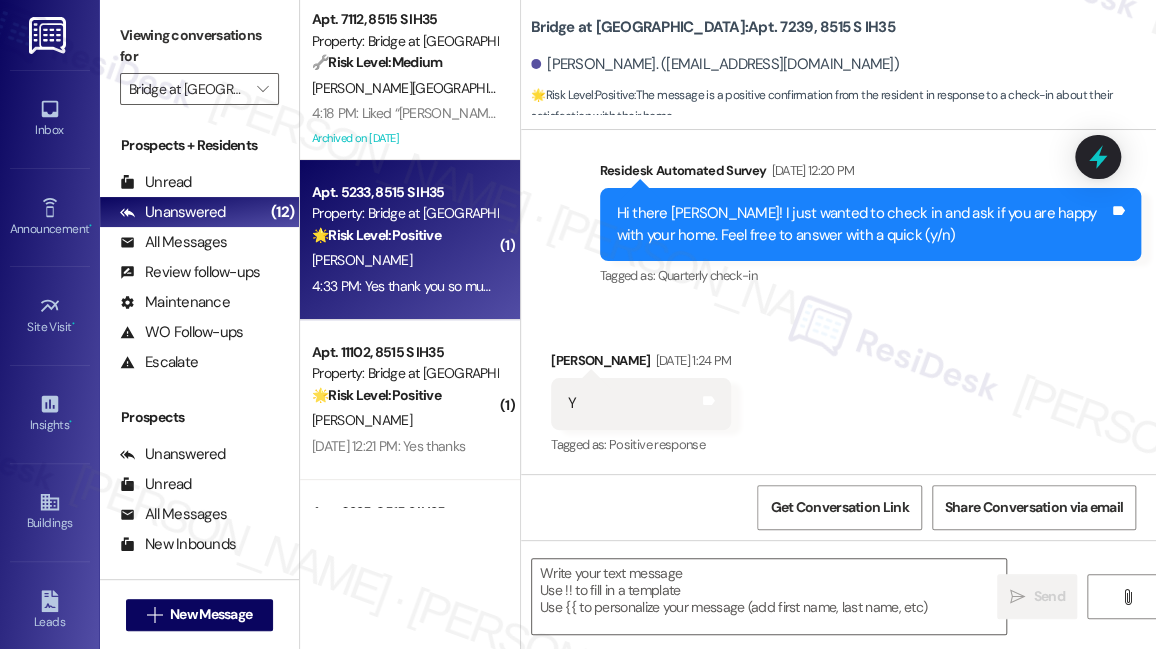 type on "Fetching suggested responses. Please feel free to read through the conversation in the meantime." 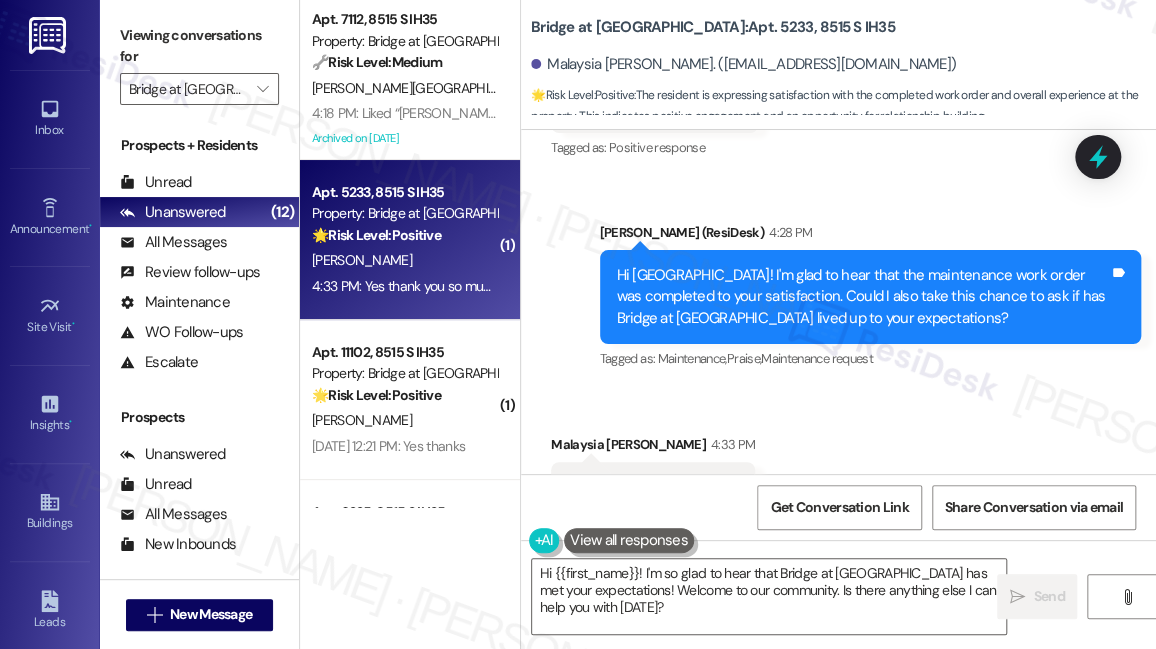 scroll, scrollTop: 968, scrollLeft: 0, axis: vertical 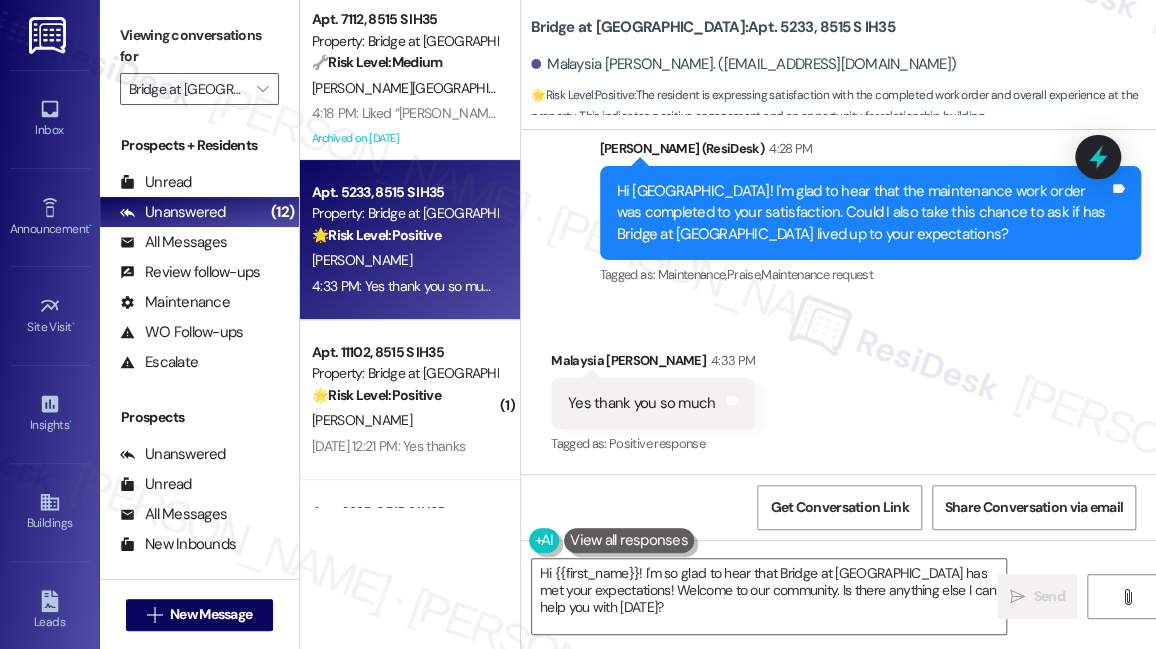 click on "Hi [GEOGRAPHIC_DATA]! I'm glad to hear that the maintenance work order was completed to your satisfaction. Could I also take this chance to ask if has Bridge at [GEOGRAPHIC_DATA] lived up to your expectations?" at bounding box center (863, 213) 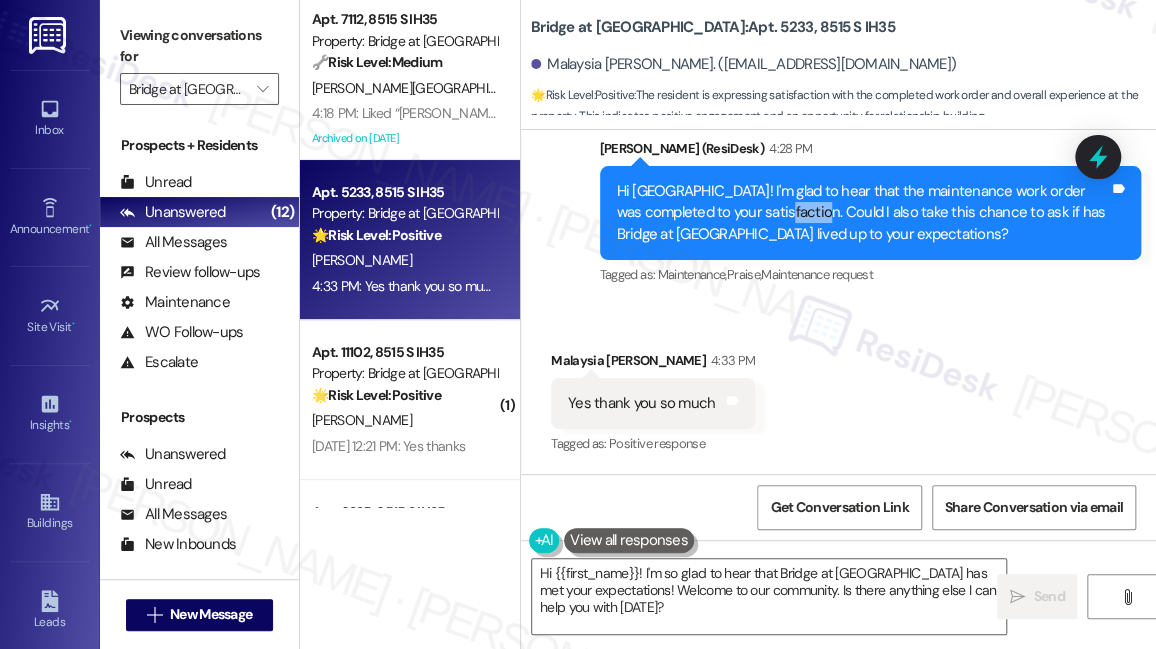 click on "Hi [GEOGRAPHIC_DATA]! I'm glad to hear that the maintenance work order was completed to your satisfaction. Could I also take this chance to ask if has Bridge at [GEOGRAPHIC_DATA] lived up to your expectations?" at bounding box center [863, 213] 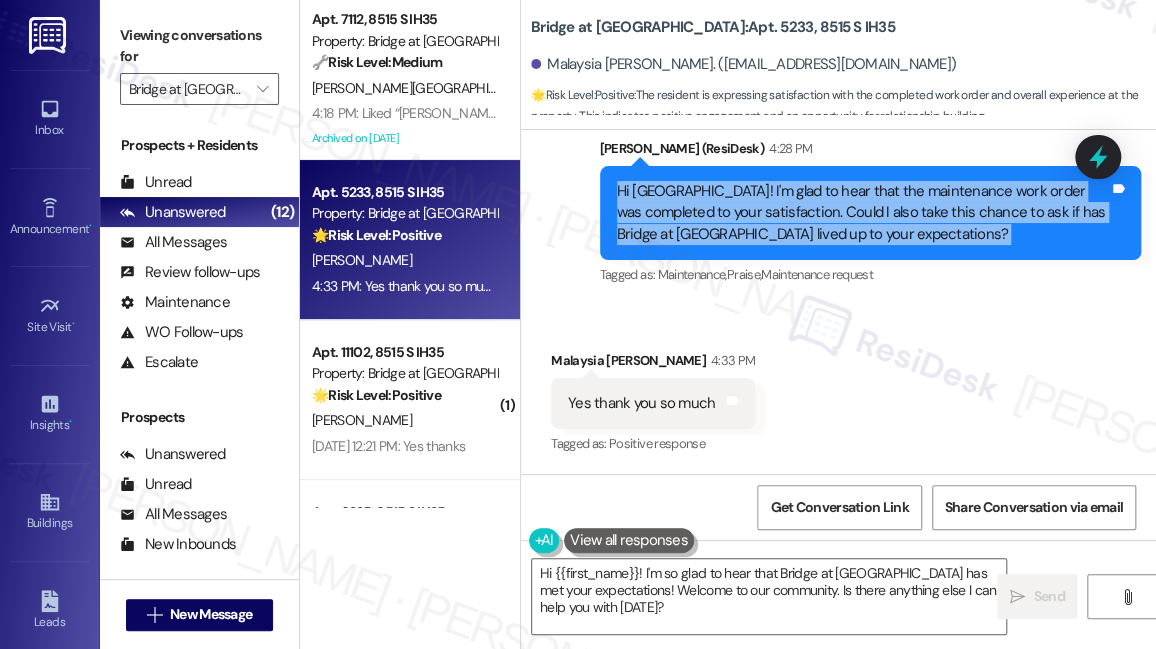 click on "Hi [GEOGRAPHIC_DATA]! I'm glad to hear that the maintenance work order was completed to your satisfaction. Could I also take this chance to ask if has Bridge at [GEOGRAPHIC_DATA] lived up to your expectations?" at bounding box center (863, 213) 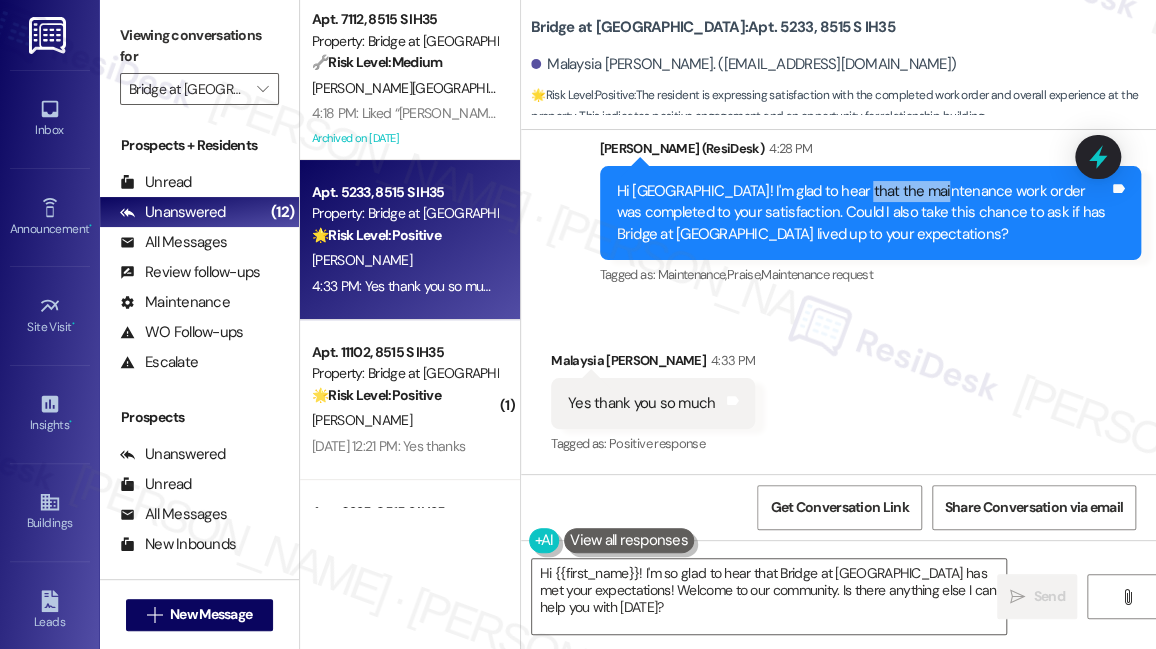 click on "Hi [GEOGRAPHIC_DATA]! I'm glad to hear that the maintenance work order was completed to your satisfaction. Could I also take this chance to ask if has Bridge at [GEOGRAPHIC_DATA] lived up to your expectations?" at bounding box center [863, 213] 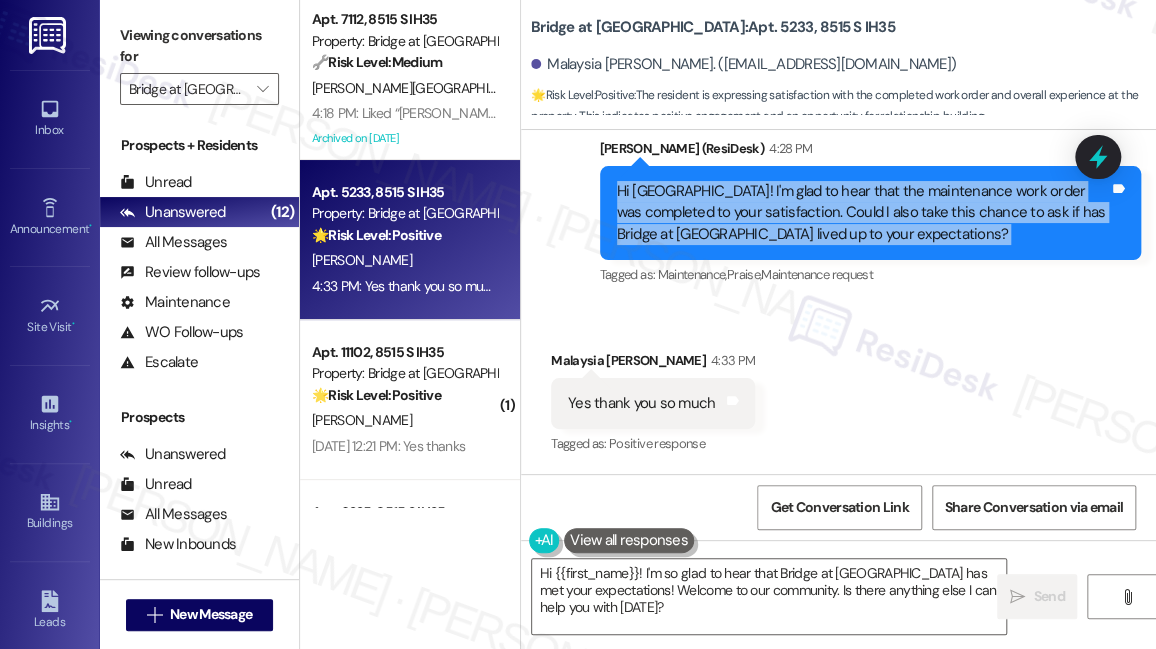 click on "Hi [GEOGRAPHIC_DATA]! I'm glad to hear that the maintenance work order was completed to your satisfaction. Could I also take this chance to ask if has Bridge at [GEOGRAPHIC_DATA] lived up to your expectations?" at bounding box center (863, 213) 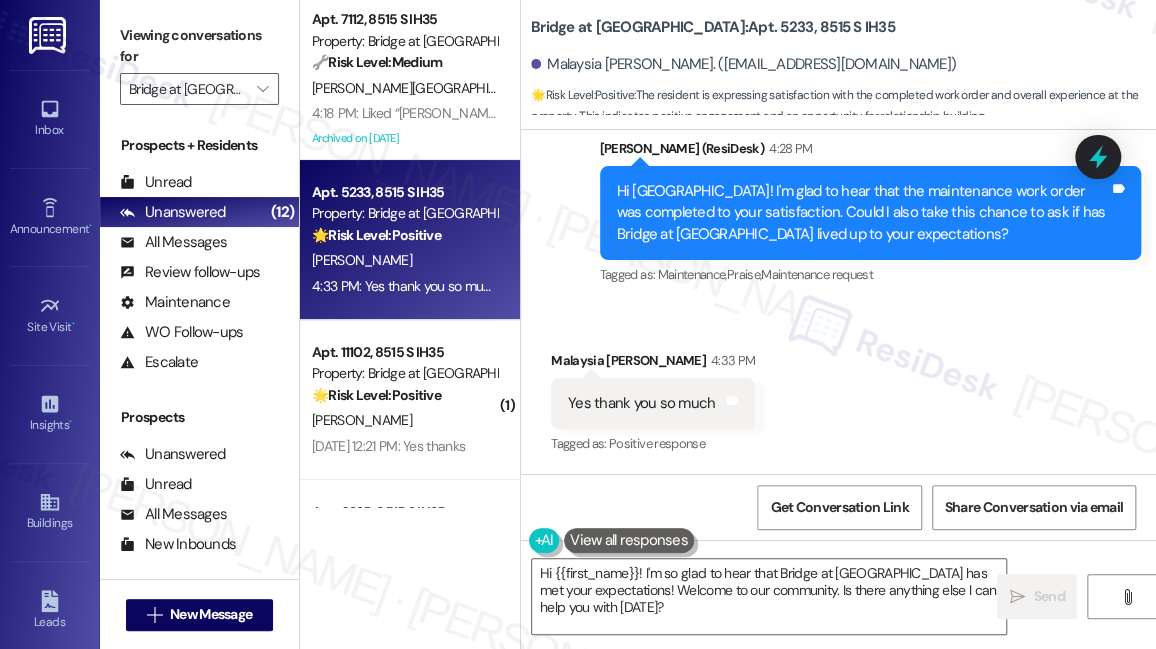 click on "Viewing conversations for" at bounding box center [199, 46] 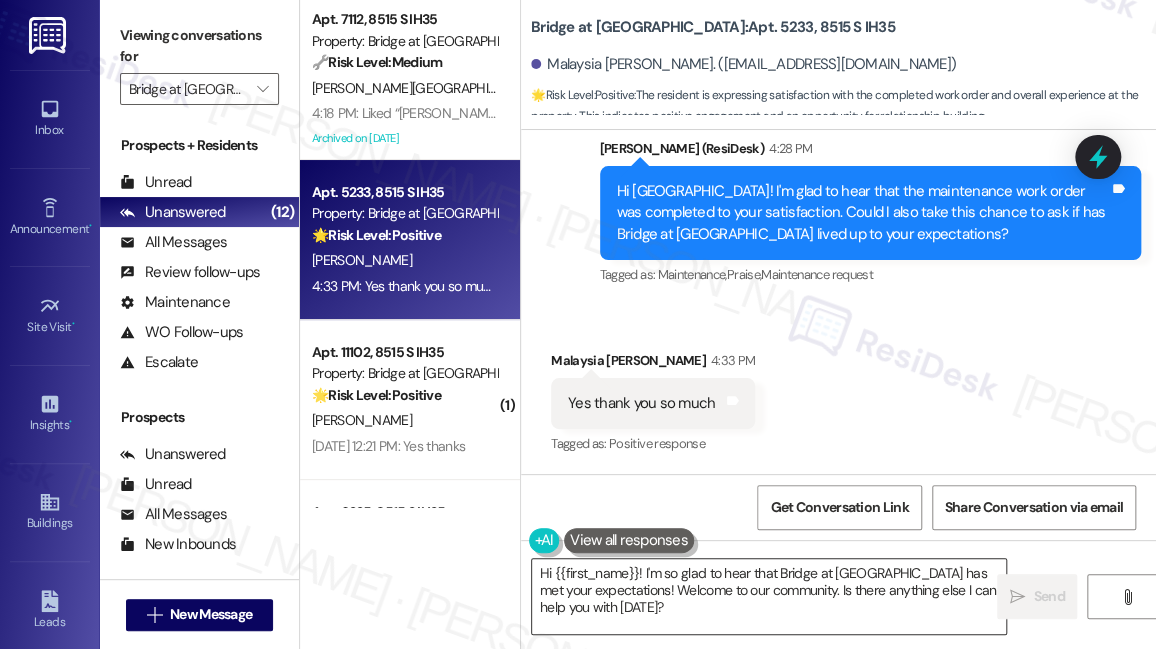 click on "Hi {{first_name}}! I'm so glad to hear that Bridge at [GEOGRAPHIC_DATA] has met your expectations! Welcome to our community. Is there anything else I can help you with [DATE]?" at bounding box center (769, 596) 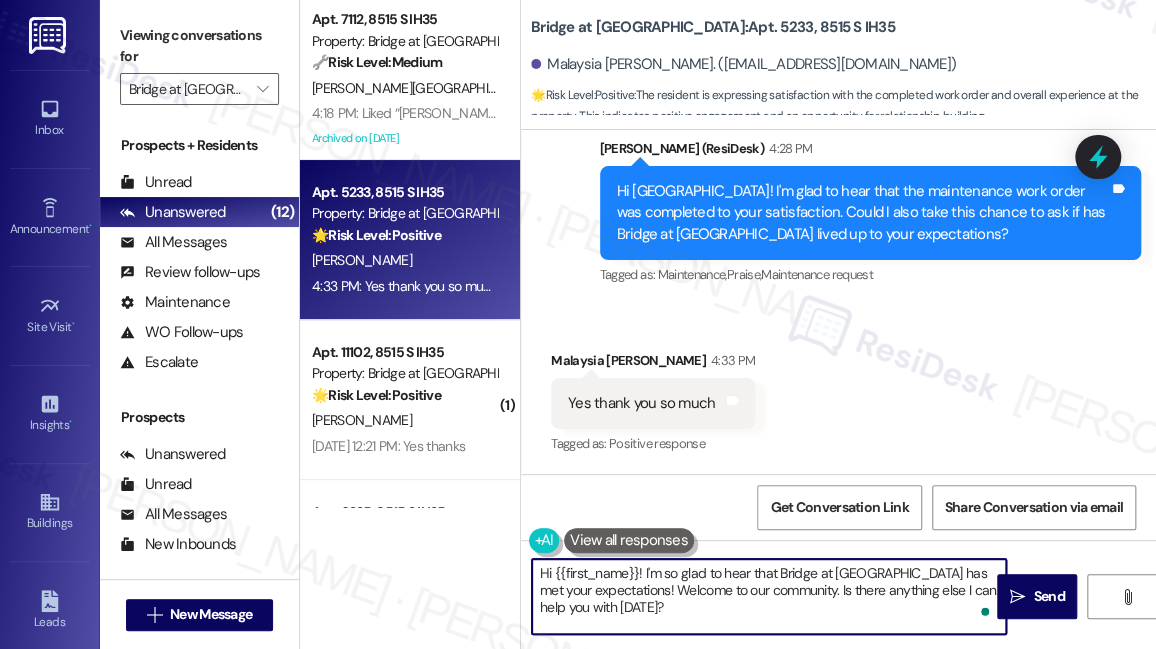 paste on "That’s awesome to hear, [PERSON_NAME]! Thank you! If you don’t mind, would you be willing to share your experience at {{property}} in a quick Google review? Here’s the link: {{google_review_link}}. No pressure, but it really means a lot to us! Feel free to let me know if you post it. I’d love to share it with the team! 😊" 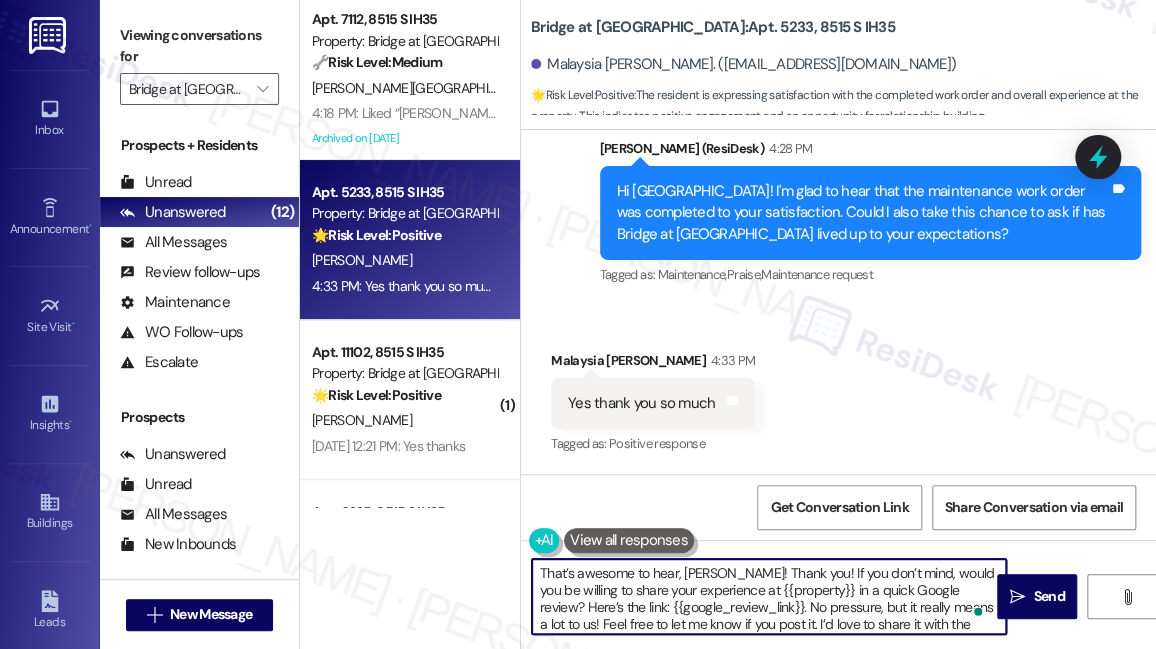 click on "That’s awesome to hear, [PERSON_NAME]! Thank you! If you don’t mind, would you be willing to share your experience at {{property}} in a quick Google review? Here’s the link: {{google_review_link}}. No pressure, but it really means a lot to us! Feel free to let me know if you post it. I’d love to share it with the team! 😊" at bounding box center (769, 596) 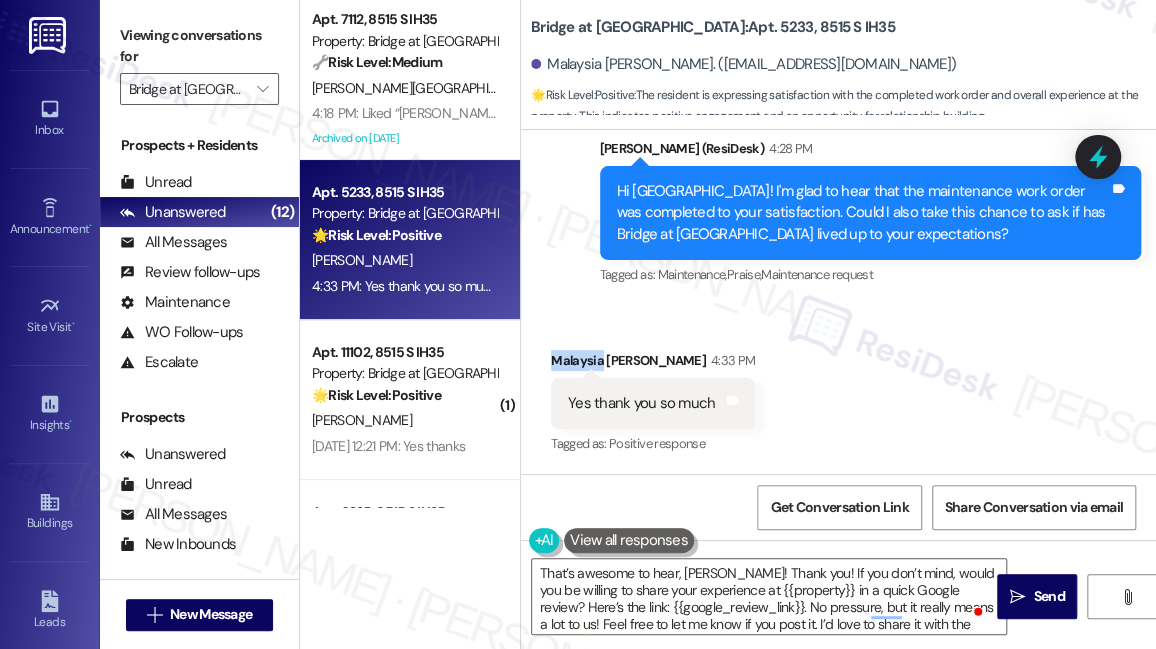 click on "Malaysia [PERSON_NAME] 4:33 PM" at bounding box center (653, 364) 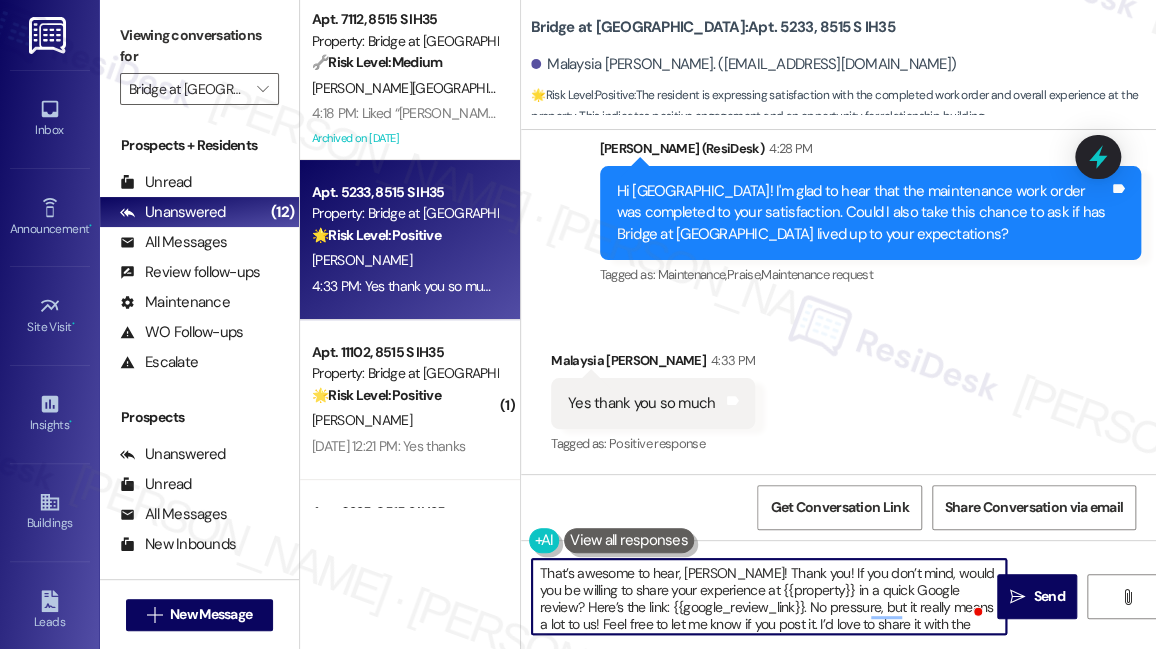 click on "That’s awesome to hear, [PERSON_NAME]! Thank you! If you don’t mind, would you be willing to share your experience at {{property}} in a quick Google review? Here’s the link: {{google_review_link}}. No pressure, but it really means a lot to us! Feel free to let me know if you post it. I’d love to share it with the team! 😊" at bounding box center (769, 596) 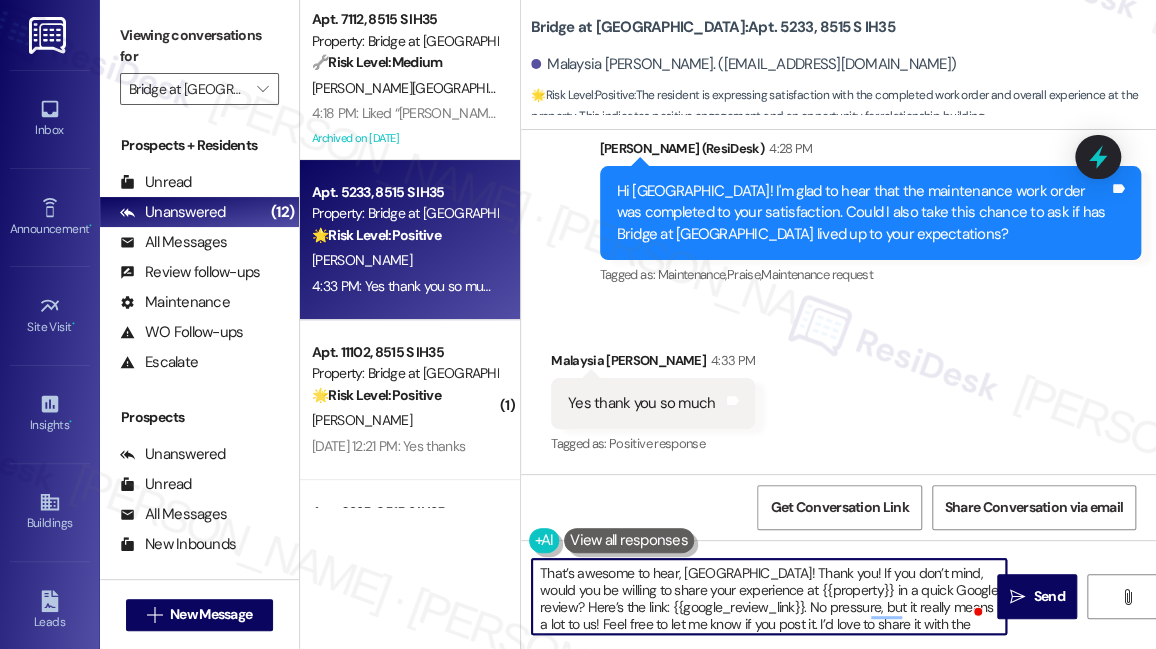click on "That’s awesome to hear, [GEOGRAPHIC_DATA]! Thank you! If you don’t mind, would you be willing to share your experience at {{property}} in a quick Google review? Here’s the link: {{google_review_link}}. No pressure, but it really means a lot to us! Feel free to let me know if you post it. I’d love to share it with the team! 😊" at bounding box center [769, 596] 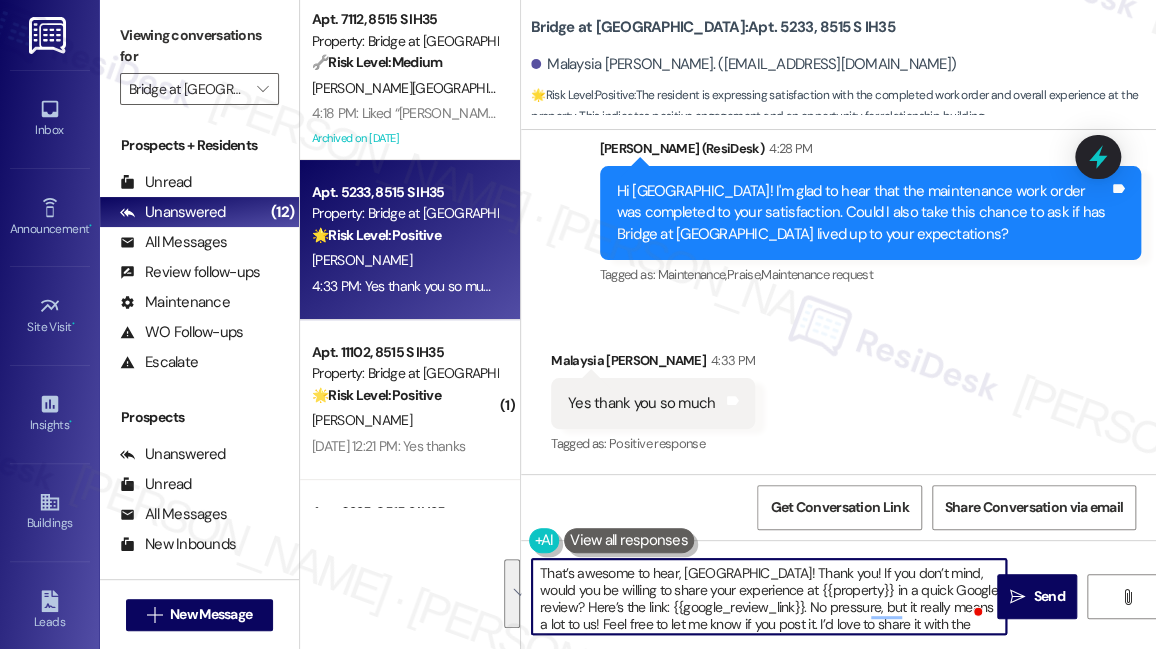click on "That’s awesome to hear, [GEOGRAPHIC_DATA]! Thank you! If you don’t mind, would you be willing to share your experience at {{property}} in a quick Google review? Here’s the link: {{google_review_link}}. No pressure, but it really means a lot to us! Feel free to let me know if you post it. I’d love to share it with the team! 😊" at bounding box center [769, 596] 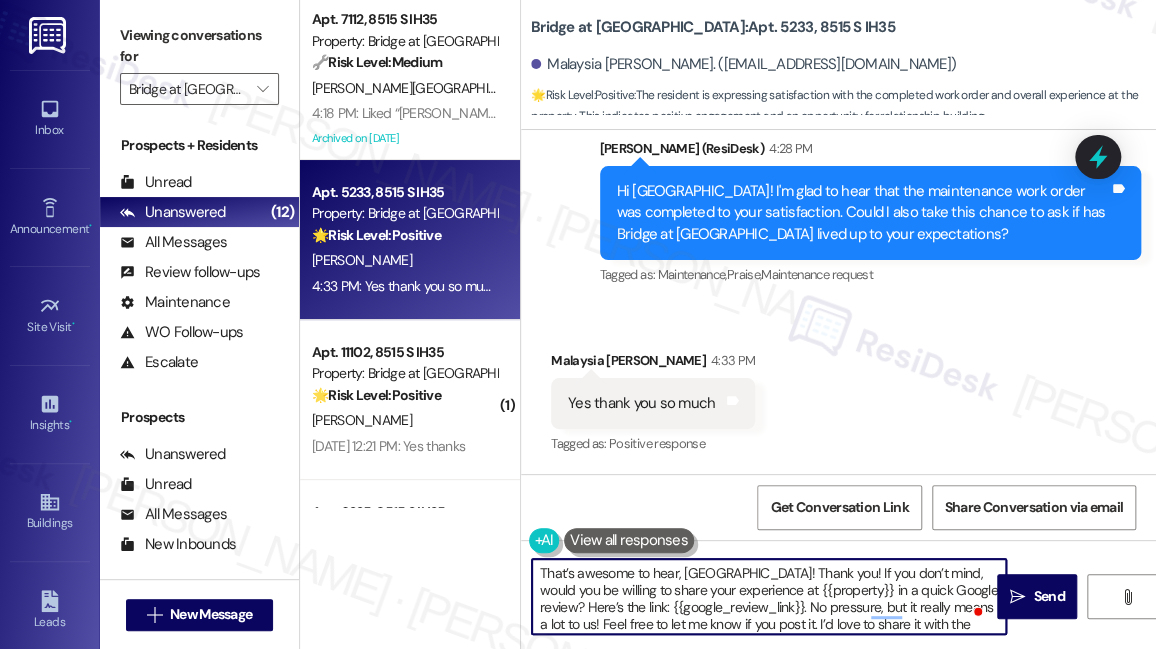 drag, startPoint x: 658, startPoint y: 590, endPoint x: 694, endPoint y: 584, distance: 36.496574 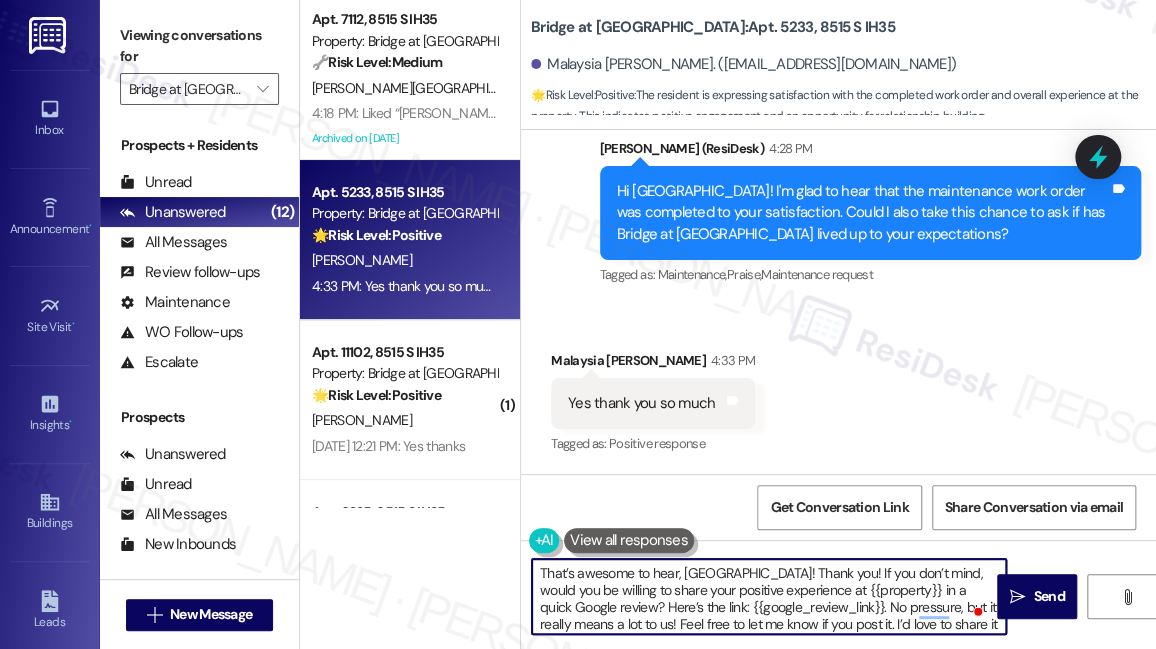 scroll, scrollTop: 13, scrollLeft: 0, axis: vertical 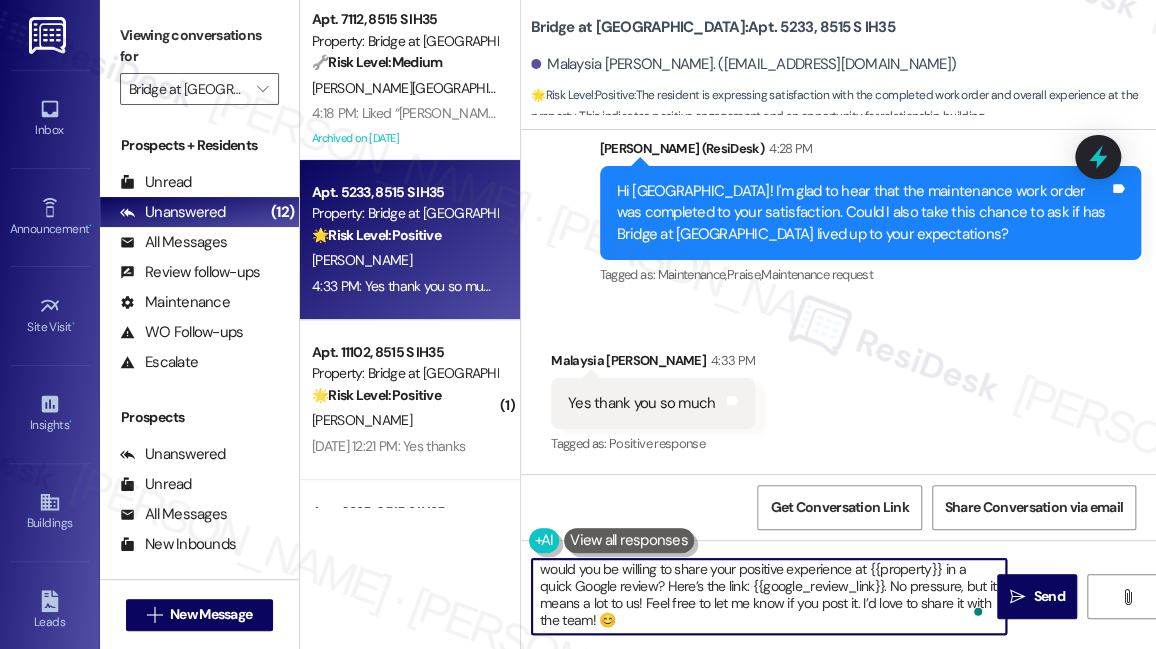 click on "That’s awesome to hear, [GEOGRAPHIC_DATA]! Thank you! If you don’t mind, would you be willing to share your positive experience at {{property}} in a quick Google review? Here’s the link: {{google_review_link}}. No pressure, but it means a lot to us! Feel free to let me know if you post it. I’d love to share it with the team! 😊" at bounding box center [769, 596] 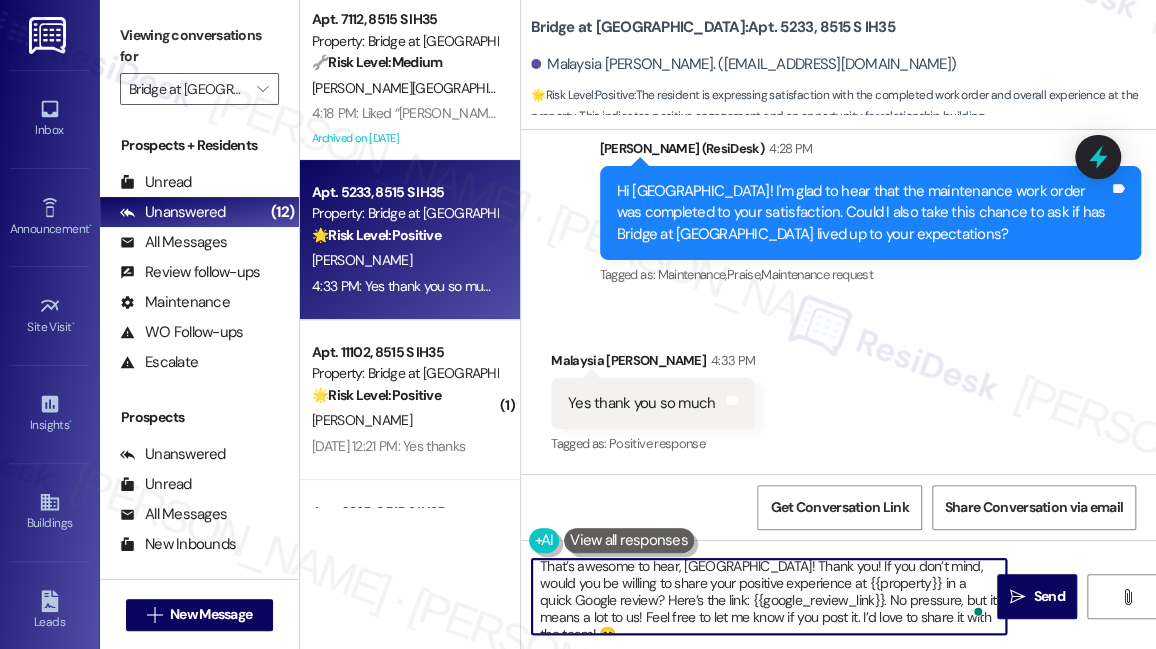 scroll, scrollTop: 0, scrollLeft: 0, axis: both 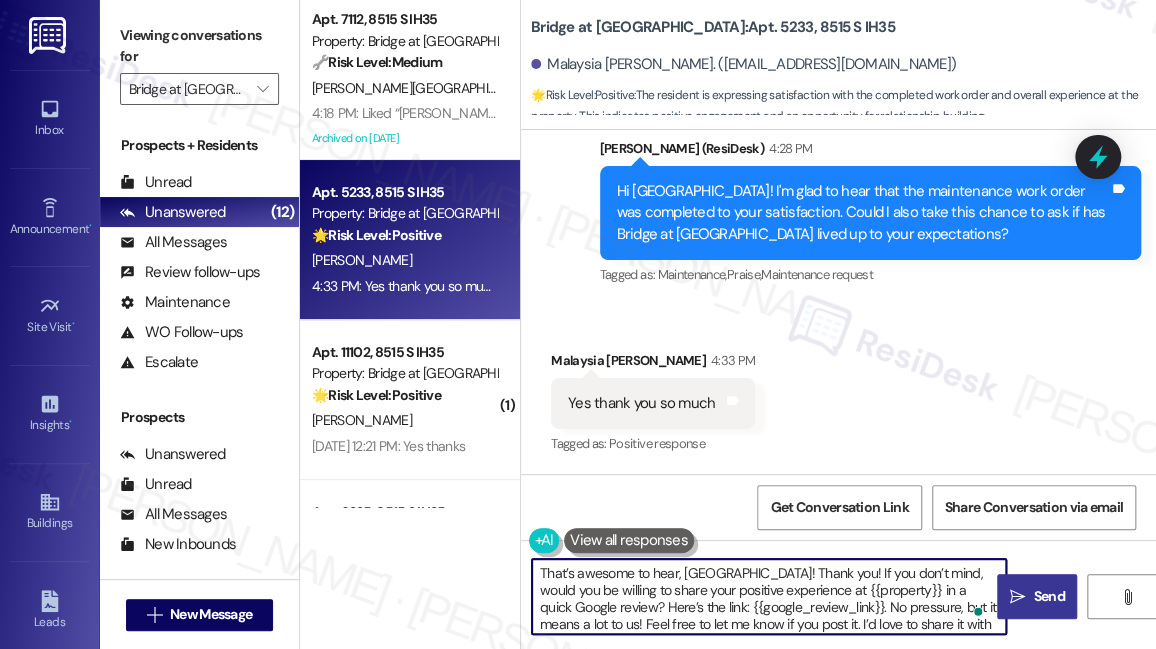 type on "That’s awesome to hear, [GEOGRAPHIC_DATA]! Thank you! If you don’t mind, would you be willing to share your positive experience at {{property}} in a quick Google review? Here’s the link: {{google_review_link}}. No pressure, but it means a lot to us! Feel free to let me know if you post it. I’d love to share it with the team! 😊" 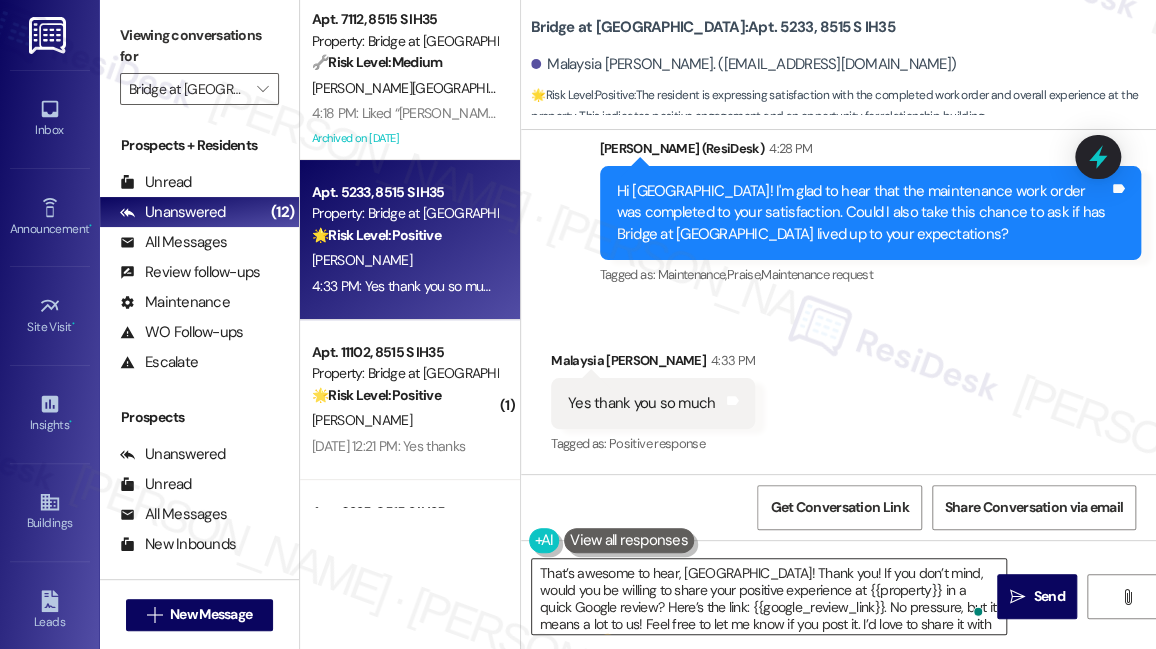drag, startPoint x: 1025, startPoint y: 596, endPoint x: 754, endPoint y: 594, distance: 271.0074 